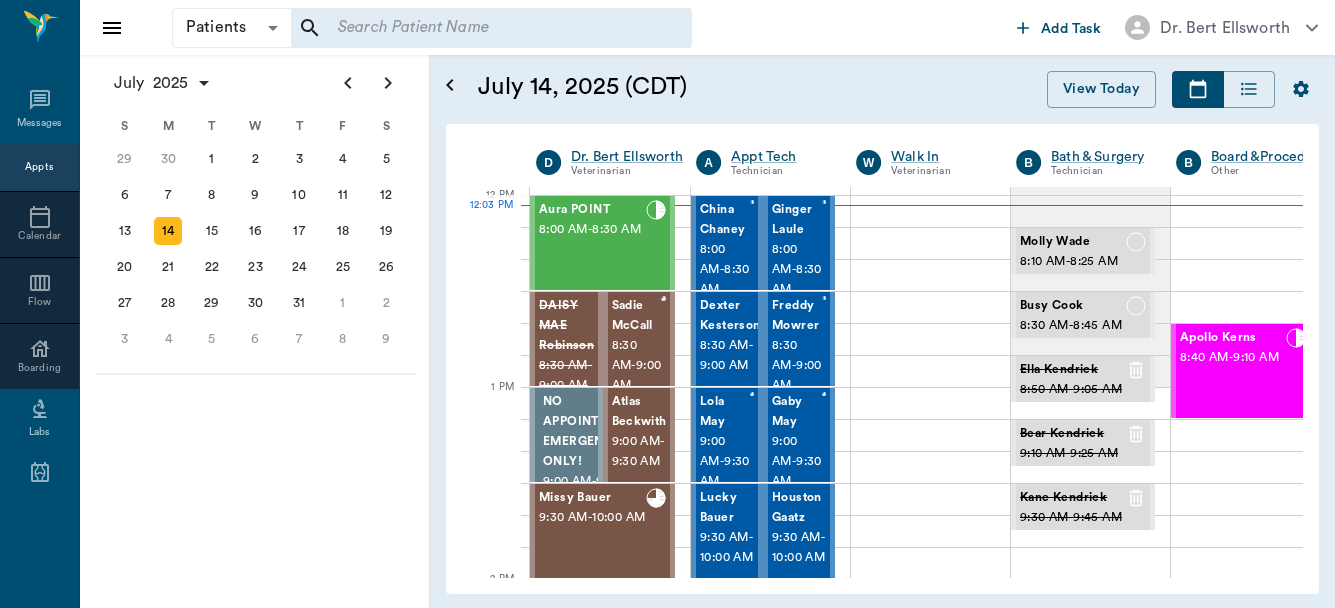 scroll, scrollTop: 0, scrollLeft: 0, axis: both 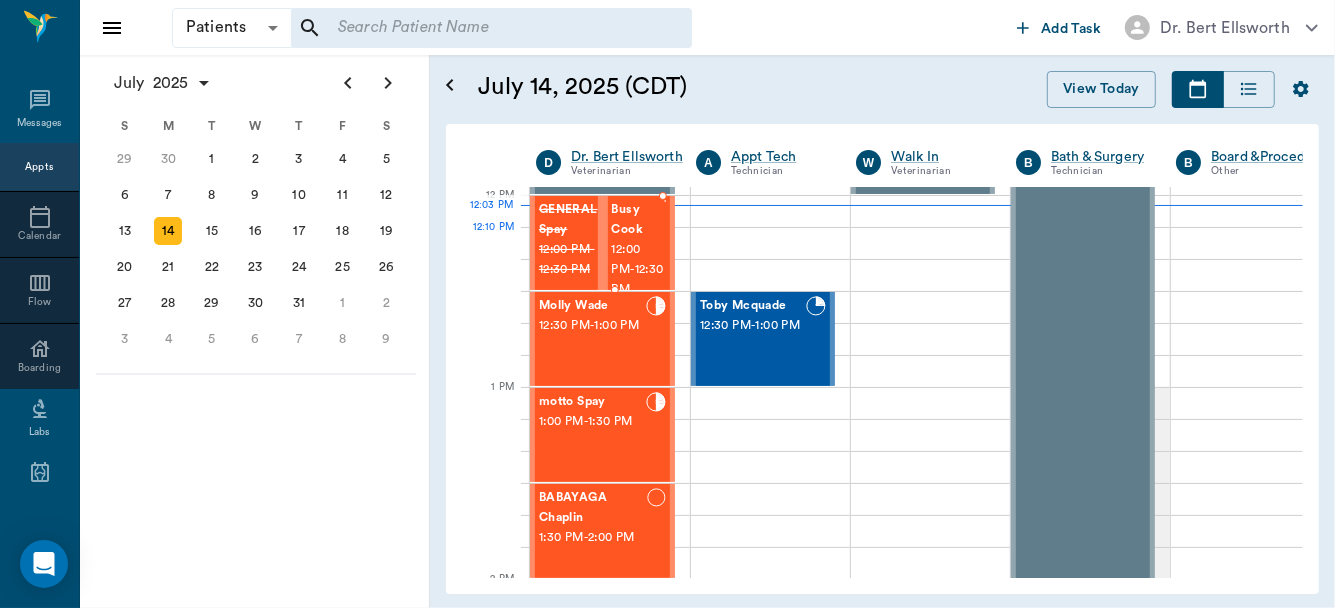 click on "12:00 PM  -  12:30 PM" at bounding box center (638, 270) 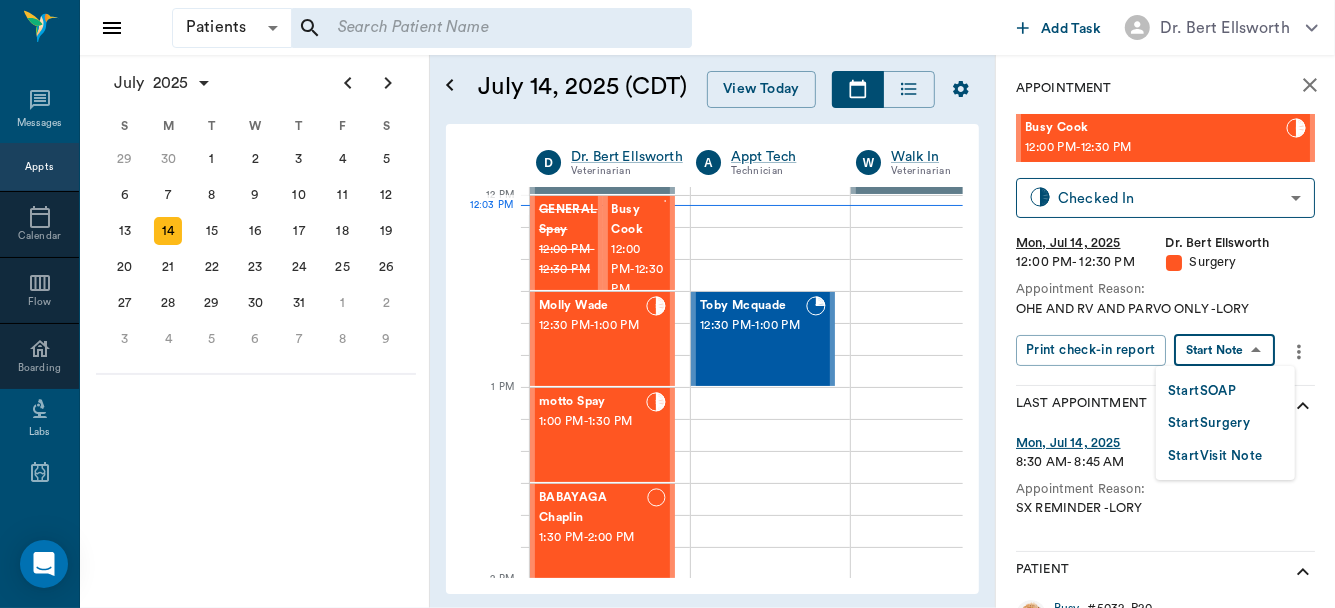 click on "Patients Patients ​ ​ Add Task Dr. Bert Ellsworth Nectar Messages Appts Calendar Flow Boarding Labs Imaging Inventory Tasks Forms Staff Reports Lookup Settings July 2025 S M T W T F S Jun 1 2 3 4 5 6 7 8 9 10 11 12 13 14 15 16 17 18 19 20 21 22 23 24 25 26 27 28 29 30 Jul 1 2 3 4 5 6 7 8 9 10 11 12 S M T W T F S 29 30 Jul 1 2 3 4 5 6 7 8 9 10 11 12 13 14 15 16 17 18 19 20 21 22 23 24 25 26 27 28 29 30 31 Aug 1 2 3 4 5 6 7 8 9 S M T W T F S 27 28 29 30 31 Aug 1 2 3 4 5 6 7 8 9 10 11 12 13 14 15 16 17 18 19 20 21 22 23 24 25 26 27 28 29 30 31 Sep 1 2 3 4 5 6 July 14, [YEAR] (CDT) View Today July 2025 Today 14 Mon Jul 2025 D Dr. Bert Ellsworth Veterinarian A Appt Tech Technician W Walk In Veterinarian B Bath ​ Surgery Technician B Board ​Procedures Other D Dr. Kindall Jones Veterinarian 8 AM 9 AM 10 AM 11 AM 12 PM 1 PM 2 PM 3 PM 4 PM 5 PM 6 PM 7 PM 8 PM 12:03 PM 12:20 PM Aura POINT 8:00 AM  -  8:30 AM DAISY MAE [LAST] 8:30 AM  -  9:00 AM Sadie [LAST] 8:30 AM  -  9:00 AM NO APPOINTMENT! EMERGENCY ONLY!  -   -" at bounding box center (667, 304) 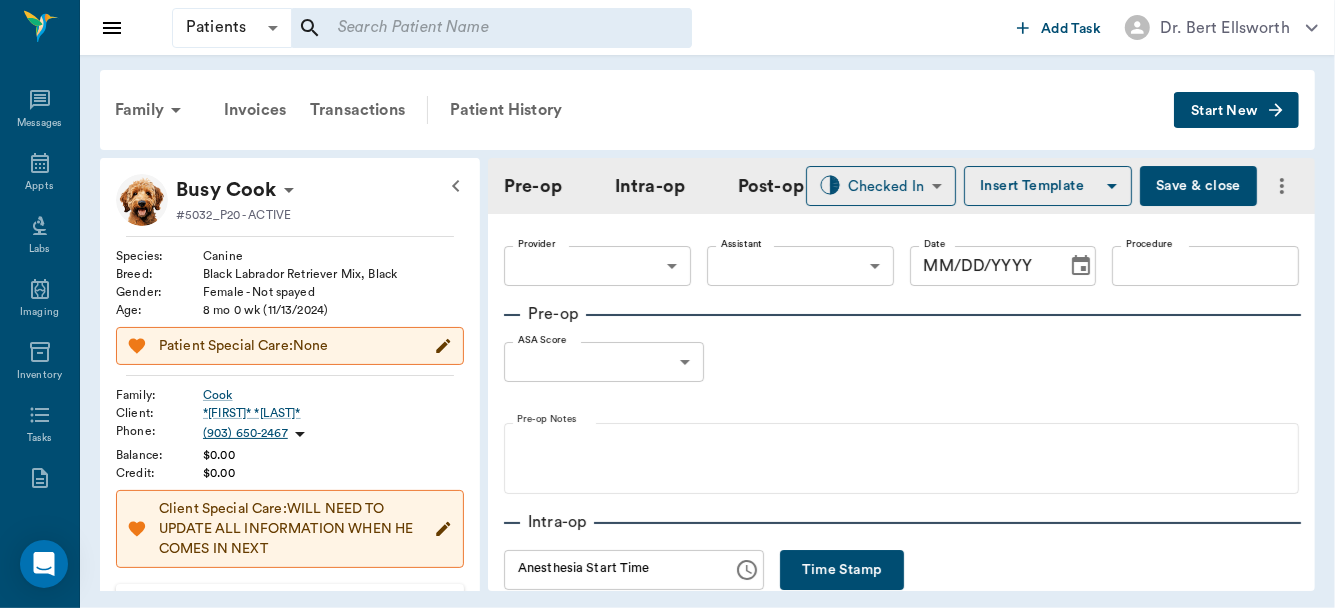 type on "63ec2f075fda476ae8351a4d" 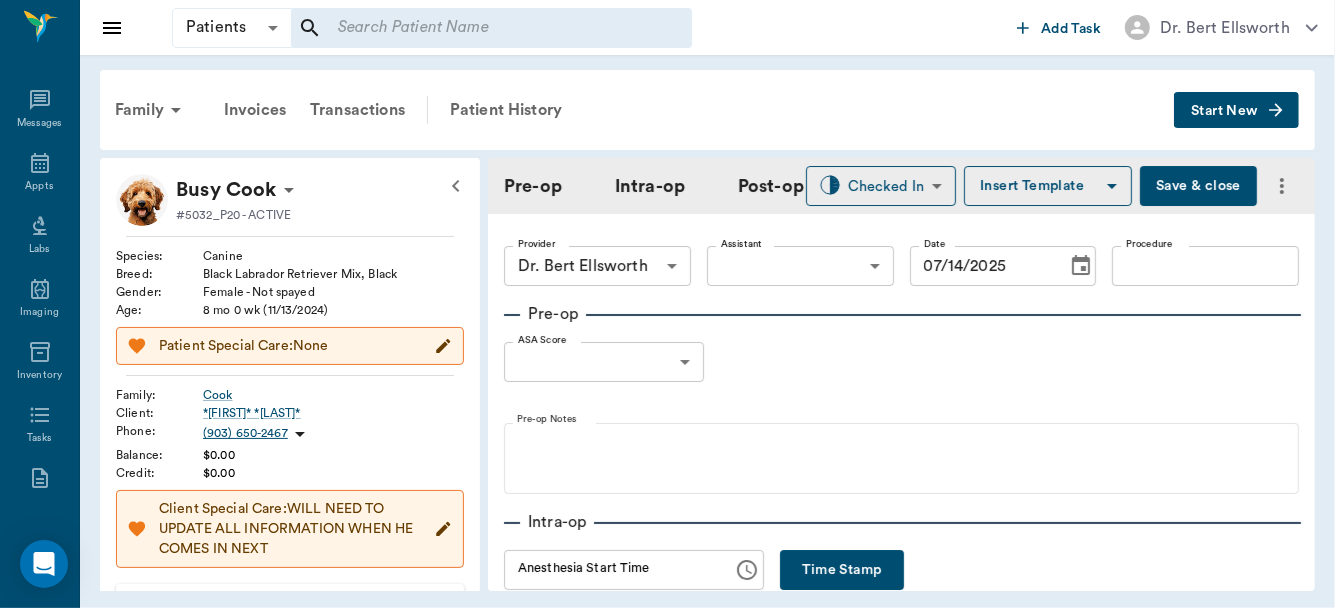 type on "07/14/2025" 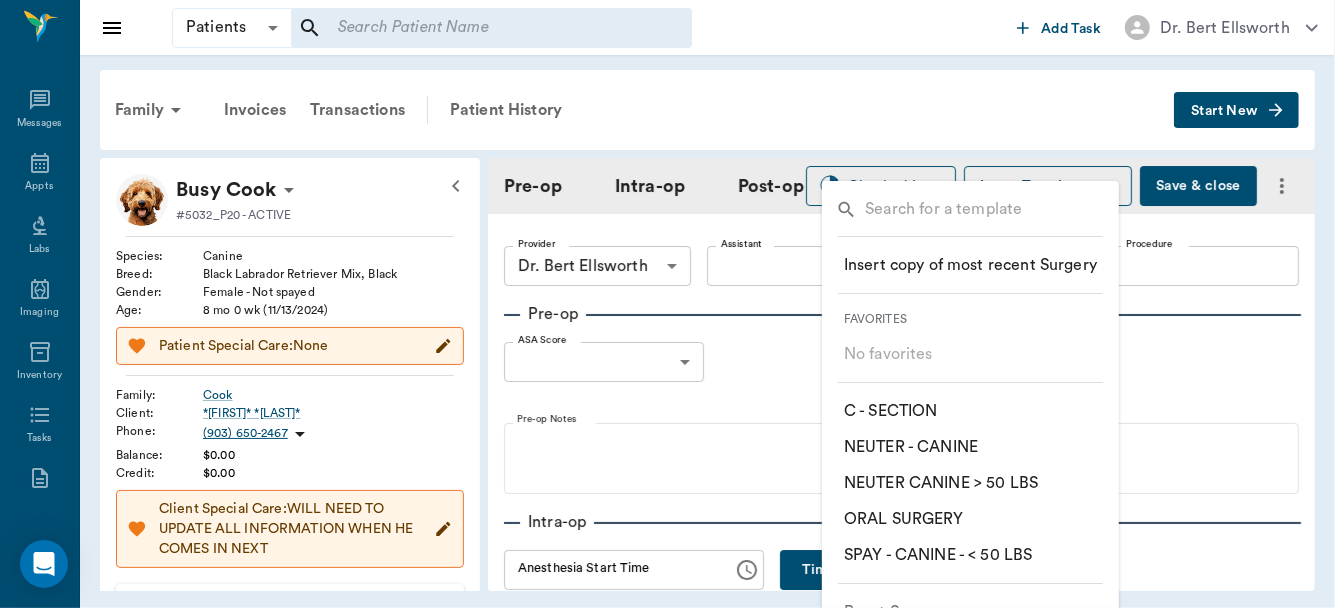 click on "​ SPAY - CANINE - < 50 LBS" at bounding box center (938, 555) 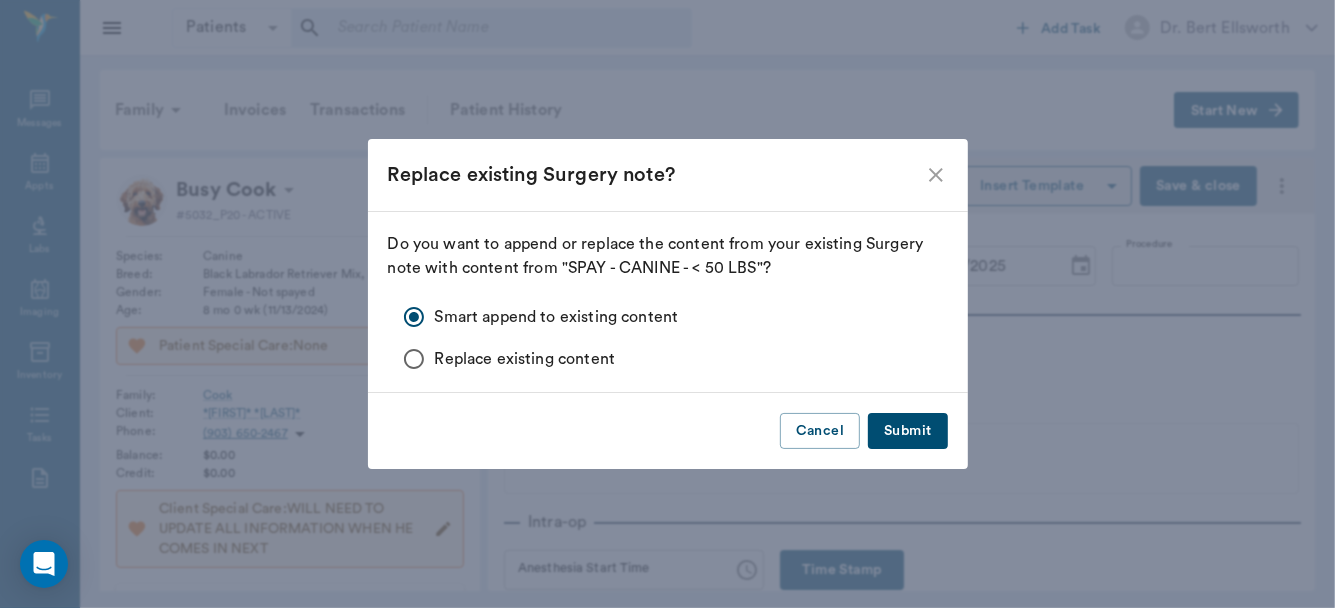 click on "Submit" at bounding box center [907, 431] 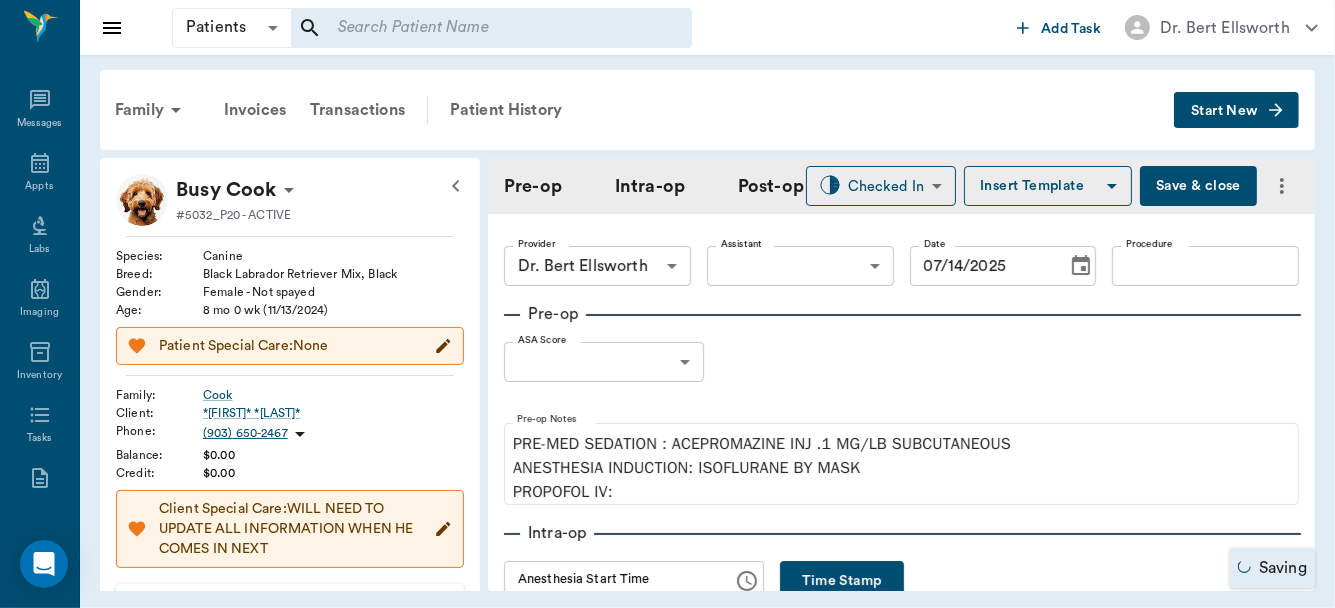 click on "Procedure" at bounding box center [1205, 266] 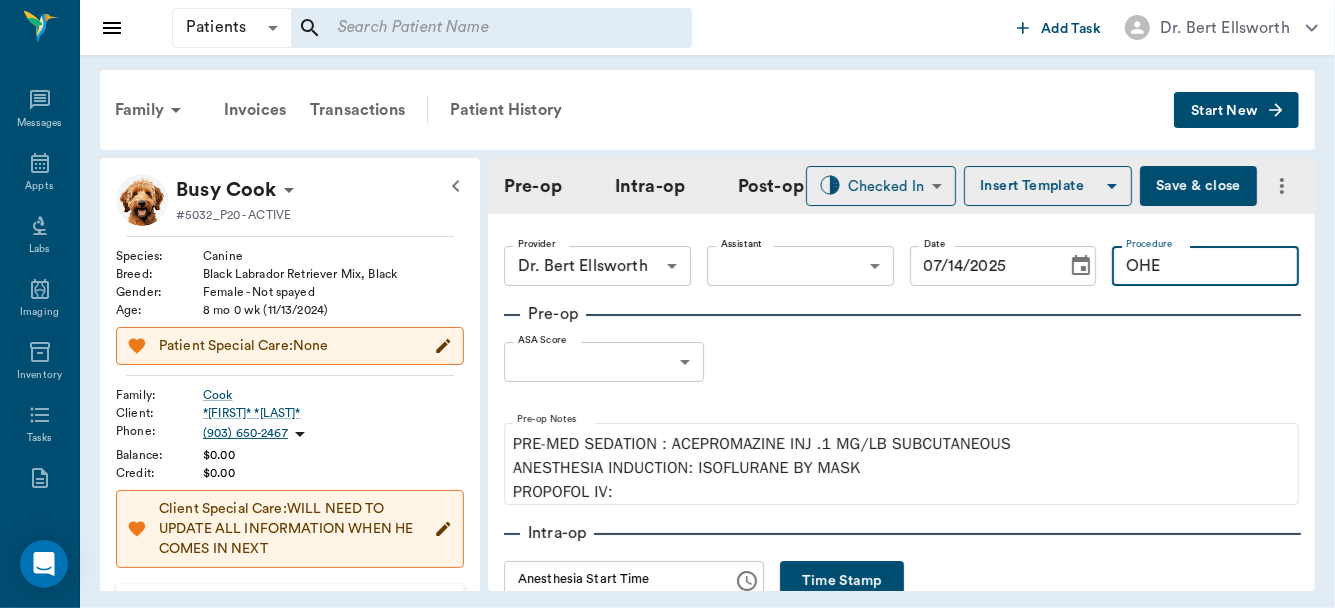 type on "OHE" 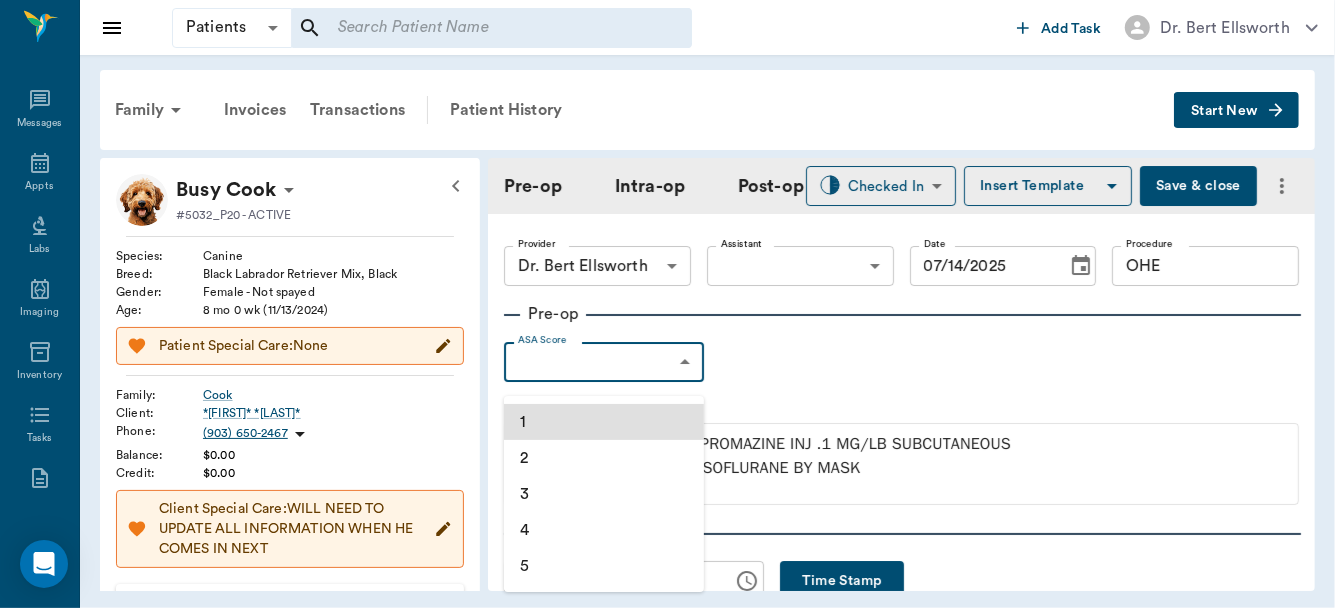 click on "Patients Patients ​ ​ Add Task Dr. Bert Ellsworth Nectar Messages Appts Labs Imaging Inventory Tasks Forms Staff Reports Lookup Settings Family Invoices Transactions Patient History Start New Busy Cook #5032_P20    -    ACTIVE   Species : Canine Breed : Black Labrador Retriever Mix, Black Gender : Female - Not spayed Age : [AGE] Patient Special Care:  None Family : Cook Client : *[FIRST]* *[LAST]* Phone : [PHONE] Balance : $0.00 Credit : $0.00 Client Special Care:  WILL NEED TO UPDATE ALL INFORMATION WHEN HE COMES IN NEXT Patient Vitals Weight BCS HR Temp Resp BP Dia Pain Perio Score ( lb ) Date Ongoing diagnosis Current Rx Reminders Once A Month Flea Treatment ( Sarolaner ) 1 Dose 06/10/25 Upcoming appointments Schedule Appointment Pre-op Intra-op Post-op Checked In CHECKED_IN ​ Insert Template  Save&
close Provider Dr. Bert Ellsworth 63ec2f075fda476ae8351a4d Provider Assistant ​ Assistant Date 07/14/2025 Date Procedure OHE Procedure Pre-op ASA Score ​ null ASA Score Time" at bounding box center (667, 304) 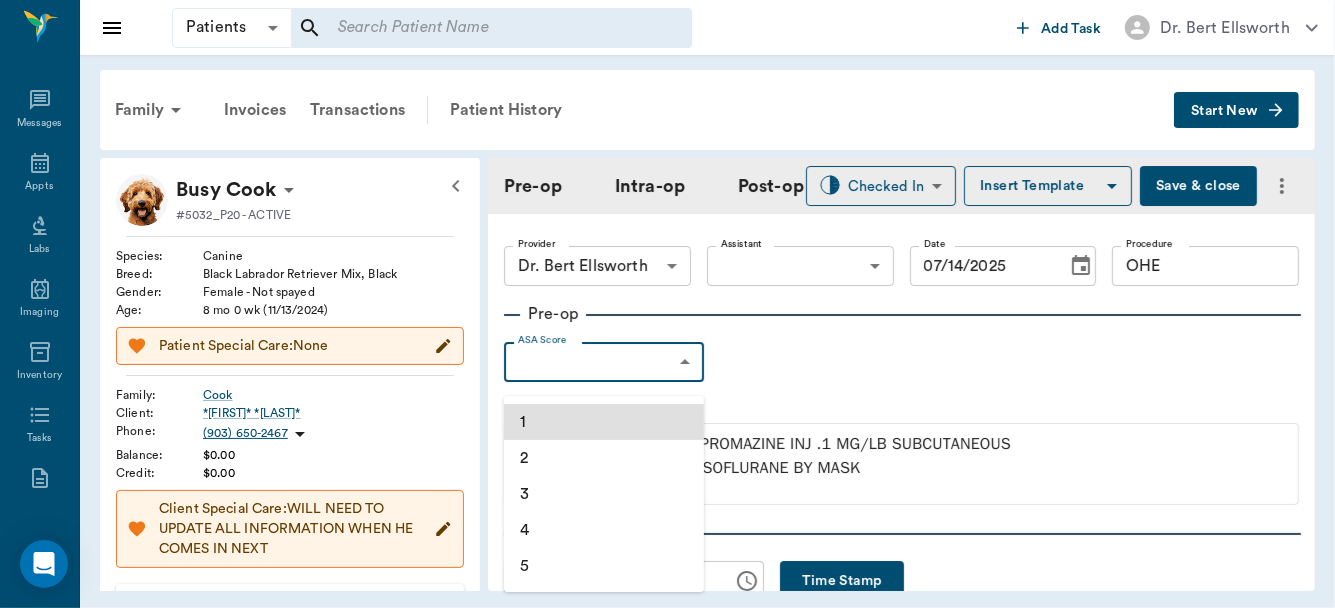 click on "1" at bounding box center (604, 422) 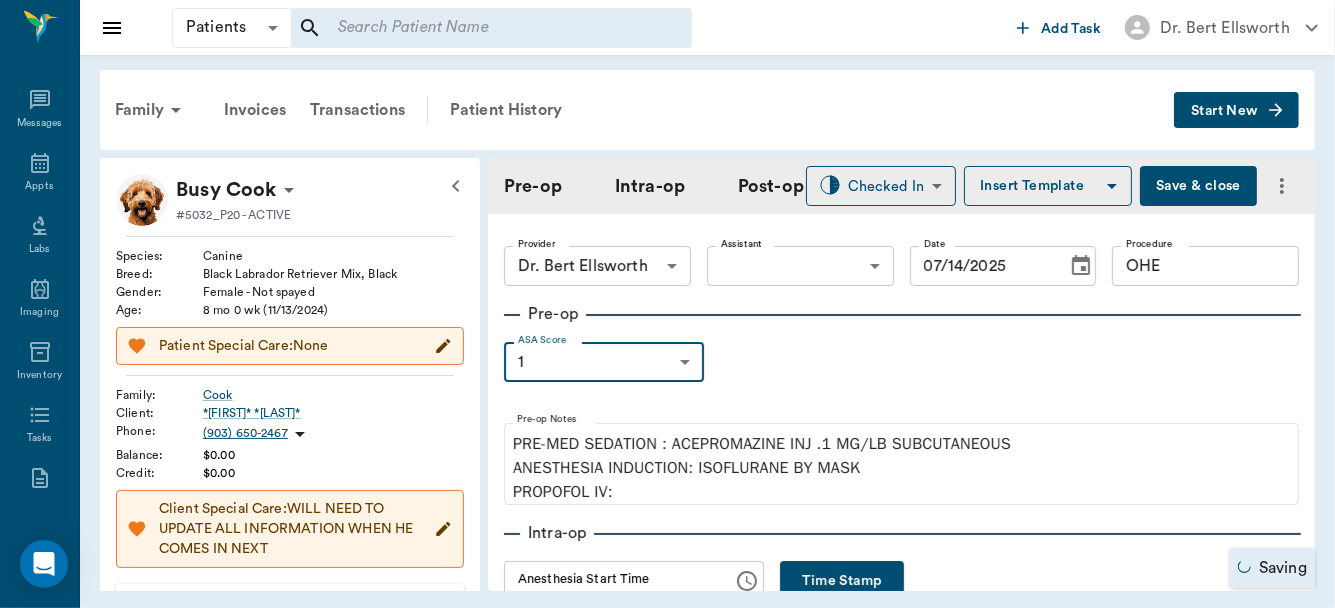 click on "Patients Patients ​ ​ Add Task Dr. Bert Ellsworth Nectar Messages Appts Labs Imaging Inventory Tasks Forms Staff Reports Lookup Settings Family Invoices Transactions Patient History Start New Busy Cook #5032_P20    -    ACTIVE   Species : Canine Breed : Black Labrador Retriever Mix, Black Gender : Female - Not spayed Age : [AGE] Patient Special Care:  None Family : Cook Client : *[FIRST]* *[LAST]* Phone : [PHONE] Balance : $0.00 Credit : $0.00 Client Special Care:  WILL NEED TO UPDATE ALL INFORMATION WHEN HE COMES IN NEXT Patient Vitals Weight BCS HR Temp Resp BP Dia Pain Perio Score ( lb ) Date Ongoing diagnosis Current Rx Reminders Once A Month Flea Treatment ( Sarolaner ) 1 Dose 06/10/25 Upcoming appointments Schedule Appointment Pre-op Intra-op Post-op Checked In CHECKED_IN ​ Insert Template  Save&
close Provider Dr. Bert Ellsworth 63ec2f075fda476ae8351a4d Provider Assistant ​ Assistant Date 07/14/2025 Date Procedure OHE Procedure Pre-op ASA Score 1 1 ASA Score Intra-op" at bounding box center (667, 304) 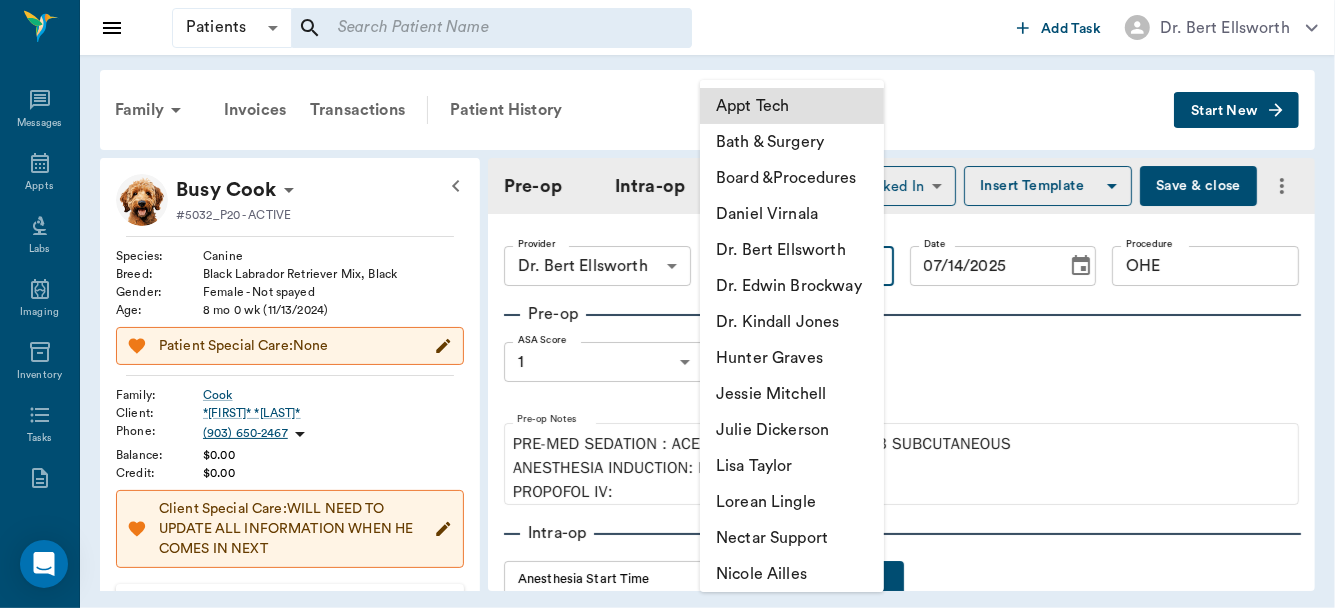 click on "Julie Dickerson" at bounding box center (792, 430) 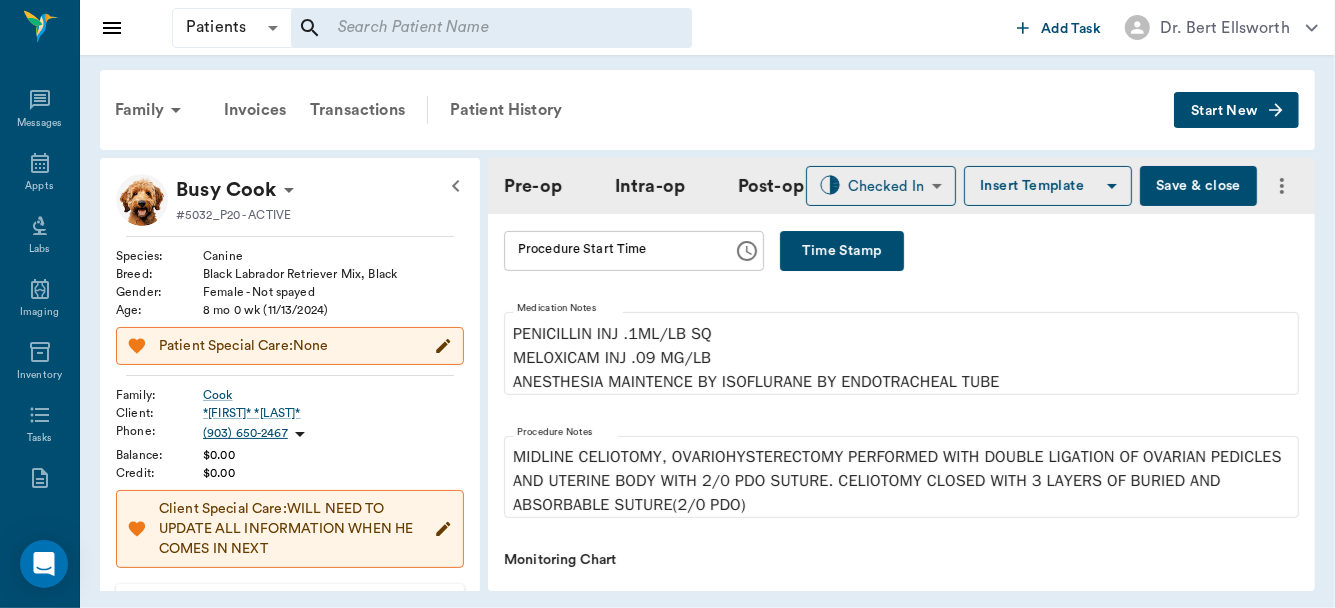 scroll, scrollTop: 335, scrollLeft: 0, axis: vertical 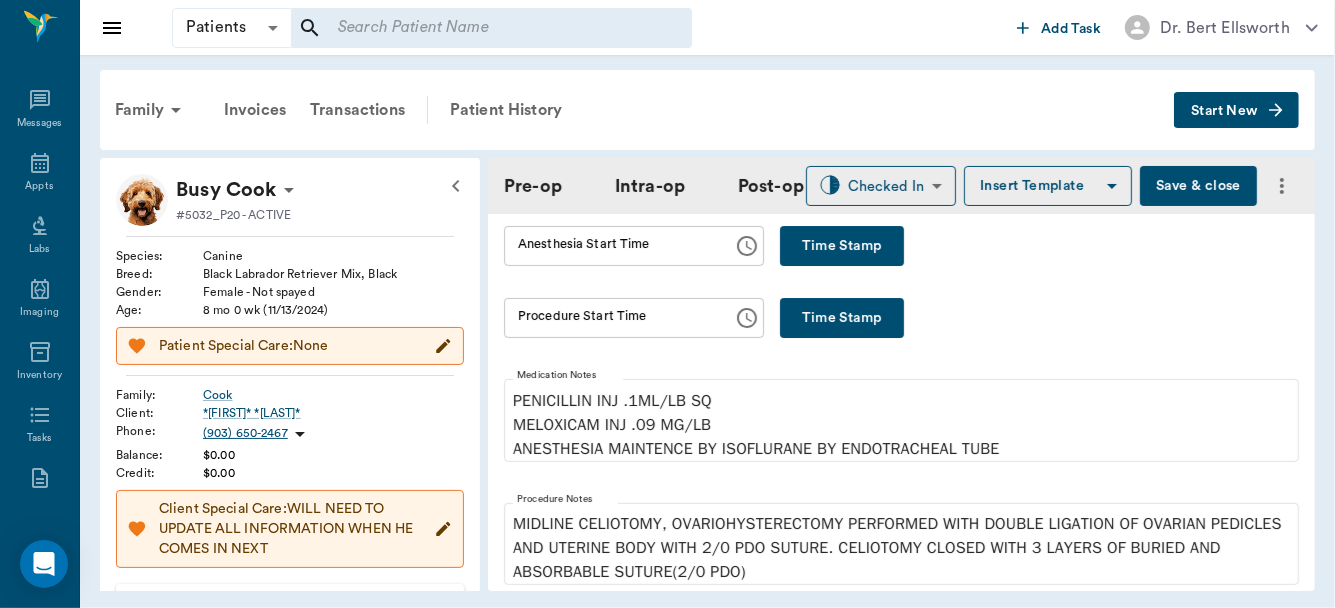click on "Time Stamp" at bounding box center [842, 246] 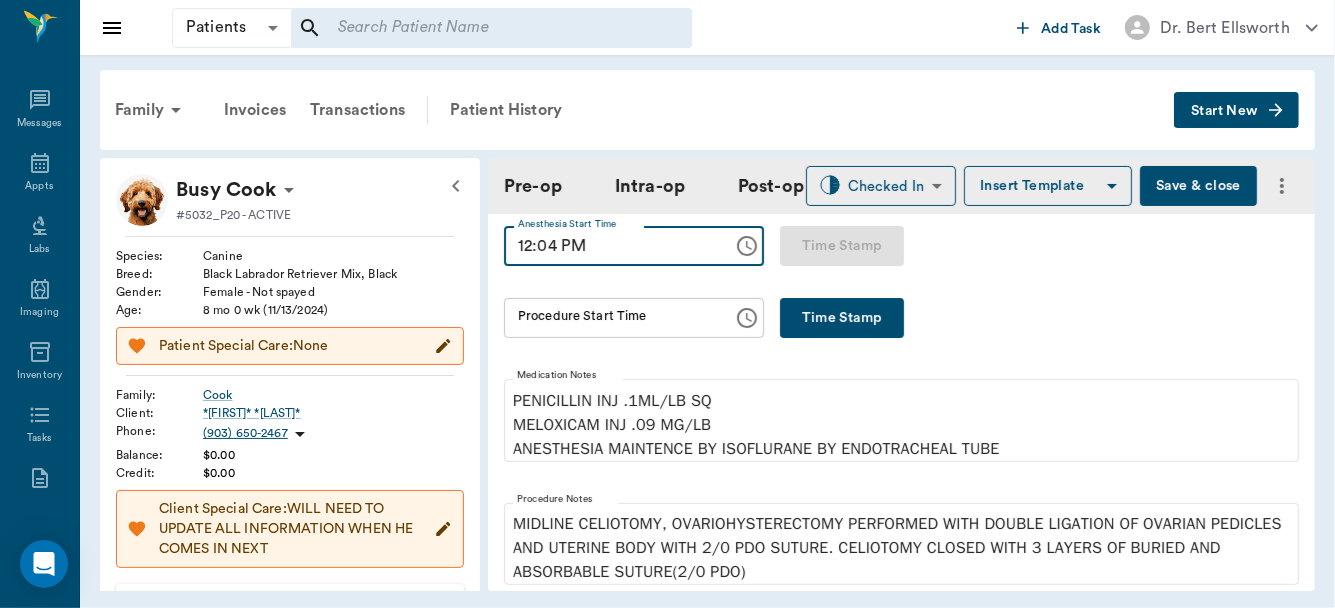 click on "12:04 PM" at bounding box center (611, 246) 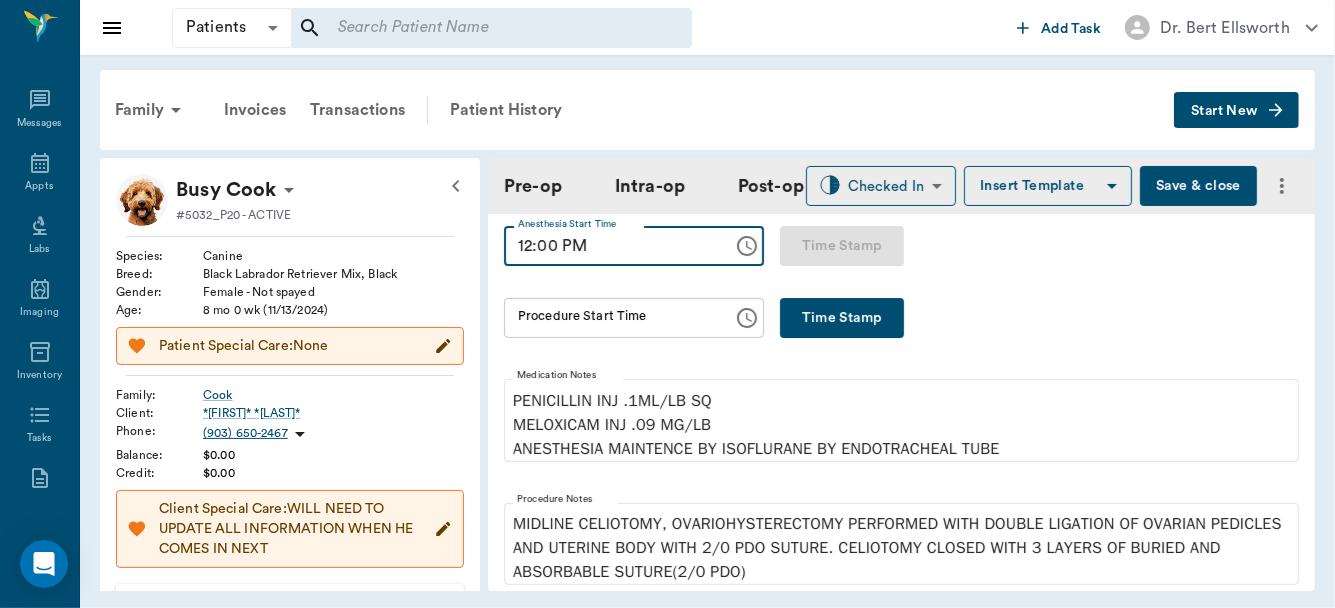 type on "12:00 PM" 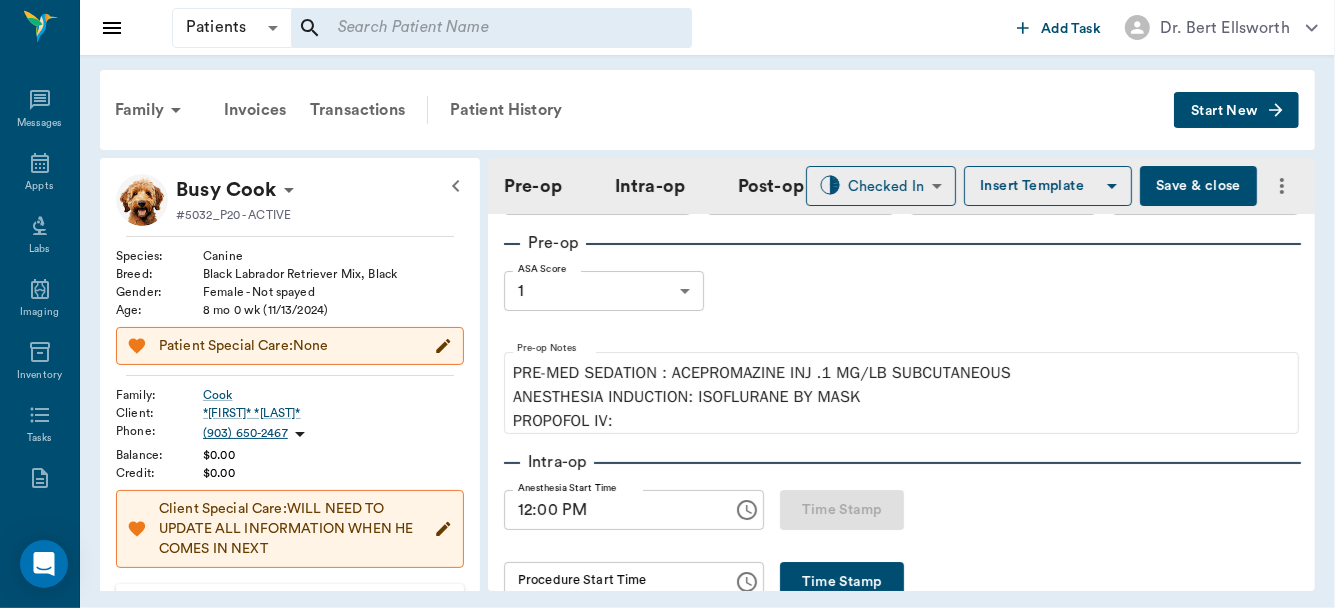 scroll, scrollTop: 0, scrollLeft: 0, axis: both 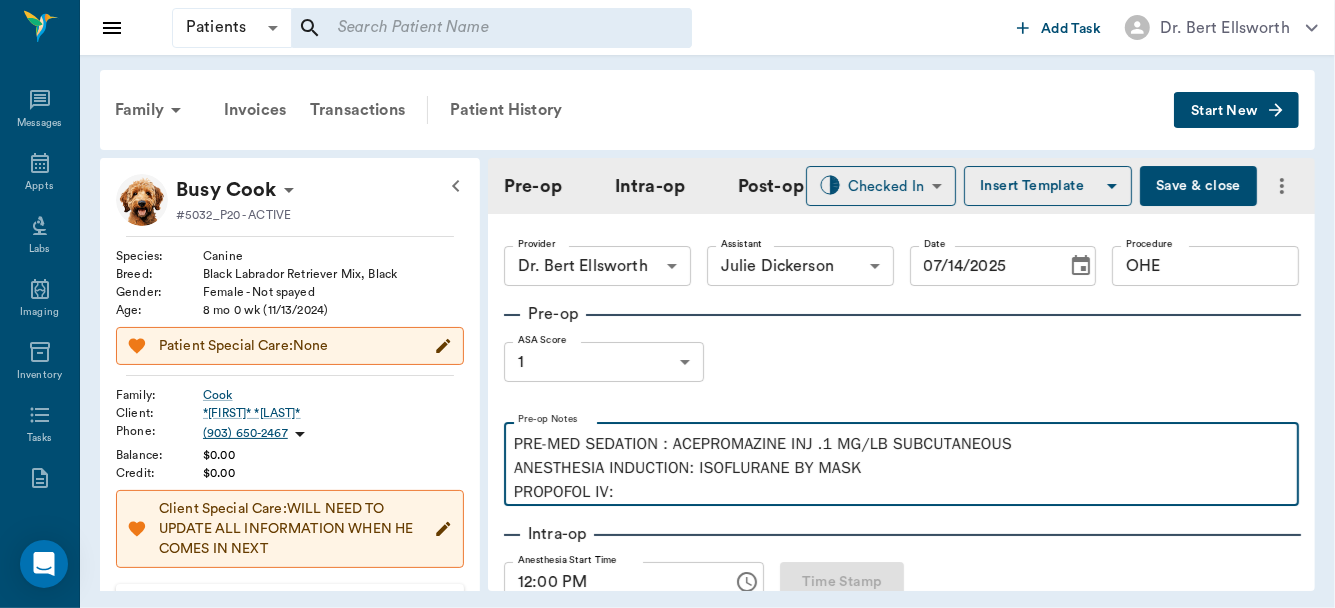 click on "PRE-MED SEDATION : ACEPROMAZINE INJ .1 MG/LB SUBCUTANEOUS ANESTHESIA INDUCTION: ISOFLURANE BY MASK PROPOFOL IV:" at bounding box center [901, 468] 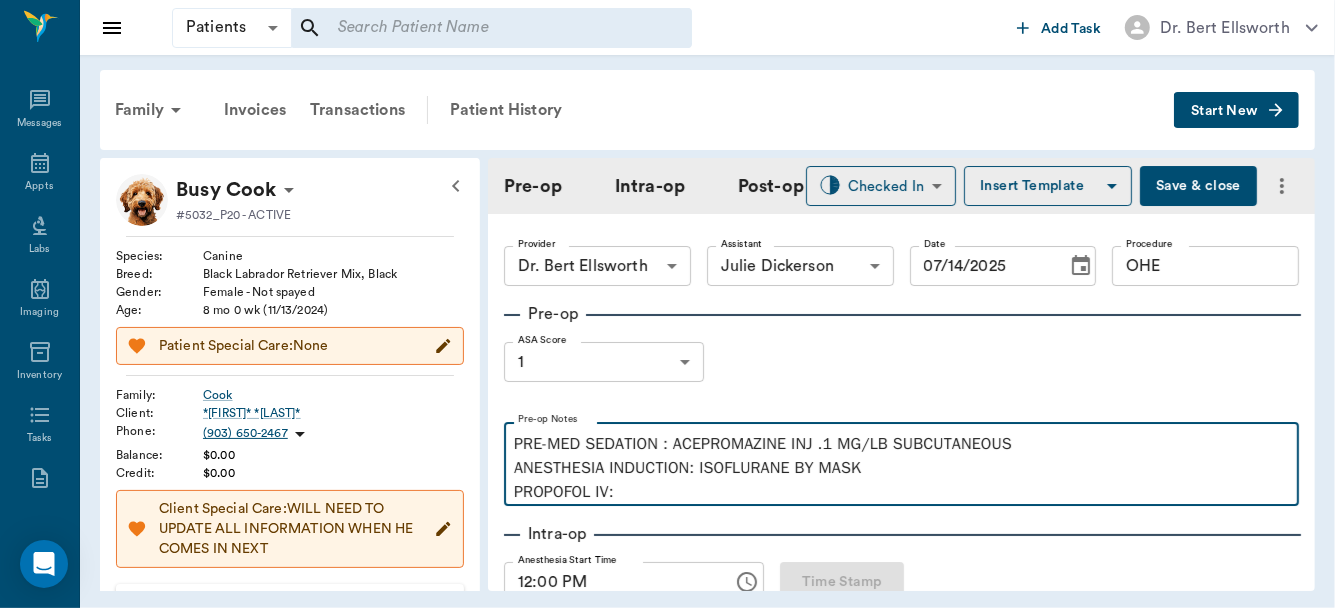 type 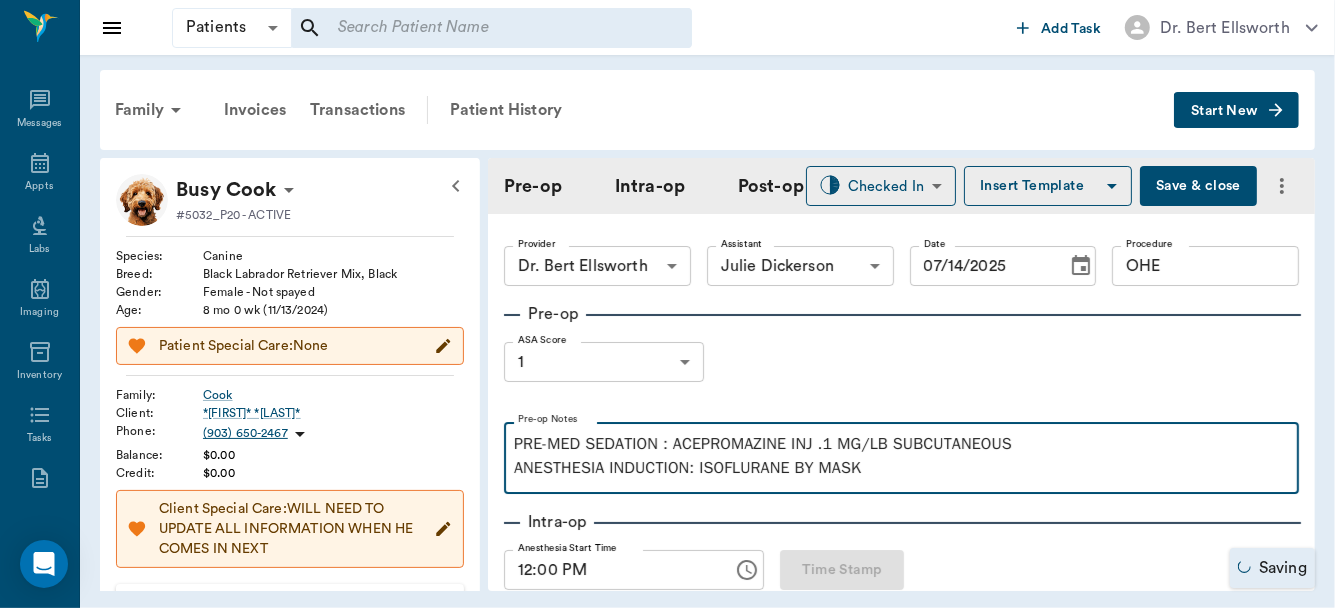 scroll, scrollTop: 379, scrollLeft: 0, axis: vertical 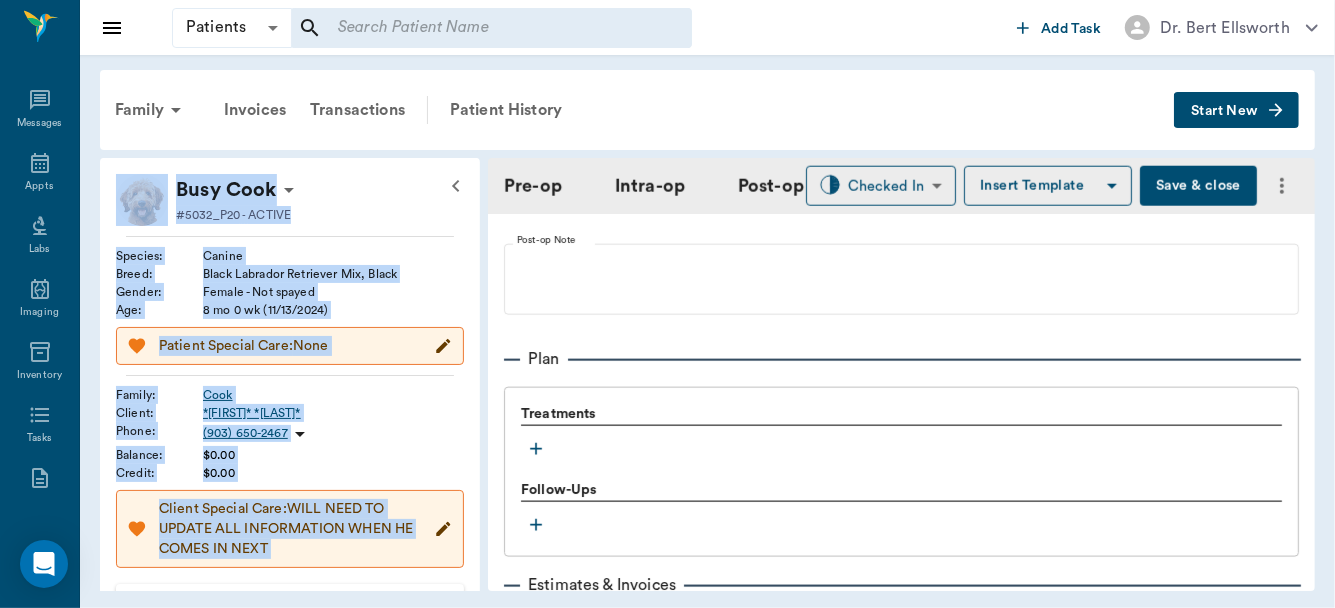 drag, startPoint x: 1333, startPoint y: 138, endPoint x: 1311, endPoint y: 161, distance: 31.827662 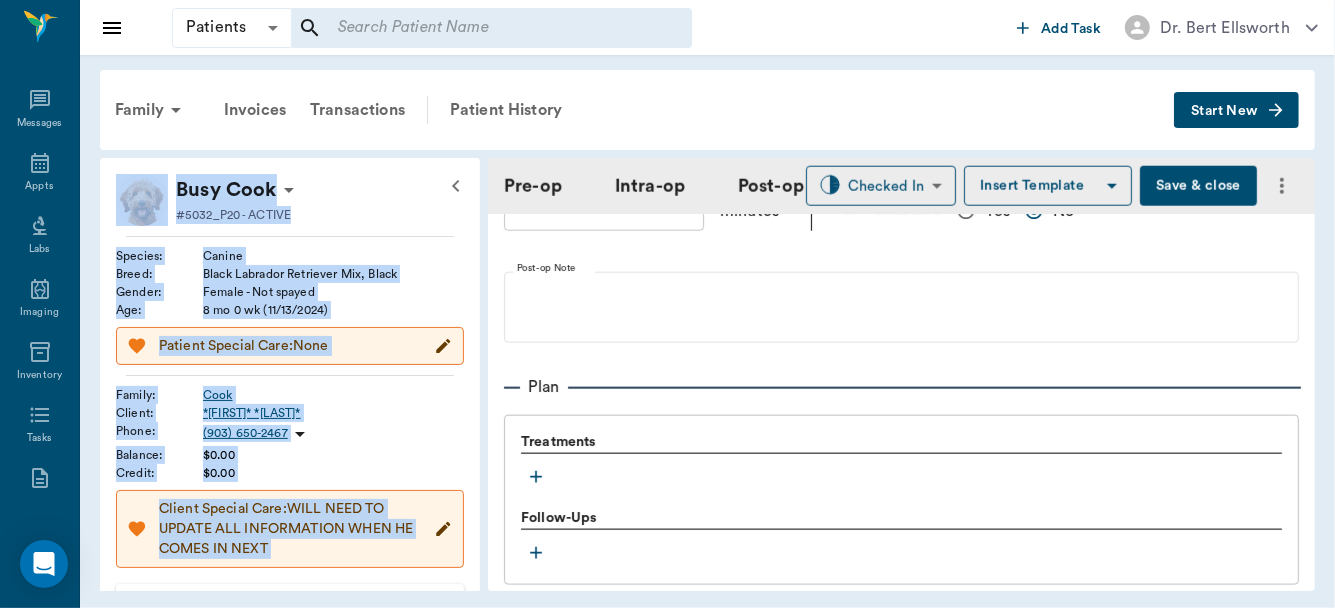 scroll, scrollTop: 1481, scrollLeft: 0, axis: vertical 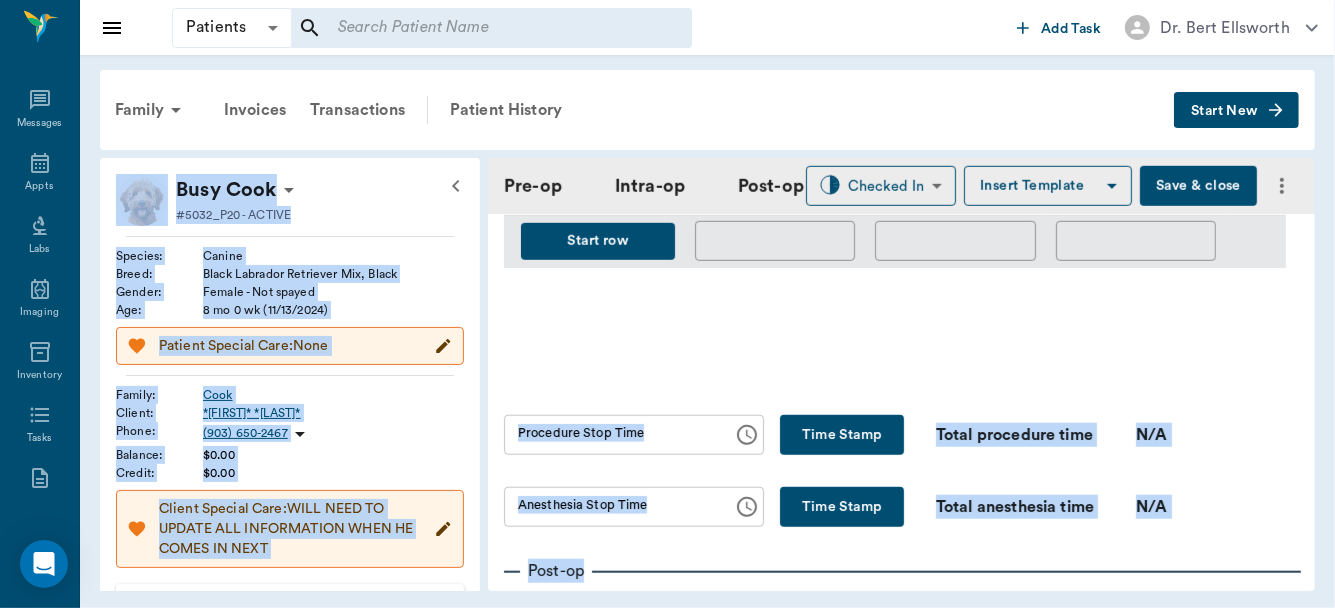 click on "Monitoring Chart 0 Time (minutes from start) 0 1 2 4 SP O2 0 Time SP O2 HR RR 12:04 PM ​ ​ ​ ​ Start row ​ ​ ​" at bounding box center [901, 105] 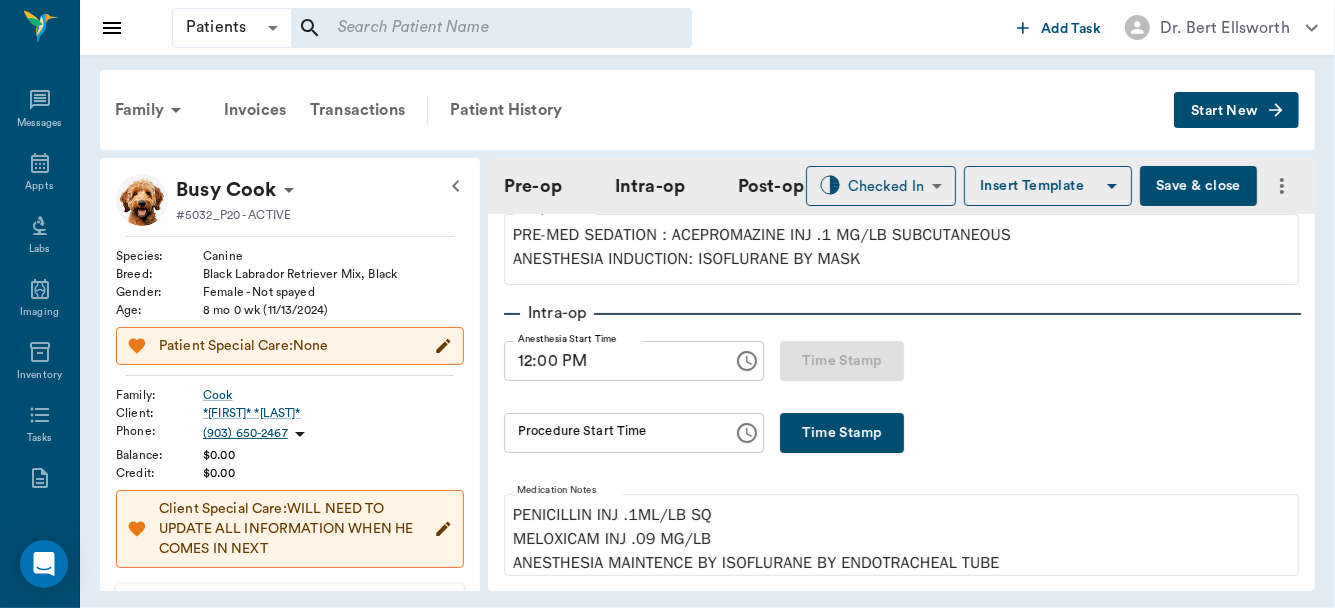 scroll, scrollTop: 172, scrollLeft: 0, axis: vertical 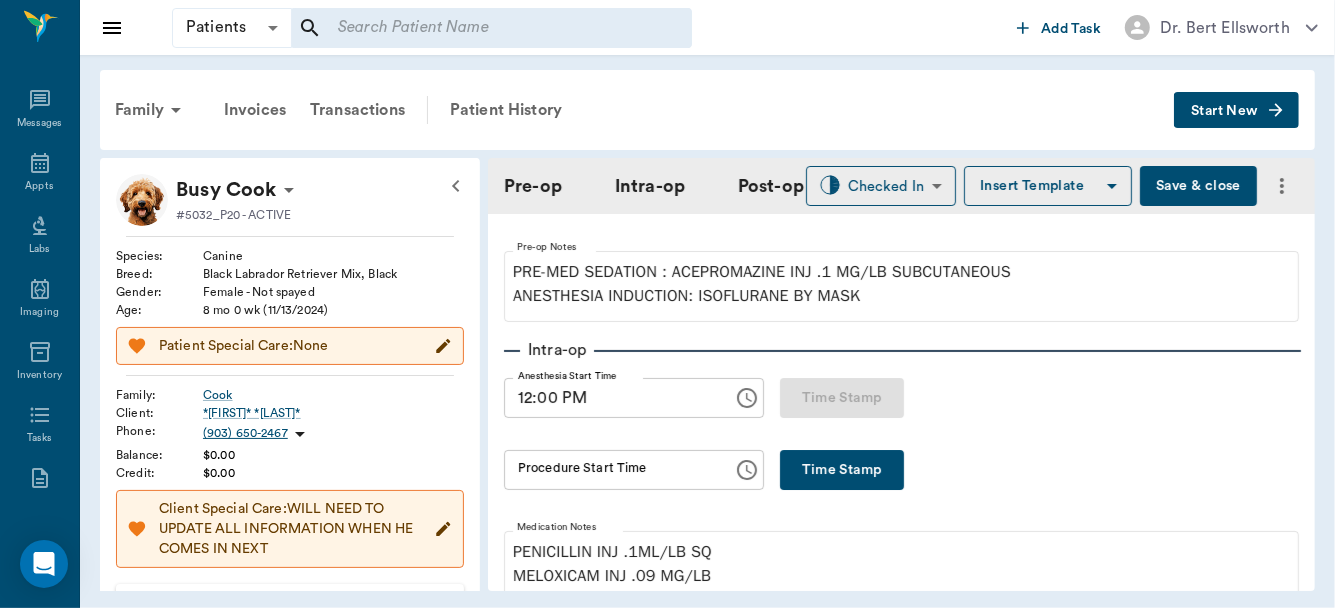 click on "Time Stamp" at bounding box center [842, 470] 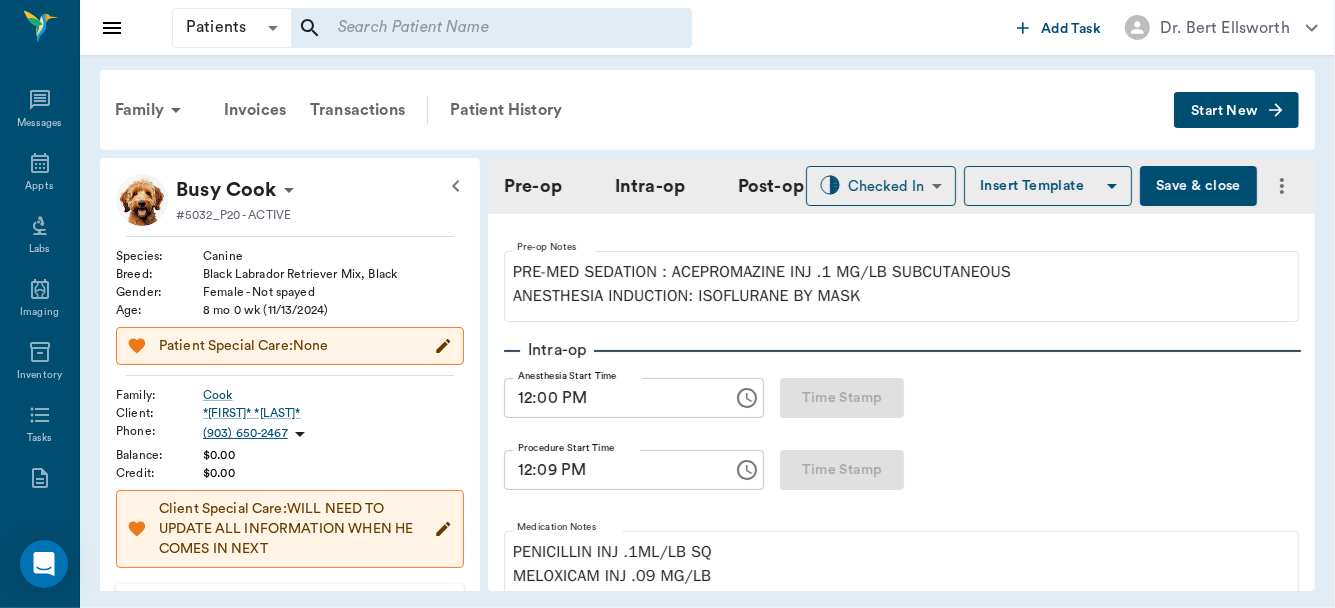 type on "12:09 PM" 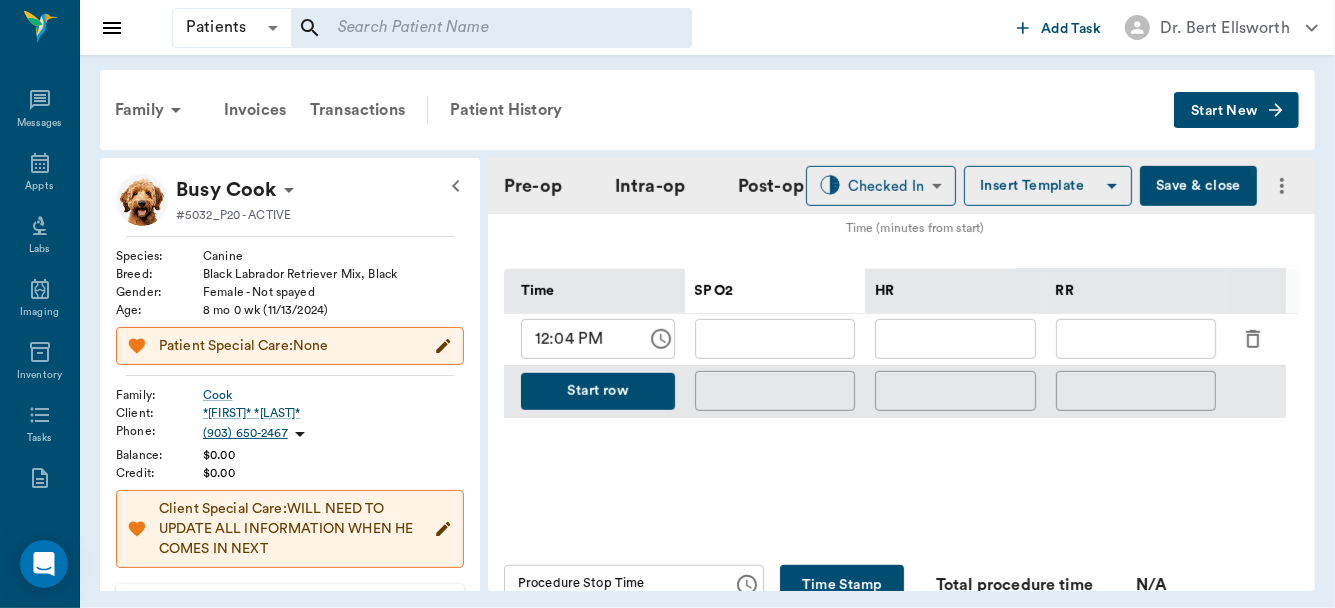 scroll, scrollTop: 1311, scrollLeft: 0, axis: vertical 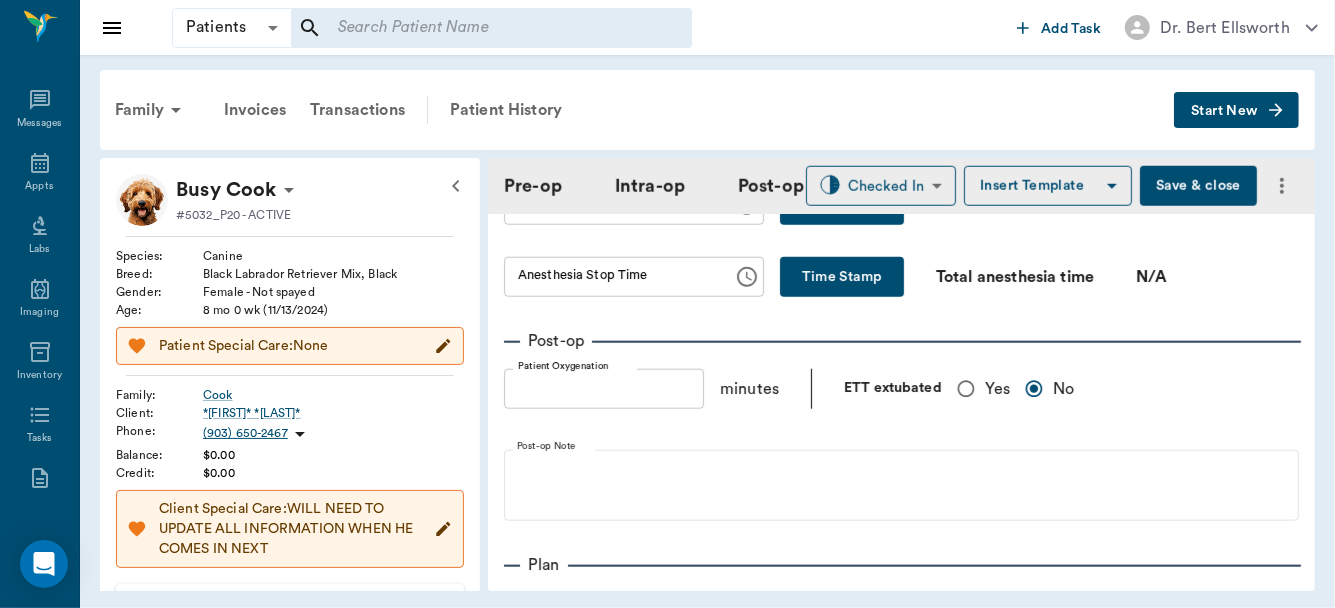 click on "Yes" at bounding box center [966, 389] 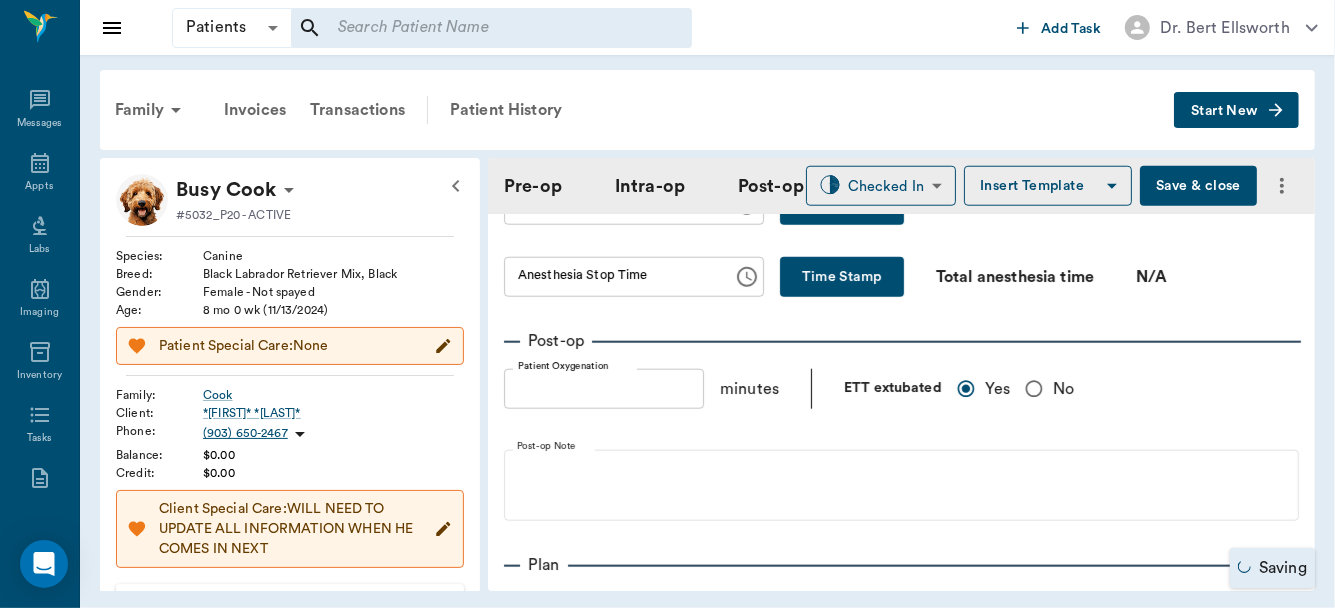 scroll, scrollTop: 1690, scrollLeft: 0, axis: vertical 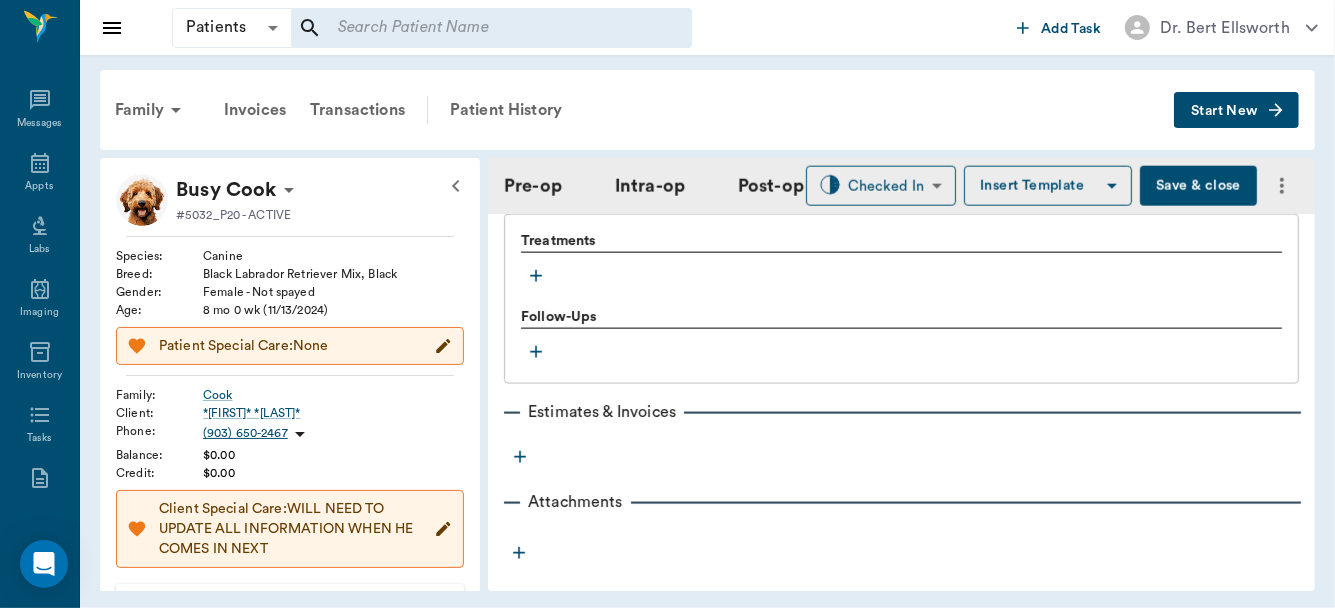 click 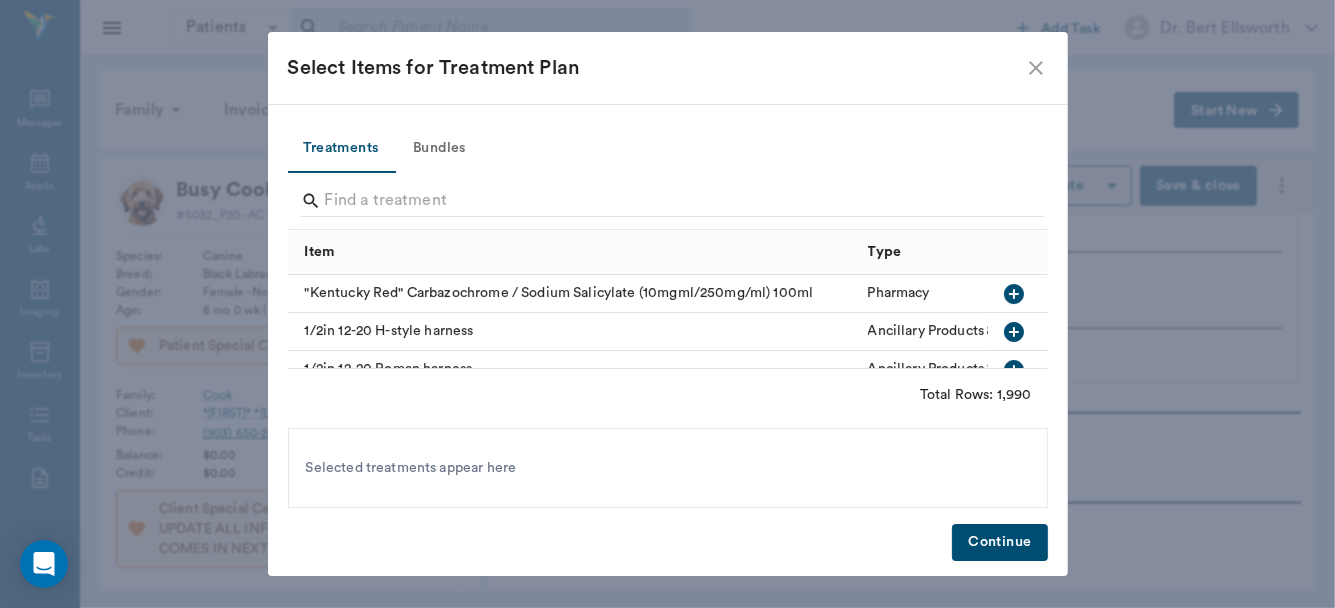 click on "Bundles" at bounding box center [440, 149] 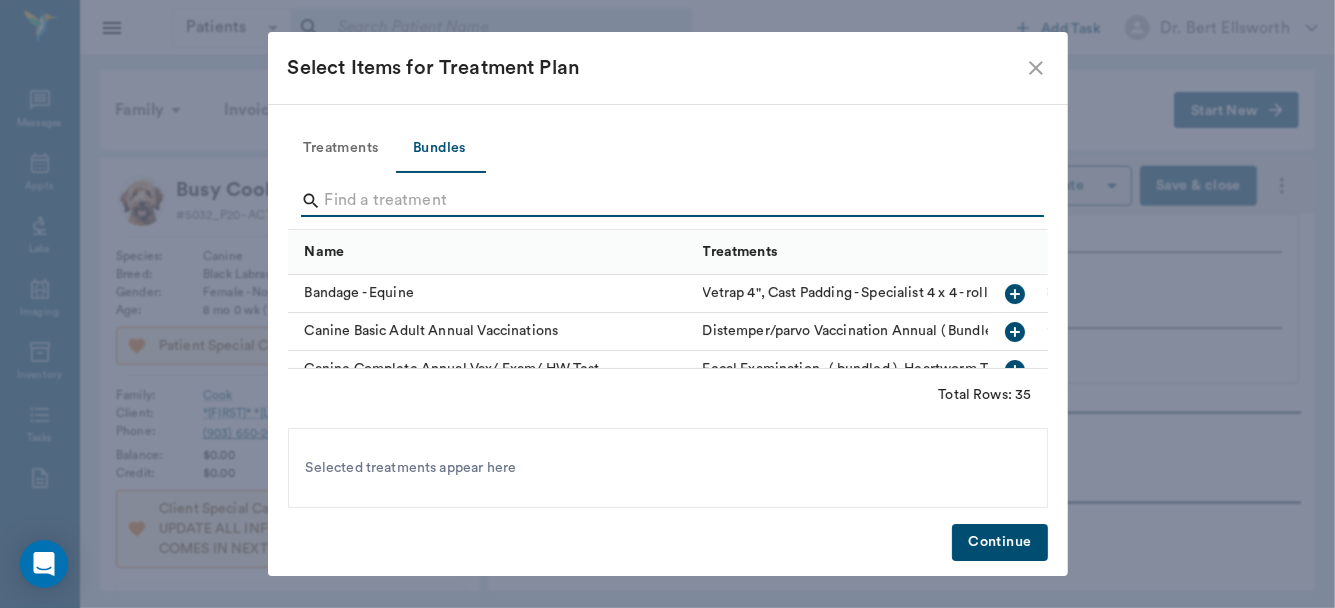 click at bounding box center [669, 201] 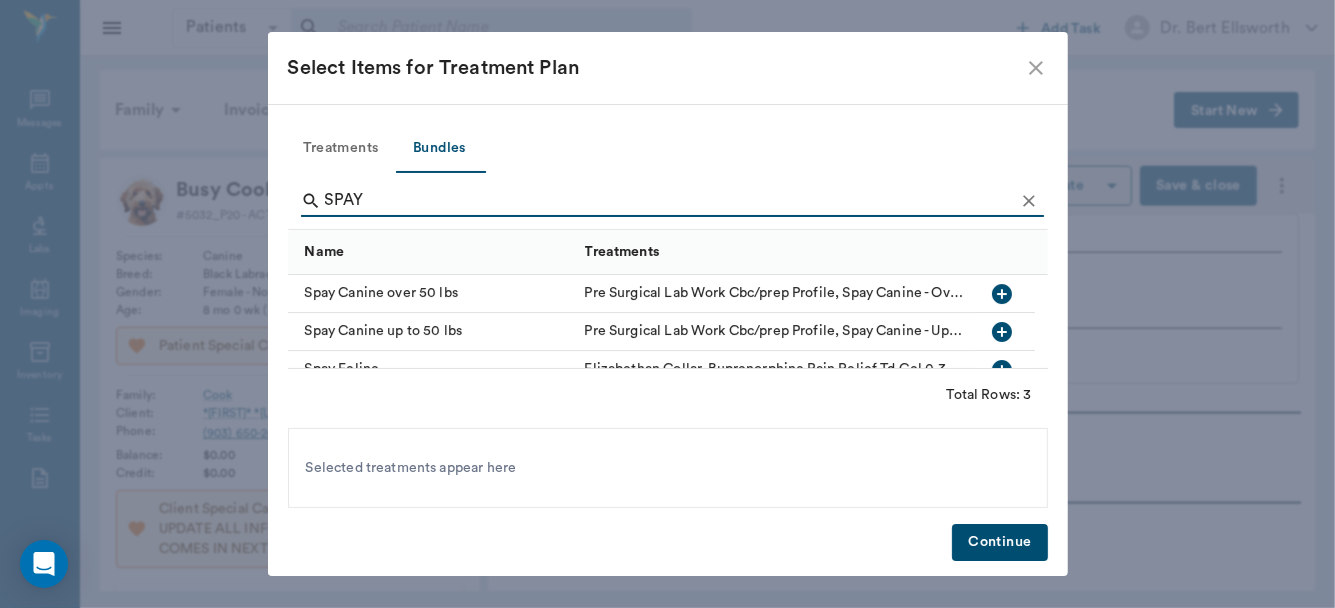 type on "SPAY" 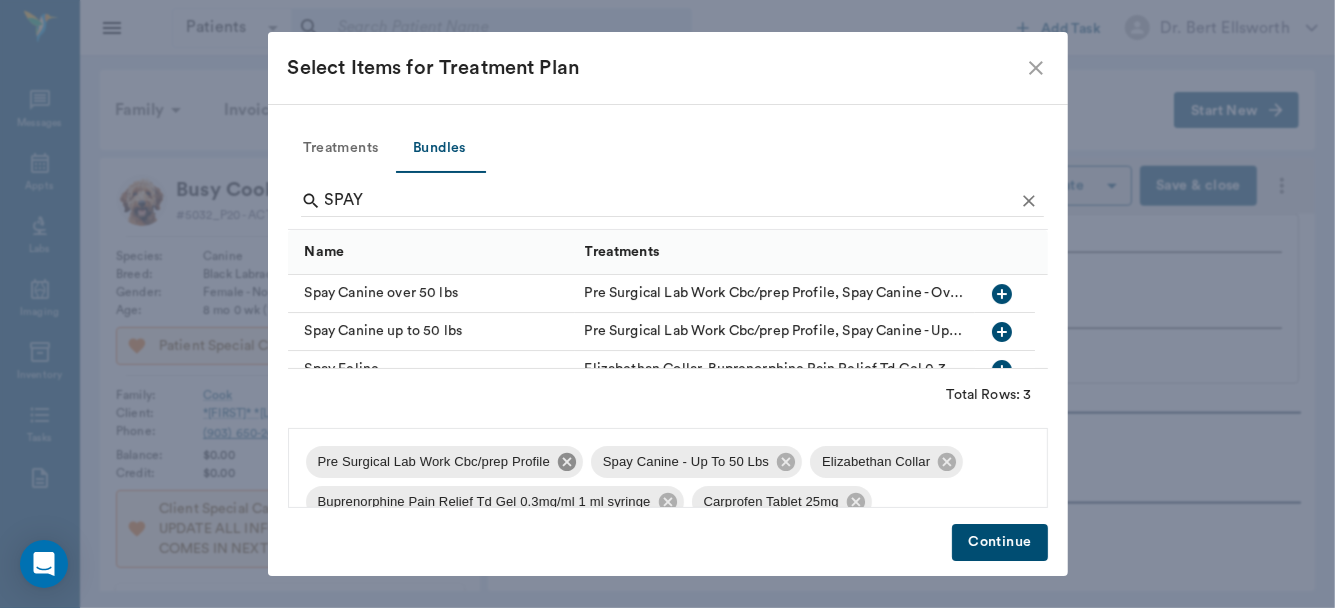 click 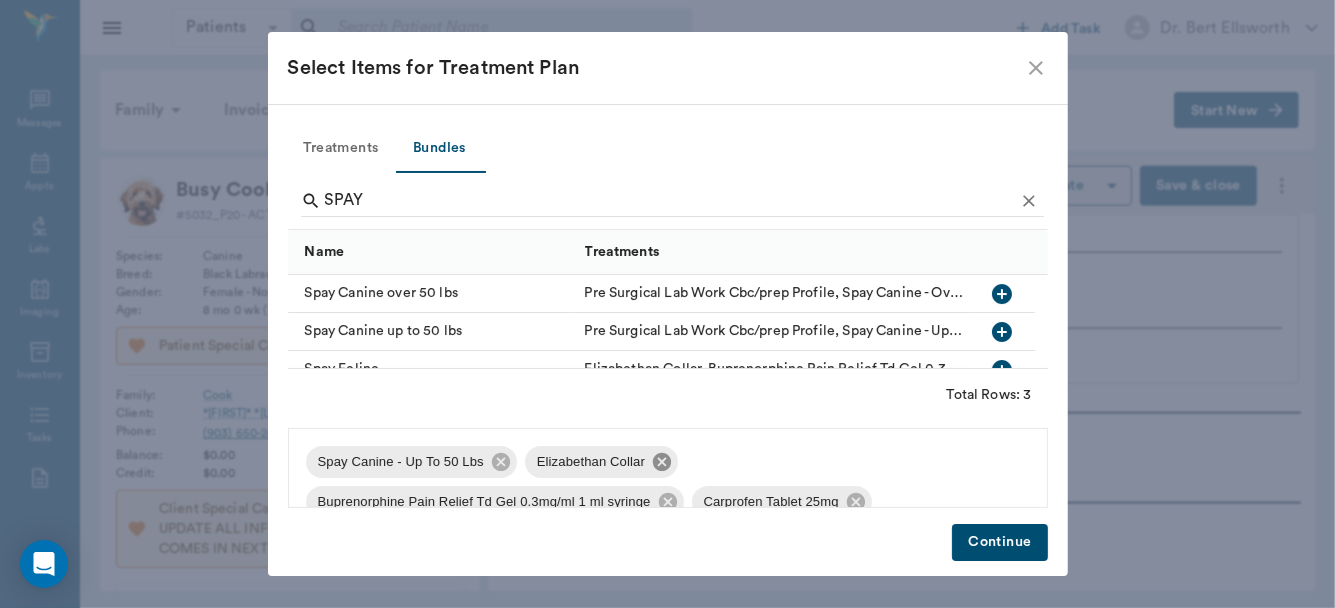 click 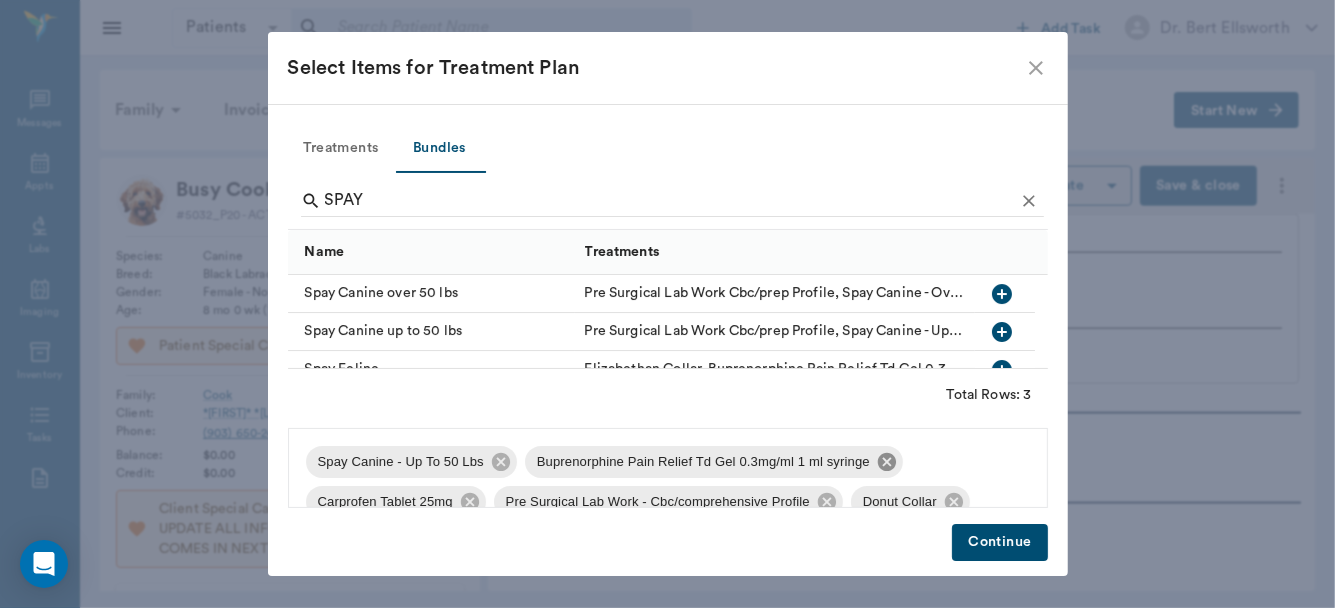 click 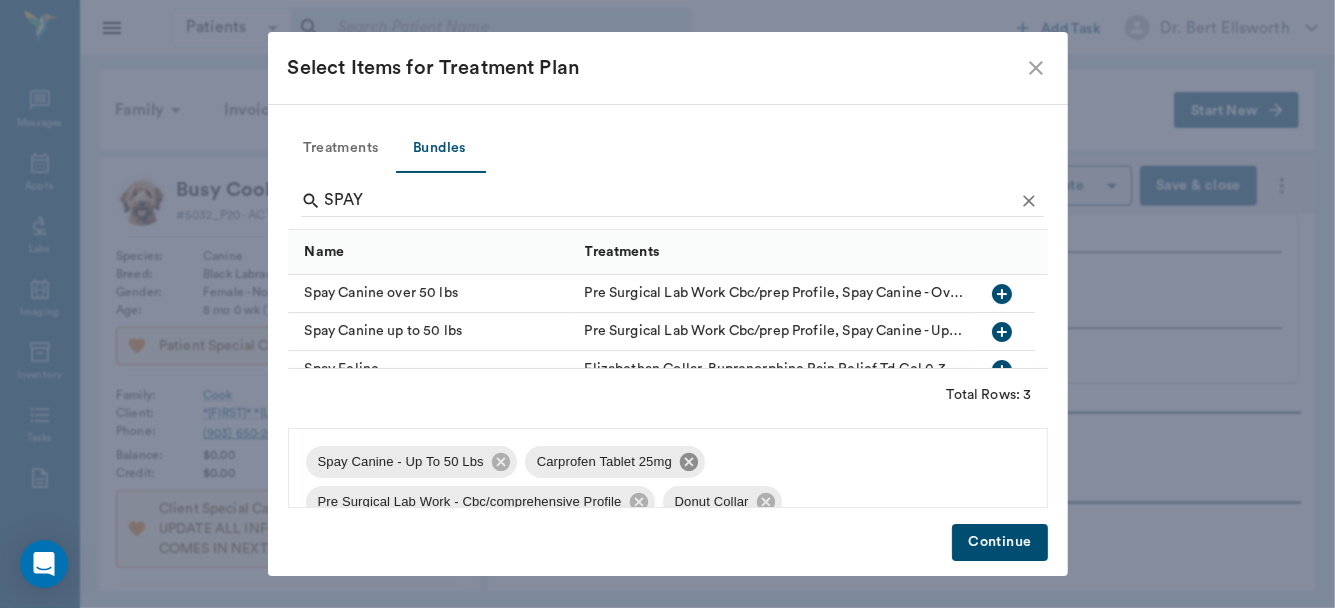 click 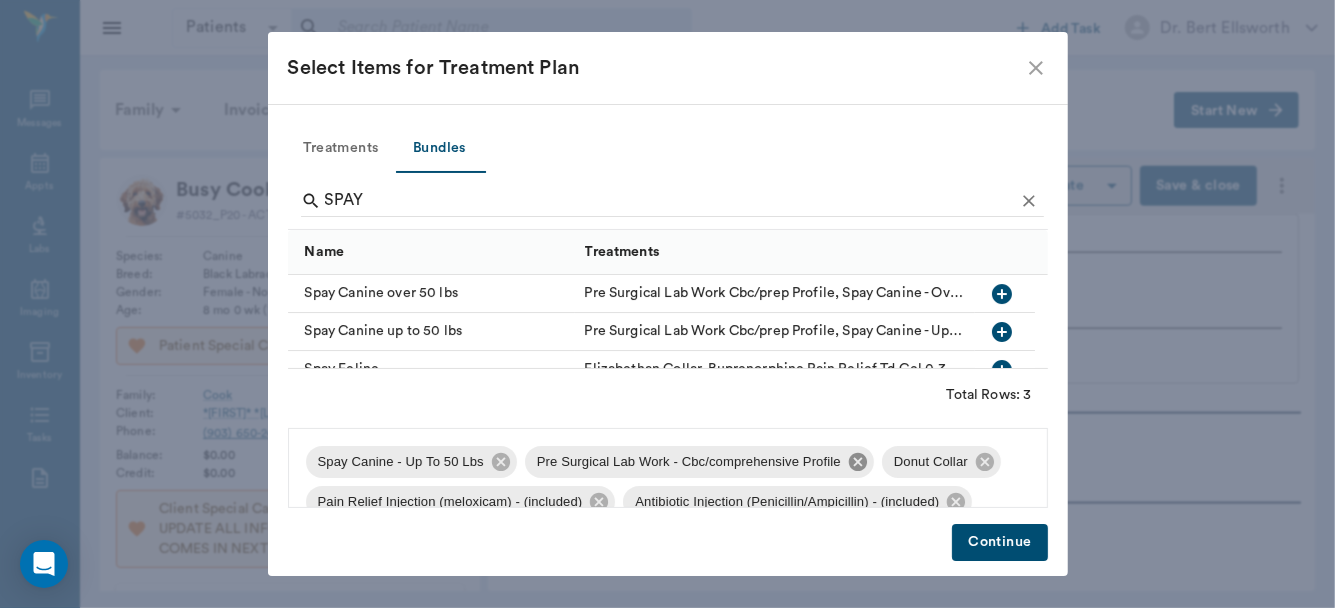 click 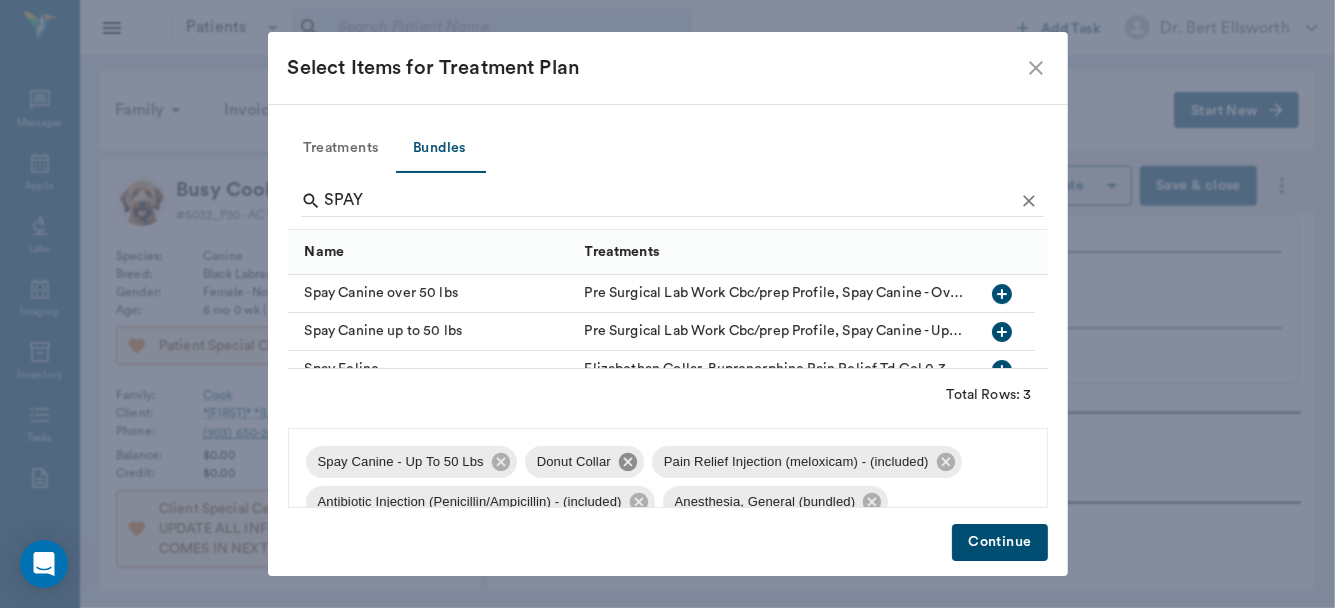 click 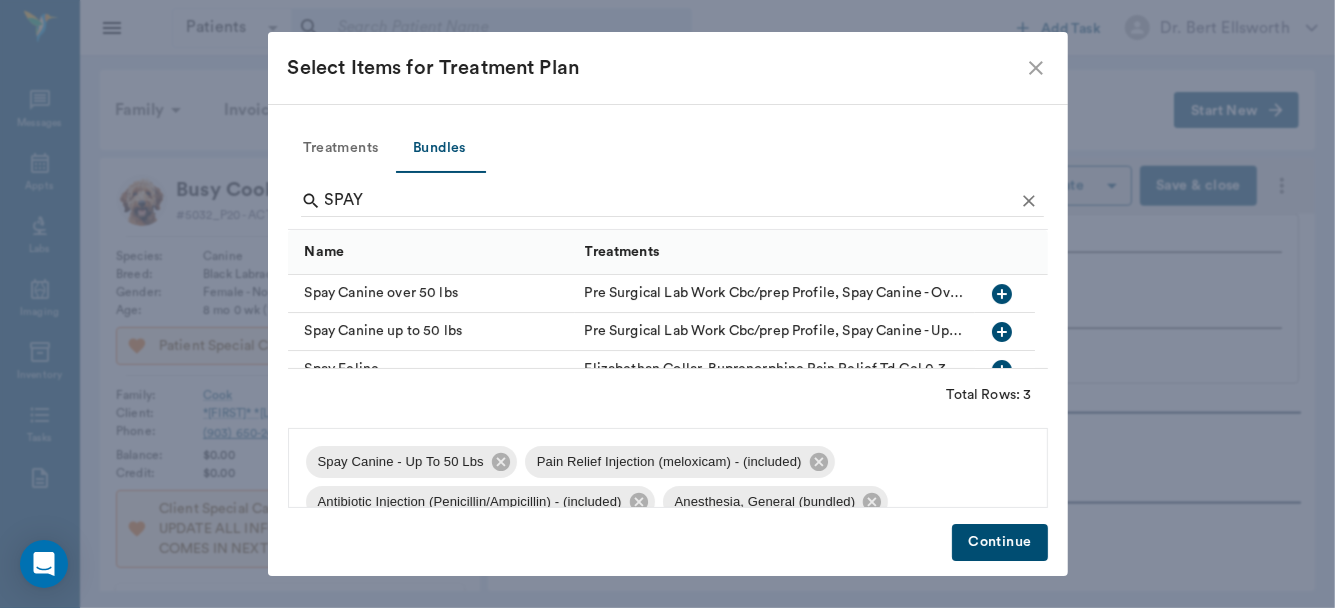 scroll, scrollTop: 27, scrollLeft: 0, axis: vertical 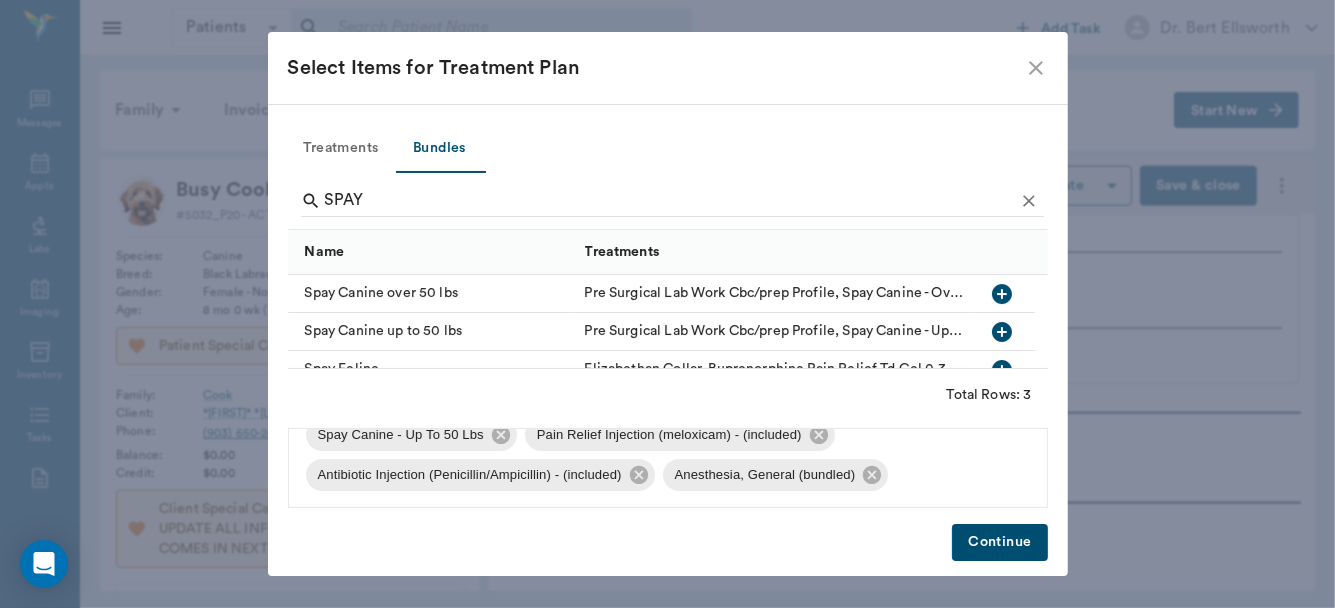 click on "Continue" at bounding box center (999, 542) 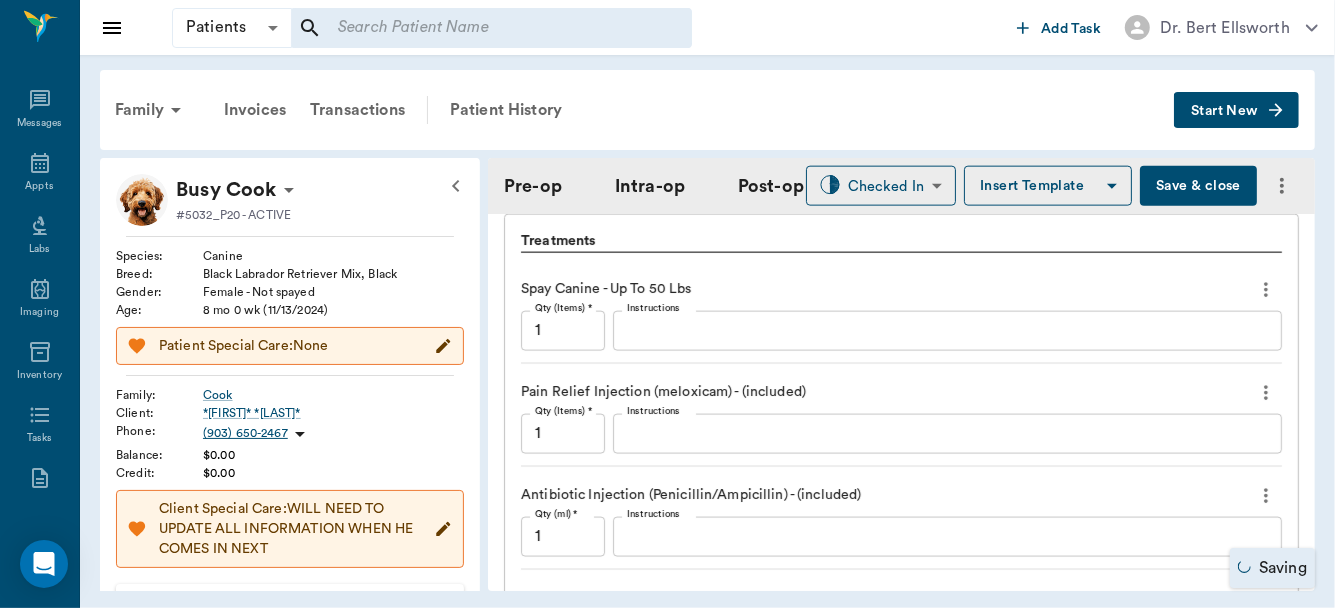 scroll, scrollTop: 2070, scrollLeft: 0, axis: vertical 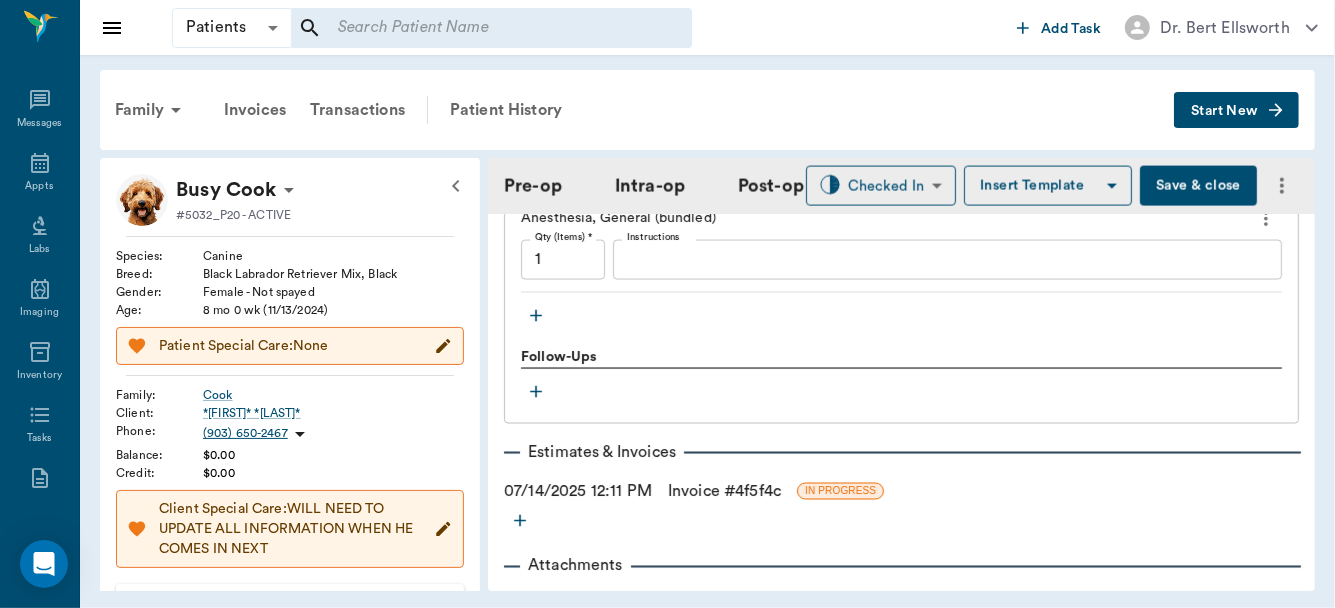 click 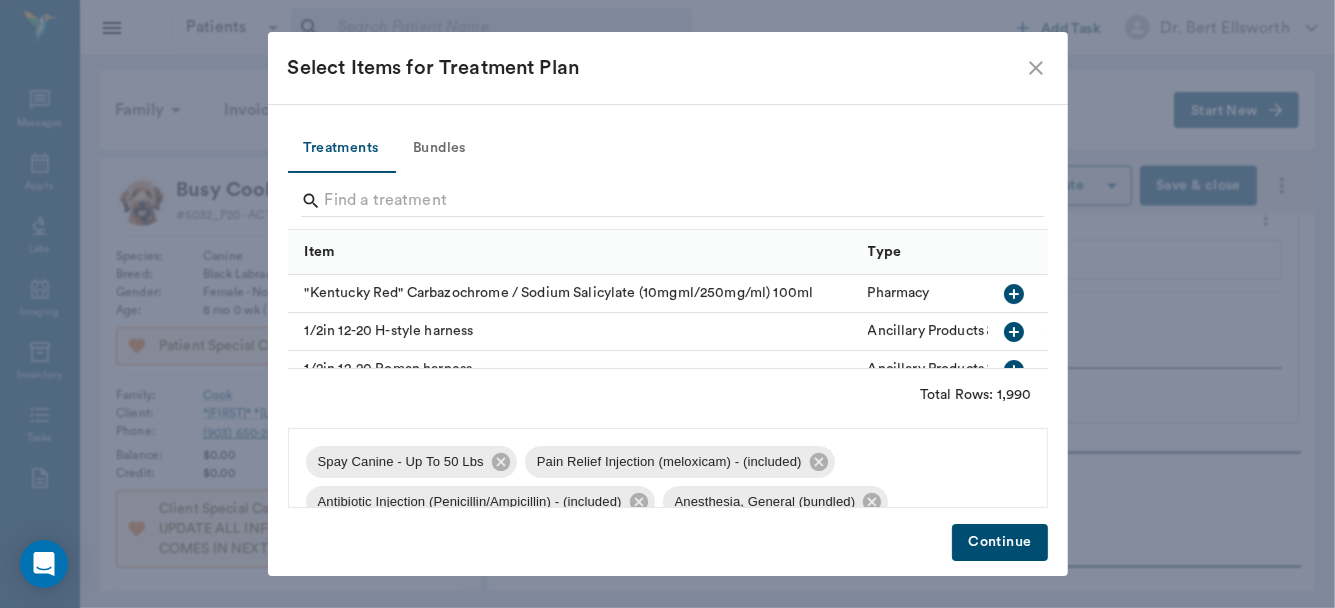 click on "Bundles" at bounding box center (440, 149) 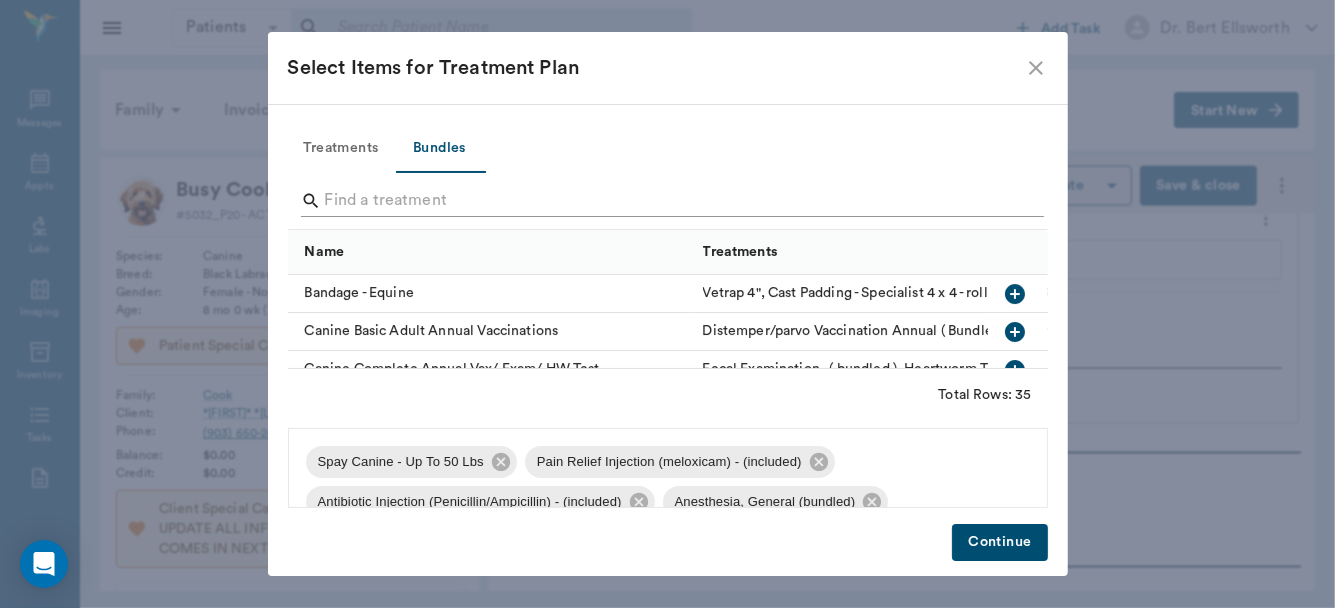 click at bounding box center [669, 201] 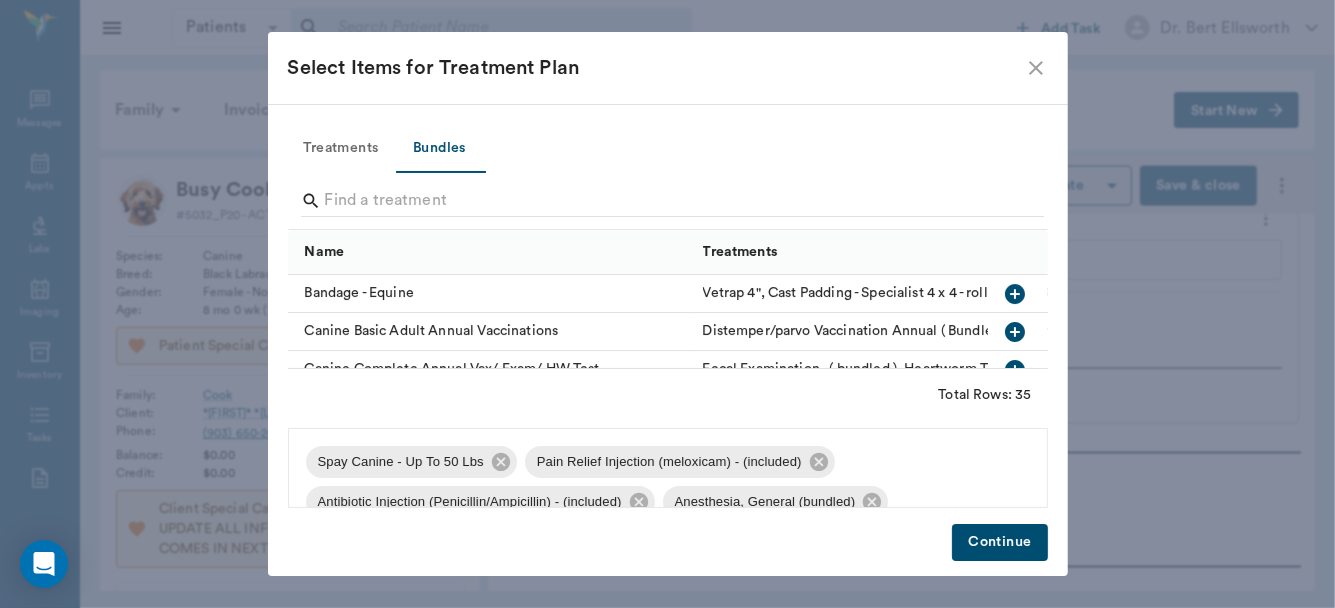 click 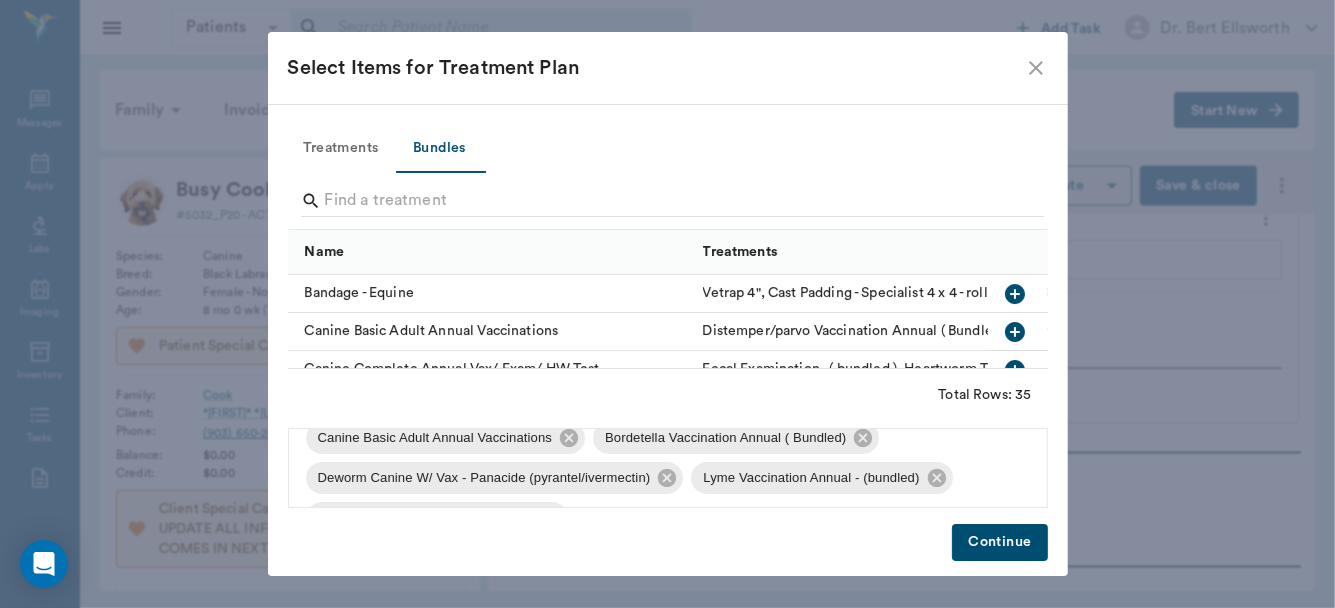 scroll, scrollTop: 203, scrollLeft: 0, axis: vertical 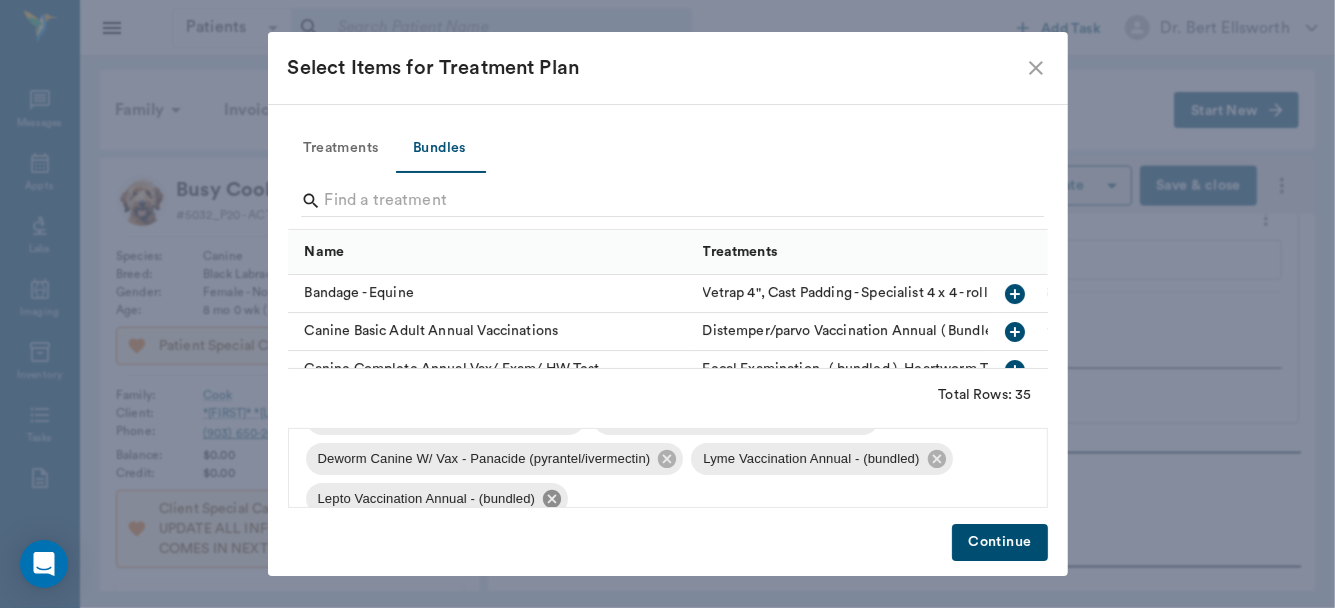 click 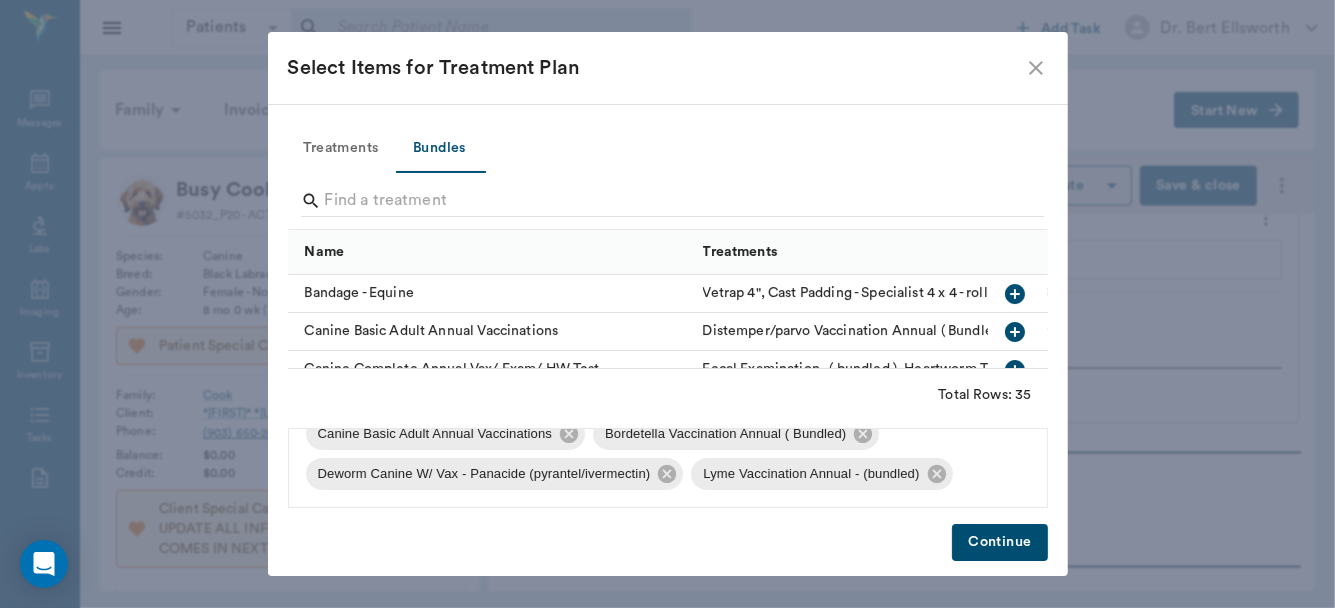scroll, scrollTop: 187, scrollLeft: 0, axis: vertical 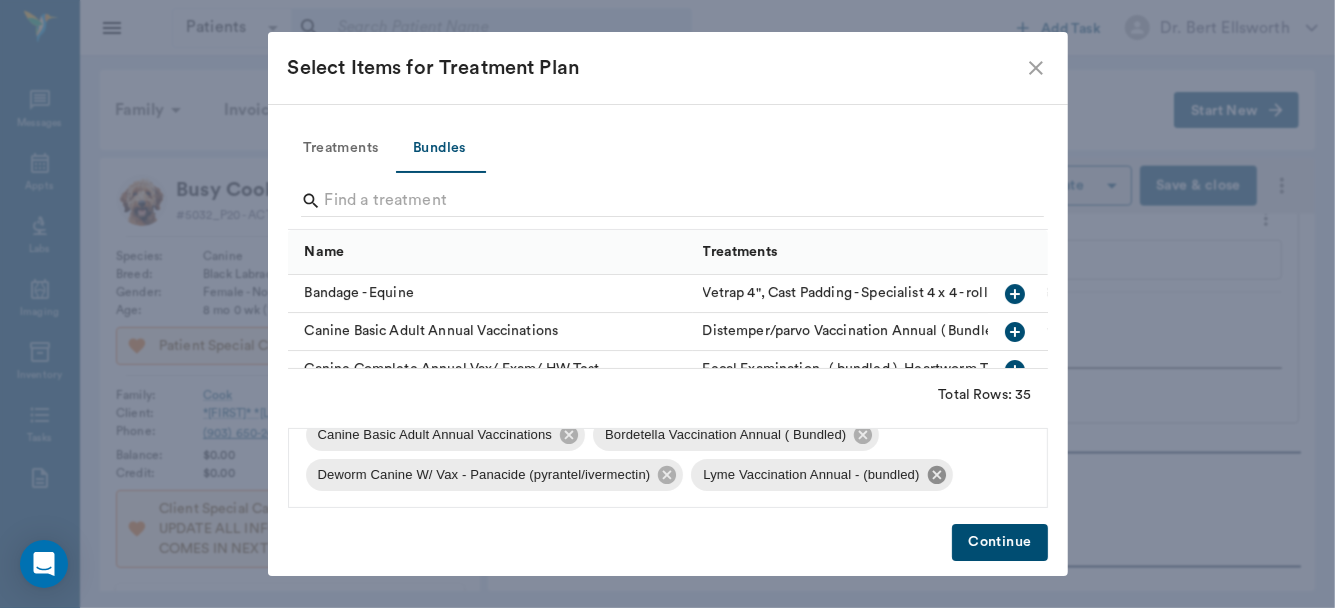 click 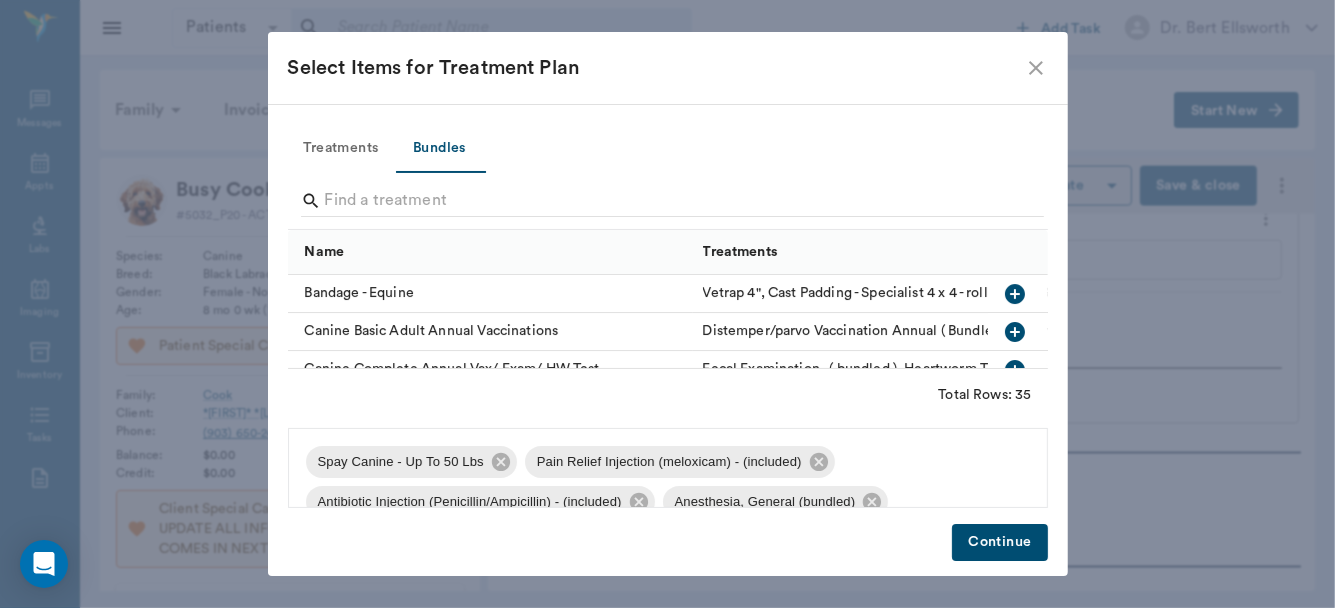 scroll, scrollTop: 0, scrollLeft: 0, axis: both 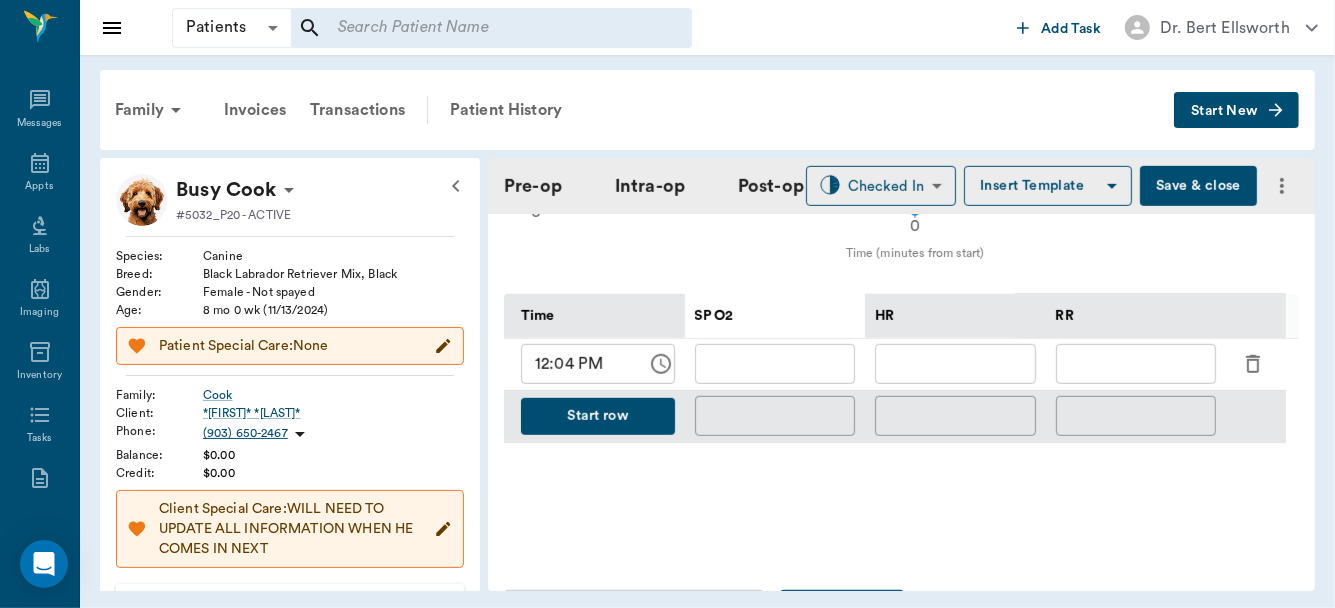 click 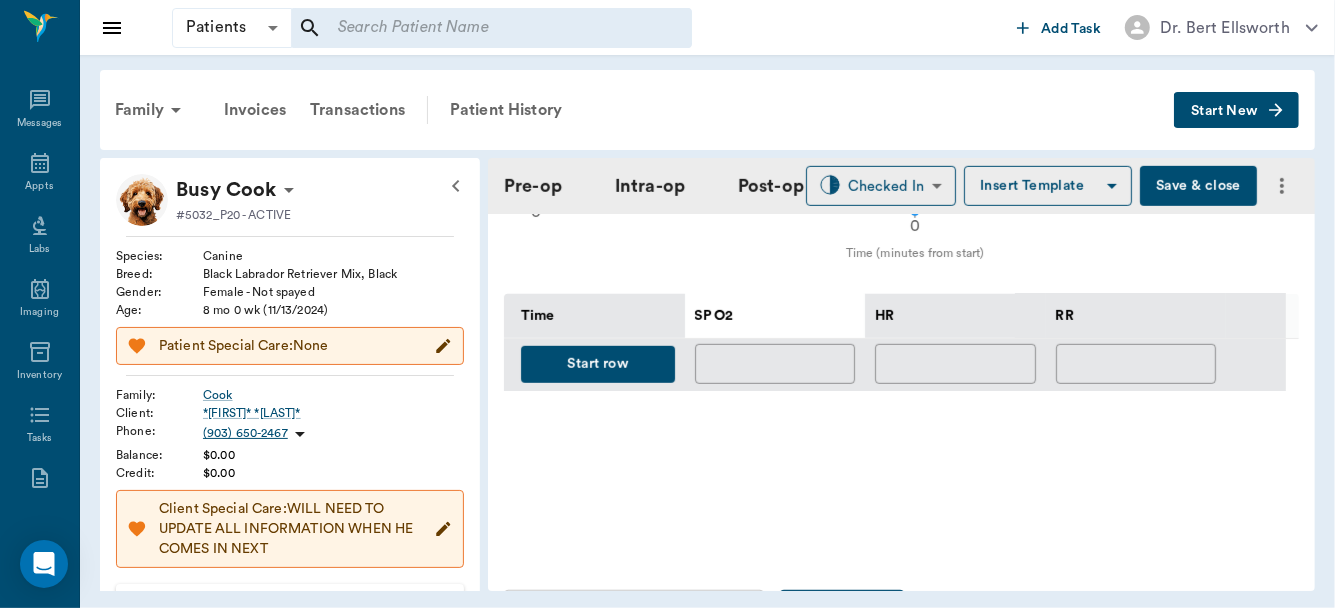 click at bounding box center [1256, 365] 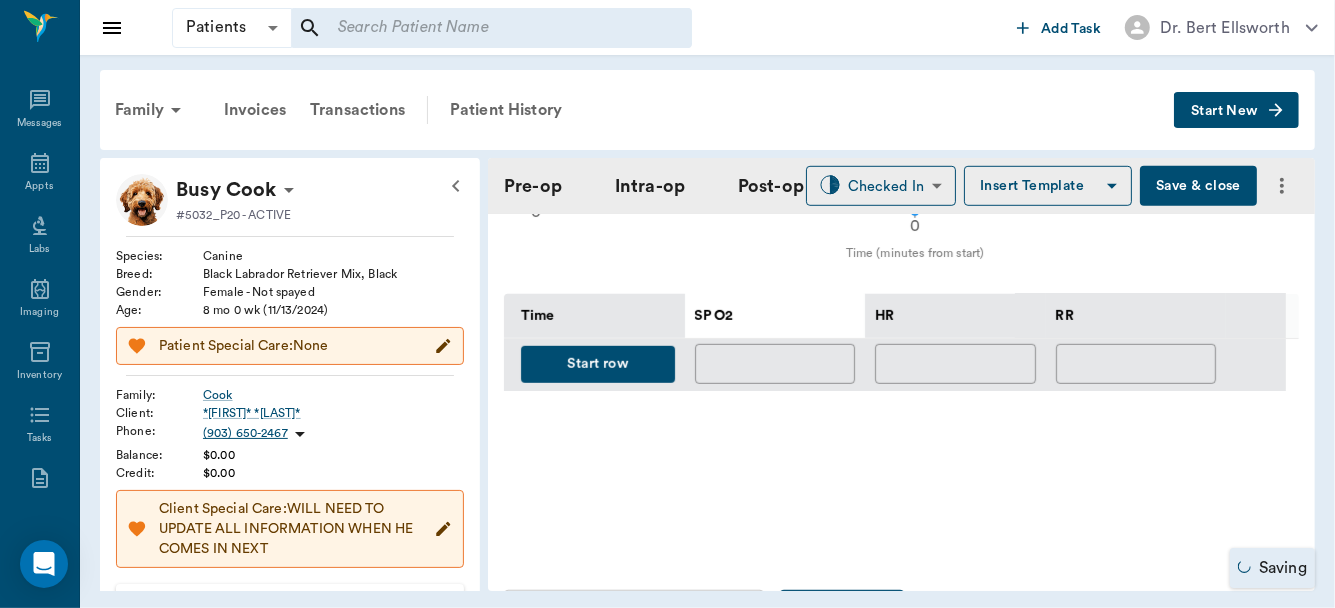 click on "Start row" at bounding box center (598, 364) 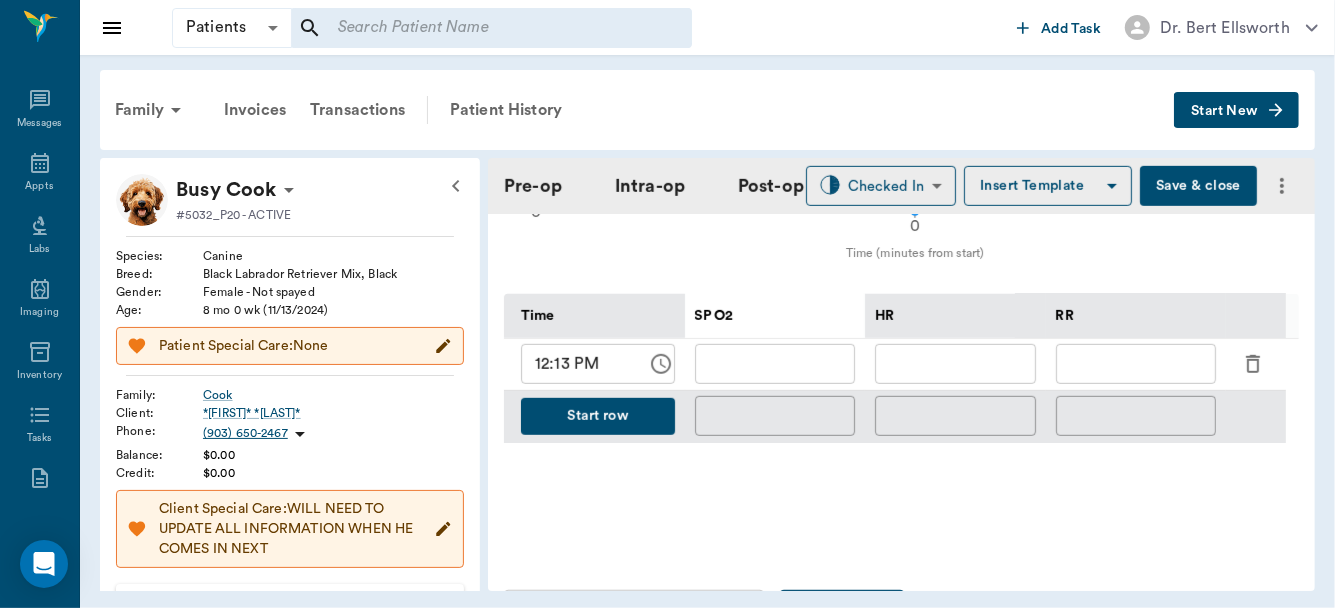 click at bounding box center [775, 364] 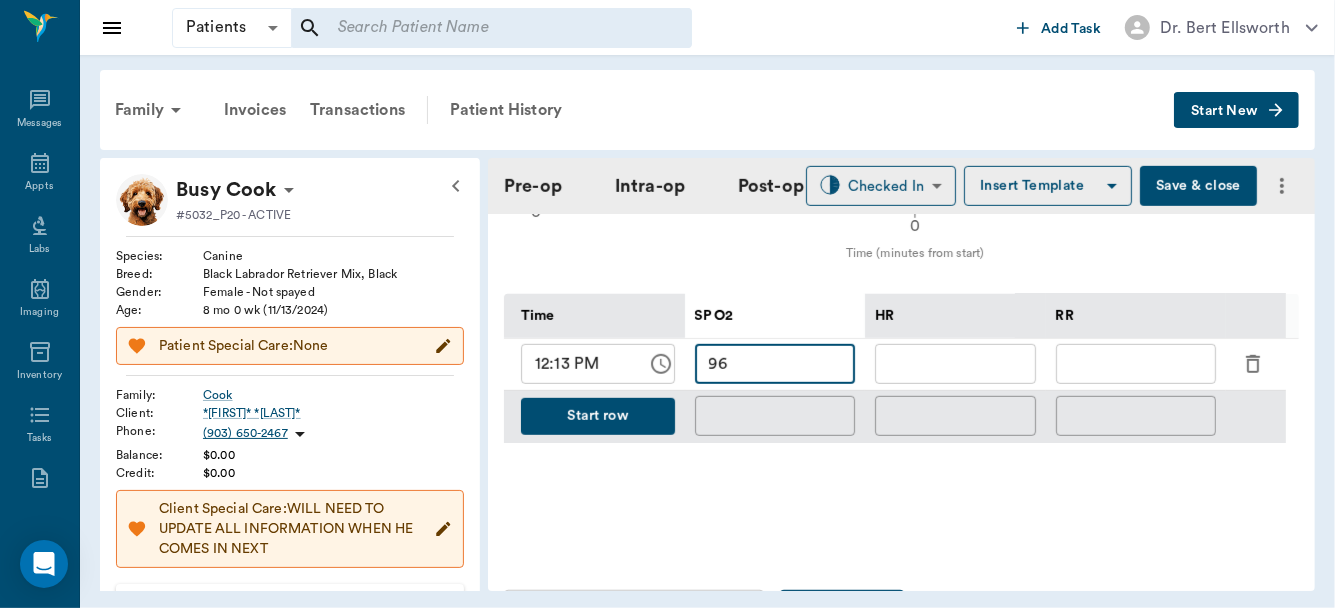 type on "96" 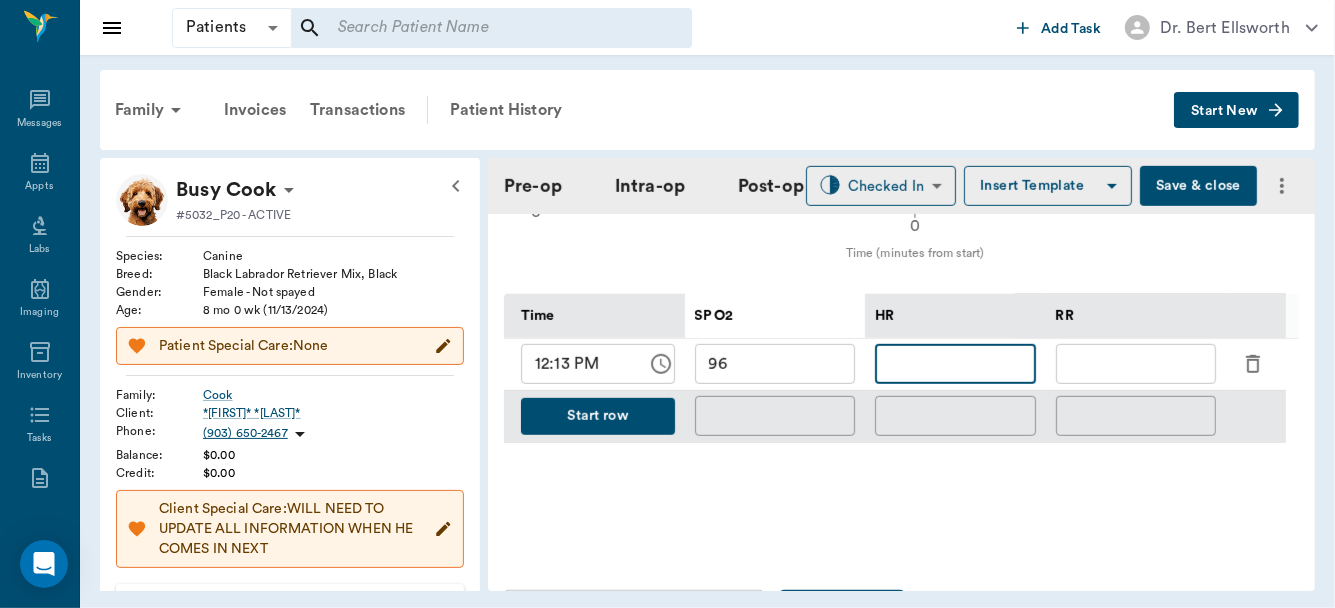 click at bounding box center [955, 364] 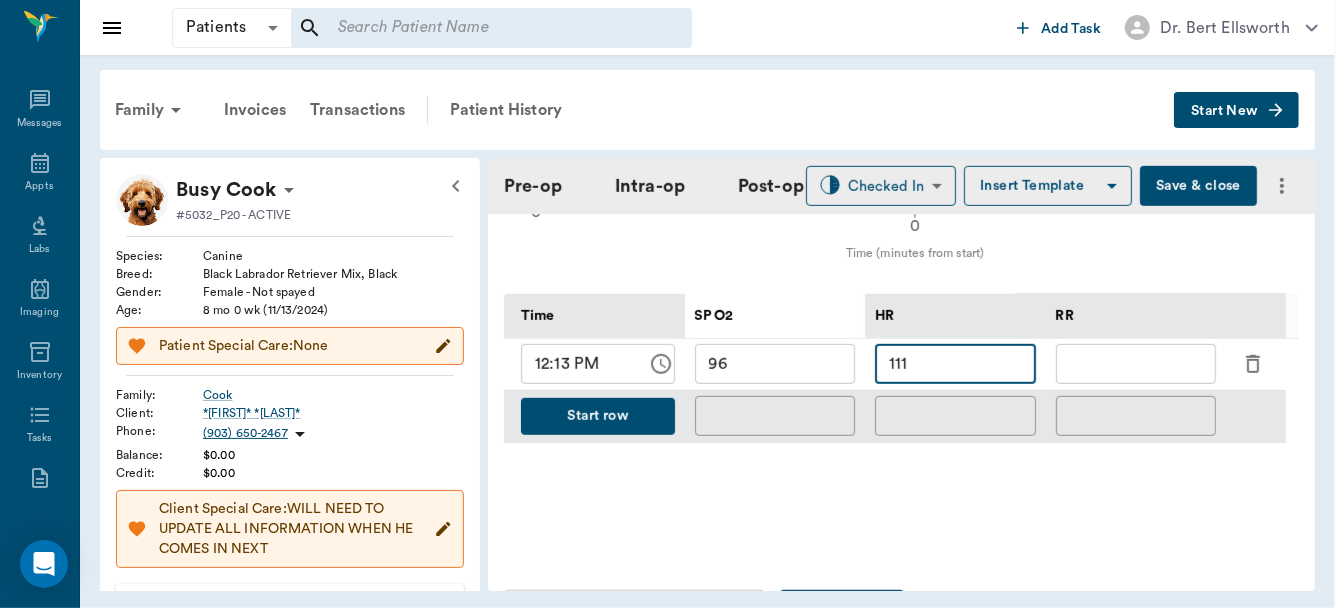 type on "111" 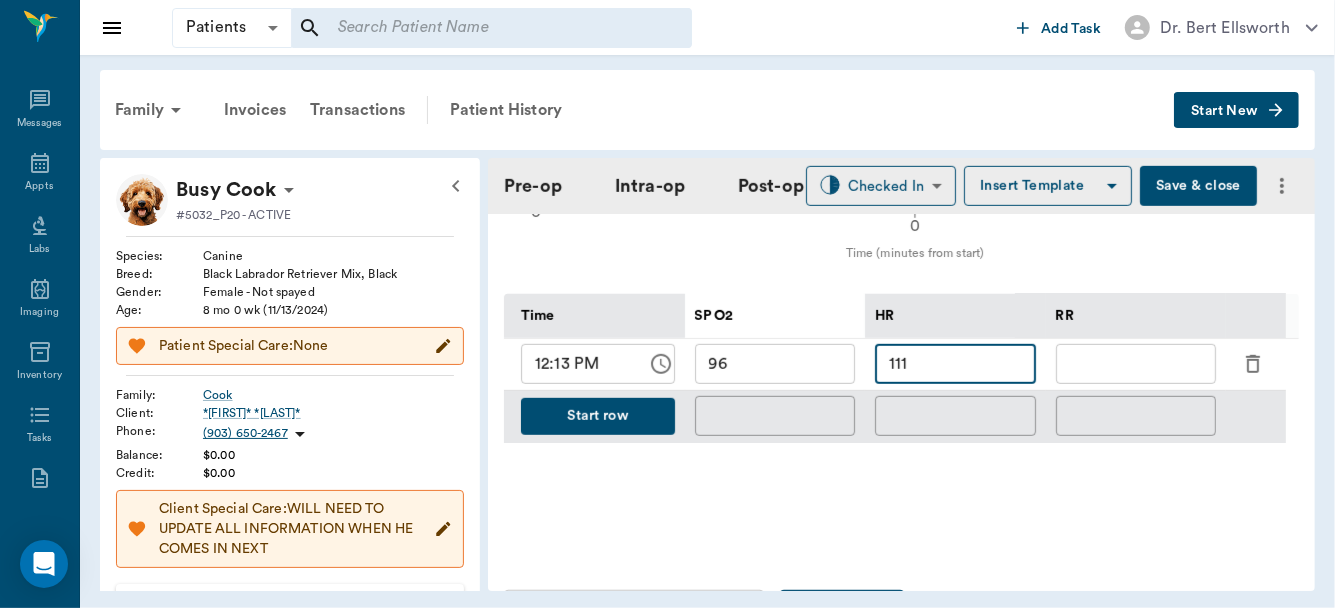 click at bounding box center (1136, 364) 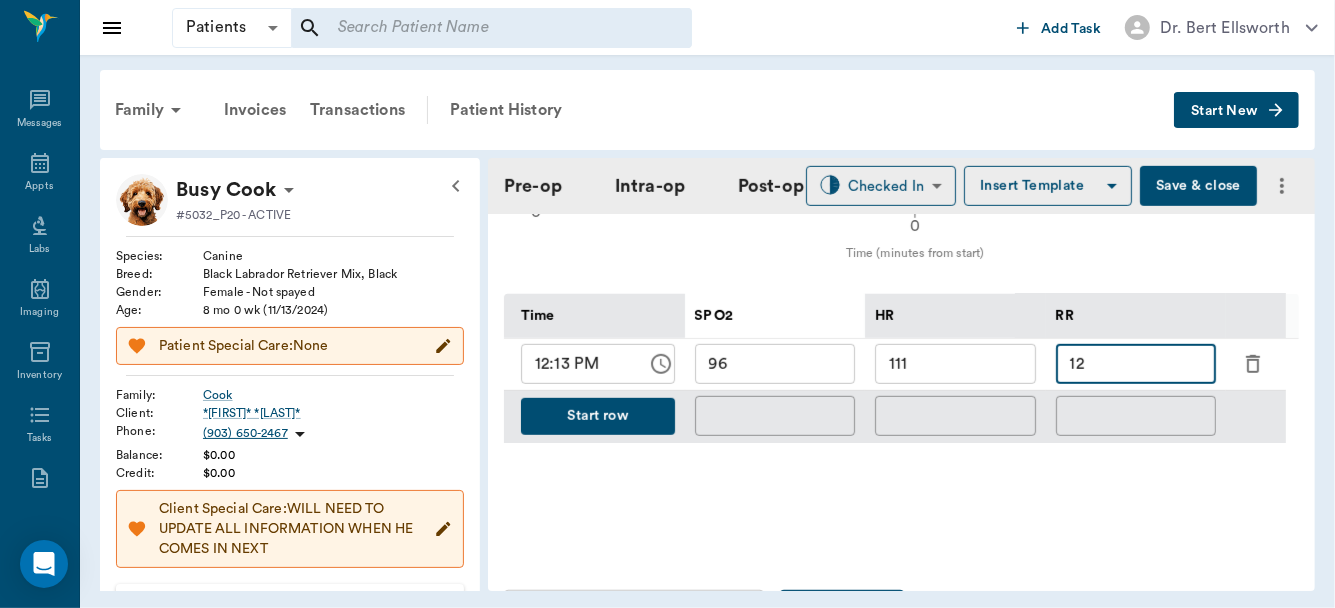 type on "12" 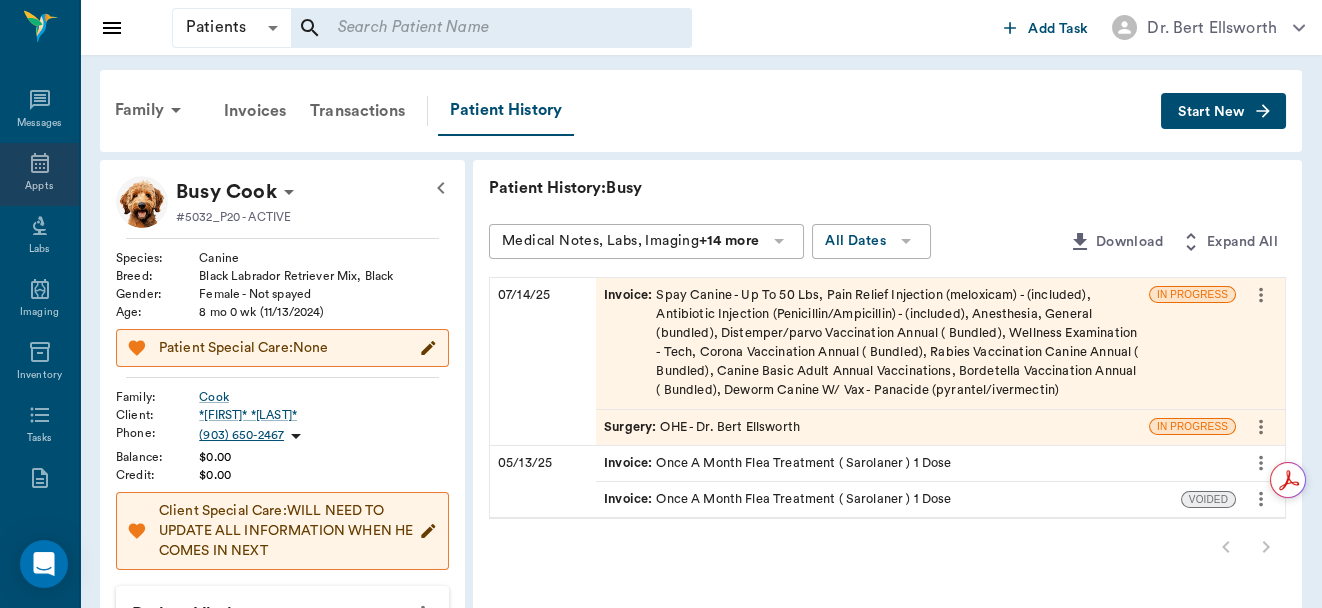 click 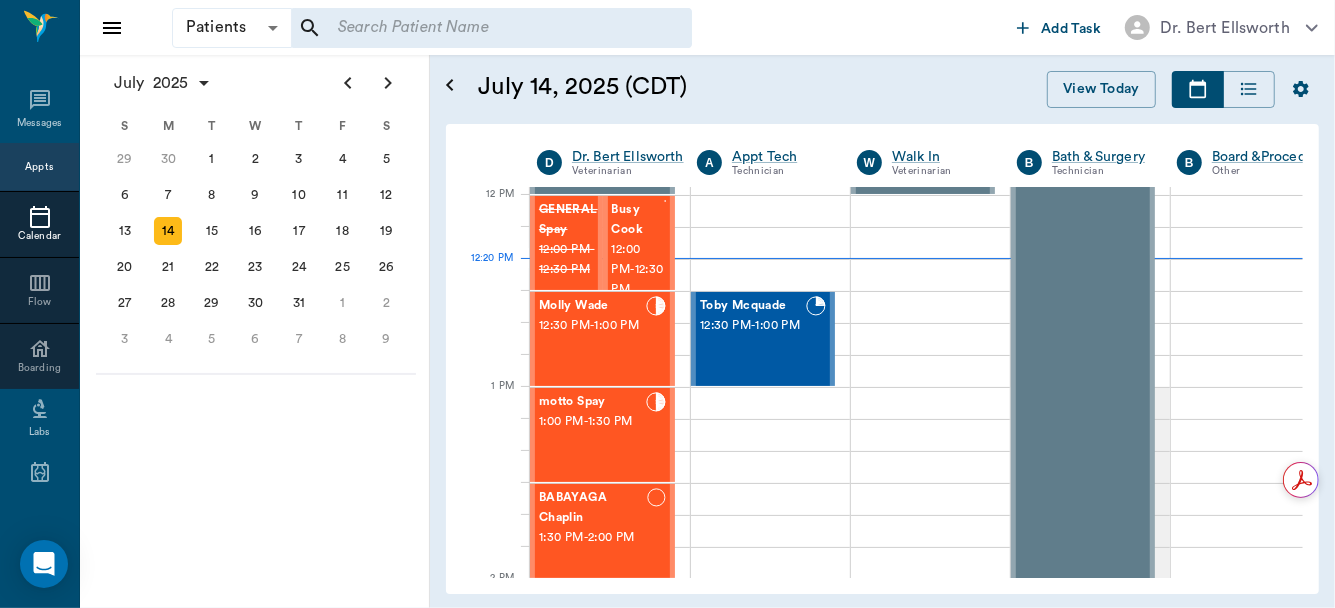 scroll, scrollTop: 768, scrollLeft: 0, axis: vertical 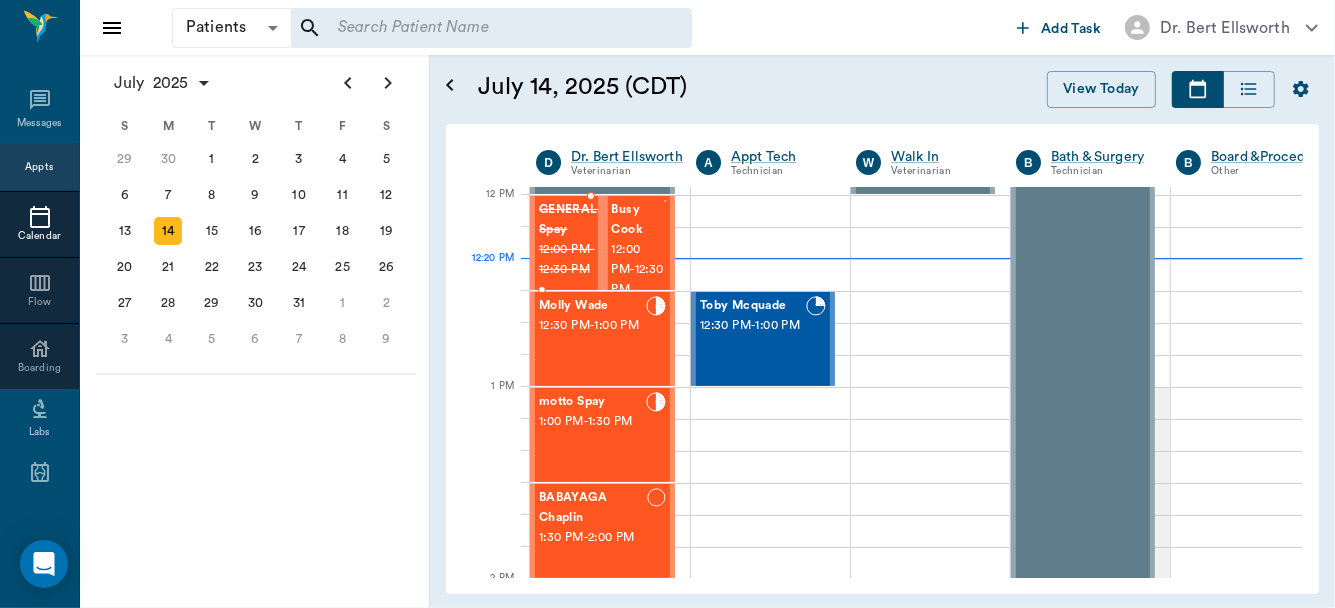click on "GENERAL Spay 12:00 PM  -  12:30 PM" at bounding box center (566, 243) 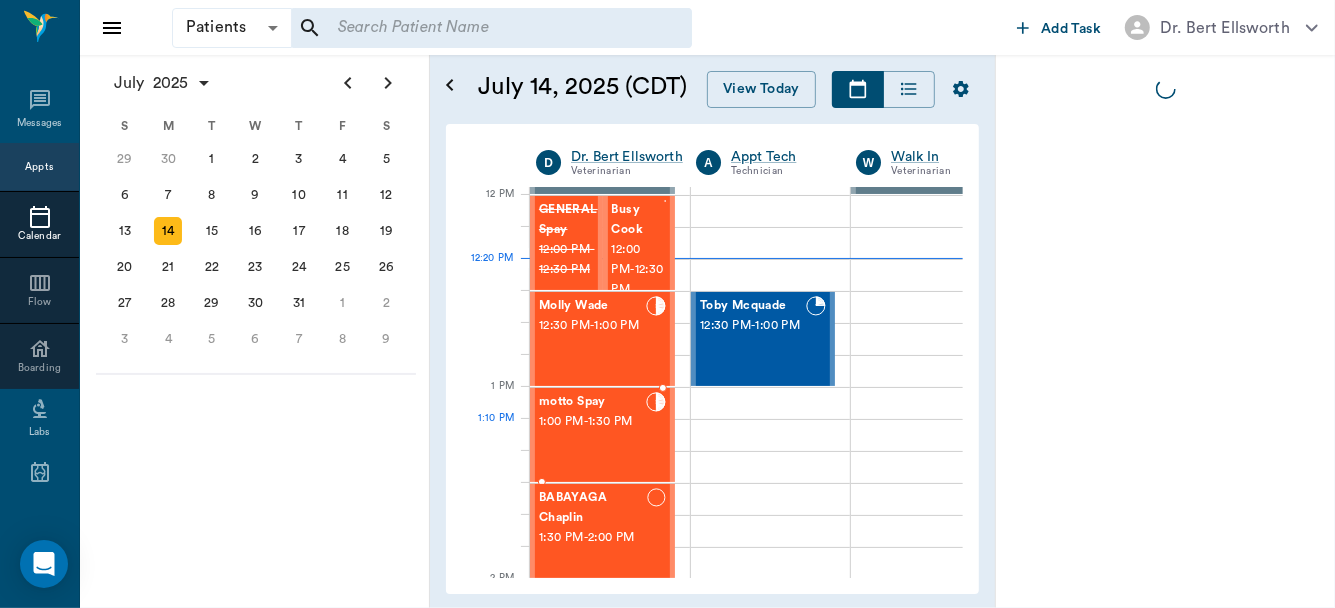 click on "motto Spay 1:00 PM  -  1:30 PM" at bounding box center [592, 435] 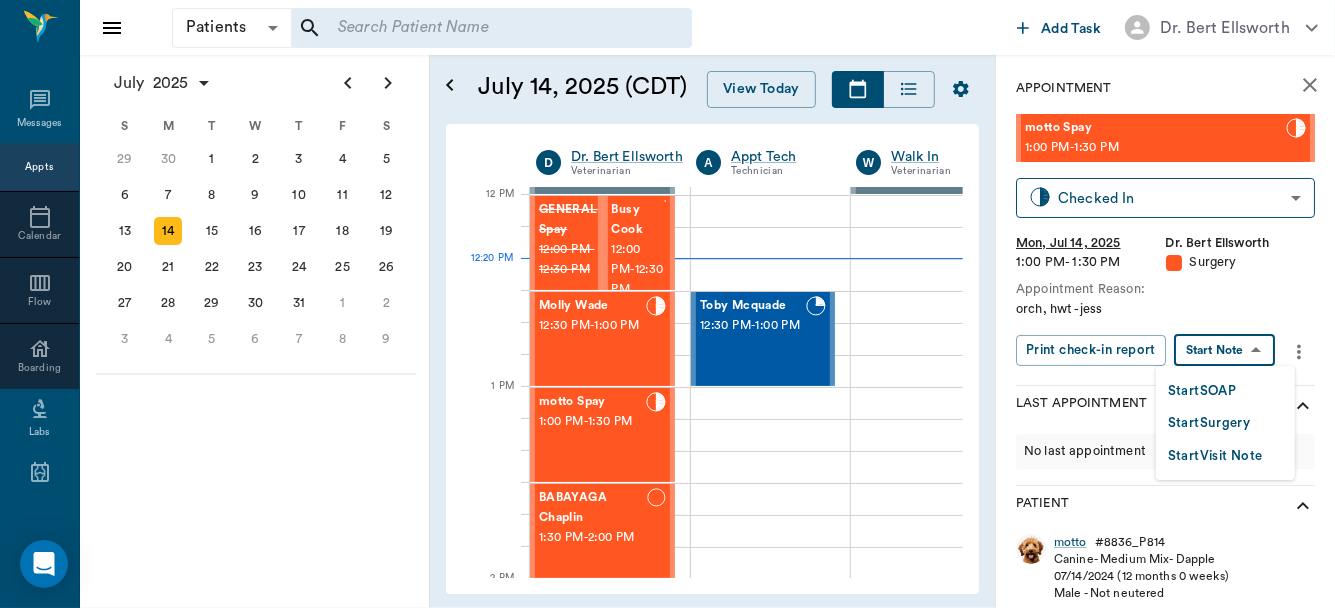 click on "Patients Patients ​ ​ Add Task Dr. Bert Ellsworth Nectar Messages Appts Calendar Flow Boarding Labs Imaging Inventory Tasks Forms Staff Reports Lookup Settings July 2025 S M T W T F S Jun 1 2 3 4 5 6 7 8 9 10 11 12 13 14 15 16 17 18 19 20 21 22 23 24 25 26 27 28 29 30 Jul 1 2 3 4 5 6 7 8 9 10 11 12 S M T W T F S 29 30 Jul 1 2 3 4 5 6 7 8 9 10 11 12 13 14 15 16 17 18 19 20 21 22 23 24 25 26 27 28 29 30 31 Aug 1 2 3 4 5 6 7 8 9 S M T W T F S 27 28 29 30 31 Aug 1 2 3 4 5 6 7 8 9 10 11 12 13 14 15 16 17 18 19 20 21 22 23 24 25 26 27 28 29 30 31 Sep 1 2 3 4 5 6 July 14, [YEAR] (CDT) View Today July 2025 Today 14 Mon Jul 2025 D Dr. Bert Ellsworth Veterinarian A Appt Tech Technician W Walk In Veterinarian B Bath ​ Surgery Technician B Board ​Procedures Other D Dr. Kindall Jones Veterinarian 8 AM 9 AM 10 AM 11 AM 12 PM 1 PM 2 PM 3 PM 4 PM 5 PM 6 PM 7 PM 8 PM 12:20 PM 12:20 PM Aura POINT 8:00 AM  -  8:30 AM DAISY MAE [LAST] 8:30 AM  -  9:00 AM Sadie [LAST] 8:30 AM  -  9:00 AM NO APPOINTMENT! EMERGENCY ONLY!  -   -" at bounding box center [667, 304] 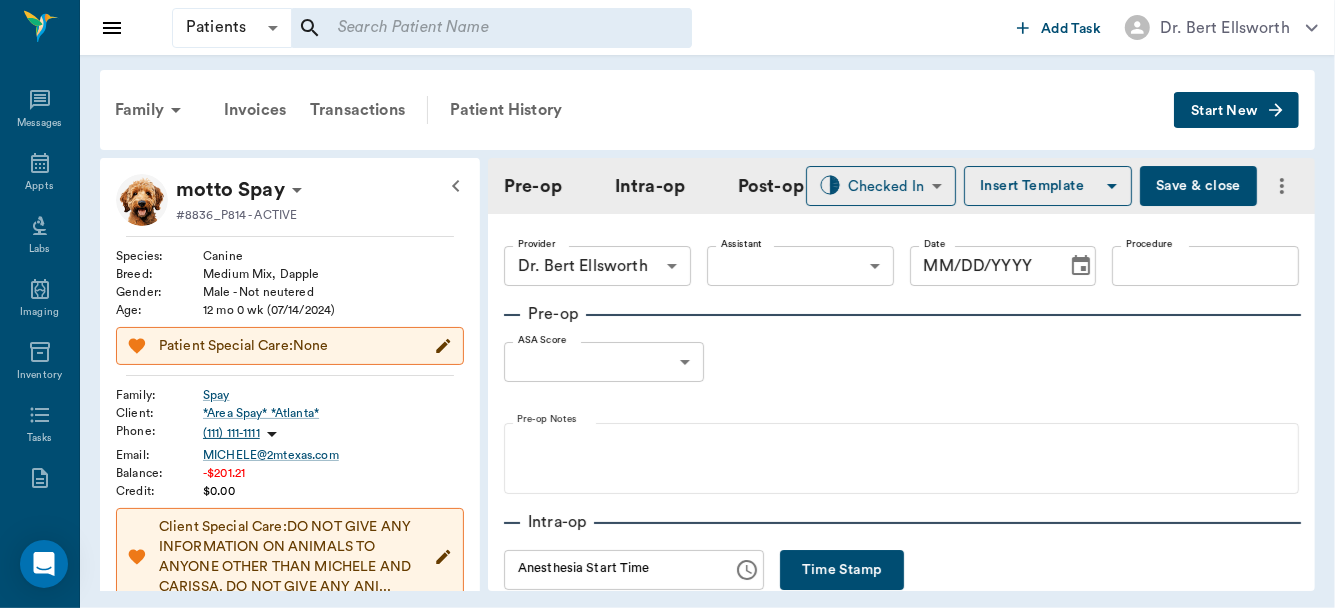 type on "63ec2f075fda476ae8351a4d" 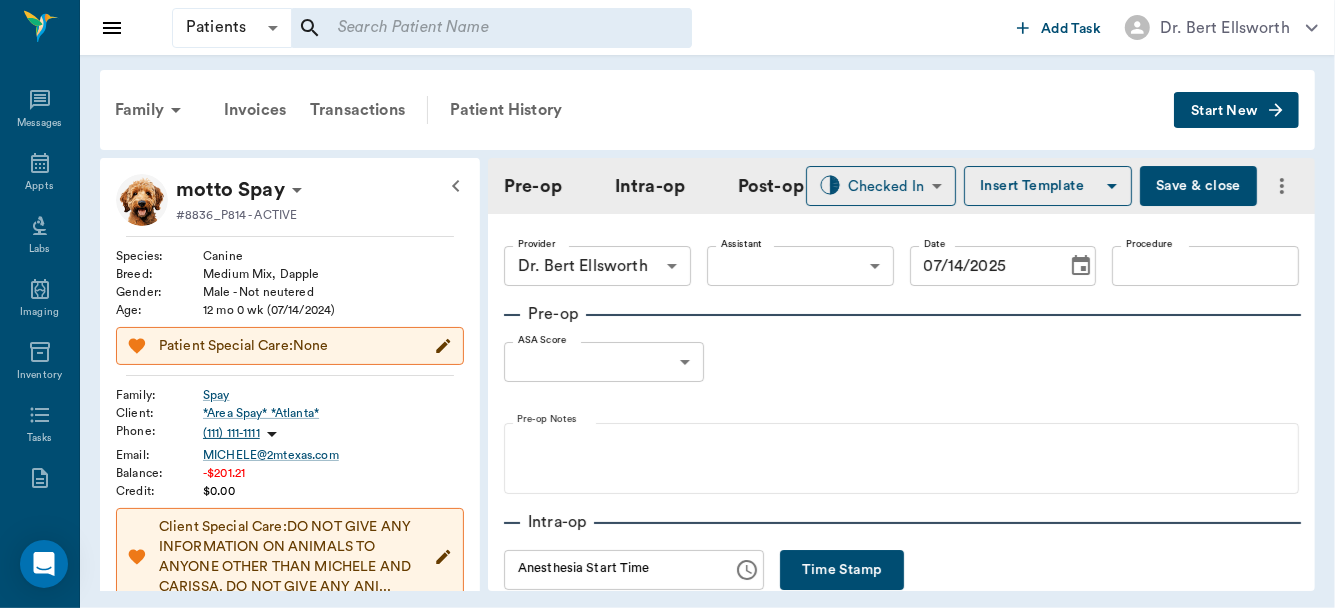 scroll, scrollTop: 379, scrollLeft: 0, axis: vertical 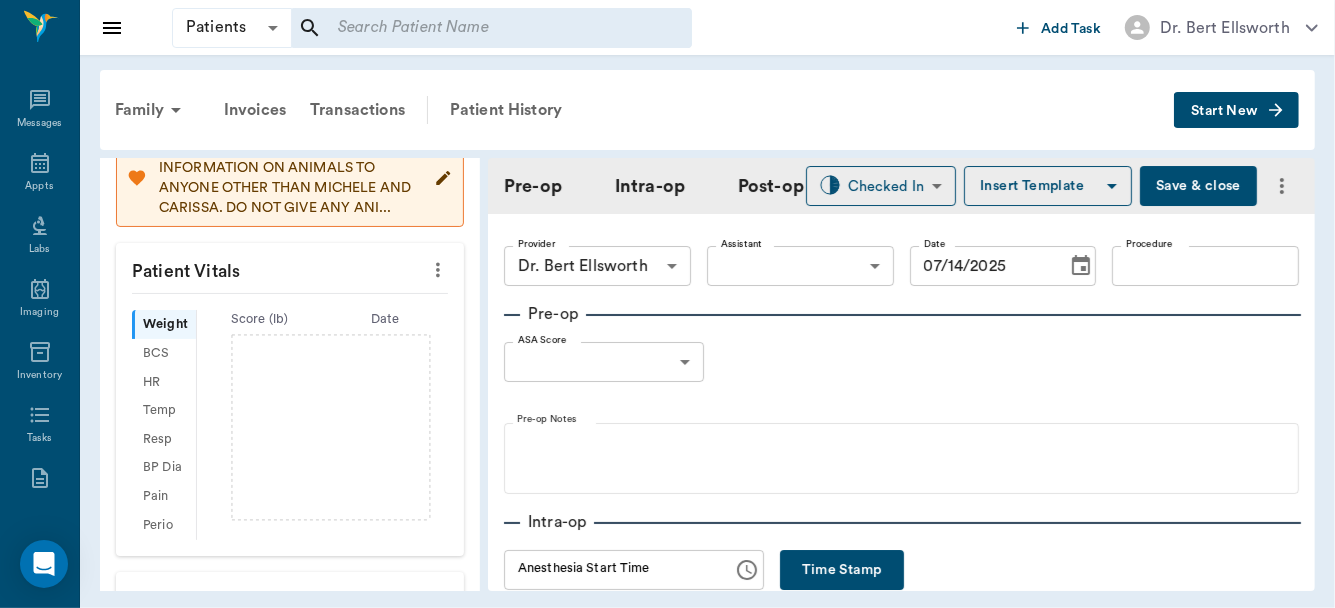 click 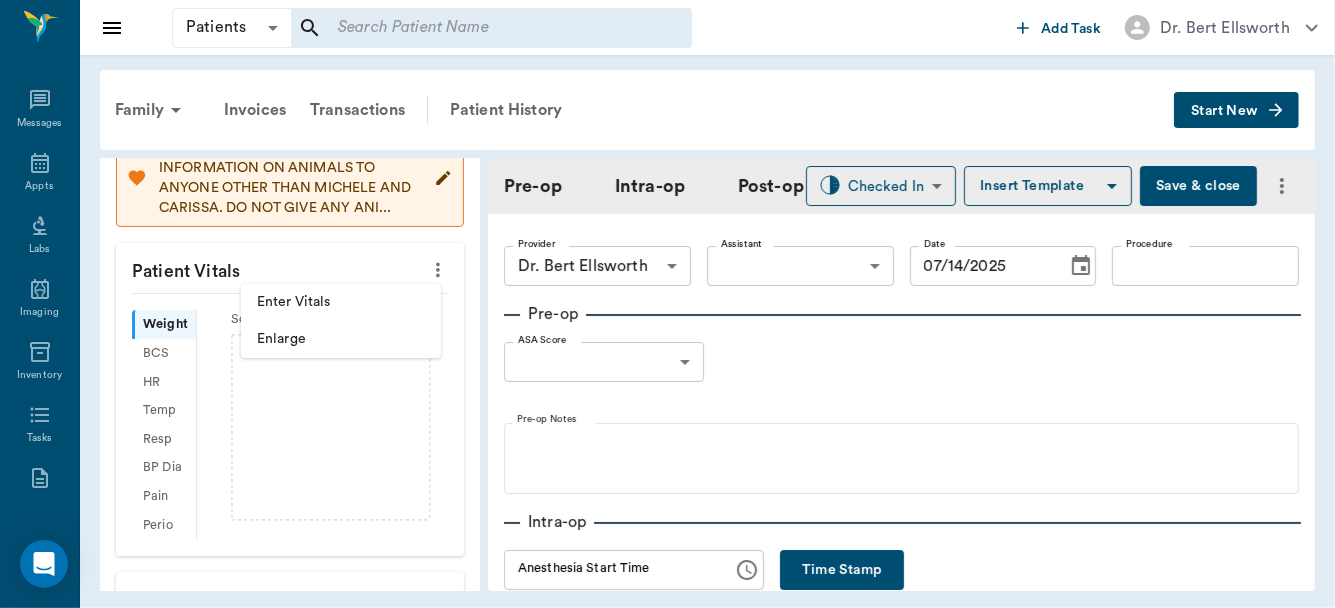 click on "Enter Vitals" at bounding box center (341, 302) 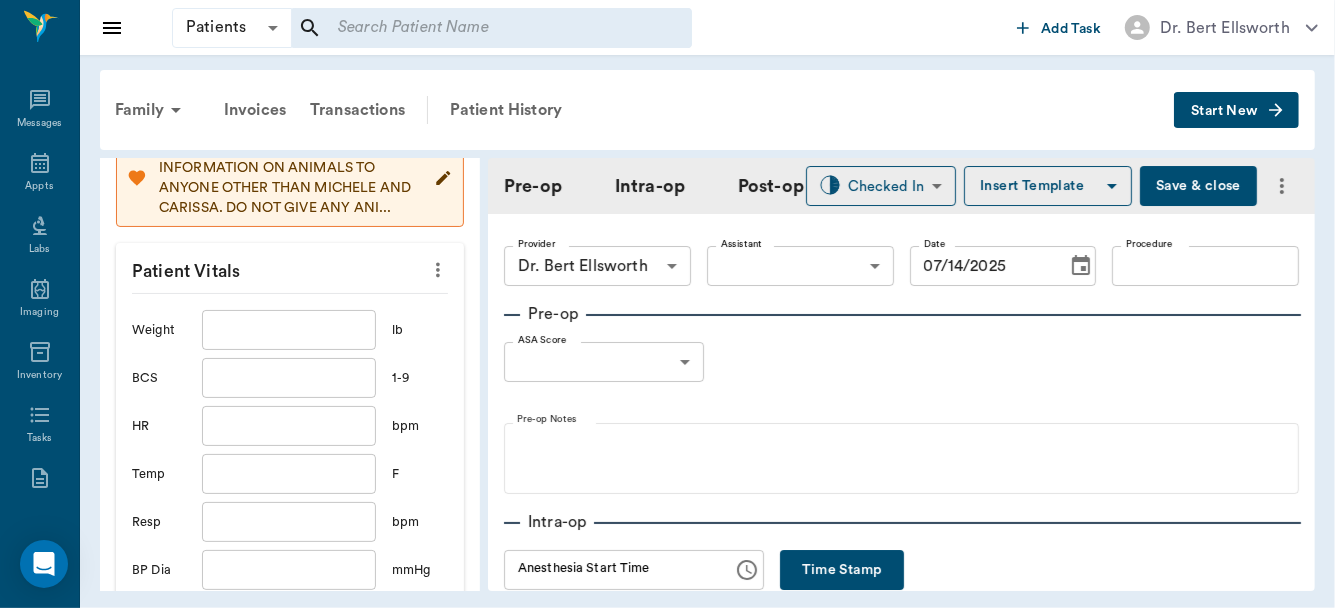 click at bounding box center (289, 330) 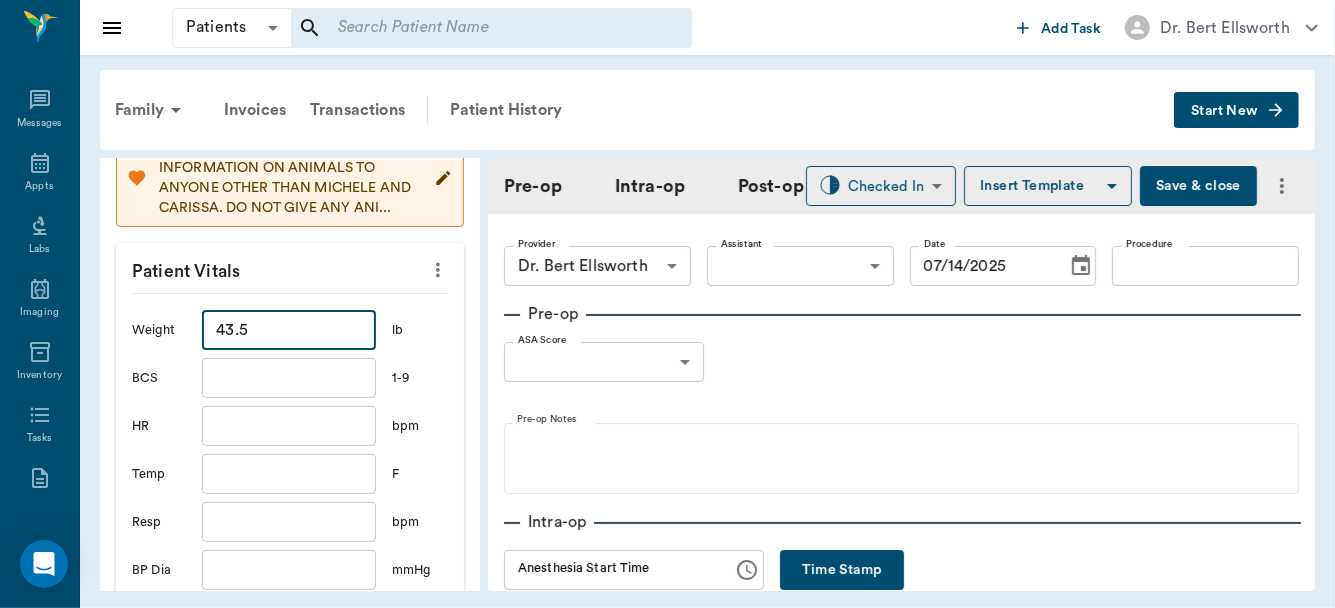 type on "43.5" 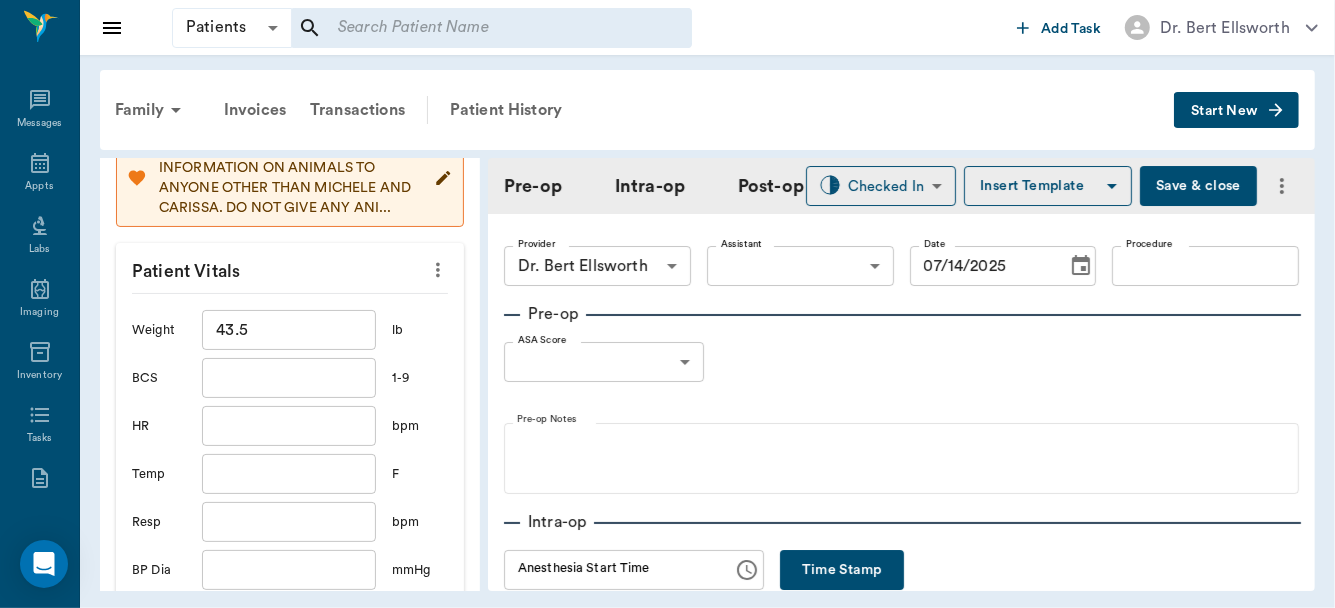 scroll, scrollTop: 758, scrollLeft: 0, axis: vertical 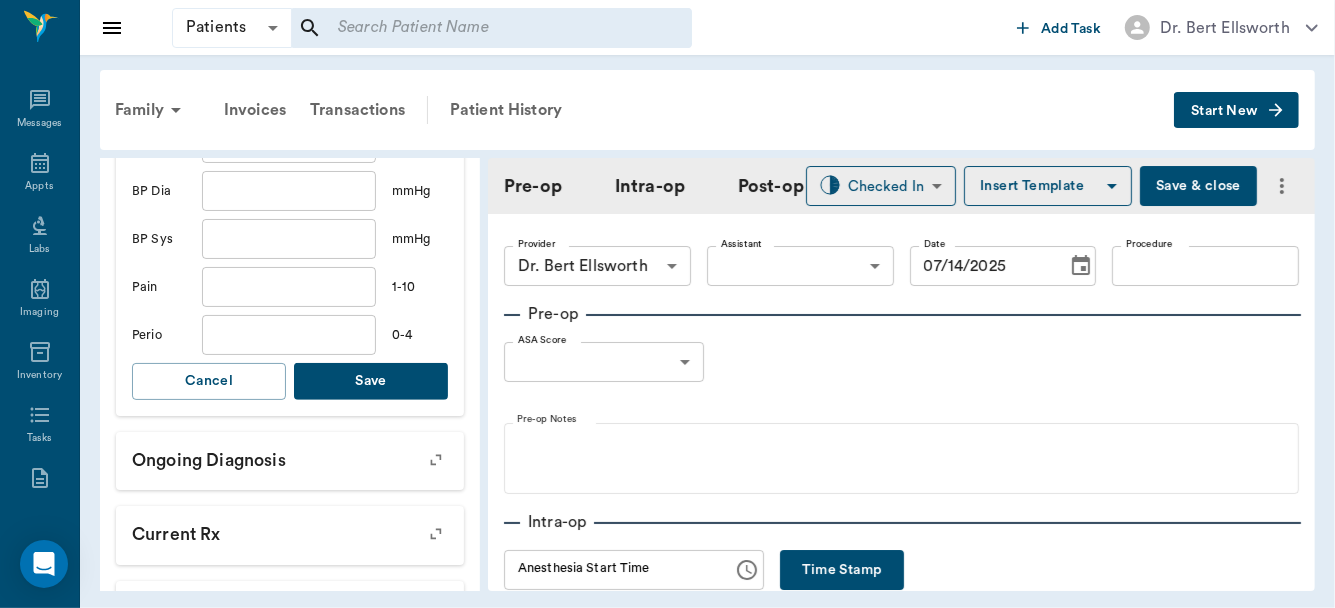 click on "motto Spay #8836_P814    -    ACTIVE   Species : Canine Breed : Medium Mix, Dapple Gender : Male - Not neutered Age : 12 mo 0 wk (07/14/2024) Patient Special Care:  None Family : Spay Client : *Area Spay* *Atlanta* Phone : (111) 111-1111 Email : MICHELE@2mtexas.com Balance : -$201.21 Credit : $0.00 Client Special Care:  DO NOT GIVE ANY INFORMATION ON ANIMALS TO ANYONE OTHER THAN MICHELE AND CARISSA. DO NOT GIVE ANY ANI... Patient Vitals Weight 43.5 ​ lb BCS ​ 1-9 HR ​ bpm Temp ​ F Resp ​ bpm BP Dia ​ mmHg BP Sys ​ mmHg Pain ​ 1-10 Perio ​ 0-4 Cancel Save Ongoing diagnosis Current Rx Reminders Upcoming appointments Surgery 07/14/25 Schedule Appointment" at bounding box center (290, 117) 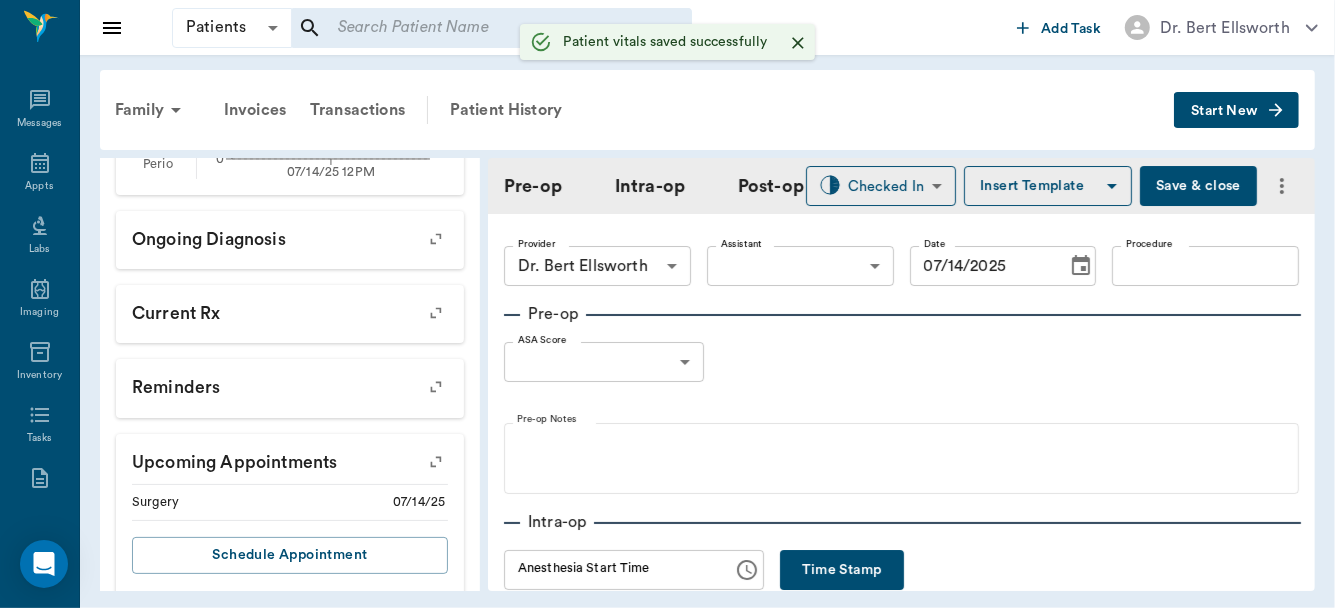 scroll, scrollTop: 777, scrollLeft: 0, axis: vertical 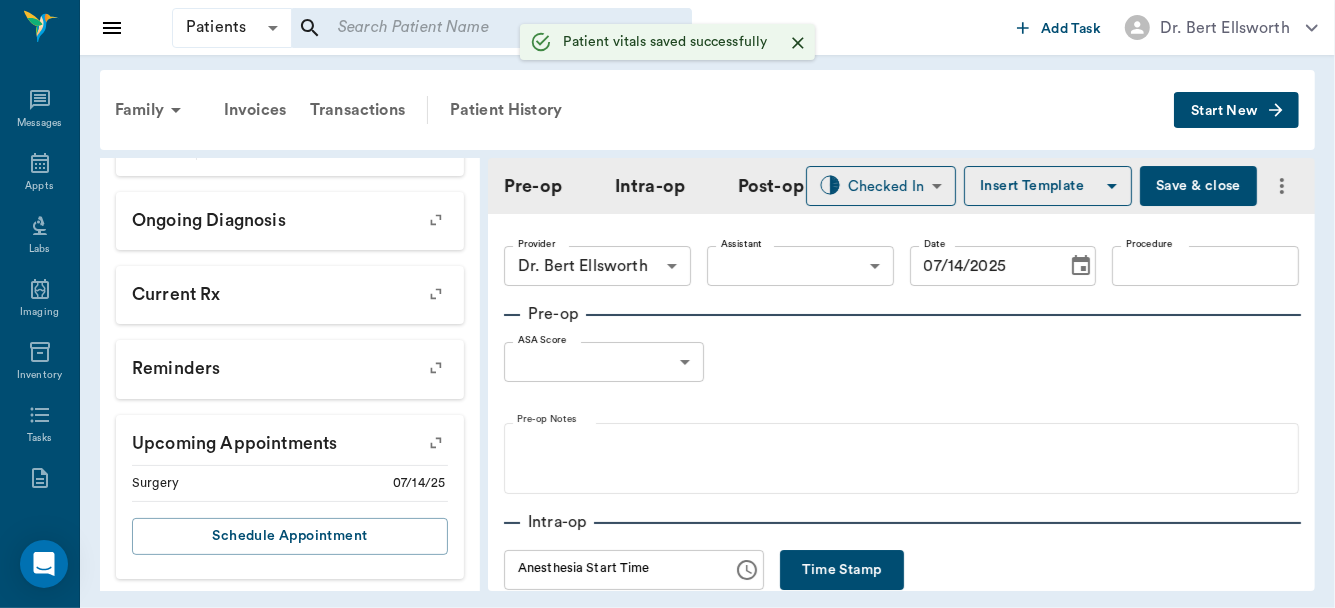 click on "Assistant" at bounding box center [741, 244] 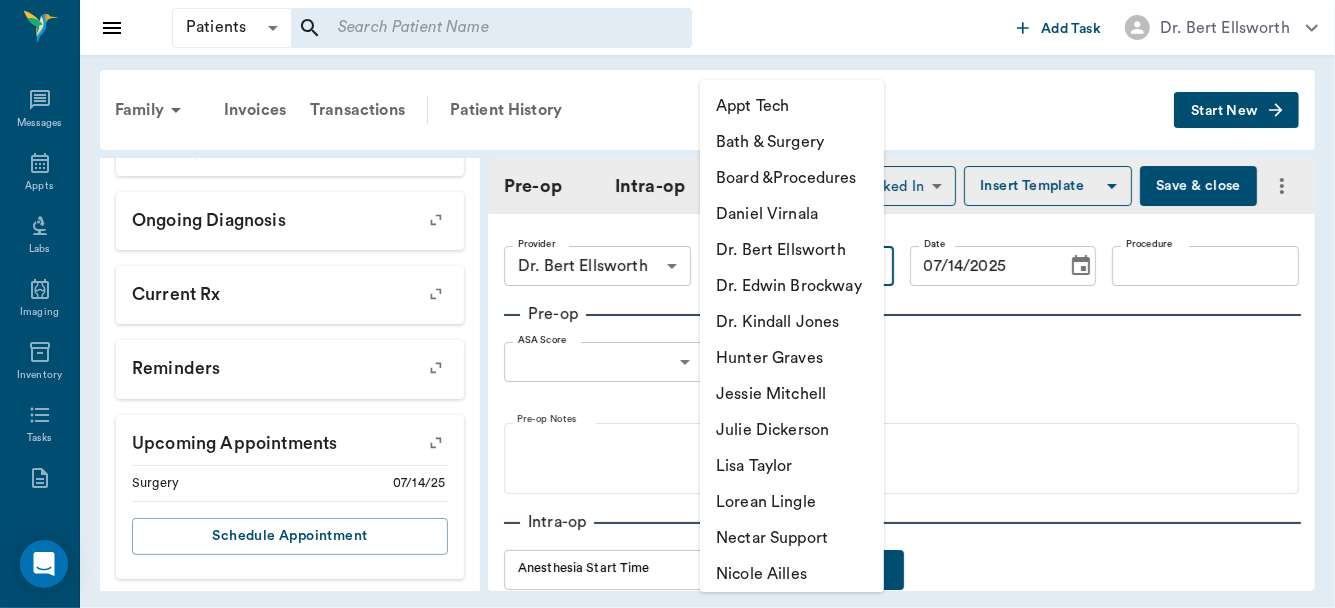click on "Patients Patients ​ ​ Add Task Dr. Bert Ellsworth Nectar Messages Appts Labs Imaging Inventory Tasks Forms Staff Reports Lookup Settings Family Invoices Transactions Patient History Start New motto Spay #8836_P814    -    ACTIVE   Species : Canine Breed : Medium Mix, Dapple Gender : Male - Not neutered Age : 12 mo 0 wk (07/14/2024) Weight : 43.5 lbs / 19.7313 kg Patient Special Care:  None Family : Spay Client : *Area Spay* *Atlanta* Phone : (111) 111-1111 Email : MICHELE@2mtexas.com Balance : -$201.21 Credit : $0.00 Client Special Care:  DO NOT GIVE ANY INFORMATION ON ANIMALS TO ANYONE OTHER THAN MICHELE AND CARISSA. DO NOT GIVE ANY ANI... Patient Vitals Weight BCS HR Temp Resp BP Dia Pain Perio Score ( lb ) Date 07/14/25 12PM 0 15 30 45 60 Ongoing diagnosis Current Rx Reminders Upcoming appointments Surgery 07/14/25 Schedule Appointment Pre-op Intra-op Post-op Checked In CHECKED_IN ​ Insert Template  Save & close Provider Dr. Bert Ellsworth 63ec2f075fda476ae8351a4d Provider Assistant ​ Assistant" at bounding box center [667, 304] 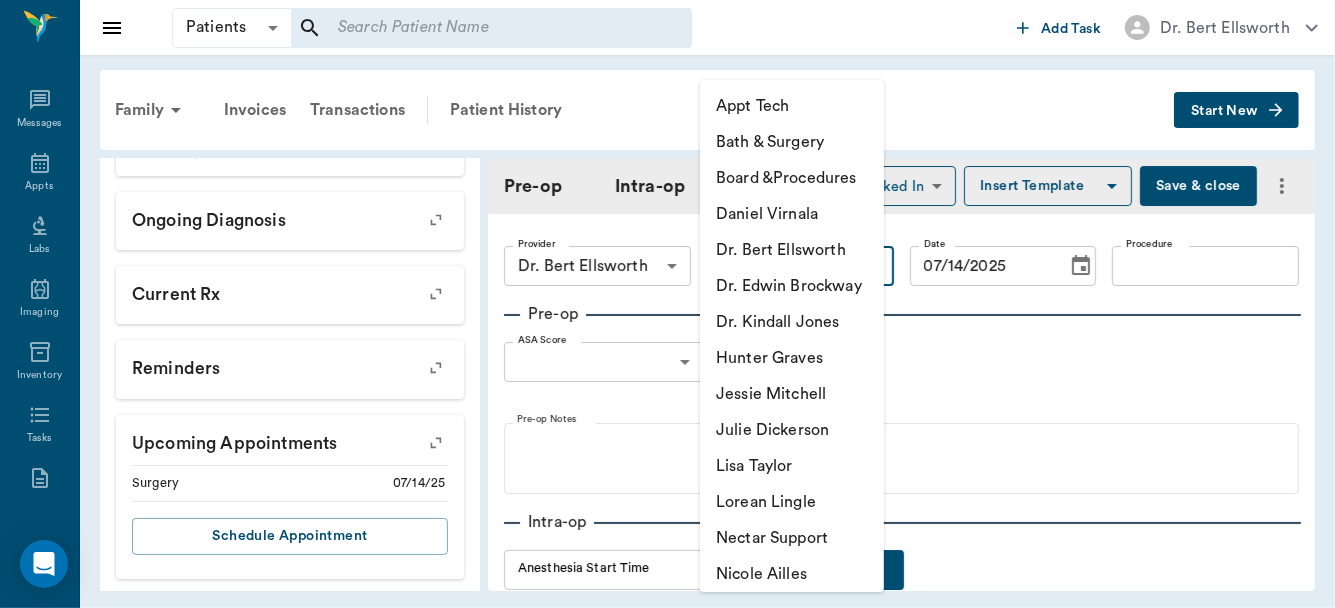 click on "Julie Dickerson" at bounding box center [792, 430] 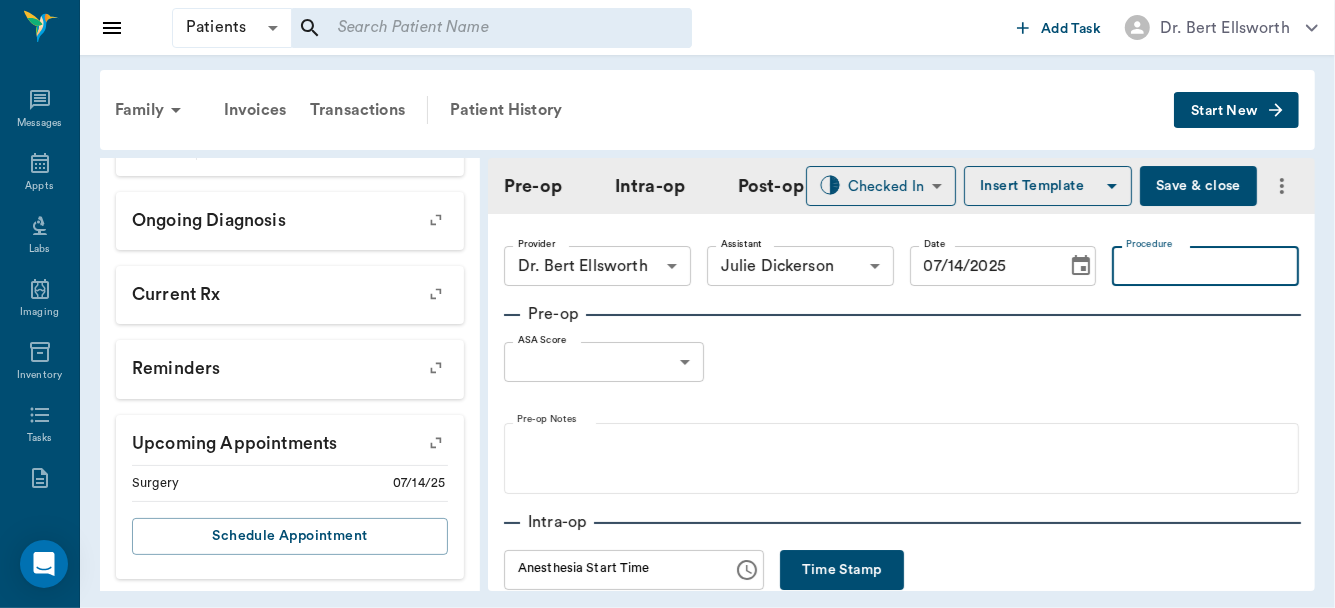 click on "Procedure" at bounding box center (1205, 266) 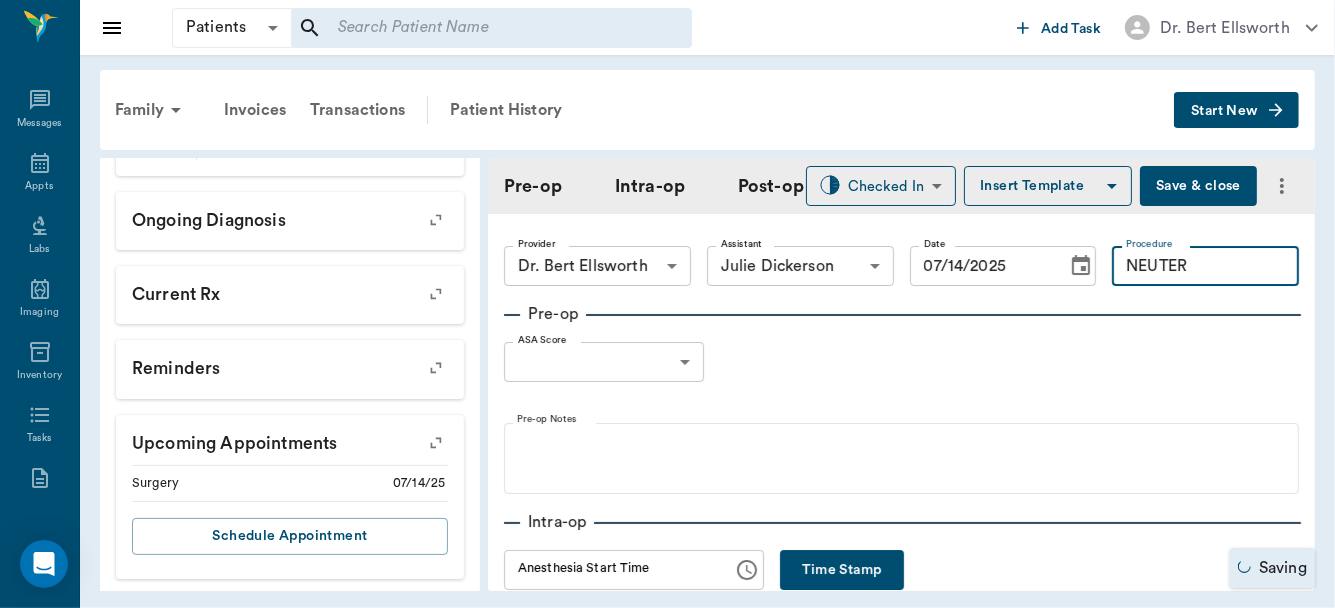 type on "NEUTER" 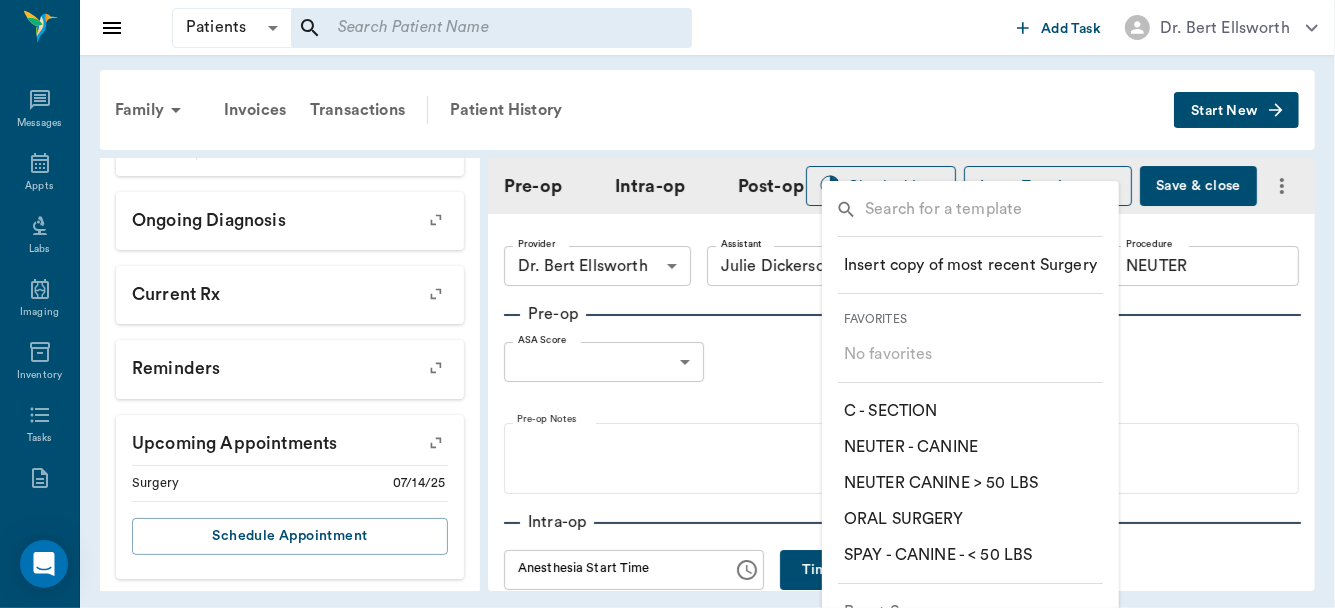 click on "​ NEUTER - CANINE" at bounding box center (911, 447) 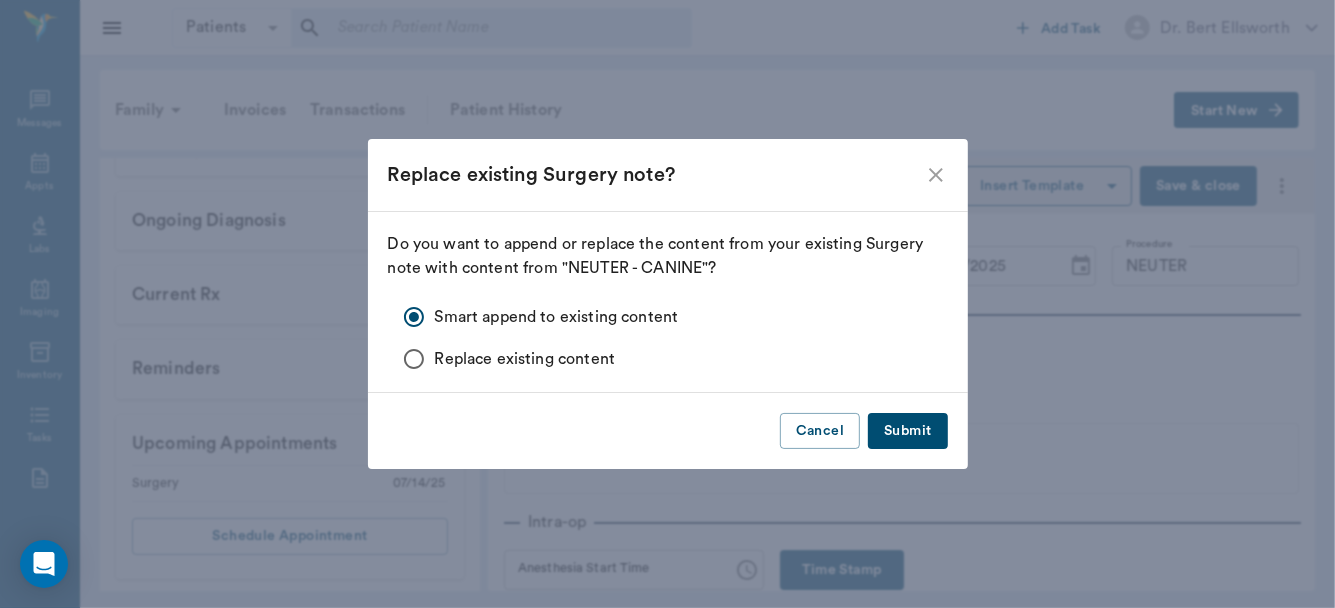 click on "Submit" at bounding box center [907, 431] 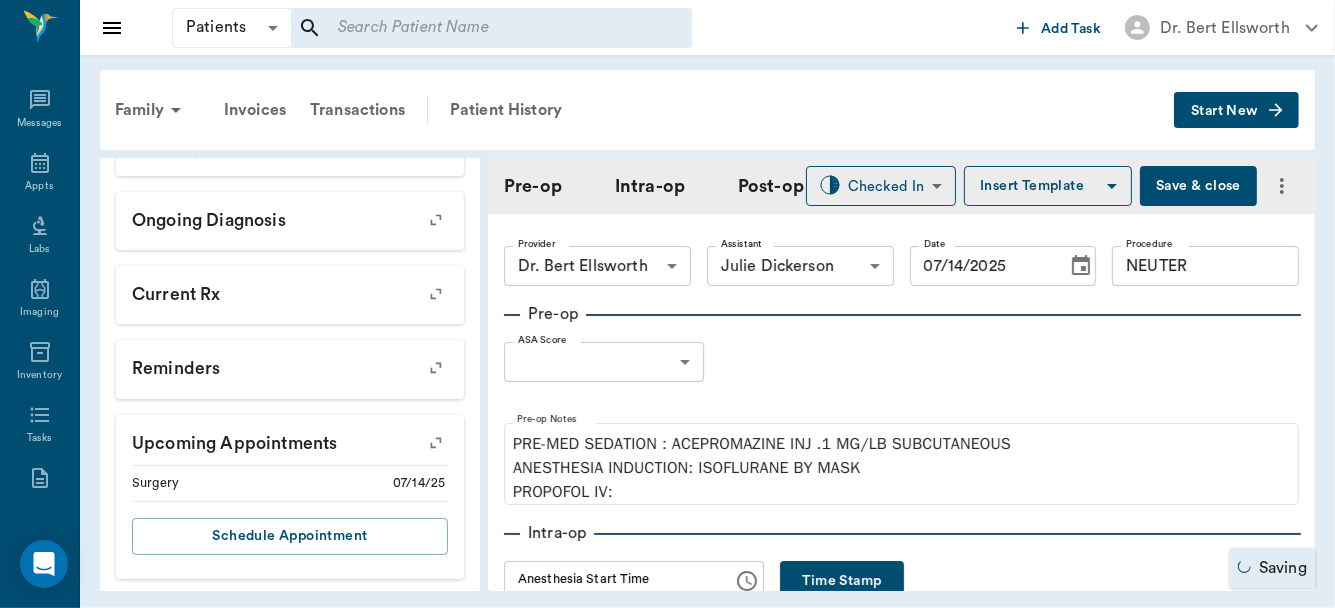 click on "Patients Patients ​ ​ Add Task Dr. Bert Ellsworth Nectar Messages Appts Labs Imaging Inventory Tasks Forms Staff Reports Lookup Settings Family Invoices Transactions Patient History Start New motto Spay #8836_P814    -    ACTIVE   Species : Canine Breed : Medium Mix, Dapple Gender : Male - Not neutered Age : 12 mo 0 wk (07/14/2024) Weight : 43.5 lbs / 19.7313 kg Patient Special Care:  None Family : Spay Client : *Area Spay* *Atlanta* Phone : (111) 111-1111 Email : MICHELE@2mtexas.com Balance : -$201.21 Credit : $0.00 Client Special Care:  DO NOT GIVE ANY INFORMATION ON ANIMALS TO ANYONE OTHER THAN MICHELE AND CARISSA. DO NOT GIVE ANY ANI... Patient Vitals Weight BCS HR Temp Resp BP Dia Pain Perio Score ( lb ) Date 07/14/25 12PM 0 15 30 45 60 Ongoing diagnosis Current Rx Reminders Upcoming appointments Surgery 07/14/25 Schedule Appointment Pre-op Intra-op Post-op Checked In CHECKED_IN ​ Insert Template  Save & close Provider Dr. Bert Ellsworth 63ec2f075fda476ae8351a4d Provider Assistant Assistant Date" at bounding box center (667, 304) 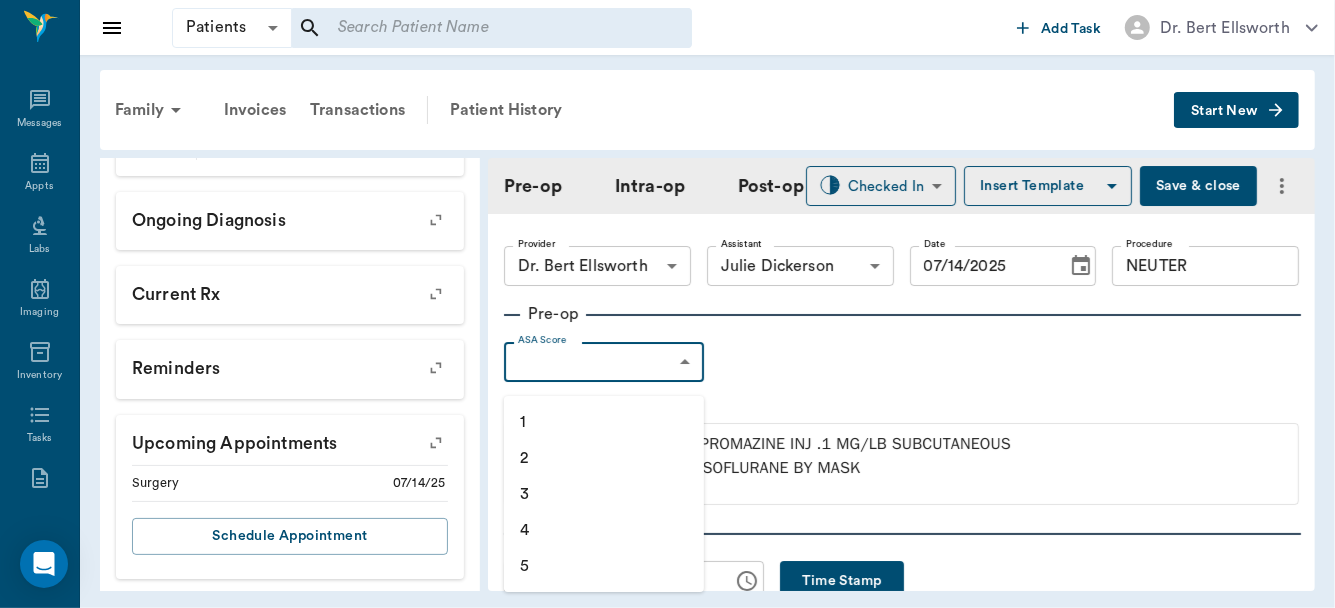 click on "1" at bounding box center (604, 422) 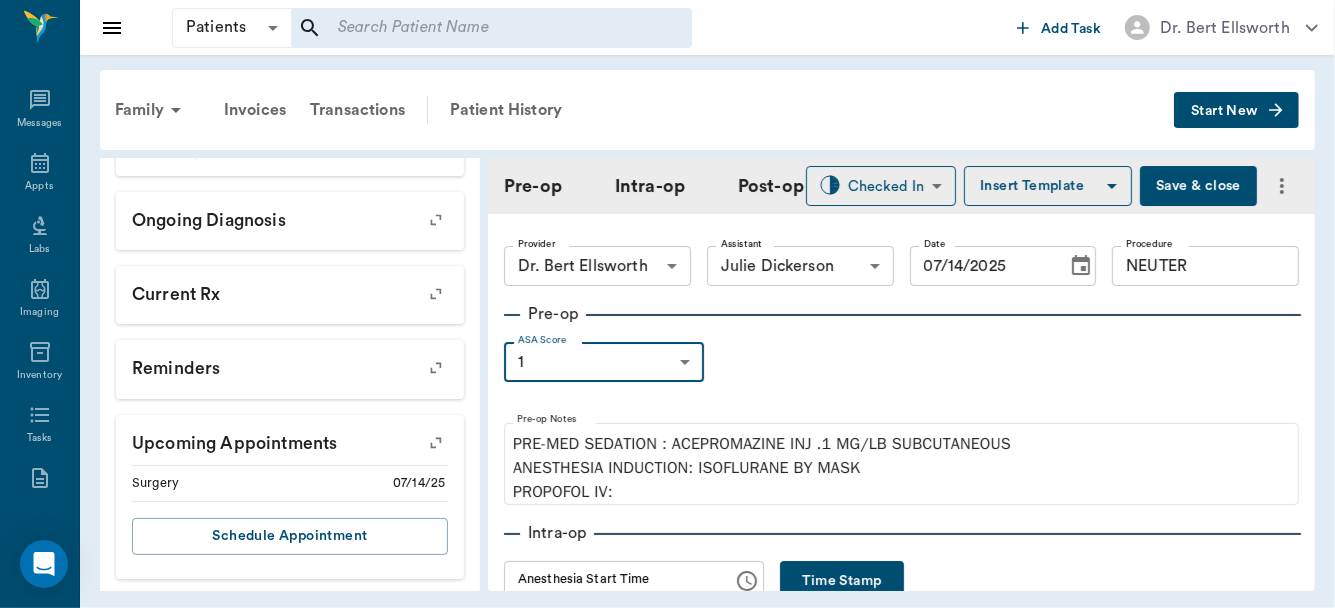 type on "1" 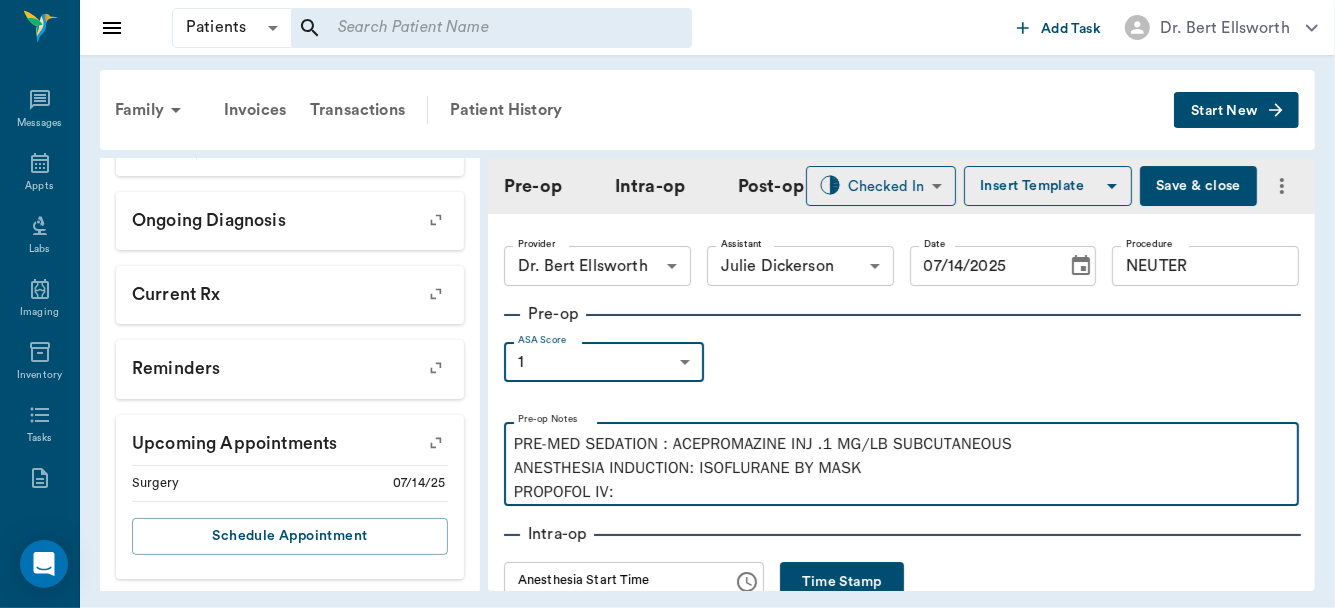 click on "PRE-MED SEDATION : ACEPROMAZINE INJ .1 MG/LB SUBCUTANEOUS ANESTHESIA INDUCTION: ISOFLURANE BY MASK PROPOFOL IV:" at bounding box center [901, 468] 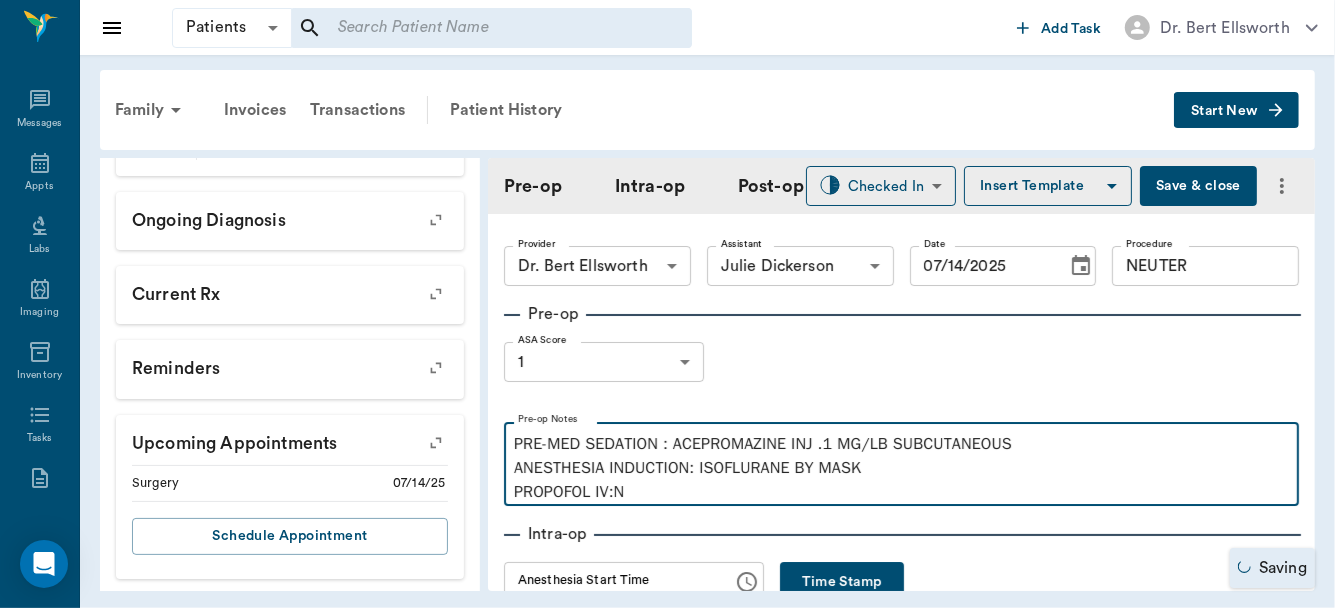 type 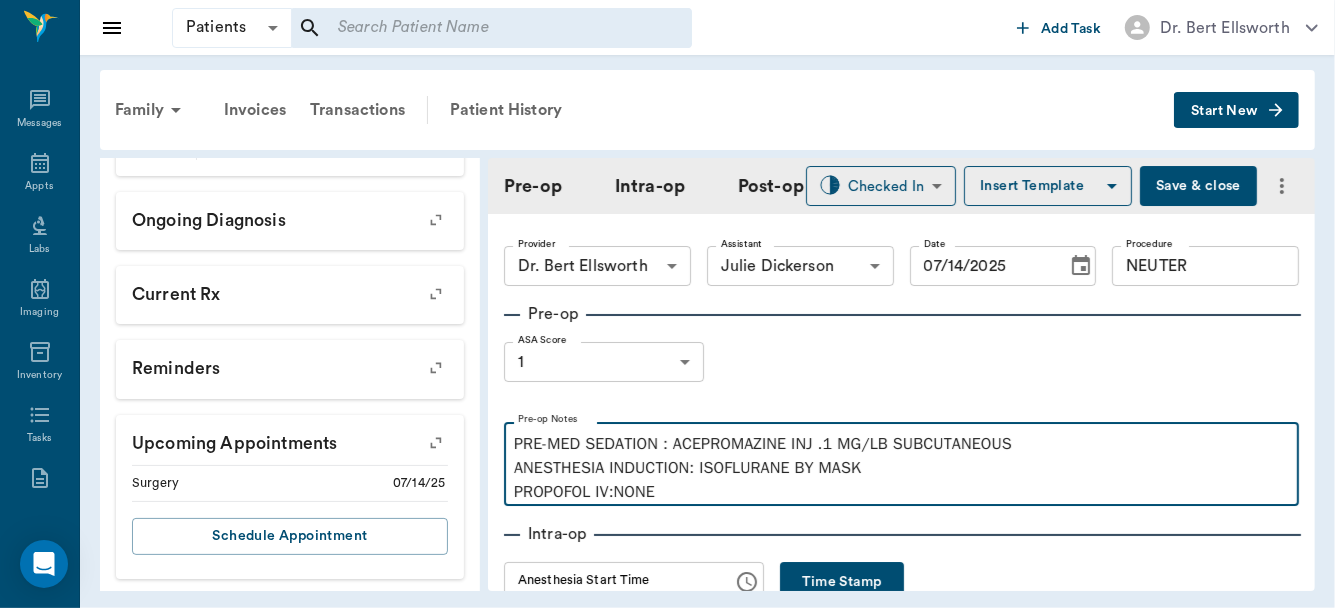 scroll, scrollTop: 379, scrollLeft: 0, axis: vertical 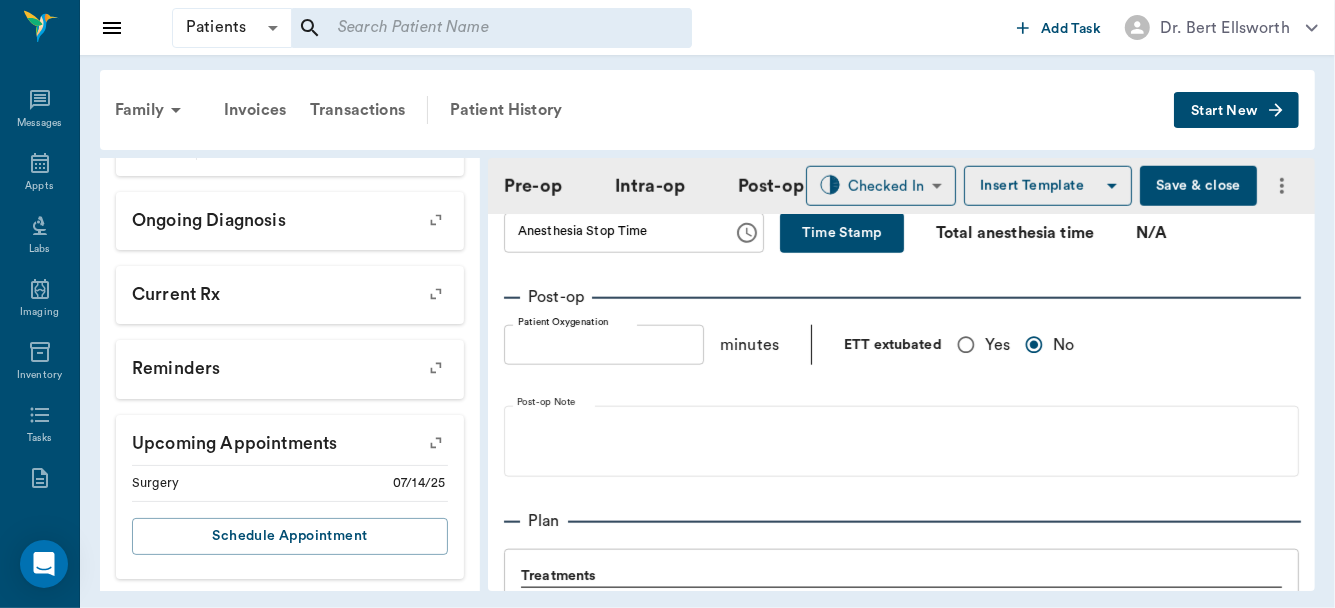 click on "Yes" at bounding box center (966, 345) 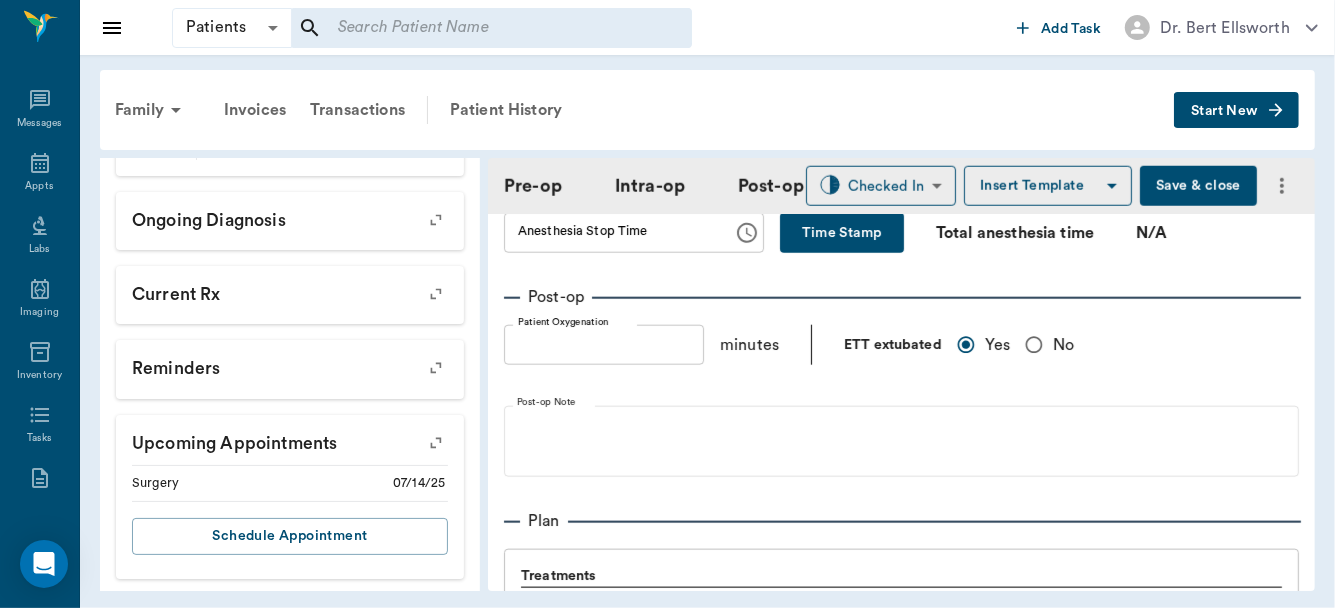 scroll, scrollTop: 1744, scrollLeft: 0, axis: vertical 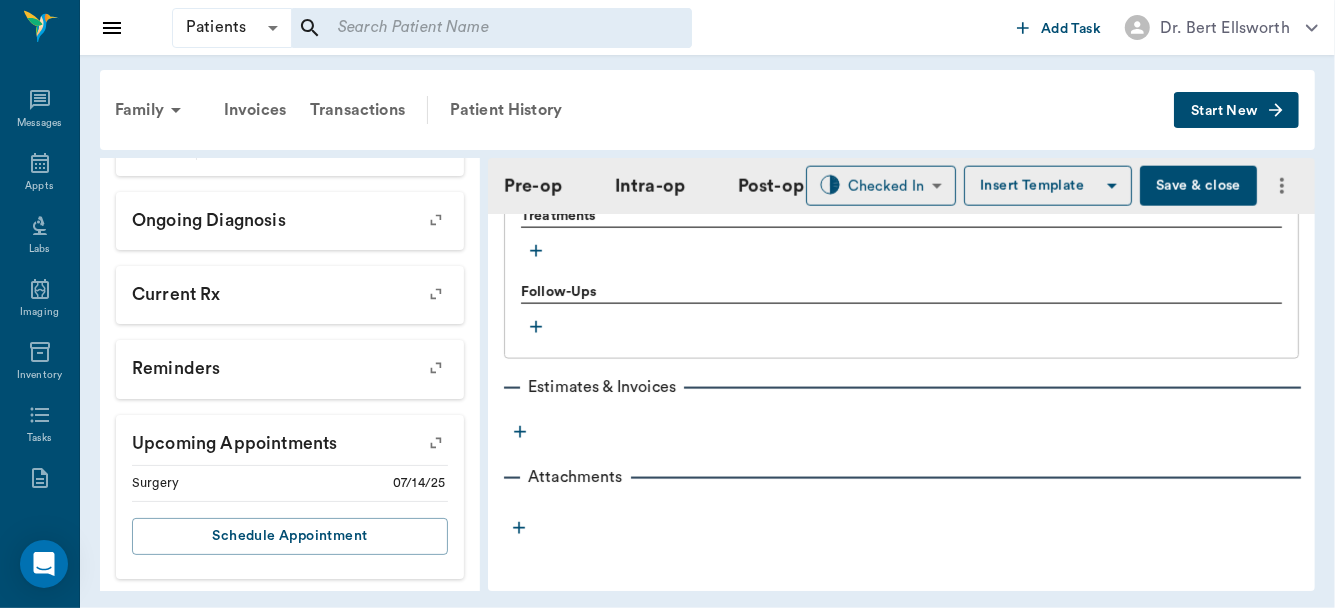 click 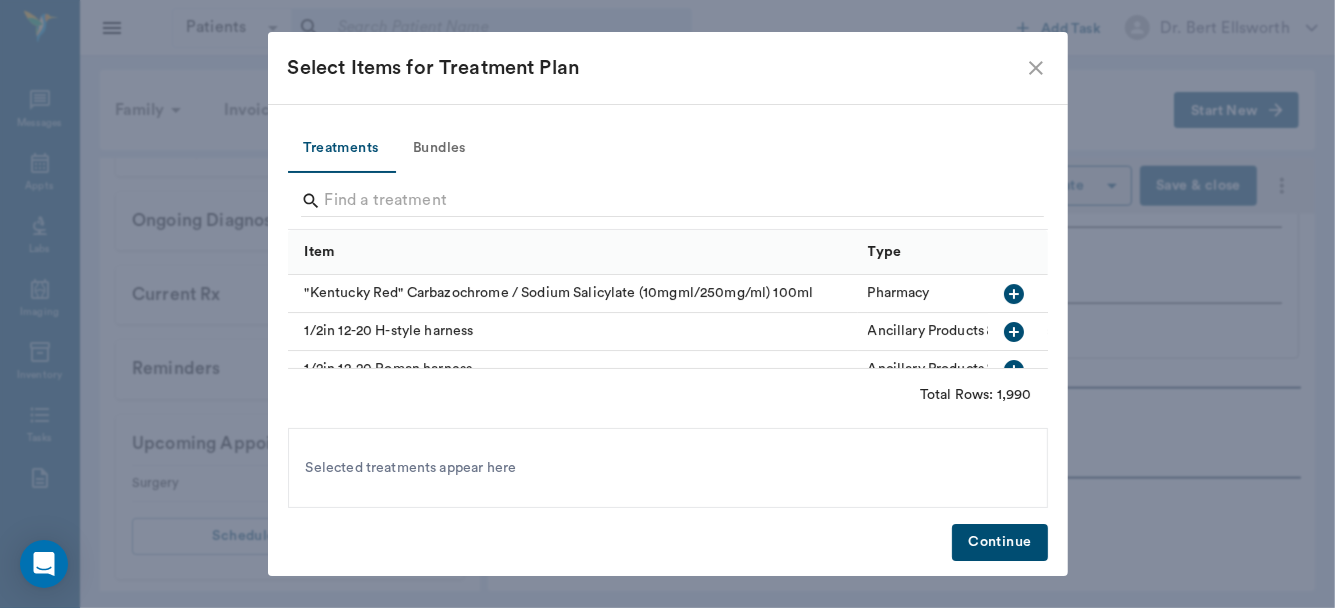 click on "Bundles" at bounding box center [440, 149] 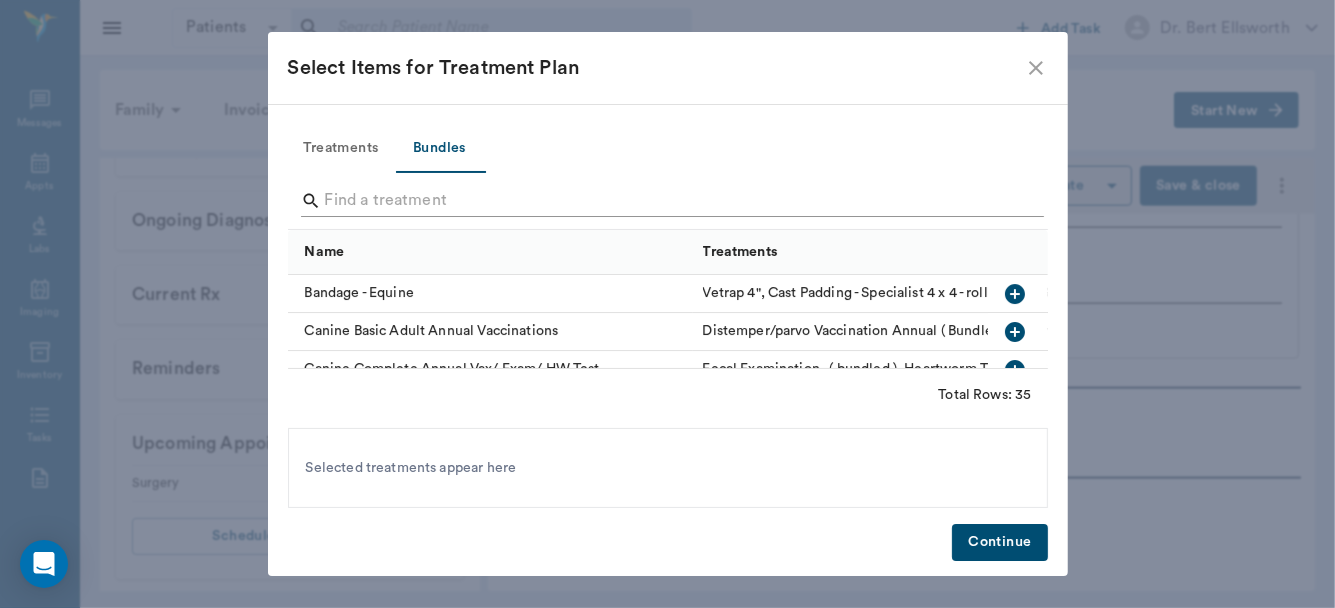 click at bounding box center (669, 201) 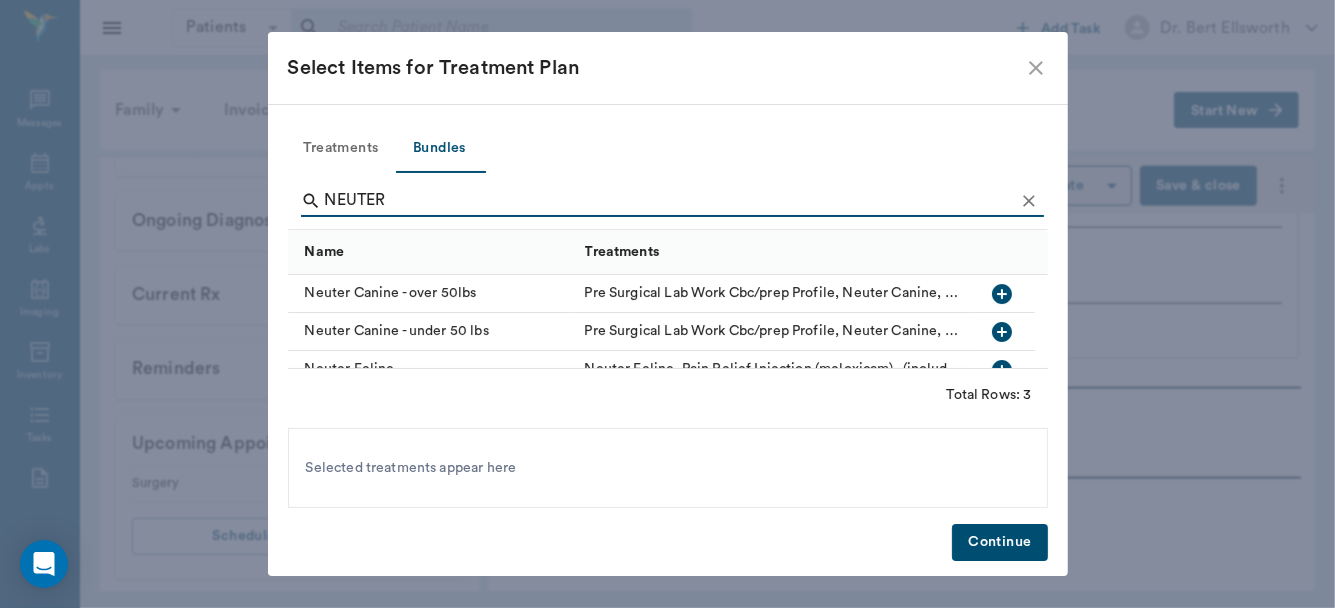 type on "NEUTER" 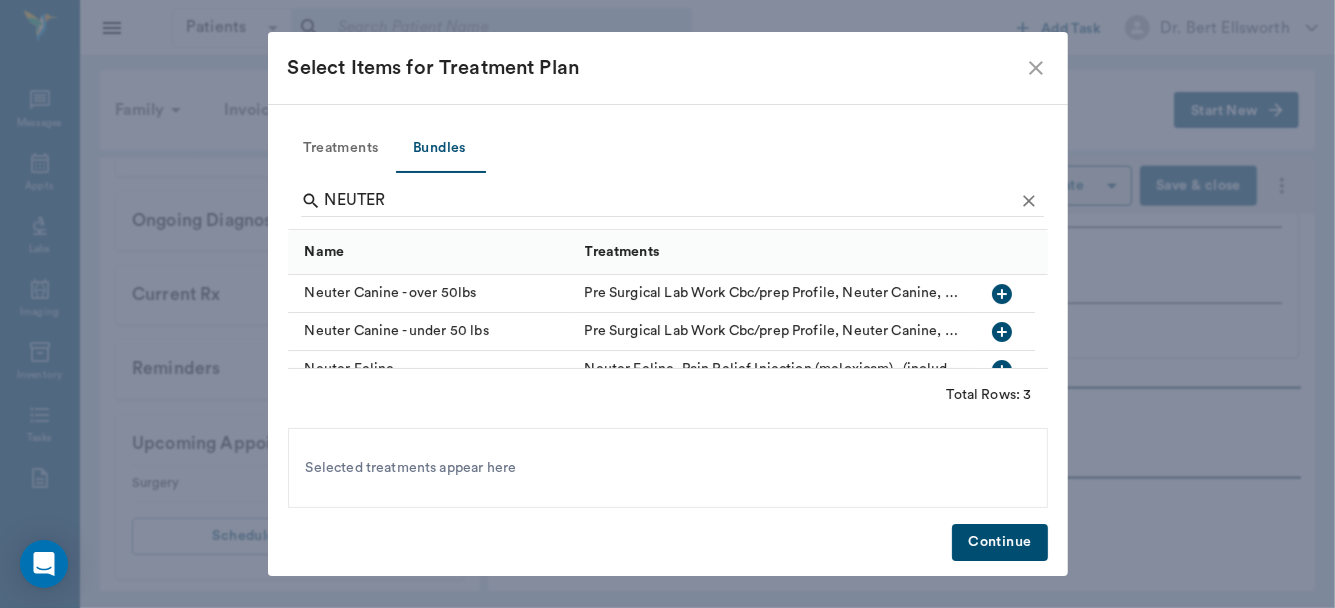 click 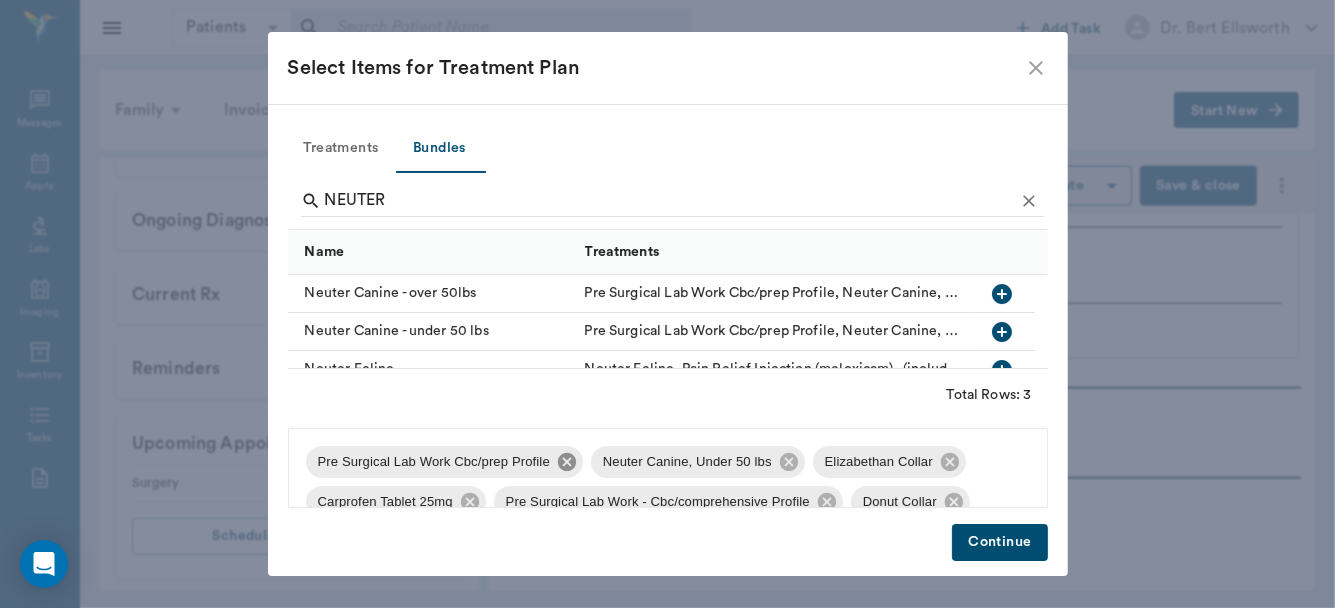 click 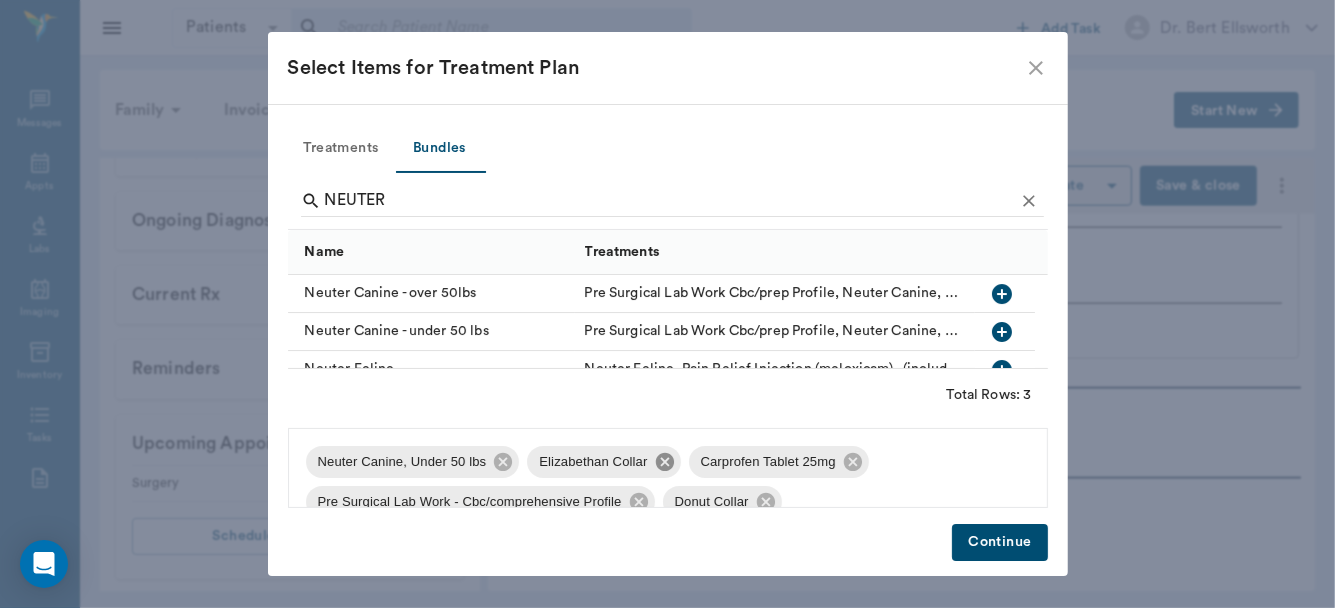 click 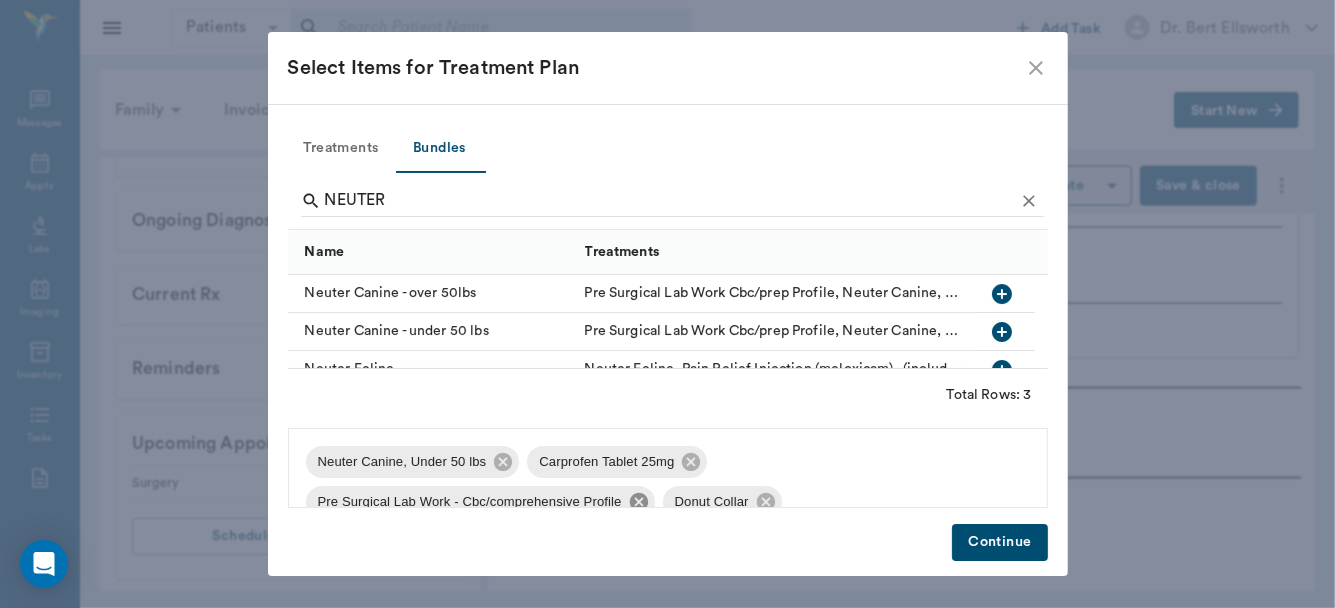 click 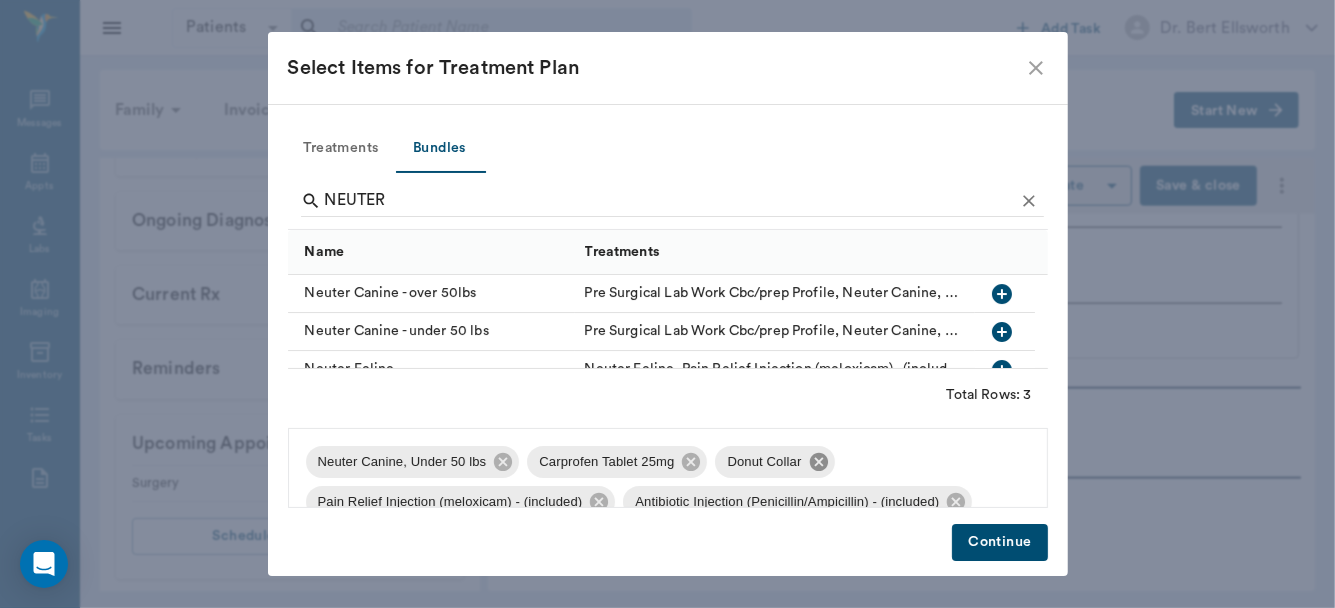 click 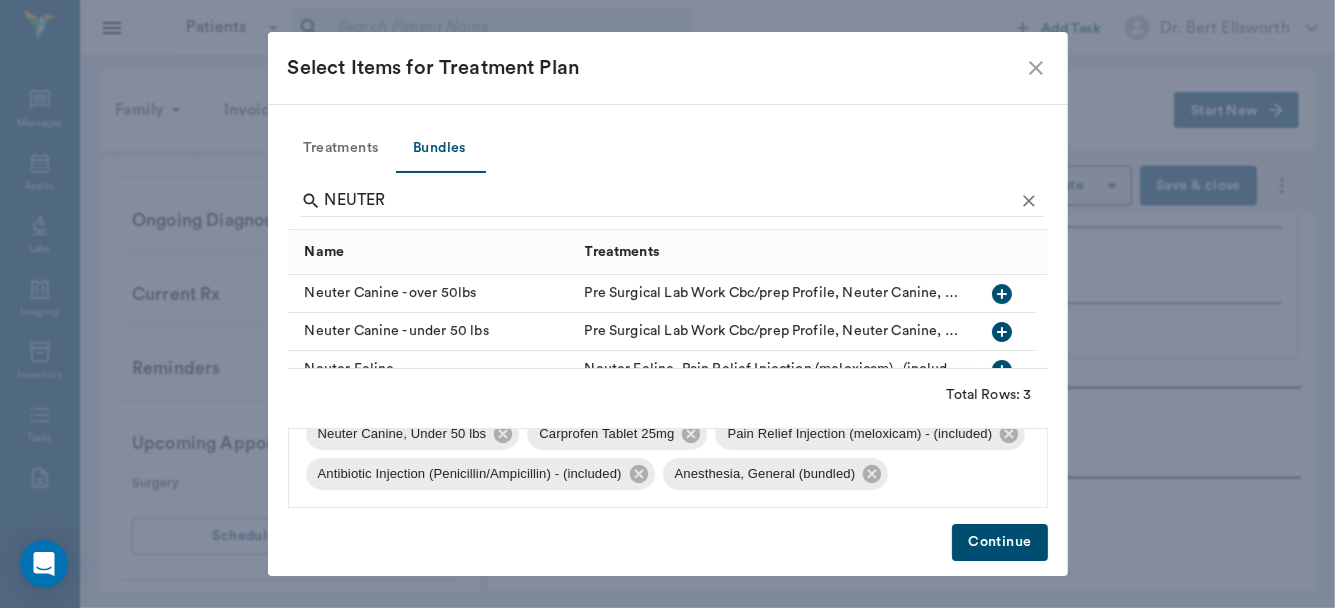 scroll, scrollTop: 67, scrollLeft: 0, axis: vertical 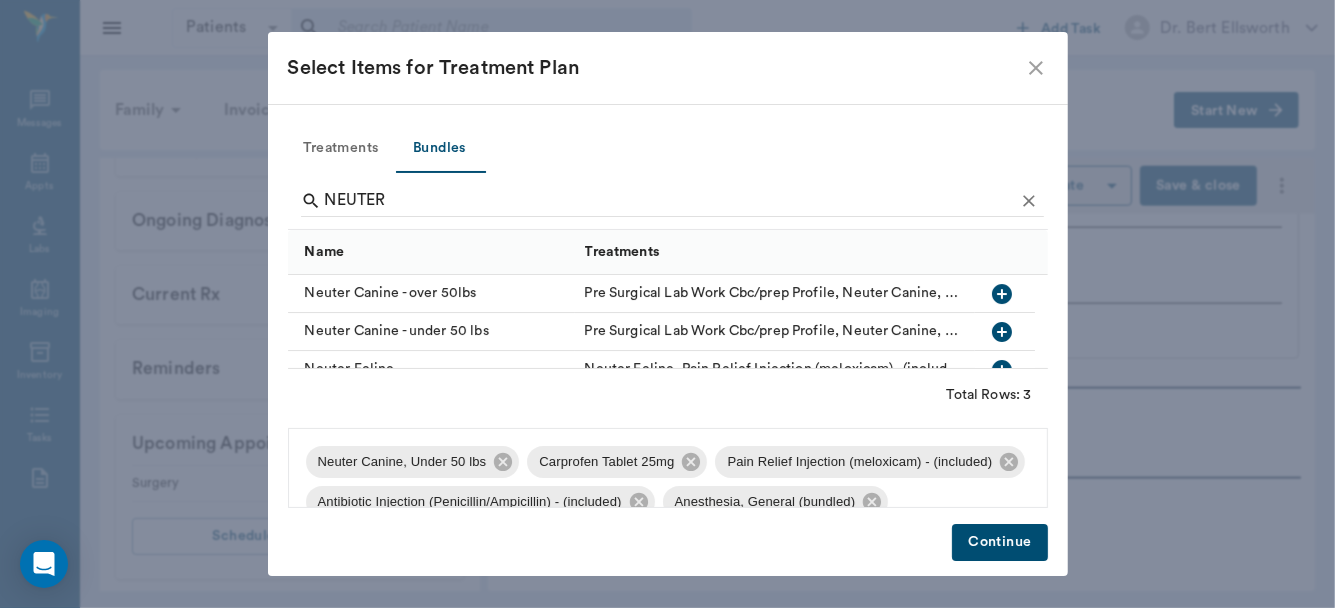 click on "Continue" at bounding box center [999, 542] 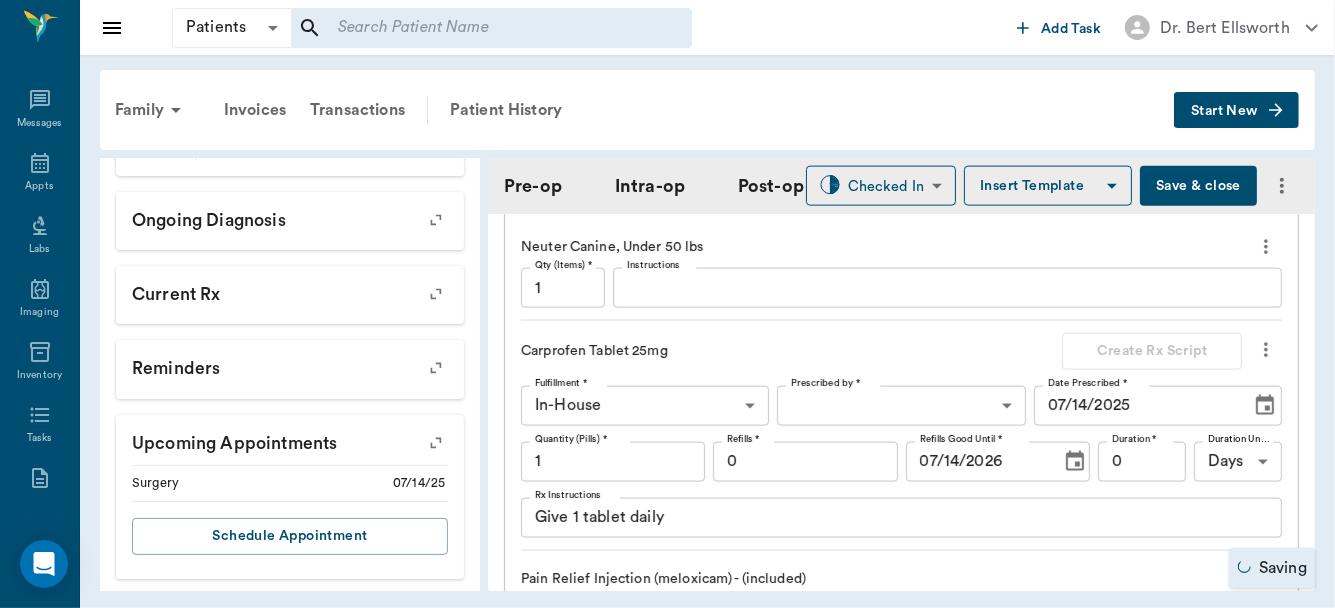 scroll, scrollTop: 2124, scrollLeft: 0, axis: vertical 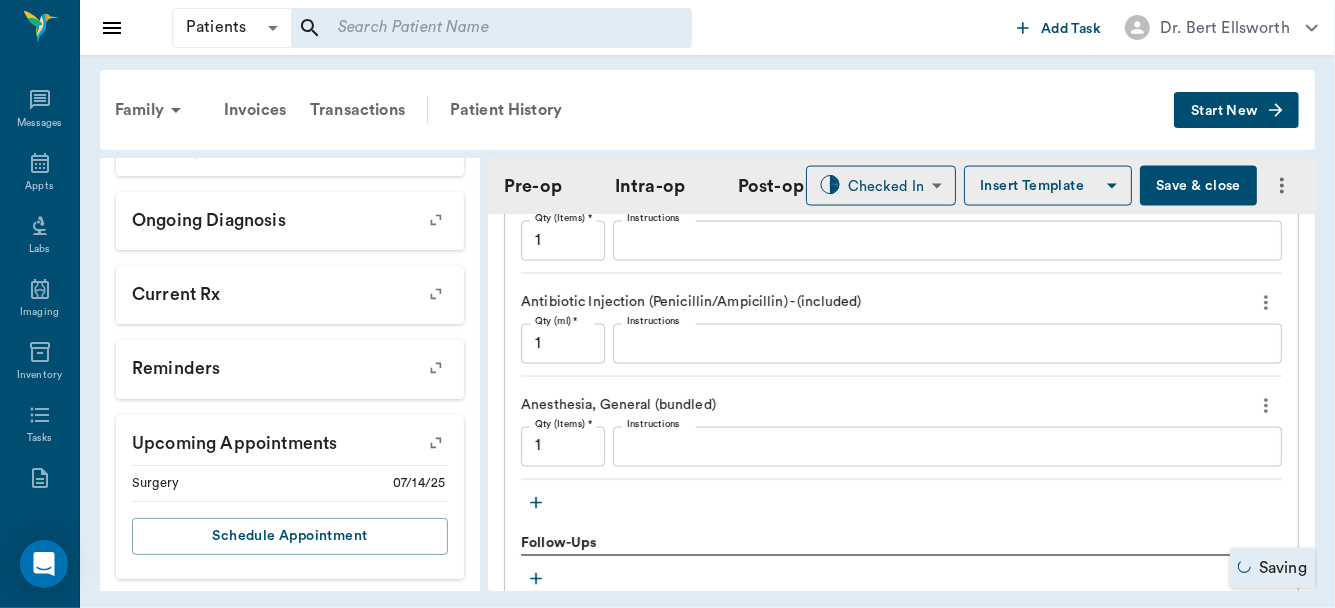 click 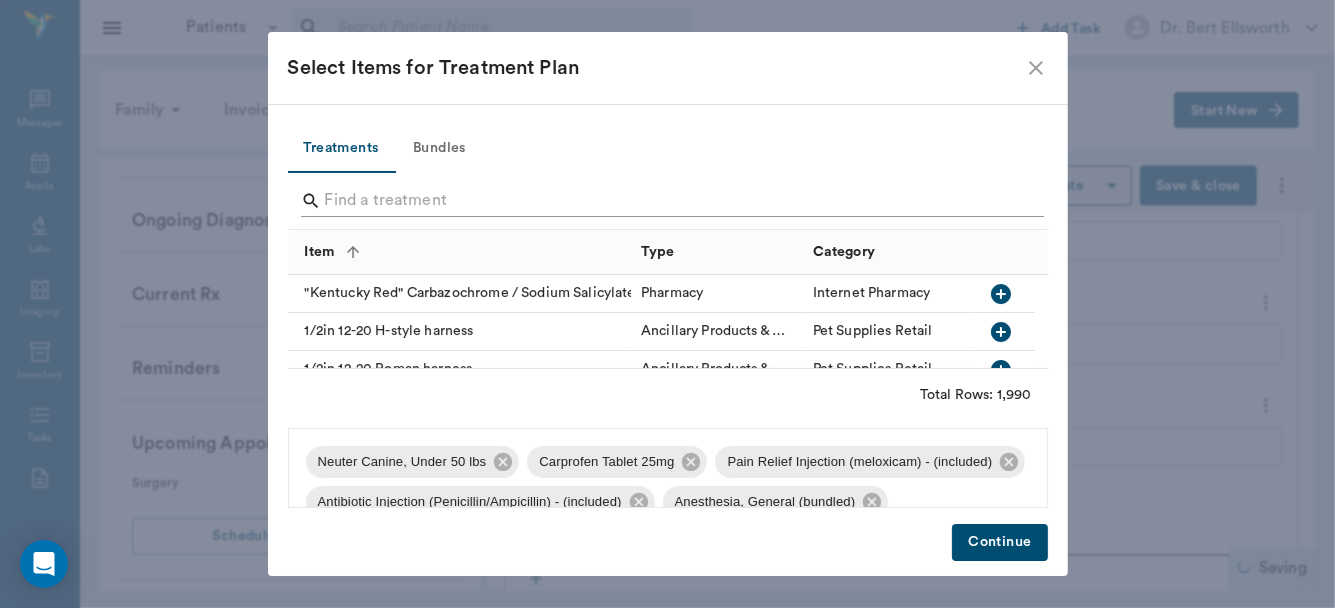 click at bounding box center [669, 201] 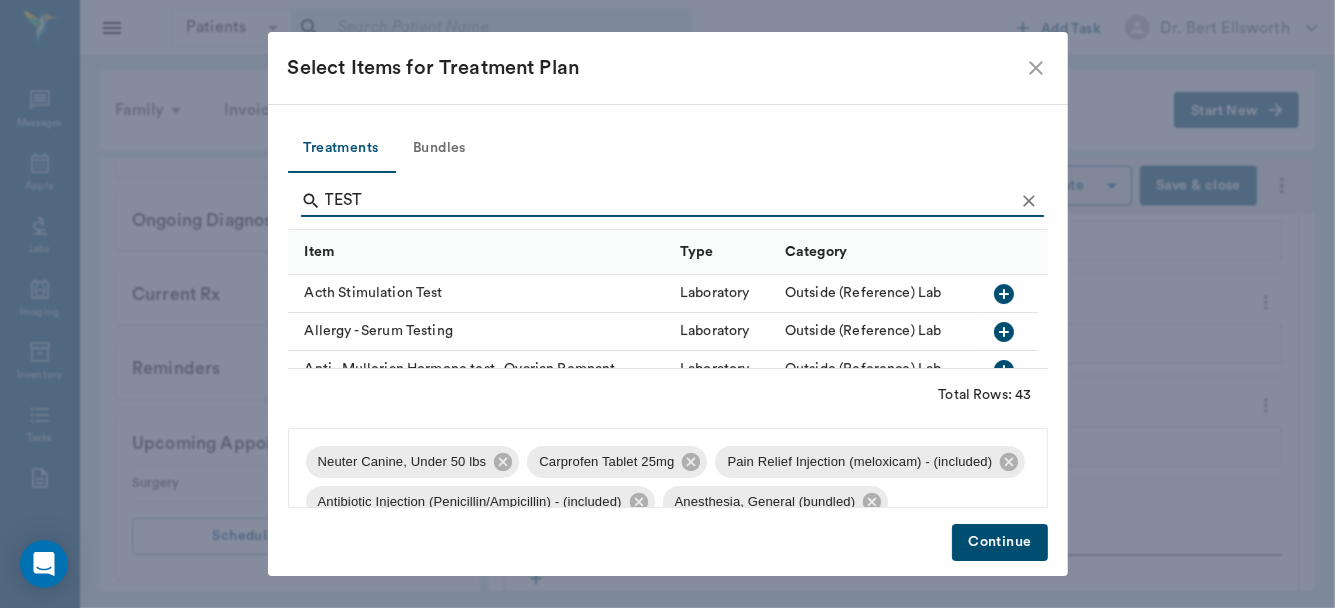 type on "TEST" 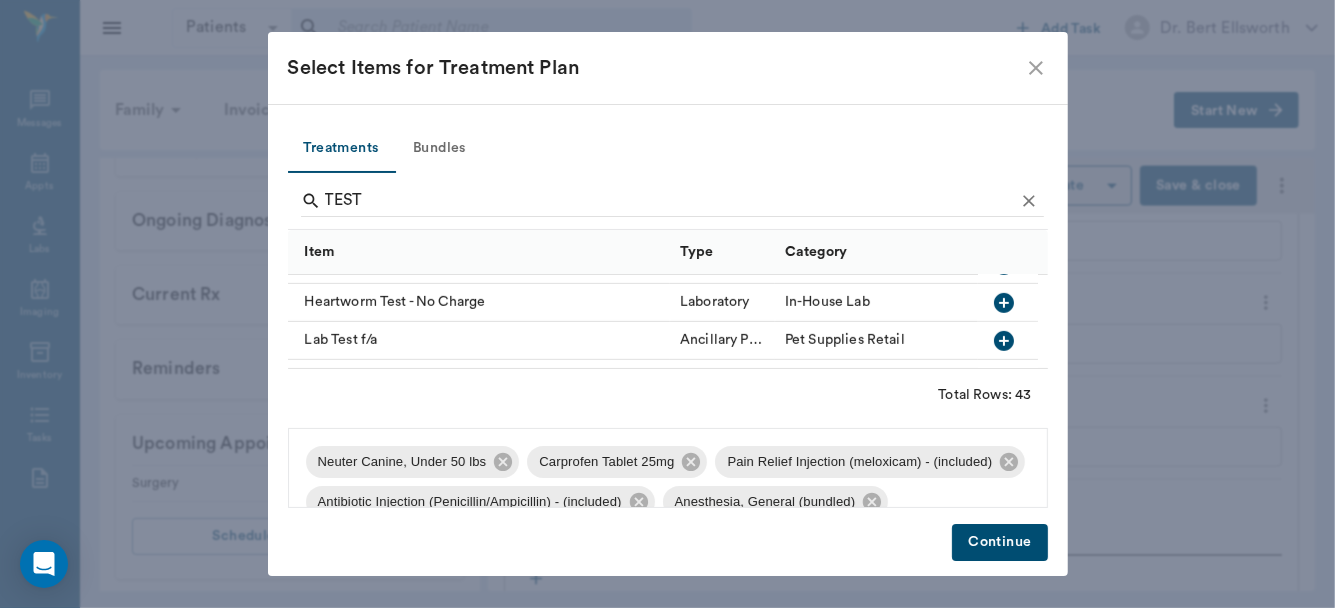 scroll, scrollTop: 840, scrollLeft: 0, axis: vertical 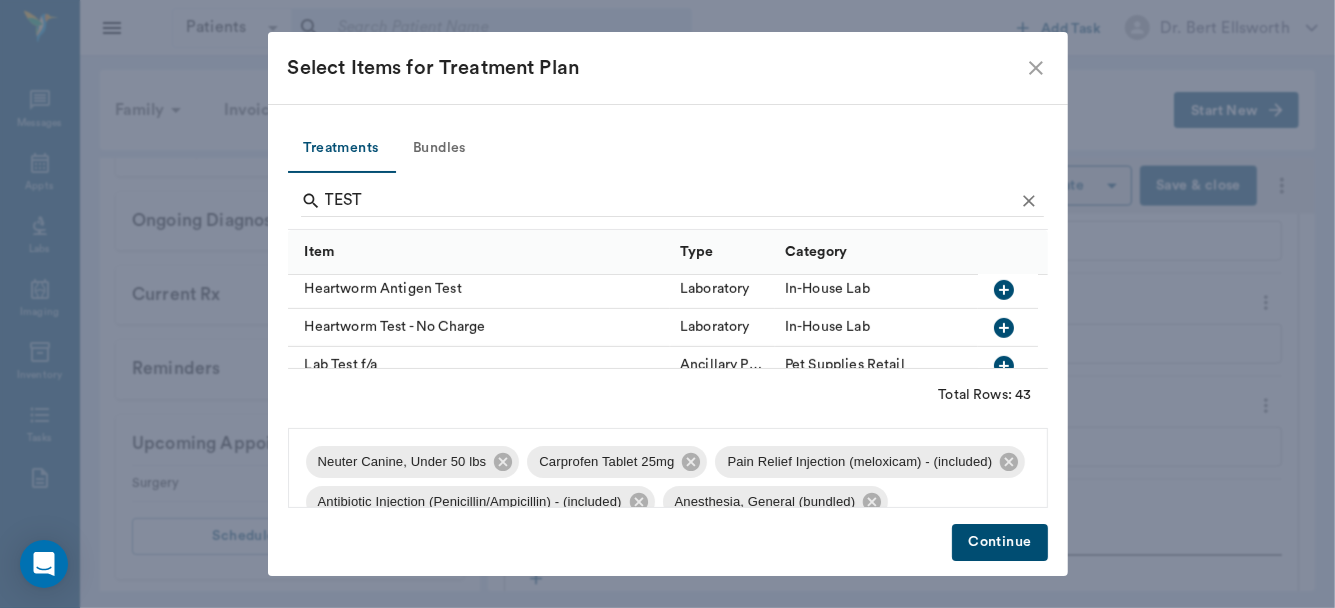 click 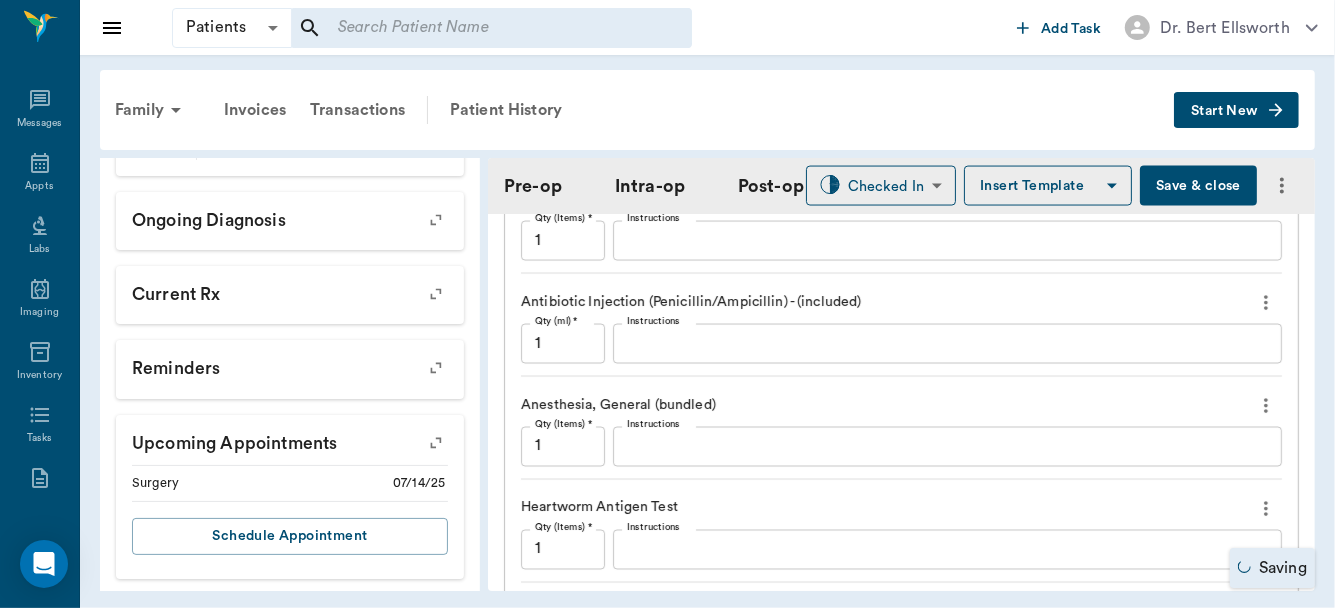 click on "Instructions" at bounding box center [947, 549] 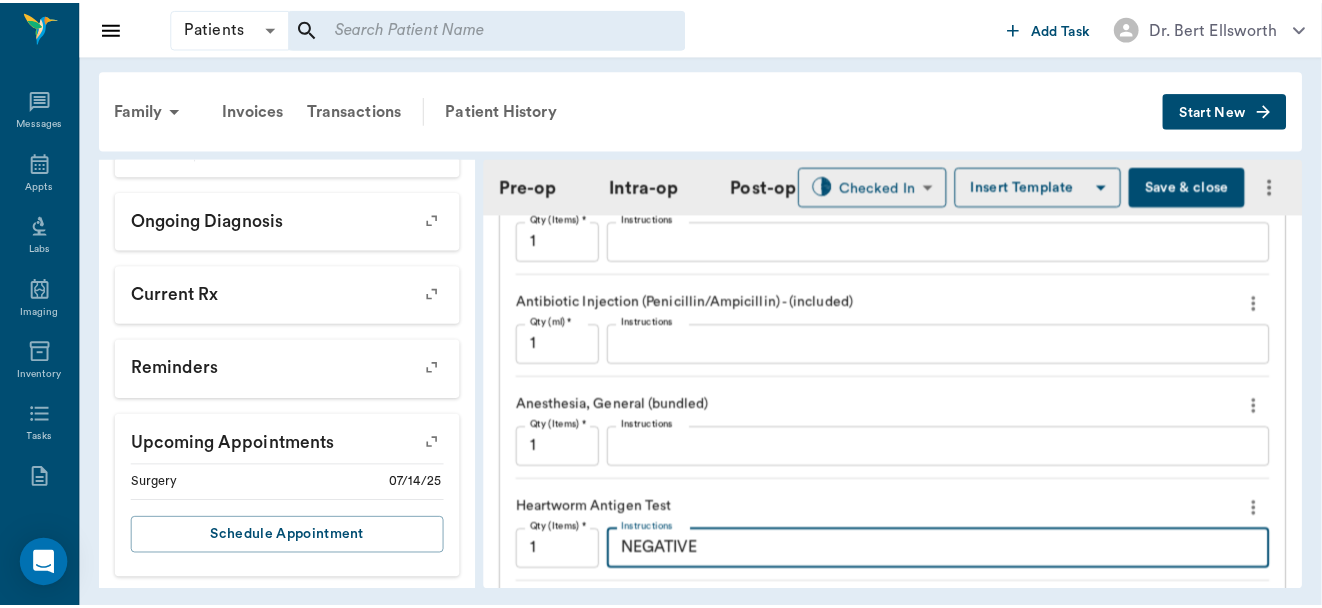 scroll, scrollTop: 2503, scrollLeft: 0, axis: vertical 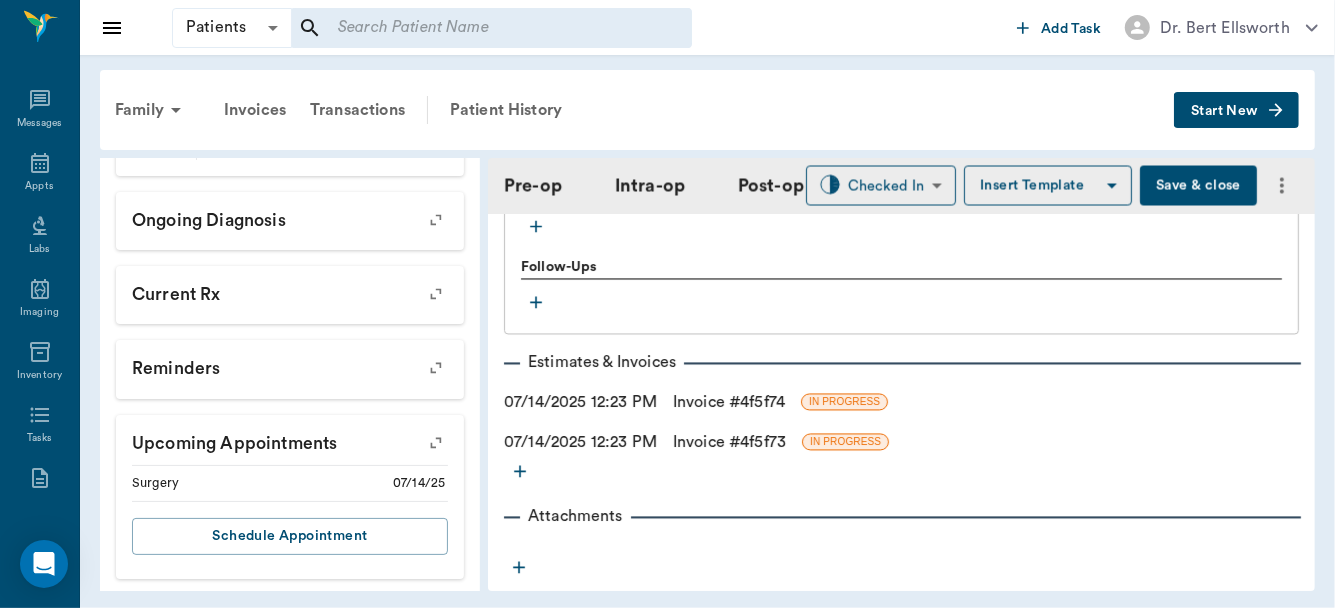type on "NEGATIVE" 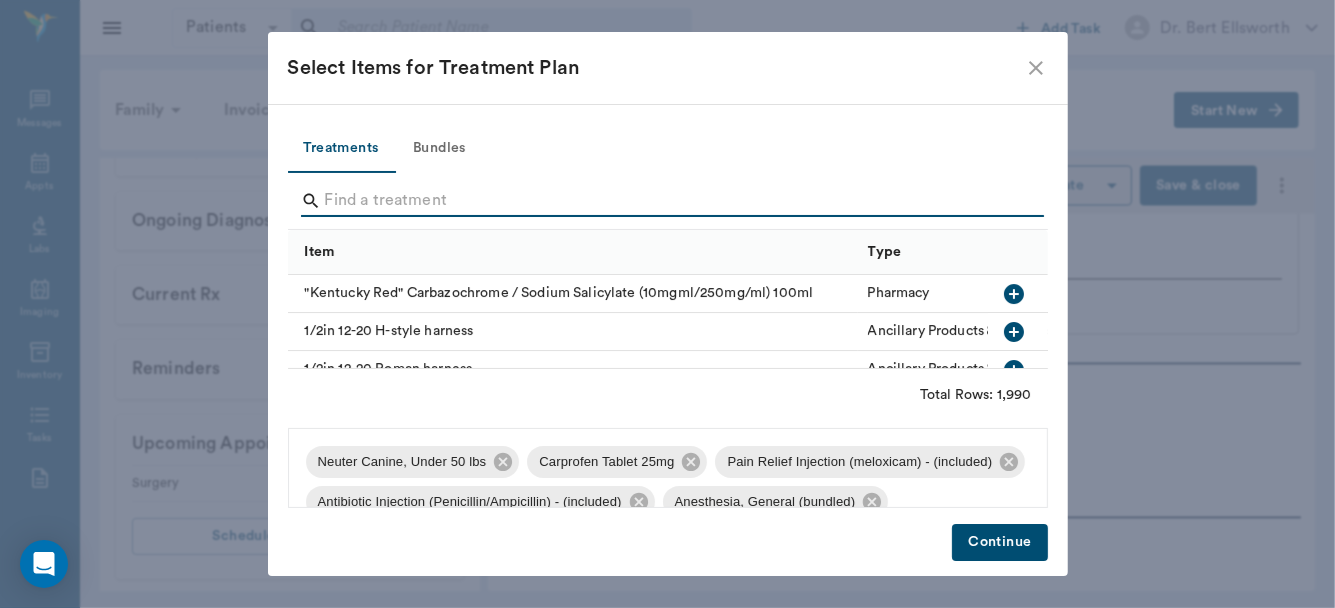 click at bounding box center (669, 201) 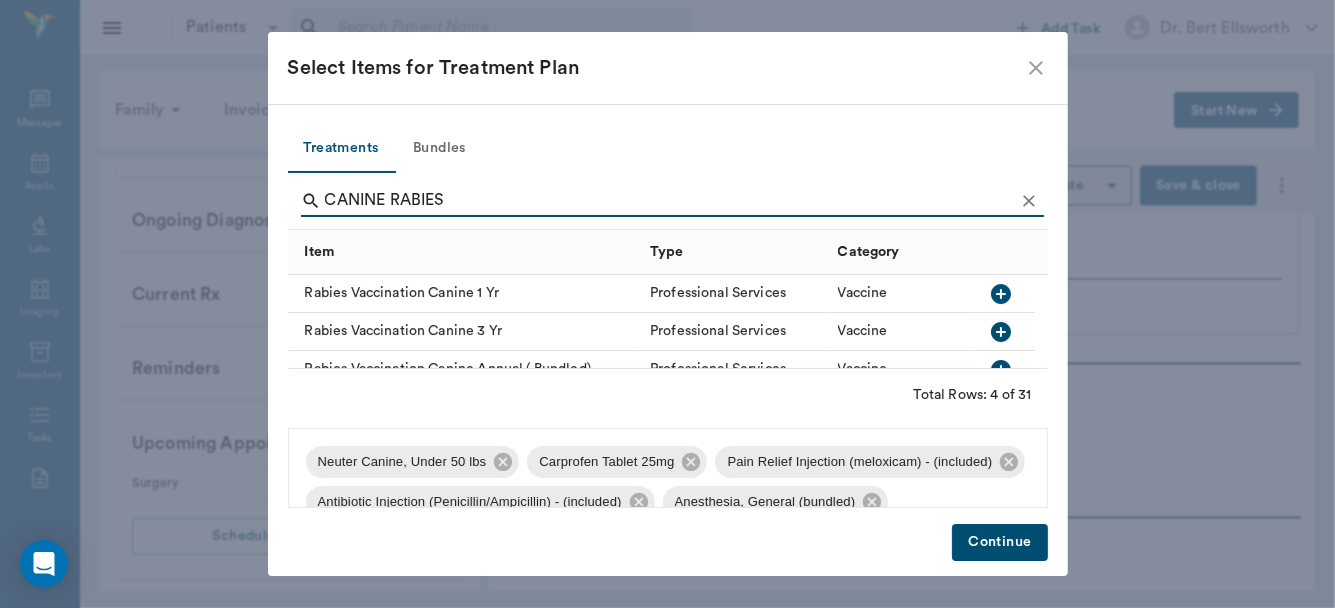 type on "CANINE RABIES" 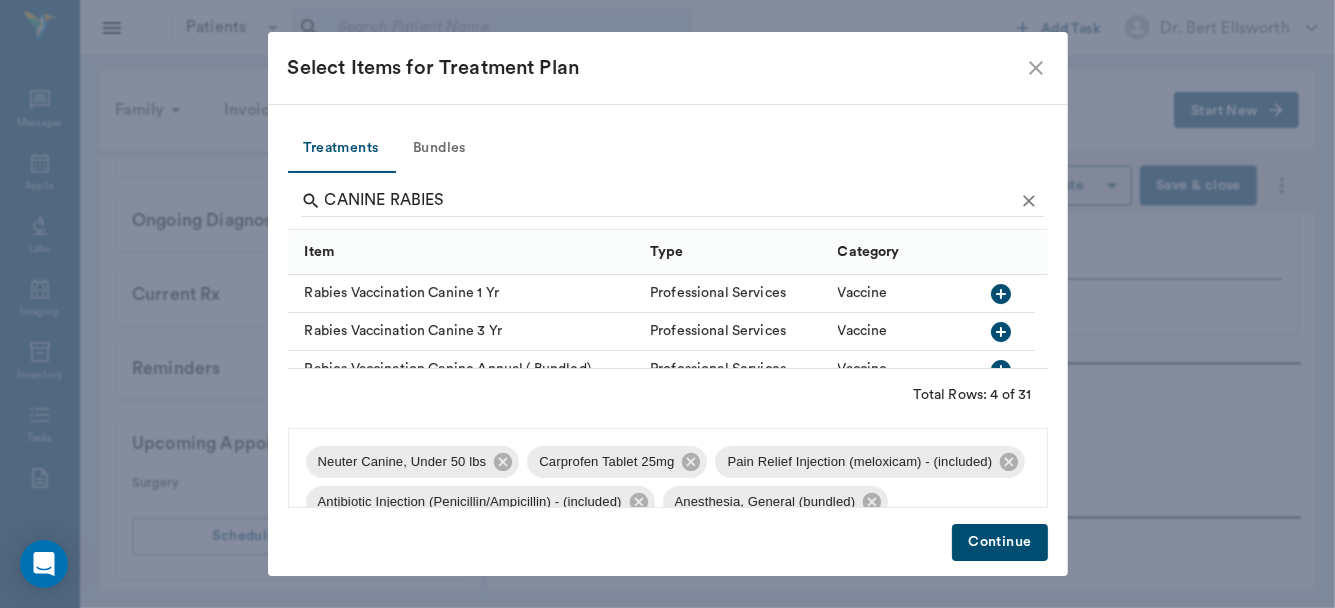 click 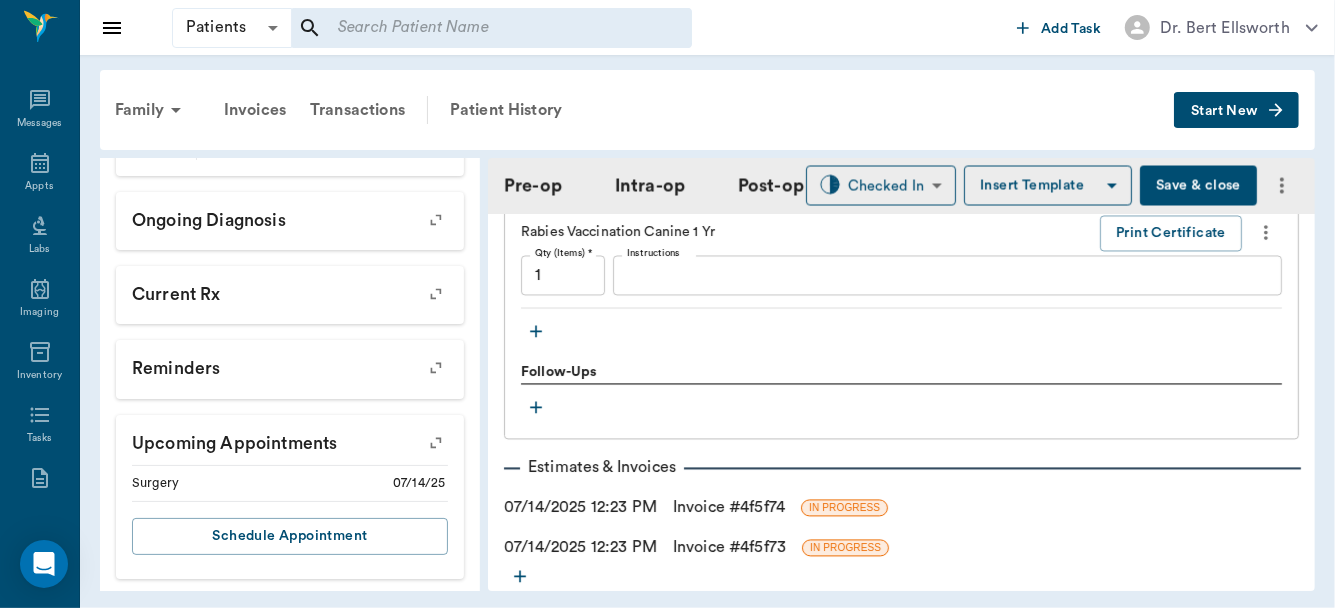 click on "Save & close" at bounding box center (1198, 186) 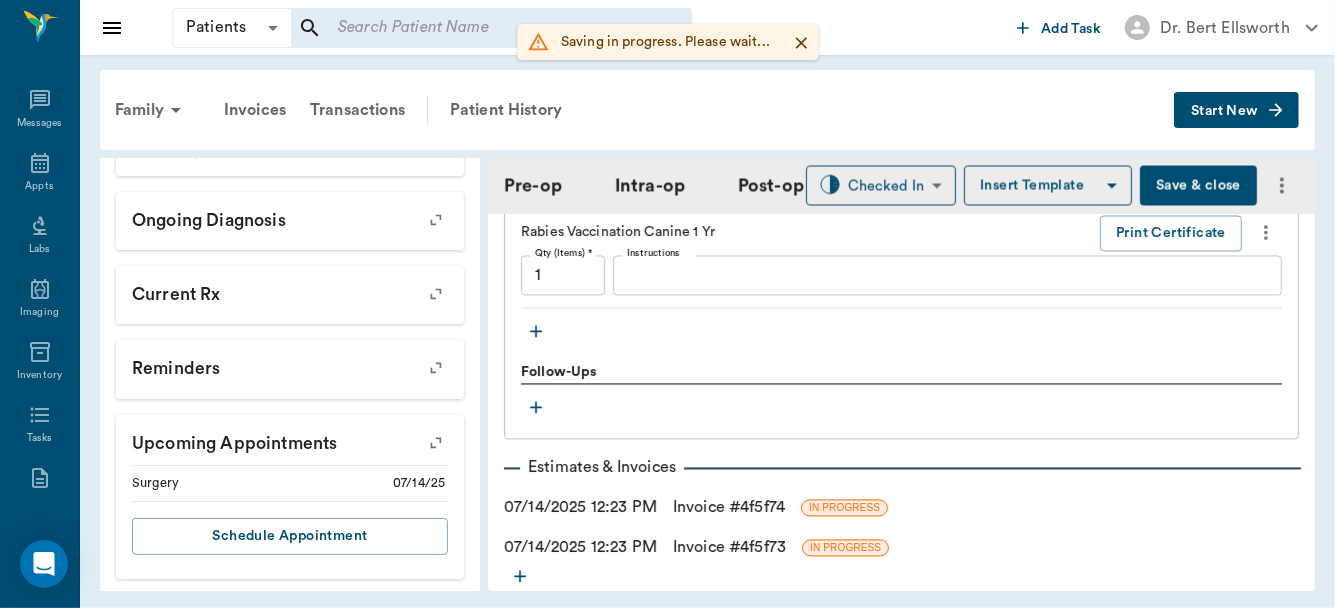 click on "Save & close" at bounding box center [1198, 186] 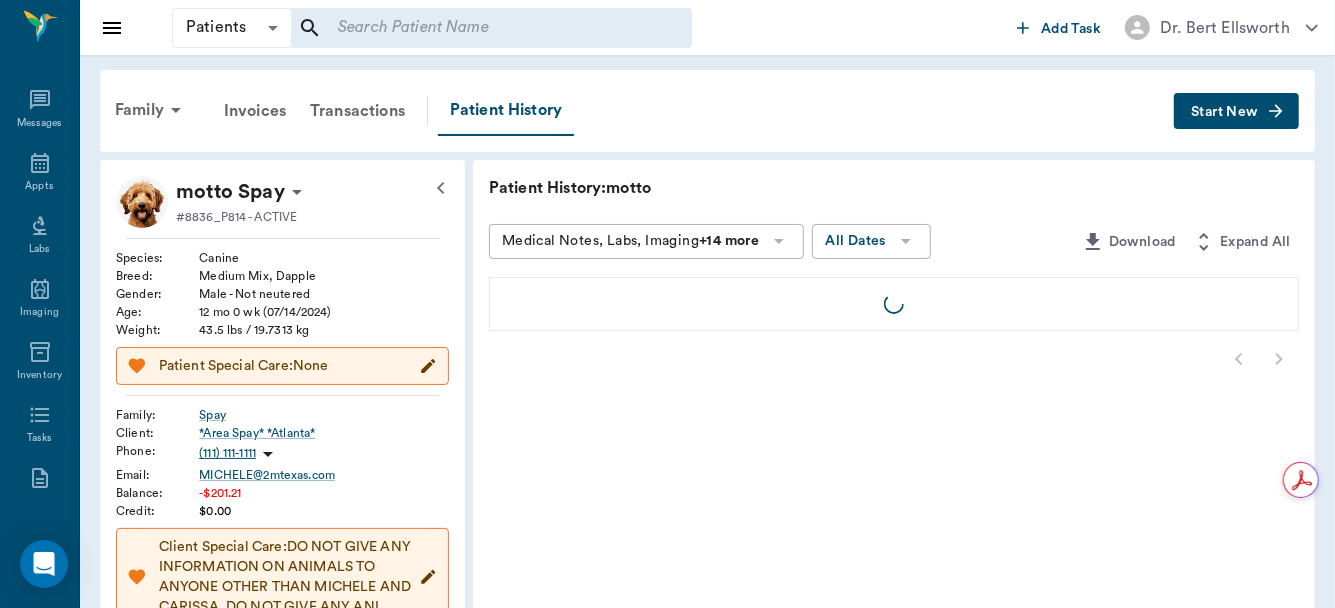 scroll, scrollTop: 0, scrollLeft: 0, axis: both 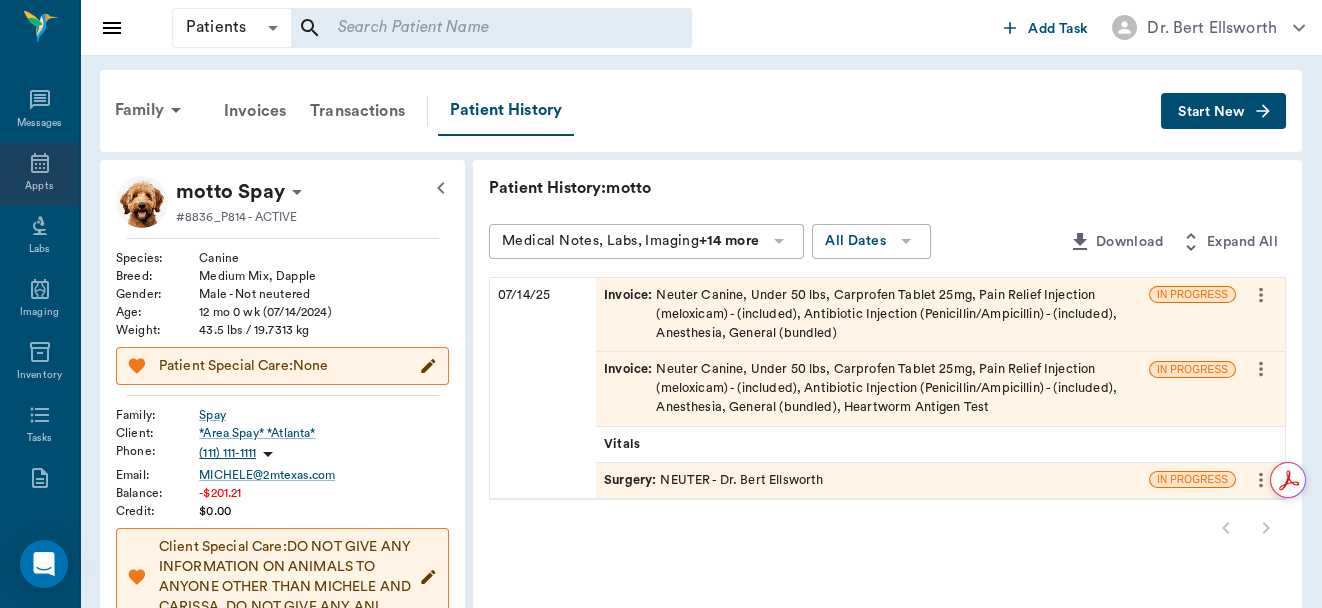 click on "Appts" at bounding box center (39, 174) 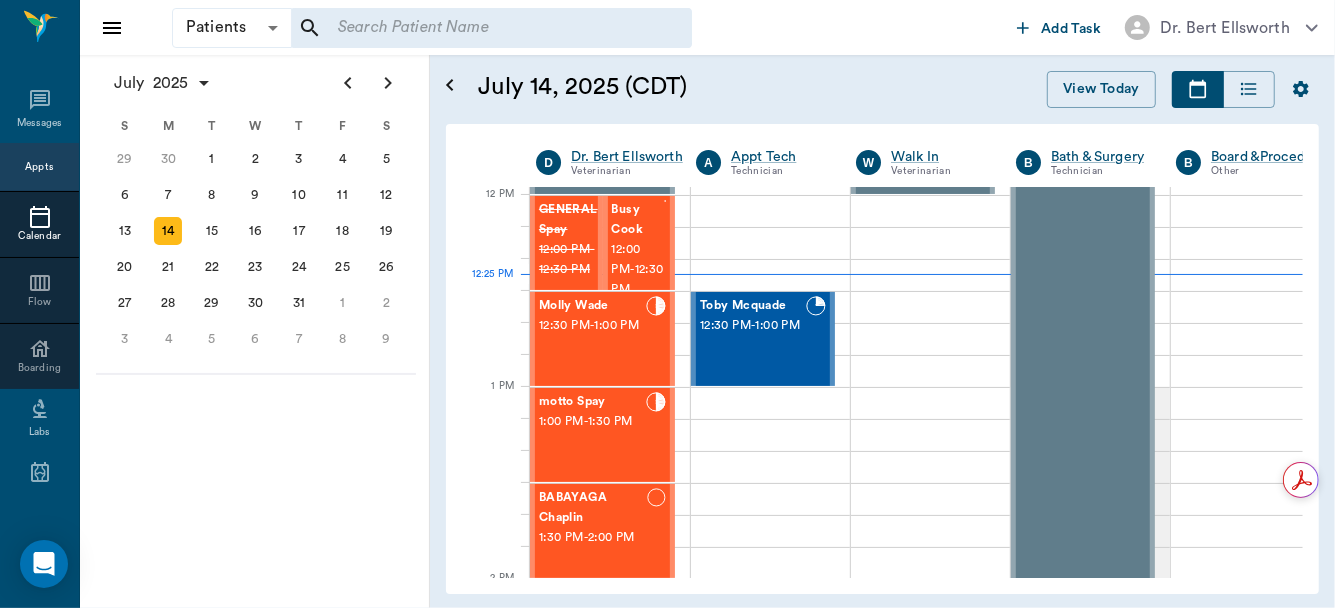 scroll, scrollTop: 768, scrollLeft: 0, axis: vertical 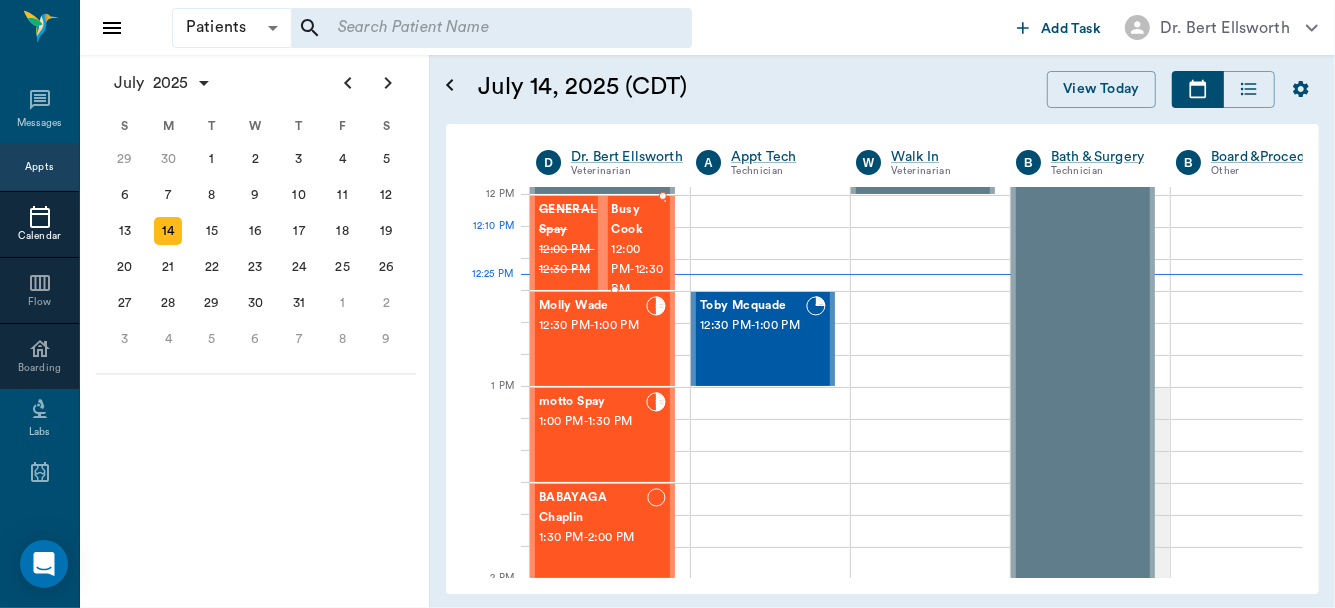 click on "12:00 PM  -  12:30 PM" at bounding box center (638, 270) 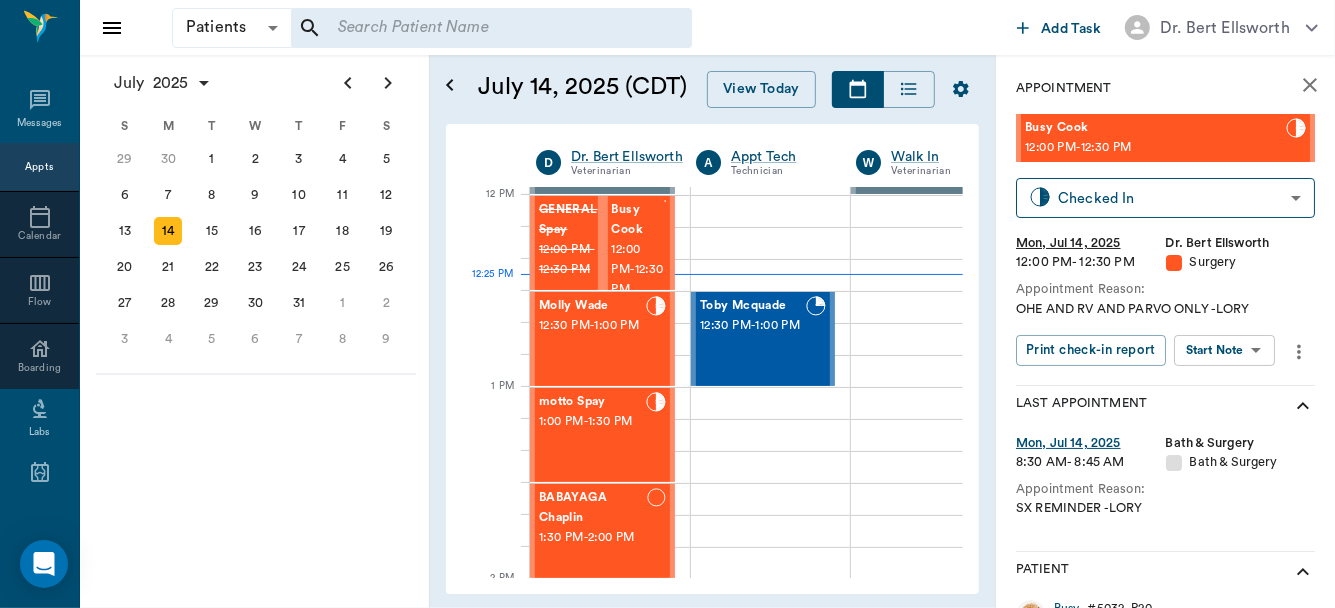 click on "Print check-in report Start Note Start Note ​" at bounding box center [1149, 352] 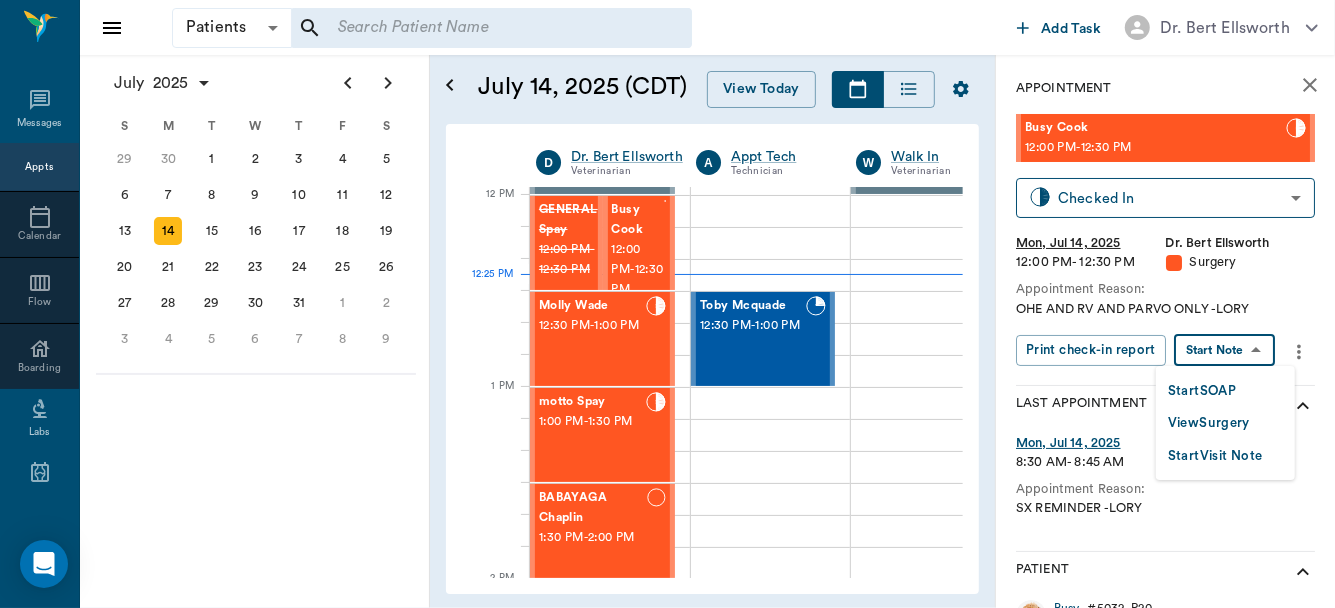 click on "Patients Patients ​ ​ Add Task Dr. Bert Ellsworth Nectar Messages Appts Calendar Flow Boarding Labs Imaging Inventory Tasks Forms Staff Reports Lookup Settings July 2025 S M T W T F S Jun 1 2 3 4 5 6 7 8 9 10 11 12 13 14 15 16 17 18 19 20 21 22 23 24 25 26 27 28 29 30 Jul 1 2 3 4 5 6 7 8 9 10 11 12 S M T W T F S 29 30 Jul 1 2 3 4 5 6 7 8 9 10 11 12 13 14 15 16 17 18 19 20 21 22 23 24 25 26 27 28 29 30 31 Aug 1 2 3 4 5 6 7 8 9 S M T W T F S 27 28 29 30 31 Aug 1 2 3 4 5 6 7 8 9 10 11 12 13 14 15 16 17 18 19 20 21 22 23 24 25 26 27 28 29 30 31 Sep 1 2 3 4 5 6 July 14, 2025 (CDT) View Today July 2025 Today 14 Mon Jul 2025 D Dr. Bert Ellsworth Veterinarian A Appt Tech Technician W Walk In Veterinarian B Bath & Surgery Technician B Board &Procedures Other D Dr. Kindall Jones Veterinarian 8 AM 9 AM 10 AM 11 AM 12 PM 1 PM 2 PM 3 PM 4 PM 5 PM 6 PM 7 PM 8 PM 12:25 PM 12:00 PM Aura POINT 8:00 AM  -  8:30 AM DAISY MAE Robinson 8:30 AM  -  9:00 AM Sadie McCall 8:30 AM  -  9:00 AM NO APPOINTMENT! EMERGENCY ONLY!  -   -" at bounding box center (667, 304) 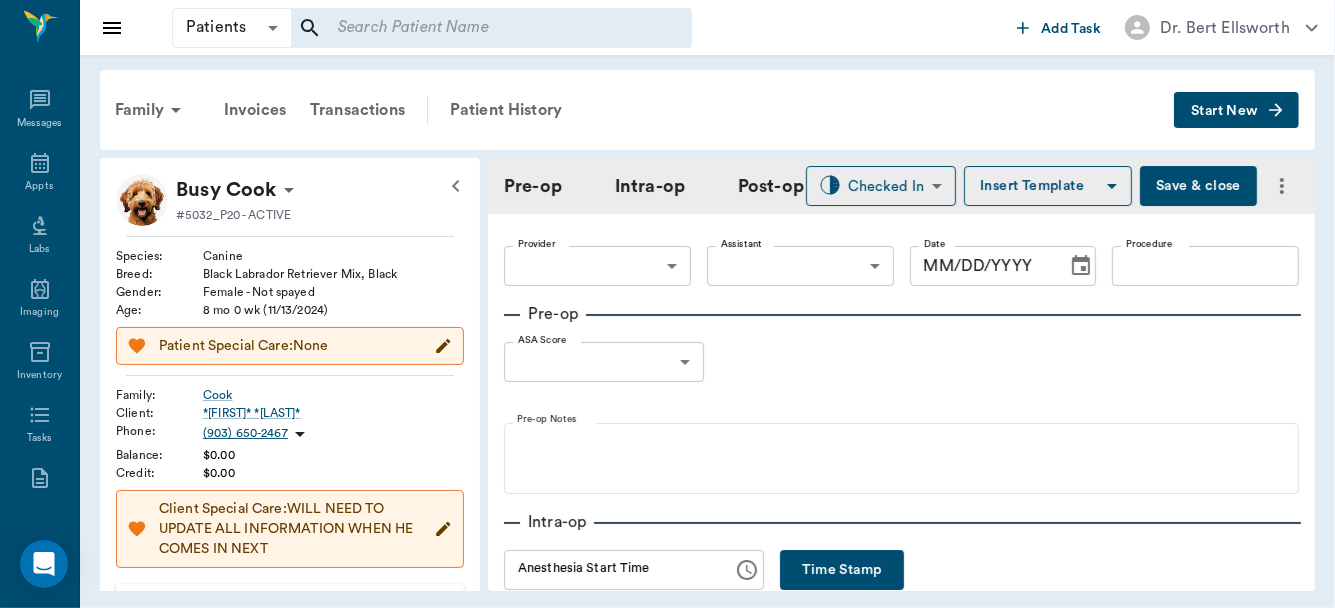 type on "63ec2f075fda476ae8351a4d" 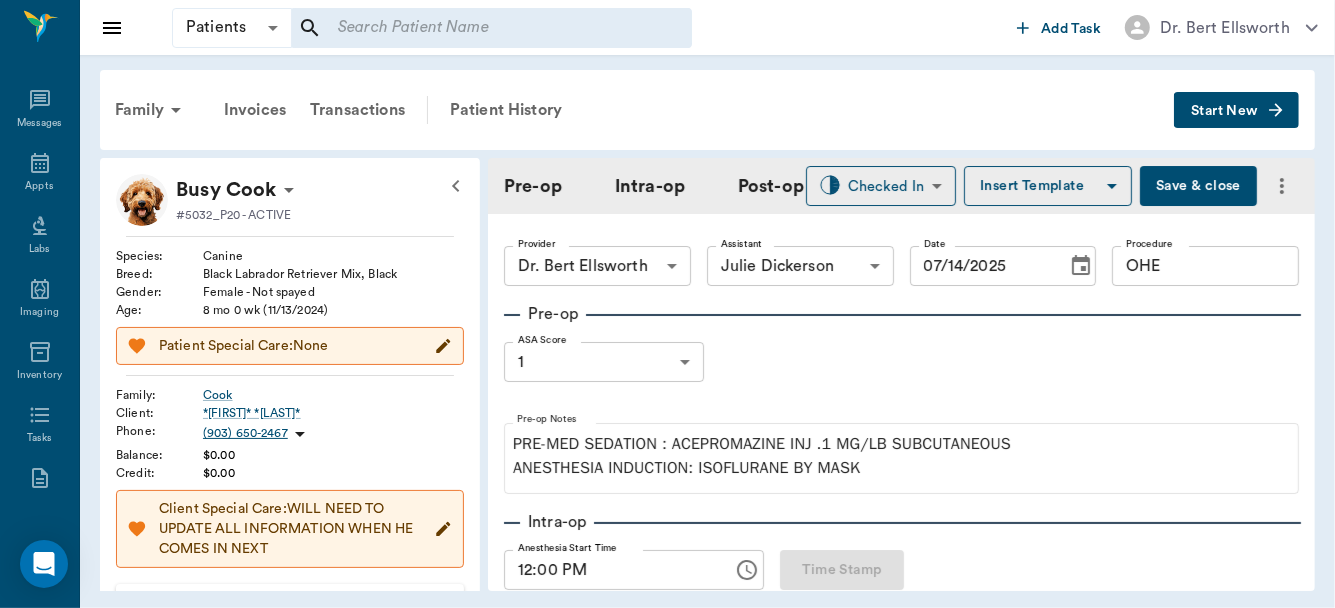type on "07/14/2025" 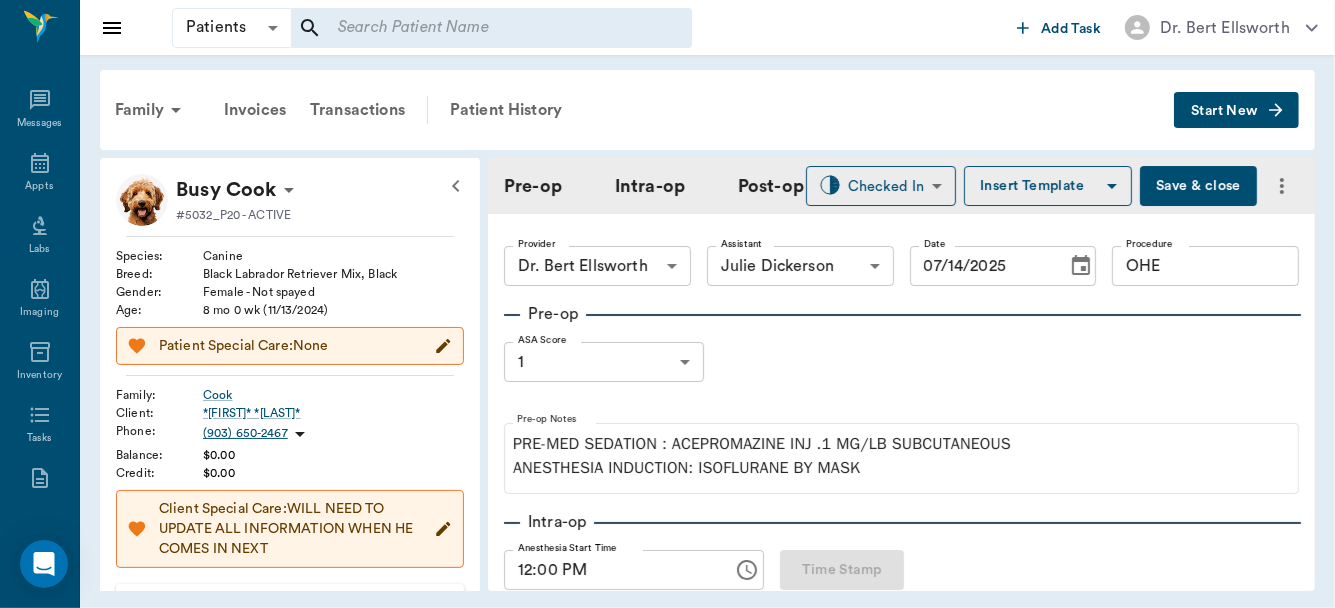 type on "12:00 PM" 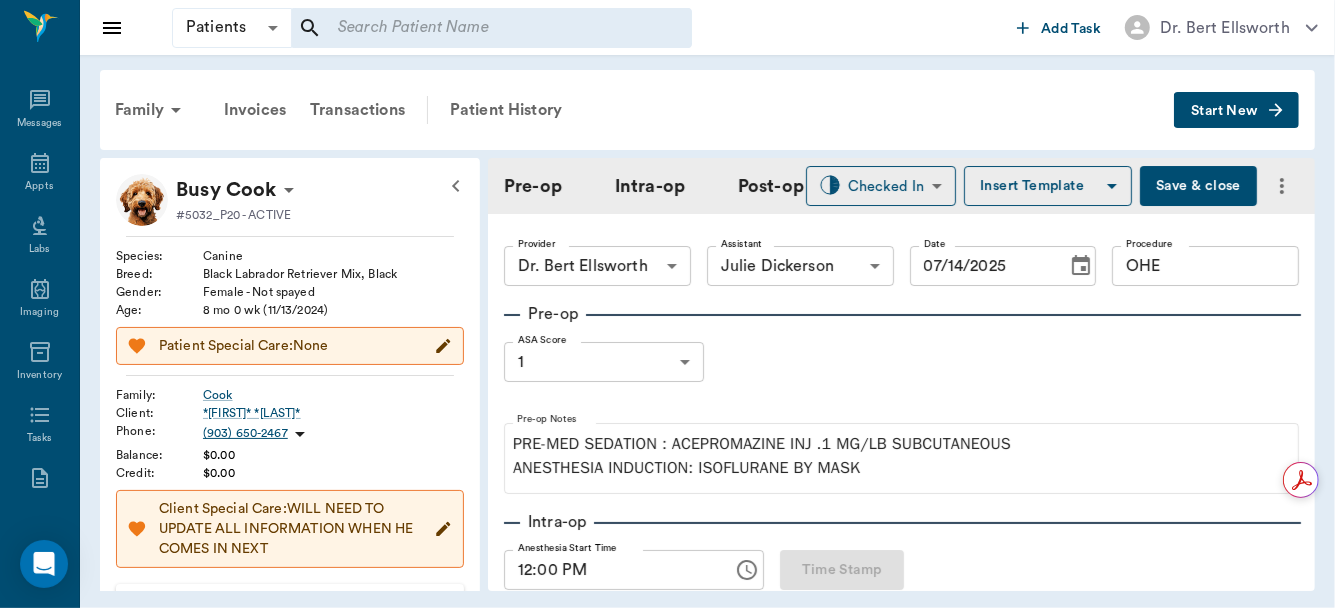 scroll, scrollTop: 379, scrollLeft: 0, axis: vertical 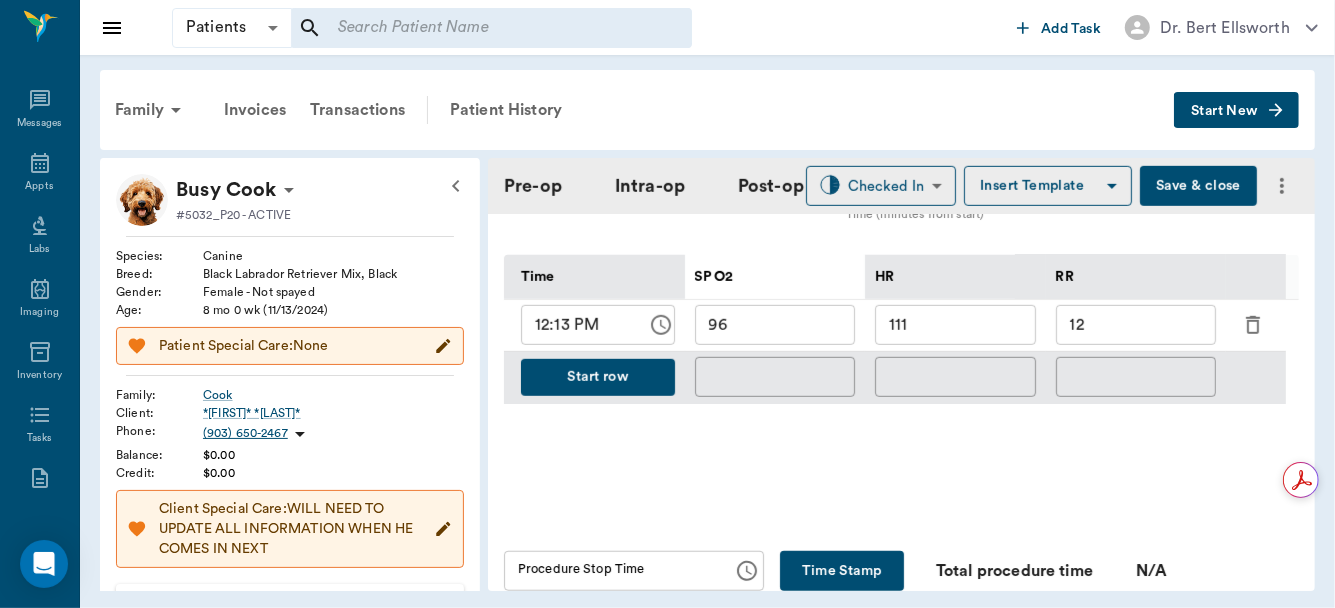 click on "Start row" at bounding box center [598, 377] 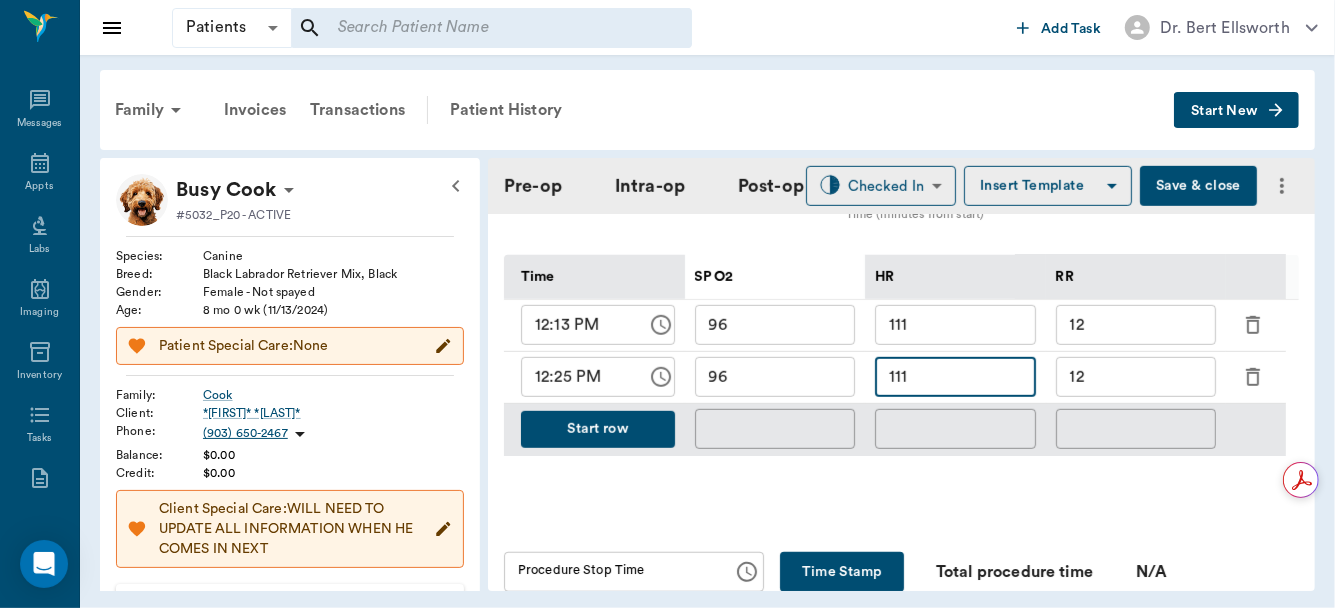 click on "111" at bounding box center [955, 377] 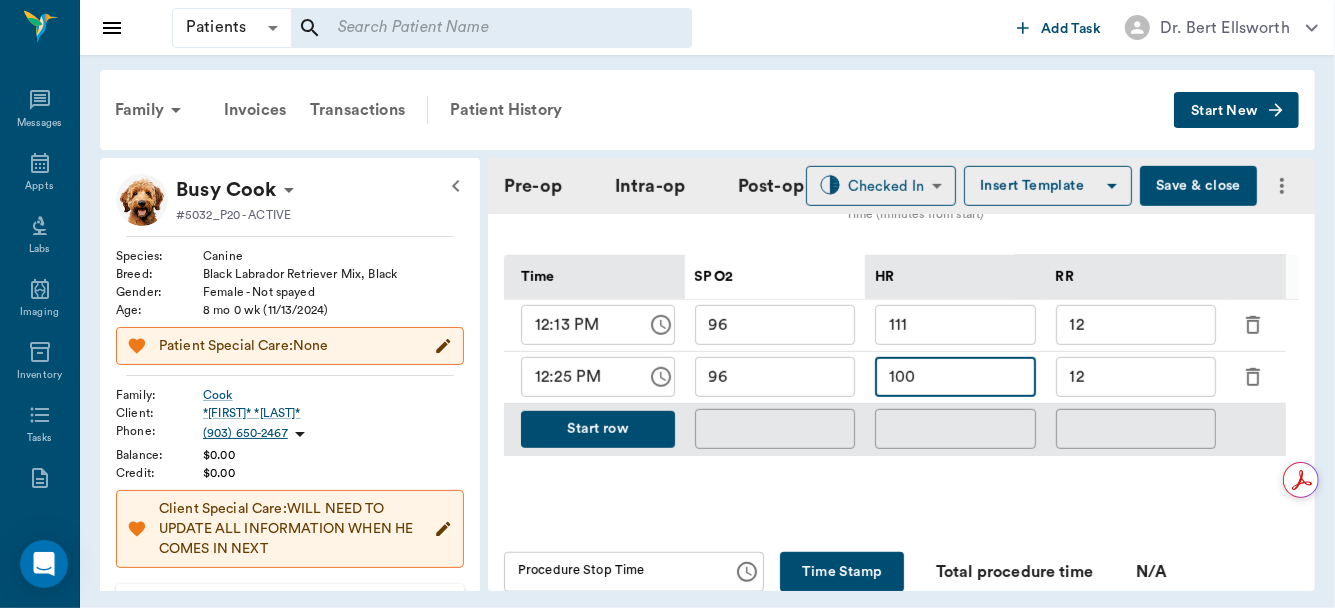 type on "100" 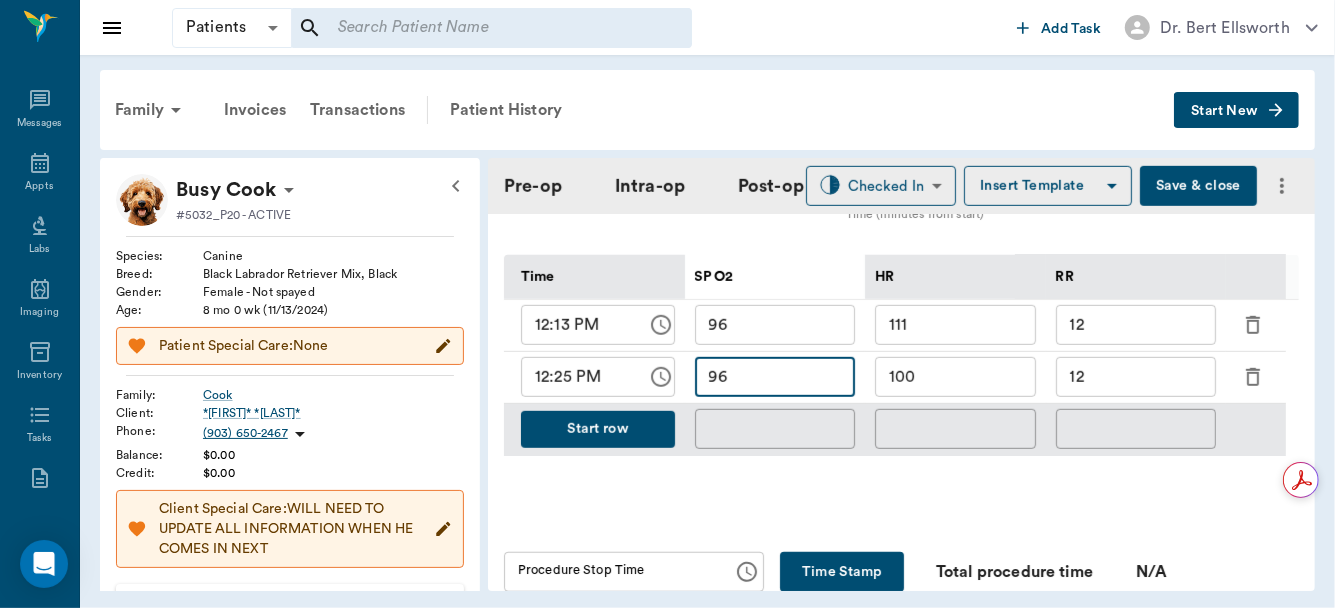 click on "96" at bounding box center (775, 377) 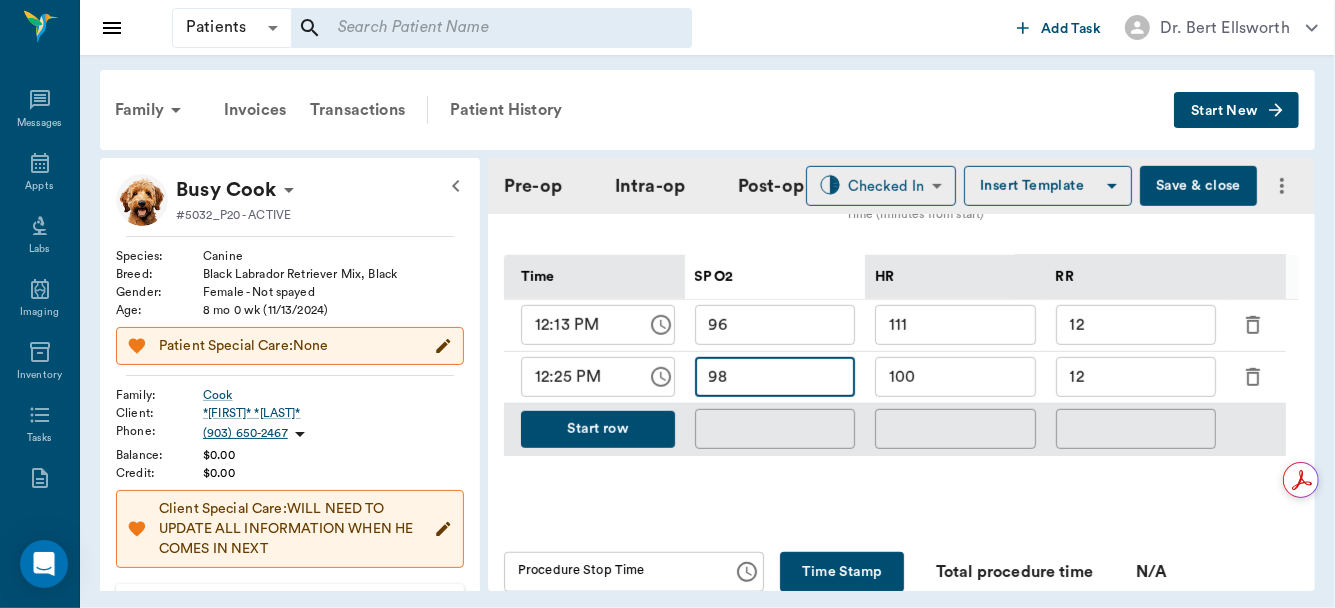type on "98" 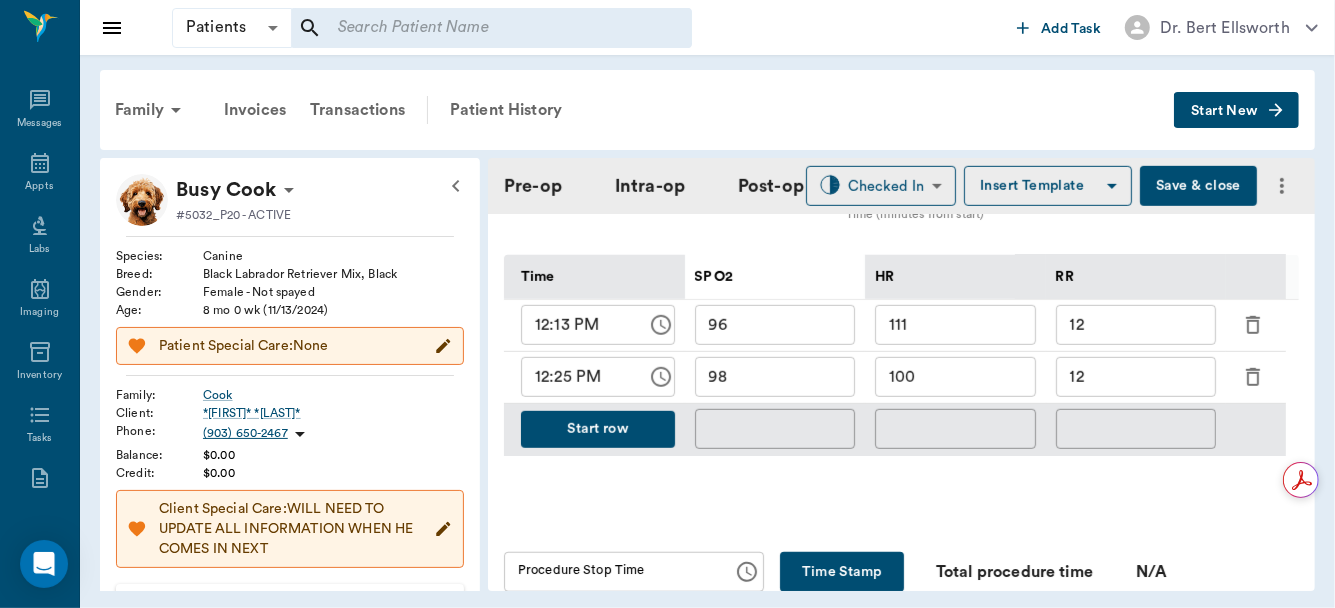 click on "Provider Dr. Bert Ellsworth 63ec2f075fda476ae8351a4d Provider Assistant Julie Dickerson 63ec2e7e52e12b0ba117b124 Assistant Date 07/14/2025 Date Procedure OHE Procedure Pre-op ASA Score 1 1 ASA Score Pre-op Notes PRE-MED SEDATION : ACEPROMAZINE INJ .1 MG/LB SUBCUTANEOUS ANESTHESIA INDUCTION: ISOFLURANE BY MASK Intra-op Anesthesia Start Time 12:00 PM Anesthesia Start Time Time Stamp Procedure Start Time 12:09 PM Procedure Start Time Time Stamp Medication Notes PENICILLIN INJ .1ML/LB SQ MELOXICAM INJ .09 MG/LB ANESTHESIA MAINTENCE BY ISOFLURANE BY ENDOTRACHEAL TUBE Procedure Notes MIDLINE CELIOTOMY, OVARIOHYSTERECTOMY PERFORMED WITH DOUBLE LIGATION OF OVARIAN PEDICLES AND UTERINE BODY WITH 2/0 PDO SUTURE. CELIOTOMY CLOSED WITH 3 LAYERS OF BURIED AND ABSORBABLE SUTURE(2/0 PDO) Monitoring Chart 0 13 Time (minutes from start) 0 25 50 100 SP O2 0 Time SP O2 HR RR 12:13 PM ​ 96 ​ 111 ​ 12 ​ 12:25 PM ​ 98 ​ 100 ​ 12 ​ Start row ​ ​ ​ Procedure Stop Time Procedure Stop Time Time Stamp N/A N/A Yes" at bounding box center [901, 904] 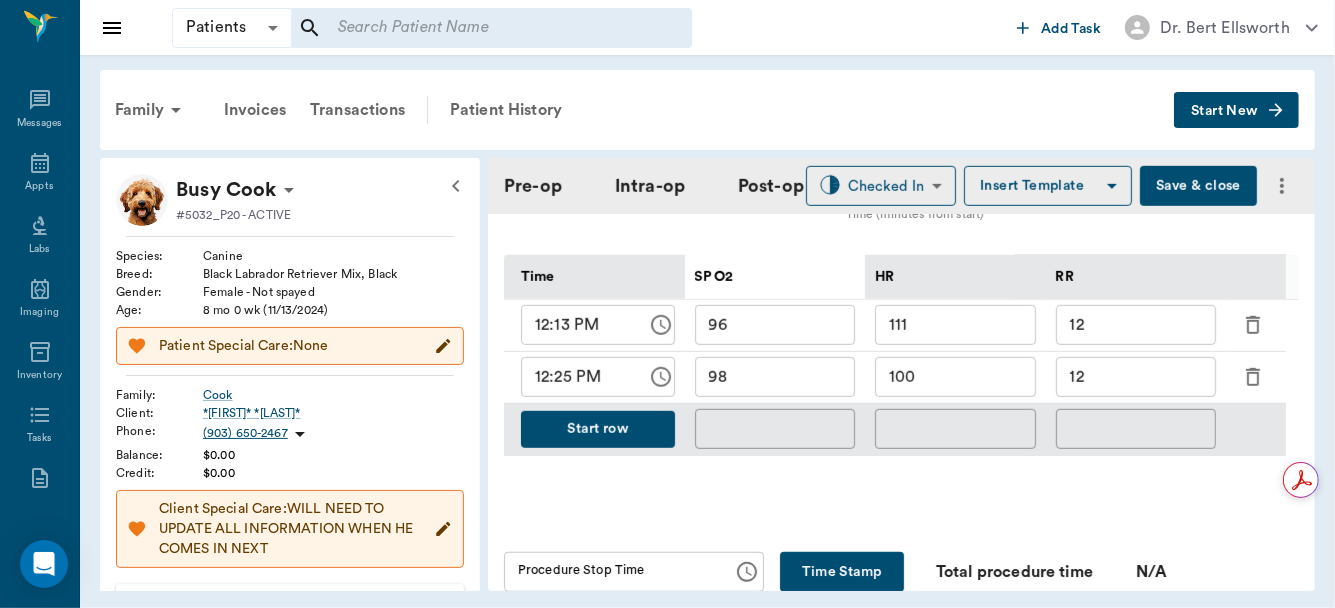 scroll, scrollTop: 1325, scrollLeft: 0, axis: vertical 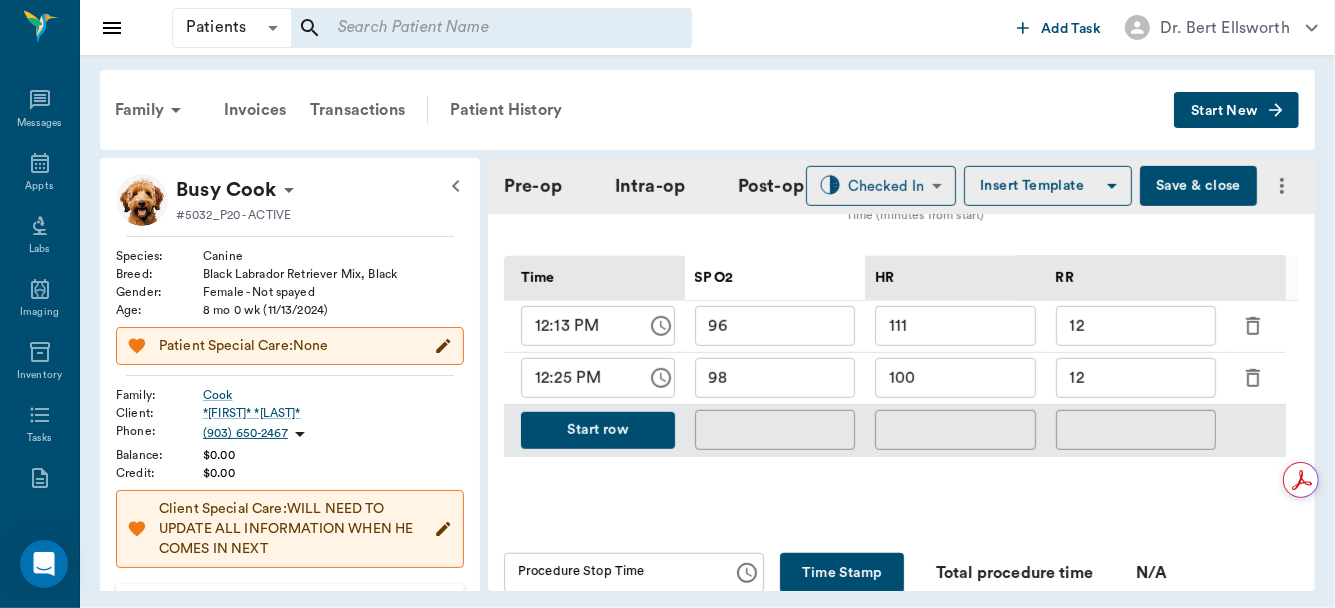 click on "Time Stamp" at bounding box center (842, 573) 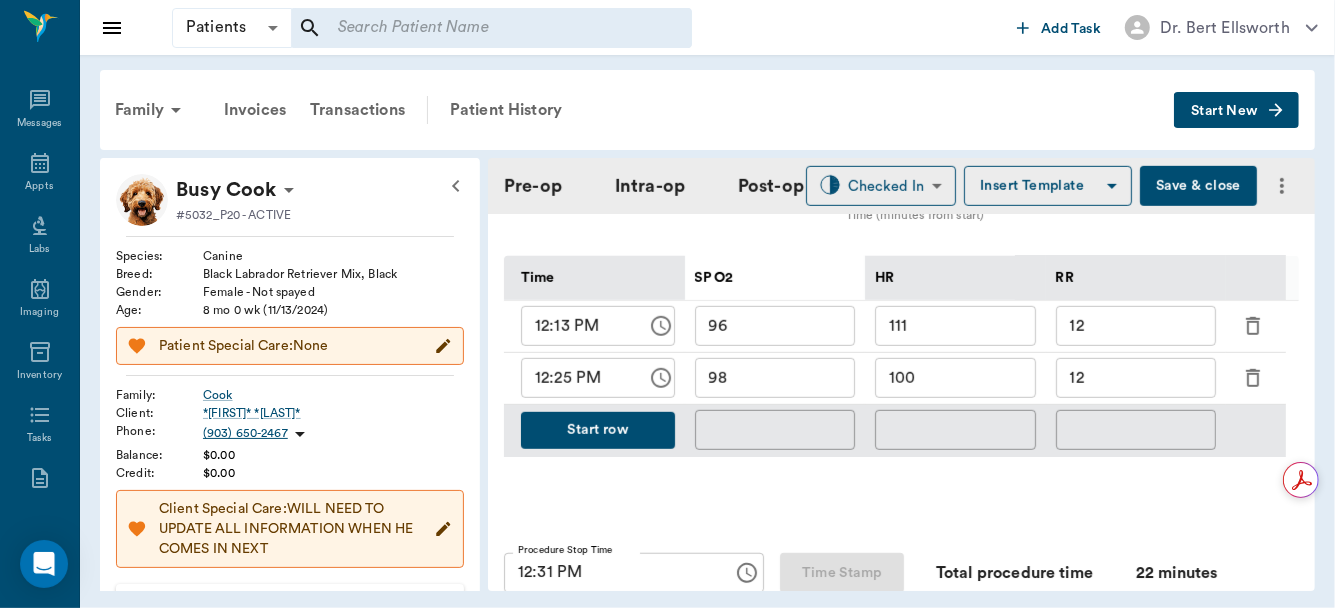 type on "12:31 PM" 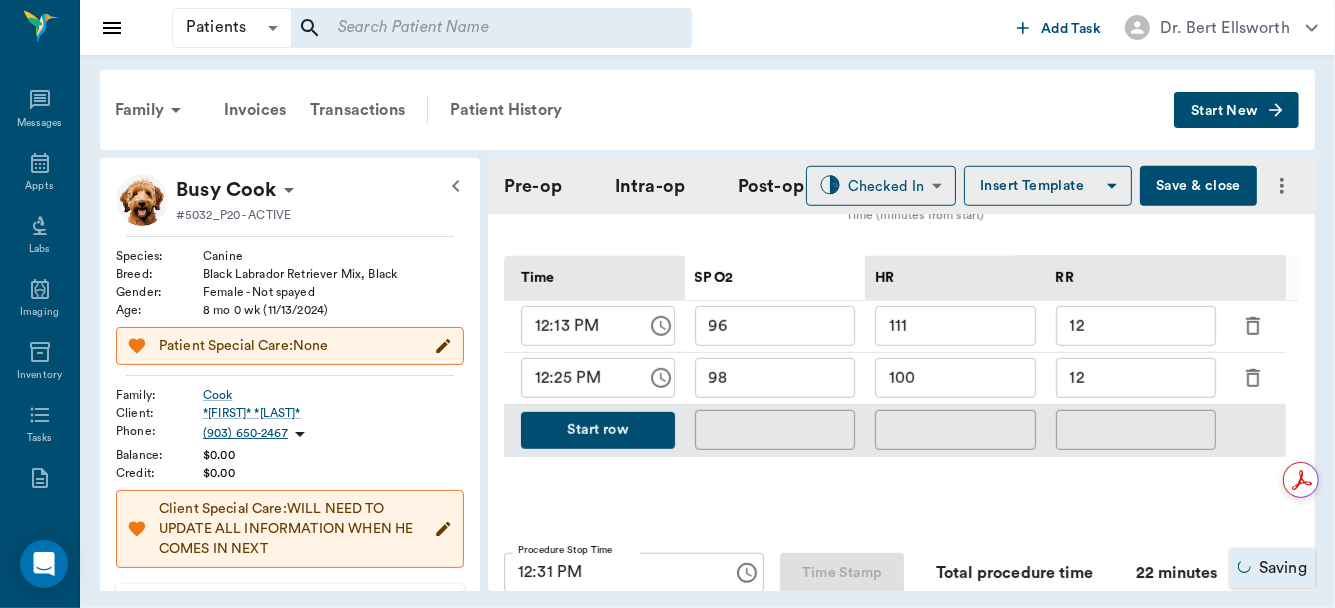 scroll, scrollTop: 1324, scrollLeft: 0, axis: vertical 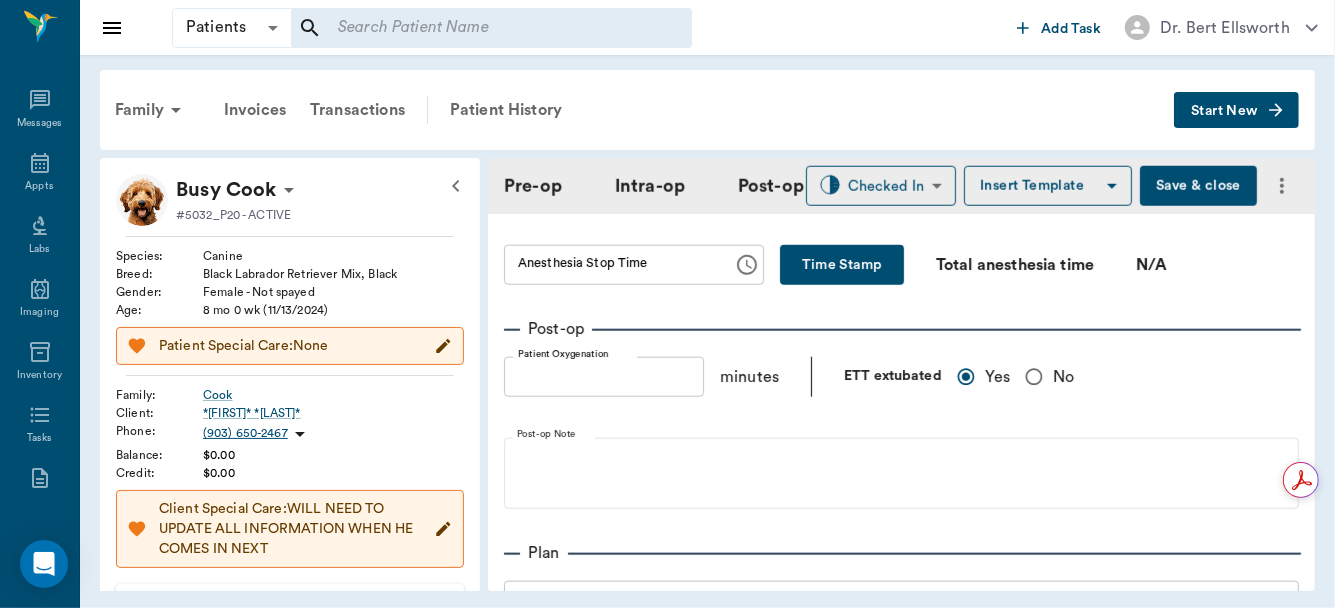 click on "Time Stamp" at bounding box center (842, 265) 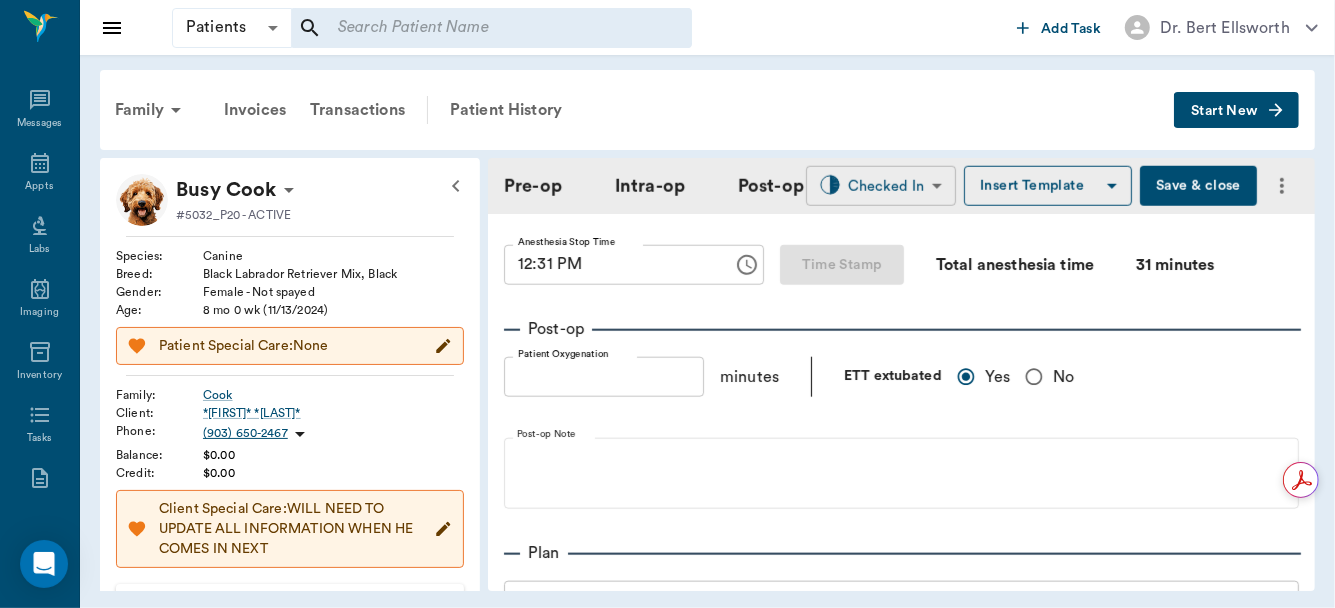 click on "Patients Patients ​ ​ Add Task Dr. Bert Ellsworth Nectar Messages Appts Labs Imaging Inventory Tasks Forms Staff Reports Lookup Settings Family Invoices Transactions Patient History Start New Busy Cook #5032_P20    -    ACTIVE   Species : Canine Breed : Black Labrador Retriever Mix, Black Gender : Female - Not spayed Age : 8 mo 0 wk (11/13/2024) Patient Special Care:  None Family : Cook Client : *Clarence* *Cook* Phone : (903) 650-2467 Balance : $0.00 Credit : $0.00 Client Special Care:  WILL NEED TO UPDATE ALL INFORMATION WHEN HE COMES IN NEXT Patient Vitals Weight BCS HR Temp Resp BP Dia Pain Perio Score ( lb ) Date Ongoing diagnosis Current Rx Reminders Once A Month Flea Treatment ( Sarolaner ) 1 Dose 06/10/25 Upcoming appointments Schedule Appointment Pre-op Intra-op Post-op Checked In CHECKED_IN ​ Insert Template  Save & close Provider Dr. Bert Ellsworth 63ec2f075fda476ae8351a4d Provider Assistant Julie Dickerson 63ec2e7e52e12b0ba117b124 Assistant Date 07/14/2025 Date Procedure OHE Procedure 1 1" at bounding box center (667, 304) 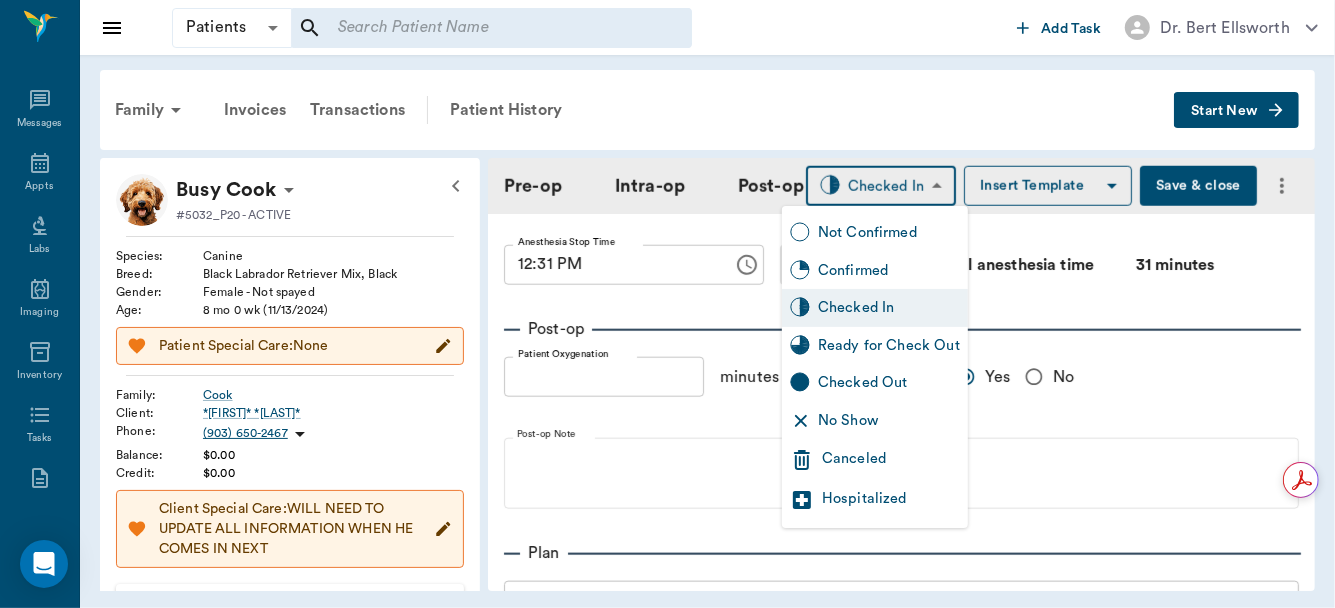 click on "Ready for Check Out" at bounding box center [889, 346] 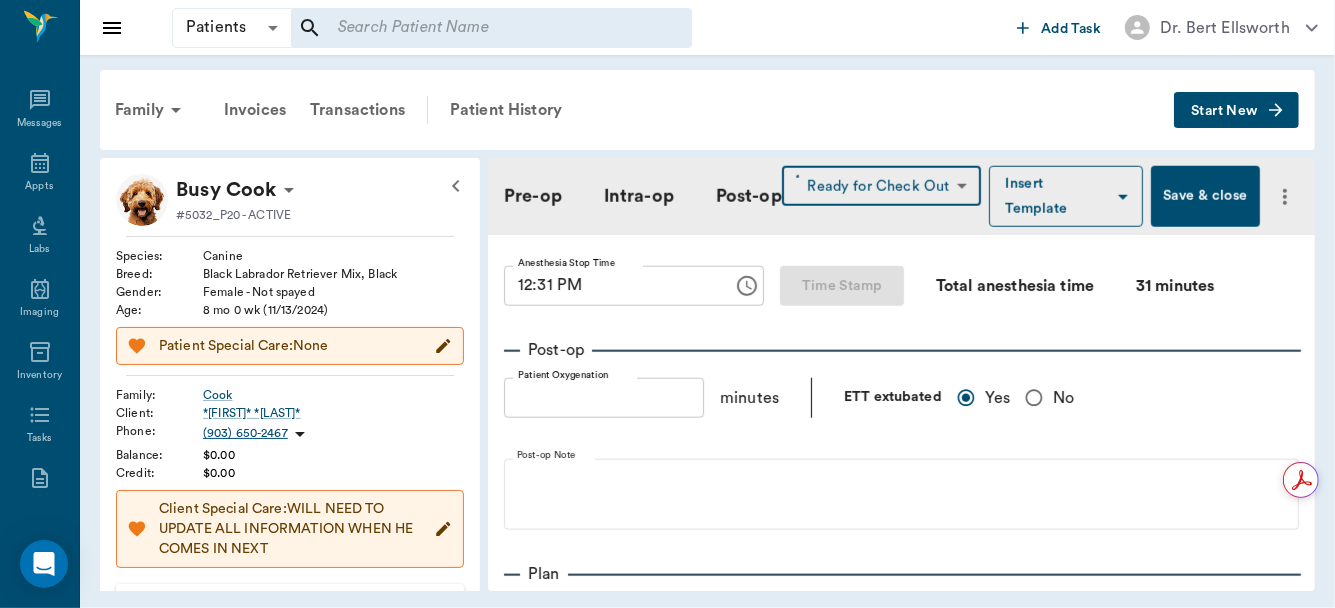 type on "READY_TO_CHECKOUT" 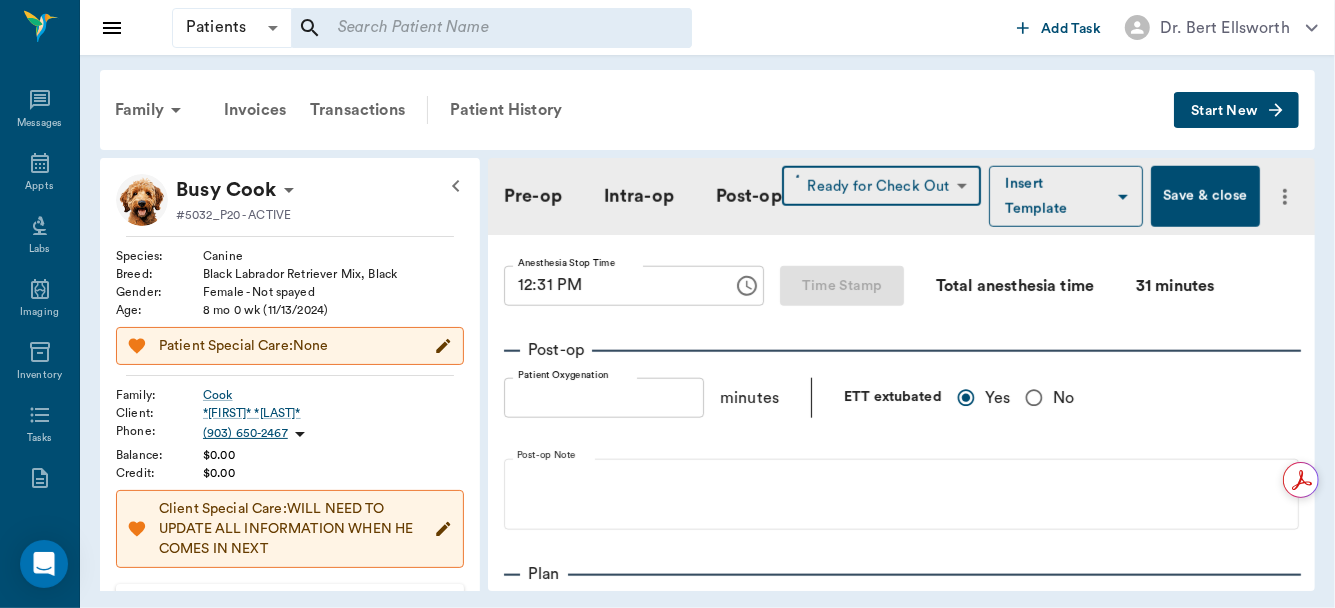 click on "Provider Dr. Bert Ellsworth 63ec2f075fda476ae8351a4d Provider Assistant Julie Dickerson 63ec2e7e52e12b0ba117b124 Assistant Date 07/14/2025 Date Procedure OHE Procedure Pre-op ASA Score 1 1 ASA Score Pre-op Notes PRE-MED SEDATION : ACEPROMAZINE INJ .1 MG/LB SUBCUTANEOUS ANESTHESIA INDUCTION: ISOFLURANE BY MASK Intra-op Anesthesia Start Time 12:00 PM Anesthesia Start Time Time Stamp Procedure Start Time 12:09 PM Procedure Start Time Time Stamp Medication Notes PENICILLIN INJ .1ML/LB SQ MELOXICAM INJ .09 MG/LB ANESTHESIA MAINTENCE BY ISOFLURANE BY ENDOTRACHEAL TUBE Procedure Notes MIDLINE CELIOTOMY, OVARIOHYSTERECTOMY PERFORMED WITH DOUBLE LIGATION OF OVARIAN PEDICLES AND UTERINE BODY WITH 2/0 PDO SUTURE. CELIOTOMY CLOSED WITH 3 LAYERS OF BURIED AND ABSORBABLE SUTURE(2/0 PDO) Monitoring Chart 0 13 Time (minutes from start) 0 25 50 100 SP O2 0 Time SP O2 HR RR 12:13 PM ​ 96 ​ 111 ​ 12 ​ 12:25 PM ​ 98 ​ 100 ​ 12 ​ Start row ​ ​ ​ Procedure Stop Time 12:31 PM Procedure Stop Time Time Stamp Yes" at bounding box center (901, 546) 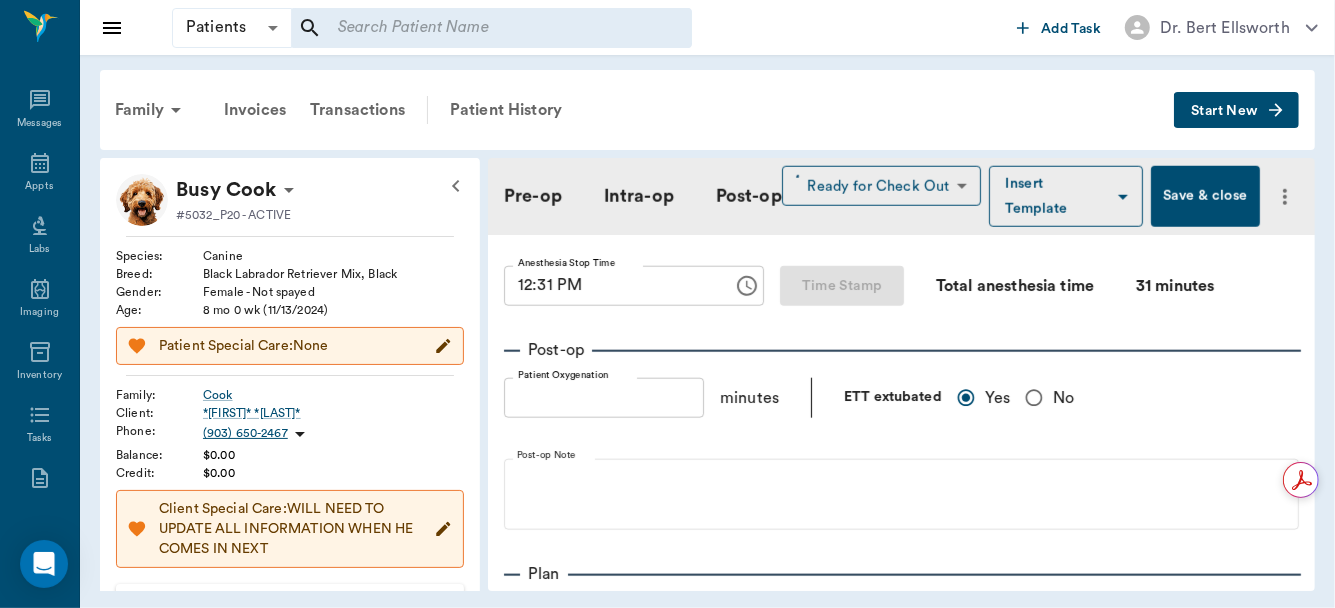 scroll, scrollTop: 1703, scrollLeft: 0, axis: vertical 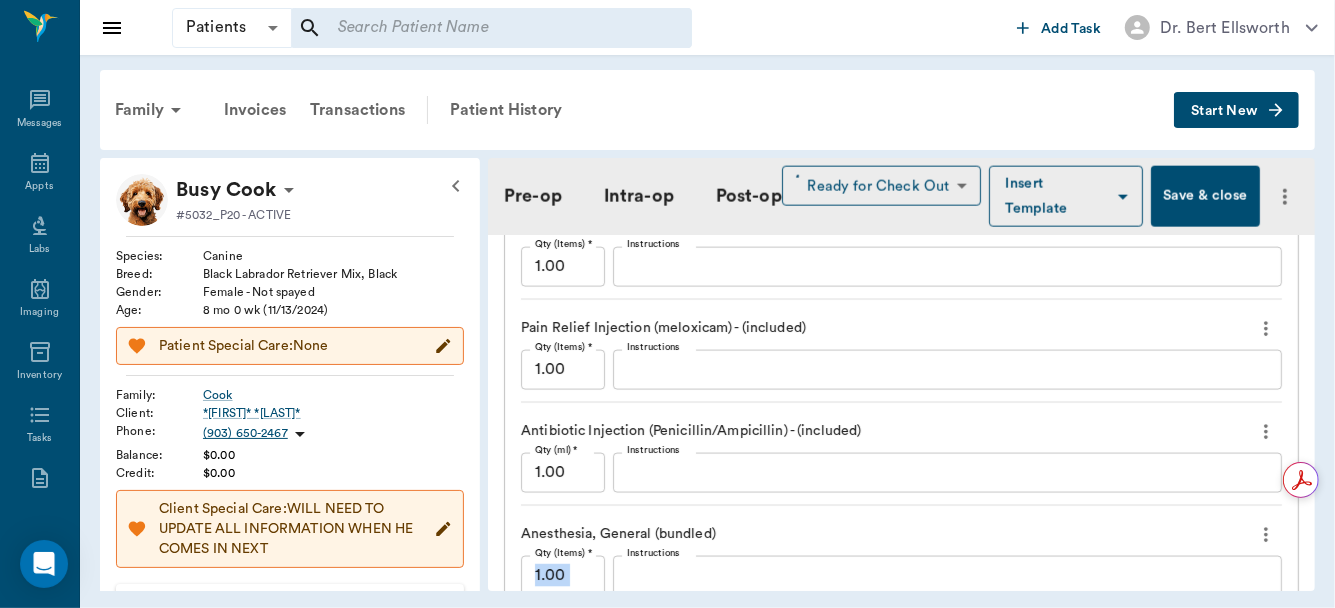 drag, startPoint x: 1304, startPoint y: 476, endPoint x: 1313, endPoint y: 543, distance: 67.601776 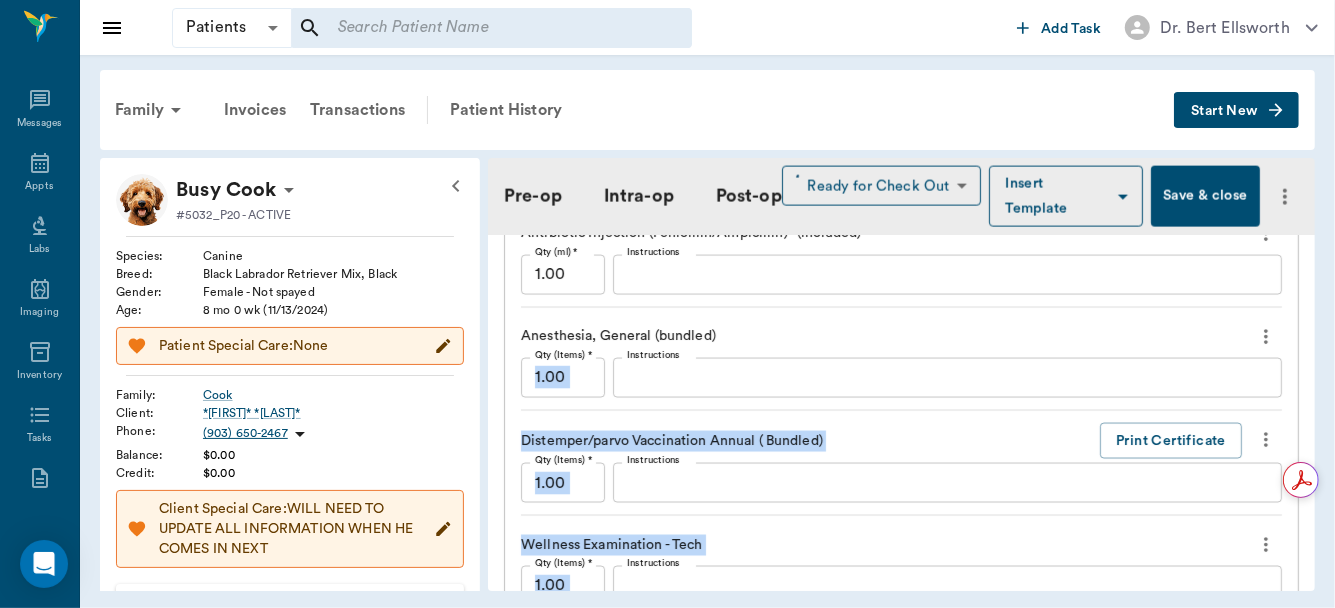 scroll, scrollTop: 1994, scrollLeft: 0, axis: vertical 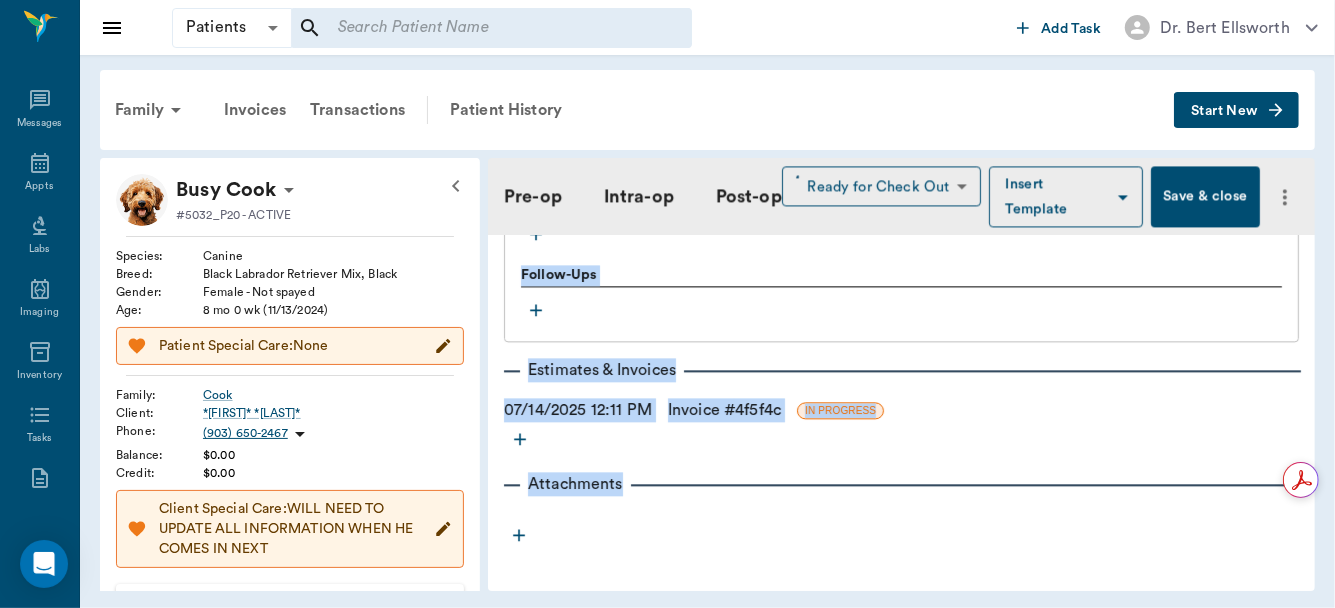 click on "Plan Treatments Spay Canine - Up To 50 Lbs Qty (Items) * 1.00 Qty (Items) * Instructions x Instructions Pain Relief Injection (meloxicam) - (included) Qty (Items) * 1.00 Qty (Items) * Instructions x Instructions Antibiotic Injection (Penicillin/Ampicillin) - (included) Qty (ml) * 1.00 Qty (ml) * Instructions x Instructions Anesthesia, General (bundled) Qty (Items) * 1.00 Qty (Items) * Instructions x Instructions Distemper/parvo Vaccination Annual ( Bundled) Print Certificate Qty (Items) * 1.00 Qty (Items) * Instructions x Instructions Wellness Examination - Tech Qty (Items) * 1.00 Qty (Items) * Instructions x Instructions Corona Vaccination Annual ( Bundled) Print Certificate Qty (Items) * 1.00 Qty (Items) * Instructions x Instructions Rabies Vaccination Canine Annual ( Bundled) Print Certificate Qty (Items) * 1.00 Qty (Items) * Instructions x Instructions Canine Basic Adult Annual Vaccinations Print Certificate Qty (Items) * 1.00 Qty (Items) * Instructions x Instructions Print Certificate Qty (Items) * 1.00" at bounding box center (901, -235) 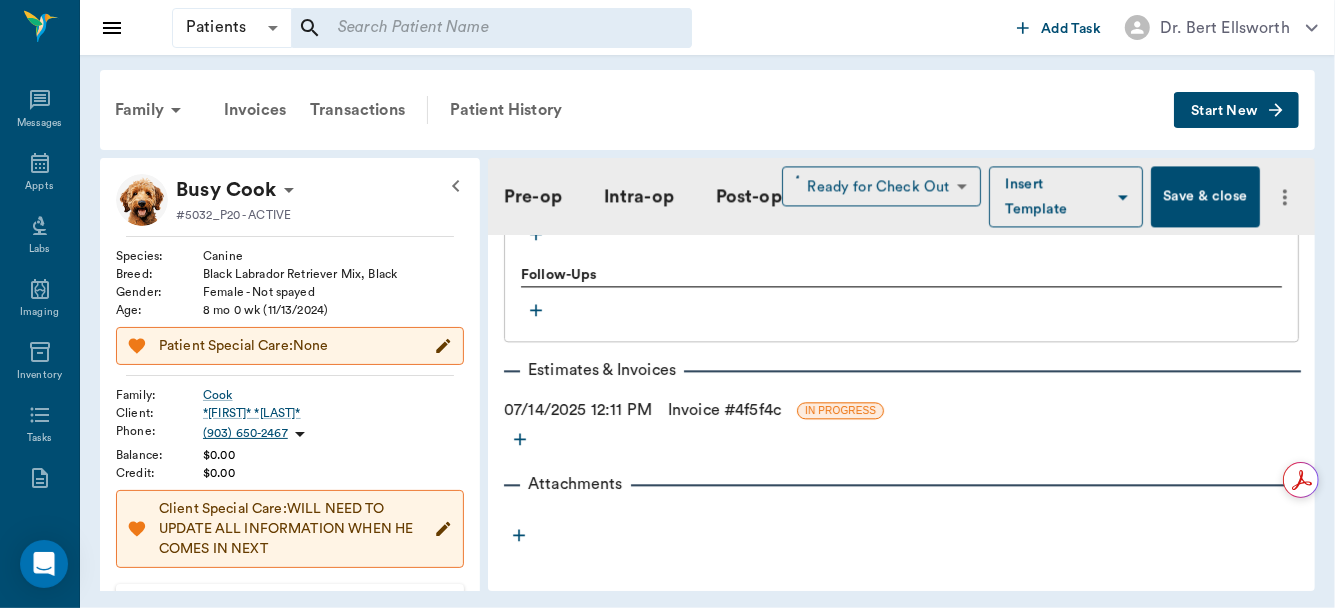 click on "Invoice # 4f5f4c" at bounding box center [724, 410] 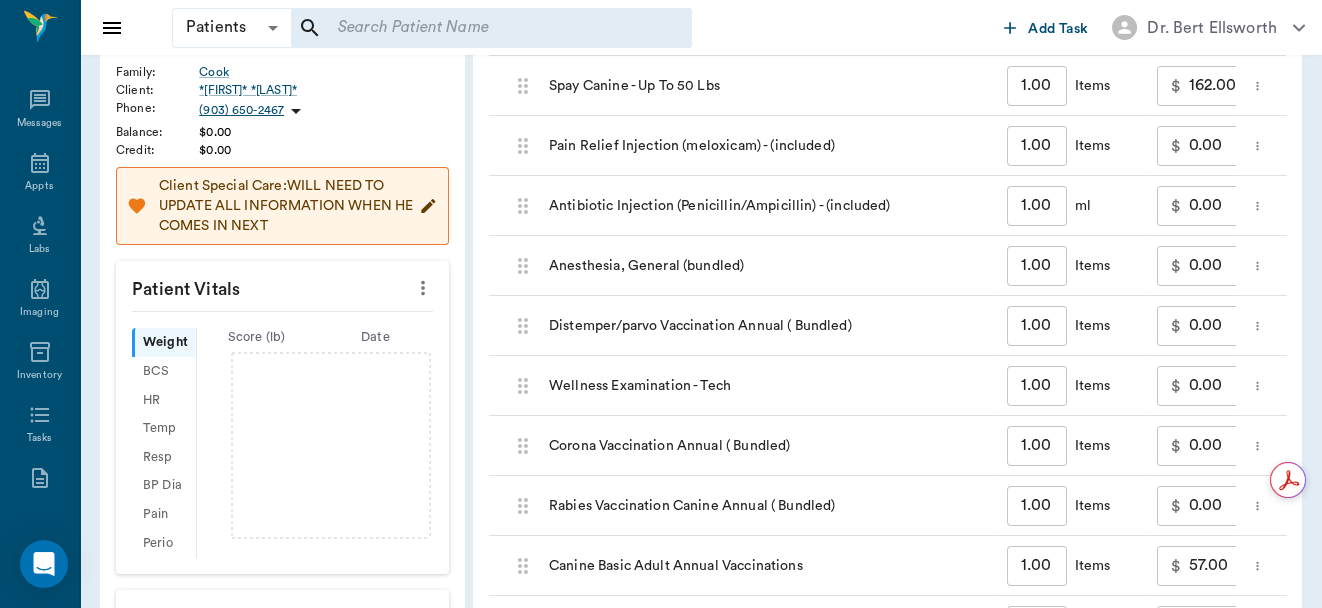 scroll, scrollTop: 854, scrollLeft: 0, axis: vertical 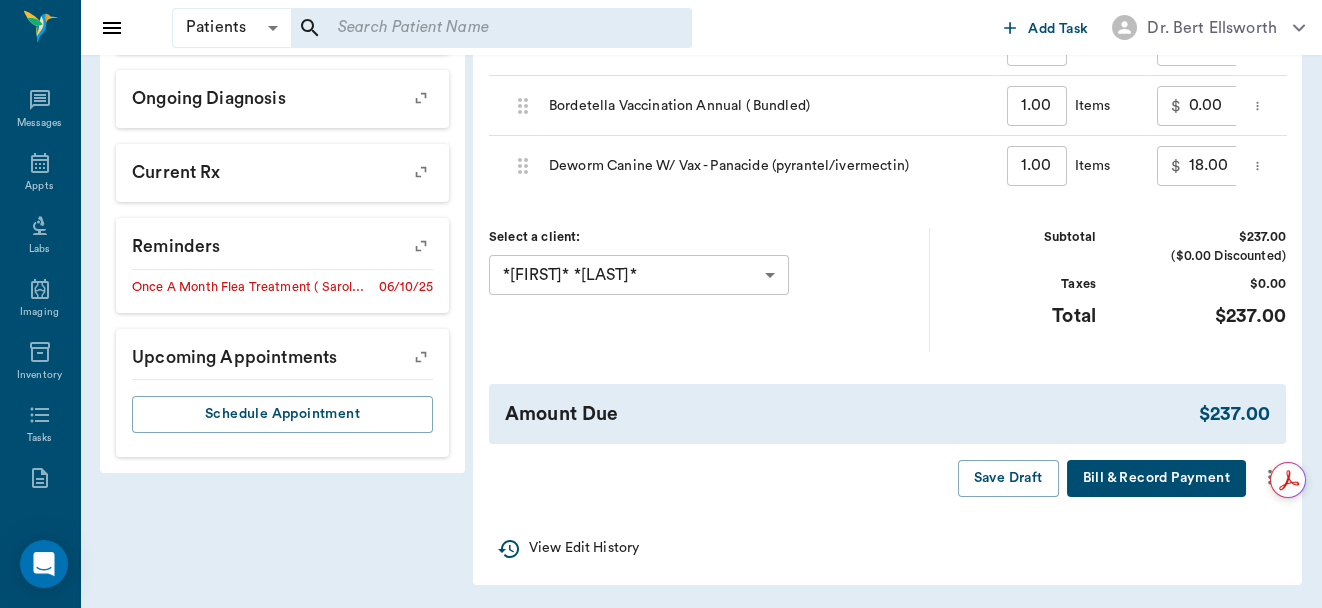click 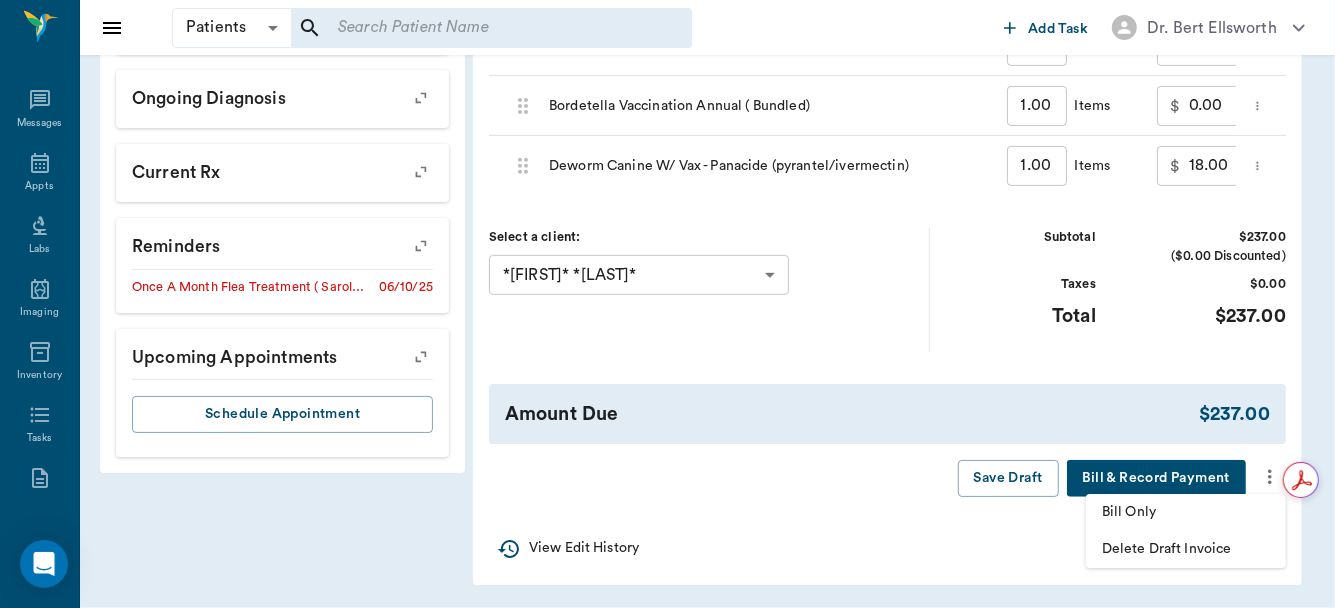 click on "Bill Only" at bounding box center [1186, 512] 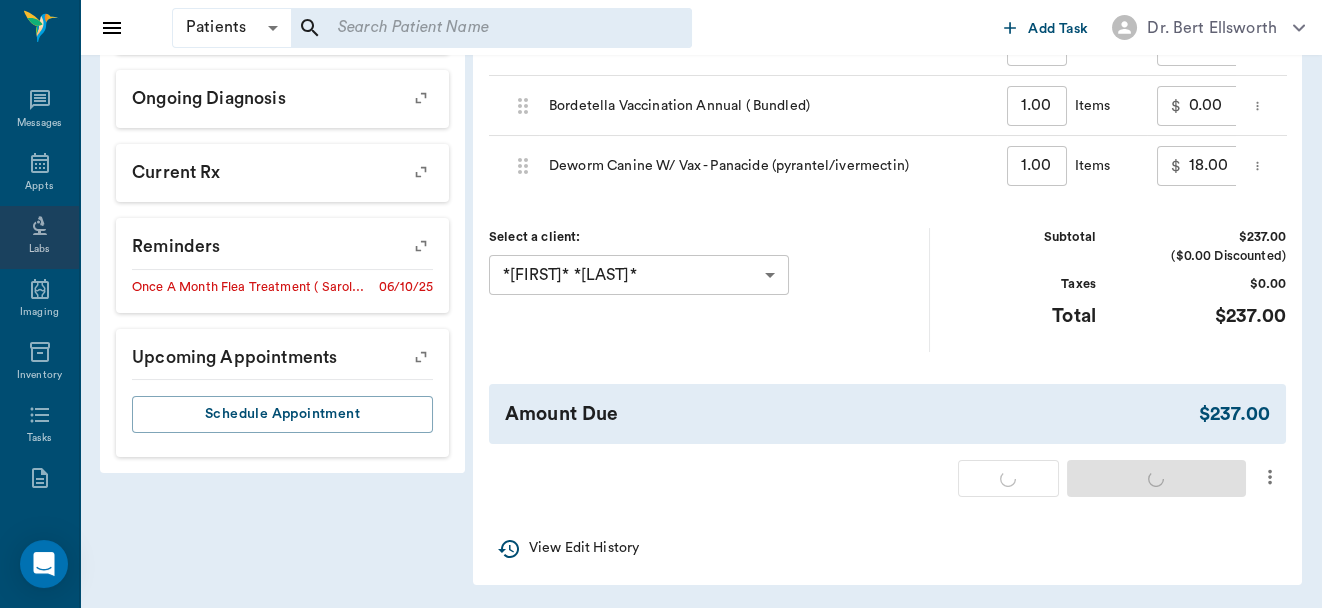 scroll, scrollTop: 854, scrollLeft: 0, axis: vertical 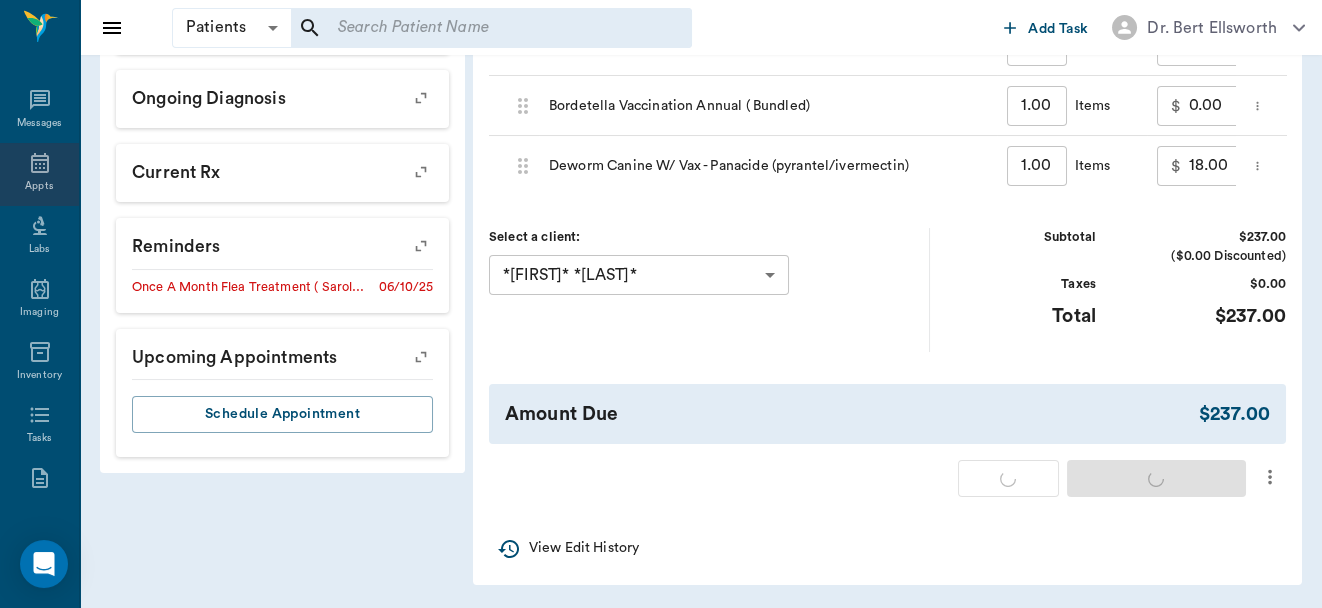 click on "Appts" at bounding box center [39, 186] 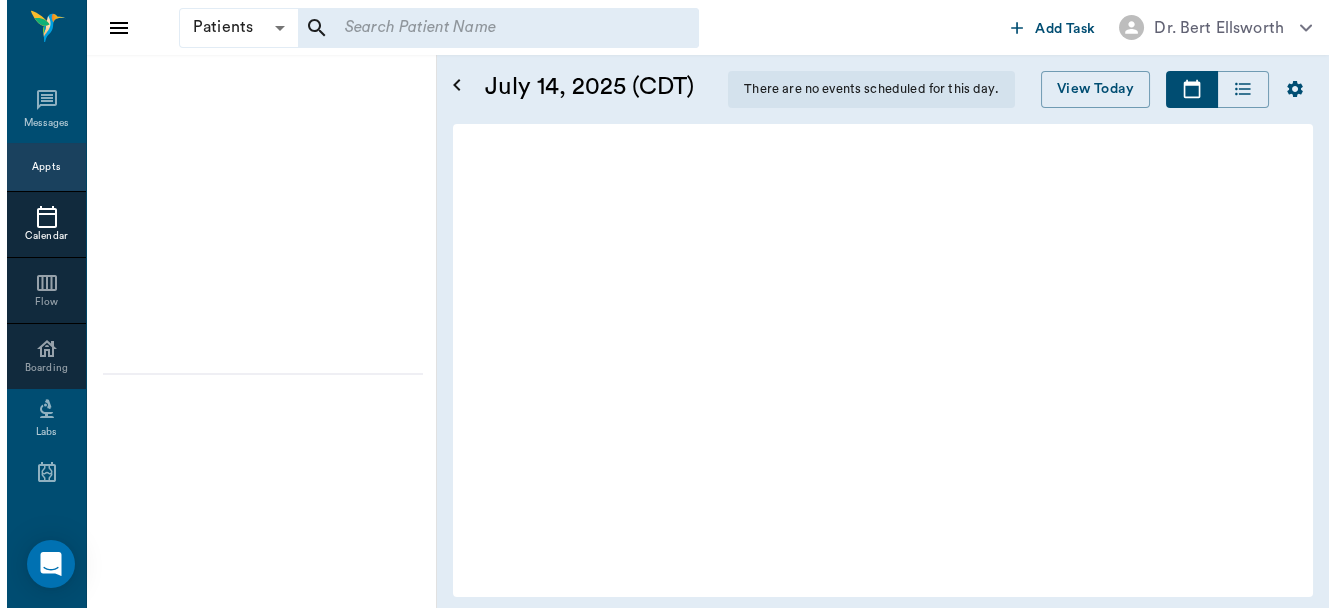 scroll, scrollTop: 0, scrollLeft: 0, axis: both 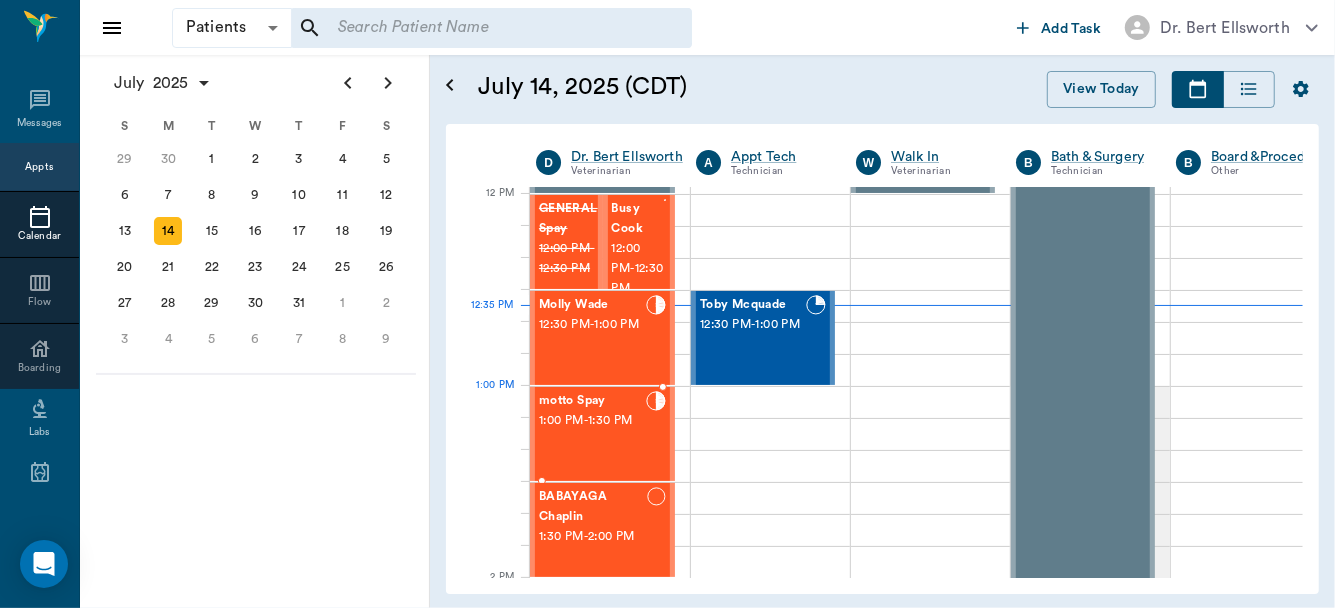 click on "1:00 PM  -  1:30 PM" at bounding box center (592, 421) 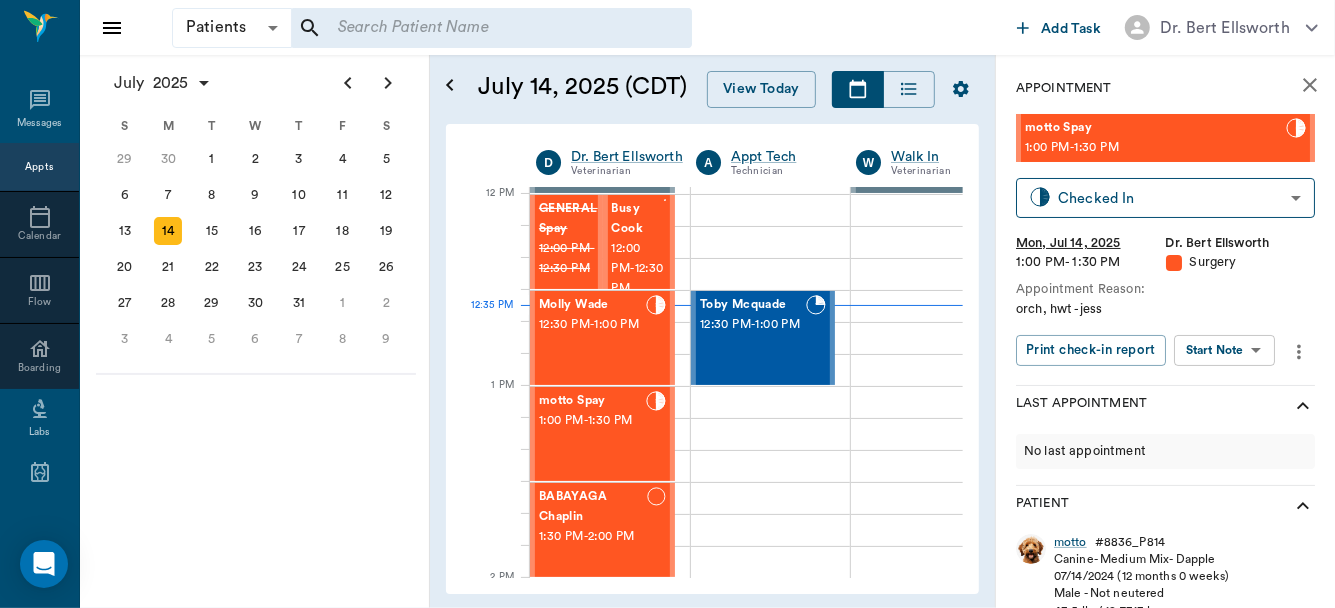 click on "Patients Patients ​ ​ Add Task Dr. Bert Ellsworth Nectar Messages Appts Calendar Flow Boarding Labs Imaging Inventory Tasks Forms Staff Reports Lookup Settings July 2025 S M T W T F S Jun 1 2 3 4 5 6 7 8 9 10 11 12 13 14 15 16 17 18 19 20 21 22 23 24 25 26 27 28 29 30 Jul 1 2 3 4 5 6 7 8 9 10 11 12 S M T W T F S 29 30 Jul 1 2 3 4 5 6 7 8 9 10 11 12 13 14 15 16 17 18 19 20 21 22 23 24 25 26 27 28 29 30 31 Aug 1 2 3 4 5 6 7 8 9 S M T W T F S 27 28 29 30 31 Aug 1 2 3 4 5 6 7 8 9 10 11 12 13 14 15 16 17 18 19 20 21 22 23 24 25 26 27 28 29 30 31 Sep 1 2 3 4 5 6 July 14, 2025 (CDT) View Today July 2025 Today 14 Mon Jul 2025 D Dr. Bert Ellsworth Veterinarian A Appt Tech Technician W Walk In Veterinarian B Bath & Surgery Technician B Board &Procedures Other D Dr. Kindall Jones Veterinarian 8 AM 9 AM 10 AM 11 AM 12 PM 1 PM 2 PM 3 PM 4 PM 5 PM 6 PM 7 PM 8 PM 12:35 PM 12:40 PM Aura POINT 8:00 AM  -  8:30 AM DAISY MAE Robinson 8:30 AM  -  9:00 AM Sadie McCall 8:30 AM  -  9:00 AM NO APPOINTMENT! EMERGENCY ONLY!  -   -" at bounding box center (667, 304) 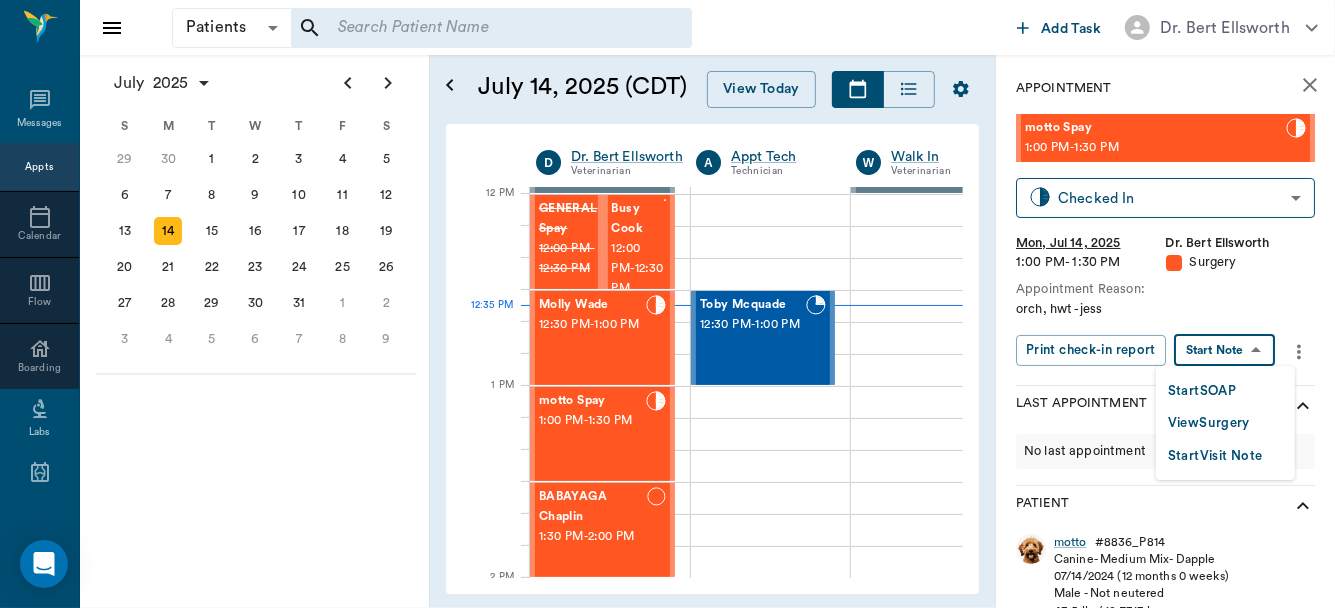 click on "View  Surgery" at bounding box center (1209, 423) 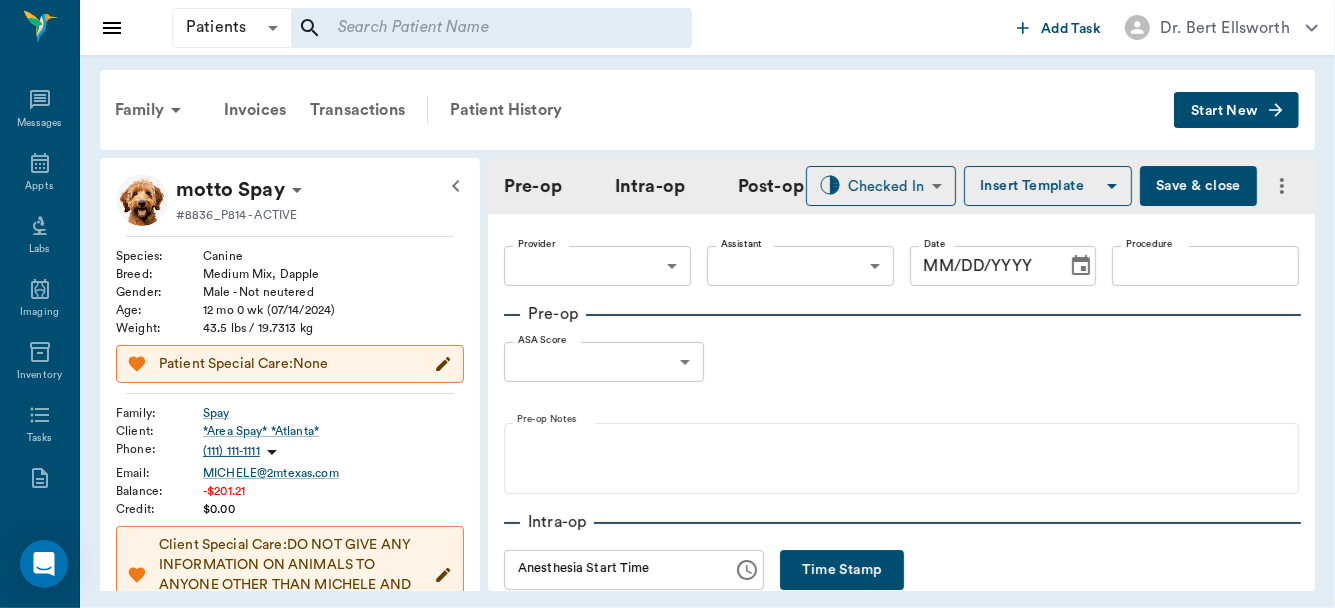 type on "63ec2f075fda476ae8351a4d" 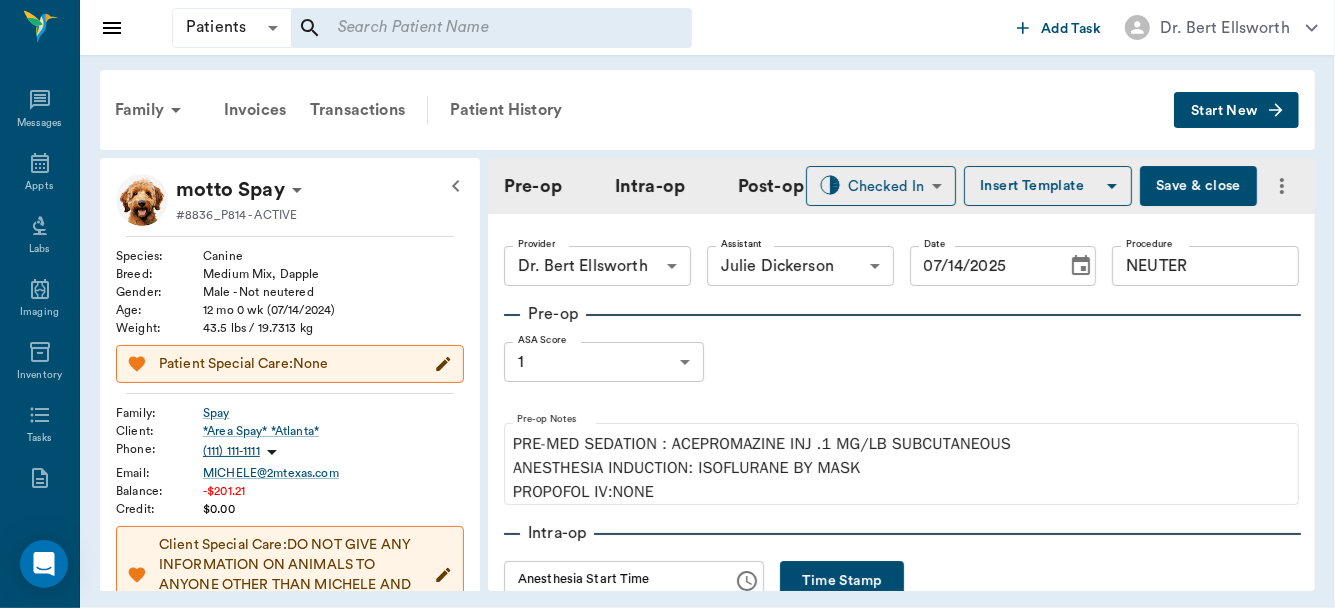 type on "07/14/2025" 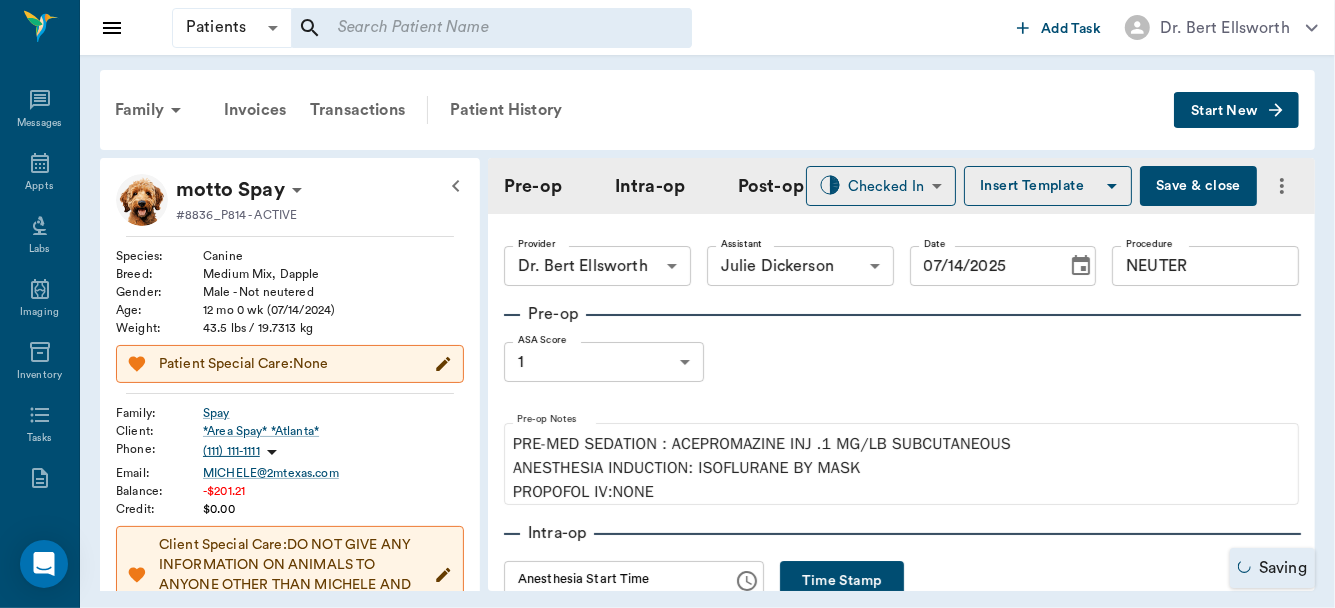 scroll, scrollTop: 379, scrollLeft: 0, axis: vertical 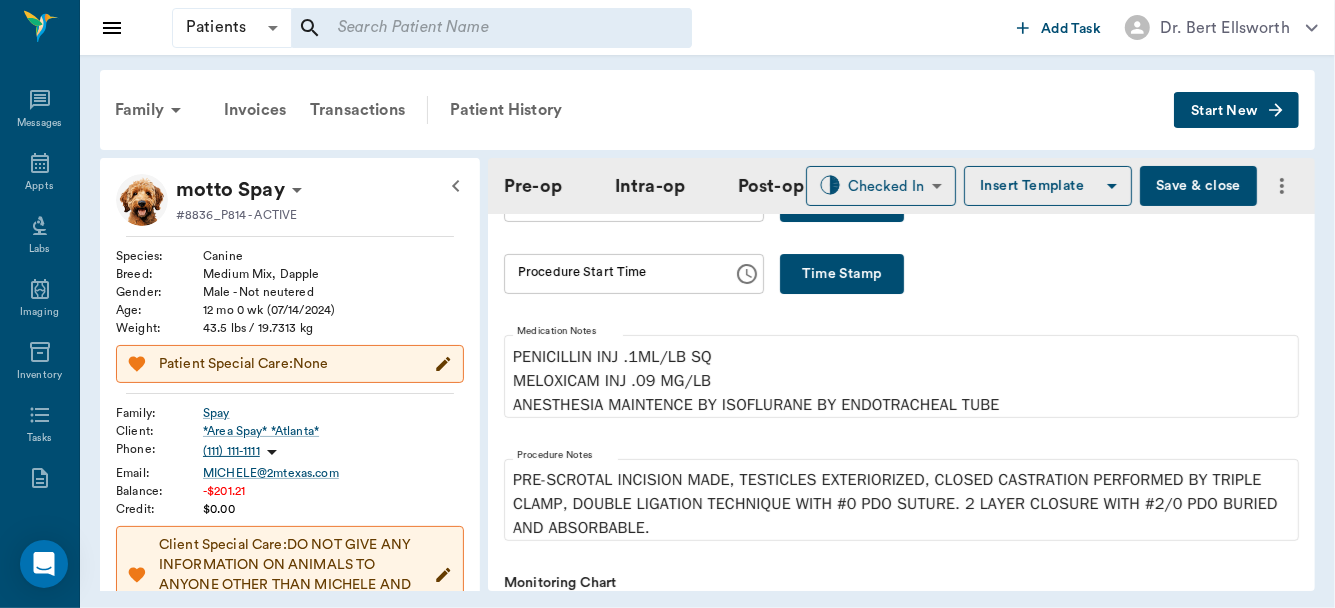 click on "Time Stamp" at bounding box center (842, 274) 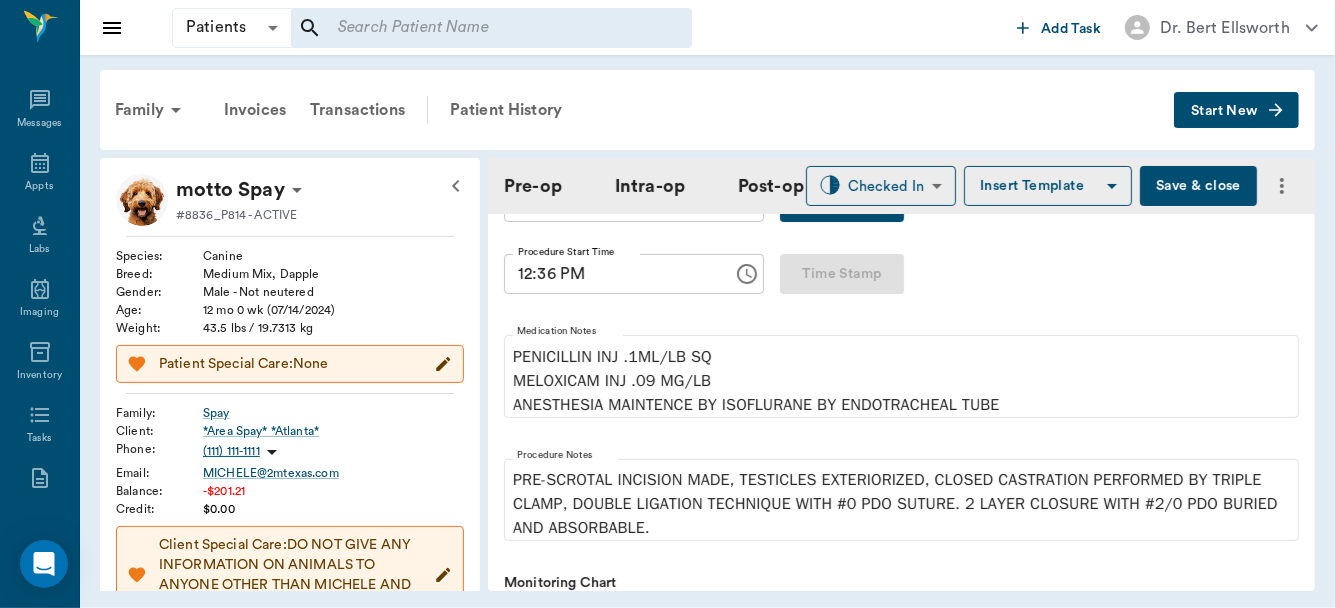 click on "12:36 PM" at bounding box center (611, 274) 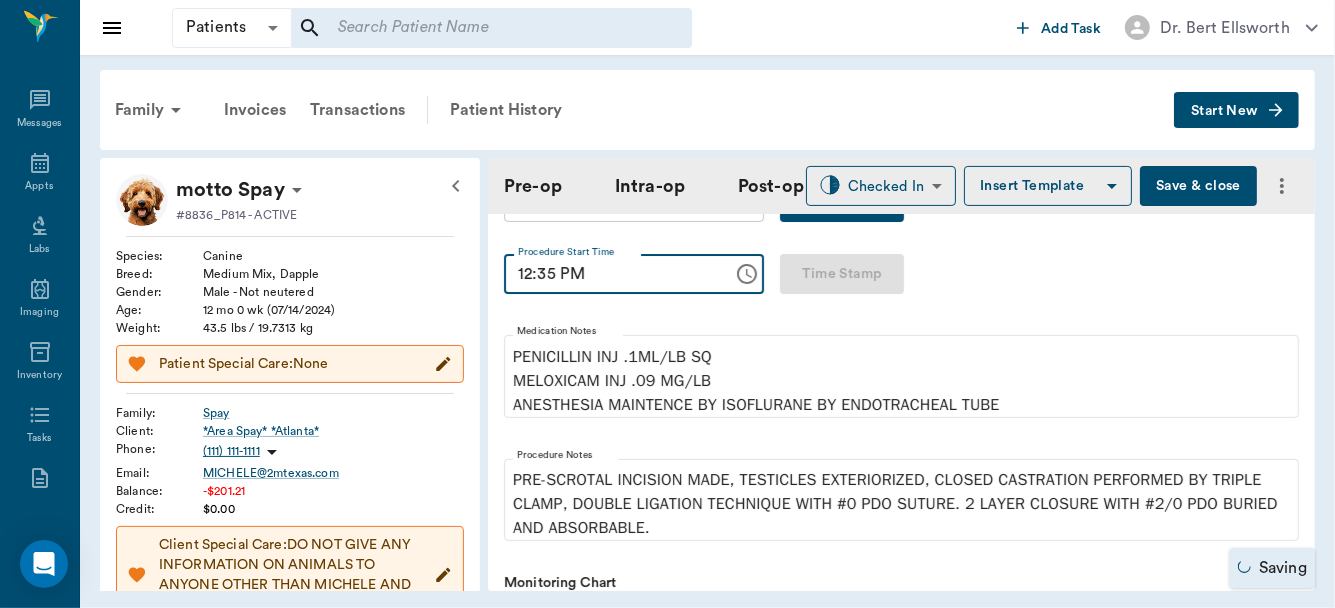 scroll, scrollTop: 758, scrollLeft: 0, axis: vertical 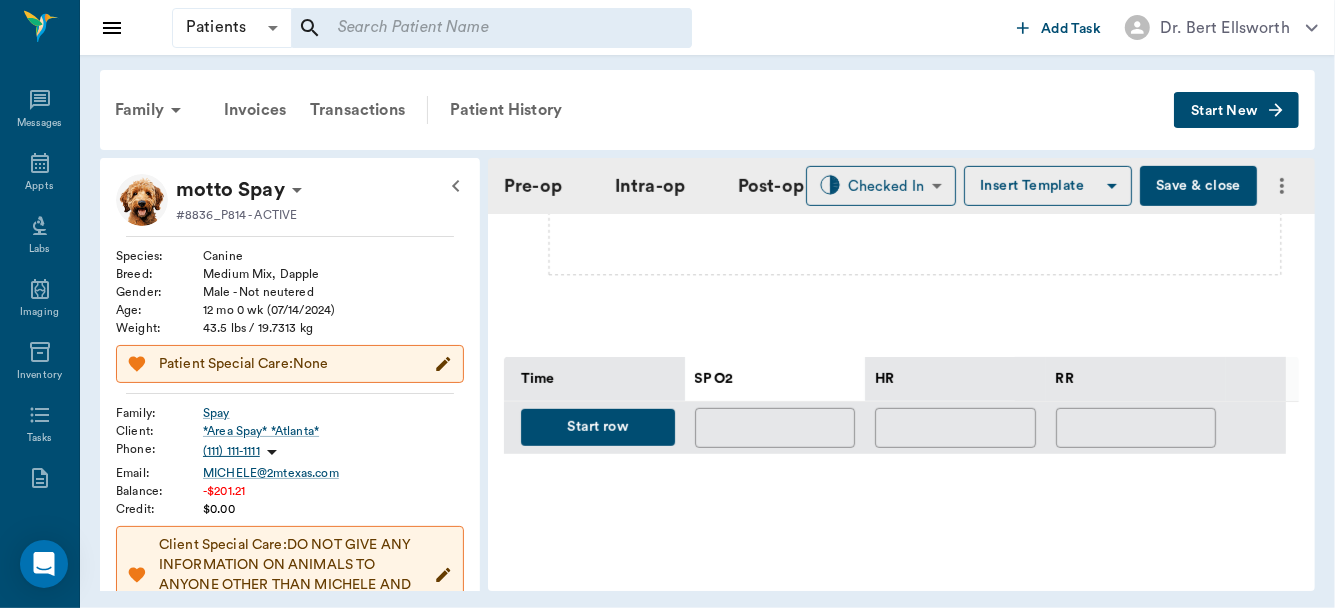 type on "12:35 PM" 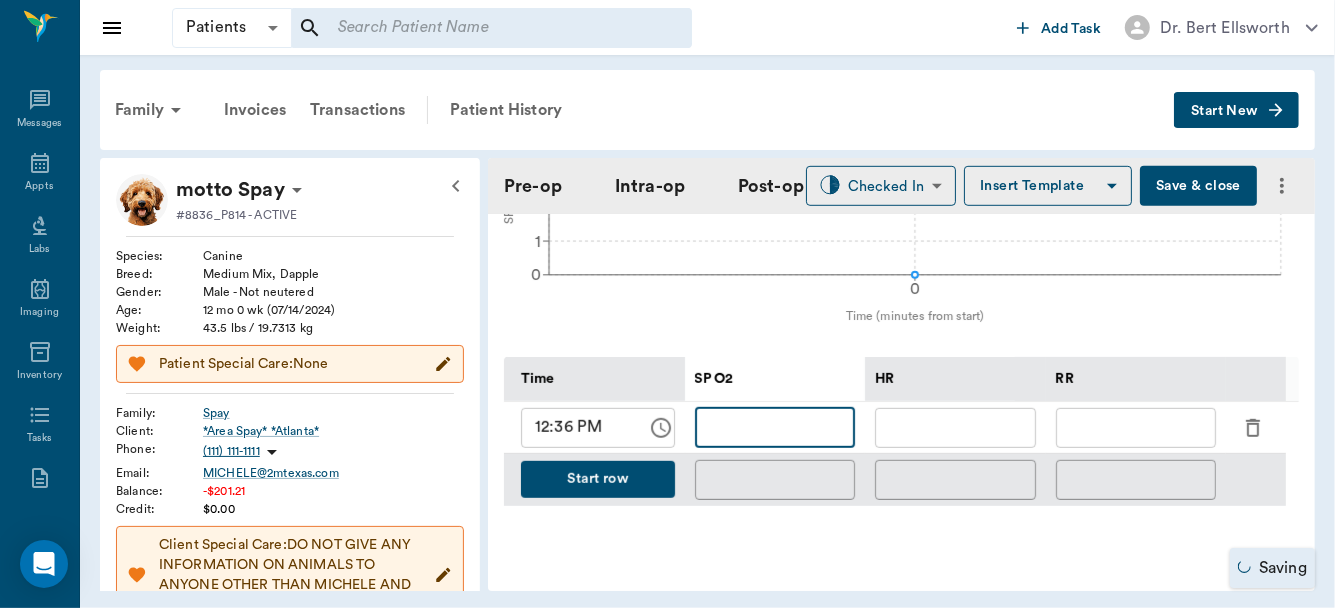 click at bounding box center (775, 428) 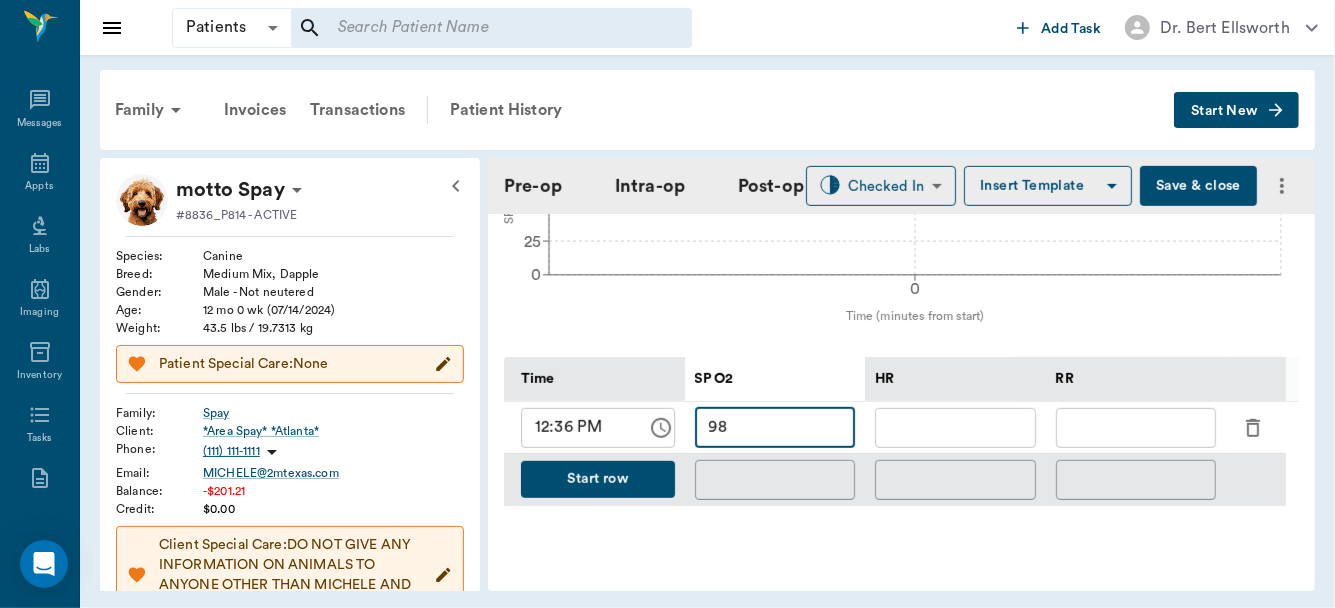 type on "98" 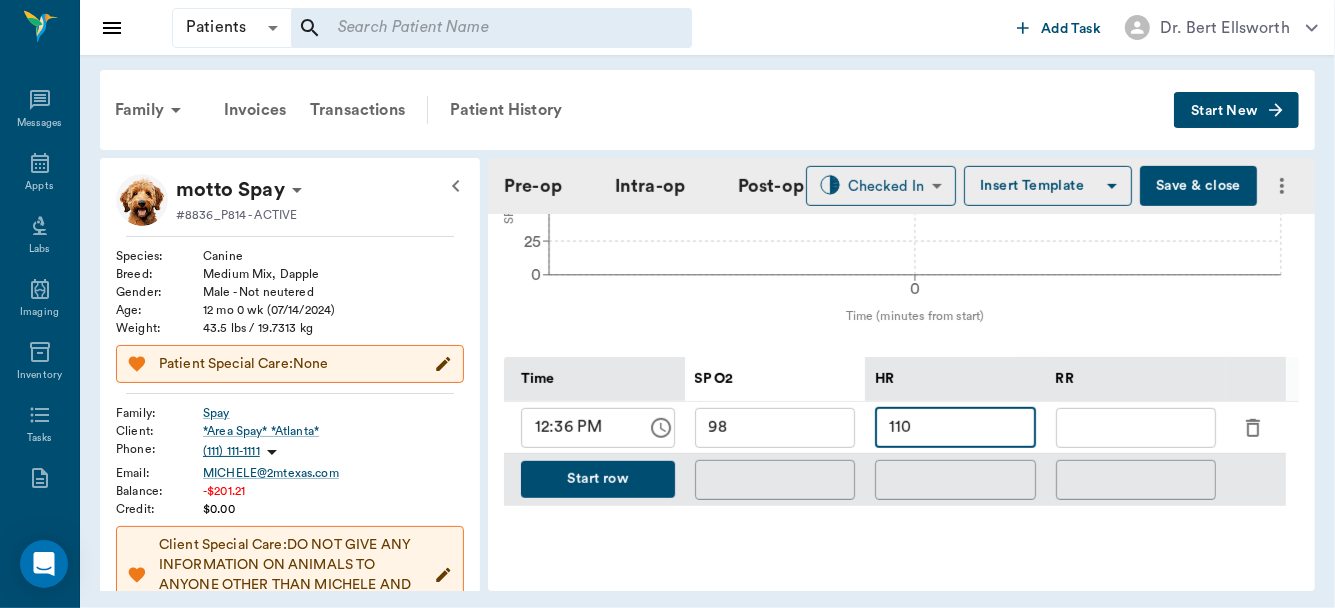 type on "110" 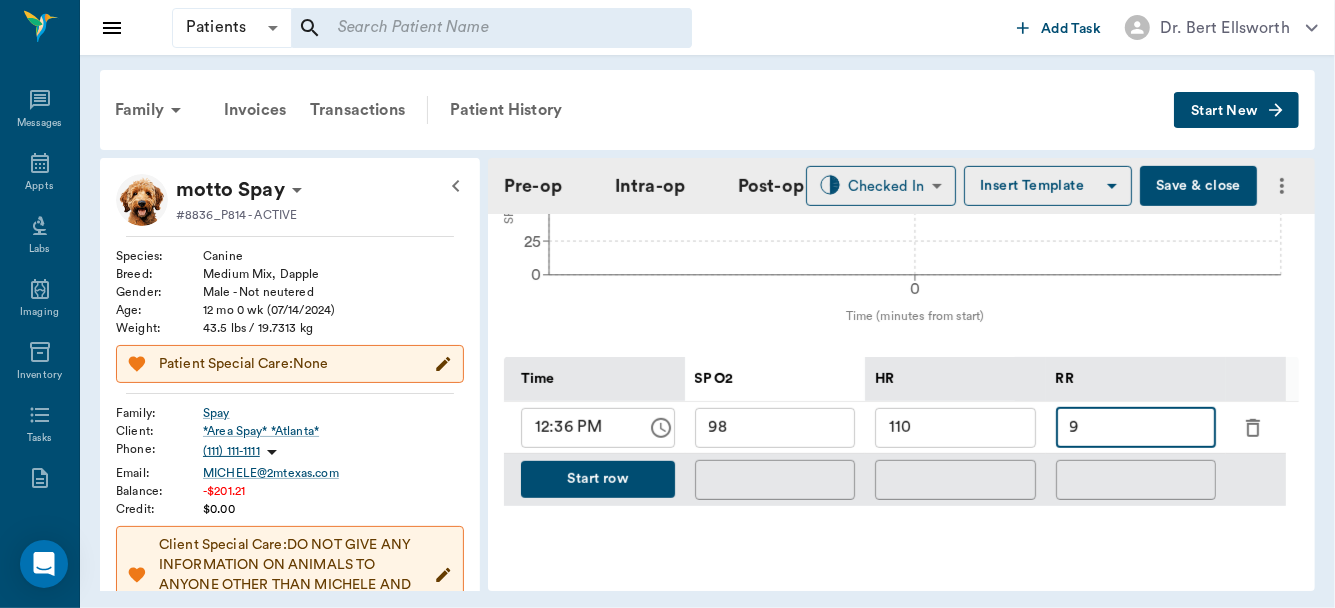scroll, scrollTop: 1234, scrollLeft: 0, axis: vertical 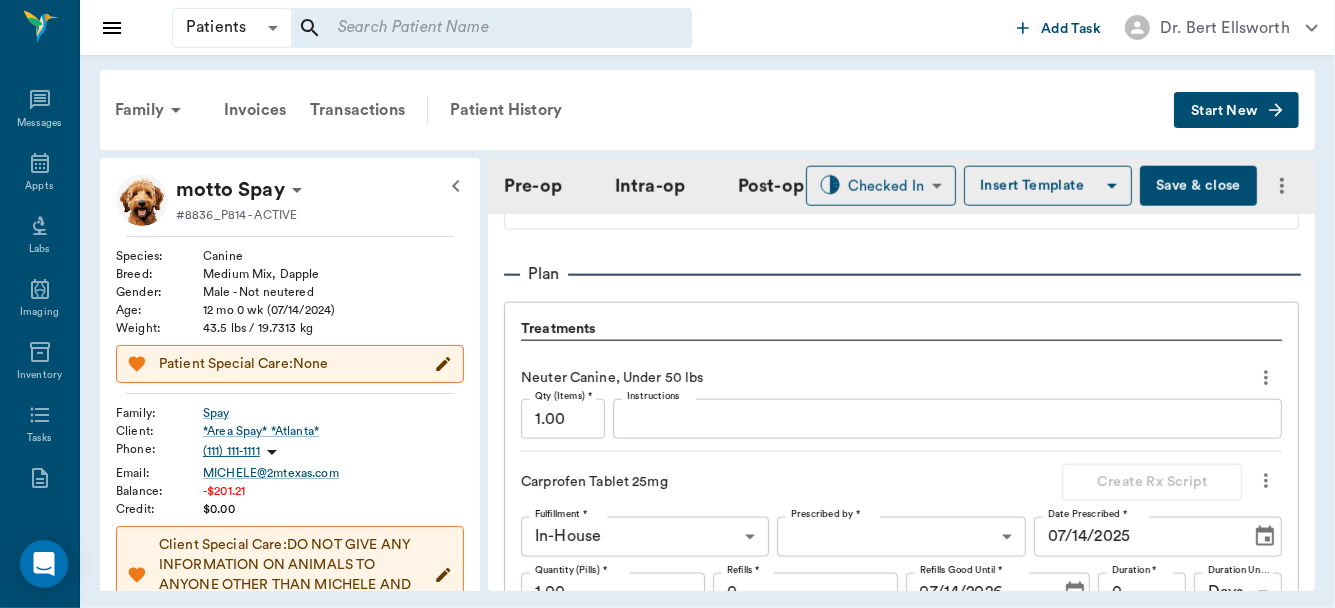 type on "9" 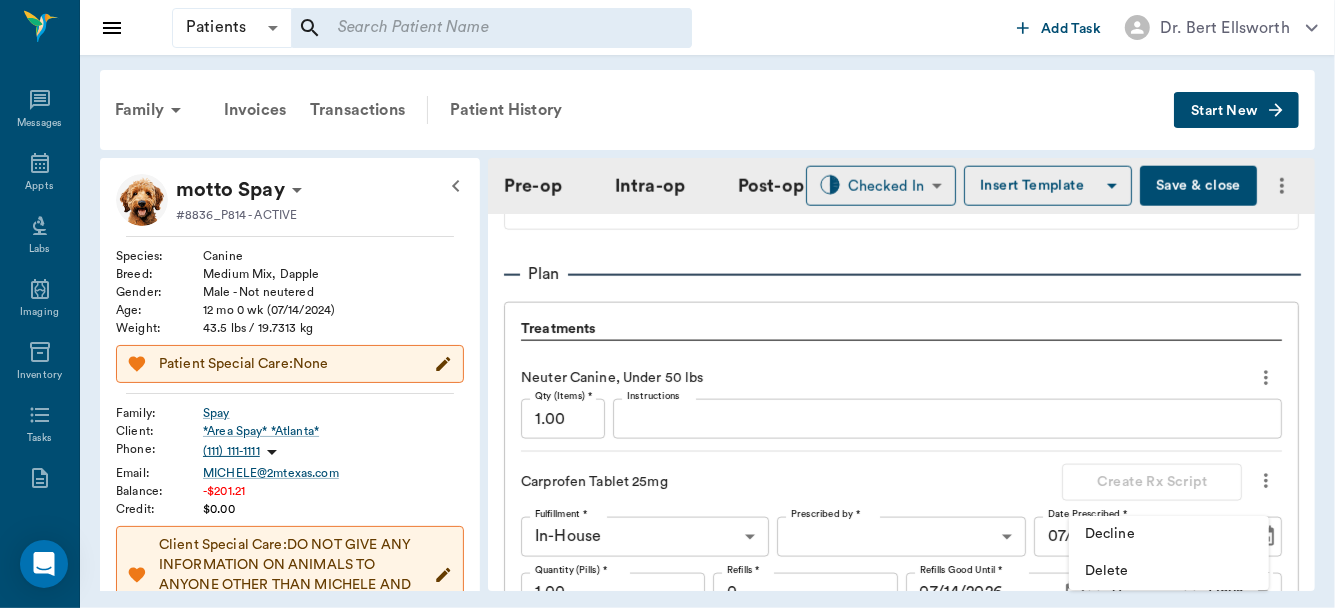 click on "Delete" at bounding box center [1169, 571] 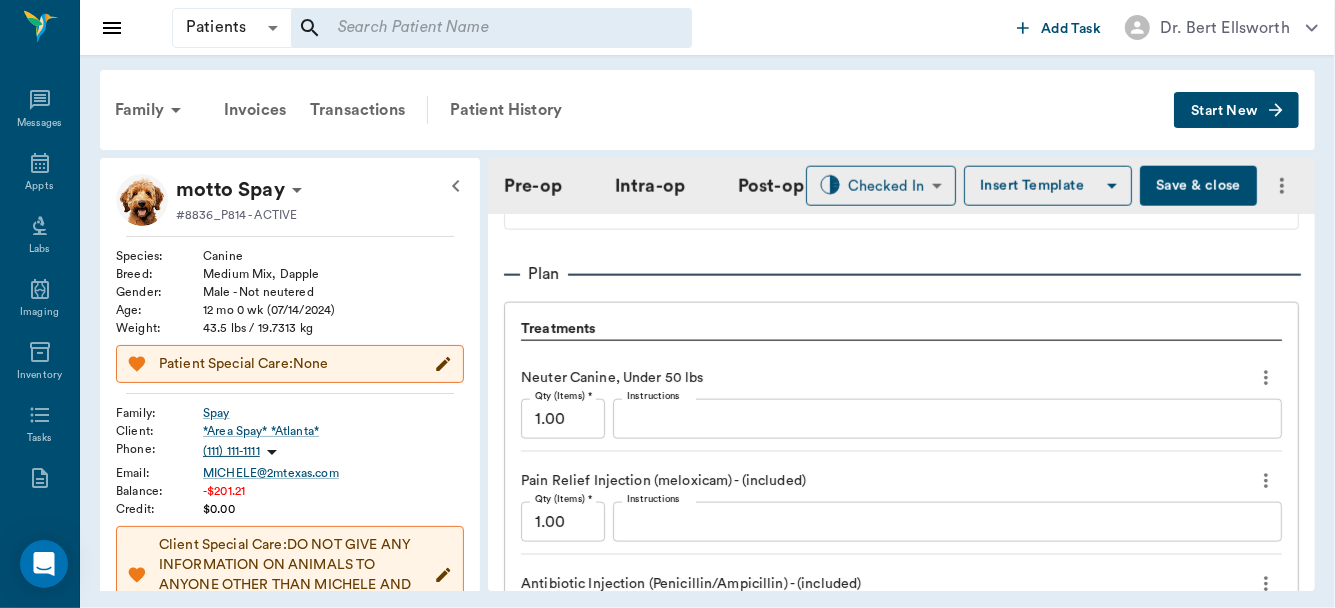 drag, startPoint x: 1267, startPoint y: 472, endPoint x: 1281, endPoint y: 466, distance: 15.231546 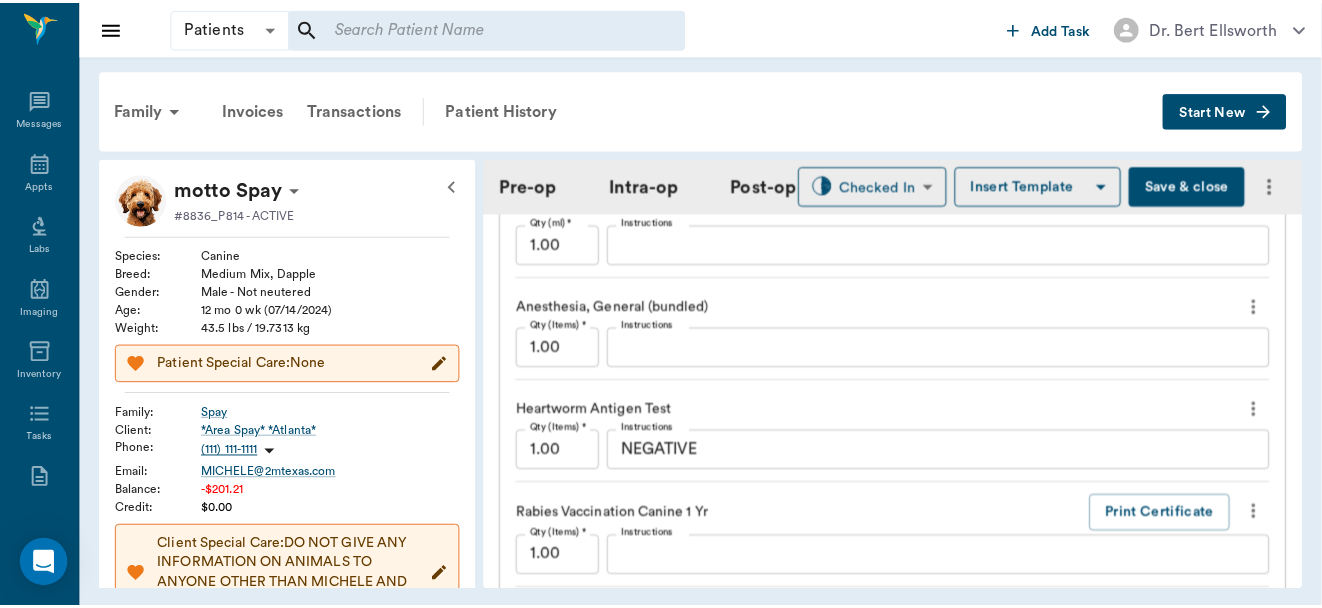scroll, scrollTop: 2372, scrollLeft: 0, axis: vertical 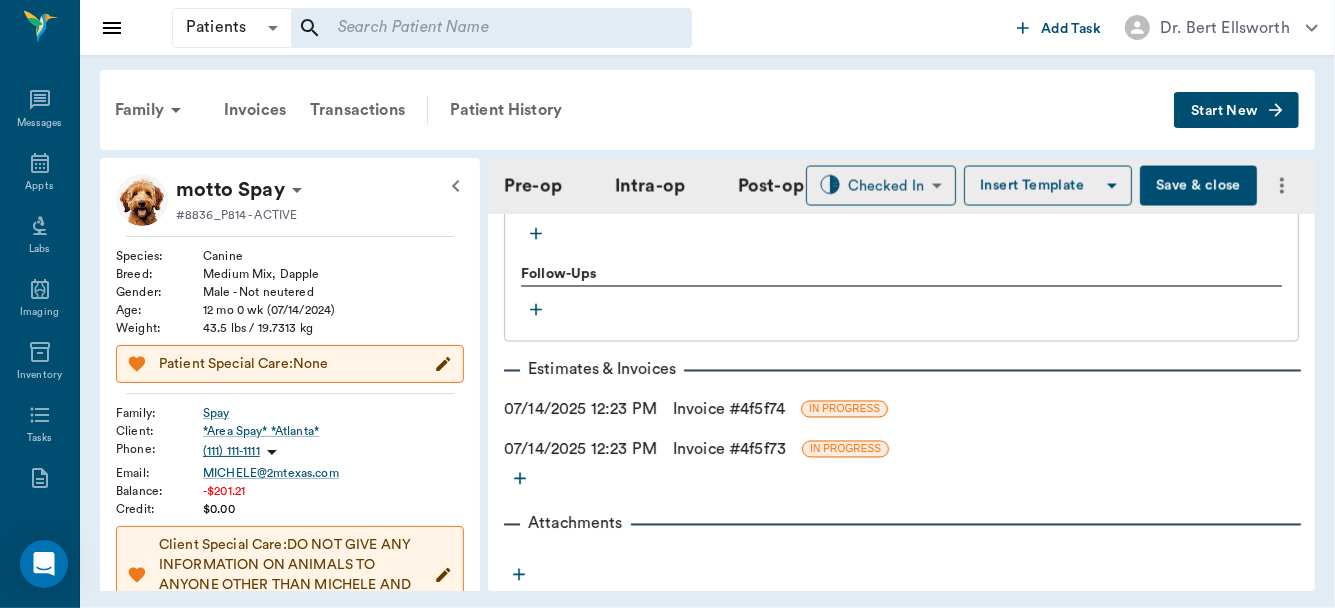 click on "Invoice # 4f5f73" at bounding box center [729, 450] 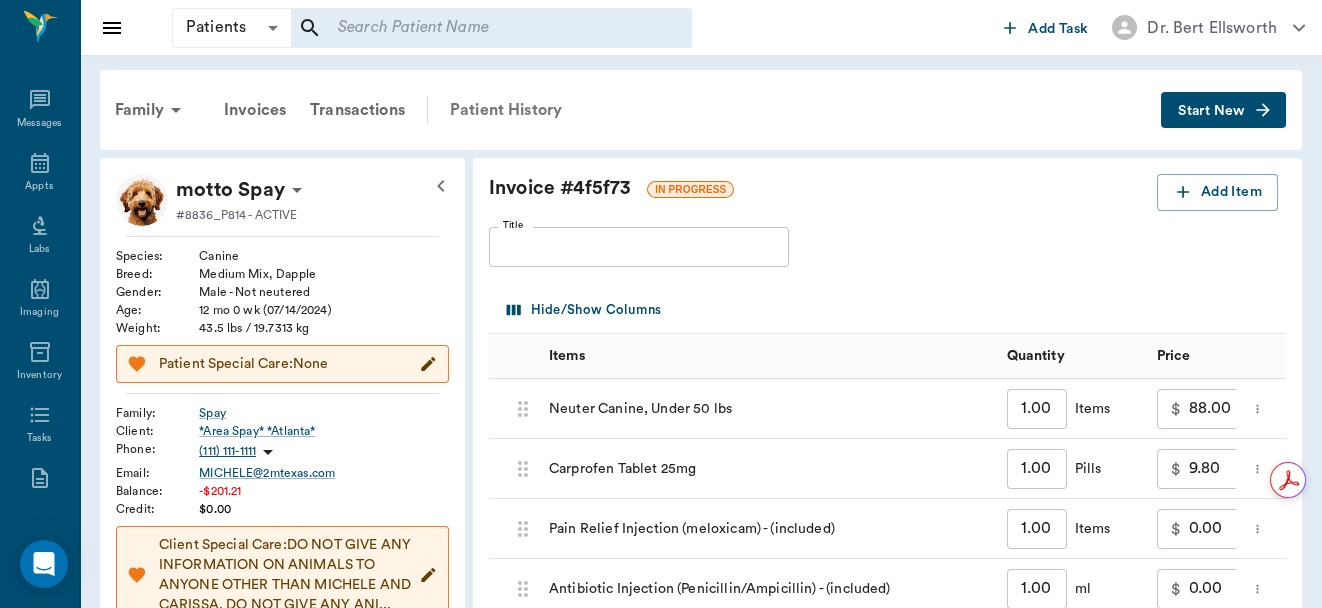 click on "Patient History" at bounding box center [506, 110] 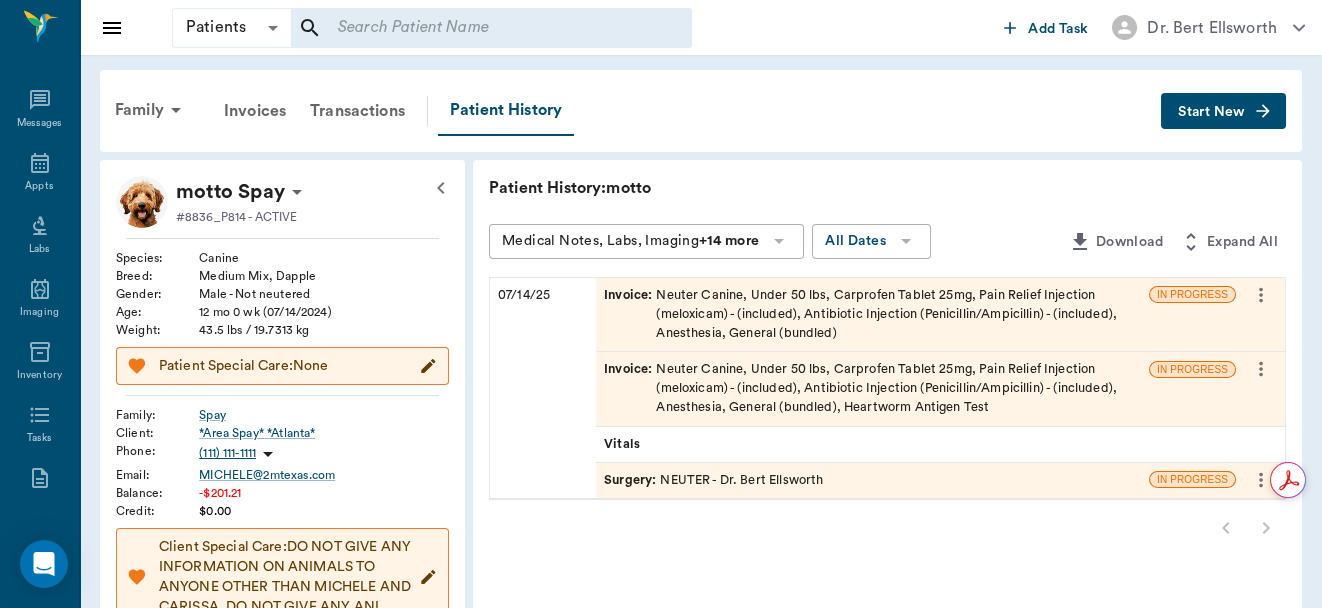 click 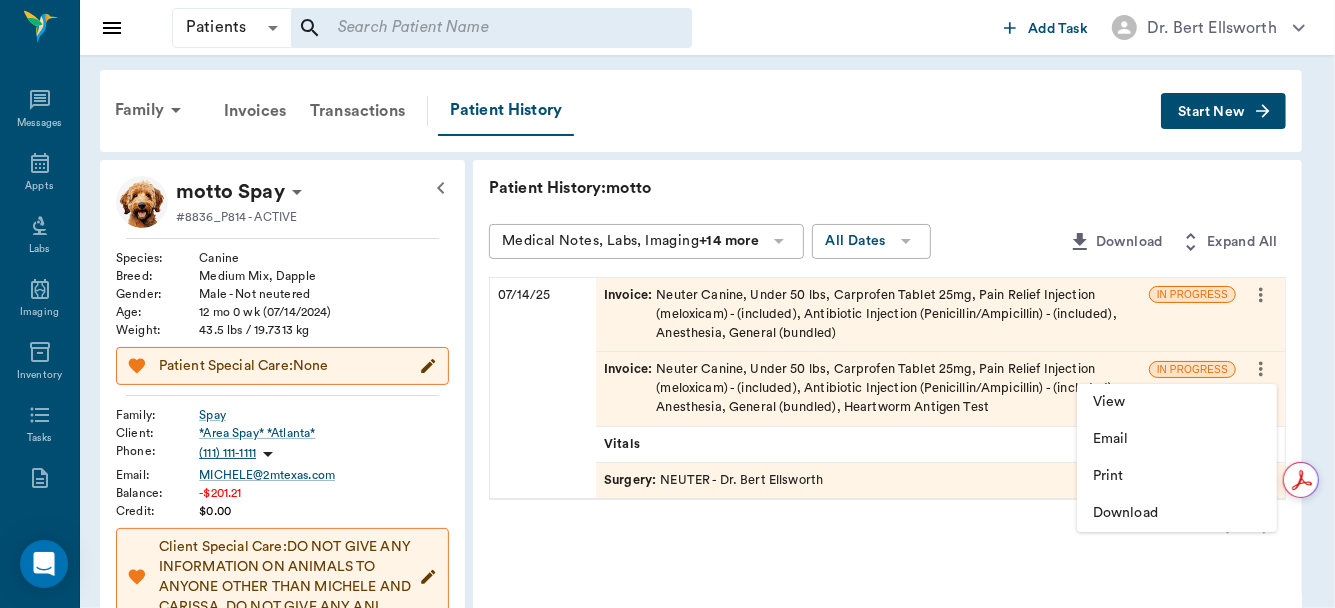click at bounding box center [667, 304] 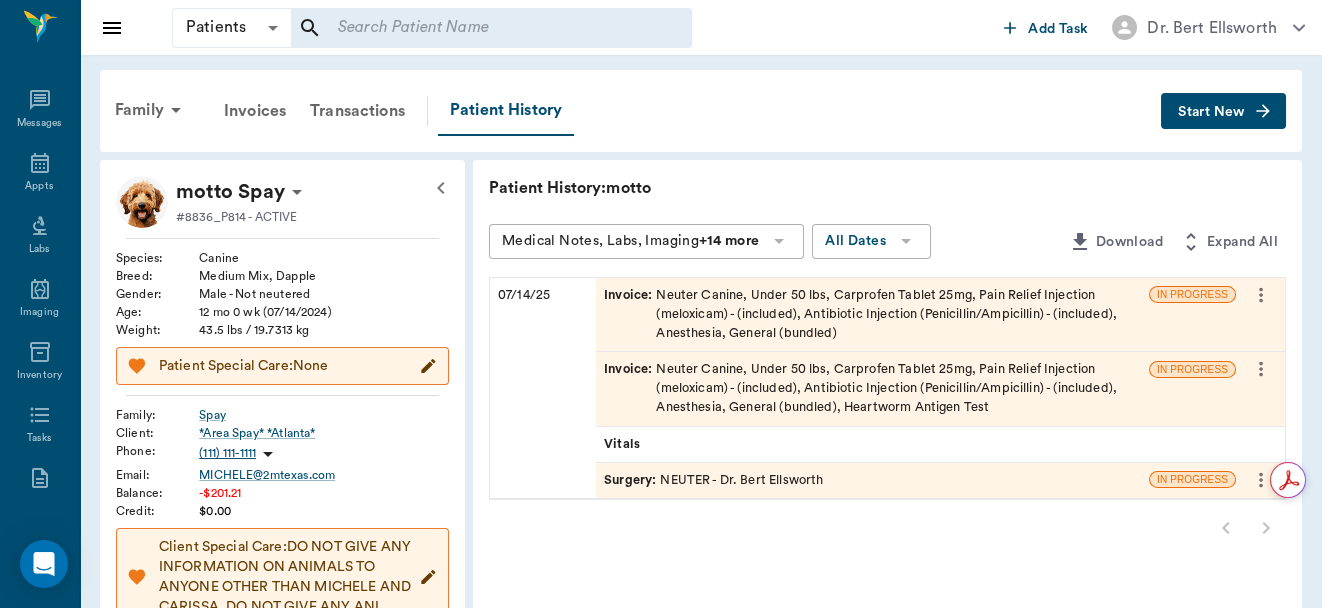 click 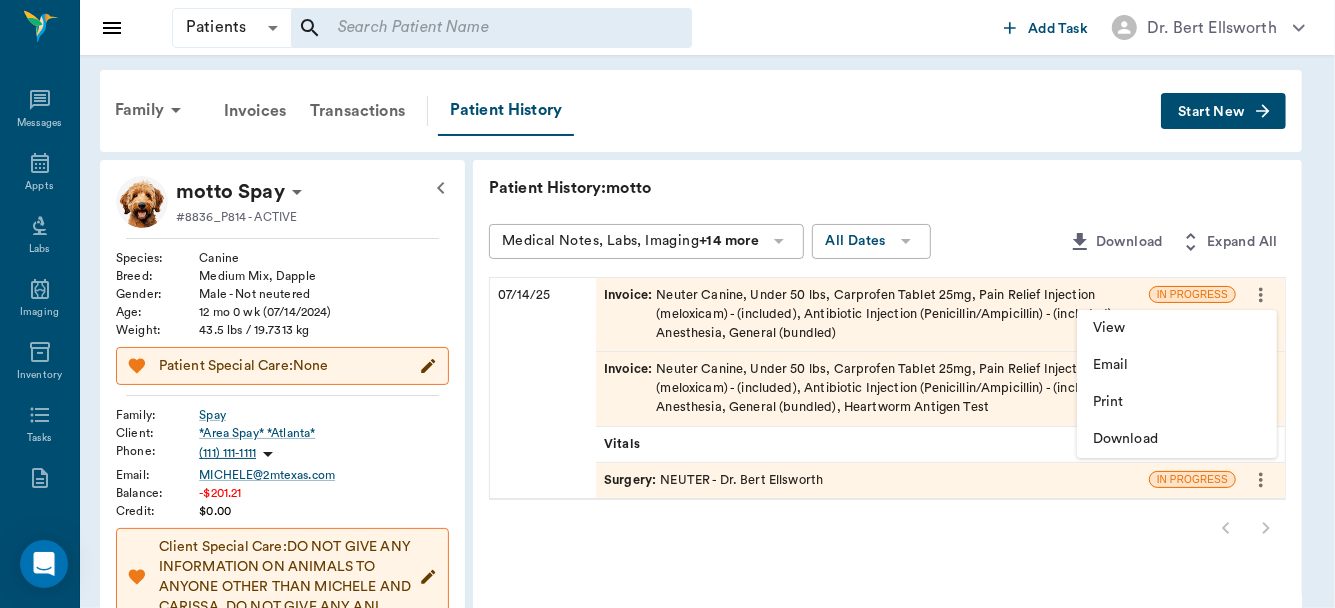 click at bounding box center [667, 304] 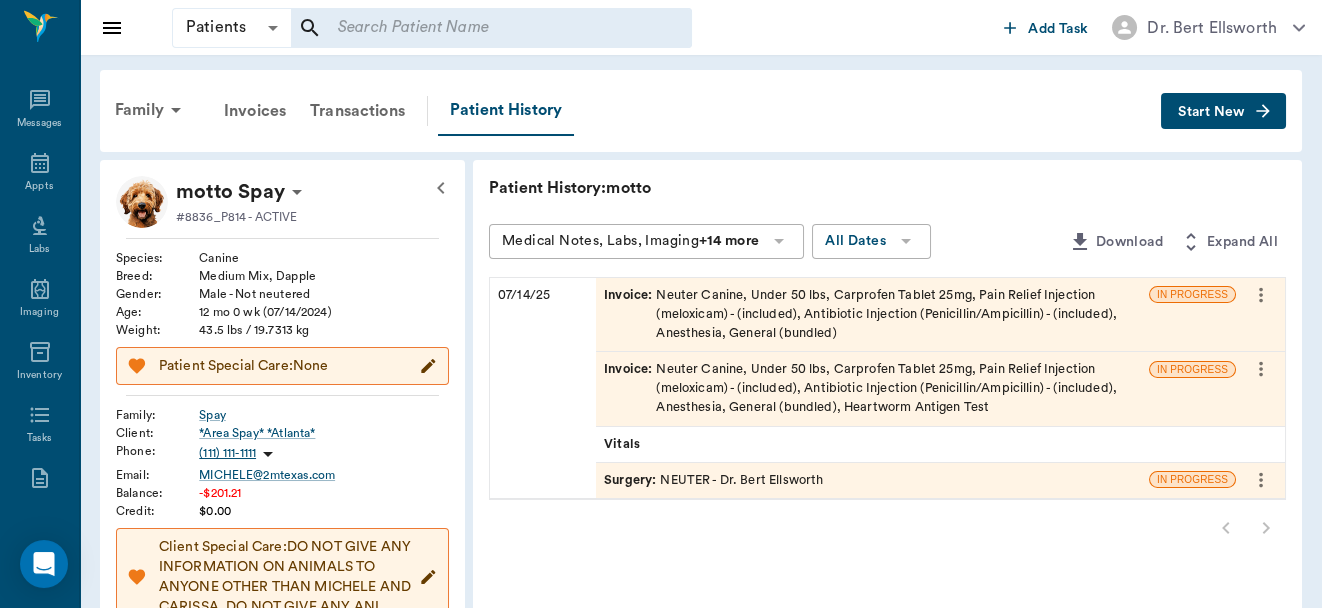 click on "Invoice :" at bounding box center (630, 315) 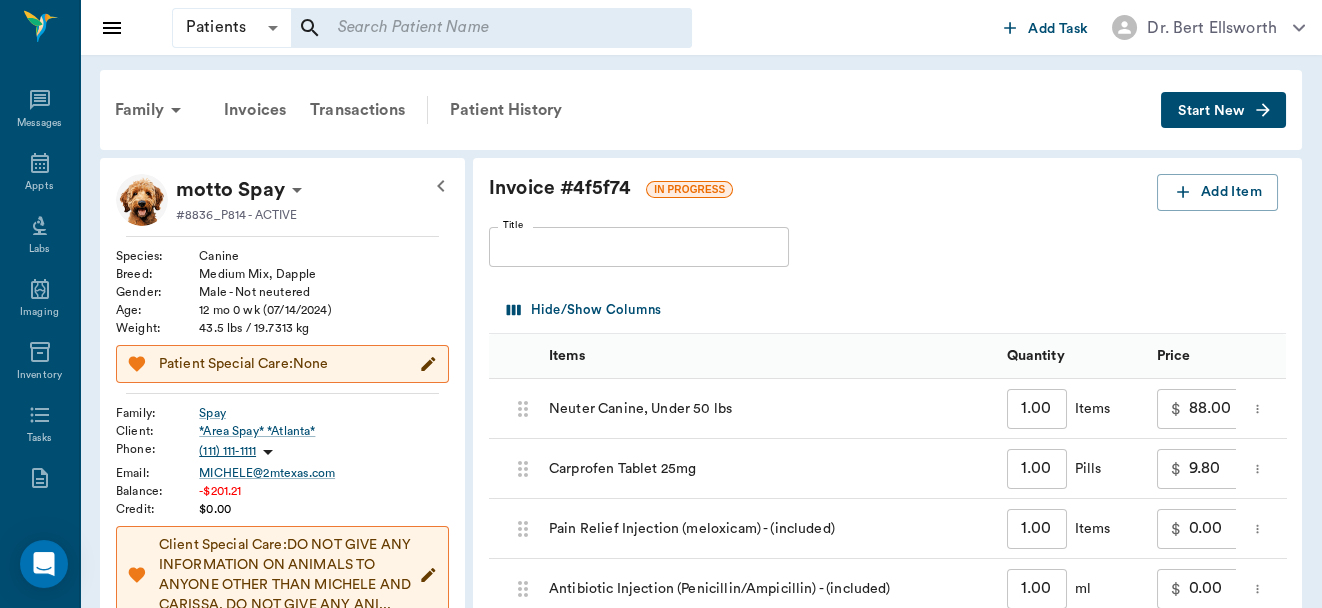 scroll, scrollTop: 531, scrollLeft: 0, axis: vertical 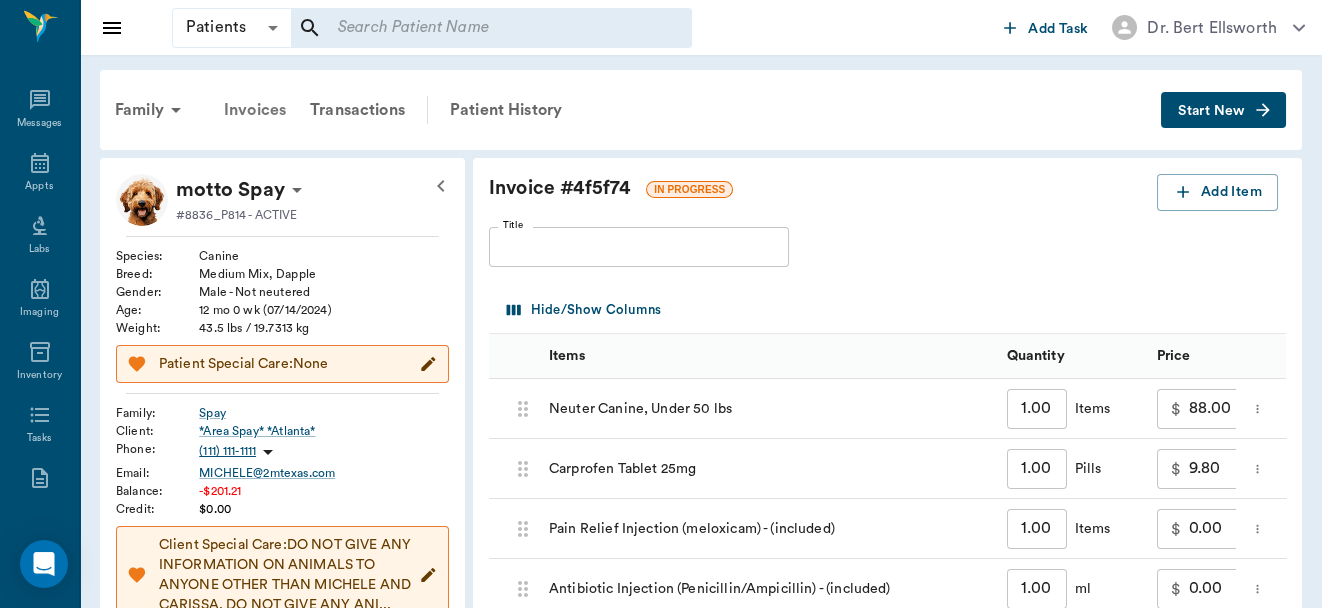 click on "Invoices" at bounding box center [255, 110] 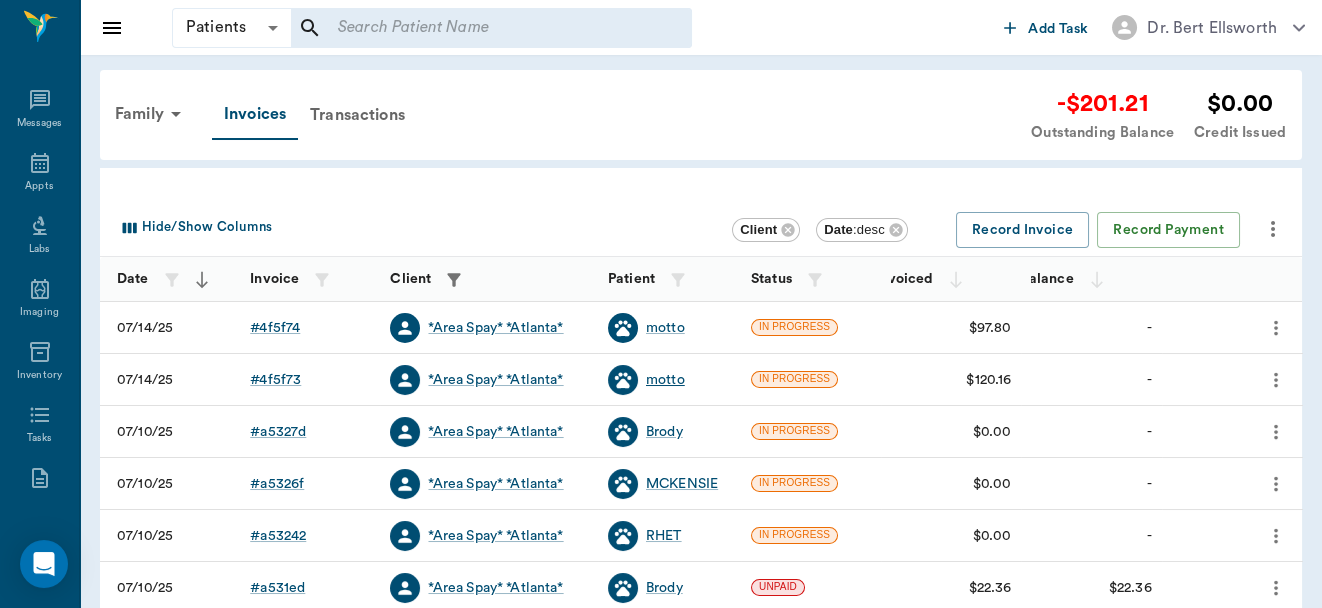 click on "motto" at bounding box center [665, 380] 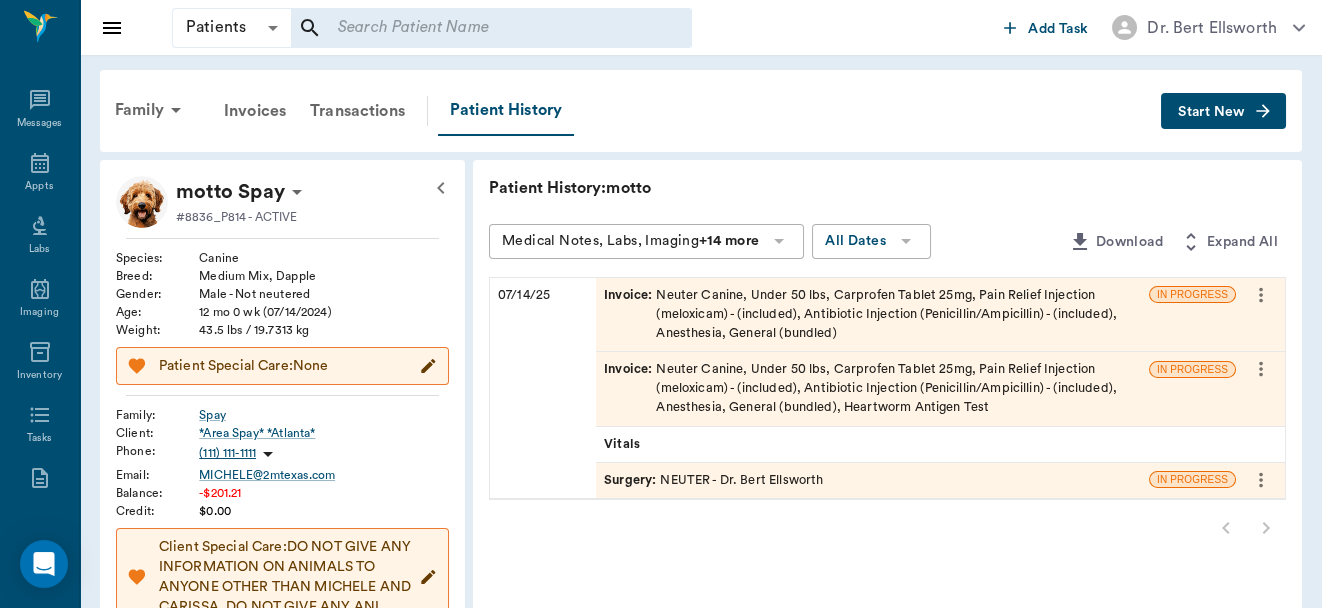 click 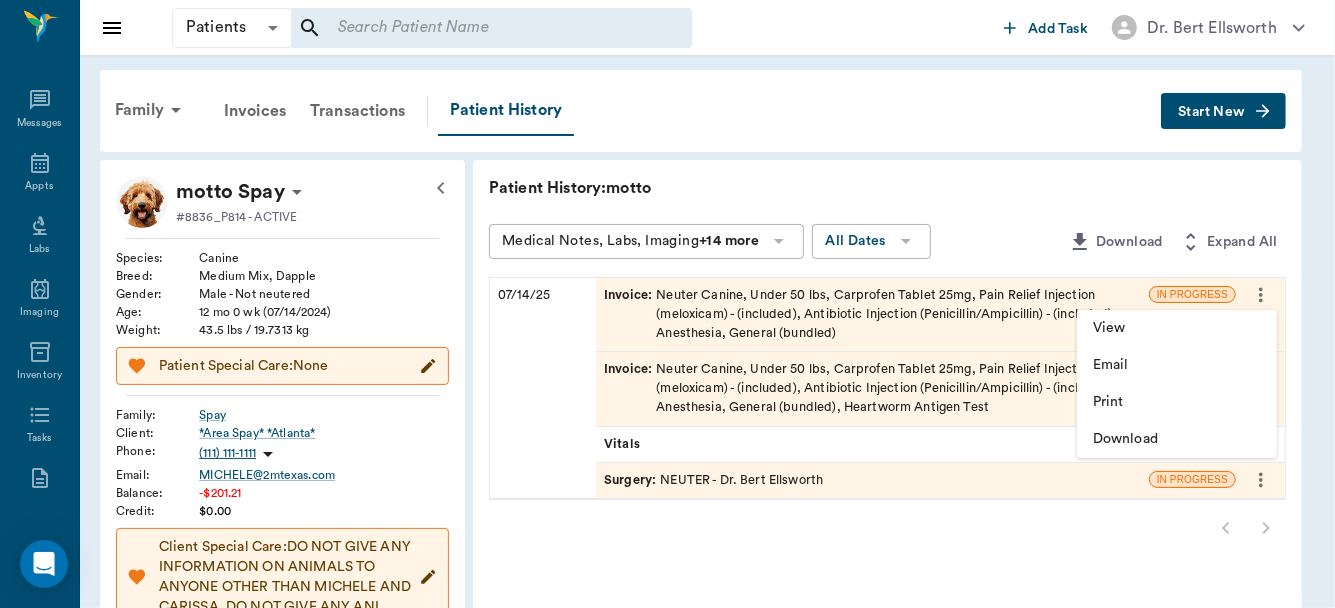 click at bounding box center [667, 304] 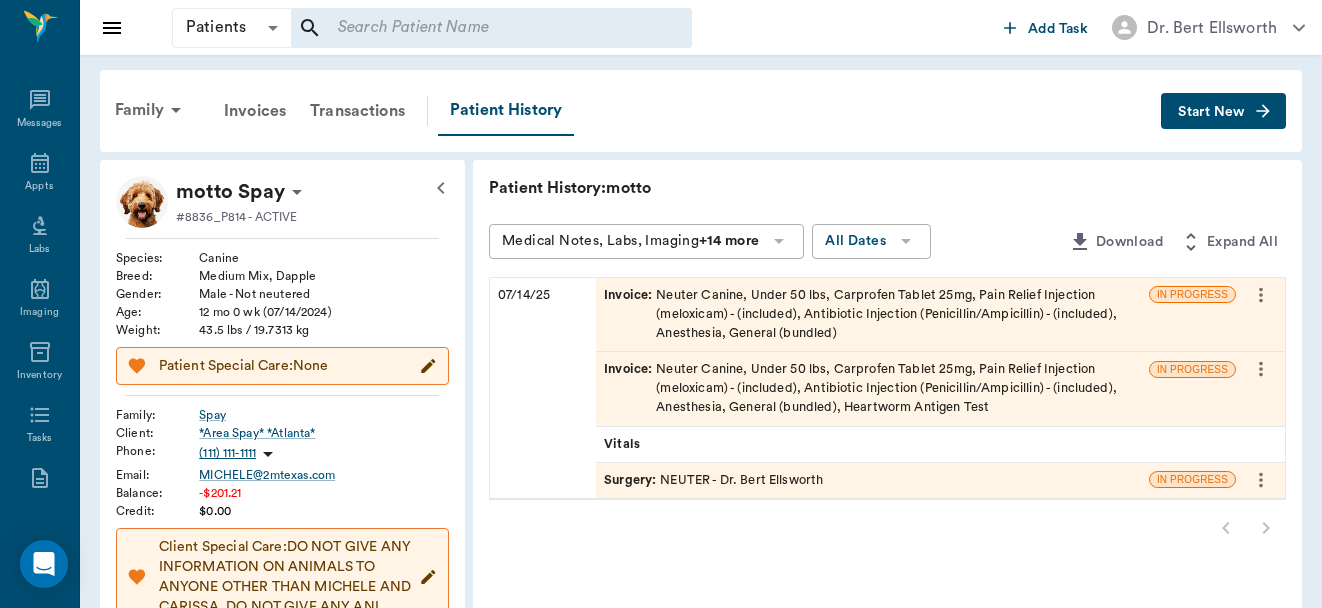 scroll, scrollTop: 0, scrollLeft: 0, axis: both 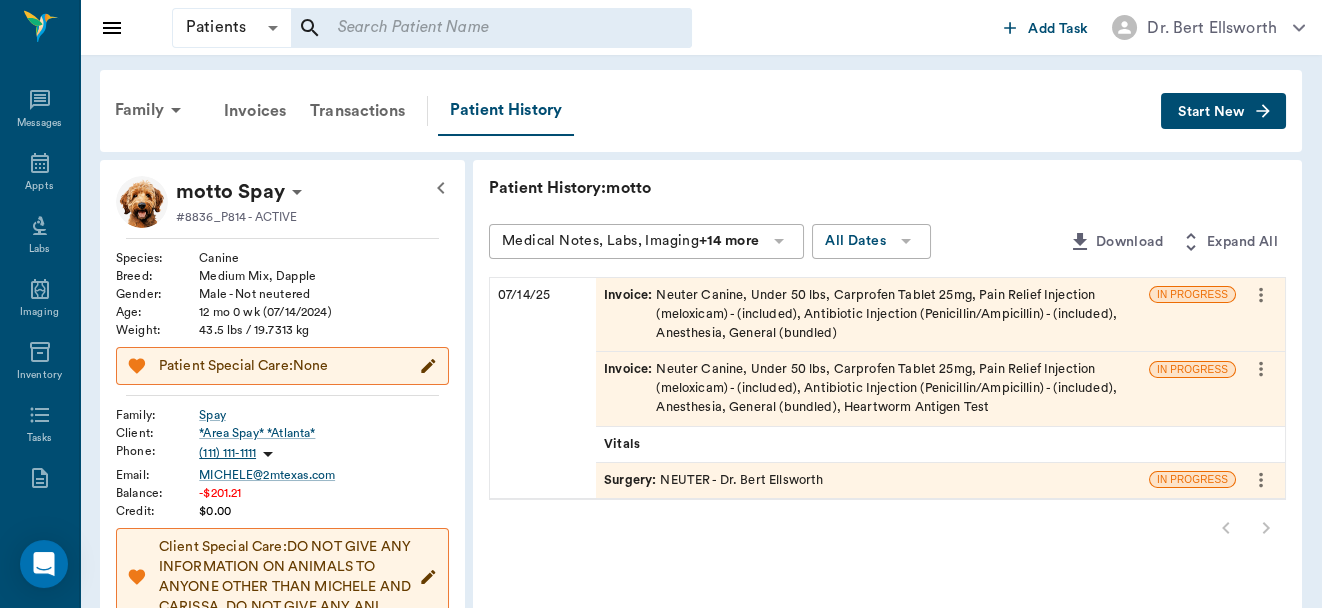 click on "Invoice : Neuter Canine, Under 50 lbs, Carprofen Tablet 25mg, Pain Relief Injection (meloxicam) - (included), Antibiotic Injection (Penicillin/Ampicillin) - (included), Anesthesia, General (bundled)" at bounding box center [872, 315] 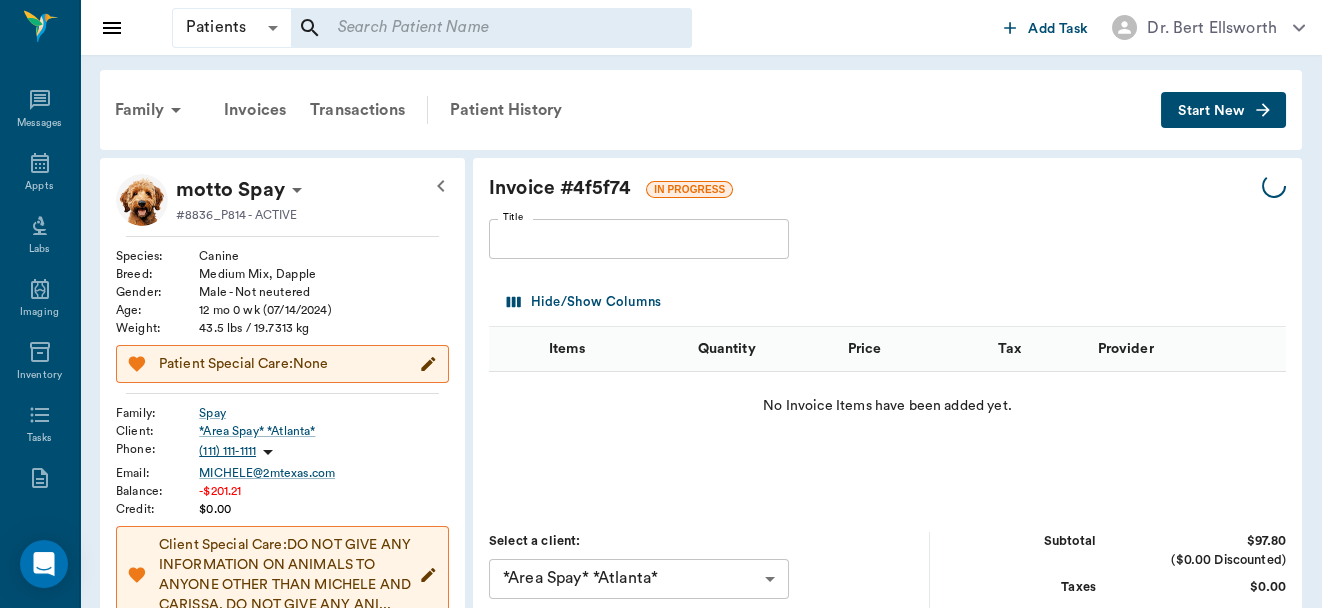 click on "Hide/Show Columns" at bounding box center [752, 302] 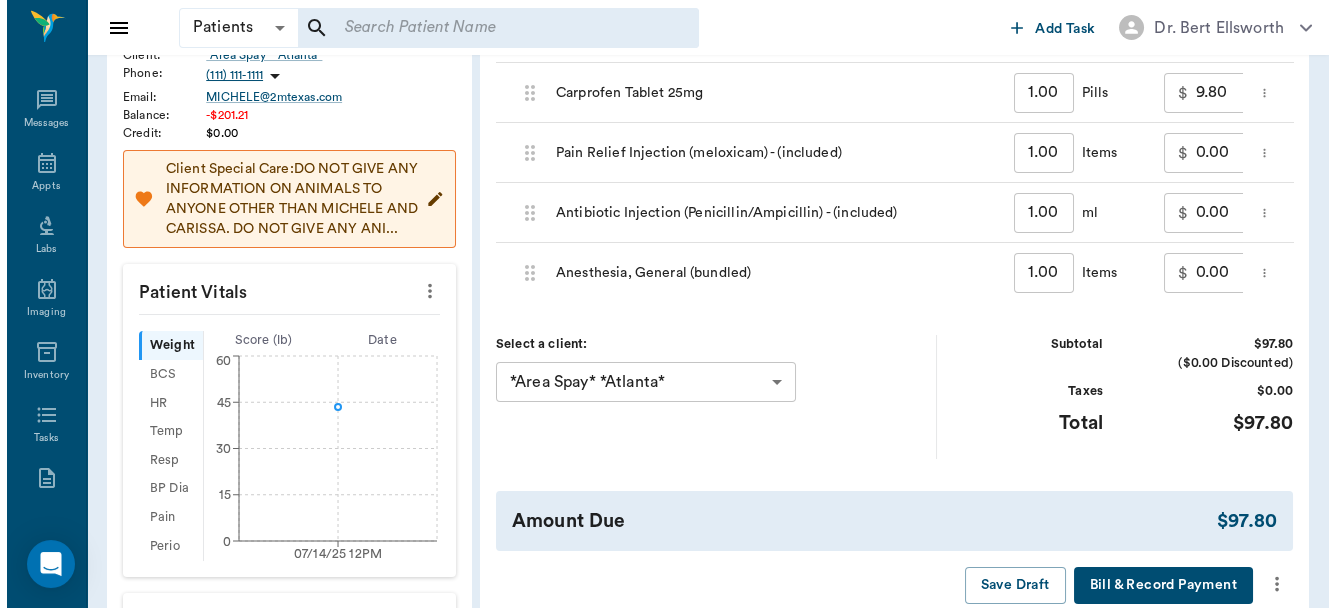 scroll, scrollTop: 530, scrollLeft: 0, axis: vertical 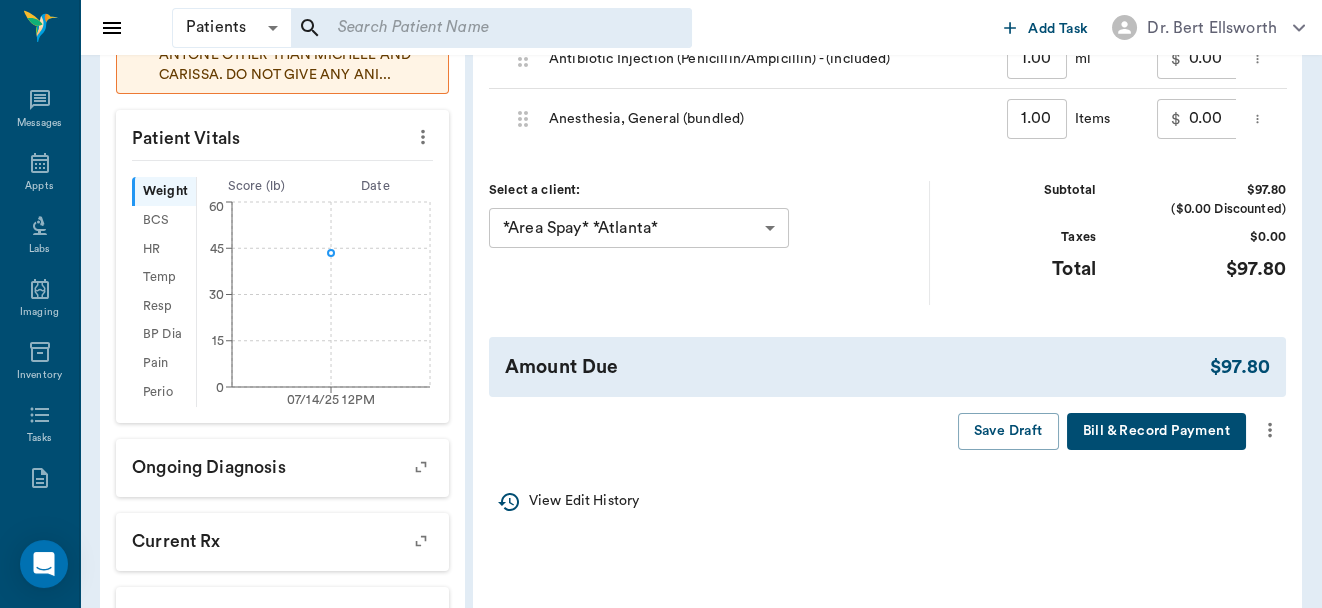 click 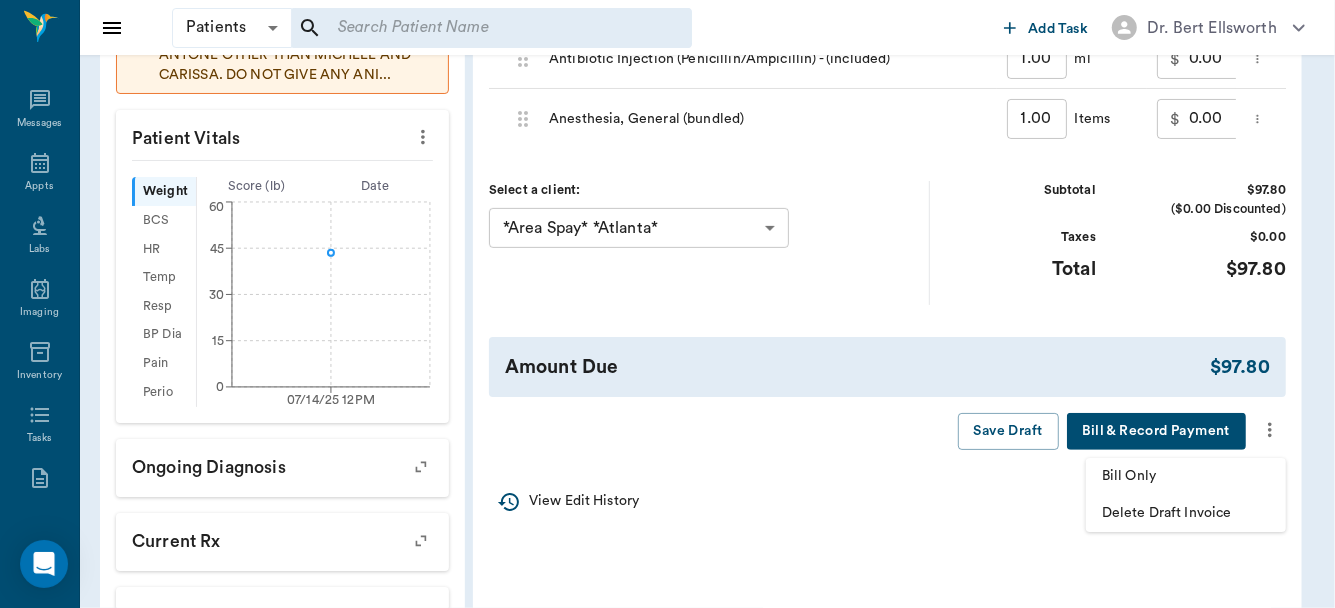 click on "Delete Draft Invoice" at bounding box center (1186, 513) 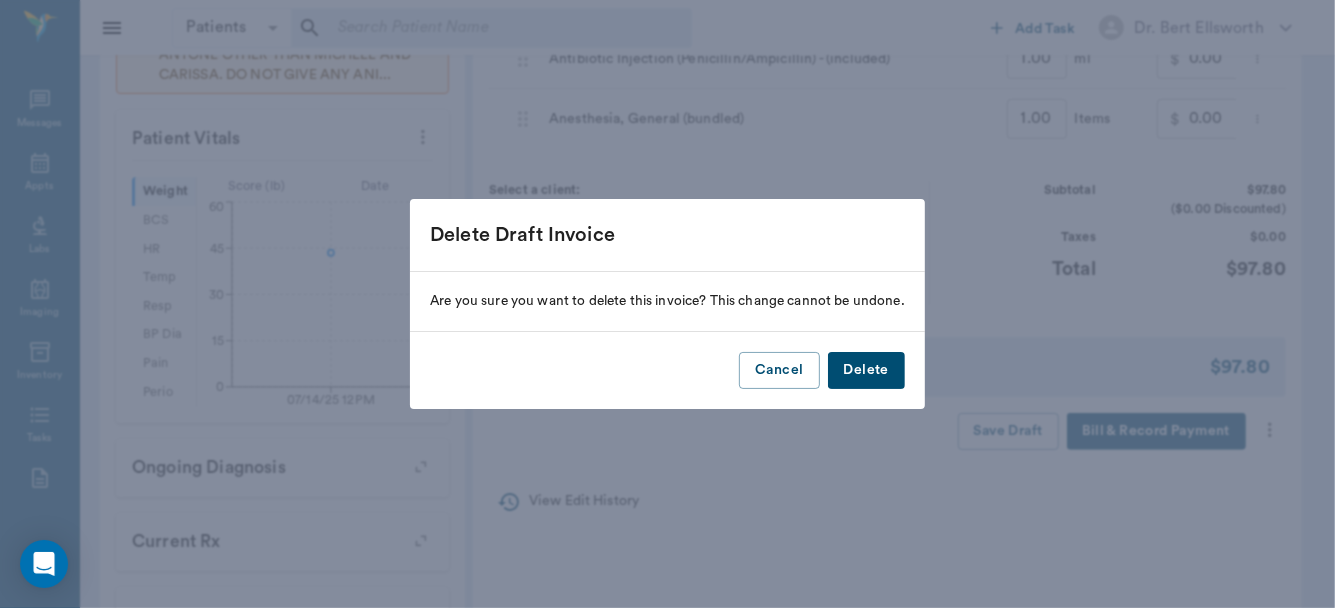 drag, startPoint x: 1175, startPoint y: 509, endPoint x: 865, endPoint y: 379, distance: 336.15472 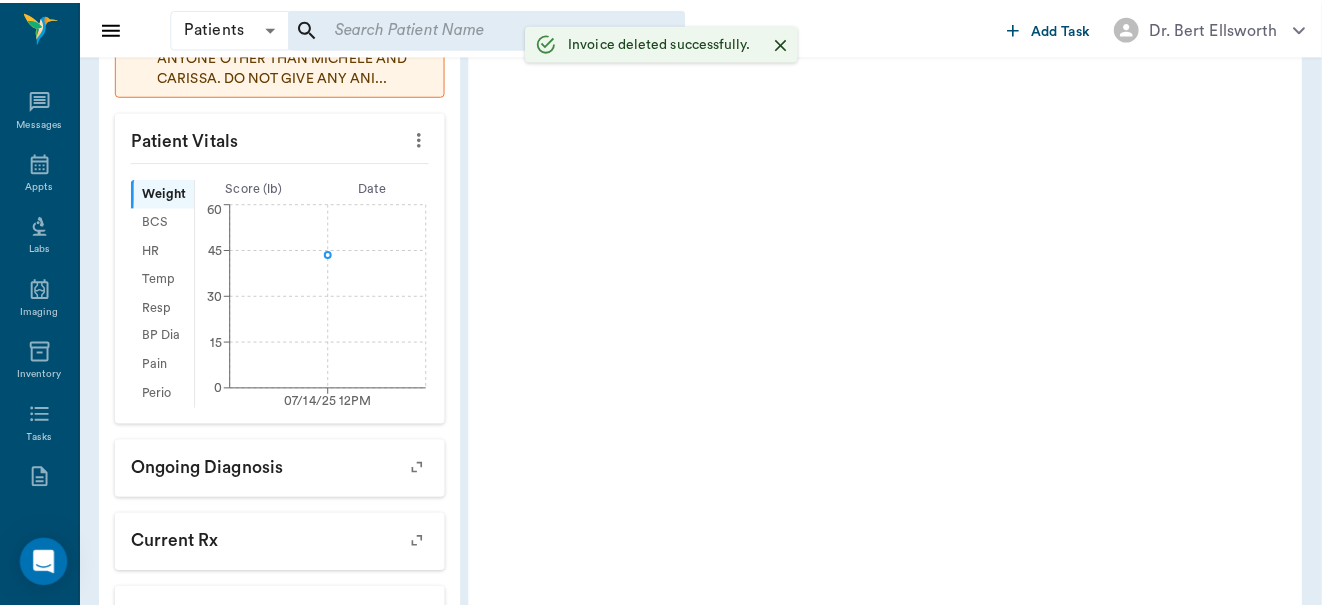 scroll, scrollTop: 0, scrollLeft: 0, axis: both 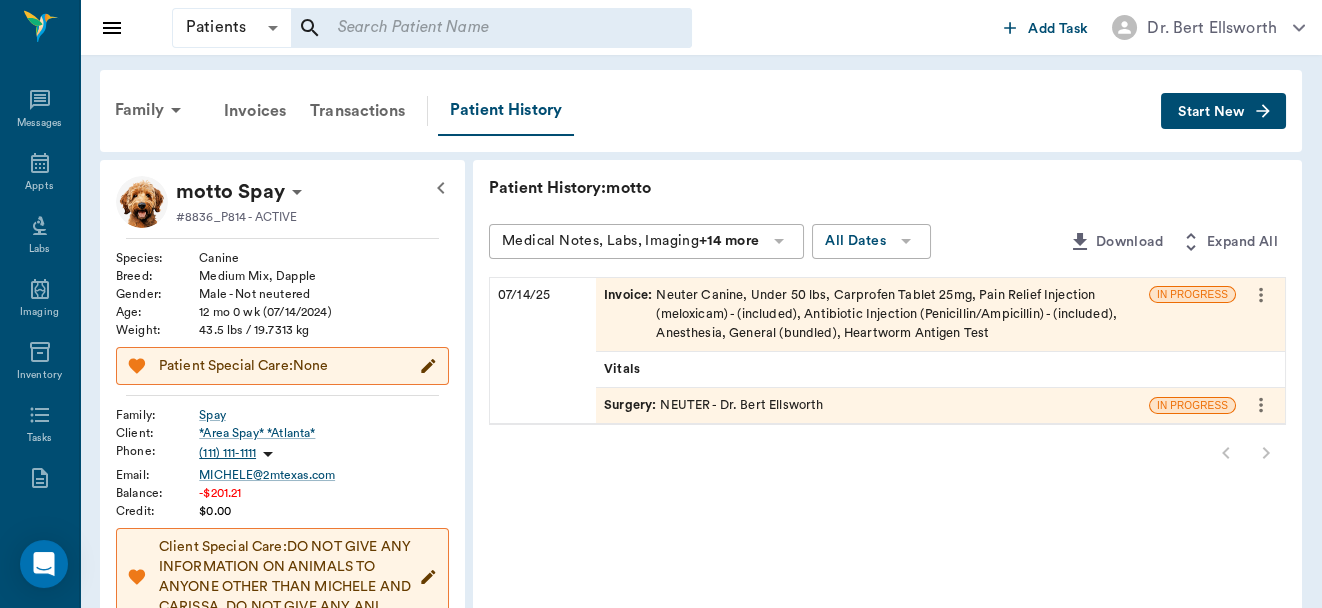 click at bounding box center (491, 28) 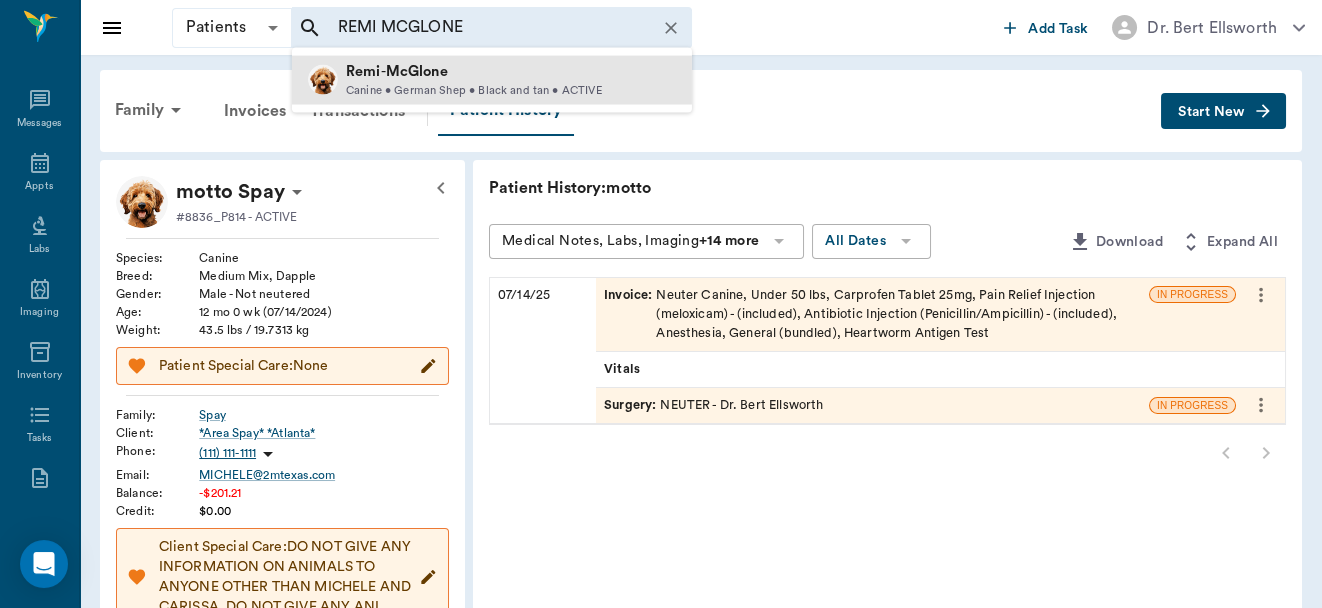 click on "McGlone" at bounding box center [417, 71] 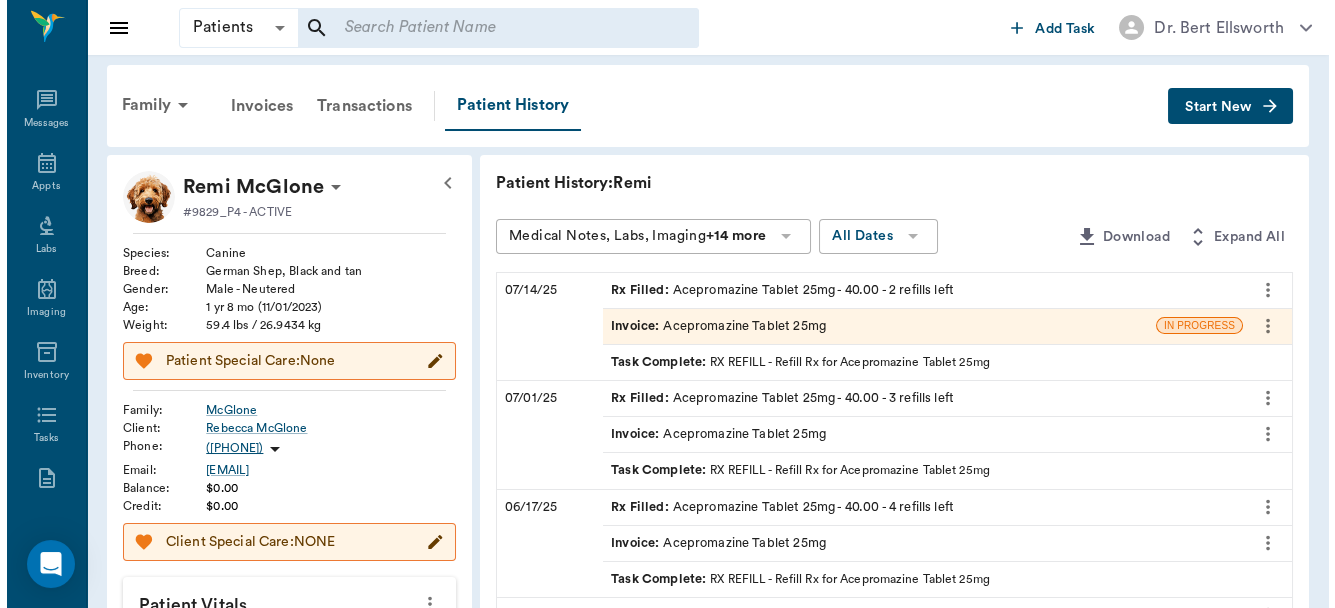 scroll, scrollTop: 0, scrollLeft: 0, axis: both 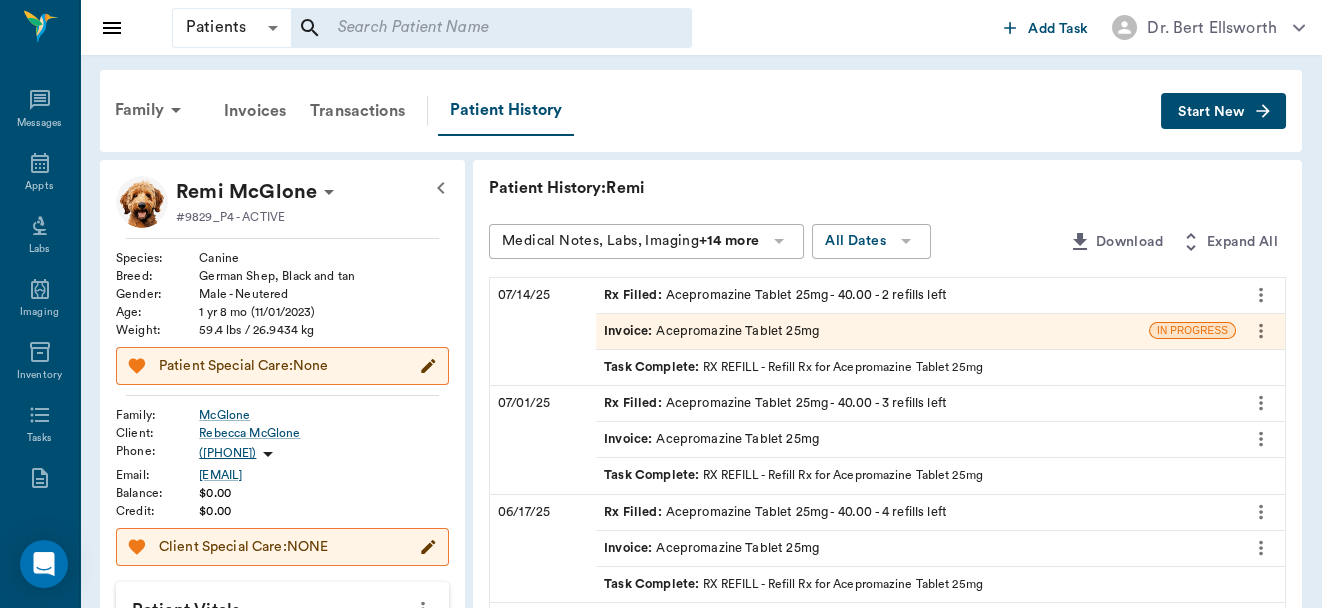 click on "Rx Filled : Acepromazine Tablet 25mg - 40.00 - 2 refills left" at bounding box center [775, 295] 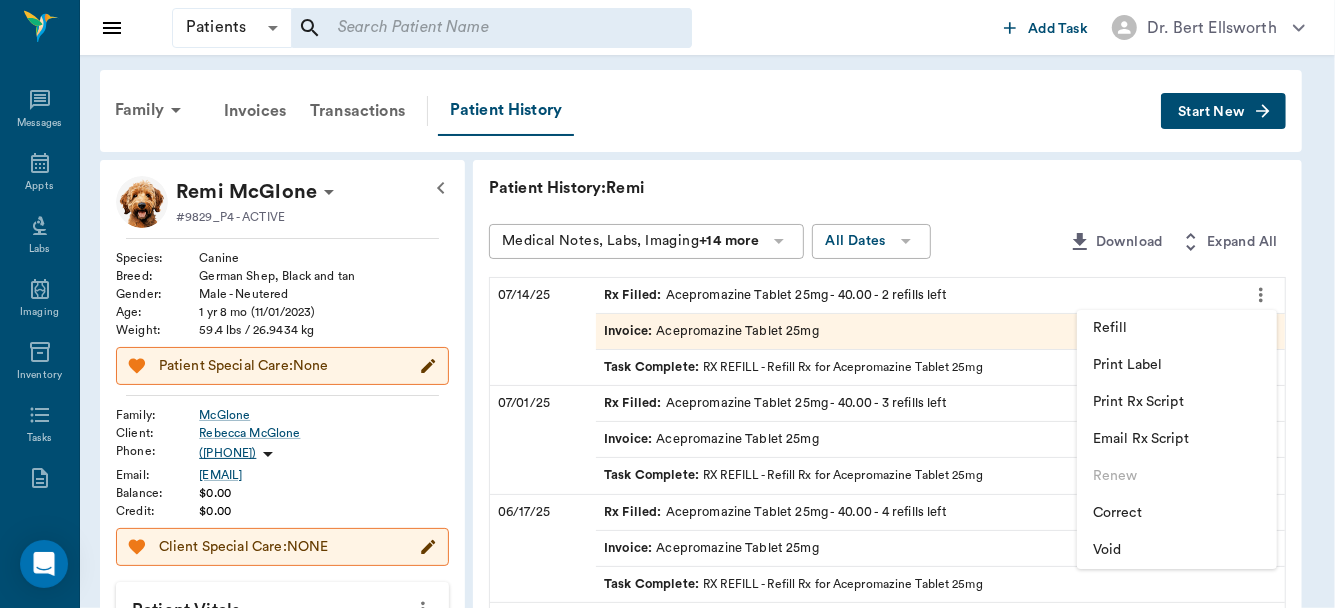 click on "Print Label" at bounding box center (1177, 365) 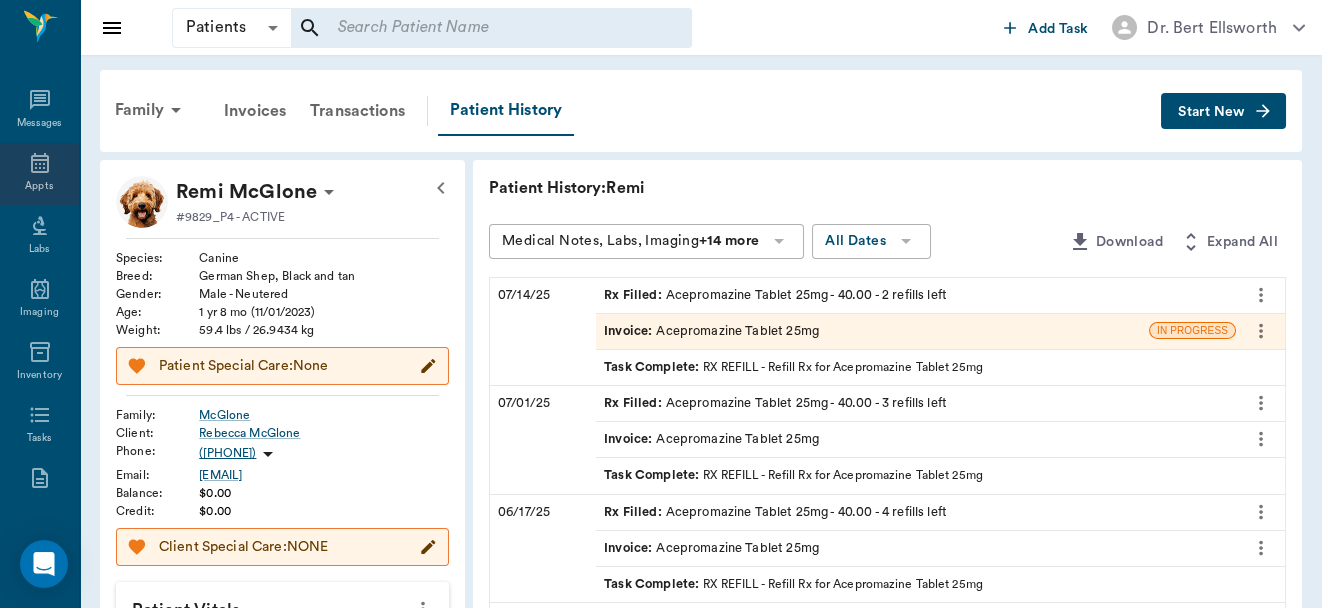 click on "Appts" at bounding box center [39, 186] 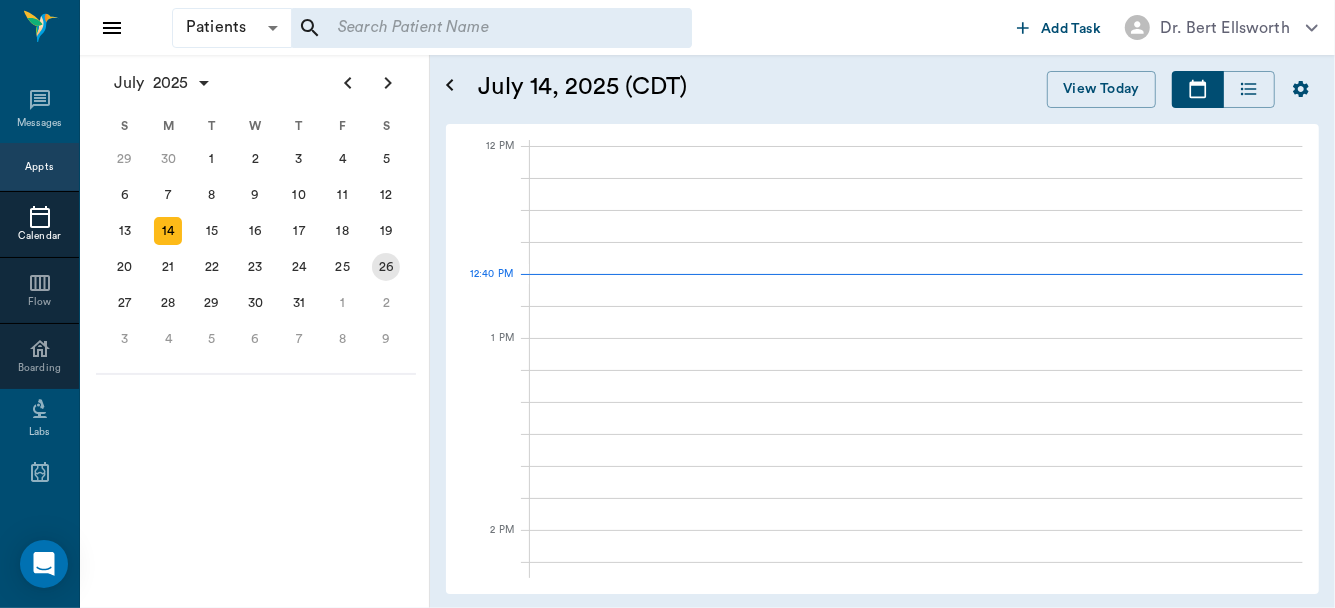 scroll, scrollTop: 769, scrollLeft: 0, axis: vertical 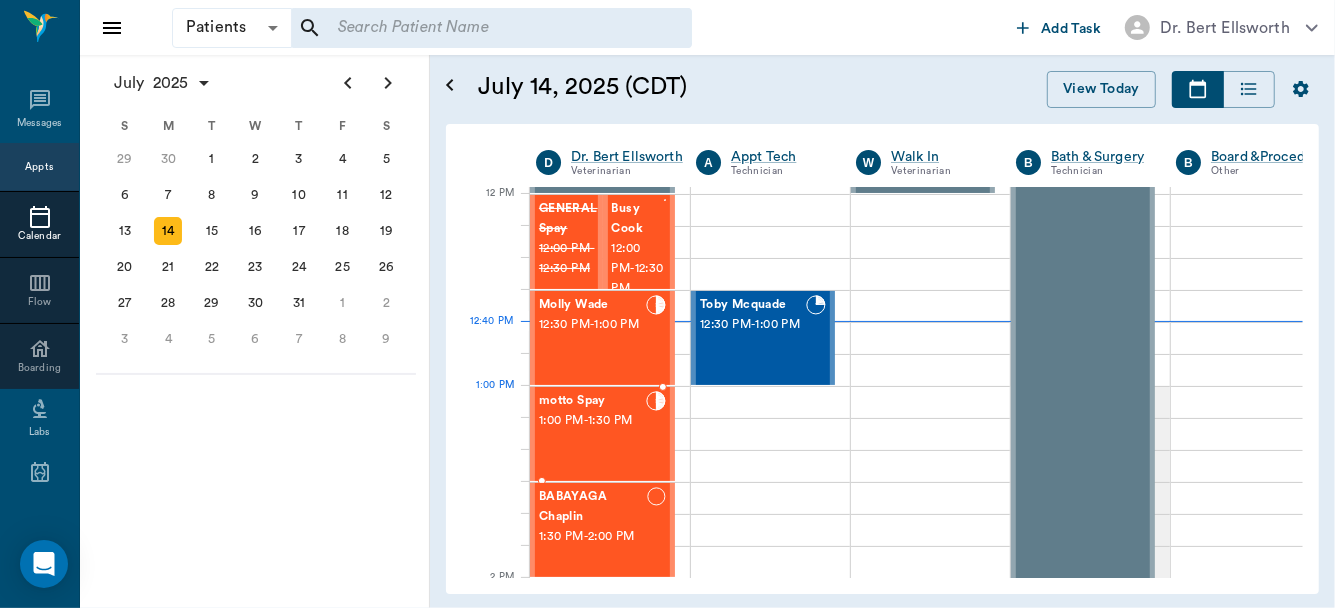 click on "1:00 PM  -  1:30 PM" at bounding box center (592, 421) 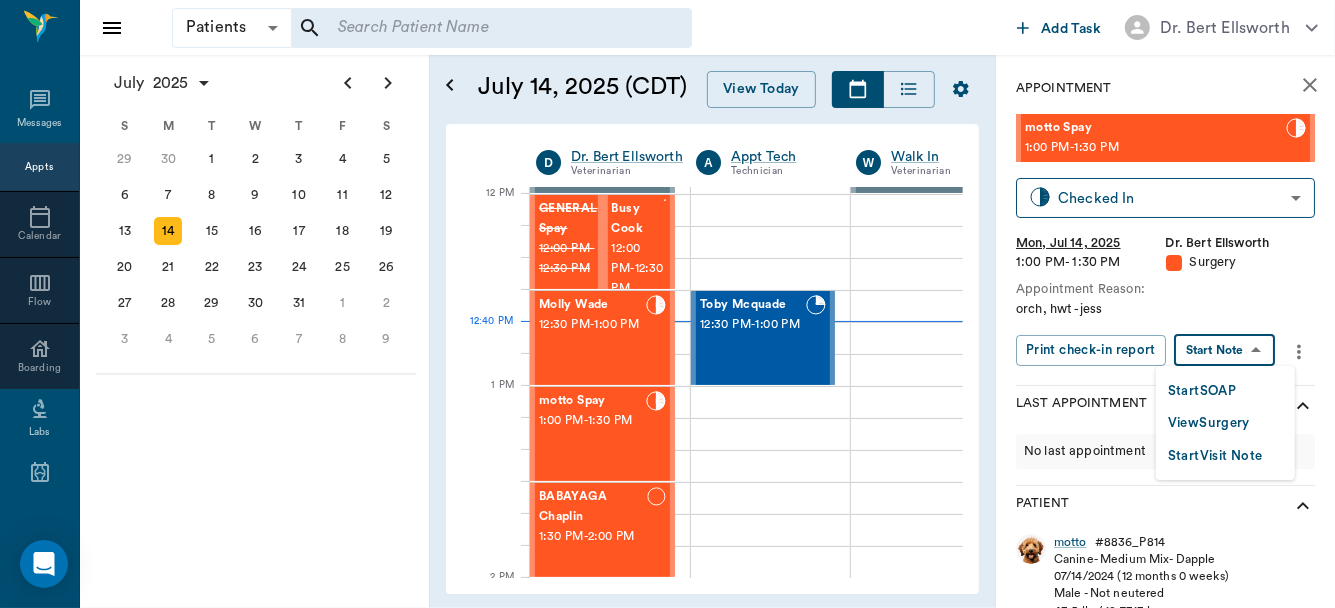 click on "Patients Patients ​ ​ Add Task Dr. Bert Ellsworth Nectar Messages Appts Calendar Flow Boarding Labs Imaging Inventory Tasks Forms Staff Reports Lookup Settings July 2025 S M T W T F S Jun 1 2 3 4 5 6 7 8 9 10 11 12 13 14 15 16 17 18 19 20 21 22 23 24 25 26 27 28 29 30 Jul 1 2 3 4 5 6 7 8 9 10 11 12 S M T W T F S 29 30 Jul 1 2 3 4 5 6 7 8 9 10 11 12 13 14 15 16 17 18 19 20 21 22 23 24 25 26 27 28 29 30 31 Aug 1 2 3 4 5 6 7 8 9 S M T W T F S 27 28 29 30 31 Aug 1 2 3 4 5 6 7 8 9 10 11 12 13 14 15 16 17 18 19 20 21 22 23 24 25 26 27 28 29 30 31 Sep 1 2 3 4 5 6 July 14, 2025 (CDT) View Today July 2025 Today 14 Mon Jul 2025 D Dr. Bert Ellsworth Veterinarian A Appt Tech Technician W Walk In Veterinarian B Bath & Surgery Technician B Board &Procedures Other D Dr. Kindall Jones Veterinarian 8 AM 9 AM 10 AM 11 AM 12 PM 1 PM 2 PM 3 PM 4 PM 5 PM 6 PM 7 PM 8 PM 12:40 PM 12:40 PM Aura POINT 8:00 AM  -  8:30 AM DAISY MAE Robinson 8:30 AM  -  9:00 AM Sadie McCall 8:30 AM  -  9:00 AM NO APPOINTMENT! EMERGENCY ONLY!  -   -" at bounding box center [667, 304] 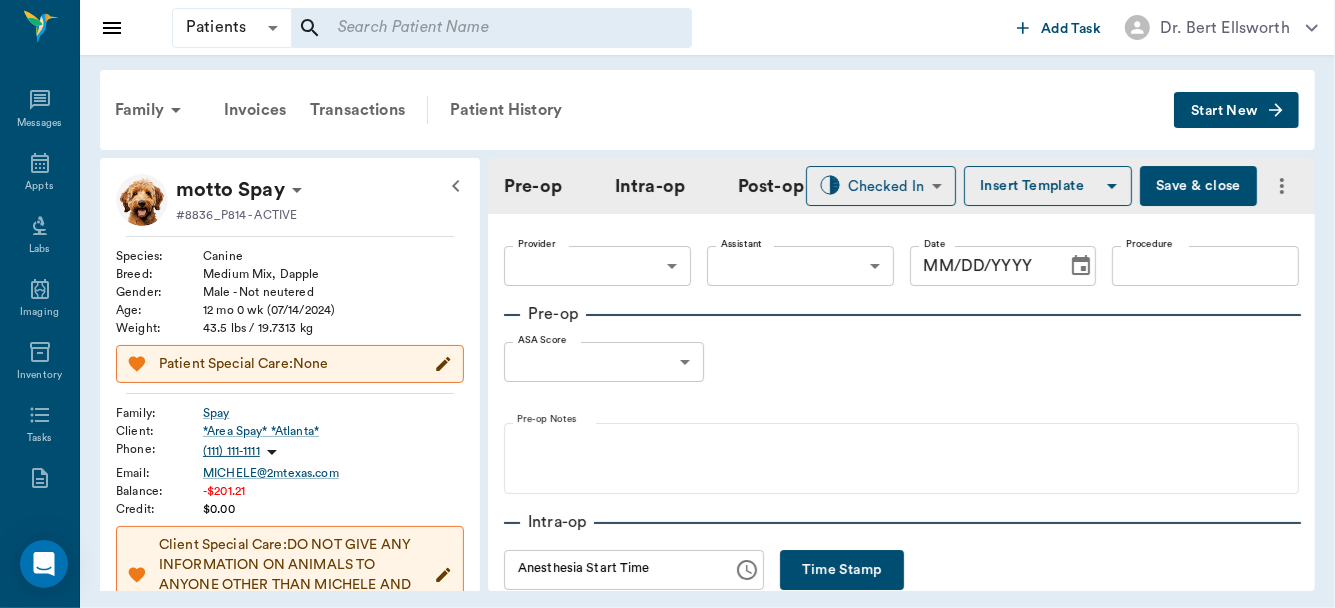 type on "63ec2f075fda476ae8351a4d" 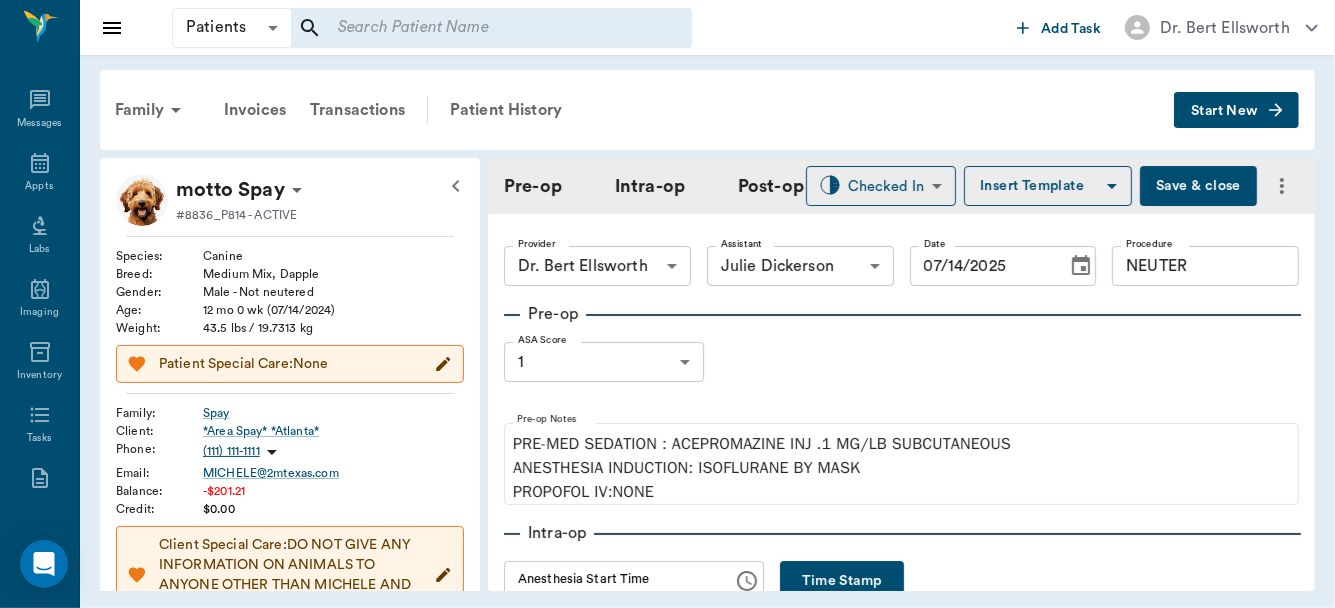 type on "07/14/2025" 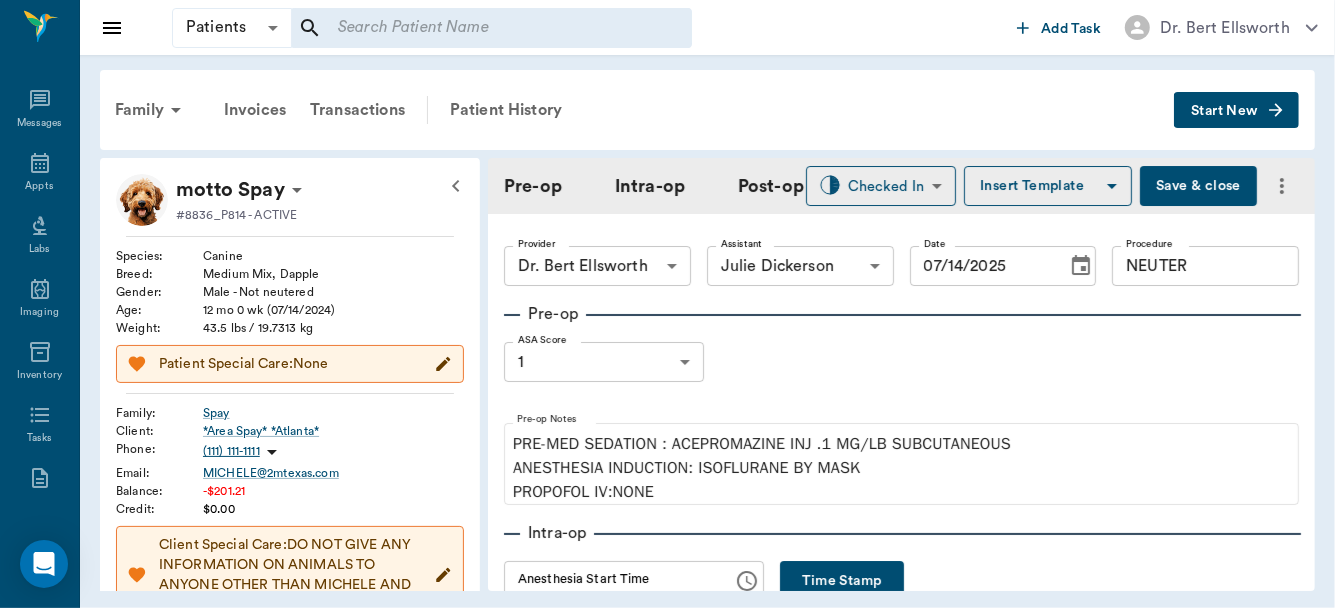 type on "12:35 PM" 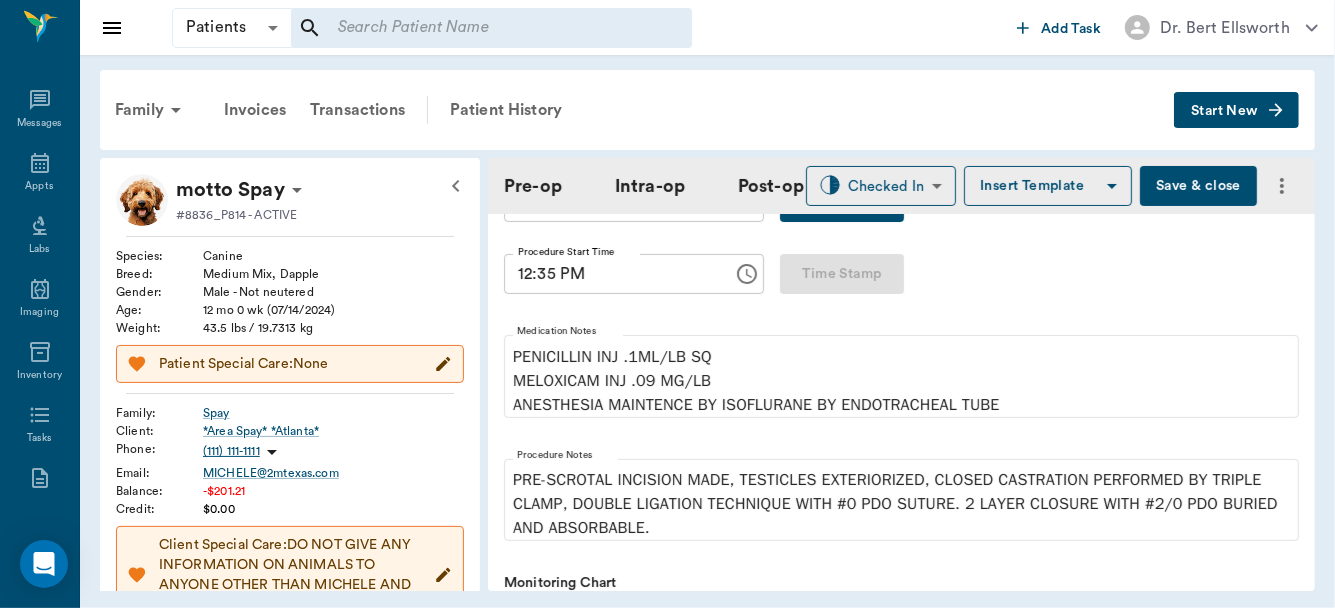 scroll, scrollTop: 758, scrollLeft: 0, axis: vertical 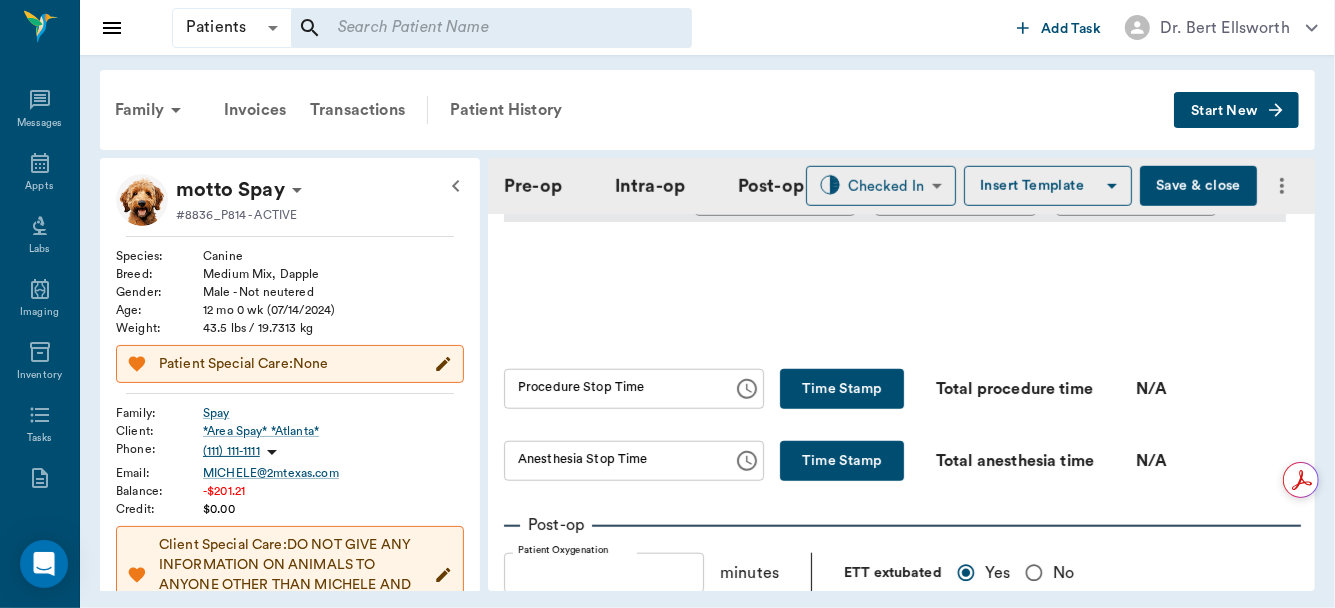 click on "Pre-op Intra-op Post-op Checked In CHECKED_IN ​ Insert Template  Save & close Provider Dr. Bert Ellsworth 63ec2f075fda476ae8351a4d Provider Assistant Julie Dickerson 63ec2e7e52e12b0ba117b124 Assistant Date 07/14/2025 Date Procedure NEUTER Procedure Pre-op ASA Score 1 1 ASA Score Pre-op Notes PRE-MED SEDATION : ACEPROMAZINE INJ .1 MG/LB SUBCUTANEOUS ANESTHESIA INDUCTION: ISOFLURANE BY MASK PROPOFOL IV:NONE Intra-op Anesthesia Start Time Anesthesia Start Time Time Stamp Procedure Start Time 12:35 PM Procedure Start Time Time Stamp Medication Notes PENICILLIN INJ .1ML/LB SQ MELOXICAM INJ .09 MG/LB ANESTHESIA MAINTENCE BY ISOFLURANE BY ENDOTRACHEAL TUBE Procedure Notes PRE-SCROTAL INCISION MADE, TESTICLES EXTERIORIZED, CLOSED CASTRATION PERFORMED BY TRIPLE CLAMP, DOUBLE LIGATION TECHNIQUE WITH #0 PDO SUTURE. 2 LAYER CLOSURE WITH #2/0 PDO BURIED AND ABSORBABLE. Monitoring Chart 0 Time (minutes from start) 0 25 50 100 SP O2 Time SP O2 HR RR 12:36 PM ​ 98 ​ 110 ​ 9 ​ Start row ​ ​ ​ Time Stamp N/A" at bounding box center [901, 374] 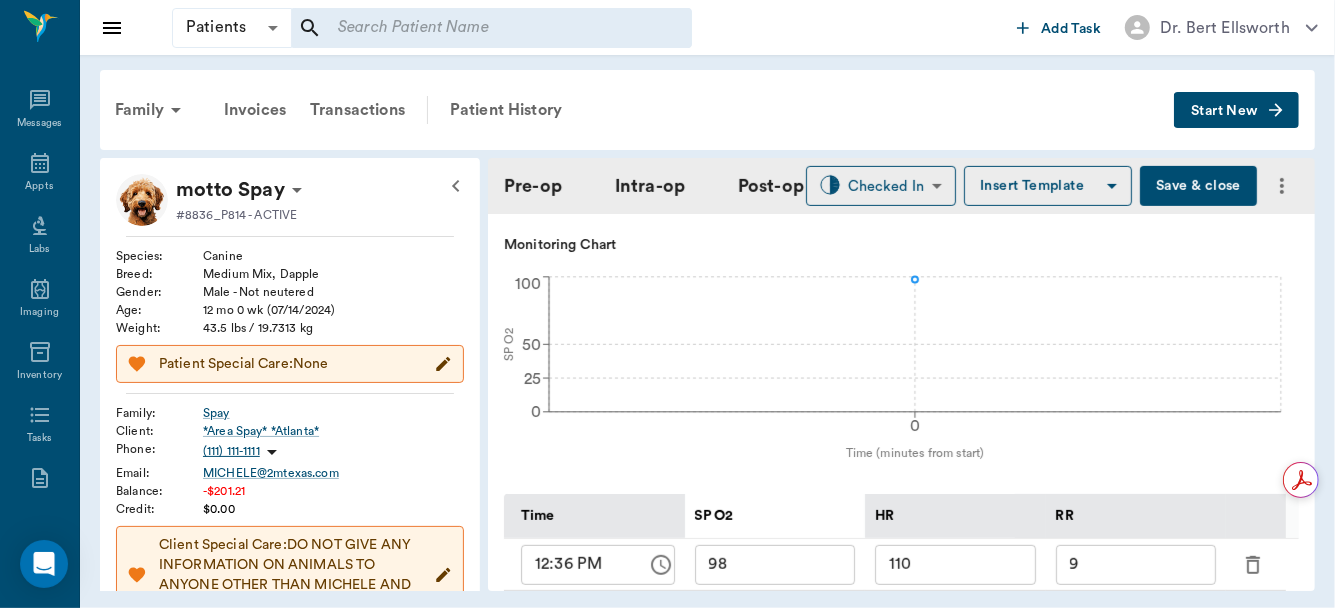 scroll, scrollTop: 1096, scrollLeft: 0, axis: vertical 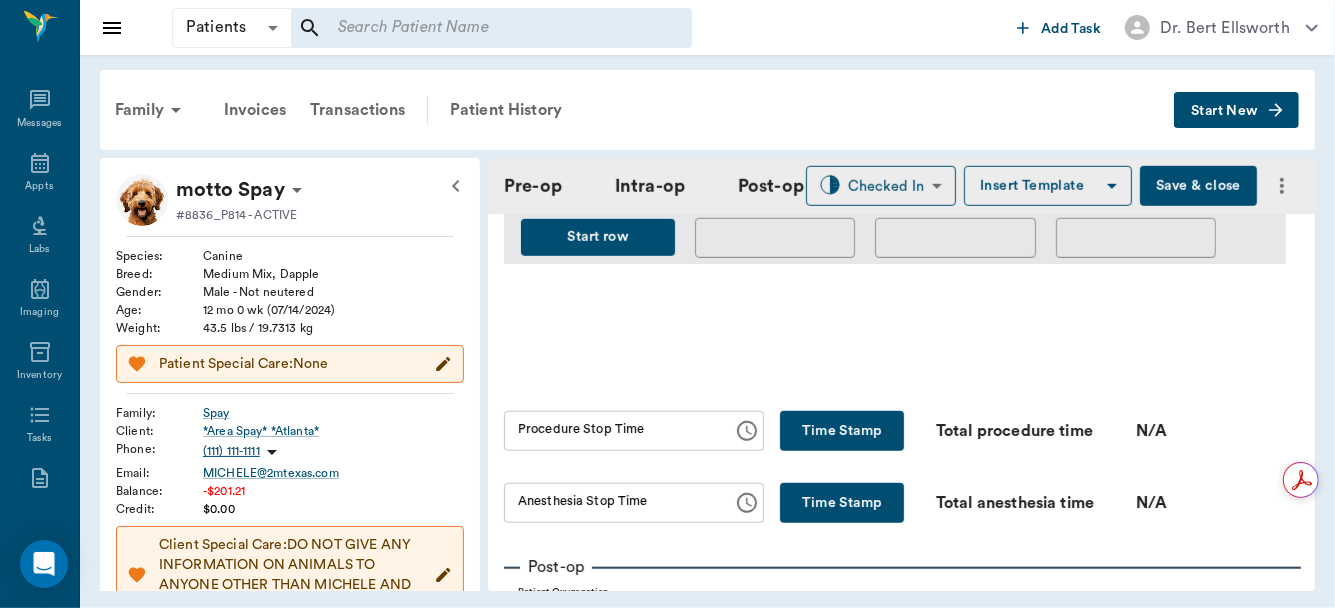 click on "Start row" at bounding box center (598, 237) 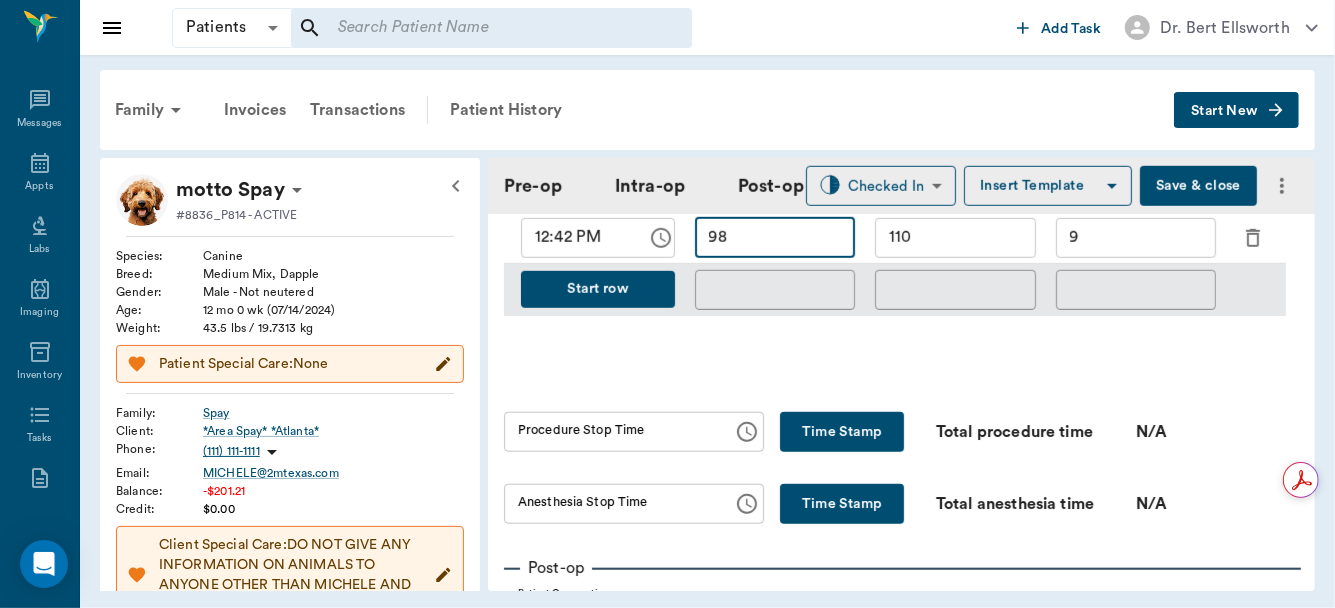 click on "98" at bounding box center (775, 238) 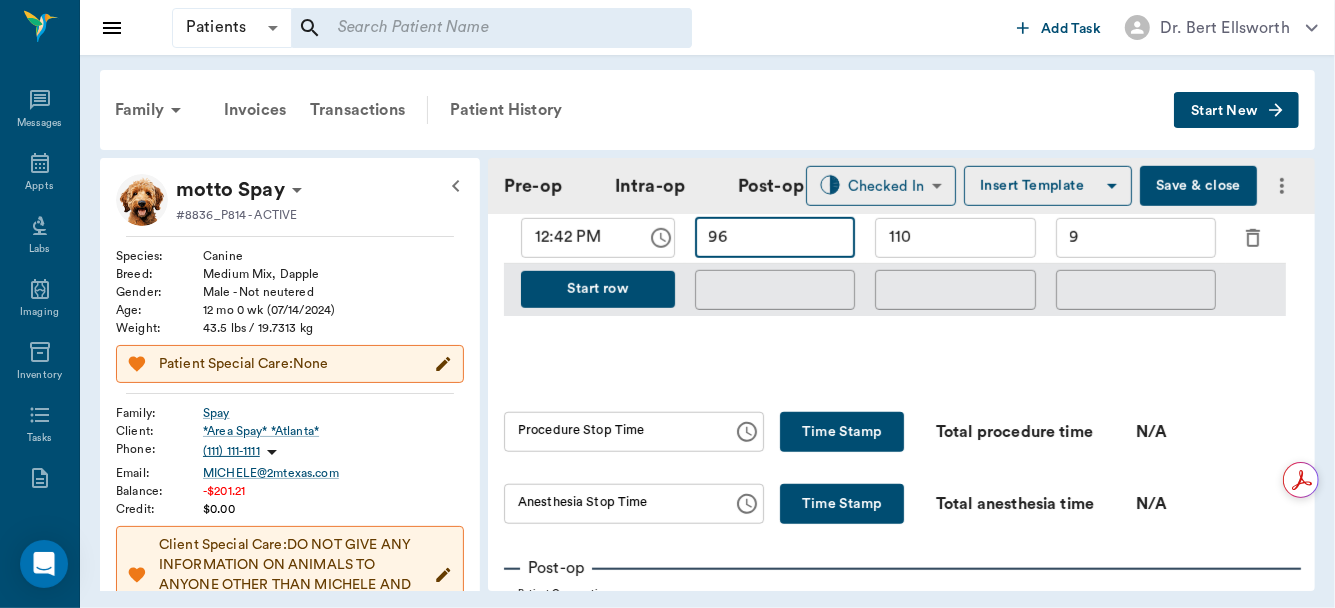 type on "96" 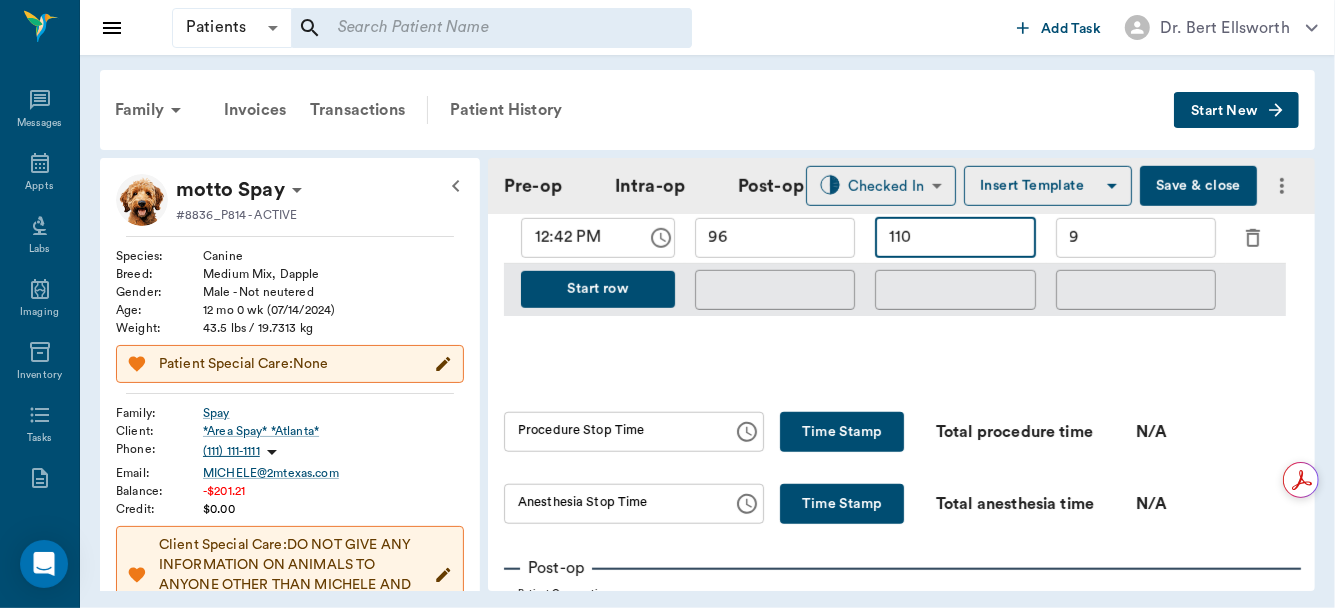 click on "110" at bounding box center [955, 238] 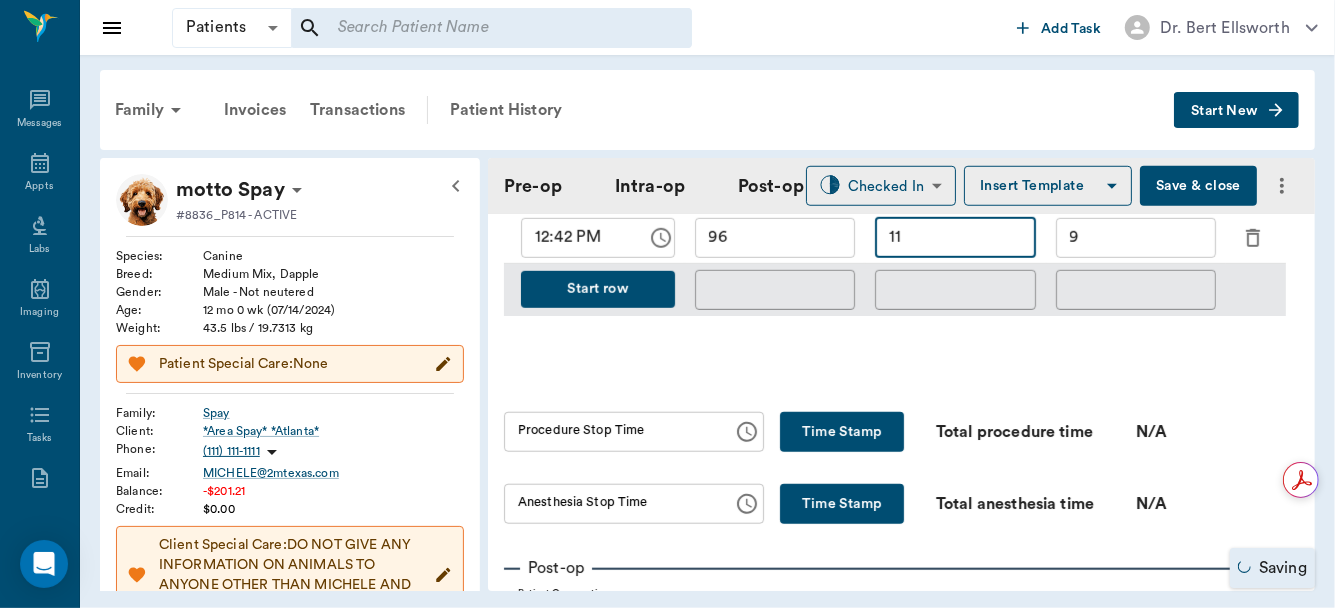 type on "1" 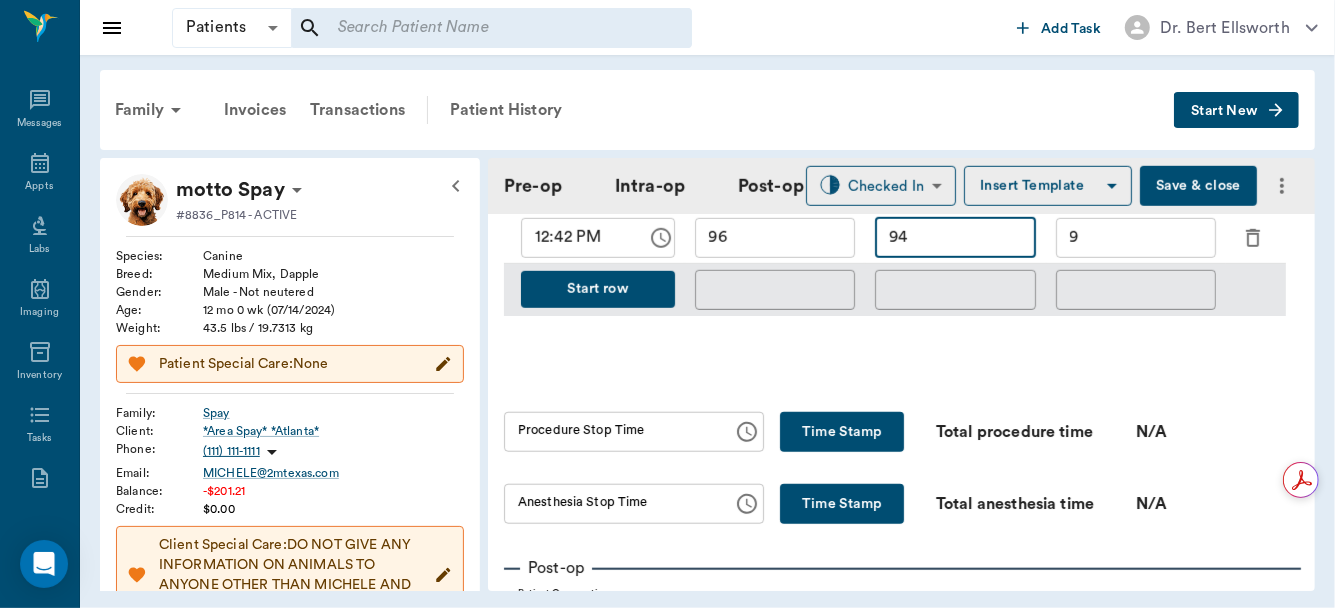 type on "94" 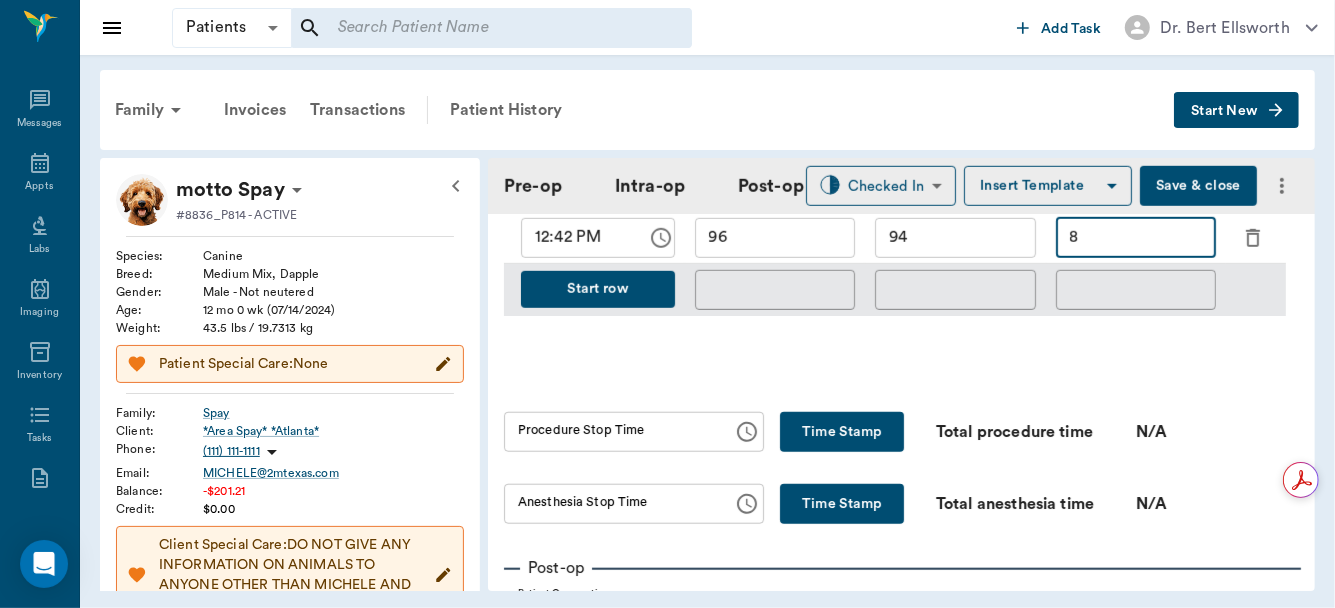 type on "8" 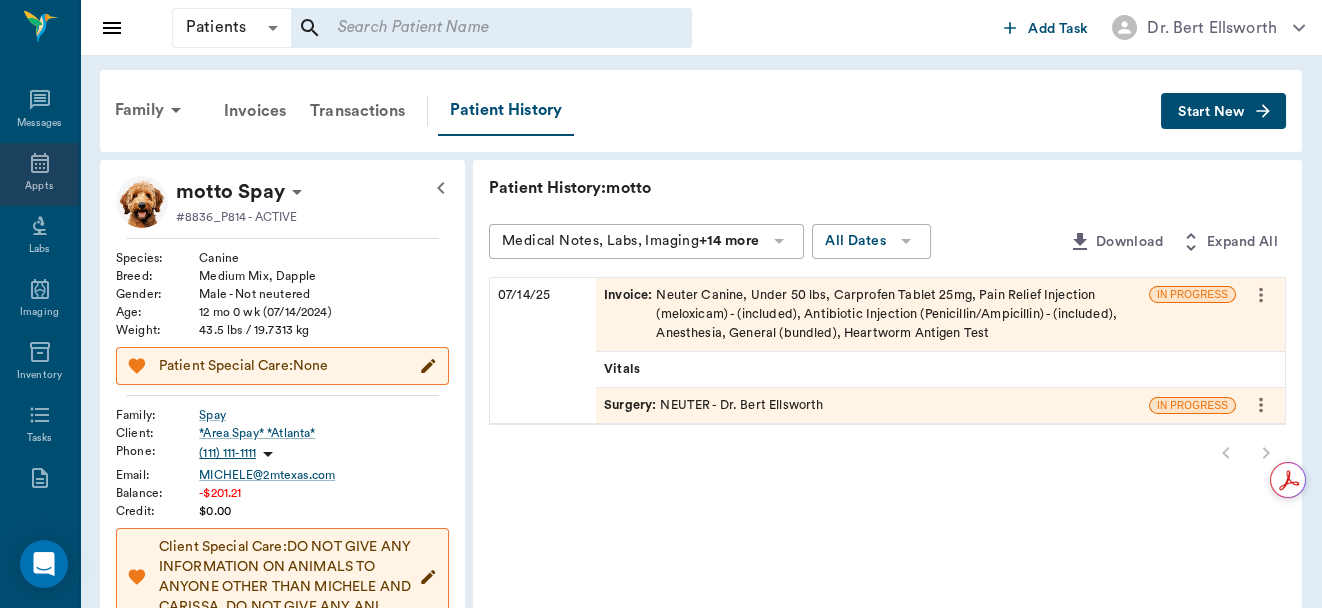 click 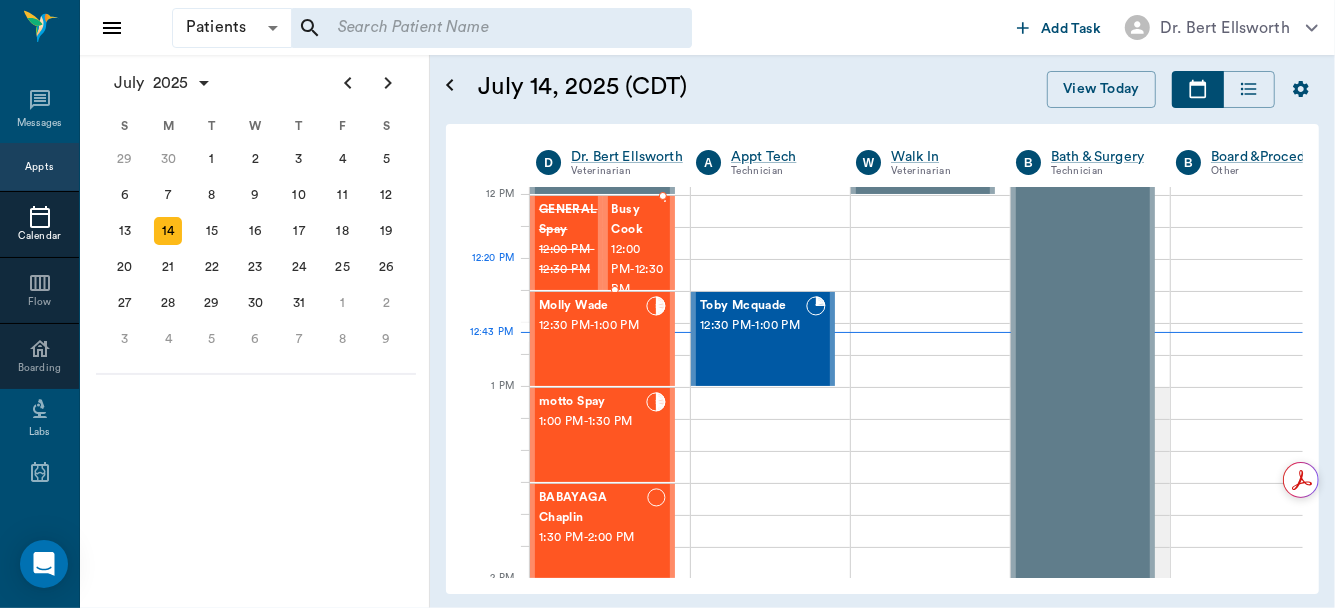 scroll, scrollTop: 768, scrollLeft: 0, axis: vertical 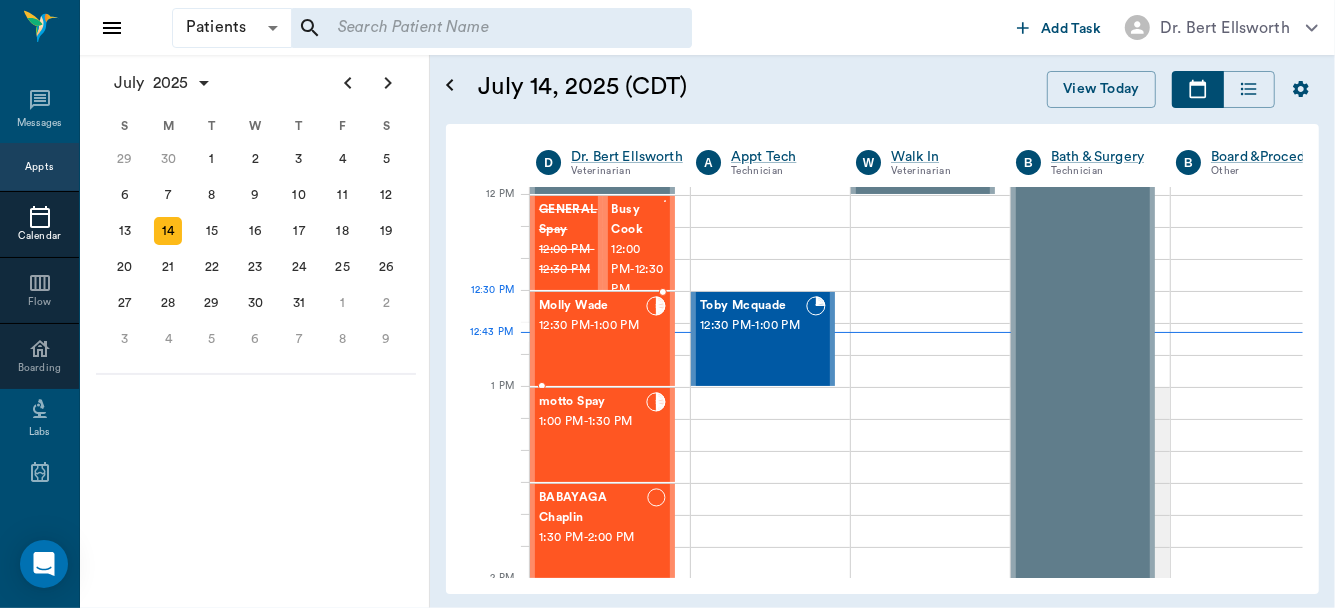 click on "12:30 PM  -  1:00 PM" at bounding box center (592, 326) 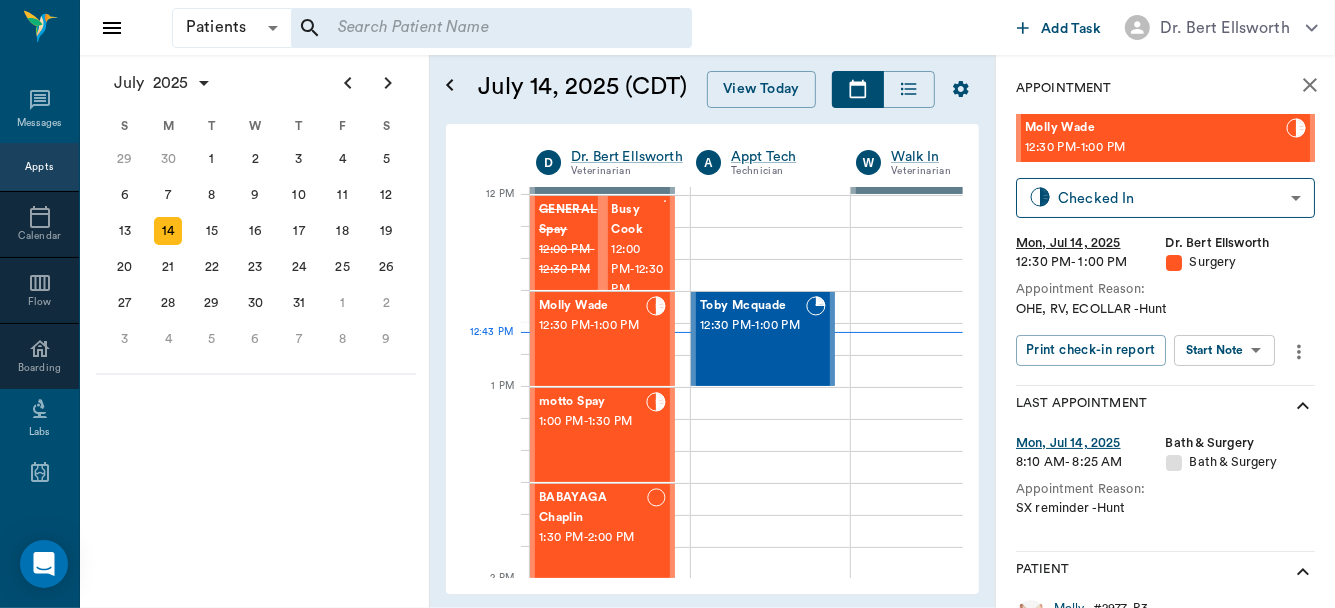 click on "Patients Patients ​ ​ Add Task Dr. Bert Ellsworth Nectar Messages Appts Calendar Flow Boarding Labs Imaging Inventory Tasks Forms Staff Reports Lookup Settings July 2025 S M T W T F S Jun 1 2 3 4 5 6 7 8 9 10 11 12 13 14 15 16 17 18 19 20 21 22 23 24 25 26 27 28 29 30 Jul 1 2 3 4 5 6 7 8 9 10 11 12 S M T W T F S 29 30 Jul 1 2 3 4 5 6 7 8 9 10 11 12 13 14 15 16 17 18 19 20 21 22 23 24 25 26 27 28 29 30 31 Aug 1 2 3 4 5 6 7 8 9 S M T W T F S 27 28 29 30 31 Aug 1 2 3 4 5 6 7 8 9 10 11 12 13 14 15 16 17 18 19 20 21 22 23 24 25 26 27 28 29 30 31 Sep 1 2 3 4 5 6 July 14, 2025 (CDT) View Today July 2025 Today 14 Mon Jul 2025 D Dr. Bert Ellsworth Veterinarian A Appt Tech Technician W Walk In Veterinarian B Bath & Surgery Technician B Board &Procedures Other D Dr. Kindall Jones Veterinarian 8 AM 9 AM 10 AM 11 AM 12 PM 1 PM 2 PM 3 PM 4 PM 5 PM 6 PM 7 PM 8 PM 12:43 PM 12:40 PM Aura POINT 8:00 AM  -  8:30 AM DAISY MAE Robinson 8:30 AM  -  9:00 AM Sadie McCall 8:30 AM  -  9:00 AM NO APPOINTMENT! EMERGENCY ONLY!  -   -" at bounding box center (667, 304) 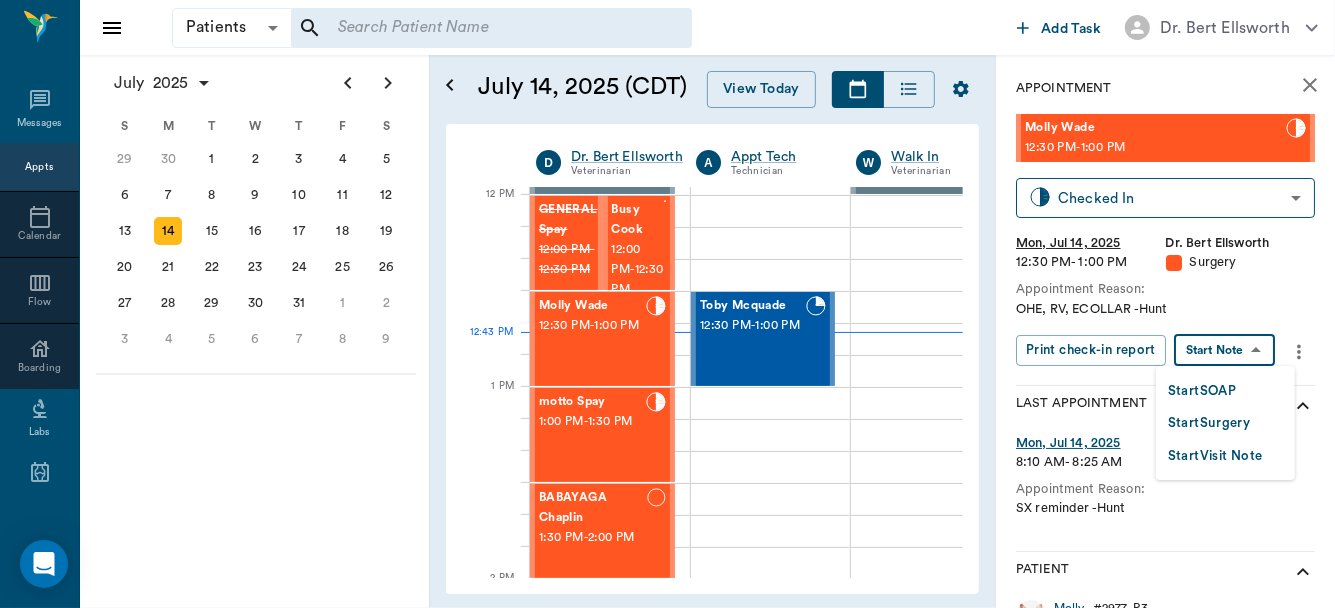 click on "Start  Surgery" at bounding box center [1209, 423] 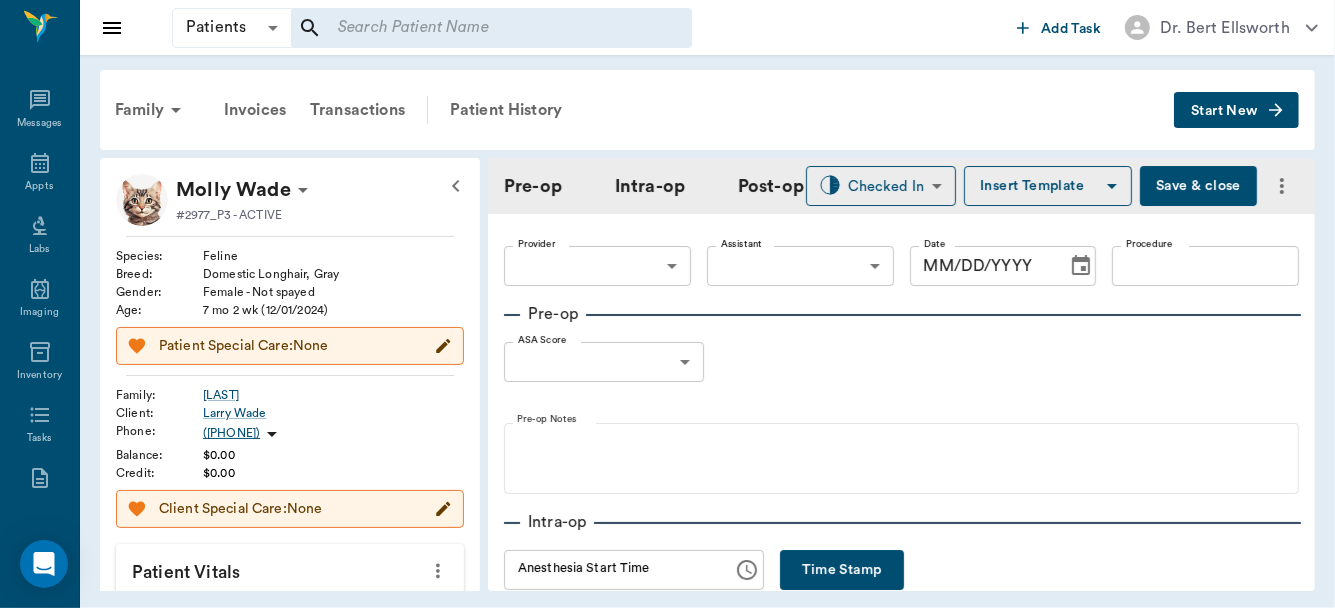 type on "63ec2f075fda476ae8351a4d" 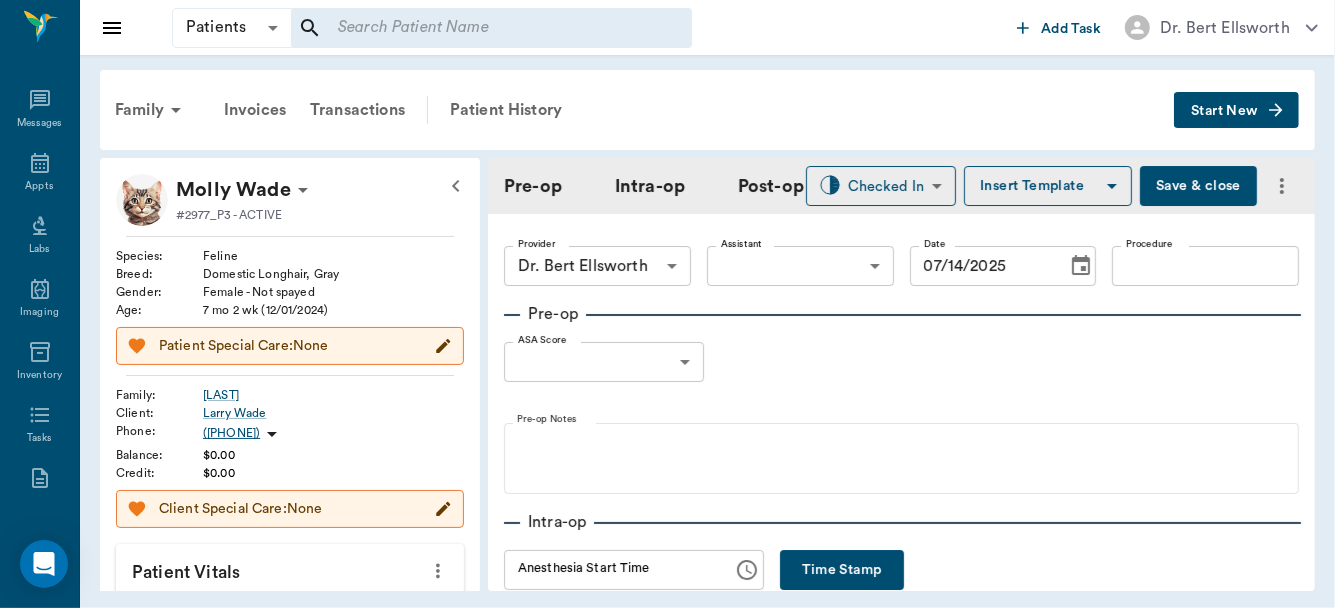 click on "Time Stamp" at bounding box center (842, 570) 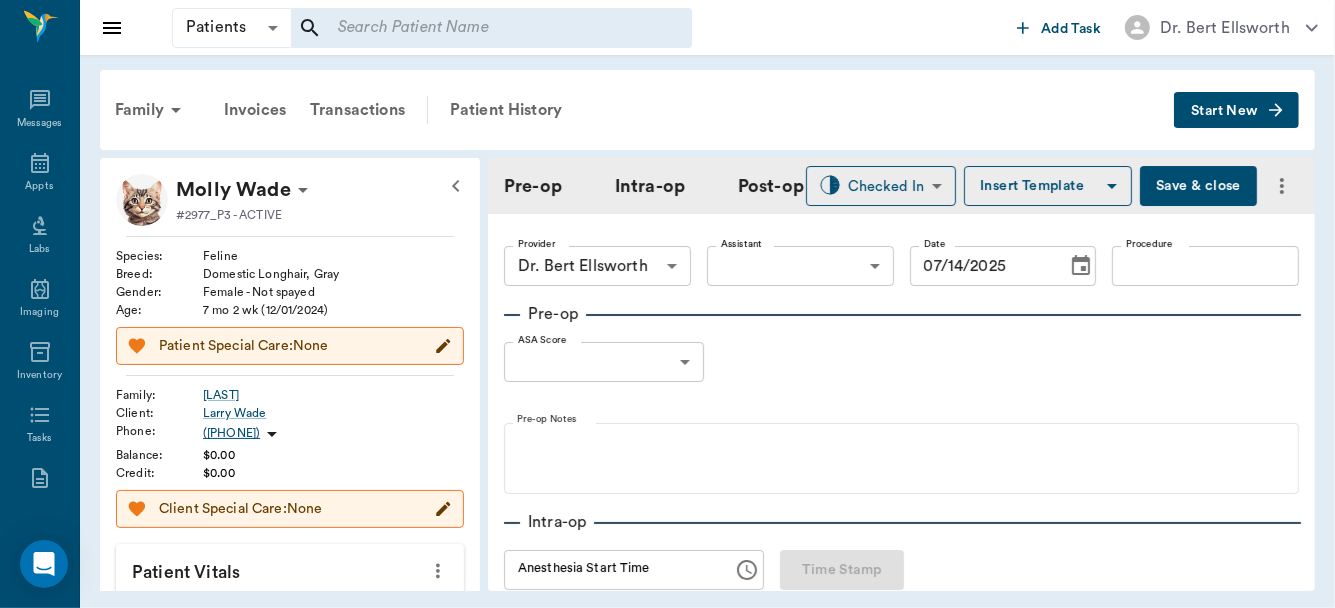 type on "12:44 PM" 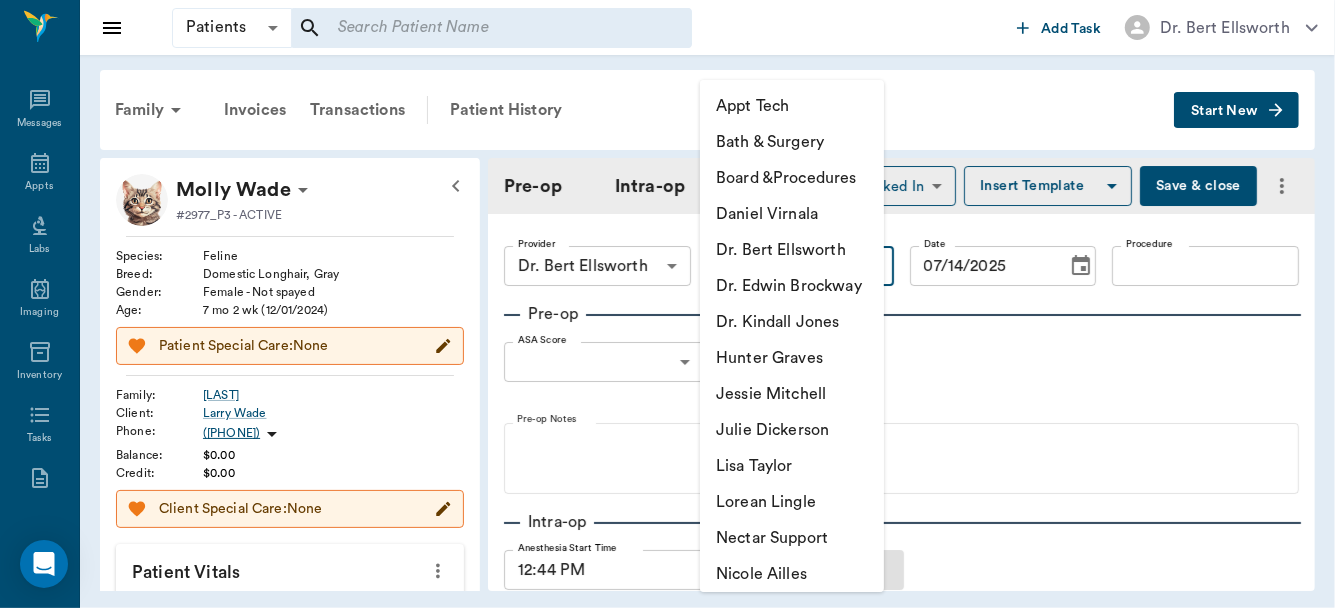 click on "Patients Patients ​ ​ Add Task Dr. Bert Ellsworth Nectar Messages Appts Labs Imaging Inventory Tasks Forms Staff Reports Lookup Settings Family Invoices Transactions Patient History Start New Molly Wade #2977_P3    -    ACTIVE   Species : Feline Breed : Domestic Longhair, Gray Gender : Female - Not spayed Age : 7 mo 2 wk (12/01/2024) Patient Special Care:  None Family : Wade Client : Larry Wade Phone : (903) 733-4515 Balance : $0.00 Credit : $0.00 Client Special Care:  None Patient Vitals Weight BCS HR Temp Resp BP Dia Pain Perio Score ( lb ) Date Ongoing diagnosis Current Rx Reminders Upcoming appointments Schedule Appointment Pre-op Intra-op Post-op Checked In CHECKED_IN ​ Insert Template  Save & close Provider Dr. Bert Ellsworth 63ec2f075fda476ae8351a4d Provider Assistant ​ Assistant Date 07/14/2025 Date Procedure Procedure Pre-op ASA Score ​ null ASA Score Pre-op Notes Intra-op Anesthesia Start Time 12:44 PM Anesthesia Start Time Time Stamp Procedure Start Time Procedure Start Time Time Stamp" at bounding box center (667, 304) 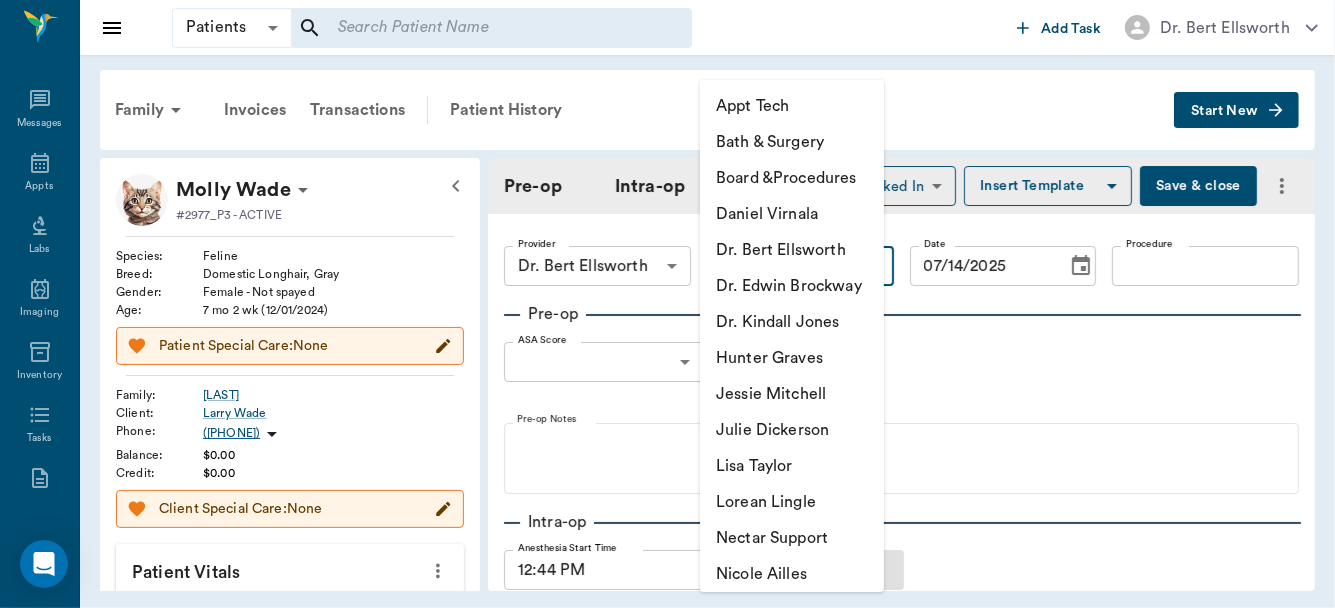click on "Julie Dickerson" at bounding box center (792, 430) 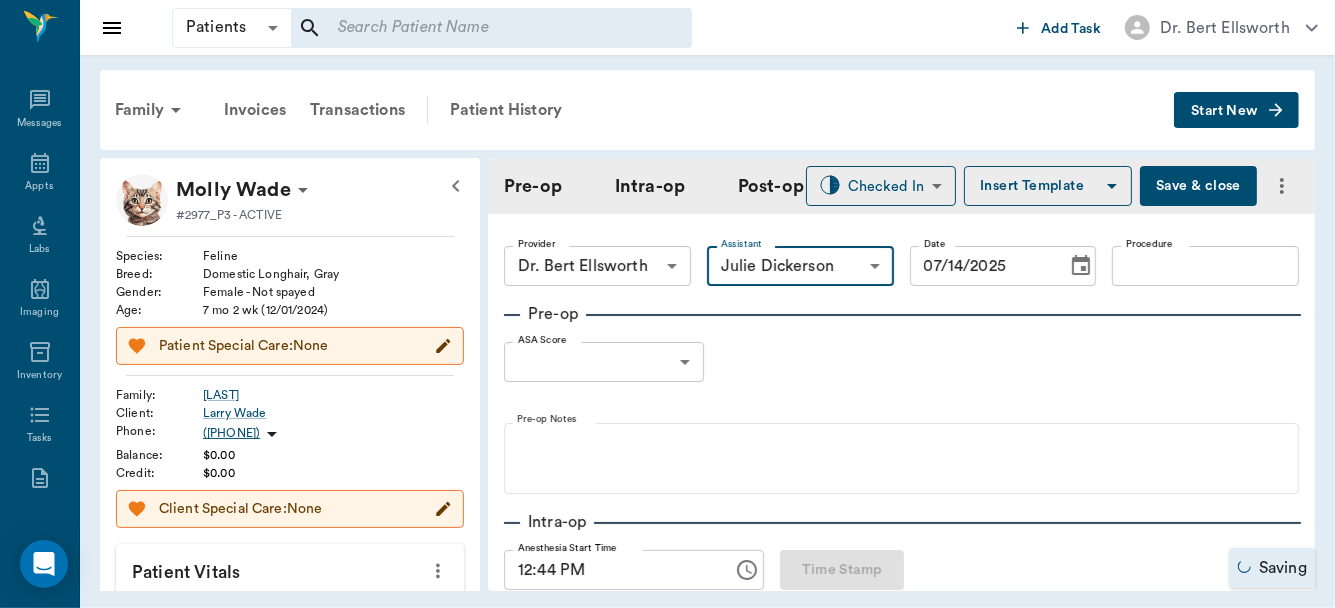 click on "Procedure" at bounding box center [1149, 244] 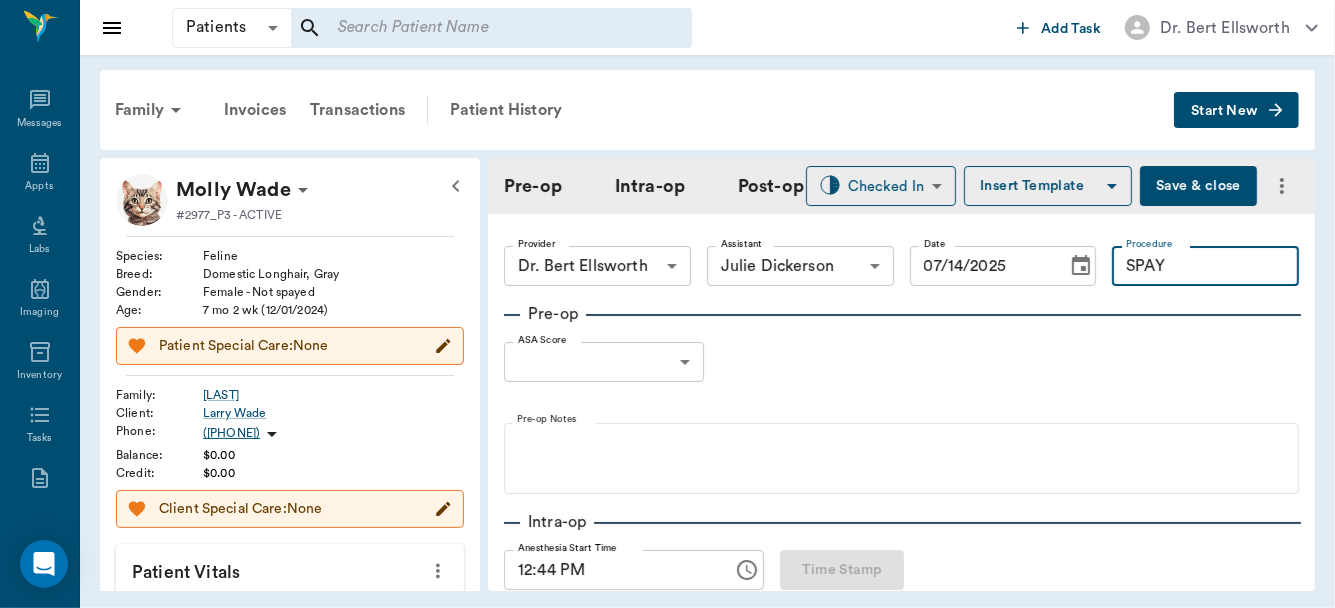 type on "SPAY" 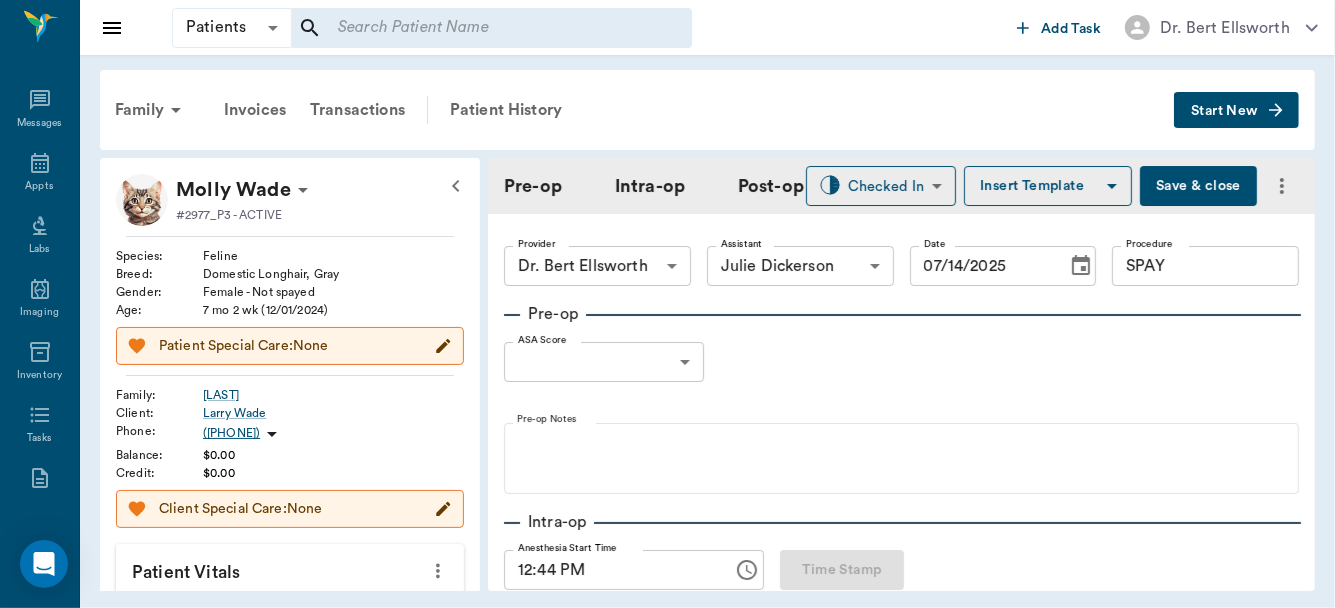 click 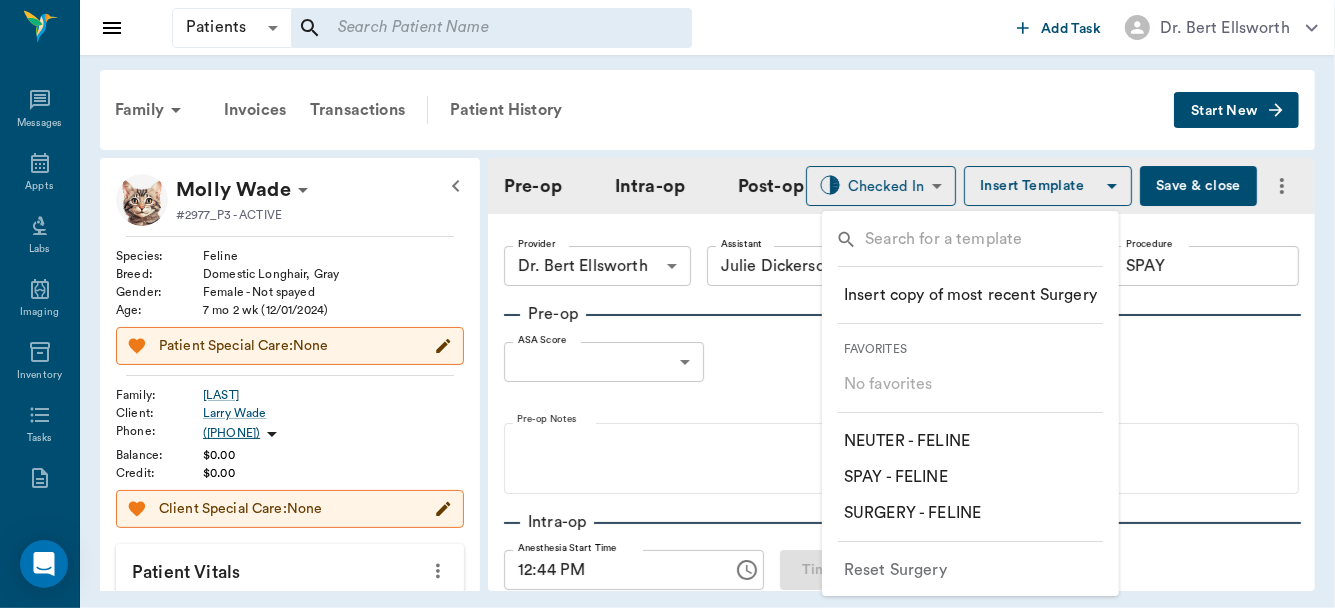 click on "​ SPAY - FELINE" at bounding box center [896, 477] 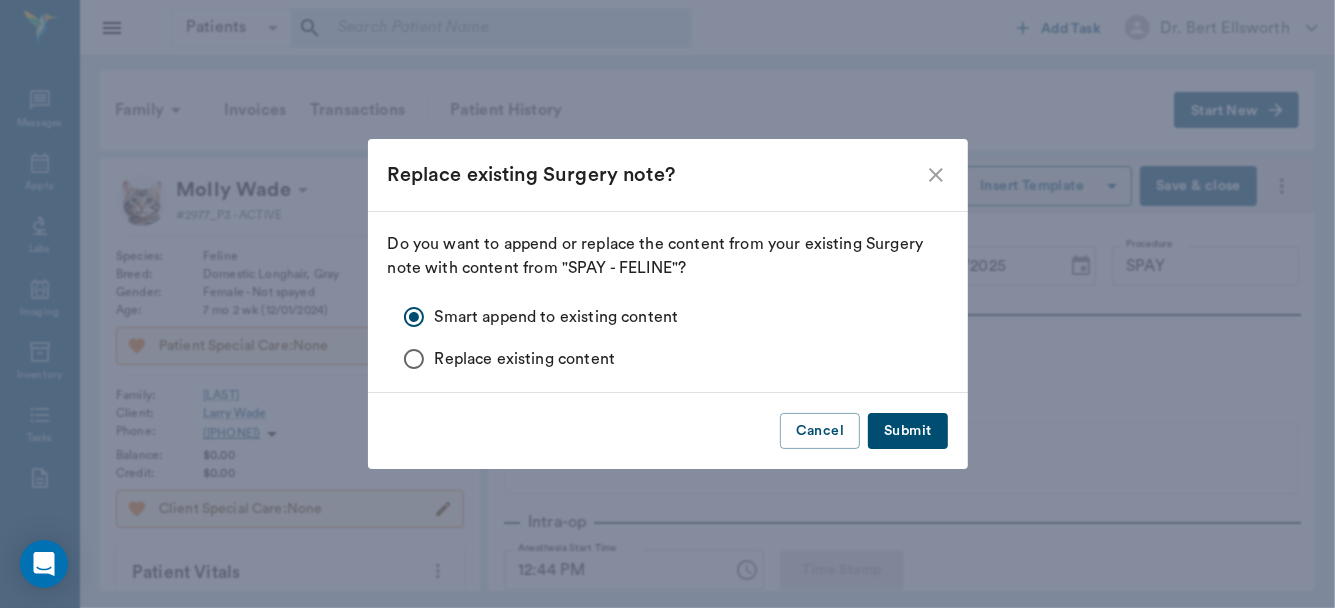 click on "Submit" at bounding box center (907, 431) 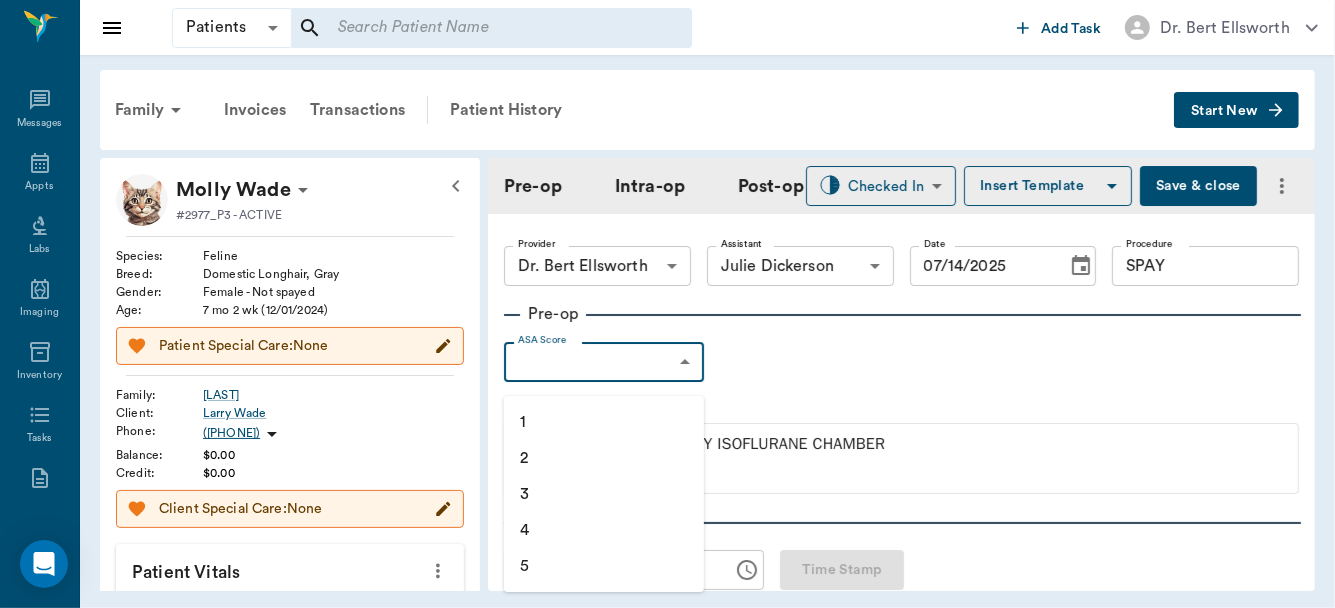 click on "Patients Patients ​ ​ Add Task Dr. Bert Ellsworth Nectar Messages Appts Labs Imaging Inventory Tasks Forms Staff Reports Lookup Settings Family Invoices Transactions Patient History Start New Molly Wade #2977_P3    -    ACTIVE   Species : Feline Breed : Domestic Longhair, Gray Gender : Female - Not spayed Age : 7 mo 2 wk (12/01/2024) Patient Special Care:  None Family : Wade Client : Larry Wade Phone : (903) 733-4515 Balance : $0.00 Credit : $0.00 Client Special Care:  None Patient Vitals Weight BCS HR Temp Resp BP Dia Pain Perio Score ( lb ) Date Ongoing diagnosis Current Rx Reminders Upcoming appointments Schedule Appointment Pre-op Intra-op Post-op Checked In CHECKED_IN ​ Insert Template  Save & close Provider Dr. Bert Ellsworth 63ec2f075fda476ae8351a4d Provider Assistant Julie Dickerson 63ec2e7e52e12b0ba117b124 Assistant Date 07/14/2025 Date Procedure SPAY Procedure Pre-op ASA Score ​ null ASA Score Pre-op Notes ANESTHESIA INDUCTION BY ISOFLURANE CHAMBER Intra-op Anesthesia Start Time 12:44 PM" at bounding box center (667, 304) 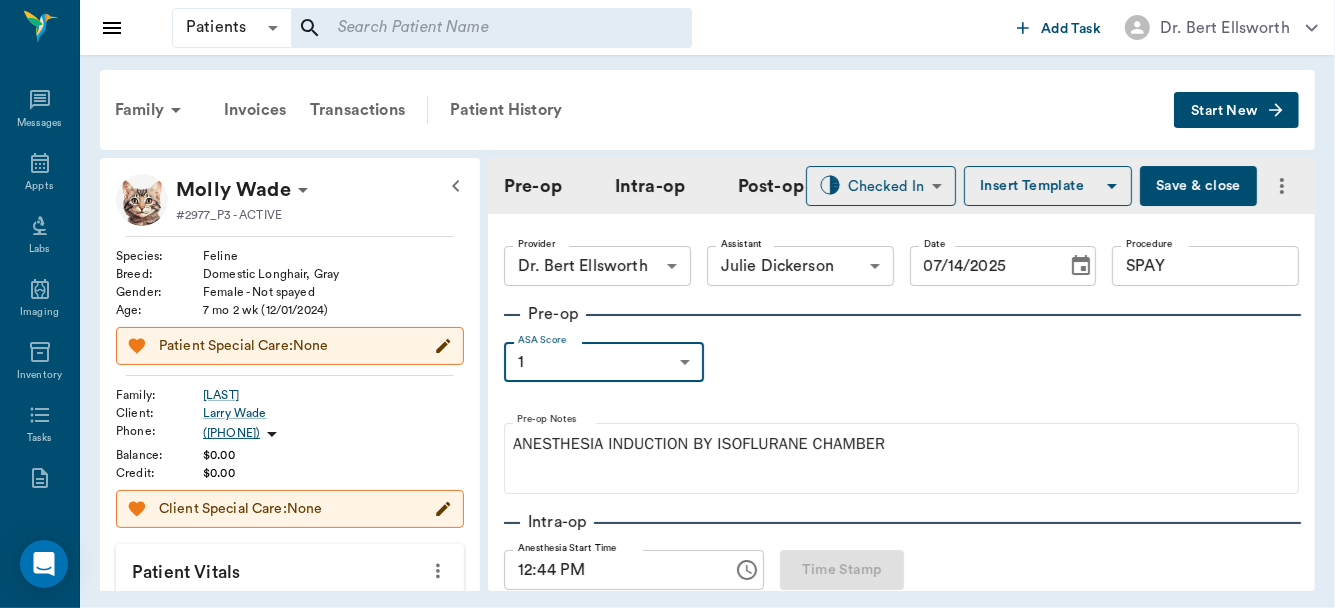 scroll, scrollTop: 379, scrollLeft: 0, axis: vertical 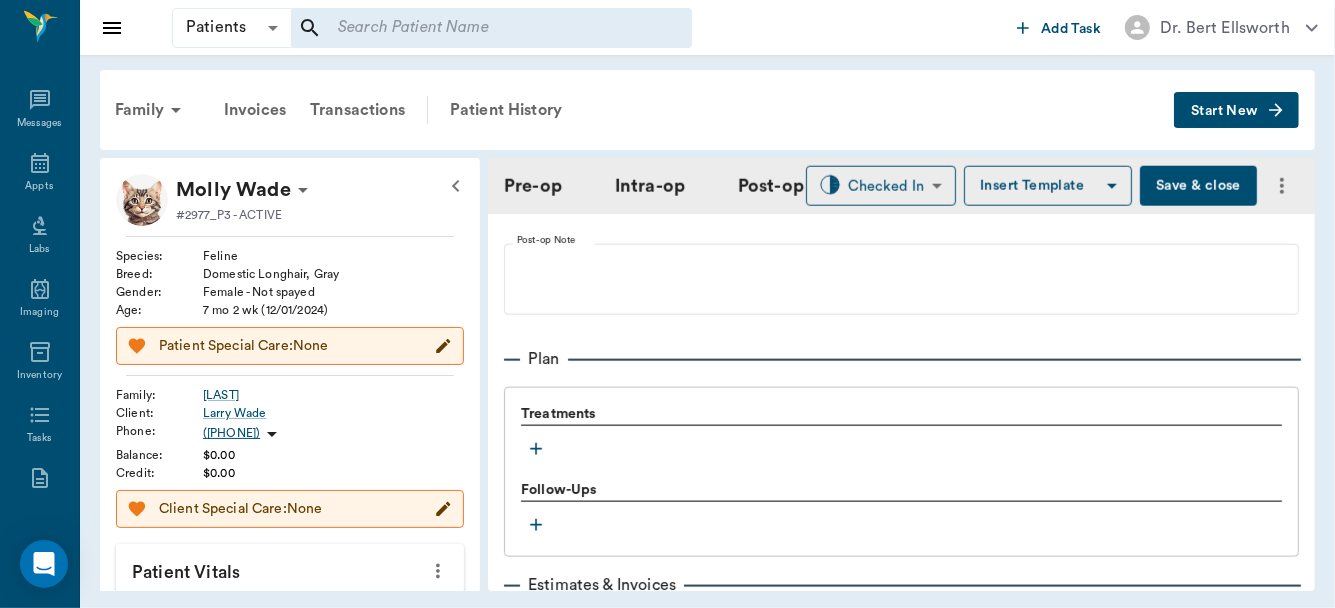 click 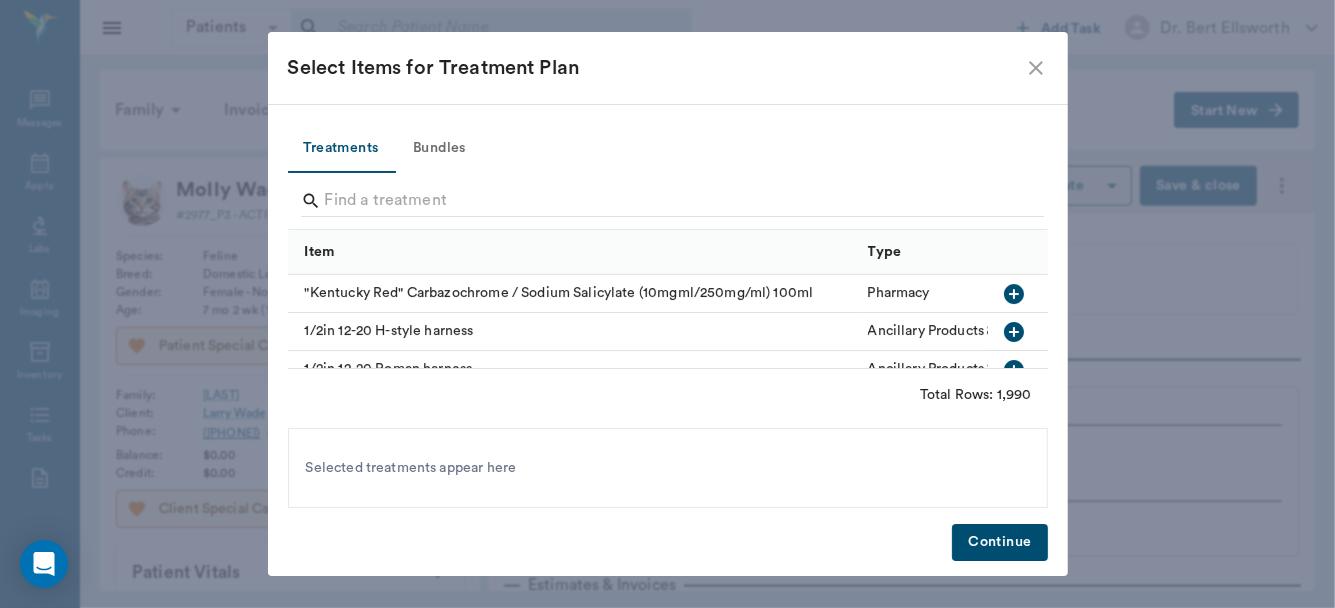 click on "Bundles" at bounding box center (440, 149) 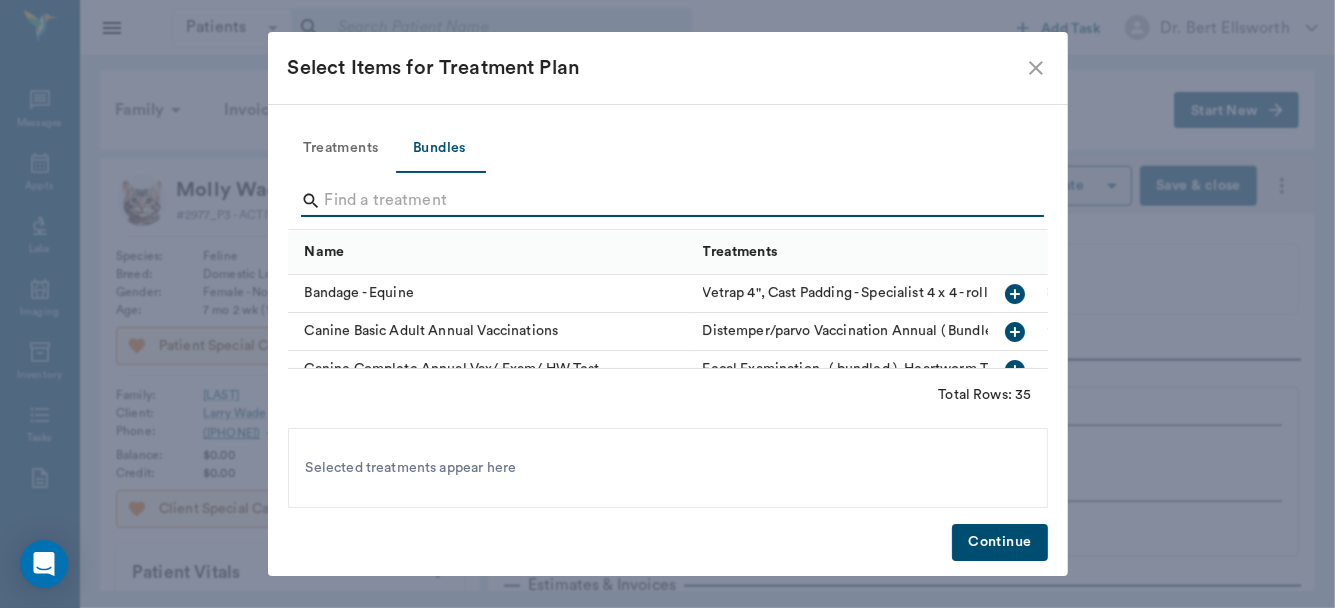 click at bounding box center [669, 201] 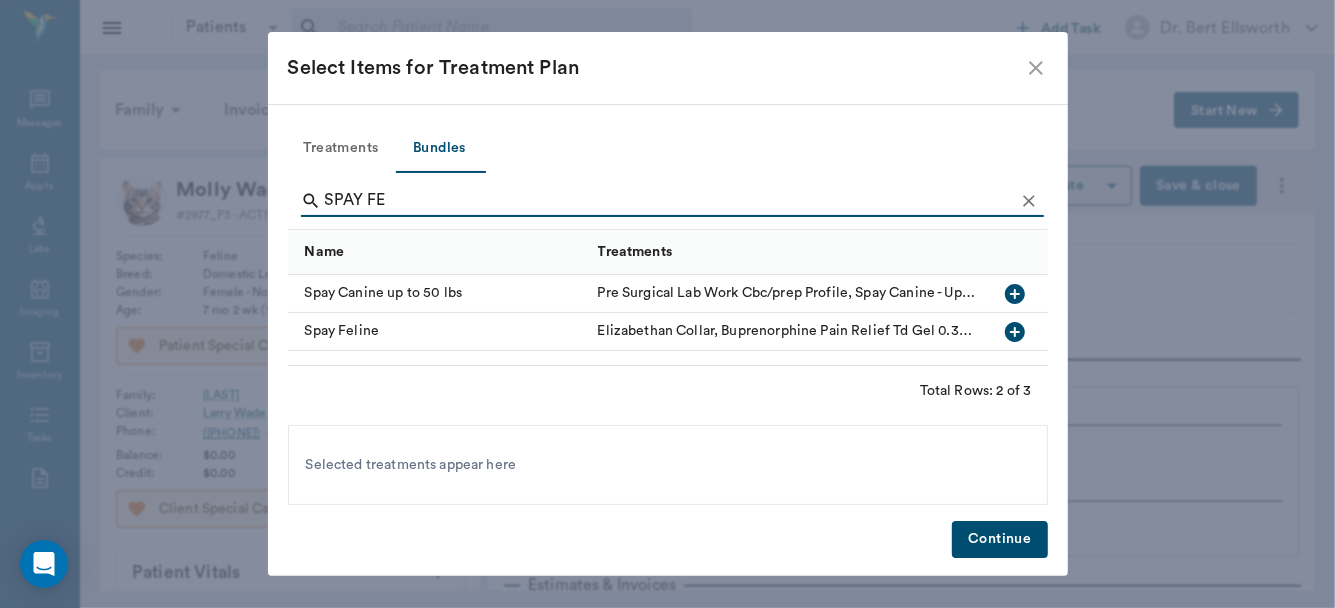 type on "SPAY FE" 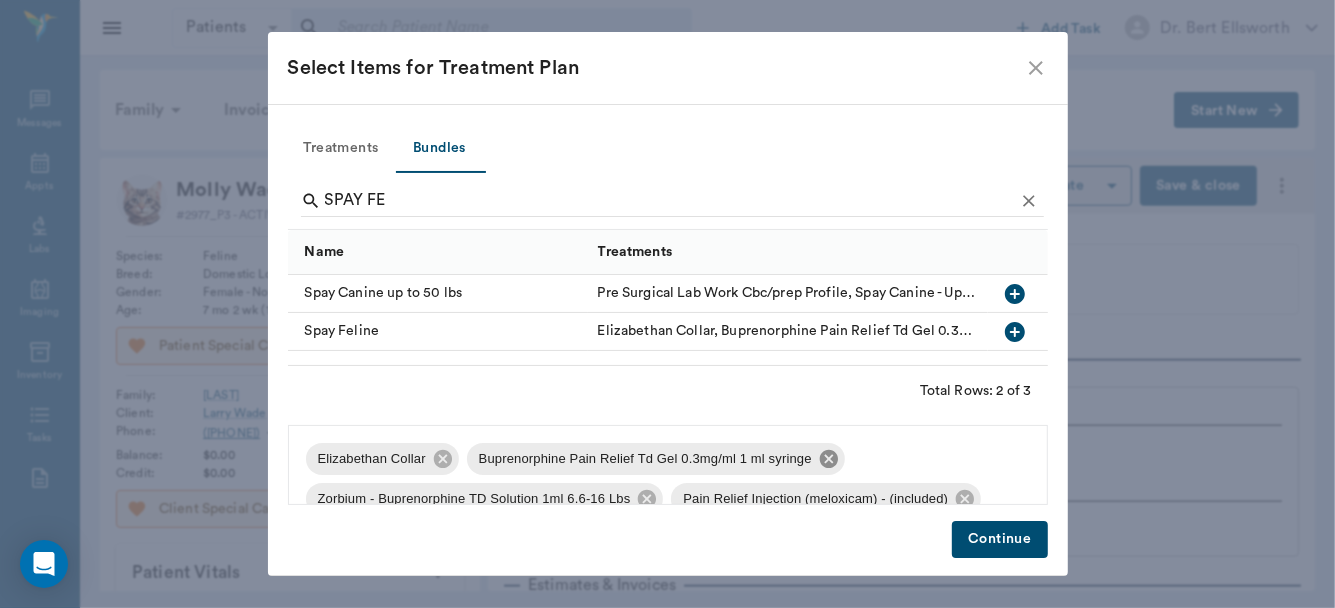 click 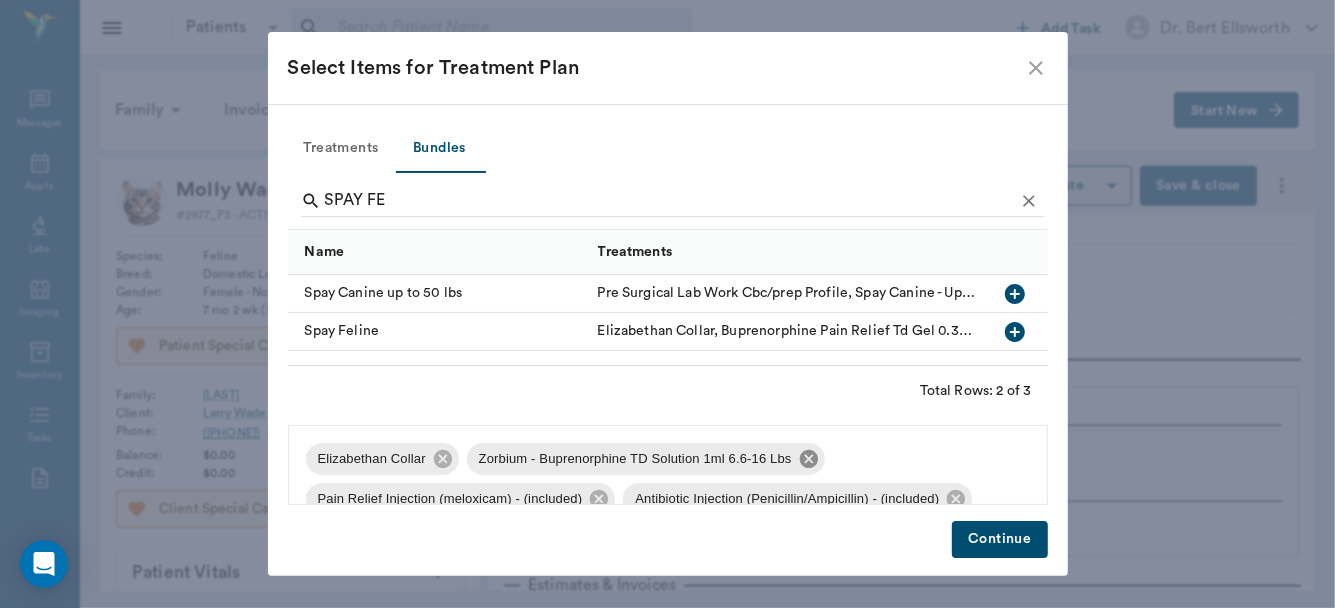 click 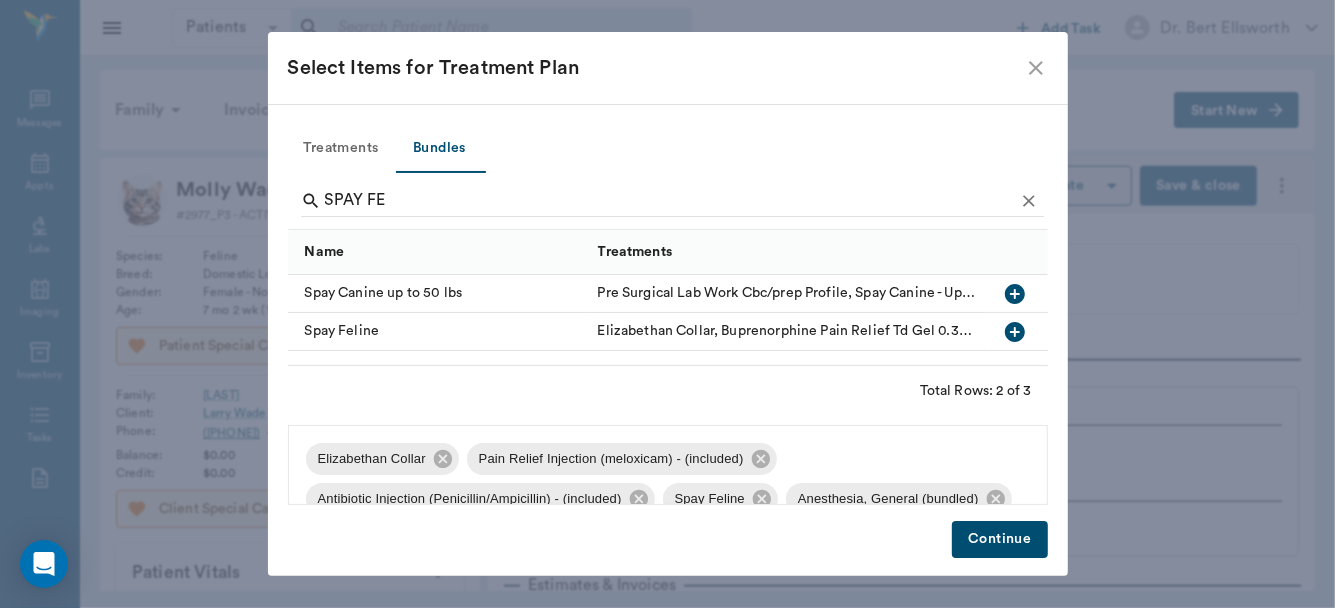 scroll, scrollTop: 27, scrollLeft: 0, axis: vertical 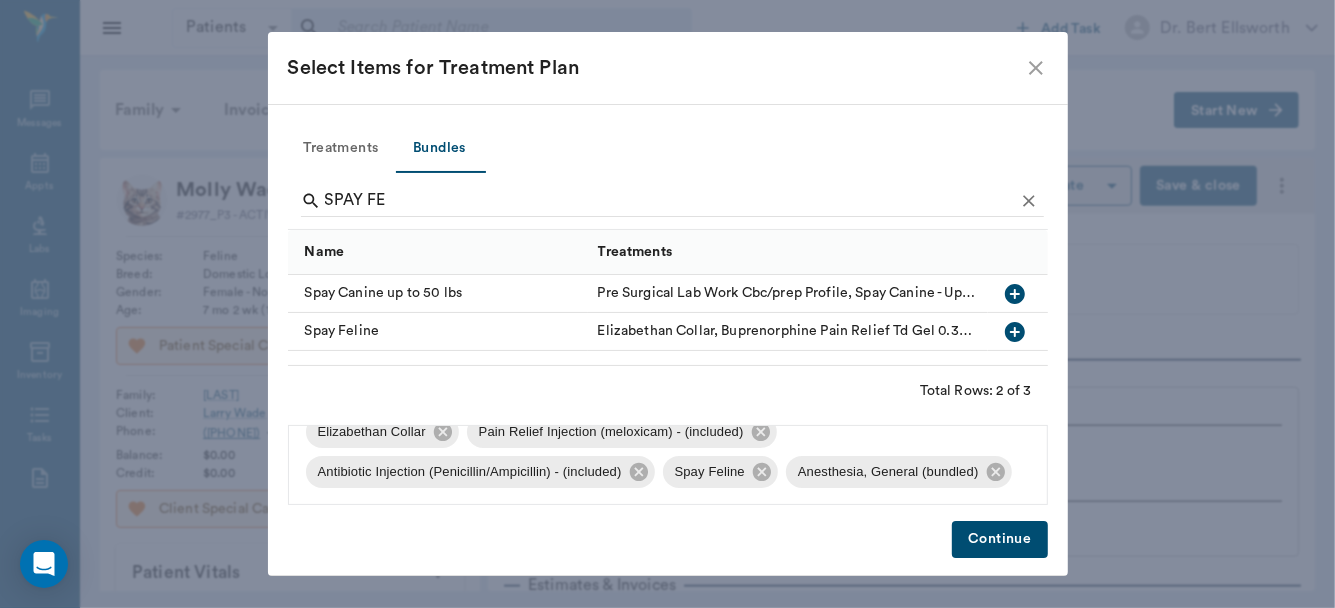 click on "Continue" at bounding box center [999, 539] 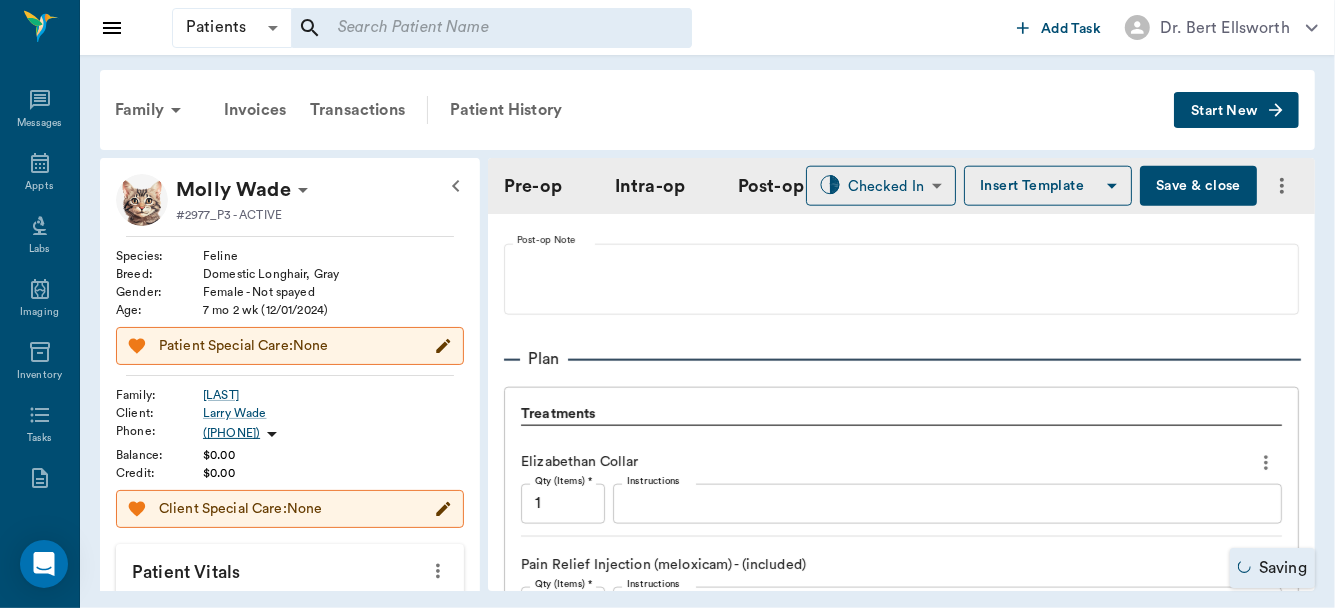 click on "Save & close" at bounding box center (1198, 186) 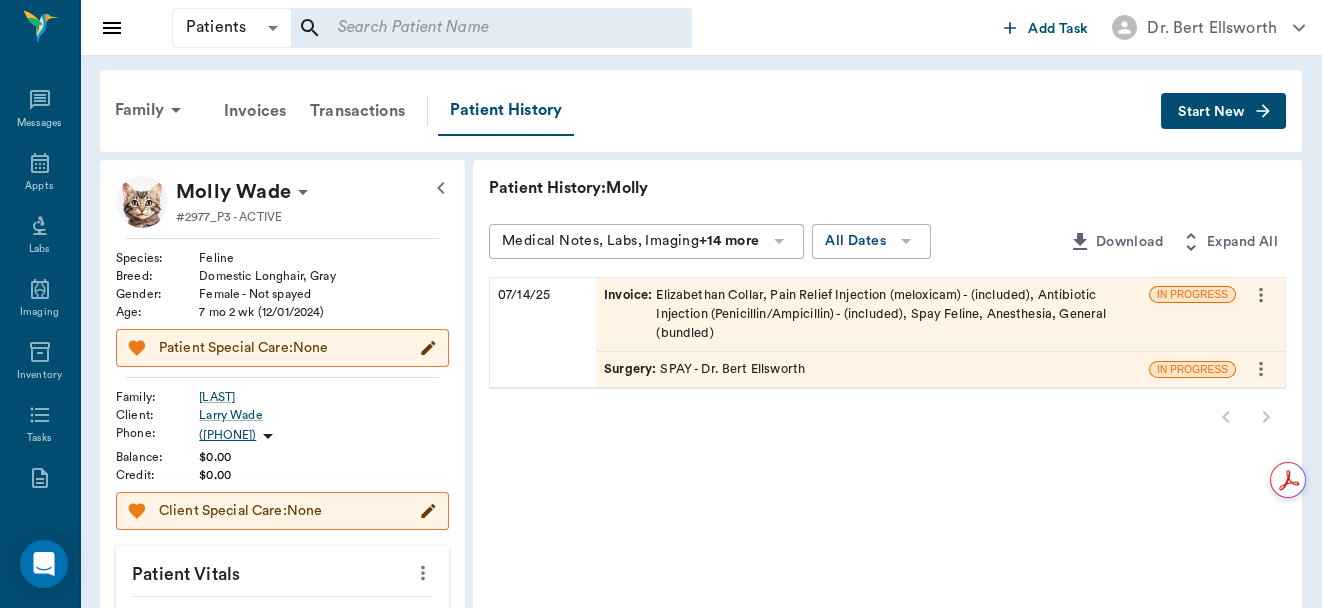 click 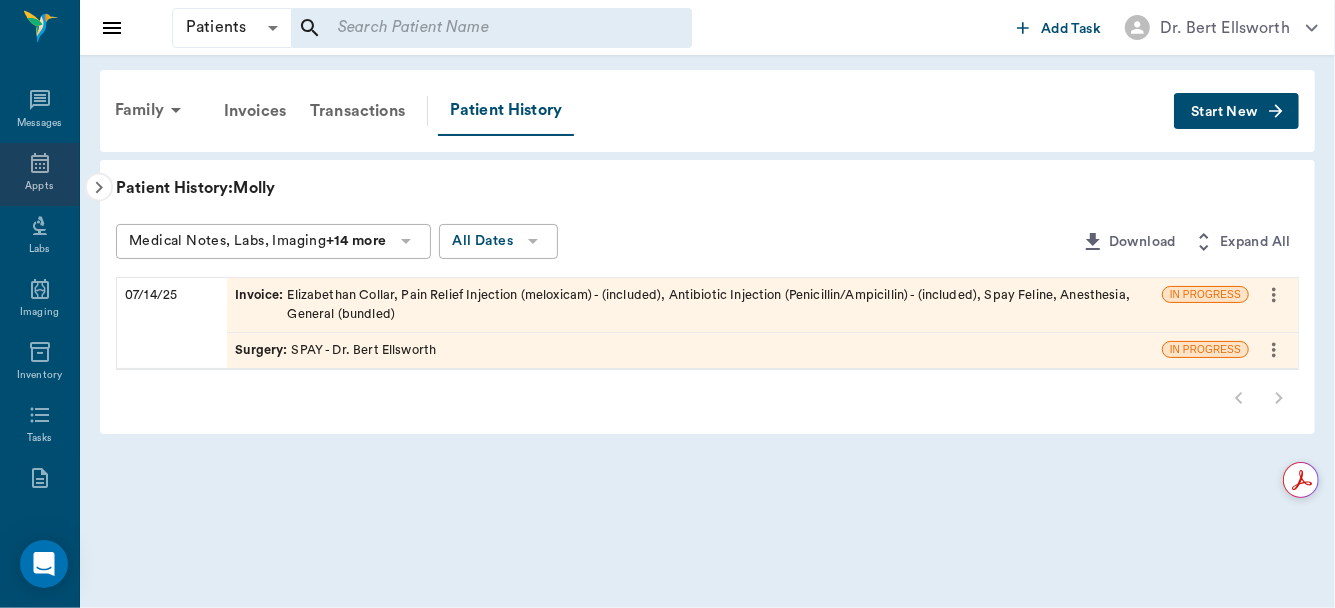 click on "Appts" at bounding box center (39, 174) 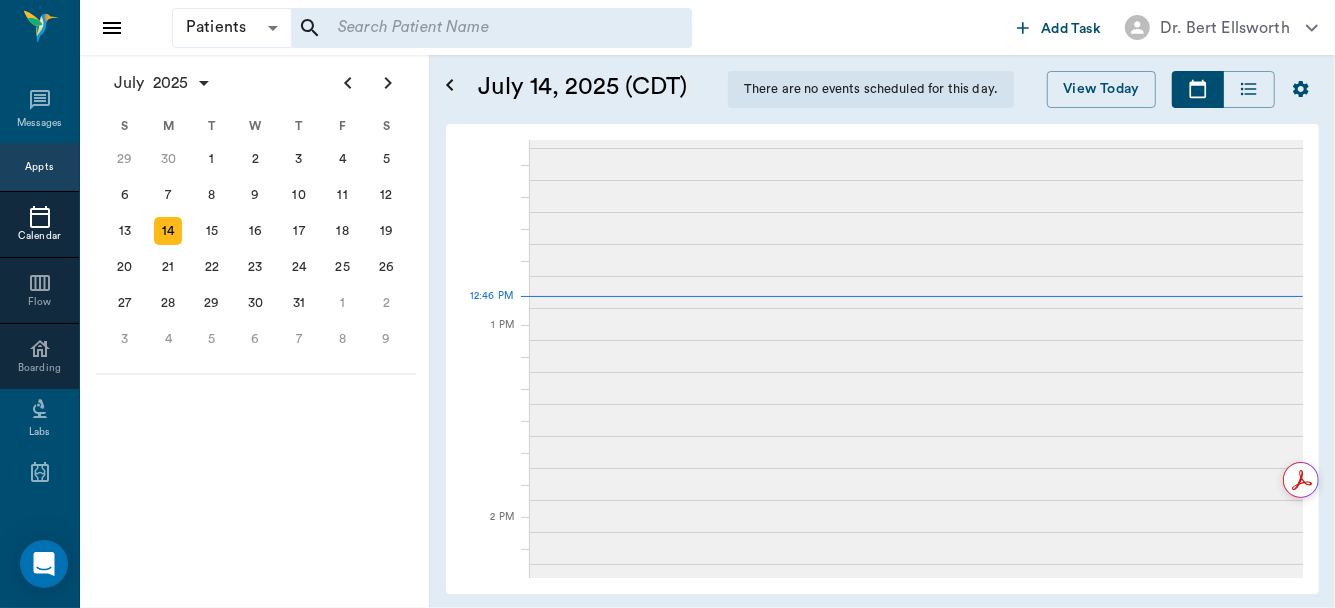 click on "Appts" at bounding box center [39, 167] 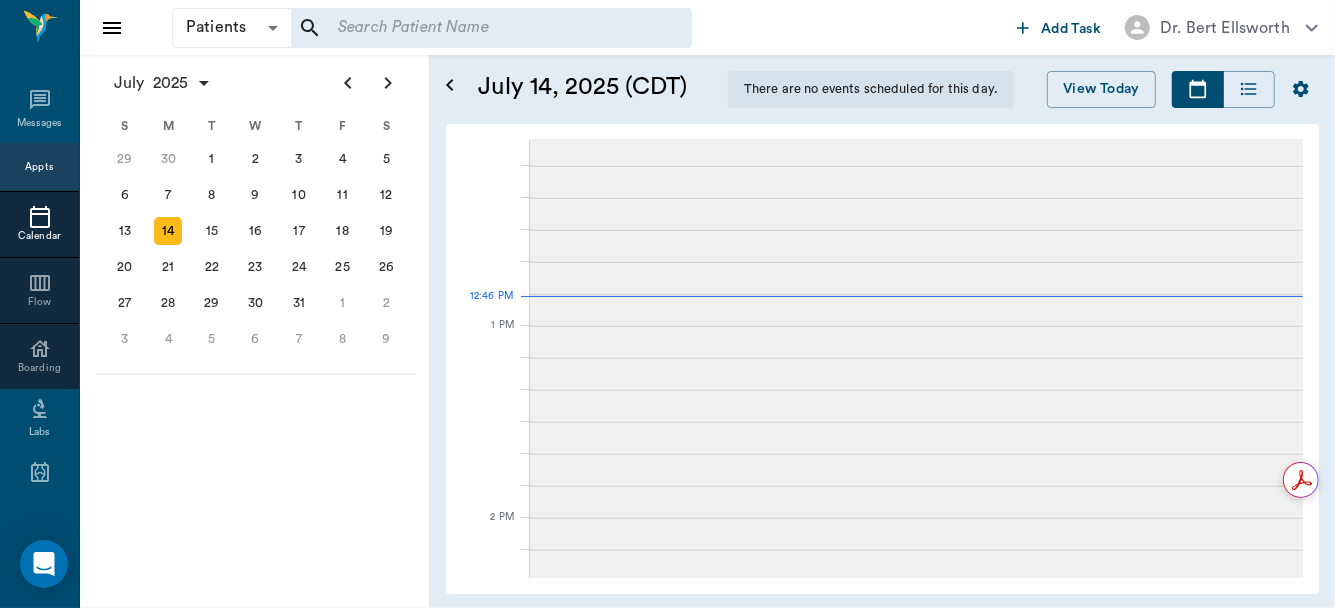 click 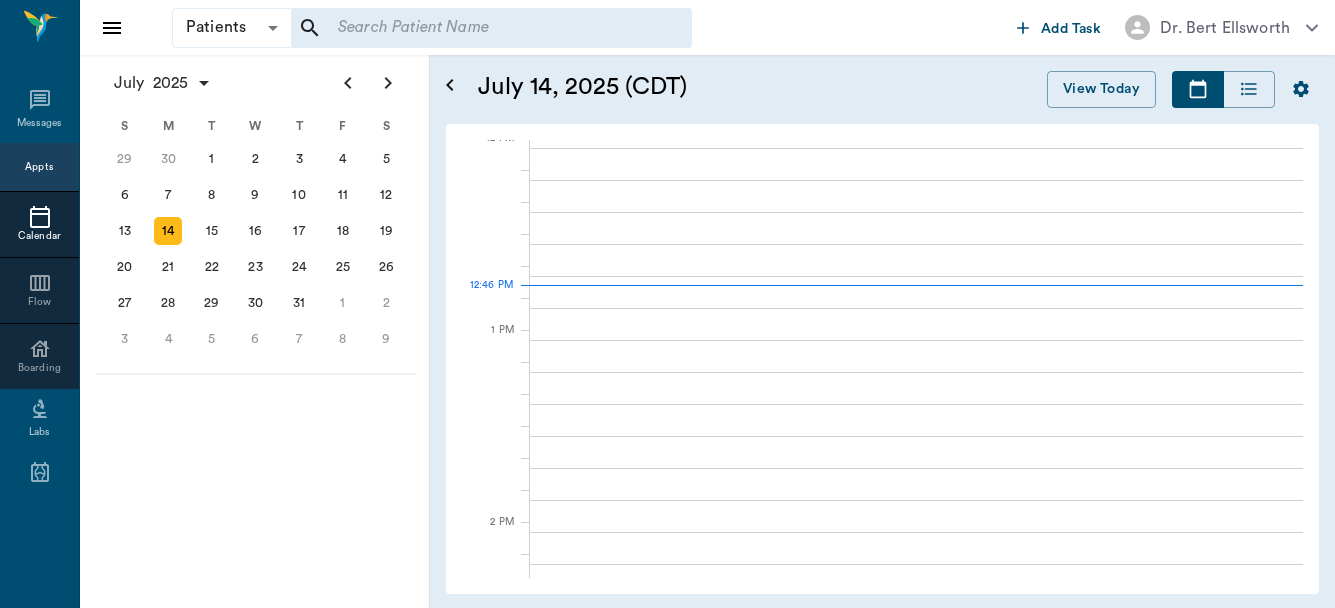 scroll, scrollTop: 0, scrollLeft: 0, axis: both 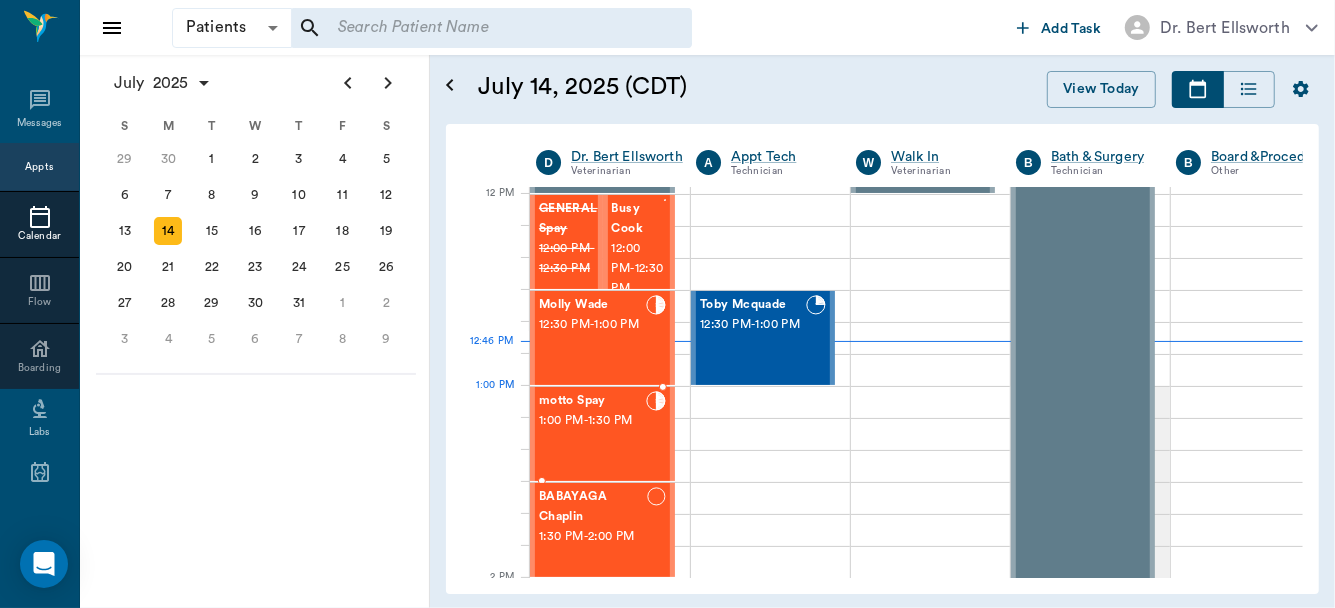 click on "1:00 PM  -  1:30 PM" at bounding box center [592, 421] 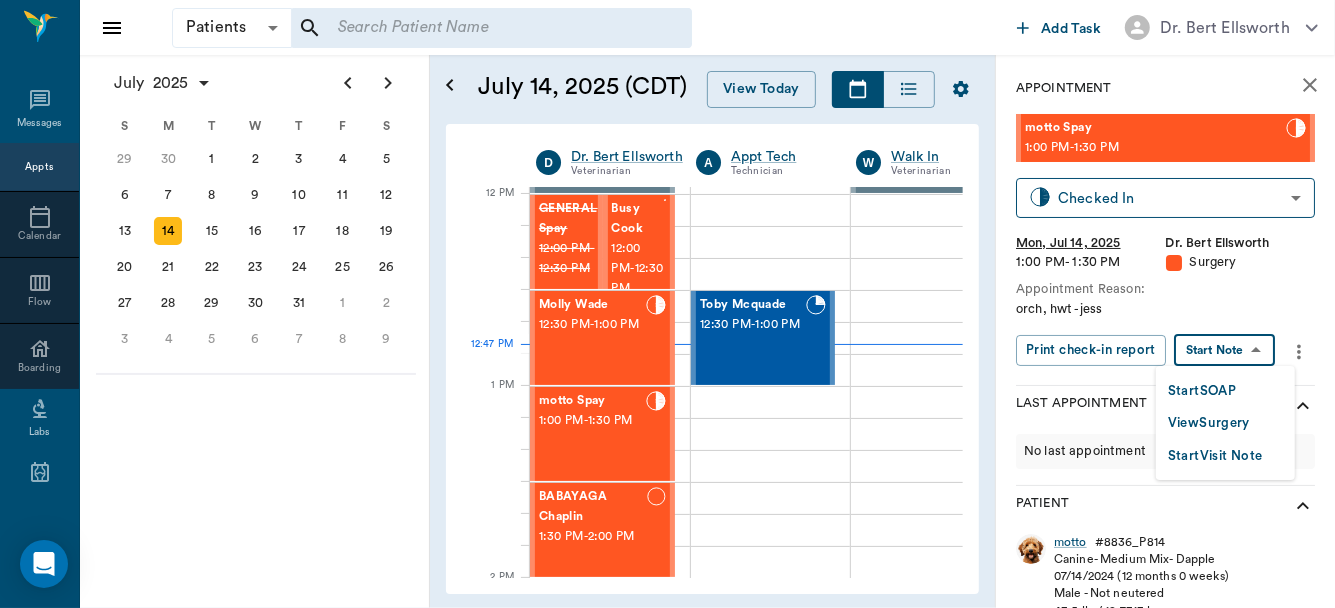 click on "Patients Patients ​ ​ Add Task Dr. Bert Ellsworth Nectar Messages Appts Calendar Flow Boarding Labs Imaging Inventory Tasks Forms Staff Reports Lookup Settings July 2025 S M T W T F S Jun 1 2 3 4 5 6 7 8 9 10 11 12 13 14 15 16 17 18 19 20 21 22 23 24 25 26 27 28 29 30 Jul 1 2 3 4 5 6 7 8 9 10 11 12 S M T W T F S 29 30 Jul 1 2 3 4 5 6 7 8 9 10 11 12 13 14 15 16 17 18 19 20 21 22 23 24 25 26 27 28 29 30 31 Aug 1 2 3 4 5 6 7 8 9 S M T W T F S 27 28 29 30 31 Aug 1 2 3 4 5 6 7 8 9 10 11 12 13 14 15 16 17 18 19 20 21 22 23 24 25 26 27 28 29 30 31 Sep 1 2 3 4 5 6 July 14, 2025 (CDT) View Today July 2025 Today 14 Mon Jul 2025 D Dr. Bert Ellsworth Veterinarian A Appt Tech Technician W Walk In Veterinarian B Bath & Surgery Technician B Board &Procedures Other D Dr. Kindall Jones Veterinarian 8 AM 9 AM 10 AM 11 AM 12 PM 1 PM 2 PM 3 PM 4 PM 5 PM 6 PM 7 PM 8 PM 12:47 PM 12:20 PM Aura POINT 8:00 AM  -  8:30 AM DAISY MAE Robinson 8:30 AM  -  9:00 AM Sadie McCall 8:30 AM  -  9:00 AM NO APPOINTMENT! EMERGENCY ONLY!  -   -" at bounding box center [667, 304] 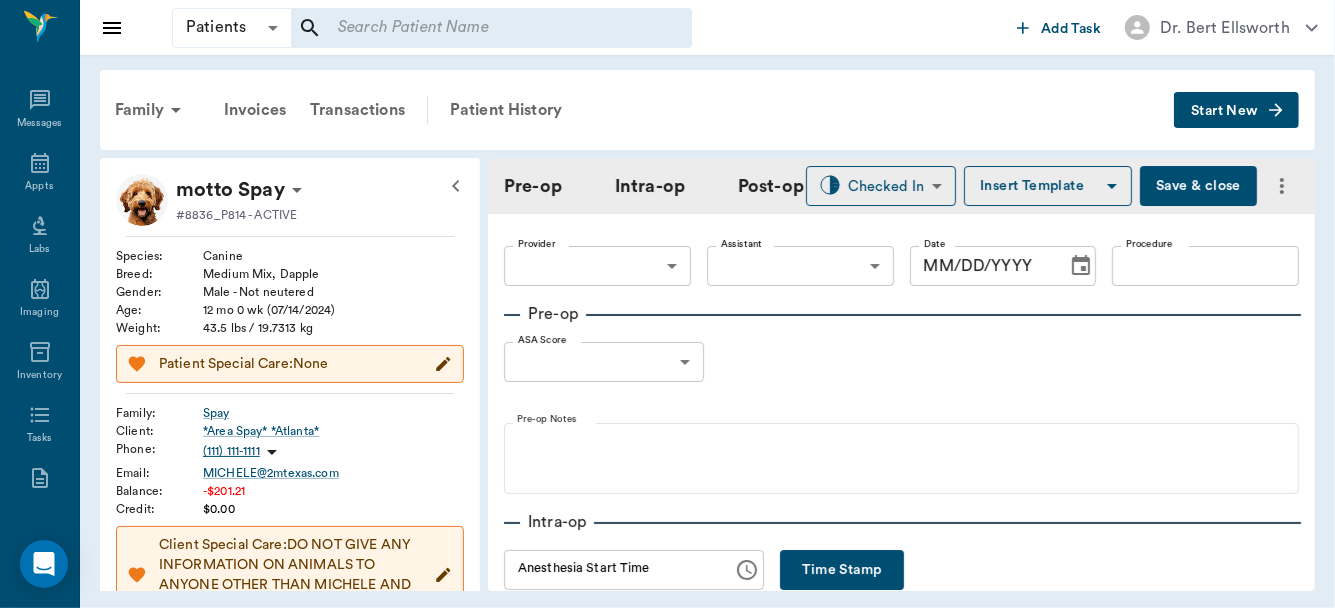 type on "63ec2f075fda476ae8351a4d" 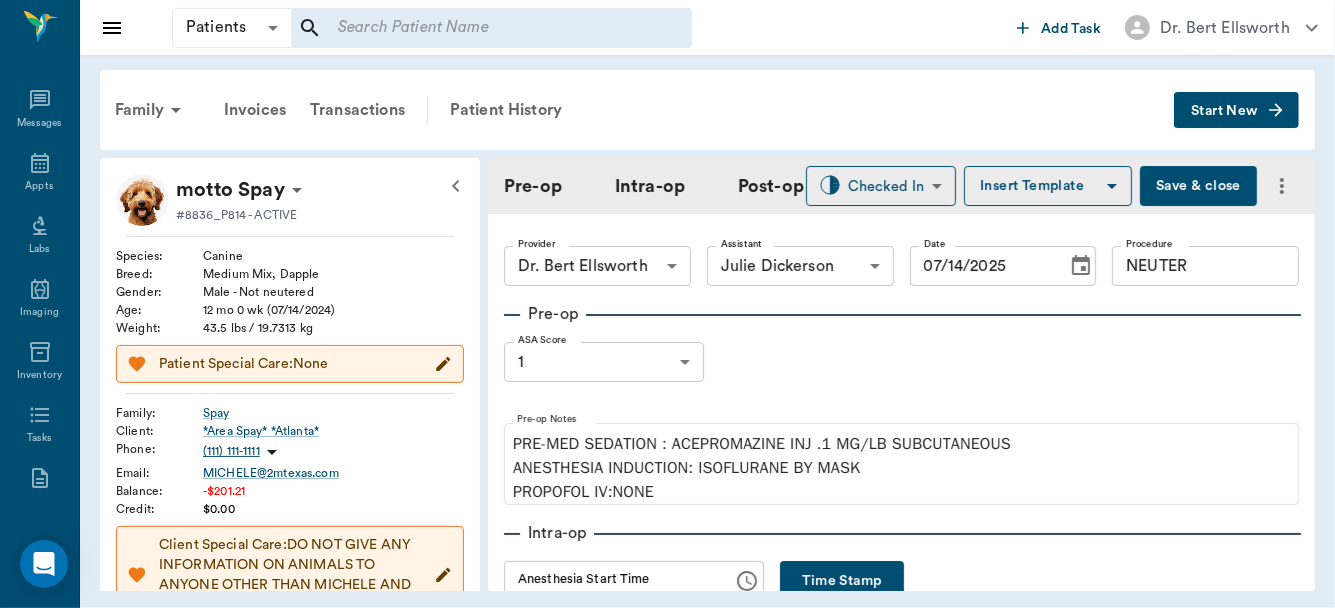 type on "07/14/2025" 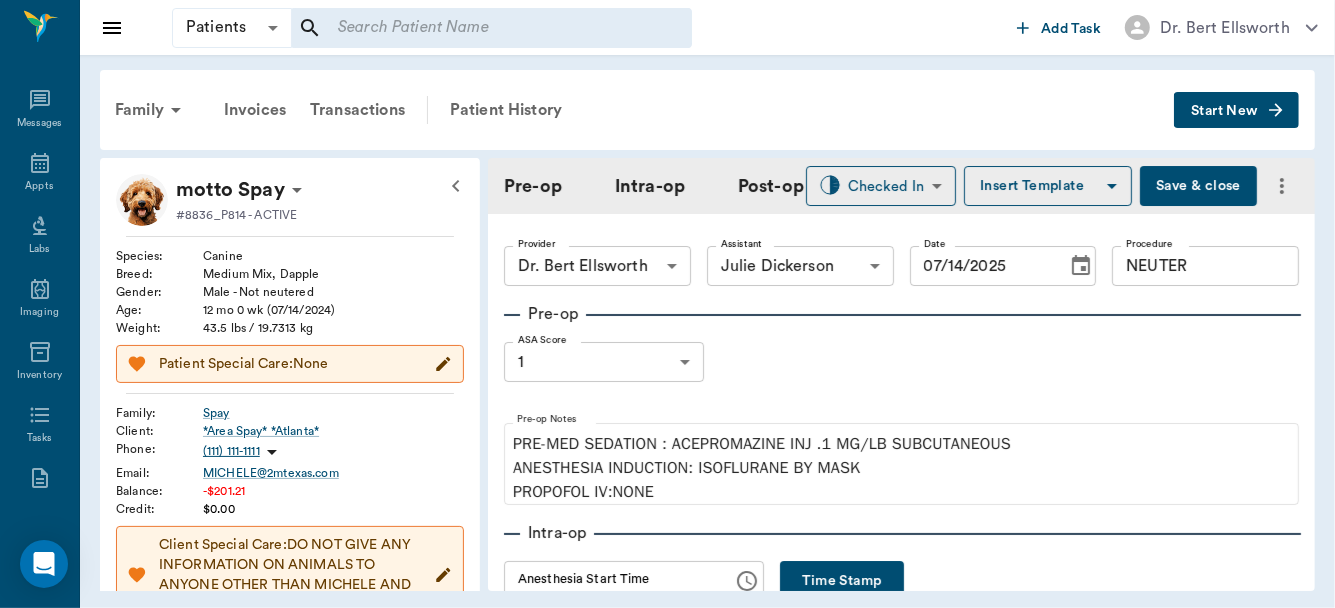 type on "12:35 PM" 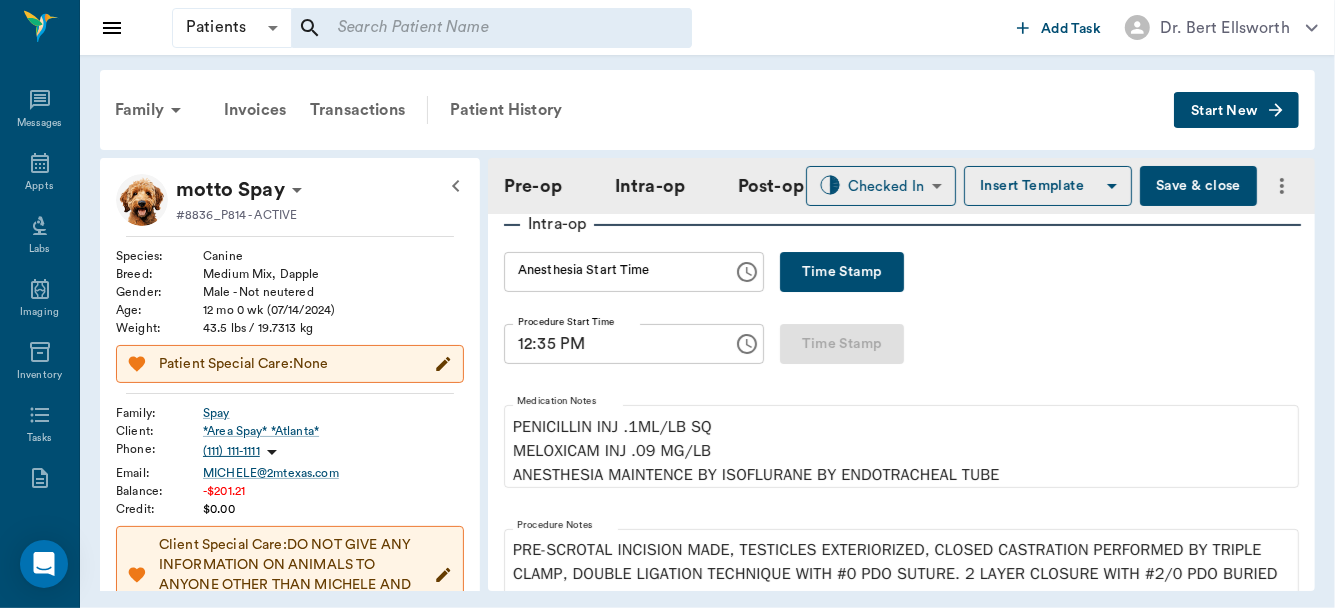 scroll, scrollTop: 326, scrollLeft: 0, axis: vertical 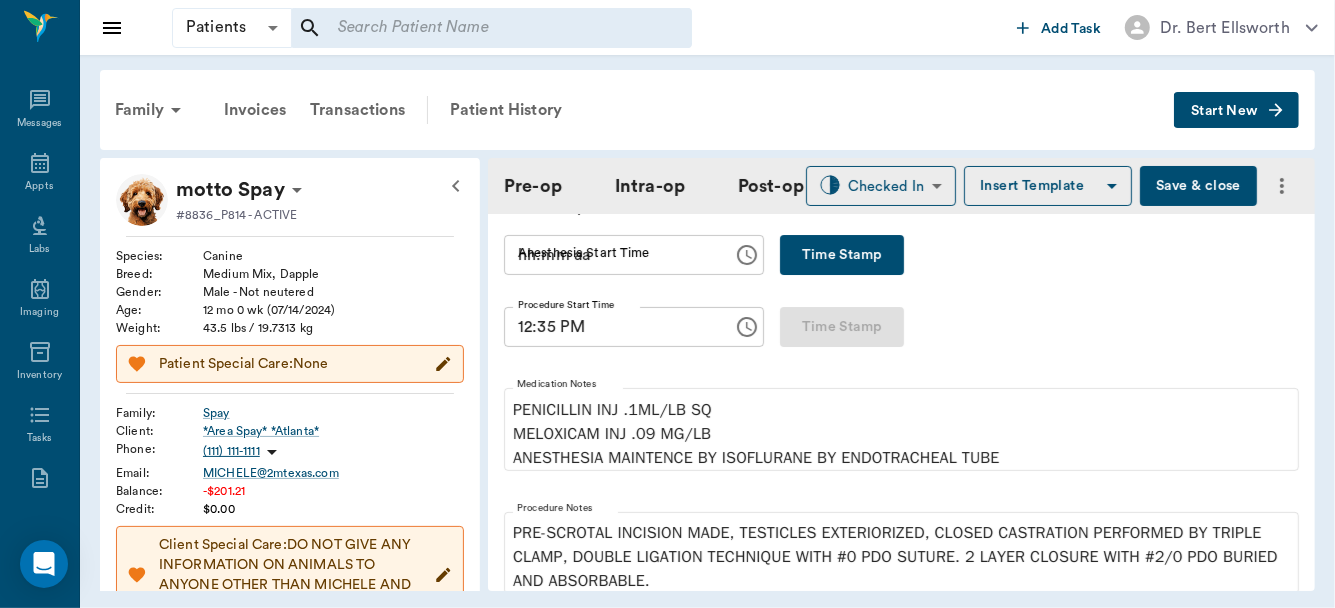 click on "hh:mm aa" at bounding box center (611, 255) 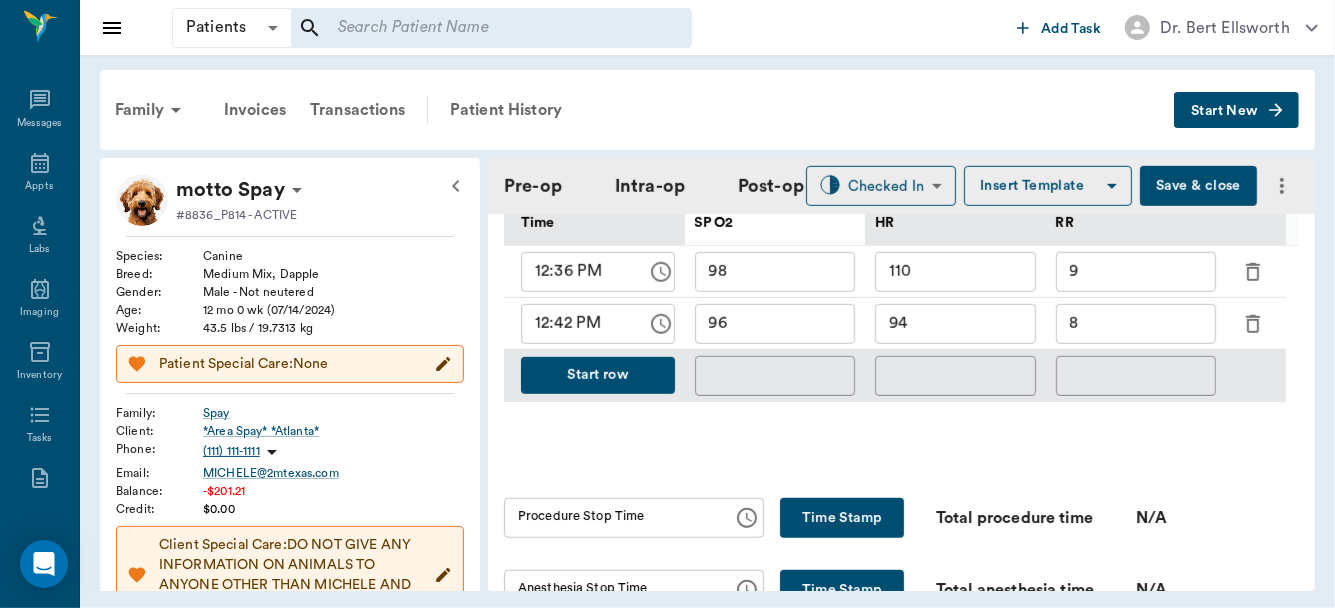 scroll, scrollTop: 1018, scrollLeft: 0, axis: vertical 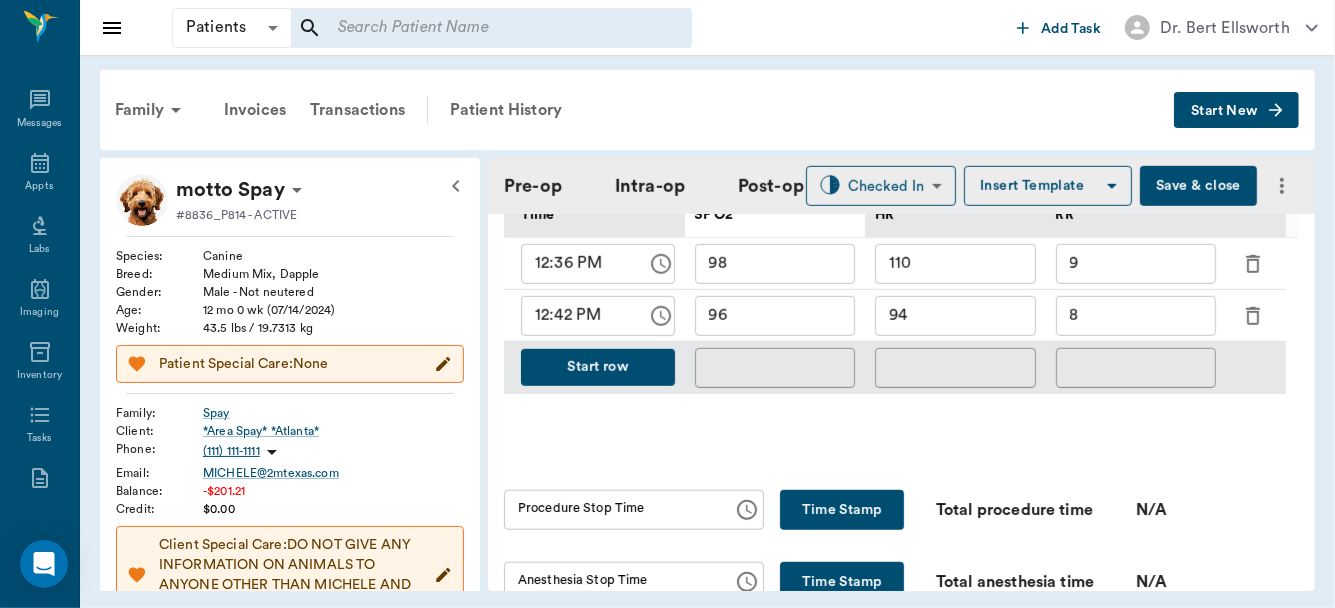 type on "12:25 PM" 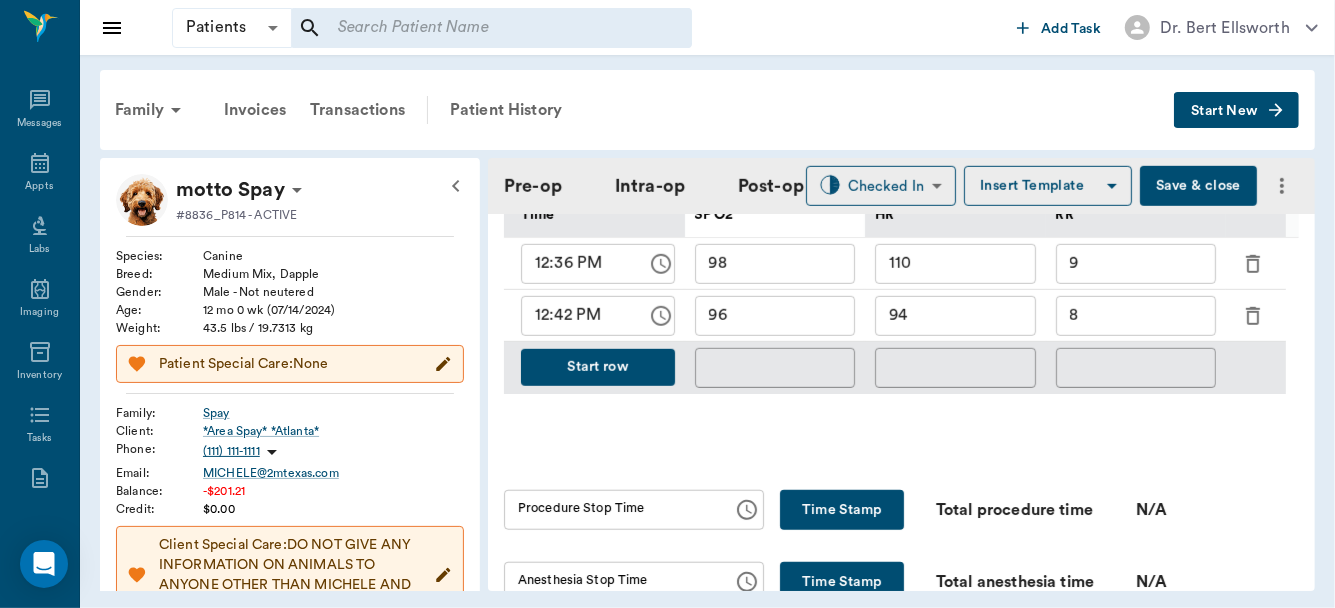 click on "Start row" at bounding box center (598, 367) 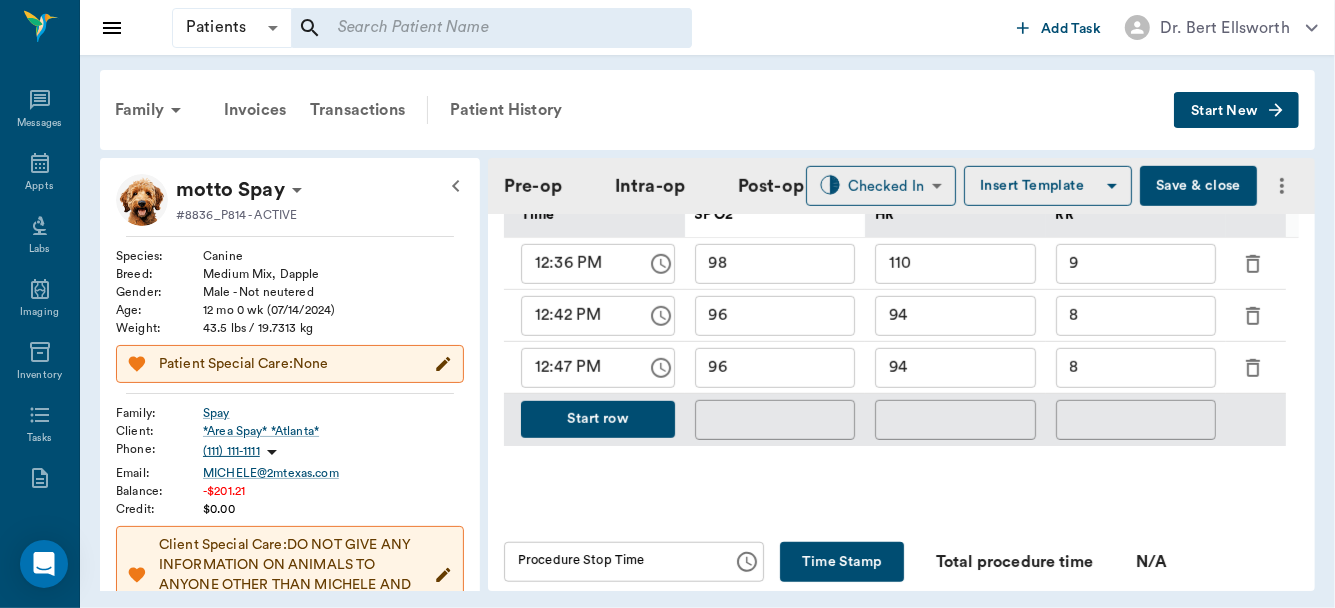 click on "96" at bounding box center (775, 368) 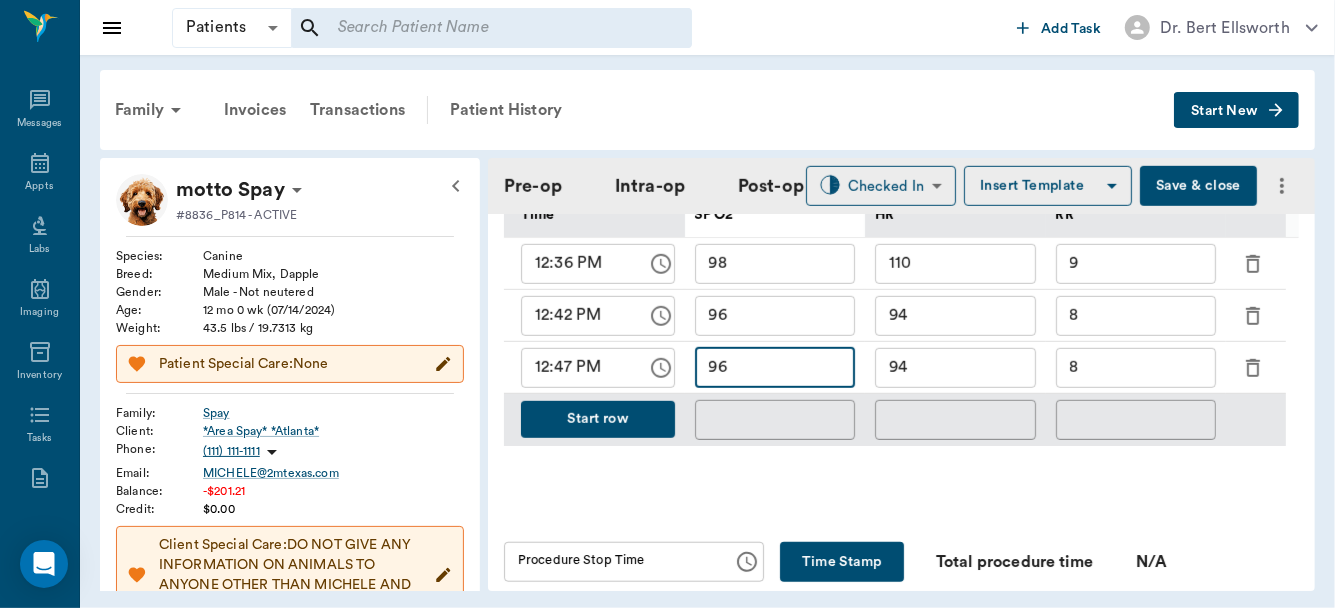 click on "96" at bounding box center [775, 368] 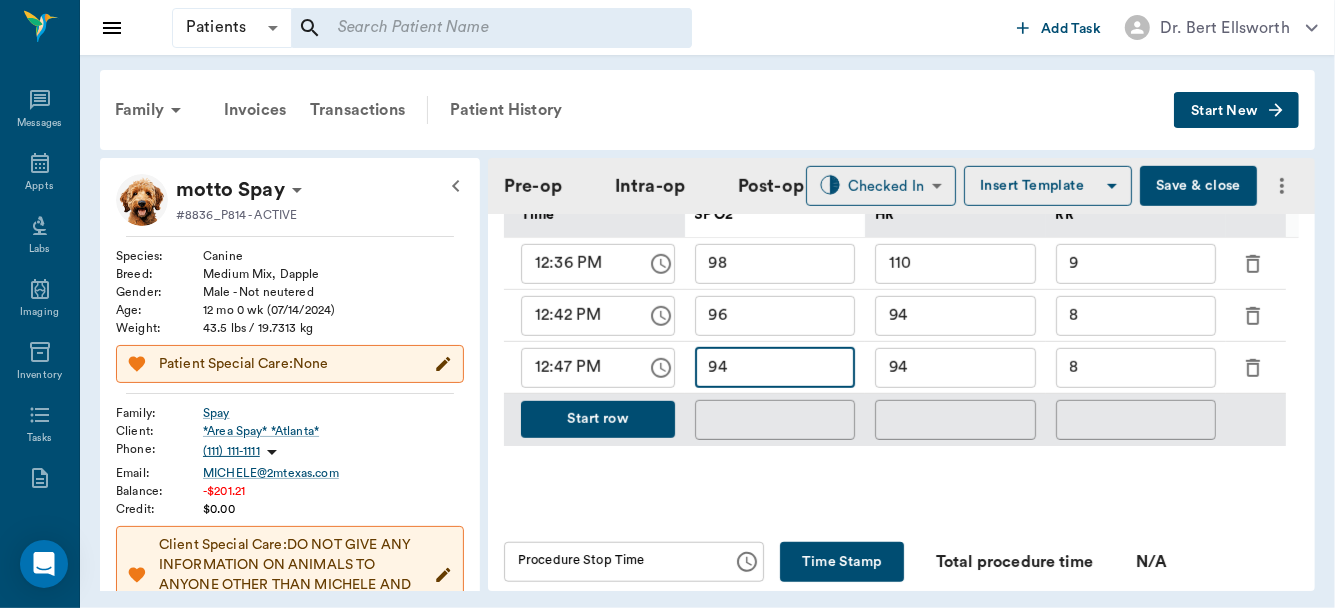 type on "94" 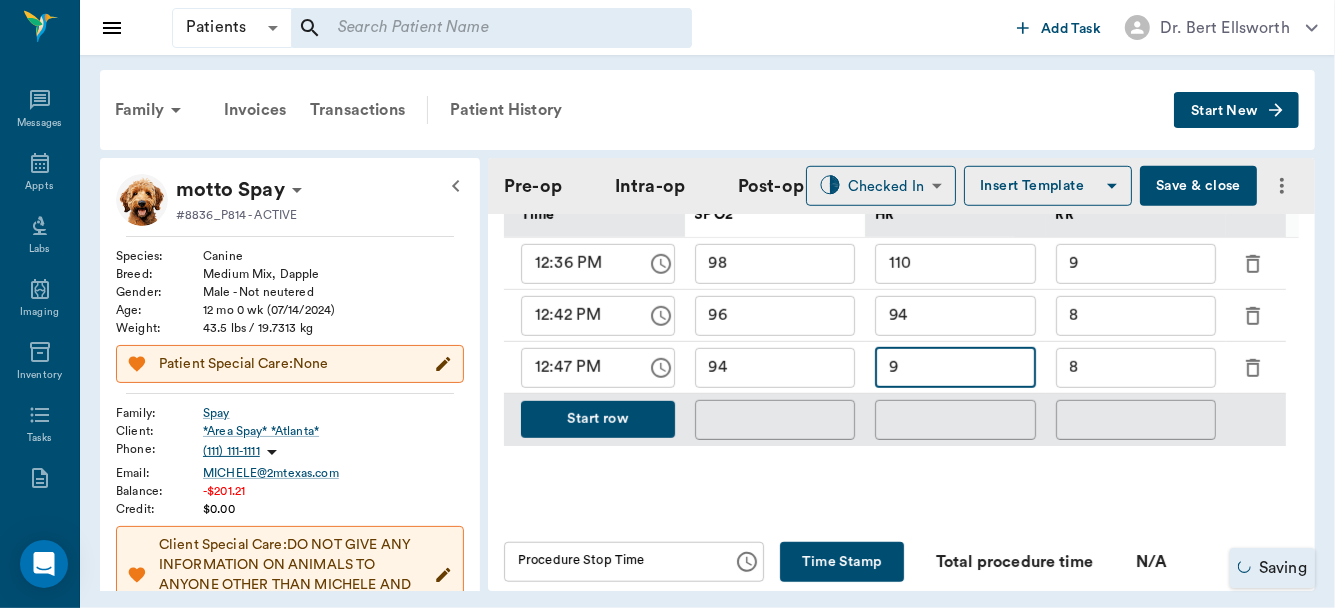 type on "94" 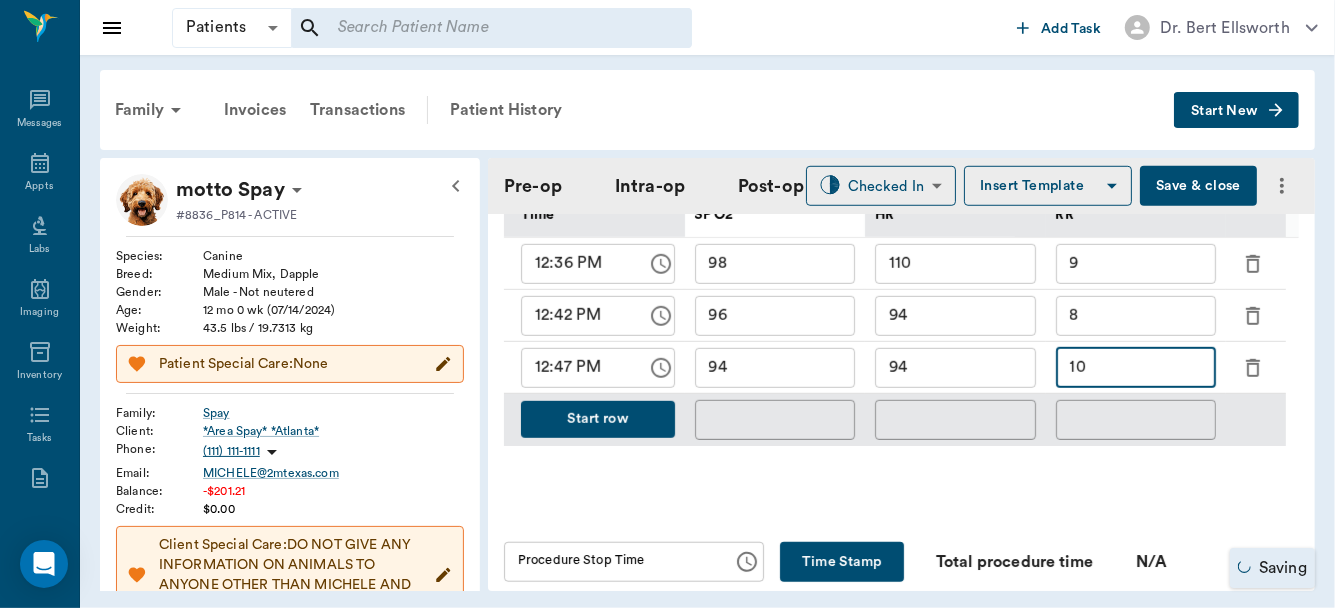 type on "10" 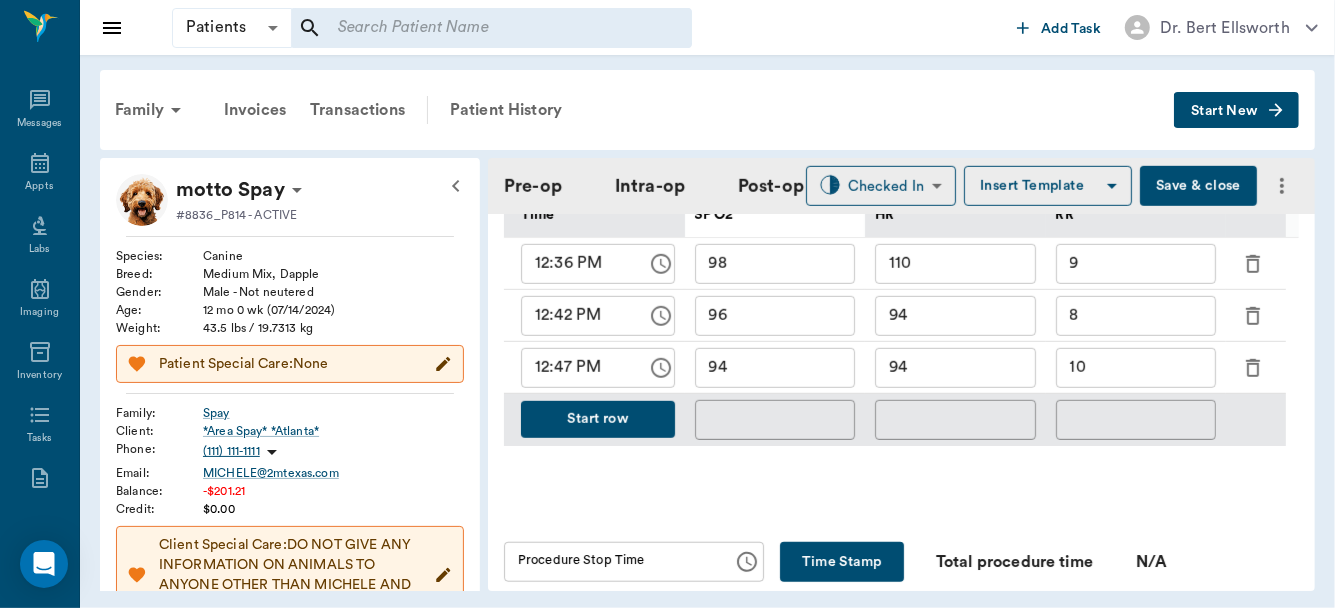 click on "Intra-op Anesthesia Start Time 12:25 PM Anesthesia Start Time Time Stamp Procedure Start Time 12:35 PM Procedure Start Time Time Stamp Medication Notes PENICILLIN INJ .1ML/LB SQ MELOXICAM INJ .09 MG/LB ANESTHESIA MAINTENCE BY ISOFLURANE BY ENDOTRACHEAL TUBE Procedure Notes PRE-SCROTAL INCISION MADE, TESTICLES EXTERIORIZED, CLOSED CASTRATION PERFORMED BY TRIPLE CLAMP, DOUBLE LIGATION TECHNIQUE WITH #0 PDO SUTURE. 2 LAYER CLOSURE WITH #2/0 PDO BURIED AND ABSORBABLE. Monitoring Chart 0 6 11 Time (minutes from start) 0 25 50 100 SP O2 0 Time SP O2 HR RR 12:36 PM ​ 98 ​ 110 ​ 9 ​ 12:42 PM ​ 96 ​ 94 ​ 8 ​ 12:47 PM ​ 94 ​ 94 ​ 10 ​ Start row ​ ​ ​ Procedure Stop Time Procedure Stop Time Time Stamp Total procedure time N/A Anesthesia Stop Time Anesthesia Stop Time Time Stamp Total anesthesia time N/A" at bounding box center [901, 78] 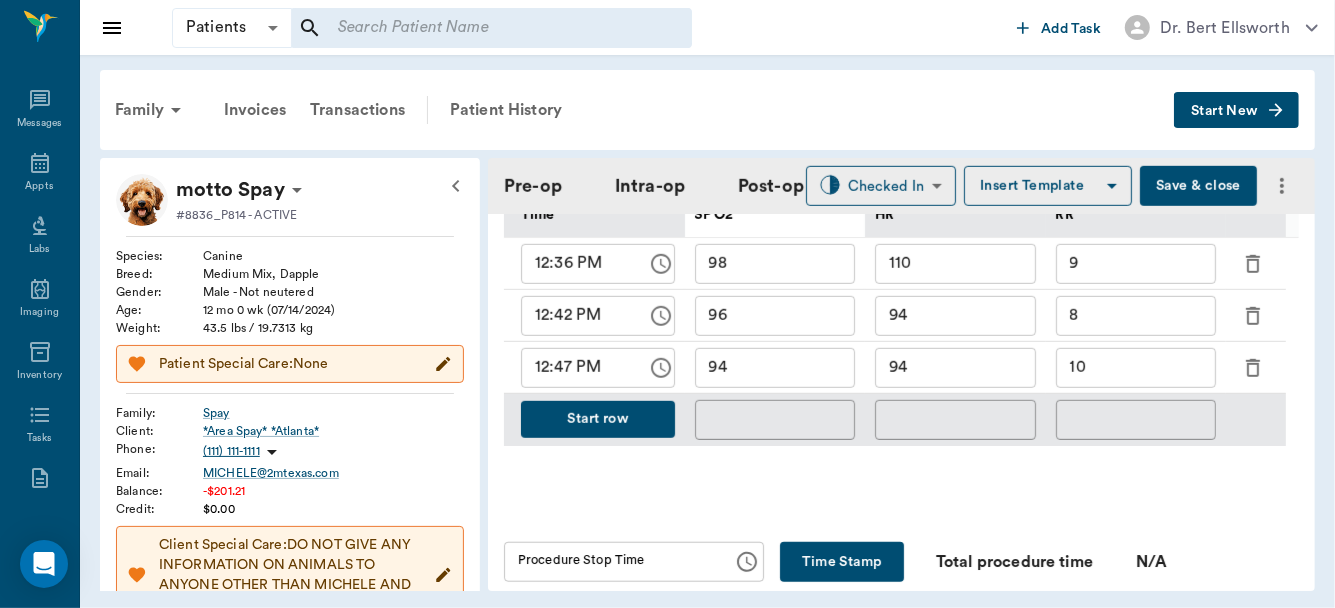 click on "Start row" at bounding box center (598, 419) 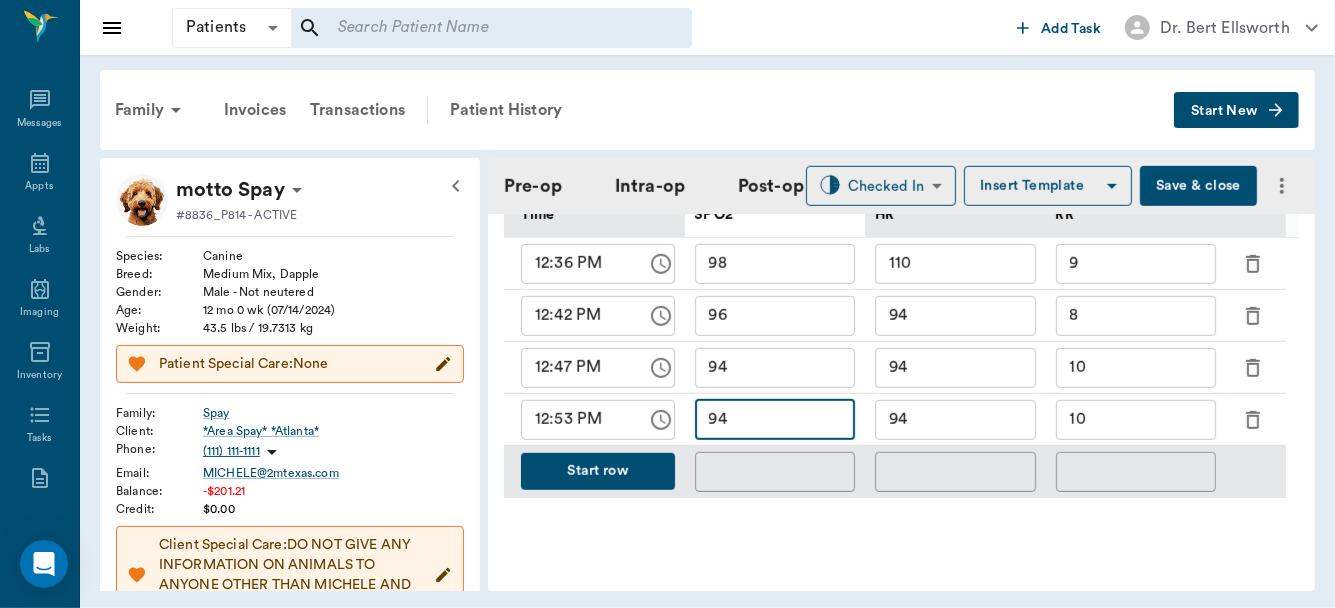click on "94" at bounding box center [775, 420] 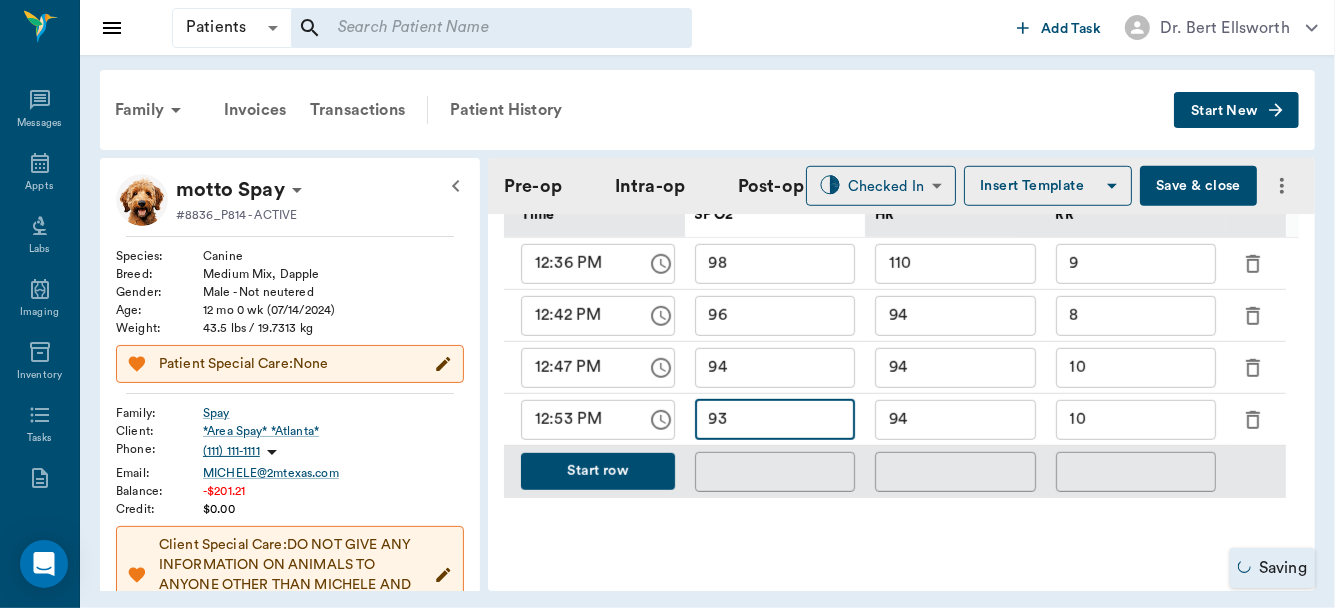 type on "93" 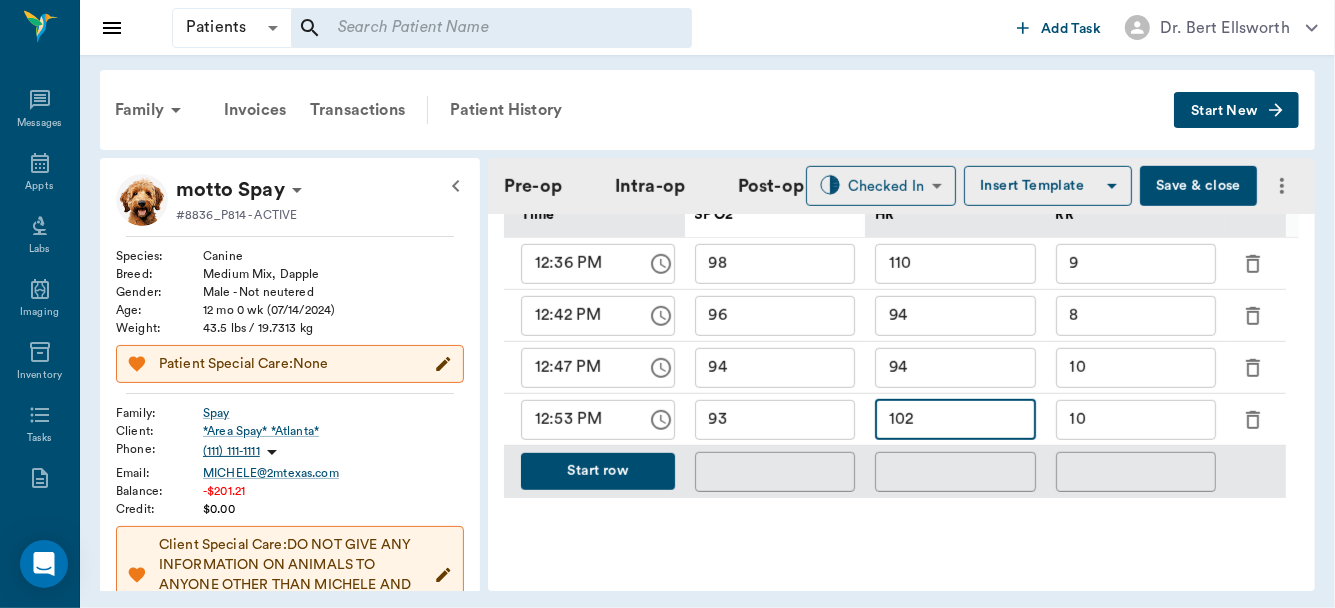 type on "102" 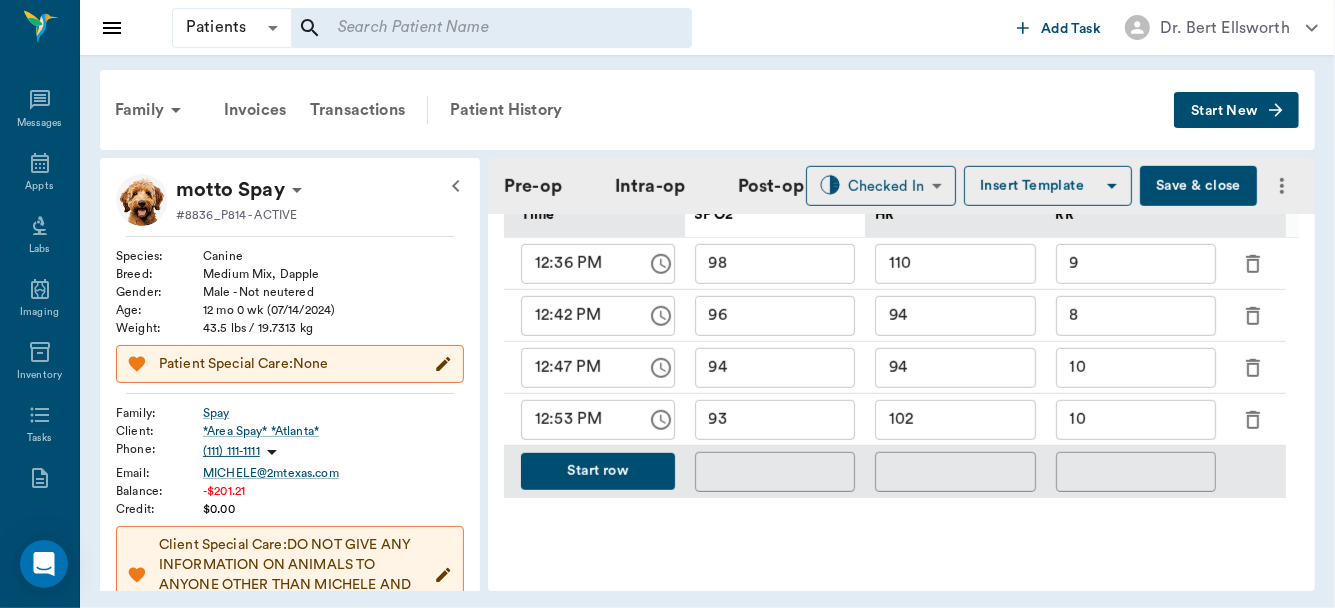 click on "Monitoring Chart 0 6 11 17 Time (minutes from start) 0 25 50 100 SP O2 0 Time SP O2 HR RR 12:36 PM ​ 98 ​ 110 ​ 9 ​ 12:42 PM ​ 96 ​ 94 ​ 8 ​ 12:47 PM ​ 94 ​ 94 ​ 10 ​ 12:53 PM ​ 93 ​ 102 ​ 10 ​ Start row ​ ​ ​" at bounding box center (901, 232) 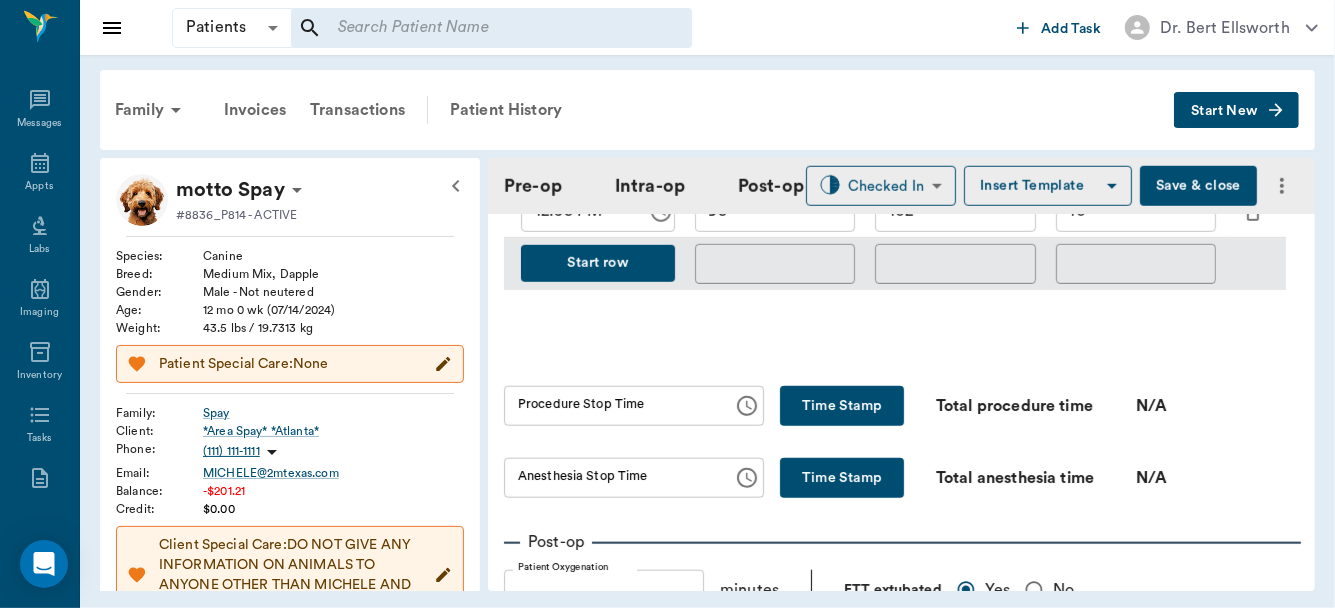 scroll, scrollTop: 1236, scrollLeft: 0, axis: vertical 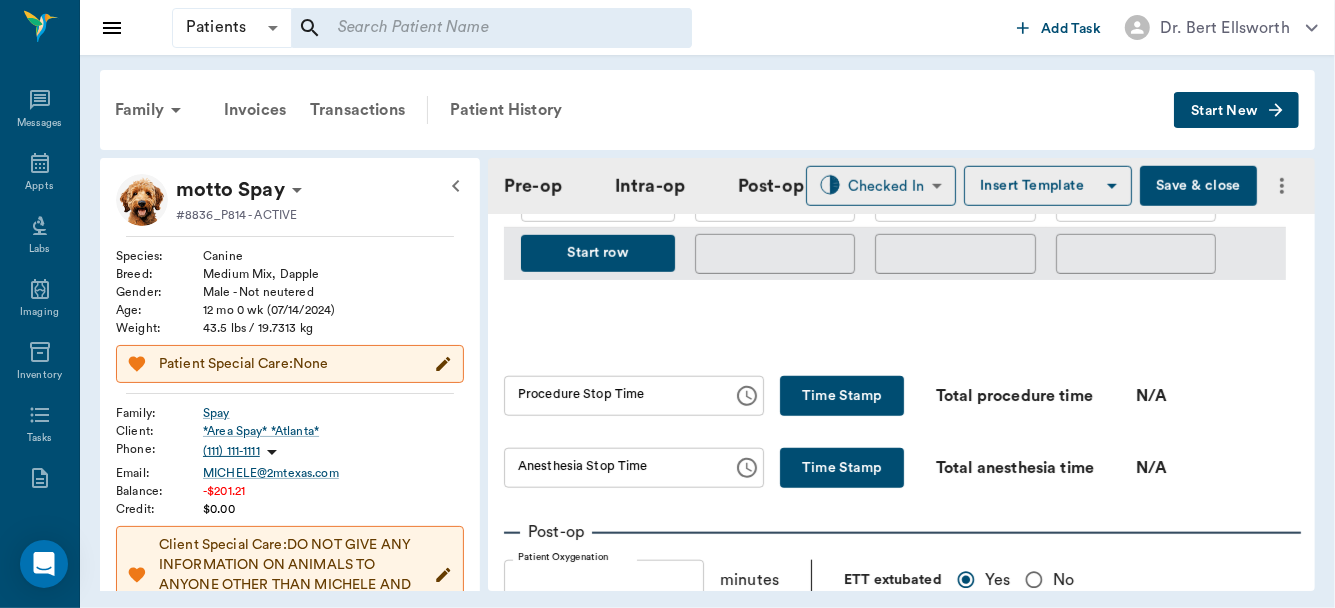 click on "Time Stamp" at bounding box center (842, 396) 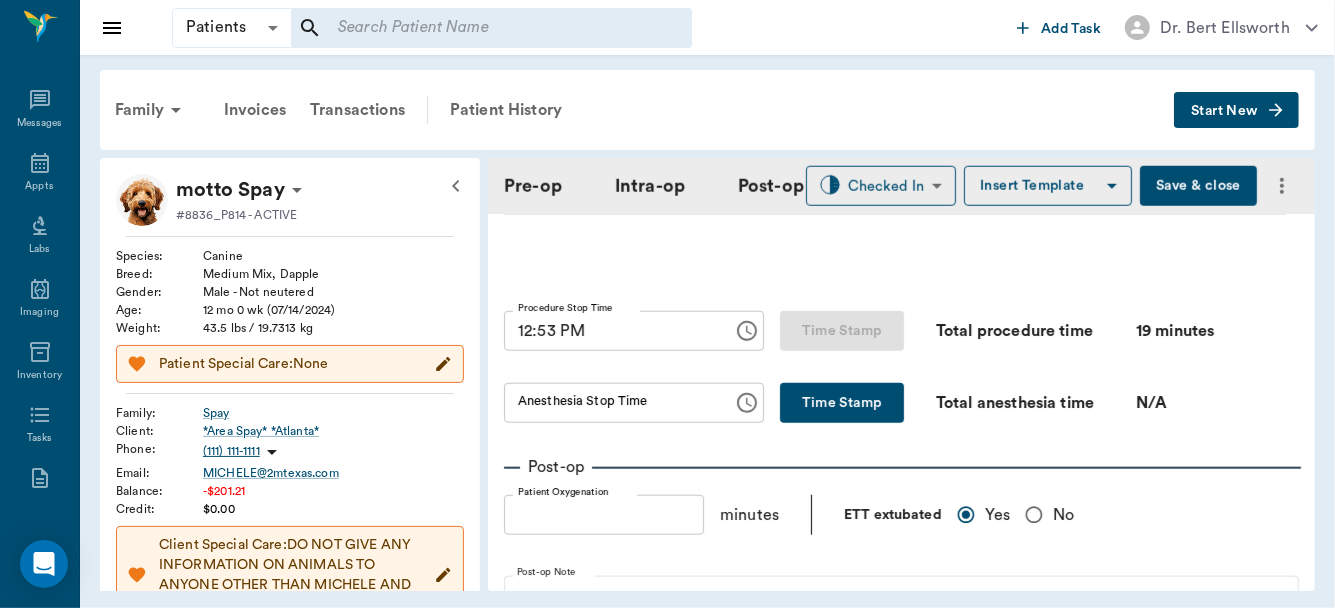 scroll, scrollTop: 1309, scrollLeft: 0, axis: vertical 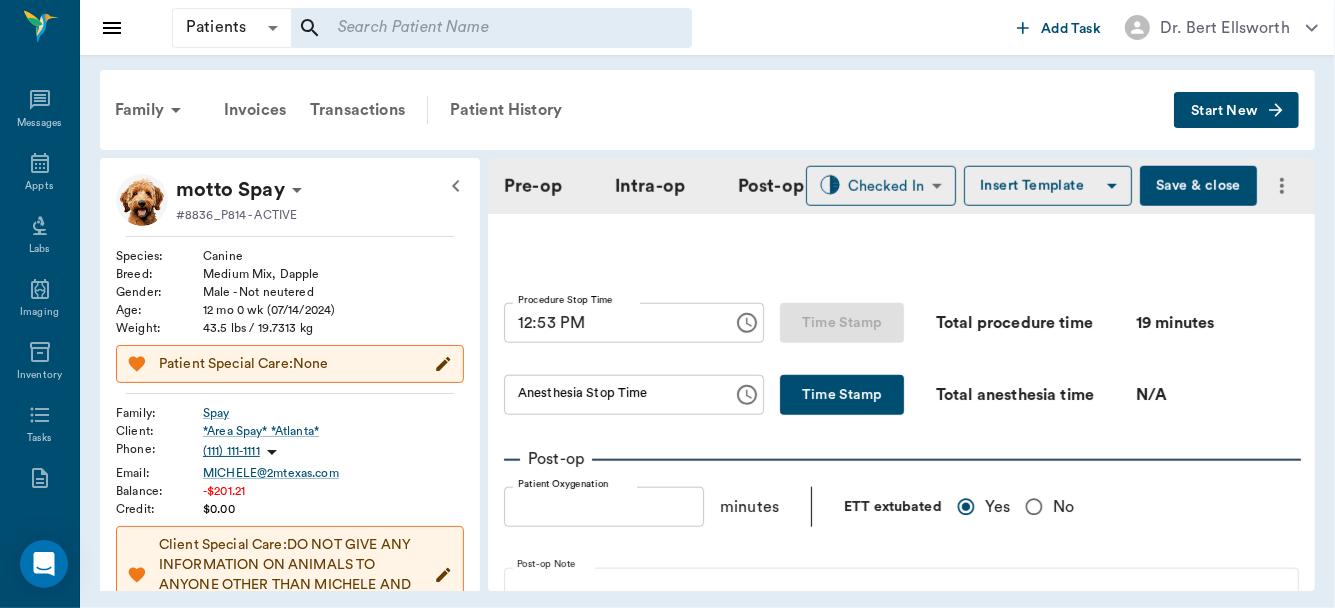 click on "Time Stamp" at bounding box center (842, 395) 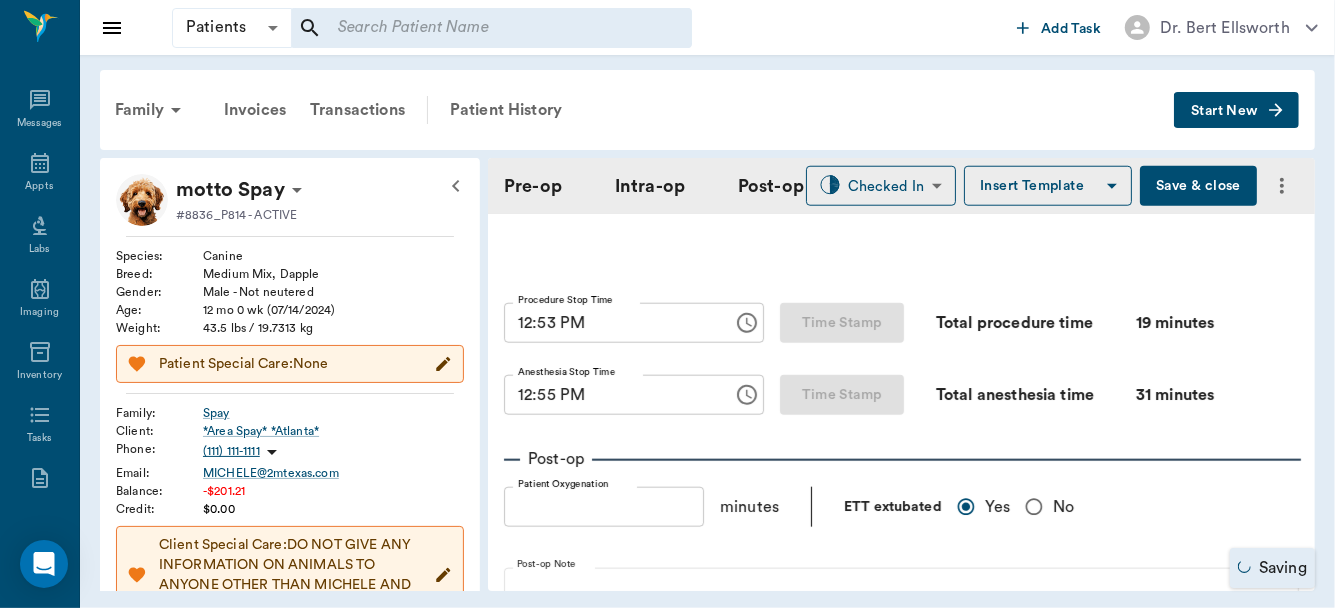 click on "Saving" at bounding box center (1272, 568) 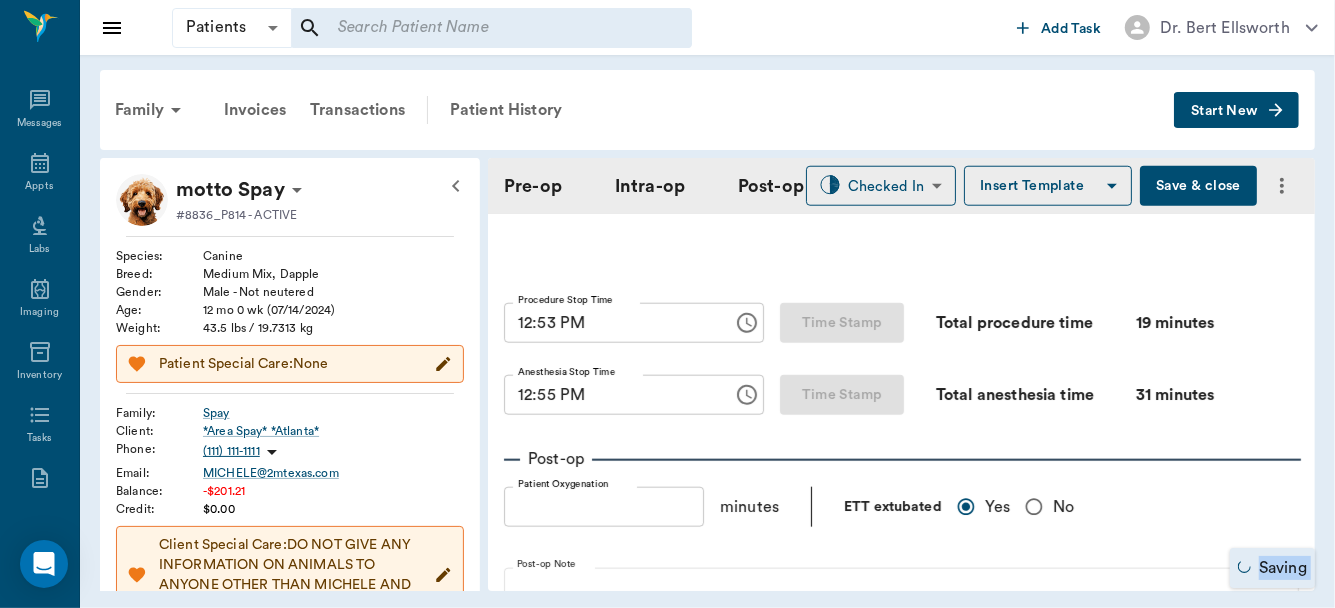 click on "Saving" at bounding box center [1272, 568] 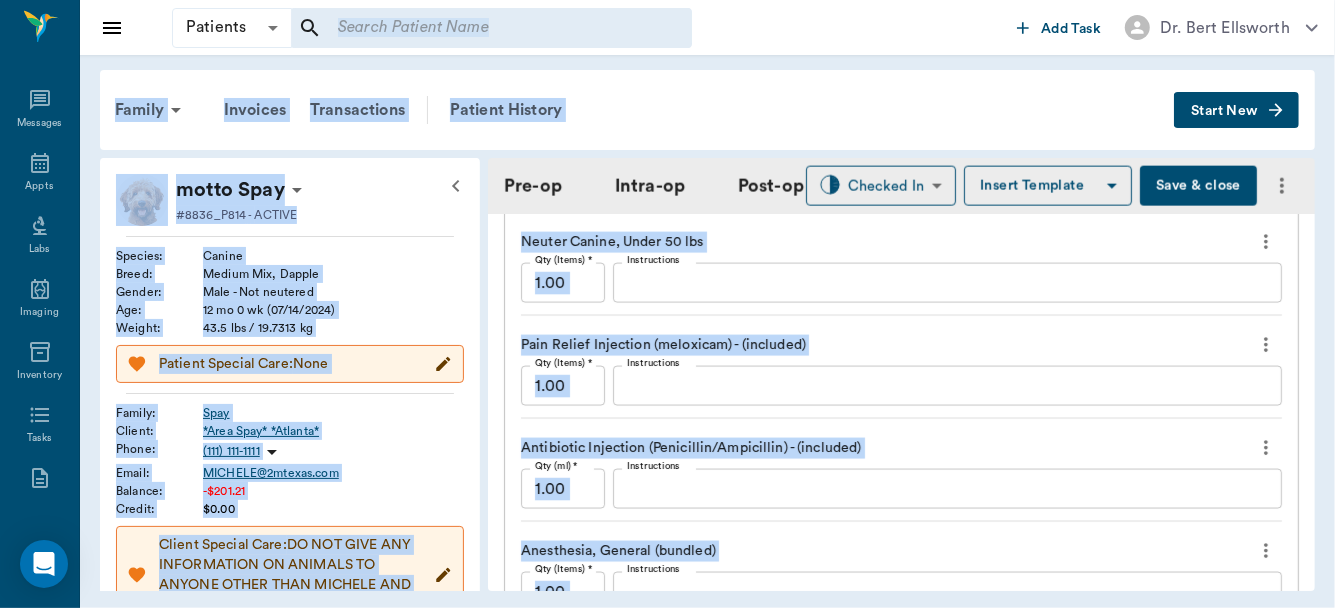 scroll, scrollTop: 1854, scrollLeft: 0, axis: vertical 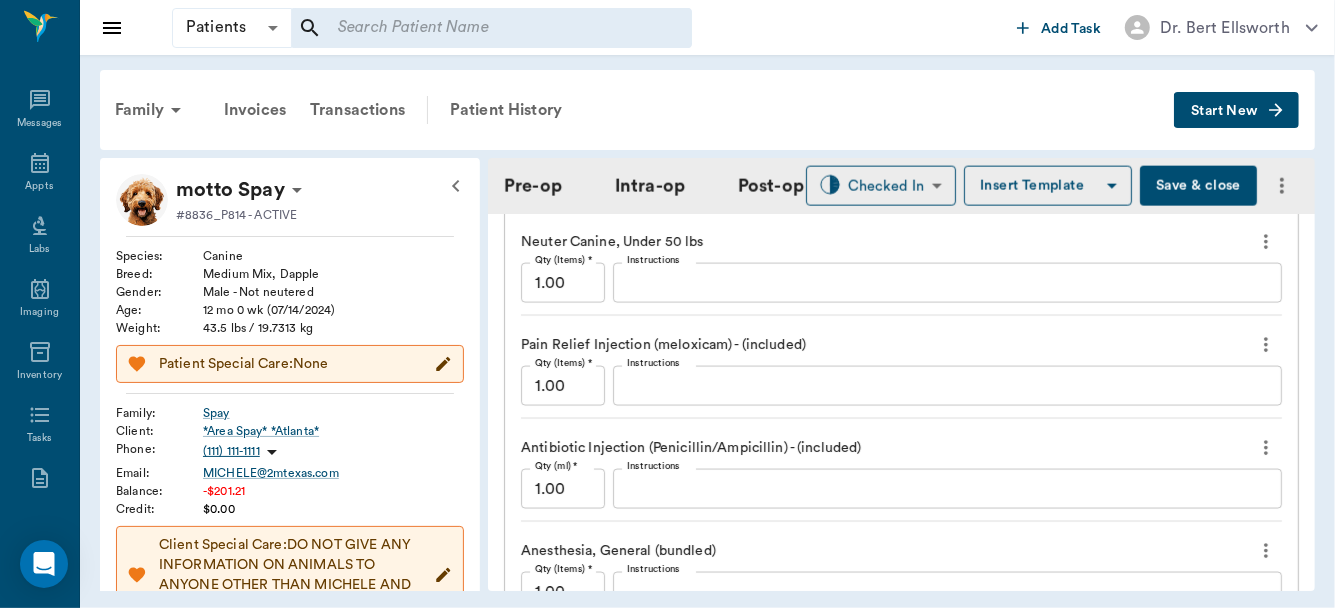 click on "Family Invoices Transactions Patient History Start New motto Spay #8836_P814    -    ACTIVE   Species : Canine Breed : Medium Mix, Dapple Gender : Male - Not neutered Age : 12 mo 0 wk (07/14/2024) Weight : 43.5 lbs / 19.7313 kg Patient Special Care:  None Family : Spay Client : *Area Spay* *Atlanta* Phone : (111) 111-1111 Email : MICHELE@2mtexas.com Balance : -$201.21 Credit : $0.00 Client Special Care:  DO NOT GIVE ANY INFORMATION ON ANIMALS TO ANYONE OTHER THAN MICHELE AND CARISSA. DO NOT GIVE ANY ANI... Patient Vitals Weight BCS HR Temp Resp BP Dia Pain Perio Score ( lb ) Date 07/14/25 12PM 0 15 30 45 60 Ongoing diagnosis Current Rx Reminders Upcoming appointments Surgery 07/14/25 Schedule Appointment Pre-op Intra-op Post-op Checked In CHECKED_IN ​ Insert Template  Save & close Provider Dr. Bert Ellsworth 63ec2f075fda476ae8351a4d Provider Assistant Julie Dickerson 63ec2e7e52e12b0ba117b124 Assistant Date 07/14/2025 Date Procedure NEUTER Procedure Pre-op ASA Score 1 1 ASA Score Pre-op Notes Intra-op 0 6" at bounding box center [707, 330] 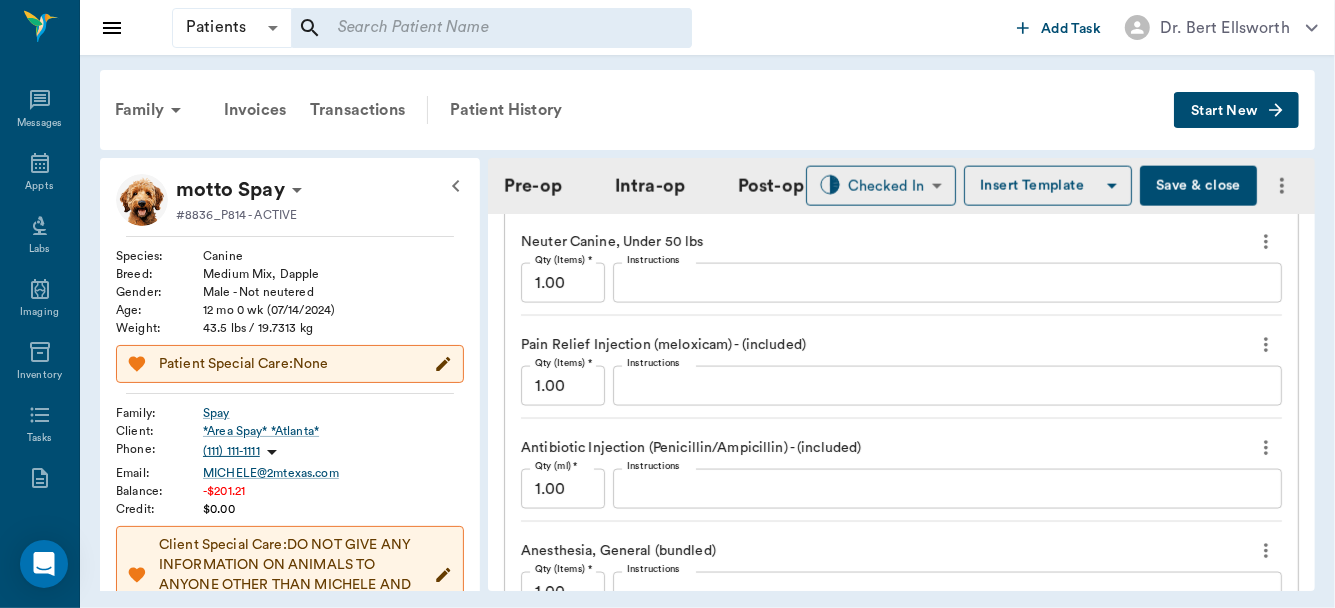 click on "Family Invoices Transactions Patient History Start New motto Spay #8836_P814    -    ACTIVE   Species : Canine Breed : Medium Mix, Dapple Gender : Male - Not neutered Age : 12 mo 0 wk (07/14/2024) Weight : 43.5 lbs / 19.7313 kg Patient Special Care:  None Family : Spay Client : *Area Spay* *Atlanta* Phone : (111) 111-1111 Email : MICHELE@2mtexas.com Balance : -$201.21 Credit : $0.00 Client Special Care:  DO NOT GIVE ANY INFORMATION ON ANIMALS TO ANYONE OTHER THAN MICHELE AND CARISSA. DO NOT GIVE ANY ANI... Patient Vitals Weight BCS HR Temp Resp BP Dia Pain Perio Score ( lb ) Date 07/14/25 12PM 0 15 30 45 60 Ongoing diagnosis Current Rx Reminders Upcoming appointments Surgery 07/14/25 Schedule Appointment Pre-op Intra-op Post-op Checked In CHECKED_IN ​ Insert Template  Save & close Provider Dr. Bert Ellsworth 63ec2f075fda476ae8351a4d Provider Assistant Julie Dickerson 63ec2e7e52e12b0ba117b124 Assistant Date 07/14/2025 Date Procedure NEUTER Procedure Pre-op ASA Score 1 1 ASA Score Pre-op Notes Intra-op 0 6" at bounding box center (707, 330) 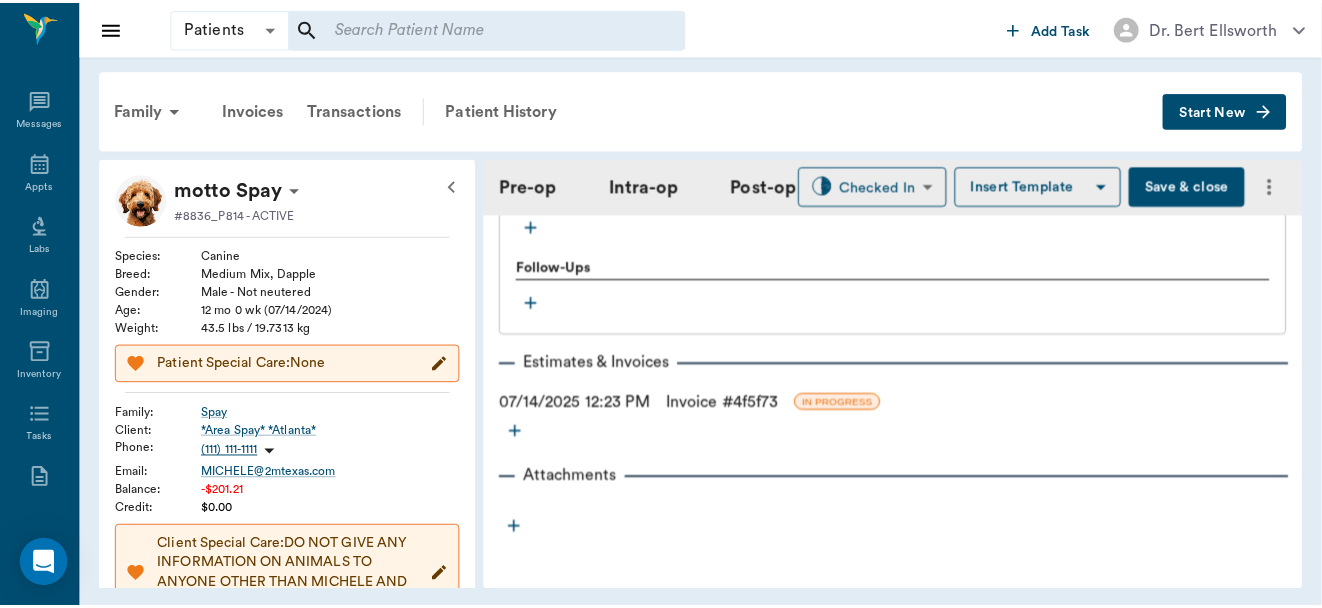scroll, scrollTop: 2500, scrollLeft: 0, axis: vertical 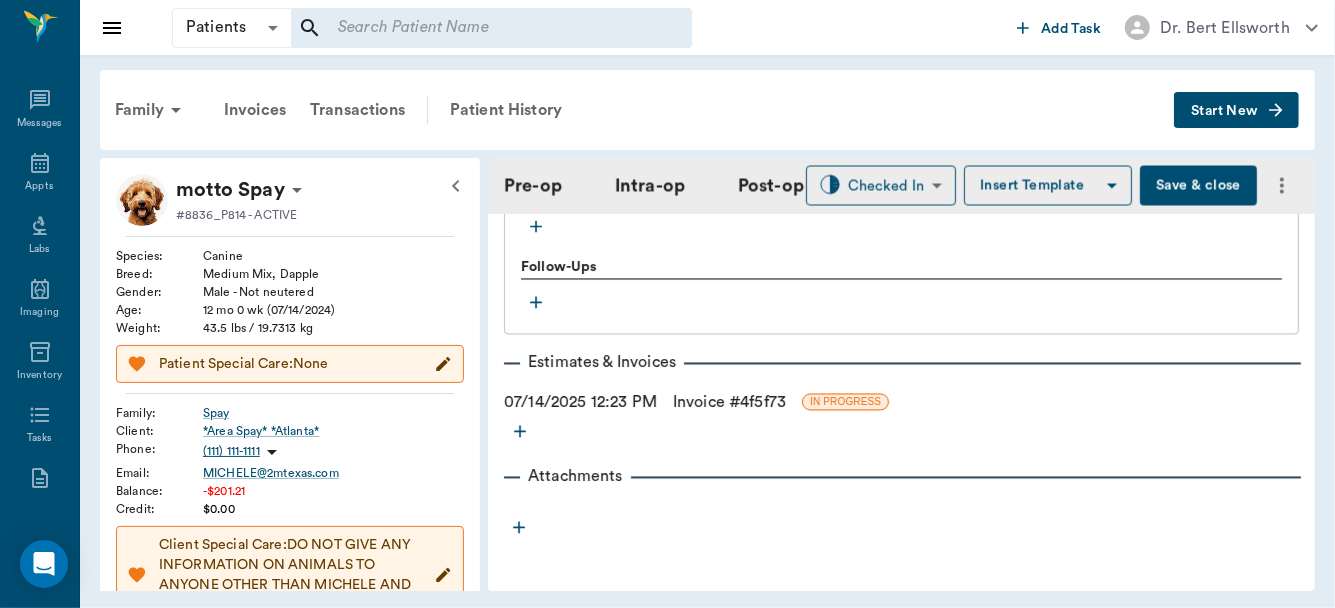 click on "Invoice # 4f5f73" at bounding box center (729, 403) 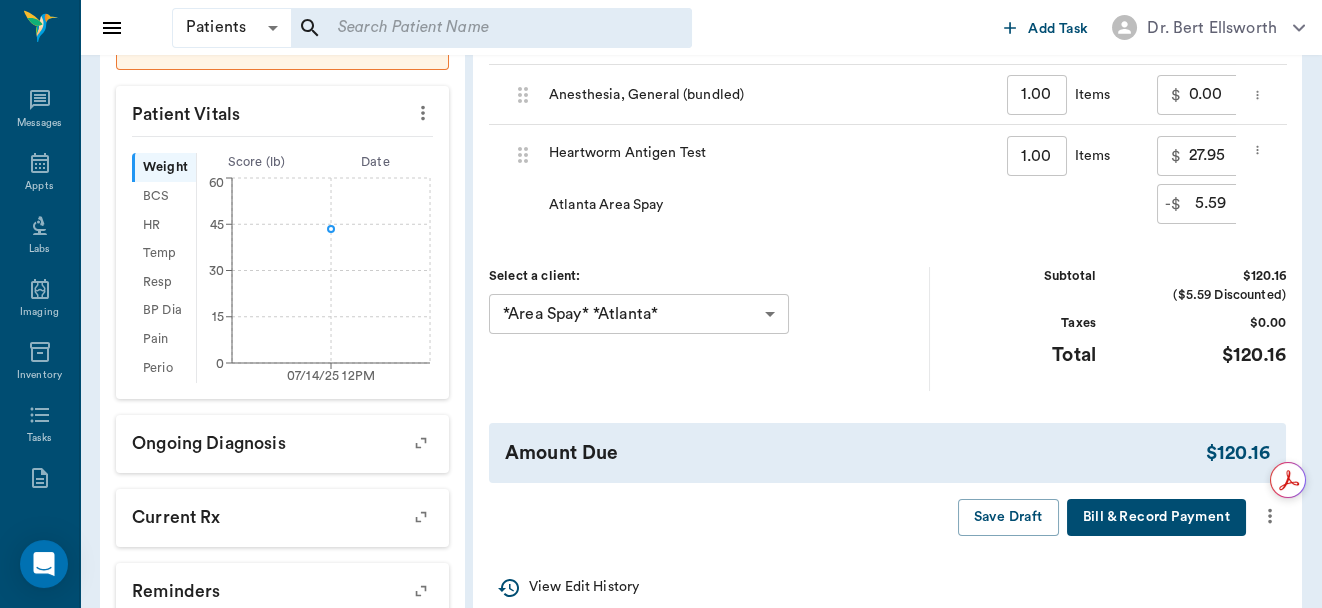 scroll, scrollTop: 582, scrollLeft: 0, axis: vertical 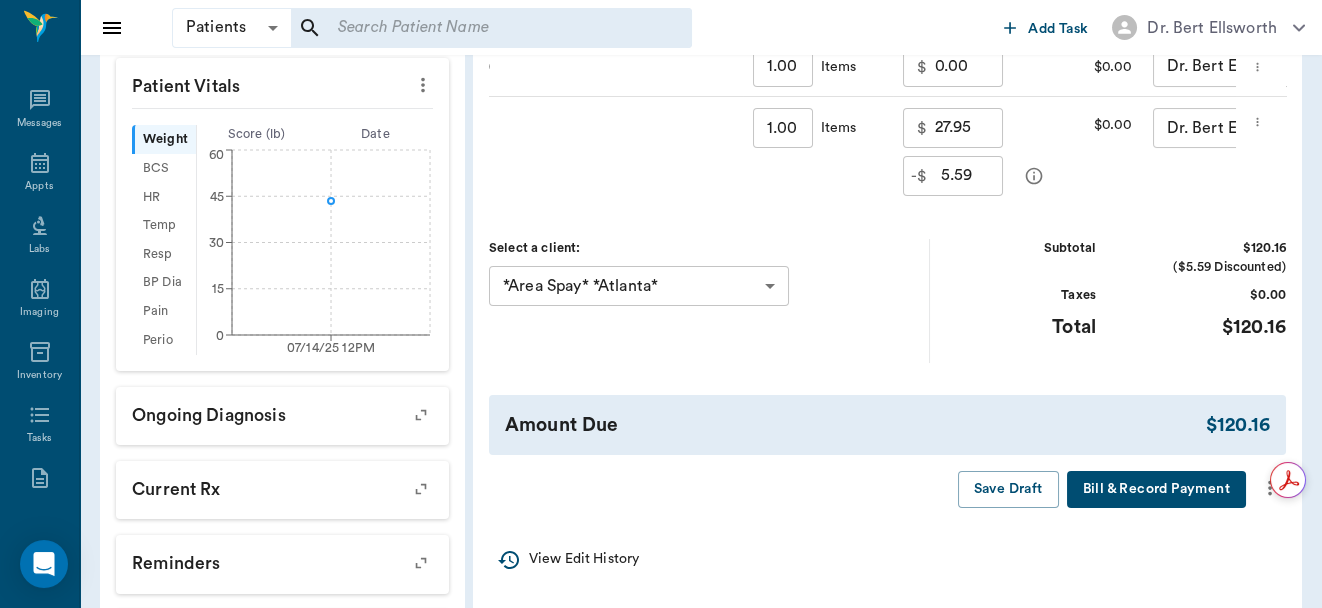 click on "5.59" at bounding box center (972, 176) 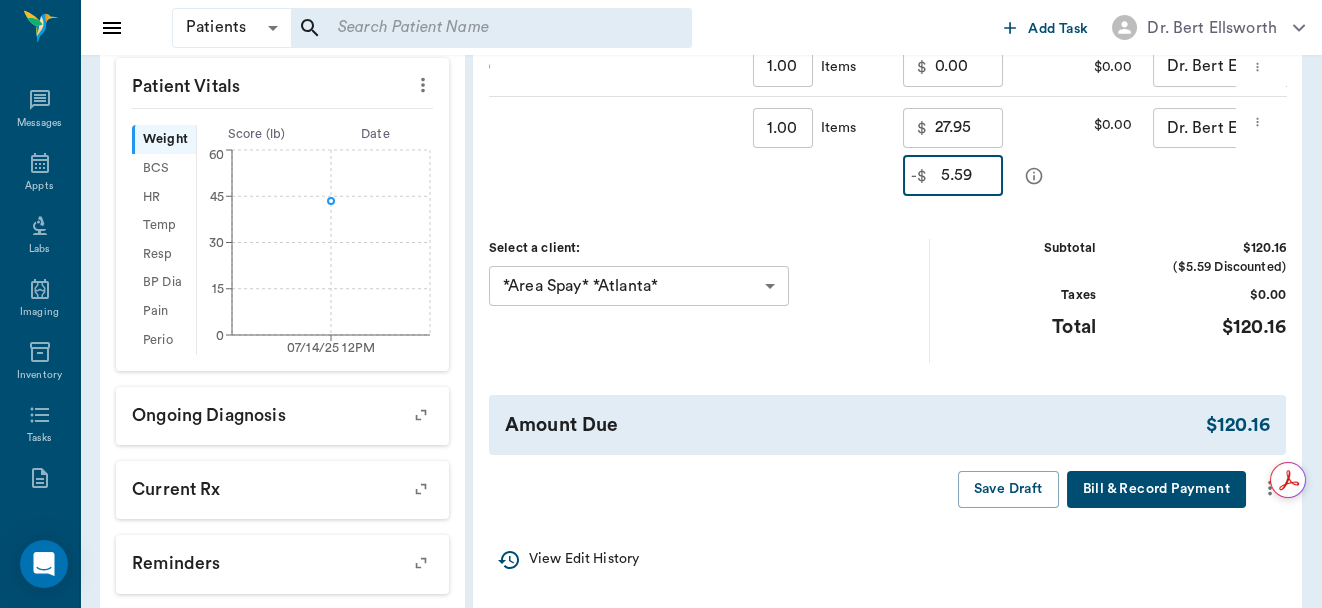 type on "5.59" 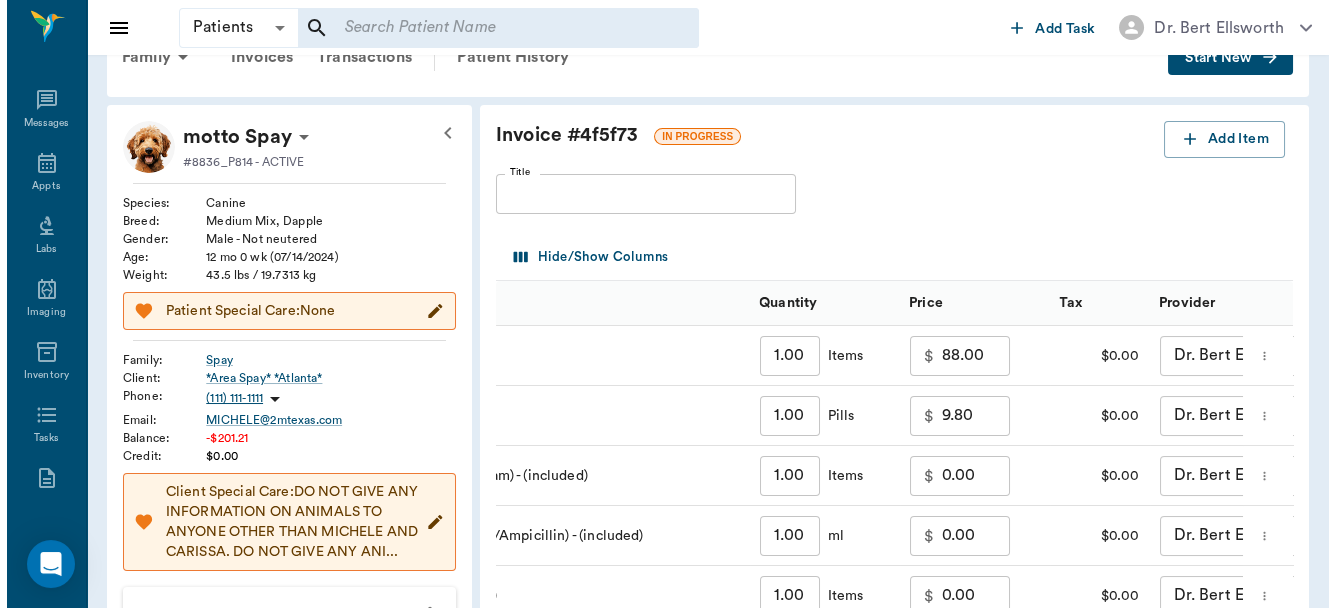scroll, scrollTop: 36, scrollLeft: 0, axis: vertical 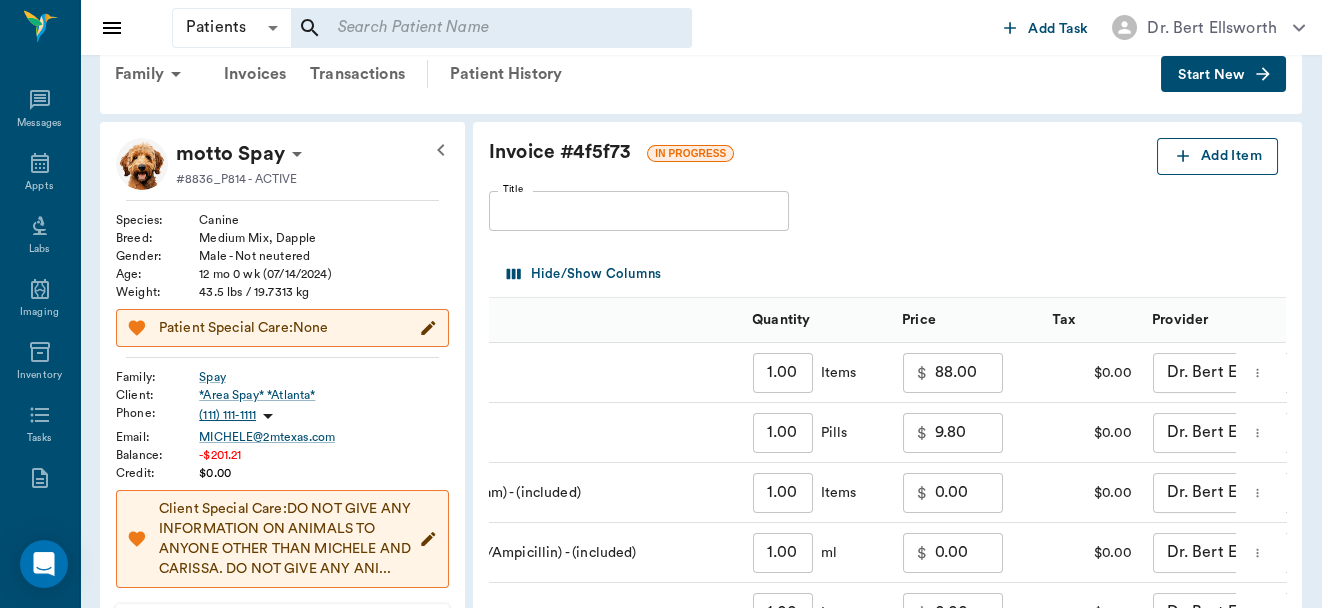 click on "Add Item" at bounding box center [1217, 156] 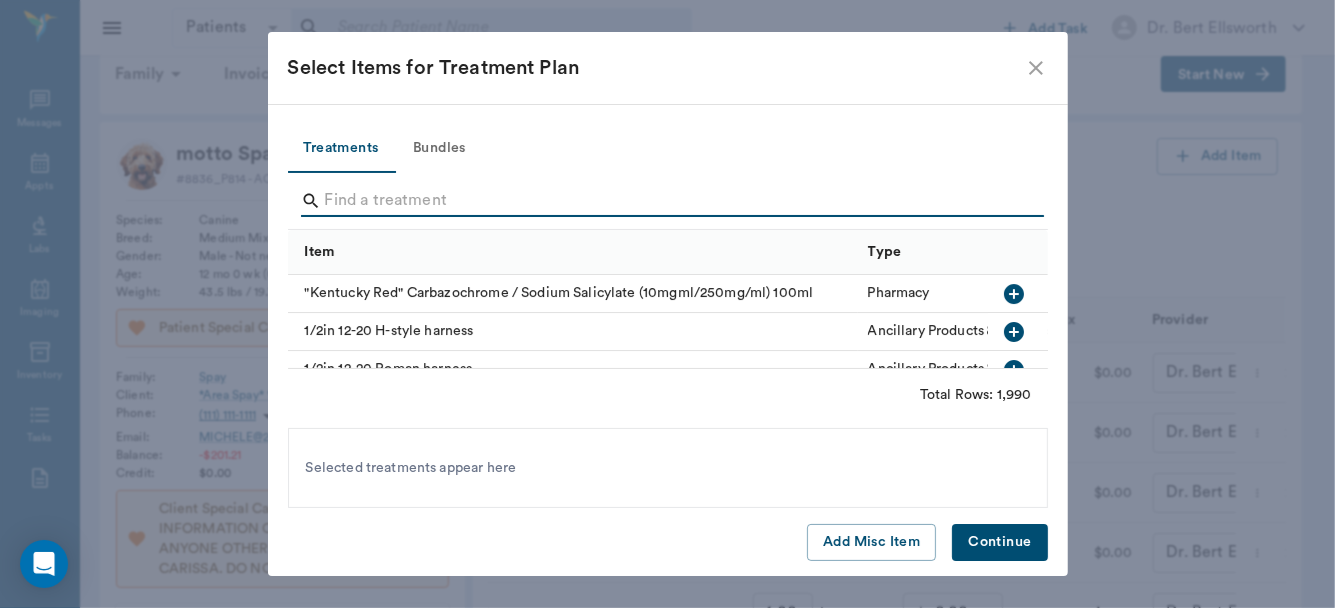 click at bounding box center (669, 201) 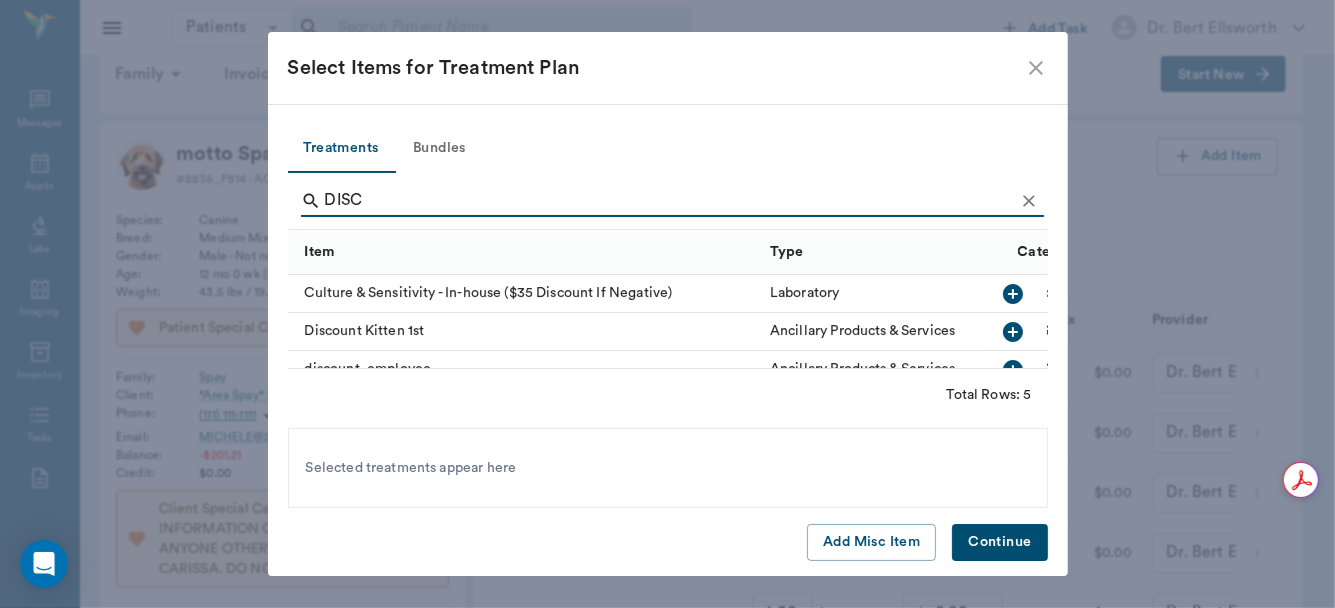type on "DISC" 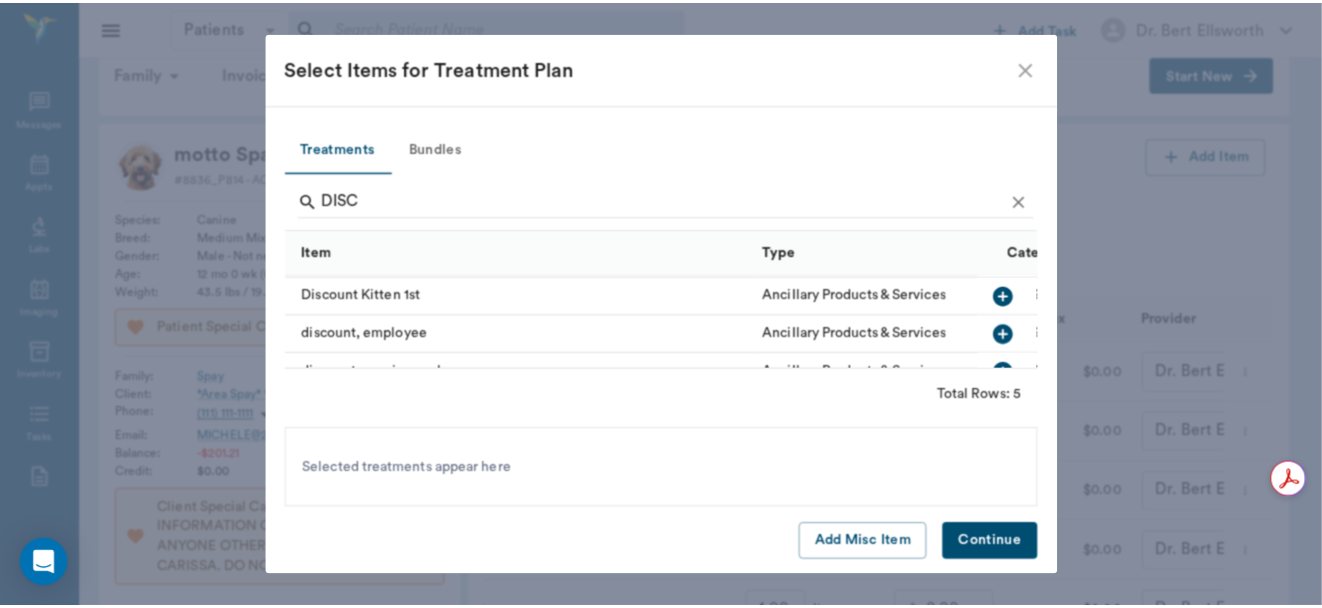 scroll, scrollTop: 0, scrollLeft: 0, axis: both 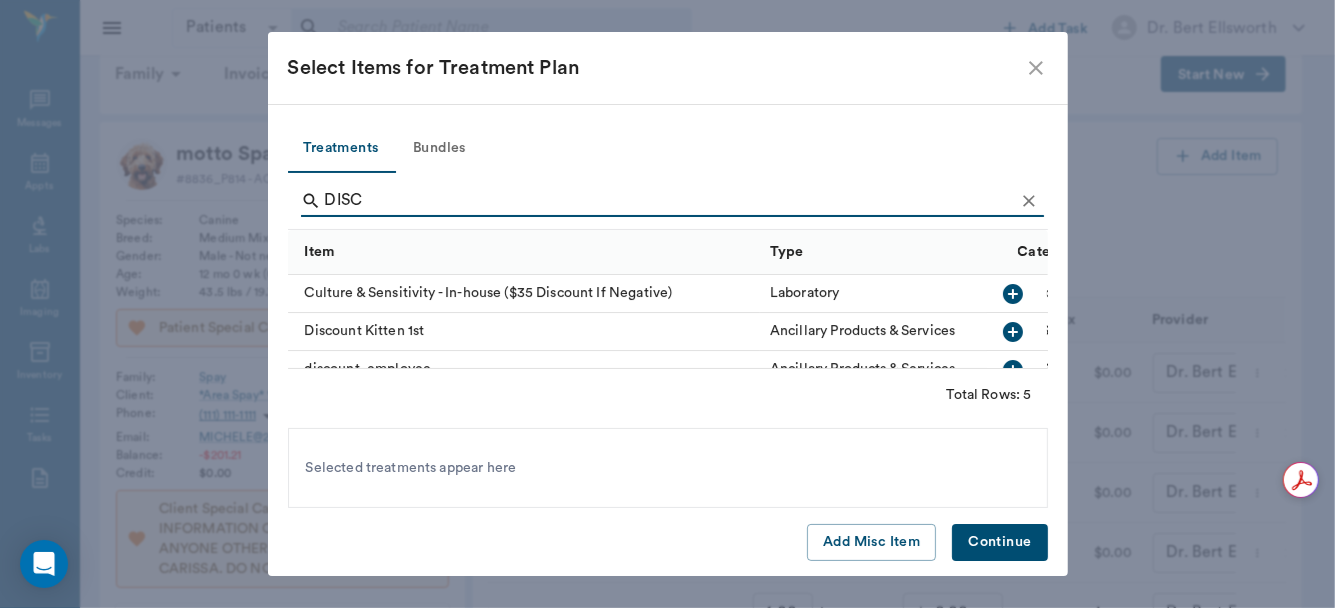 click on "DISC" at bounding box center (669, 201) 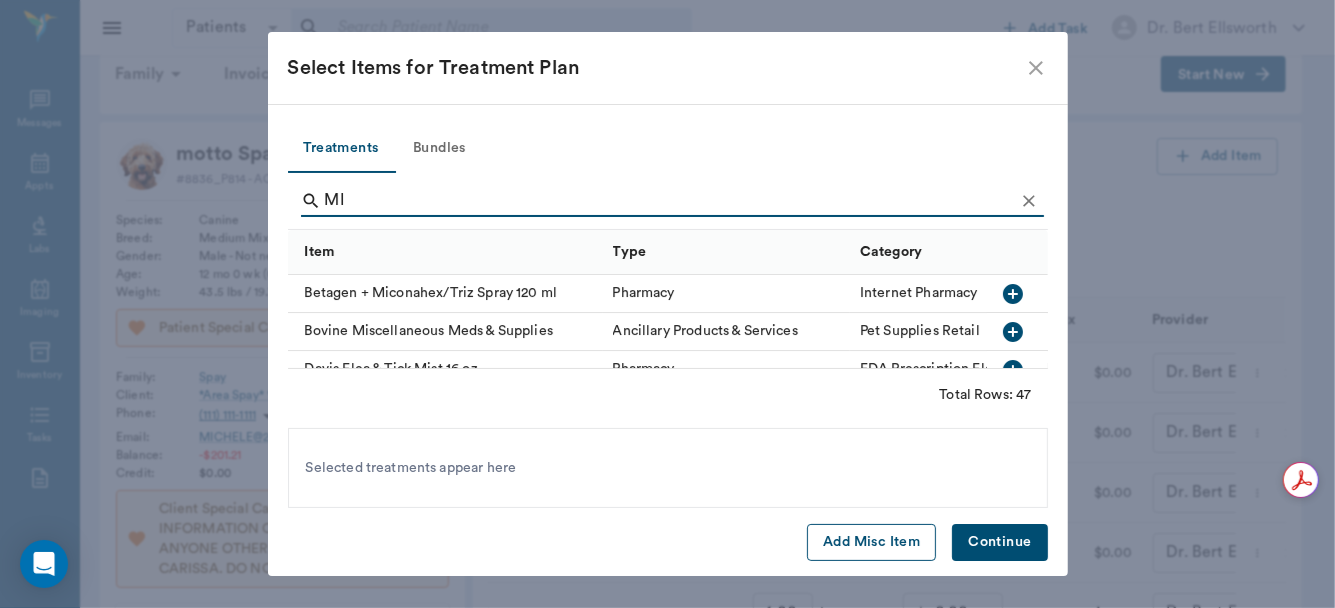 type on "MI" 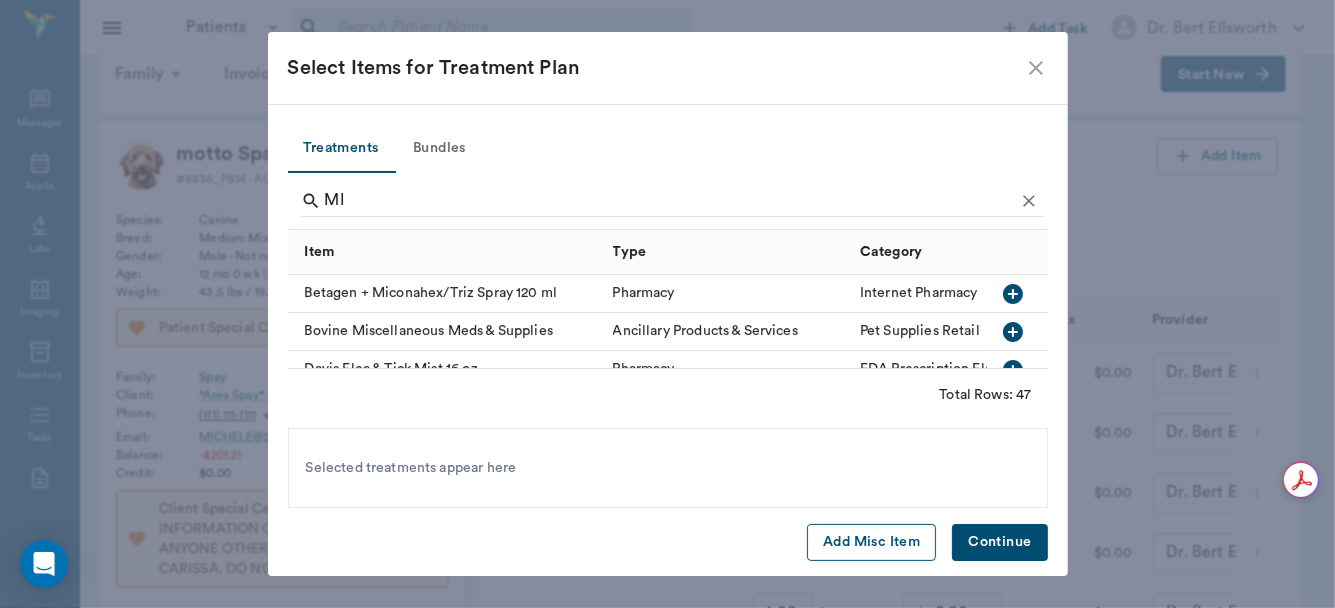click on "Add Misc Item" at bounding box center (871, 542) 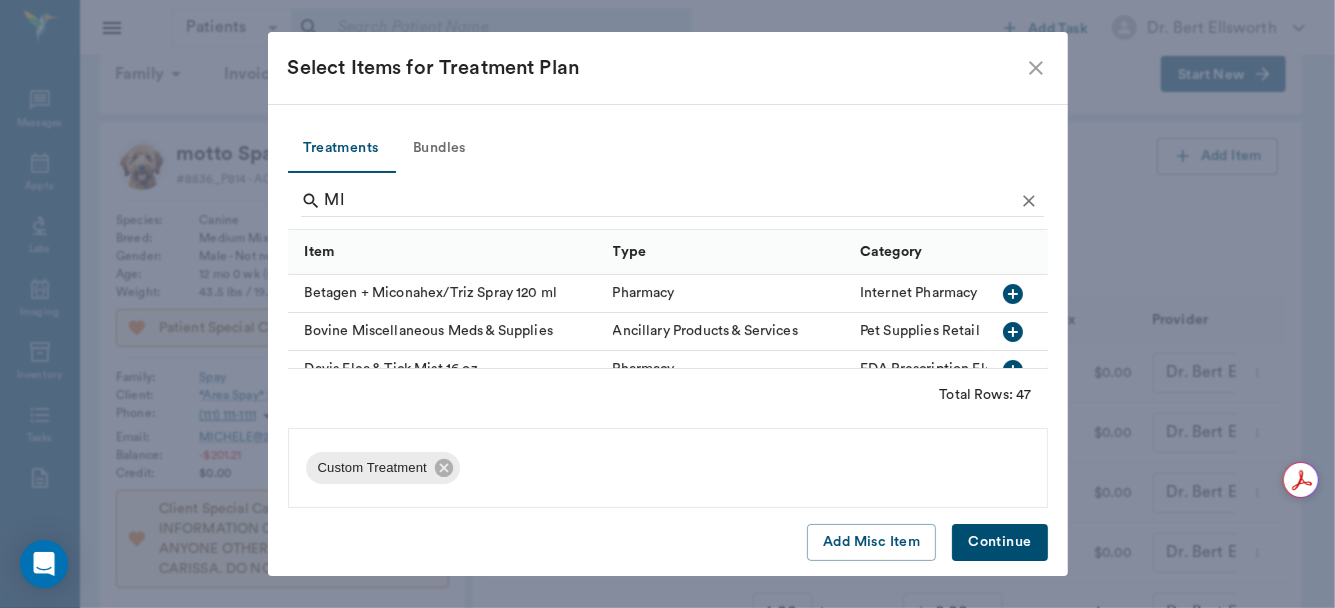 click on "Continue" at bounding box center [999, 542] 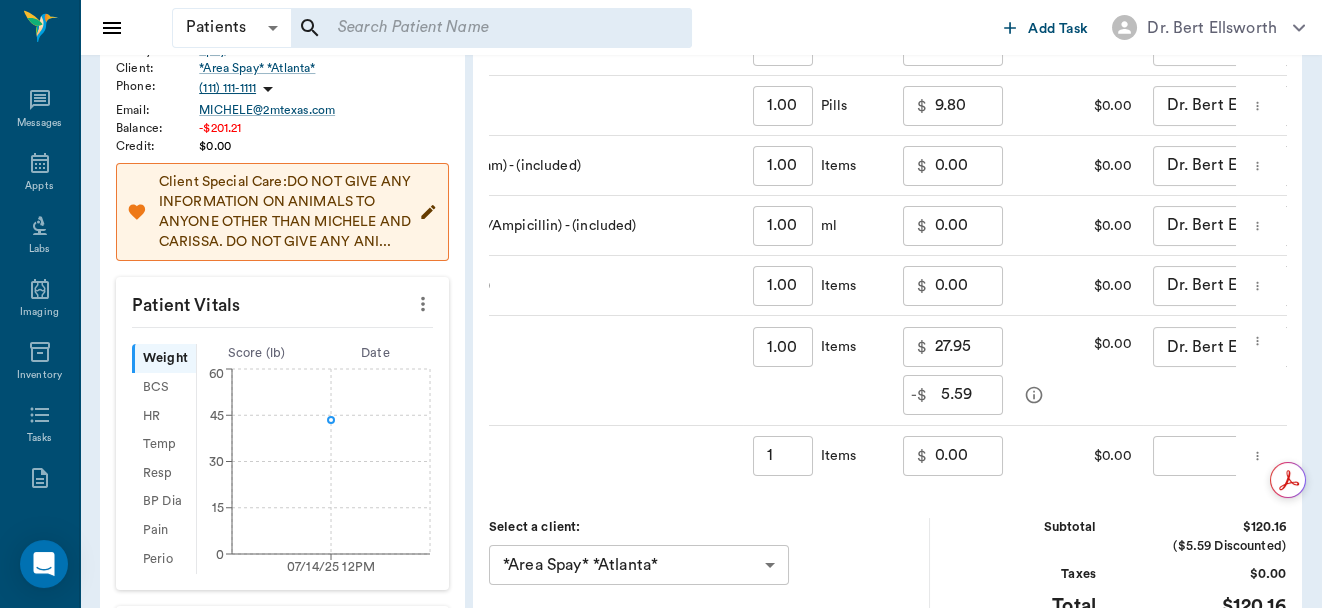 scroll, scrollTop: 400, scrollLeft: 0, axis: vertical 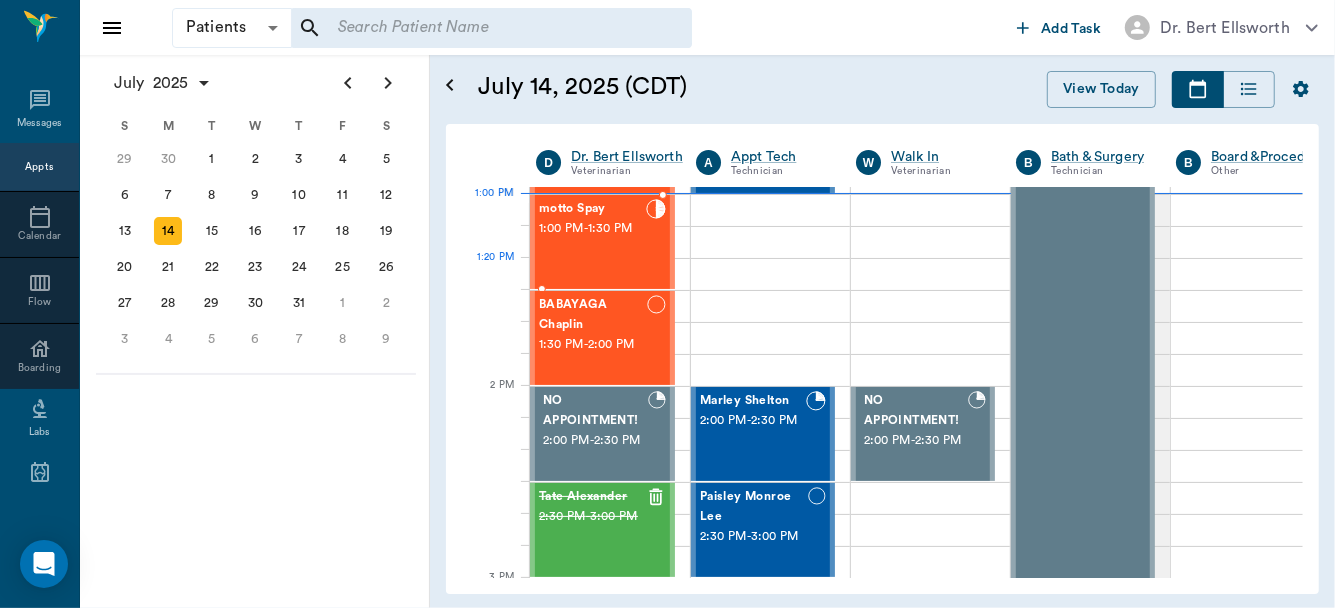 click on "motto Spay 1:00 PM  -  1:30 PM" at bounding box center (592, 242) 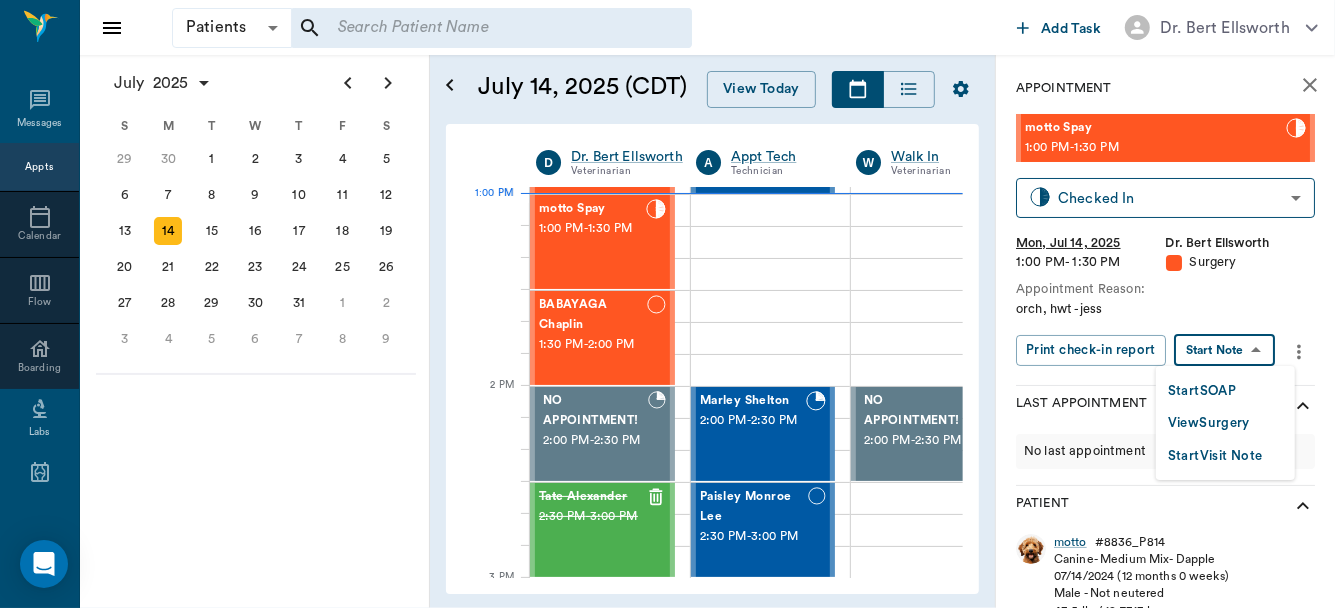click on "Patients Patients ​ ​ Add Task Dr. Bert Ellsworth Nectar Messages Appts Calendar Flow Boarding Labs Imaging Inventory Tasks Forms Staff Reports Lookup Settings July 2025 S M T W T F S Jun 1 2 3 4 5 6 7 8 9 10 11 12 13 14 15 16 17 18 19 20 21 22 23 24 25 26 27 28 29 30 Jul 1 2 3 4 5 6 7 8 9 10 11 12 S M T W T F S 29 30 Jul 1 2 3 4 5 6 7 8 9 10 11 12 13 14 15 16 17 18 19 20 21 22 23 24 25 26 27 28 29 30 31 Aug 1 2 3 4 5 6 7 8 9 S M T W T F S 27 28 29 30 31 Aug 1 2 3 4 5 6 7 8 9 10 11 12 13 14 15 16 17 18 19 20 21 22 23 24 25 26 27 28 29 30 31 Sep 1 2 3 4 5 6 July 14, 2025 (CDT) View Today July 2025 Today 14 Mon Jul 2025 D Dr. Bert Ellsworth Veterinarian A Appt Tech Technician W Walk In Veterinarian B Bath & Surgery Technician B Board &Procedures Other D Dr. Kindall Jones Veterinarian 8 AM 9 AM 10 AM 11 AM 12 PM 1 PM 2 PM 3 PM 4 PM 5 PM 6 PM 7 PM 8 PM 1:00 PM 1:40 PM Aura POINT 8:00 AM  -  8:30 AM DAISY MAE Robinson 8:30 AM  -  9:00 AM Sadie McCall 8:30 AM  -  9:00 AM NO APPOINTMENT! EMERGENCY ONLY! 9:00 AM" at bounding box center (667, 304) 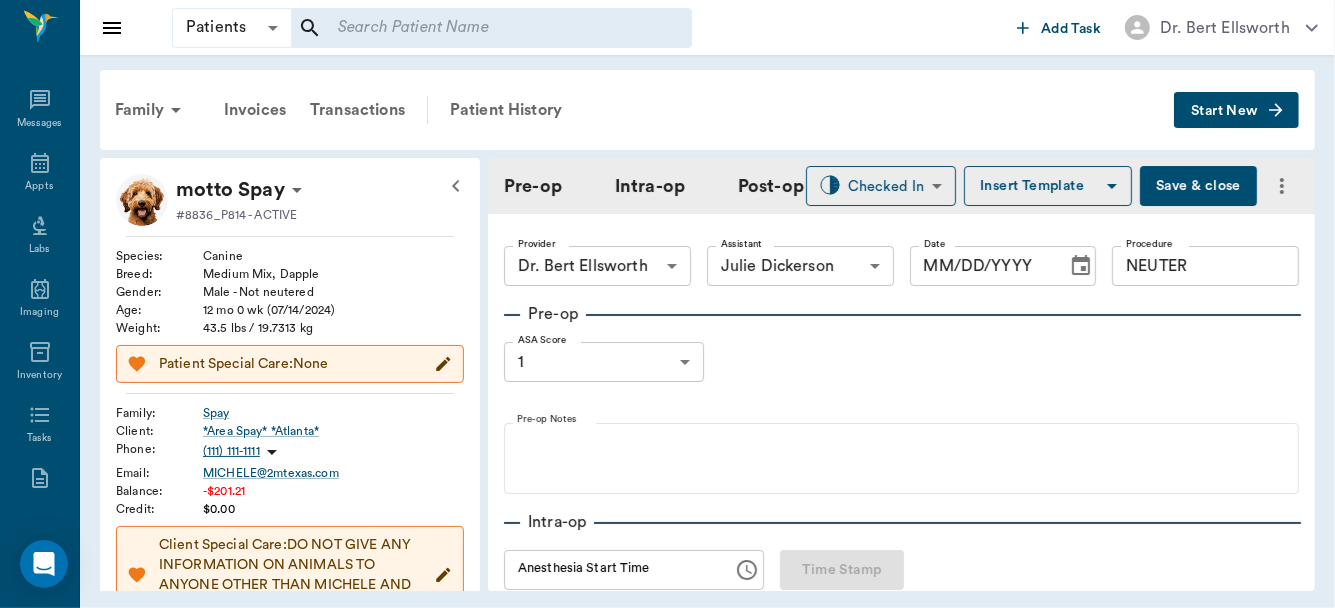 type on "63ec2f075fda476ae8351a4d" 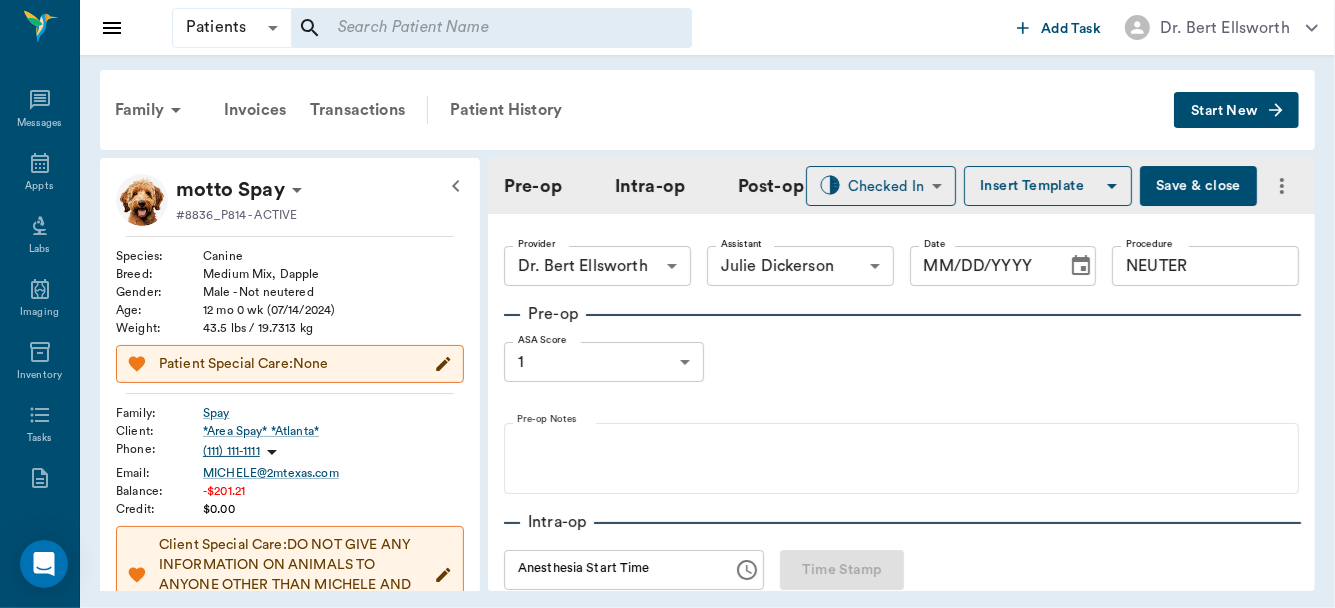 type on "63ec2e7e52e12b0ba117b124" 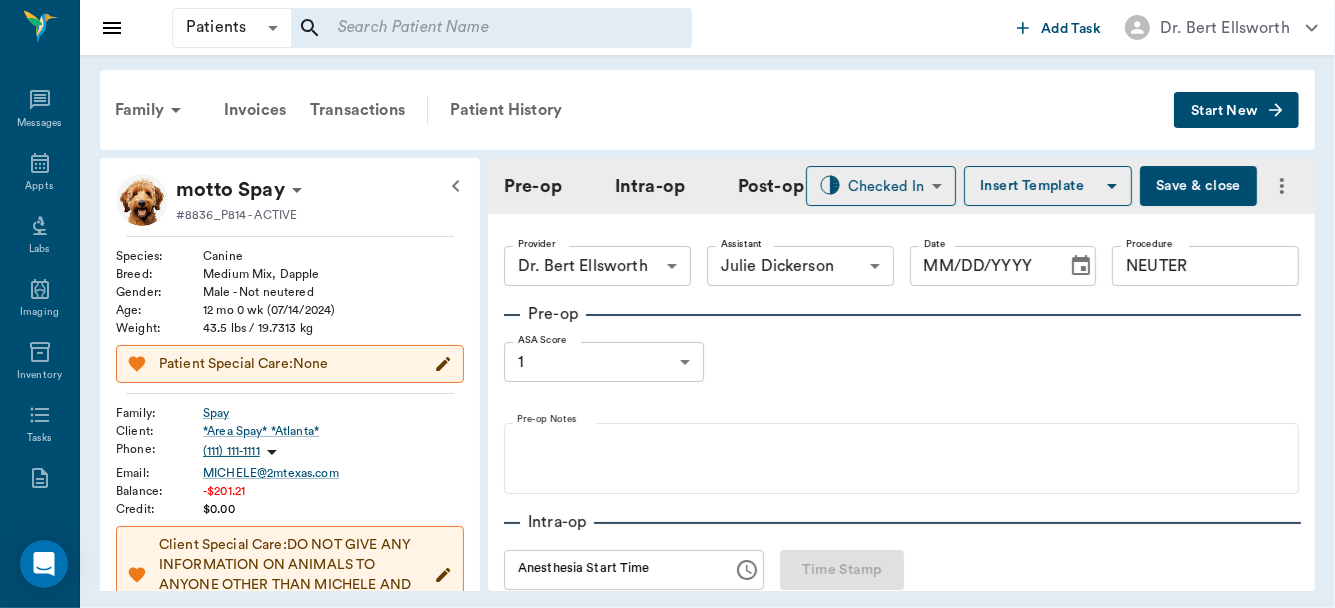 type on "12:53 PM" 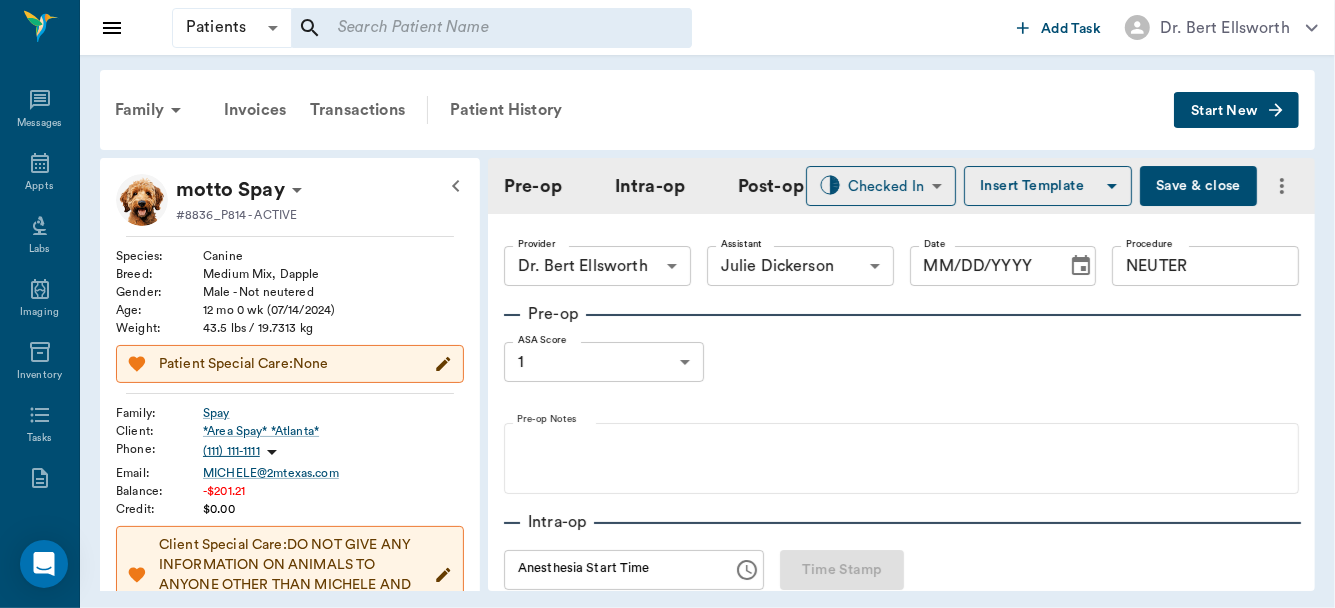 type on "12:55 PM" 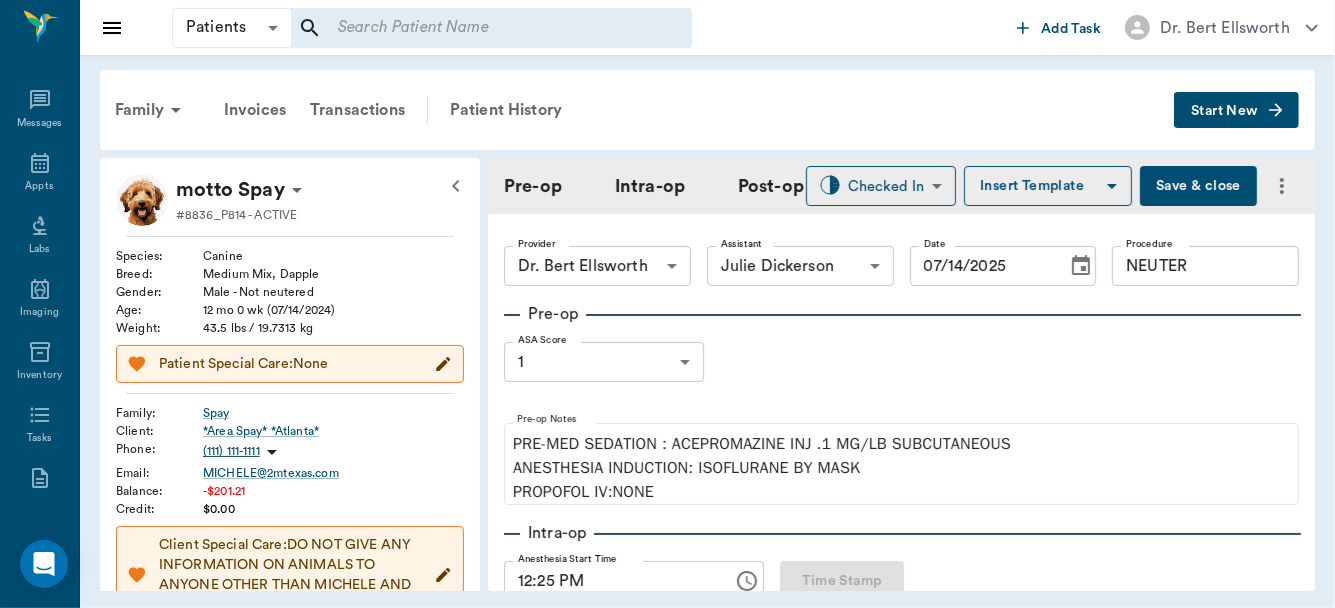 scroll, scrollTop: 379, scrollLeft: 0, axis: vertical 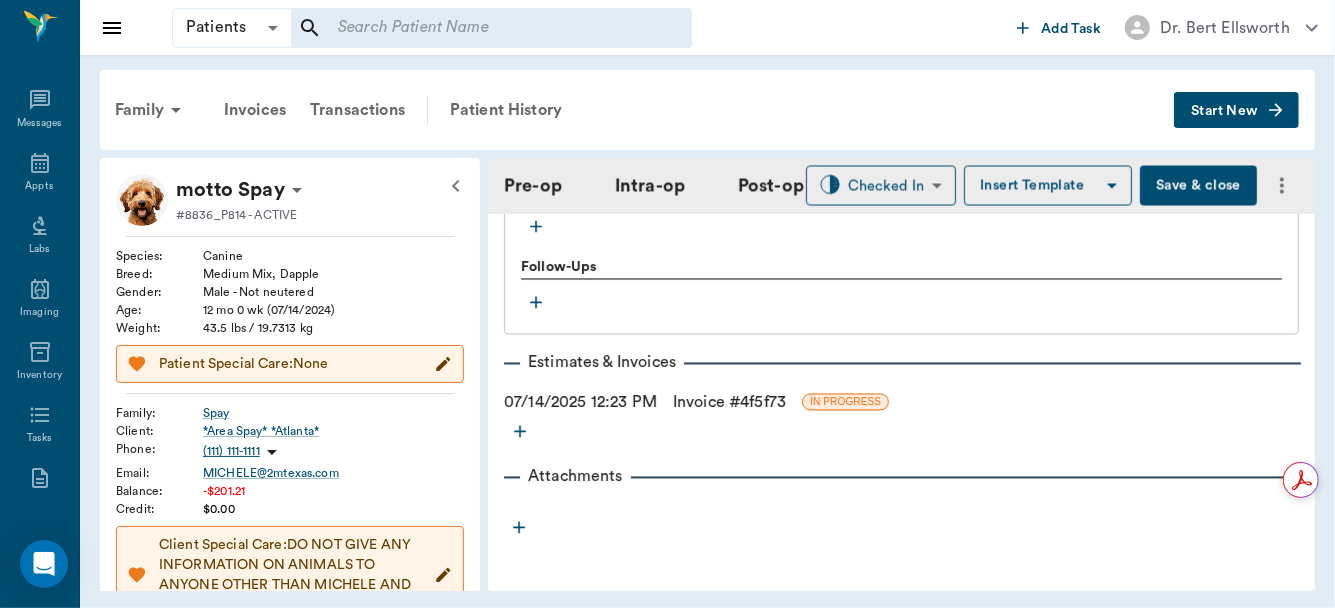 click on "Invoice # 4f5f73" at bounding box center [729, 403] 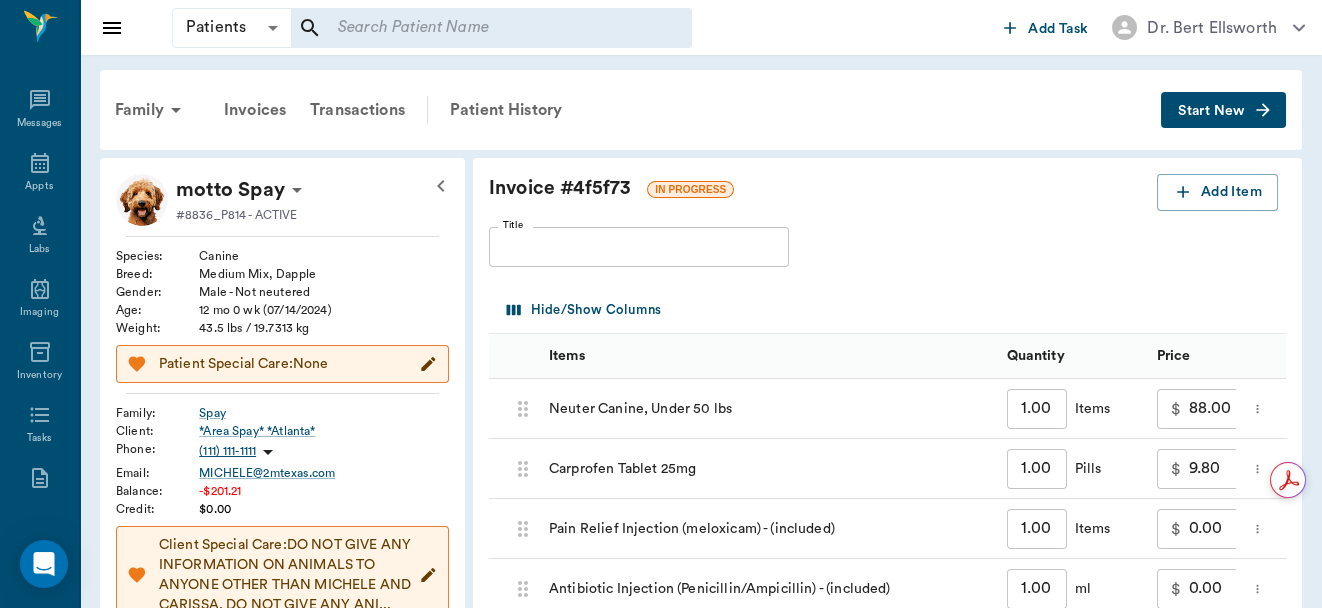 scroll, scrollTop: 531, scrollLeft: 0, axis: vertical 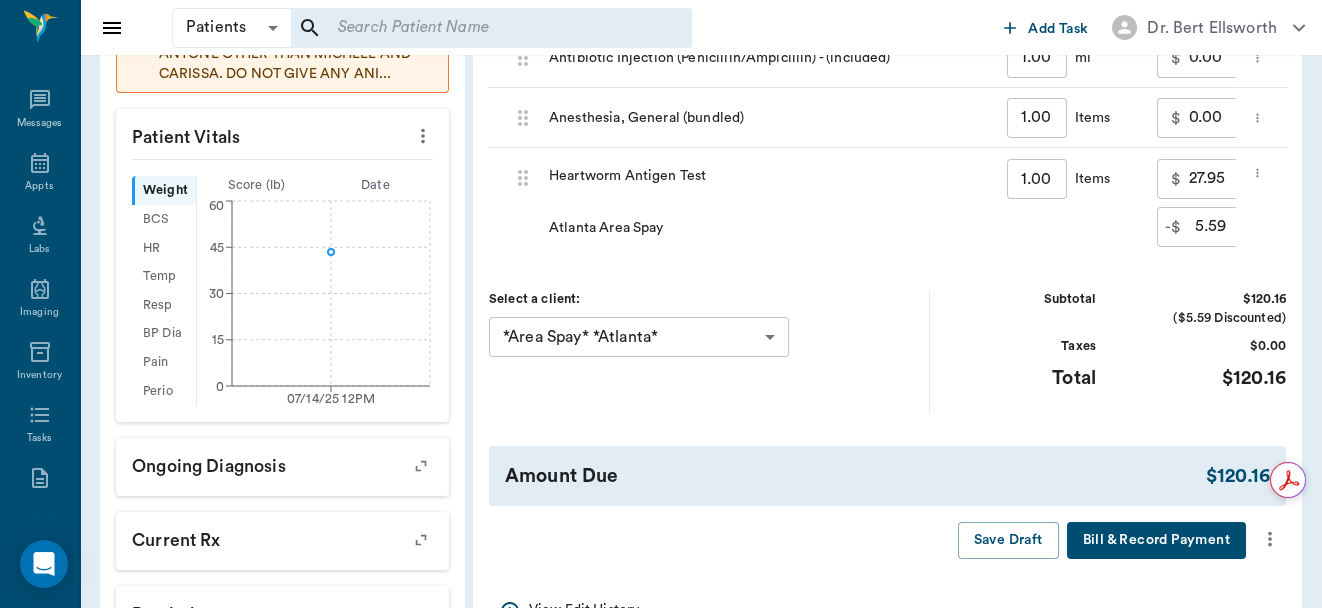 click on "Family Invoices Transactions Patient History Start New motto Spay #8836_P814    -    ACTIVE   Species : Canine Breed : Medium Mix, Dapple Gender : Male - Not neutered Age : 12 mo 0 wk (07/14/2024) Weight : 43.5 lbs / 19.7313 kg Patient Special Care:  None Family : Spay Client : *Area Spay* *Atlanta* Phone : (111) 111-1111 Email : MICHELE@2mtexas.com Balance : -$201.21 Credit : $0.00 Client Special Care:  DO NOT GIVE ANY INFORMATION ON ANIMALS TO ANYONE OTHER THAN MICHELE AND CARISSA. DO NOT GIVE ANY ANI... Patient Vitals Weight BCS HR Temp Resp BP Dia Pain Perio Score ( lb ) Date 07/14/25 12PM 0 15 30 45 60 Ongoing diagnosis Current Rx Reminders Upcoming appointments Schedule Appointment Invoice # 4f5f73 IN PROGRESS Add Item Title Title Hide/Show Columns   Items Quantity Price Tax Provider 68753ce2df0b7a44f8f1bdab Neuter Canine, Under 50 lbs 1.00 ​ Items $ 88.00 ​ $0.00 Dr. Bert Ellsworth none-63ec2f075fda476ae8351a4d ​ 68753ce2b68b3a4cf0ca20d3 Carprofen Tablet 25mg 1.00 ​ Pills $ 9.80 ​ $0.00 ​" at bounding box center (701, 172) 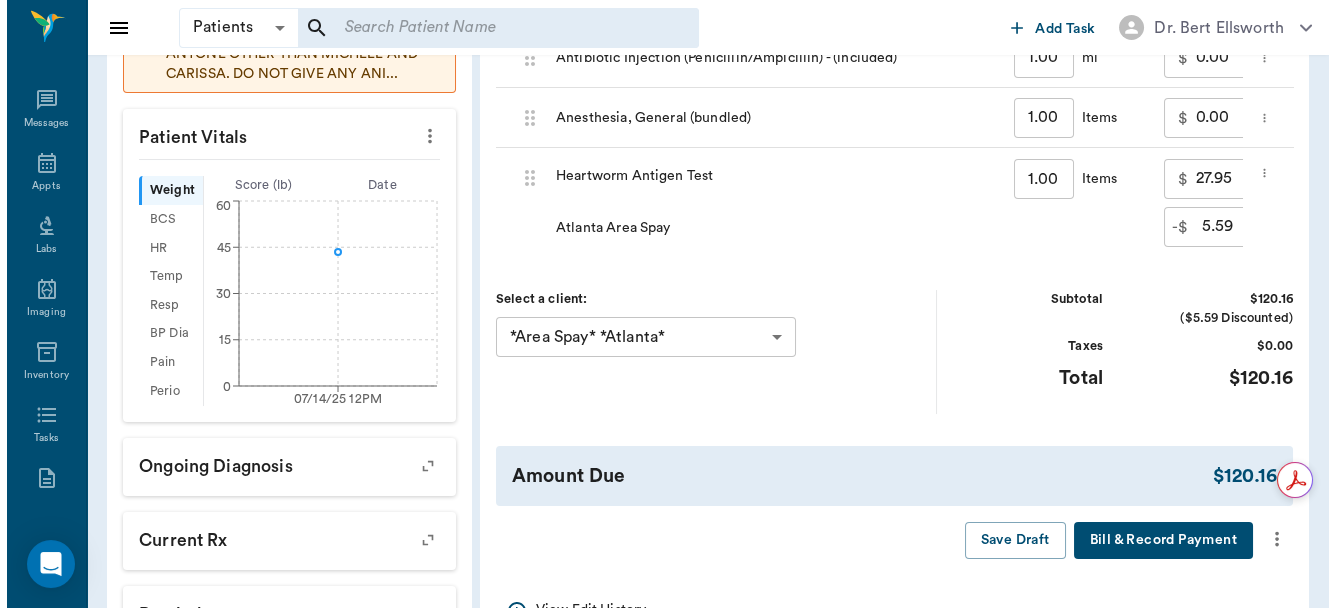 scroll, scrollTop: 0, scrollLeft: 0, axis: both 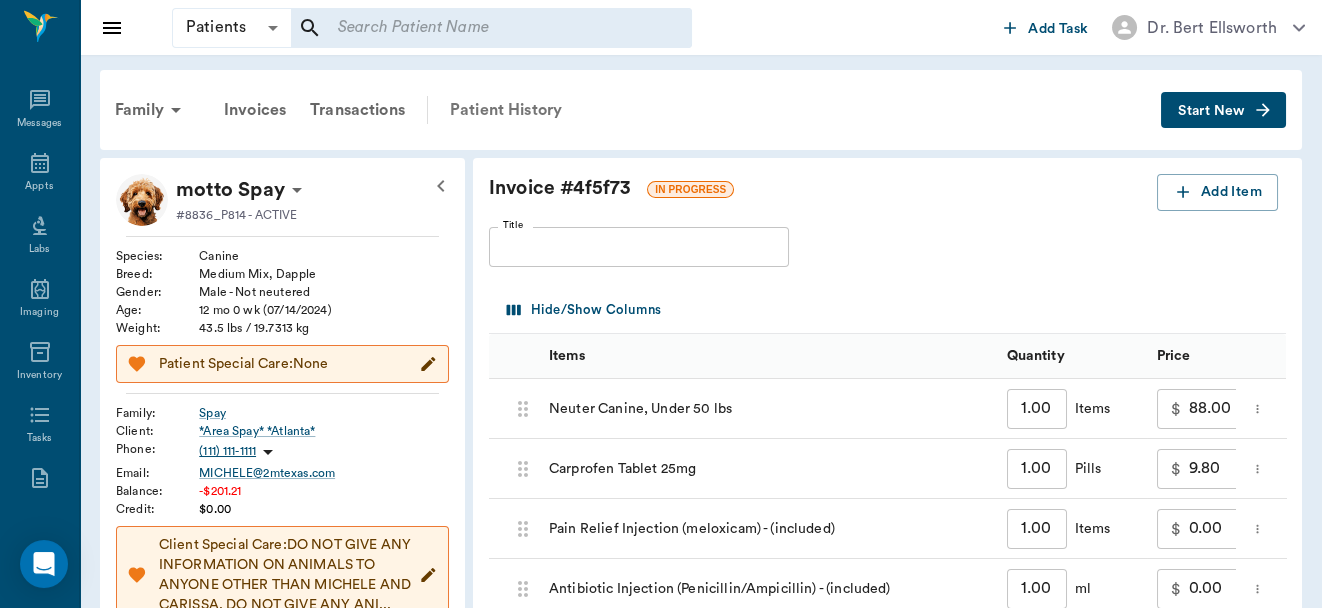 click on "Patient History" at bounding box center (506, 110) 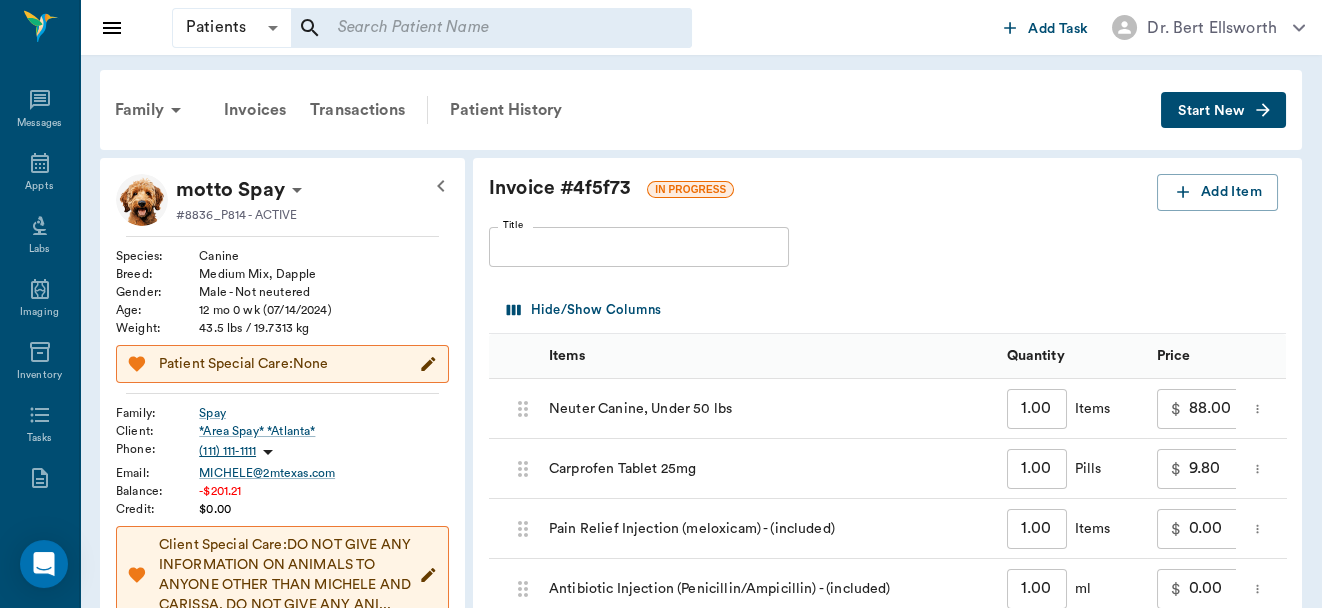 click on "Family Invoices Transactions Patient History" at bounding box center (632, 110) 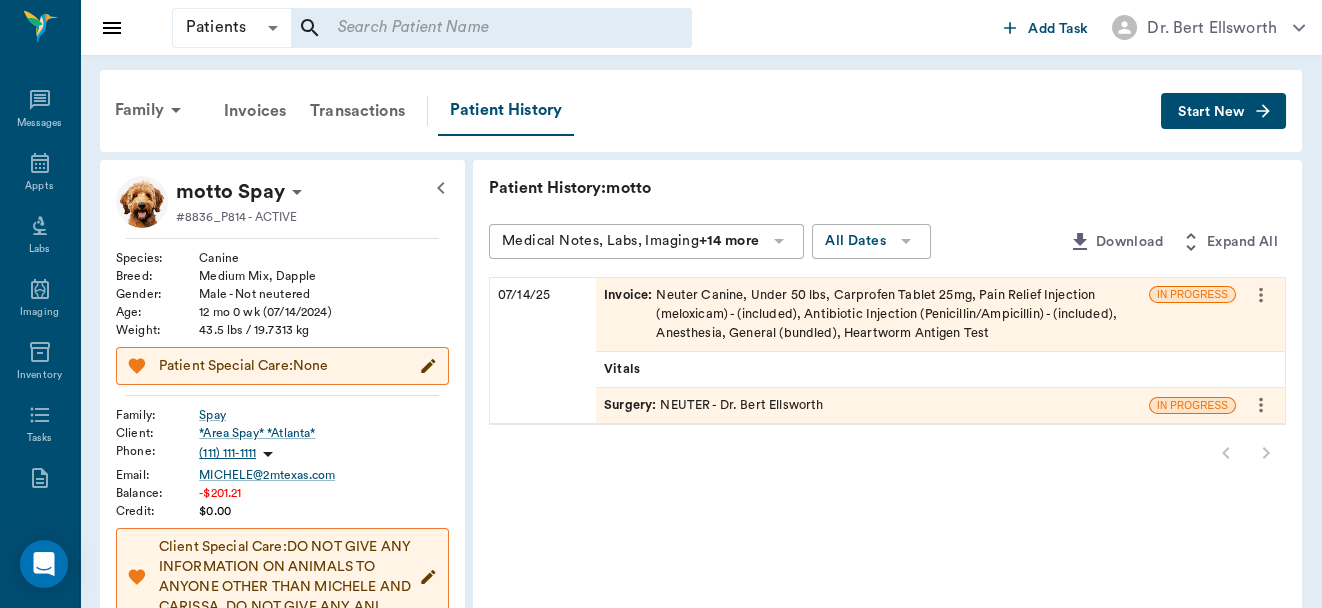 click on "Surgery :" at bounding box center [632, 405] 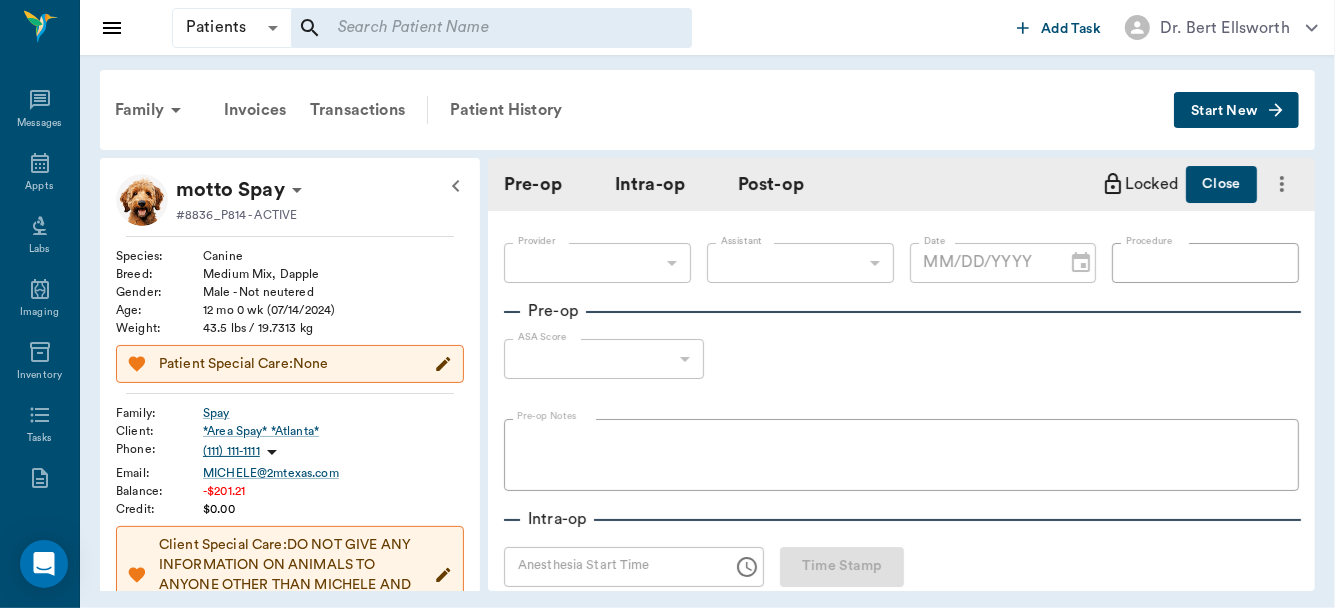 scroll, scrollTop: 379, scrollLeft: 0, axis: vertical 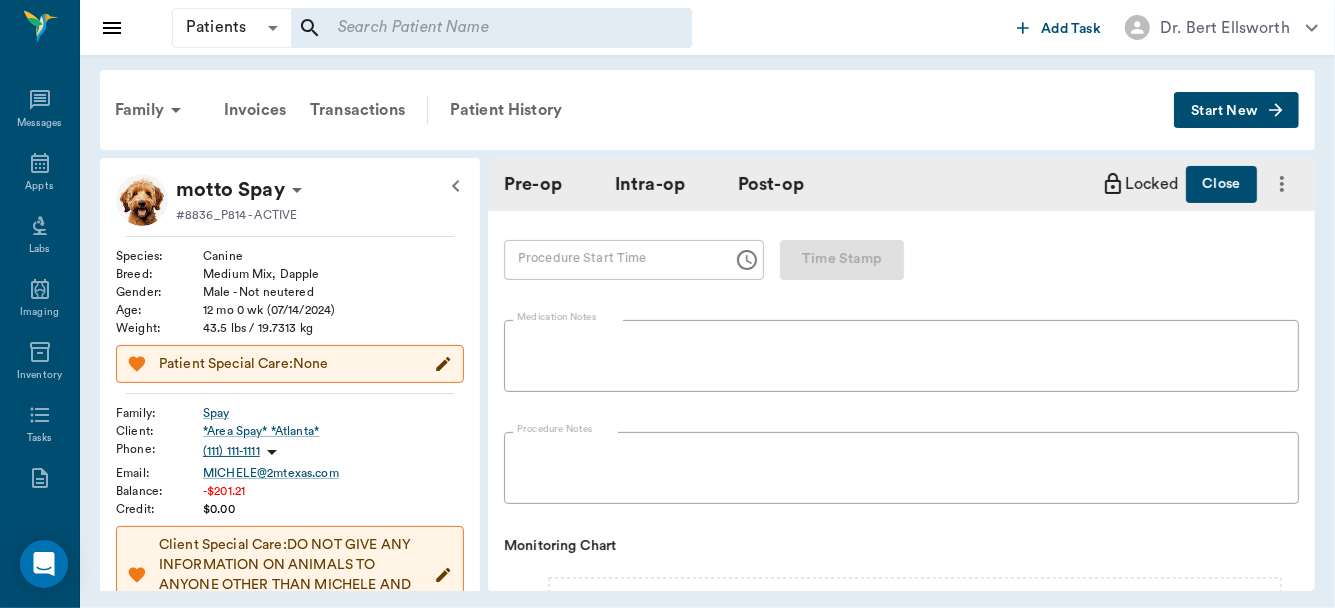 type on "63ec2f075fda476ae8351a4d" 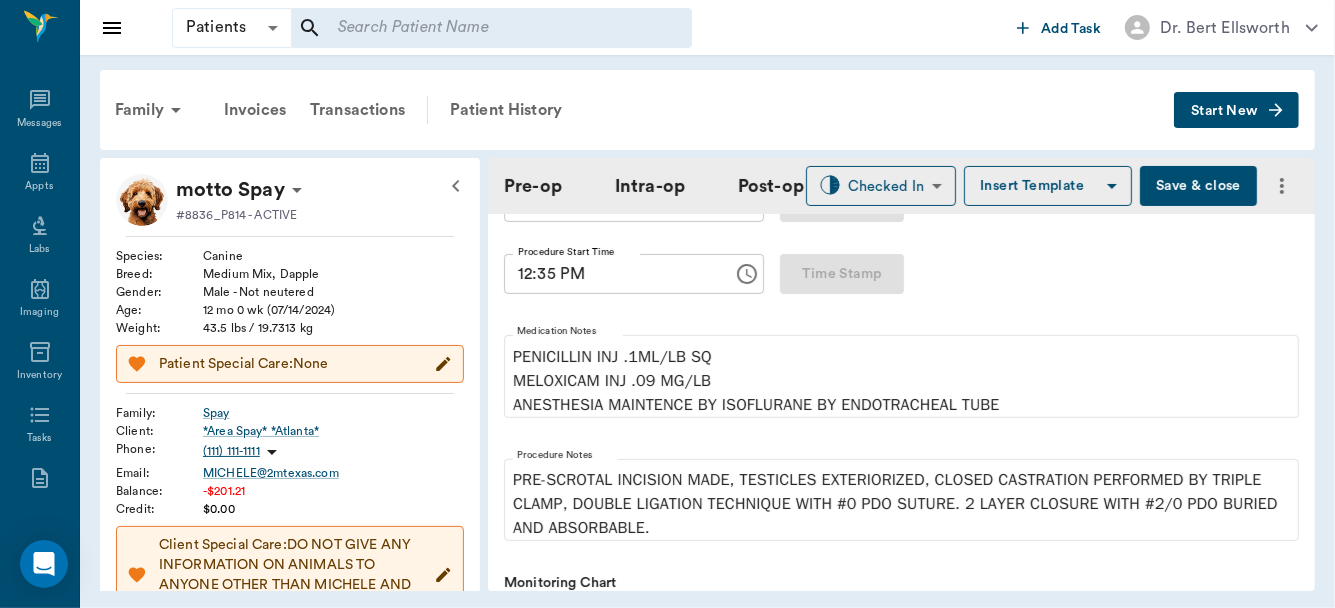 scroll, scrollTop: 816, scrollLeft: 0, axis: vertical 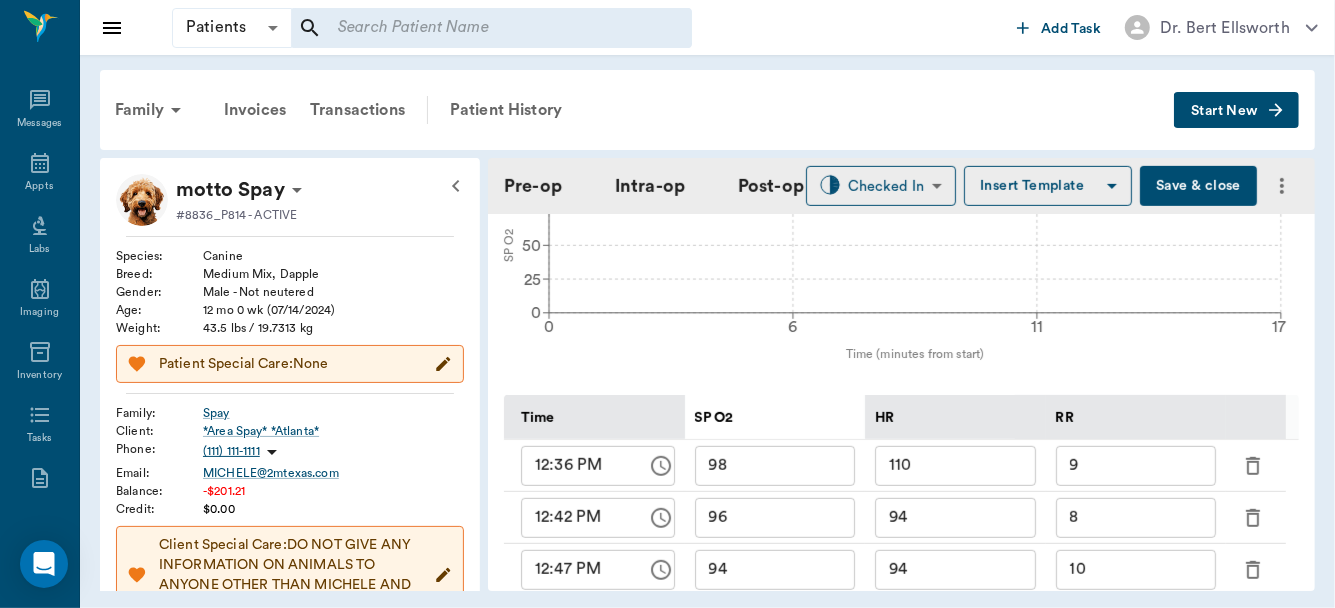 type on "07/14/2025" 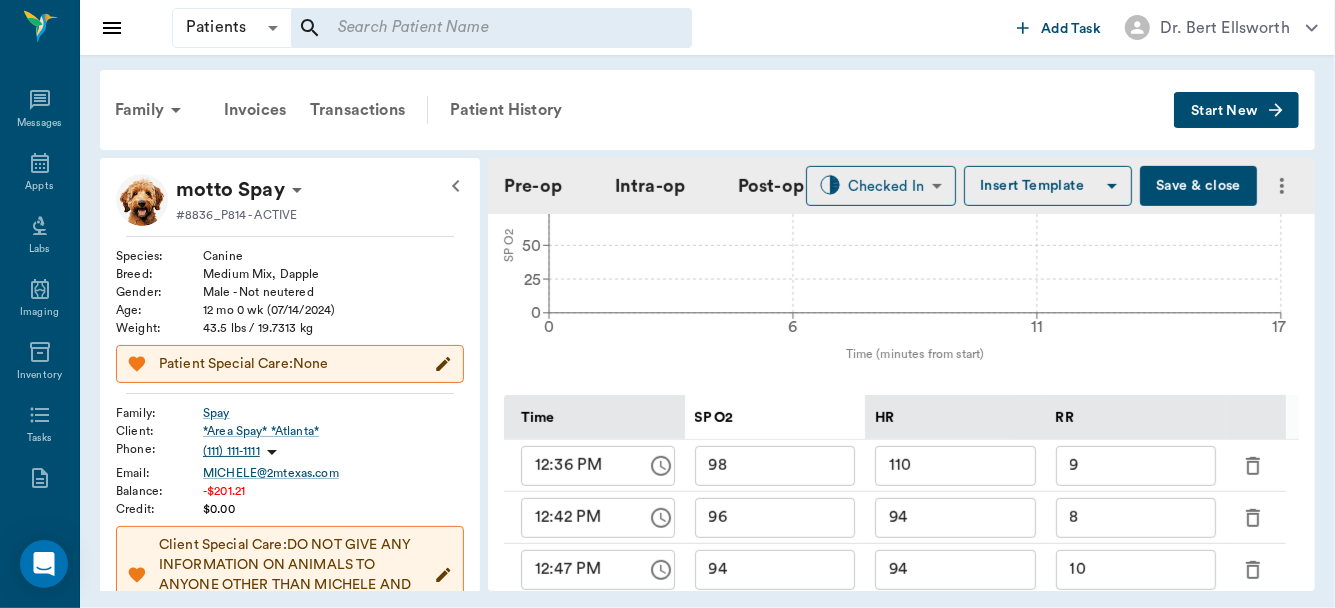 type on "12:35 PM" 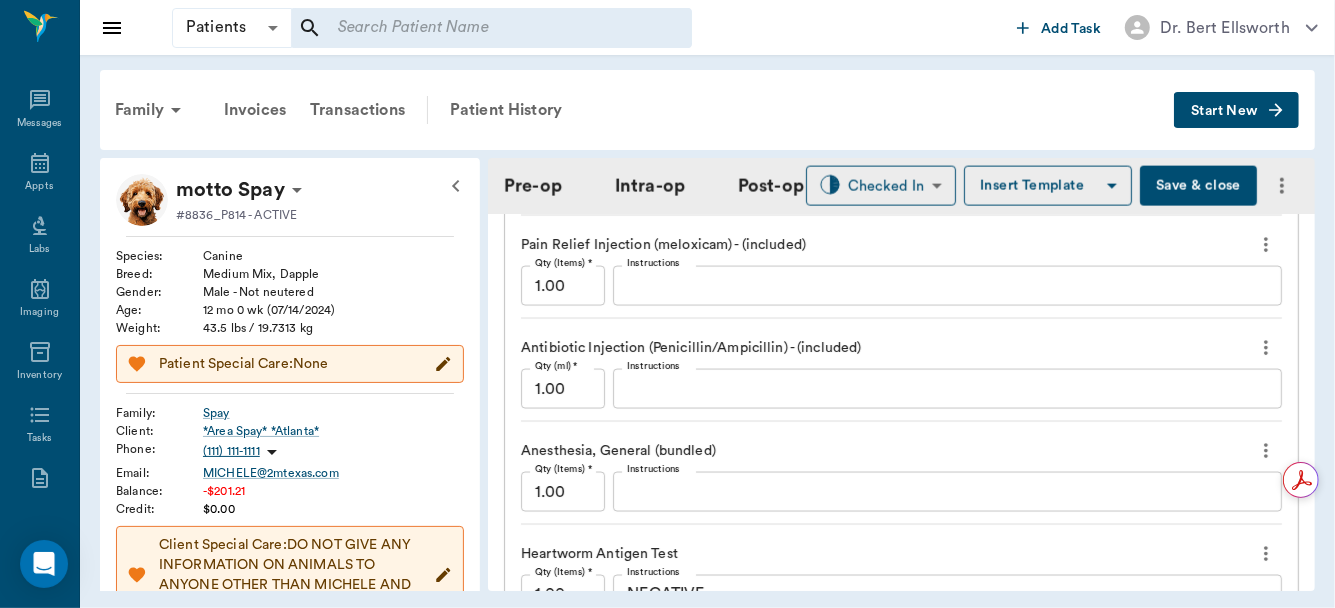 scroll, scrollTop: 2334, scrollLeft: 0, axis: vertical 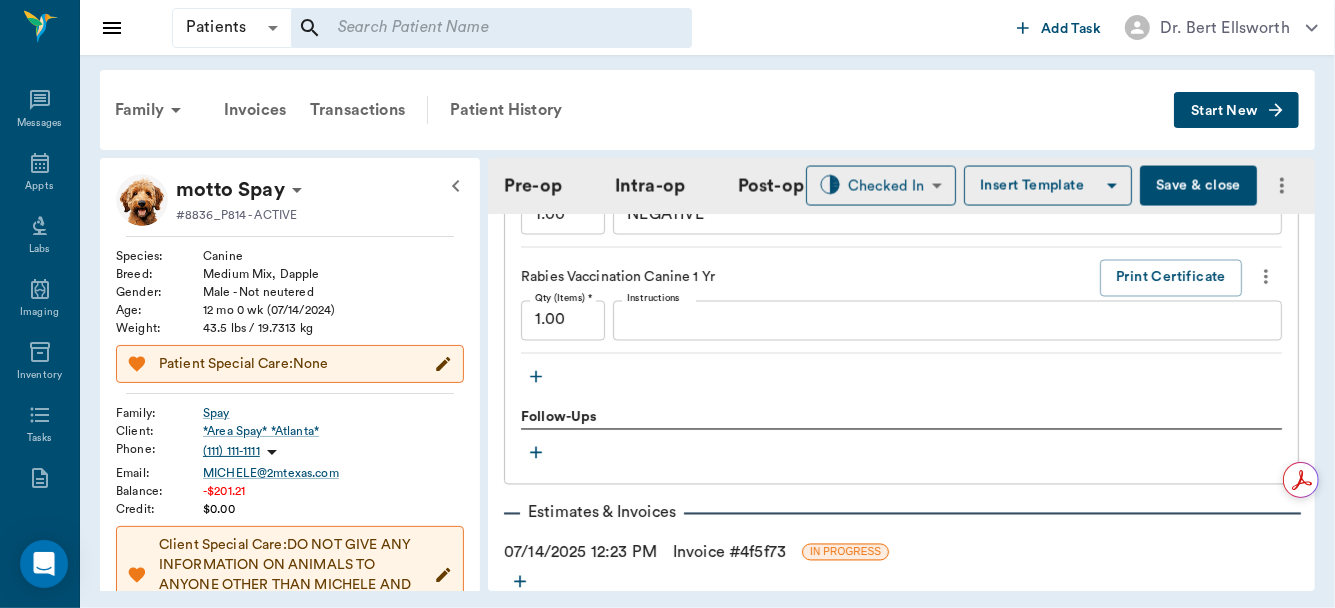 click 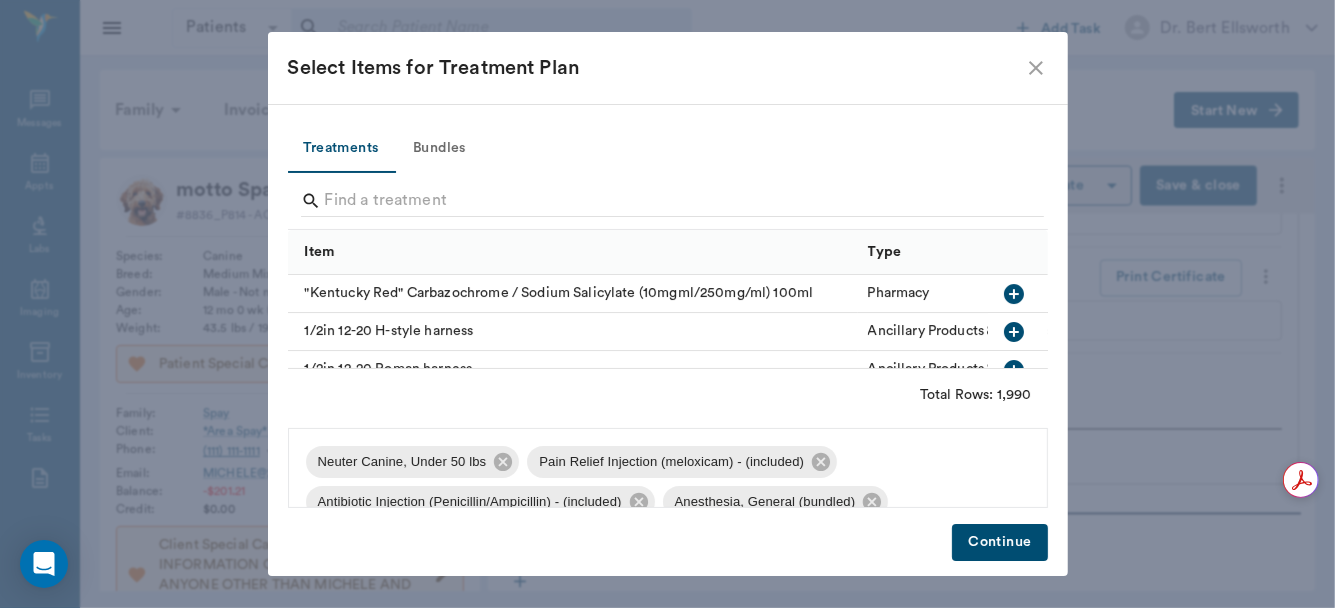 scroll, scrollTop: 36, scrollLeft: 0, axis: vertical 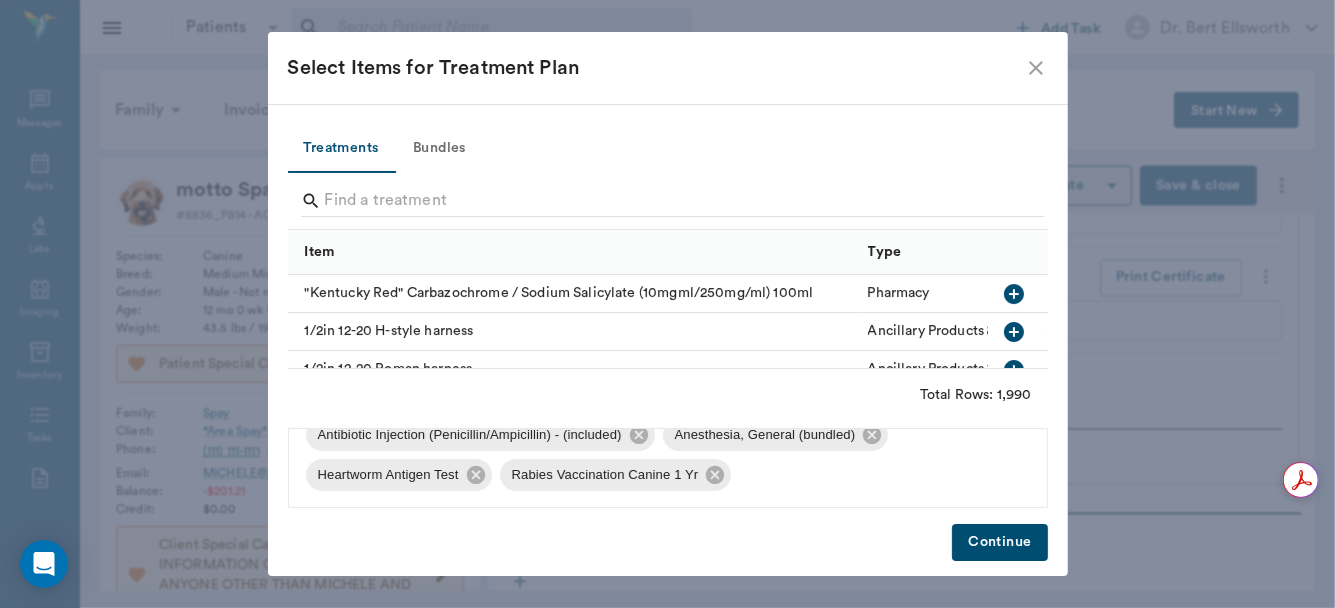 click 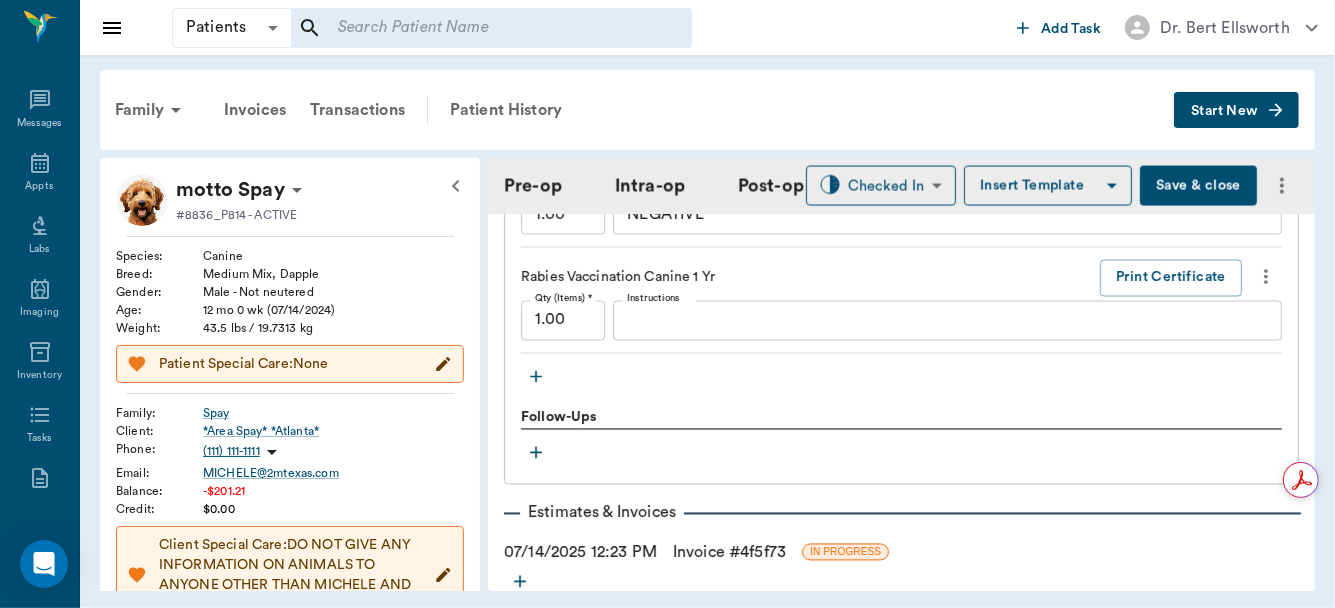 click 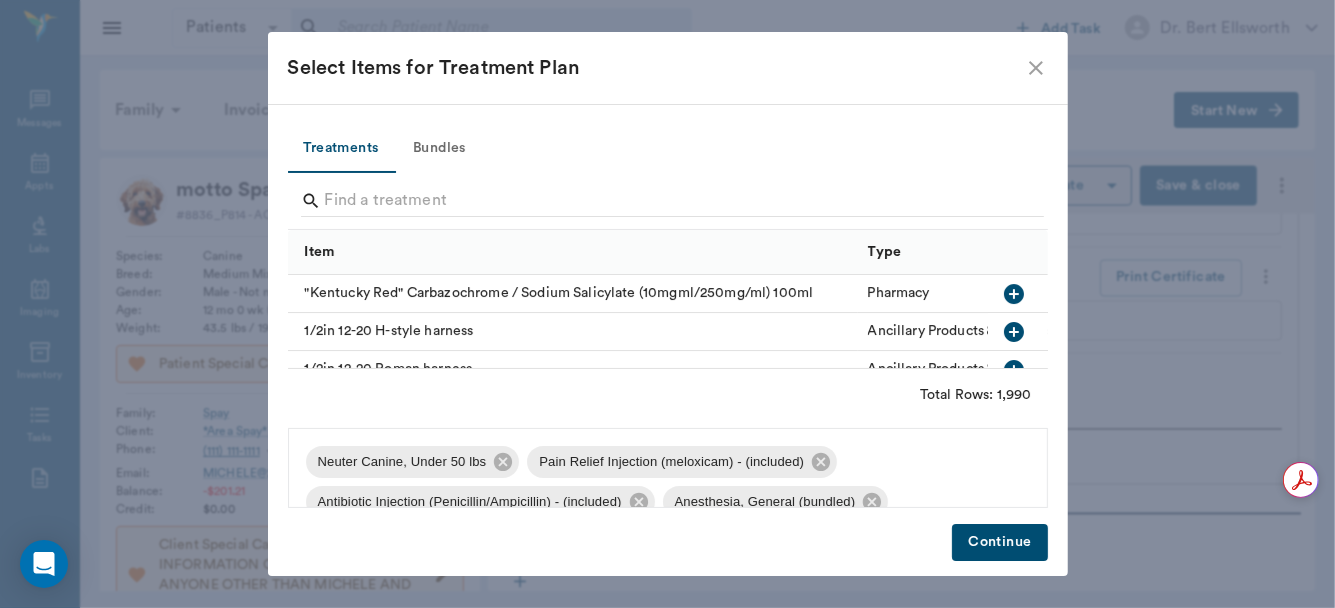 drag, startPoint x: 528, startPoint y: 401, endPoint x: 580, endPoint y: 382, distance: 55.362442 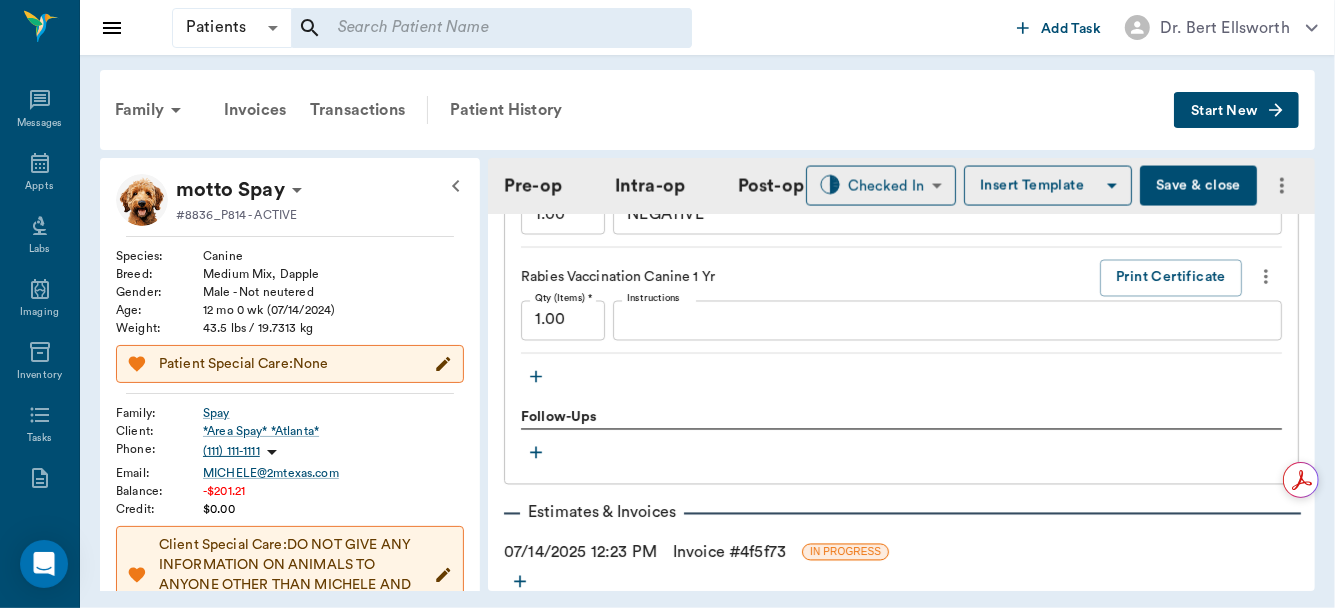 click on "Family Invoices Transactions Patient History Start New motto Spay #8836_P814    -    ACTIVE   Species : Canine Breed : Medium Mix, Dapple Gender : Male - Not neutered Age : 12 mo 0 wk (07/14/2024) Weight : 43.5 lbs / 19.7313 kg Patient Special Care:  None Family : Spay Client : *Area Spay* *Atlanta* Phone : (111) 111-1111 Email : MICHELE@2mtexas.com Balance : -$201.21 Credit : $0.00 Client Special Care:  DO NOT GIVE ANY INFORMATION ON ANIMALS TO ANYONE OTHER THAN MICHELE AND CARISSA. DO NOT GIVE ANY ANI... Patient Vitals Weight BCS HR Temp Resp BP Dia Pain Perio Score ( lb ) Date 07/14/25 12PM 0 15 30 45 60 Ongoing diagnosis Current Rx Reminders Upcoming appointments Schedule Appointment Pre-op Intra-op Post-op Checked In CHECKED_IN ​ Insert Template  Save & close Provider Dr. Bert Ellsworth 63ec2f075fda476ae8351a4d Provider Assistant Julie Dickerson 63ec2e7e52e12b0ba117b124 Assistant Date 07/14/2025 Date Procedure NEUTER Procedure Pre-op ASA Score 1 1 ASA Score Pre-op Notes PROPOFOL IV:NONE Intra-op 0 6" at bounding box center [707, 330] 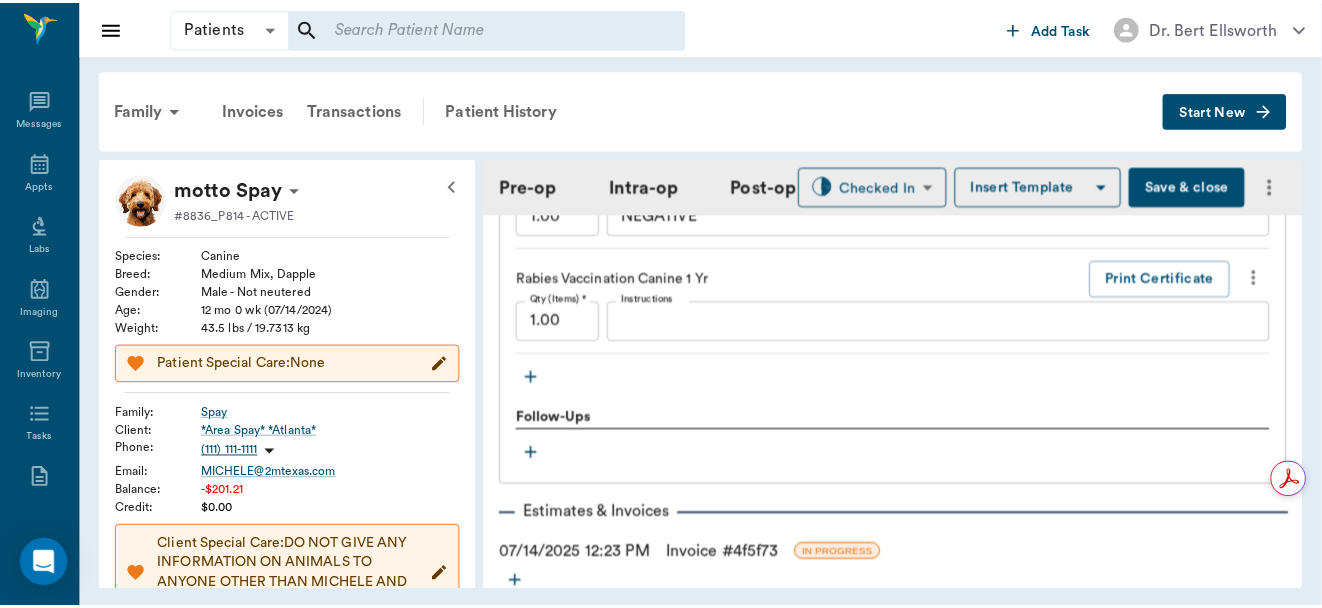 scroll, scrollTop: 2500, scrollLeft: 0, axis: vertical 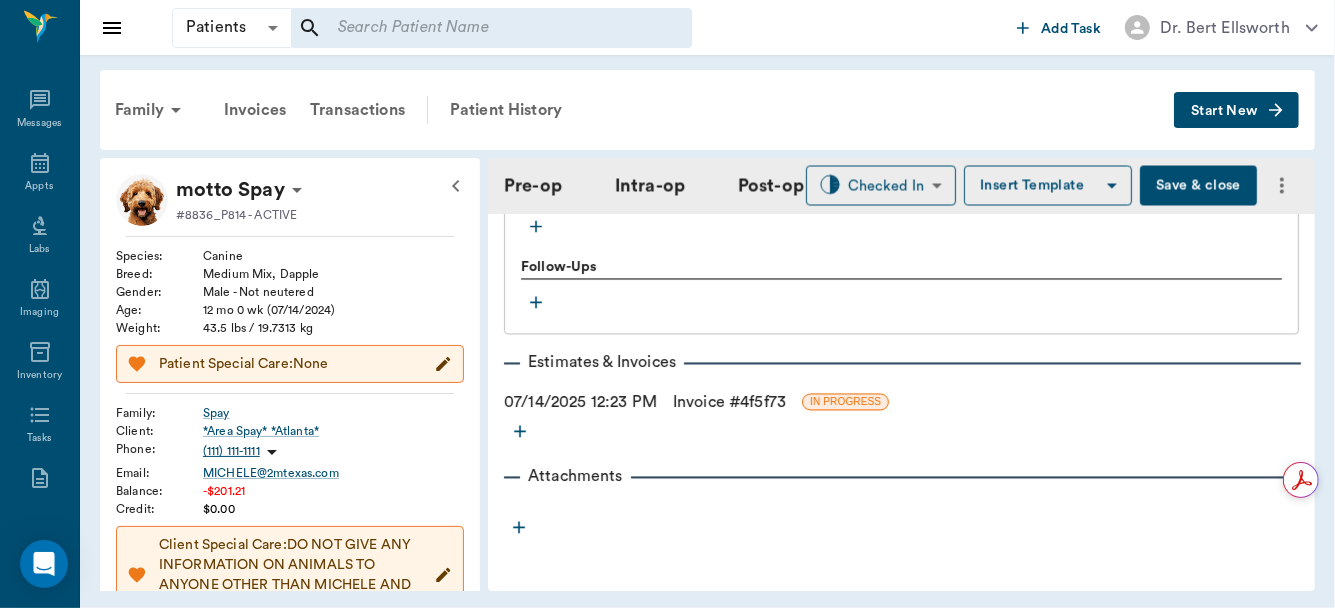 click on "Invoice # 4f5f73" at bounding box center [729, 403] 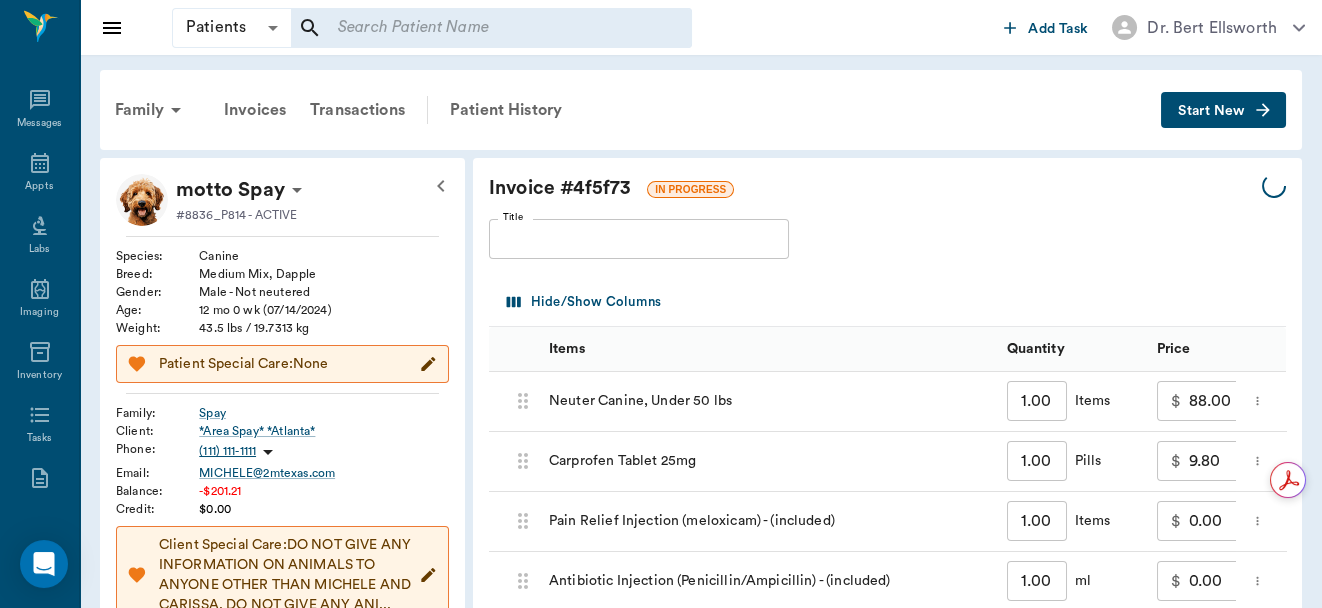 scroll, scrollTop: 531, scrollLeft: 0, axis: vertical 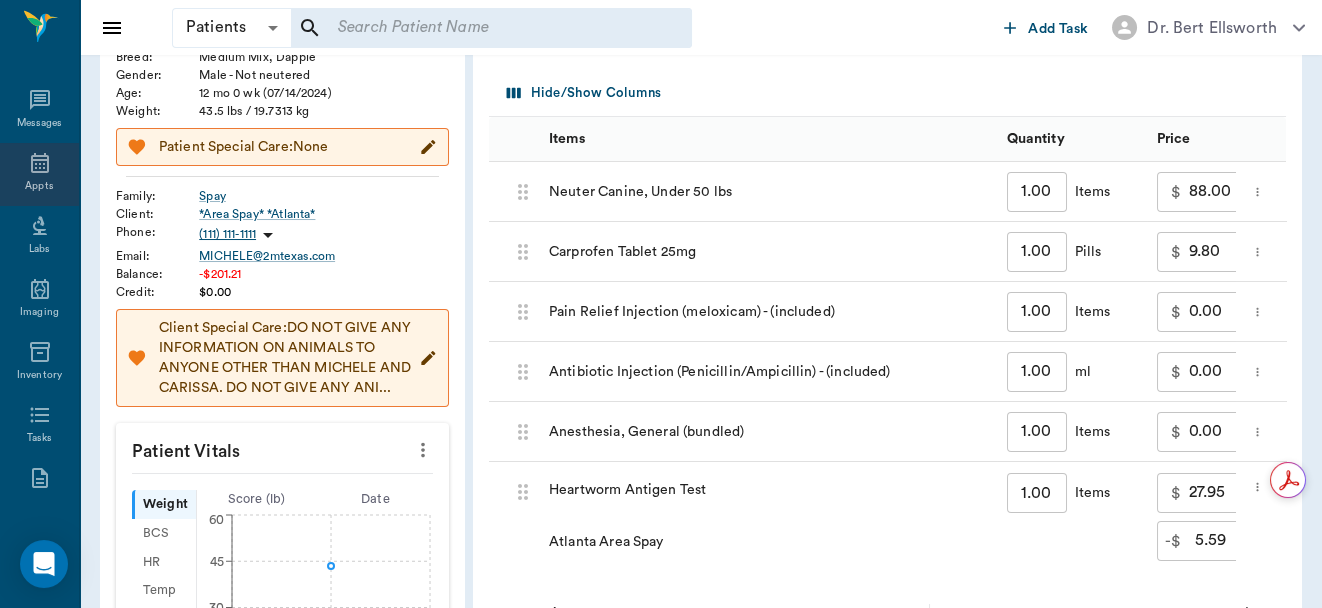 click 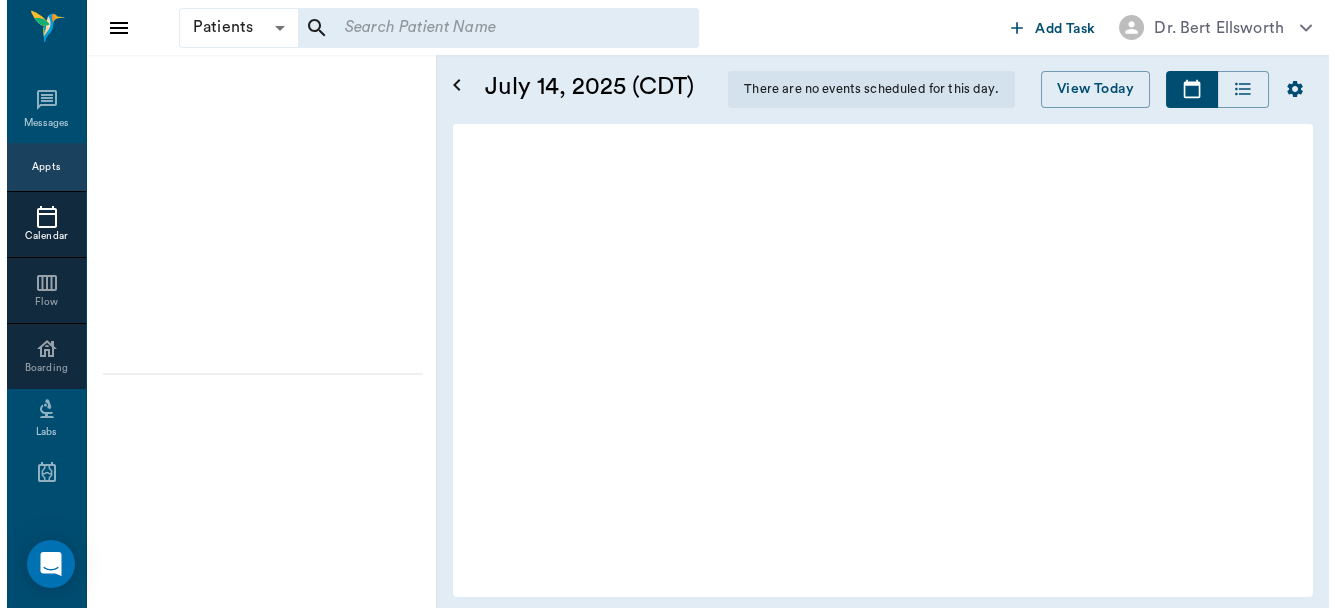 scroll, scrollTop: 0, scrollLeft: 0, axis: both 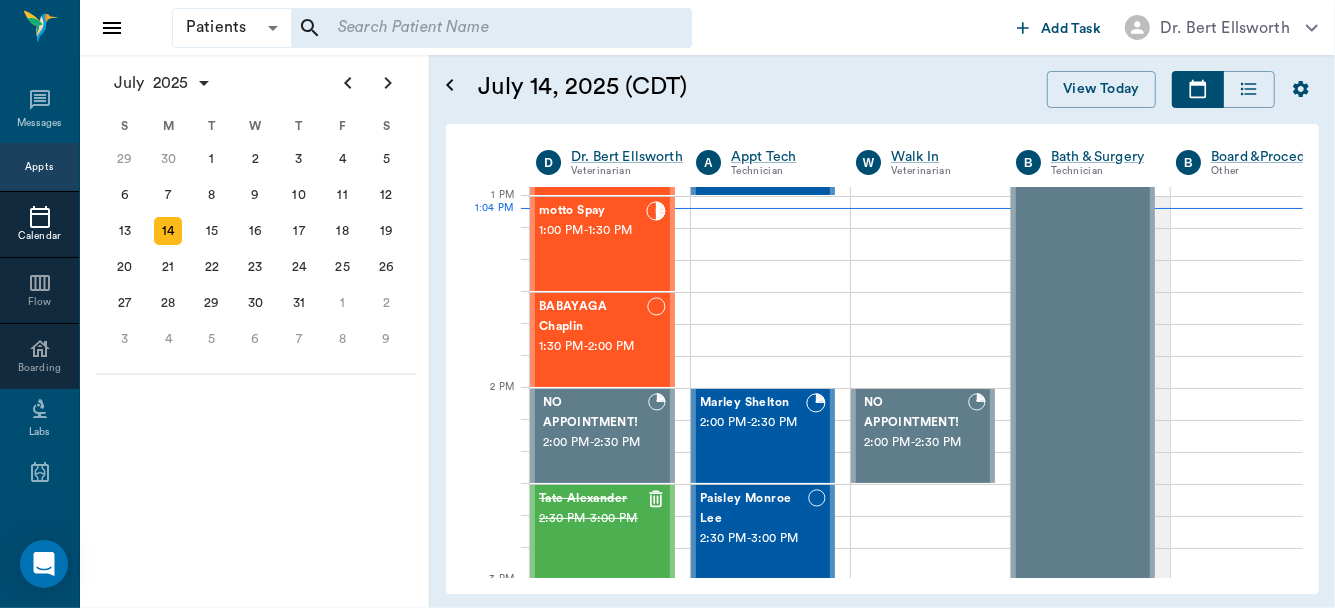 click on "July 2025 Today 14 Mon Jul 2025 D Dr. Bert Ellsworth Veterinarian A Appt Tech Technician W Walk In Veterinarian B Bath & Surgery Technician B Board &Procedures Other D Dr. Kindall Jones Veterinarian 8 AM 9 AM 10 AM 11 AM 12 PM 1 PM 2 PM 3 PM 4 PM 5 PM 6 PM 7 PM 8 PM 1:04 PM 1:20 PM Aura POINT 8:00 AM  -  8:30 AM DAISY MAE Robinson 8:30 AM  -  9:00 AM Sadie McCall 8:30 AM  -  9:00 AM NO APPOINTMENT! EMERGENCY ONLY! 9:00 AM  -  9:30 AM Atlas Beckwith 9:00 AM  -  9:30 AM Missy Bauer 9:30 AM  -  10:00 AM ROO White 10:00 AM  -  10:30 AM NO APPOINTMENT! EMERGENCY ONLY! 10:30 AM  -  11:00 AM Benji Mitzler 10:30 AM  -  11:00 AM Freddie Gagnon 11:00 AM  -  11:30 AM NO APPOINTMENT! 11:30 AM  -  12:00 PM GENERAL Spay 12:00 PM  -  12:30 PM Busy Cook 12:00 PM  -  12:30 PM Molly Wade 12:30 PM  -  1:00 PM motto Spay 1:00 PM  -  1:30 PM BABAYAGA Chaplin 1:30 PM  -  2:00 PM NO APPOINTMENT! 2:00 PM  -  2:30 PM Tate Alexander 2:30 PM  -  3:00 PM Lester Upchurch 3:00 PM  -  3:30 PM NO APPOINTMENT! EMERGENCY ONLY! 3:30 PM  -   -" at bounding box center [882, 359] 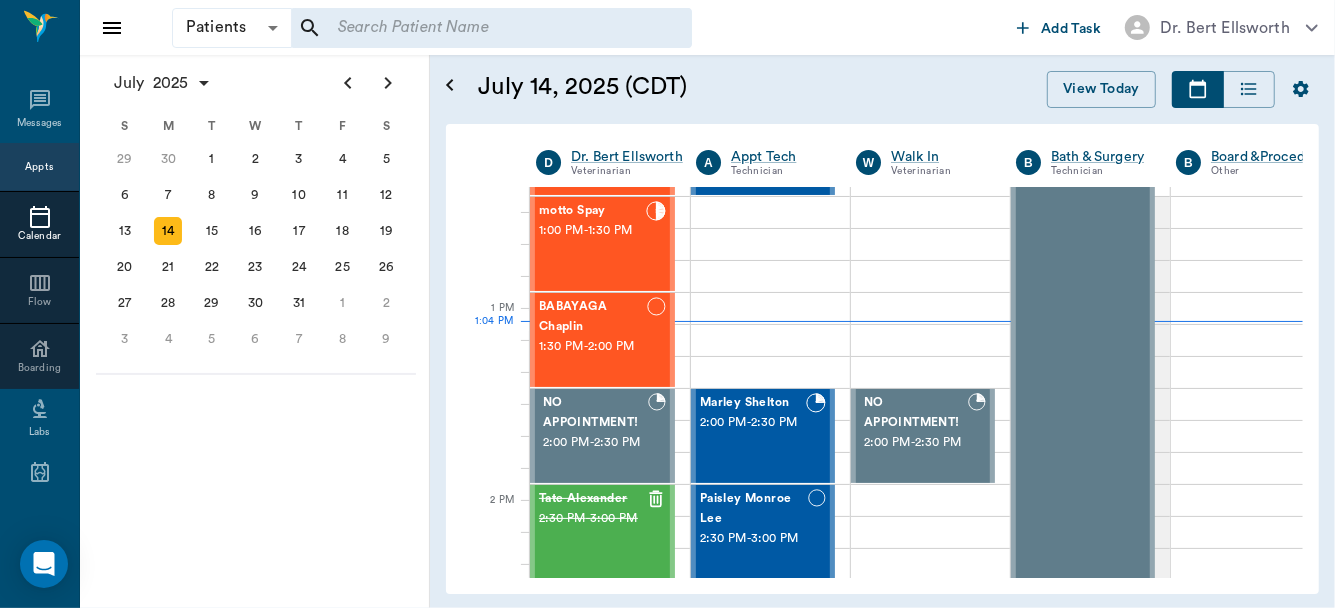 scroll, scrollTop: 630, scrollLeft: 0, axis: vertical 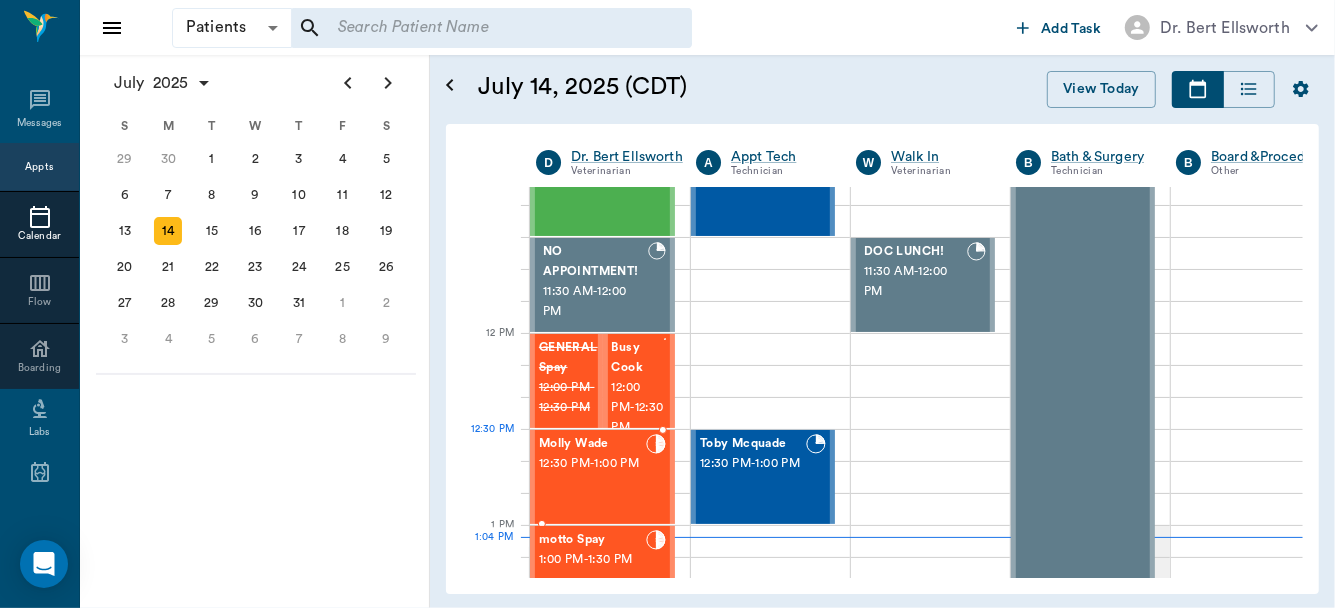 click on "12:30 PM  -  1:00 PM" at bounding box center [592, 464] 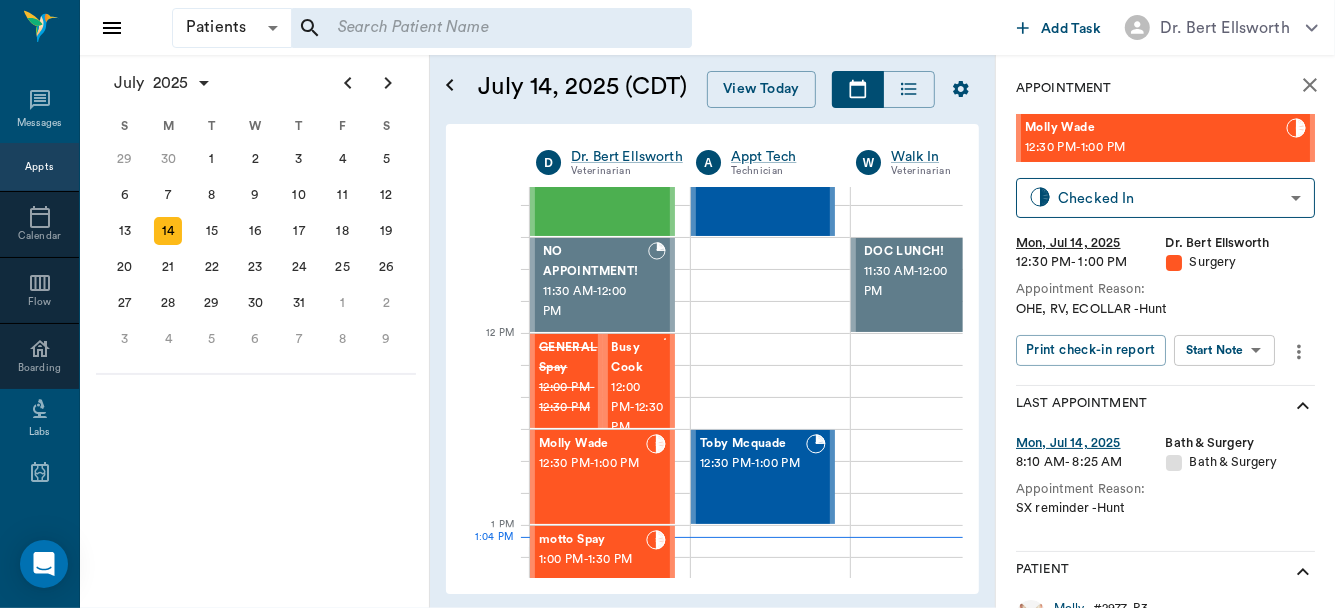 click on "Patients Patients ​ ​ Add Task Dr. Bert Ellsworth Nectar Messages Appts Calendar Flow Boarding Labs Imaging Inventory Tasks Forms Staff Reports Lookup Settings July 2025 S M T W T F S Jun 1 2 3 4 5 6 7 8 9 10 11 12 13 14 15 16 17 18 19 20 21 22 23 24 25 26 27 28 29 30 Jul 1 2 3 4 5 6 7 8 9 10 11 12 S M T W T F S 29 30 Jul 1 2 3 4 5 6 7 8 9 10 11 12 13 14 15 16 17 18 19 20 21 22 23 24 25 26 27 28 29 30 31 Aug 1 2 3 4 5 6 7 8 9 S M T W T F S 27 28 29 30 31 Aug 1 2 3 4 5 6 7 8 9 10 11 12 13 14 15 16 17 18 19 20 21 22 23 24 25 26 27 28 29 30 31 Sep 1 2 3 4 5 6 July 14, 2025 (CDT) View Today July 2025 Today 14 Mon Jul 2025 D Dr. Bert Ellsworth Veterinarian A Appt Tech Technician W Walk In Veterinarian B Bath & Surgery Technician B Board &Procedures Other D Dr. Kindall Jones Veterinarian 8 AM 9 AM 10 AM 11 AM 12 PM 1 PM 2 PM 3 PM 4 PM 5 PM 6 PM 7 PM 8 PM 1:04 PM 12:20 PM Aura POINT 8:00 AM  -  8:30 AM DAISY MAE Robinson 8:30 AM  -  9:00 AM Sadie McCall 8:30 AM  -  9:00 AM NO APPOINTMENT! EMERGENCY ONLY! 9:00 AM" at bounding box center [667, 304] 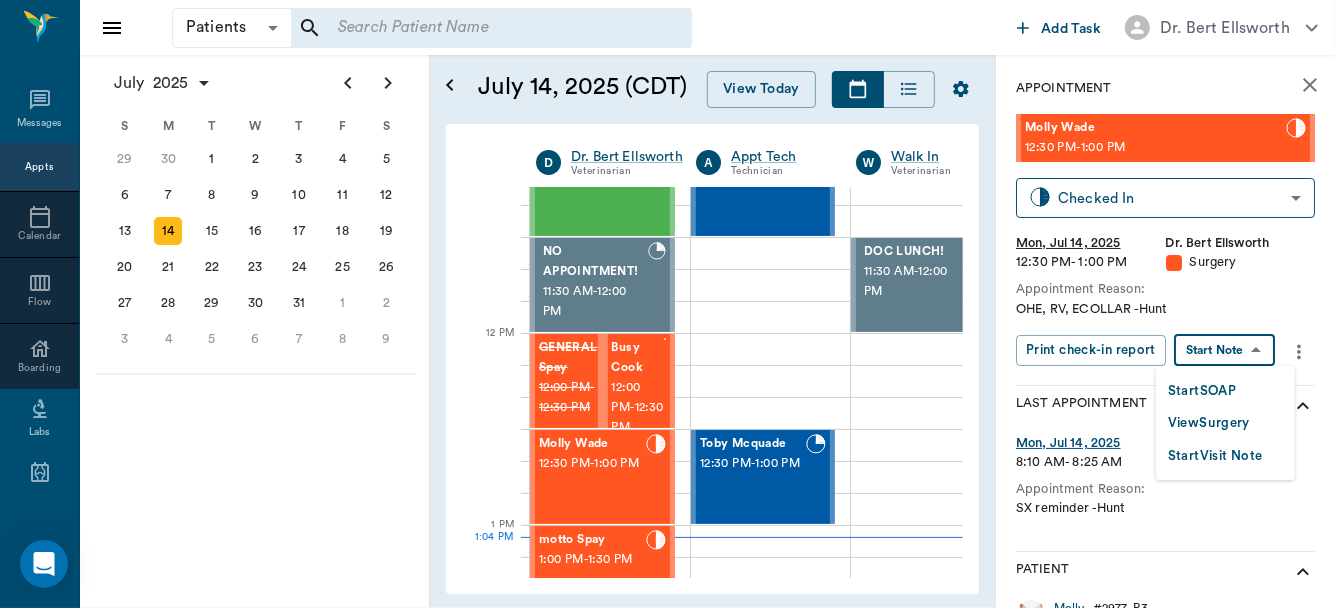 click on "View  Surgery" at bounding box center [1209, 423] 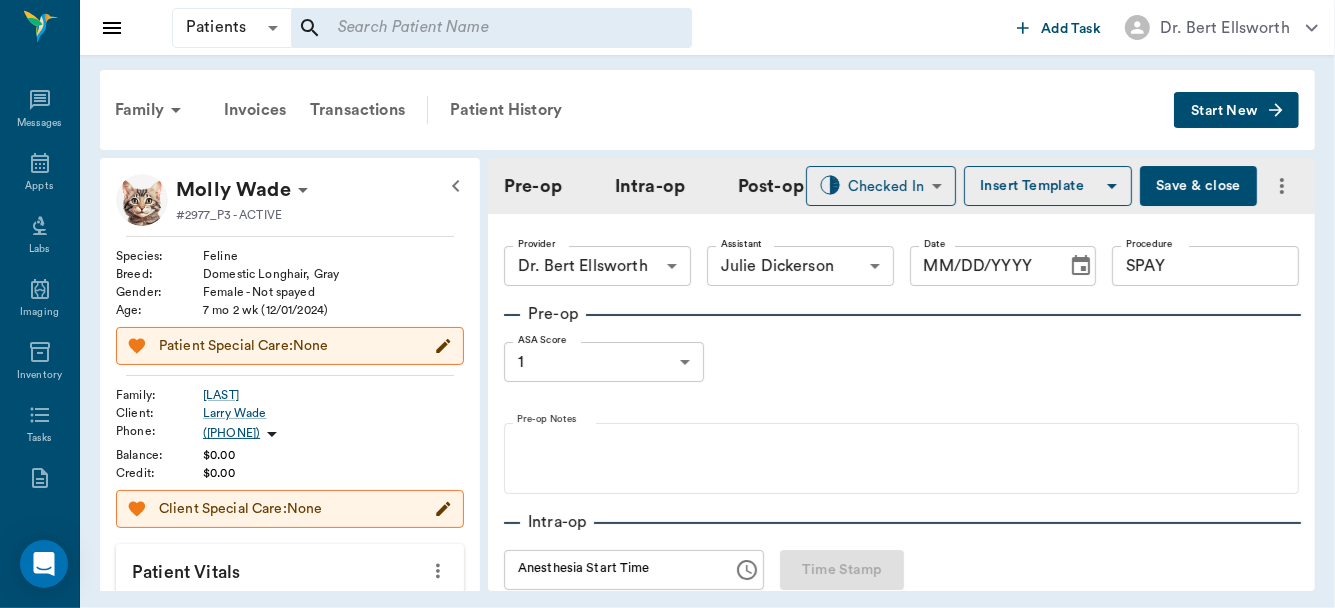 type on "63ec2f075fda476ae8351a4d" 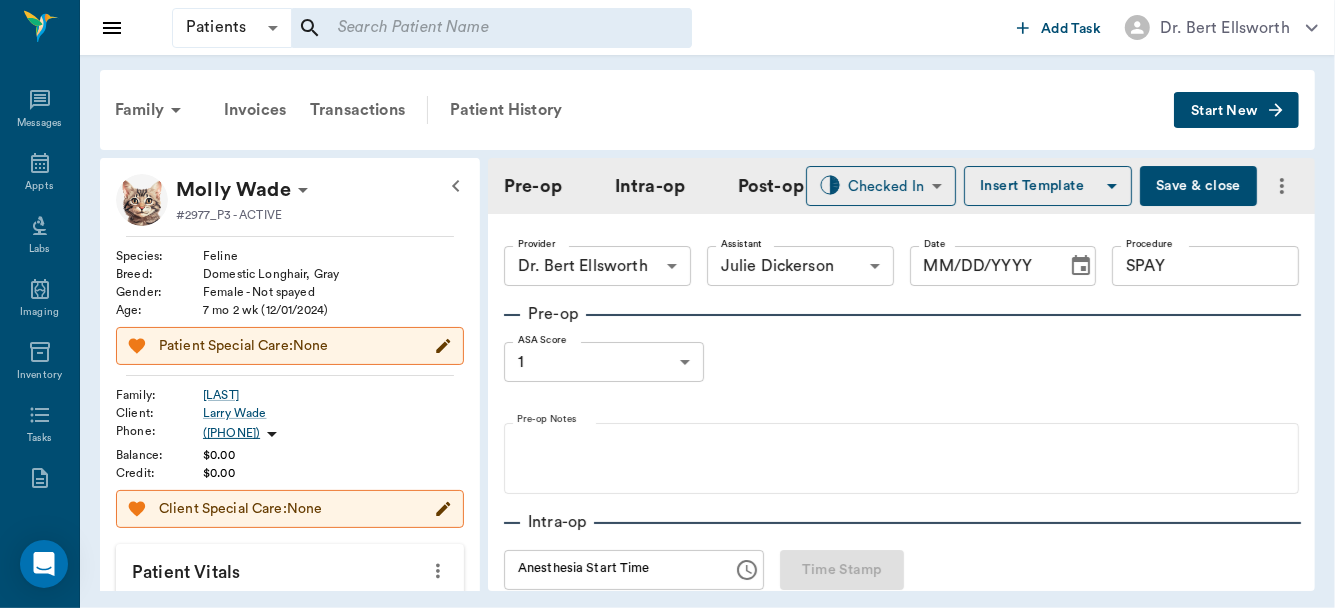 type on "SPAY" 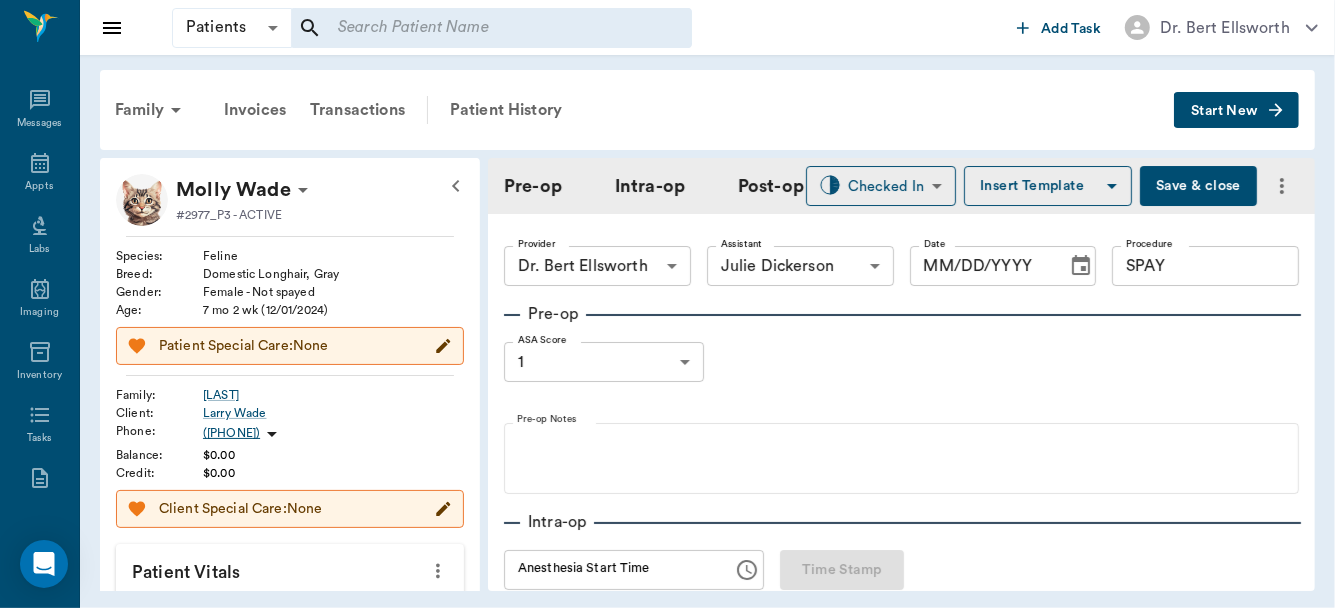 type on "07/14/2025" 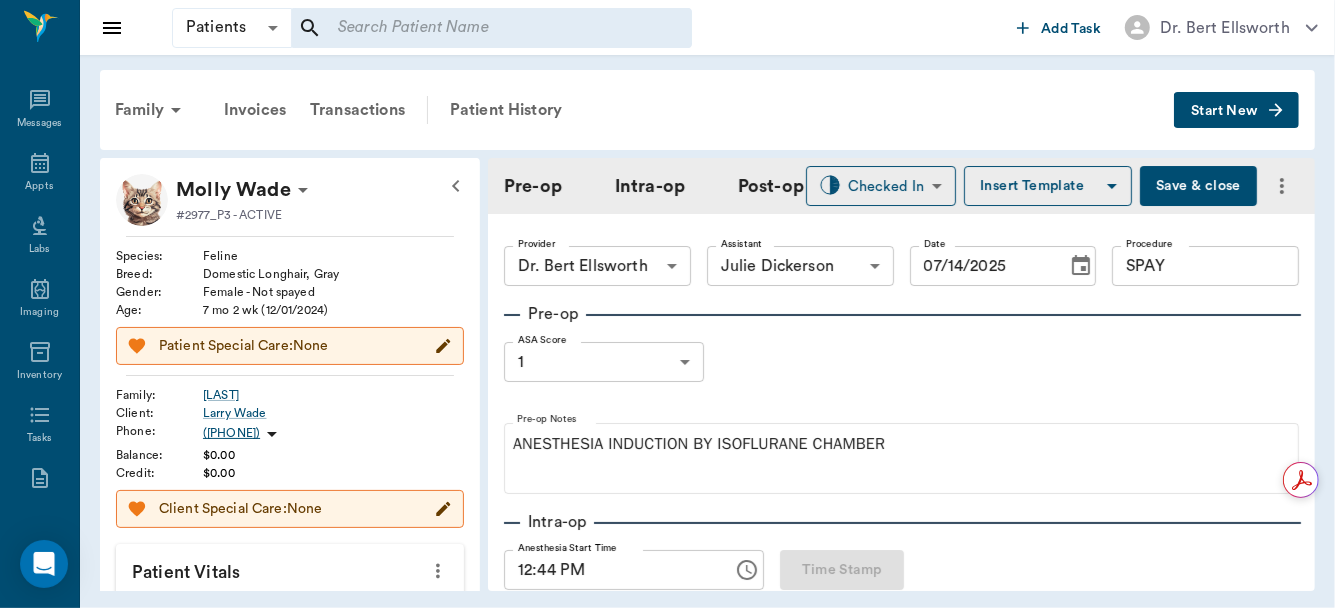 scroll, scrollTop: 379, scrollLeft: 0, axis: vertical 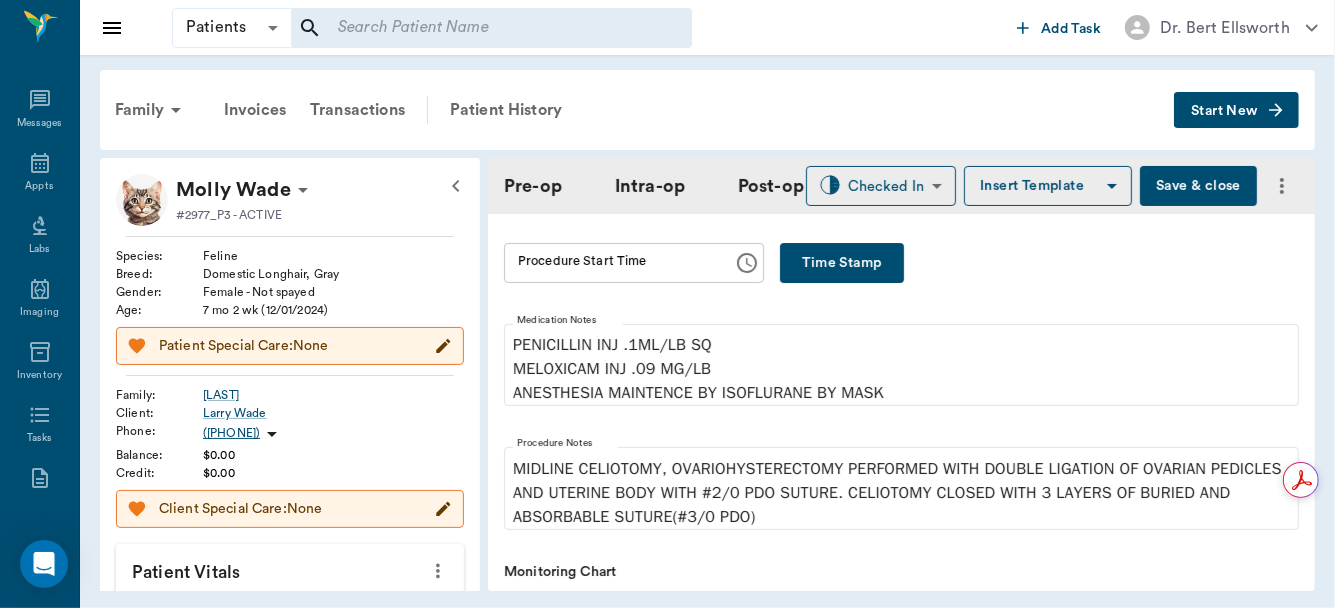 click on "Time Stamp" at bounding box center [842, 263] 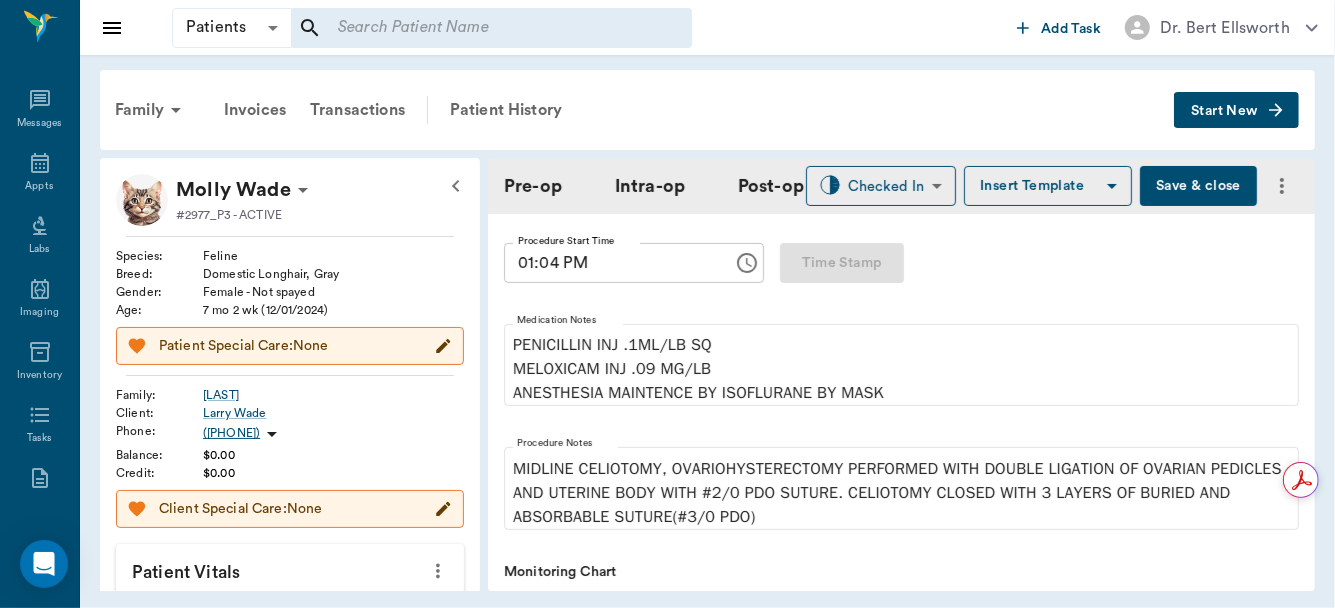 click on "01:04 PM" at bounding box center (611, 263) 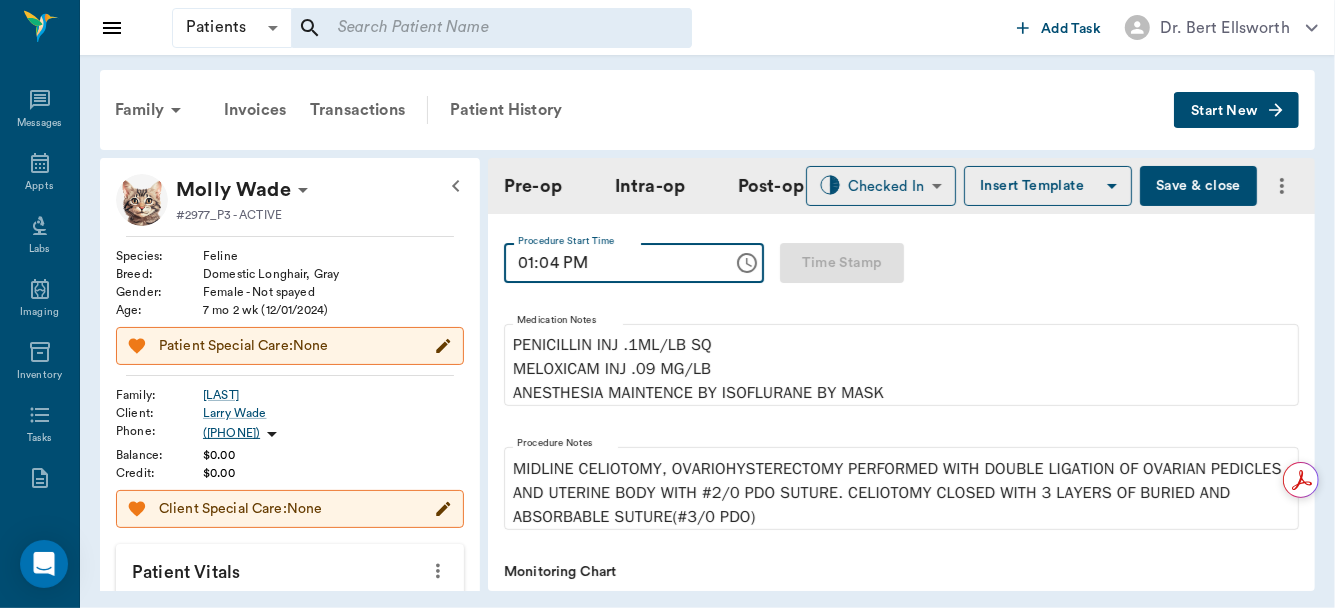 click on "Intra-op Anesthesia Start Time 12:44 PM Anesthesia Start Time Time Stamp Procedure Start Time 01:04 PM Procedure Start Time Time Stamp Medication Notes PENICILLIN INJ .1ML/LB SQ MELOXICAM INJ .09 MG/LB ANESTHESIA MAINTENCE BY ISOFLURANE BY MASK Procedure Notes MIDLINE CELIOTOMY, OVARIOHYSTERECTOMY PERFORMED WITH DOUBLE LIGATION OF OVARIAN PEDICLES AND UTERINE BODY WITH #2/0 PDO SUTURE. CELIOTOMY CLOSED WITH 3 LAYERS OF BURIED AND ABSORBABLE SUTURE(#3/0 PDO) Monitoring Chart 0 Time (minutes from start) 0 1 2 4 SP O2 0 Time SP O2 HR RR 12:44 PM ​ ​ ​ ​ Start row ​ ​ ​ Procedure Stop Time Procedure Stop Time Time Stamp Total procedure time N/A Anesthesia Stop Time Anesthesia Stop Time Time Stamp Total anesthesia time N/A" at bounding box center [901, 680] 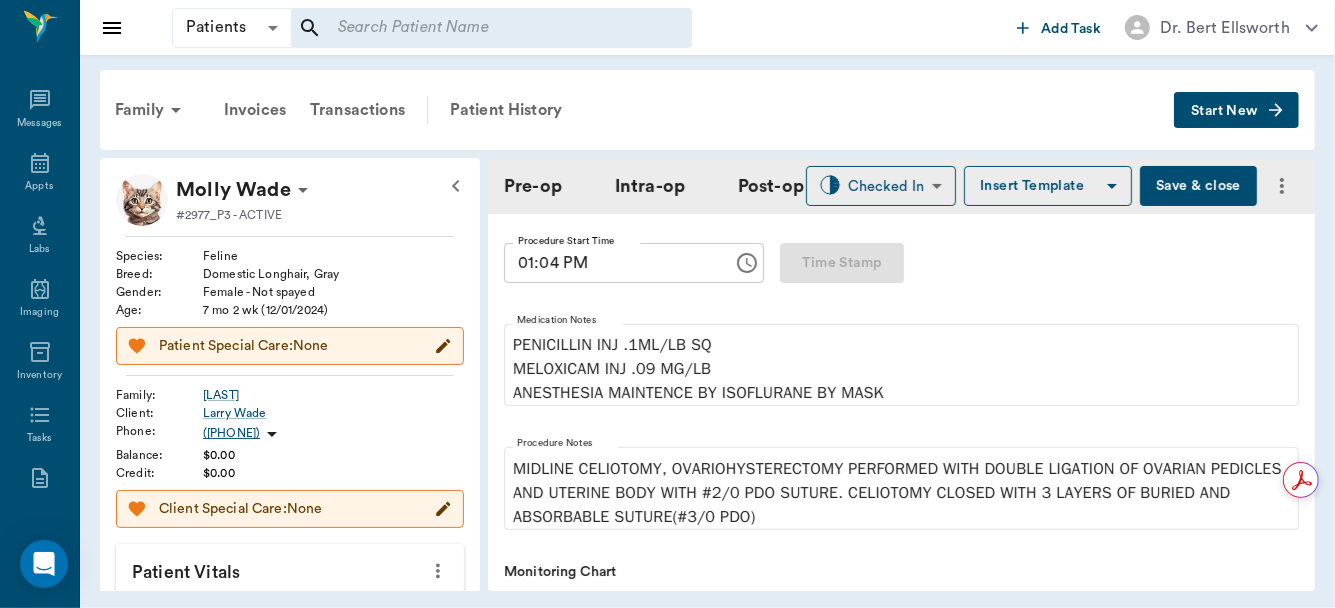 scroll, scrollTop: 0, scrollLeft: 0, axis: both 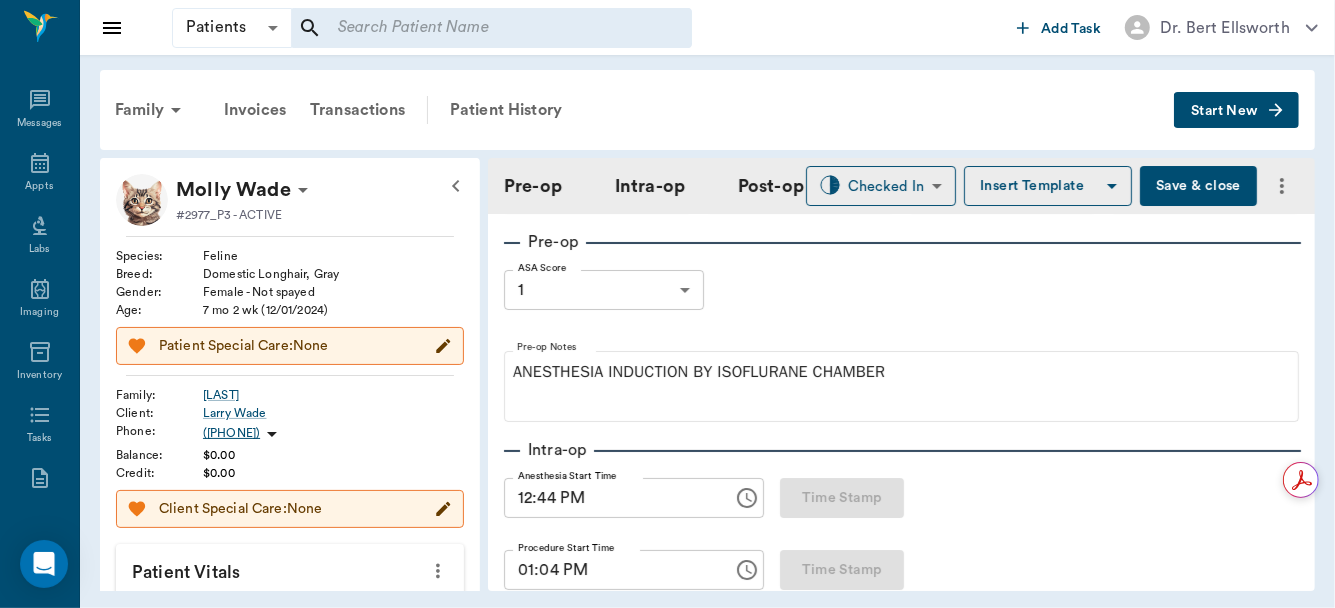 click on "01:04 PM" at bounding box center [611, 570] 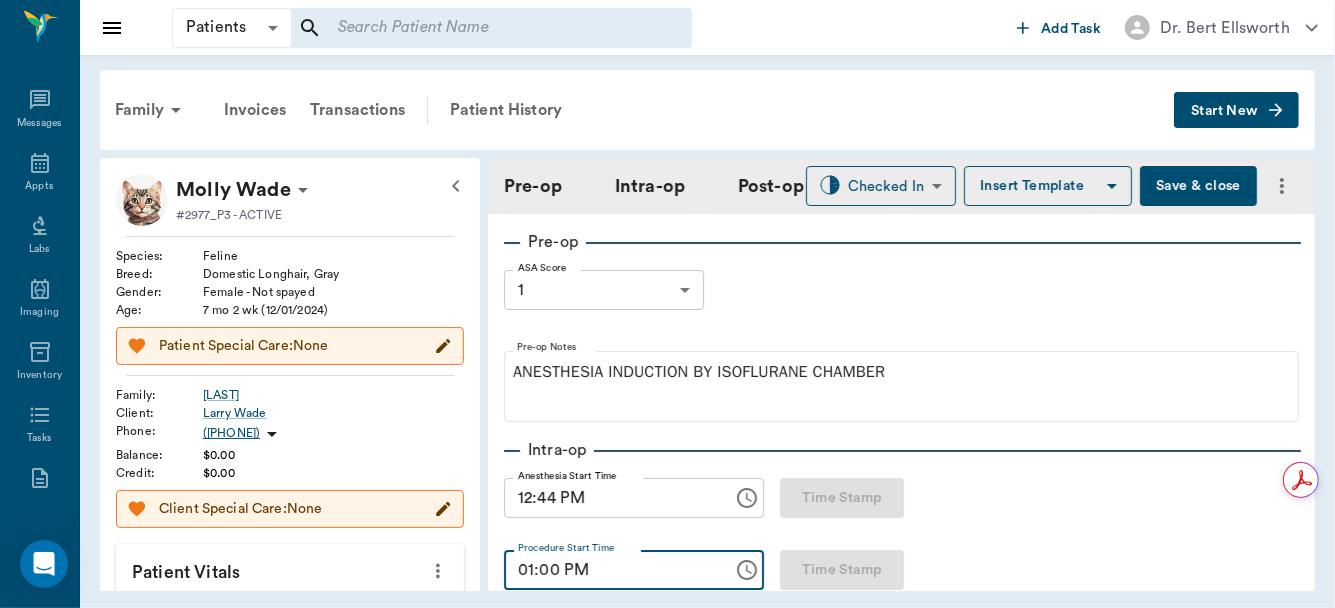scroll, scrollTop: 452, scrollLeft: 0, axis: vertical 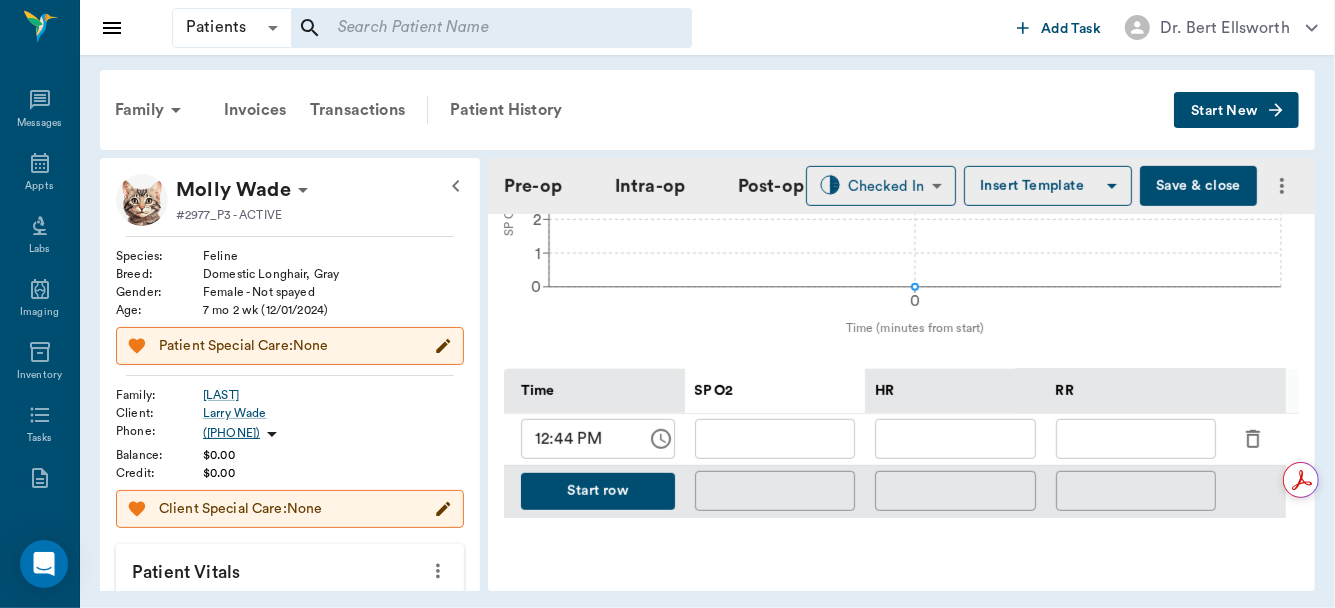 type on "01:00 PM" 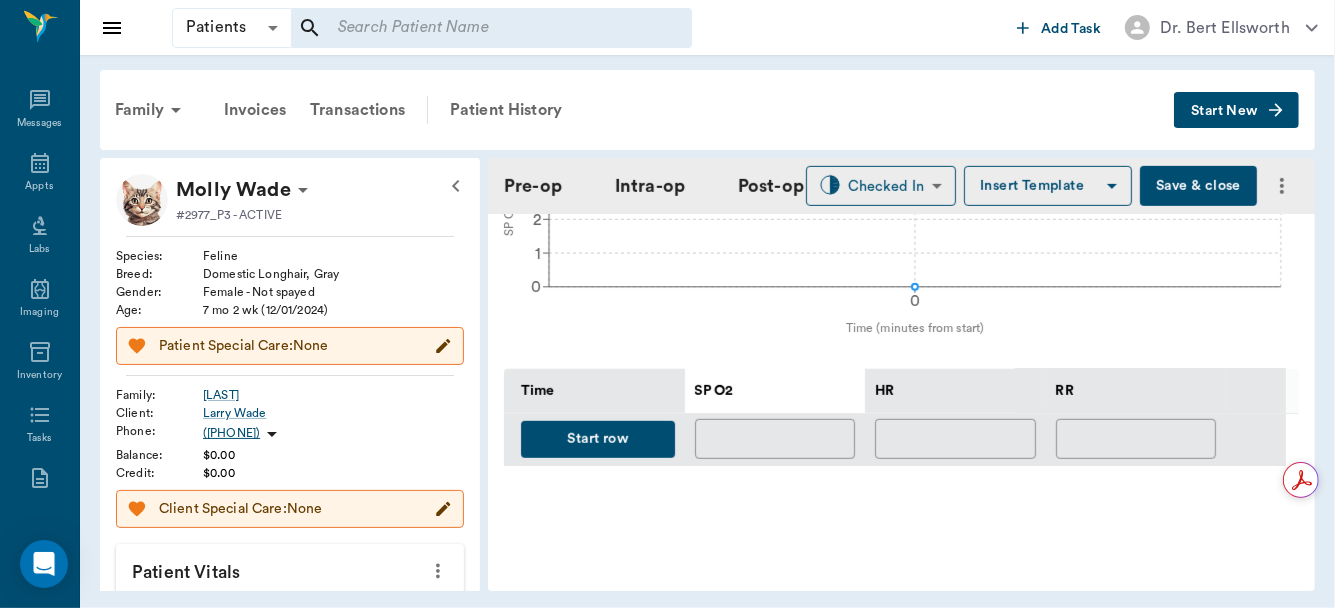 click on "Start row" at bounding box center (598, 439) 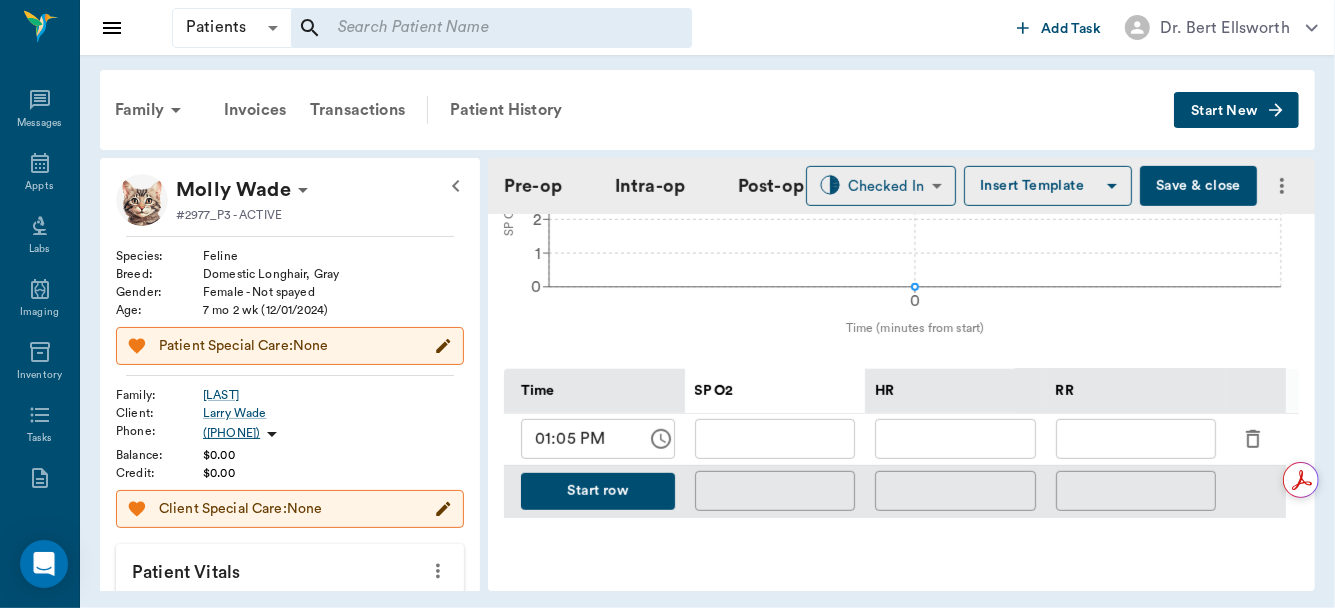 type 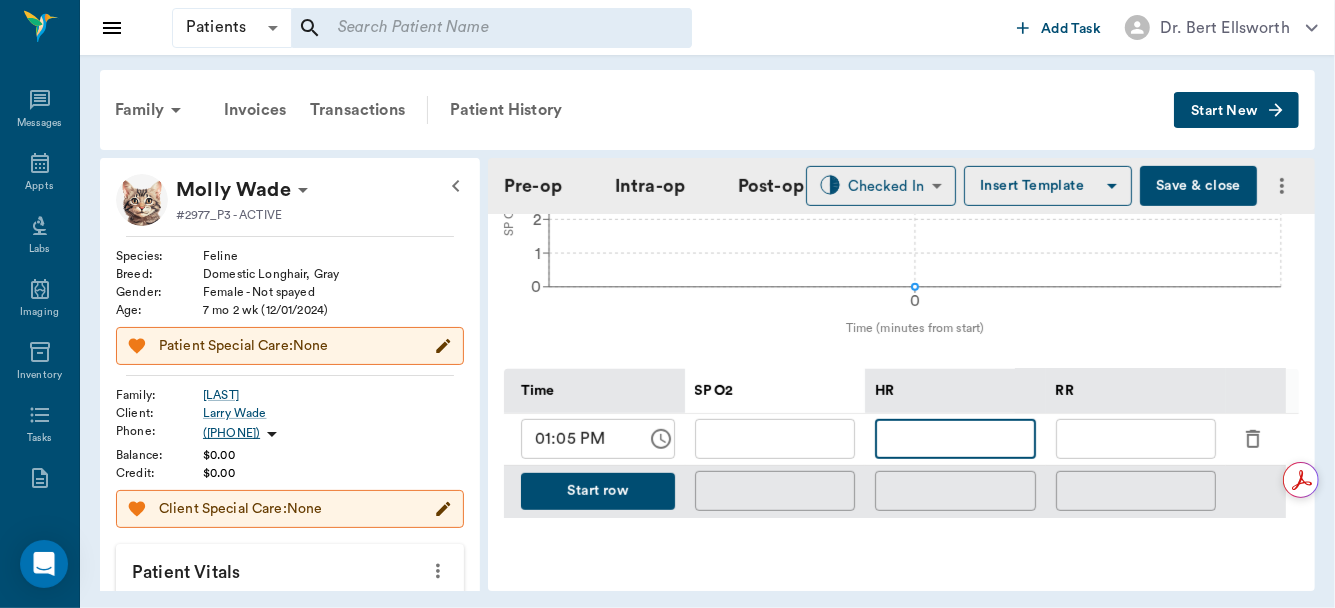 click at bounding box center (955, 439) 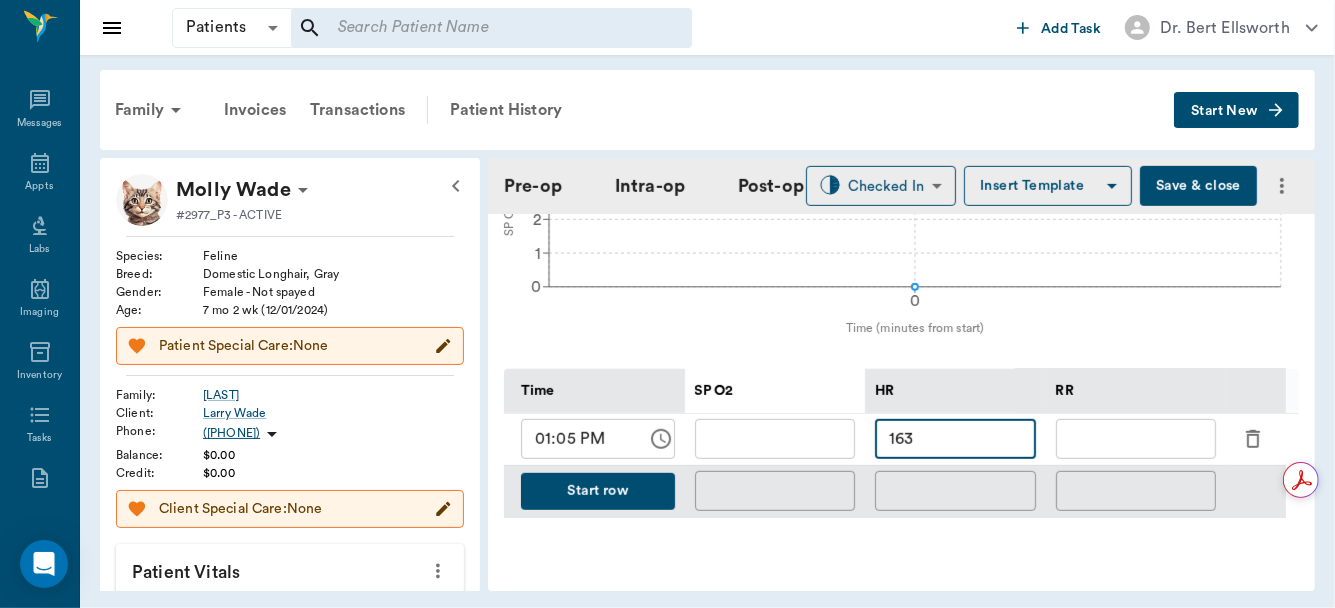 scroll, scrollTop: 1211, scrollLeft: 0, axis: vertical 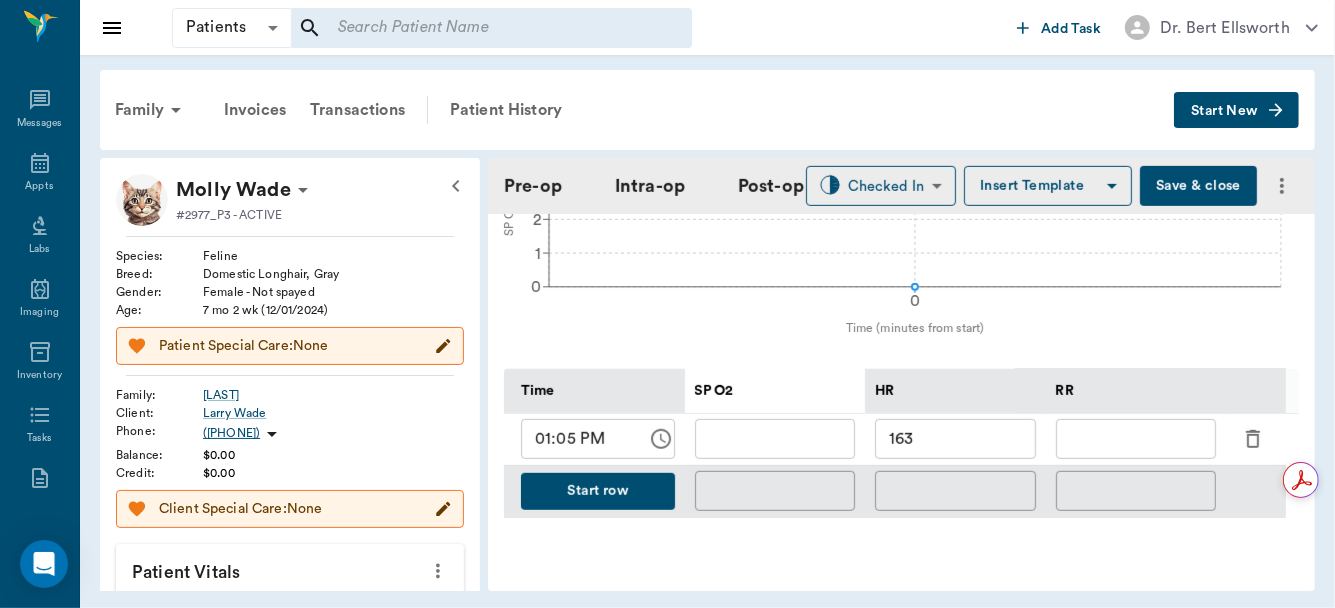 click on "Start row" at bounding box center (598, 491) 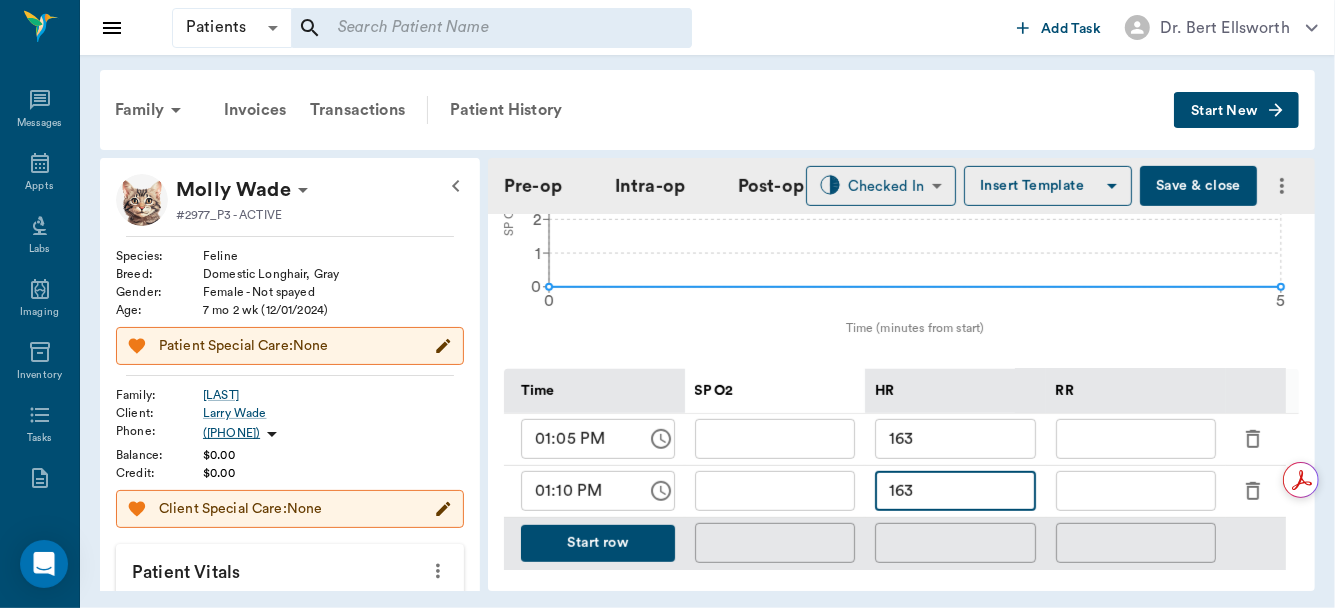 click on "163" at bounding box center (955, 491) 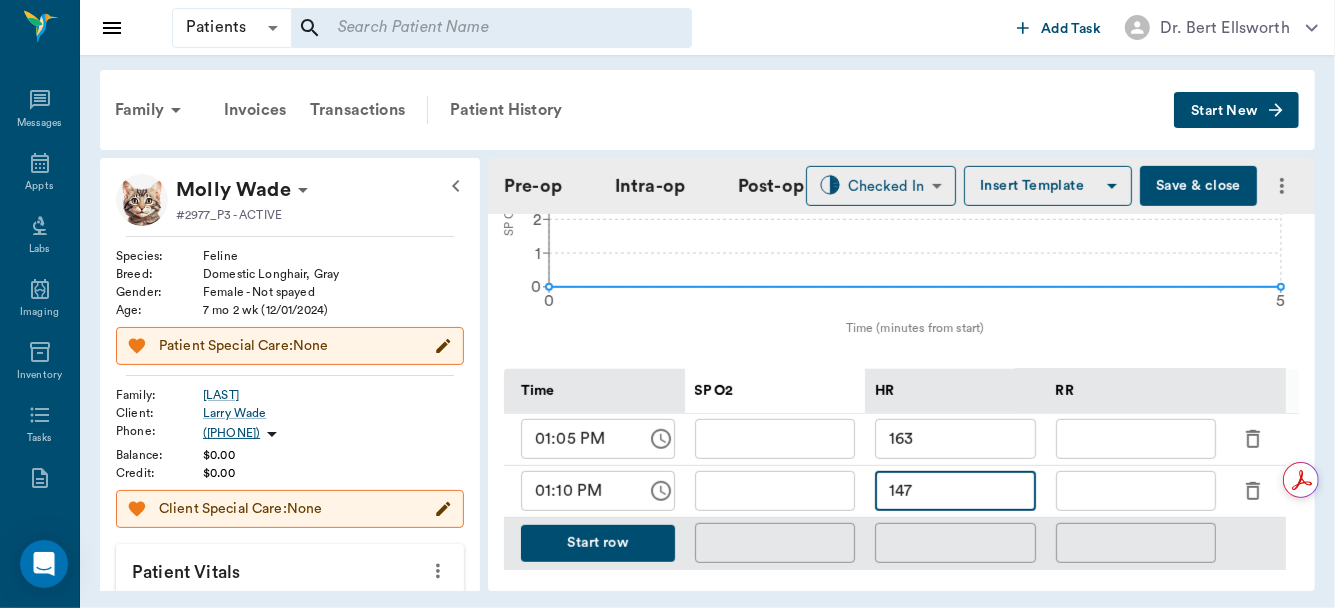 type on "147" 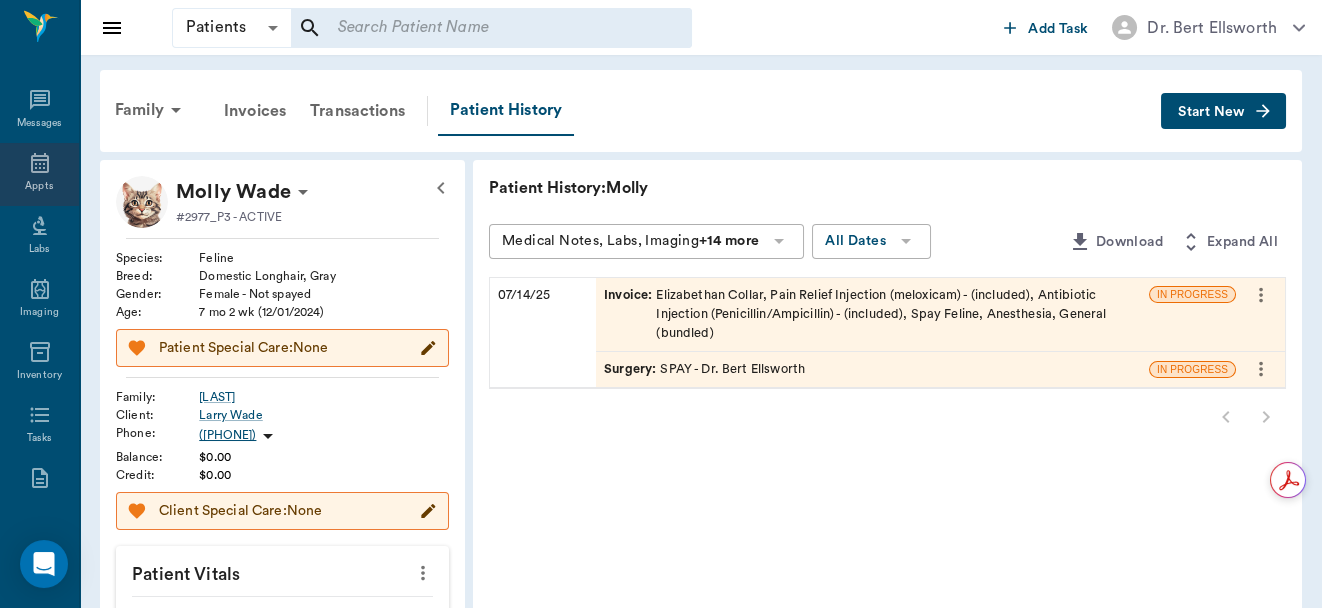 click 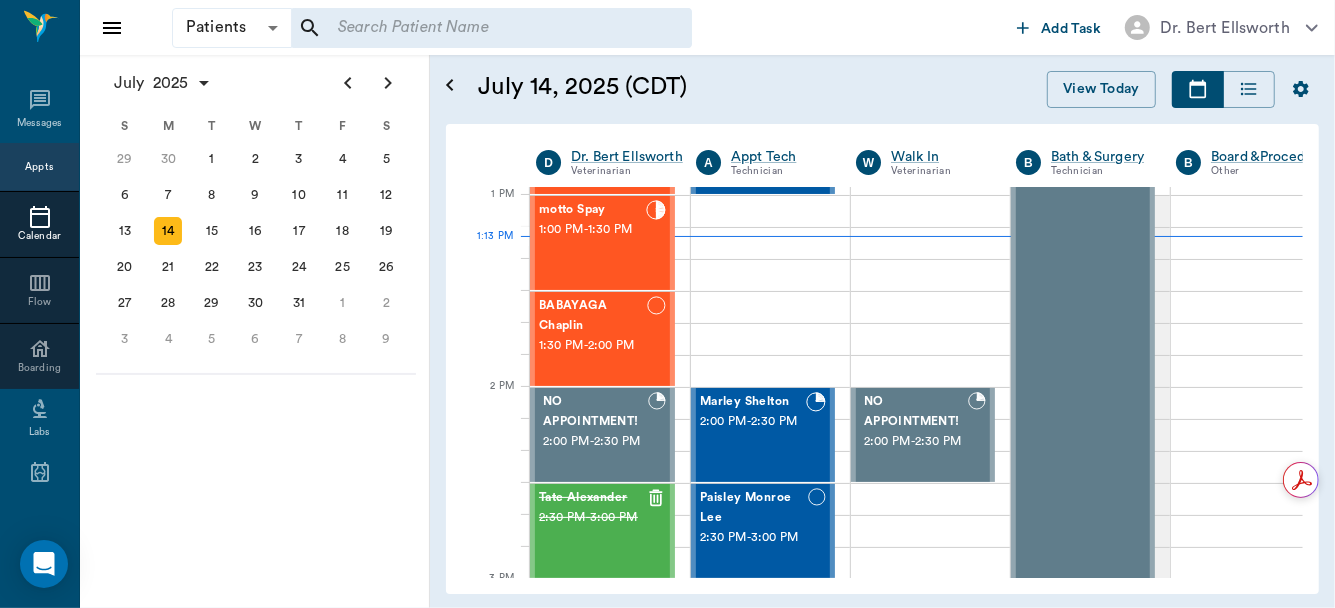 scroll, scrollTop: 960, scrollLeft: 0, axis: vertical 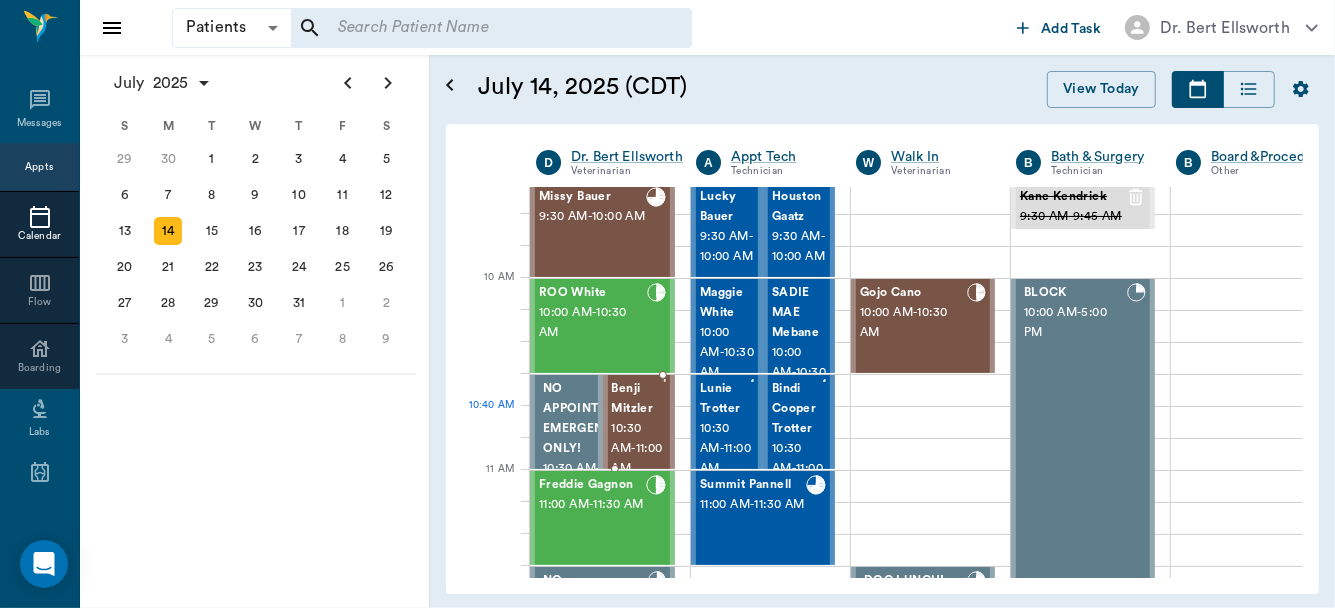 click on "10:30 AM  -  11:00 AM" at bounding box center [637, 449] 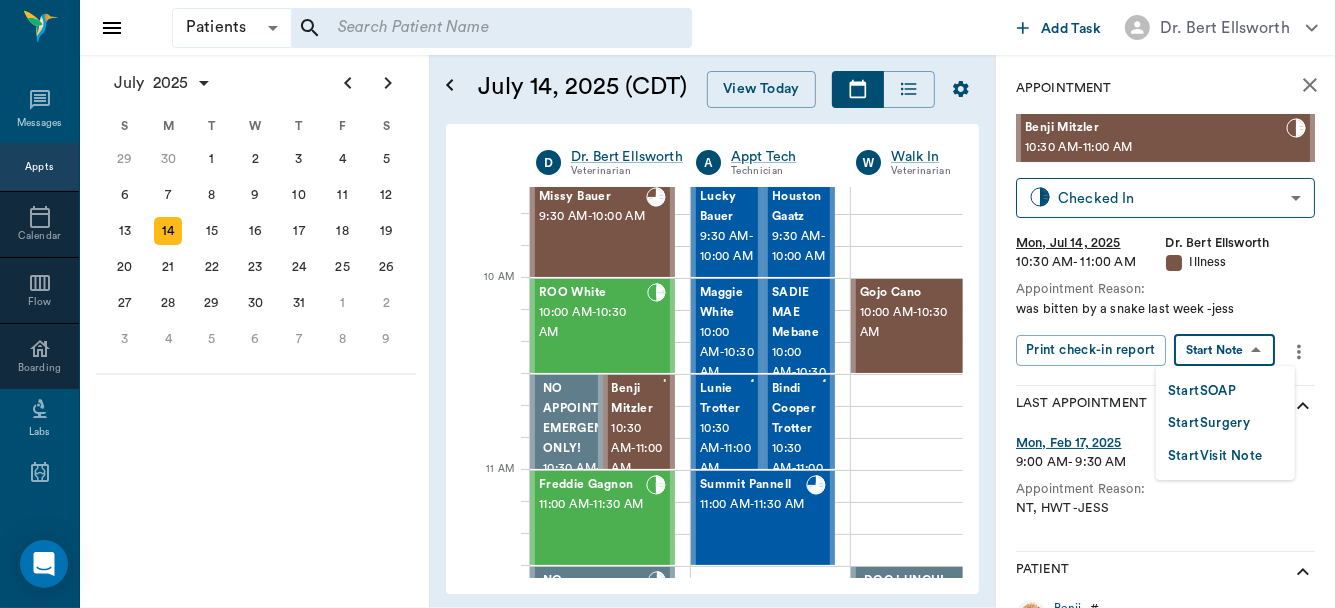 click on "Patients Patients ​ ​ Add Task Dr. Bert Ellsworth Nectar Messages Appts Calendar Flow Boarding Labs Imaging Inventory Tasks Forms Staff Reports Lookup Settings July 2025 S M T W T F S Jun 1 2 3 4 5 6 7 8 9 10 11 12 13 14 15 16 17 18 19 20 21 22 23 24 25 26 27 28 29 30 Jul 1 2 3 4 5 6 7 8 9 10 11 12 S M T W T F S 29 30 Jul 1 2 3 4 5 6 7 8 9 10 11 12 13 14 15 16 17 18 19 20 21 22 23 24 25 26 27 28 29 30 31 Aug 1 2 3 4 5 6 7 8 9 S M T W T F S 27 28 29 30 31 Aug 1 2 3 4 5 6 7 8 9 10 11 12 13 14 15 16 17 18 19 20 21 22 23 24 25 26 27 28 29 30 31 Sep 1 2 3 4 5 6 July 14, 2025 (CDT) View Today July 2025 Today 14 Mon Jul 2025 D Dr. Bert Ellsworth Veterinarian A Appt Tech Technician W Walk In Veterinarian B Bath & Surgery Technician B Board &Procedures Other D Dr. Kindall Jones Veterinarian 8 AM 9 AM 10 AM 11 AM 12 PM 1 PM 2 PM 3 PM 4 PM 5 PM 6 PM 7 PM 8 PM 1:13 PM 10:20 AM Aura POINT 8:00 AM  -  8:30 AM DAISY MAE Robinson 8:30 AM  -  9:00 AM Sadie McCall 8:30 AM  -  9:00 AM NO APPOINTMENT! EMERGENCY ONLY! 9:00 AM" at bounding box center [667, 304] 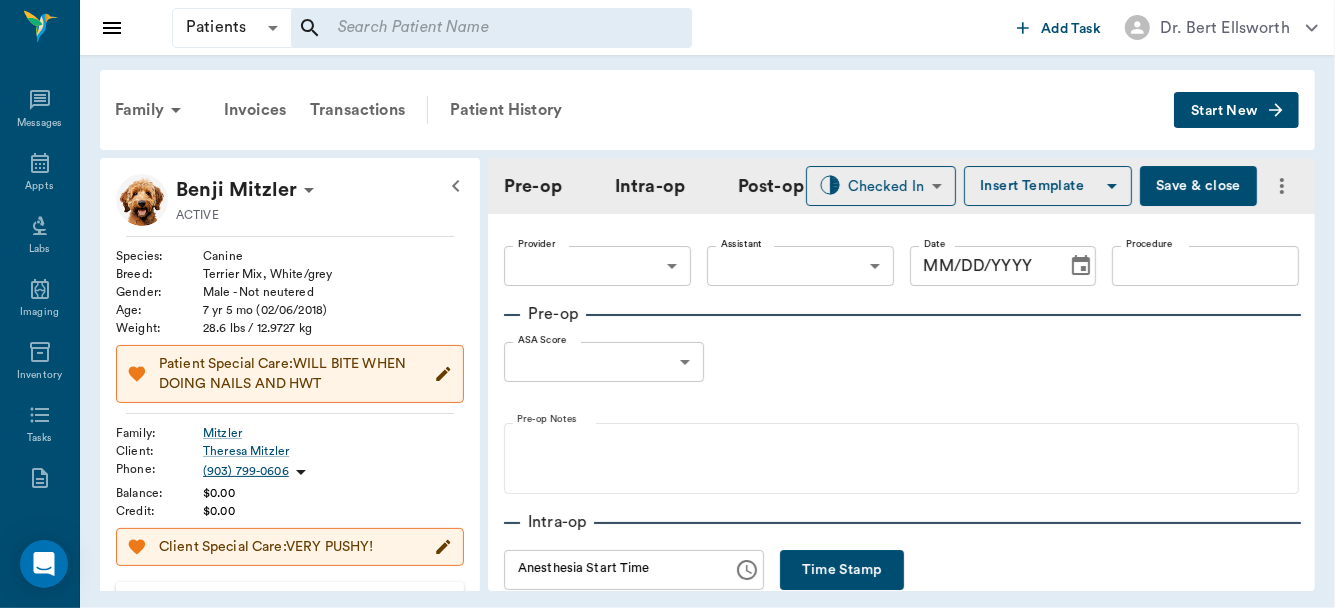 type on "63ec2f075fda476ae8351a4d" 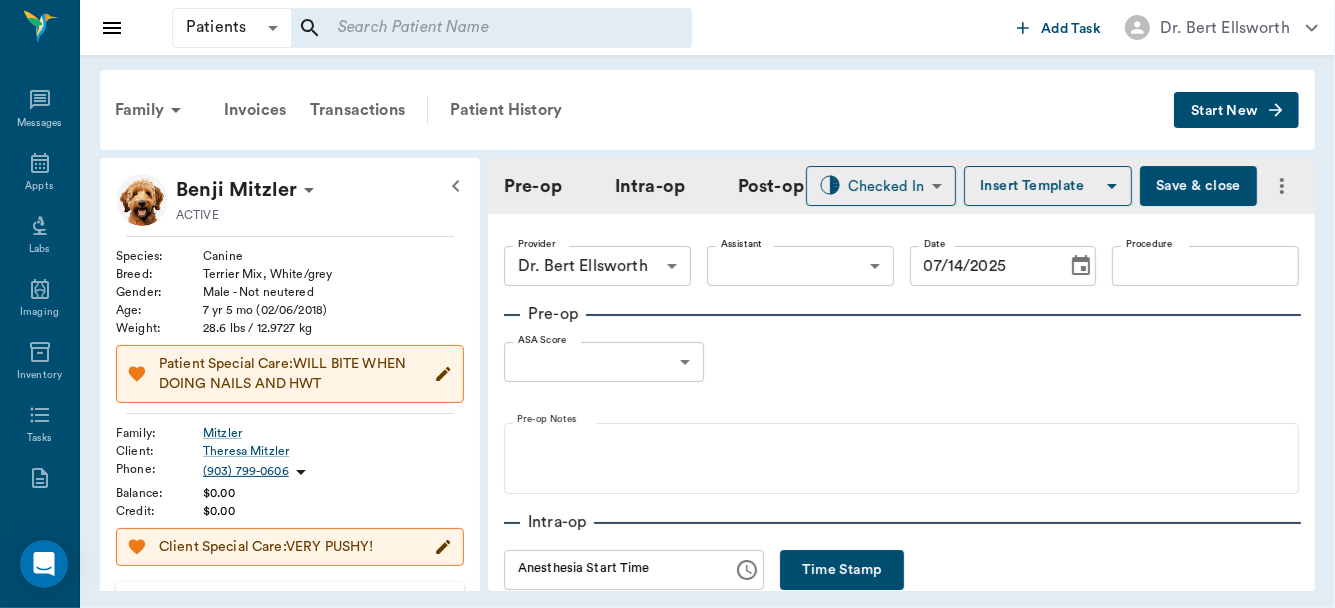 type on "07/14/2025" 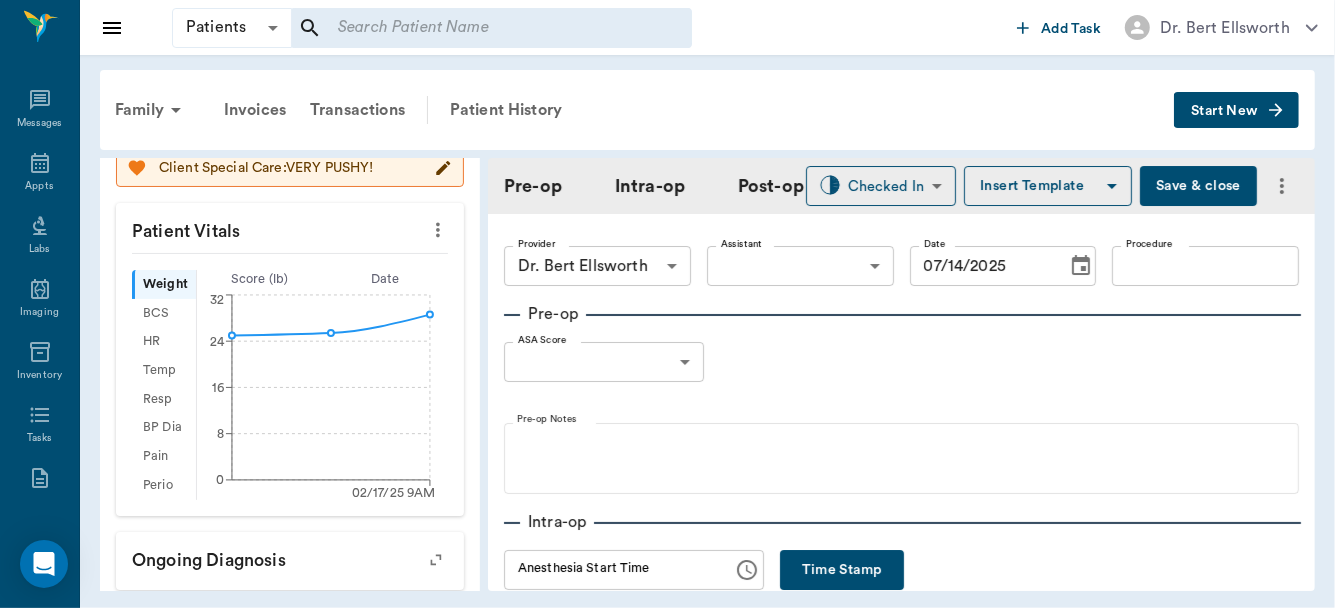 click 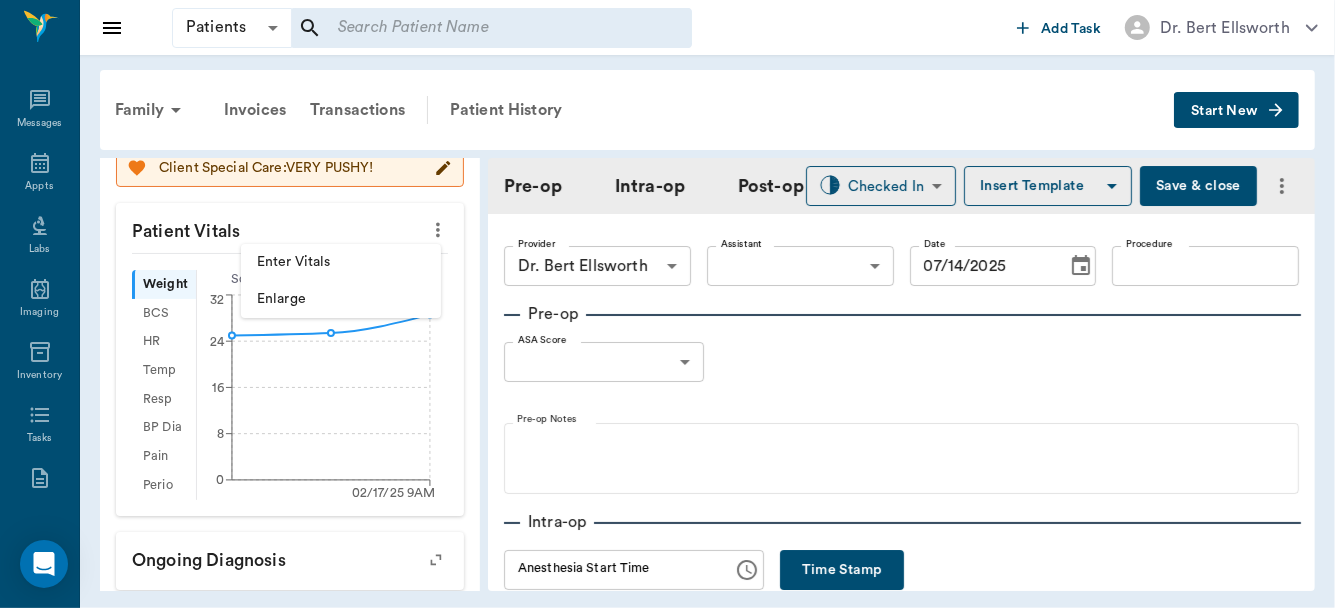 click on "Enter Vitals" at bounding box center [341, 262] 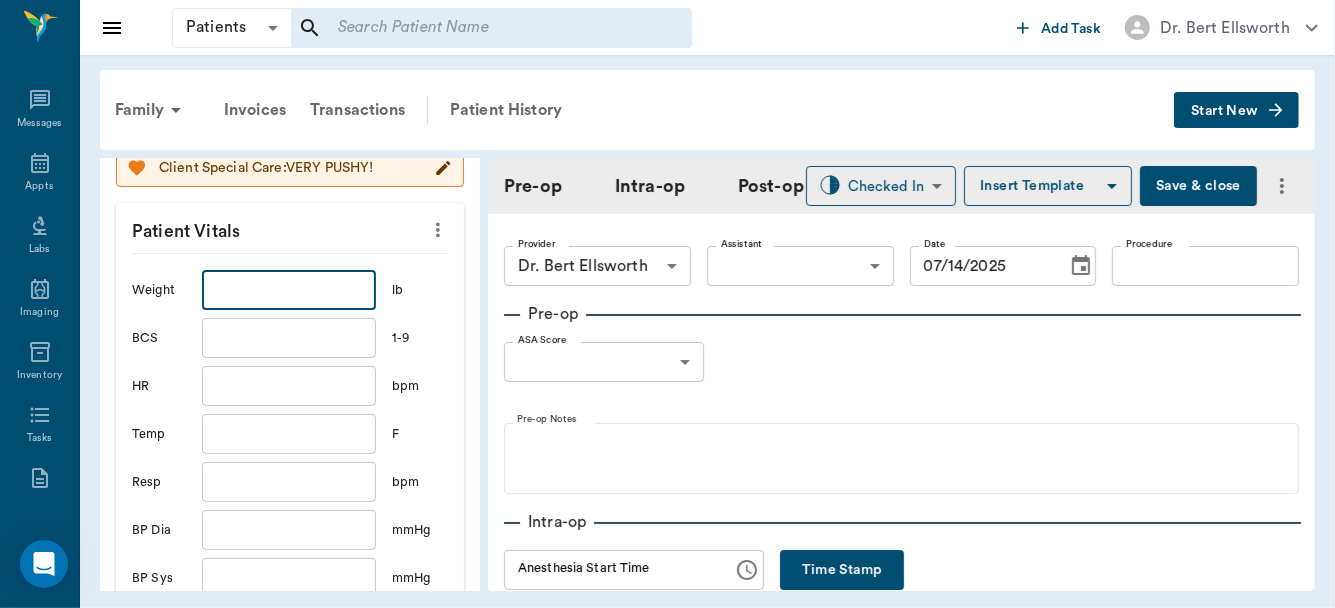 click at bounding box center [289, 290] 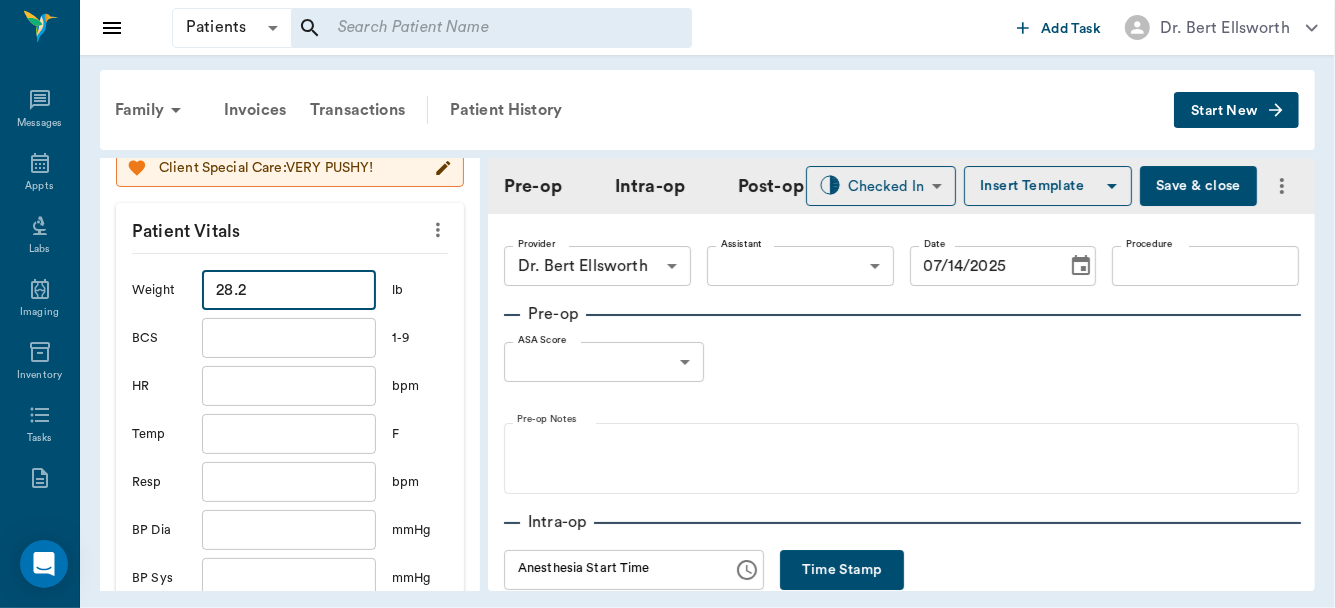 scroll, scrollTop: 758, scrollLeft: 0, axis: vertical 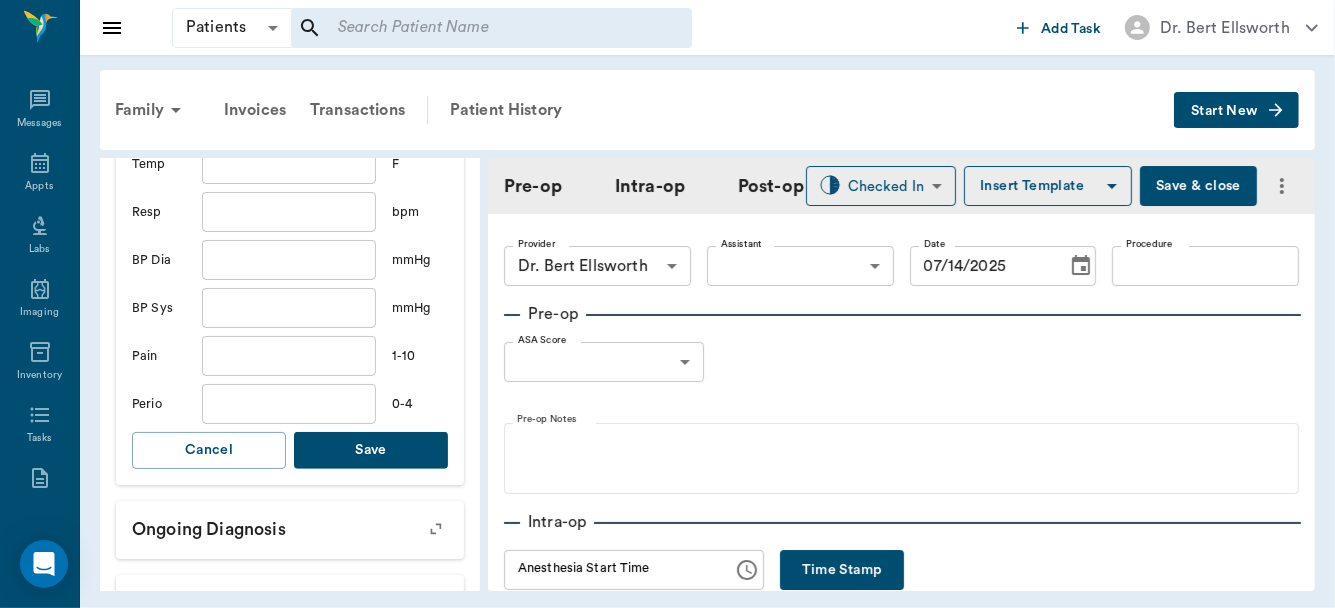 type on "28.2" 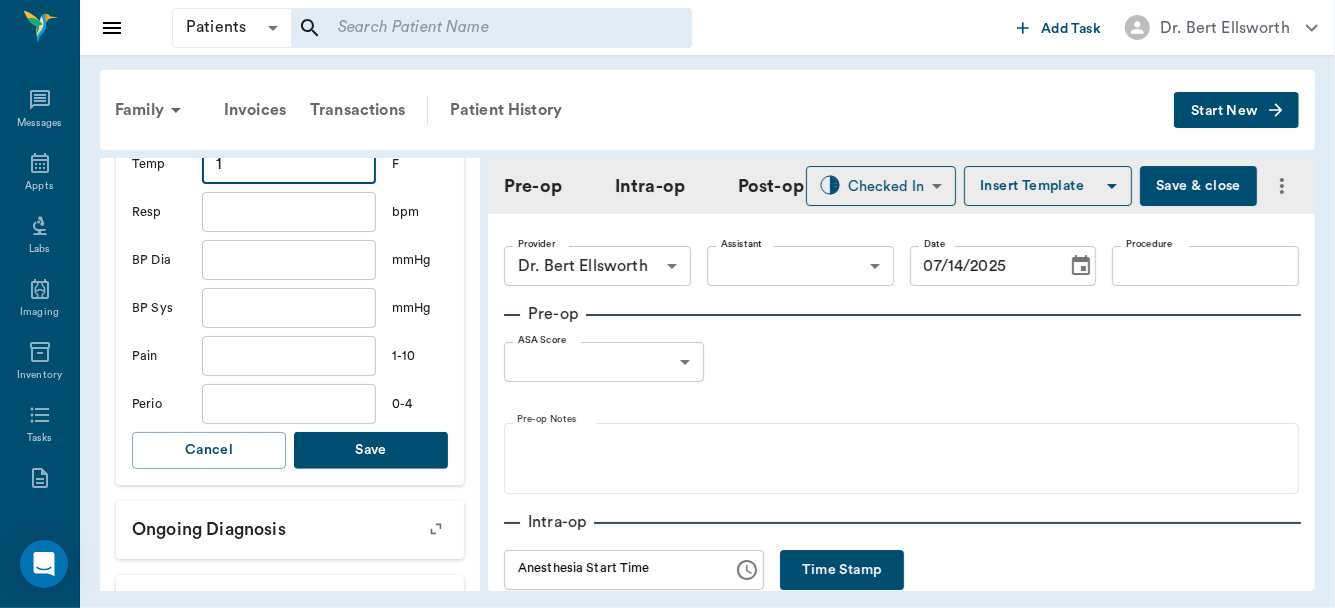 scroll, scrollTop: 645, scrollLeft: 0, axis: vertical 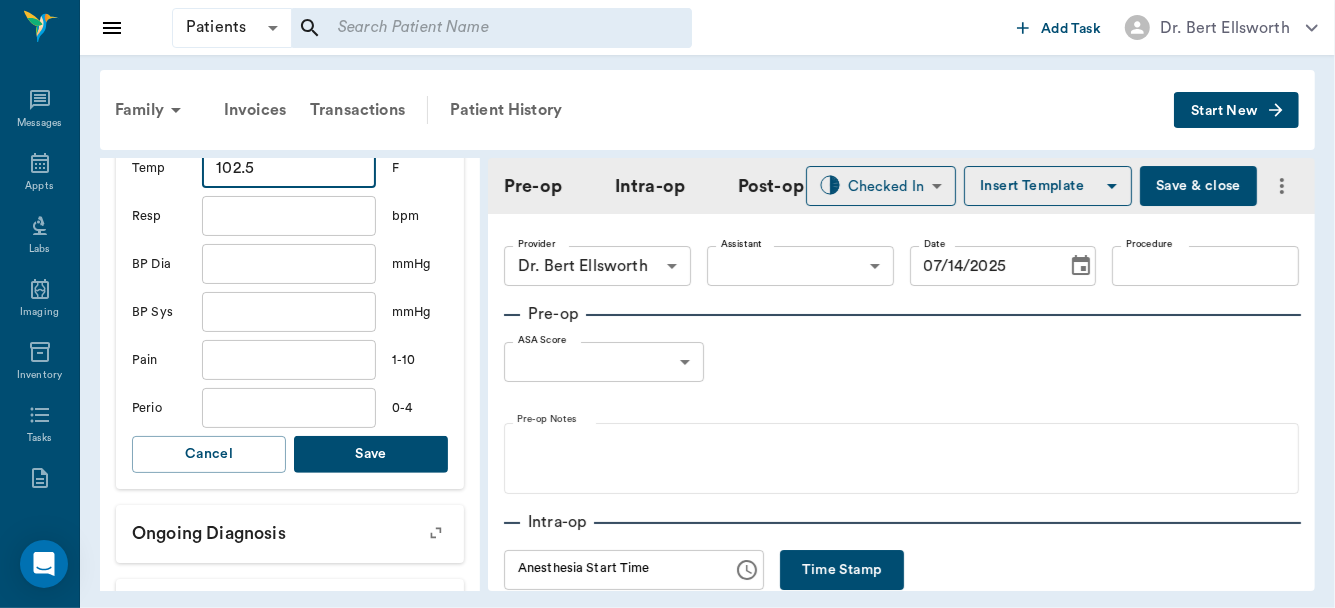 type on "102.5" 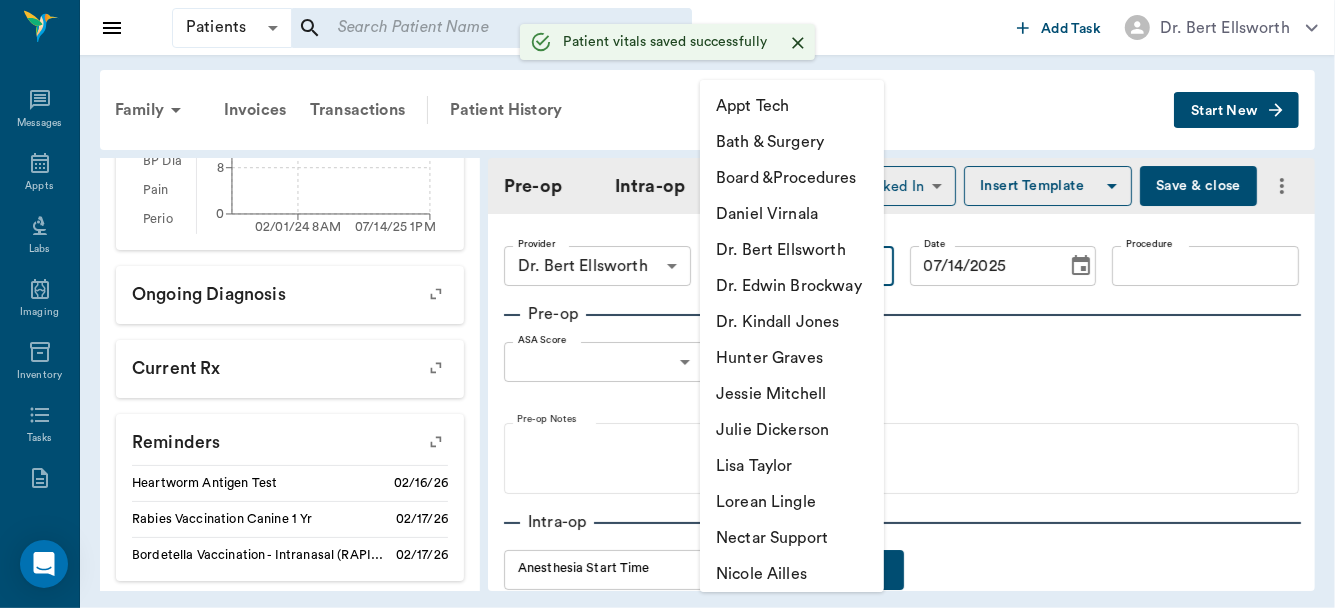 click on "Patients Patients ​ ​ Add Task Dr. Bert Ellsworth Nectar Messages Appts Labs Imaging Inventory Tasks Forms Staff Reports Lookup Settings Family Invoices Transactions Patient History Start New Benji Mitzler     ACTIVE   Species : Canine Breed : Terrier Mix, White/grey Gender : Male - Not neutered Age : 7 yr 5 mo (02/06/2018) Weight : 28.2 lbs / 12.7913 kg Patient Special Care:  WILL BITE WHEN DOING NAILS AND HWT Family : Mitzler Client : Theresa Mitzler Phone : (903) 799-0606 Balance : $0.00 Credit : $0.00 Client Special Care:  VERY PUSHY! Patient Vitals Weight BCS HR Temp Resp BP Dia Pain Perio Score ( lb ) Date 02/01/24 8AM 07/14/25 1PM 0 8 16 24 32 Ongoing diagnosis Current Rx Reminders Heartworm Antigen Test 02/16/26 Rabies Vaccination Canine 1 Yr 02/17/26 Bordetella Vaccination - Intranasal (RAPID RESP-3) 02/17/26 Upcoming appointments Schedule Appointment Pre-op Intra-op Post-op Checked In CHECKED_IN ​ Insert Template  Save & close Provider Dr. Bert Ellsworth 63ec2f075fda476ae8351a4d Provider HR" at bounding box center [667, 304] 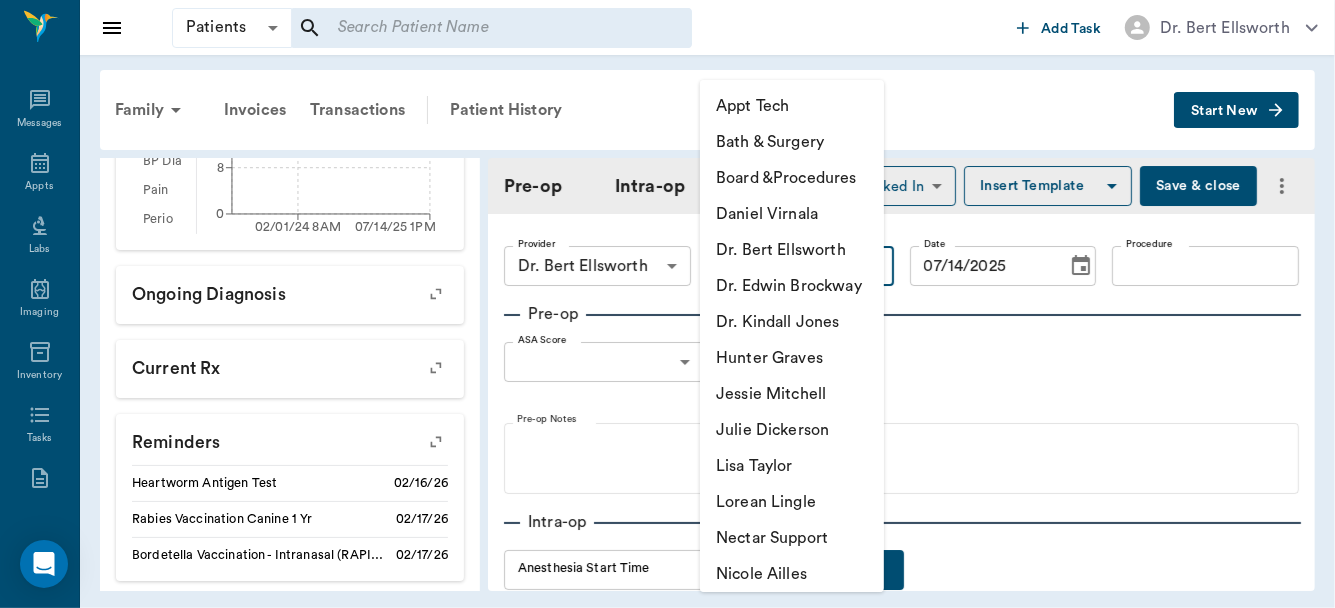 click at bounding box center (667, 304) 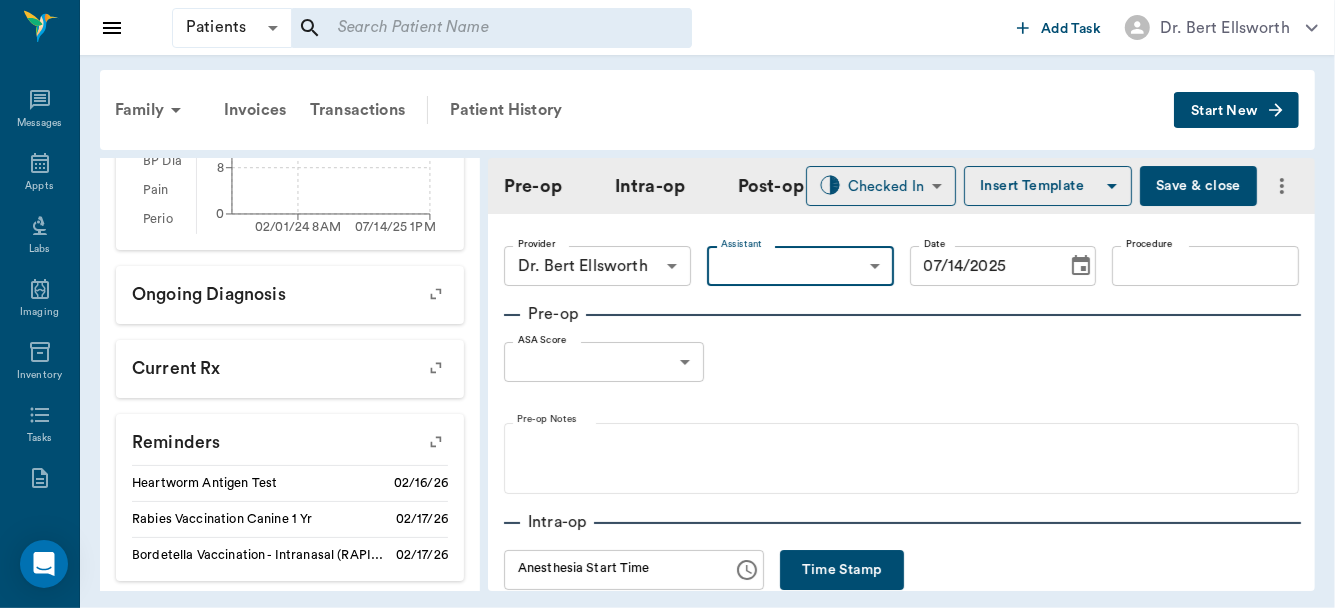 click on "Procedure" at bounding box center (1205, 266) 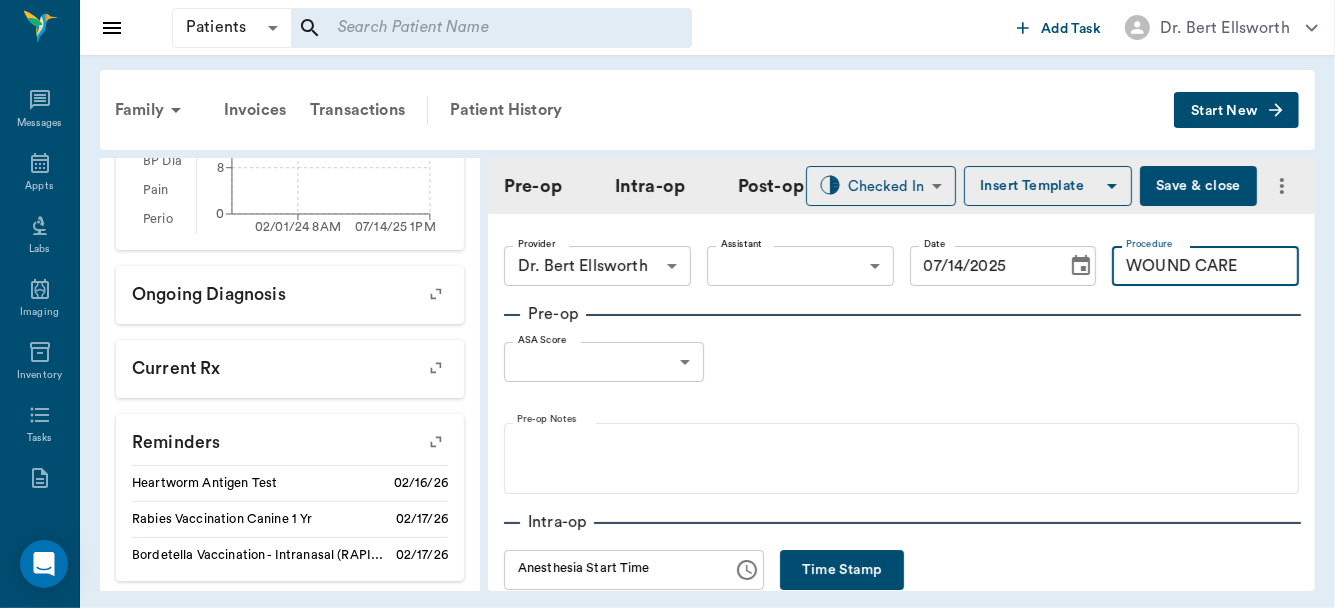 type on "WOUND CARE" 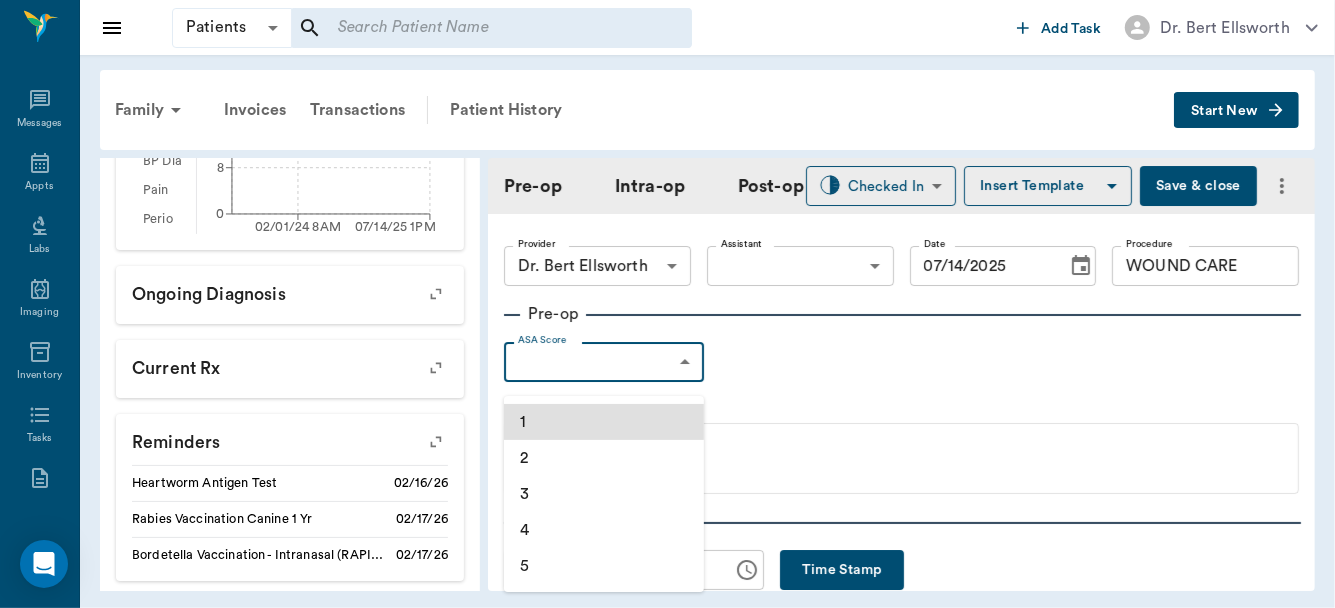 click on "2" at bounding box center (604, 458) 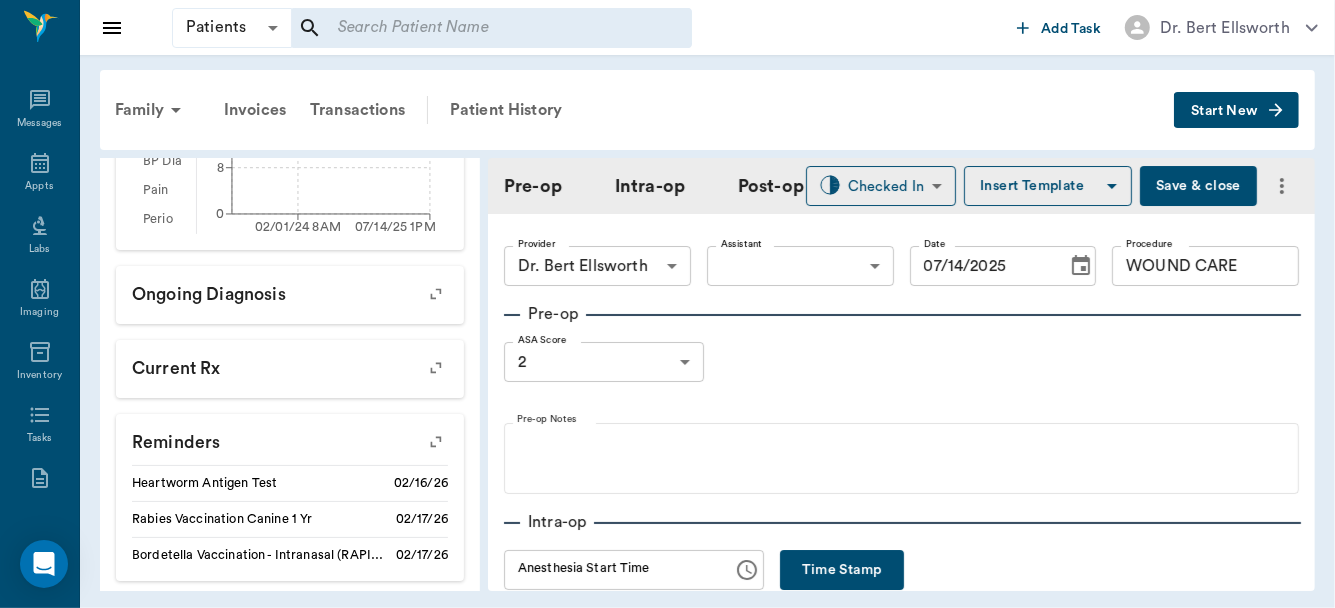 click 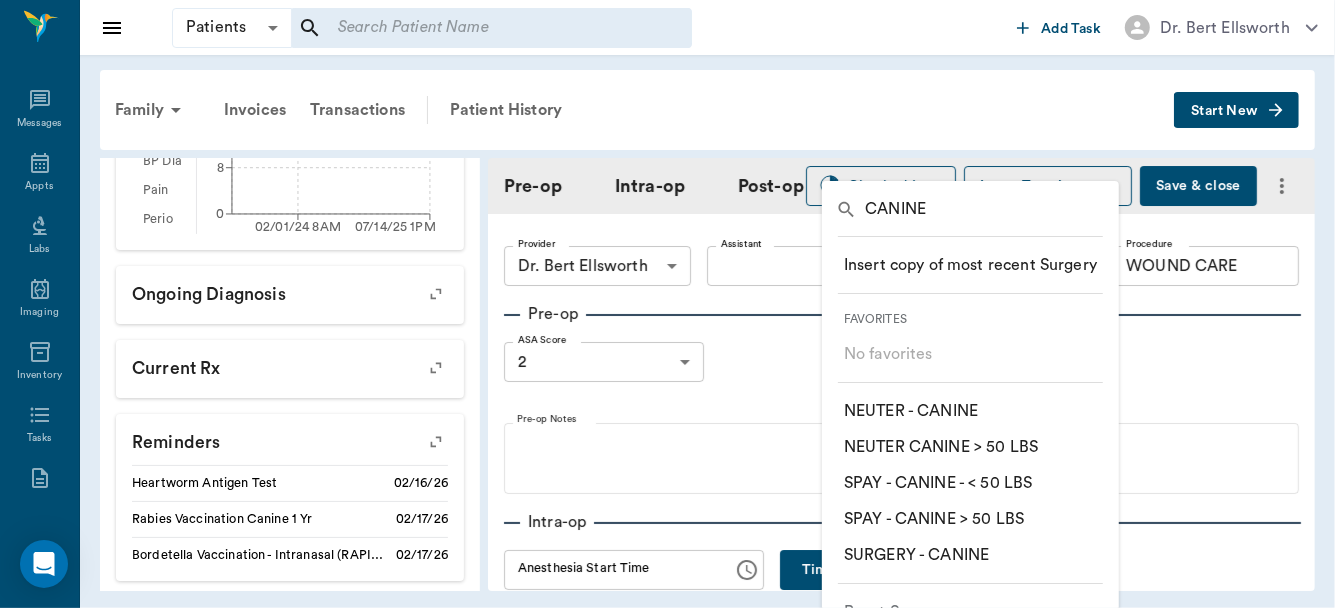 type on "CANINE" 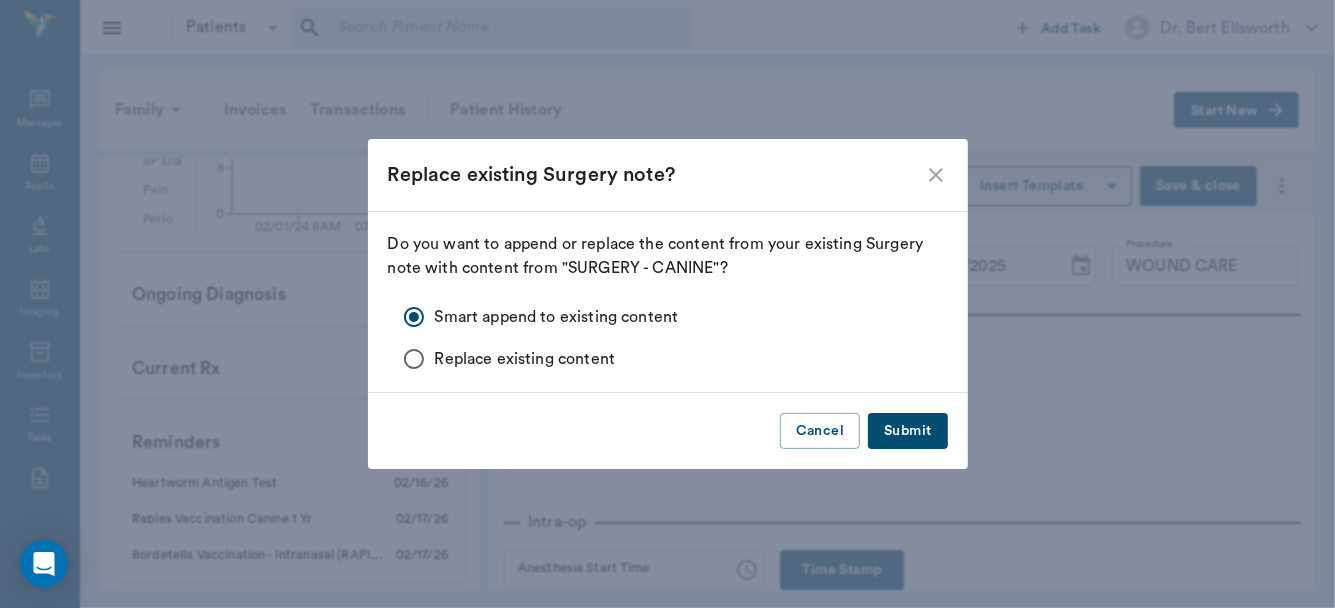 click on "Submit" at bounding box center [907, 431] 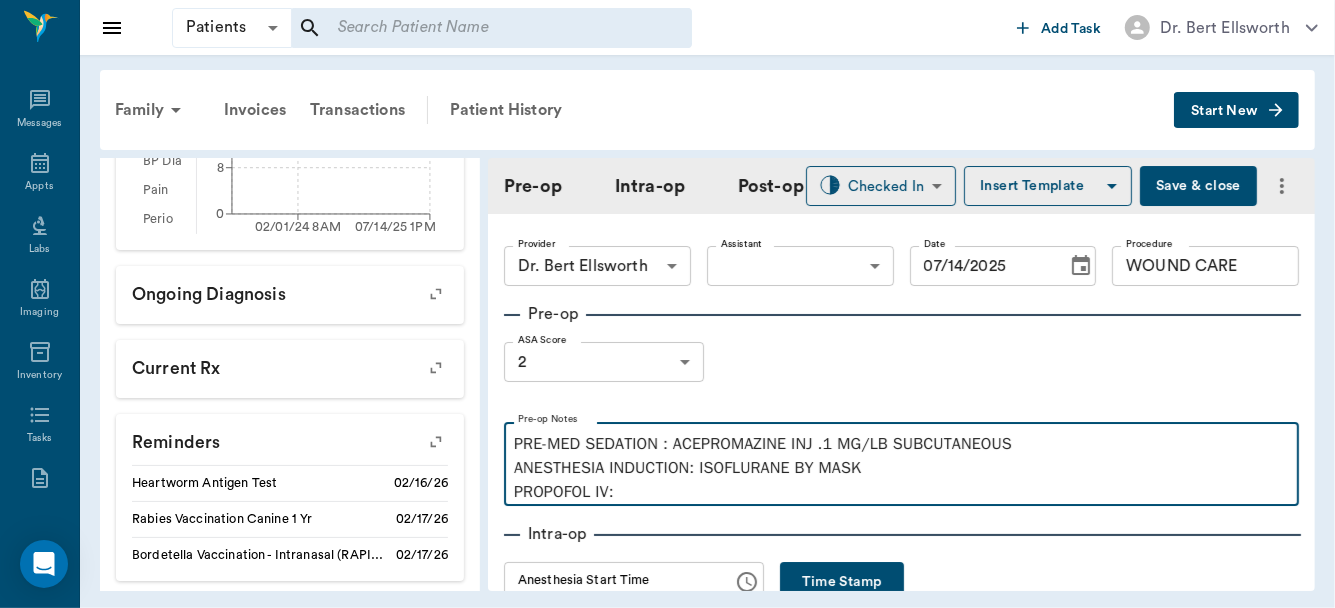 click on "PRE-MED SEDATION : ACEPROMAZINE INJ .1 MG/LB SUBCUTANEOUS ANESTHESIA INDUCTION: ISOFLURANE BY MASK PROPOFOL IV:" at bounding box center [901, 468] 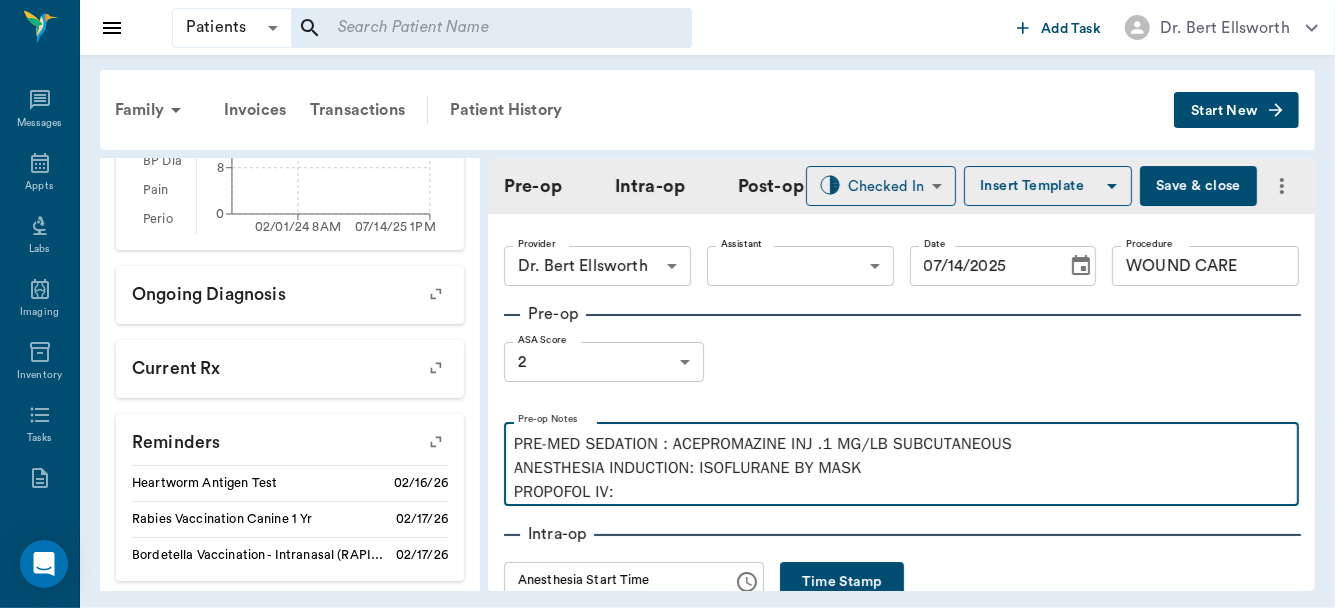 type 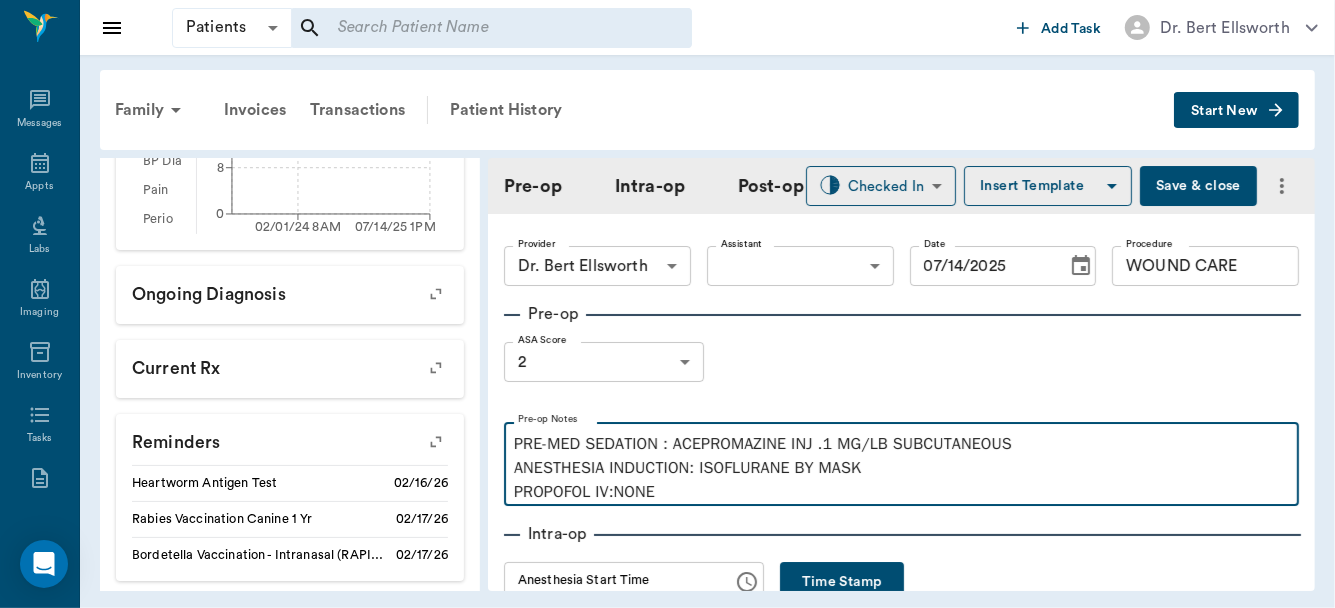 scroll, scrollTop: 379, scrollLeft: 0, axis: vertical 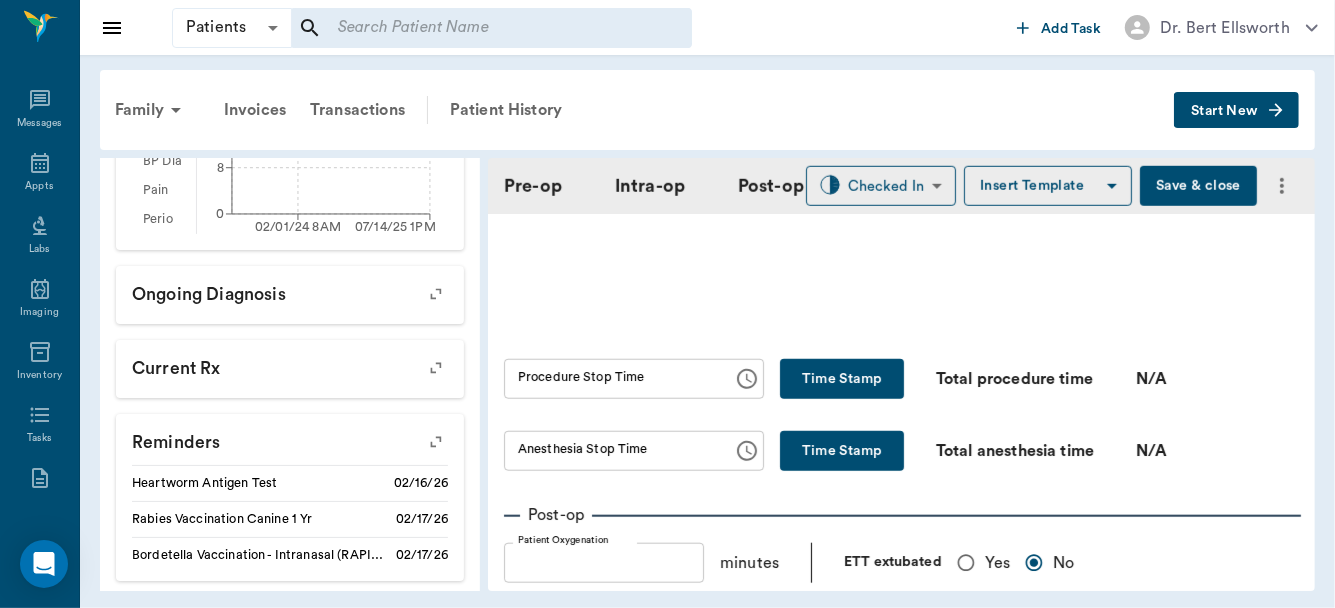 click on "Yes" at bounding box center [966, 563] 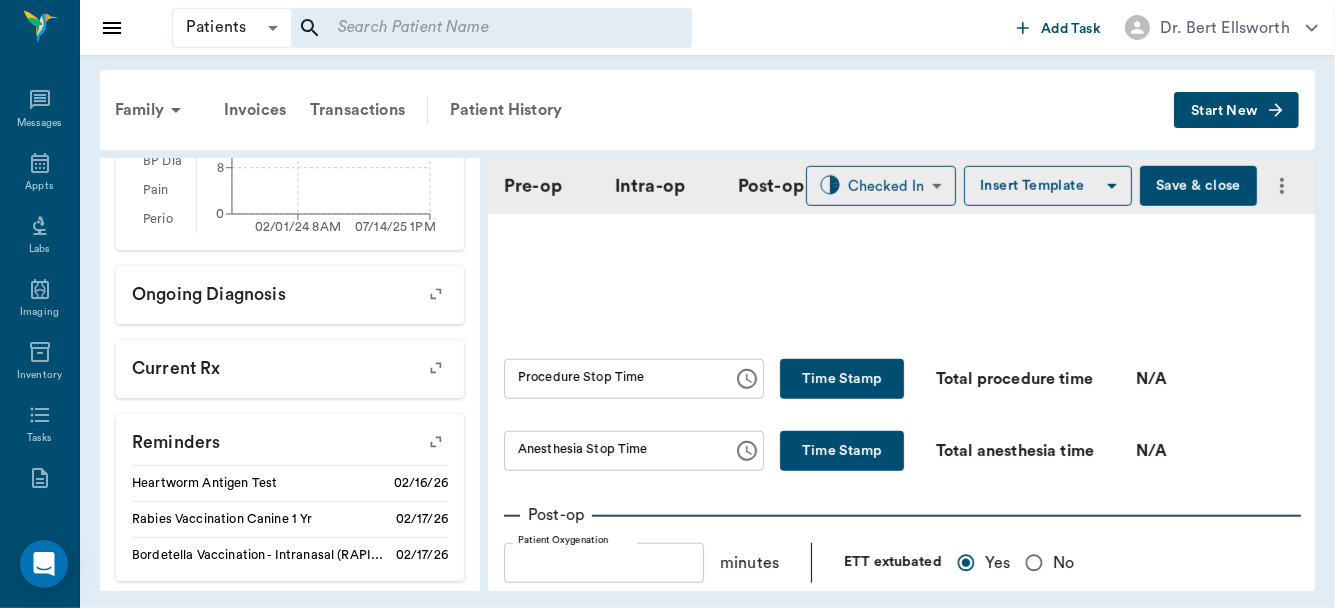 scroll, scrollTop: 1517, scrollLeft: 0, axis: vertical 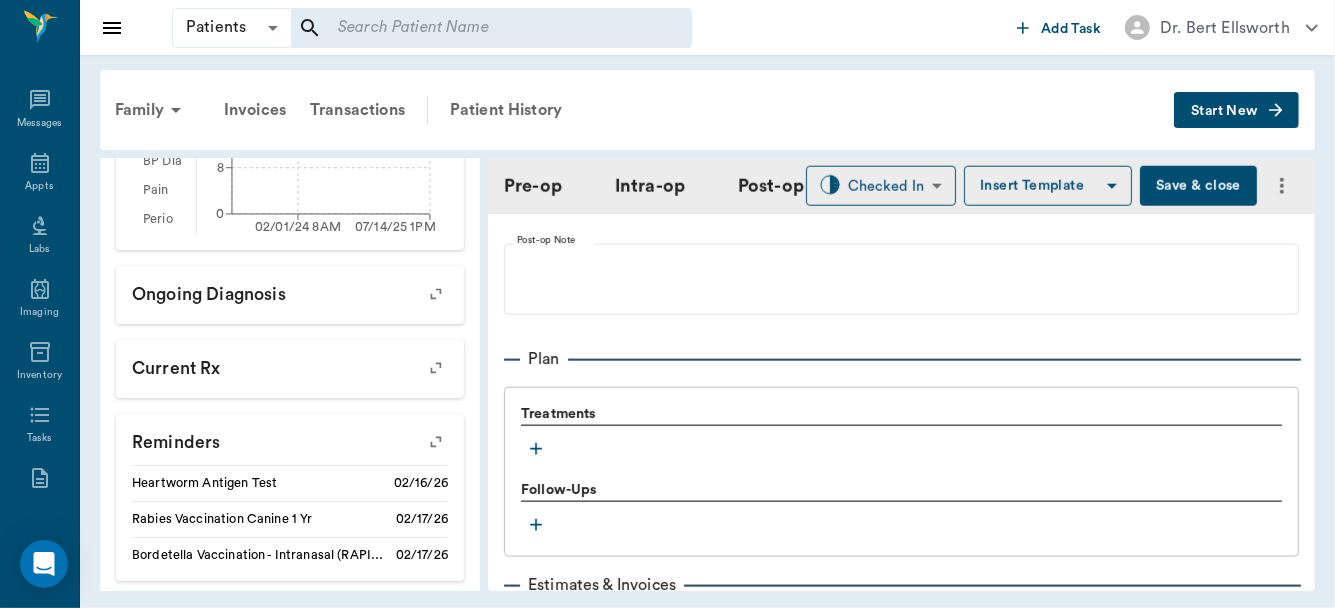 click 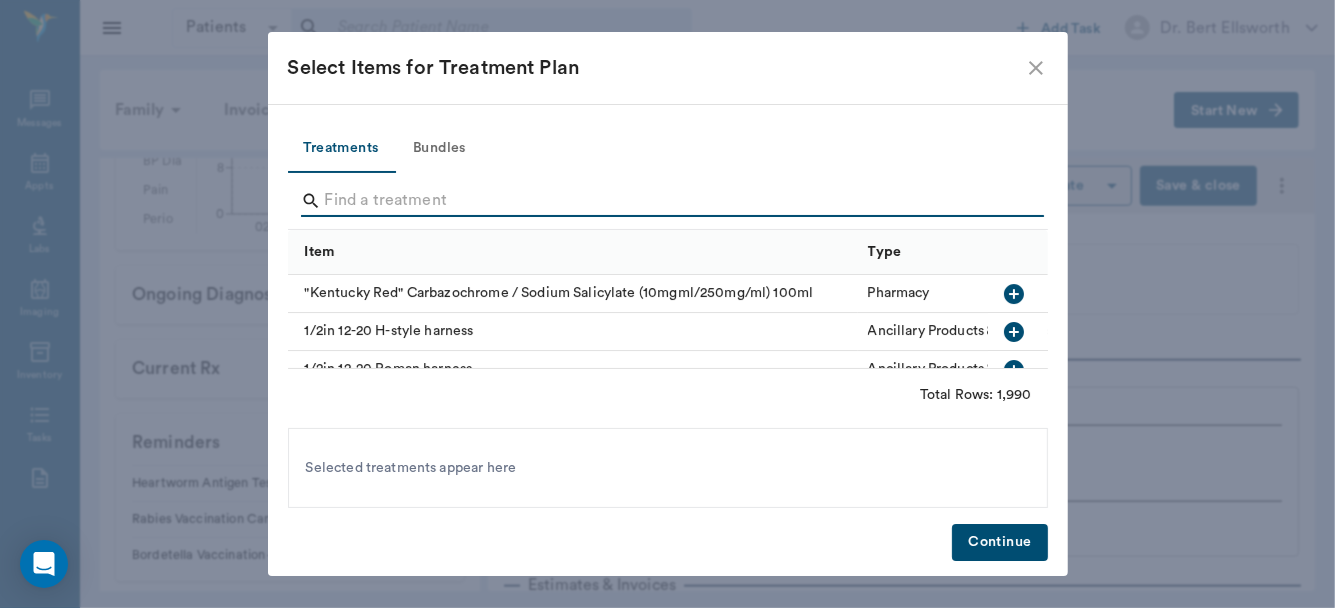 click at bounding box center (669, 201) 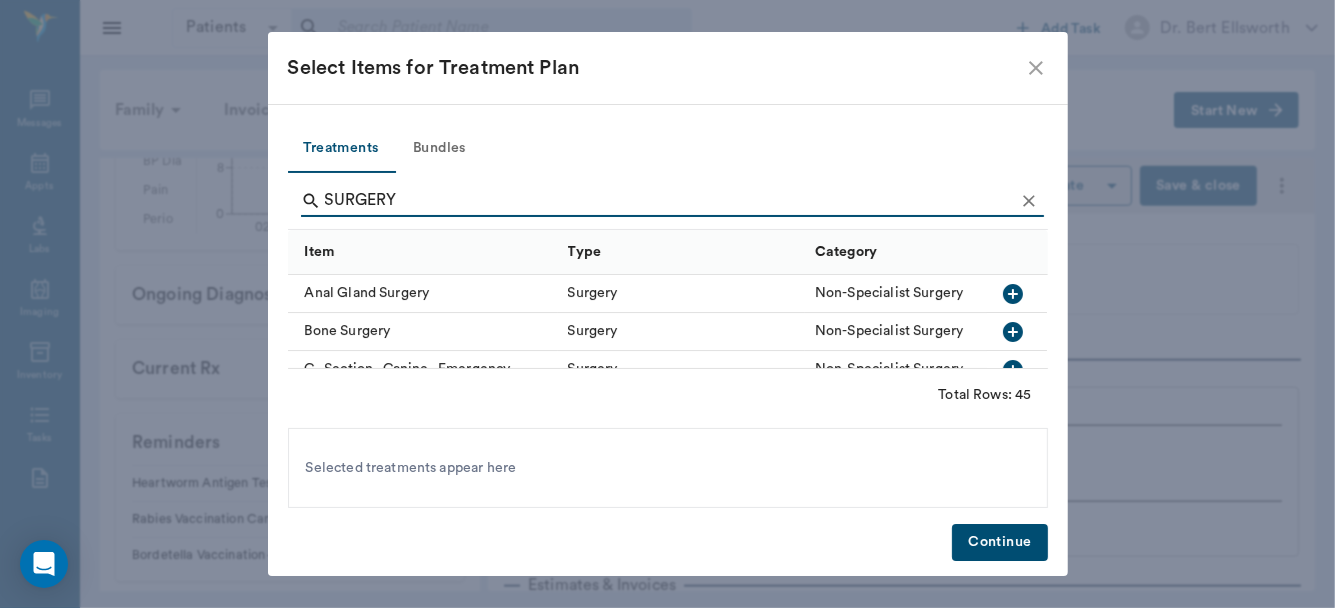type on "SURGERY" 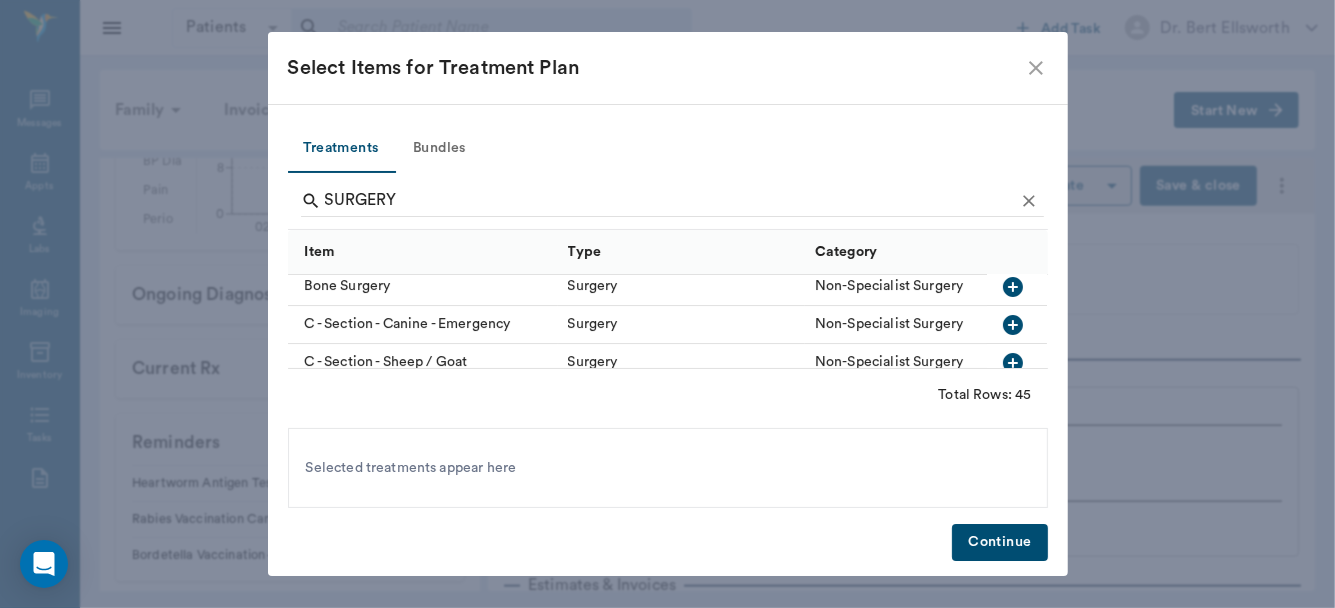 scroll, scrollTop: 70, scrollLeft: 0, axis: vertical 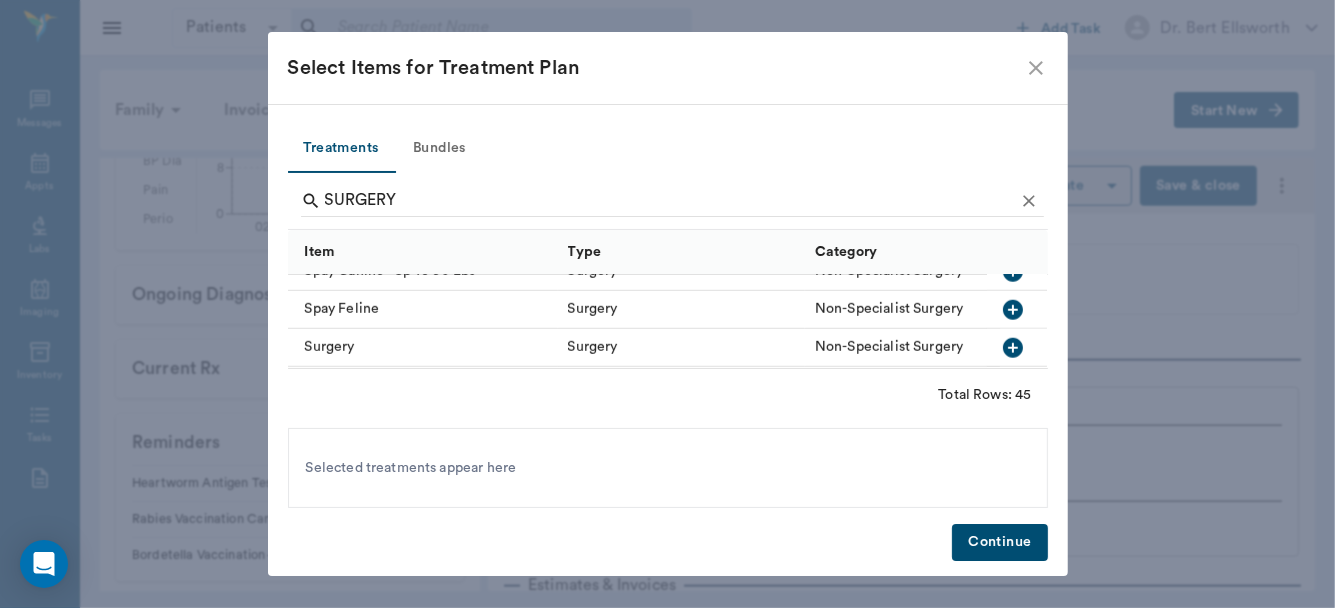 click 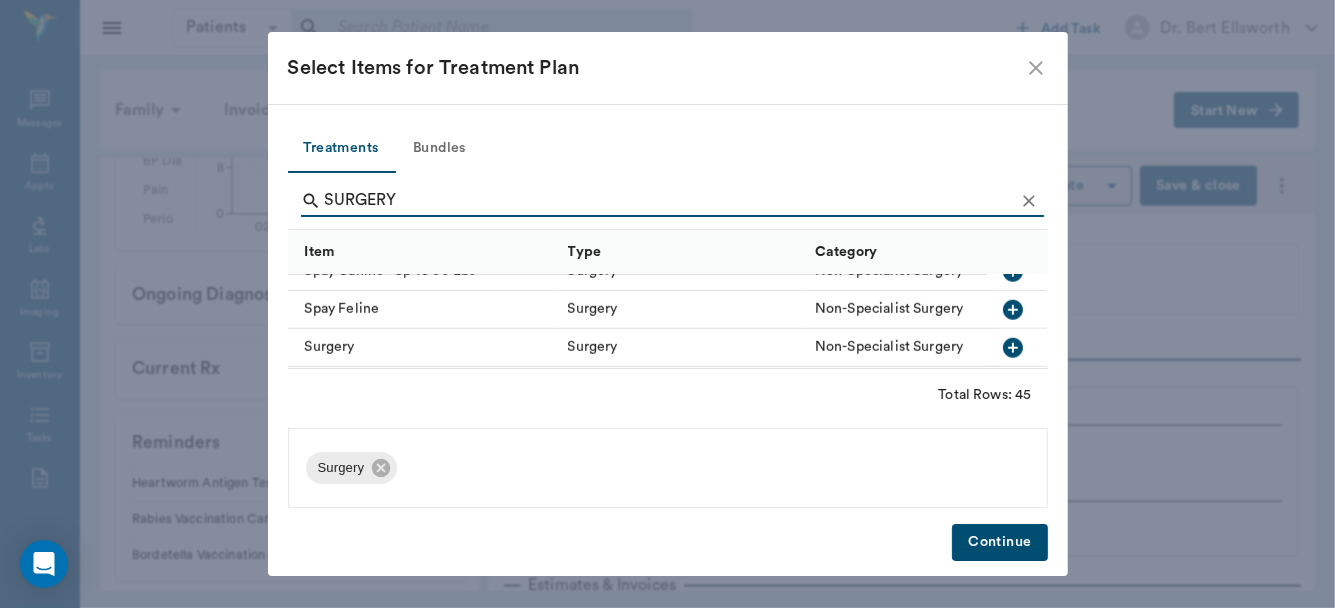click on "Continue" at bounding box center [999, 542] 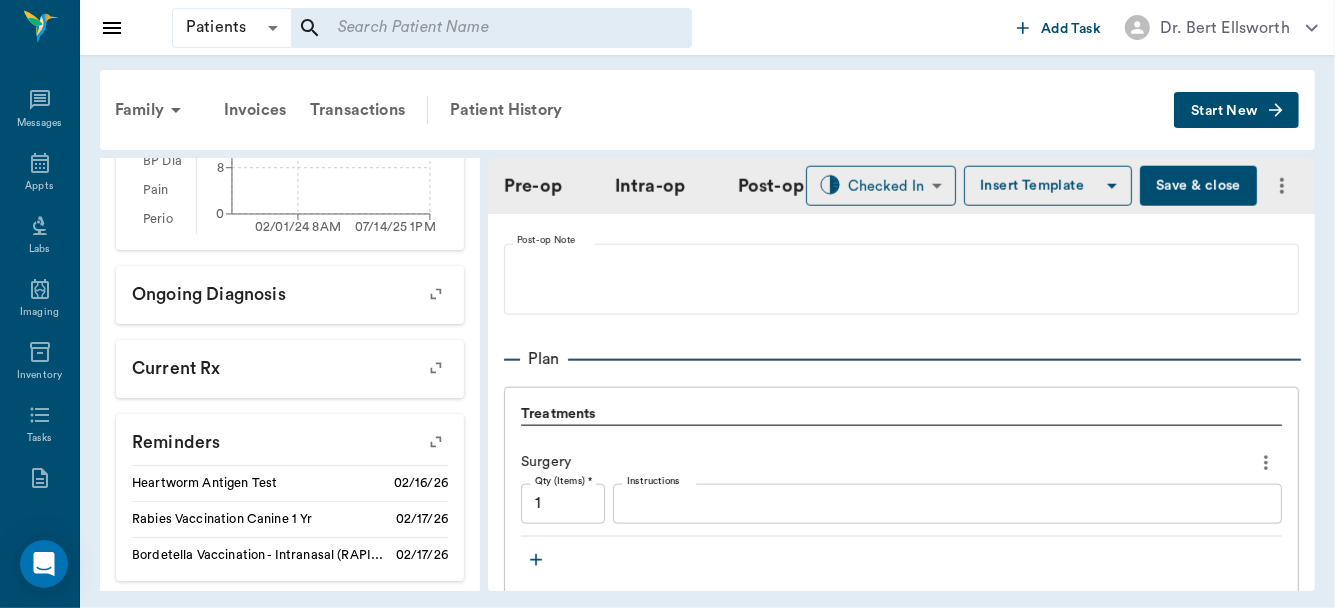 click 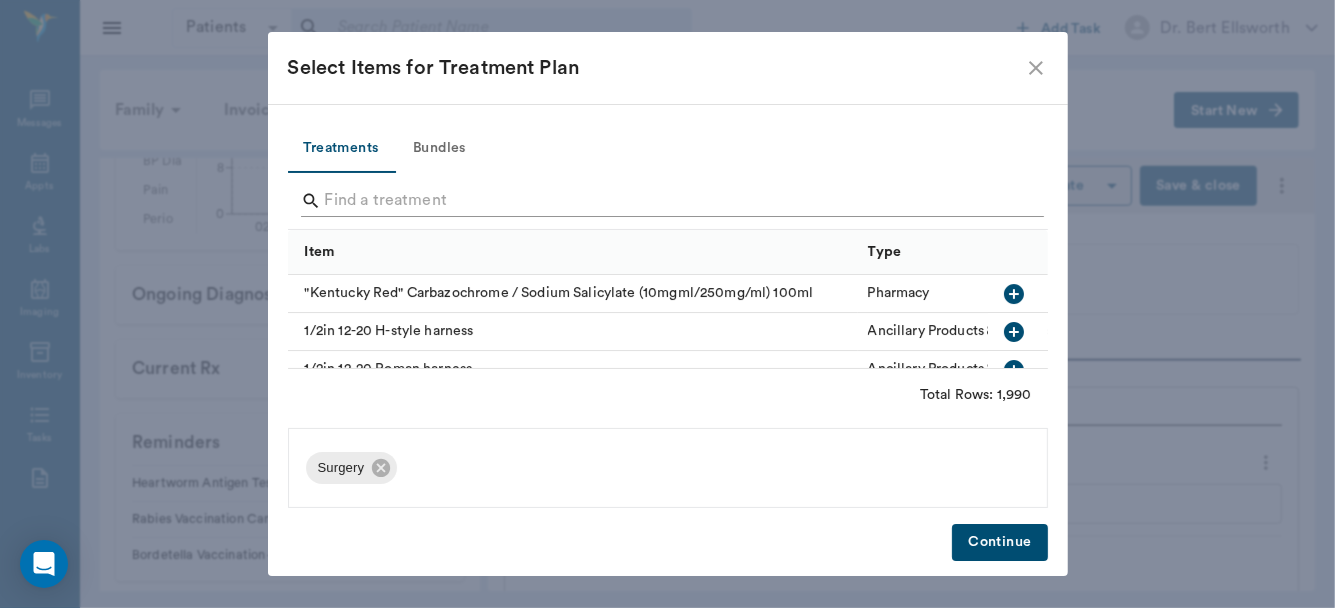 click at bounding box center (669, 201) 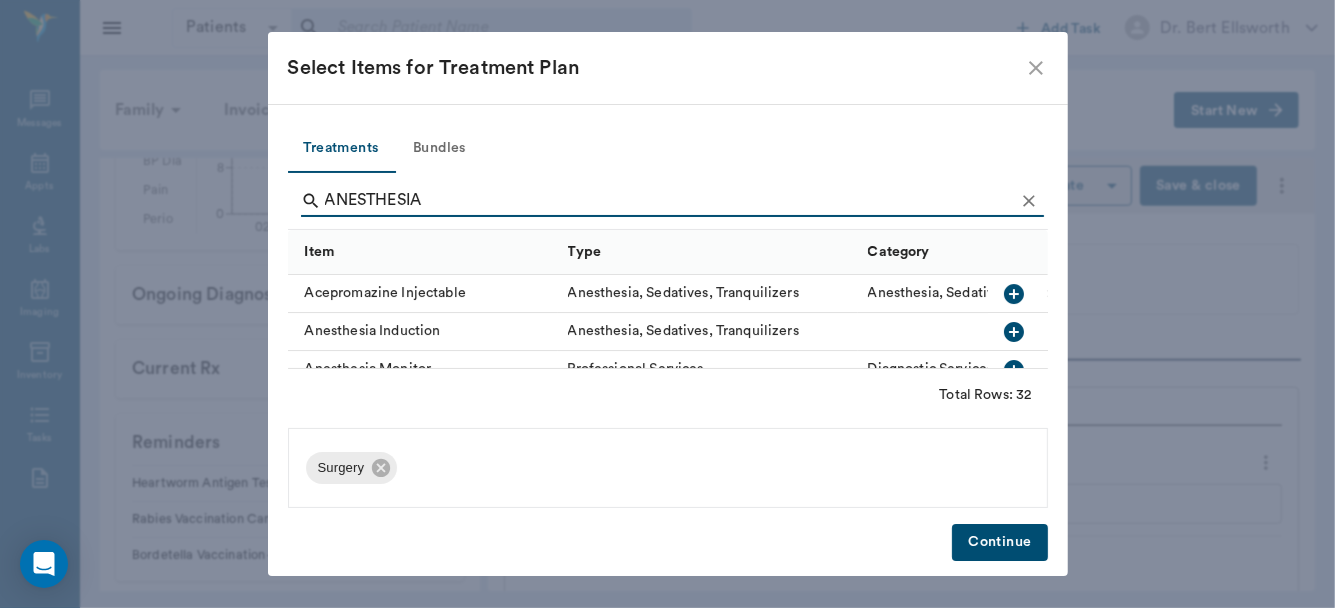 type on "ANESTHESIA" 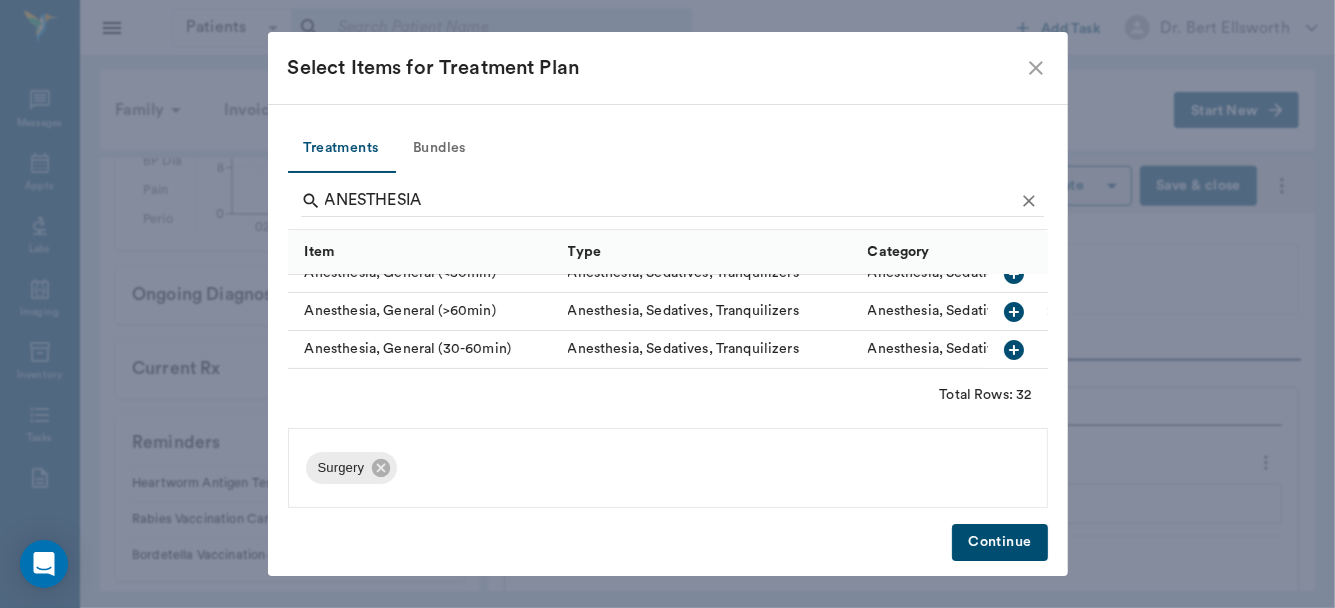 scroll, scrollTop: 246, scrollLeft: 0, axis: vertical 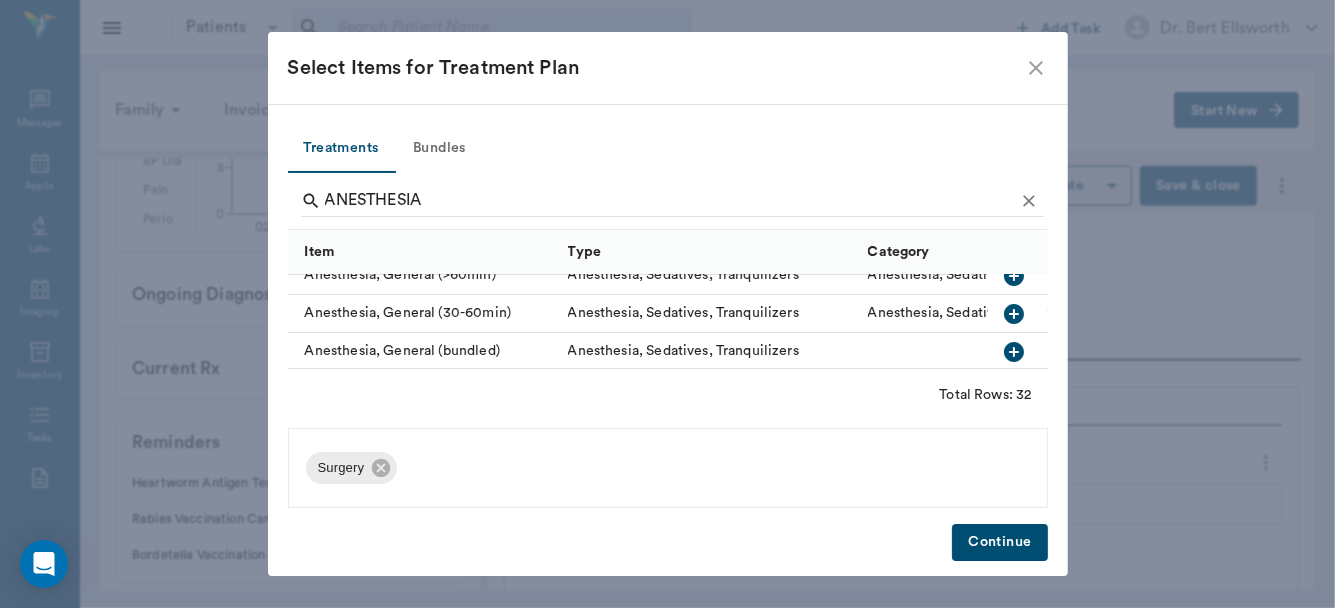 click 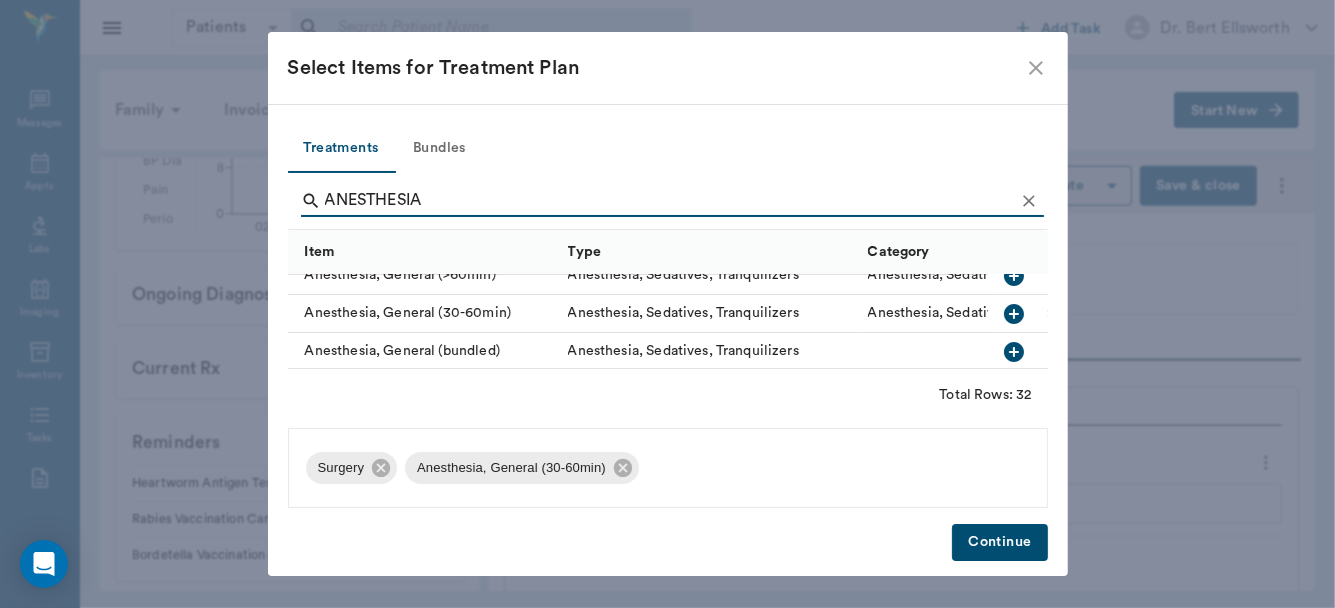 click on "Continue" at bounding box center (999, 542) 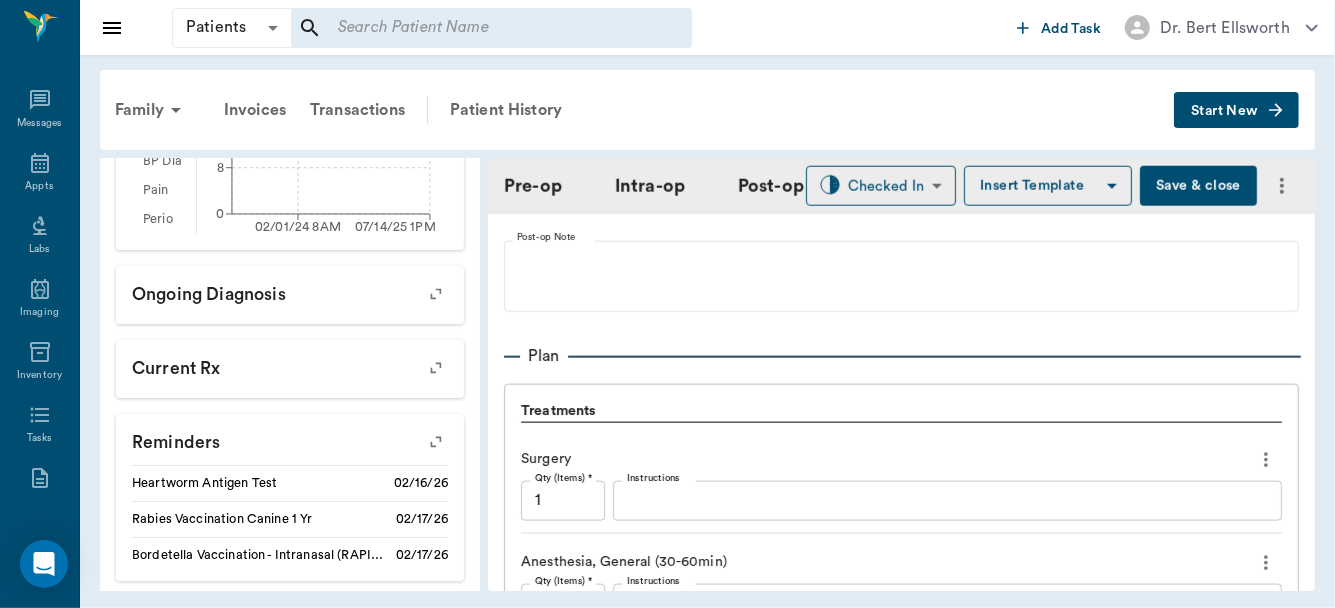 scroll, scrollTop: 1899, scrollLeft: 0, axis: vertical 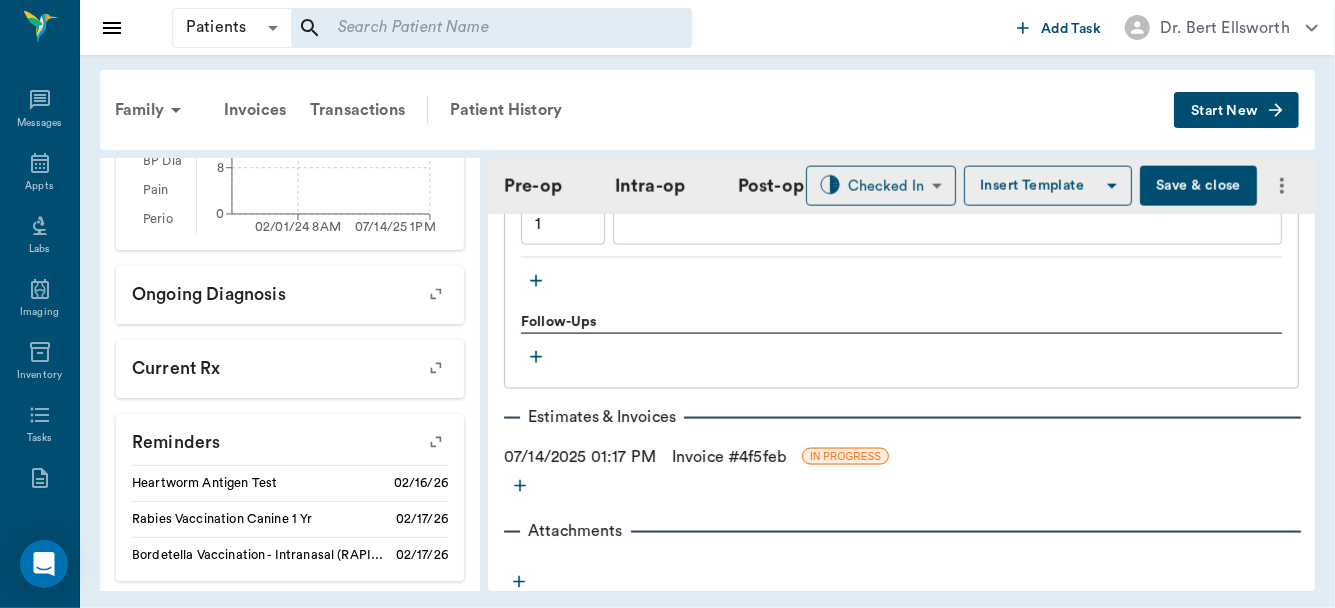 click 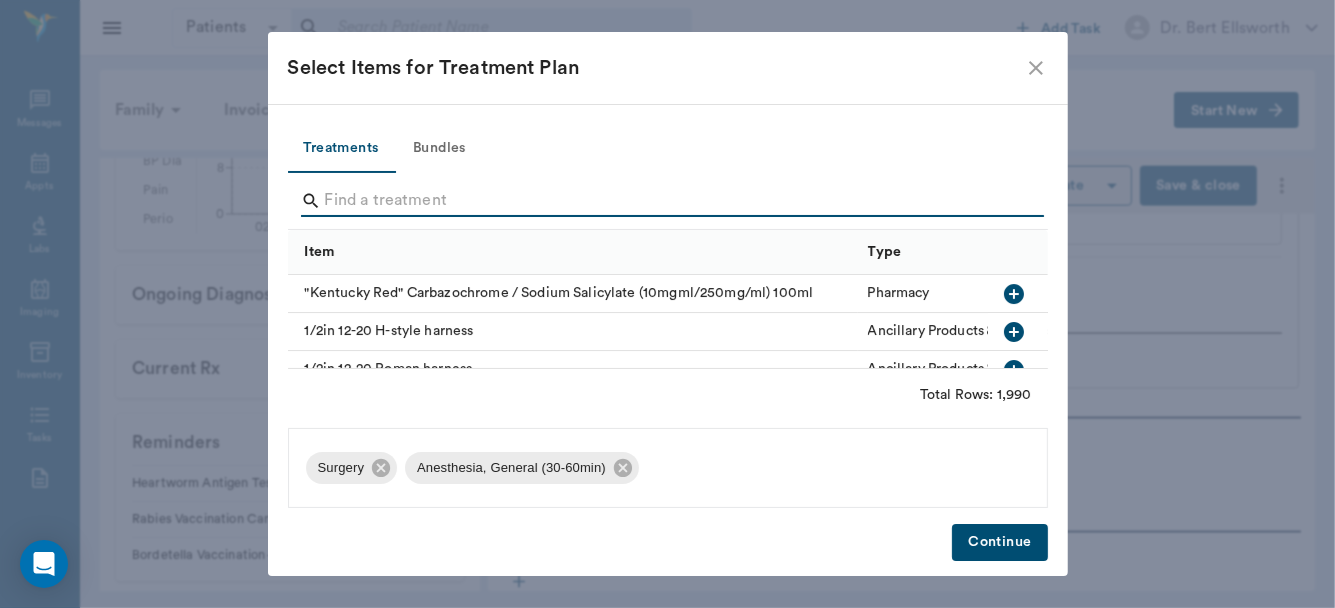 click at bounding box center (669, 201) 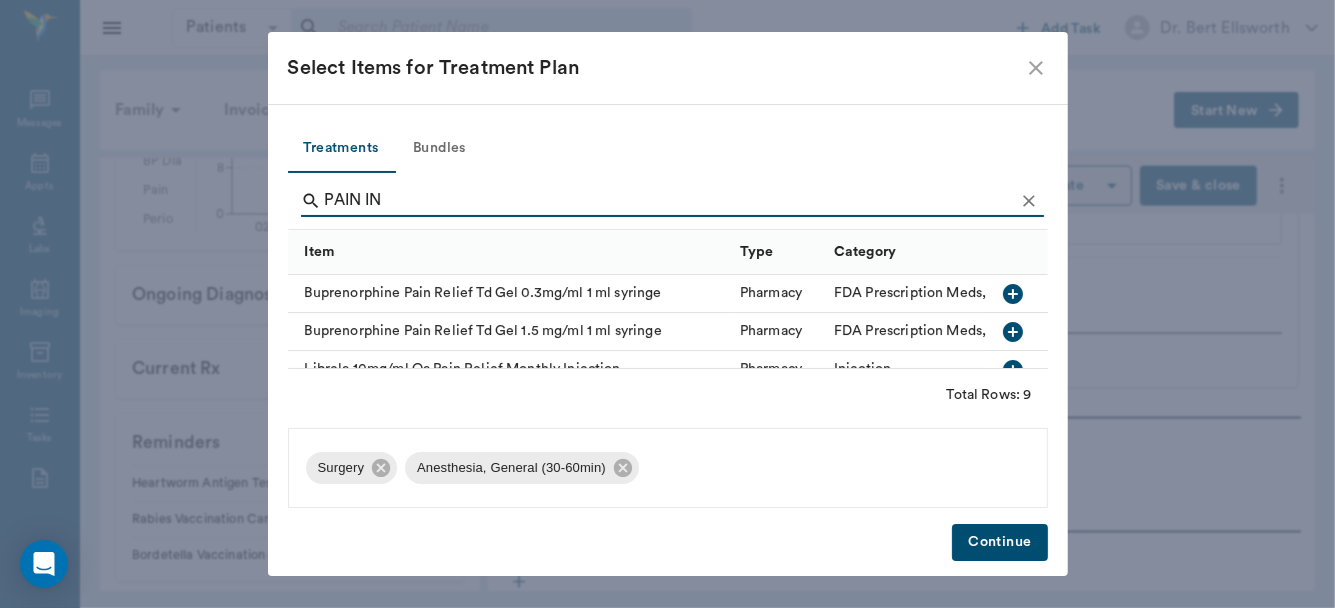 type on "PAIN IN" 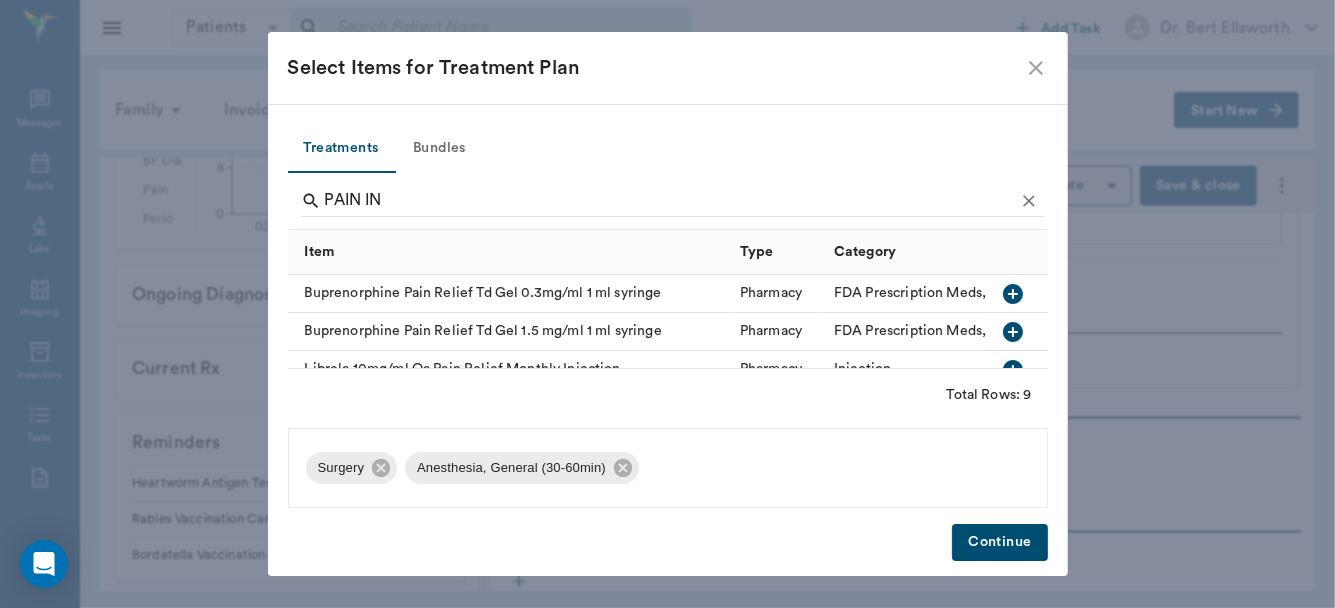 scroll, scrollTop: 70, scrollLeft: 0, axis: vertical 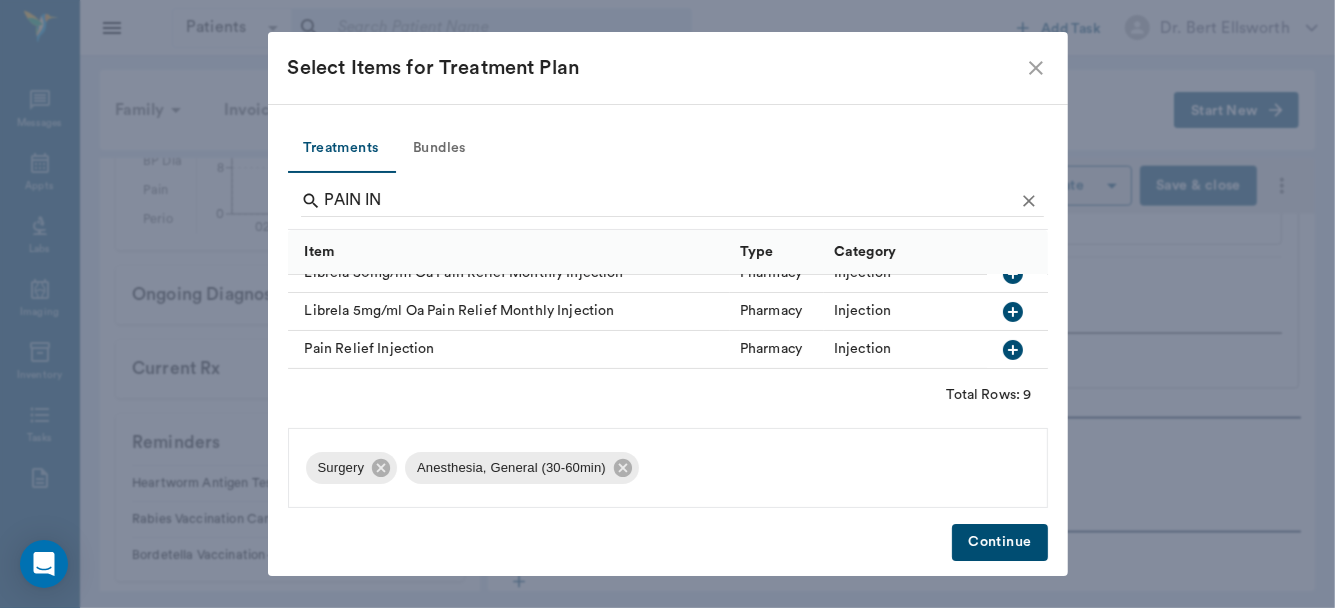 click 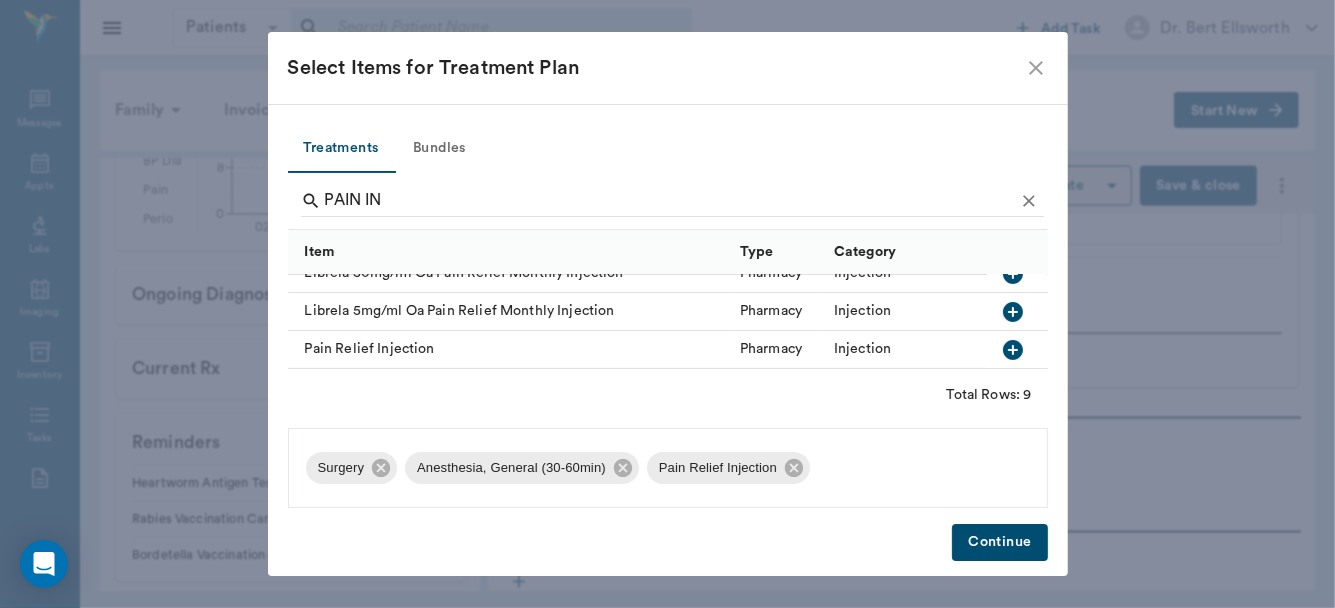 click on "Continue" at bounding box center (999, 542) 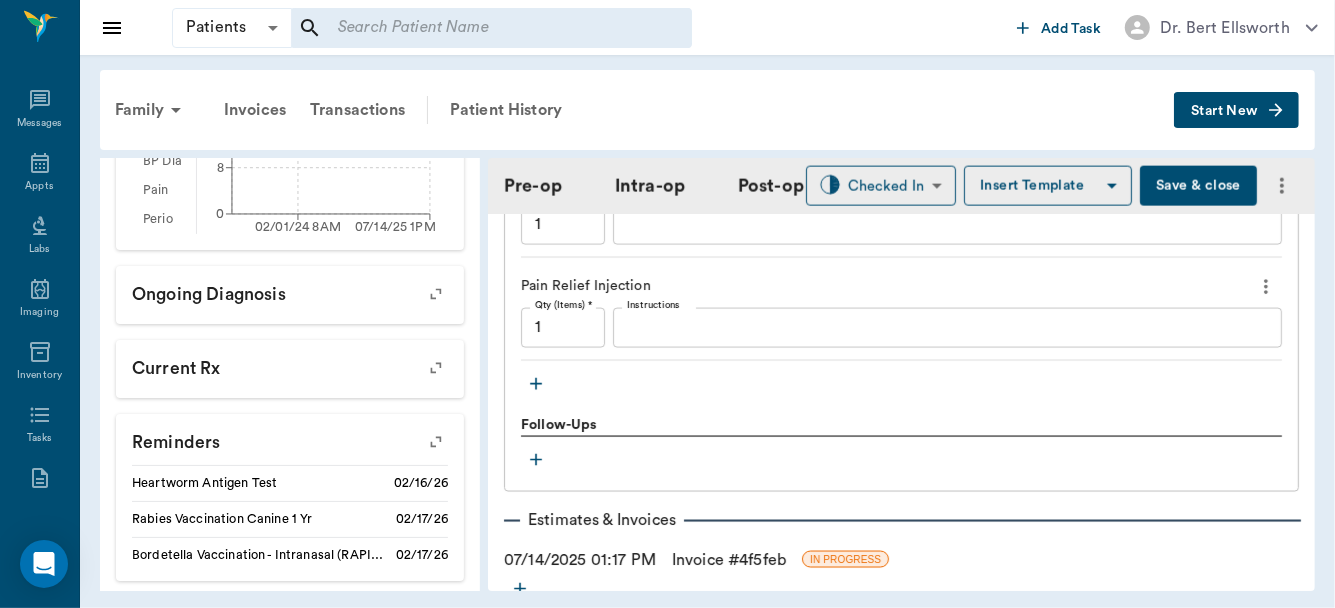 click on "Treatments Surgery Qty (Items) * 1 Qty (Items) * Instructions x Instructions Anesthesia, General (30-60min) Qty (Items) * 1 Qty (Items) * Instructions x Instructions Pain Relief Injection Qty (Items) * 1 Qty (Items) * Instructions x Instructions Follow-Ups" at bounding box center [901, 248] 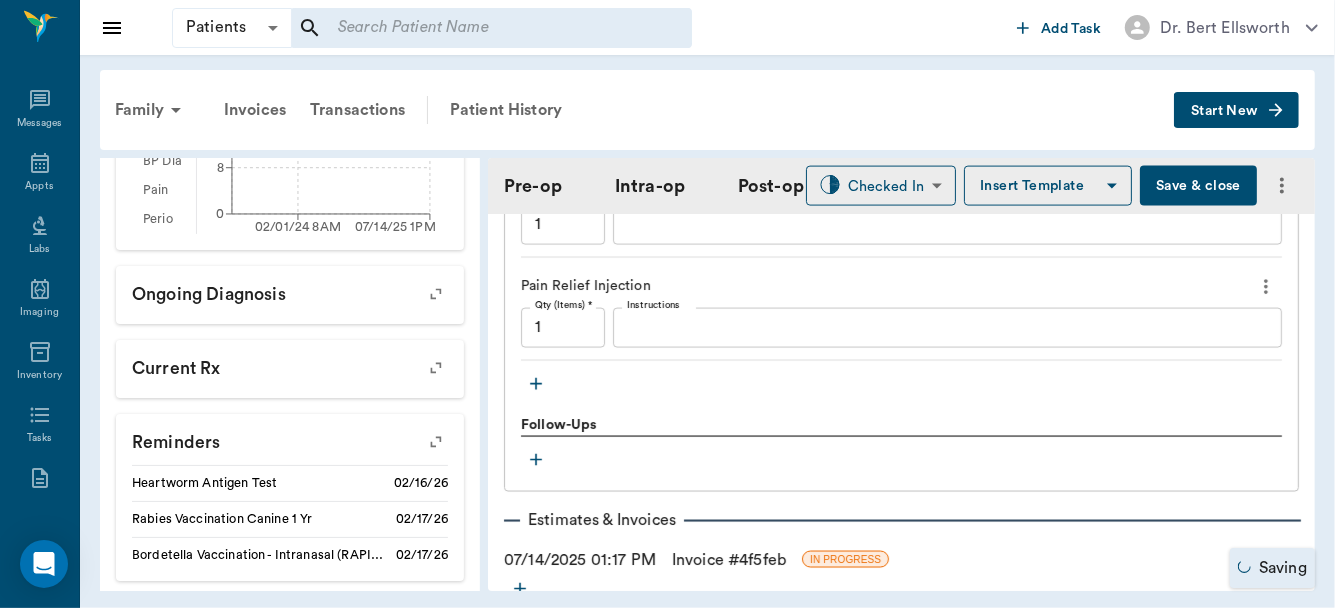 click 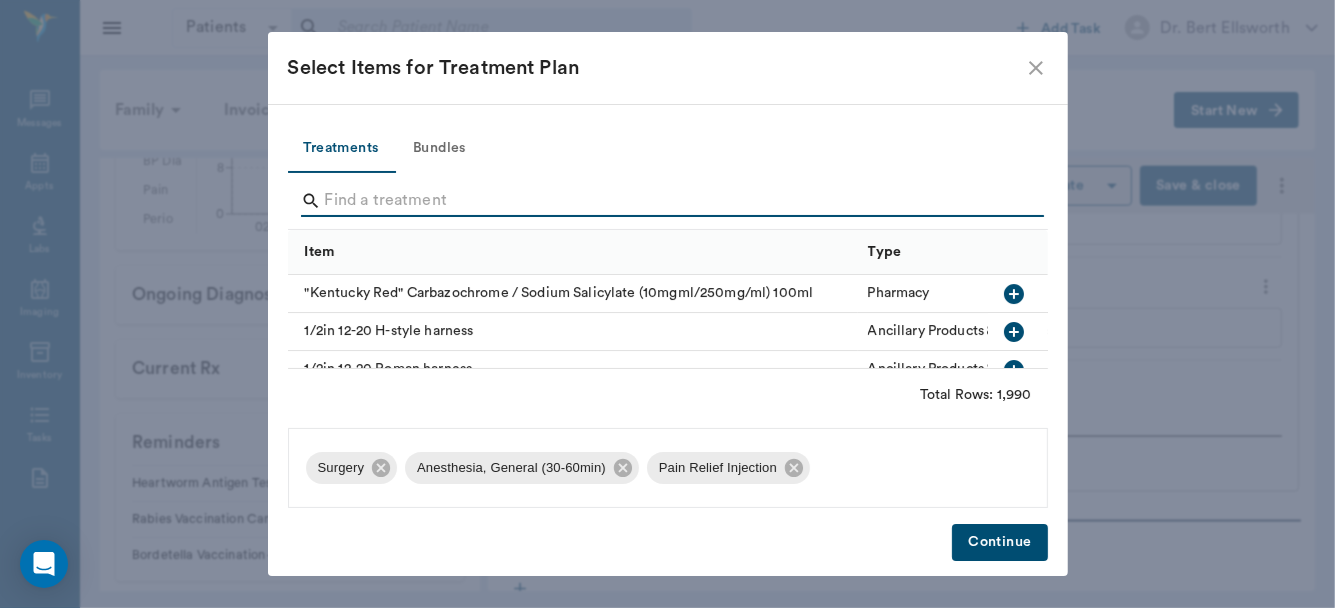 click at bounding box center [669, 201] 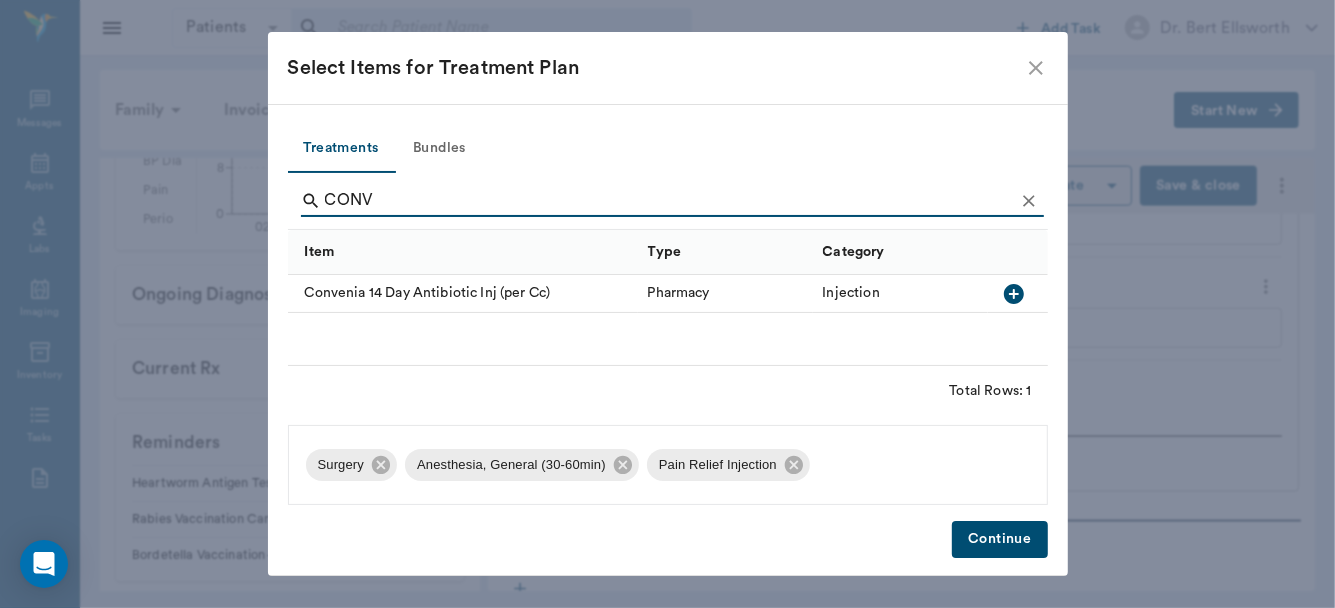 type on "CONV" 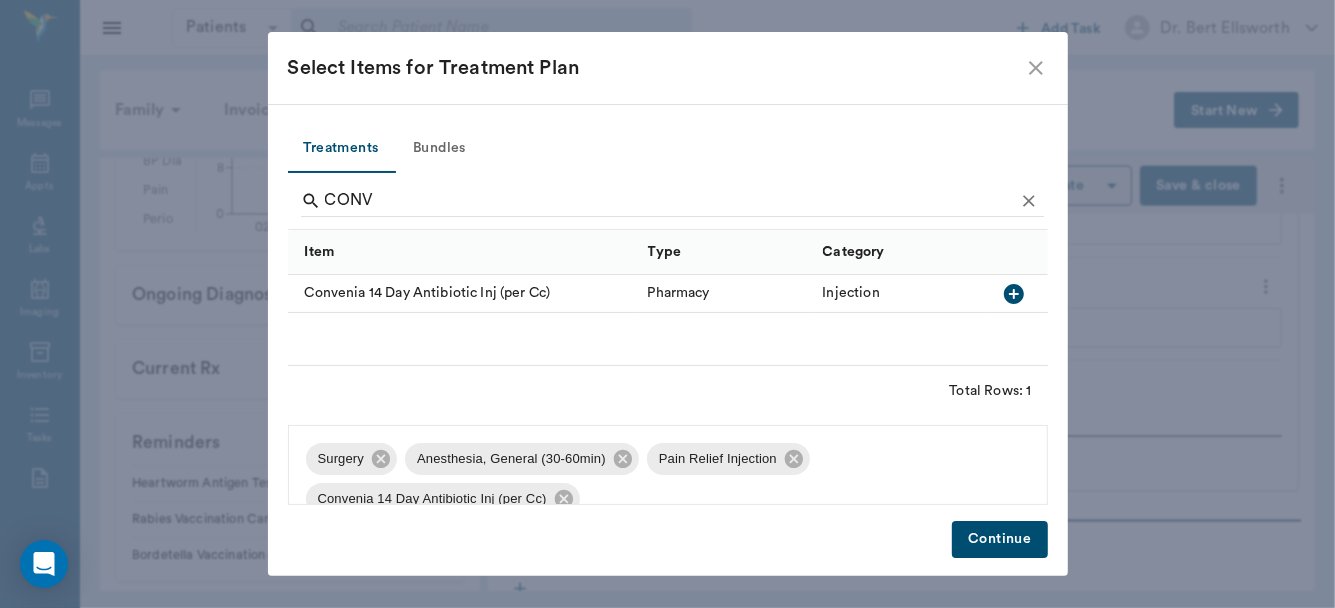 click on "Continue" at bounding box center (999, 539) 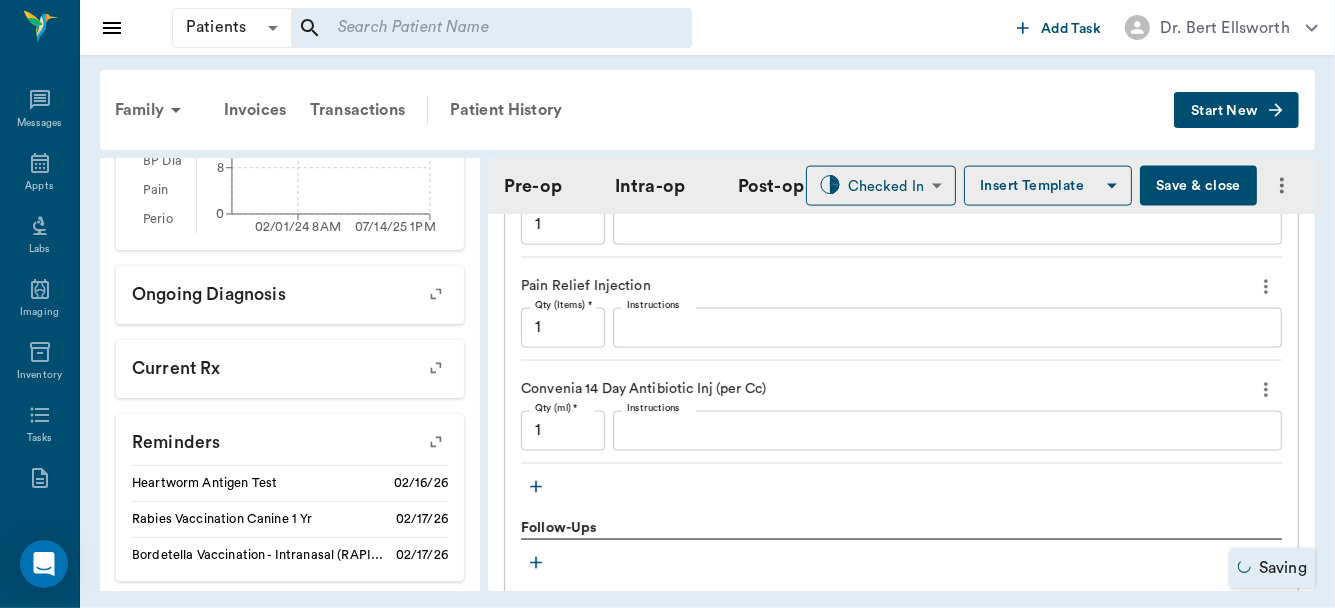 click on "1" at bounding box center (563, 431) 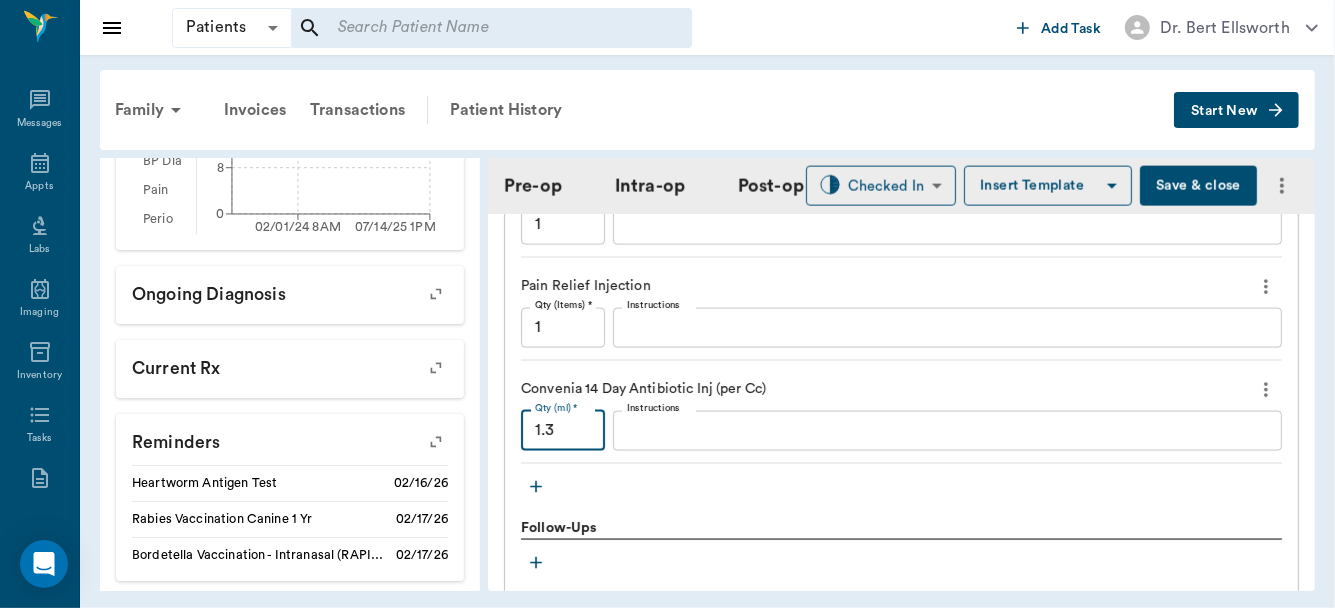 type on "1.3" 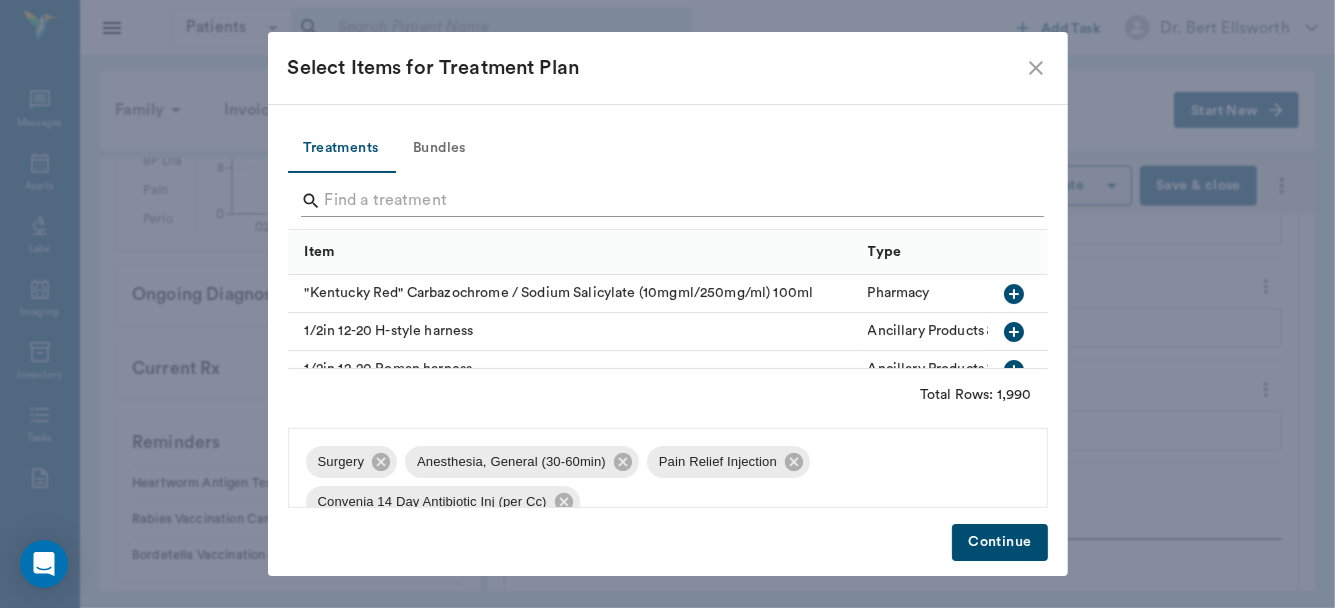 click at bounding box center (669, 201) 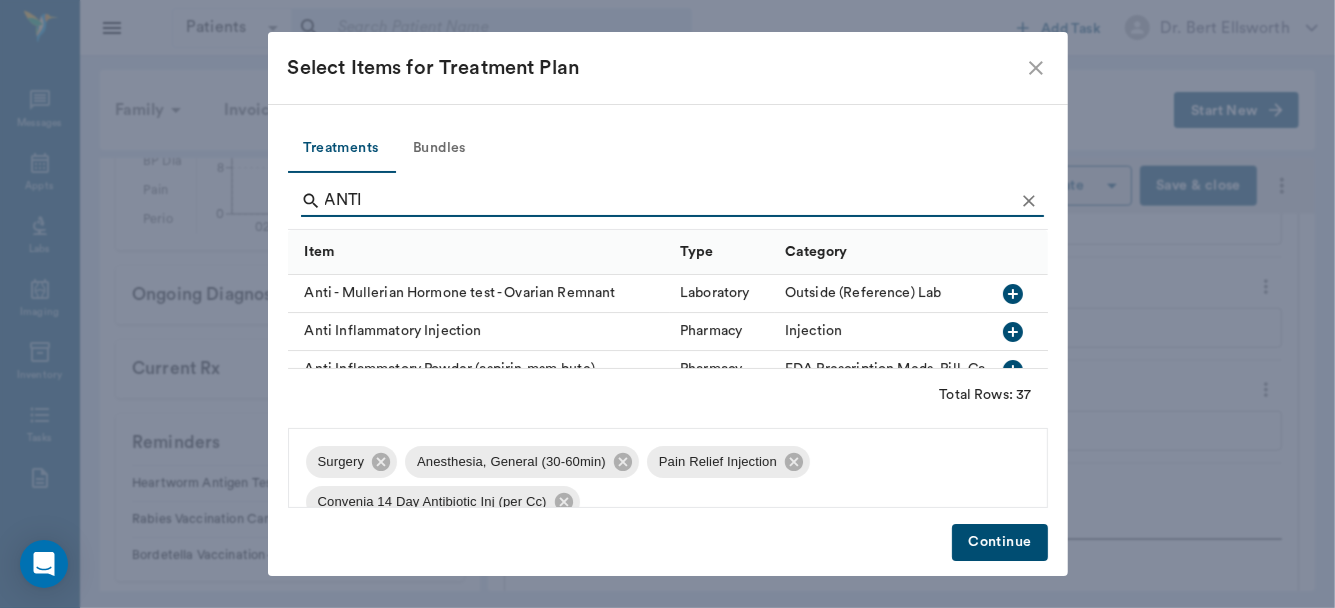 type on "ANTI" 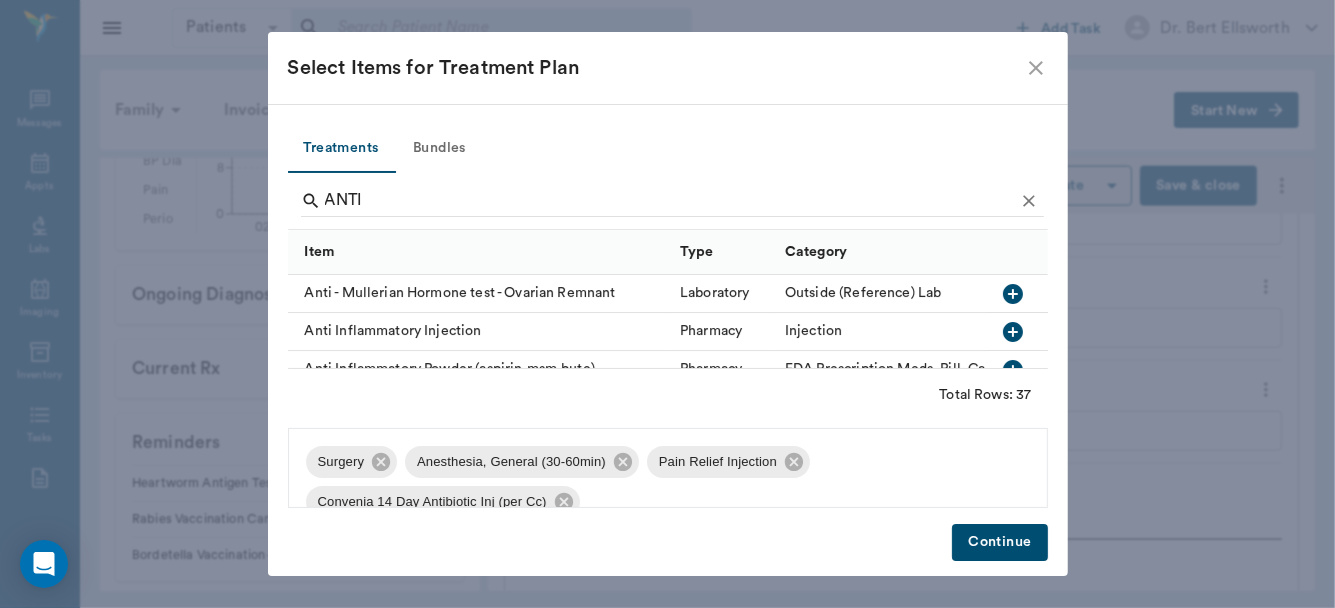 click 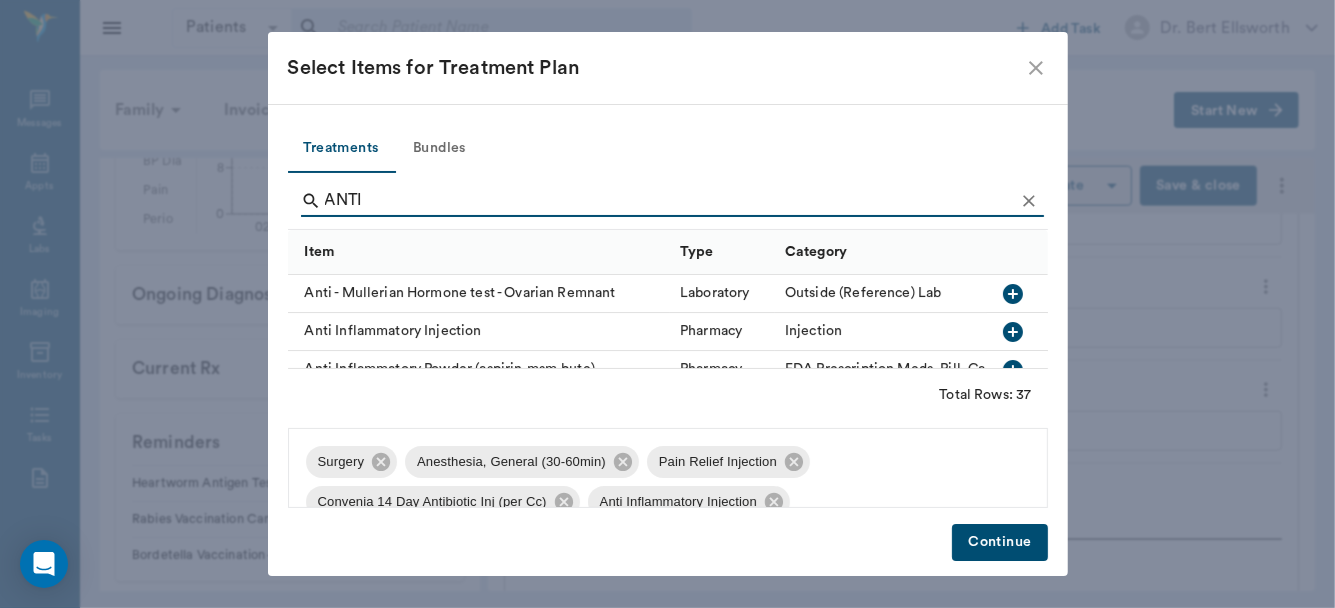 click on "Continue" at bounding box center [999, 542] 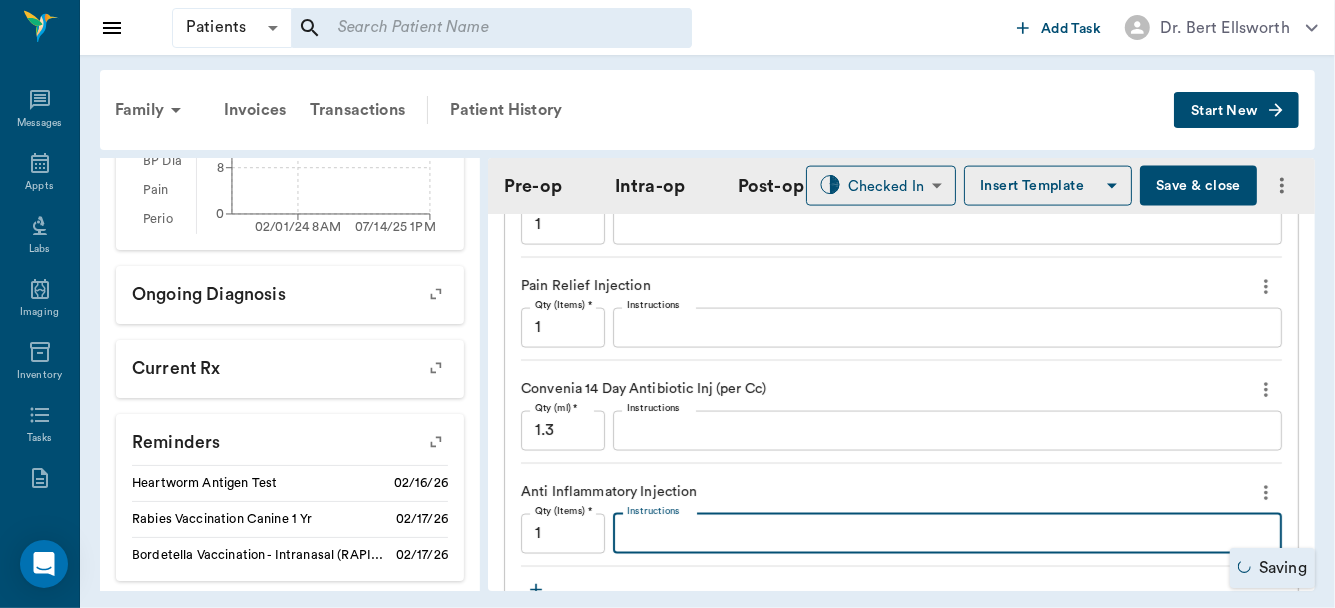 click on "Instructions" at bounding box center (947, 533) 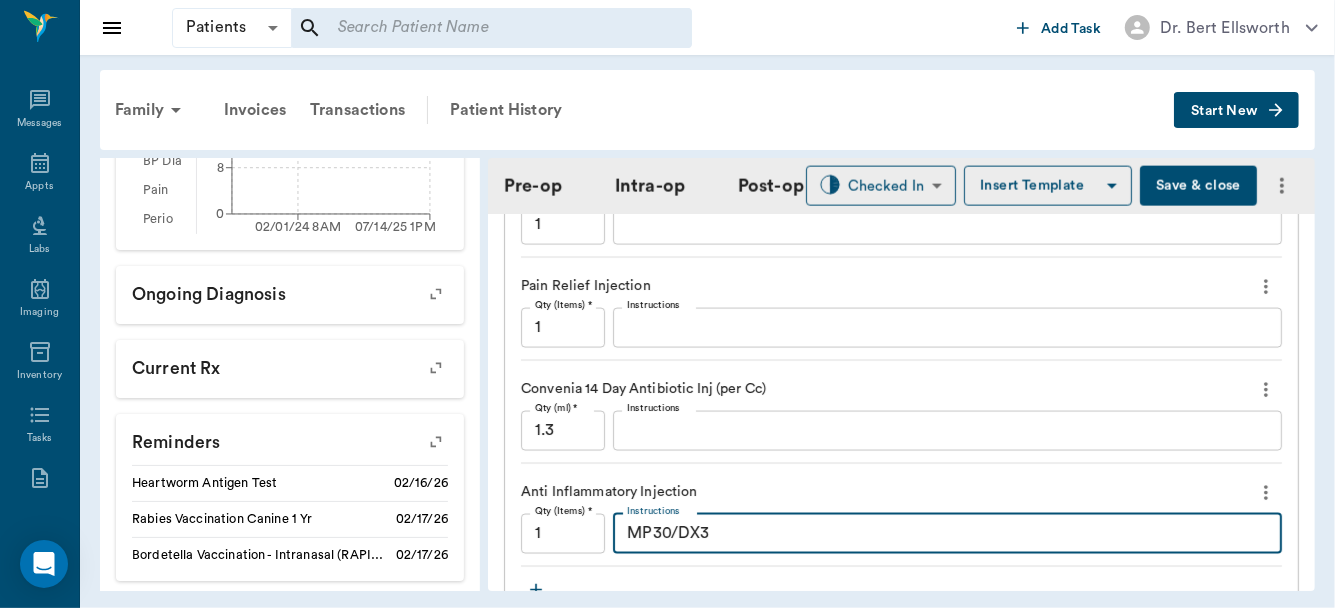 scroll, scrollTop: 1520, scrollLeft: 0, axis: vertical 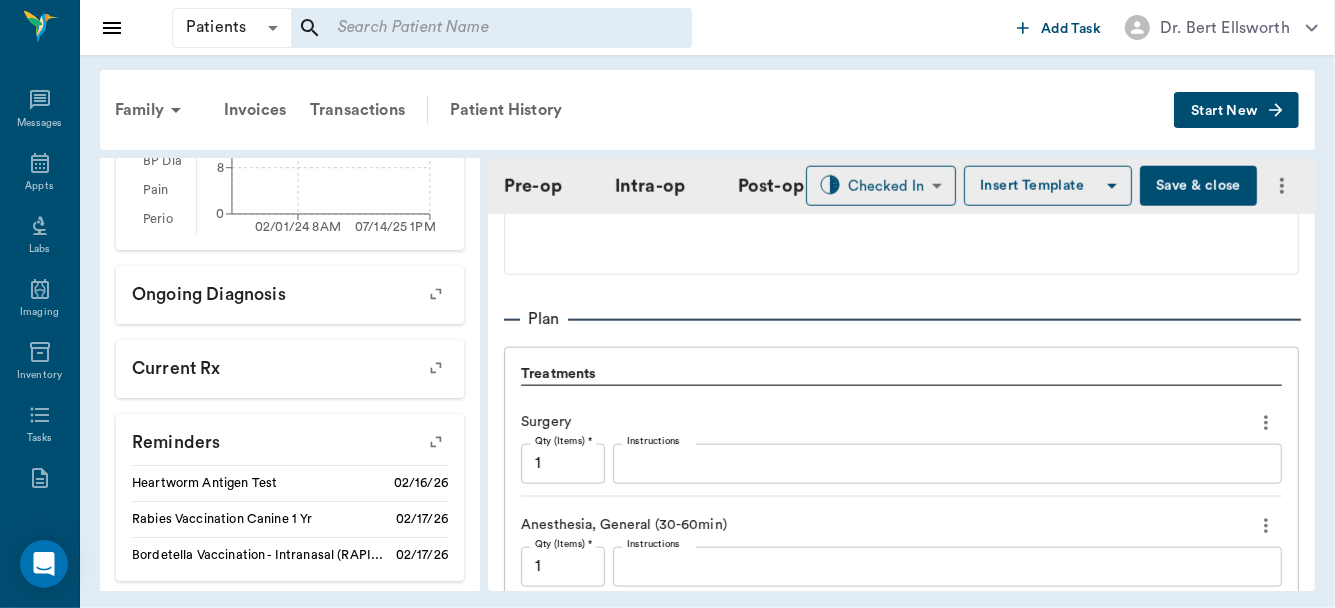 type on "MP30/DX3" 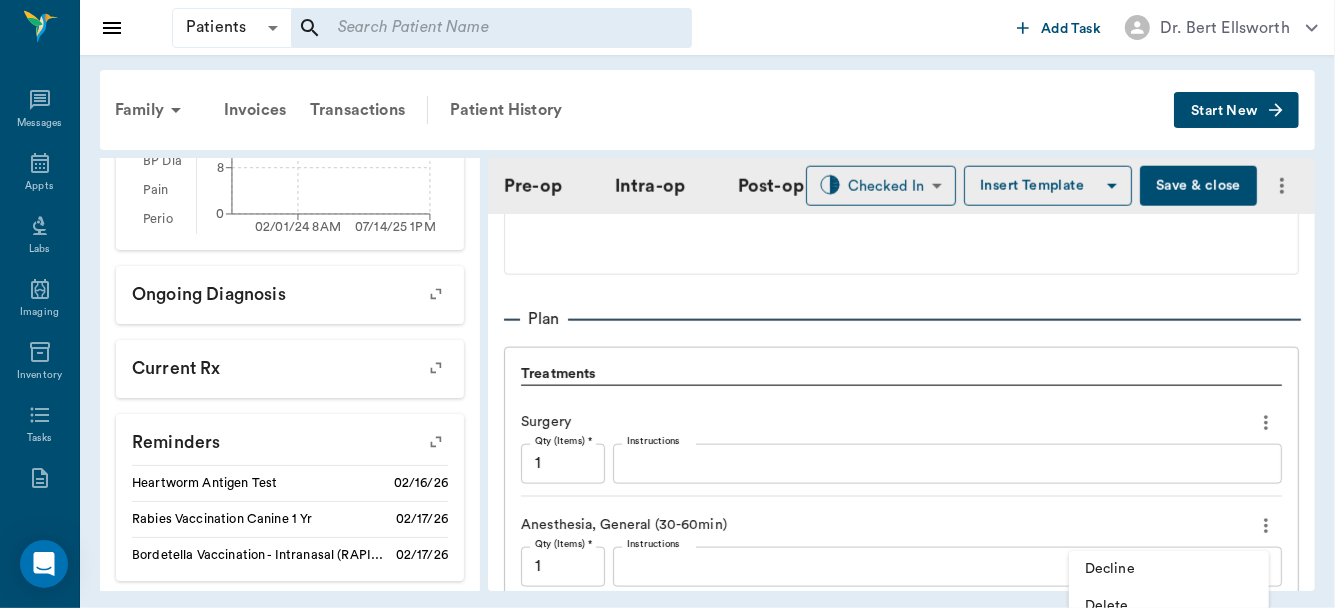 click on "Delete" at bounding box center [1169, 606] 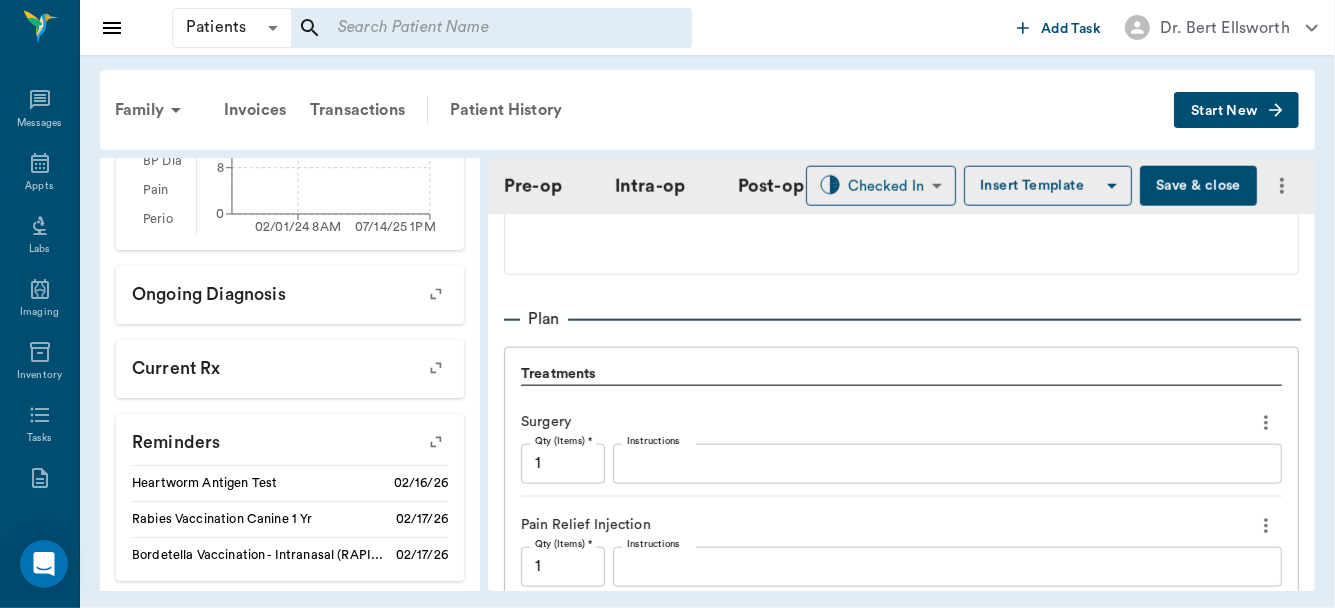scroll, scrollTop: 1936, scrollLeft: 0, axis: vertical 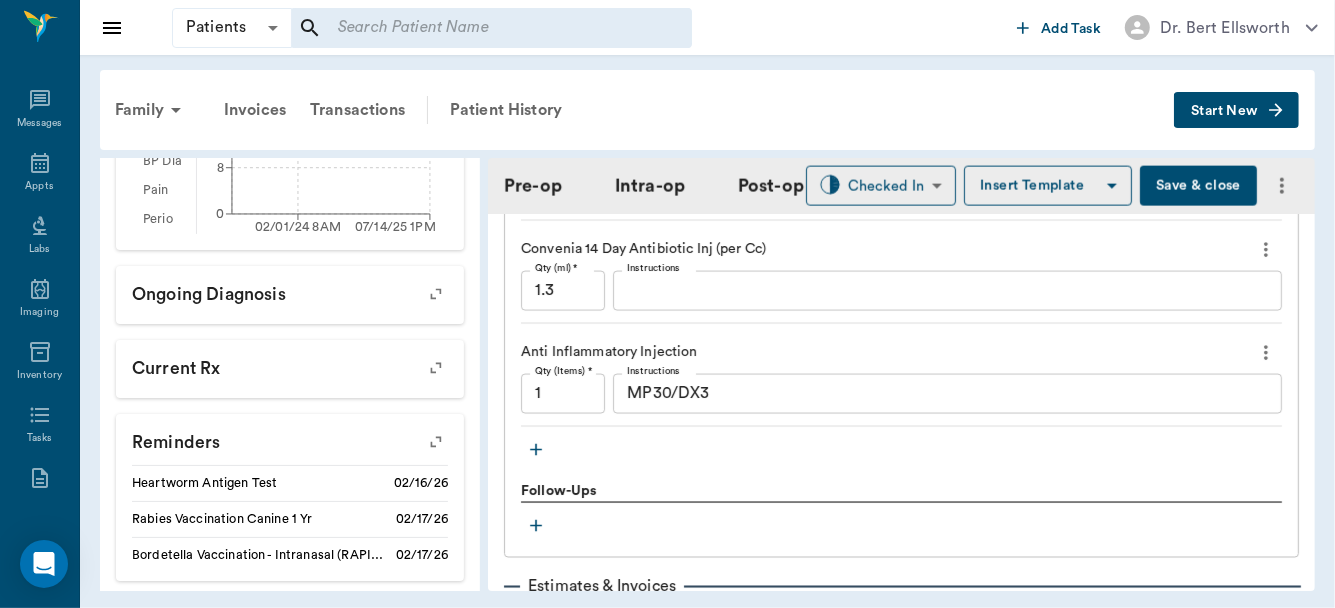 click 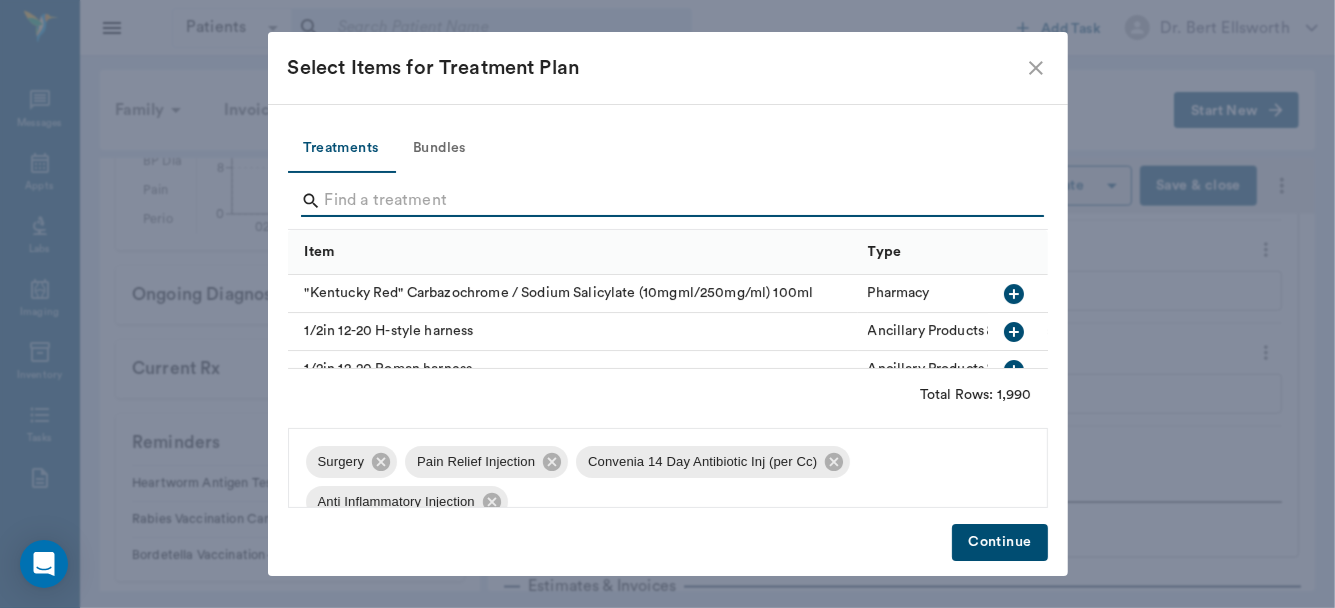 click at bounding box center [669, 201] 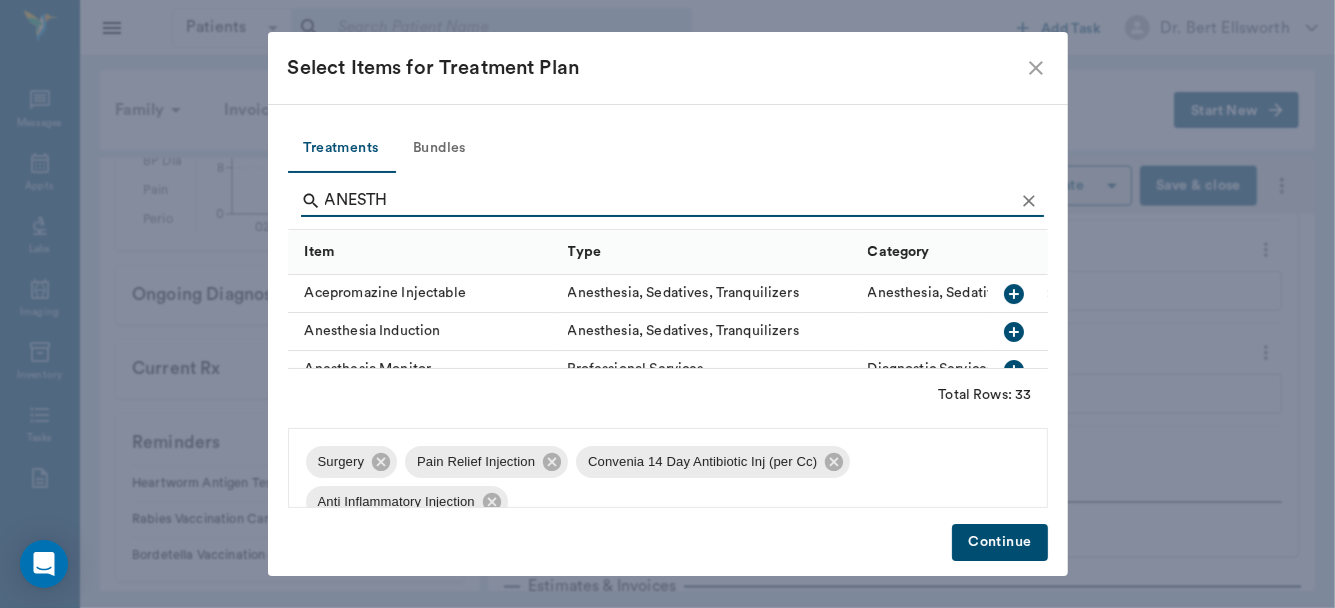 type on "ANESTH" 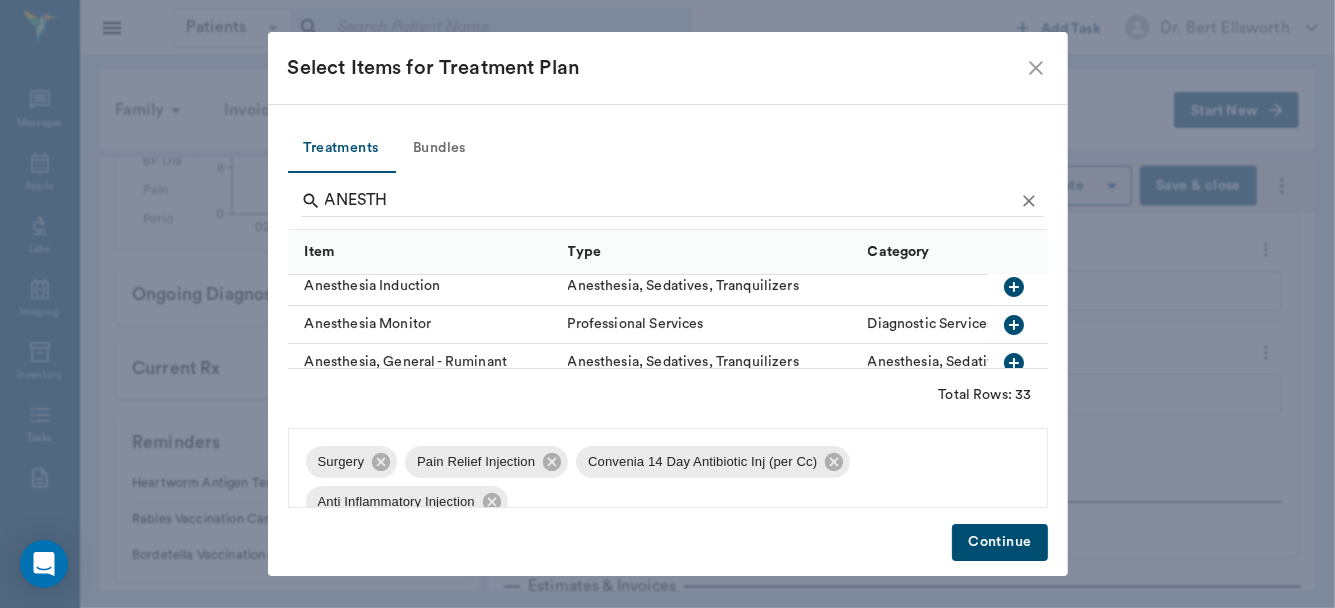 scroll, scrollTop: 70, scrollLeft: 0, axis: vertical 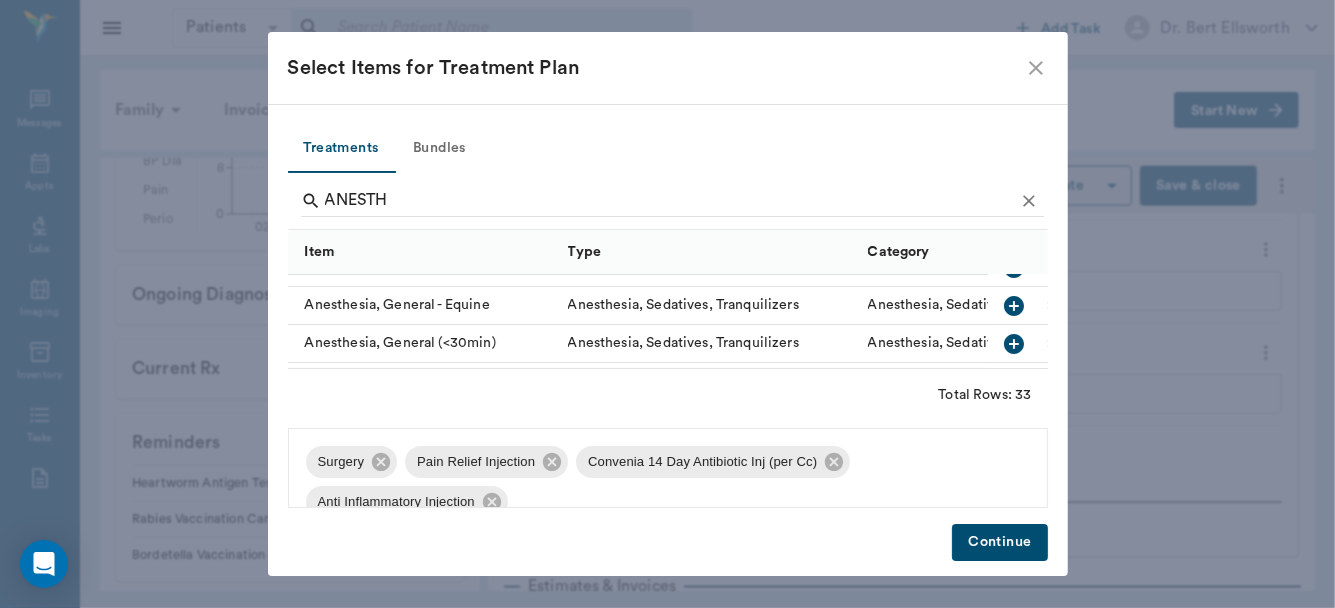 click 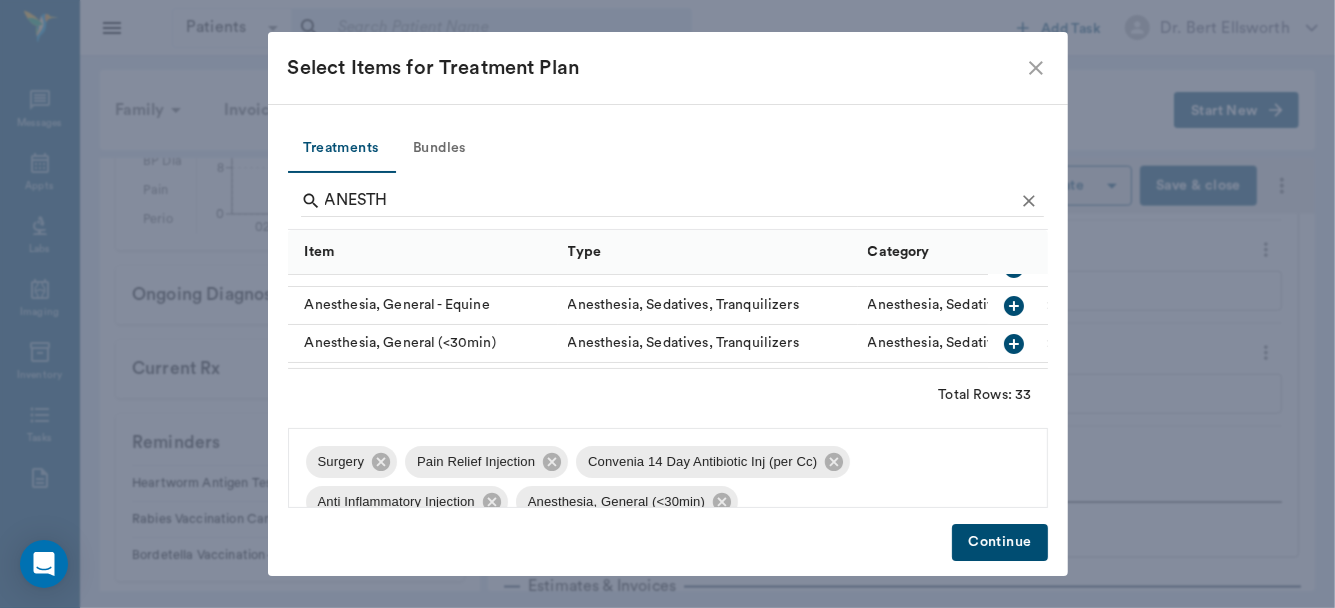 click on "Continue" at bounding box center (999, 542) 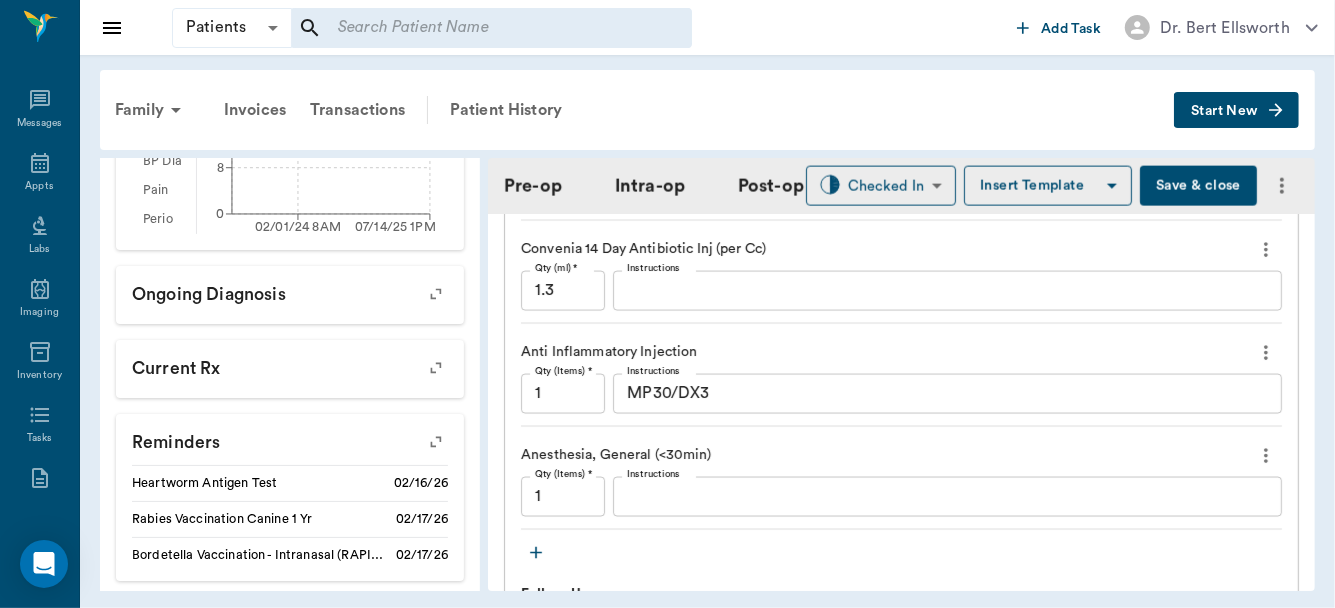 click on "Save & close" at bounding box center [1198, 186] 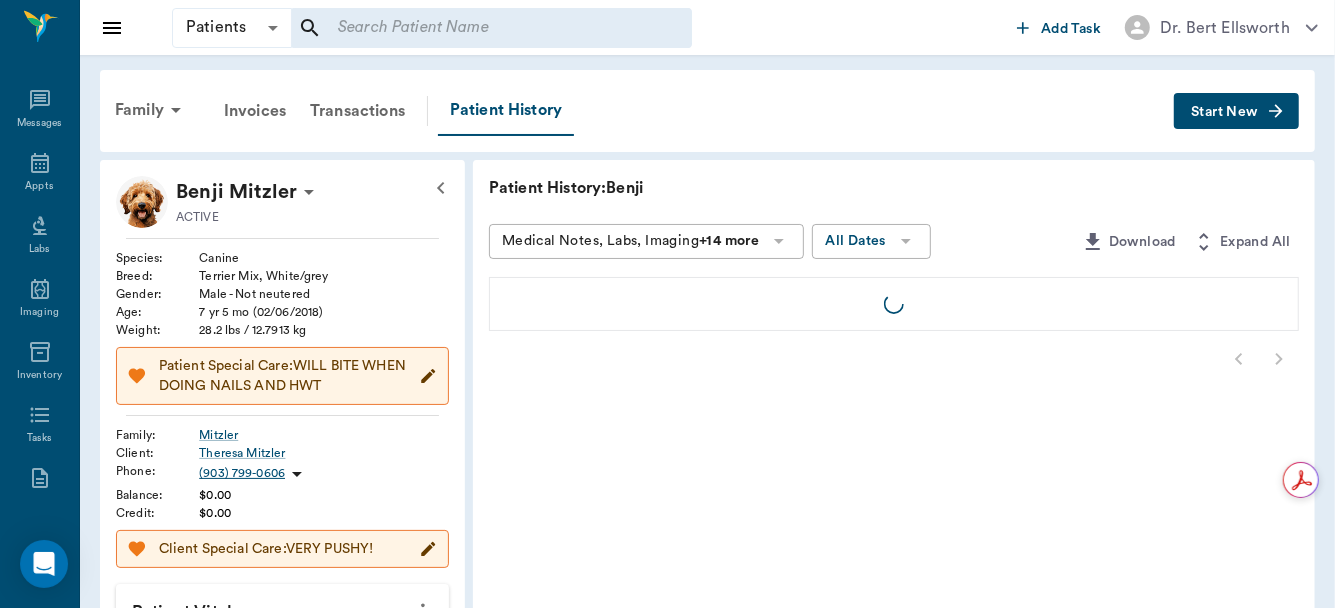 scroll, scrollTop: 0, scrollLeft: 0, axis: both 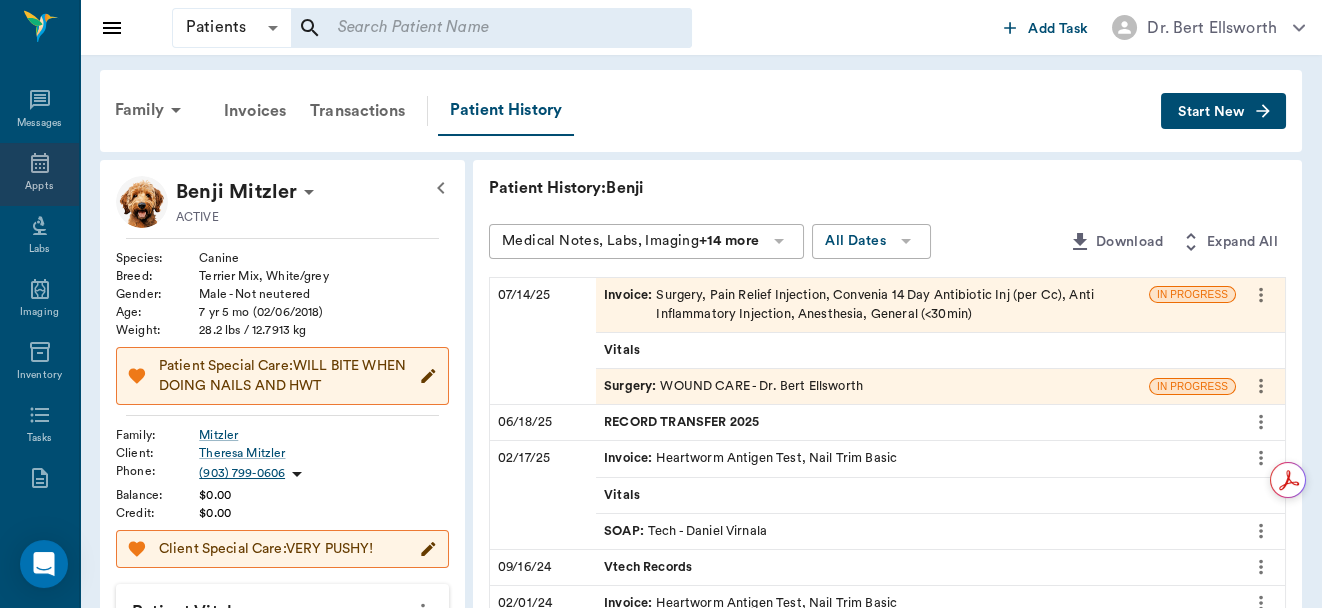 click on "Appts" at bounding box center [39, 174] 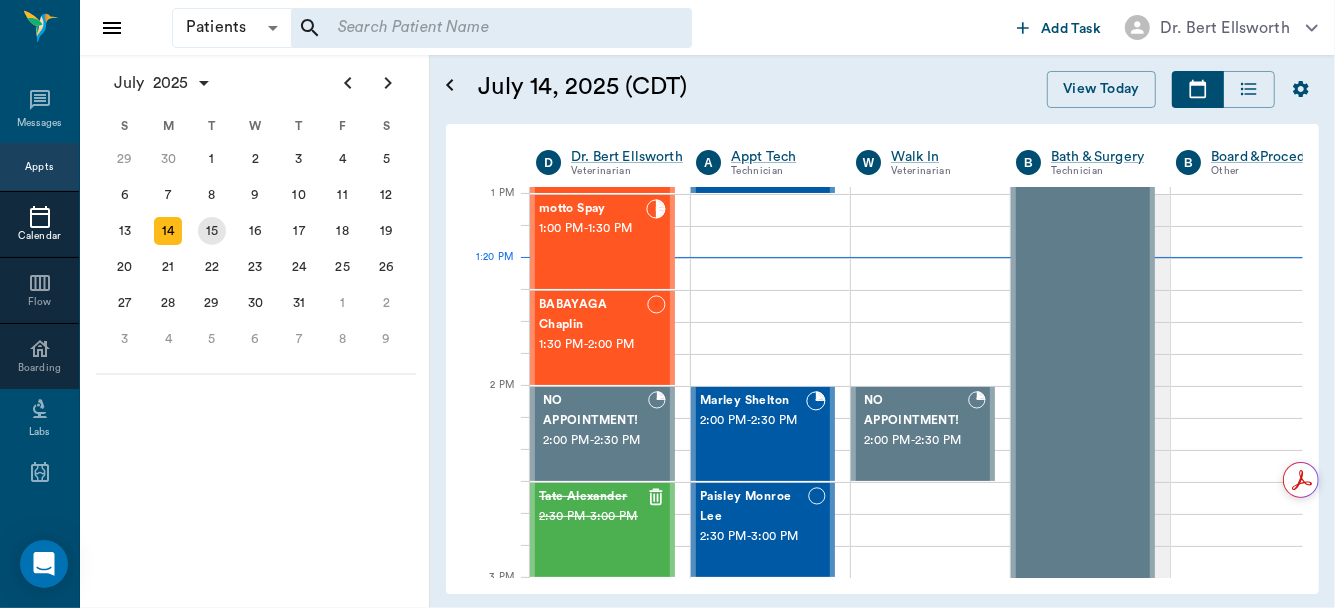 scroll, scrollTop: 961, scrollLeft: 0, axis: vertical 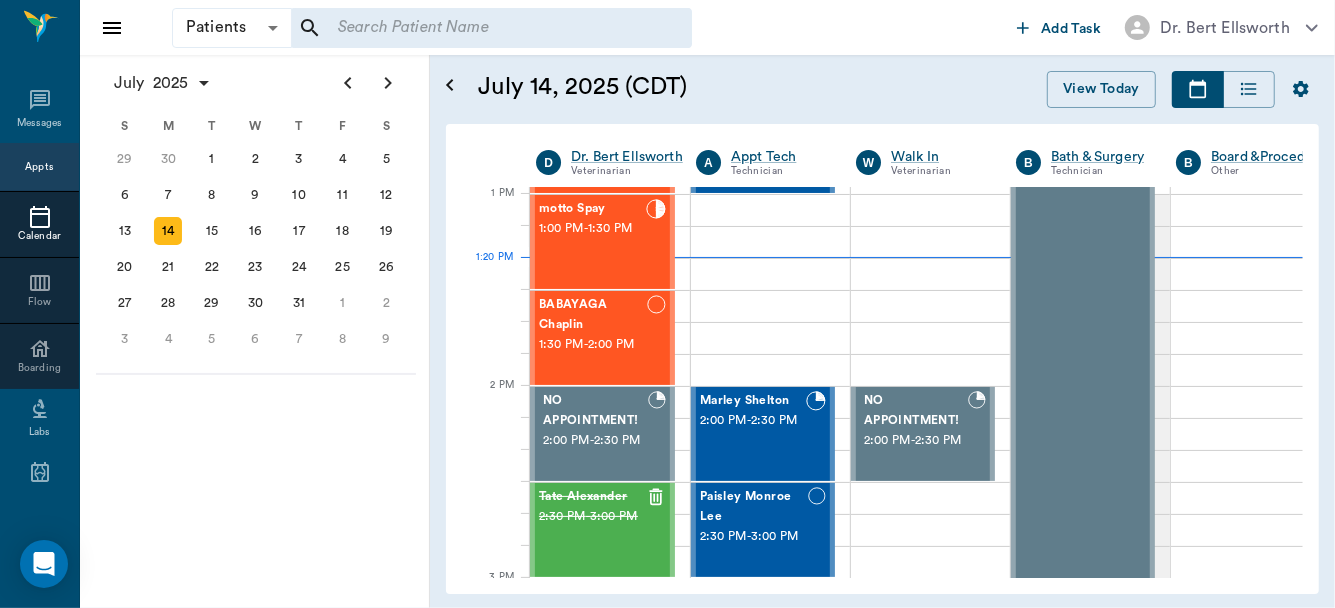 click on "July 2025 Today 14 Mon Jul 2025 D Dr. Bert Ellsworth Veterinarian A Appt Tech Technician W Walk In Veterinarian B Bath & Surgery Technician B Board &Procedures Other D Dr. Kindall Jones Veterinarian 8 AM 9 AM 10 AM 11 AM 12 PM 1 PM 2 PM 3 PM 4 PM 5 PM 6 PM 7 PM 8 PM 1:20 PM 1:10 PM Aura POINT 8:00 AM  -  8:30 AM DAISY MAE Robinson 8:30 AM  -  9:00 AM Sadie McCall 8:30 AM  -  9:00 AM NO APPOINTMENT! EMERGENCY ONLY! 9:00 AM  -  9:30 AM Atlas Beckwith 9:00 AM  -  9:30 AM Missy Bauer 9:30 AM  -  10:00 AM ROO White 10:00 AM  -  10:30 AM NO APPOINTMENT! EMERGENCY ONLY! 10:30 AM  -  11:00 AM Benji Mitzler 10:30 AM  -  11:00 AM Freddie Gagnon 11:00 AM  -  11:30 AM NO APPOINTMENT! 11:30 AM  -  12:00 PM GENERAL Spay 12:00 PM  -  12:30 PM Busy Cook 12:00 PM  -  12:30 PM Molly Wade 12:30 PM  -  1:00 PM motto Spay 1:00 PM  -  1:30 PM BABAYAGA Chaplin 1:30 PM  -  2:00 PM NO APPOINTMENT! 2:00 PM  -  2:30 PM Tate Alexander 2:30 PM  -  3:00 PM Lester Upchurch 3:00 PM  -  3:30 PM NO APPOINTMENT! EMERGENCY ONLY! 3:30 PM  -   -" at bounding box center [882, 359] 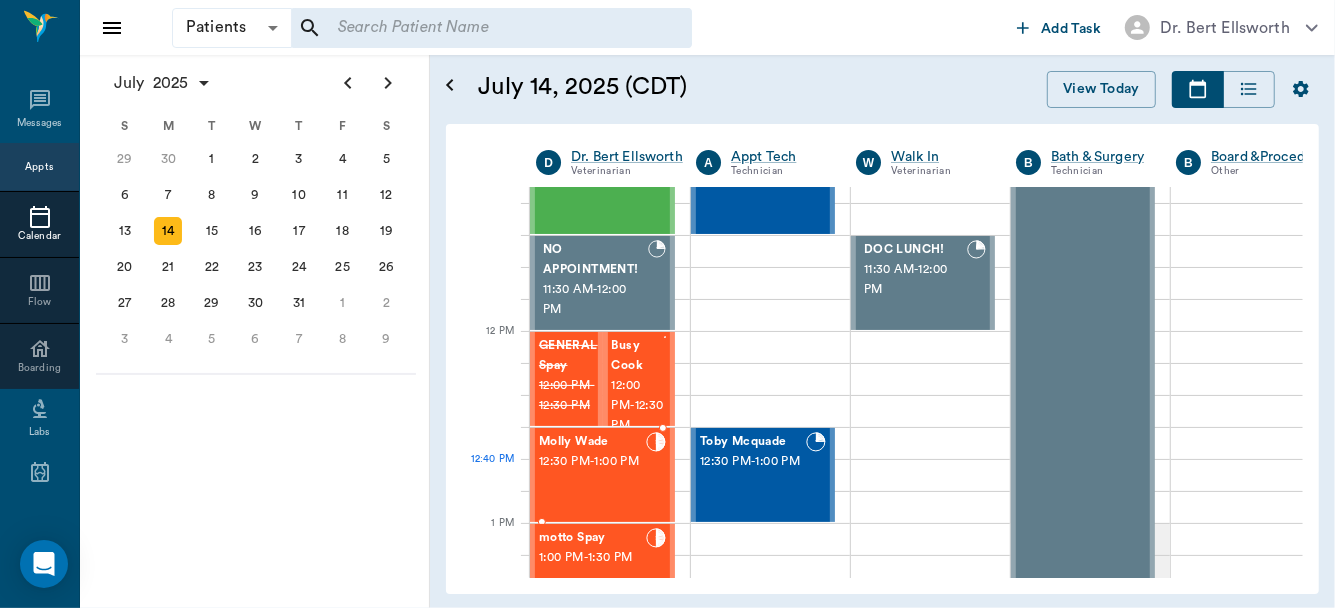click on "12:30 PM  -  1:00 PM" at bounding box center (592, 462) 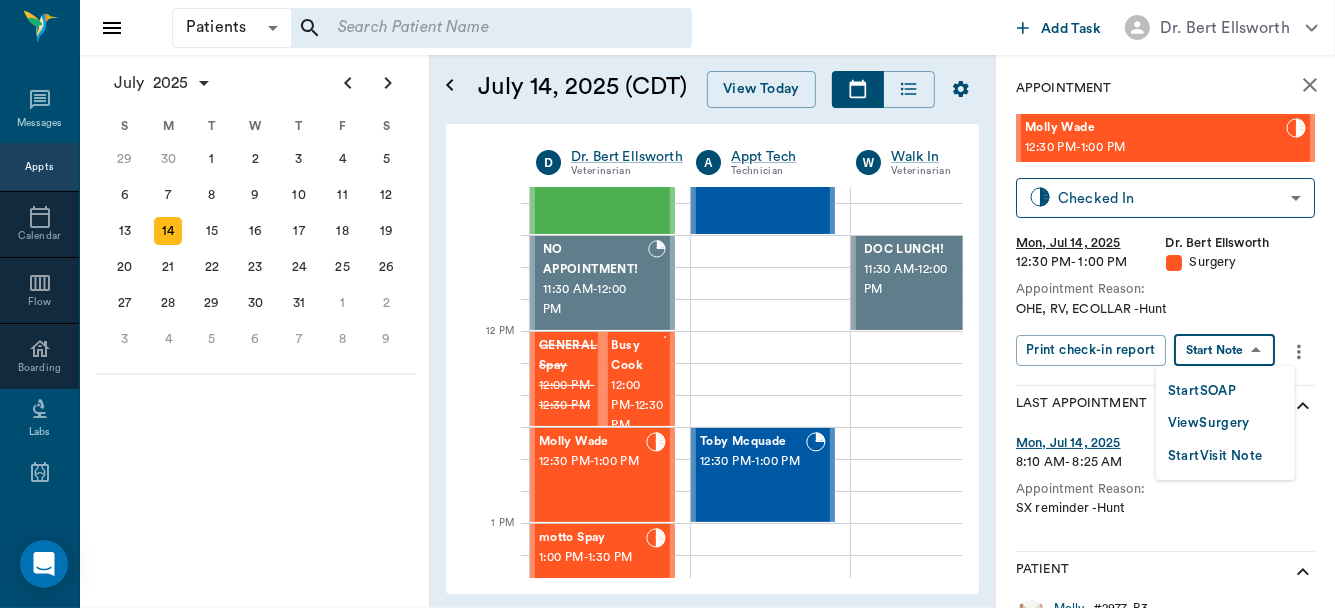 click on "Patients Patients ​ ​ Add Task Dr. Bert Ellsworth Nectar Messages Appts Calendar Flow Boarding Labs Imaging Inventory Tasks Forms Staff Reports Lookup Settings July 2025 S M T W T F S Jun 1 2 3 4 5 6 7 8 9 10 11 12 13 14 15 16 17 18 19 20 21 22 23 24 25 26 27 28 29 30 Jul 1 2 3 4 5 6 7 8 9 10 11 12 S M T W T F S 29 30 Jul 1 2 3 4 5 6 7 8 9 10 11 12 13 14 15 16 17 18 19 20 21 22 23 24 25 26 27 28 29 30 31 Aug 1 2 3 4 5 6 7 8 9 S M T W T F S 27 28 29 30 31 Aug 1 2 3 4 5 6 7 8 9 10 11 12 13 14 15 16 17 18 19 20 21 22 23 24 25 26 27 28 29 30 31 Sep 1 2 3 4 5 6 July 14, 2025 (CDT) View Today July 2025 Today 14 Mon Jul 2025 D Dr. Bert Ellsworth Veterinarian A Appt Tech Technician W Walk In Veterinarian B Bath & Surgery Technician B Board &Procedures Other D Dr. Kindall Jones Veterinarian 8 AM 9 AM 10 AM 11 AM 12 PM 1 PM 2 PM 3 PM 4 PM 5 PM 6 PM 7 PM 8 PM 1:20 PM 12:00 PM Aura POINT 8:00 AM  -  8:30 AM DAISY MAE Robinson 8:30 AM  -  9:00 AM Sadie McCall 8:30 AM  -  9:00 AM NO APPOINTMENT! EMERGENCY ONLY! 9:00 AM" at bounding box center (667, 304) 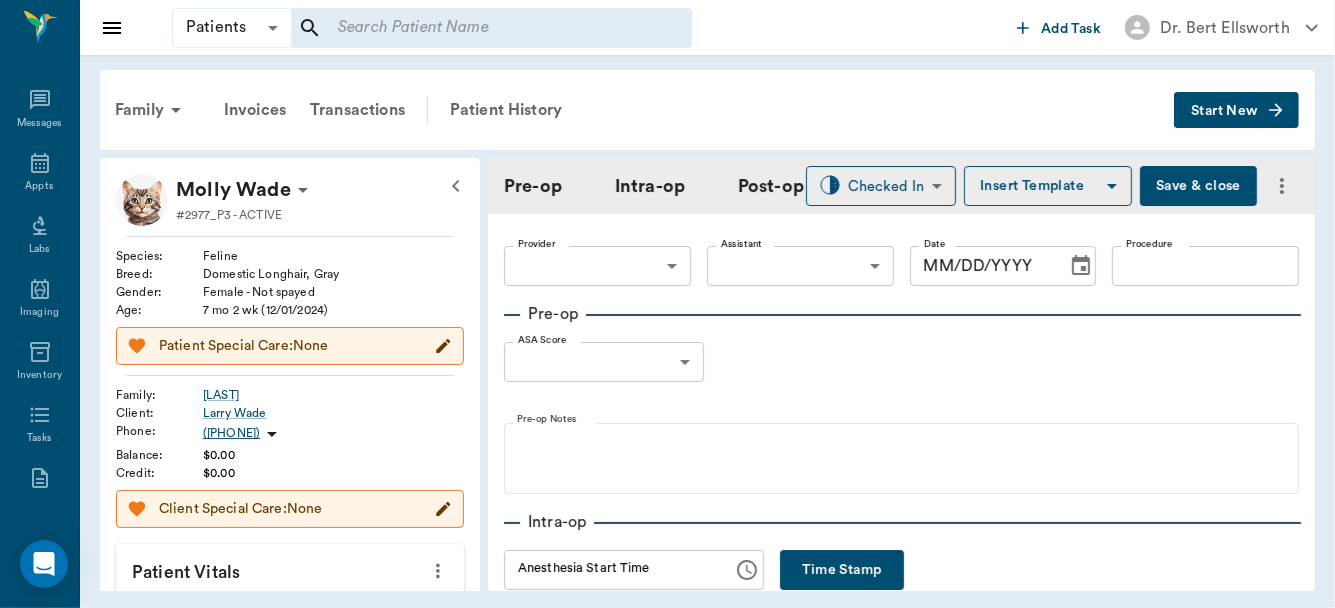 type on "63ec2f075fda476ae8351a4d" 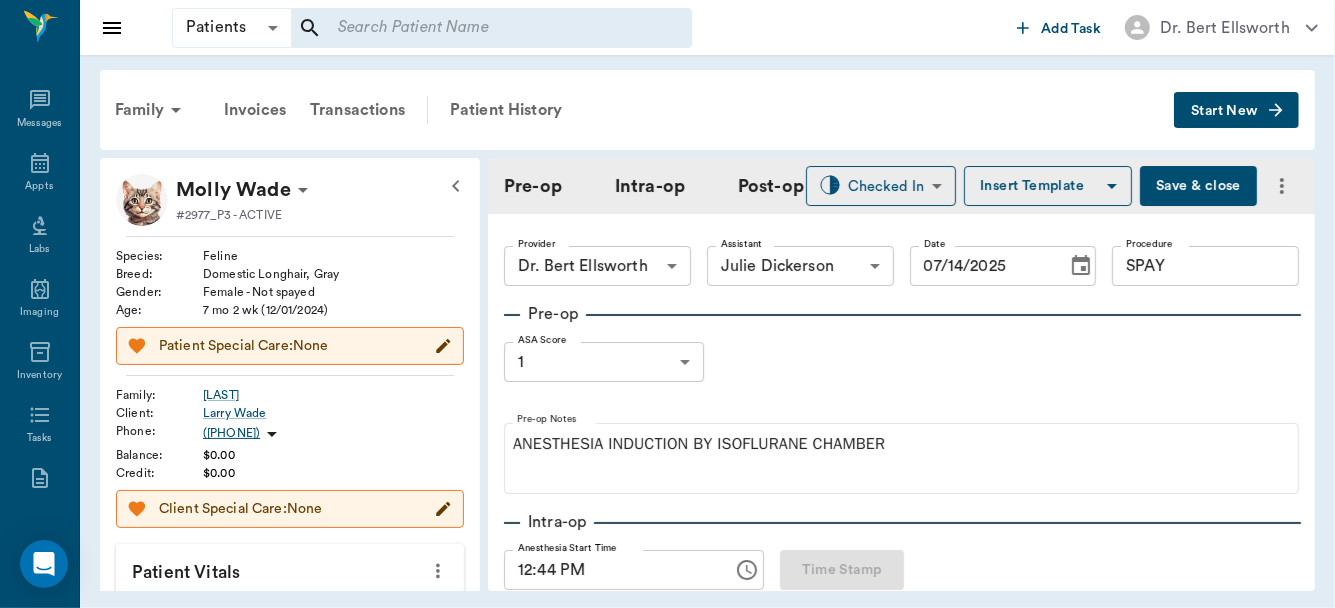 type on "07/14/2025" 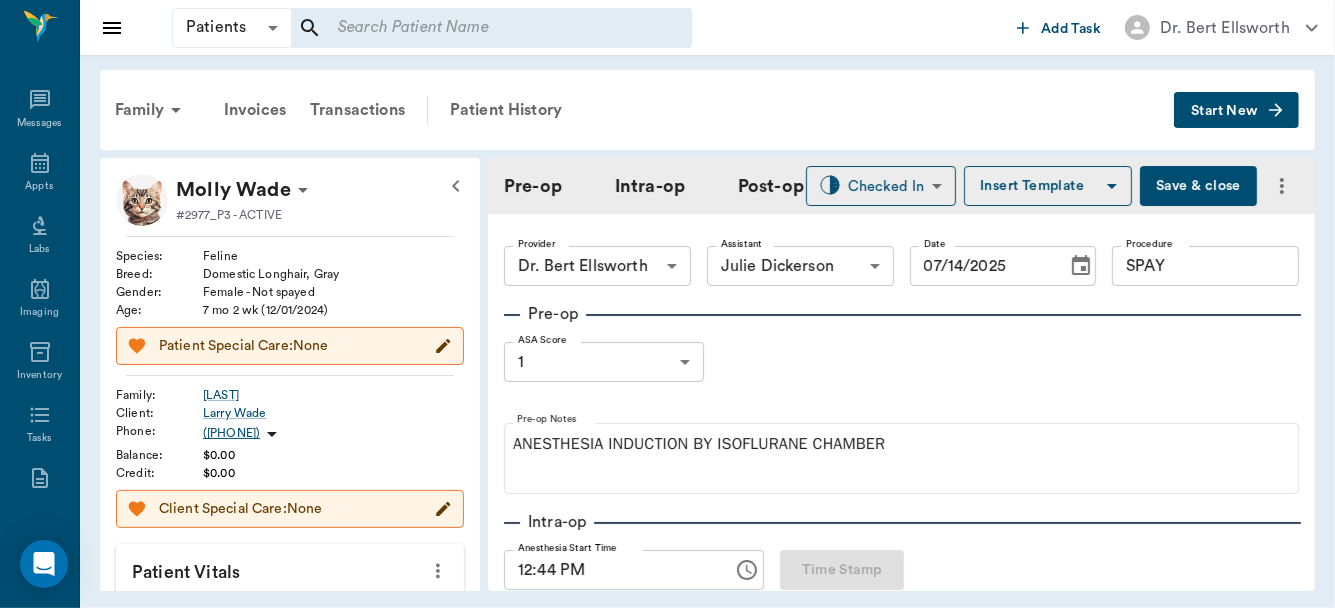 type on "12:44 PM" 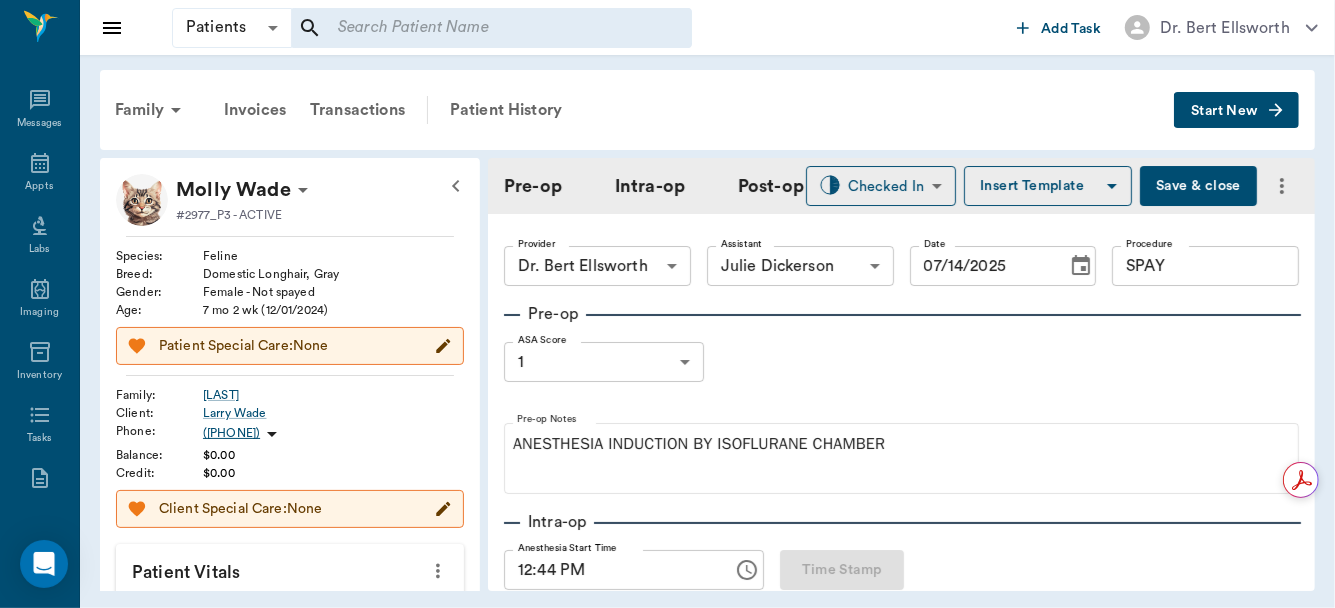 scroll, scrollTop: 379, scrollLeft: 0, axis: vertical 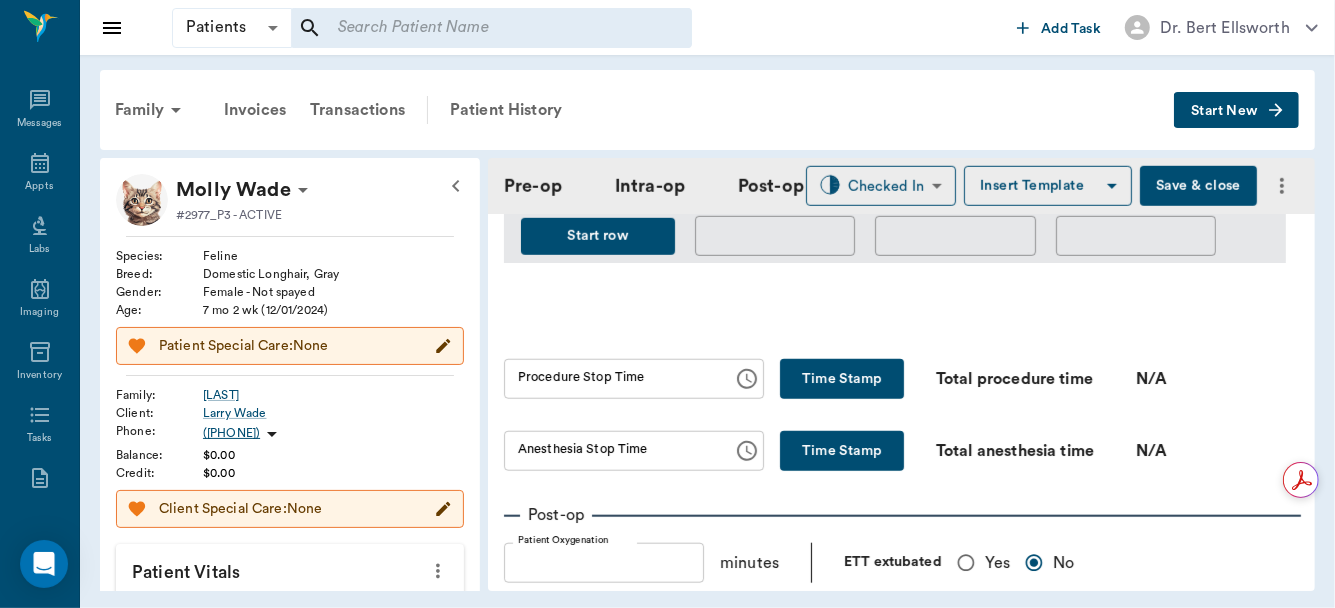 click on "Start row" at bounding box center (598, 236) 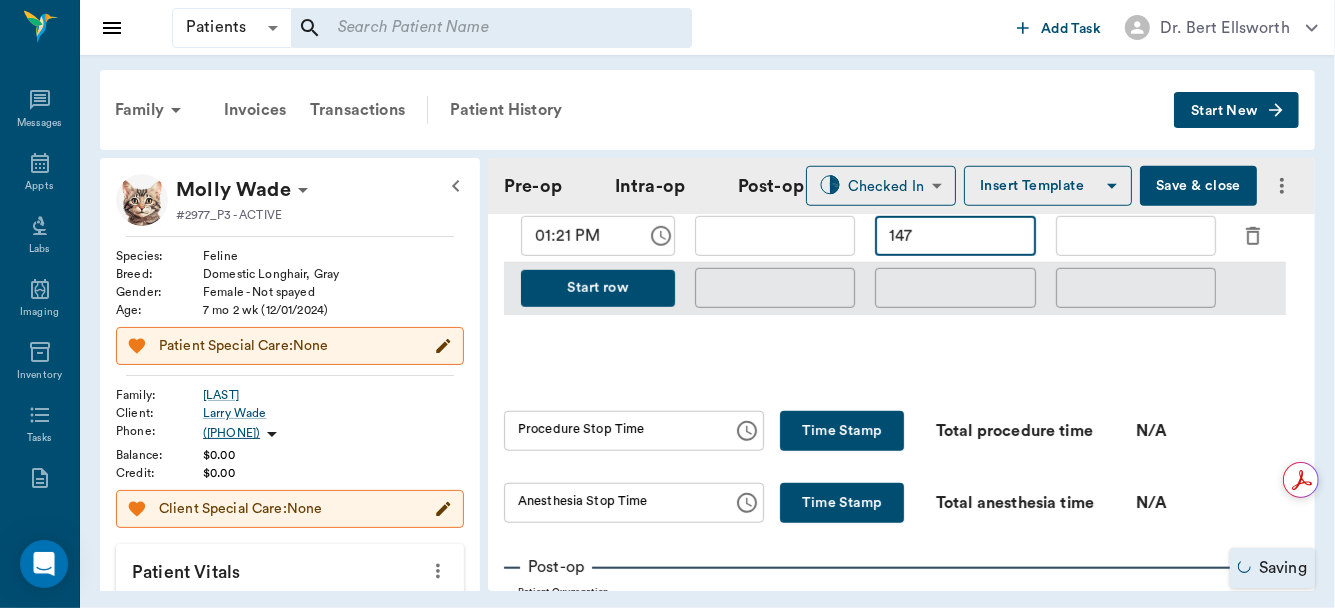 click on "147" at bounding box center (955, 236) 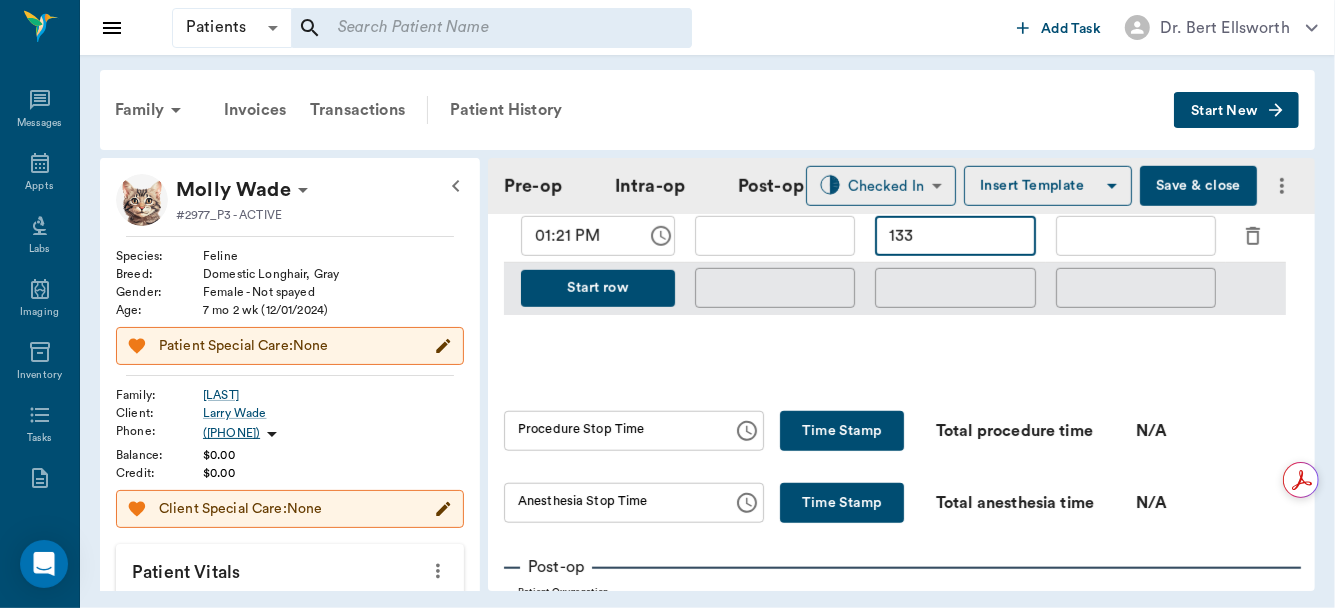 type on "133" 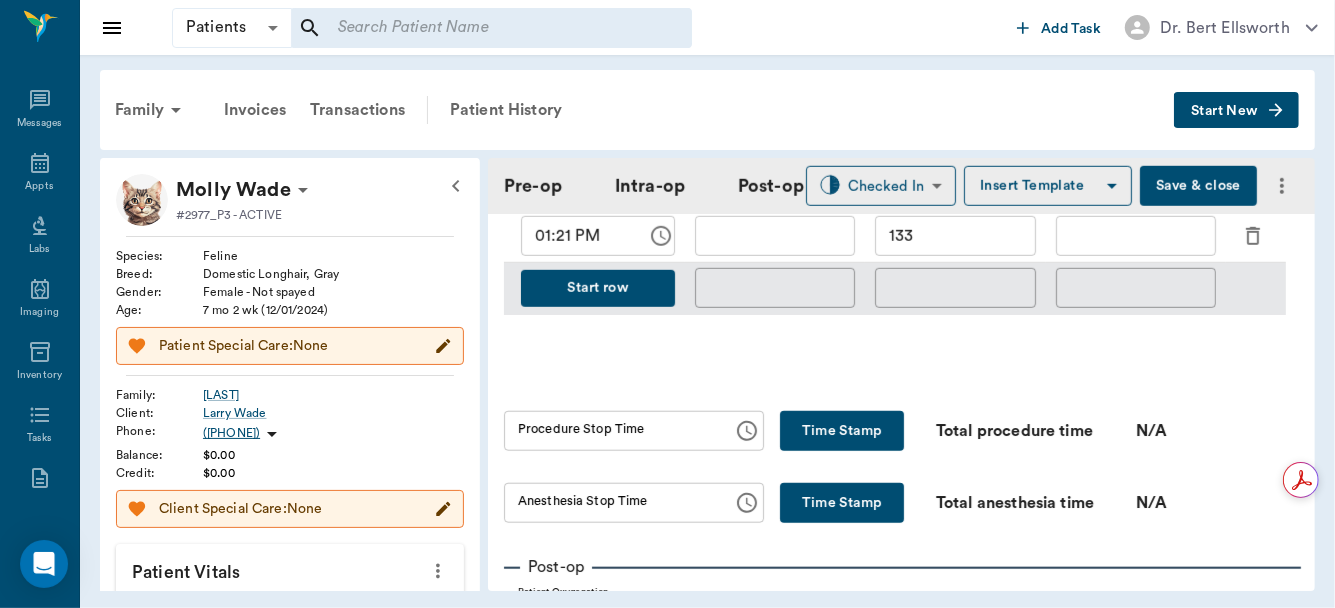 click on "Time Stamp" at bounding box center [842, 431] 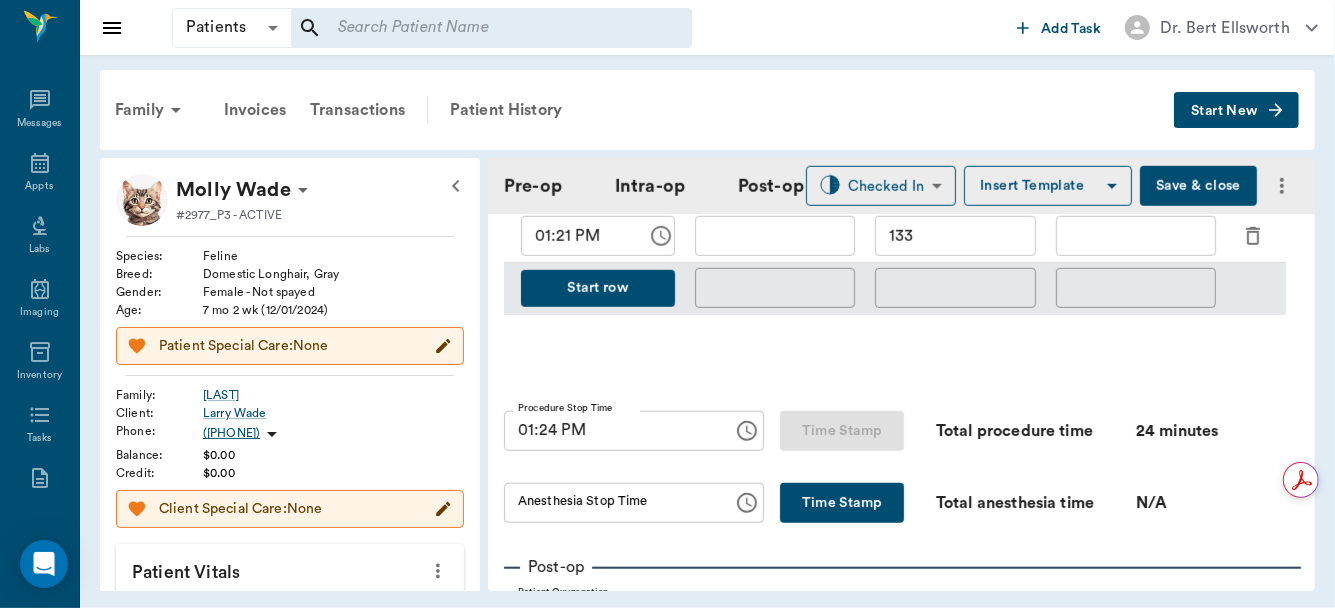 click on "Time Stamp" at bounding box center (842, 503) 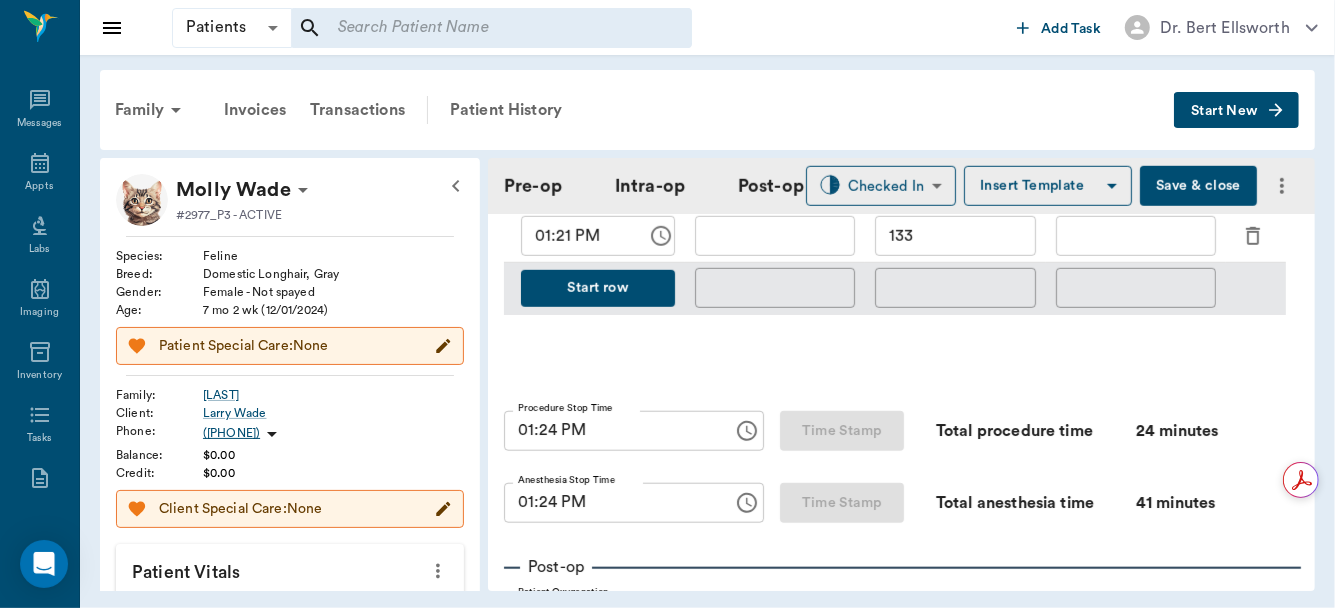 type on "01:24 PM" 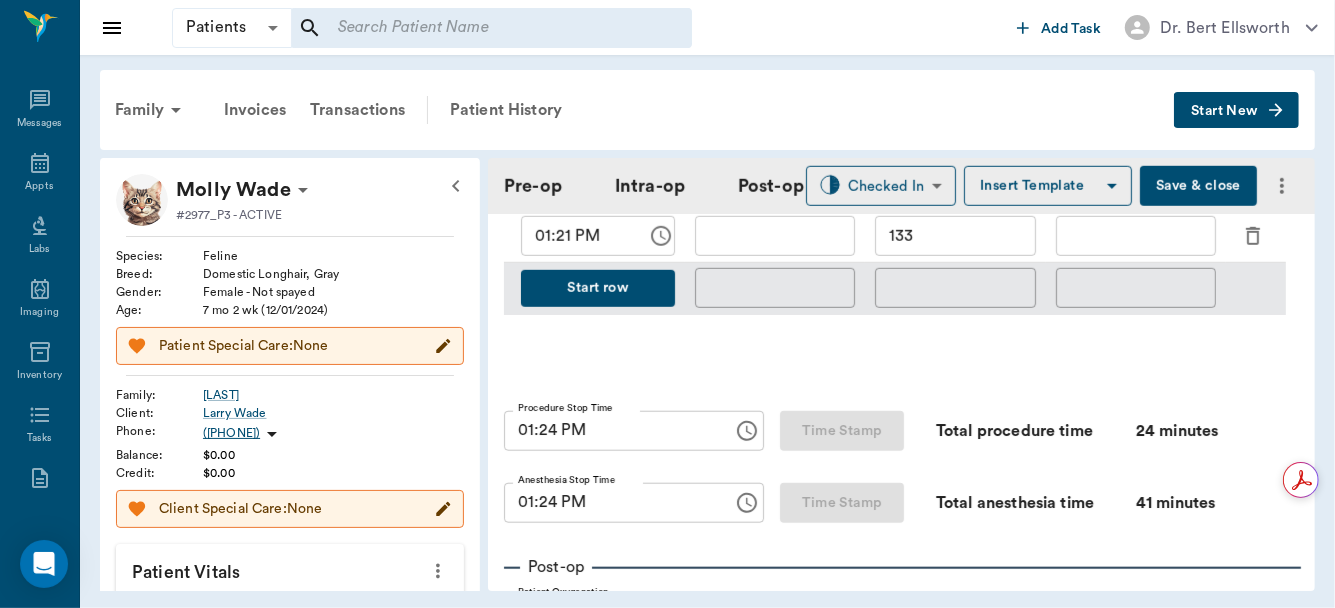 scroll, scrollTop: 1517, scrollLeft: 0, axis: vertical 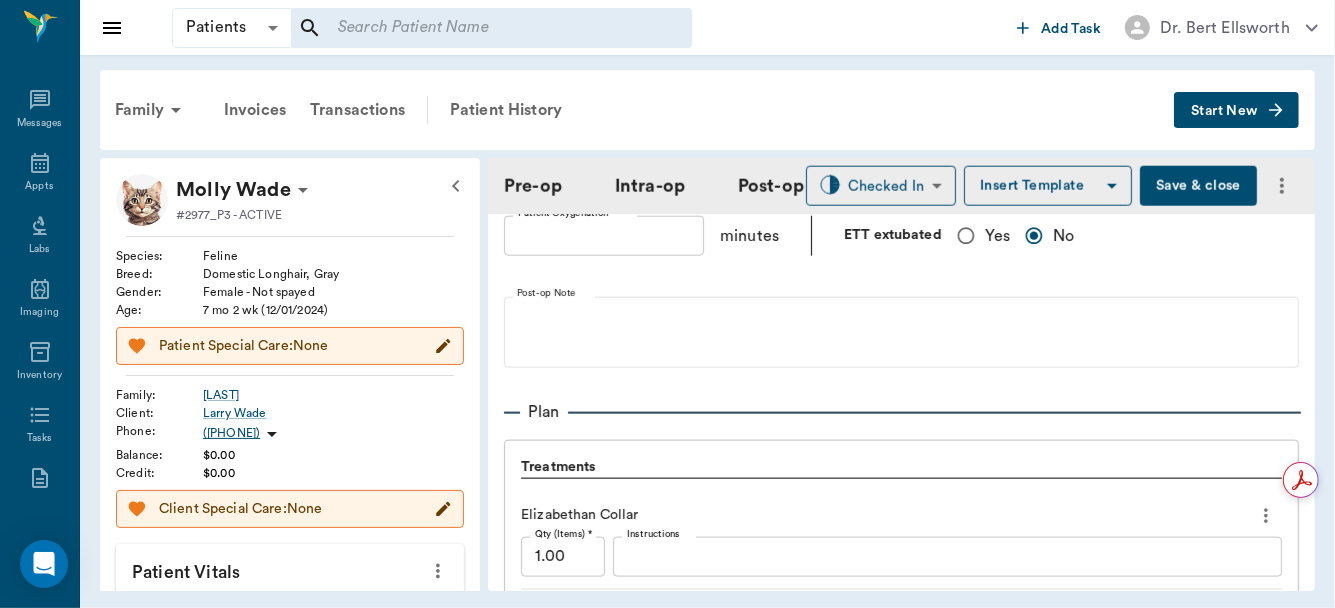 click on "Provider Dr. Bert Ellsworth 63ec2f075fda476ae8351a4d Provider Assistant Julie Dickerson 63ec2e7e52e12b0ba117b124 Assistant Date 07/14/2025 Date Procedure SPAY Procedure Pre-op ASA Score 1 1 ASA Score Pre-op Notes ANESTHESIA INDUCTION BY ISOFLURANE CHAMBER Intra-op Anesthesia Start Time 12:44 PM Anesthesia Start Time Time Stamp Procedure Start Time 01:00 PM Procedure Start Time Time Stamp Medication Notes PENICILLIN INJ .1ML/LB SQ MELOXICAM INJ .09 MG/LB ANESTHESIA MAINTENCE BY ISOFLURANE BY MASK Procedure Notes MIDLINE CELIOTOMY, OVARIOHYSTERECTOMY PERFORMED WITH DOUBLE LIGATION OF OVARIAN PEDICLES AND UTERINE BODY WITH #2/0 PDO SUTURE. CELIOTOMY CLOSED WITH 3 LAYERS OF BURIED AND ABSORBABLE SUTURE(#3/0 PDO) Monitoring Chart 0 5 15 Time (minutes from start) 0 1 2 4 SP O2 0 Time SP O2 HR RR 01:05 PM ​ ​ 163 ​ ​ 01:10 PM ​ ​ 147 ​ ​ 01:21 PM ​ ​ 133 ​ ​ Start row ​ ​ ​ Procedure Stop Time 01:24 PM Procedure Stop Time Time Stamp Total procedure time 24 minutes Anesthesia Stop Time x" at bounding box center [901, 43] 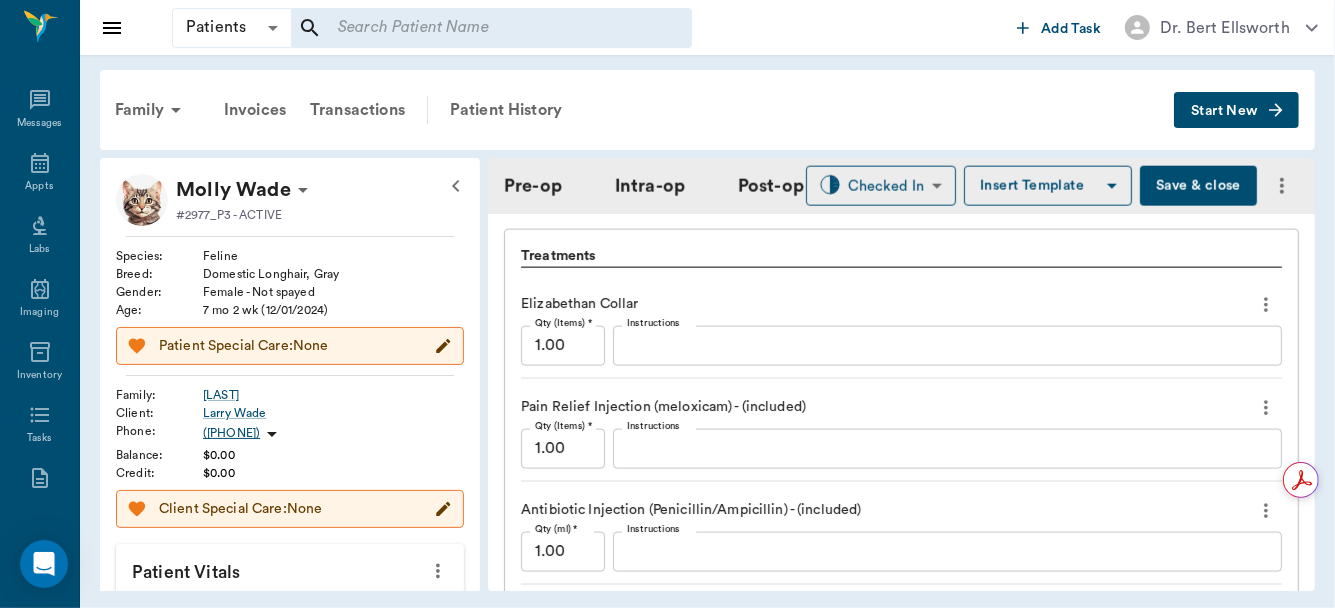 scroll, scrollTop: 1736, scrollLeft: 0, axis: vertical 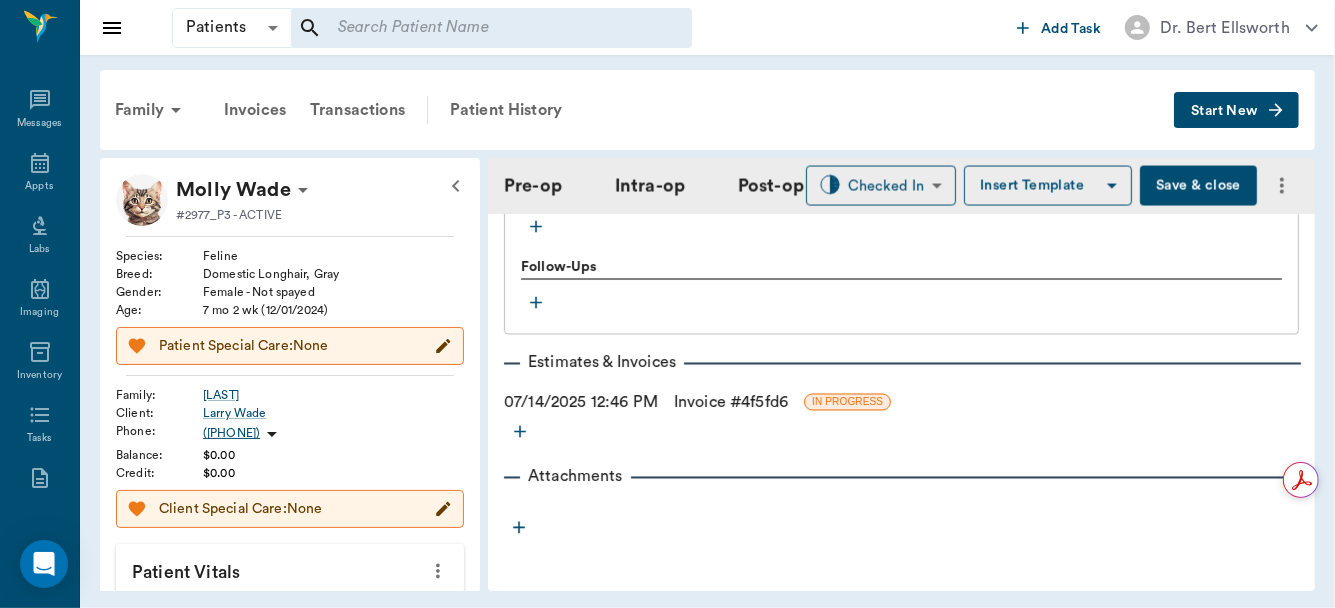 click on "Invoice # 4f5fd6" at bounding box center (731, 403) 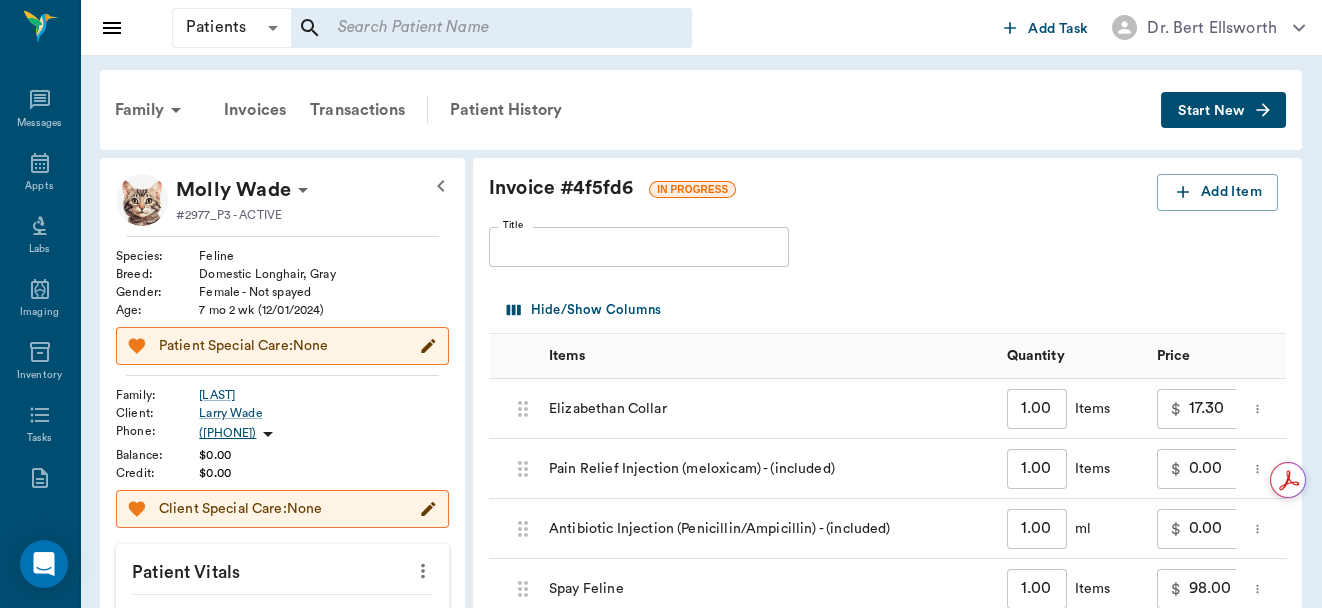 scroll, scrollTop: 531, scrollLeft: 0, axis: vertical 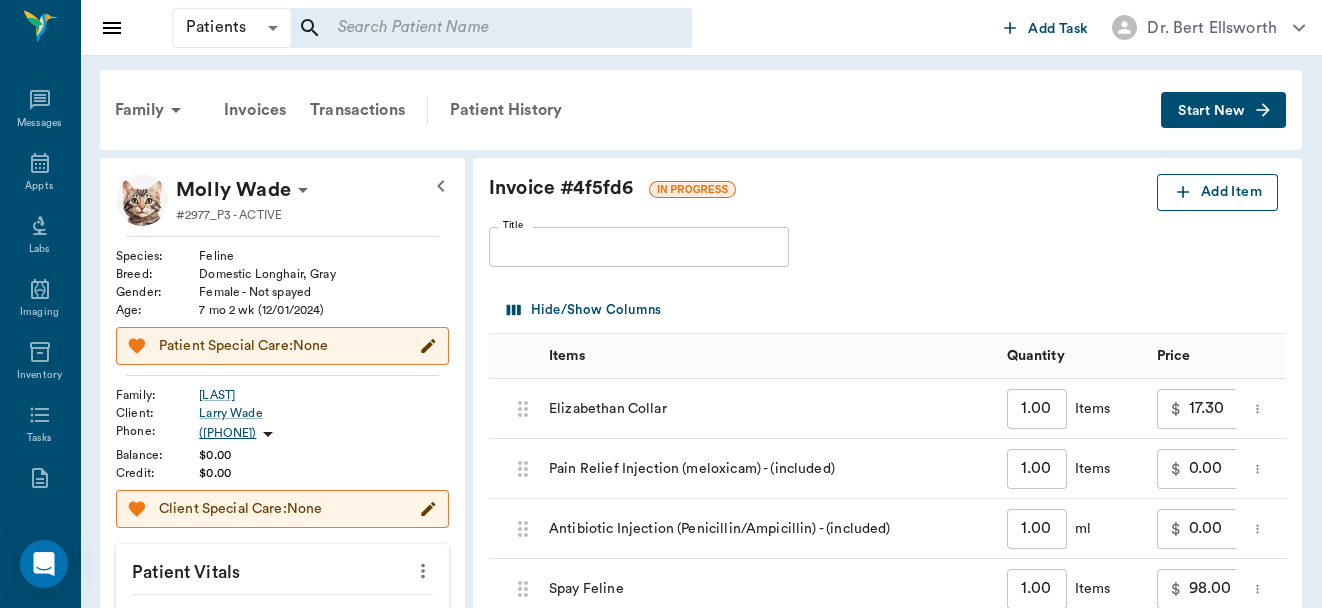 click on "Add Item" at bounding box center [1217, 192] 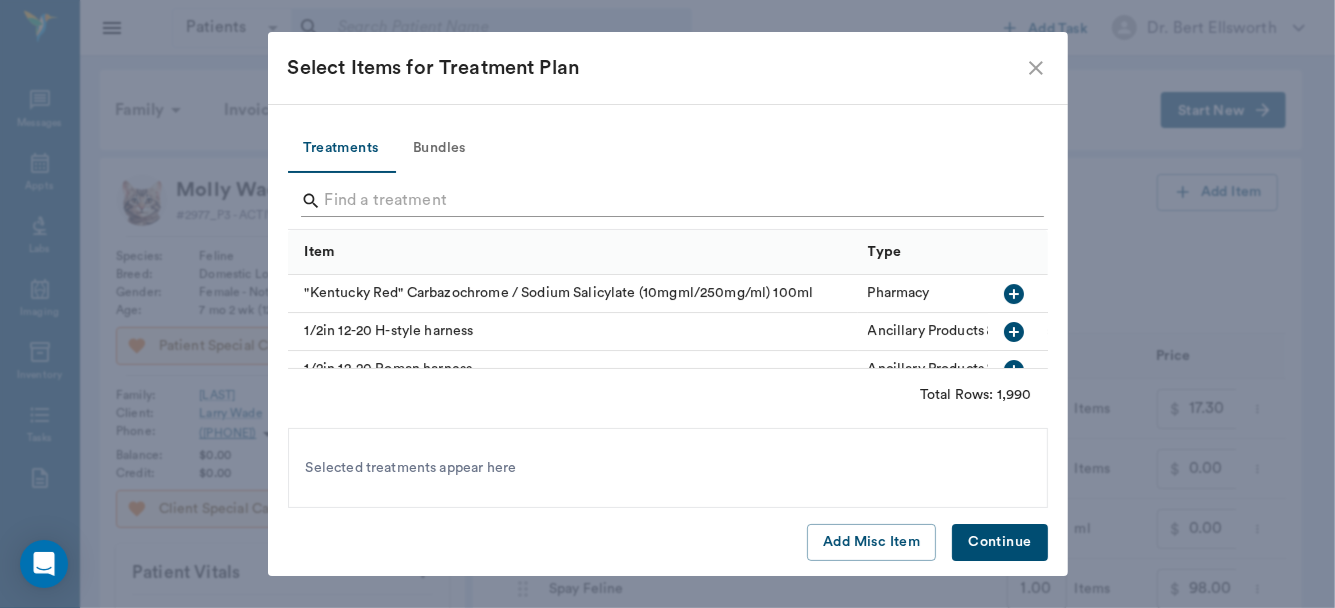 click at bounding box center [669, 201] 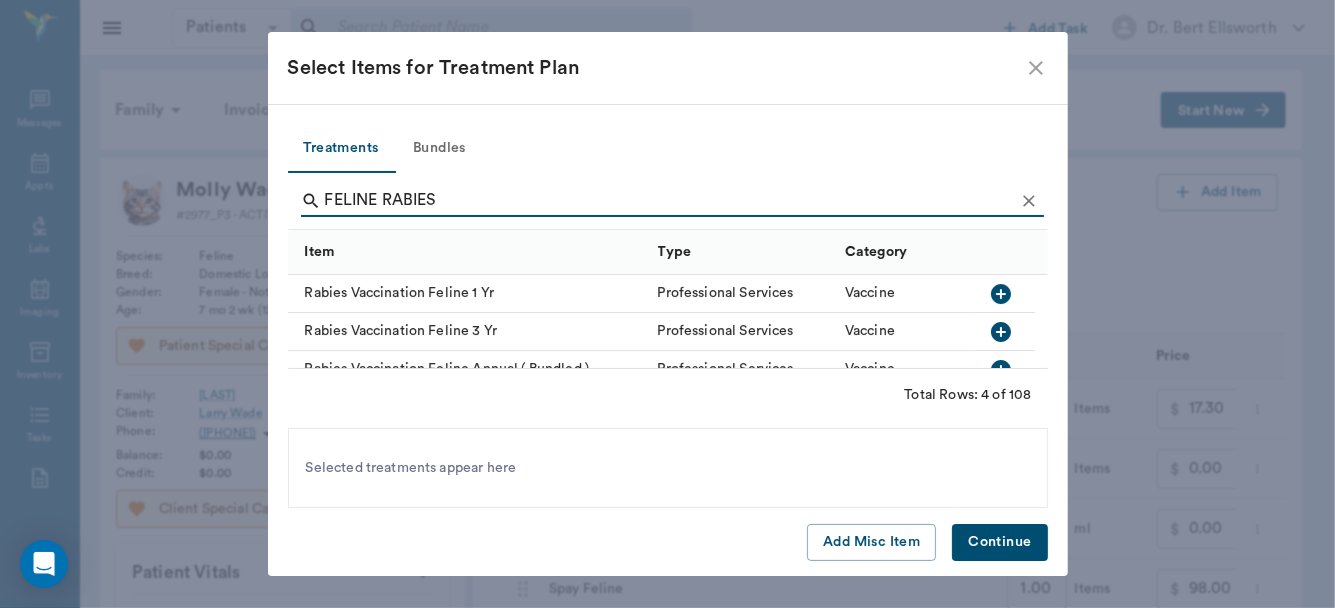 type on "FELINE RABIES" 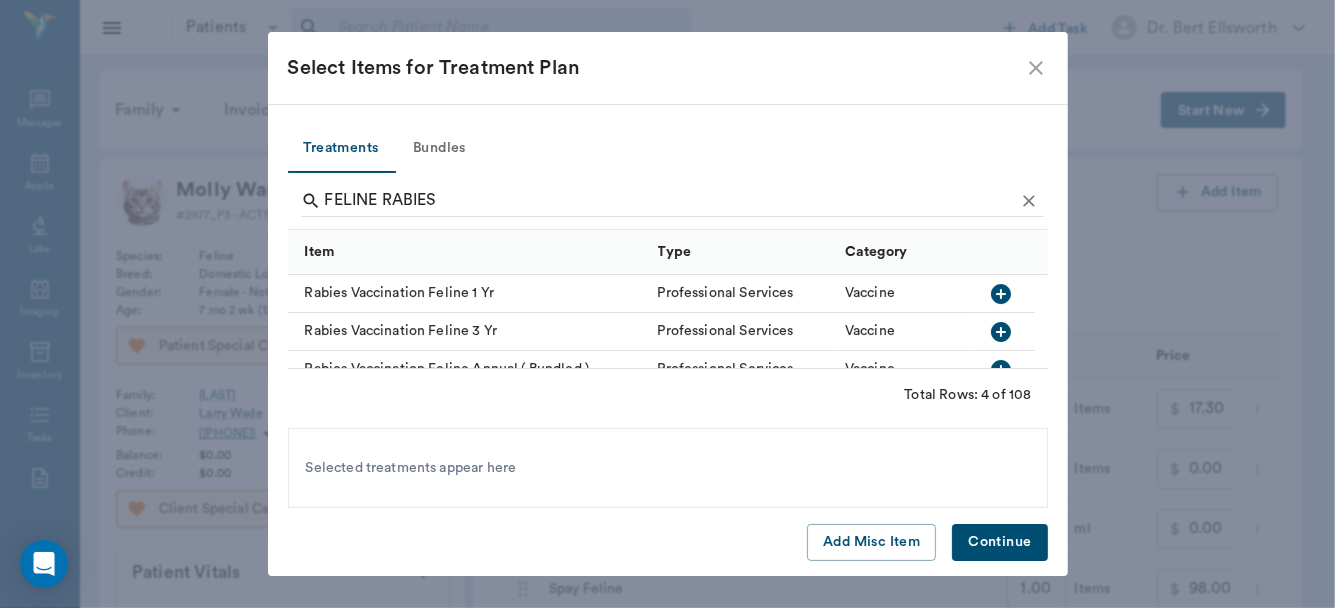 click 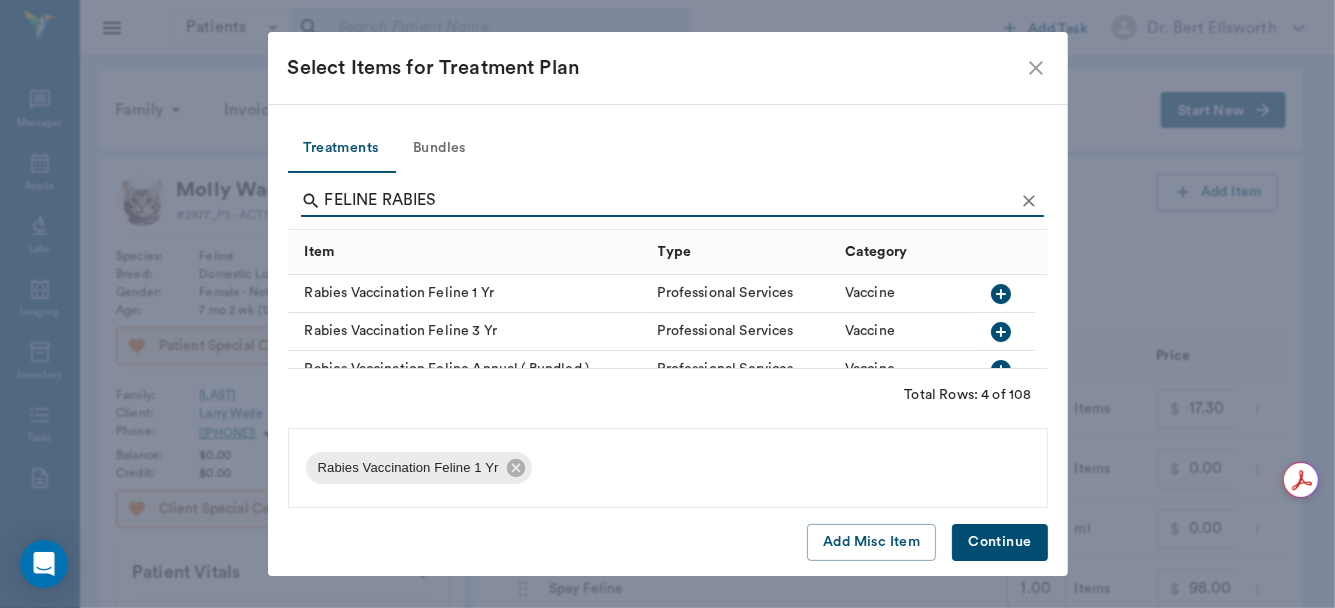 click on "Continue" at bounding box center (999, 542) 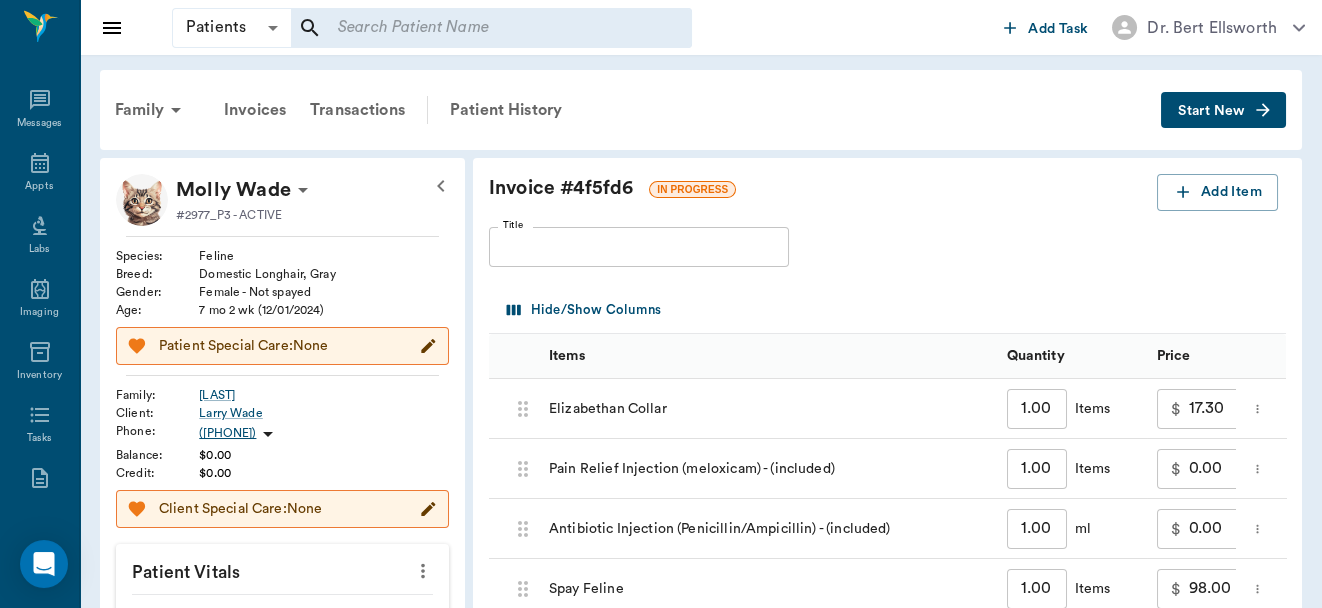 scroll, scrollTop: 531, scrollLeft: 0, axis: vertical 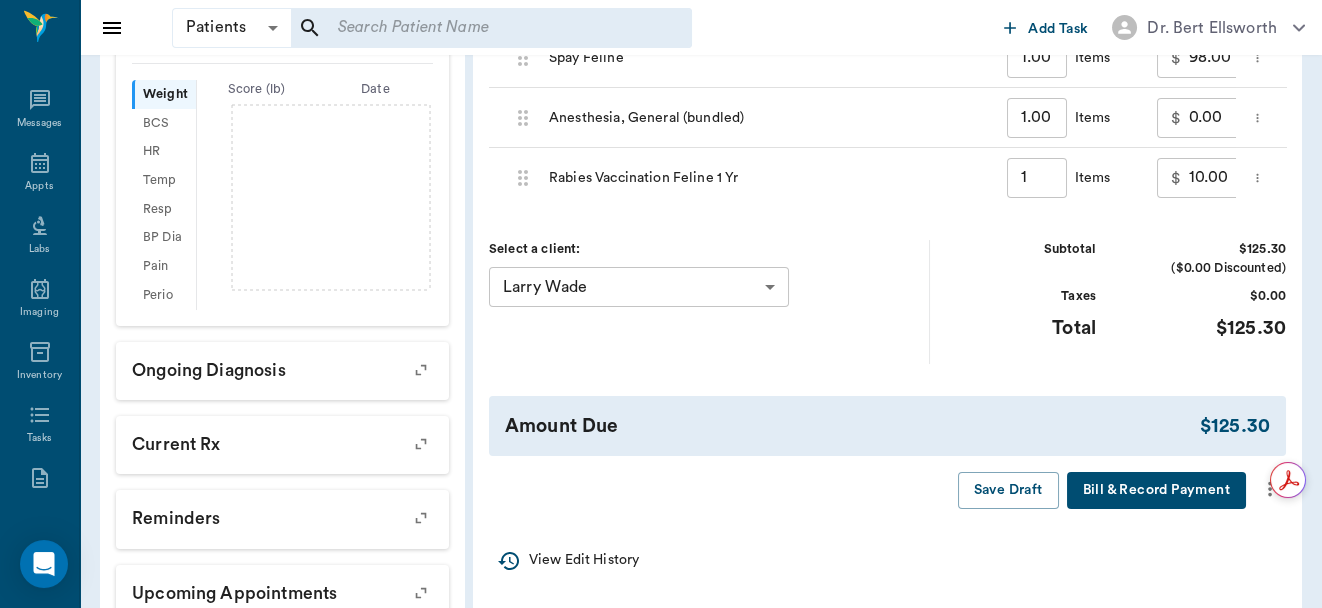 click 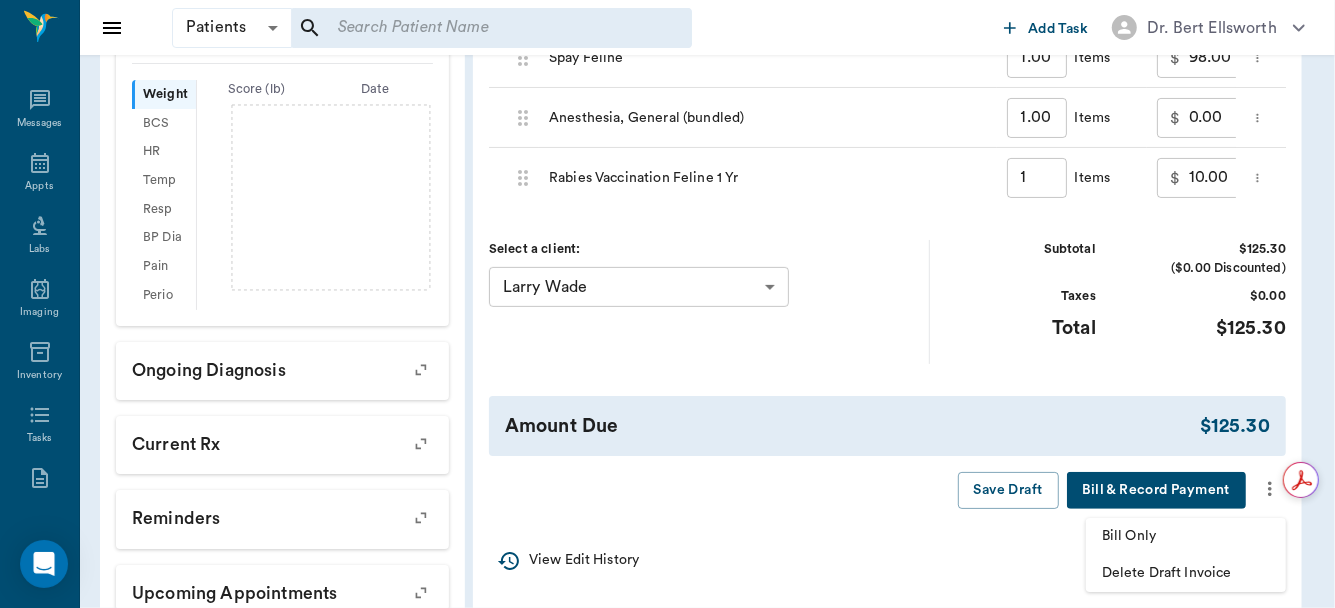 click on "Bill Only" at bounding box center [1186, 536] 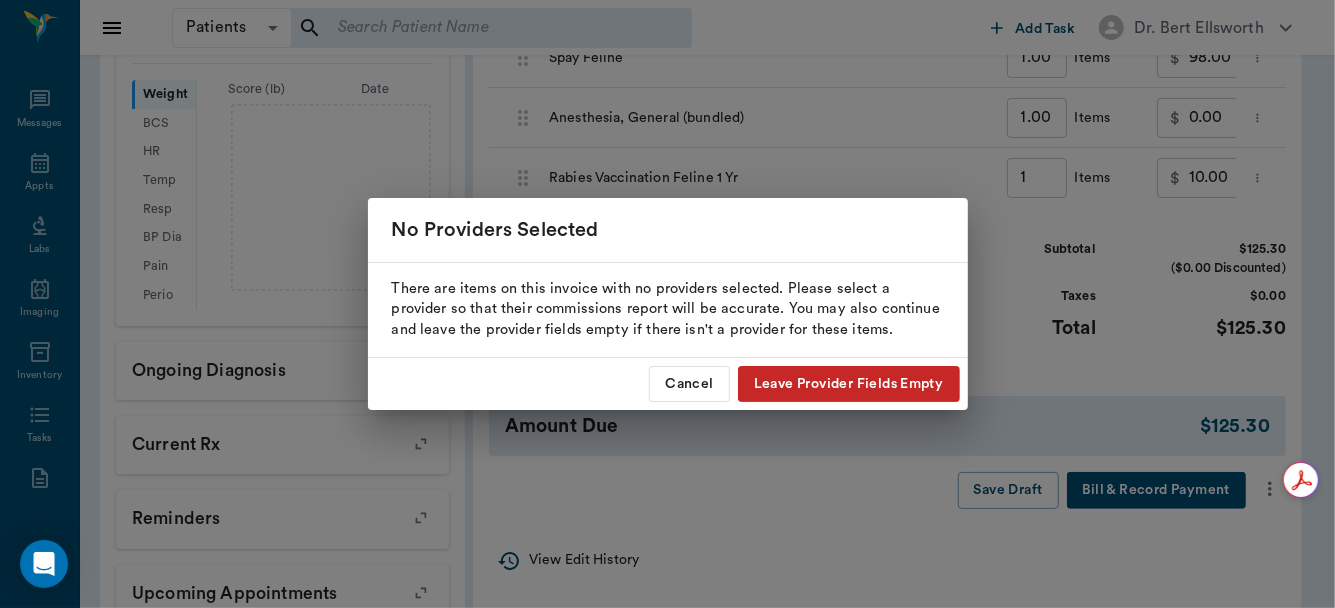 click on "Leave Provider Fields Empty" at bounding box center (849, 384) 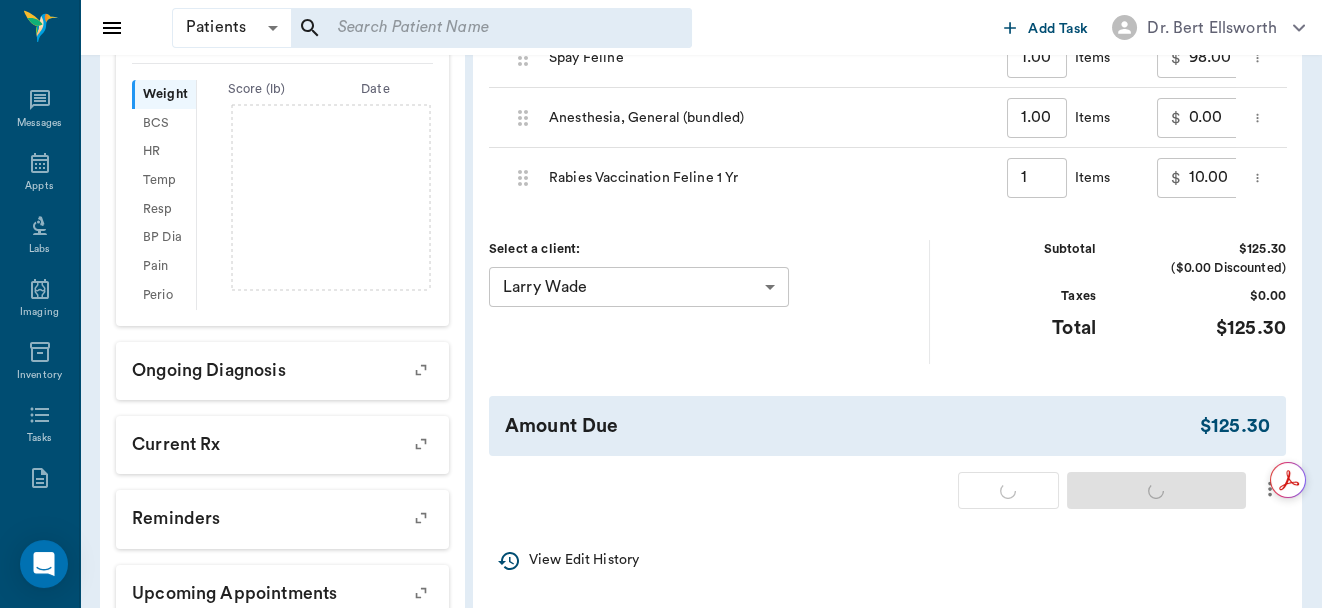 type on "1.00" 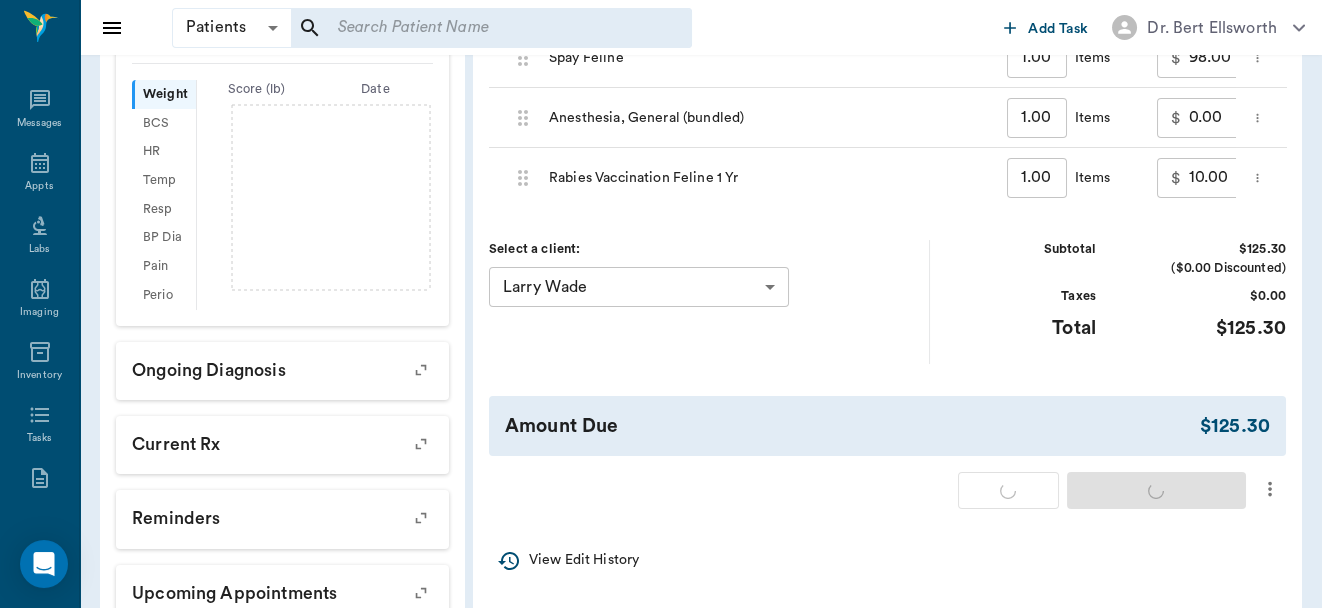 scroll, scrollTop: 0, scrollLeft: 0, axis: both 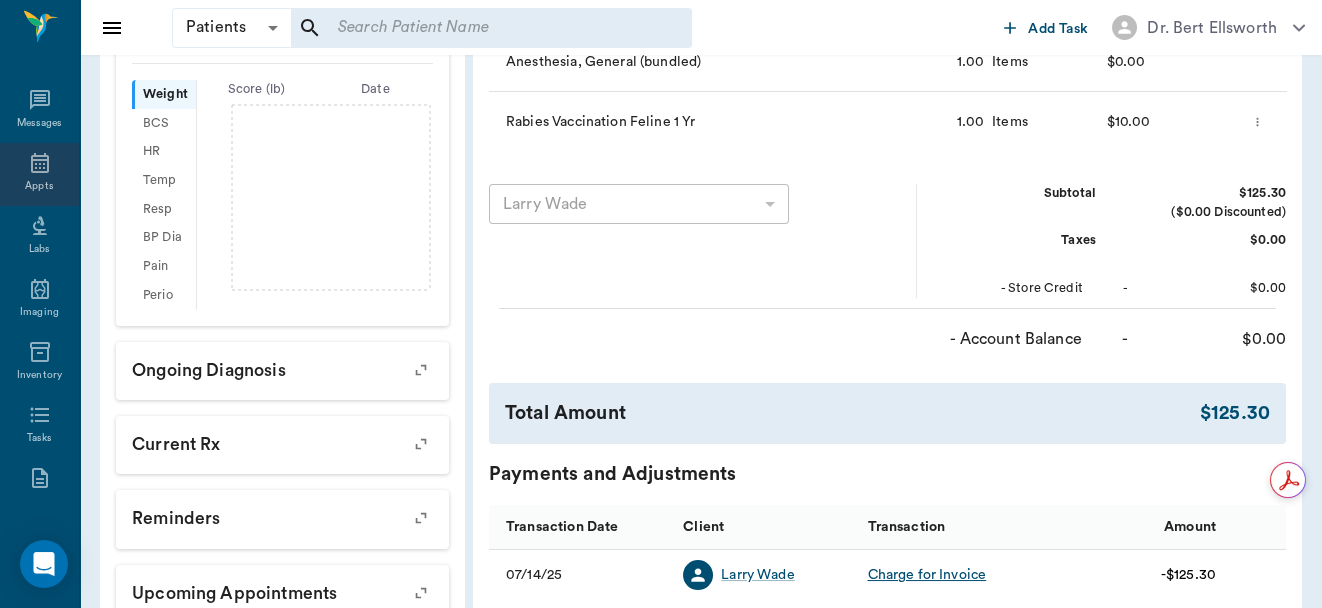 click 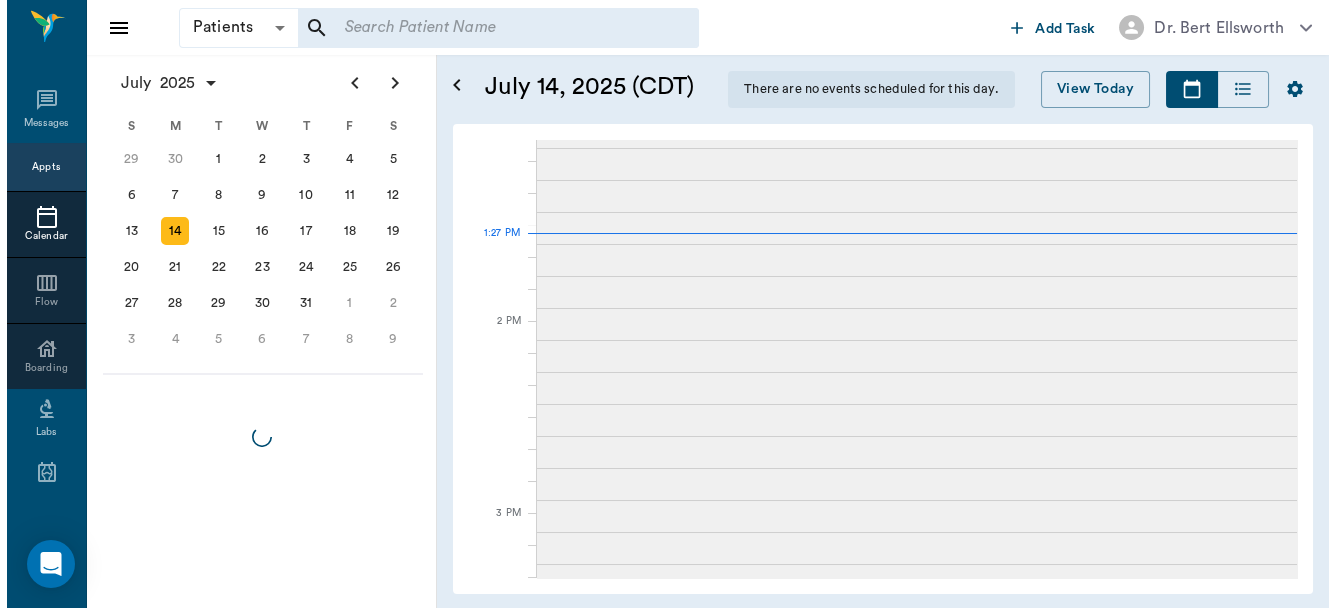 scroll, scrollTop: 0, scrollLeft: 0, axis: both 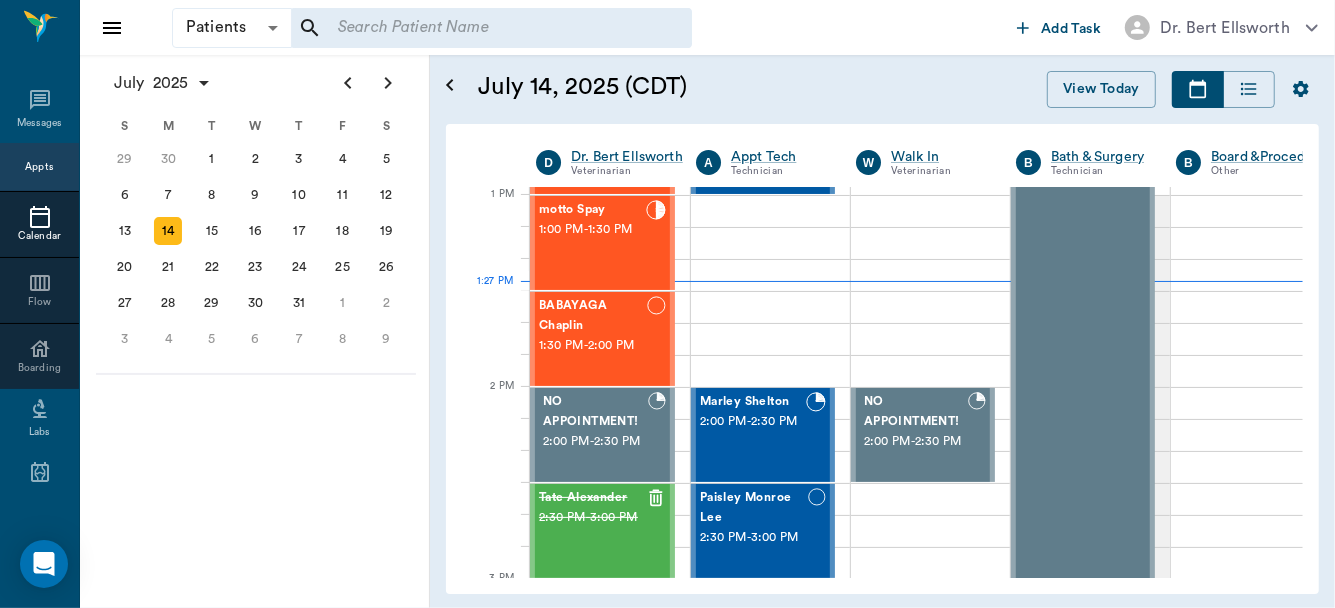 click on "July 2025 Today 14 Mon Jul 2025 D Dr. Bert Ellsworth Veterinarian A Appt Tech Technician W Walk In Veterinarian B Bath & Surgery Technician B Board &Procedures Other D Dr. Kindall Jones Veterinarian 8 AM 9 AM 10 AM 11 AM 12 PM 1 PM 2 PM 3 PM 4 PM 5 PM 6 PM 7 PM 8 PM 1:27 PM 1:30 PM Aura POINT 8:00 AM  -  8:30 AM DAISY MAE Robinson 8:30 AM  -  9:00 AM Sadie McCall 8:30 AM  -  9:00 AM NO APPOINTMENT! EMERGENCY ONLY! 9:00 AM  -  9:30 AM Atlas Beckwith 9:00 AM  -  9:30 AM Missy Bauer 9:30 AM  -  10:00 AM ROO White 10:00 AM  -  10:30 AM NO APPOINTMENT! EMERGENCY ONLY! 10:30 AM  -  11:00 AM Benji Mitzler 10:30 AM  -  11:00 AM Freddie Gagnon 11:00 AM  -  11:30 AM NO APPOINTMENT! 11:30 AM  -  12:00 PM GENERAL Spay 12:00 PM  -  12:30 PM Busy Cook 12:00 PM  -  12:30 PM Molly Wade 12:30 PM  -  1:00 PM motto Spay 1:00 PM  -  1:30 PM BABAYAGA Chaplin 1:30 PM  -  2:00 PM NO APPOINTMENT! 2:00 PM  -  2:30 PM Tate Alexander 2:30 PM  -  3:00 PM Lester Upchurch 3:00 PM  -  3:30 PM NO APPOINTMENT! EMERGENCY ONLY! 3:30 PM  -   -" at bounding box center [882, 359] 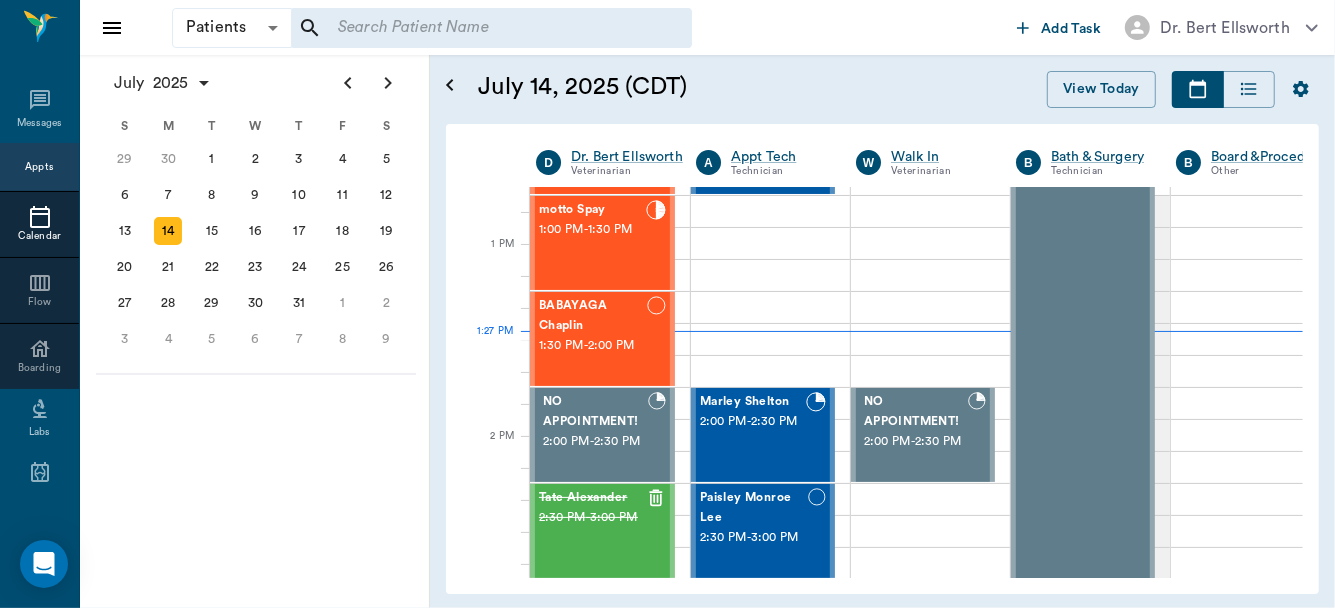 scroll, scrollTop: 631, scrollLeft: 0, axis: vertical 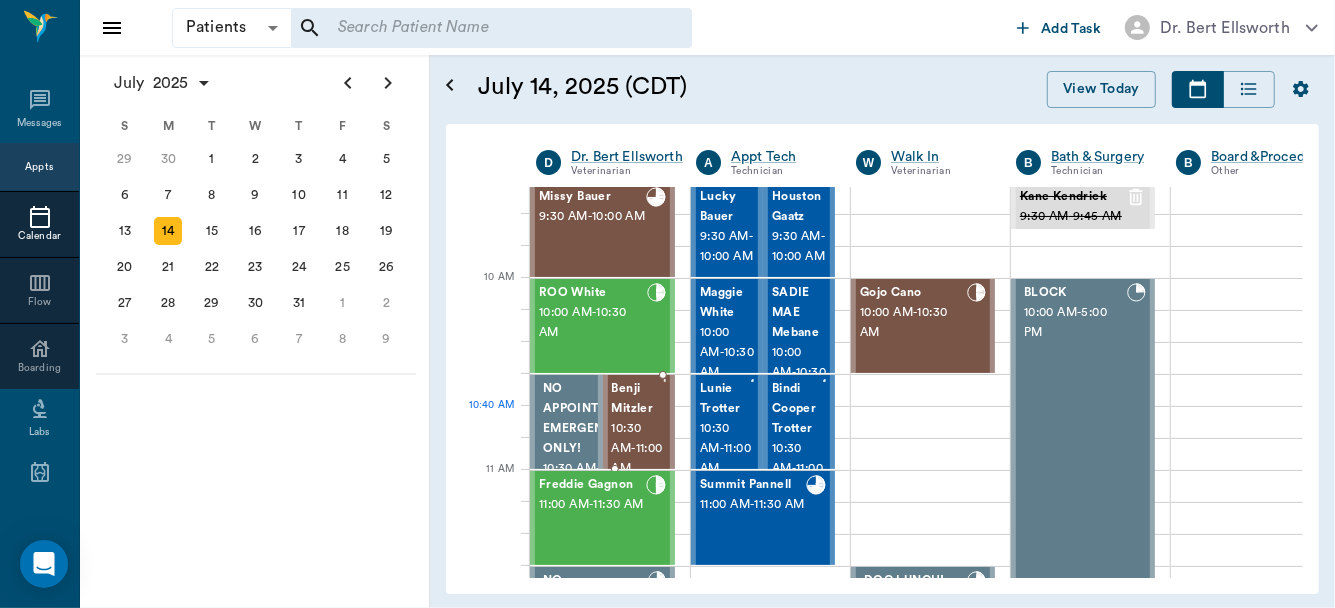click on "10:30 AM  -  11:00 AM" at bounding box center [637, 449] 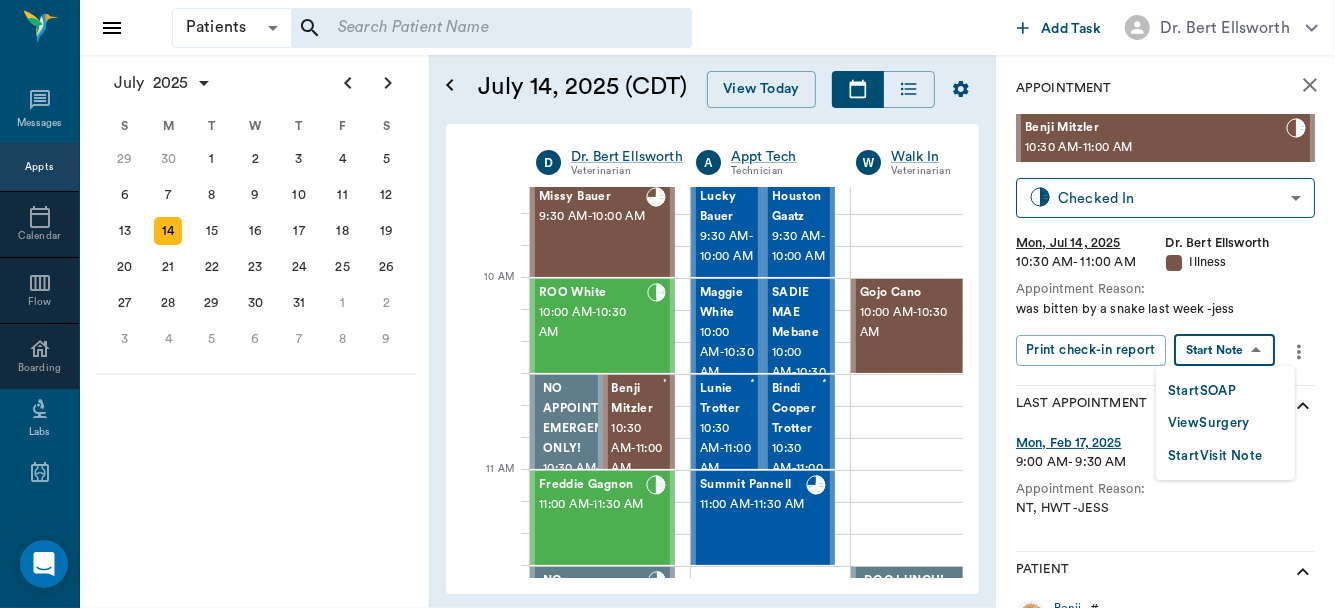 click on "Patients Patients ​ ​ Add Task Dr. Bert Ellsworth Nectar Messages Appts Calendar Flow Boarding Labs Imaging Inventory Tasks Forms Staff Reports Lookup Settings July 2025 S M T W T F S Jun 1 2 3 4 5 6 7 8 9 10 11 12 13 14 15 16 17 18 19 20 21 22 23 24 25 26 27 28 29 30 Jul 1 2 3 4 5 6 7 8 9 10 11 12 S M T W T F S 29 30 Jul 1 2 3 4 5 6 7 8 9 10 11 12 13 14 15 16 17 18 19 20 21 22 23 24 25 26 27 28 29 30 31 Aug 1 2 3 4 5 6 7 8 9 S M T W T F S 27 28 29 30 31 Aug 1 2 3 4 5 6 7 8 9 10 11 12 13 14 15 16 17 18 19 20 21 22 23 24 25 26 27 28 29 30 31 Sep 1 2 3 4 5 6 July 14, 2025 (CDT) View Today July 2025 Today 14 Mon Jul 2025 D Dr. Bert Ellsworth Veterinarian A Appt Tech Technician W Walk In Veterinarian B Bath & Surgery Technician B Board &Procedures Other D Dr. Kindall Jones Veterinarian 8 AM 9 AM 10 AM 11 AM 12 PM 1 PM 2 PM 3 PM 4 PM 5 PM 6 PM 7 PM 8 PM 1:27 PM 10:40 AM Aura POINT 8:00 AM  -  8:30 AM DAISY MAE Robinson 8:30 AM  -  9:00 AM Sadie McCall 8:30 AM  -  9:00 AM NO APPOINTMENT! EMERGENCY ONLY! 9:00 AM" at bounding box center [667, 304] 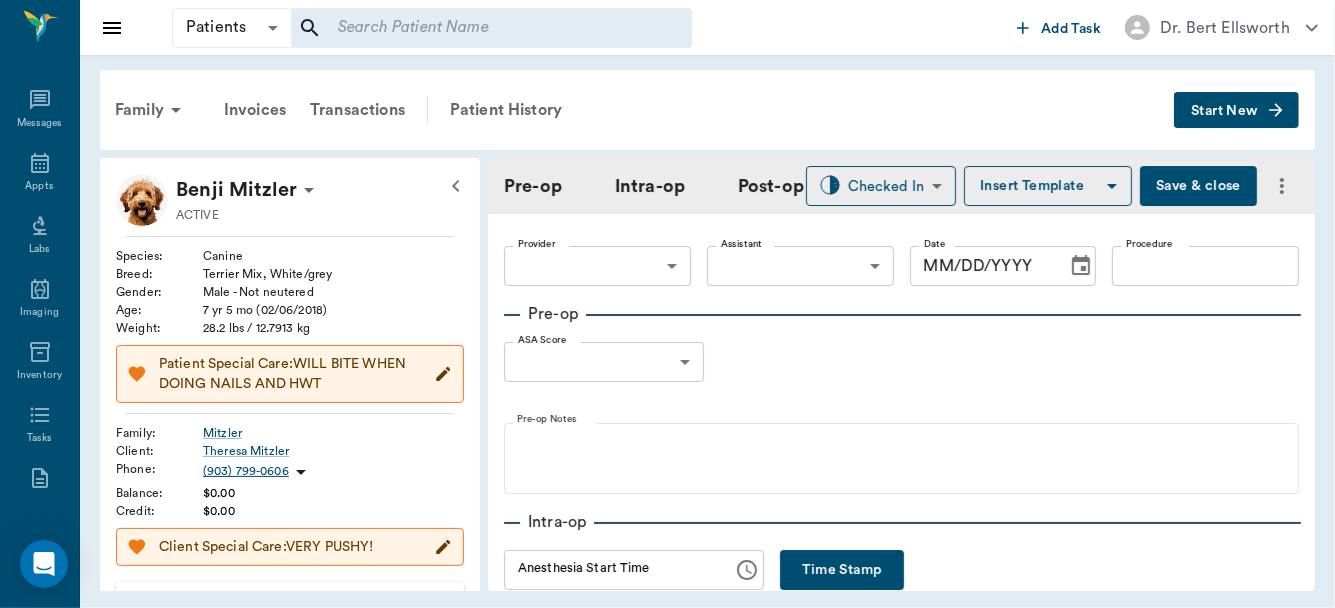 type on "63ec2f075fda476ae8351a4d" 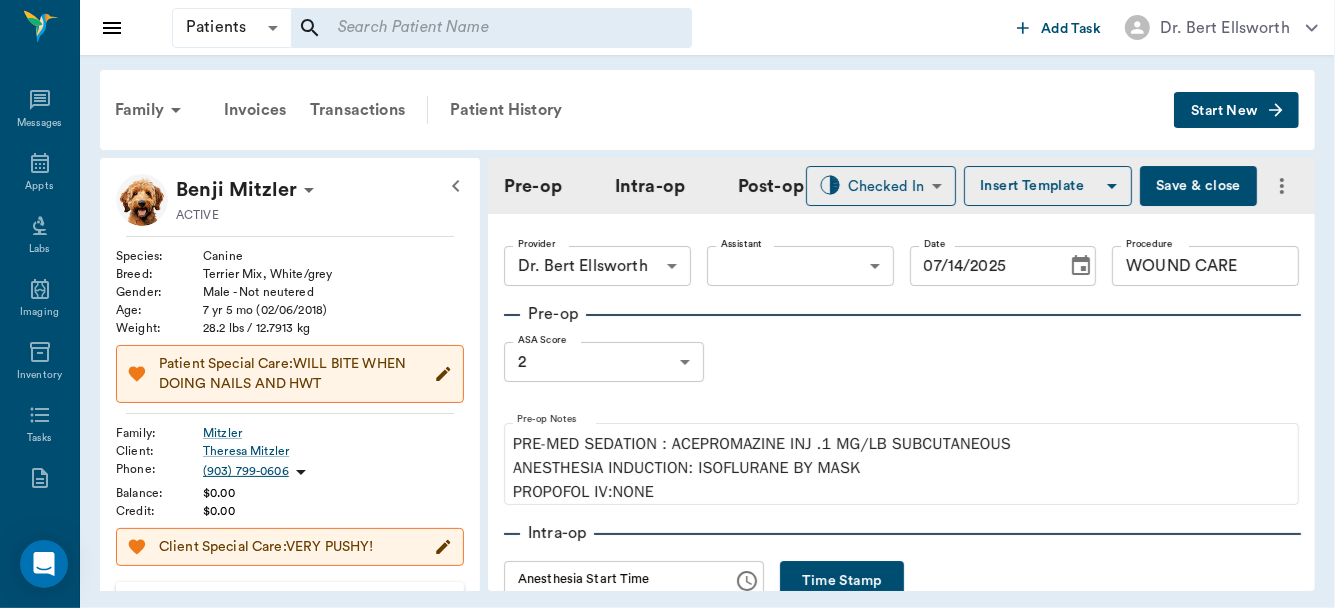 type on "07/14/2025" 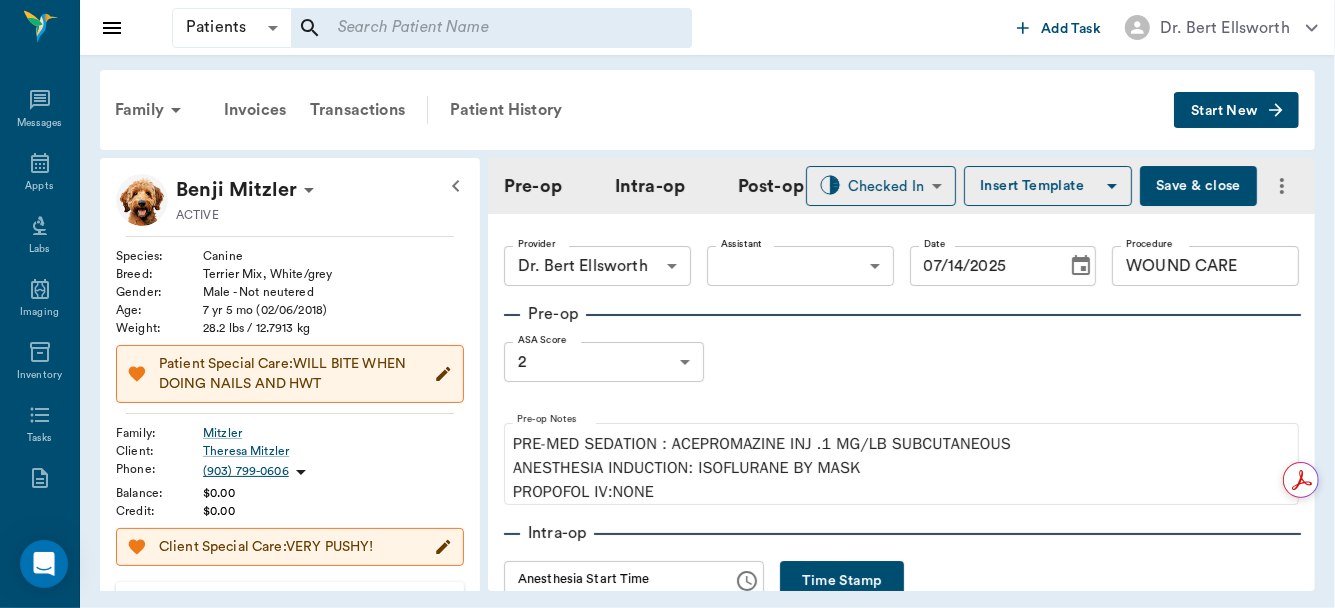 scroll, scrollTop: 379, scrollLeft: 0, axis: vertical 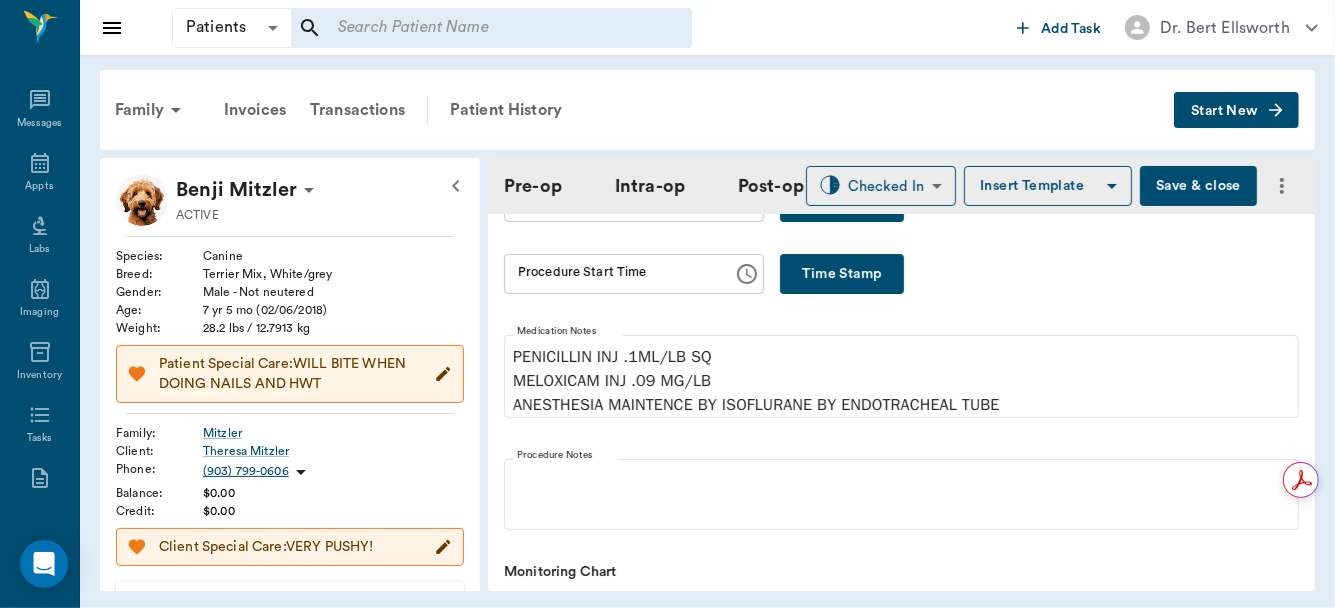 click on "Time Stamp" at bounding box center [842, 274] 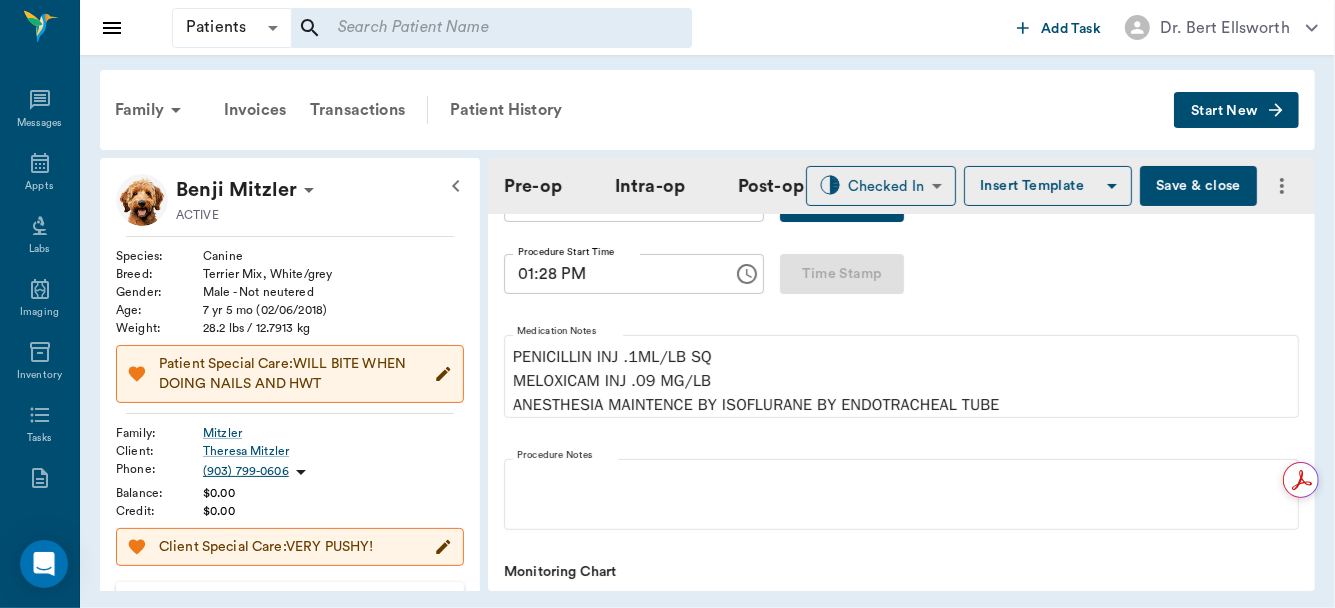 type on "01:28 PM" 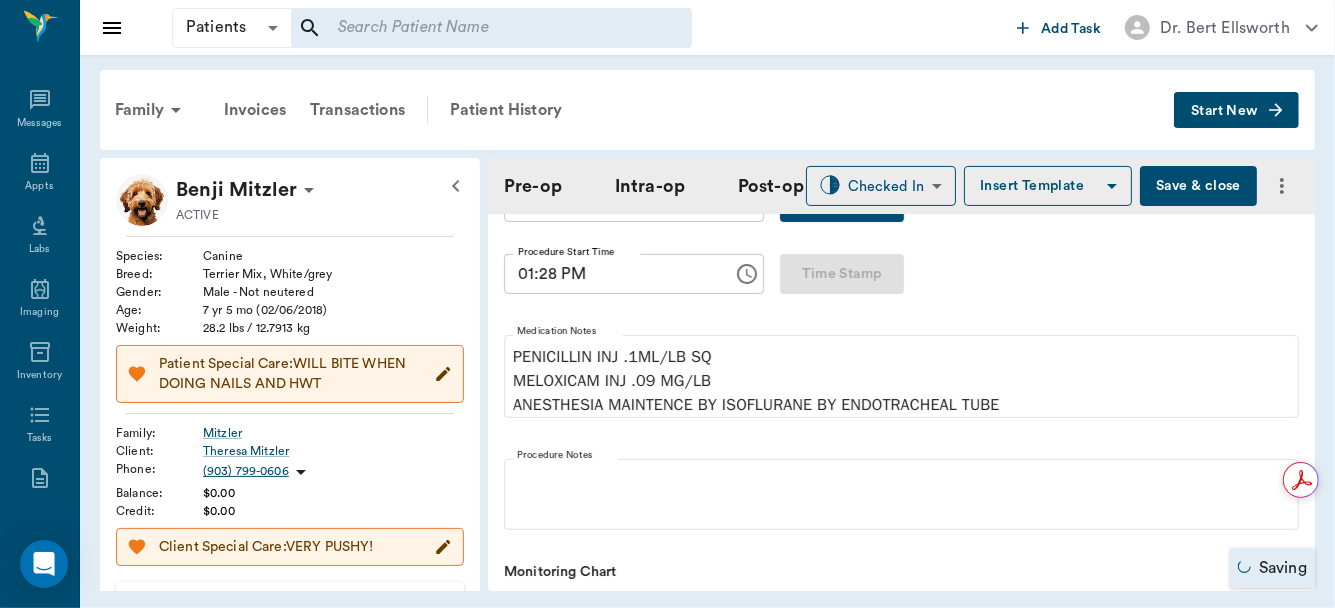 scroll, scrollTop: 758, scrollLeft: 0, axis: vertical 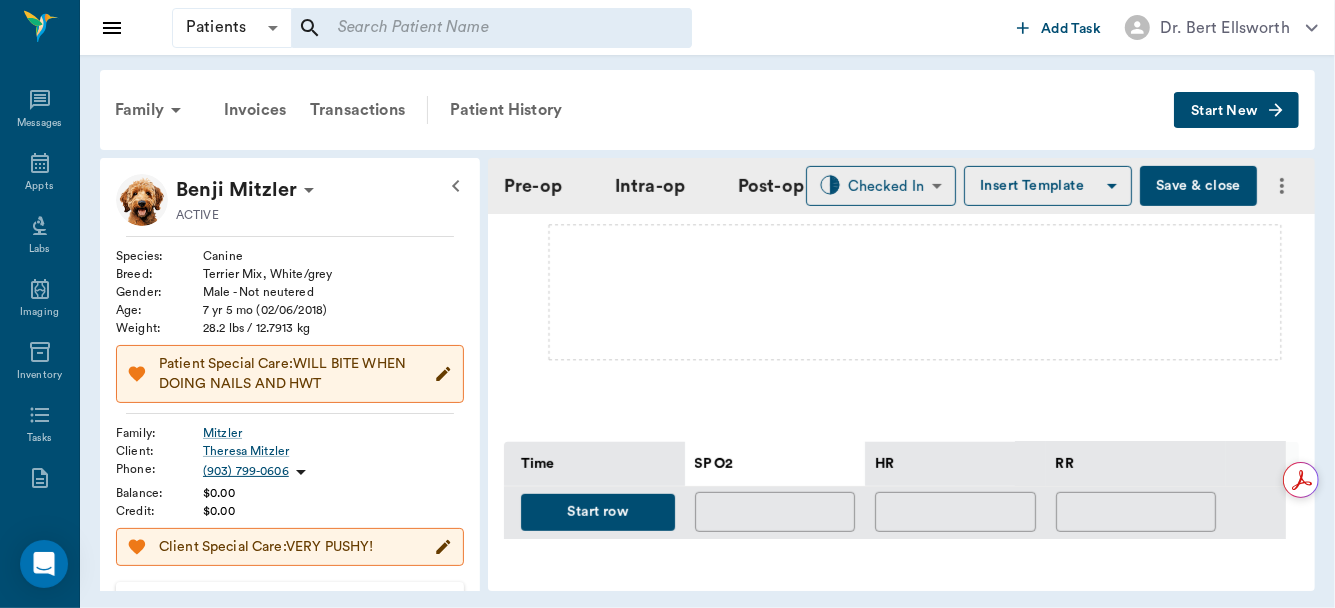 click on "Start row" at bounding box center [598, 512] 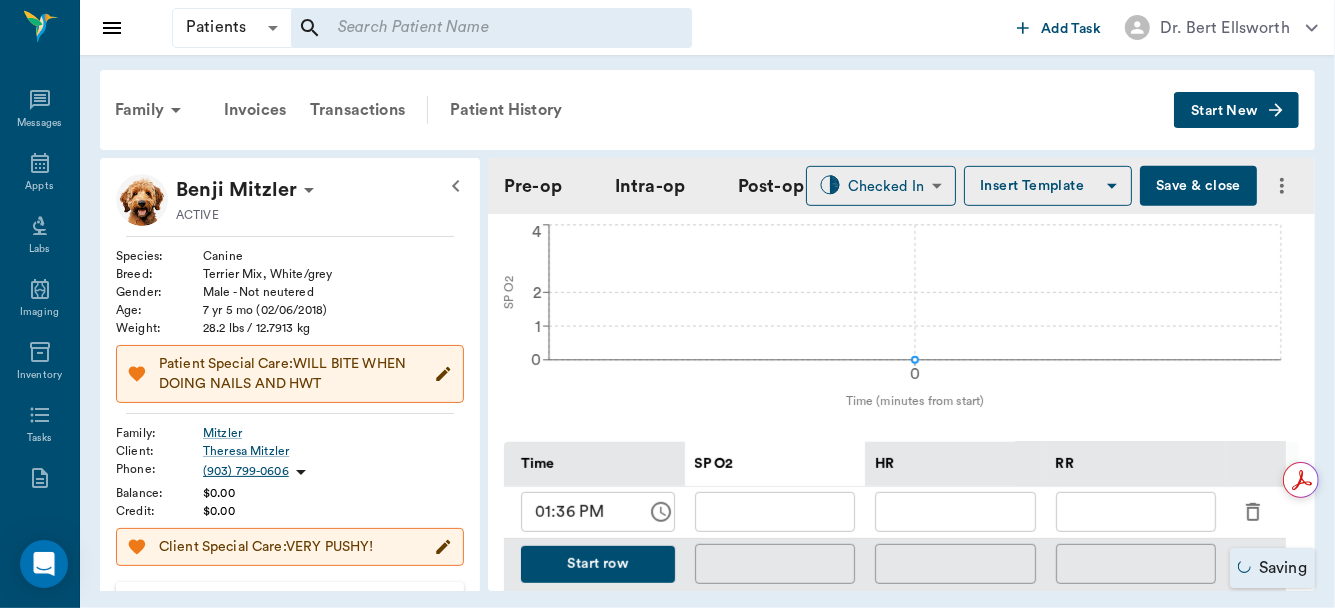 click at bounding box center (1136, 512) 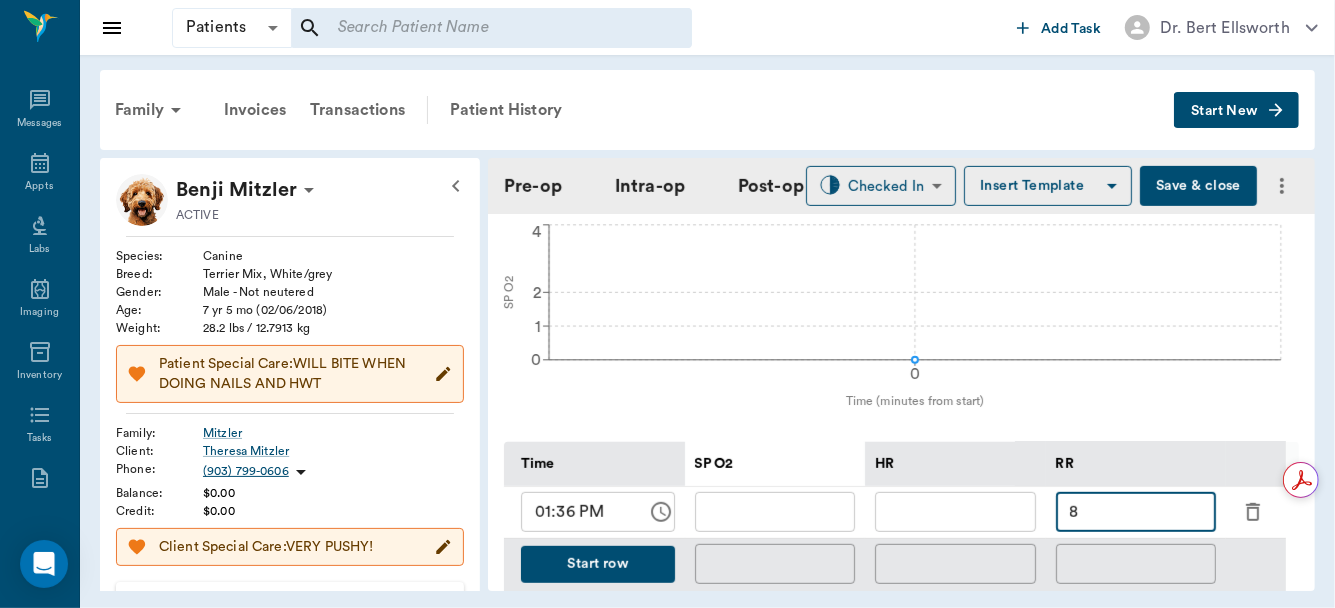 type on "8" 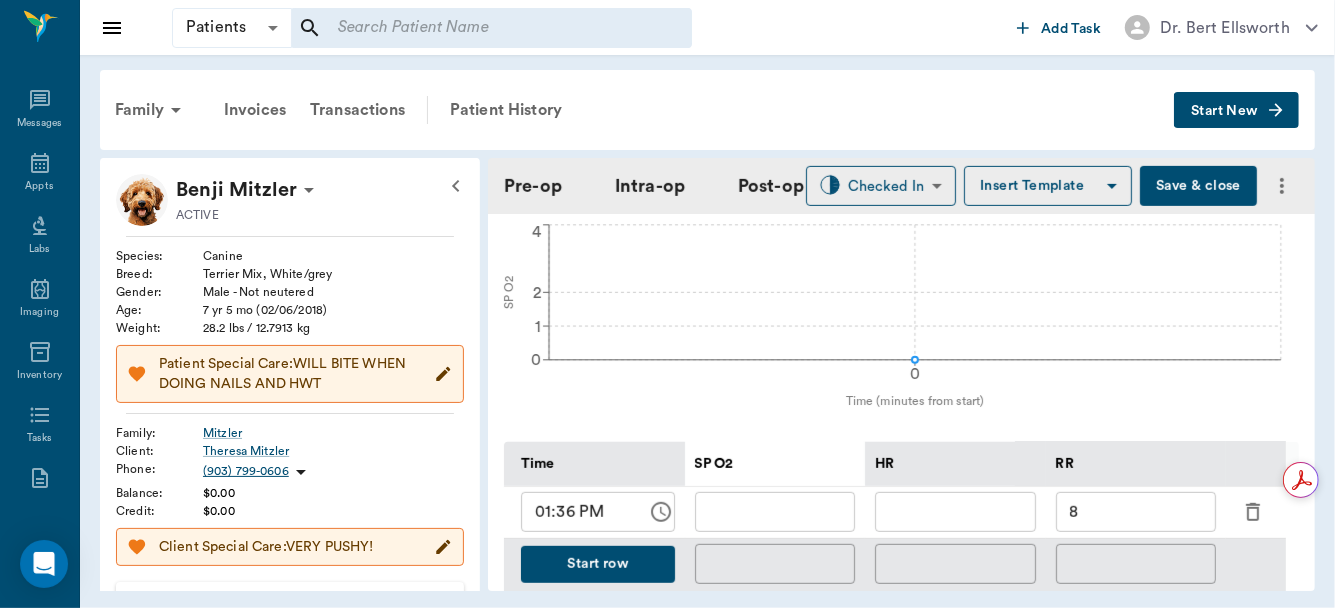 click 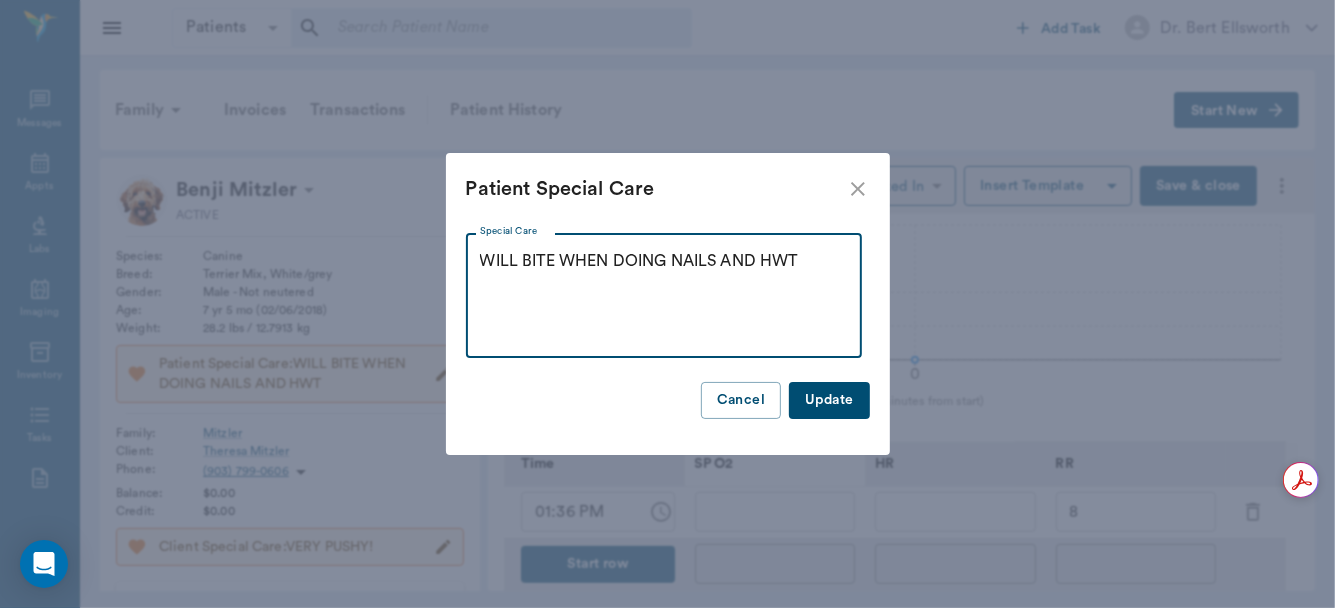 click on "WILL BITE WHEN DOING NAILS AND HWT" 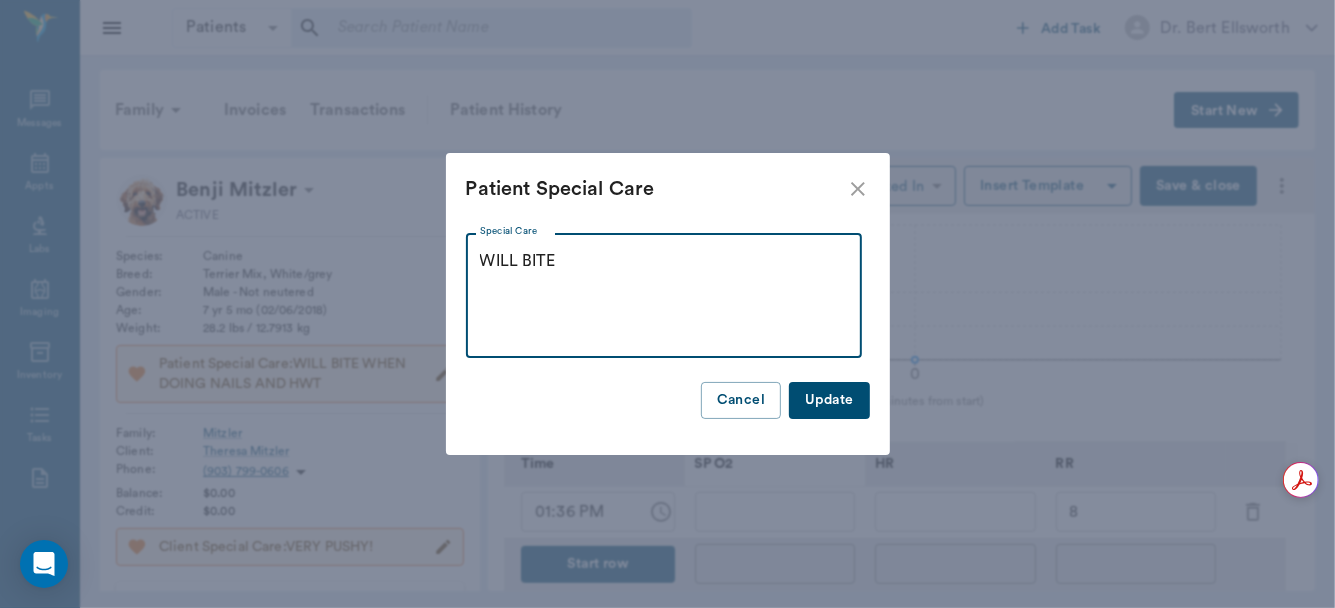 type on "WILL BITE" 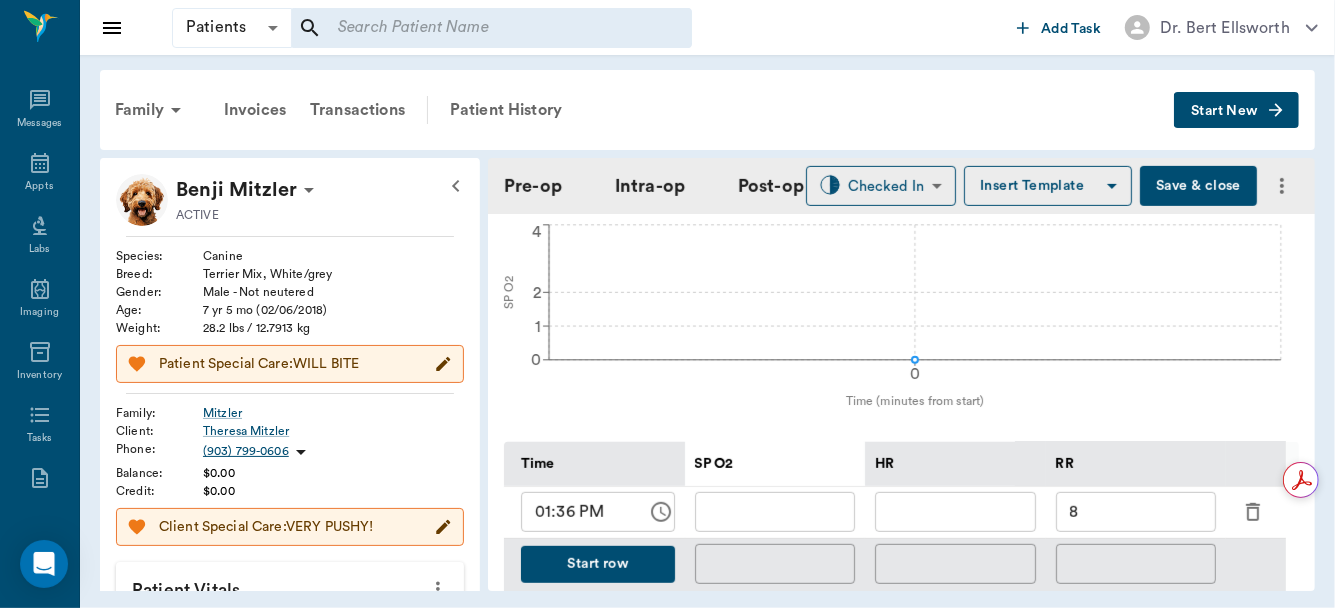 scroll, scrollTop: 1138, scrollLeft: 0, axis: vertical 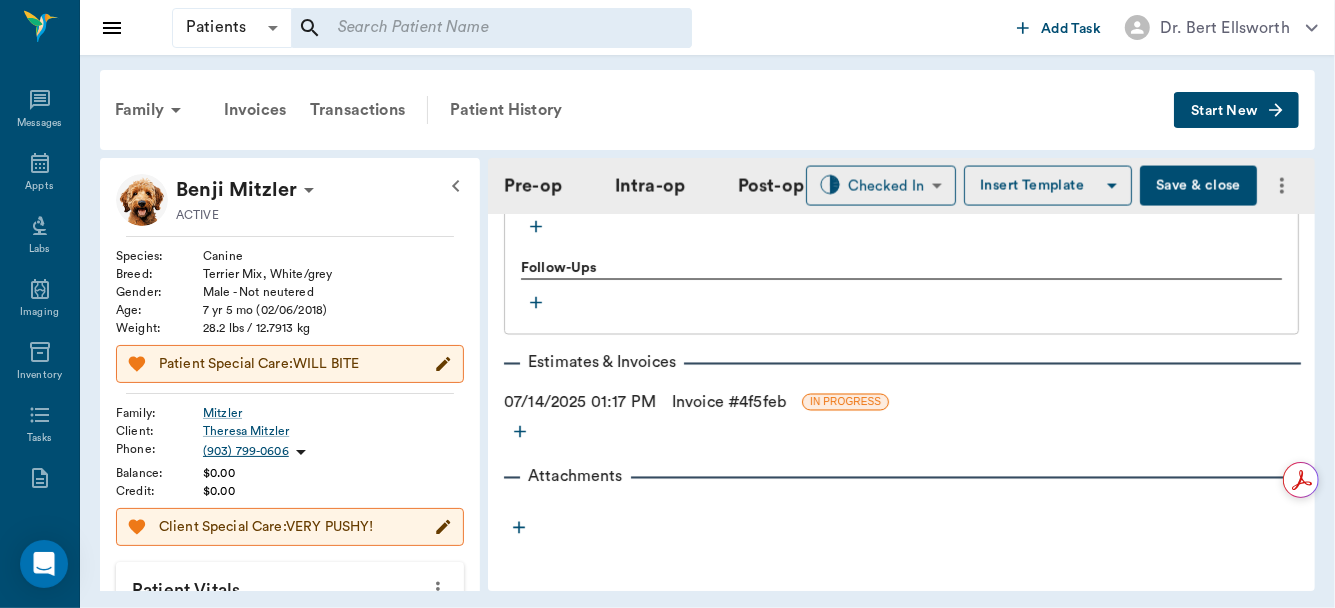 click on "Provider Dr. Bert Ellsworth 63ec2f075fda476ae8351a4d Provider Assistant ​ Assistant Date 07/14/2025 Date Procedure WOUND CARE Procedure Pre-op ASA Score 2 2 ASA Score Pre-op Notes PRE-MED SEDATION : ACEPROMAZINE INJ .1 MG/LB SUBCUTANEOUS ANESTHESIA INDUCTION: ISOFLURANE BY MASK PROPOFOL IV:NONE Intra-op Anesthesia Start Time Anesthesia Start Time Time Stamp Procedure Start Time 01:28 PM Procedure Start Time Time Stamp Medication Notes PENICILLIN INJ .1ML/LB SQ MELOXICAM INJ .09 MG/LB ANESTHESIA MAINTENCE BY ISOFLURANE BY ENDOTRACHEAL TUBE Procedure Notes Monitoring Chart 0 Time (minutes from start) 0 1 2 4 SP O2 0 Time SP O2 HR RR 01:36 PM ​ ​ ​ 8 ​ Start row ​ ​ ​ Procedure Stop Time Procedure Stop Time Time Stamp Total procedure time N/A Anesthesia Stop Time Anesthesia Stop Time Time Stamp Total anesthesia time N/A Post-op Patient Oxygenation Patient Oxygenation minutes ETT extubated Yes No Post-op Note Plan Treatments Surgery Qty (Items) * 1.00 Qty (Items) * Instructions x Instructions 1.00" 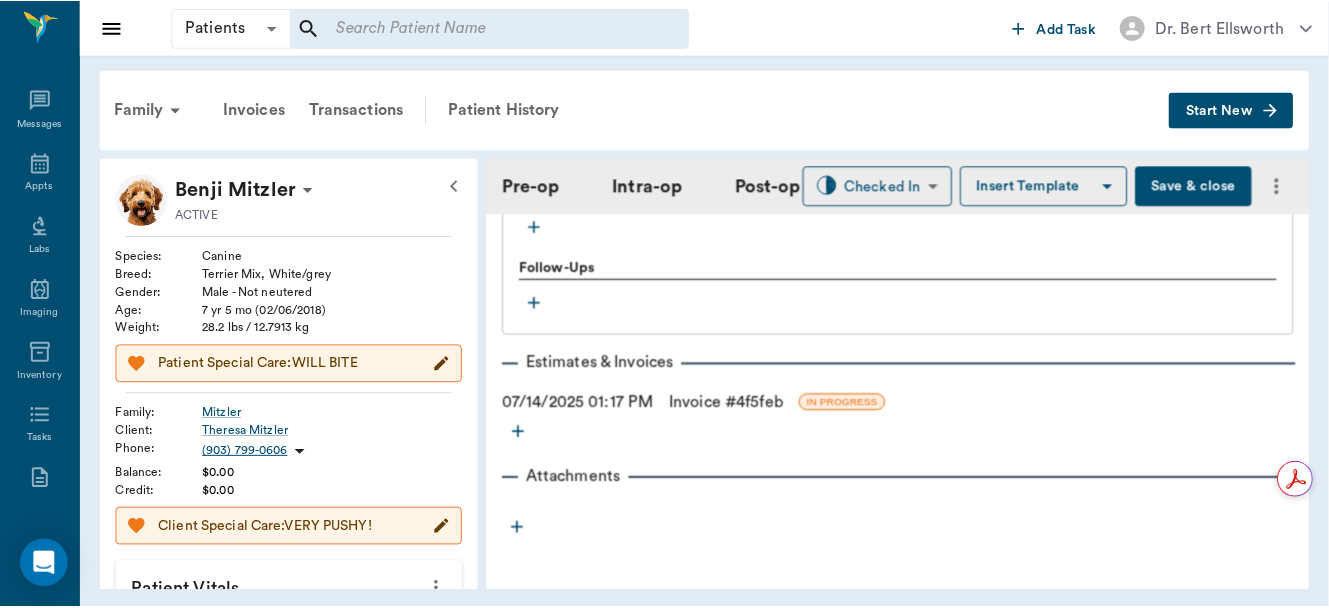 scroll, scrollTop: 1897, scrollLeft: 0, axis: vertical 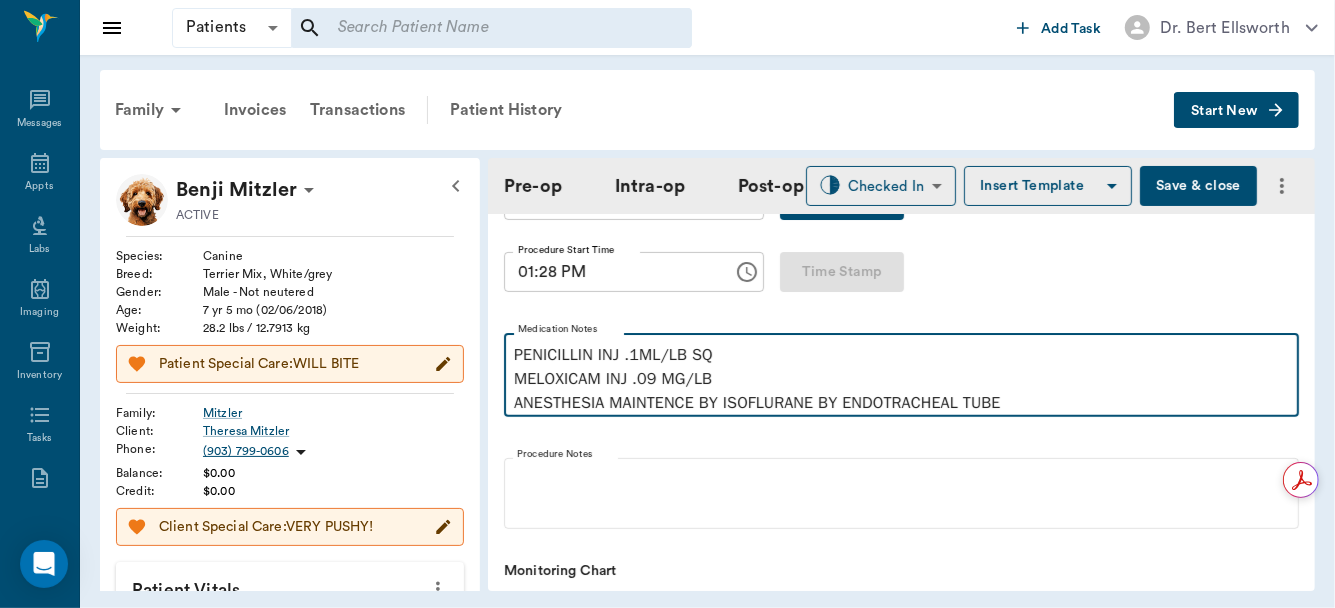 click on "PENICILLIN INJ .1ML/LB SQ MELOXICAM INJ .09 MG/LB ANESTHESIA MAINTENCE BY ISOFLURANE BY ENDOTRACHEAL TUBE" 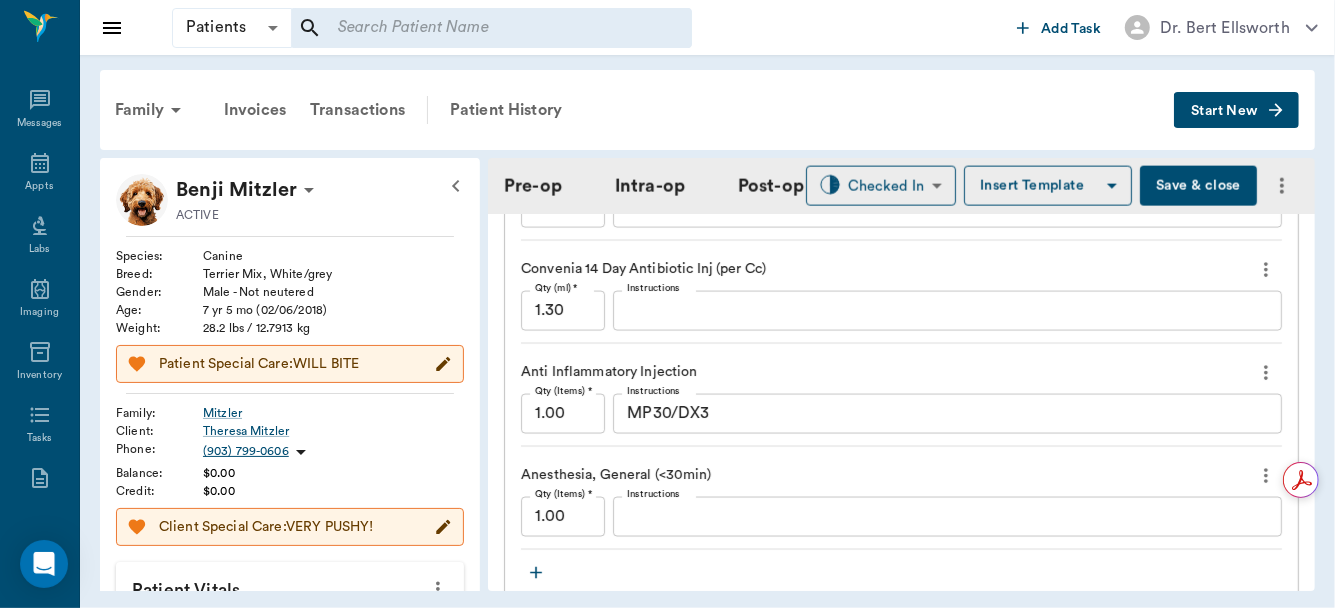 scroll, scrollTop: 1915, scrollLeft: 0, axis: vertical 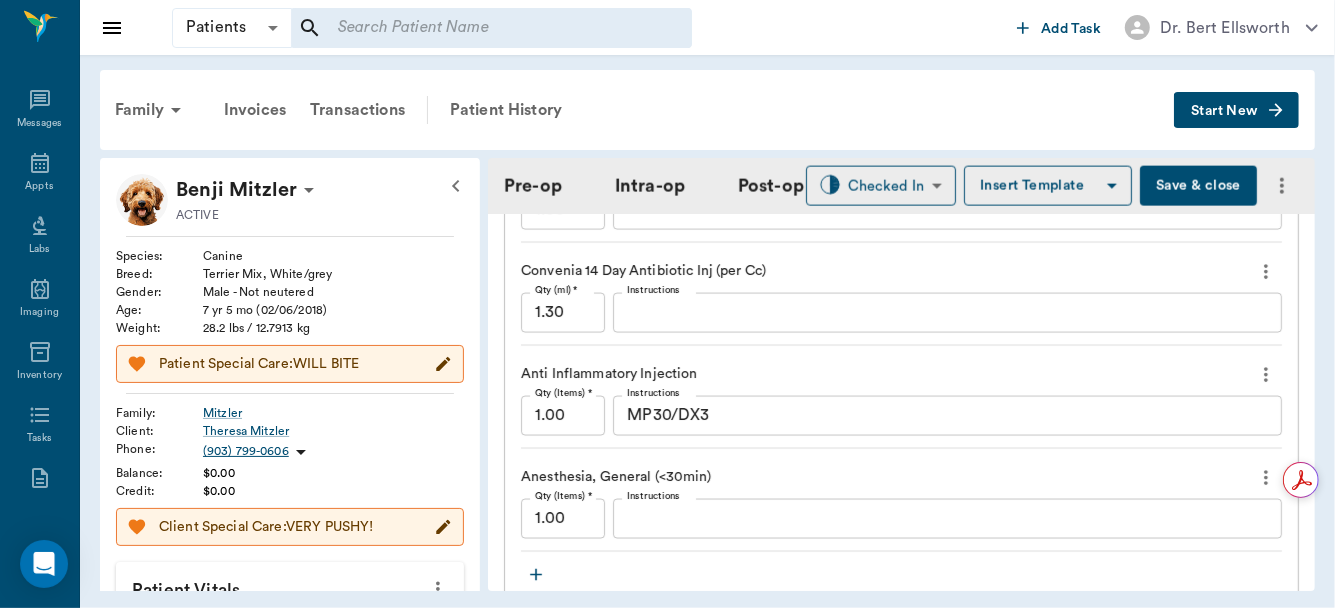 click 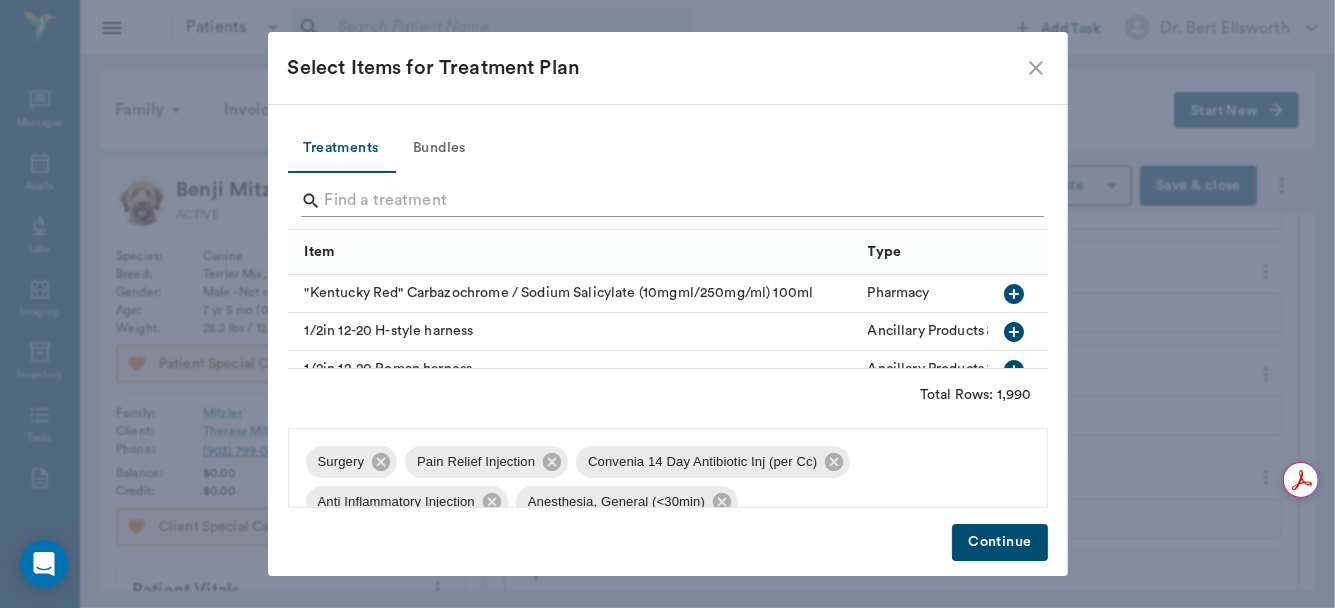click 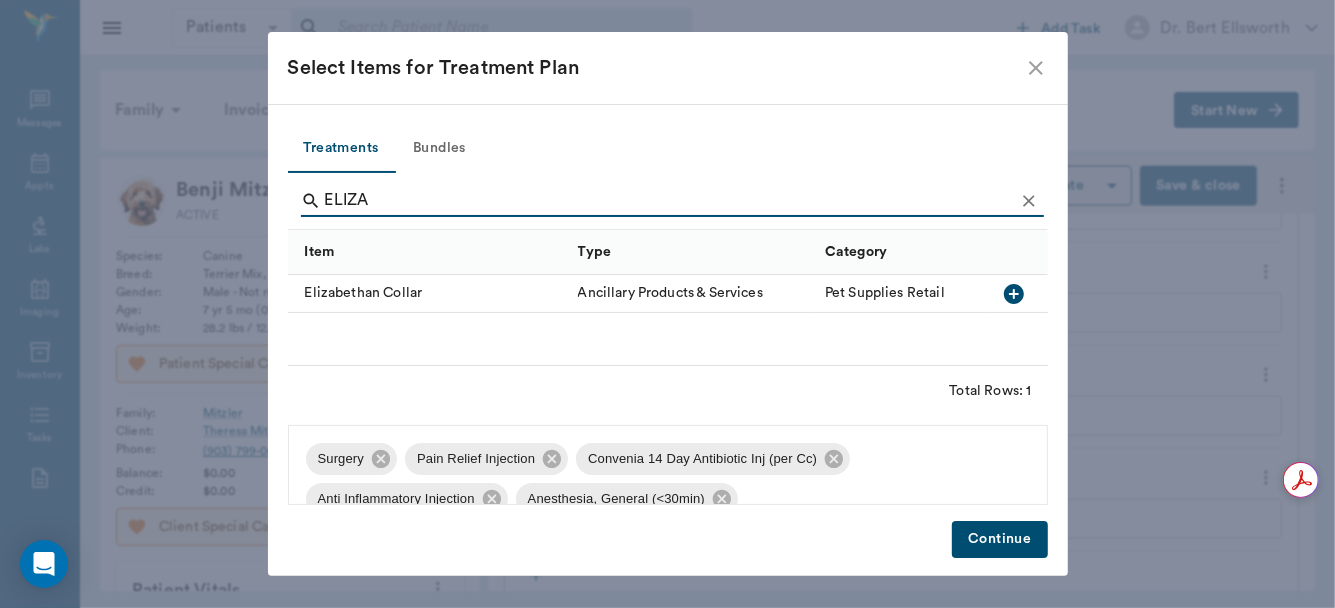 type on "ELIZA" 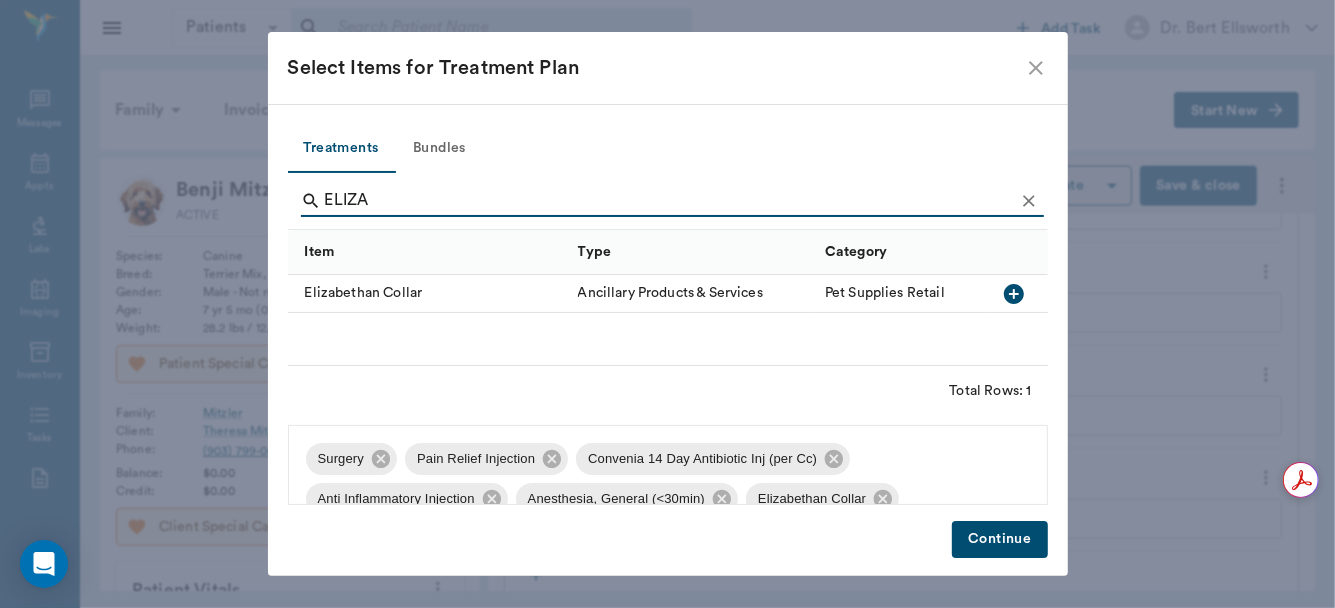 click on "Continue" 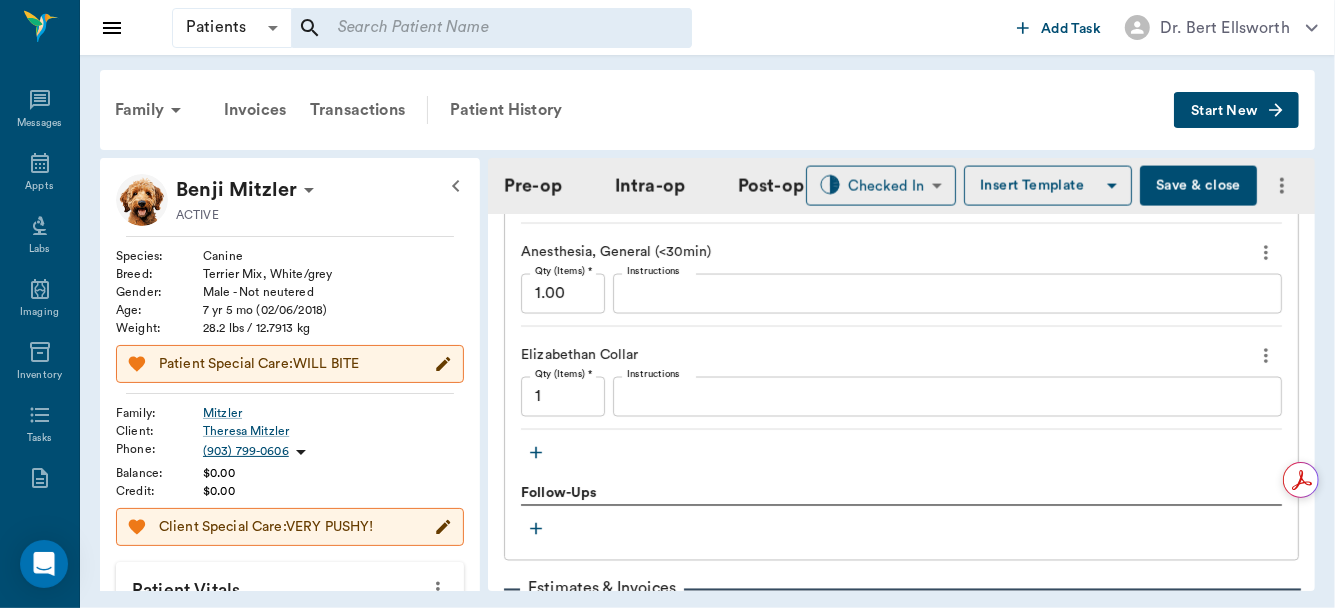 scroll, scrollTop: 2150, scrollLeft: 0, axis: vertical 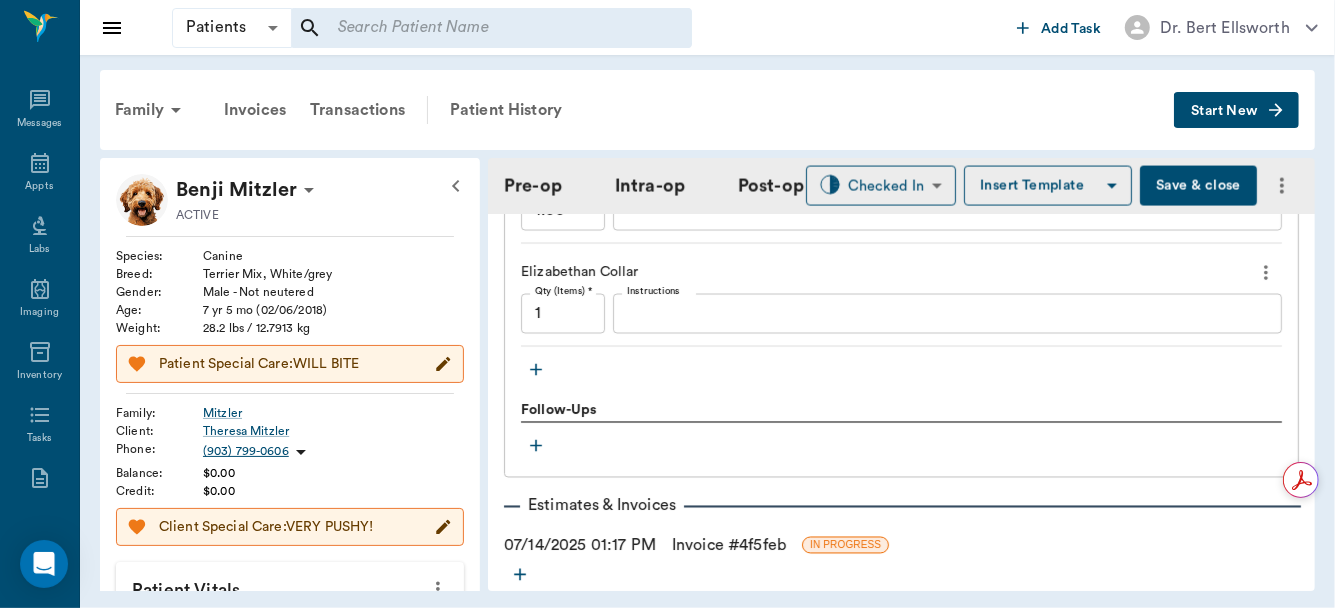 click on "Invoice # 4f5feb" at bounding box center (729, 546) 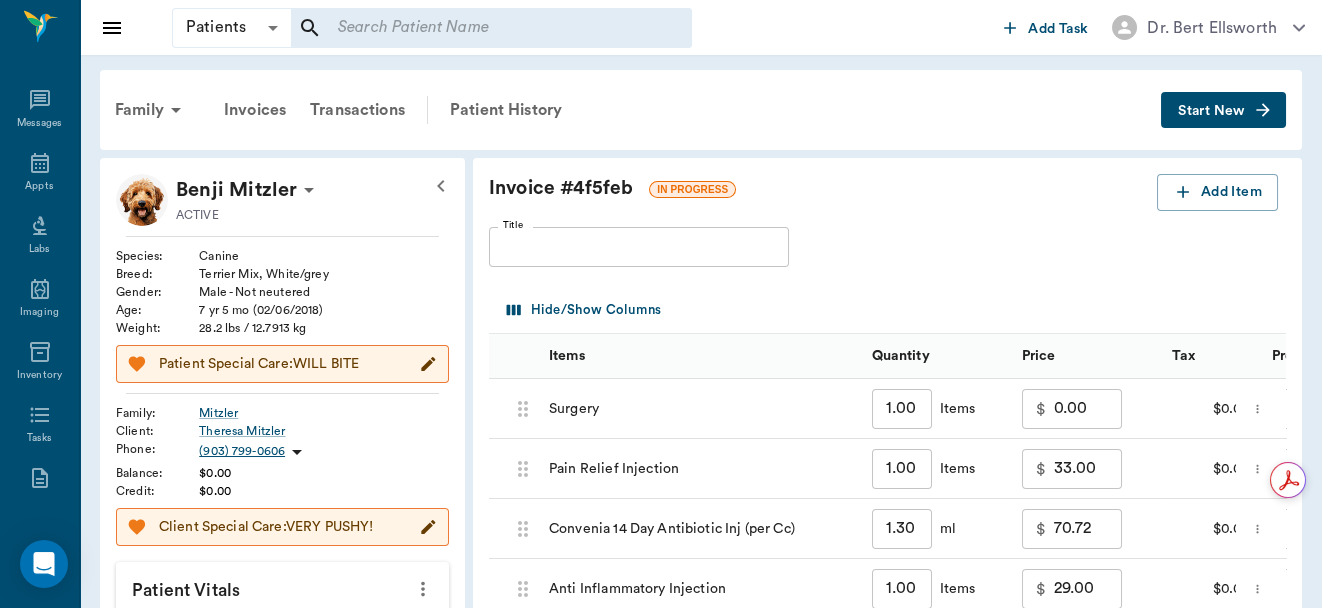 scroll, scrollTop: 531, scrollLeft: 0, axis: vertical 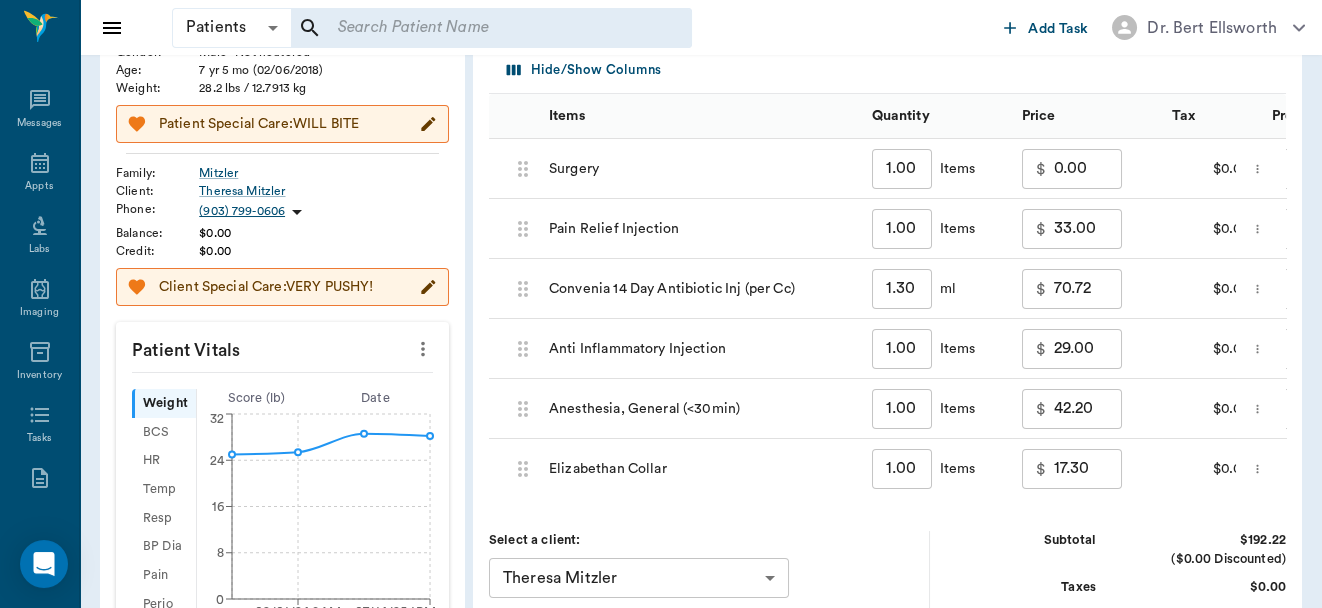 click 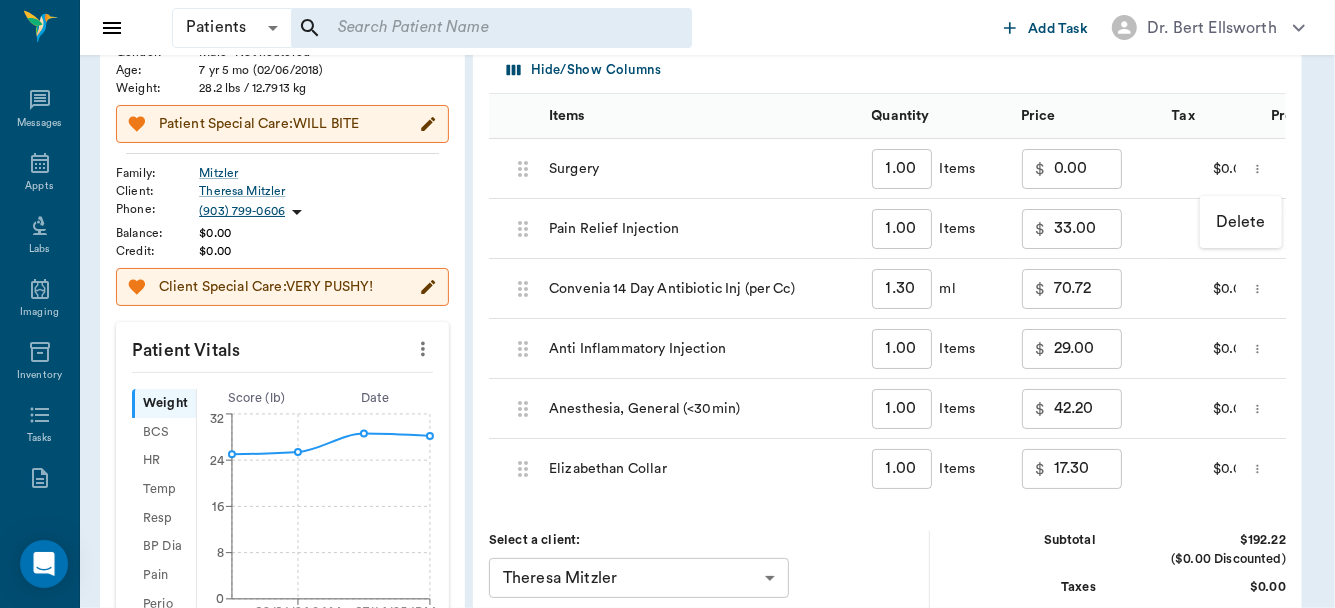 click on "Delete" at bounding box center [1241, 222] 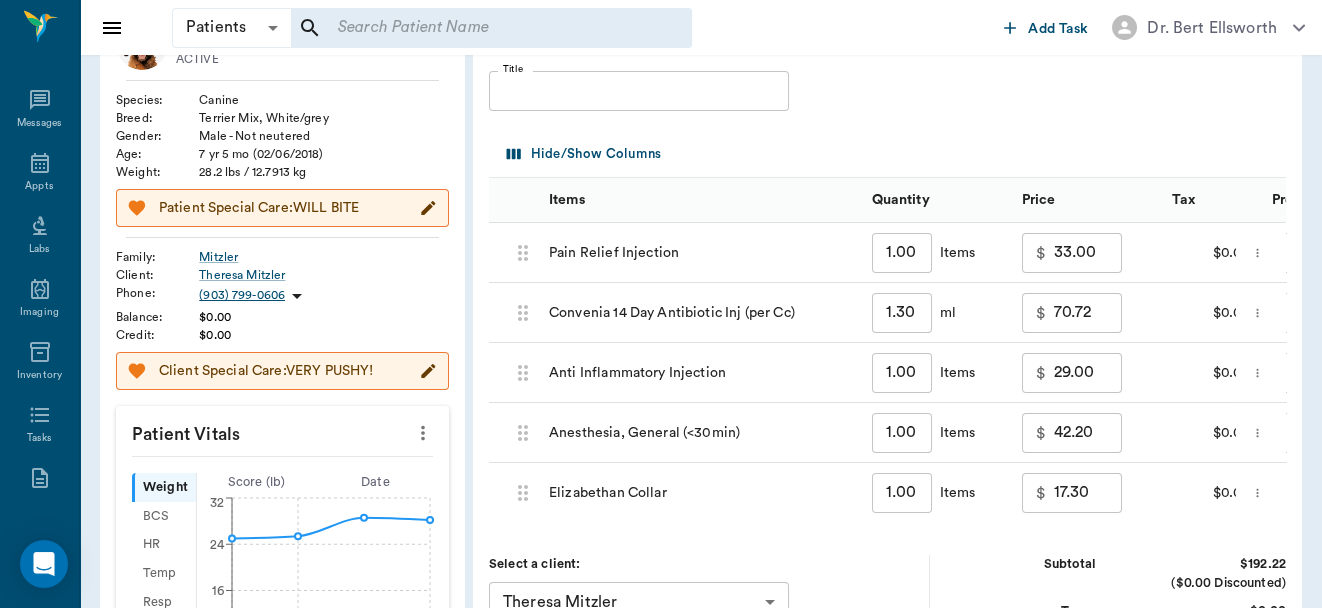 scroll, scrollTop: 130, scrollLeft: 0, axis: vertical 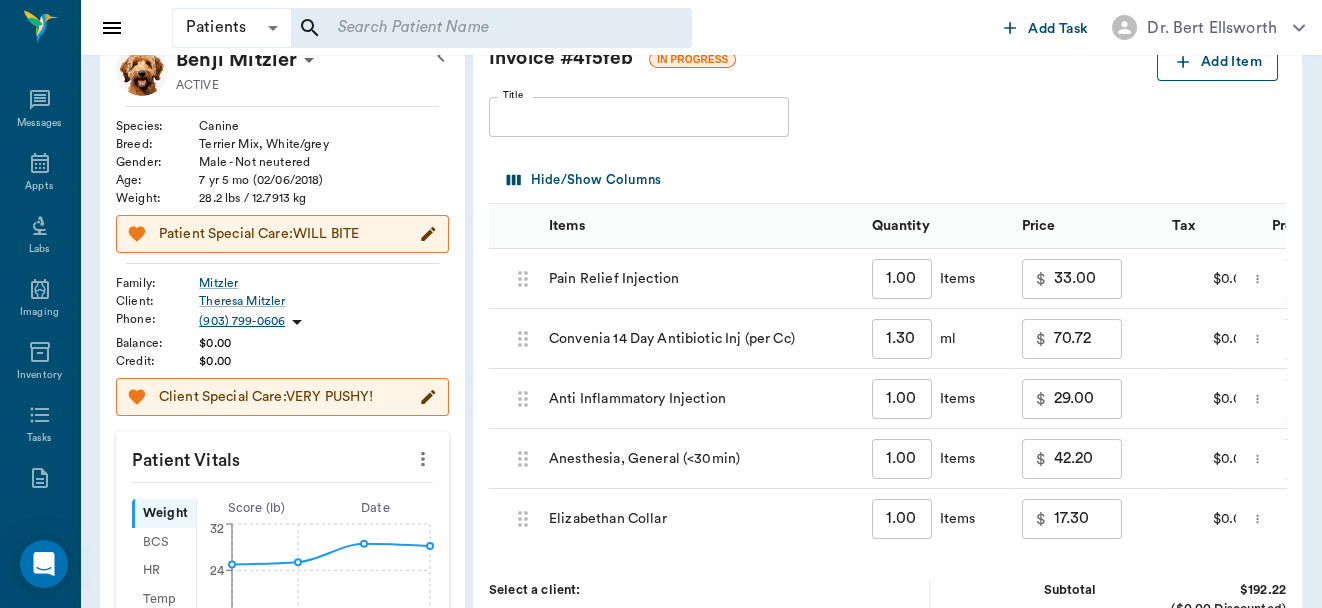 click on "Add Item" at bounding box center (1217, 62) 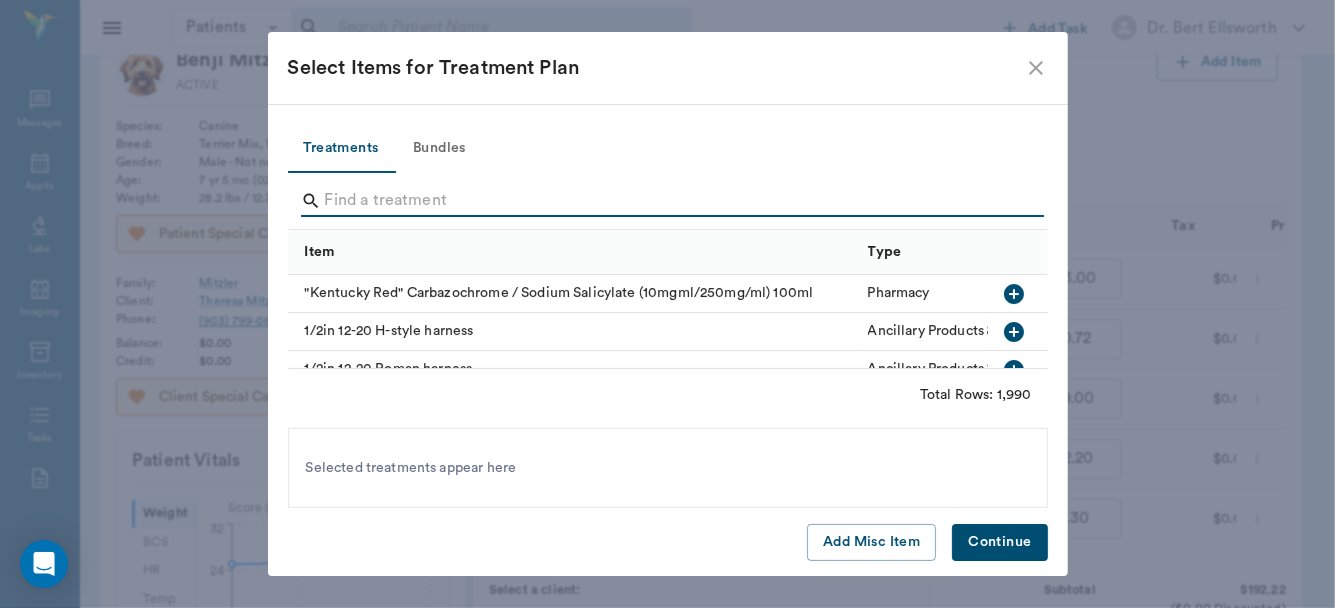 click at bounding box center [669, 201] 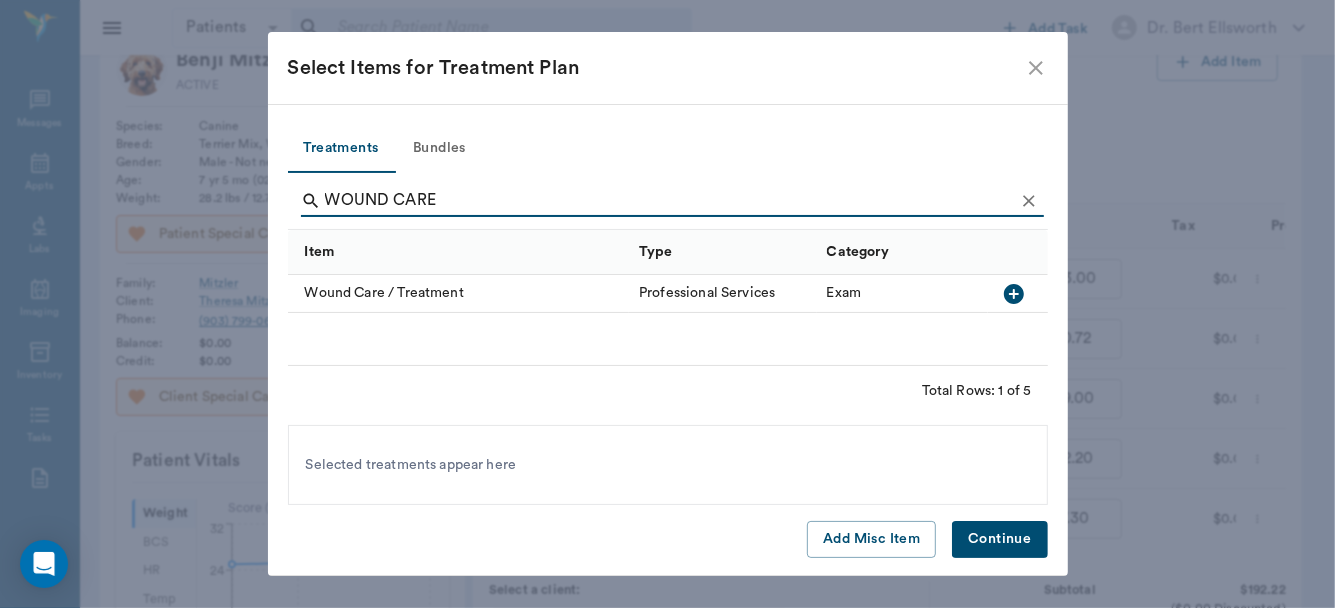 type on "WOUND CARE" 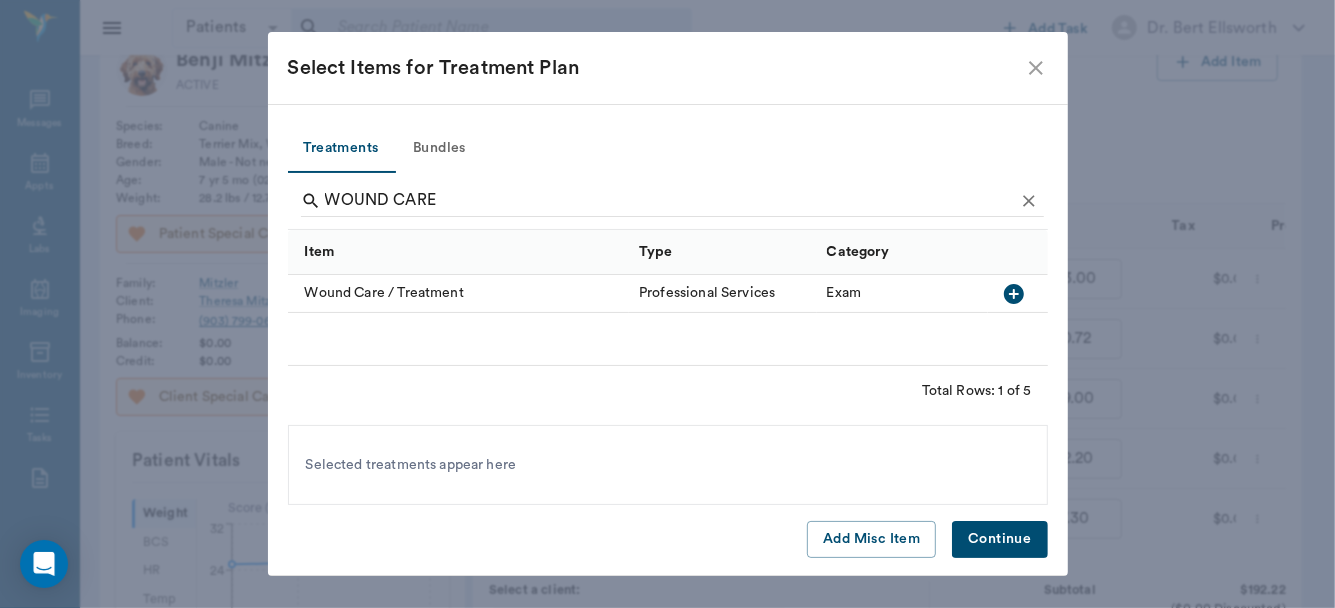 click 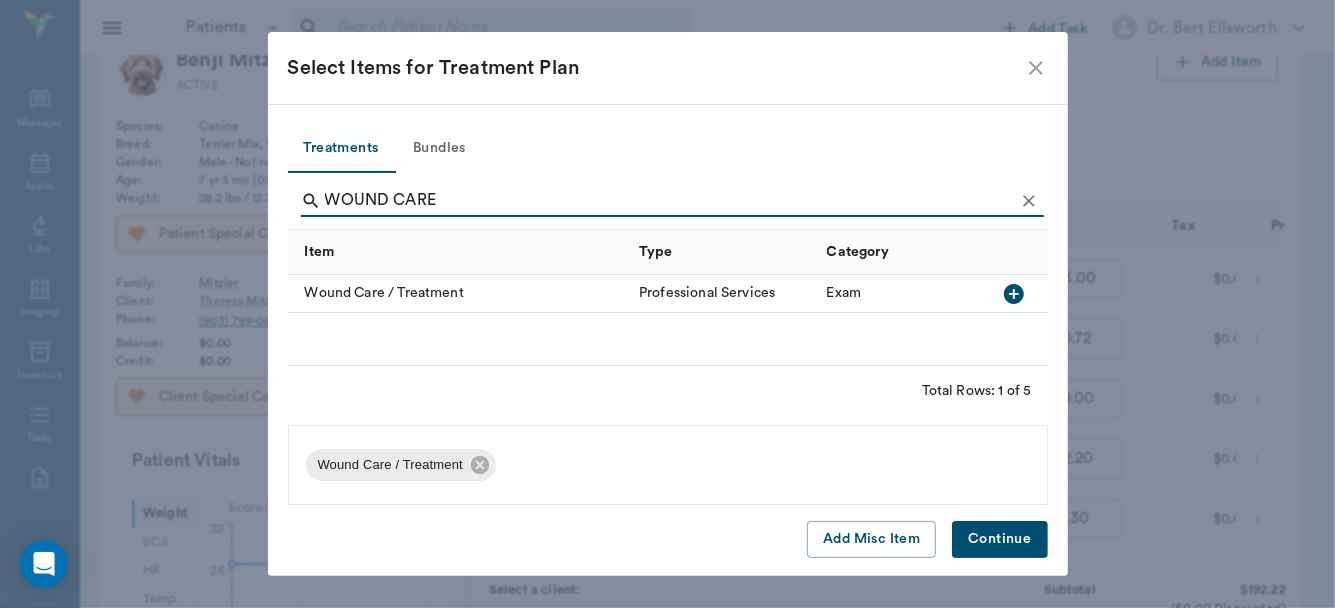 click on "Continue" at bounding box center (999, 539) 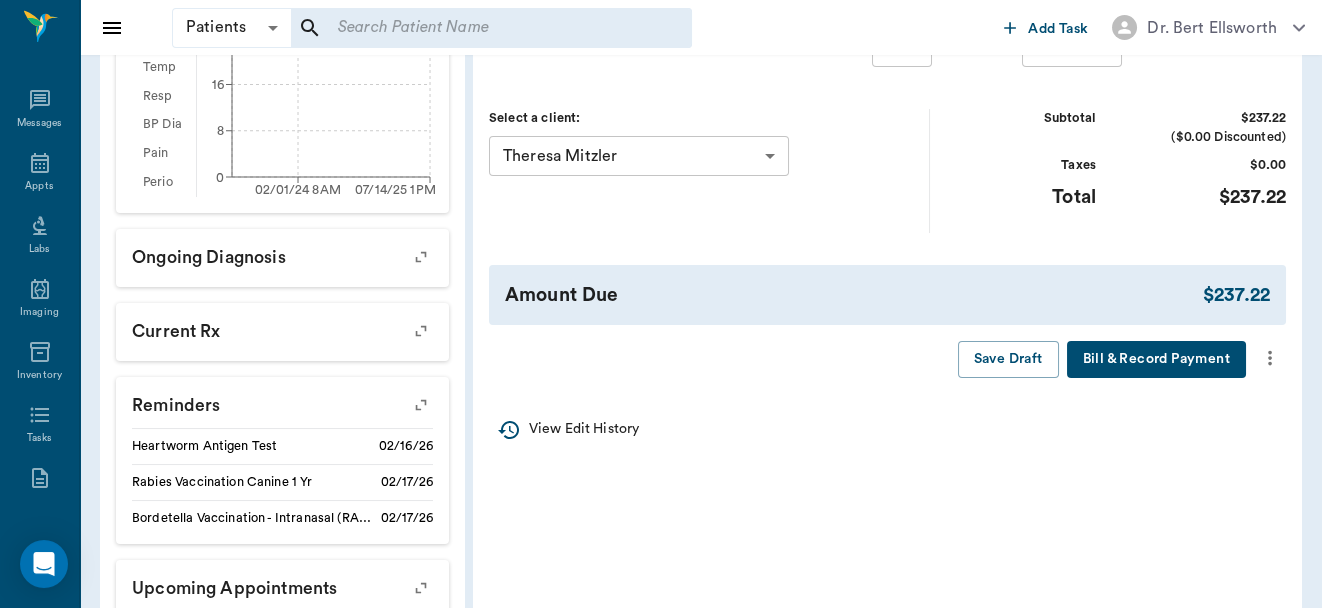 scroll, scrollTop: 130, scrollLeft: 0, axis: vertical 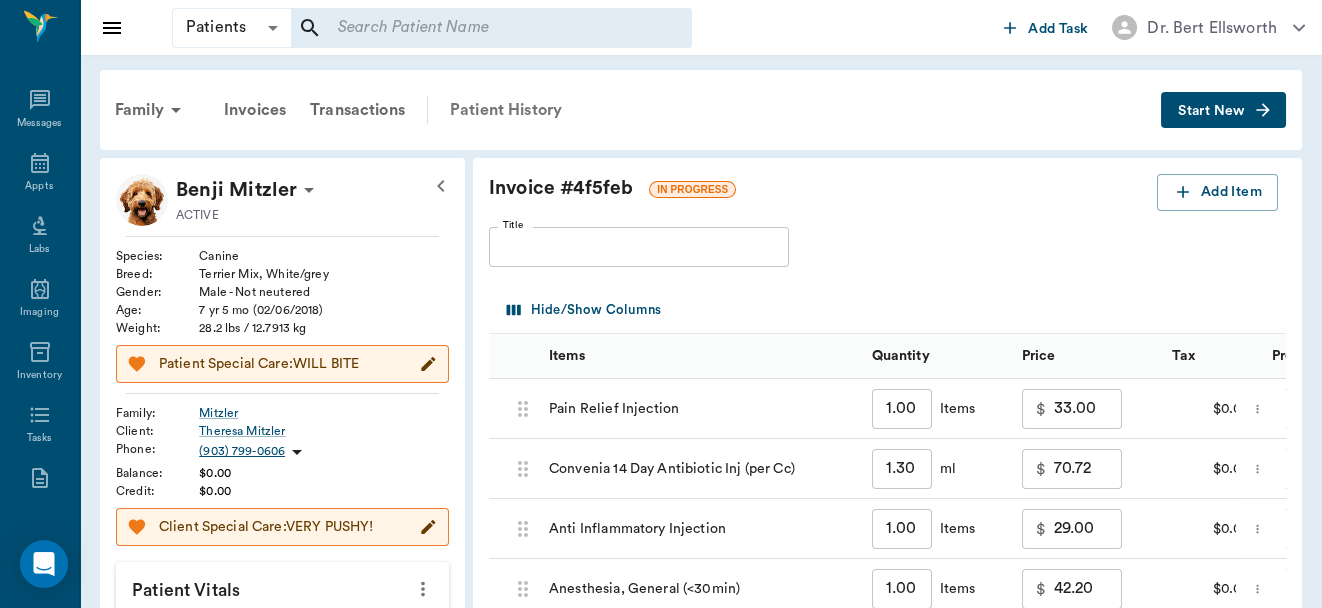 click on "Patient History" at bounding box center (506, 110) 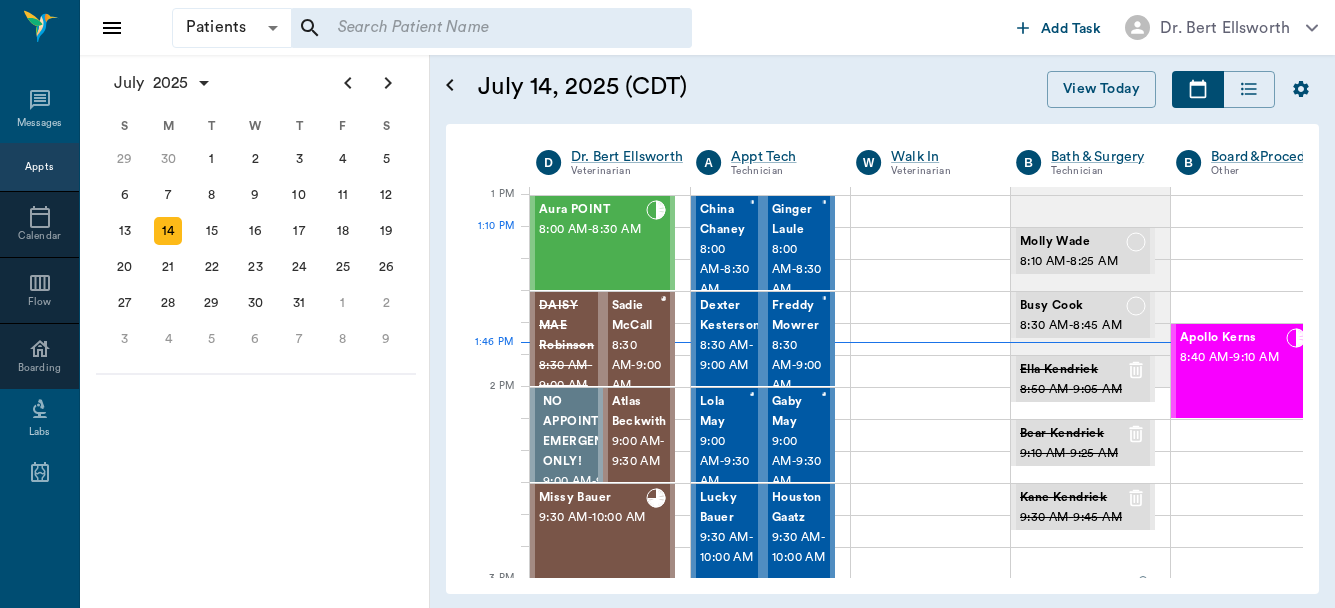 scroll, scrollTop: 0, scrollLeft: 0, axis: both 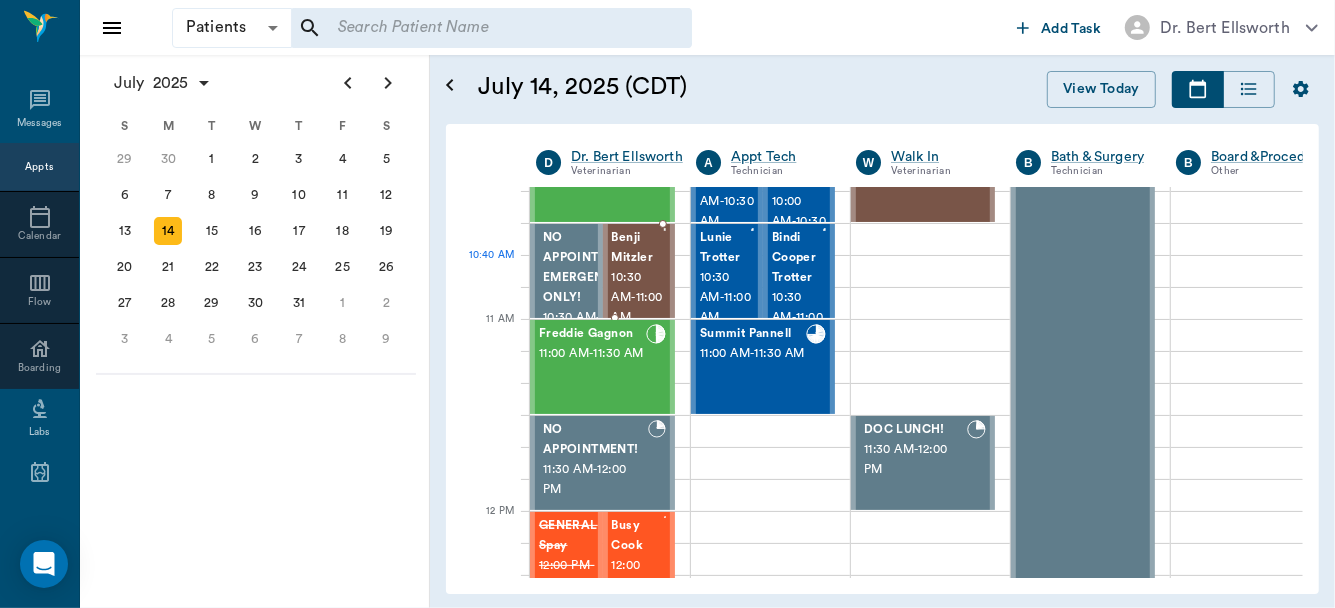 click on "10:30 AM  -  11:00 AM" at bounding box center (637, 298) 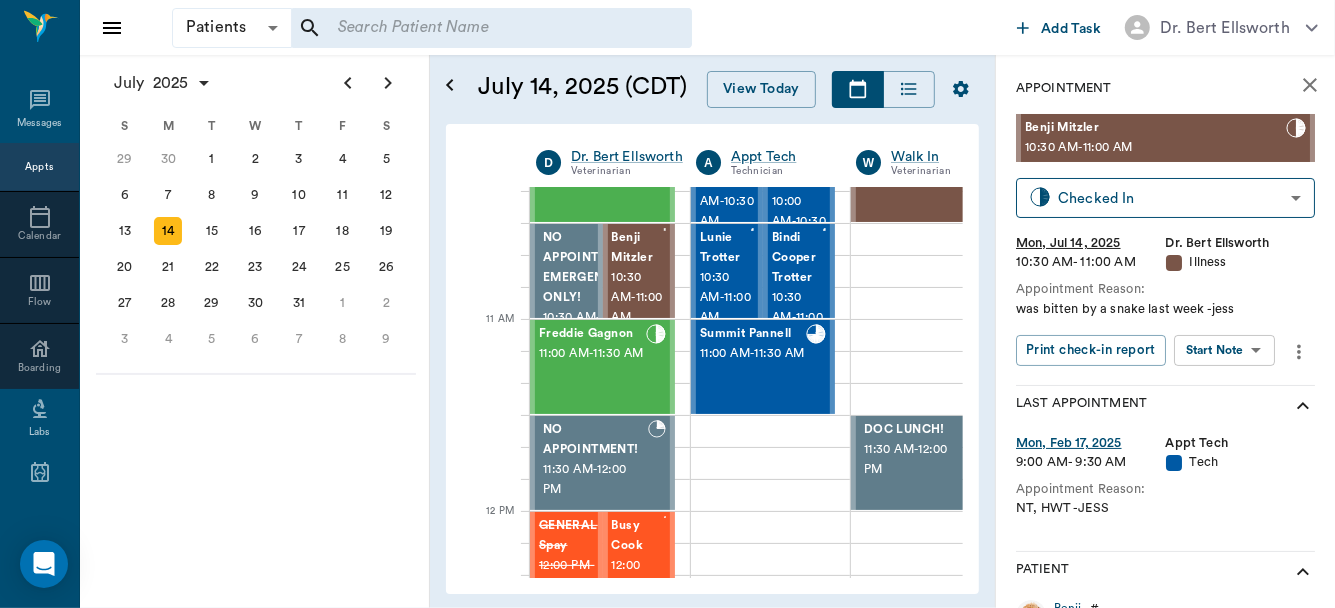 click on "Patients Patients ​ ​ Add Task Dr. Bert Ellsworth Nectar Messages Appts Calendar Flow Boarding Labs Imaging Inventory Tasks Forms Staff Reports Lookup Settings July 2025 S M T W T F S Jun 1 2 3 4 5 6 7 8 9 10 11 12 13 14 15 16 17 18 19 20 21 22 23 24 25 26 27 28 29 30 Jul 1 2 3 4 5 6 7 8 9 10 11 12 S M T W T F S 29 30 Jul 1 2 3 4 5 6 7 8 9 10 11 12 13 14 15 16 17 18 19 20 21 22 23 24 25 26 27 28 29 30 31 Aug 1 2 3 4 5 6 7 8 9 S M T W T F S 27 28 29 30 31 Aug 1 2 3 4 5 6 7 8 9 10 11 12 13 14 15 16 17 18 19 20 21 22 23 24 25 26 27 28 29 30 31 Sep 1 2 3 4 5 6 July 14, 2025 (CDT) View Today July 2025 Today 14 Mon Jul 2025 D Dr. Bert Ellsworth Veterinarian A Appt Tech Technician W Walk In Veterinarian B Bath & Surgery Technician B Board &Procedures Other D Dr. Kindall Jones Veterinarian 8 AM 9 AM 10 AM 11 AM 12 PM 1 PM 2 PM 3 PM 4 PM 5 PM 6 PM 7 PM 8 PM 1:46 PM 10:30 AM Aura POINT 8:00 AM  -  8:30 AM DAISY MAE Robinson 8:30 AM  -  9:00 AM Sadie McCall 8:30 AM  -  9:00 AM NO APPOINTMENT! EMERGENCY ONLY! 9:00 AM" at bounding box center (667, 304) 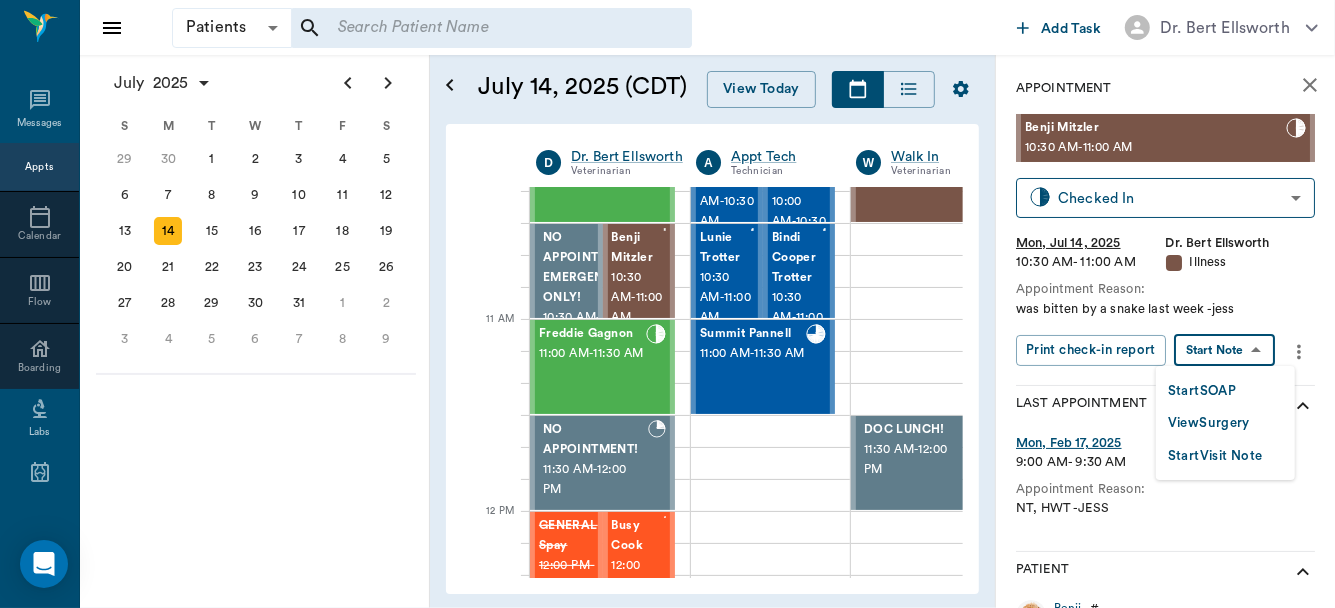 click on "View  Surgery" at bounding box center (1209, 423) 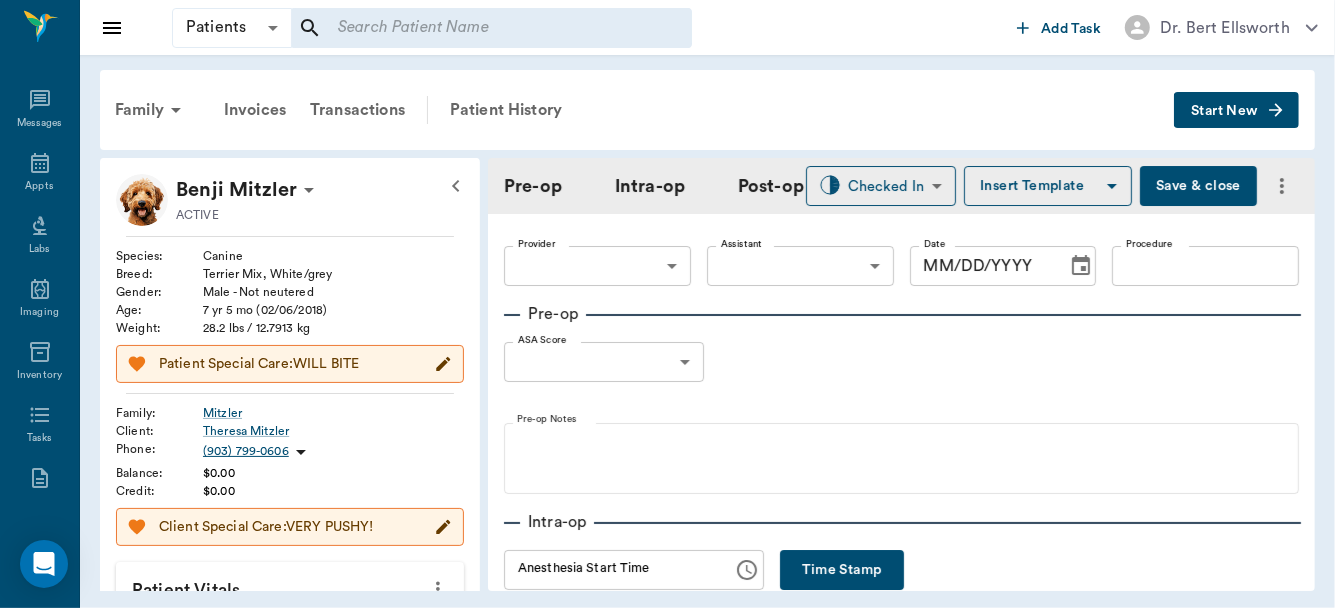 type on "63ec2f075fda476ae8351a4d" 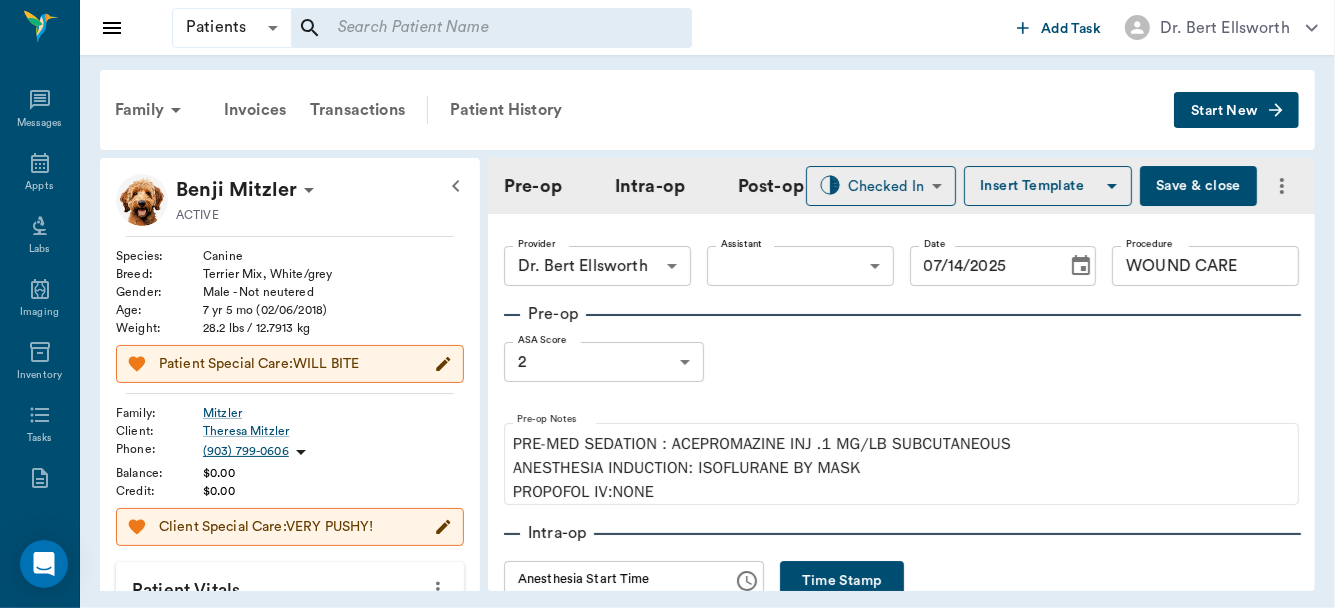 type on "07/14/2025" 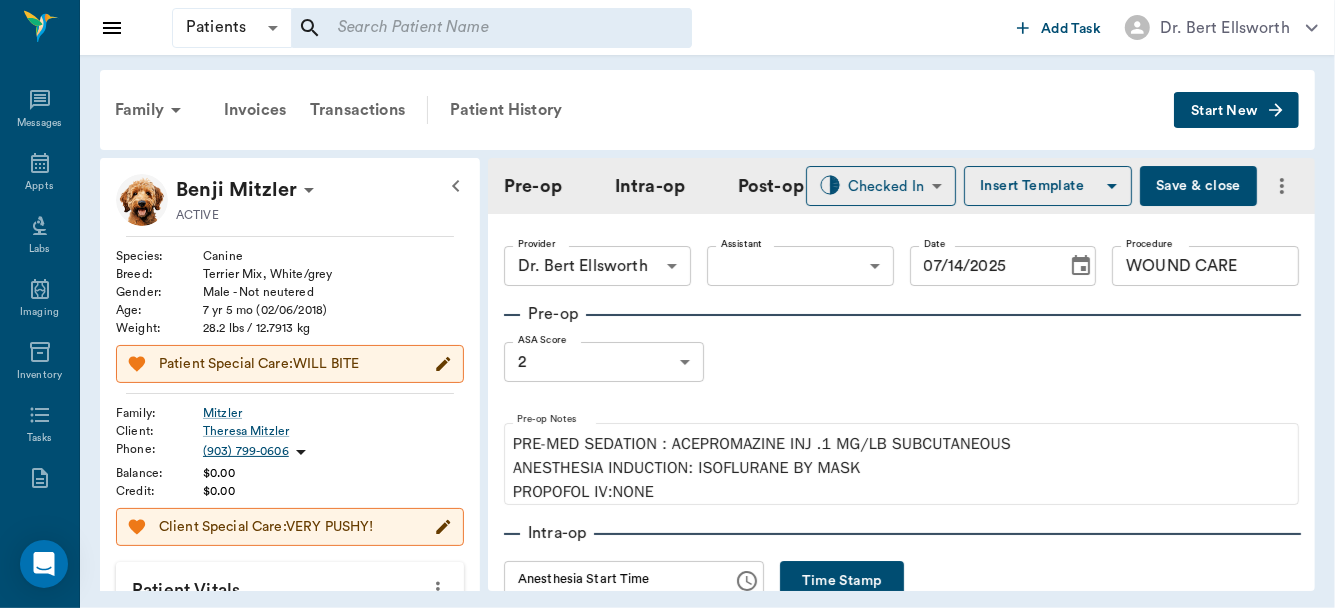 type on "01:28 PM" 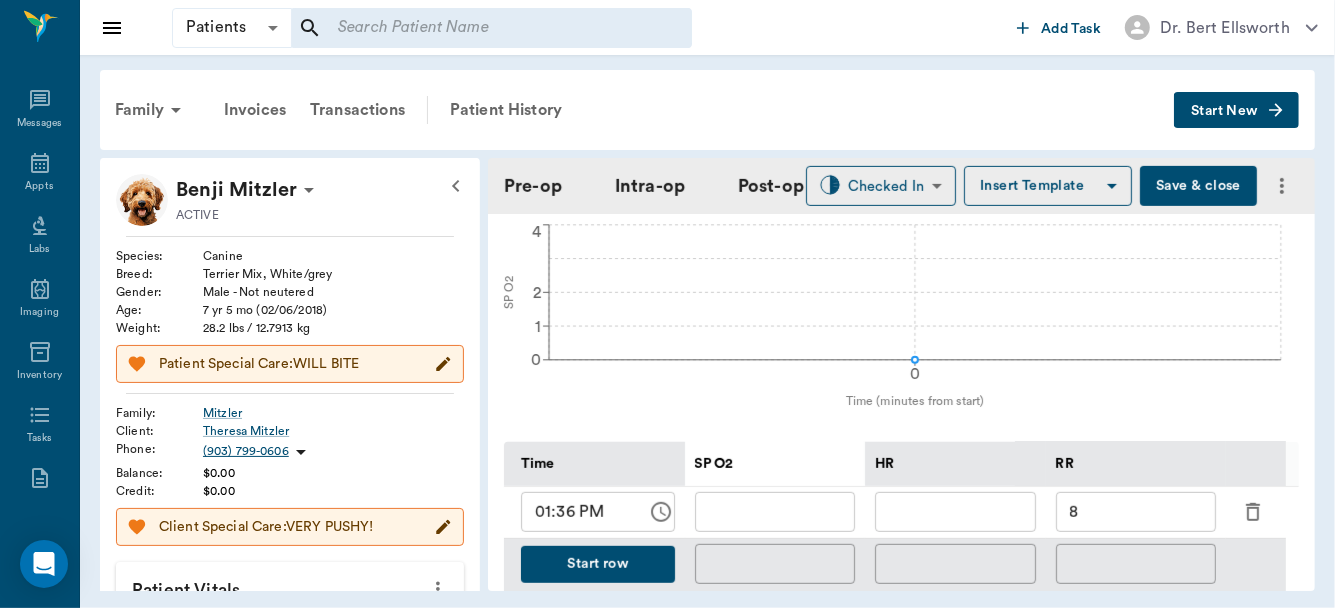 scroll, scrollTop: 1138, scrollLeft: 0, axis: vertical 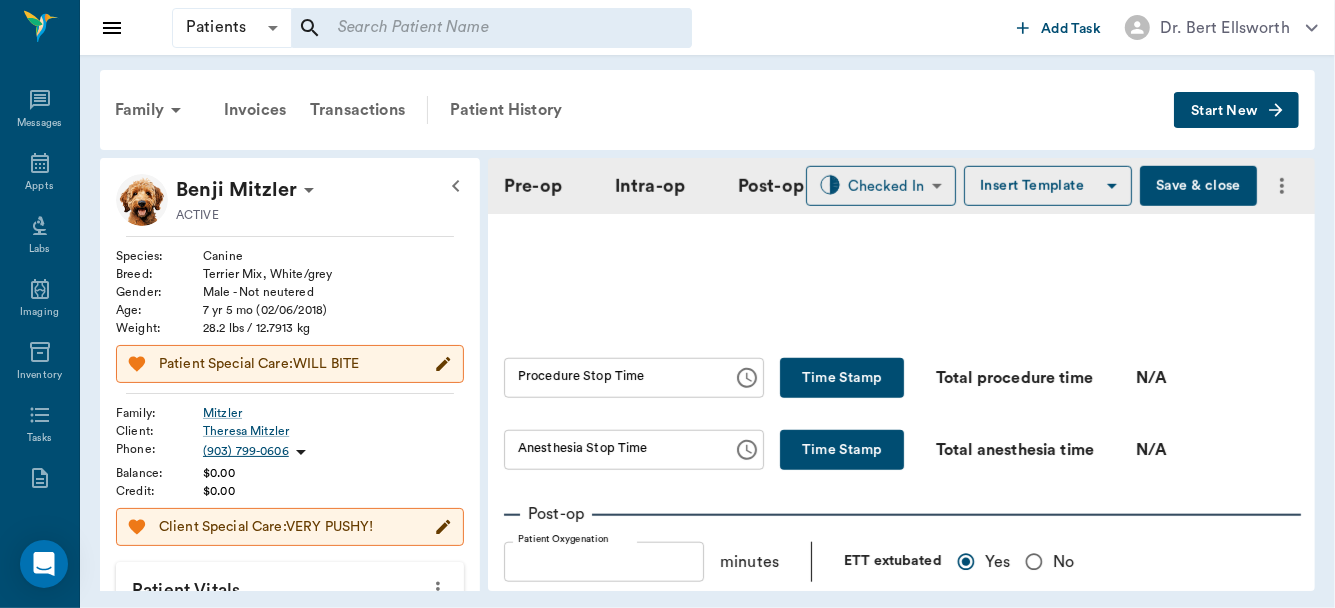 click on "Time Stamp" at bounding box center (842, 378) 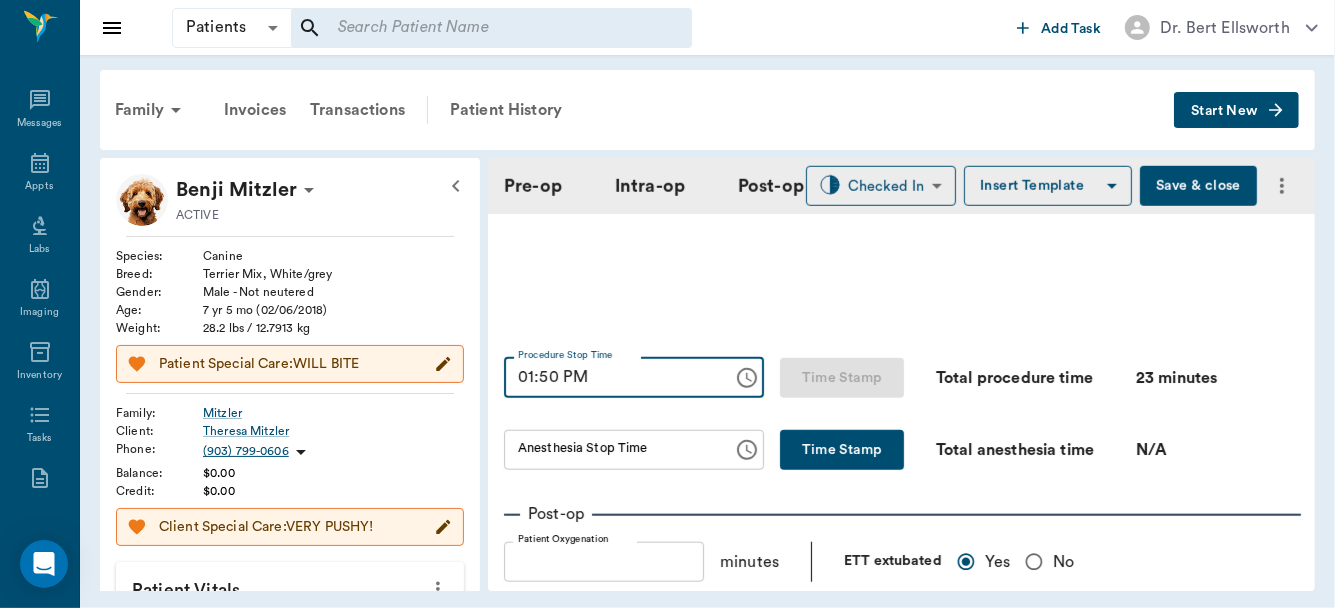 click on "01:50 PM" at bounding box center (611, 378) 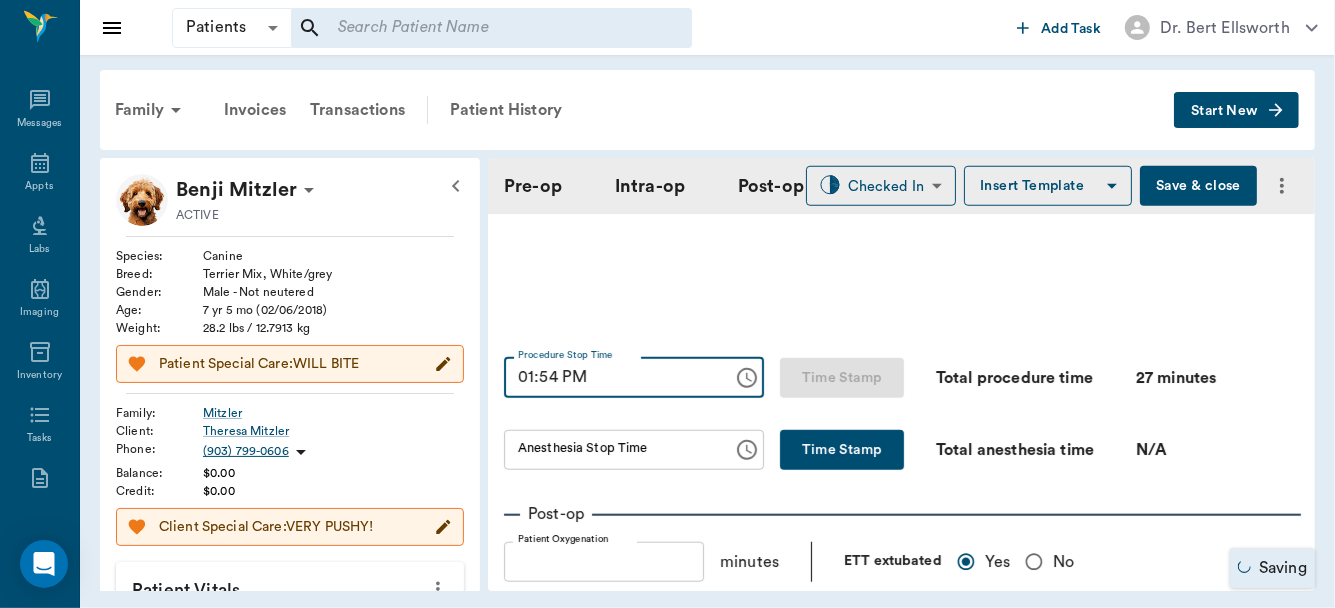 type on "01:54 PM" 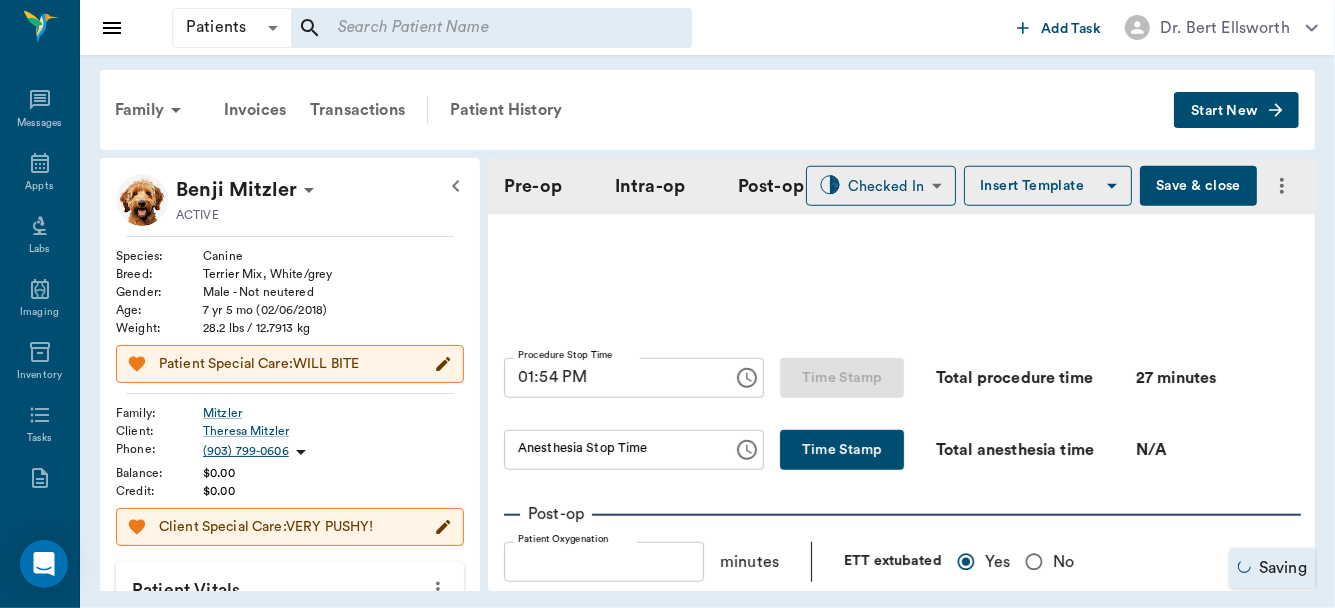 click on "Time Stamp" at bounding box center (842, 450) 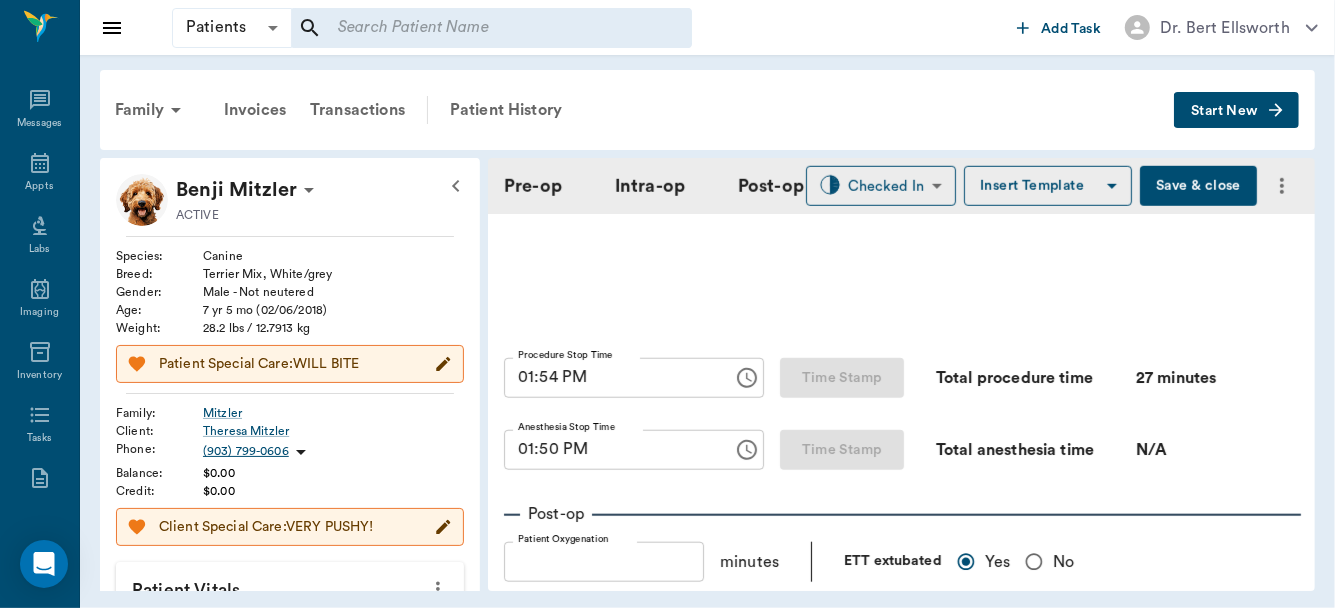 scroll, scrollTop: 1517, scrollLeft: 0, axis: vertical 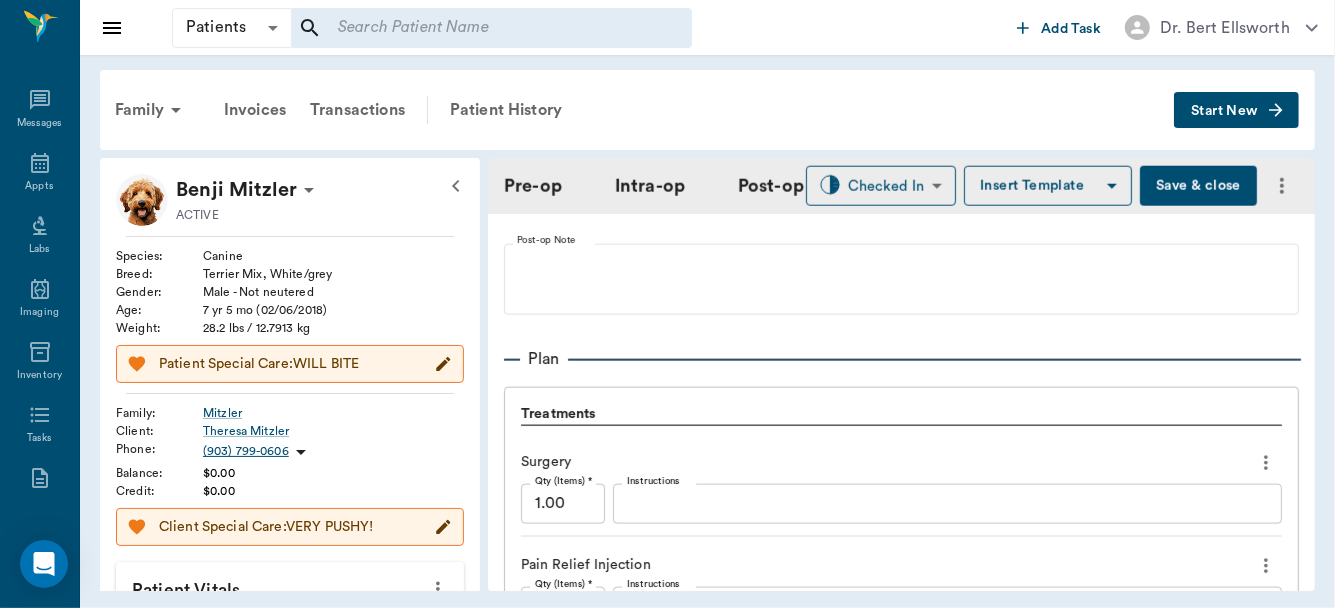 click 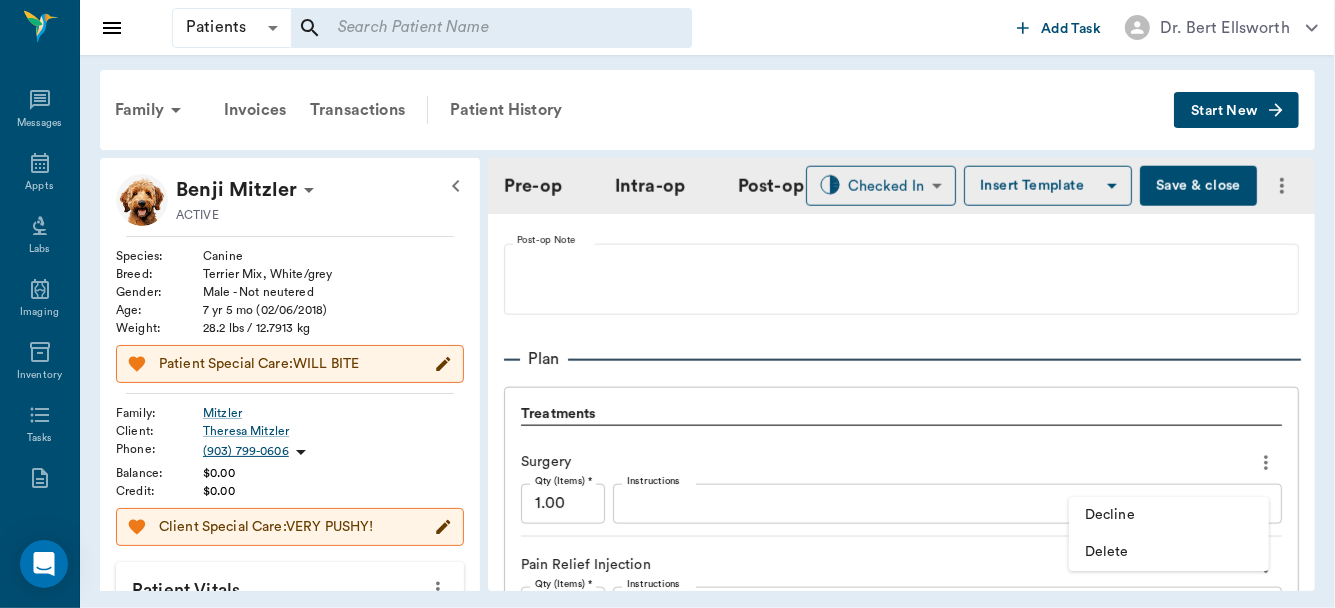 click on "Delete" at bounding box center (1169, 552) 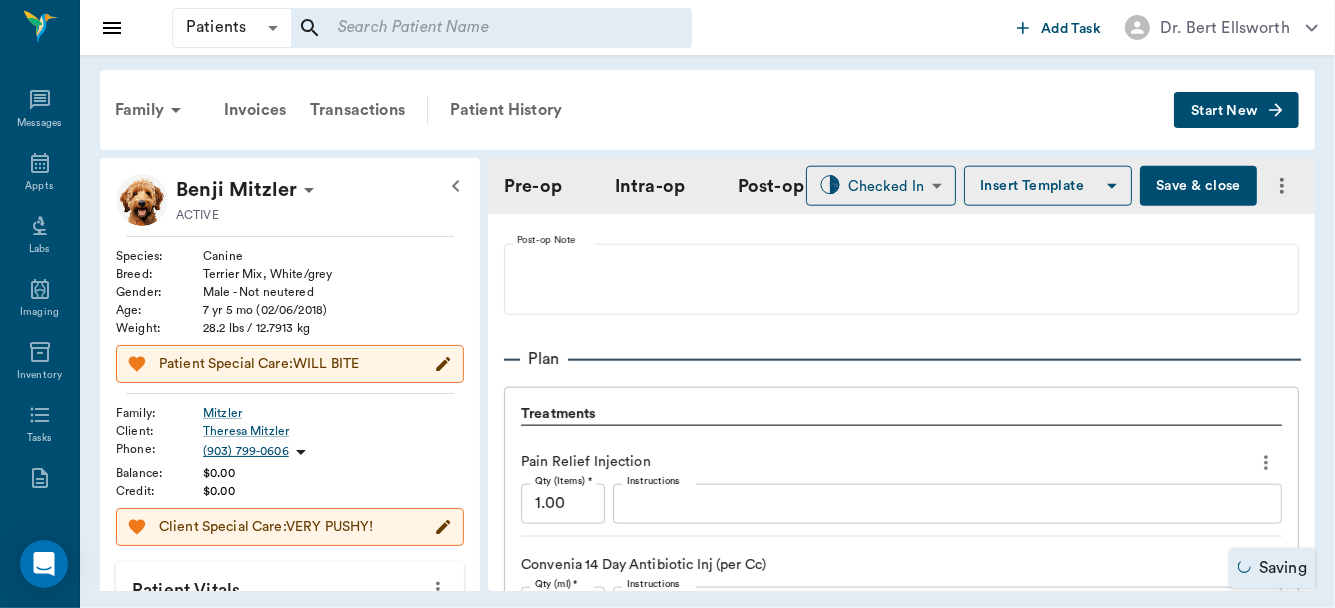 click on "Family Invoices Transactions Patient History Start New Benji Mitzler     ACTIVE   Species : Canine Breed : Terrier Mix, White/grey Gender : Male - Not neutered Age : 7 yr 5 mo (02/06/2018) Weight : 28.2 lbs / 12.7913 kg Patient Special Care:  WILL BITE Family : Mitzler Client : Theresa Mitzler Phone : (903) 799-0606 Balance : $0.00 Credit : $0.00 Client Special Care:  VERY PUSHY! Patient Vitals Weight BCS HR Temp Resp BP Dia Pain Perio Score ( lb ) Date 02/01/24 8AM 07/14/25 1PM 0 8 16 24 32 Ongoing diagnosis Current Rx Reminders Heartworm Antigen Test 02/16/26 Rabies Vaccination Canine 1 Yr 02/17/26 Bordetella Vaccination - Intranasal (RAPID RESP-3) 02/17/26 Upcoming appointments Schedule Appointment Pre-op Intra-op Post-op Checked In CHECKED_IN ​ Insert Template  Save & close Provider Dr. Bert Ellsworth 63ec2f075fda476ae8351a4d Provider Assistant ​ Assistant Date 07/14/2025 Date Procedure WOUND CARE Procedure Pre-op ASA Score 2 2 ASA Score Pre-op Notes ANESTHESIA INDUCTION: ISOFLURANE BY MASK 0 0 1 2" at bounding box center (707, 330) 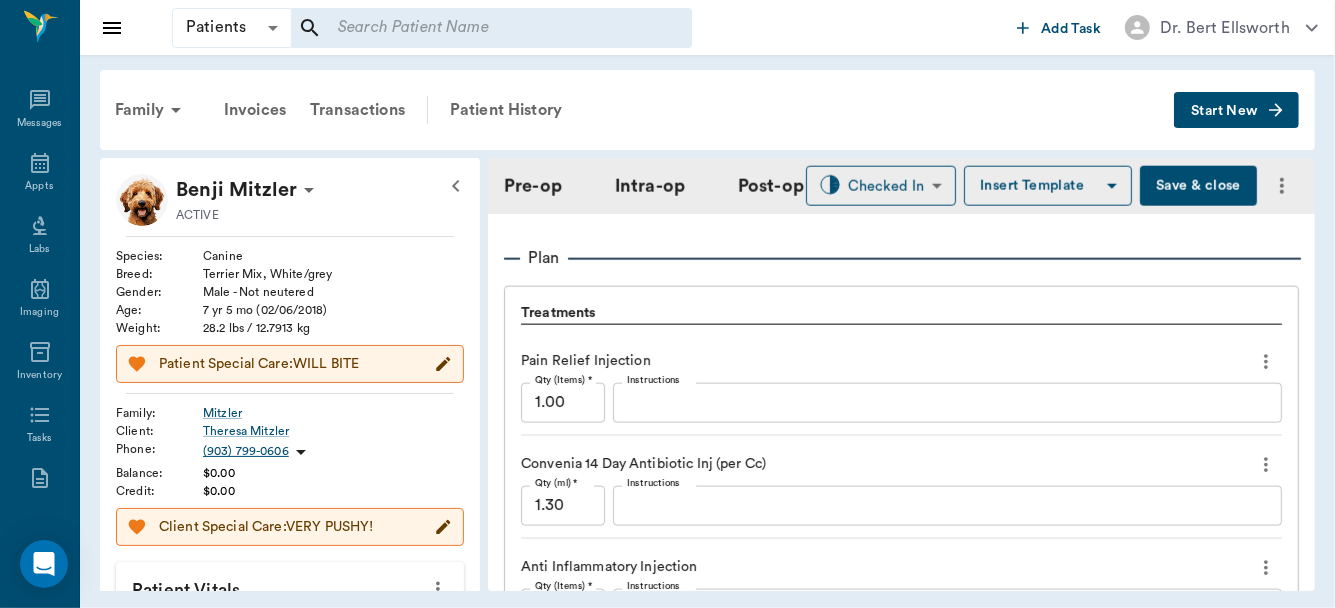 scroll, scrollTop: 1627, scrollLeft: 0, axis: vertical 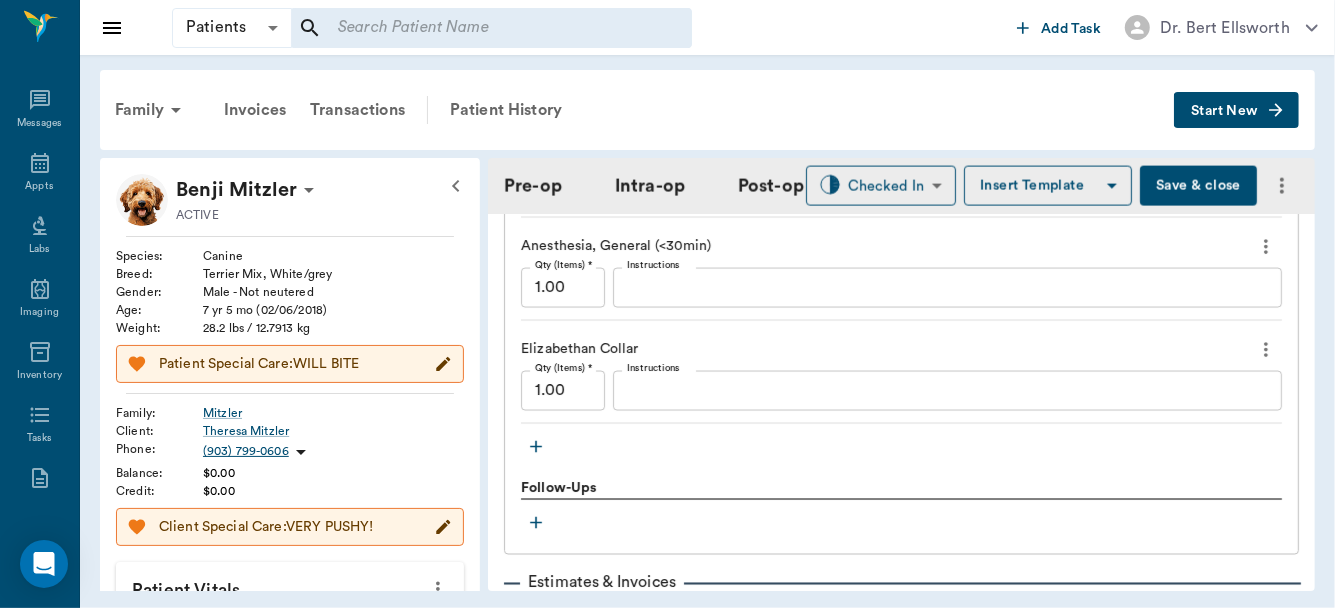 click 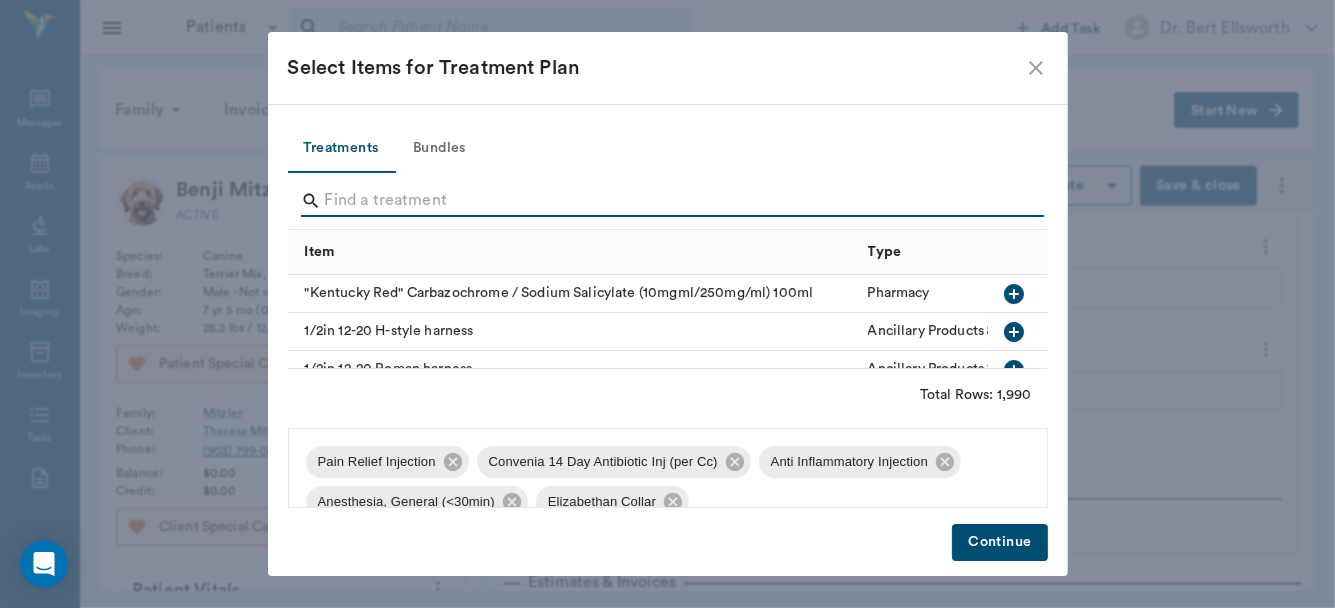 click at bounding box center (669, 201) 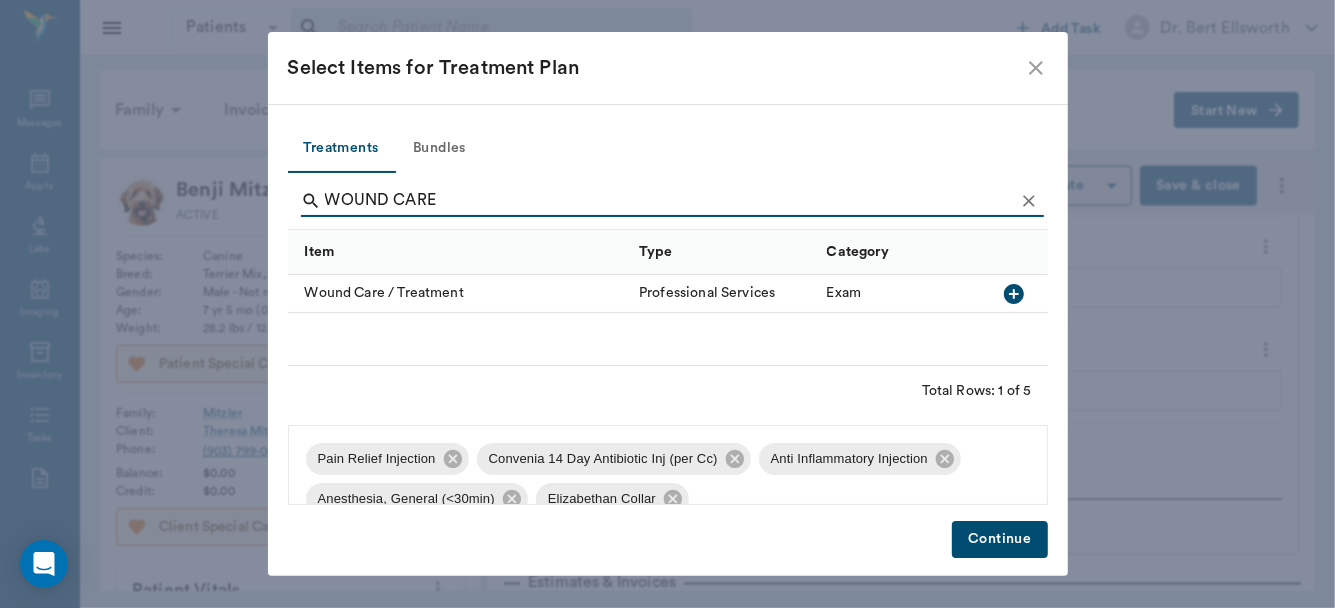 type on "WOUND CARE" 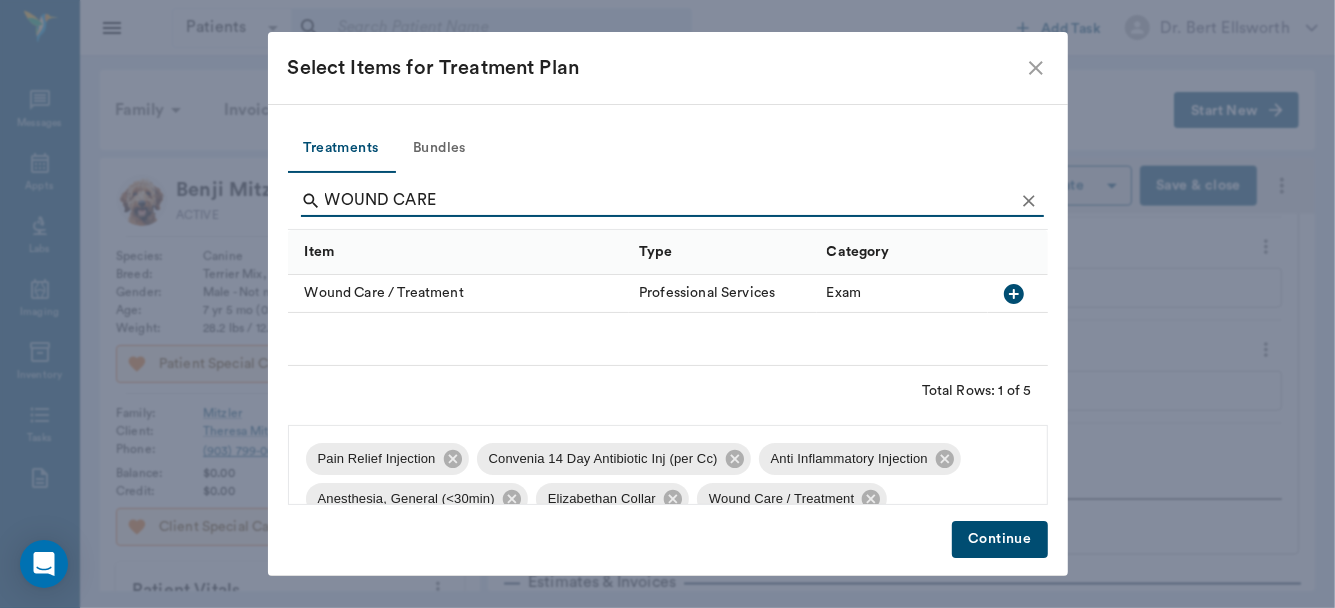 click on "Continue" at bounding box center (999, 539) 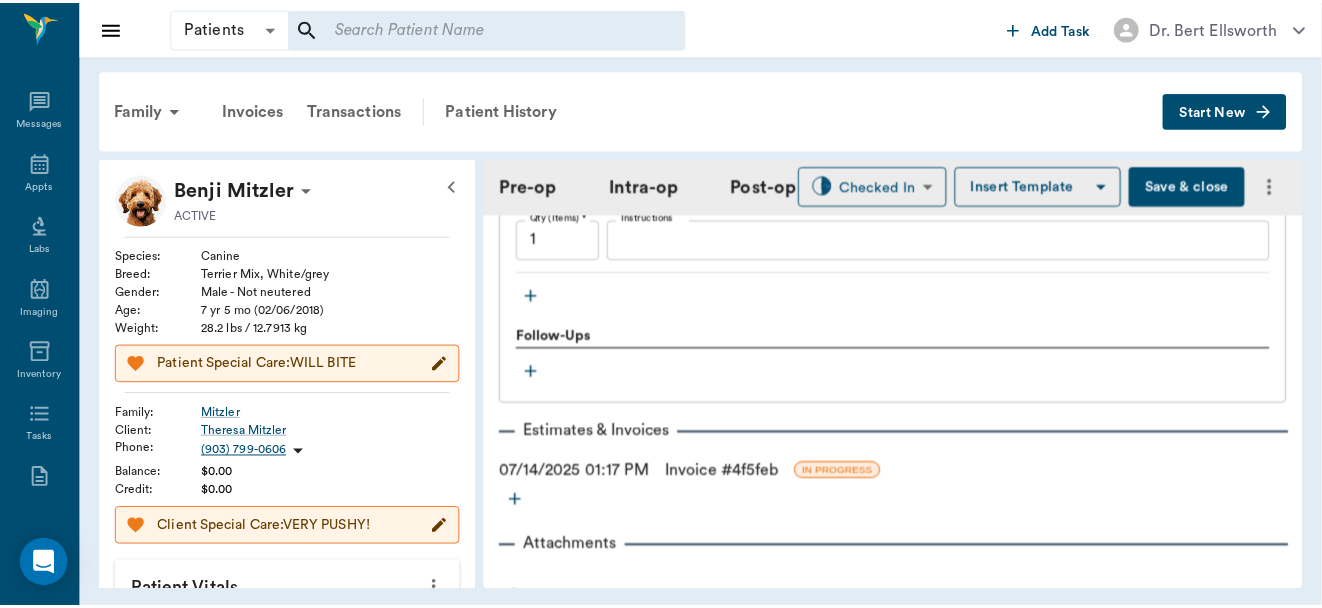 scroll, scrollTop: 2297, scrollLeft: 0, axis: vertical 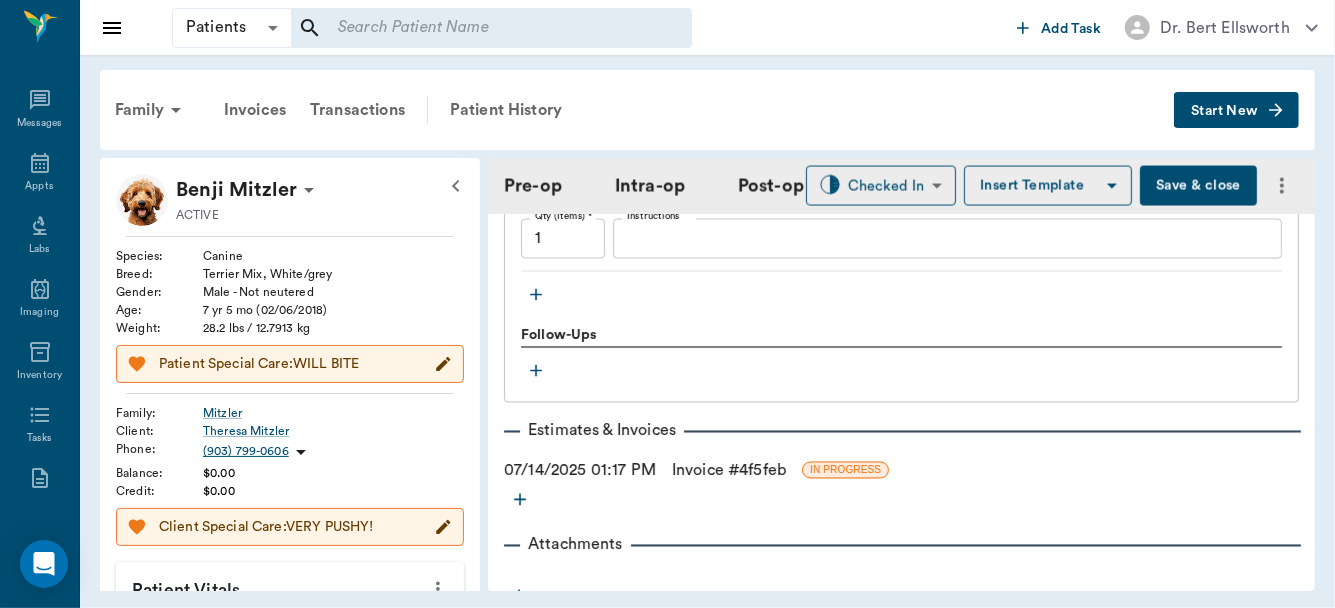 click on "Invoice # 4f5feb" at bounding box center (729, 471) 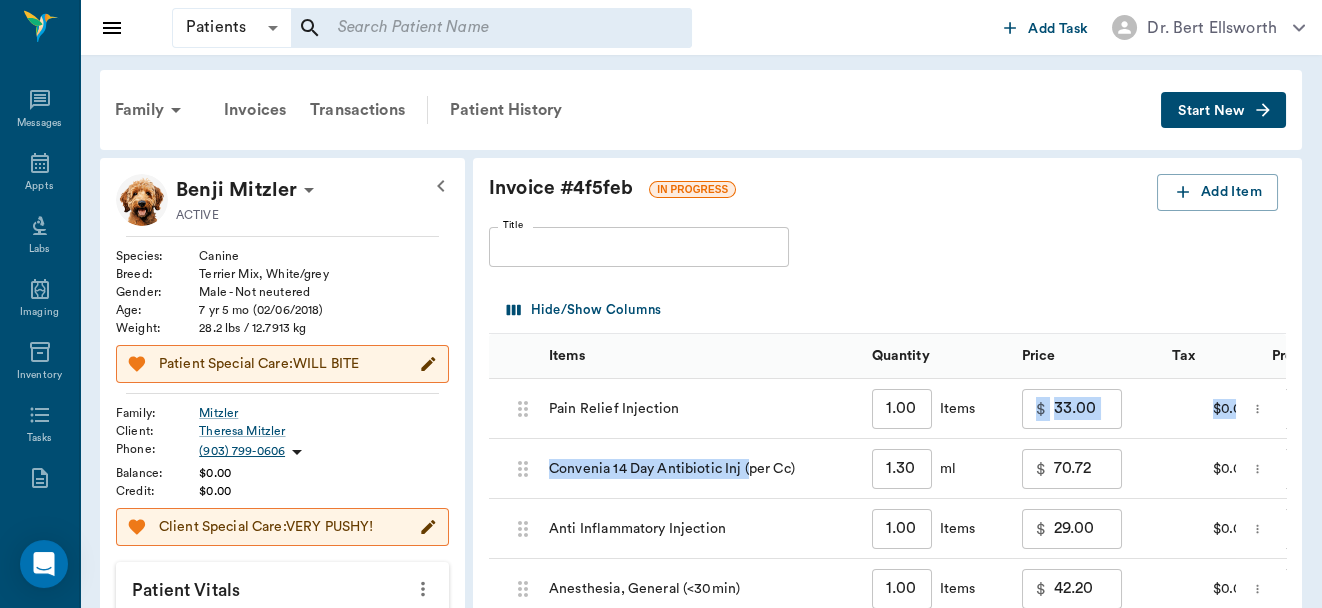 drag, startPoint x: 748, startPoint y: 487, endPoint x: 1020, endPoint y: 419, distance: 280.3712 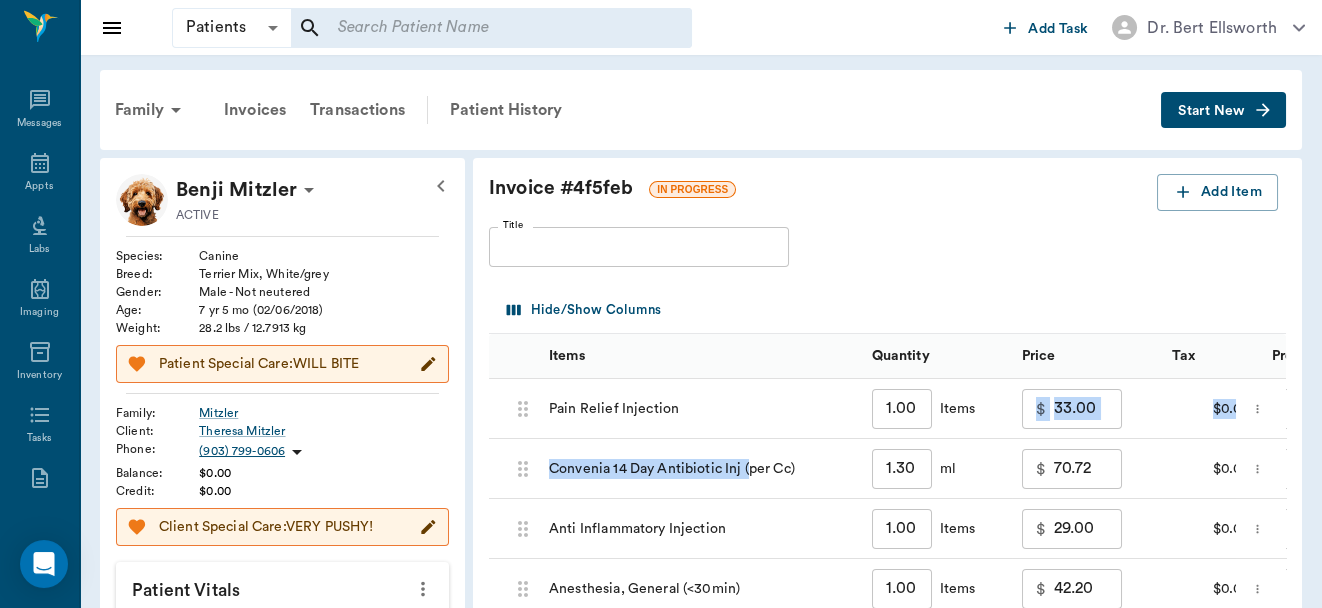 click on "687549f3f48a23a295bbb714 Pain Relief Injection 1.00 ​ Items $ 33.00 ​ $0.00 Dr. Bert Ellsworth none-63ec2f075fda476ae8351a4d ​ 68754a0aa086f02b4d88b168 Convenia 14 Day Antibiotic Inj (per Cc) 1.30 ​ ml $ 70.72 ​ $0.00 Dr. Bert Ellsworth none-63ec2f075fda476ae8351a4d ​ 68754a223225375563936104 Anti Inflammatory Injection 1.00 ​ Items $ 29.00 ​ $0.00 Dr. Bert Ellsworth none-63ec2f075fda476ae8351a4d ​ 68754a69b7276167d2fc571a Anesthesia, General (<30min) 1.00 ​ Items $ 42.20 ​ $0.00 Dr. Bert Ellsworth none-63ec2f075fda476ae8351a4d ​ 68754f708c8158d63ee3e5d5 Elizabethan Collar 1.00 ​ Items $ 17.30 ​ $0.00 Dr. Bert Ellsworth none-63ec2f075fda476ae8351a4d ​ 687551c0a97cd88b17dc8097 Wound Care / Treatment 1.00 ​ Items $ 45.00 ​ $0.00 Dr. Bert Ellsworth none-63ec2f075fda476ae8351a4d ​" at bounding box center [1019, 559] 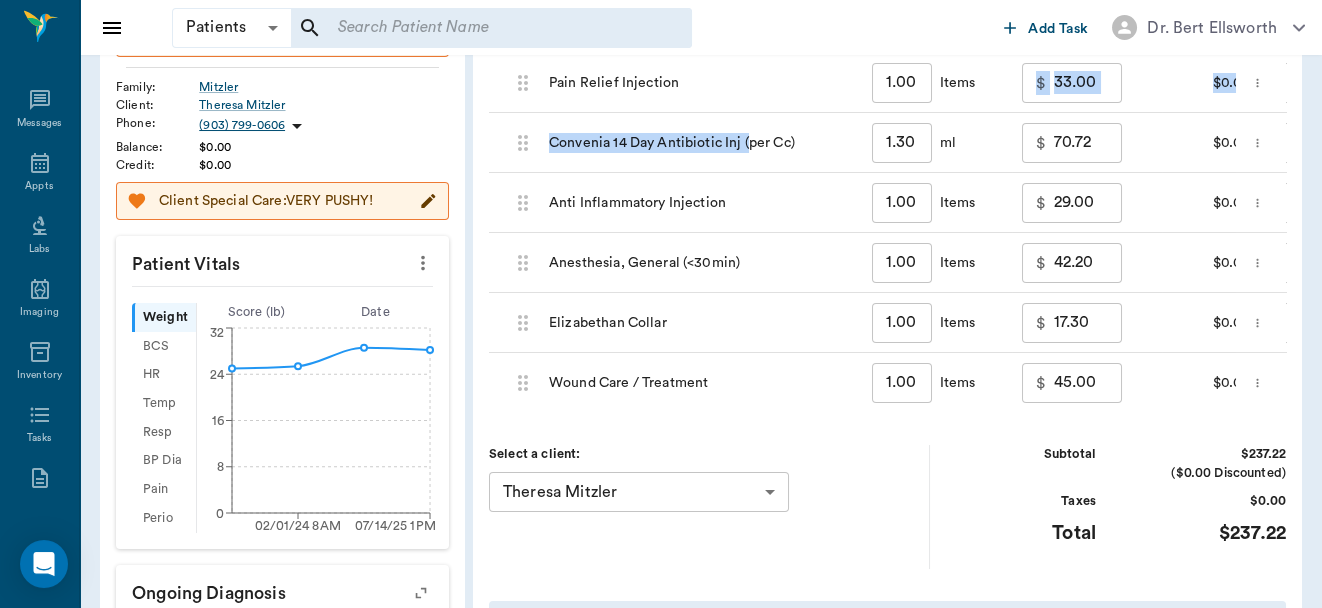 scroll, scrollTop: 778, scrollLeft: 0, axis: vertical 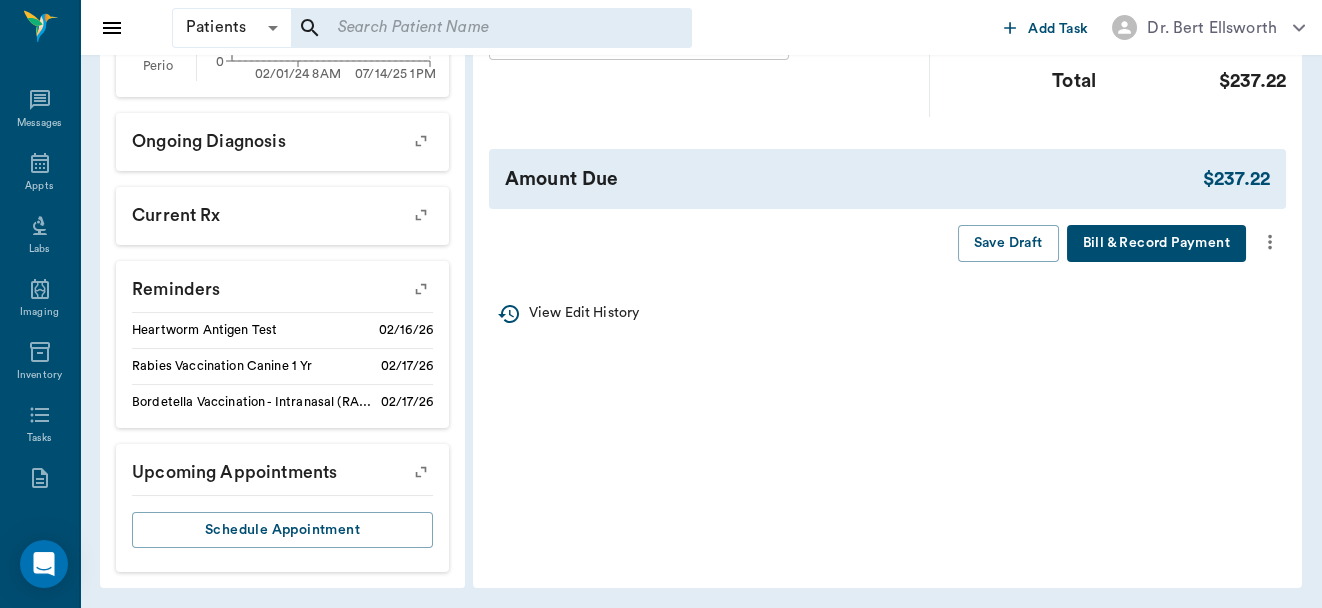 click on "Family Invoices Transactions Patient History Start New Benji Mitzler     ACTIVE   Species : Canine Breed : Terrier Mix, White/grey Gender : Male - Not neutered Age : 7 yr 5 mo (02/06/2018) Weight : 28.2 lbs / 12.7913 kg Patient Special Care:  WILL BITE Family : Mitzler Client : Theresa Mitzler Phone : (903) 799-0606 Balance : $0.00 Credit : $0.00 Client Special Care:  VERY PUSHY! Patient Vitals Weight BCS HR Temp Resp BP Dia Pain Perio Score ( lb ) Date 02/01/24 8AM 07/14/25 1PM 0 8 16 24 32 Ongoing diagnosis Current Rx Reminders Heartworm Antigen Test 02/16/26 Rabies Vaccination Canine 1 Yr 02/17/26 Bordetella Vaccination - Intranasal (RAPID RESP-3) 02/17/26 Upcoming appointments Schedule Appointment Invoice # 4f5feb IN PROGRESS Add Item Title Title Hide/Show Columns   Items Quantity Price Tax Provider 687549f3f48a23a295bbb714 Pain Relief Injection 1.00 ​ Items $ 33.00 ​ $0.00 Dr. Bert Ellsworth none-63ec2f075fda476ae8351a4d ​ 68754a0aa086f02b4d88b168 Convenia 14 Day Antibiotic Inj (per Cc) 1.30 ​ $" at bounding box center [701, -60] 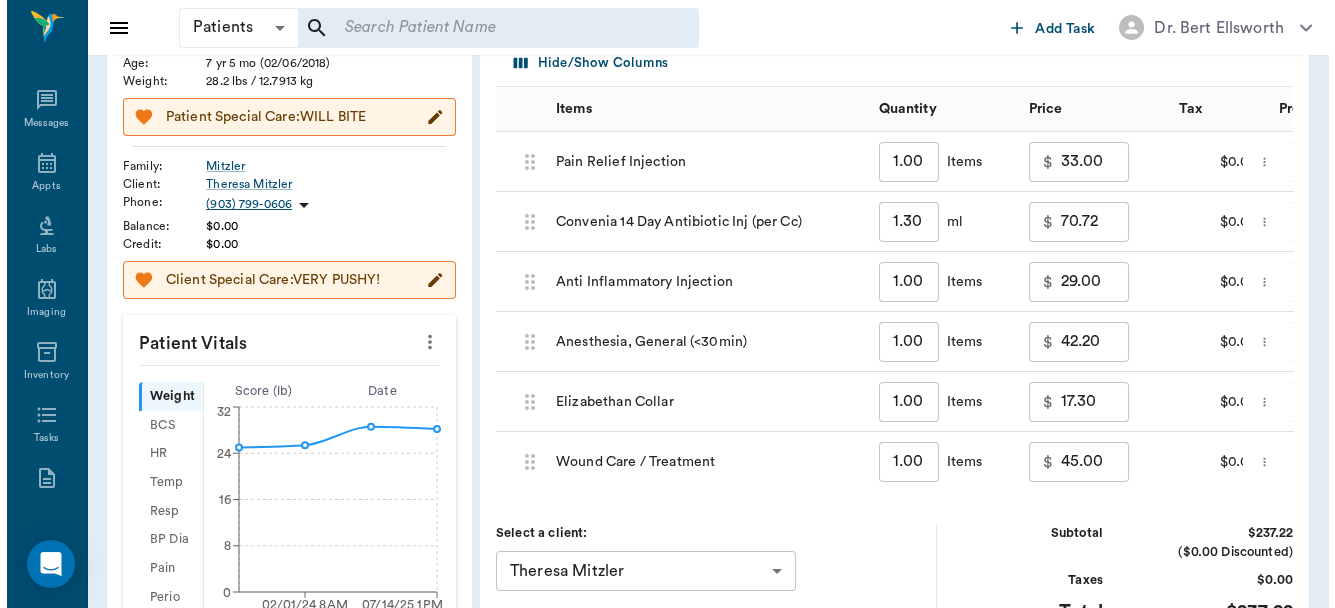 scroll, scrollTop: 0, scrollLeft: 0, axis: both 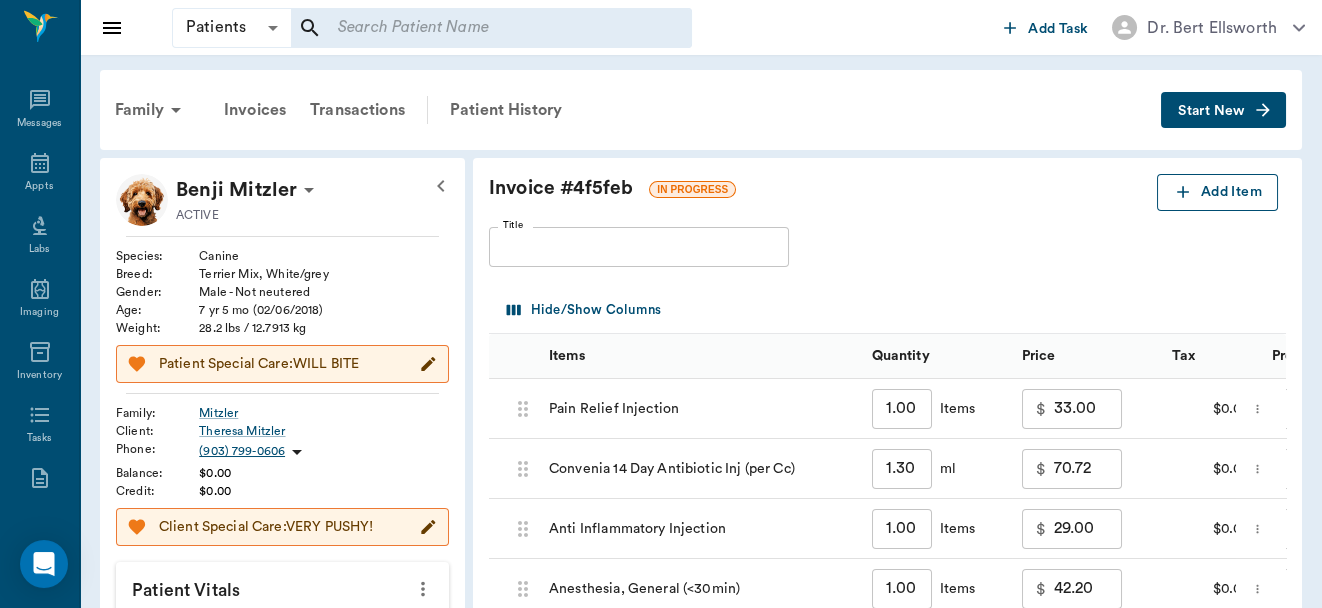 click on "Add Item" at bounding box center (1217, 192) 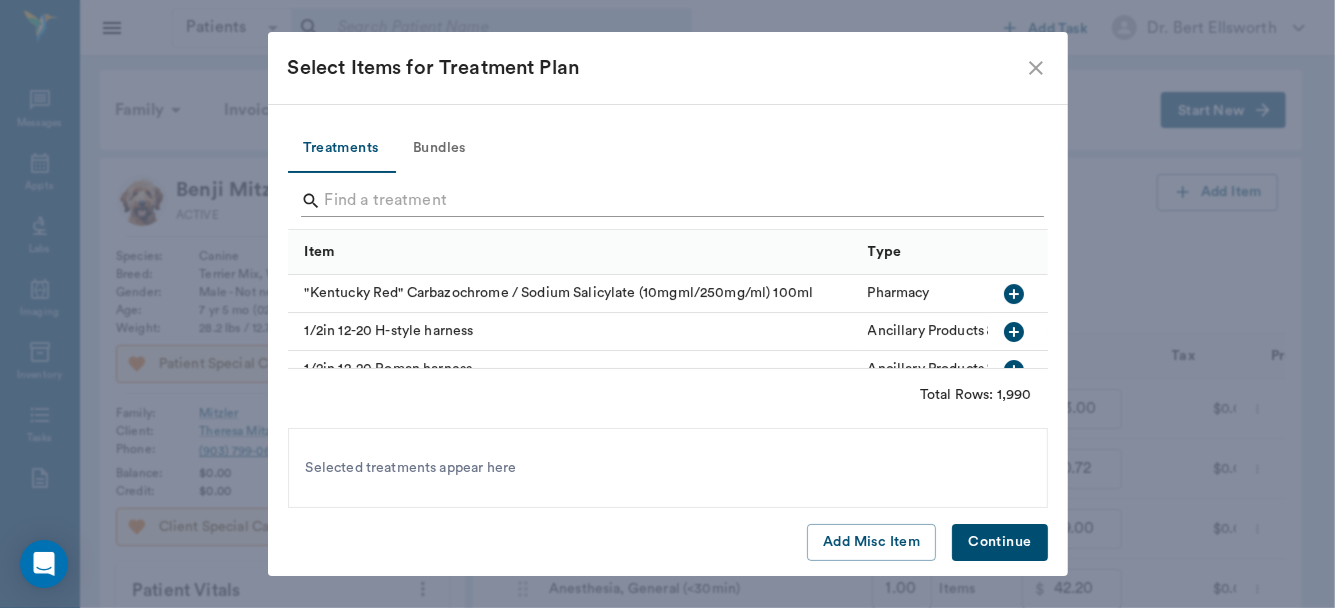 click at bounding box center [669, 201] 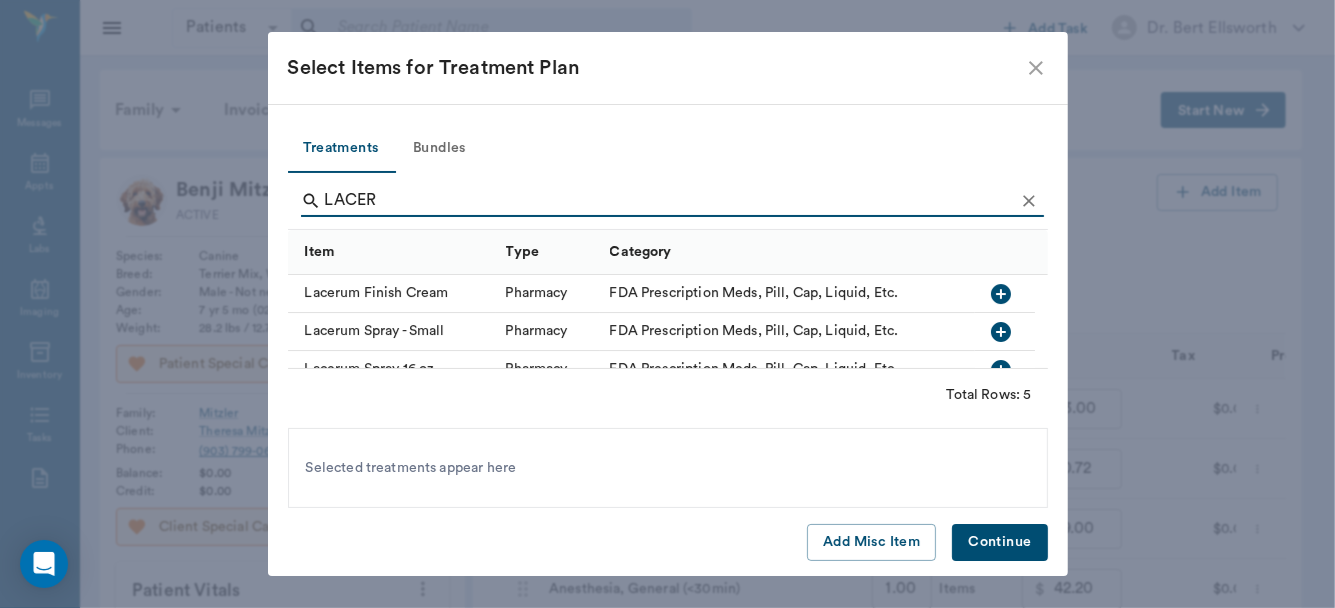 type on "LACER" 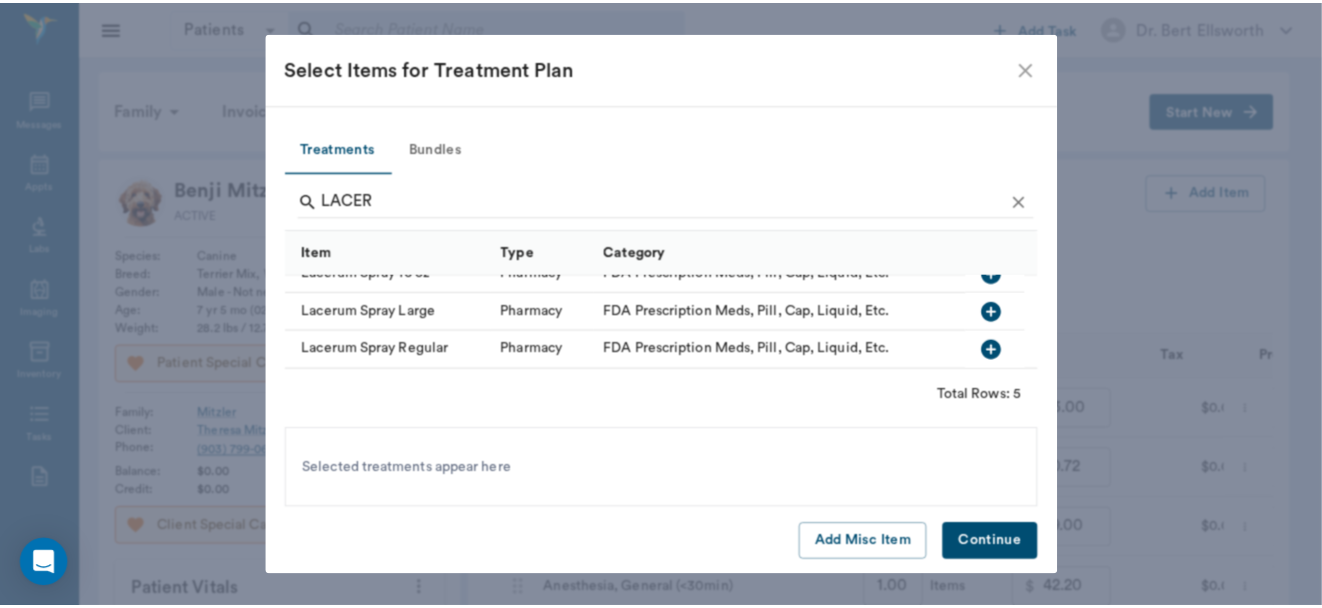 scroll, scrollTop: 109, scrollLeft: 0, axis: vertical 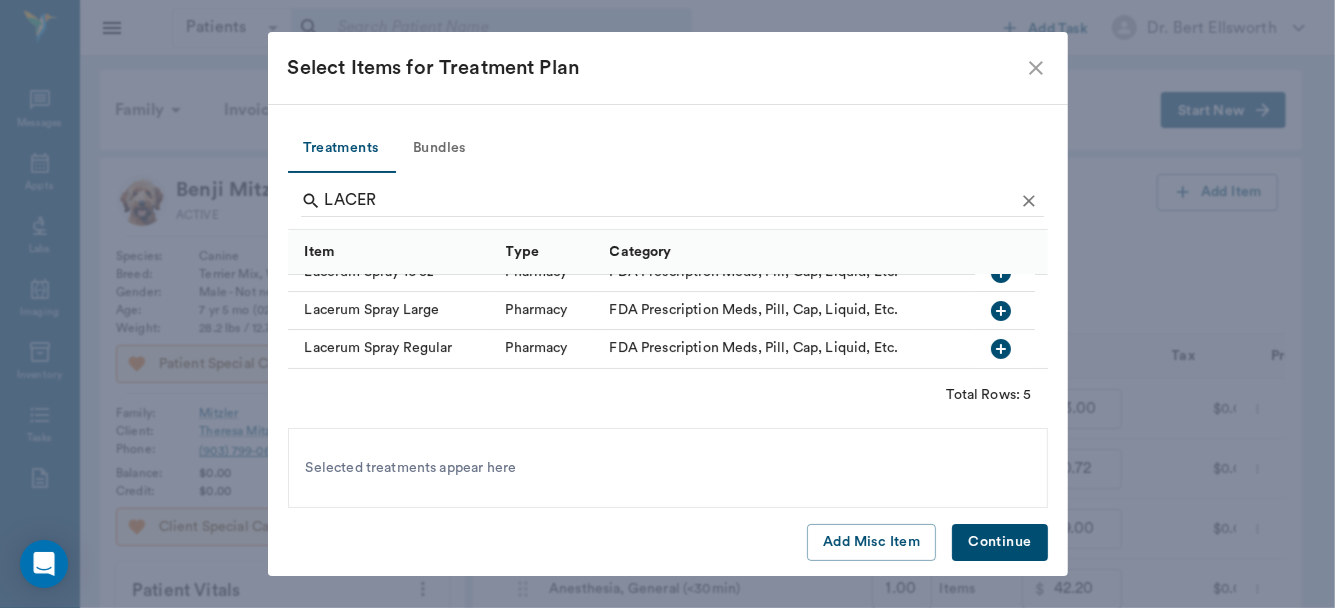 click 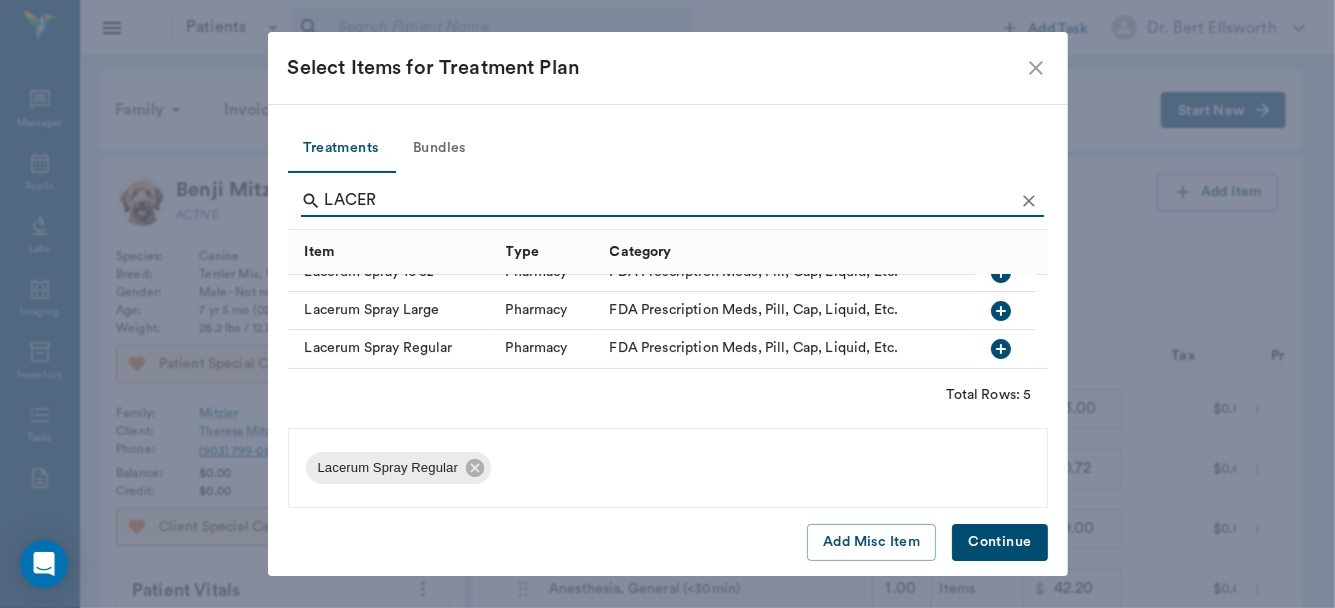 click on "Continue" at bounding box center [999, 542] 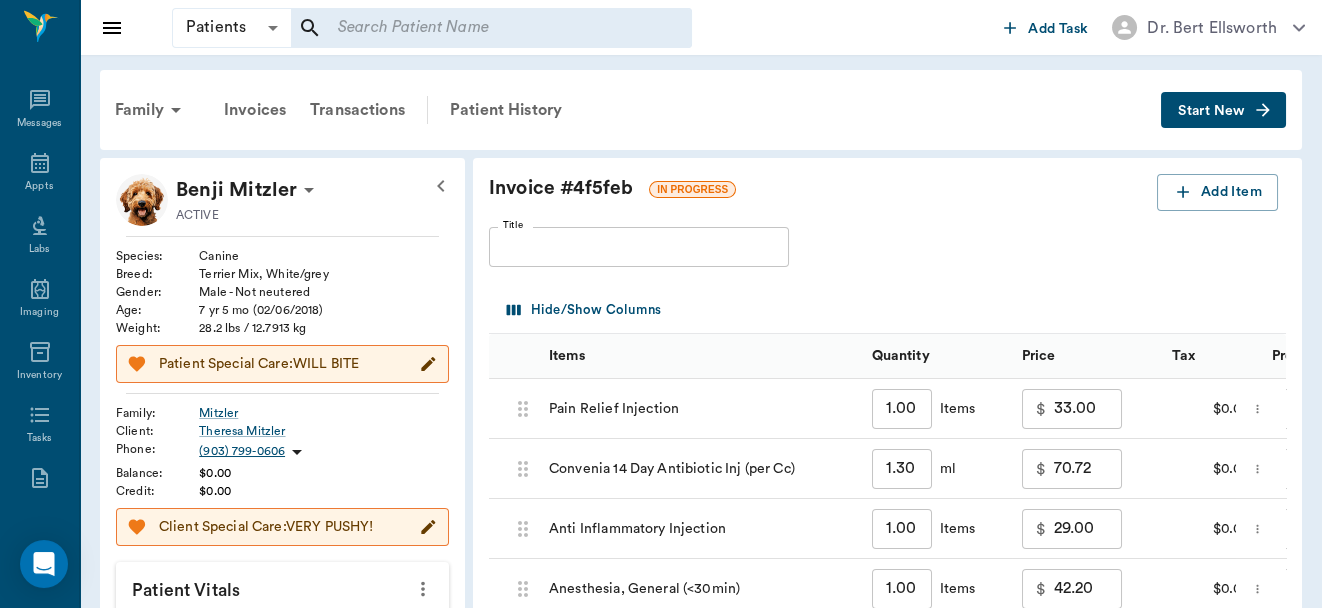 scroll, scrollTop: 531, scrollLeft: 0, axis: vertical 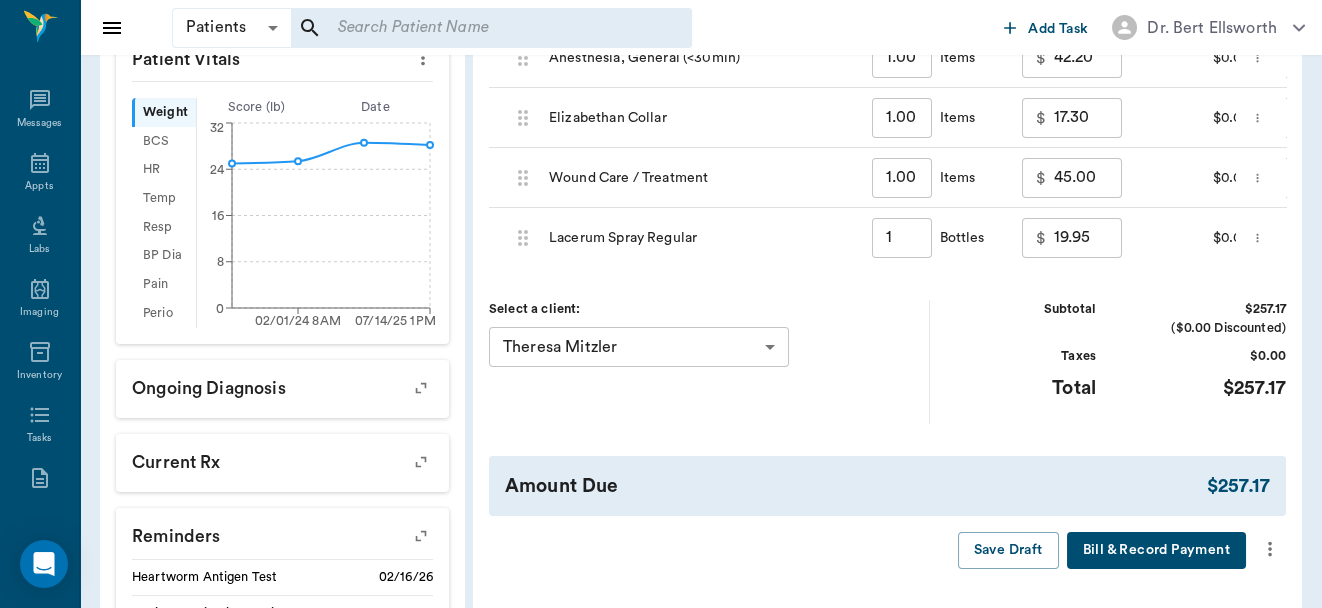 click 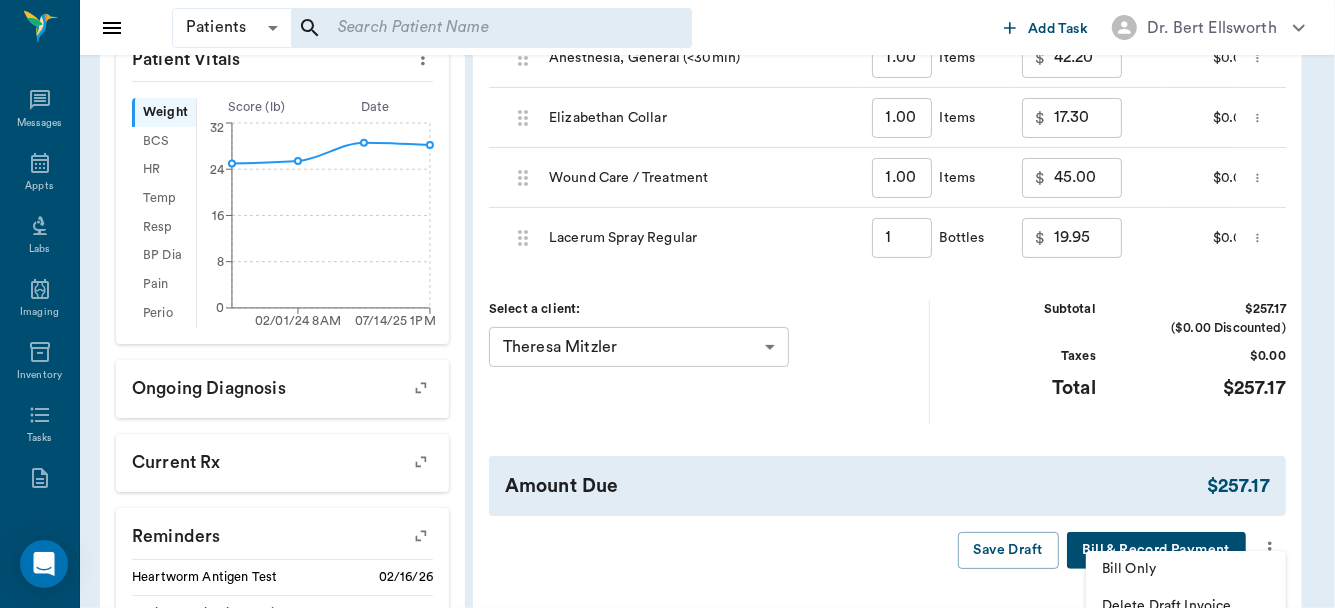click on "Bill Only" at bounding box center (1186, 569) 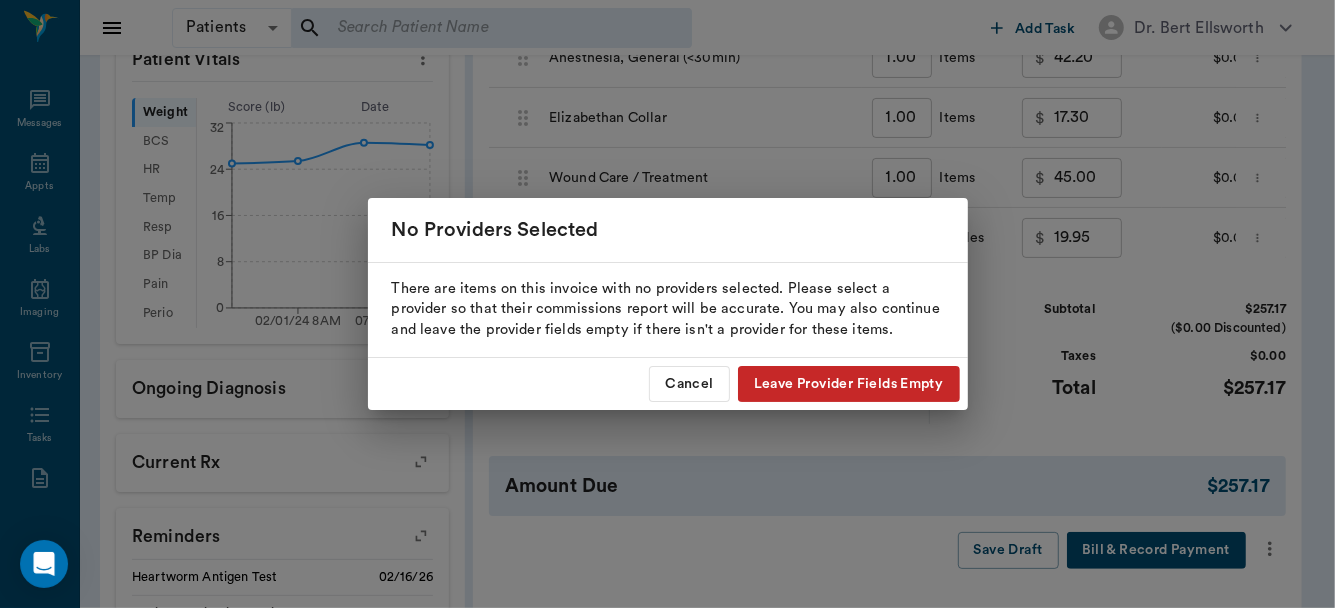 click on "Leave Provider Fields Empty" at bounding box center (849, 384) 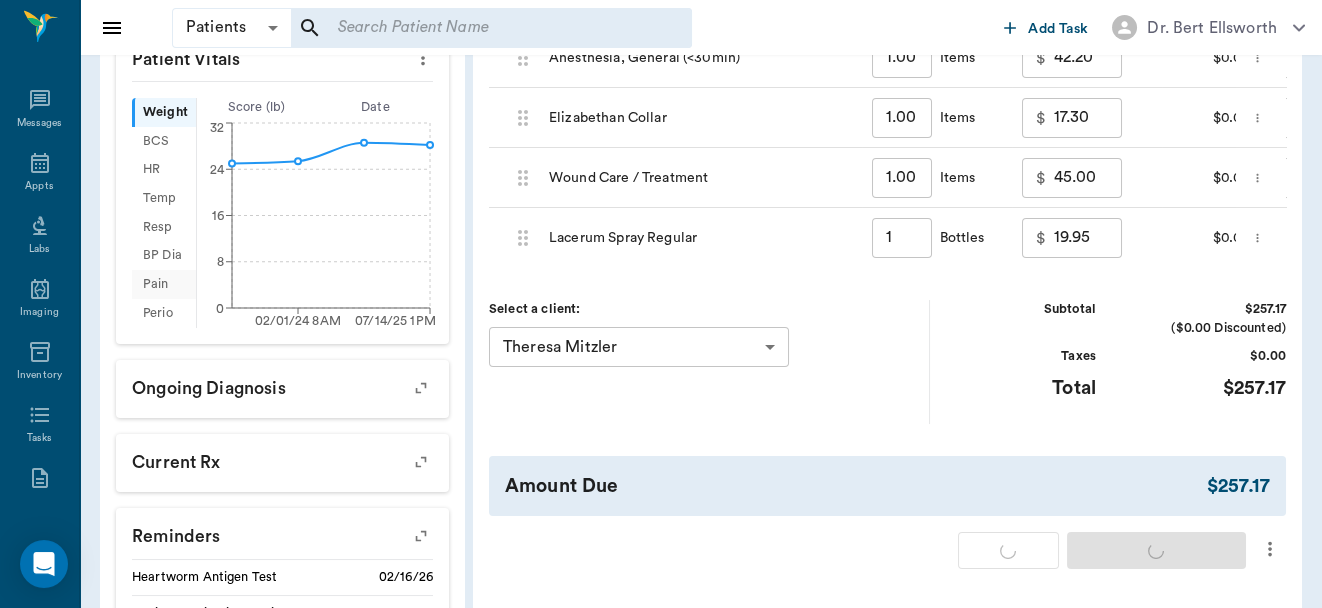 type on "1.00" 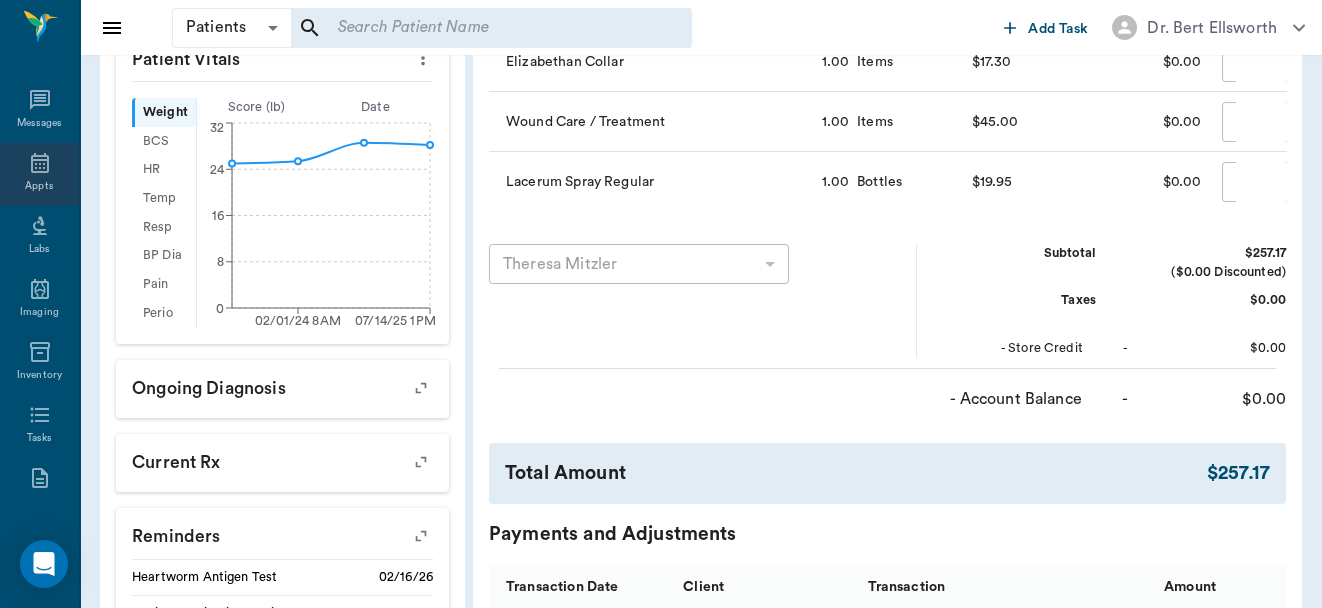 click 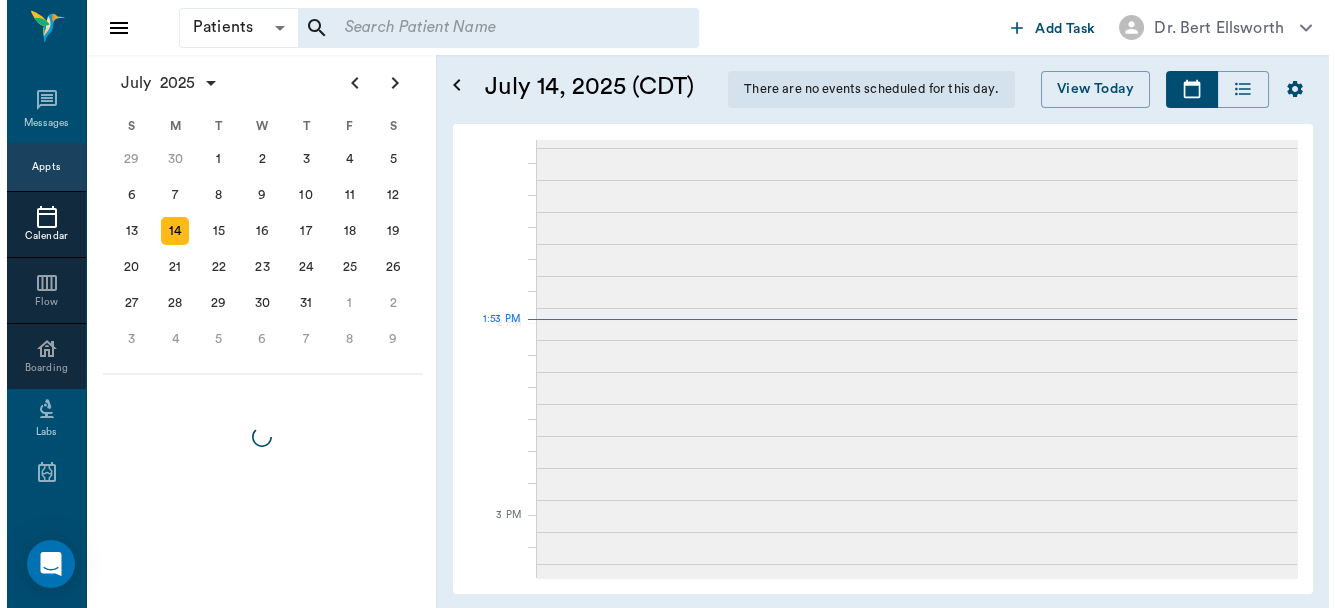 scroll, scrollTop: 0, scrollLeft: 0, axis: both 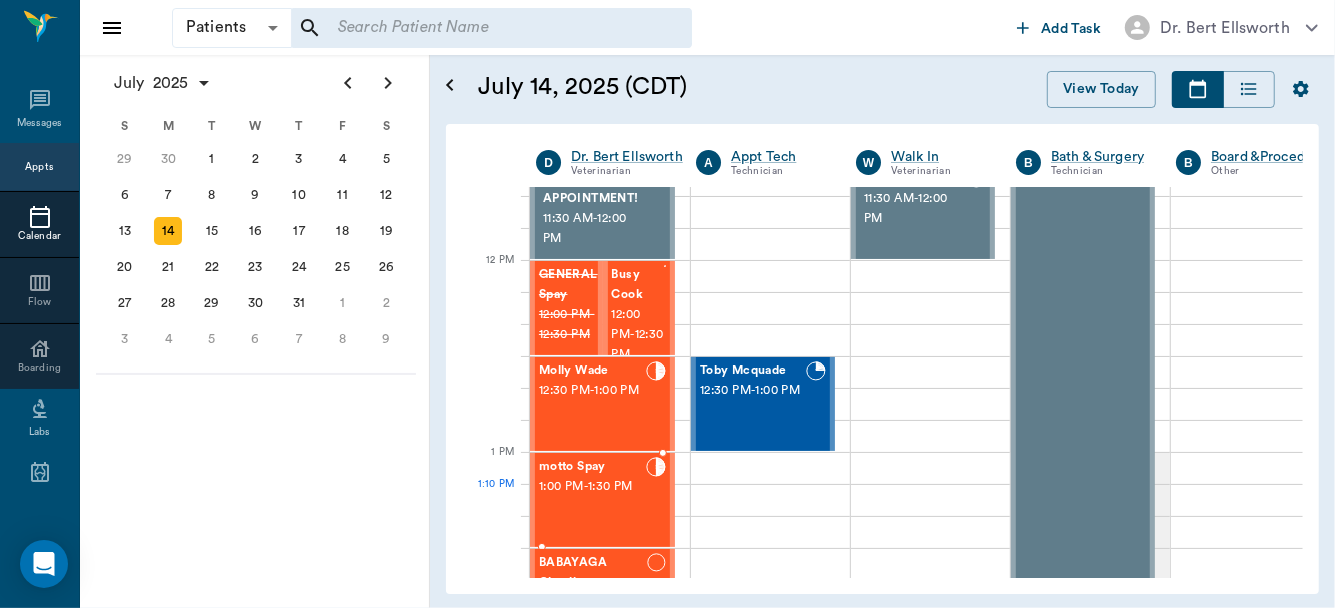 click on "motto Spay 1:00 PM  -  1:30 PM" at bounding box center [592, 500] 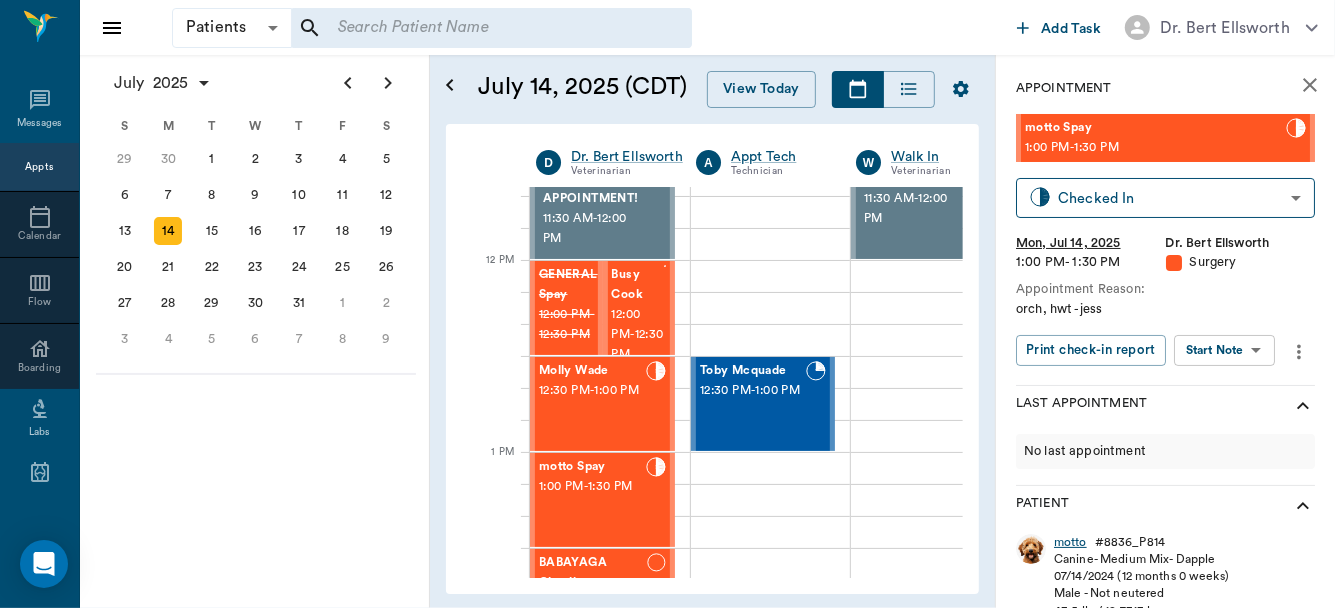 click on "motto" at bounding box center (1070, 542) 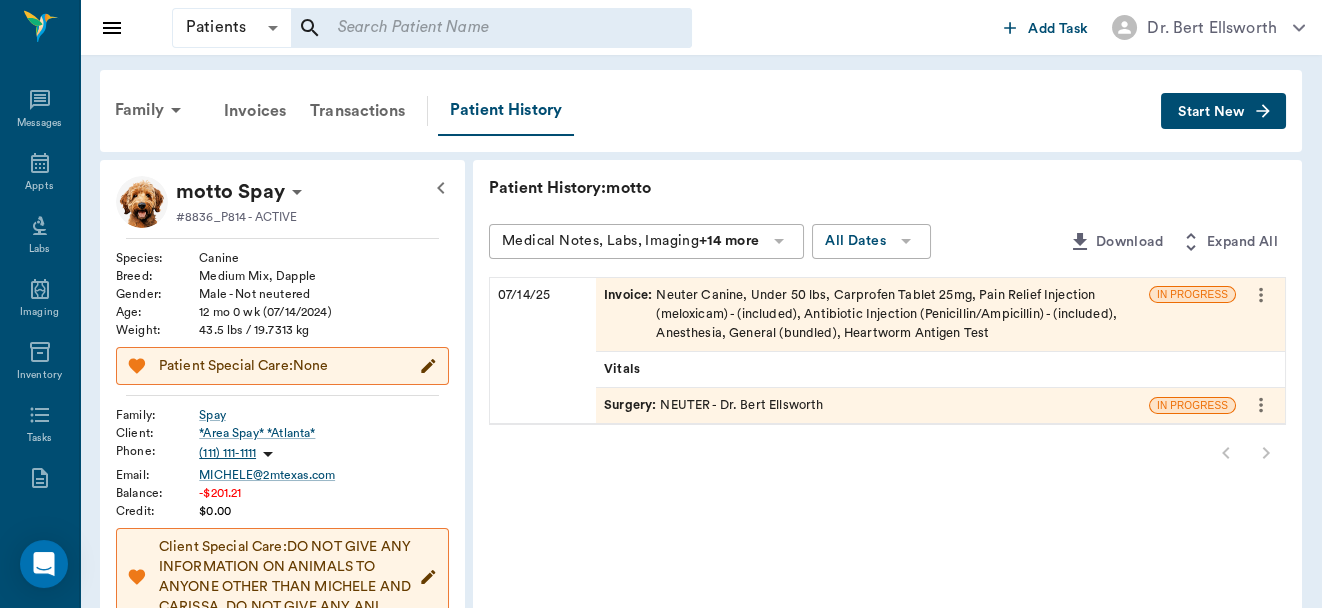click on "Surgery :" at bounding box center (632, 405) 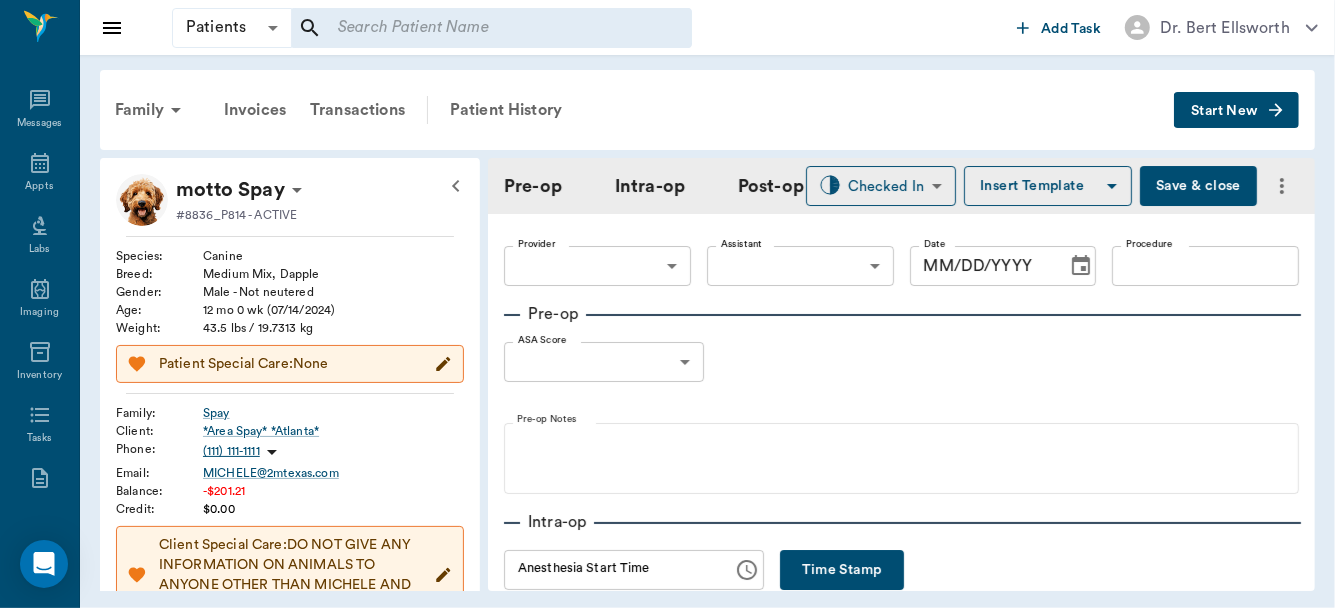 type on "63ec2f075fda476ae8351a4d" 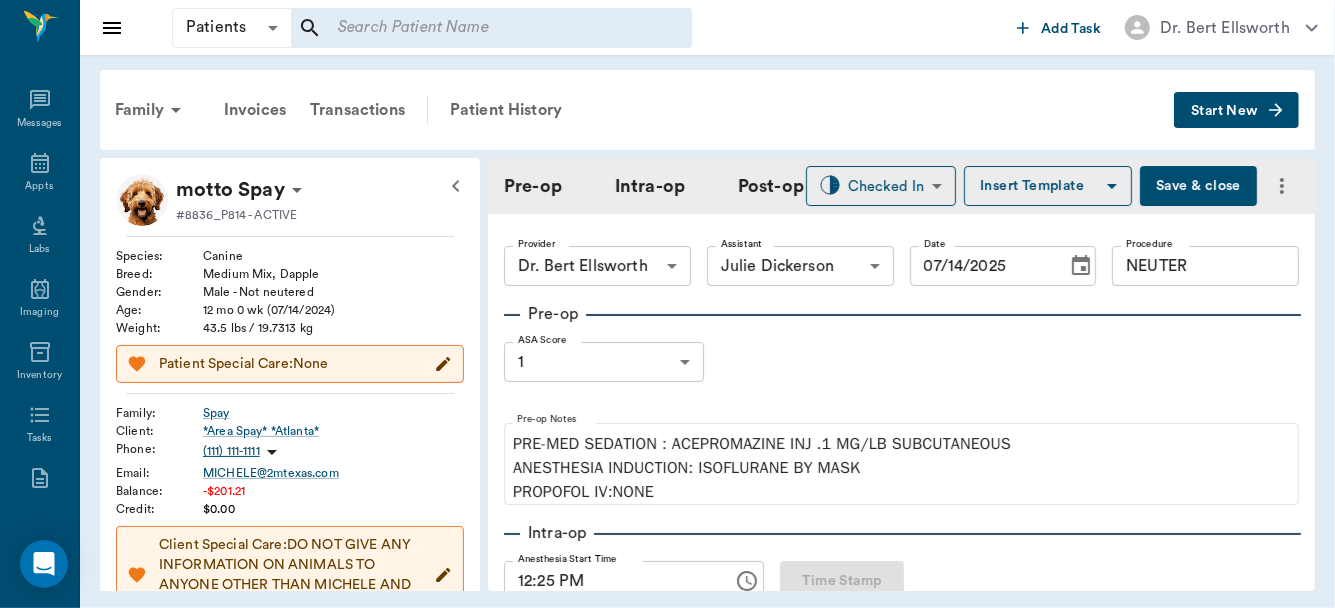 type on "07/14/2025" 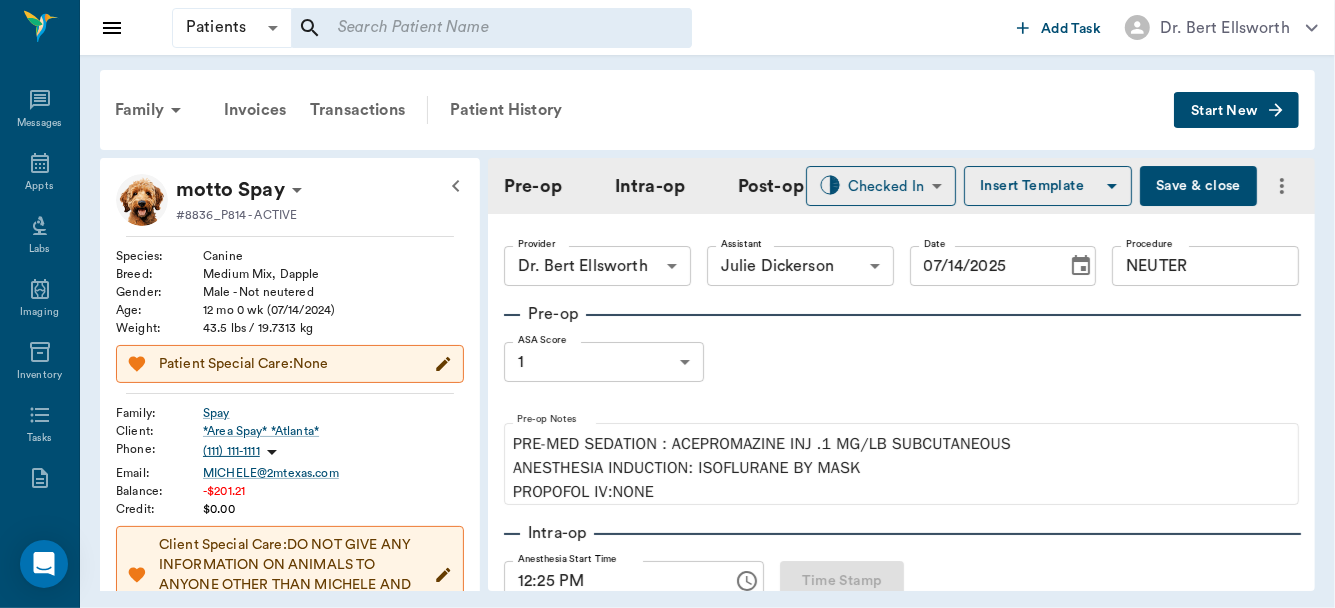 type on "12:25 PM" 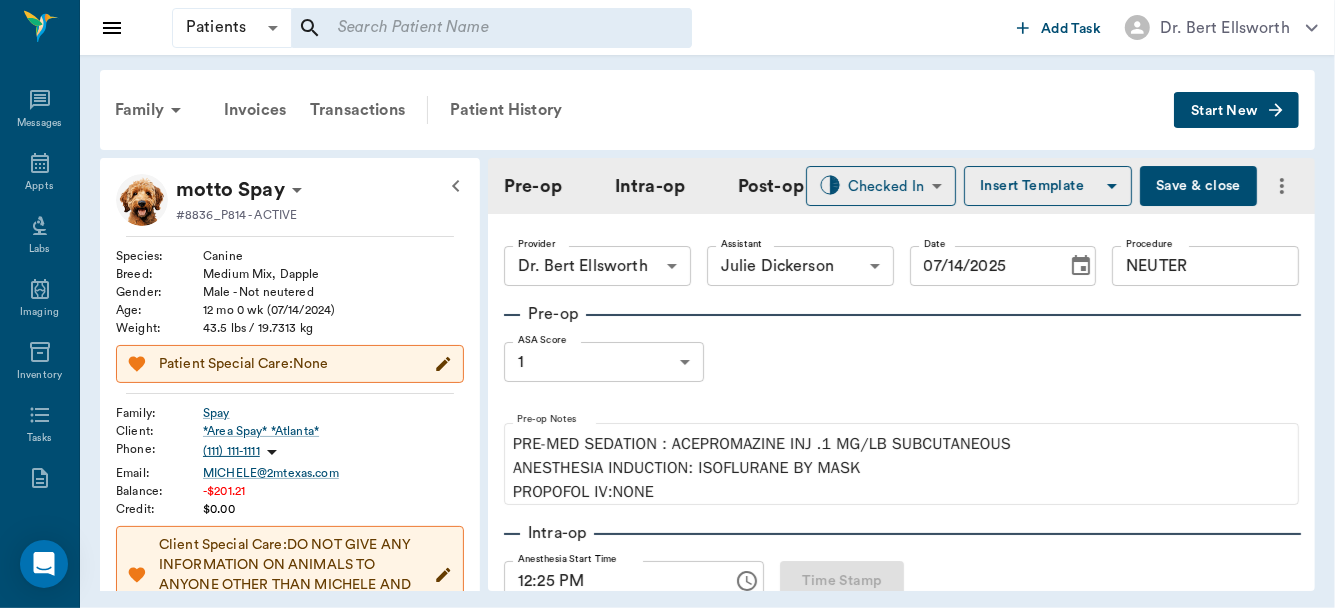 type on "12:53 PM" 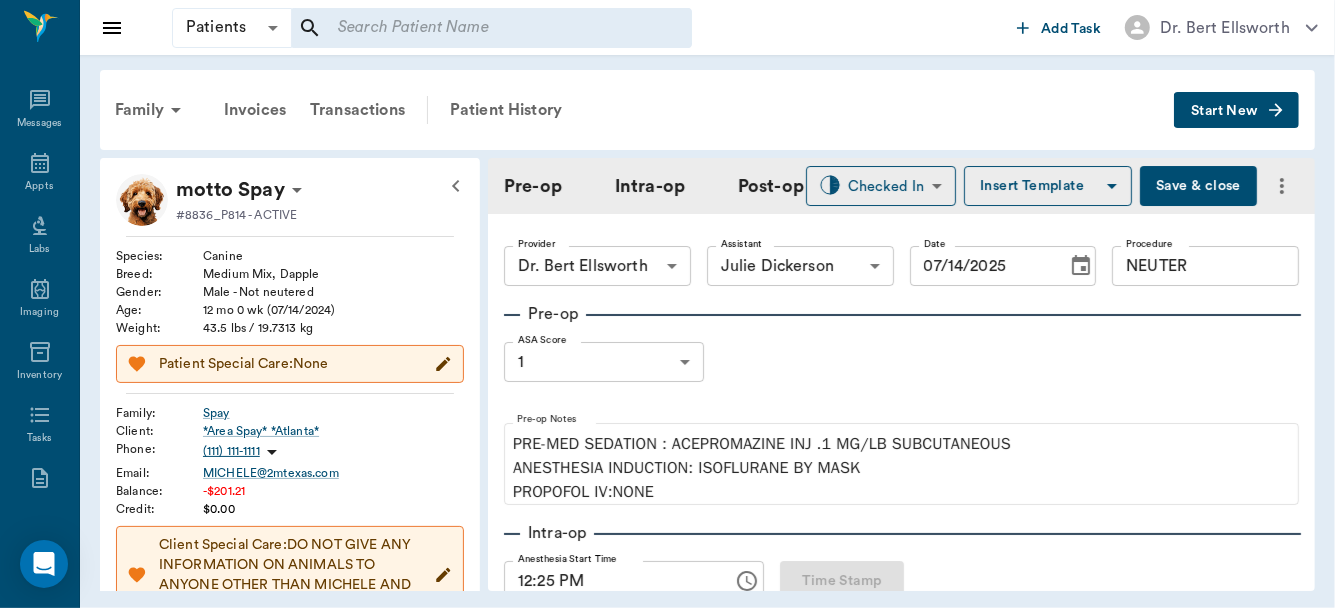 click on "Provider Dr. Bert Ellsworth 63ec2f075fda476ae8351a4d Provider Assistant Julie Dickerson 63ec2e7e52e12b0ba117b124 Assistant Date 07/14/2025 Date Procedure NEUTER Procedure Pre-op ASA Score 1 1 ASA Score Pre-op Notes PRE-MED SEDATION : ACEPROMAZINE INJ .1 MG/LB SUBCUTANEOUS ANESTHESIA INDUCTION: ISOFLURANE BY MASK PROPOFOL IV:NONE Intra-op Anesthesia Start Time 12:25 PM Anesthesia Start Time Time Stamp Procedure Start Time 12:35 PM Procedure Start Time Time Stamp Medication Notes PENICILLIN INJ .1ML/LB SQ MELOXICAM INJ .09 MG/LB ANESTHESIA MAINTENCE BY ISOFLURANE BY ENDOTRACHEAL TUBE Procedure Notes PRE-SCROTAL INCISION MADE, TESTICLES EXTERIORIZED, CLOSED CASTRATION PERFORMED BY TRIPLE CLAMP, DOUBLE LIGATION TECHNIQUE WITH #0 PDO SUTURE. 2 LAYER CLOSURE WITH #2/0 PDO BURIED AND ABSORBABLE. Monitoring Chart 0 6 11 17 Time (minutes from start) 0 25 50 100 SP O2 Time SP O2 HR RR 12:36 PM ​ 98 ​ 110 ​ 9 ​ 12:42 PM ​ 96 ​ 94 ​ 8 ​ 12:47 PM ​ 94 ​ 94 ​ 10 ​ 12:53 PM ​ 93 ​ 102 ​ 10 ​" at bounding box center [901, 1644] 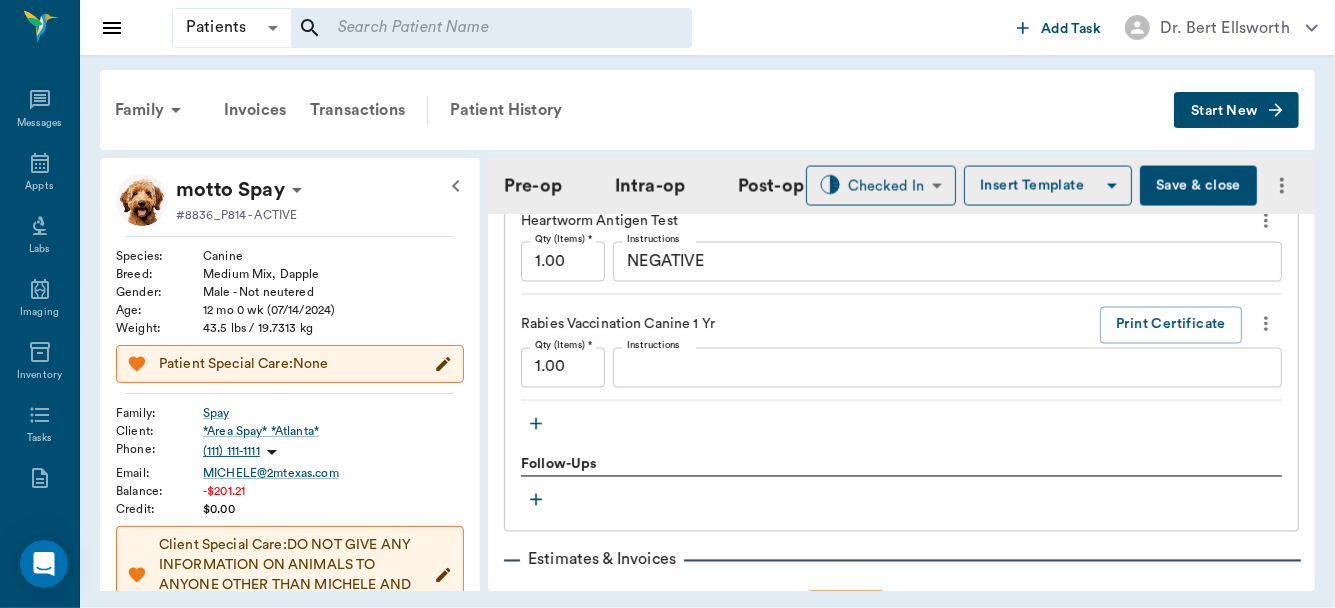 scroll, scrollTop: 2291, scrollLeft: 0, axis: vertical 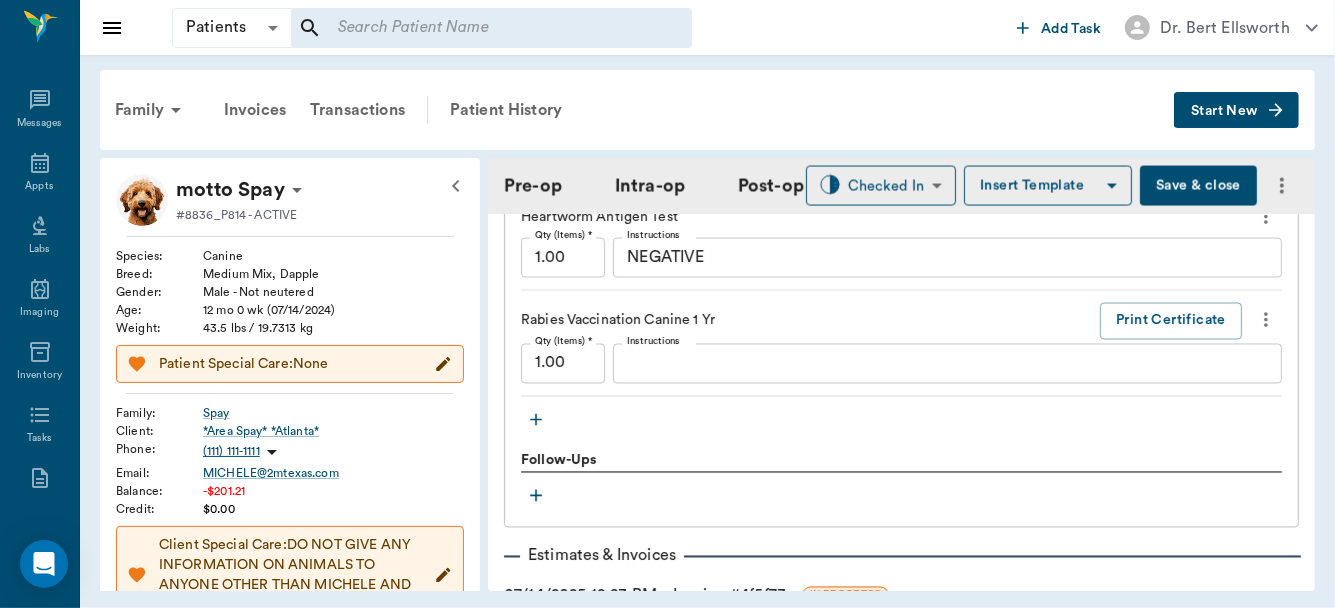 click 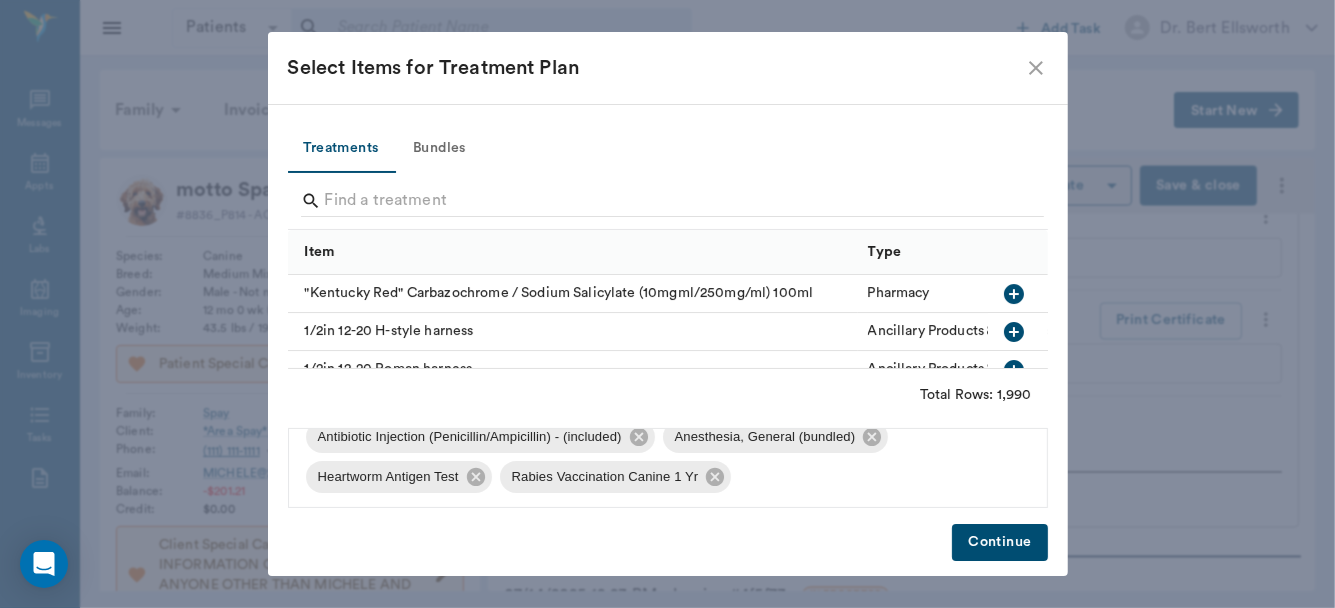 scroll, scrollTop: 67, scrollLeft: 0, axis: vertical 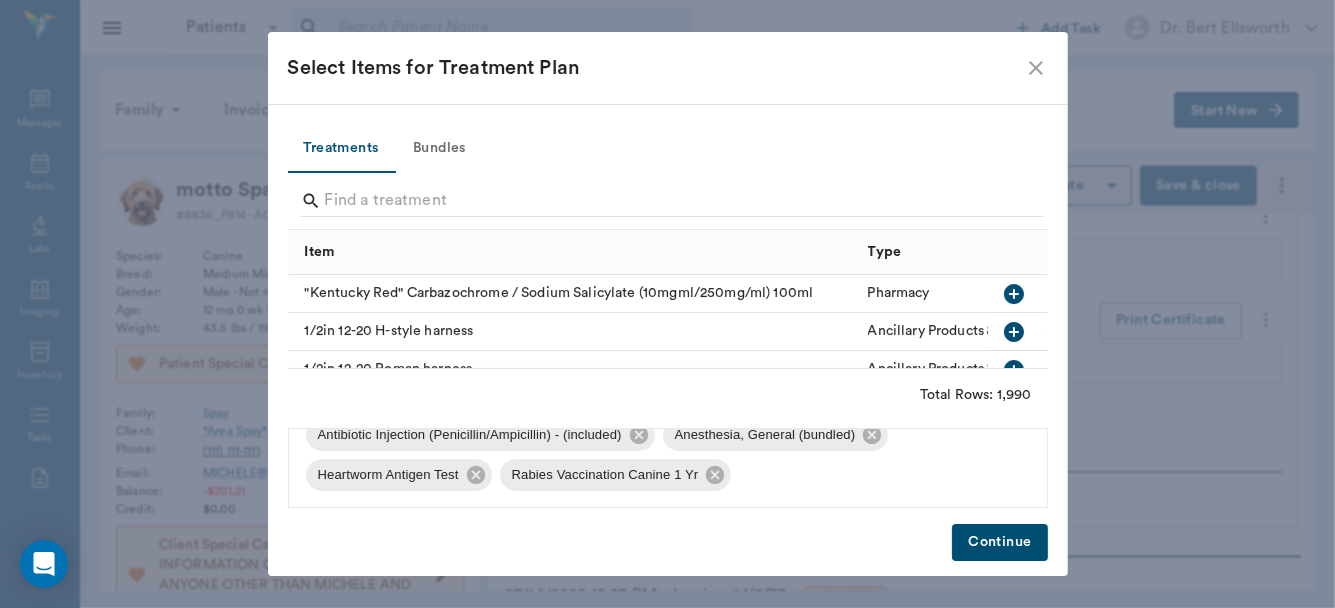 click 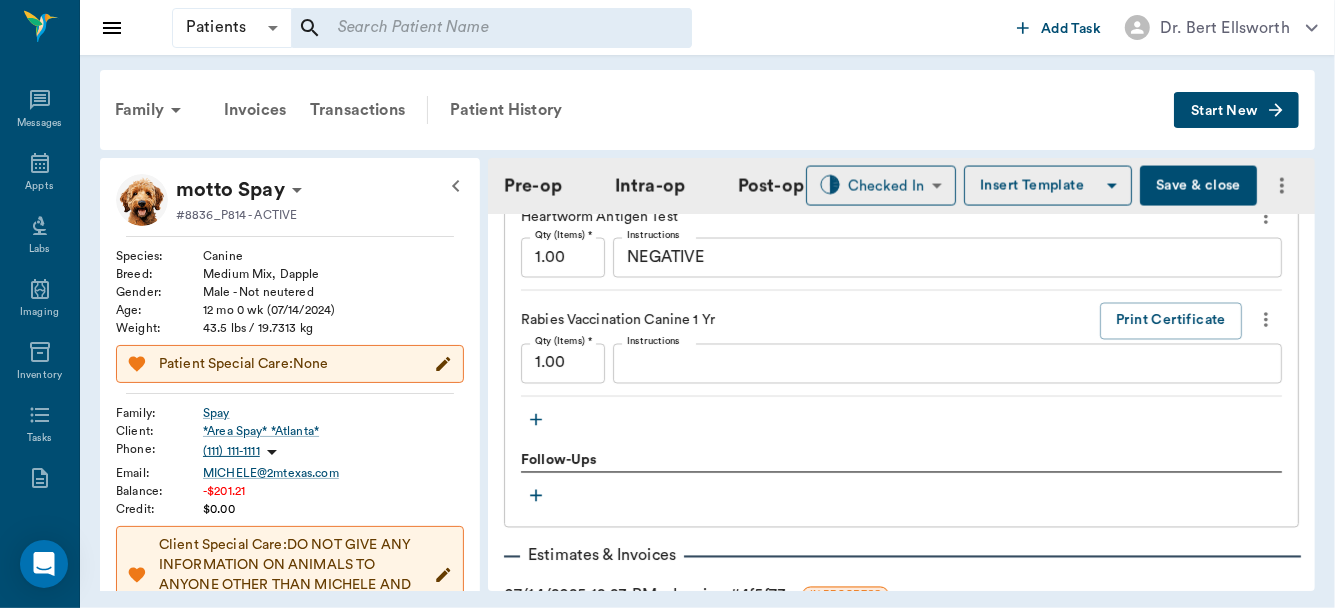 click on "Pre-op Intra-op Post-op Checked In CHECKED_IN ​ Insert Template  Save & close Provider Dr. Bert Ellsworth 63ec2f075fda476ae8351a4d Provider Assistant Julie Dickerson 63ec2e7e52e12b0ba117b124 Assistant Date 07/14/2025 Date Procedure NEUTER Procedure Pre-op ASA Score 1 1 ASA Score Pre-op Notes PRE-MED SEDATION : ACEPROMAZINE INJ .1 MG/LB SUBCUTANEOUS ANESTHESIA INDUCTION: ISOFLURANE BY MASK PROPOFOL IV:NONE Intra-op Anesthesia Start Time 12:25 PM Anesthesia Start Time Time Stamp Procedure Start Time 12:35 PM Procedure Start Time Time Stamp Medication Notes PENICILLIN INJ .1ML/LB SQ MELOXICAM INJ .09 MG/LB ANESTHESIA MAINTENCE BY ISOFLURANE BY ENDOTRACHEAL TUBE Procedure Notes PRE-SCROTAL INCISION MADE, TESTICLES EXTERIORIZED, CLOSED CASTRATION PERFORMED BY TRIPLE CLAMP, DOUBLE LIGATION TECHNIQUE WITH #0 PDO SUTURE. 2 LAYER CLOSURE WITH #2/0 PDO BURIED AND ABSORBABLE. Monitoring Chart 0 6 11 17 Time (minutes from start) 0 25 50 100 SP O2 Time SP O2 HR RR 12:36 PM ​ 98 ​ 110 ​ 9 ​ 12:42 PM ​ 96 ​" at bounding box center [901, 374] 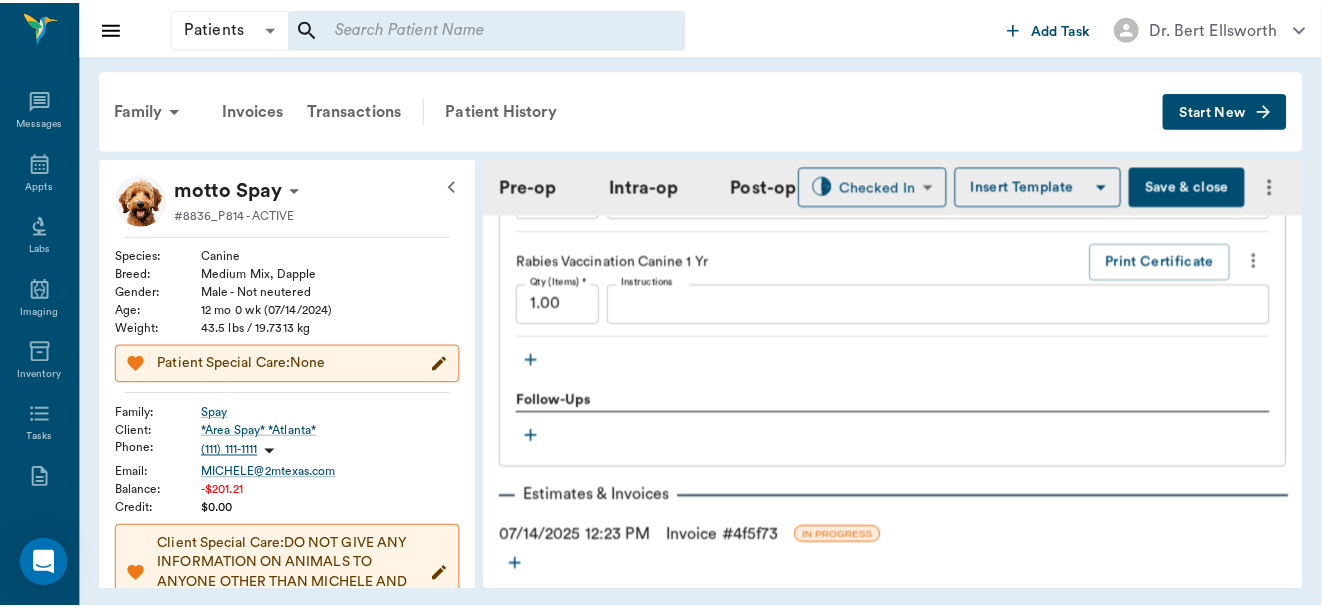 scroll, scrollTop: 2363, scrollLeft: 0, axis: vertical 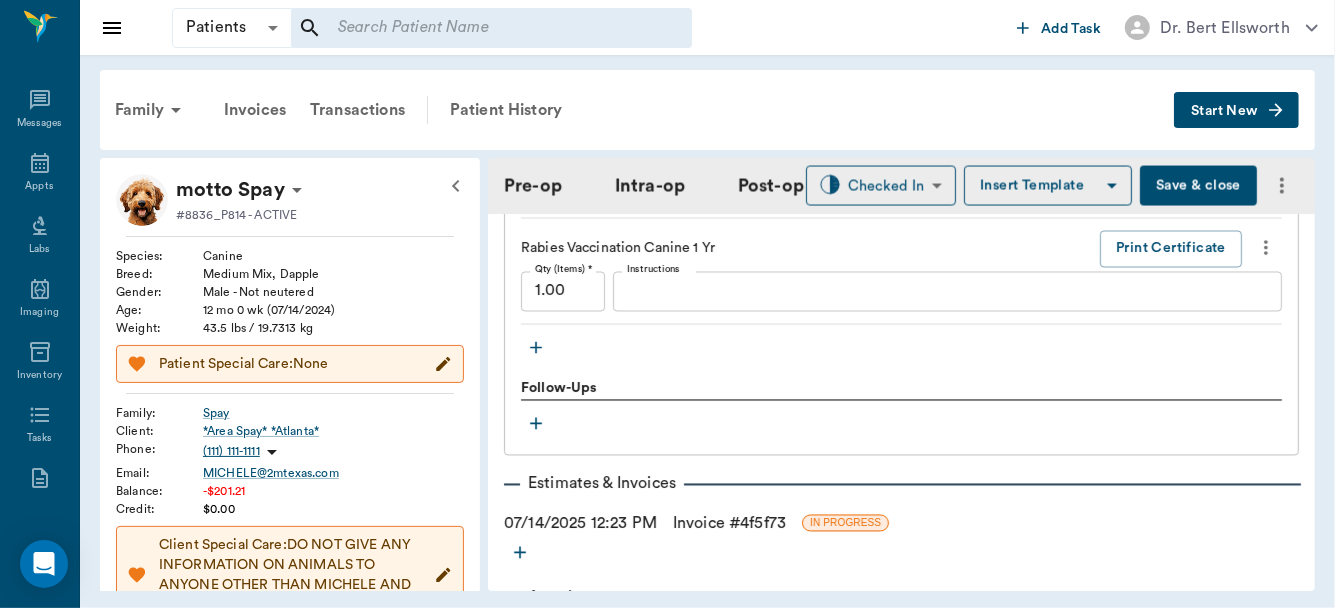 click on "Invoice # 4f5f73" at bounding box center [729, 524] 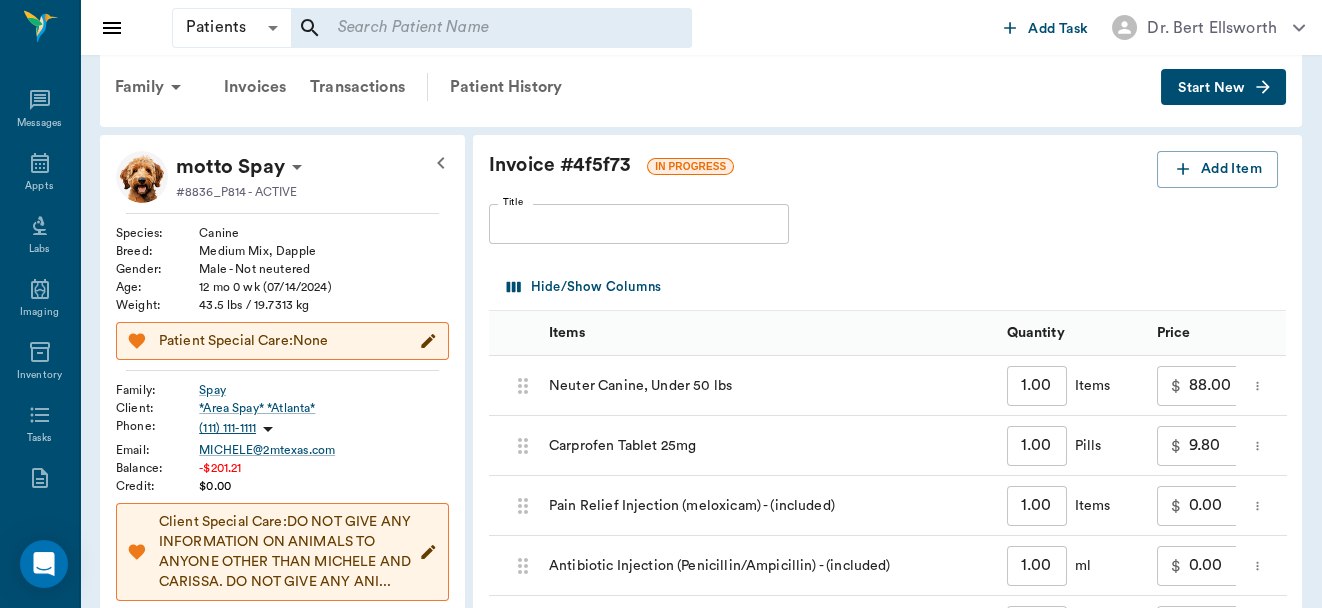 scroll, scrollTop: 36, scrollLeft: 0, axis: vertical 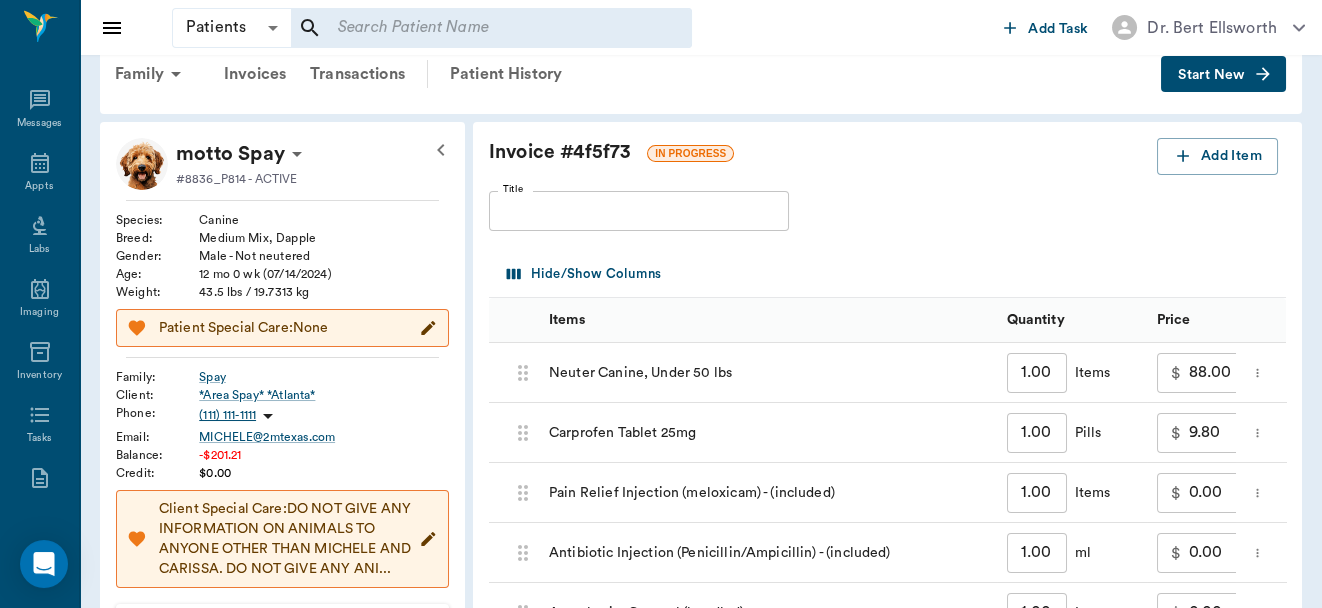 click on "Patients Patients ​ ​ Add Task Dr. Bert Ellsworth Nectar Messages Appts Labs Imaging Inventory Tasks Forms Staff Reports Lookup Settings Family Invoices Transactions Patient History Start New motto Spay #8836_P814    -    ACTIVE   Species : Canine Breed : Medium Mix, Dapple Gender : Male - Not neutered Age : 12 mo 0 wk (07/14/2024) Weight : 43.5 lbs / 19.7313 kg Patient Special Care:  None Family : Spay Client : *Area Spay* *Atlanta* Phone : (111) 111-1111 Email : MICHELE@2mtexas.com Balance : -$201.21 Credit : $0.00 Client Special Care:  DO NOT GIVE ANY INFORMATION ON ANIMALS TO ANYONE OTHER THAN MICHELE AND CARISSA. DO NOT GIVE ANY ANI... Patient Vitals Weight BCS HR Temp Resp BP Dia Pain Perio Score ( lb ) Date 07/14/25 12PM 0 15 30 45 60 Ongoing diagnosis Current Rx Reminders Upcoming appointments Schedule Appointment Invoice # 4f5f73 IN PROGRESS Add Item Title Title Hide/Show Columns   Items Quantity Price Tax Provider 68753ce2df0b7a44f8f1bdab Neuter Canine, Under 50 lbs 1.00 ​ Items $ 88.00 ​ $" at bounding box center [661, 268] 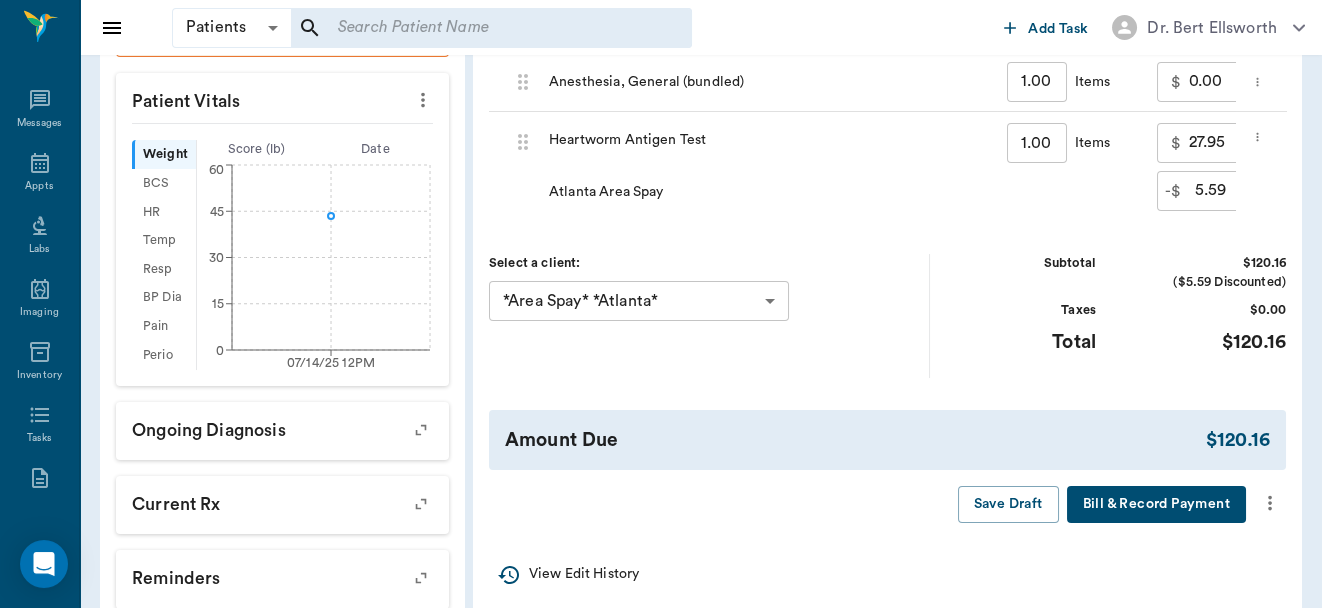 scroll, scrollTop: 36, scrollLeft: 0, axis: vertical 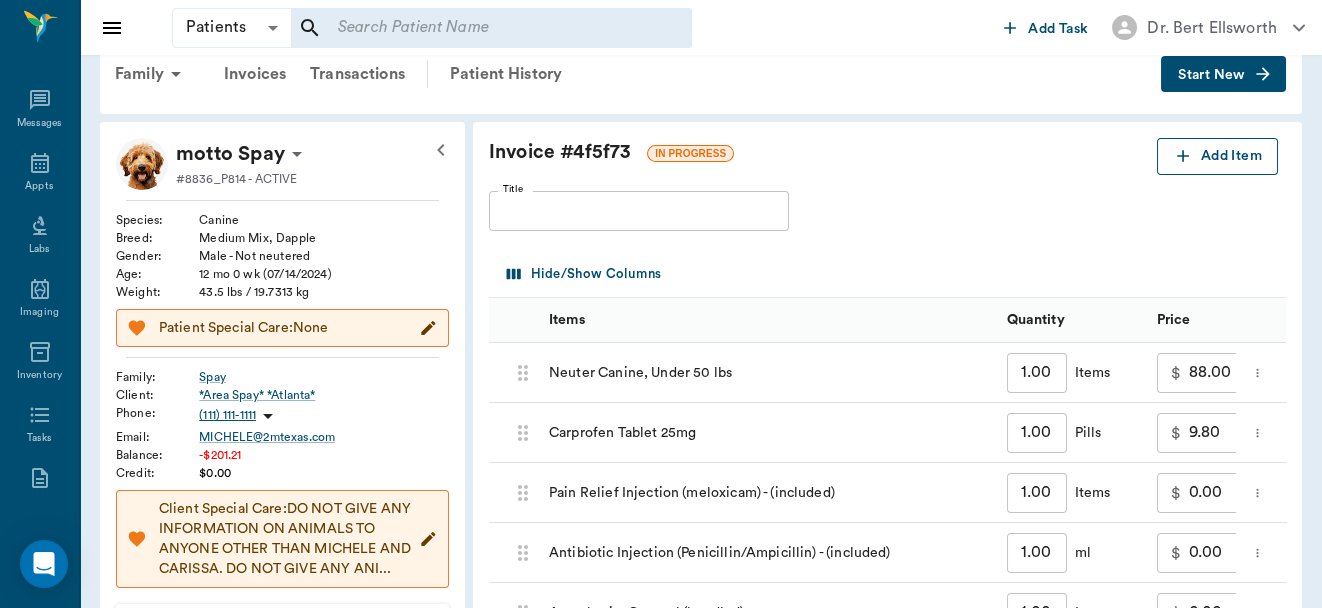 click 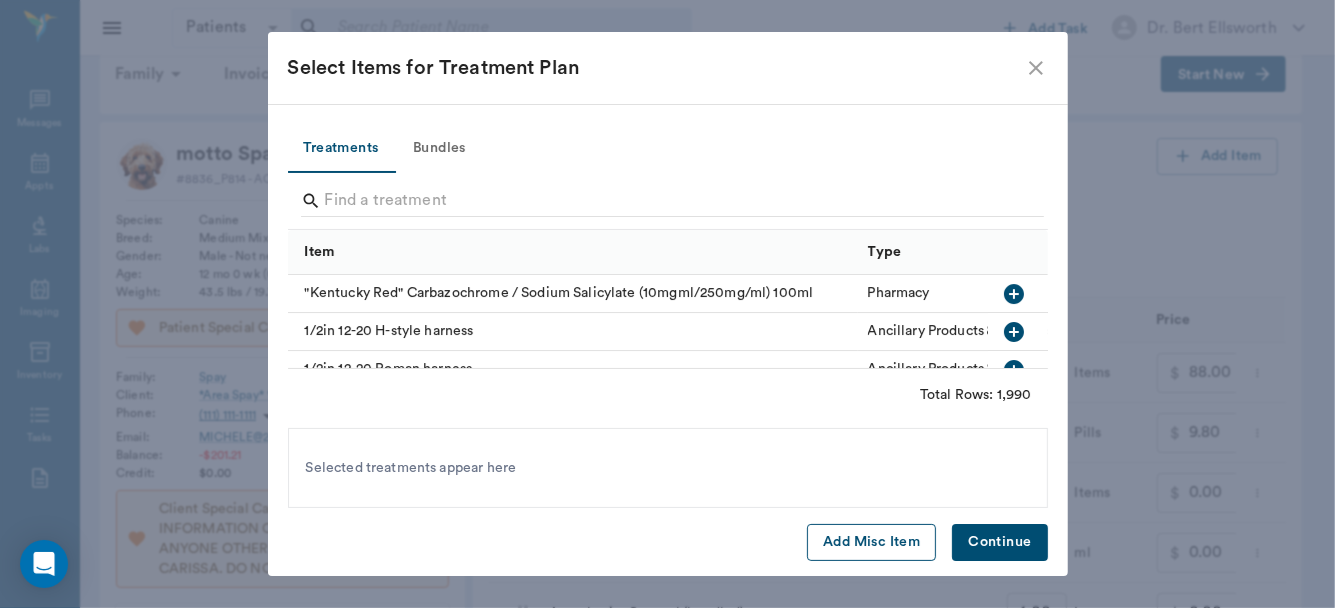 click on "Add Misc Item" at bounding box center [871, 542] 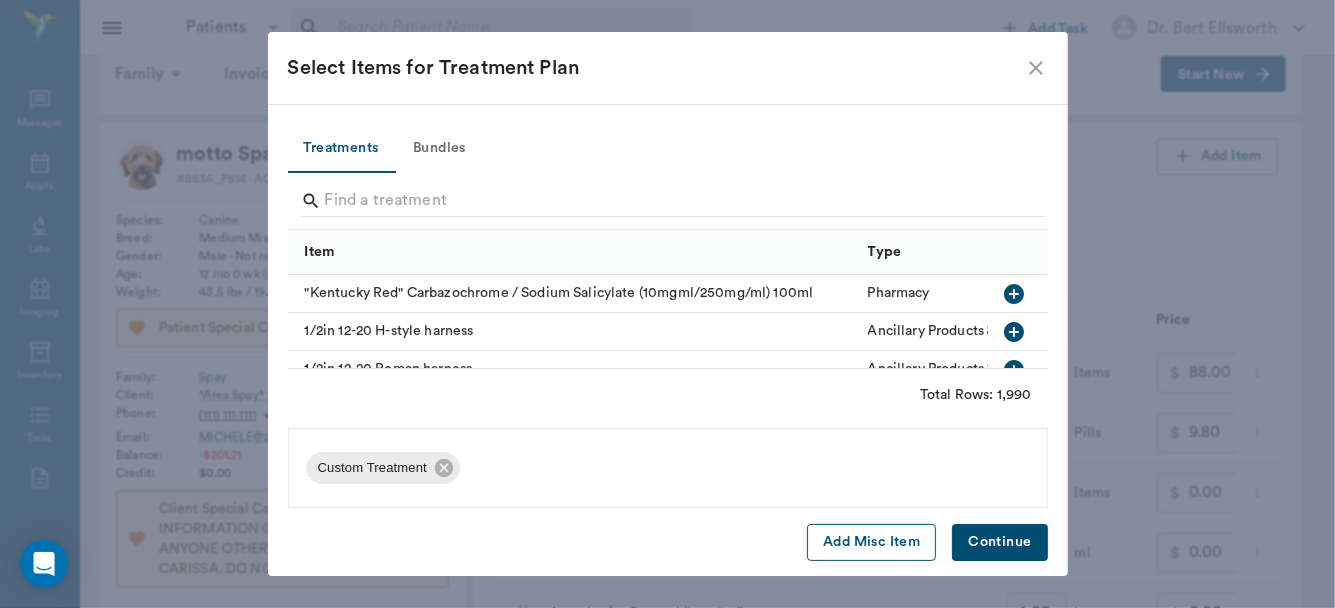 click on "Add Misc Item" at bounding box center [871, 542] 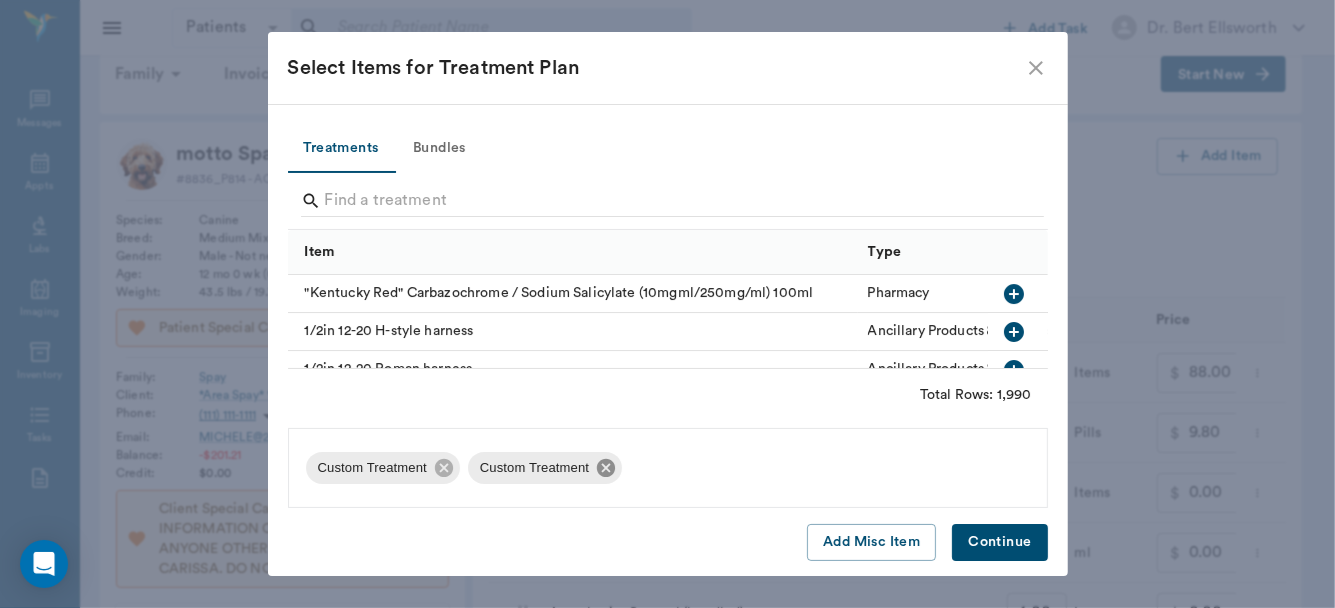 click 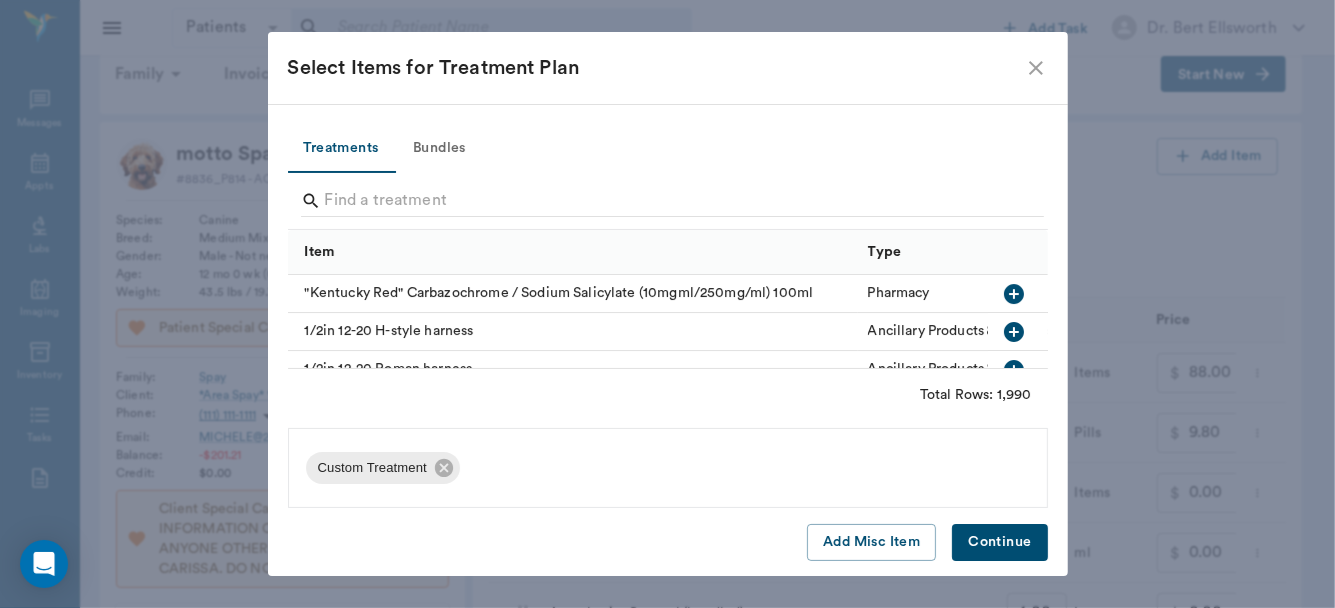 click on "Continue" at bounding box center [999, 542] 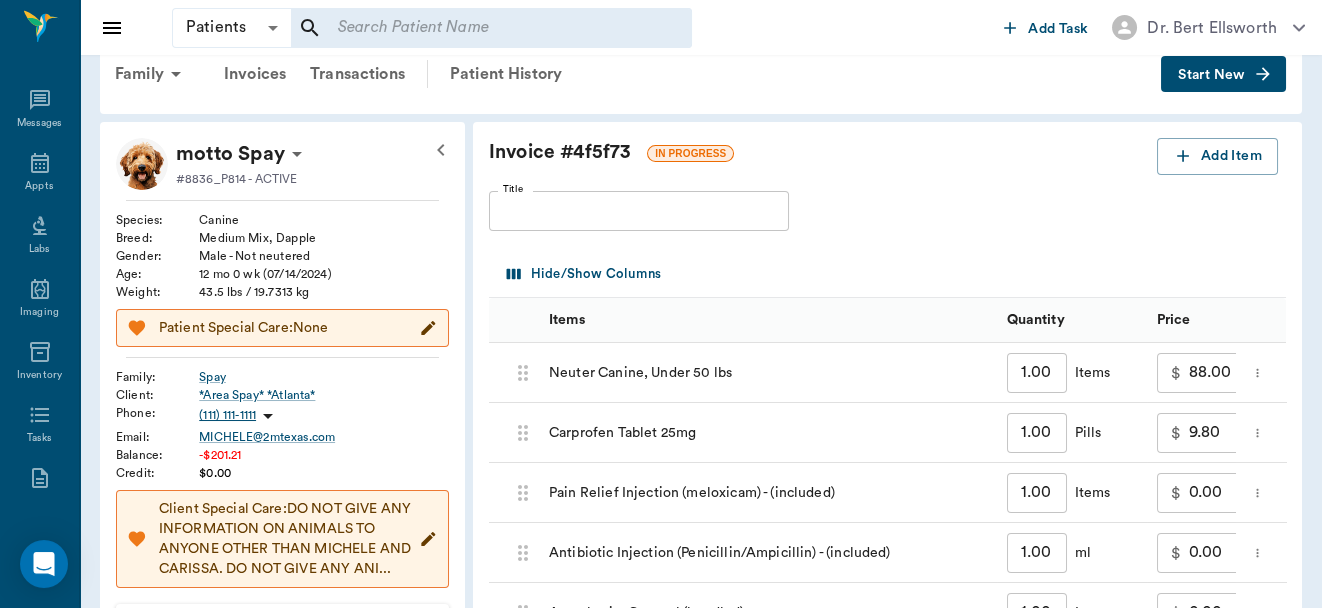 scroll, scrollTop: 567, scrollLeft: 0, axis: vertical 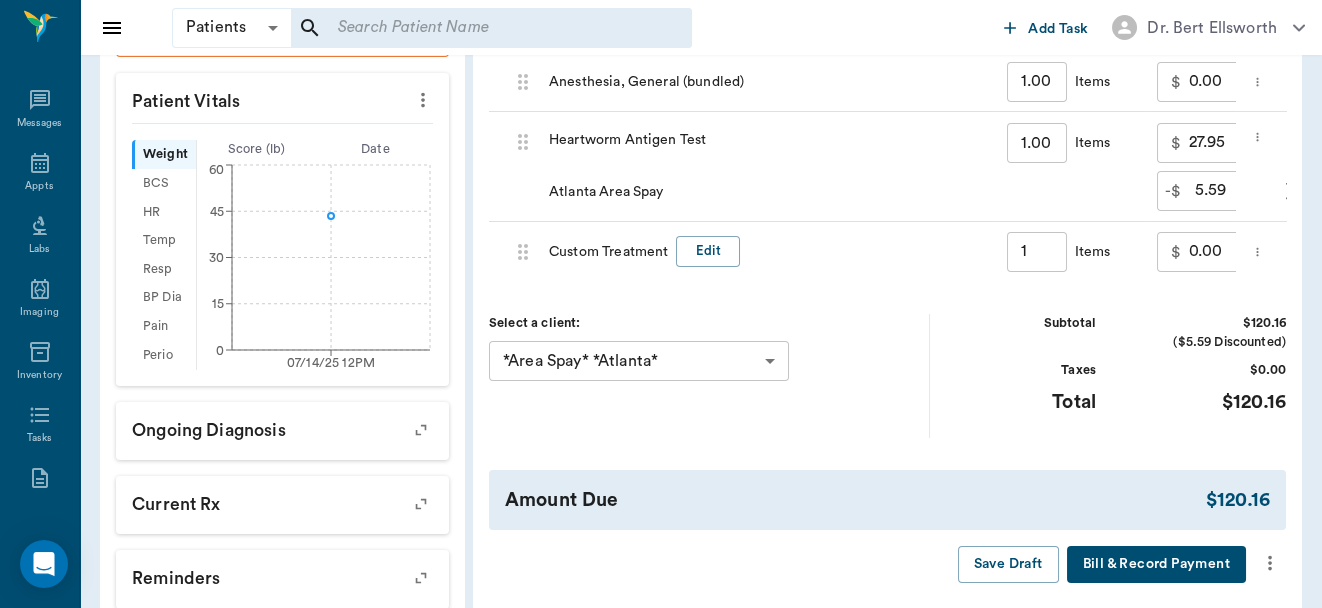 click on "Custom Treatment Edit" at bounding box center [644, 251] 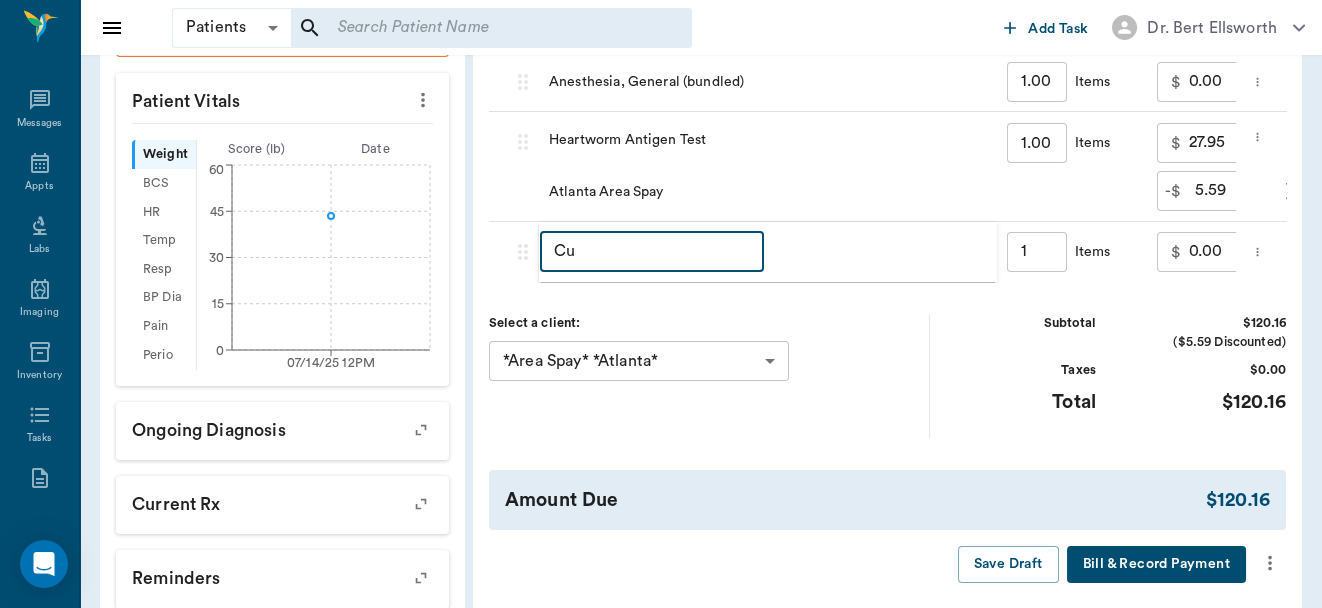 type on "C" 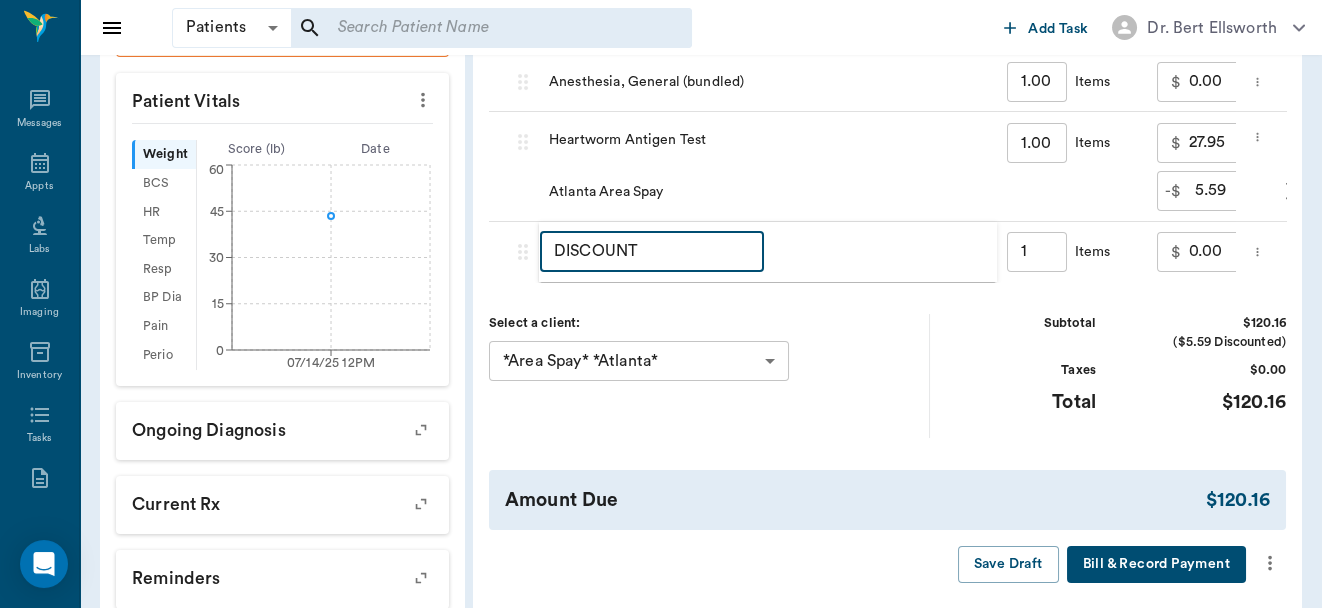 type on "DISCOUNT" 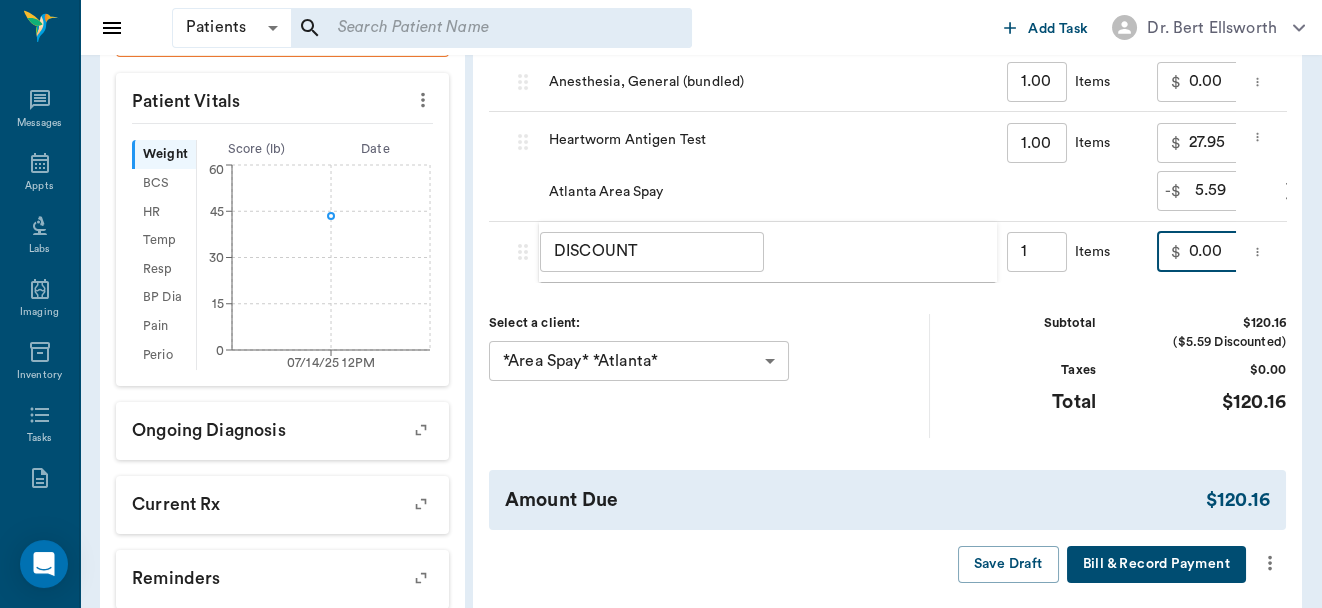 click on "0.00" at bounding box center [1223, 252] 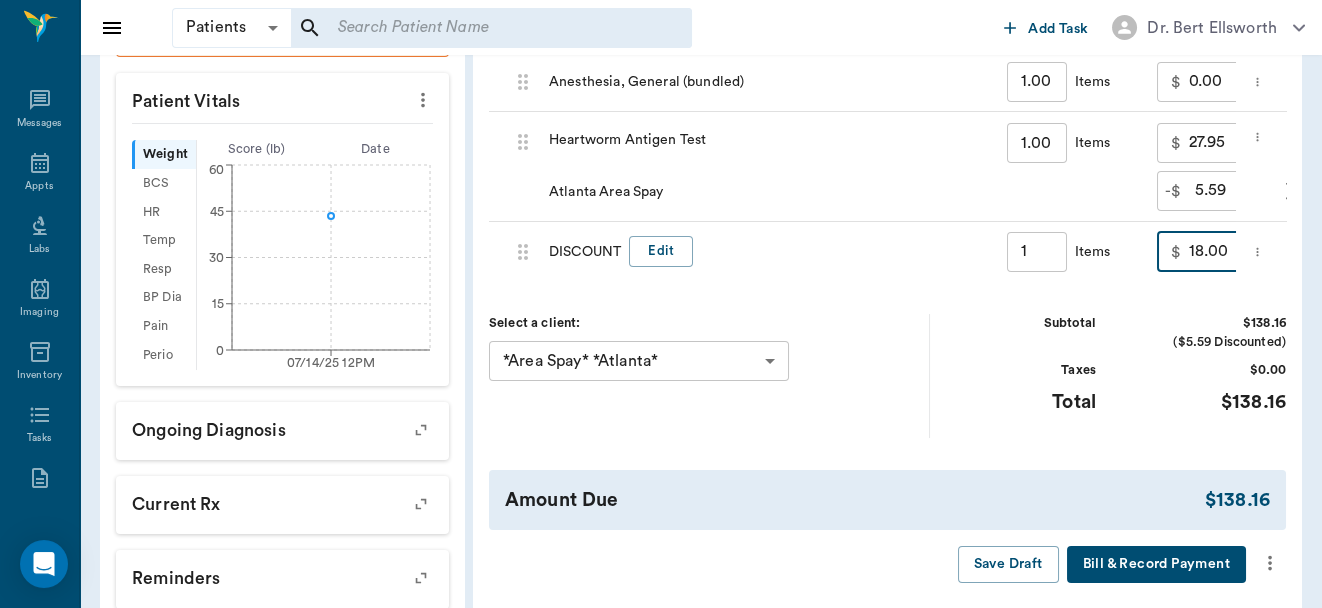 type on "18.00" 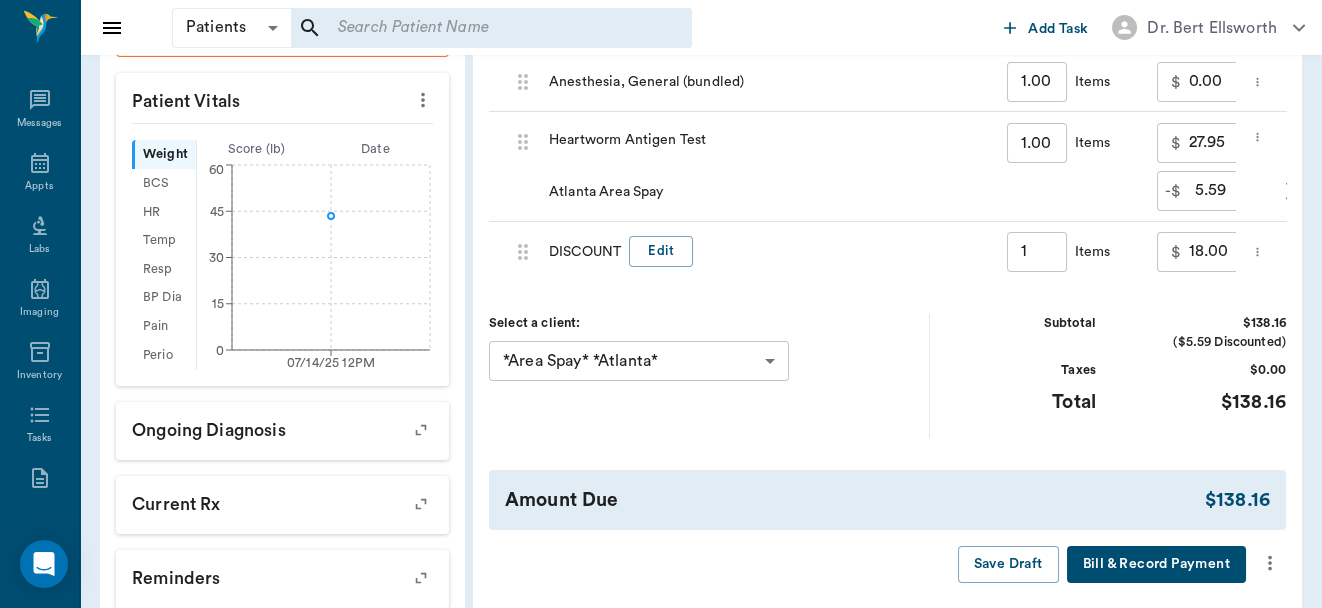click 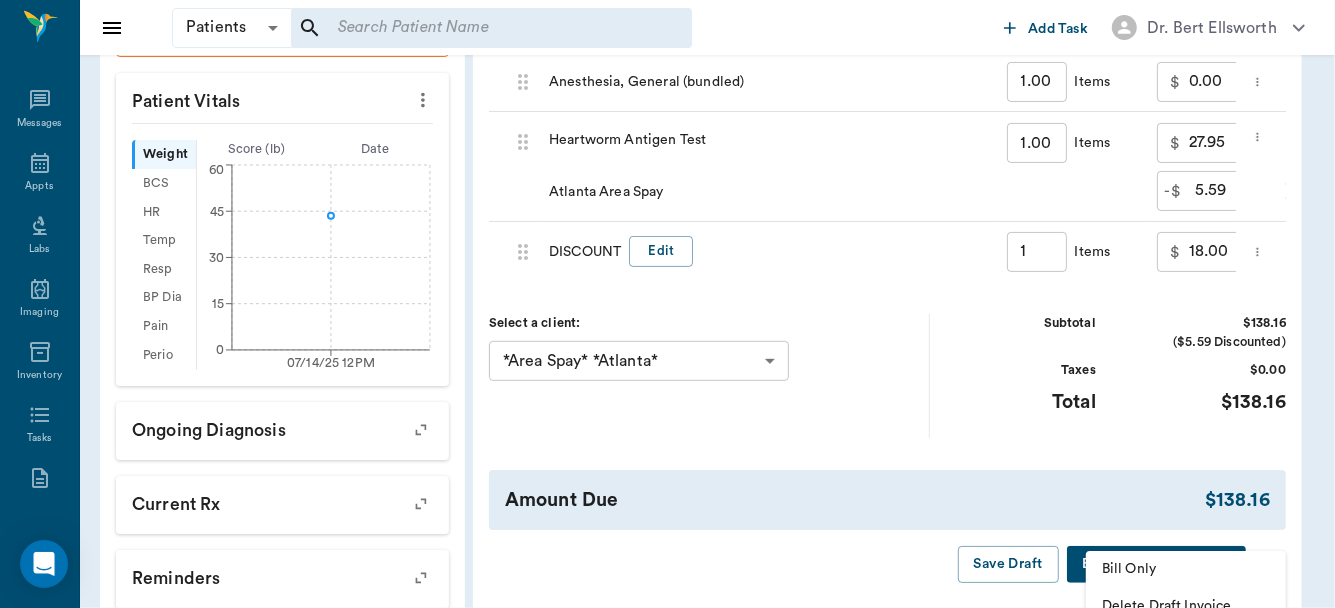 click on "Bill Only" at bounding box center (1186, 569) 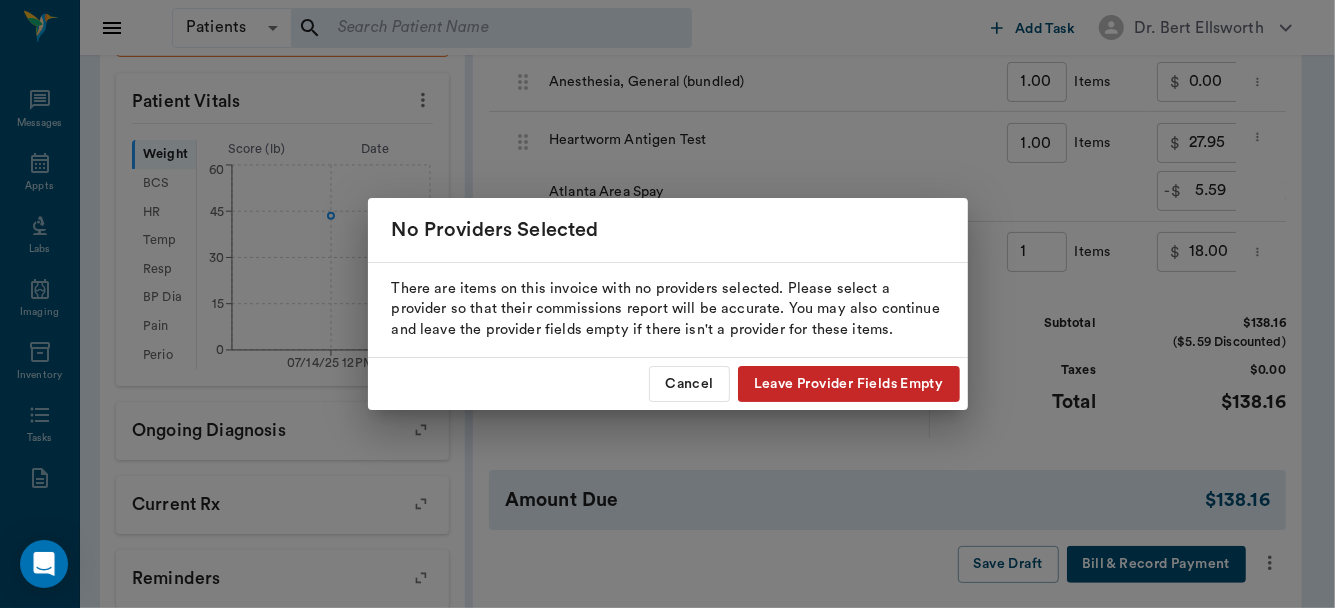 click on "Leave Provider Fields Empty" at bounding box center [849, 384] 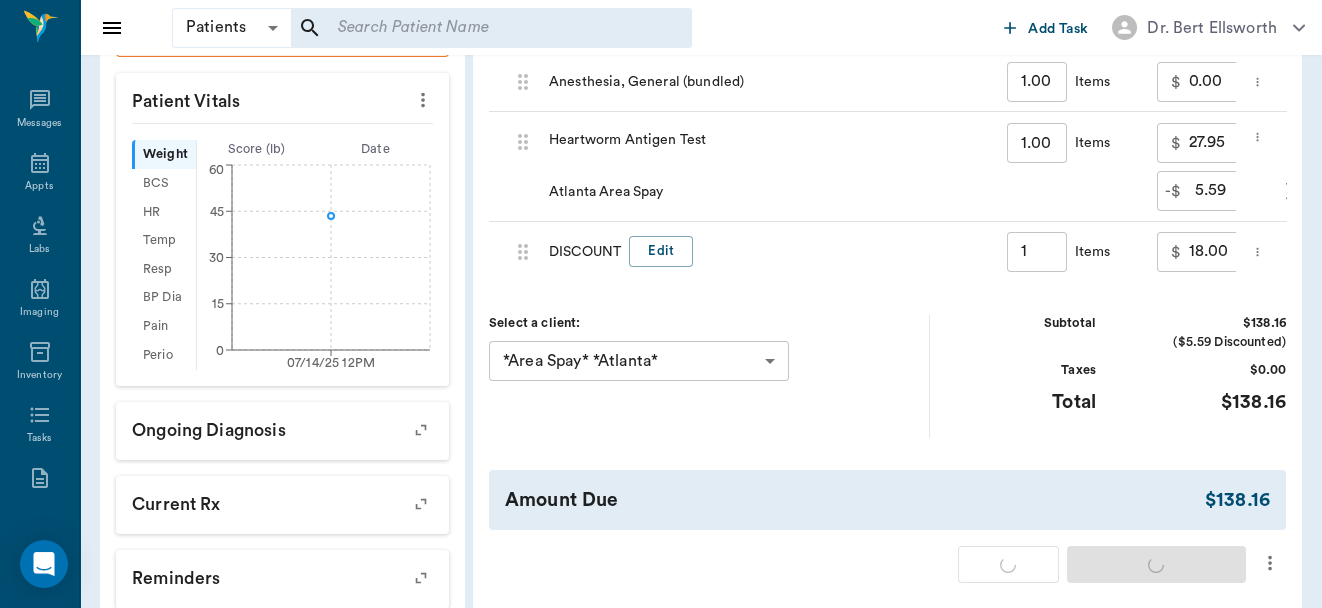 type on "1.00" 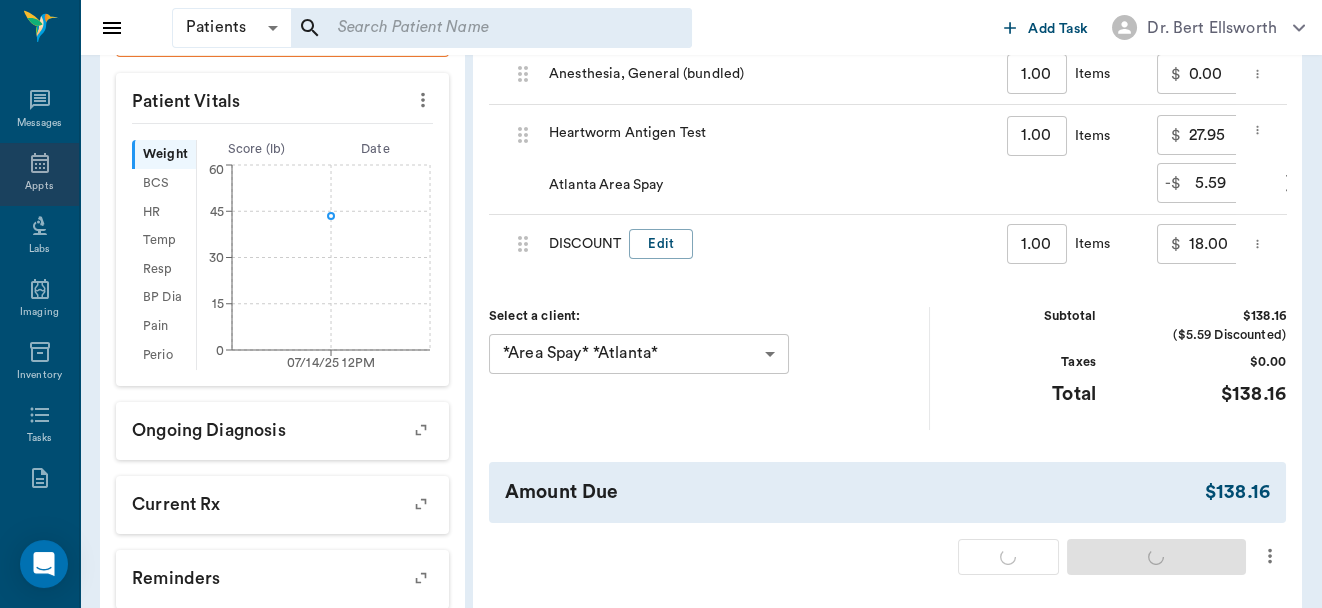 click 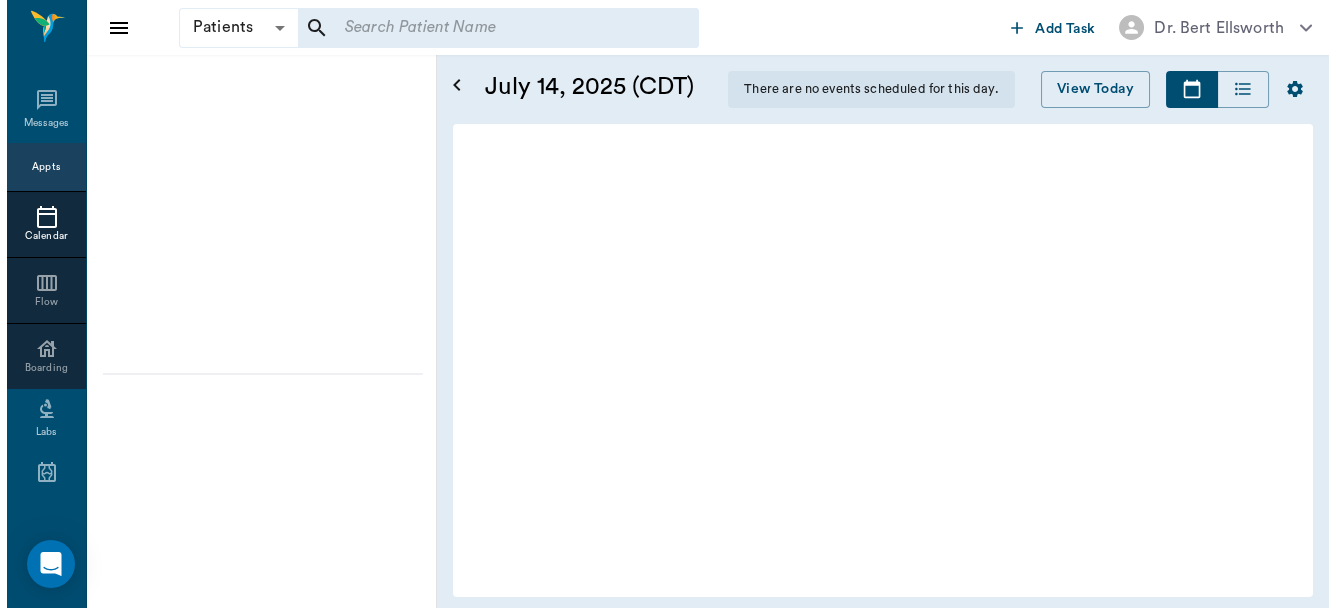 scroll, scrollTop: 0, scrollLeft: 0, axis: both 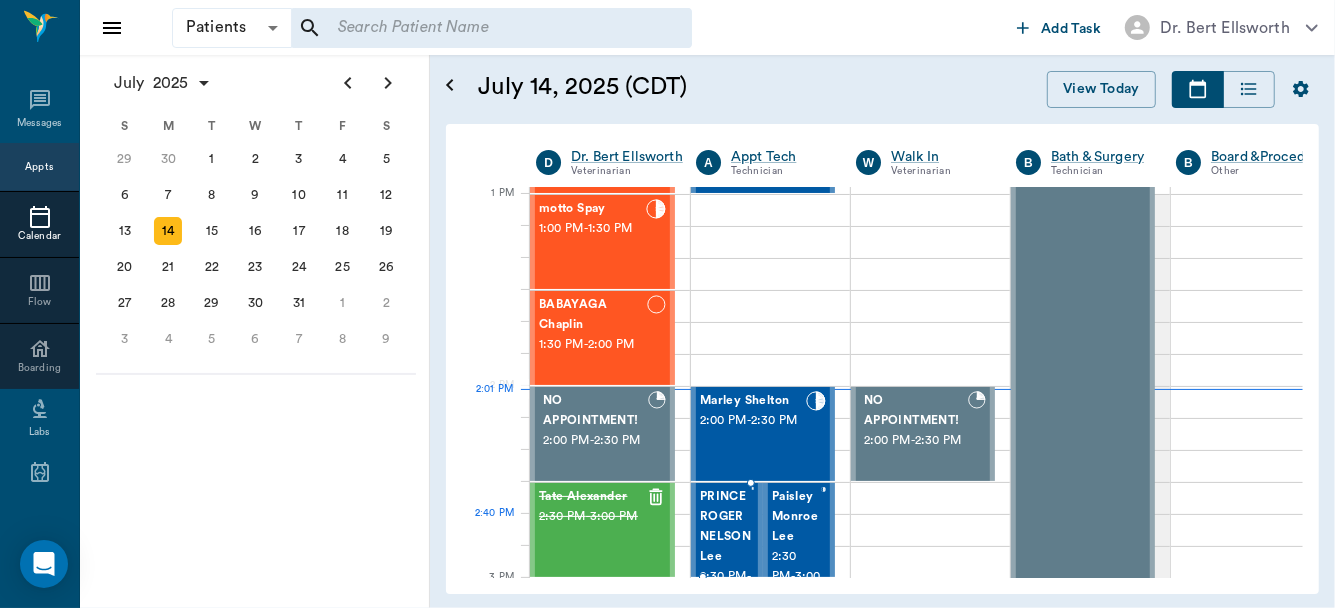click on "PRINCE ROGER NELSON Lee" at bounding box center [725, 527] 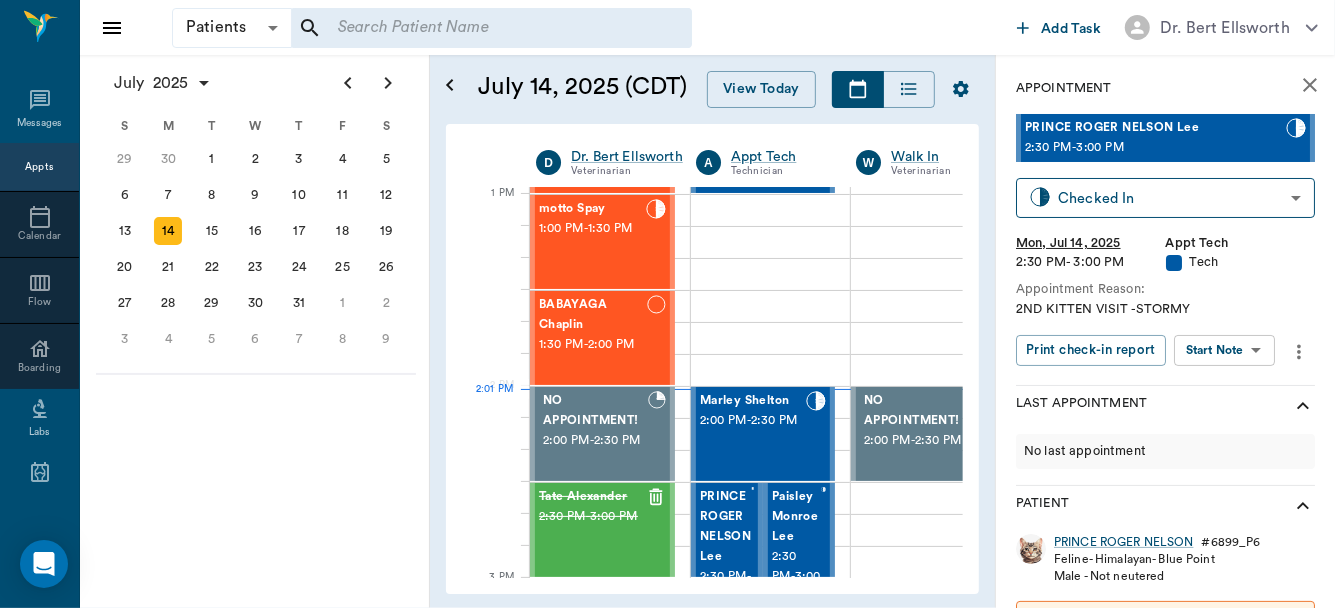 click on "Patients Patients ​ ​ Add Task Dr. Bert Ellsworth Nectar Messages Appts Calendar Flow Boarding Labs Imaging Inventory Tasks Forms Staff Reports Lookup Settings July 2025 S M T W T F S Jun 1 2 3 4 5 6 7 8 9 10 11 12 13 14 15 16 17 18 19 20 21 22 23 24 25 26 27 28 29 30 Jul 1 2 3 4 5 6 7 8 9 10 11 12 S M T W T F S 29 30 Jul 1 2 3 4 5 6 7 8 9 10 11 12 13 14 15 16 17 18 19 20 21 22 23 24 25 26 27 28 29 30 31 Aug 1 2 3 4 5 6 7 8 9 S M T W T F S 27 28 29 30 31 Aug 1 2 3 4 5 6 7 8 9 10 11 12 13 14 15 16 17 18 19 20 21 22 23 24 25 26 27 28 29 30 31 Sep 1 2 3 4 5 6 July 14, 2025 (CDT) View Today July 2025 Today 14 Mon Jul 2025 D Dr. Bert Ellsworth Veterinarian A Appt Tech Technician W Walk In Veterinarian B Bath & Surgery Technician B Board &Procedures Other D Dr. Kindall Jones Veterinarian 8 AM 9 AM 10 AM 11 AM 12 PM 1 PM 2 PM 3 PM 4 PM 5 PM 6 PM 7 PM 8 PM 2:01 PM 2:10 PM Aura POINT 8:00 AM  -  8:30 AM DAISY MAE Robinson 8:30 AM  -  9:00 AM Sadie McCall 8:30 AM  -  9:00 AM NO APPOINTMENT! EMERGENCY ONLY! 9:00 AM" at bounding box center [667, 304] 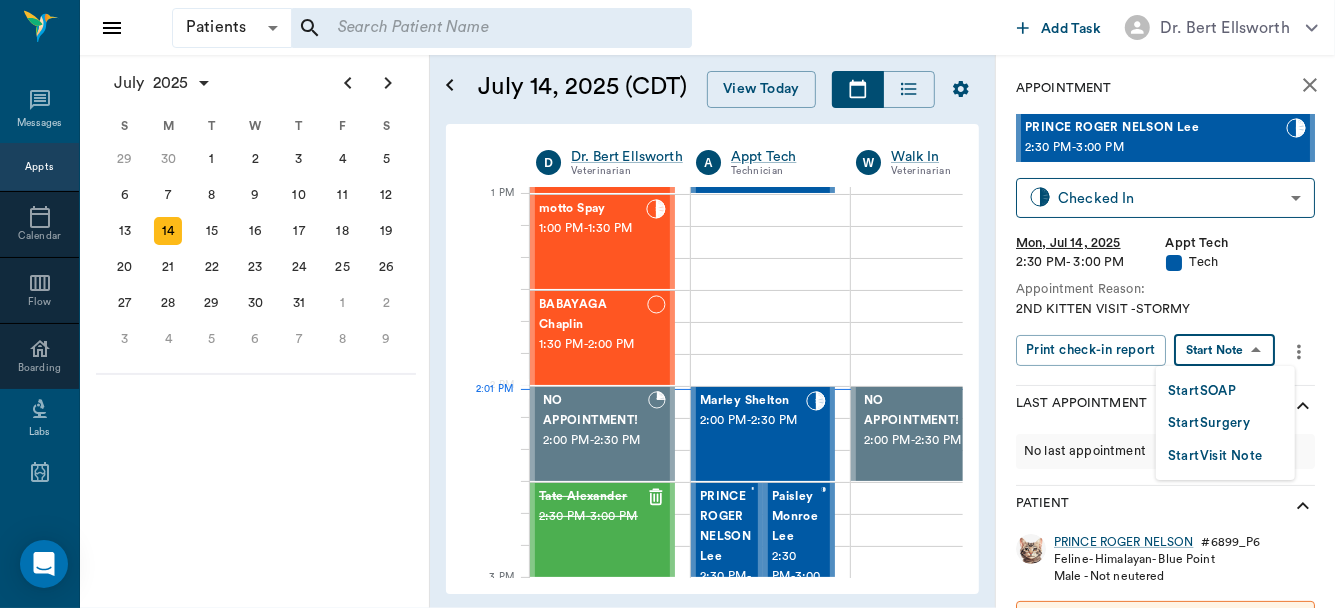 click on "Start  SOAP" at bounding box center (1202, 391) 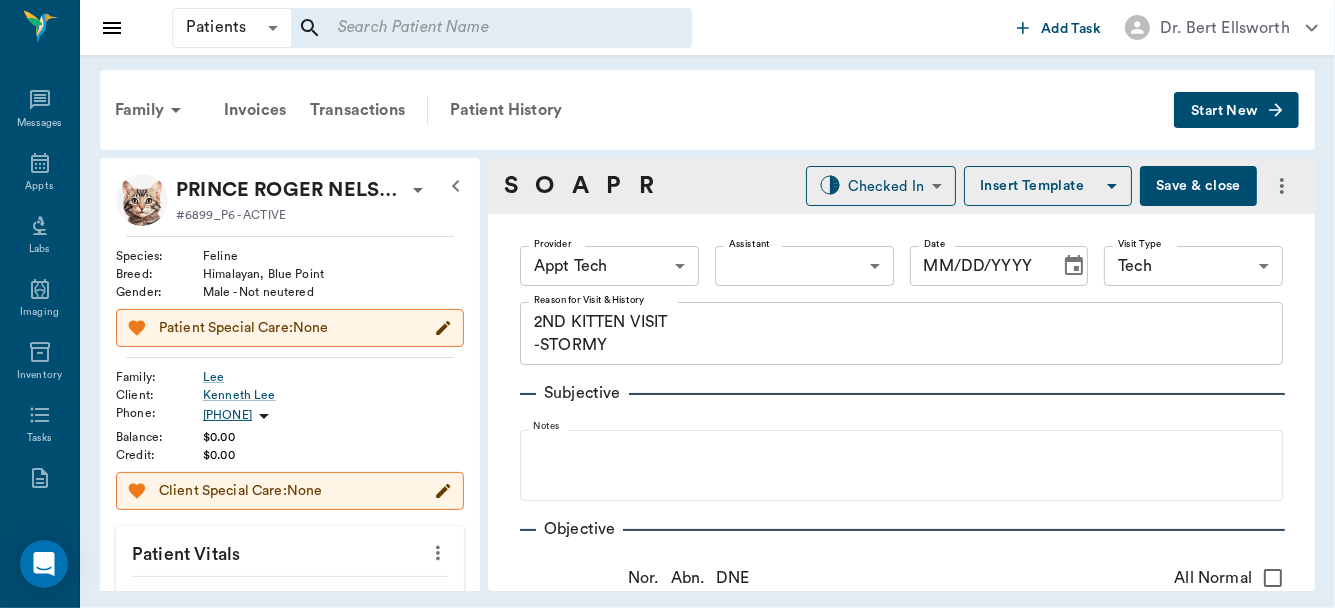 type on "63ec2f075fda476ae8351a4c" 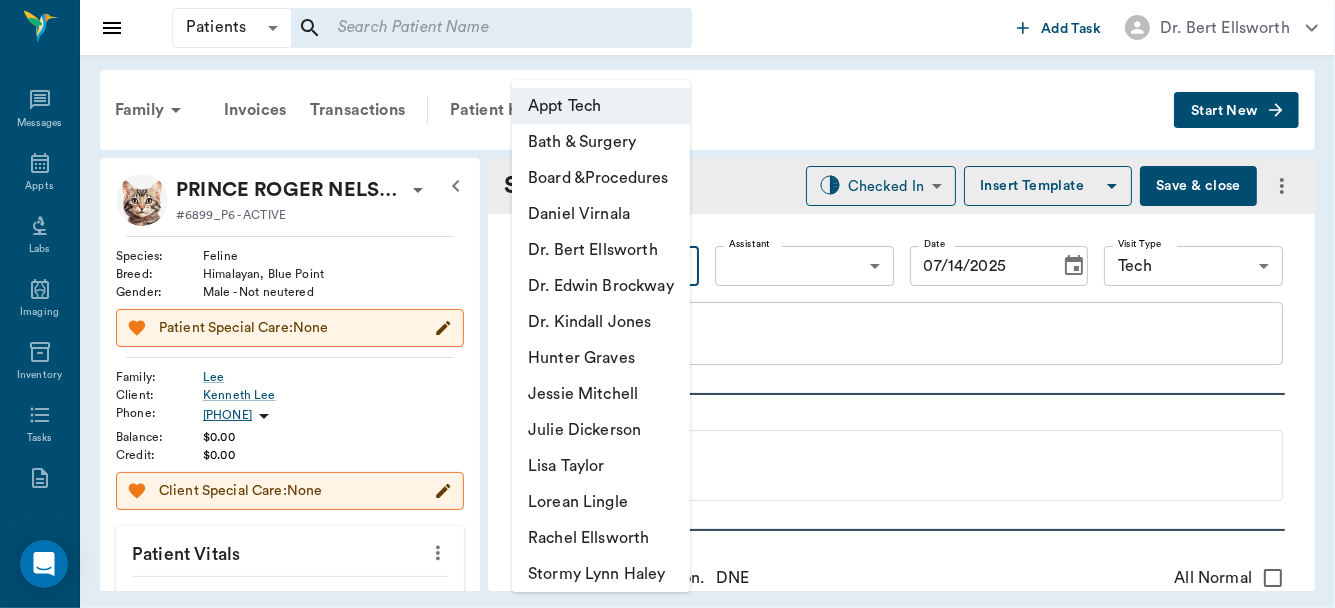 click on "Patients Patients ​ ​ Add Task Dr. Bert Ellsworth Nectar Messages Appts Labs Imaging Inventory Tasks Forms Staff Reports Lookup Settings Family Invoices Transactions Patient History Start New PRINCE ROGER NELSON Lee #6899_P6    -    ACTIVE   Species : Feline Breed : Himalayan, Blue Point Gender : Male - Not neutered Patient Special Care:  None Family : Lee Client : Kenneth Lee Phone : [PHONE] Balance : $0.00 Credit : $0.00 Client Special Care:  None Patient Vitals Weight BCS HR Temp Resp BP Dia Pain Perio Score ( lb ) Date Ongoing diagnosis Current Rx Reminders Upcoming appointments Tech 07/14/25 Schedule Appointment S O A P R Checked In CHECKED_IN ​ Insert Template  Save& close Provider Appt Tech 63ec2f075fda476ae8351a4c Provider Assistant ​ Assistant Date 07/14/2025 Date Visit Type Tech 65d2be4f46e3a538d89b8c1a Visit Type Reason for Visit & History 2ND KITTEN VISIT
-STORMY x Reason for Visit & History Subjective Notes Objective Nor. Abn. DNE All Normal Skin/ Coat x Eyes x Ears x Nose x x" at bounding box center (667, 304) 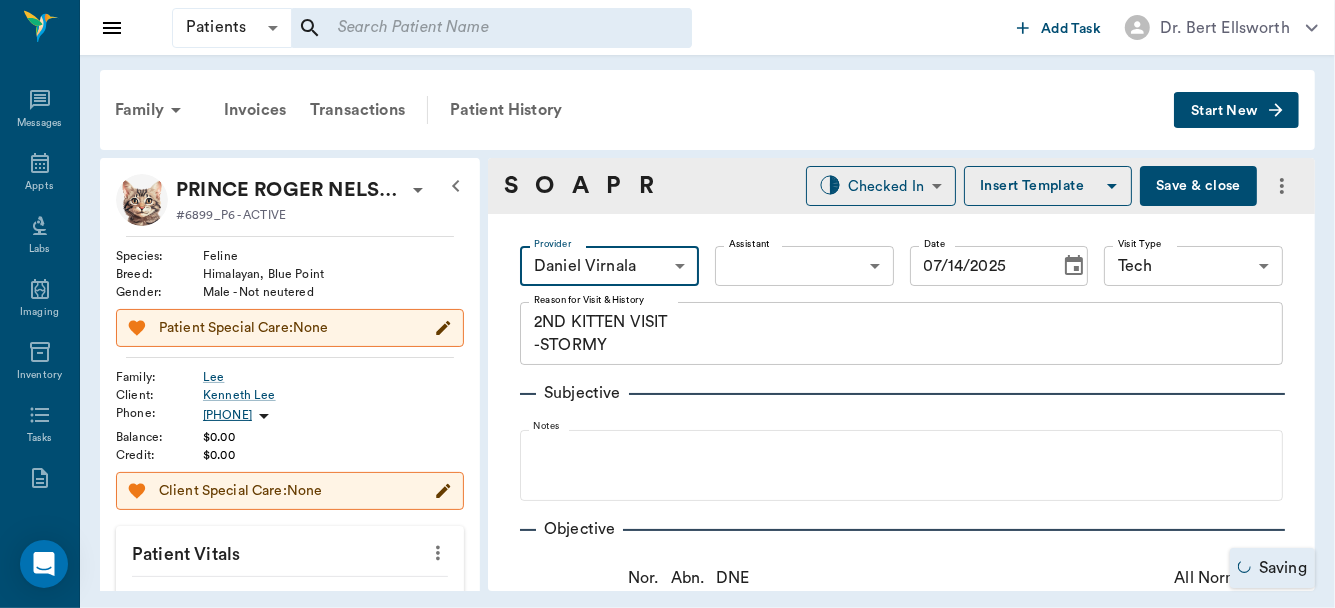 click 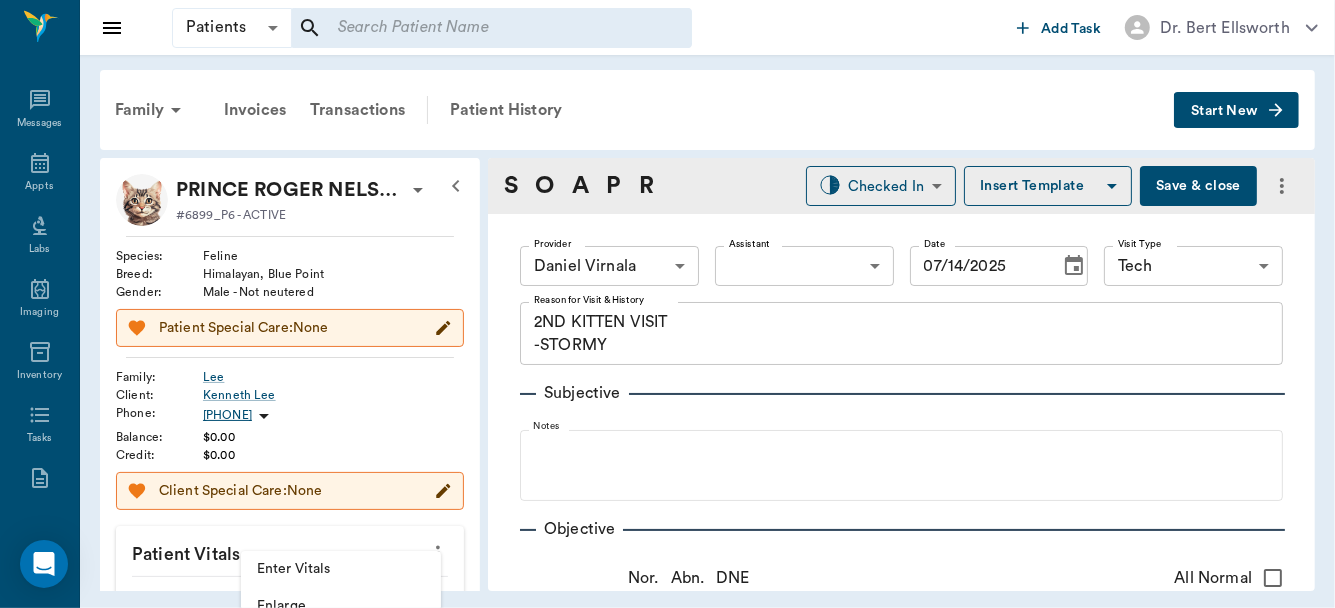 click on "Enter Vitals" at bounding box center [341, 569] 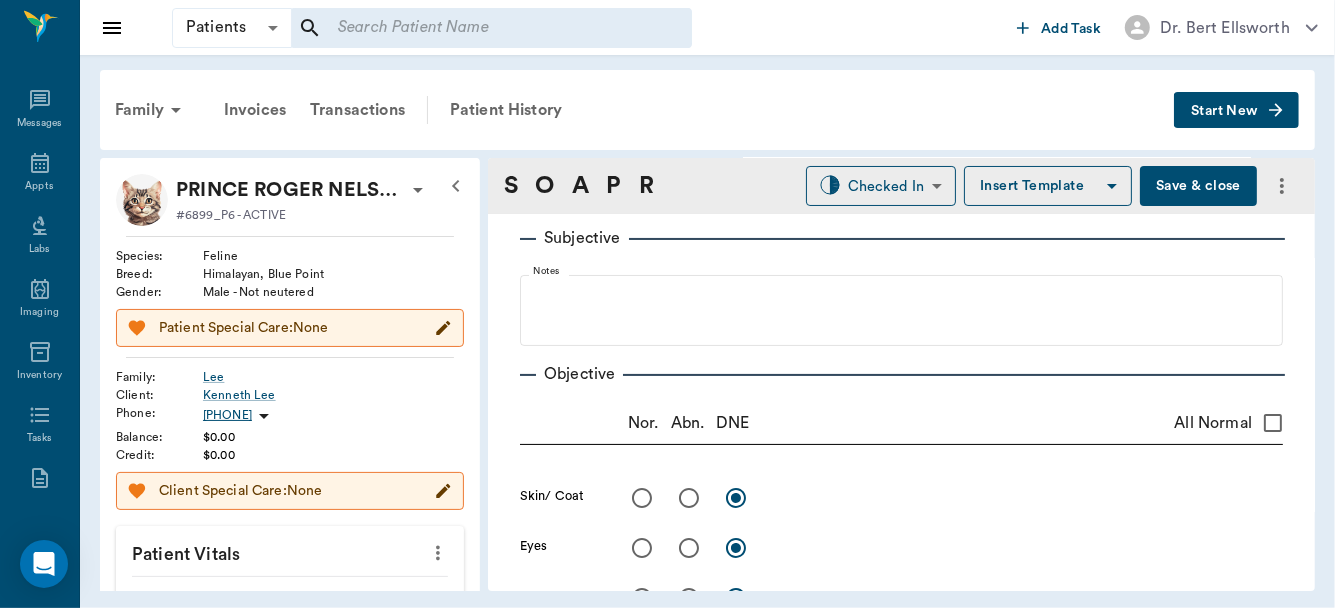 scroll, scrollTop: 181, scrollLeft: 0, axis: vertical 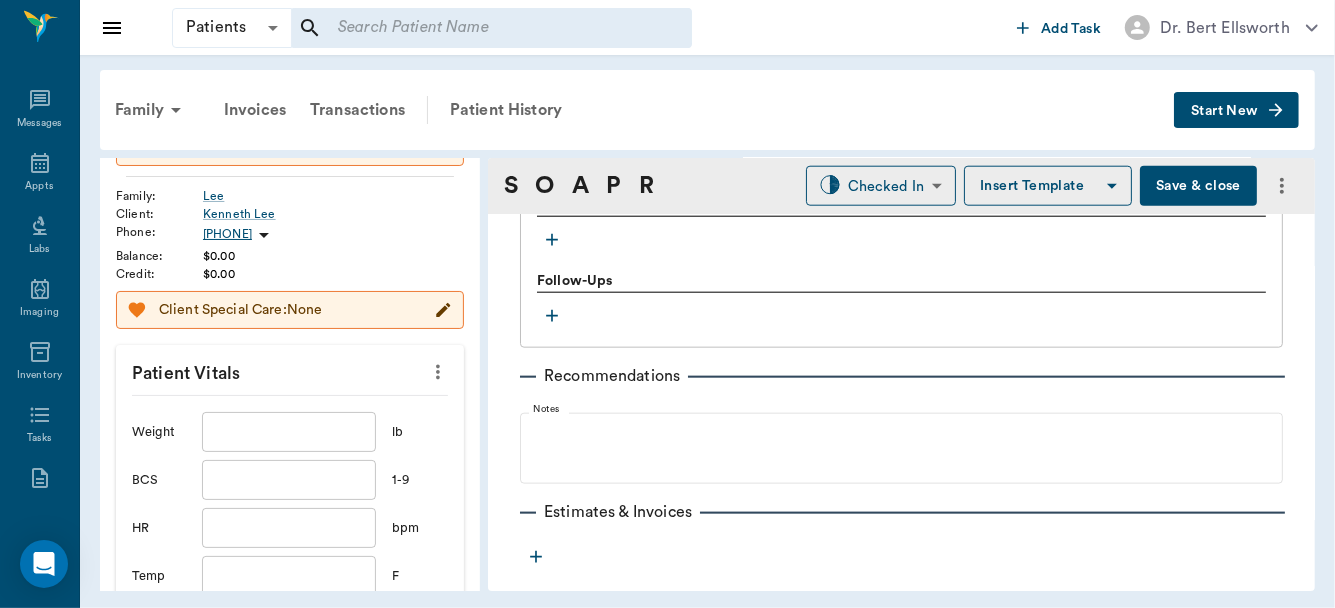 click at bounding box center (289, 432) 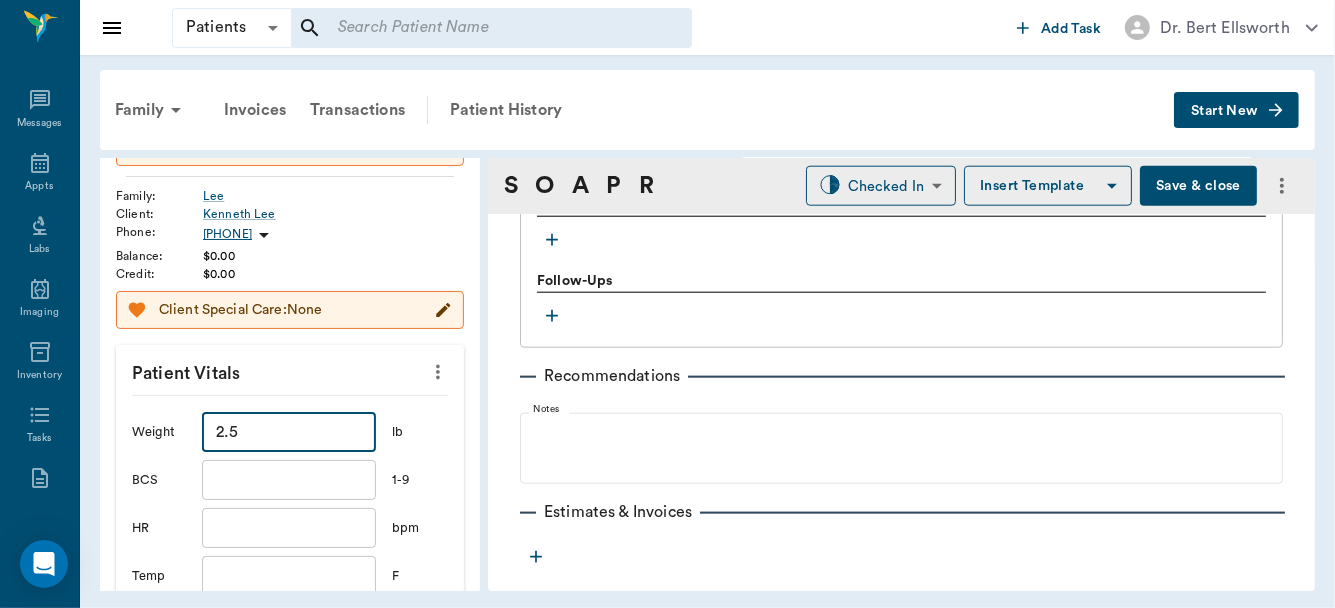 type on "2.5" 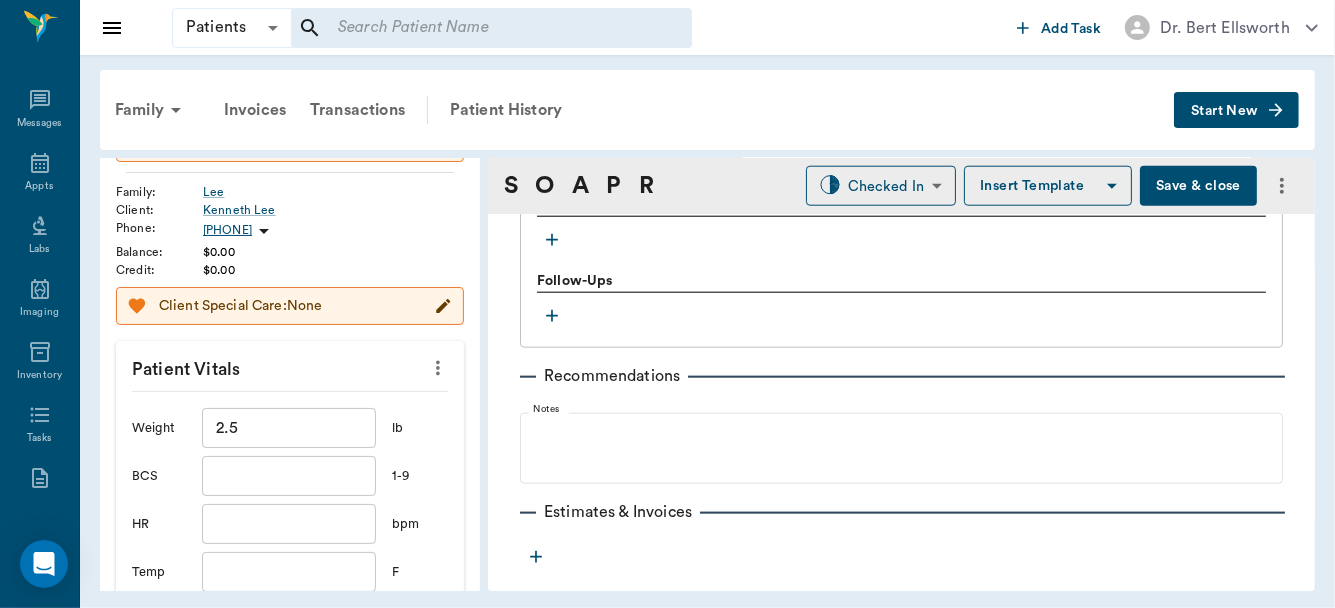 scroll, scrollTop: 429, scrollLeft: 0, axis: vertical 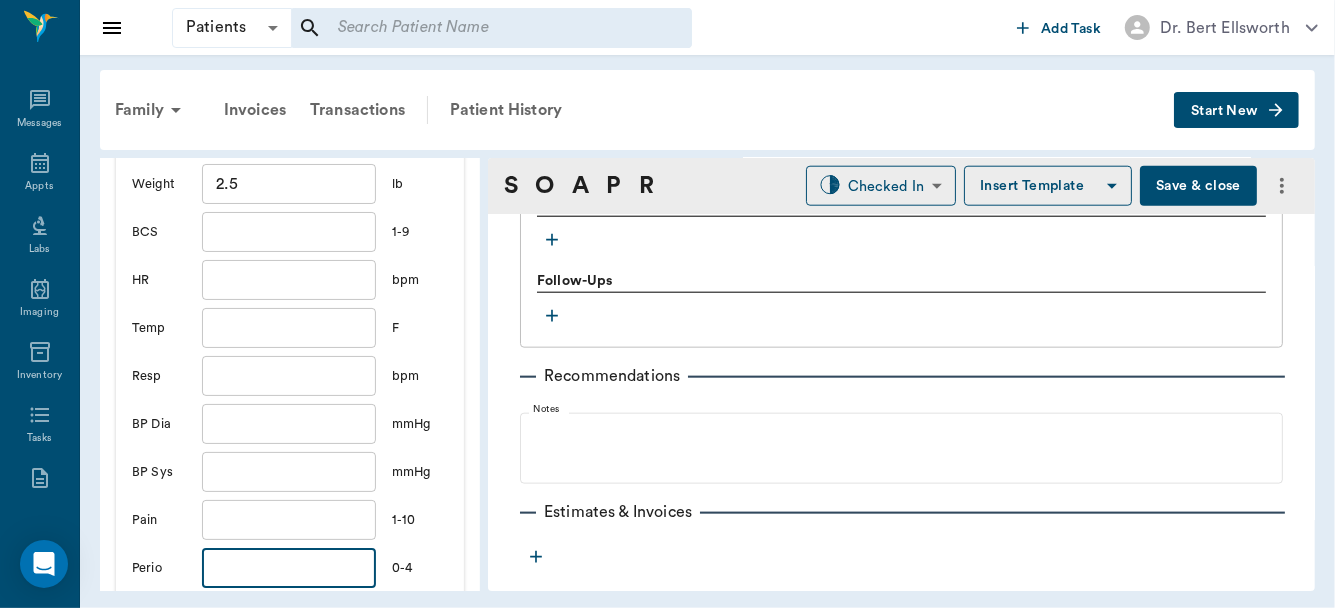 type 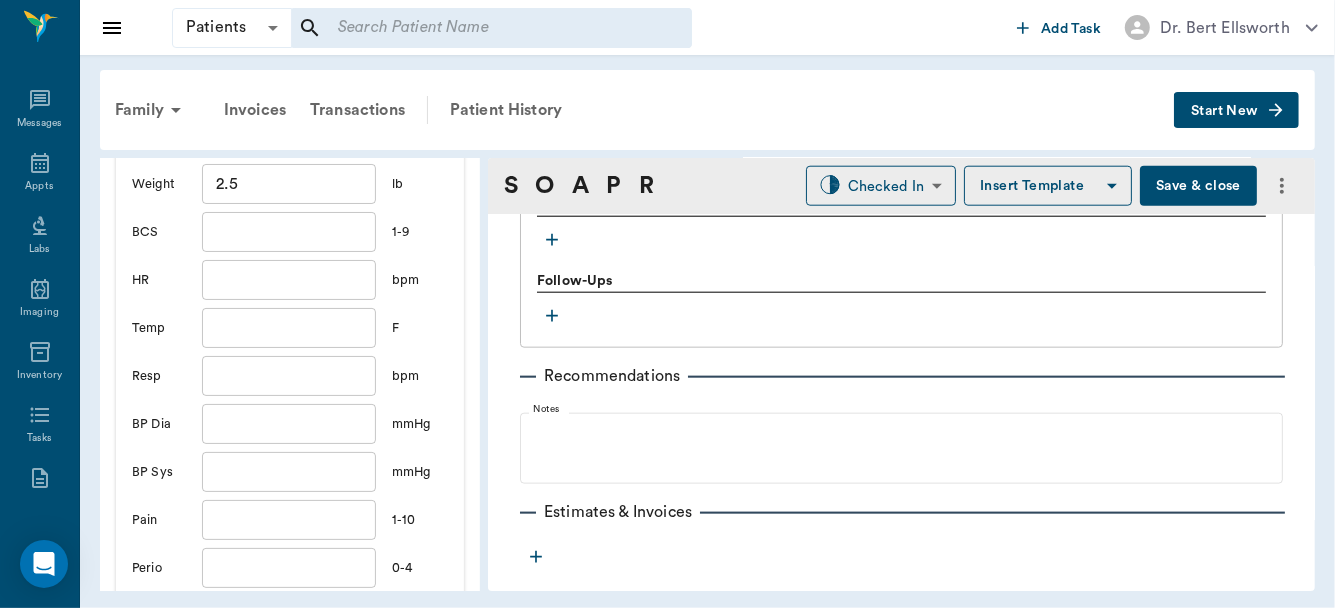 scroll, scrollTop: 667, scrollLeft: 0, axis: vertical 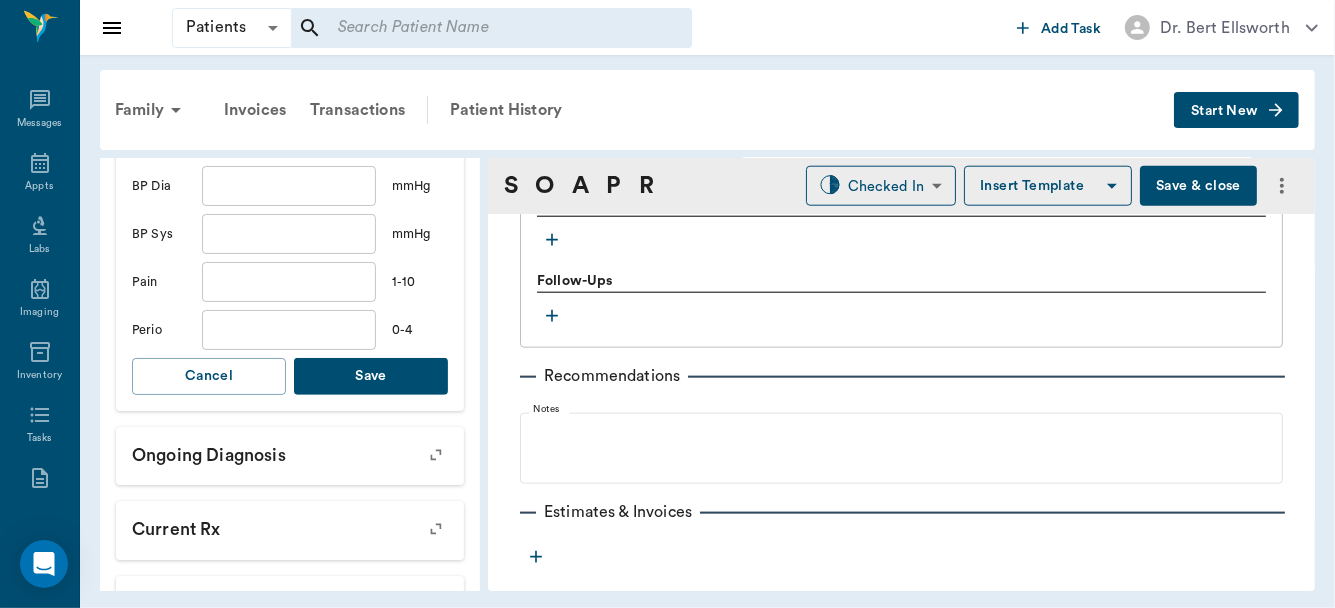 type 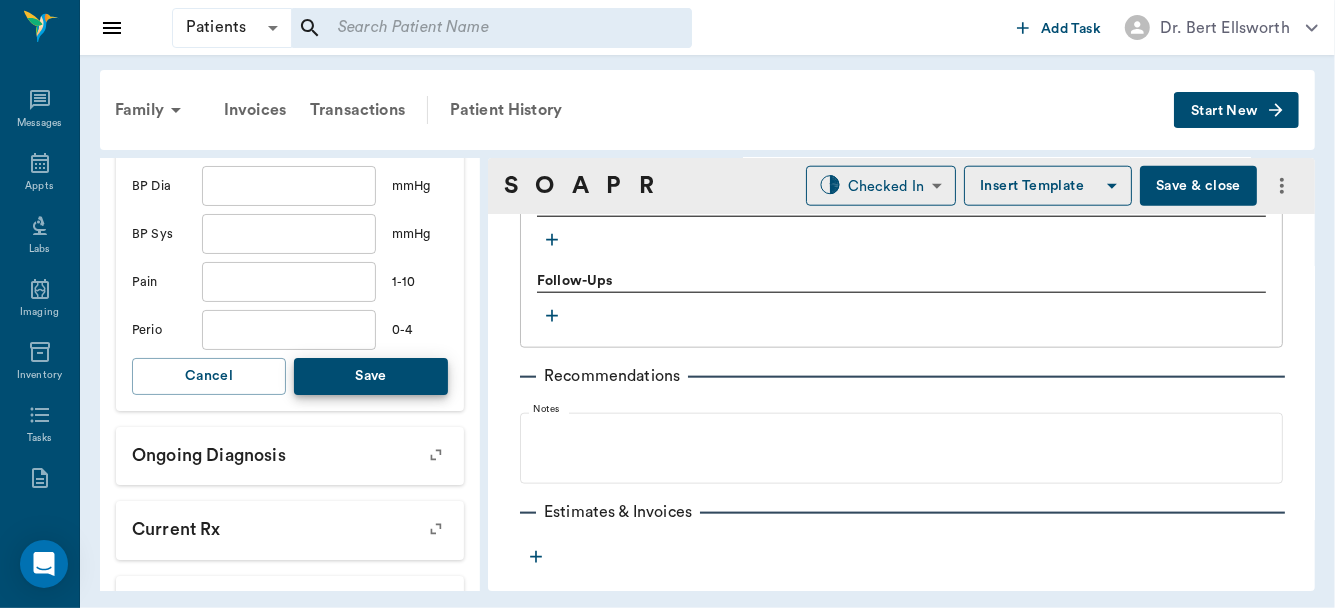 click on "Save" at bounding box center [371, 376] 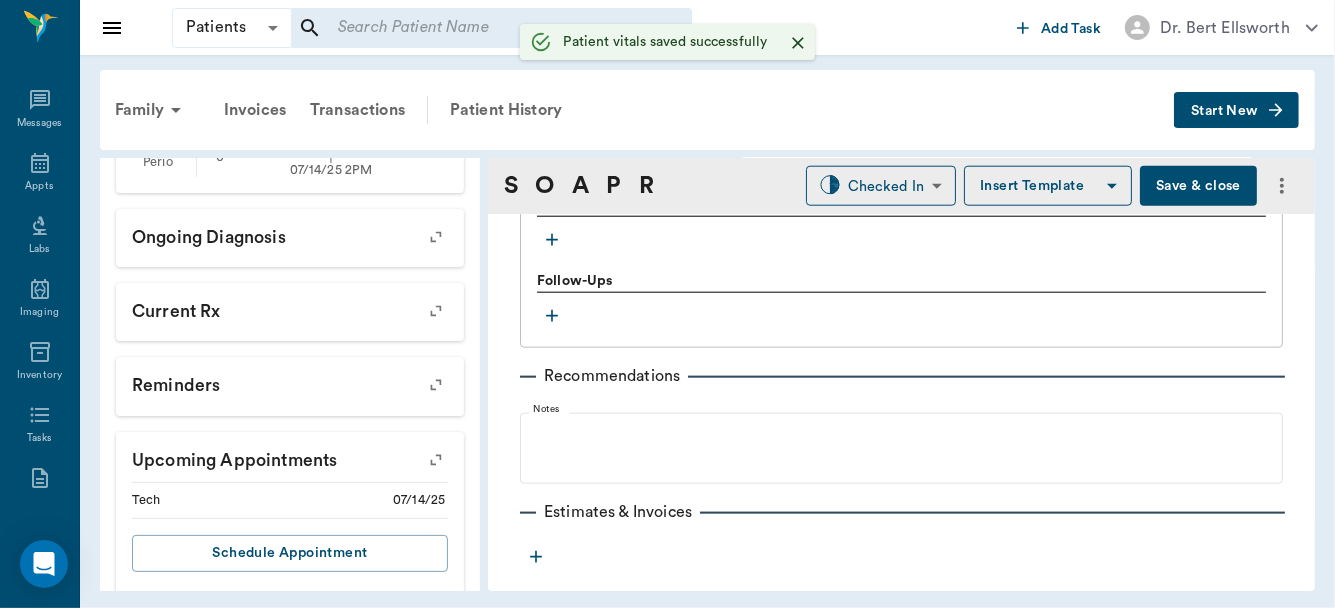 scroll, scrollTop: 683, scrollLeft: 0, axis: vertical 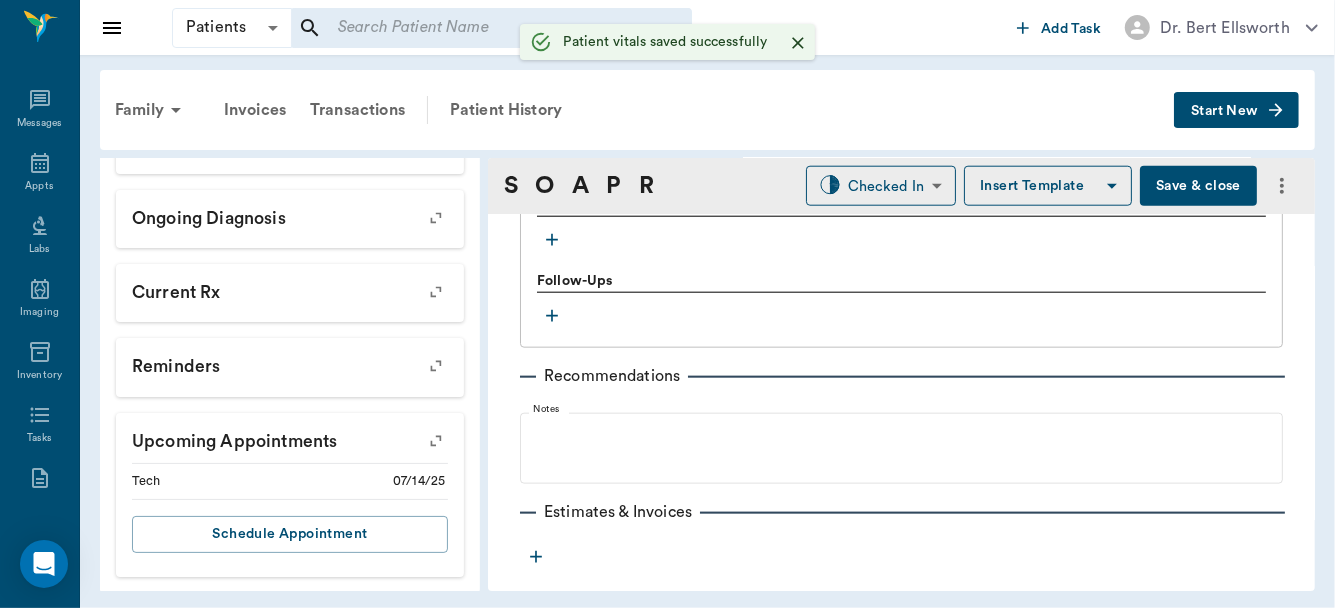 click 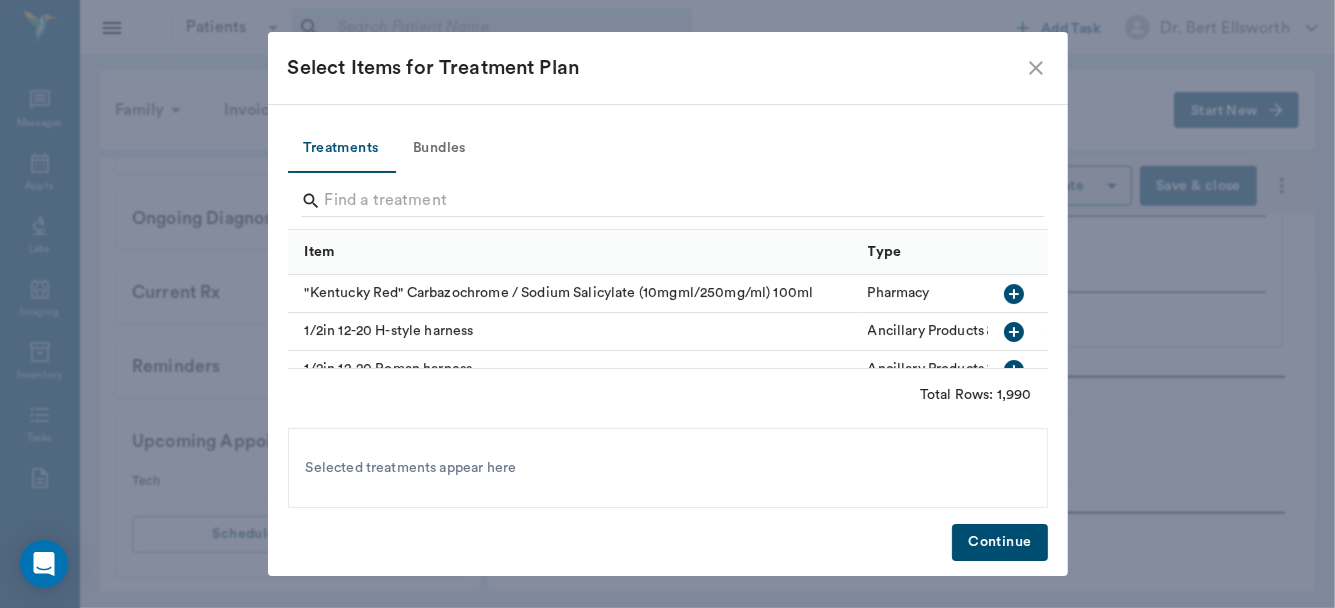 click on "Bundles" at bounding box center (440, 149) 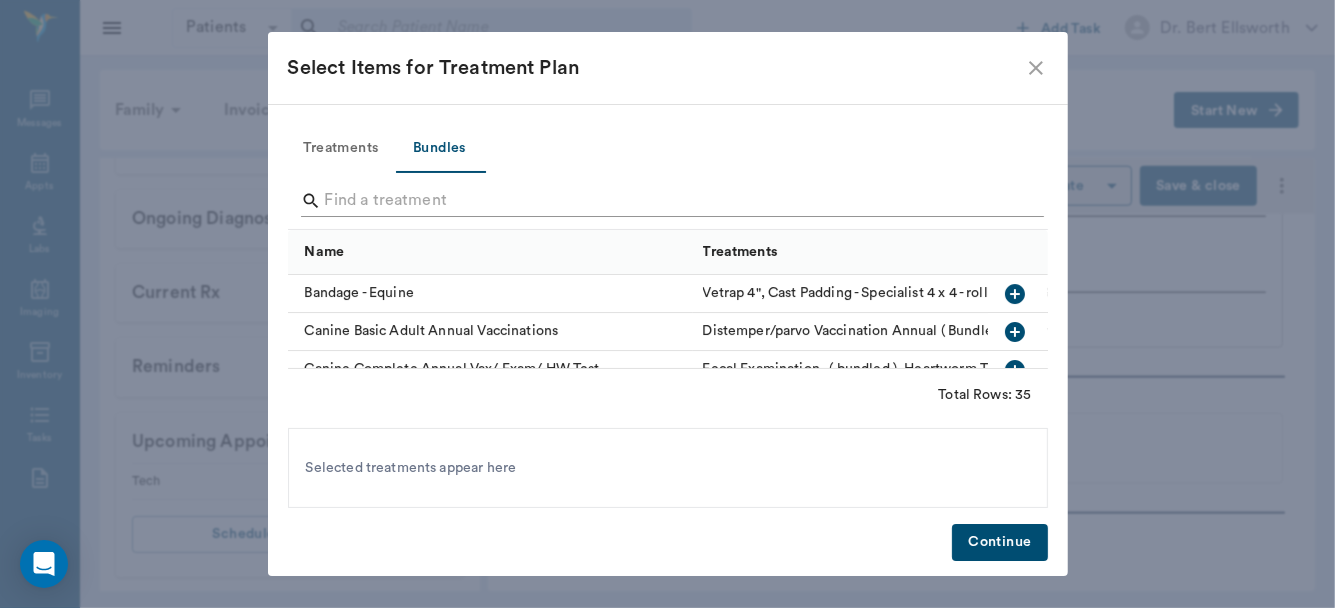 click at bounding box center [669, 201] 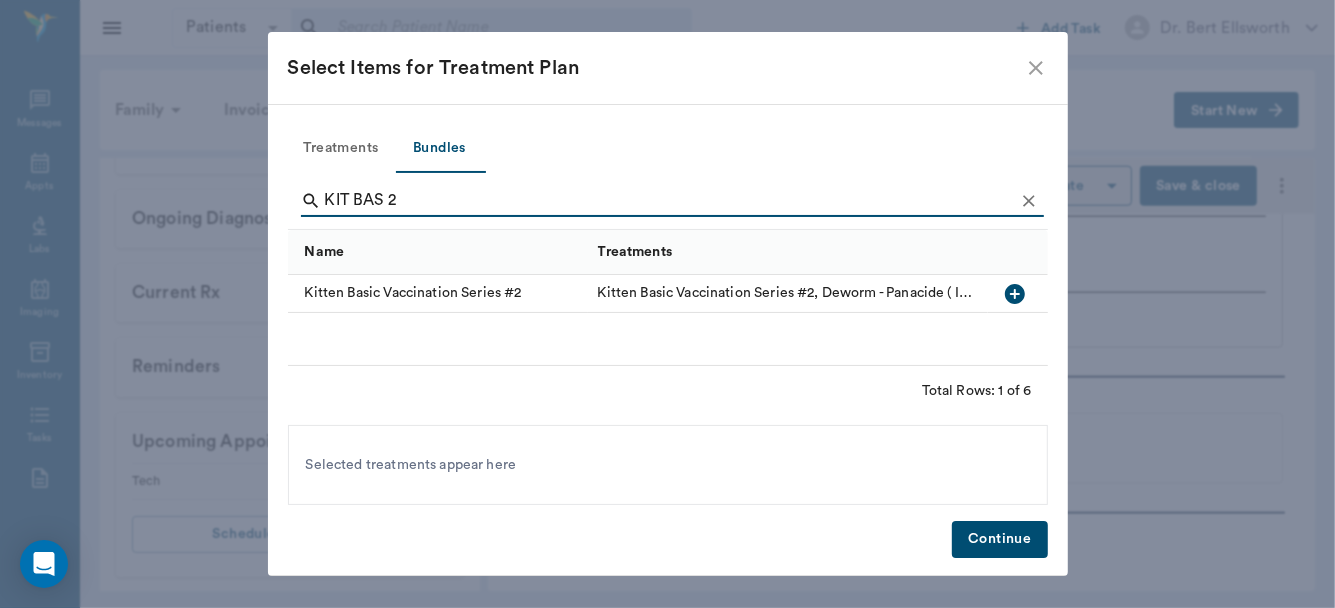 type on "KIT BAS 2" 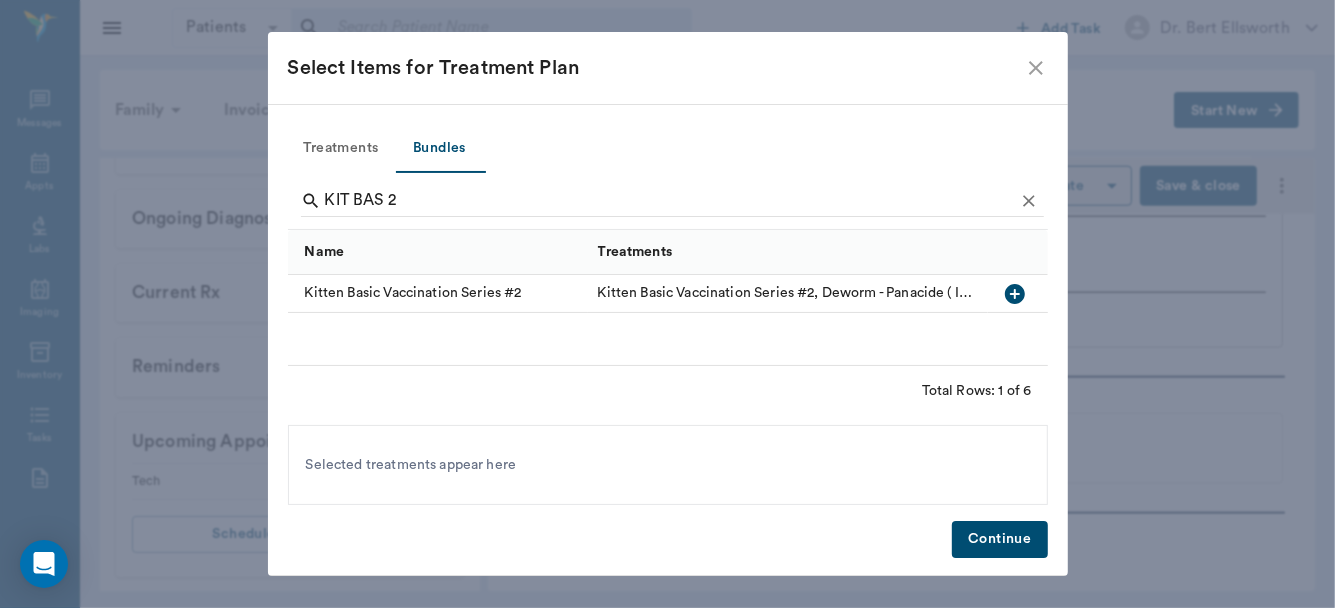 click 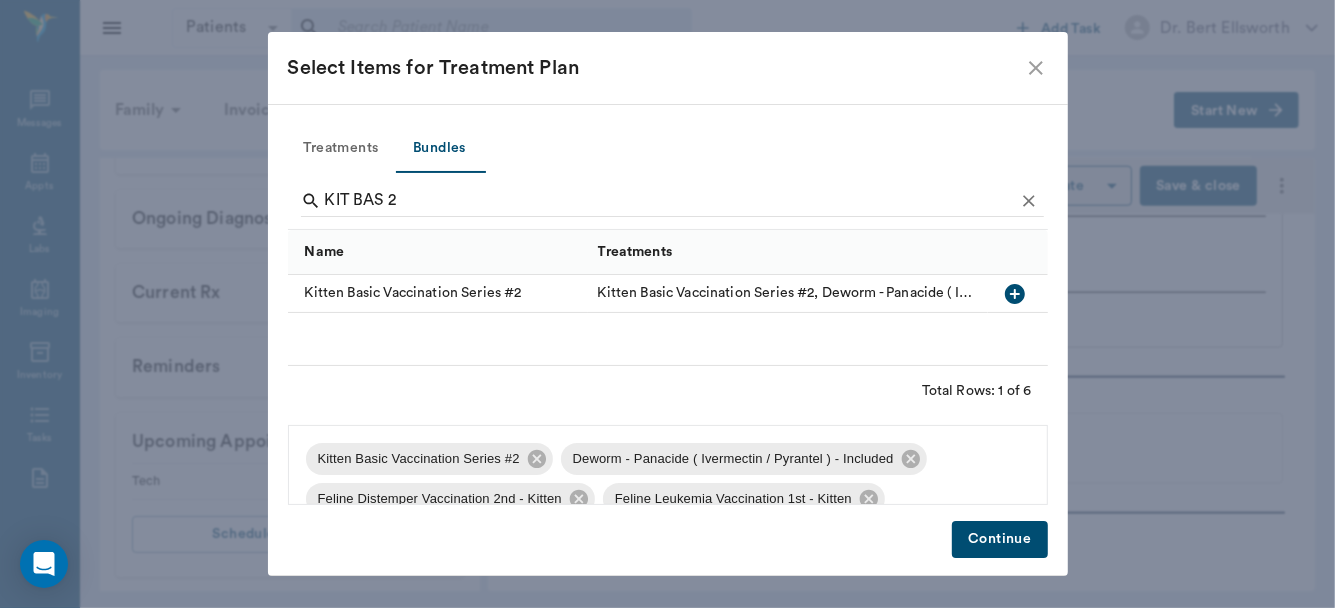 click on "Continue" at bounding box center [999, 539] 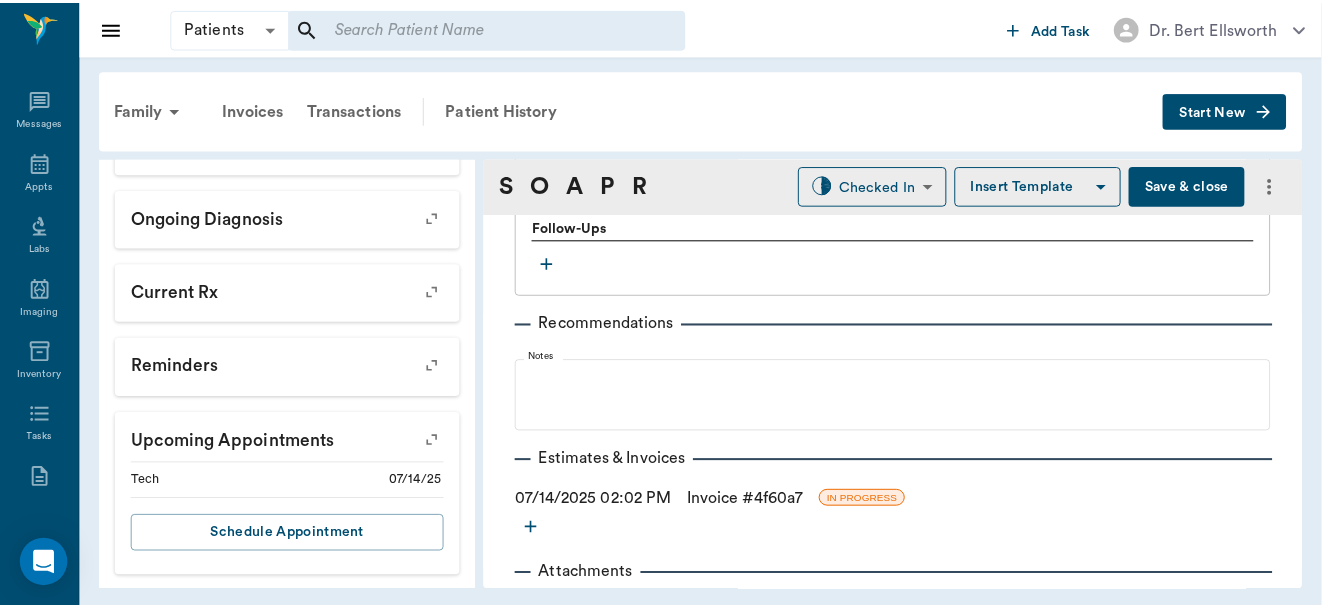 scroll, scrollTop: 1940, scrollLeft: 0, axis: vertical 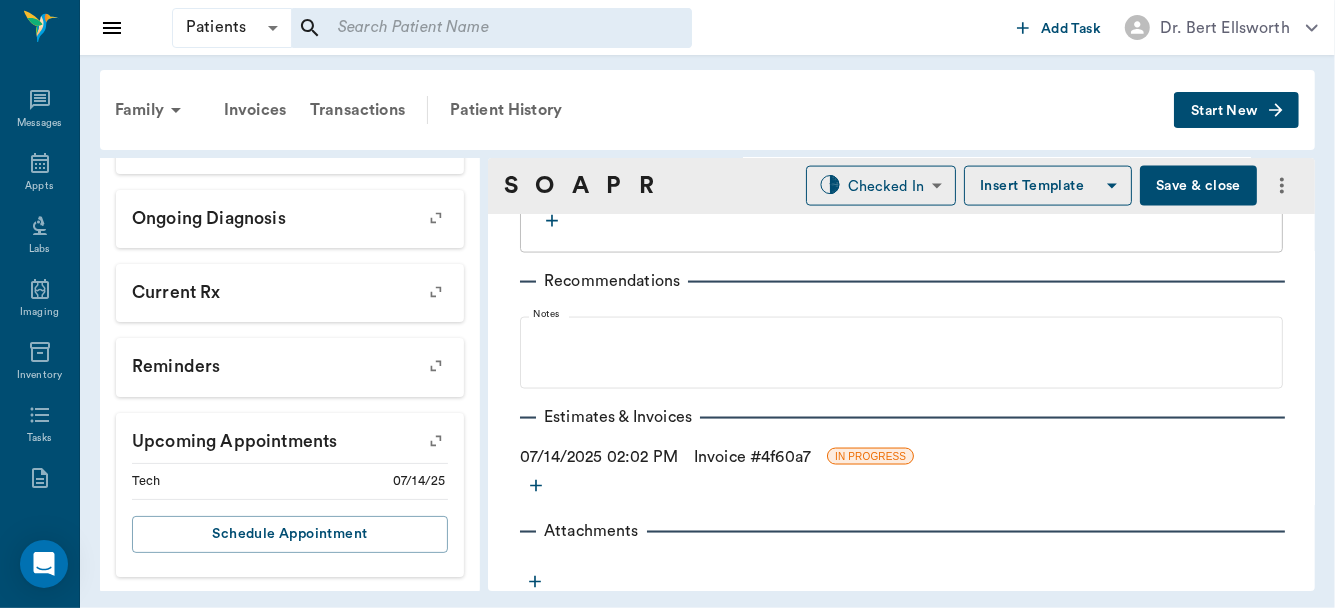 click on "Invoice # 4f60a7" at bounding box center [752, 457] 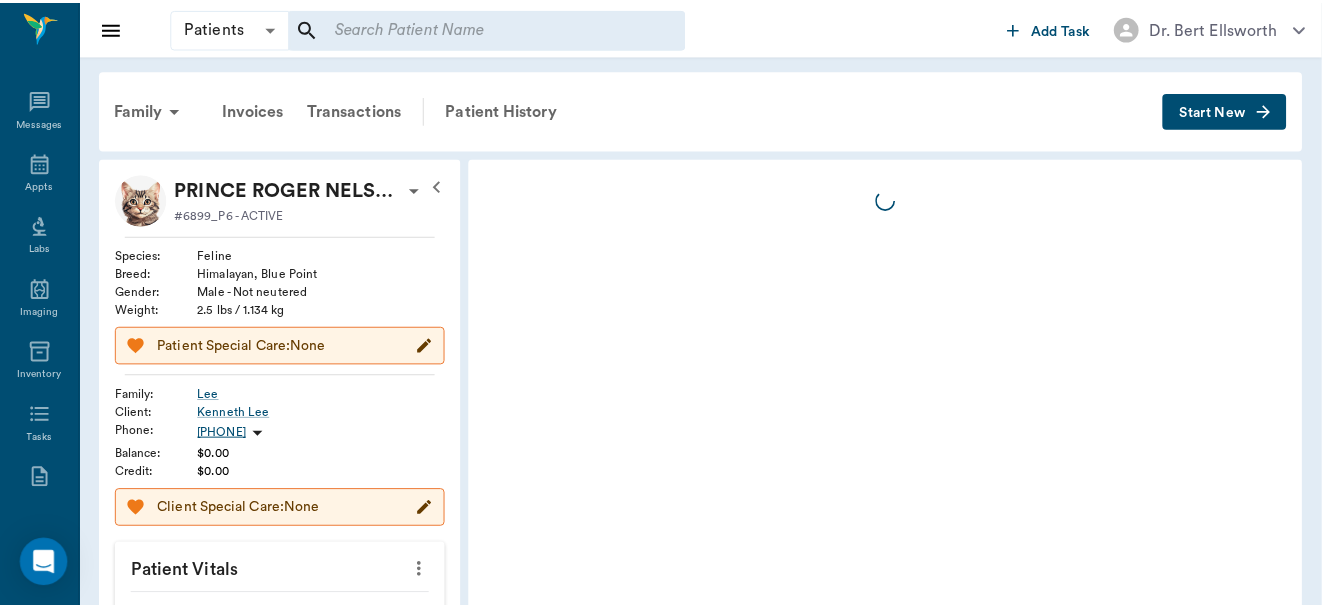 scroll, scrollTop: 0, scrollLeft: 0, axis: both 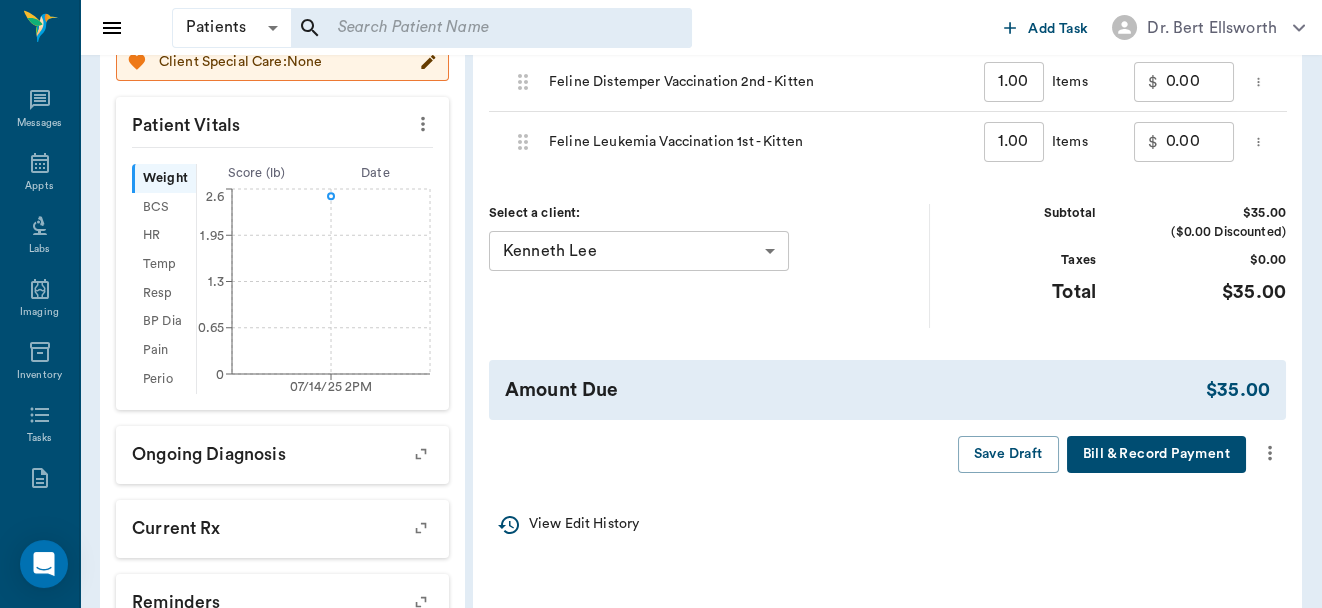 click 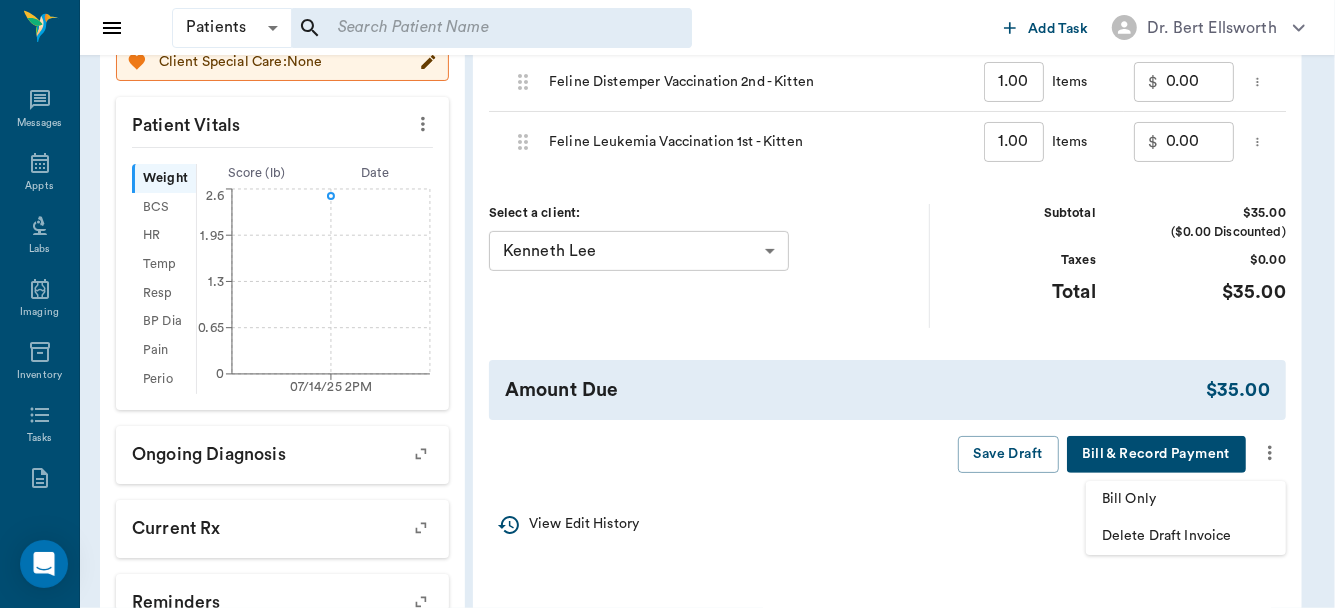 click on "Bill Only" at bounding box center [1186, 499] 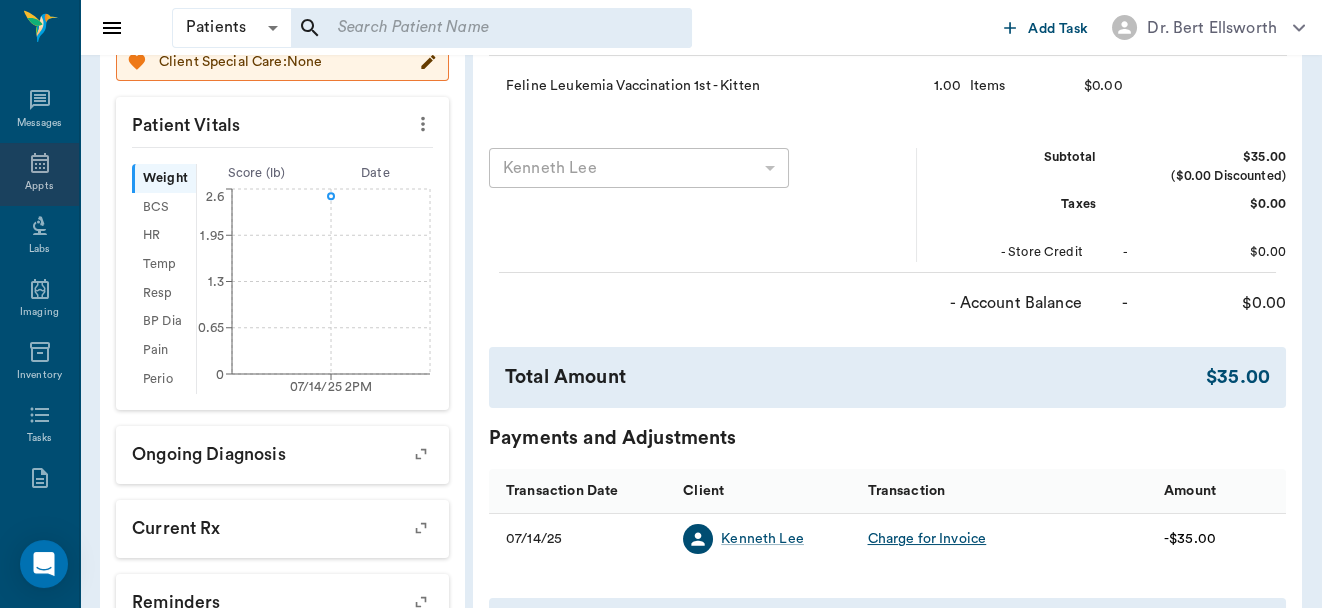 click 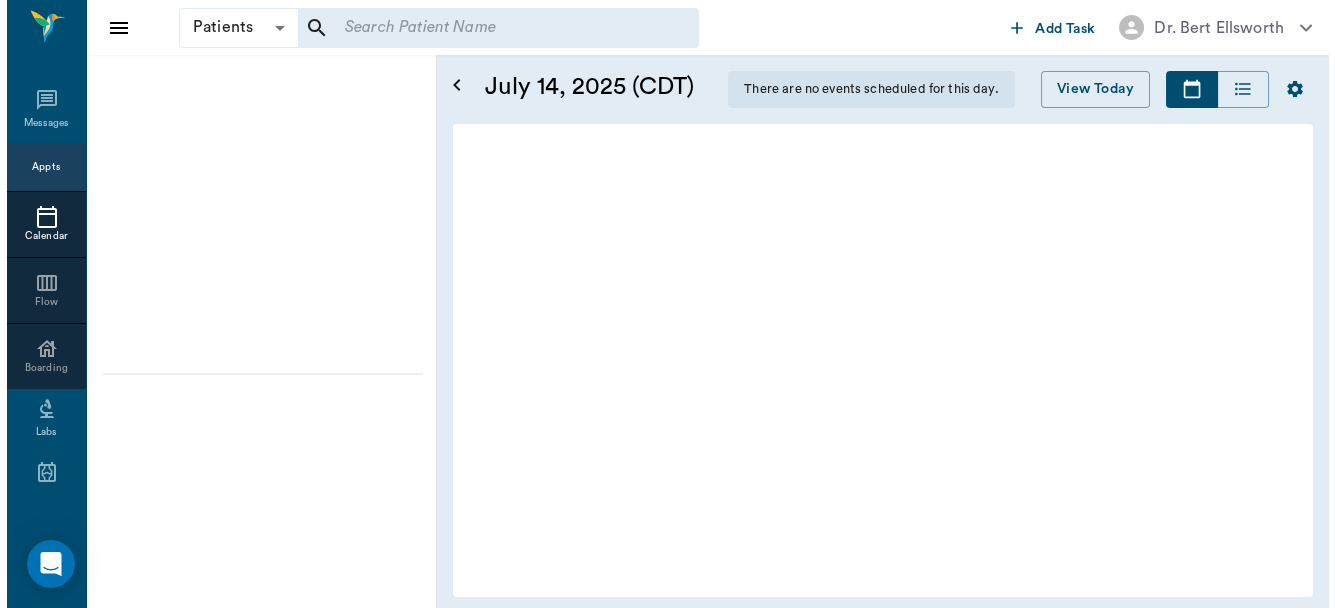 scroll, scrollTop: 0, scrollLeft: 0, axis: both 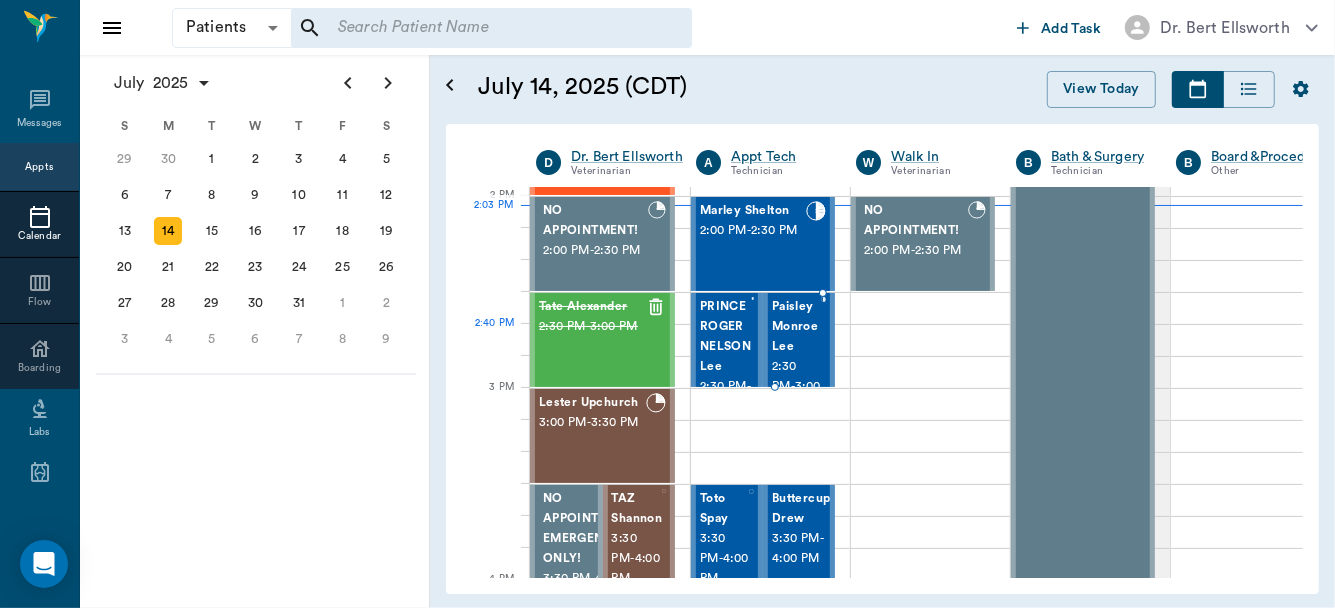 click on "Paisley Monroe Lee" at bounding box center (796, 327) 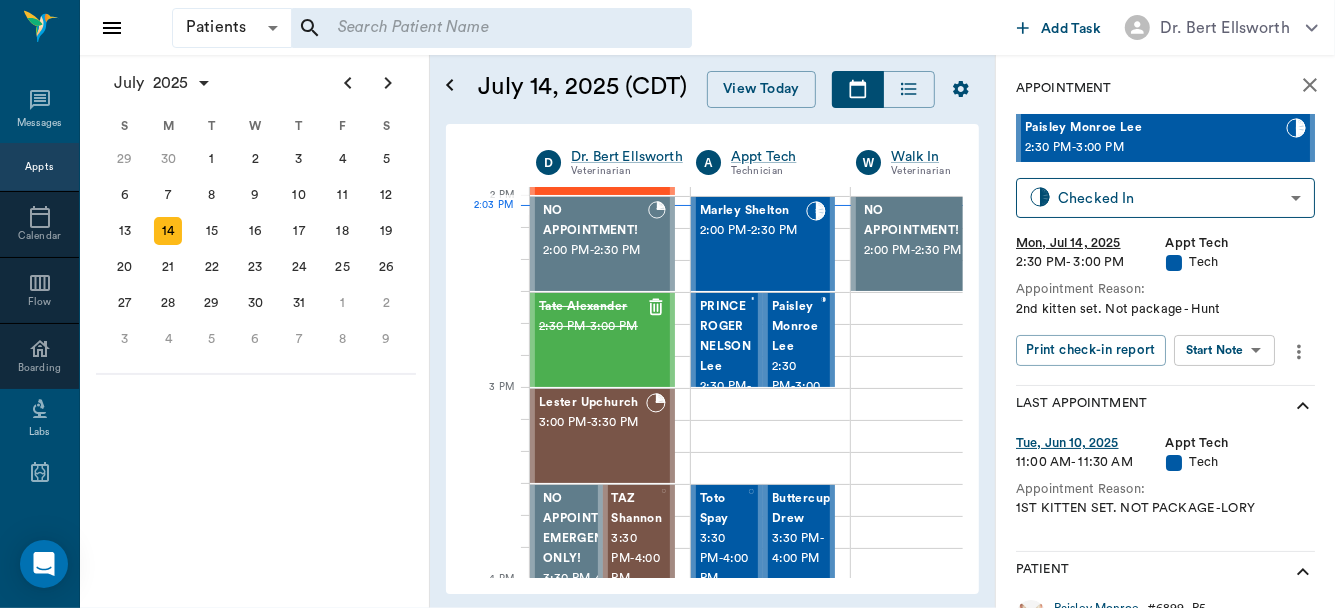 click on "Patients Patients ​ ​ Add Task Dr. Bert Ellsworth Nectar Messages Appts Calendar Flow Boarding Labs Imaging Inventory Tasks Forms Staff Reports Lookup Settings July 2025 S M T W T F S Jun 1 2 3 4 5 6 7 8 9 10 11 12 13 14 15 16 17 18 19 20 21 22 23 24 25 26 27 28 29 30 Jul 1 2 3 4 5 6 7 8 9 10 11 12 S M T W T F S 29 30 Jul 1 2 3 4 5 6 7 8 9 10 11 12 13 14 15 16 17 18 19 20 21 22 23 24 25 26 27 28 29 30 31 Aug 1 2 3 4 5 6 7 8 9 S M T W T F S 27 28 29 30 31 Aug 1 2 3 4 5 6 7 8 9 10 11 12 13 14 15 16 17 18 19 20 21 22 23 24 25 26 27 28 29 30 31 Sep 1 2 3 4 5 6 July 14, 2025 (CDT) View Today July 2025 Today 14 Mon Jul 2025 D Dr. Bert Ellsworth Veterinarian A Appt Tech Technician W Walk In Veterinarian B Bath & Surgery Technician B Board &Procedures Other D Dr. Kindall Jones Veterinarian 8 AM 9 AM 10 AM 11 AM 12 PM 1 PM 2 PM 3 PM 4 PM 5 PM 6 PM 7 PM 8 PM 2:03 PM 2:10 PM Aura POINT 8:00 AM  -  8:30 AM DAISY MAE Robinson 8:30 AM  -  9:00 AM Sadie McCall 8:30 AM  -  9:00 AM NO APPOINTMENT! EMERGENCY ONLY! 9:00 AM" at bounding box center [667, 304] 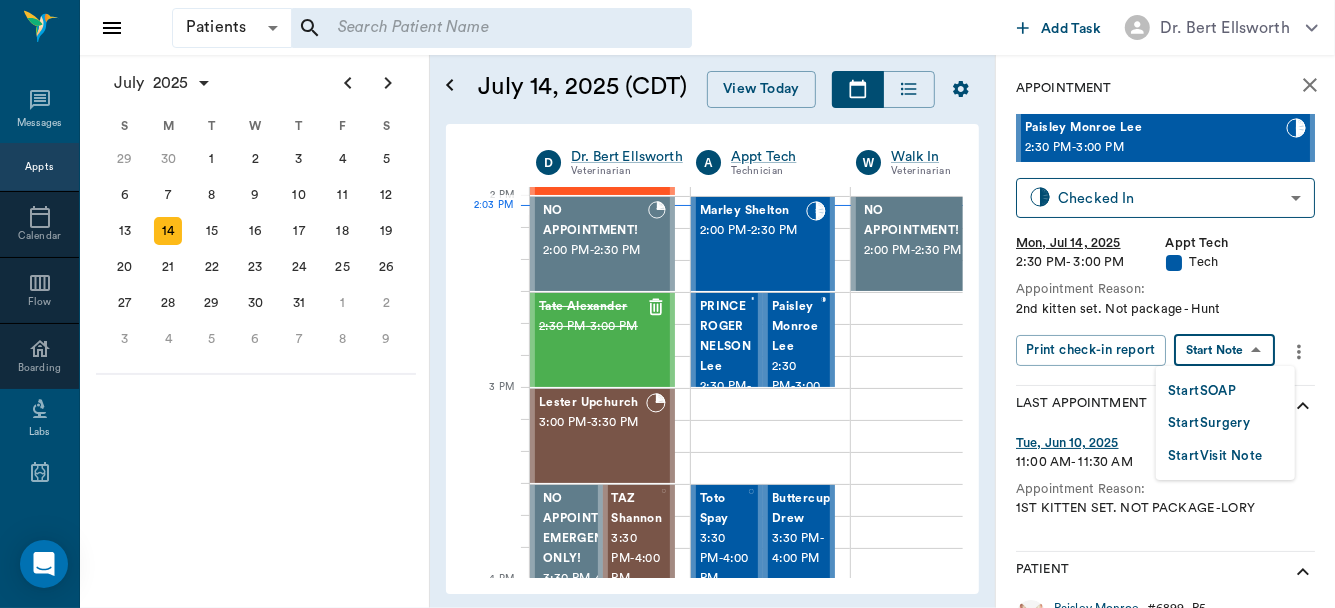 click on "Start  SOAP" at bounding box center [1202, 391] 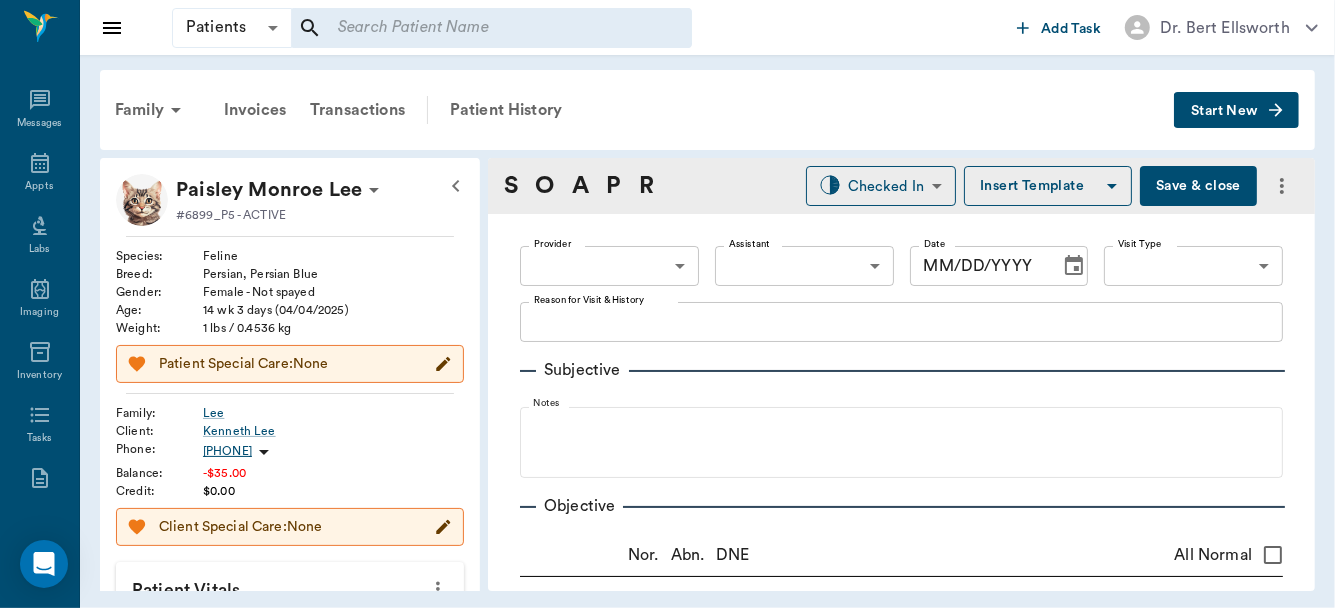 type on "63ec2f075fda476ae8351a4c" 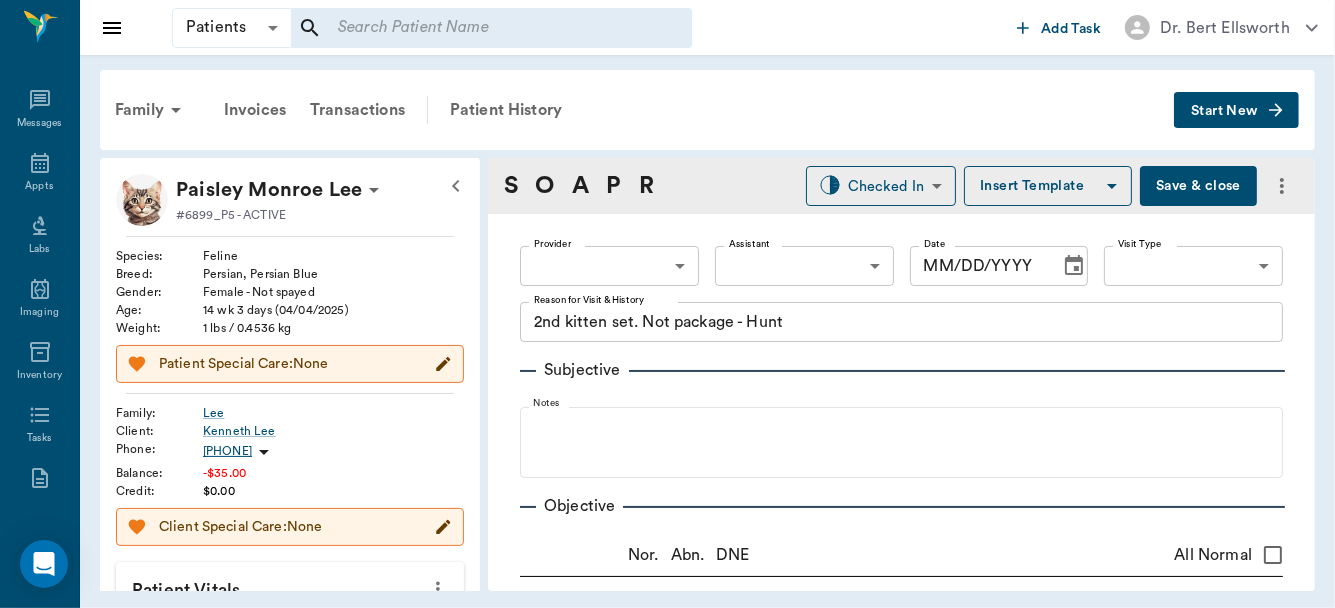 type on "07/14/2025" 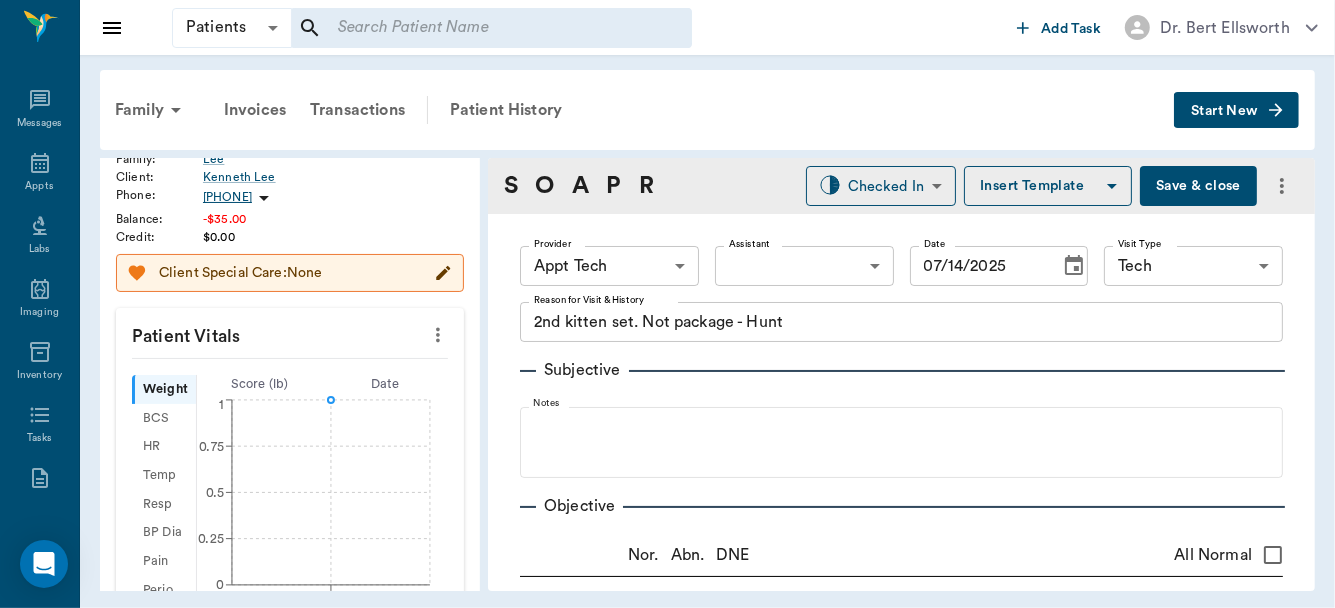 scroll, scrollTop: 291, scrollLeft: 0, axis: vertical 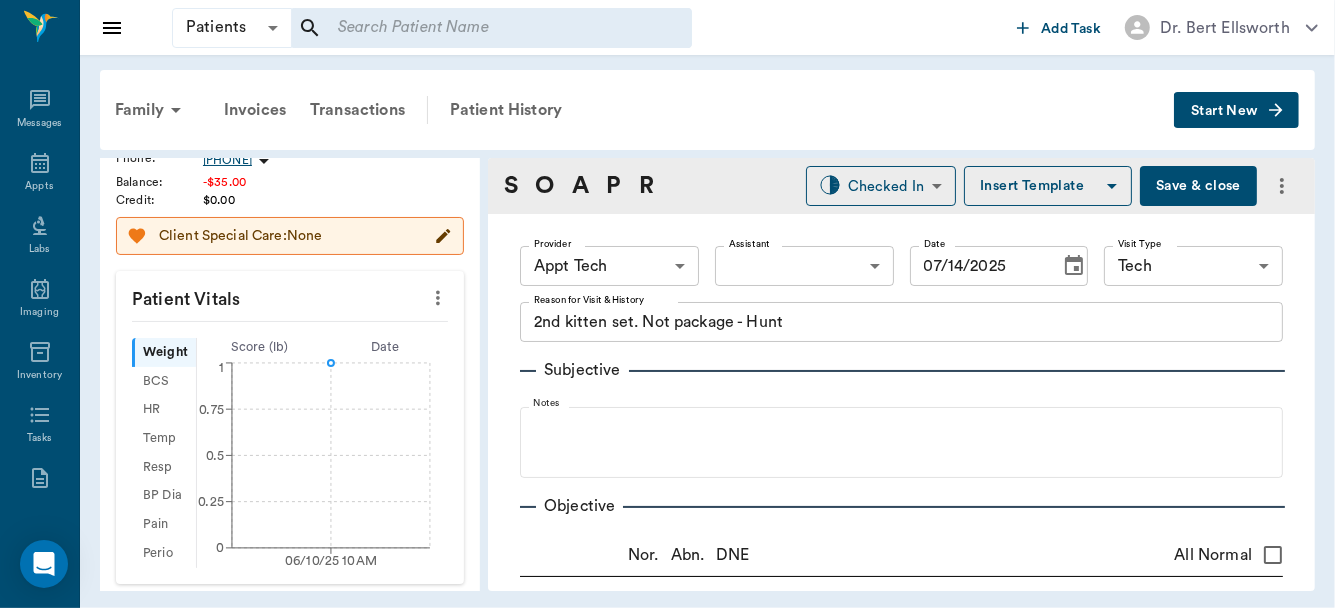 click 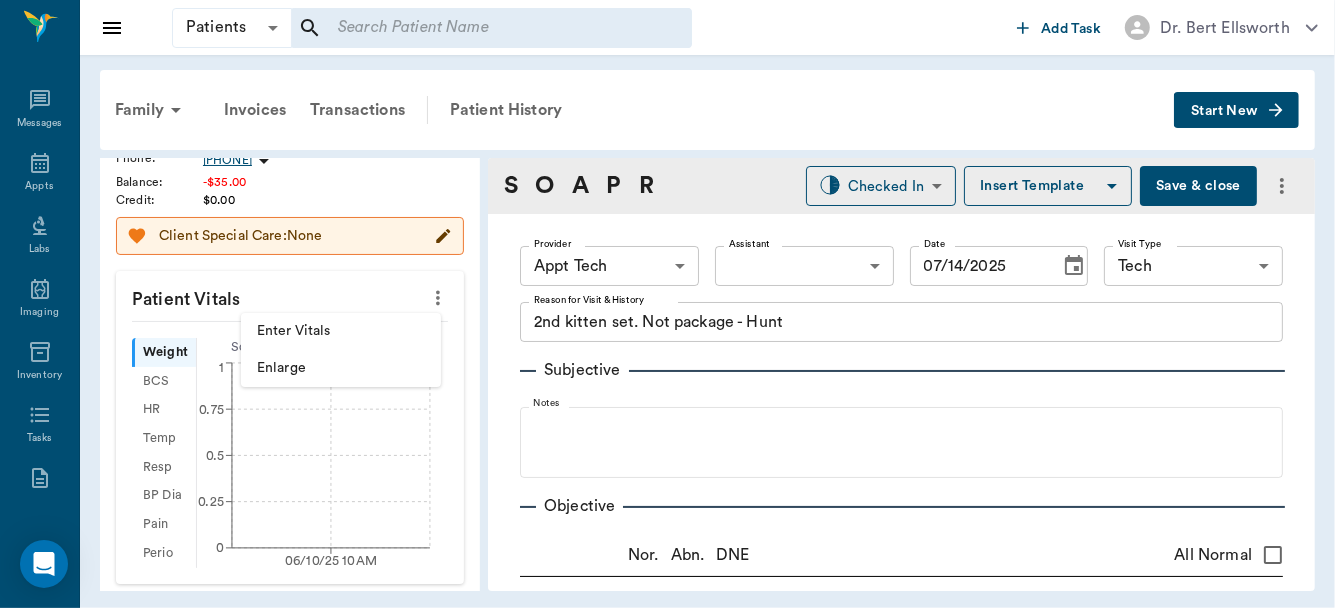 click on "Enter Vitals" at bounding box center (341, 331) 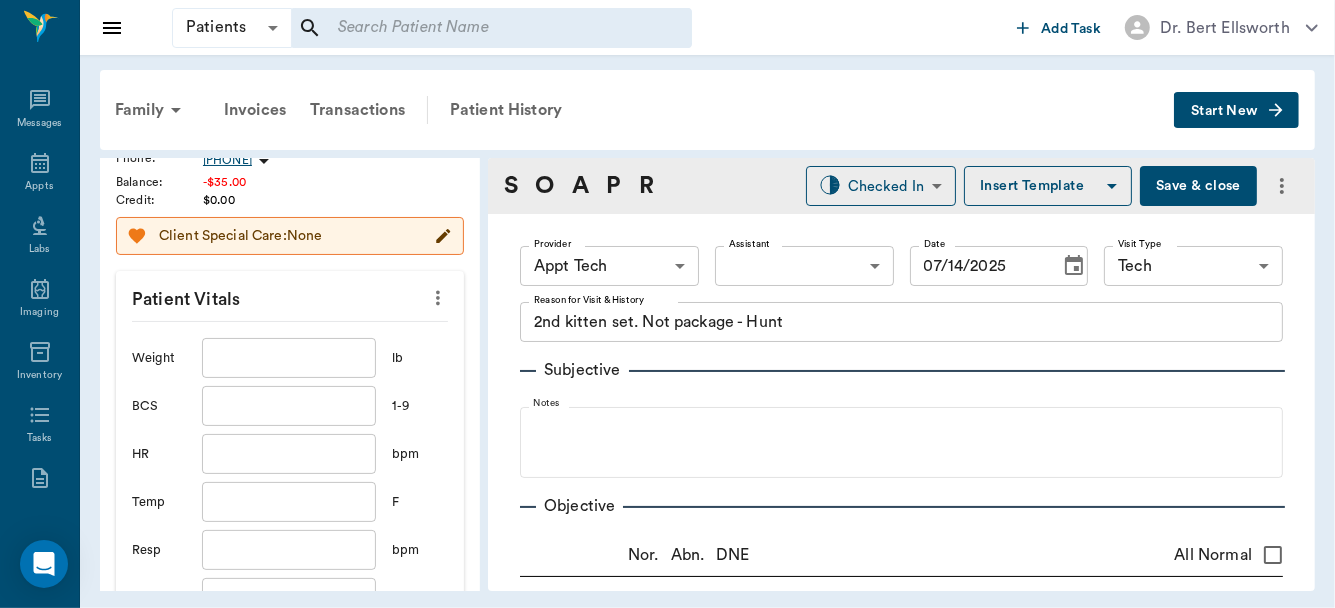 click at bounding box center [289, 358] 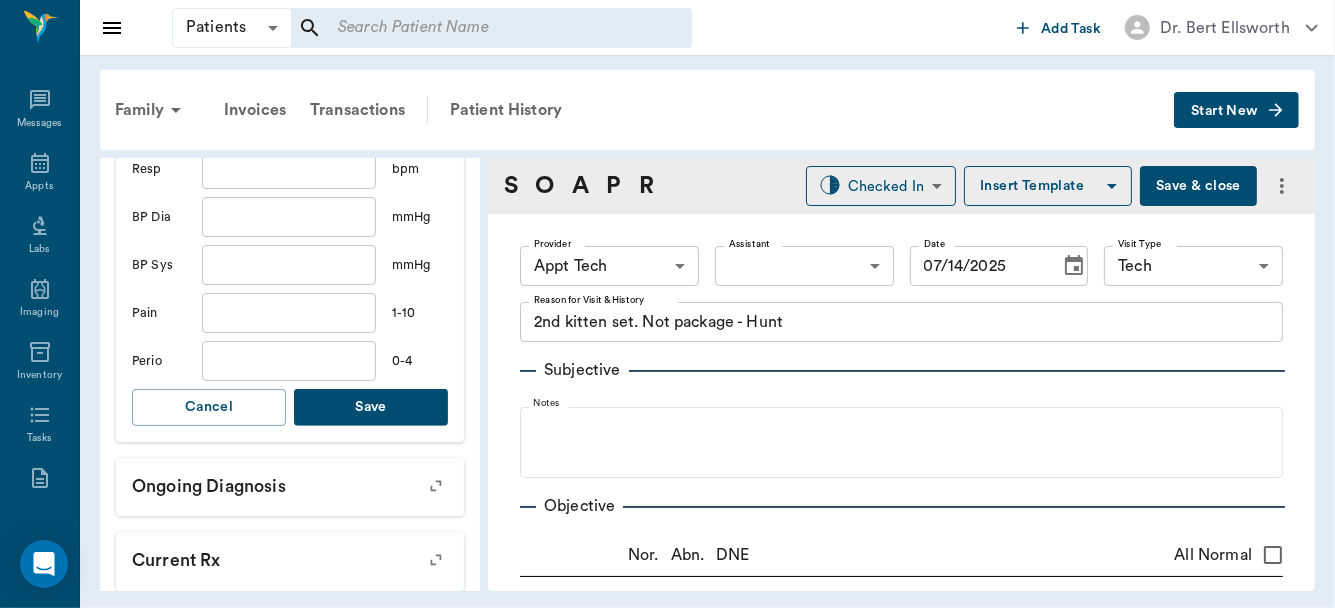 scroll, scrollTop: 691, scrollLeft: 0, axis: vertical 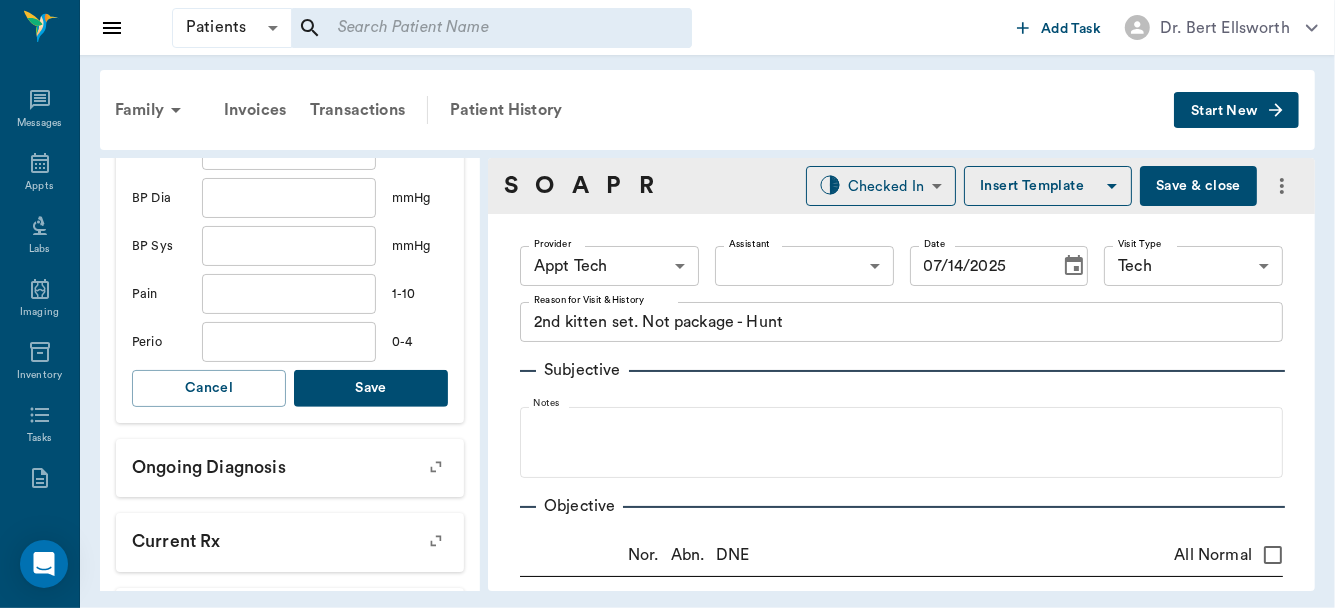 type on "2.7" 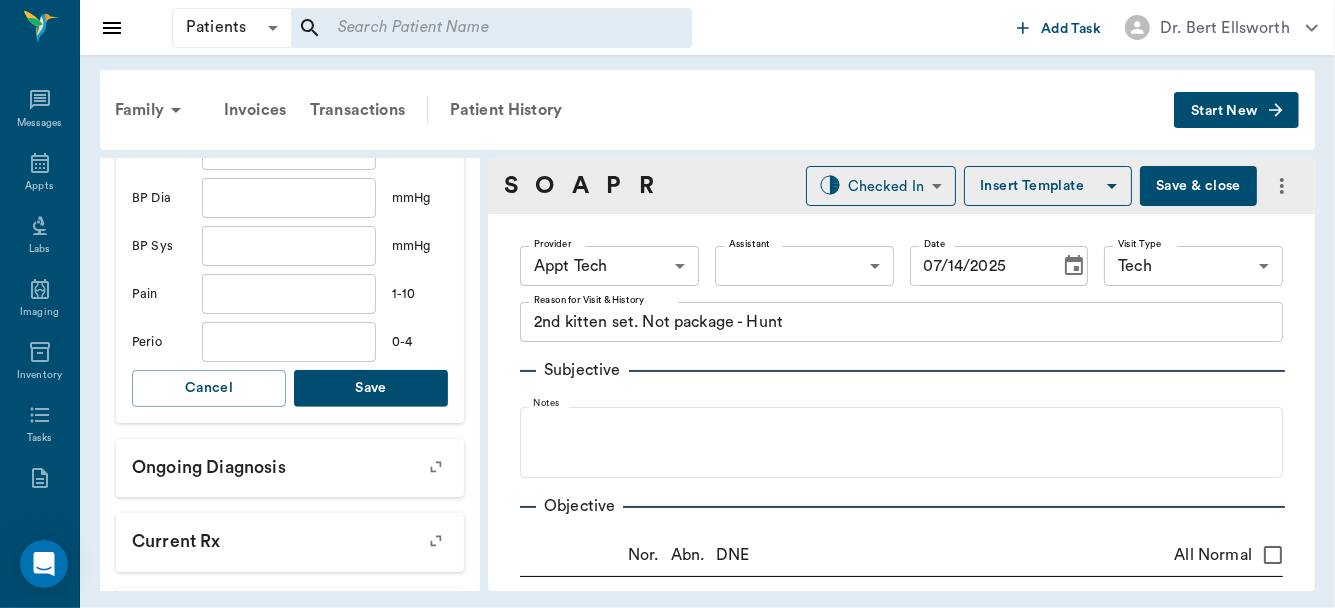 click on "Save" at bounding box center (371, 388) 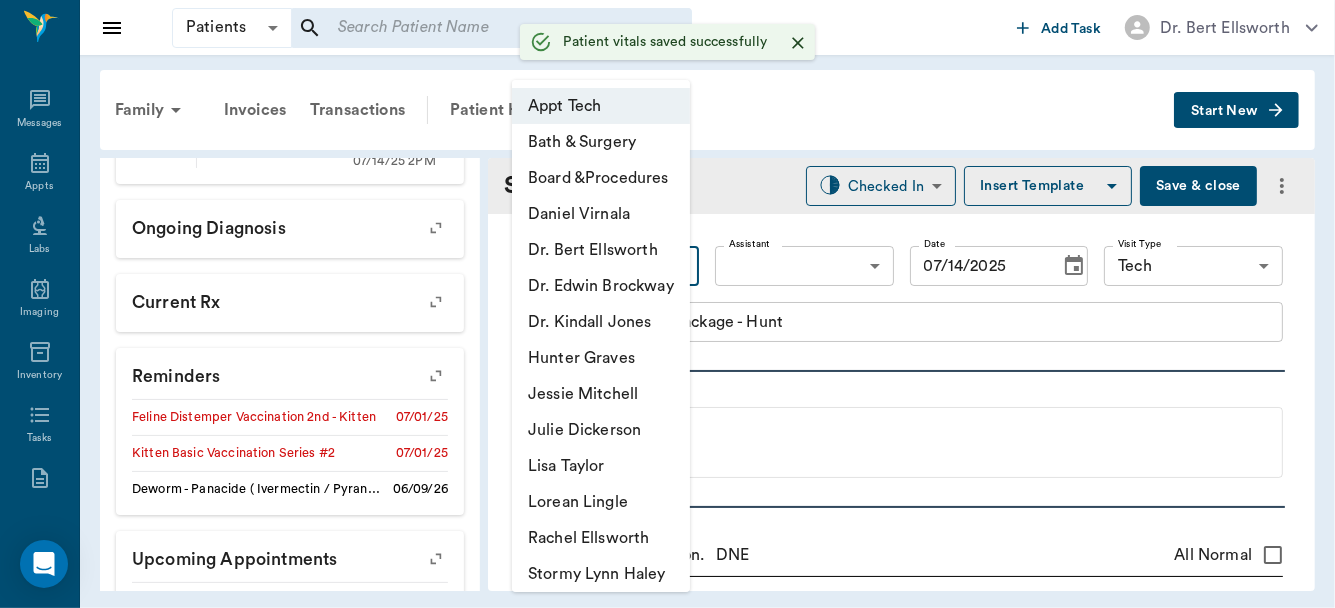click on "Patients Patients ​ ​ Add Task Dr. Bert Ellsworth Nectar Messages Appts Labs Imaging Inventory Tasks Forms Staff Reports Lookup Settings Family Invoices Transactions Patient History Start New Paisley Monroe Lee #6899_P5    -    ACTIVE   Species : Feline Breed : Persian, Persian Blue Gender : Female - Not spayed Age : 14 wk 3 days (04/04/2025) Weight : 2.7 lbs / 1.2247 kg Patient Special Care:  None Family : Lee Client : Kenneth Lee Phone : [PHONE] Balance : -$35.00 Credit : $0.00 Client Special Care:  None Patient Vitals Weight BCS HR Temp Resp BP Dia Pain Perio Score ( lb ) Date 07/14/25 2PM 0 0.7 1.4 2.1 2.8 Ongoing diagnosis Current Rx Reminders Feline Distemper Vaccination 2nd - Kitten 07/01/25 Kitten Basic Vaccination Series #2 07/01/25 Deworm - Panacide ( Ivermectin / Pyrantel ) - Included 06/09/26 Upcoming appointments Tech 07/14/25 Schedule Appointment S O A P R Checked In CHECKED_IN ​ Insert Template  Save& close Provider Appt Tech 63ec2f075fda476ae8351a4c Provider Assistant ​ Date" at bounding box center (667, 304) 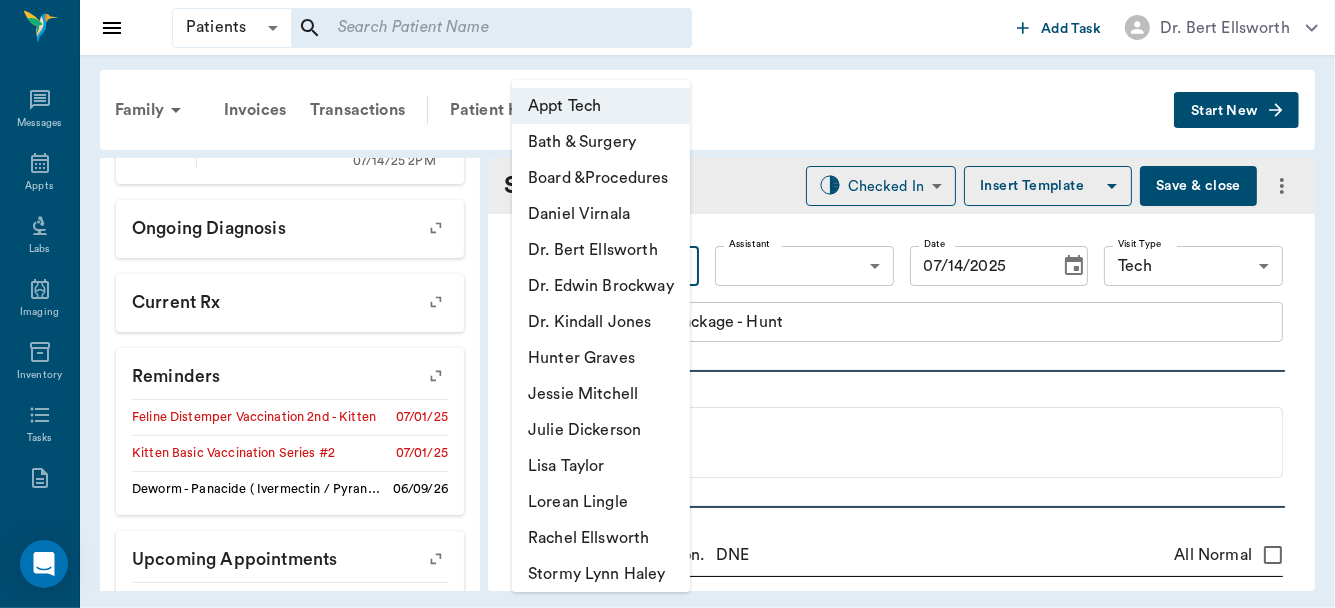 click on "Daniel Virnala" at bounding box center [601, 214] 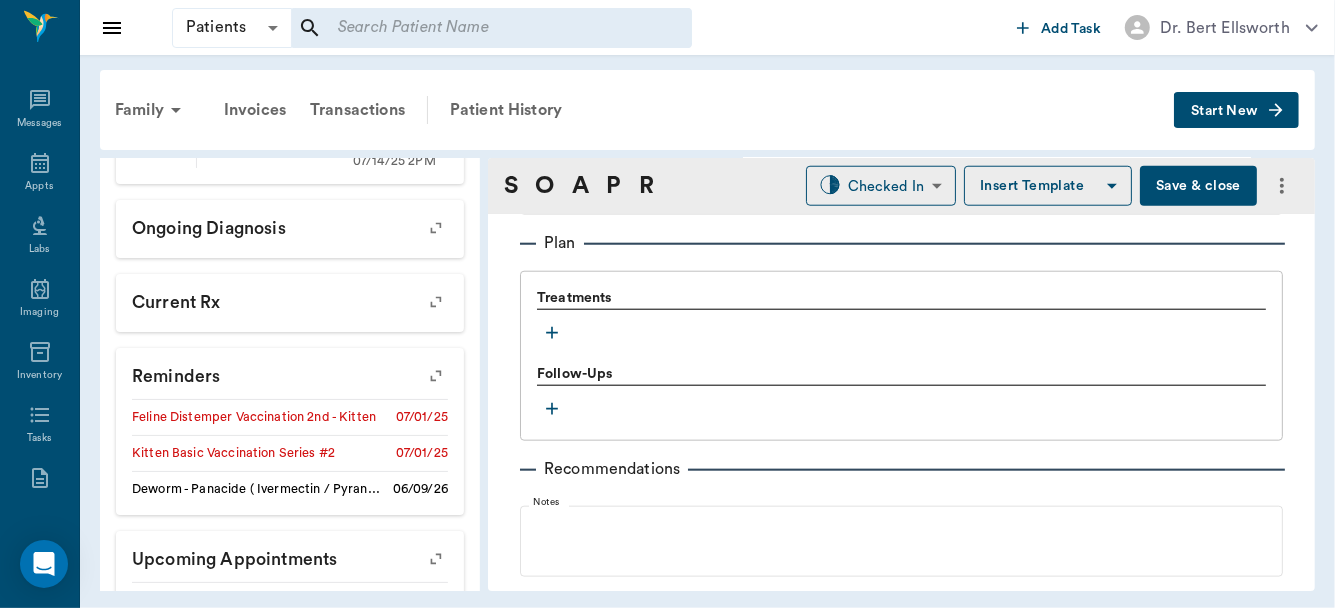 scroll, scrollTop: 1329, scrollLeft: 0, axis: vertical 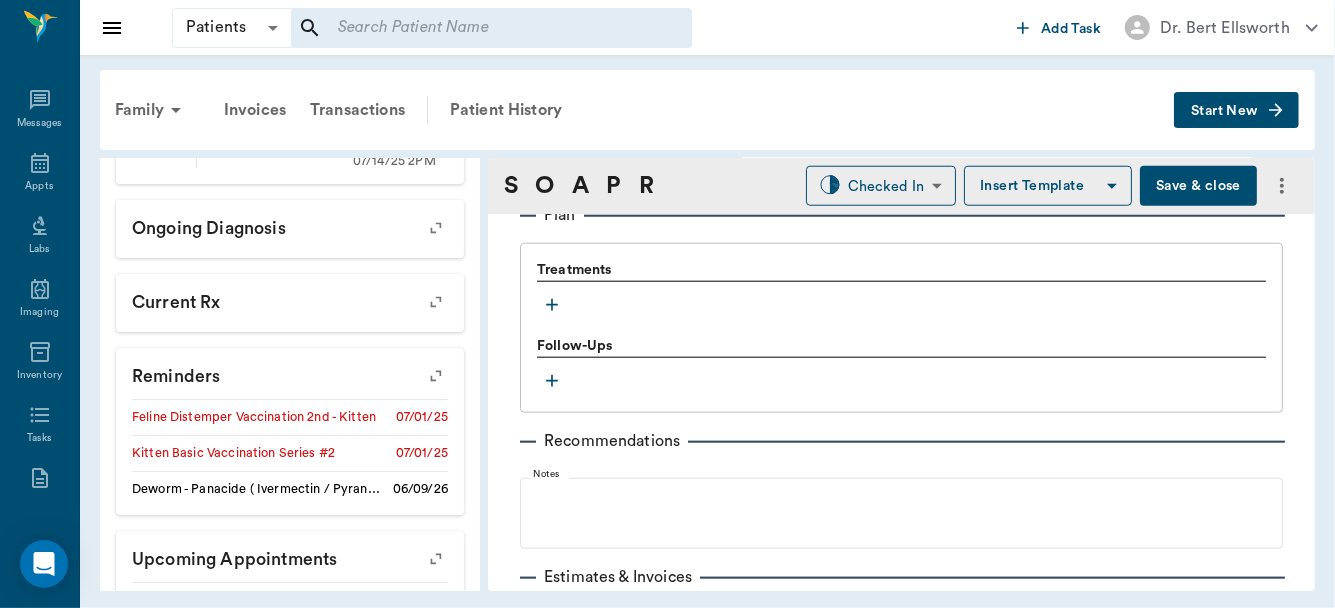 click 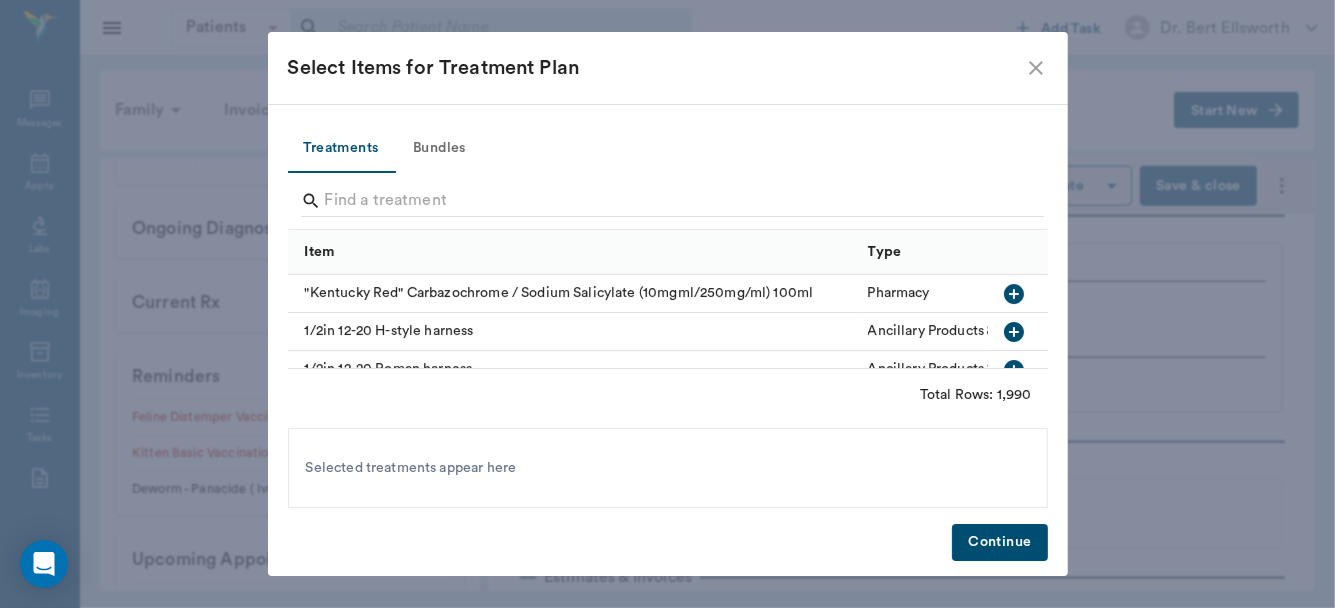 click on "Bundles" at bounding box center (440, 149) 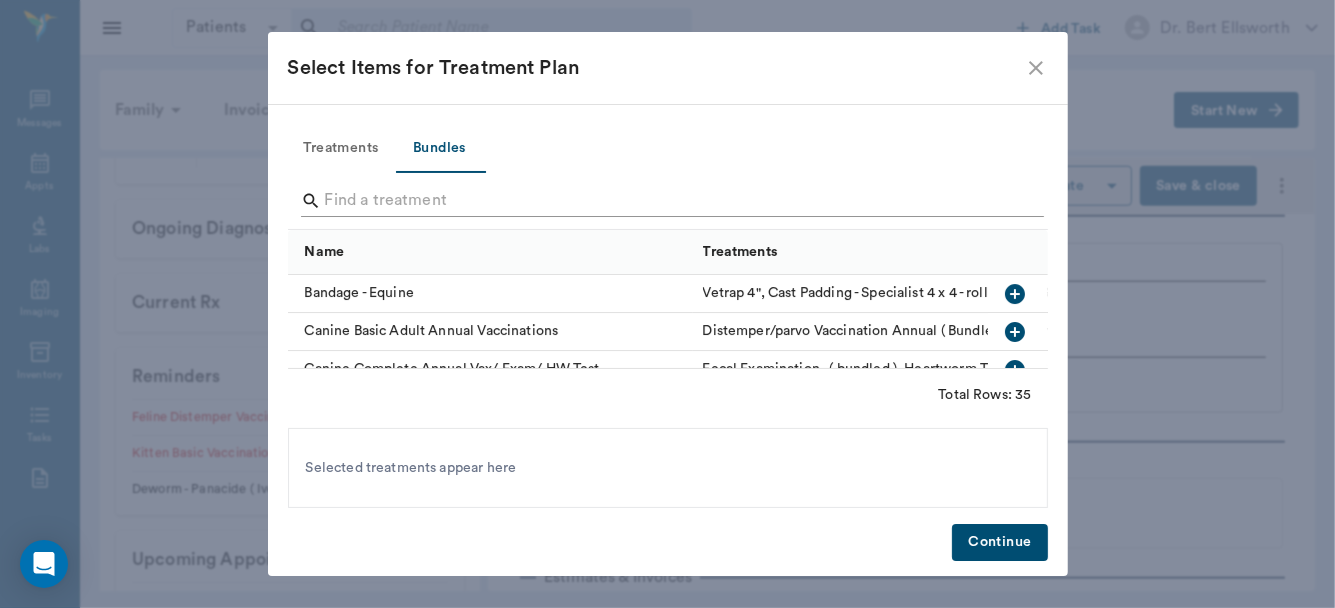 click at bounding box center [669, 201] 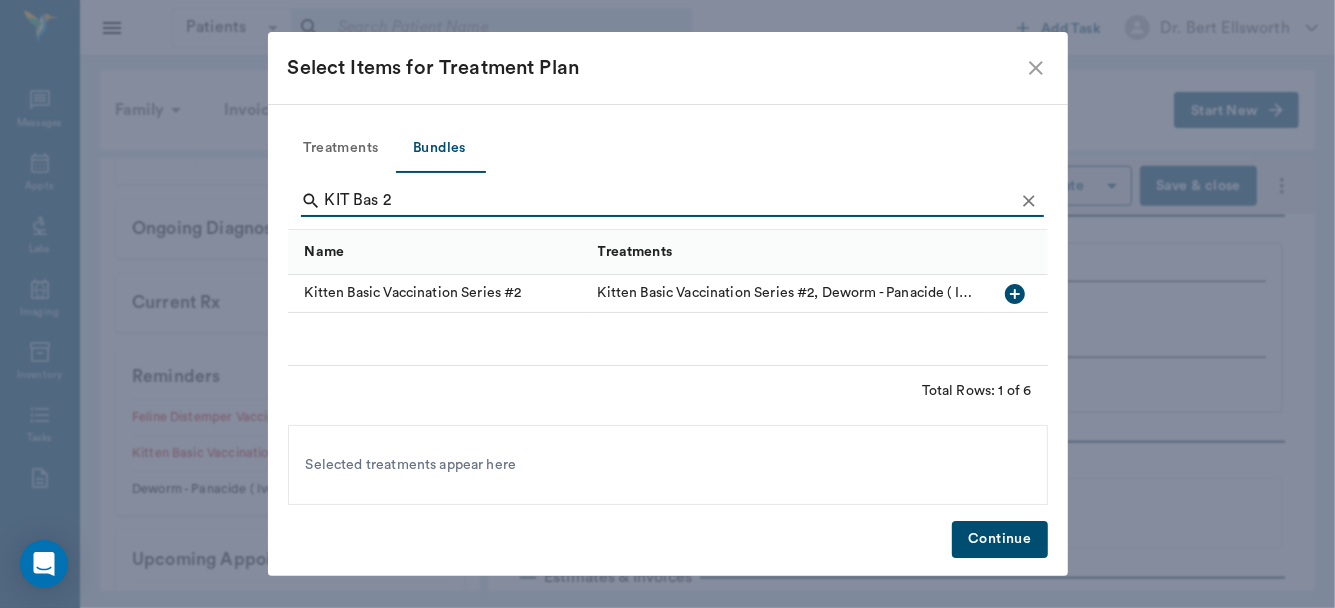 type on "KIT Bas 2" 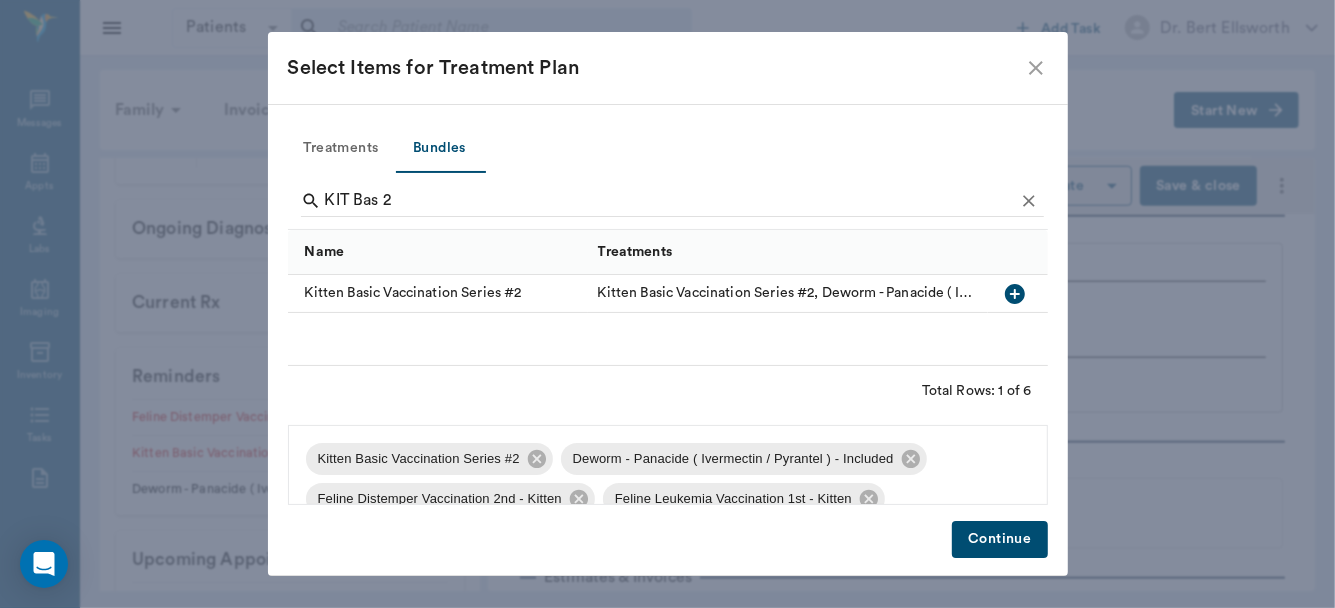 click on "Continue" at bounding box center [999, 539] 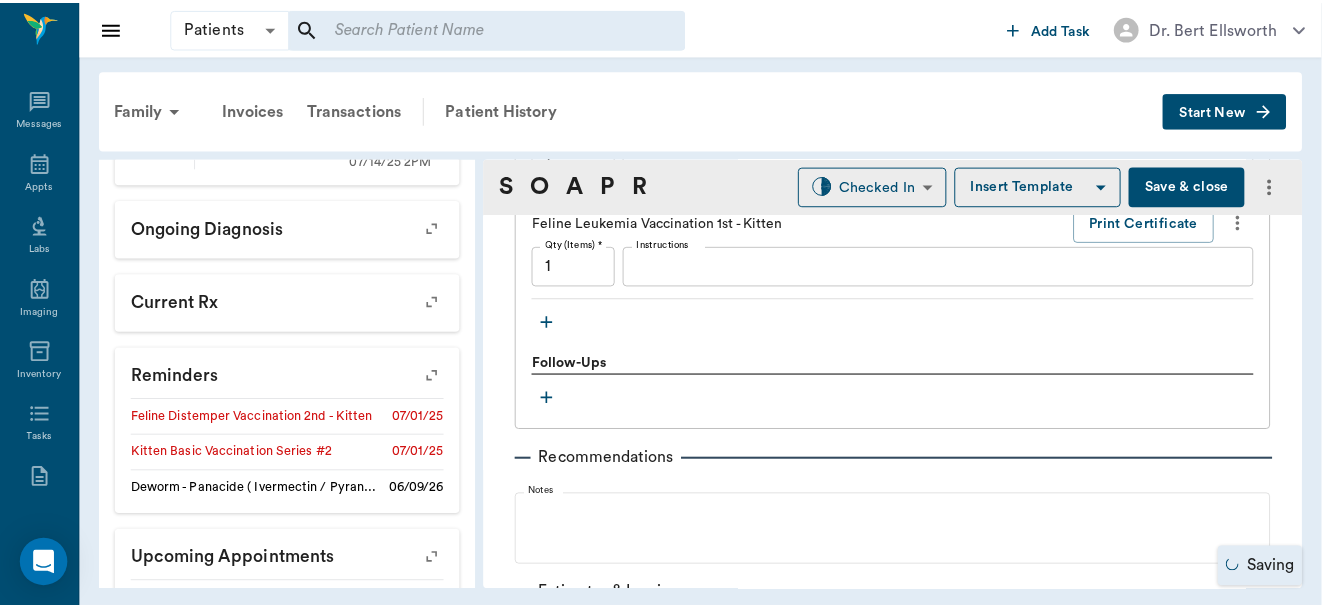 scroll, scrollTop: 1918, scrollLeft: 0, axis: vertical 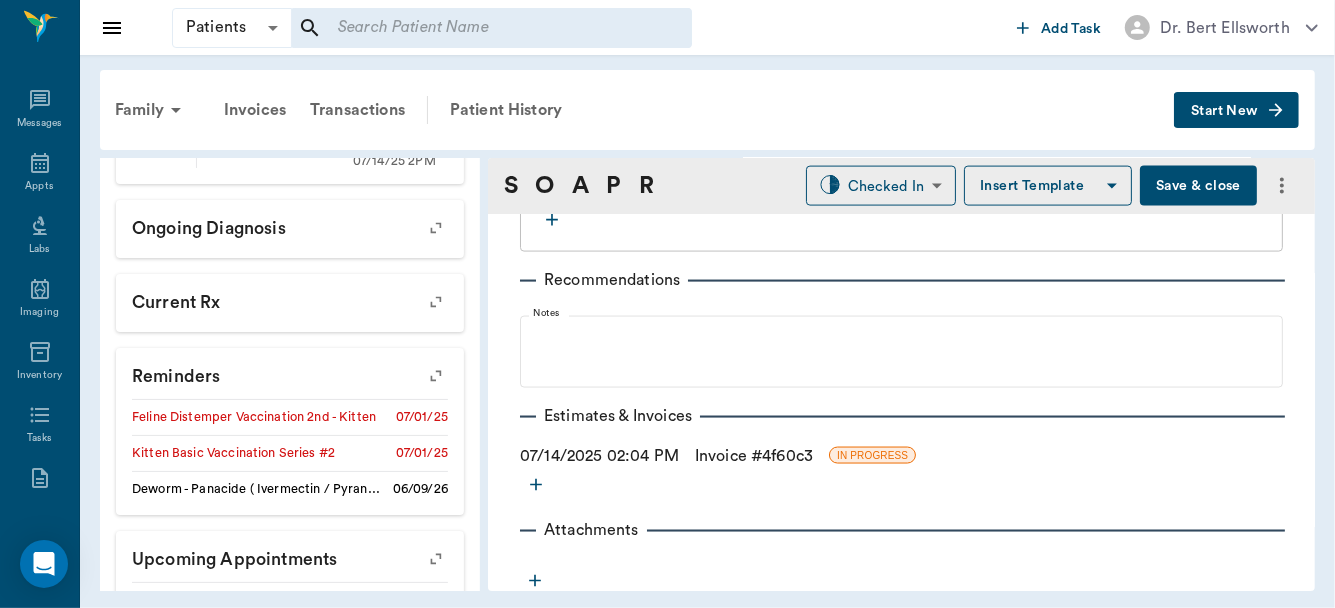 click on "Invoice # 4f60c3" at bounding box center [754, 456] 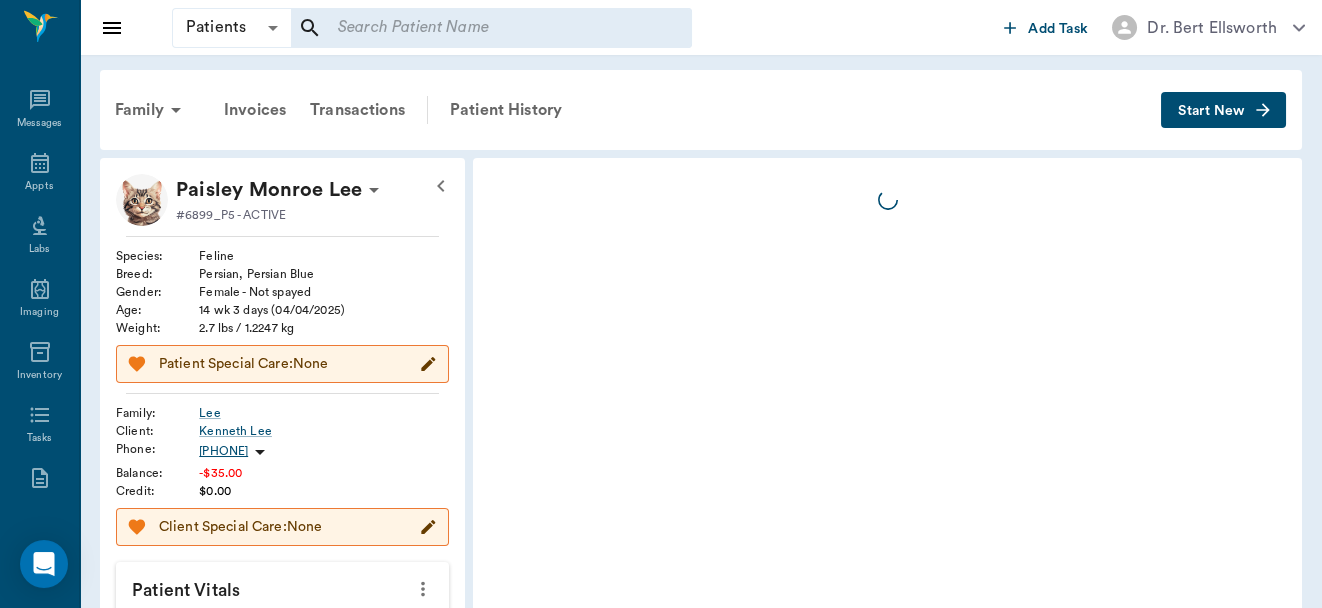 scroll, scrollTop: 0, scrollLeft: 0, axis: both 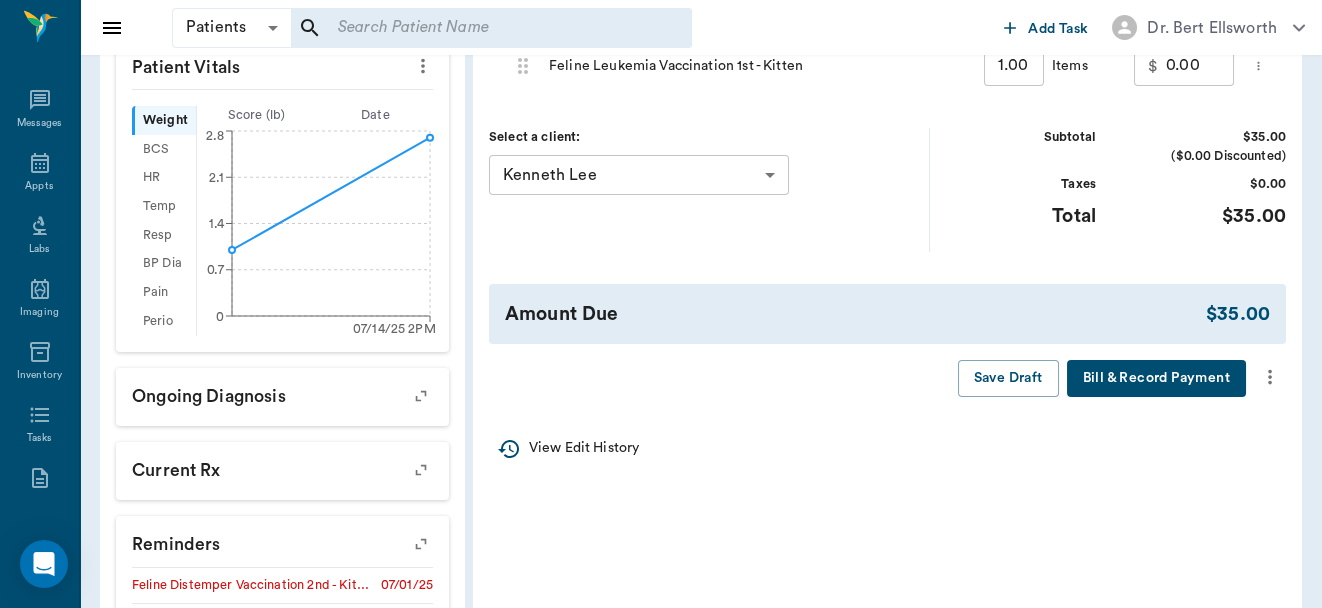 click 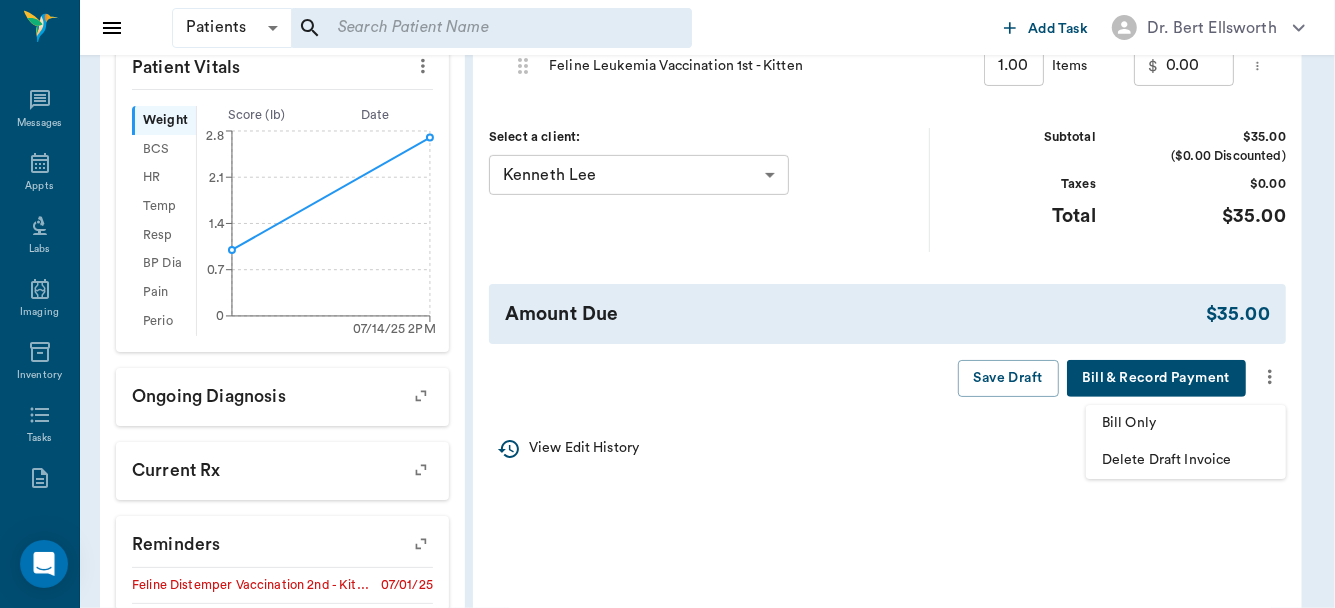 click on "Bill Only" at bounding box center (1186, 423) 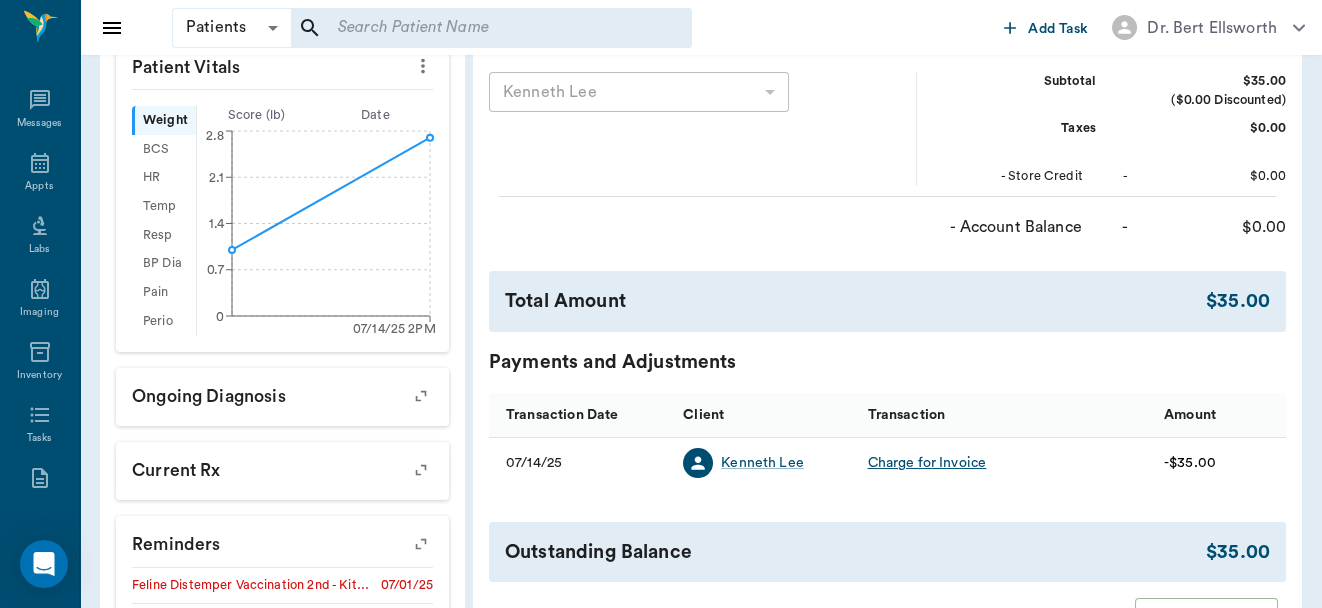 drag, startPoint x: 846, startPoint y: 483, endPoint x: 819, endPoint y: 452, distance: 41.109608 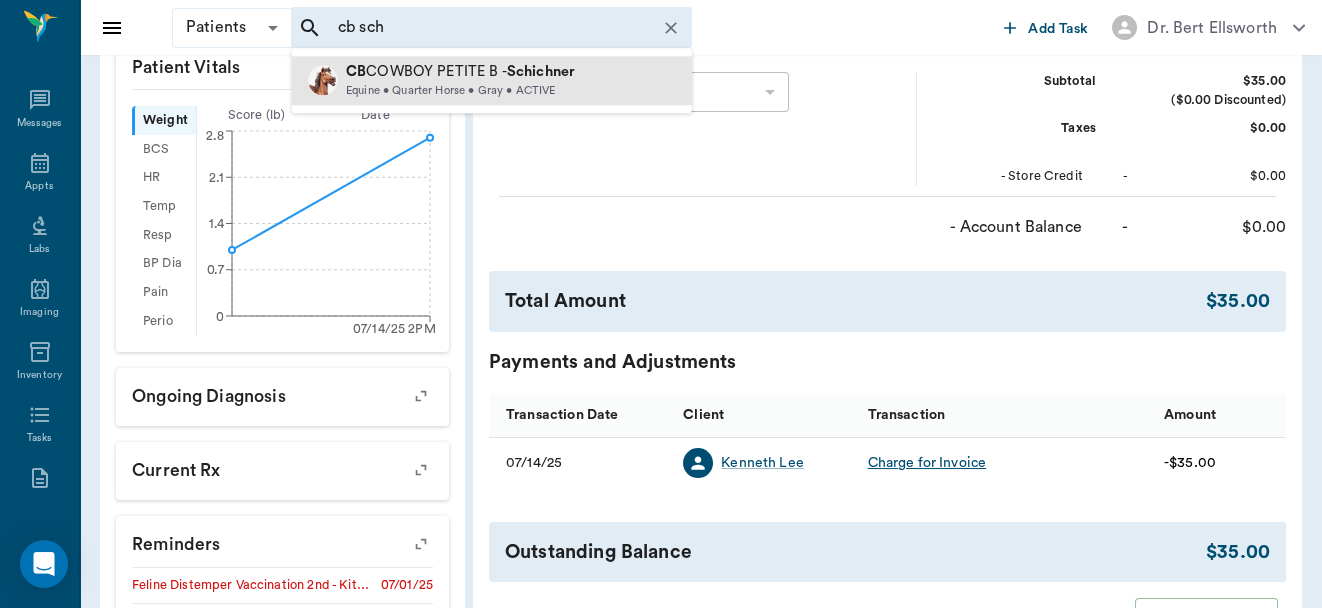 click on "Equine  • Quarter Horse  • Gray • ACTIVE" at bounding box center (460, 91) 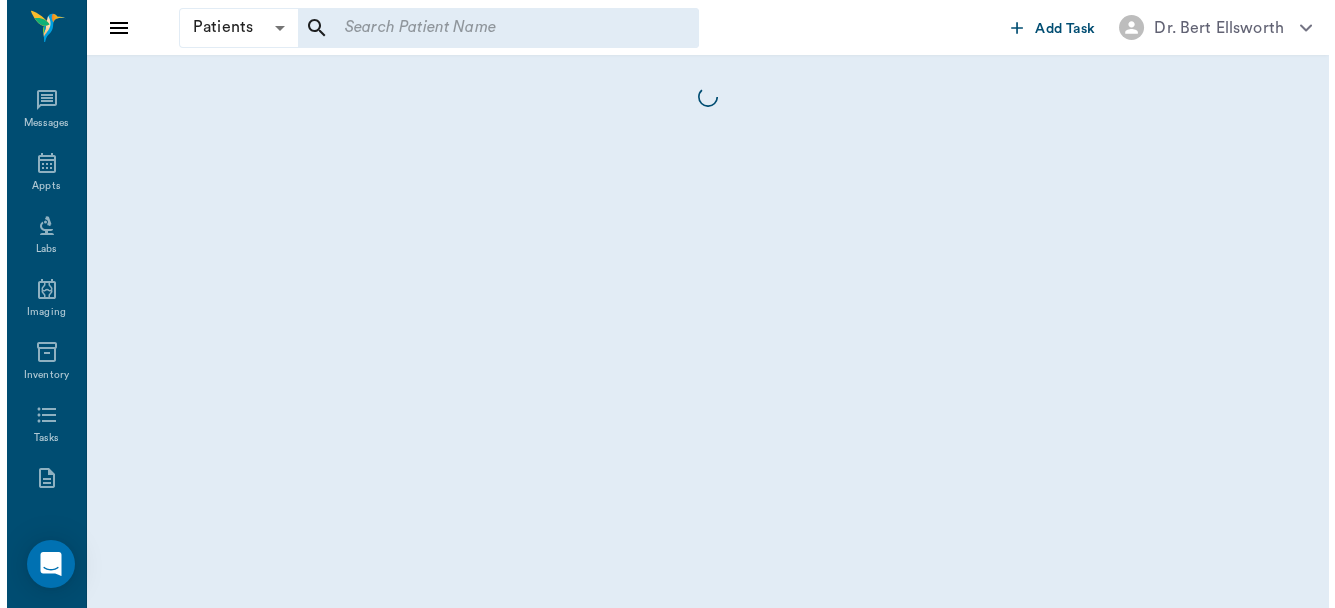 scroll, scrollTop: 0, scrollLeft: 0, axis: both 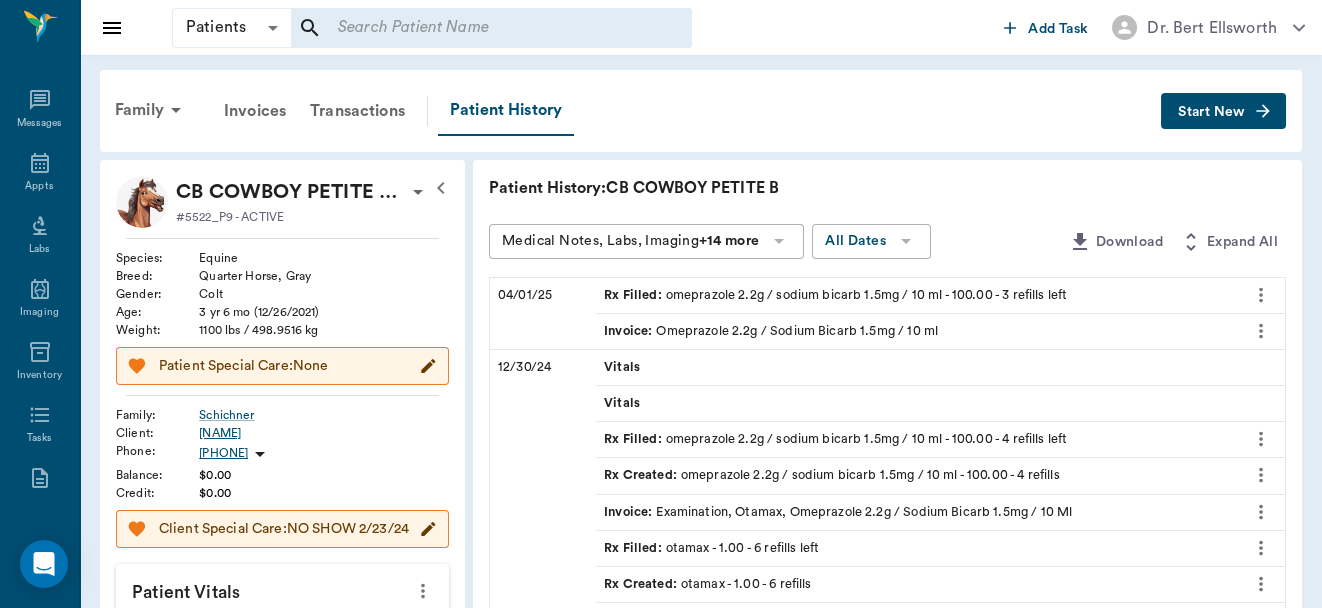 click on "[NAME]" at bounding box center (324, 433) 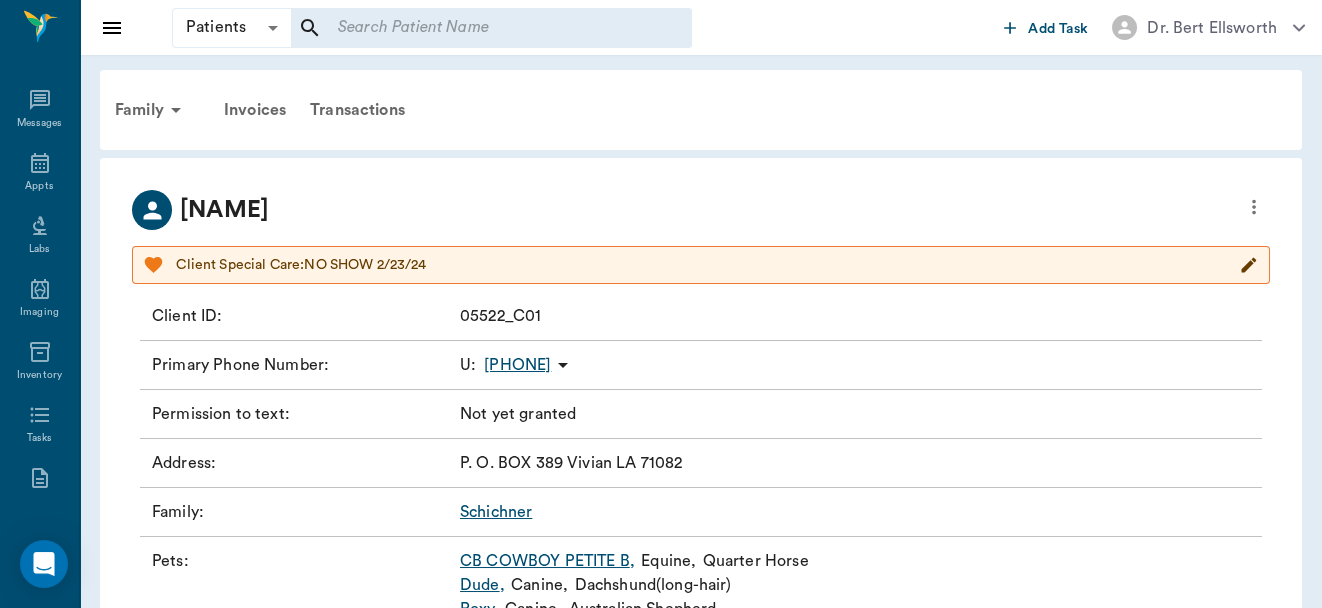 click 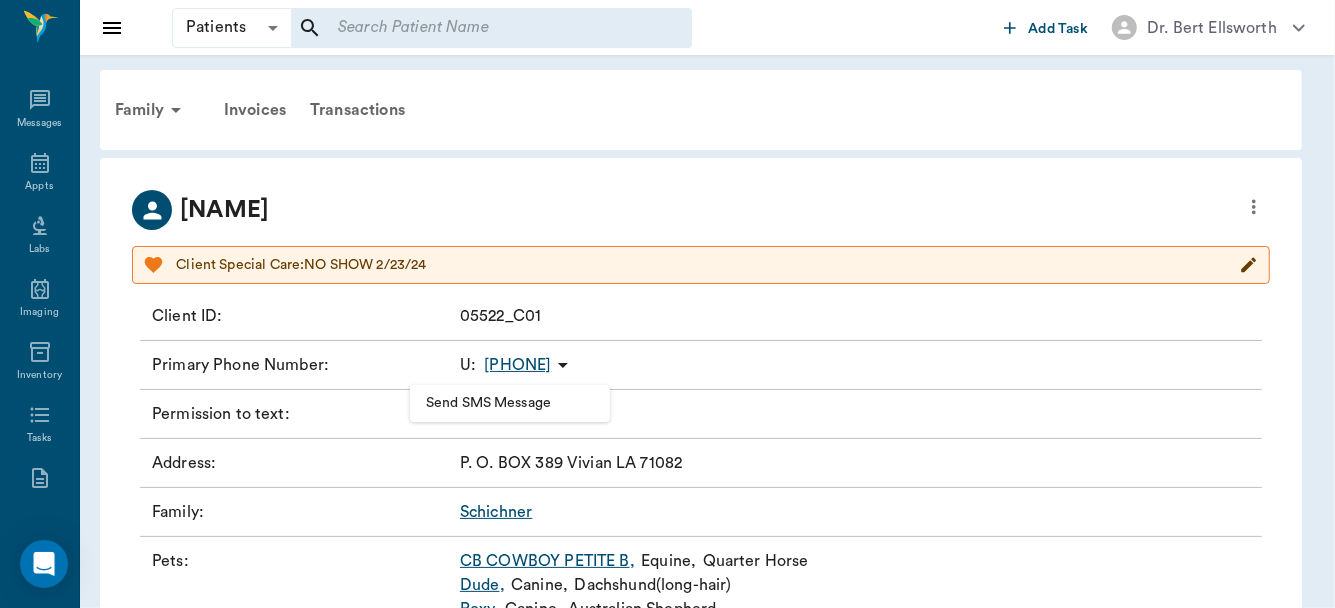 click at bounding box center (667, 304) 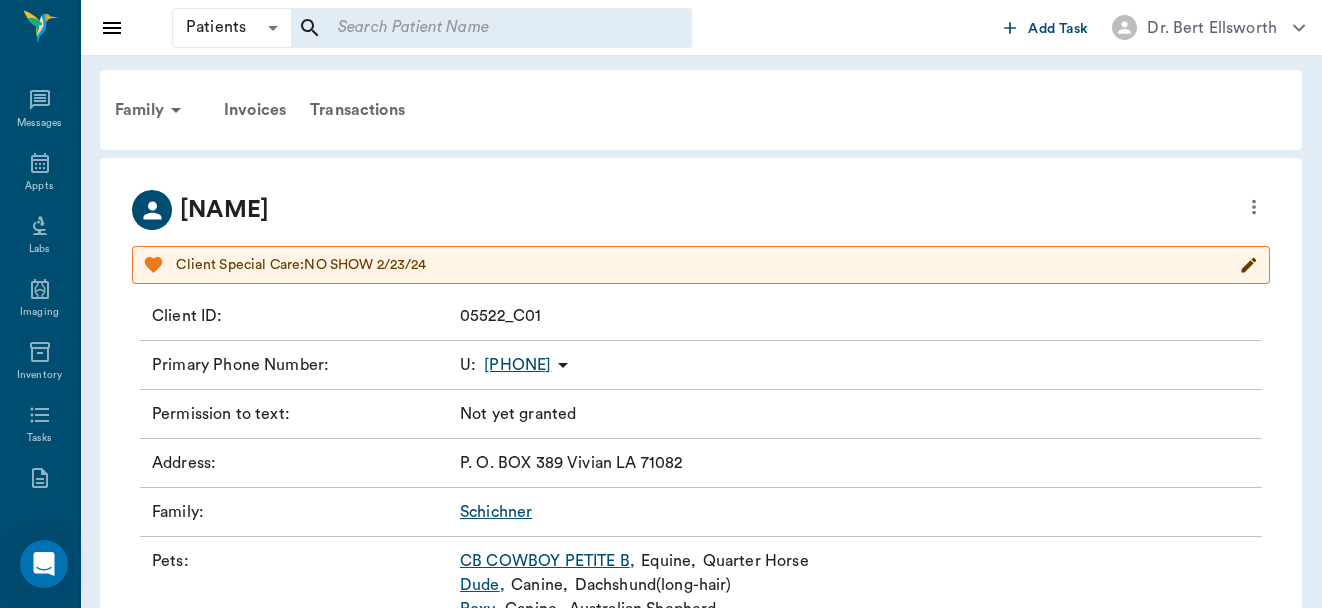 click on "Schichner" at bounding box center (496, 512) 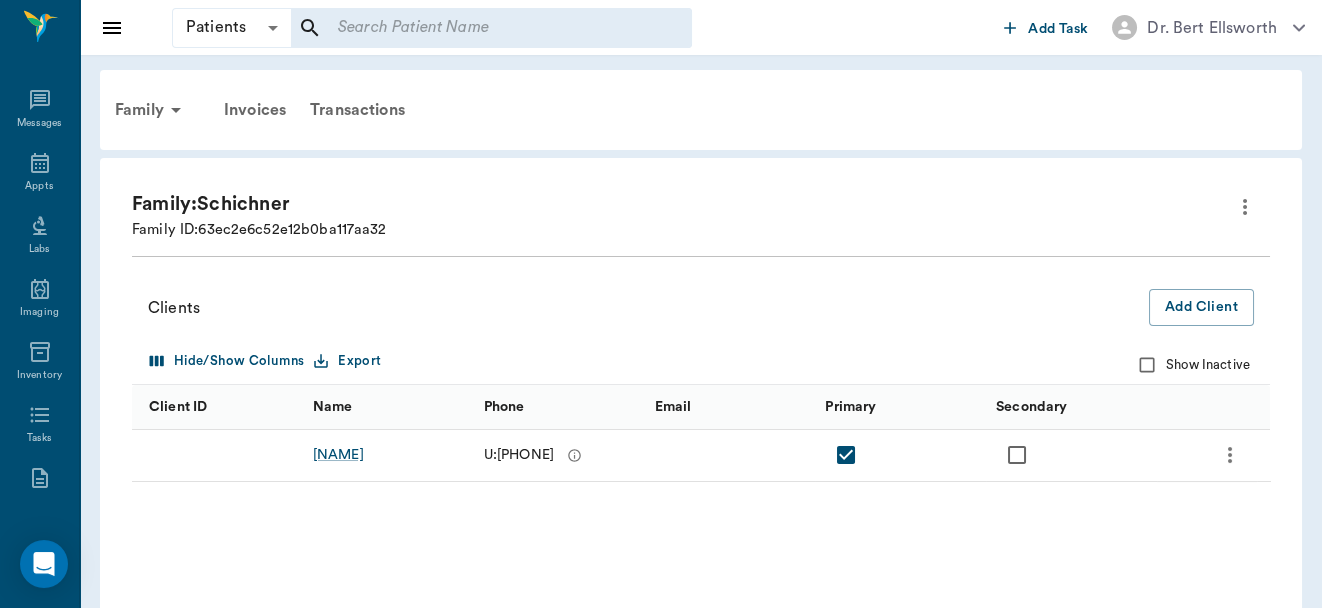 click 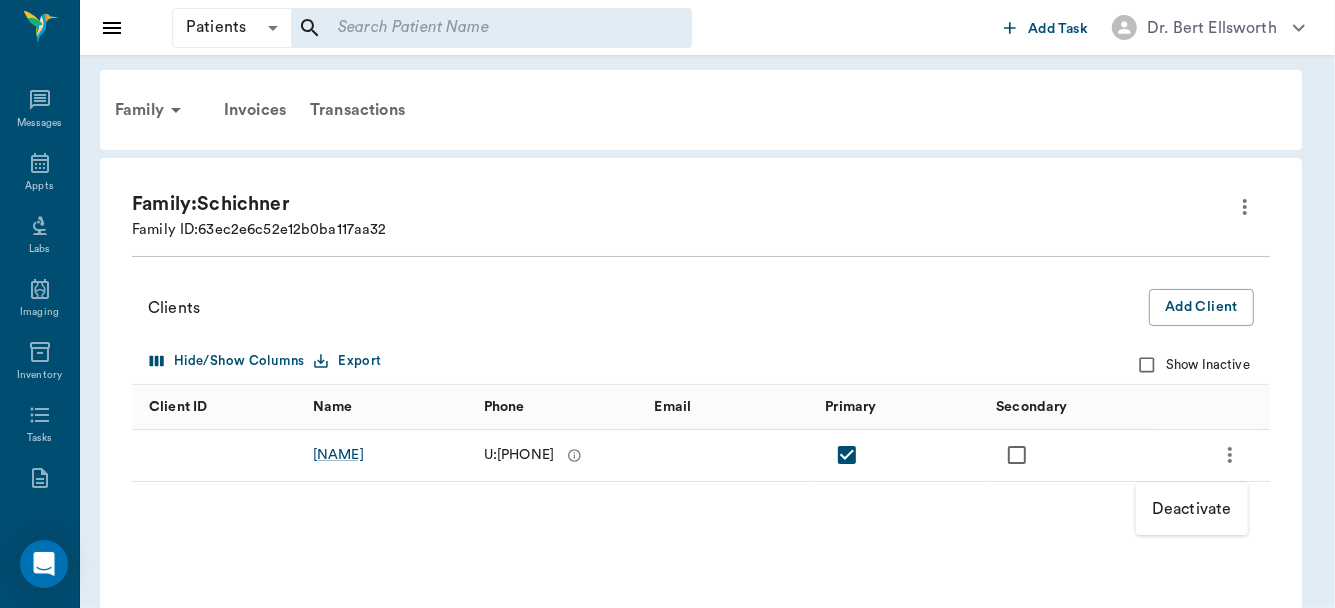 click at bounding box center [667, 304] 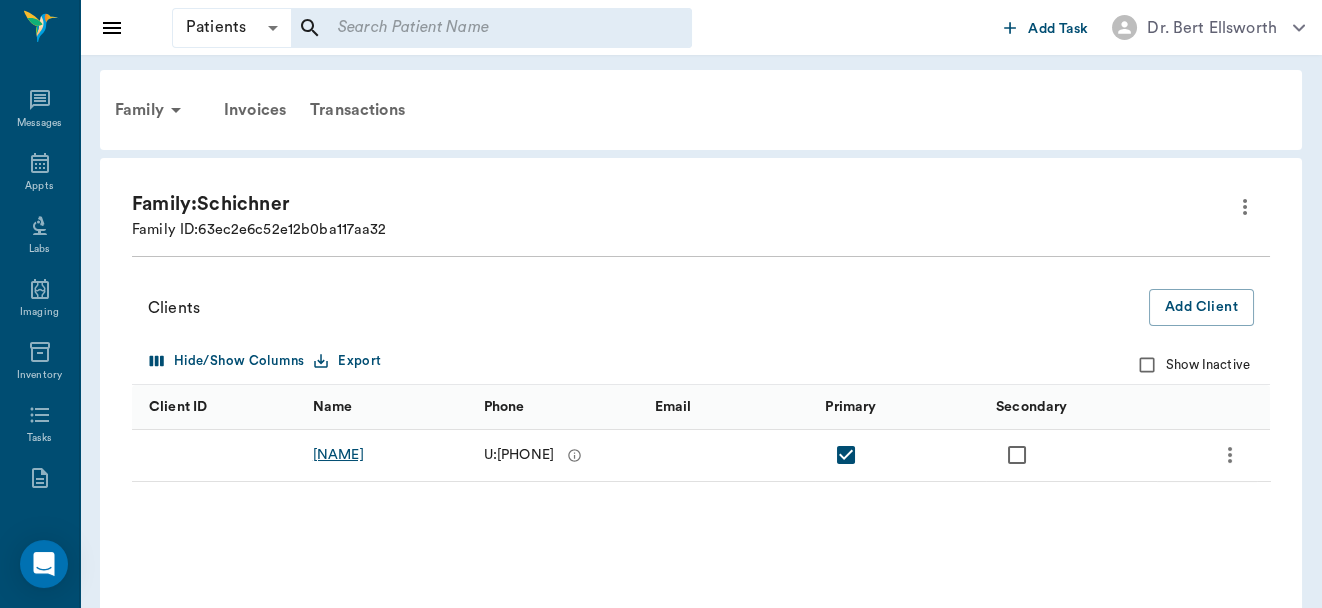 click on "[NAME]" at bounding box center (338, 455) 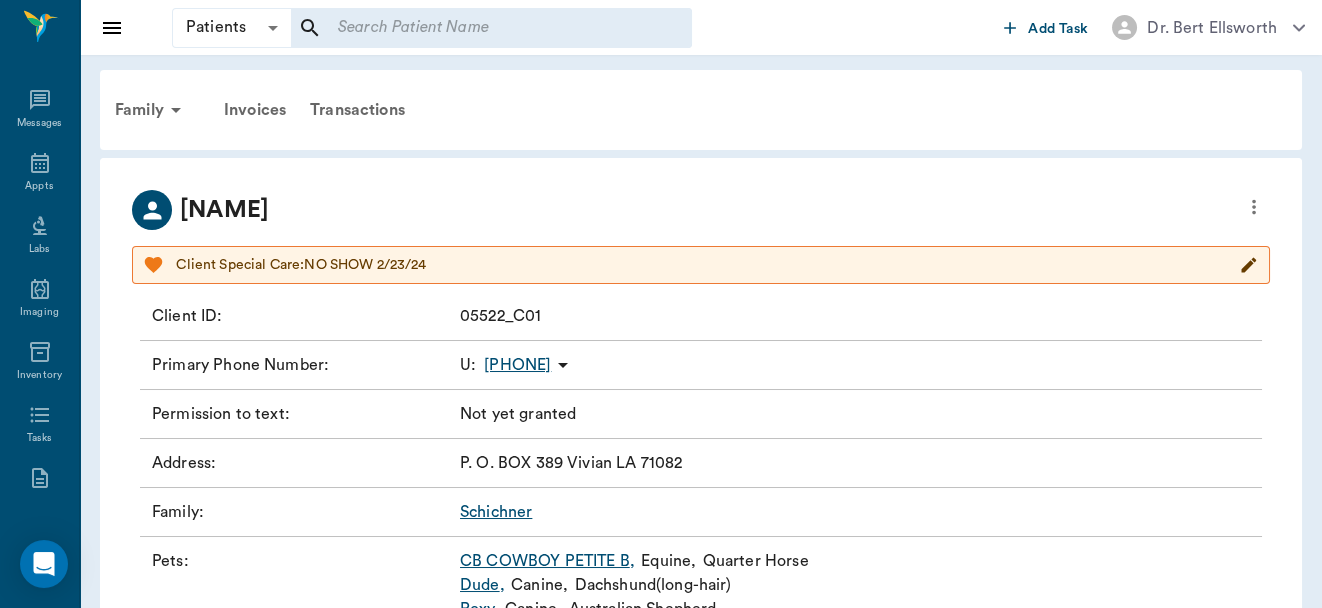 click on "Client Special Care:  NO SHOW 2/23/24" at bounding box center [707, 265] 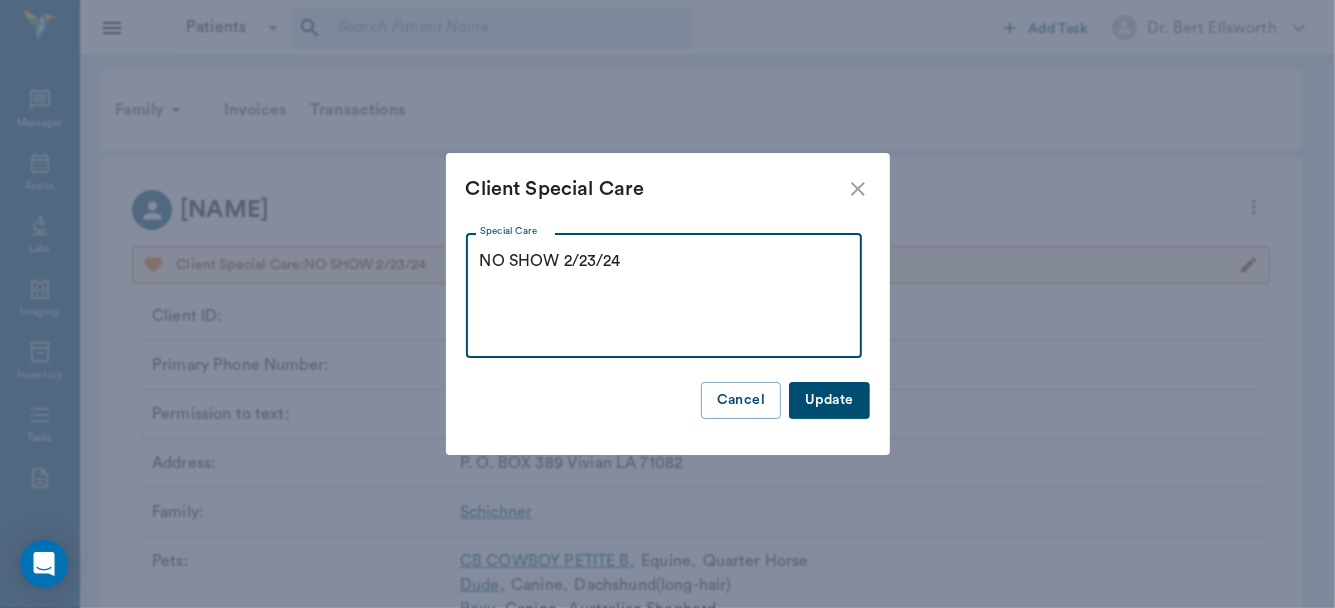 click on "NO SHOW 2/23/24" at bounding box center (664, 296) 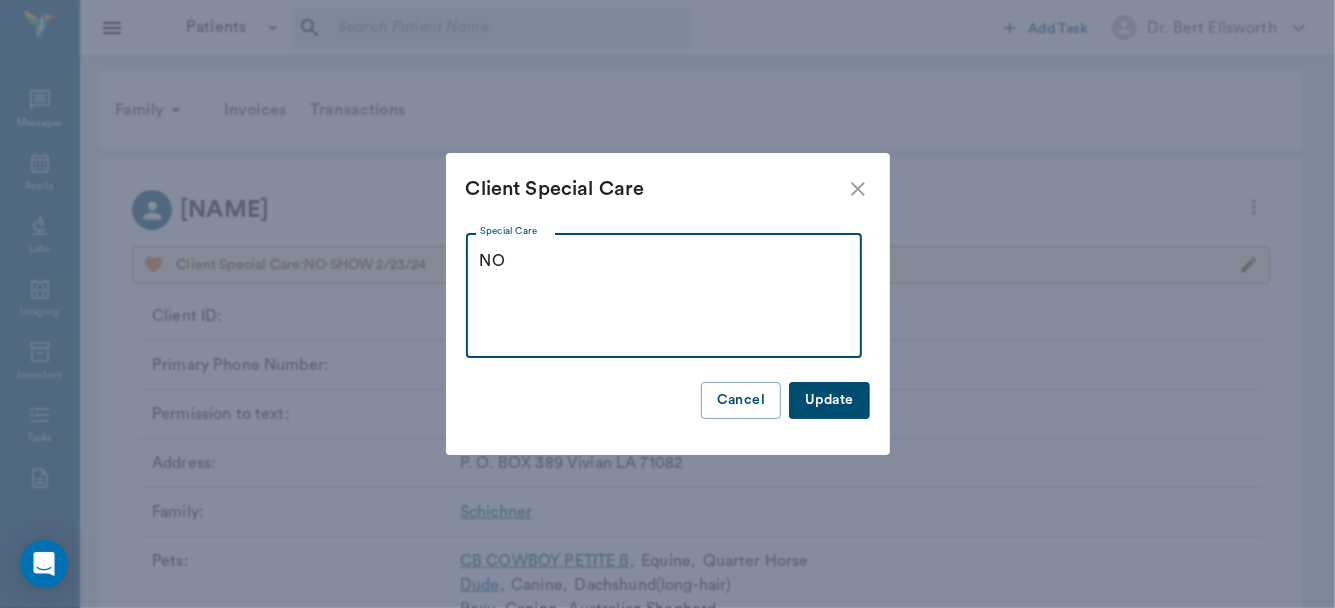 type on "N" 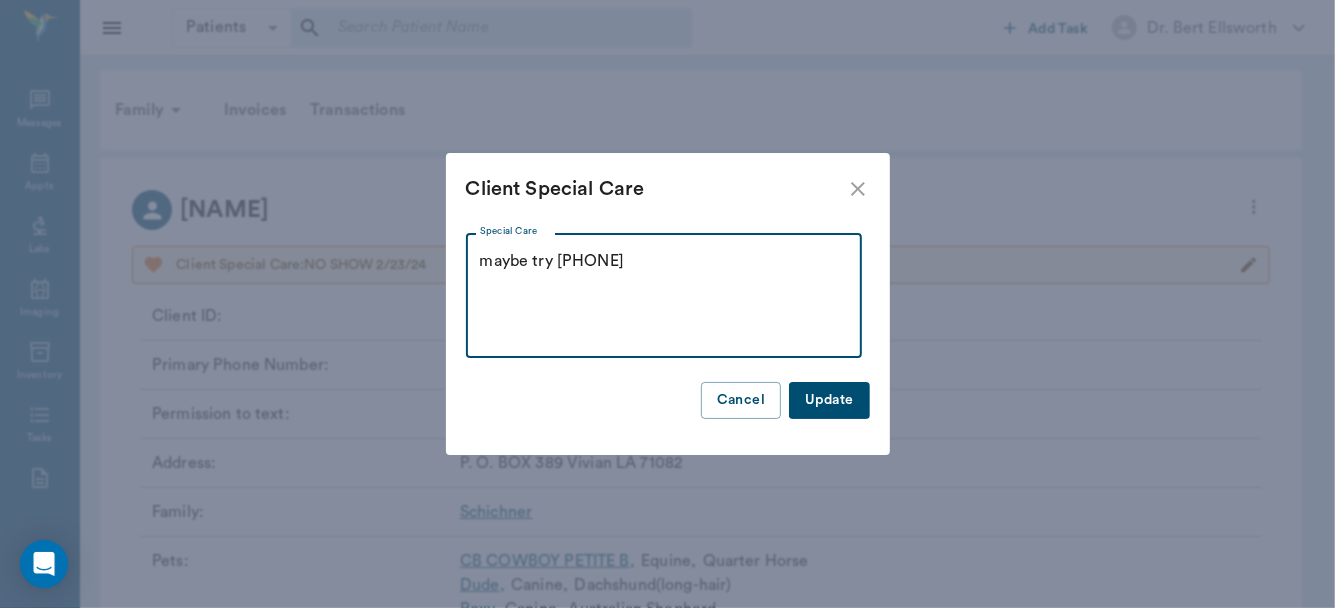 type on "maybe try [PHONE]" 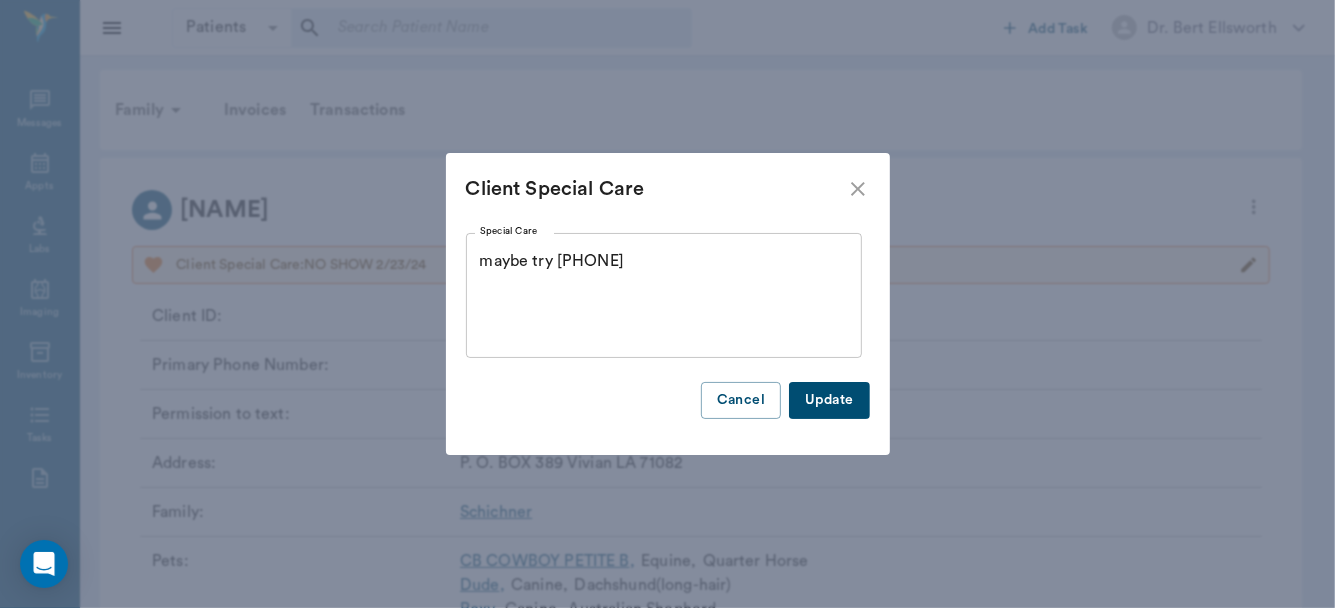 click on "Update" at bounding box center (829, 400) 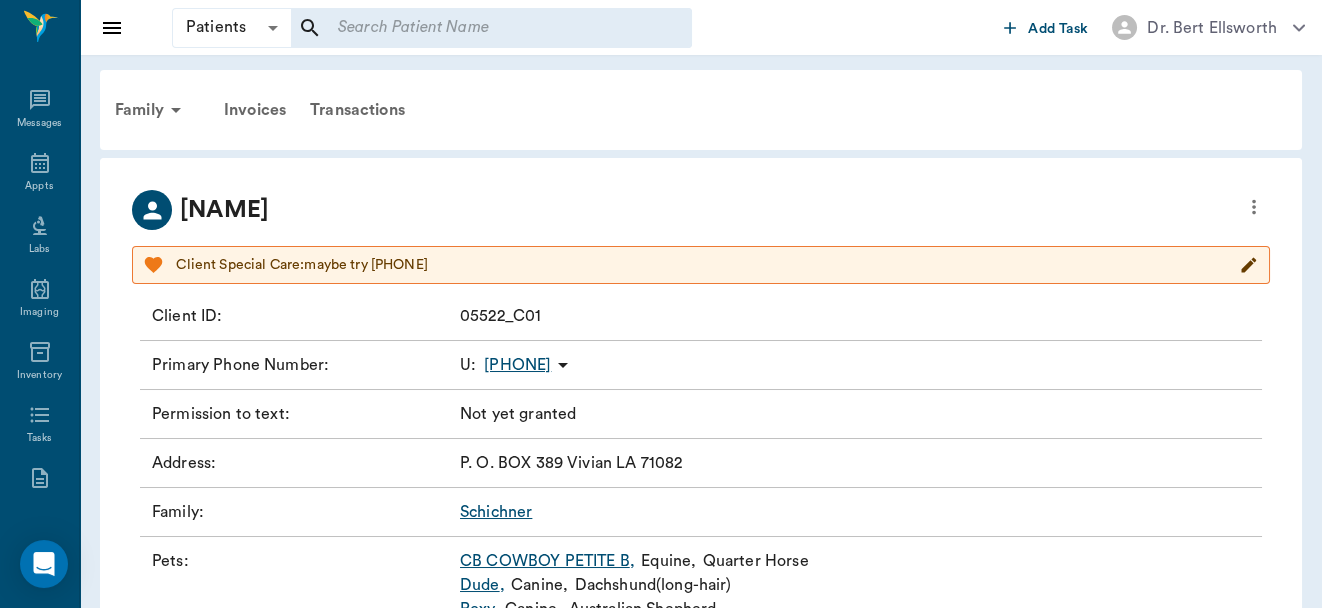 click at bounding box center [491, 28] 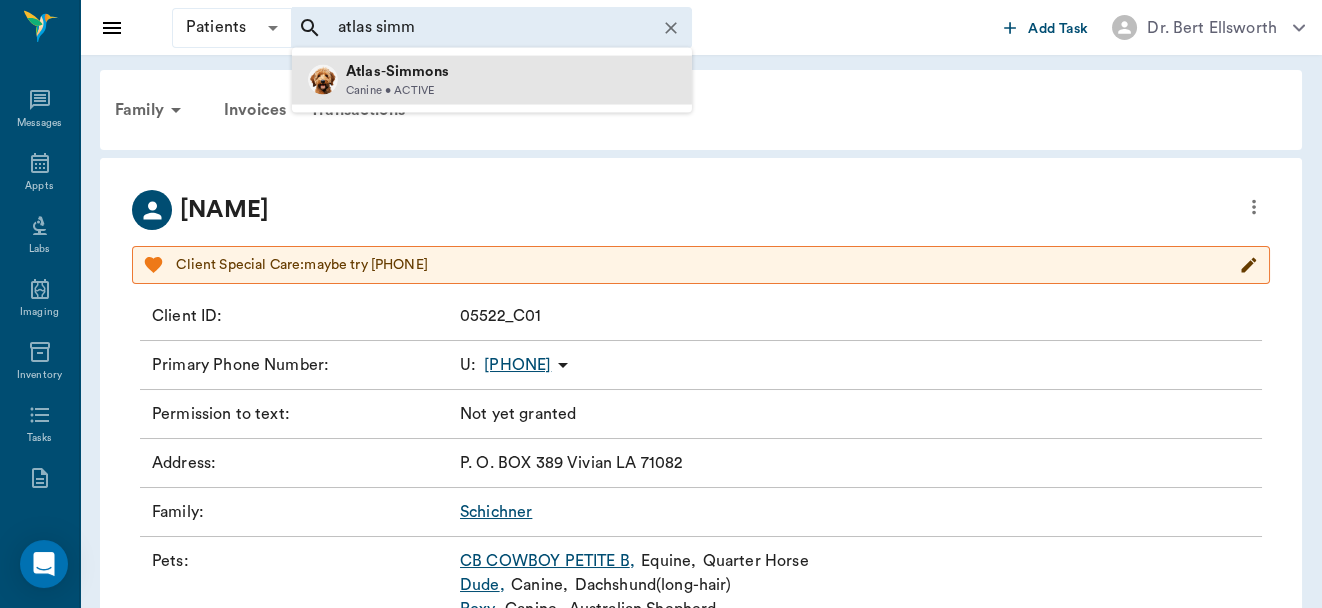click on "Atlas   -  Simmons" at bounding box center [397, 72] 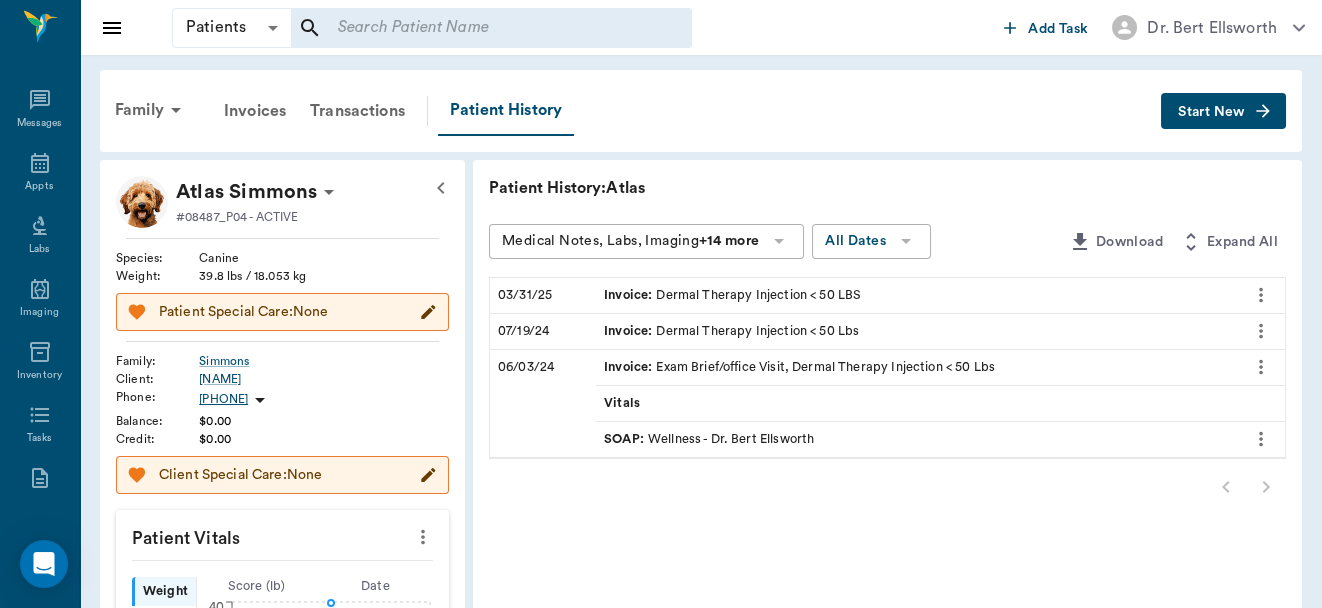 click on "SOAP :" at bounding box center (626, 439) 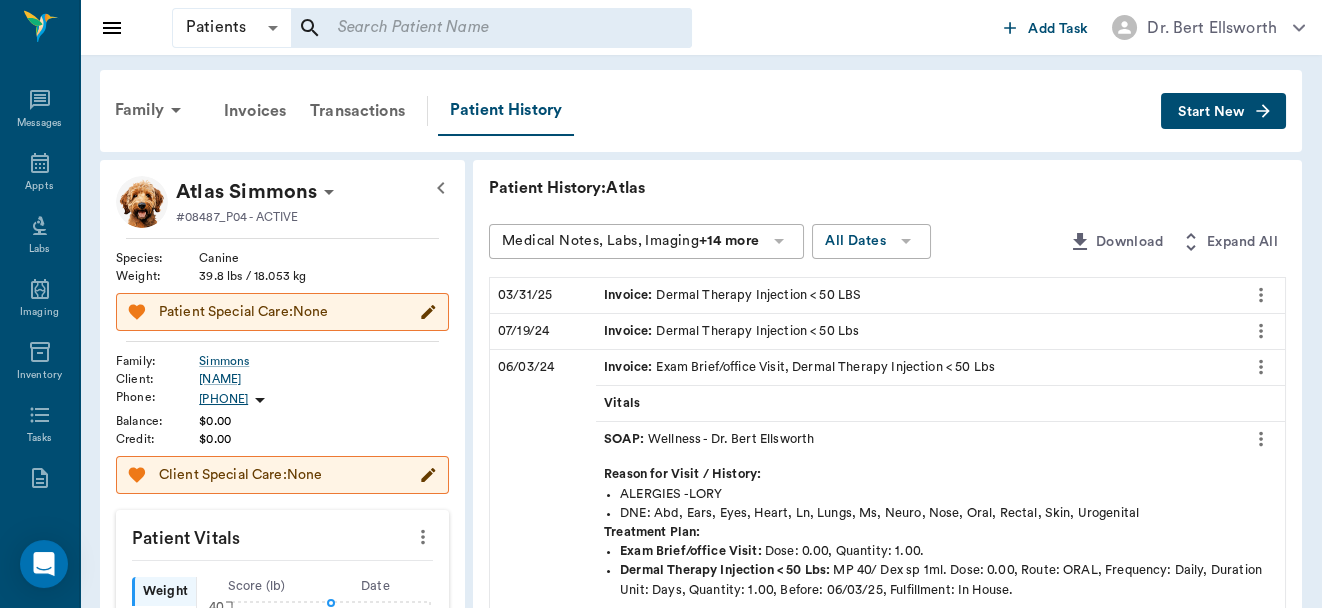 click 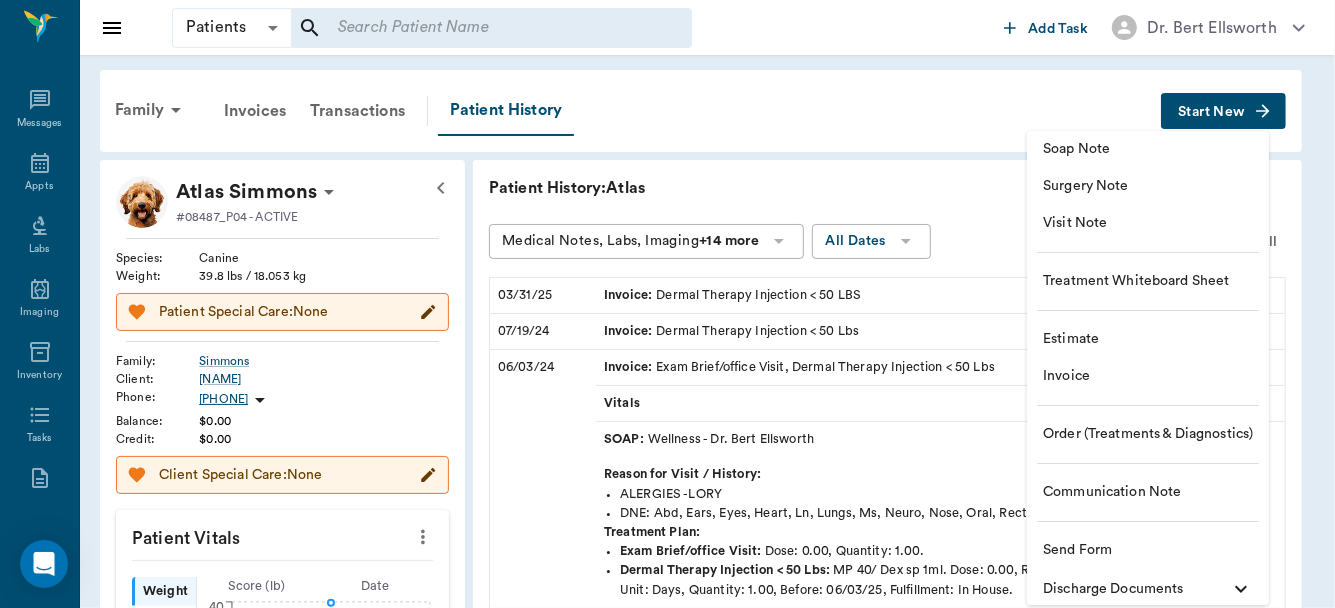 click on "Visit Note" at bounding box center (1148, 223) 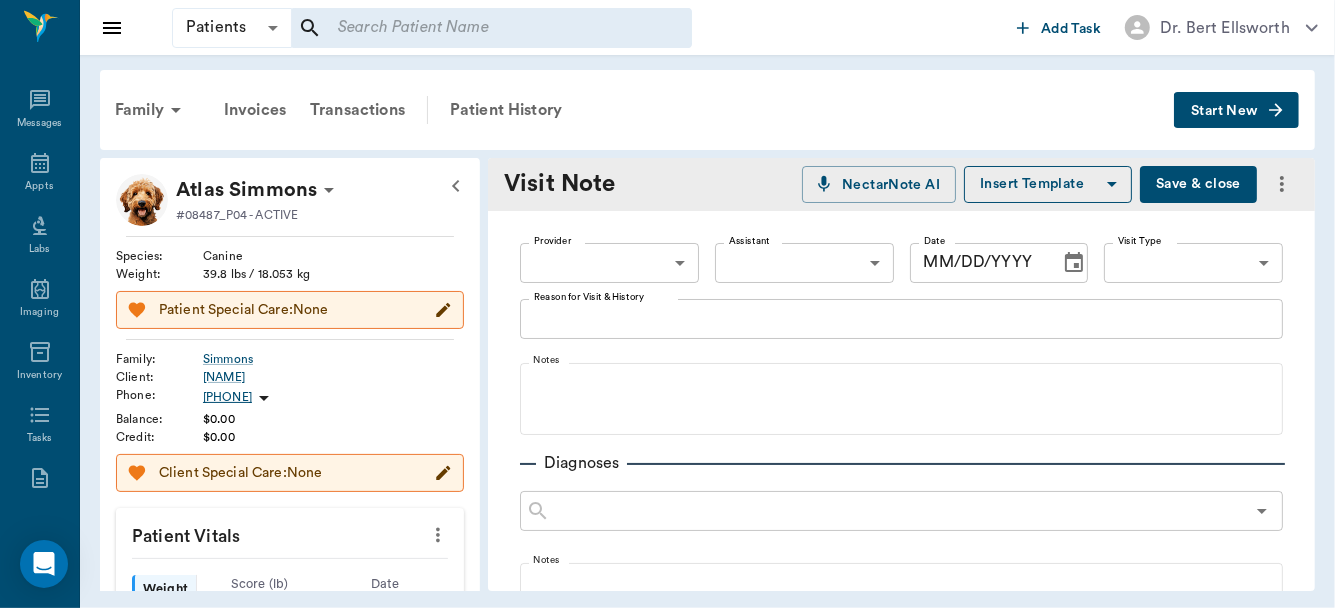 type on "07/14/2025" 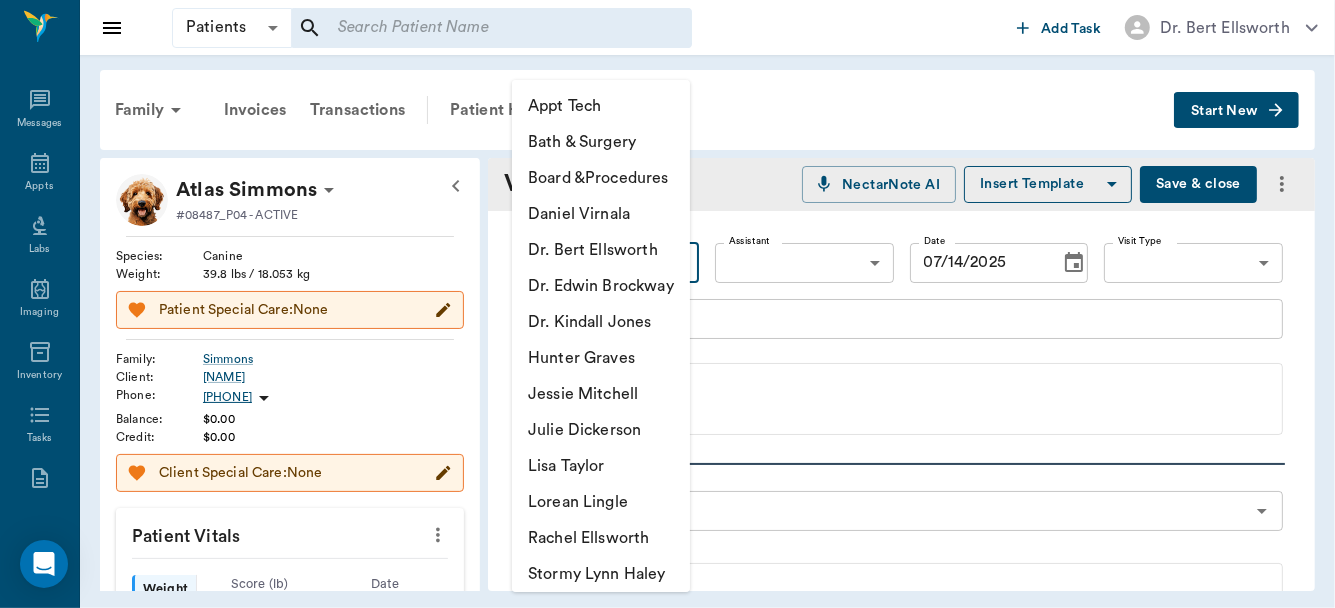 click on "Patients Patients ​ ​ Add Task Dr. Bert Ellsworth Nectar Messages Appts Labs Imaging Inventory Tasks Forms Staff Reports Lookup Settings Family Invoices Transactions Patient History Start New Atlas Simmons #08487_P04    -    ACTIVE   Species : Canine Weight : 39.8 lbs / 18.053 kg Patient Special Care:  None Family : Simmons Client : Ashlee Simmons Phone : [PHONE] Balance : $0.00 Credit : $0.00 Client Special Care:  None Patient Vitals Weight BCS HR Temp Resp BP Dia Pain Perio Score ( lb ) Date 06/03/24 1PM 0 10 20 30 40 Ongoing diagnosis Current Rx Reminders Upcoming appointments Schedule Appointment Visit Note NectarNote AI Insert Template  Save& close Provider ​ Provider Assistant ​ Assistant Date 07/14/2025 Date Visit Type ​ Visit Type Reason for Visit & History x Reason for Visit & History Notes Diagnoses ​ Notes Orders Follow Ups Recommendations Notes Estimates & Invoices Attachments NectarVet | Cass County Vet Clinic
10 Settings Sign Out View all family members Patients" at bounding box center [667, 304] 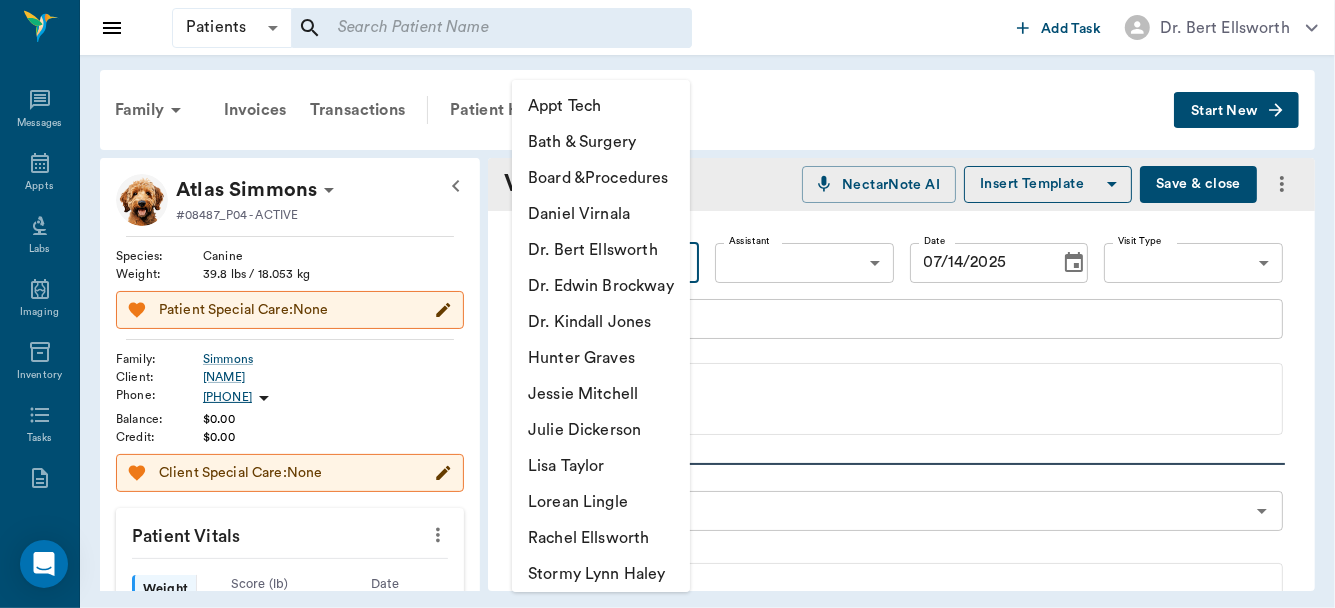 click on "Julie Dickerson" at bounding box center [601, 430] 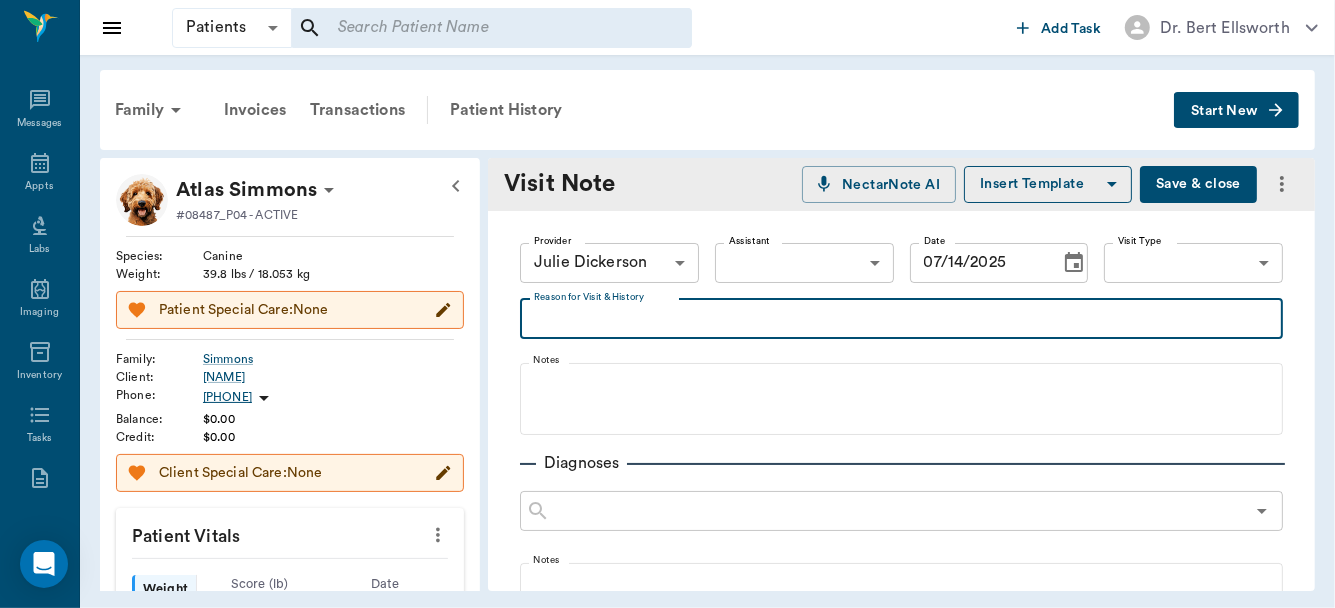click on "Reason for Visit & History" at bounding box center (901, 318) 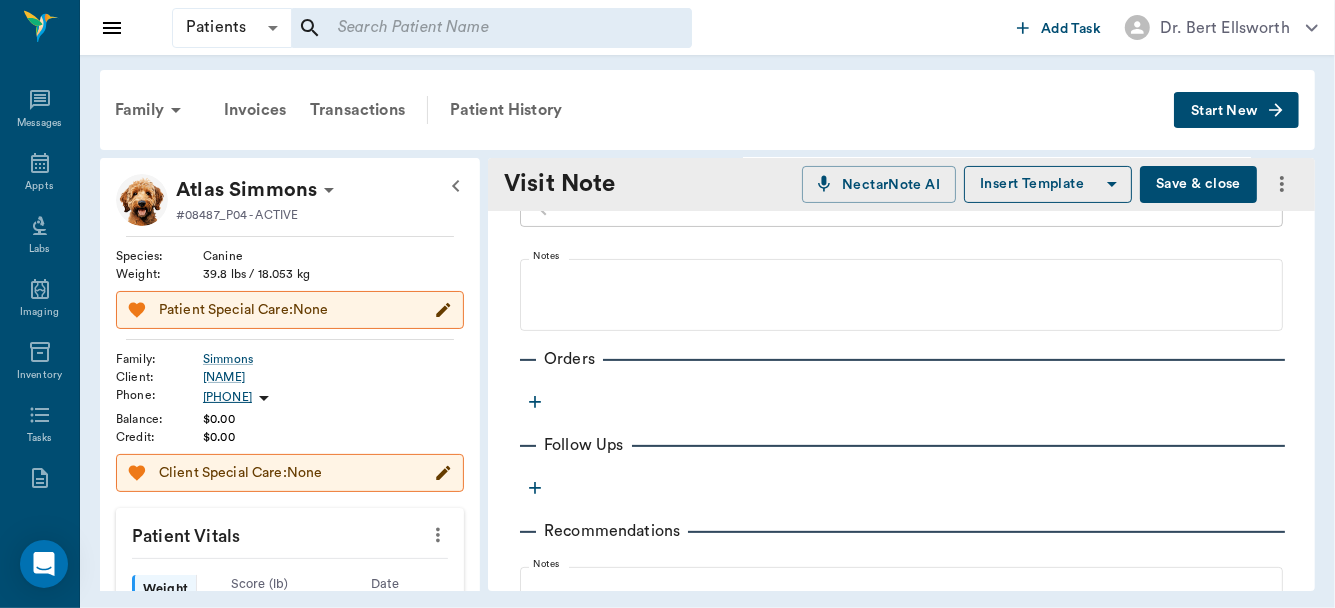scroll, scrollTop: 326, scrollLeft: 0, axis: vertical 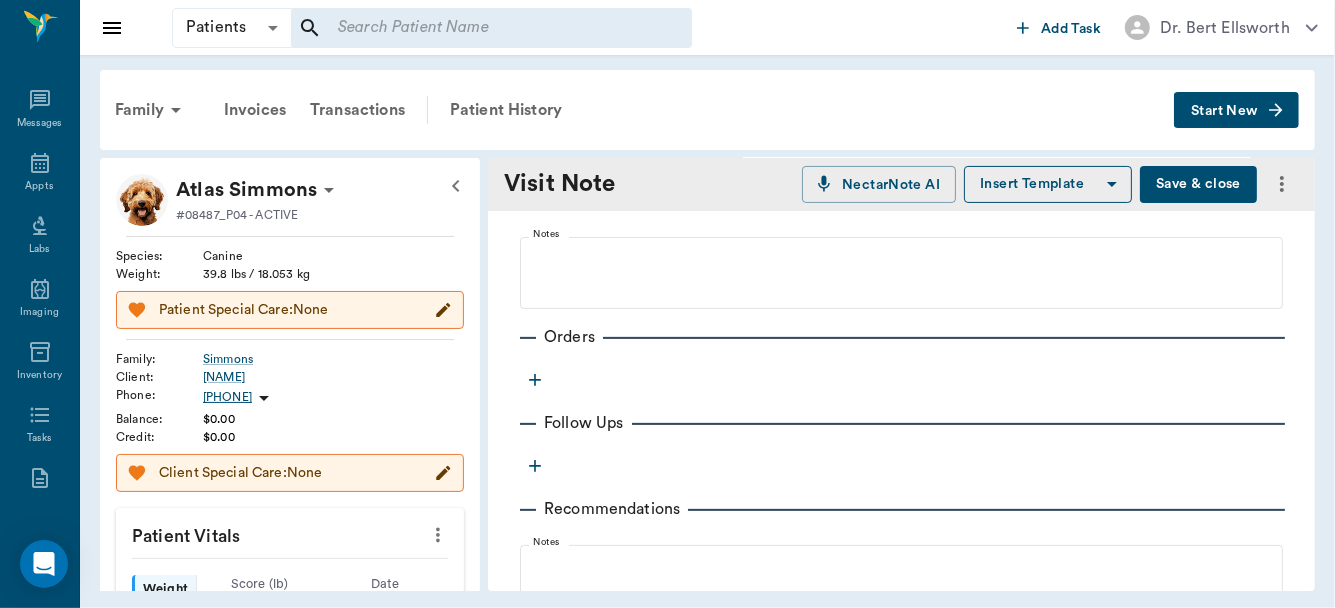 type on "dermal" 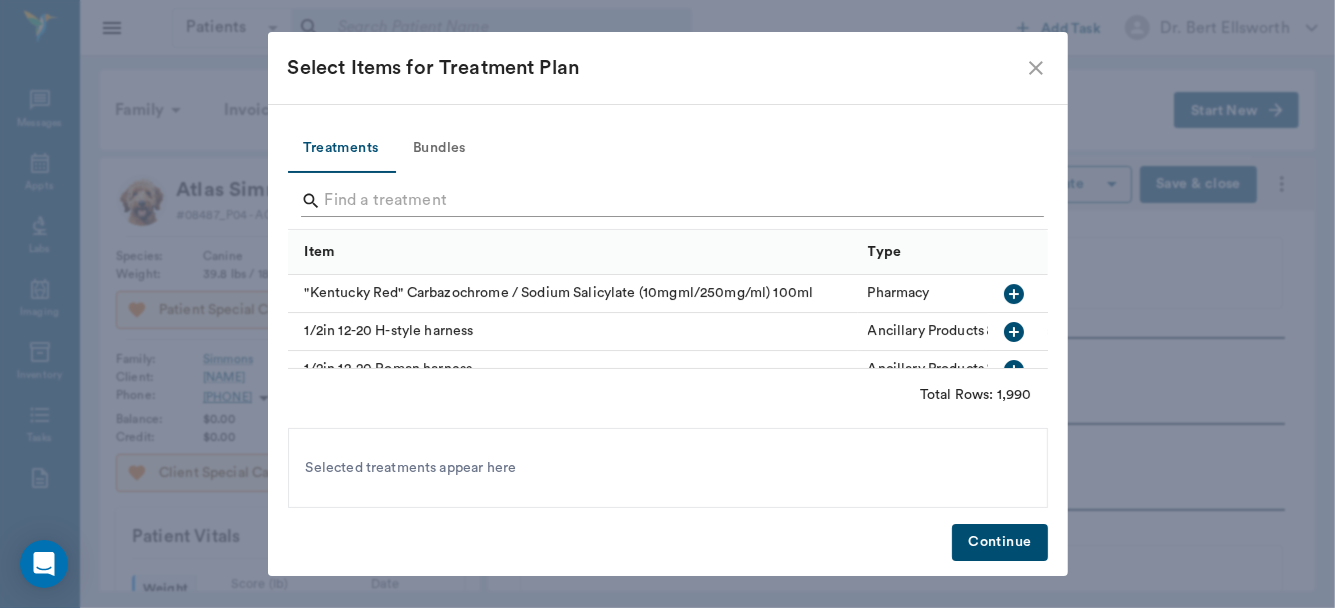 click at bounding box center (669, 201) 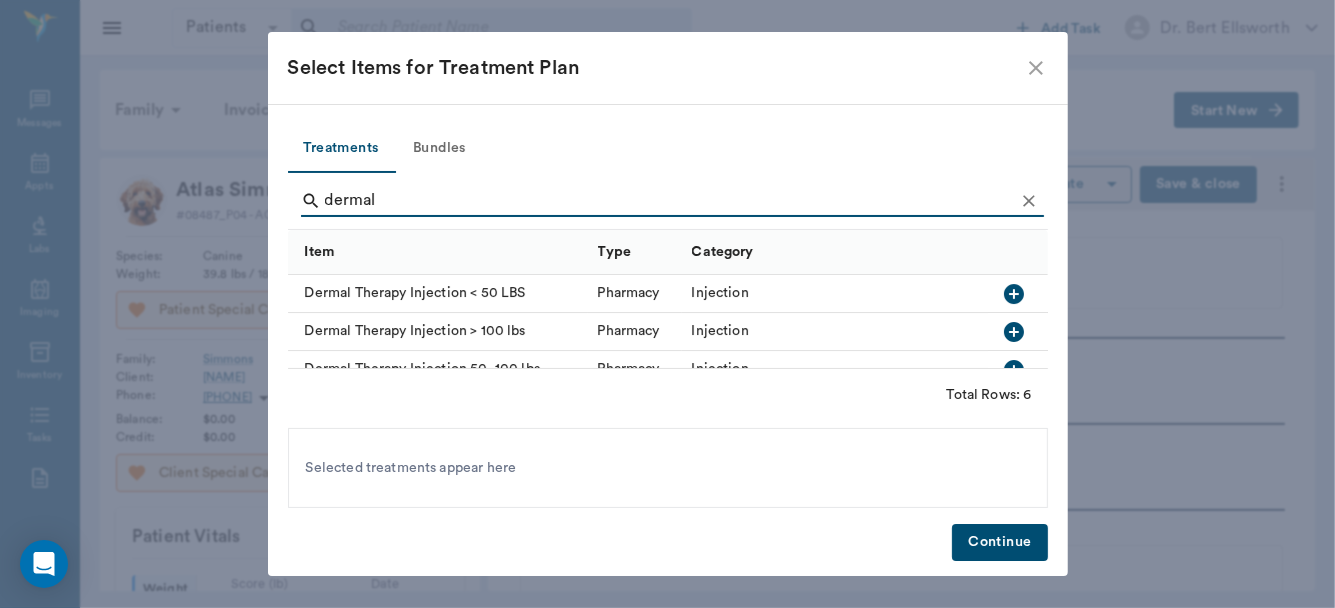 type on "dermal" 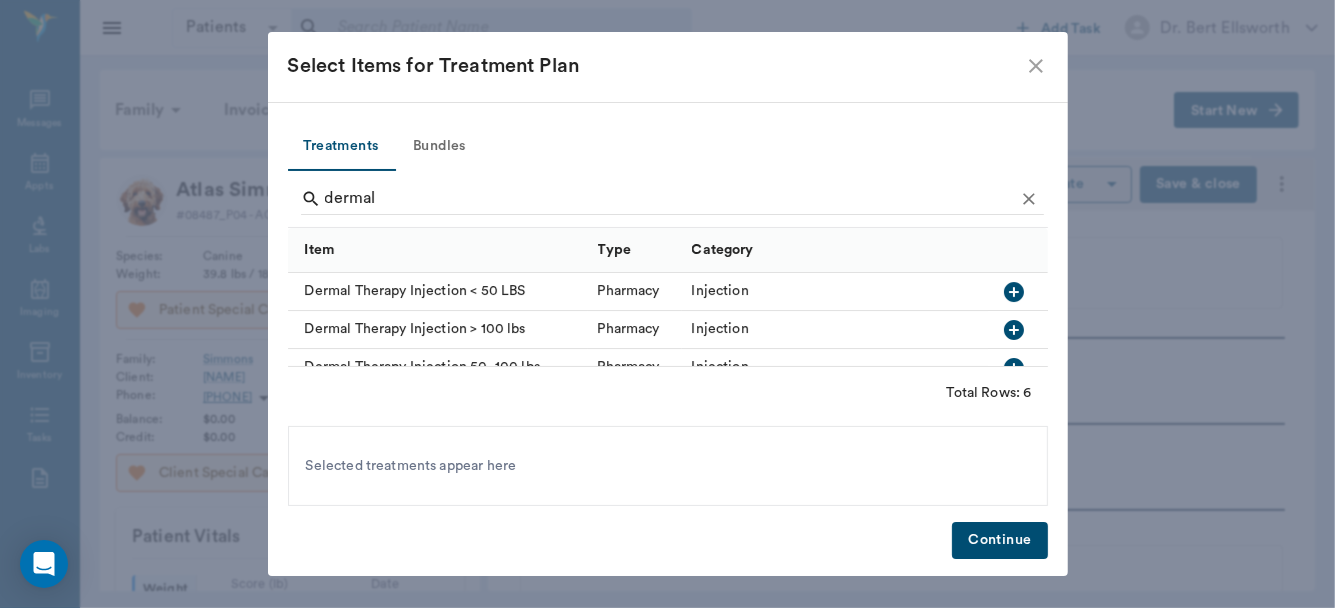 click 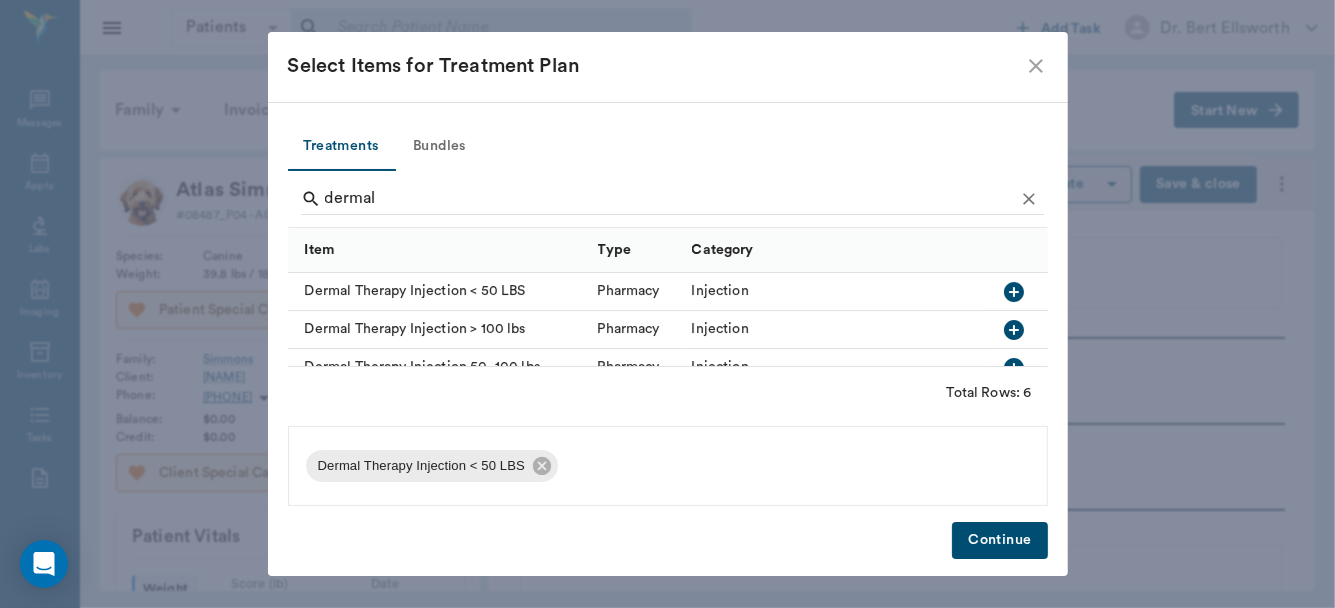 click on "Continue" at bounding box center [999, 540] 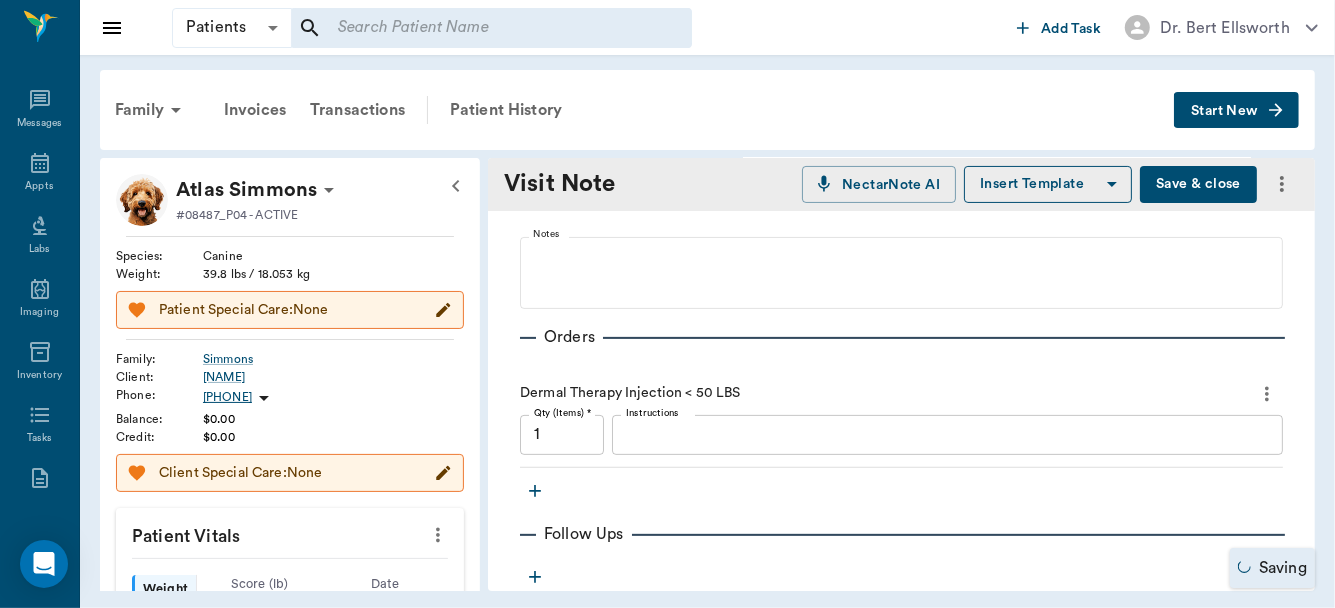 click on "Instructions" at bounding box center (947, 434) 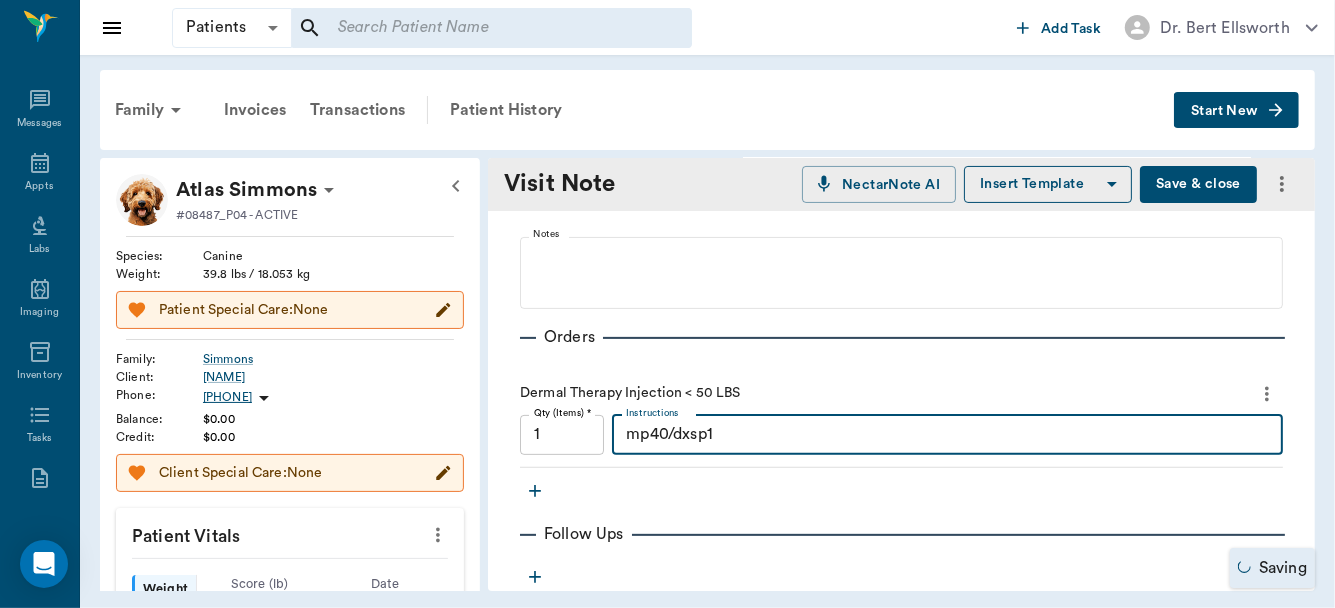 type on "mp40/dxsp1" 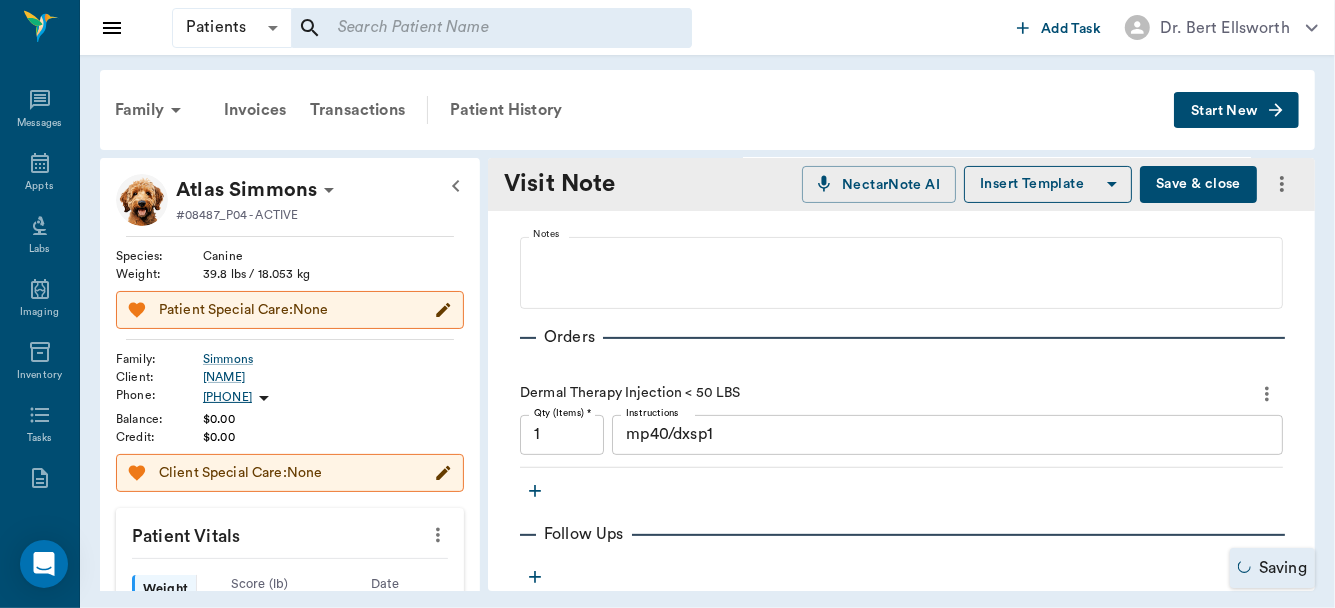 click on "Saving" at bounding box center (1272, 568) 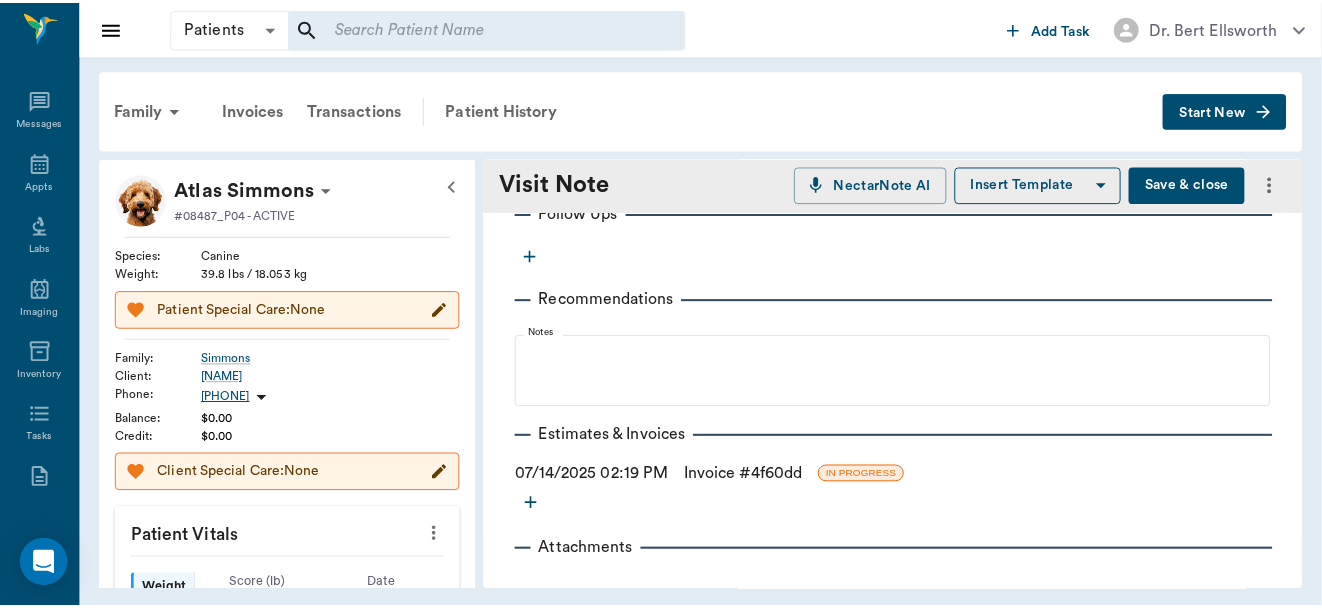 scroll, scrollTop: 654, scrollLeft: 0, axis: vertical 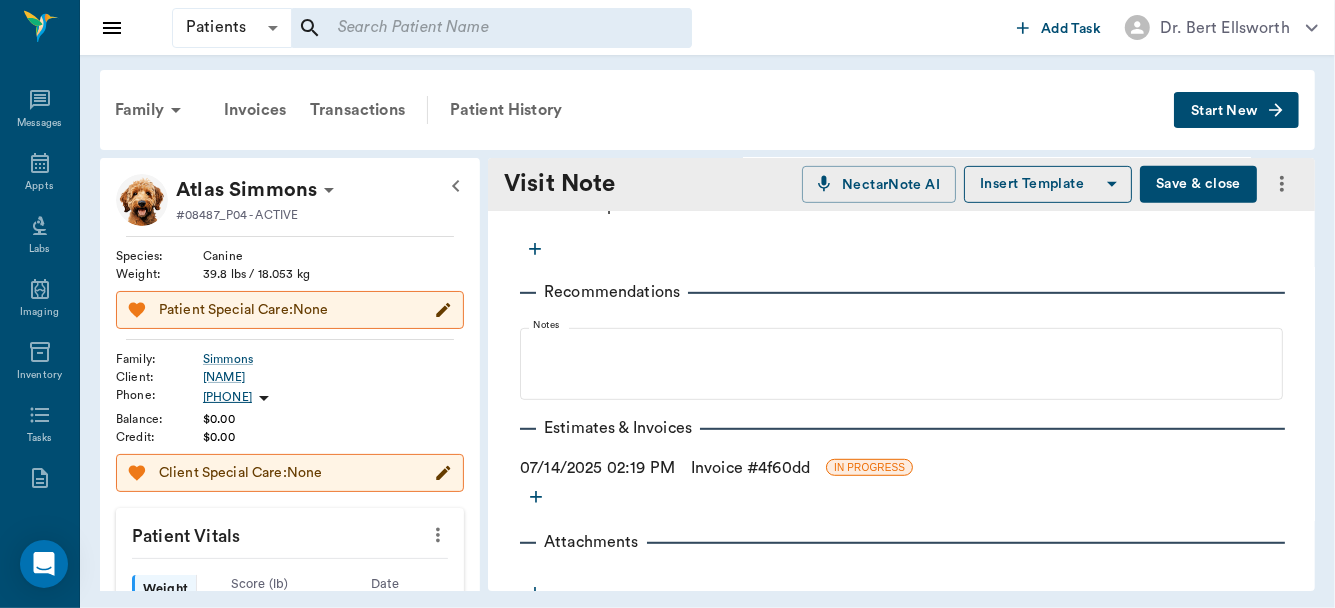 click on "07/14/2025 02:19 PM Invoice # 4f60dd IN PROGRESS" at bounding box center [901, 468] 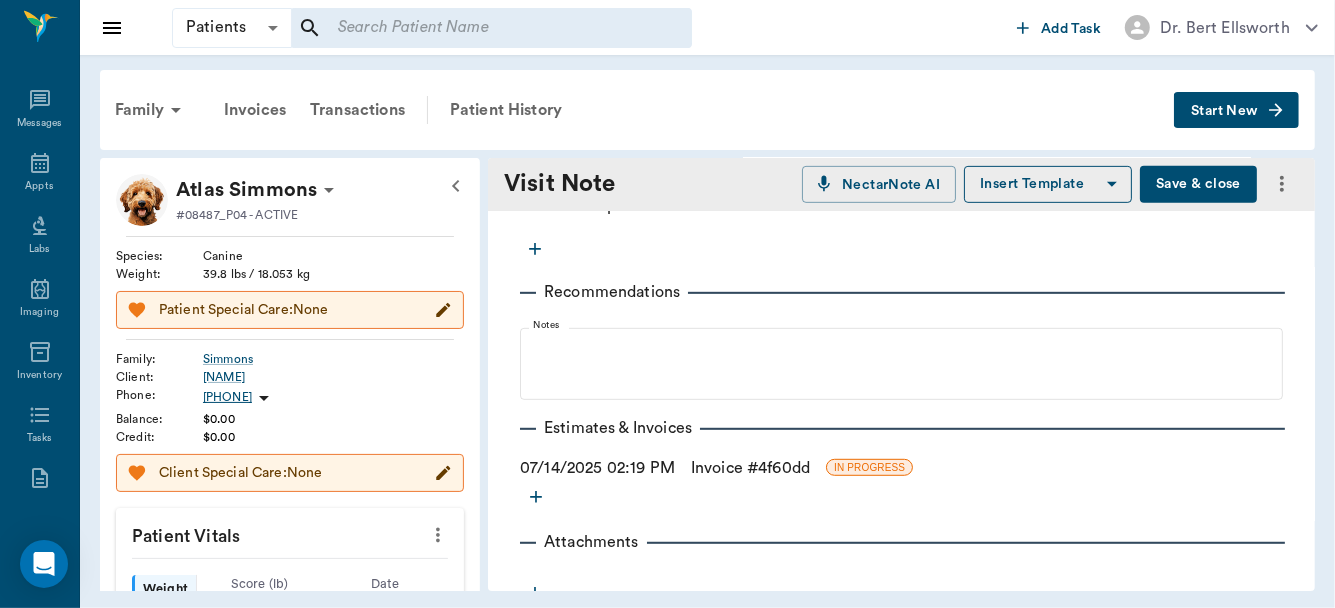 click on "Invoice # 4f60dd" at bounding box center [750, 468] 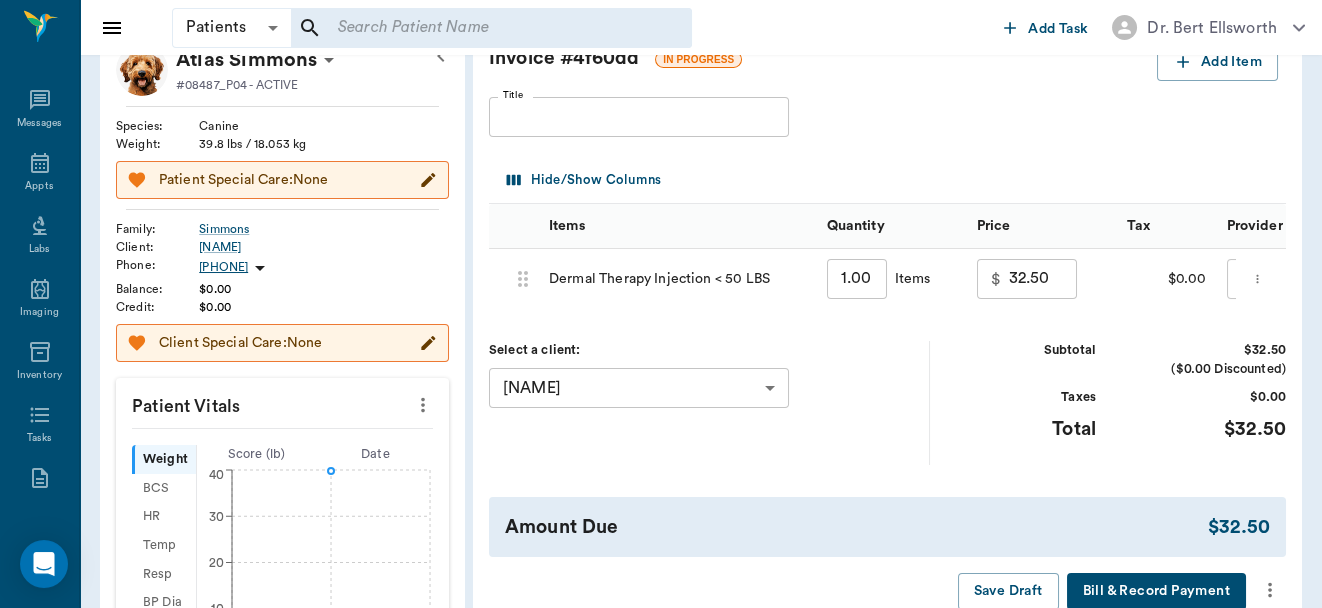 scroll, scrollTop: 145, scrollLeft: 0, axis: vertical 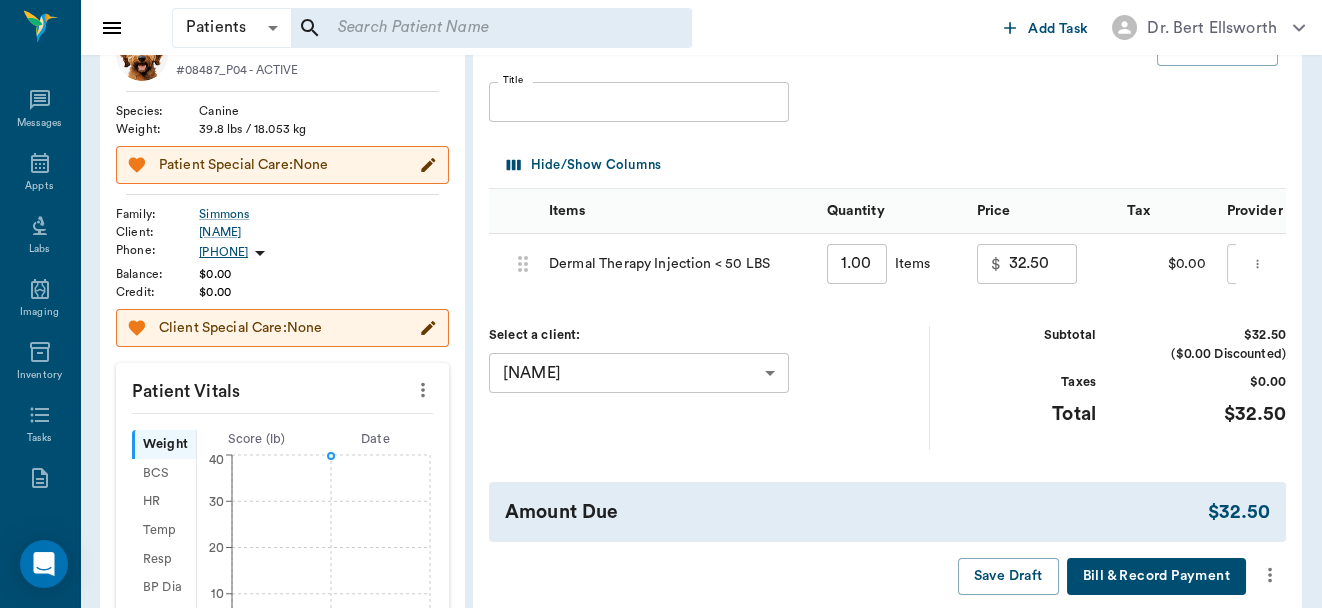 click 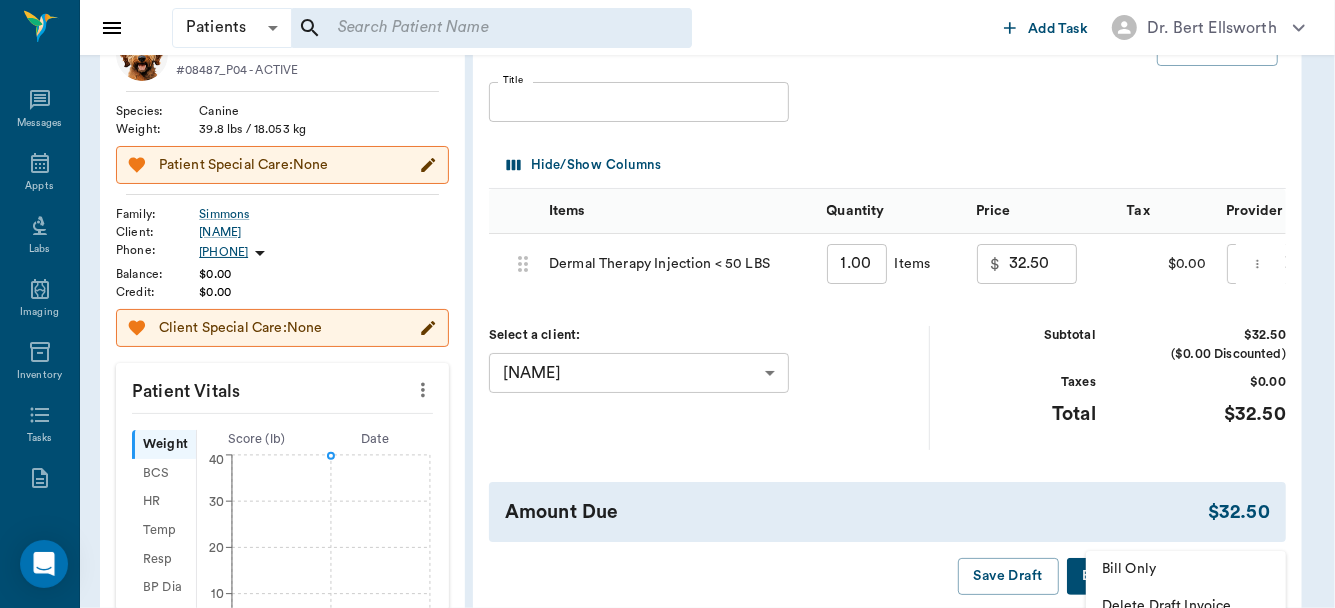 click on "Bill Only" at bounding box center (1186, 569) 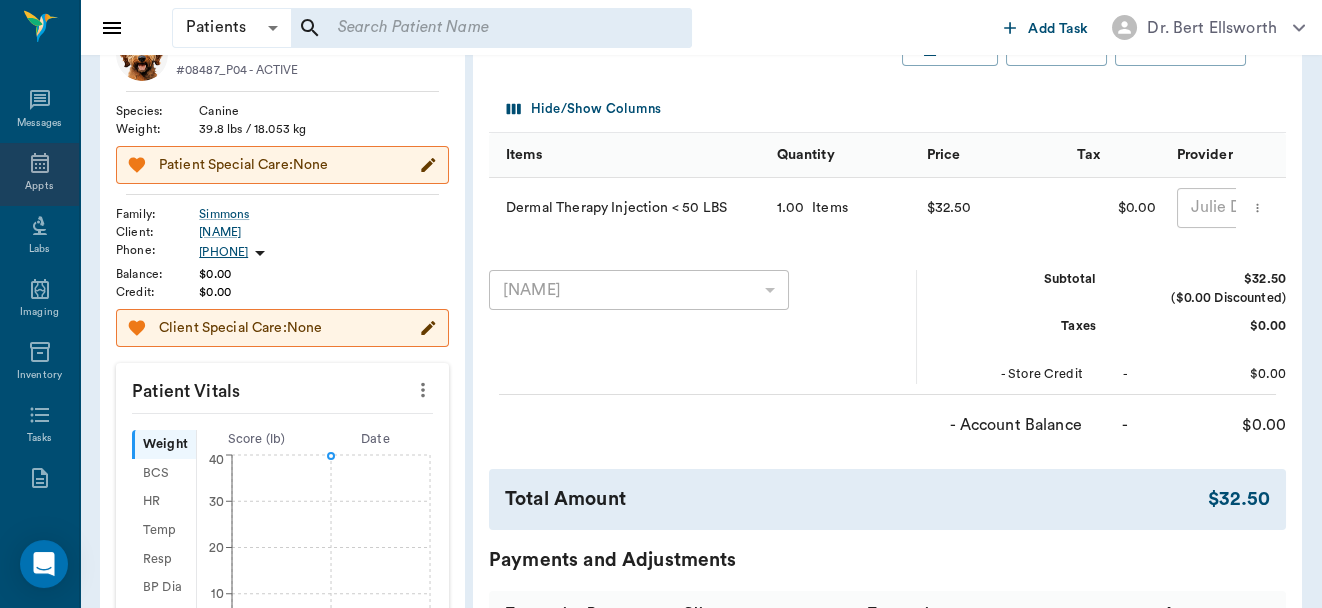 click on "Appts" at bounding box center (39, 174) 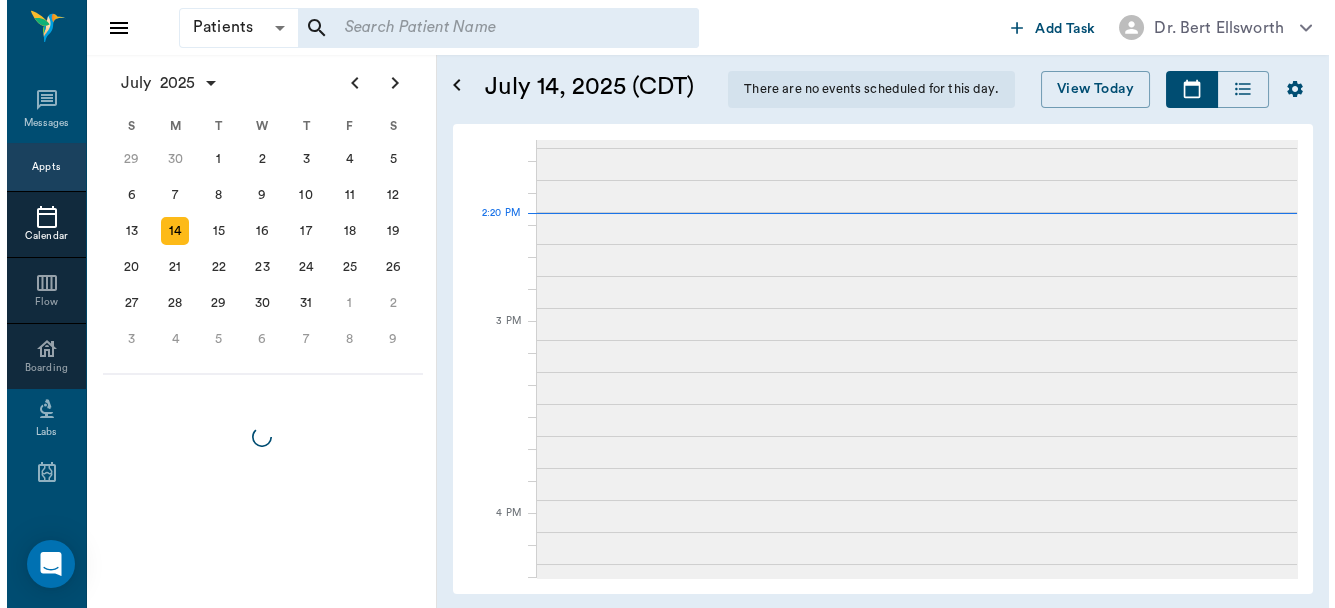 scroll, scrollTop: 0, scrollLeft: 0, axis: both 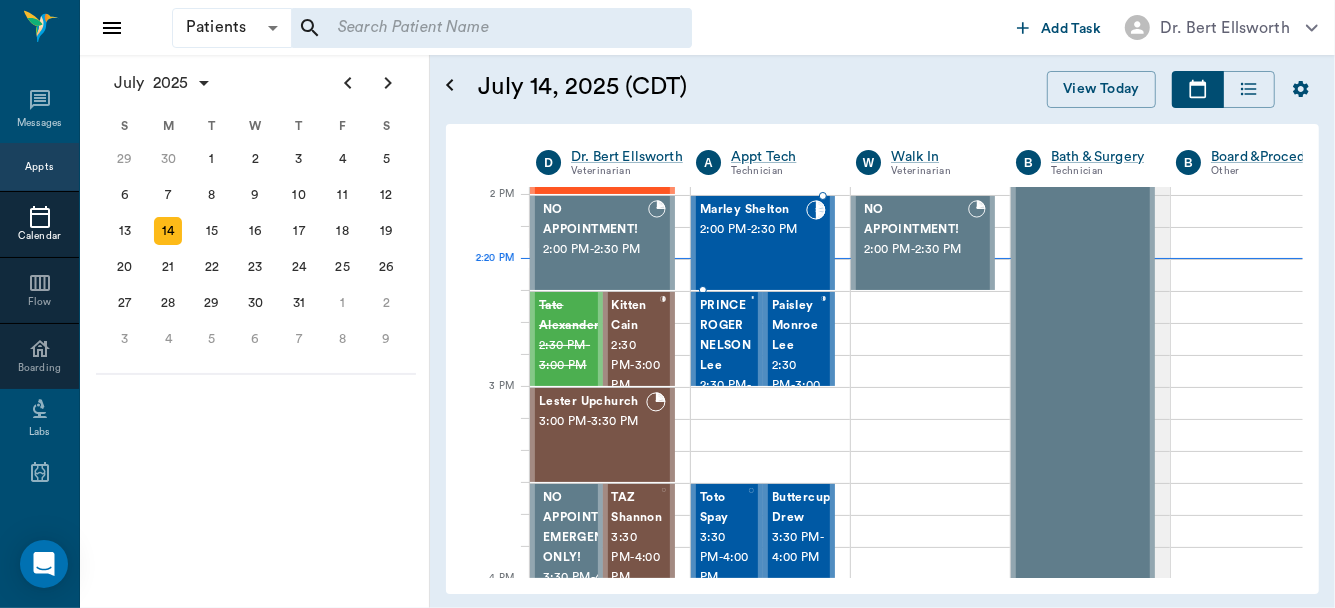 click on "Marley Shelton 2:00 PM  -  2:30 PM" at bounding box center [753, 243] 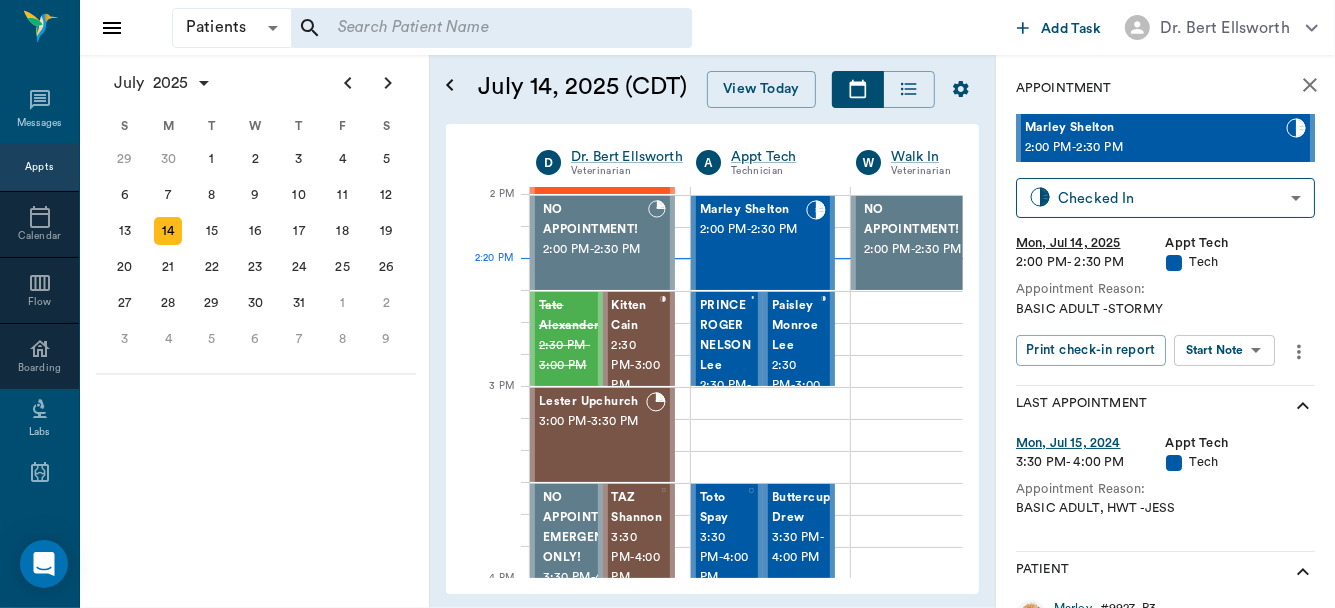 click on "Patients Patients ​ ​ Add Task Dr. Bert Ellsworth Nectar Messages Appts Calendar Flow Boarding Labs Imaging Inventory Tasks Forms Staff Reports Lookup Settings July 2025 S M T W T F S Jun 1 2 3 4 5 6 7 8 9 10 11 12 13 14 15 16 17 18 19 20 21 22 23 24 25 26 27 28 29 30 Jul 1 2 3 4 5 6 7 8 9 10 11 12 S M T W T F S 29 30 Jul 1 2 3 4 5 6 7 8 9 10 11 12 13 14 15 16 17 18 19 20 21 22 23 24 25 26 27 28 29 30 31 Aug 1 2 3 4 5 6 7 8 9 S M T W T F S 27 28 29 30 31 Aug 1 2 3 4 5 6 7 8 9 10 11 12 13 14 15 16 17 18 19 20 21 22 23 24 25 26 27 28 29 30 31 Sep 1 2 3 4 5 6 July 14, 2025 (CDT) View Today July 2025 Today 14 Mon Jul 2025 D Dr. Bert Ellsworth Veterinarian A Appt Tech Technician W Walk In Veterinarian B Bath & Surgery Technician B Board &Procedures Other D Dr. Kindall Jones Veterinarian 8 AM 9 AM 10 AM 11 AM 12 PM 1 PM 2 PM 3 PM 4 PM 5 PM 6 PM 7 PM 8 PM 2:20 PM 2:10 PM Aura POINT 8:00 AM  -  8:30 AM DAISY MAE Robinson 8:30 AM  -  9:00 AM Sadie McCall 8:30 AM  -  9:00 AM NO APPOINTMENT! EMERGENCY ONLY! 9:00 AM" at bounding box center [667, 304] 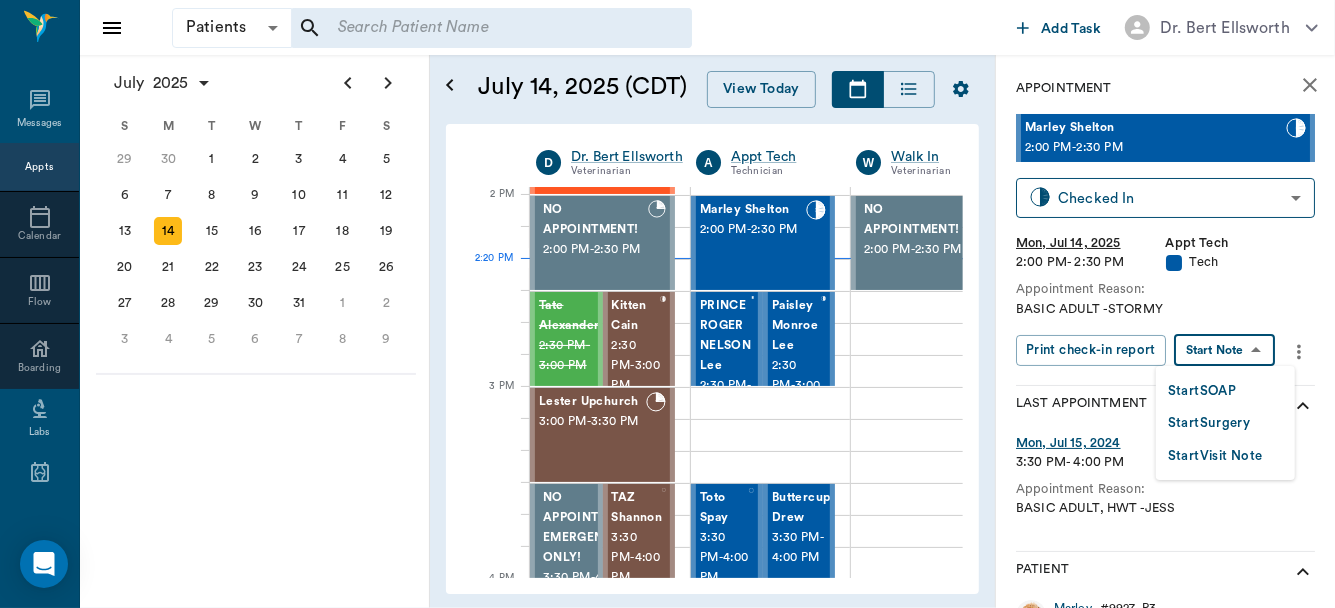 click on "Start  SOAP" at bounding box center [1225, 390] 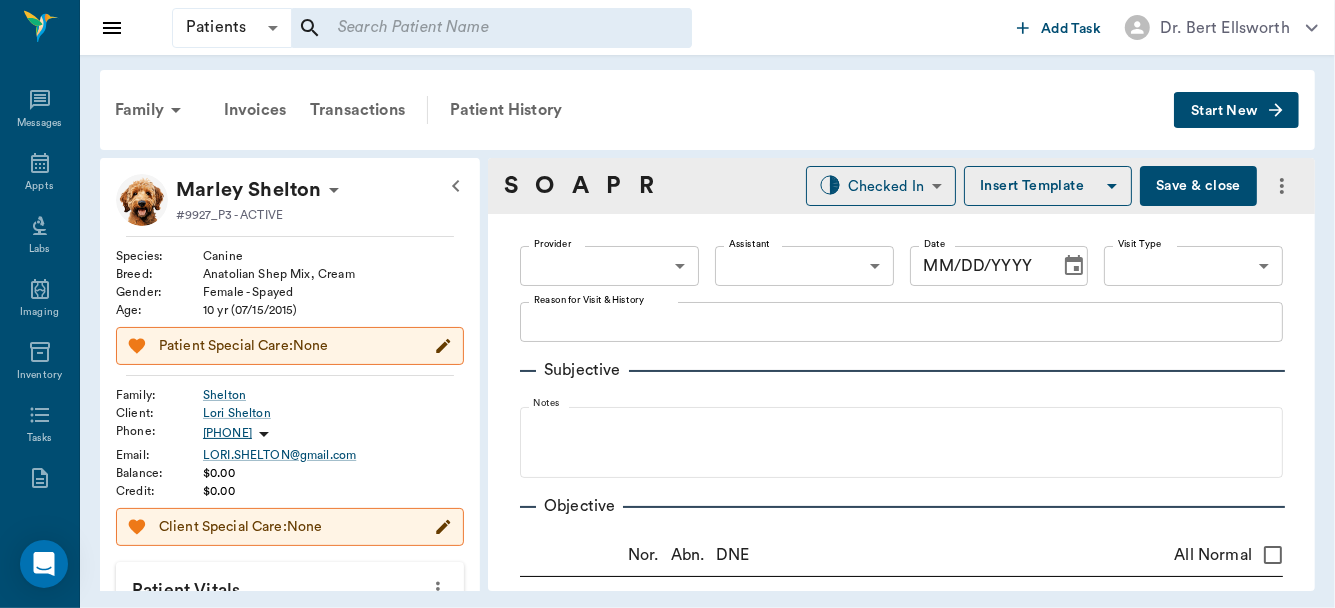 type on "63ec2f075fda476ae8351a4c" 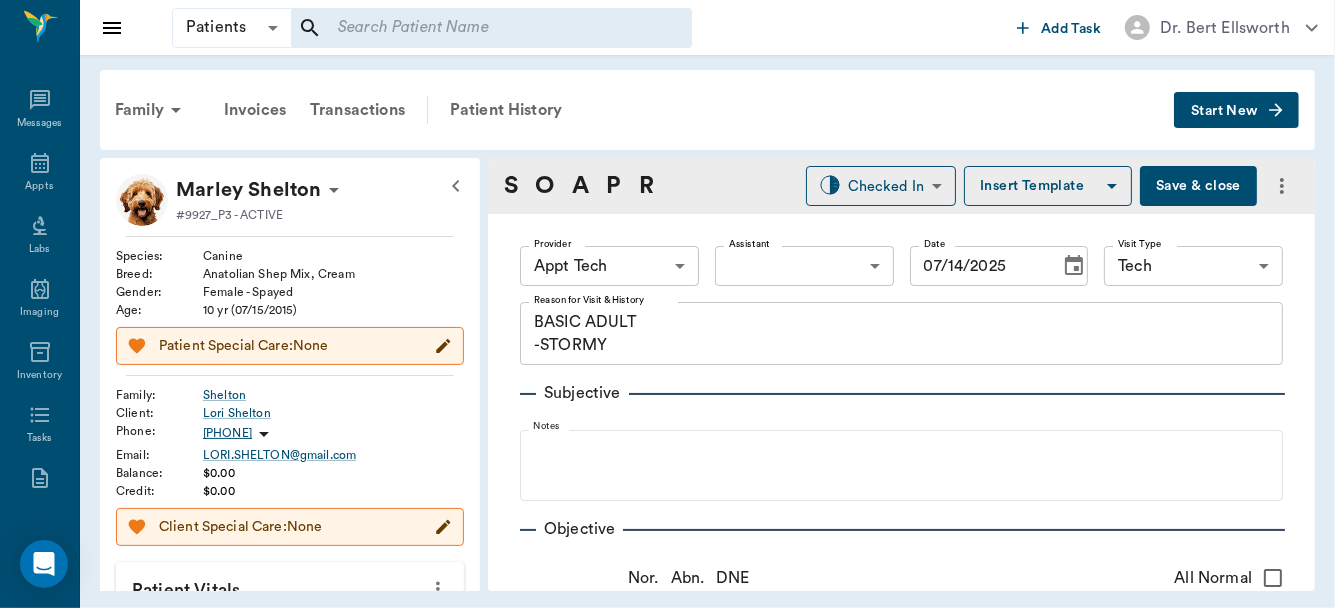 type on "07/14/2025" 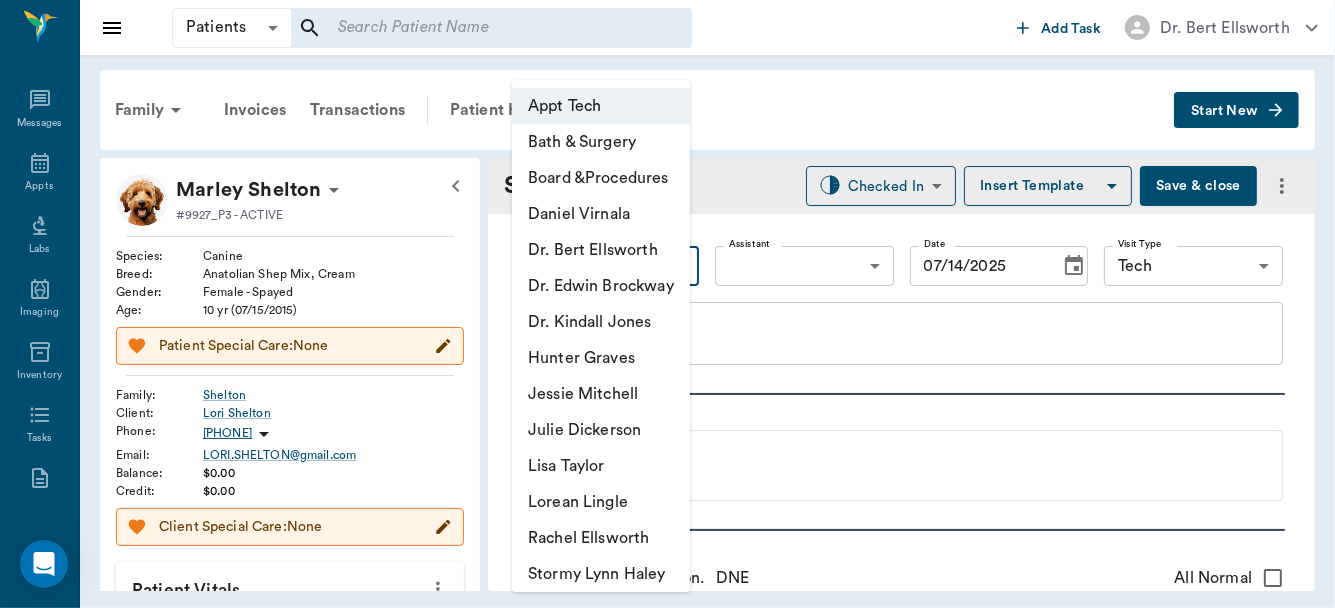 click on "Patients Patients ​ ​ Add Task Dr. Bert Ellsworth Nectar Messages Appts Labs Imaging Inventory Tasks Forms Staff Reports Lookup Settings Family Invoices Transactions Patient History Start New Marley Shelton #9927_P3    -    ACTIVE   Species : Canine Breed : Anatolian Shep Mix, Cream Gender : Female - Spayed Age : 10 yr (07/15/2015) Patient Special Care:  None Family : Shelton Client : Lori Shelton Phone : (903) 314-1769 Email : LORI.SHELTON@gmail.com Balance : $0.00 Credit : $0.00 Client Special Care:  None Patient Vitals Weight BCS HR Temp Resp BP Dia Pain Perio Score ( lb ) Date Ongoing diagnosis Current Rx Reminders Distemper/Parvo Vaccination Annual 07/14/25 Corona Vaccination Annual 07/14/25 Rabies Vaccination Canine 1 Yr 07/14/25 Bordetella Vaccination Annual 07/14/25 Upcoming appointments Schedule Appointment S O A P R Checked In CHECKED_IN ​ Insert Template  Save & close Provider Appt Tech 63ec2f075fda476ae8351a4c Provider Assistant ​ Assistant Date 07/14/2025 Date Visit Type Tech x Notes x" at bounding box center (667, 304) 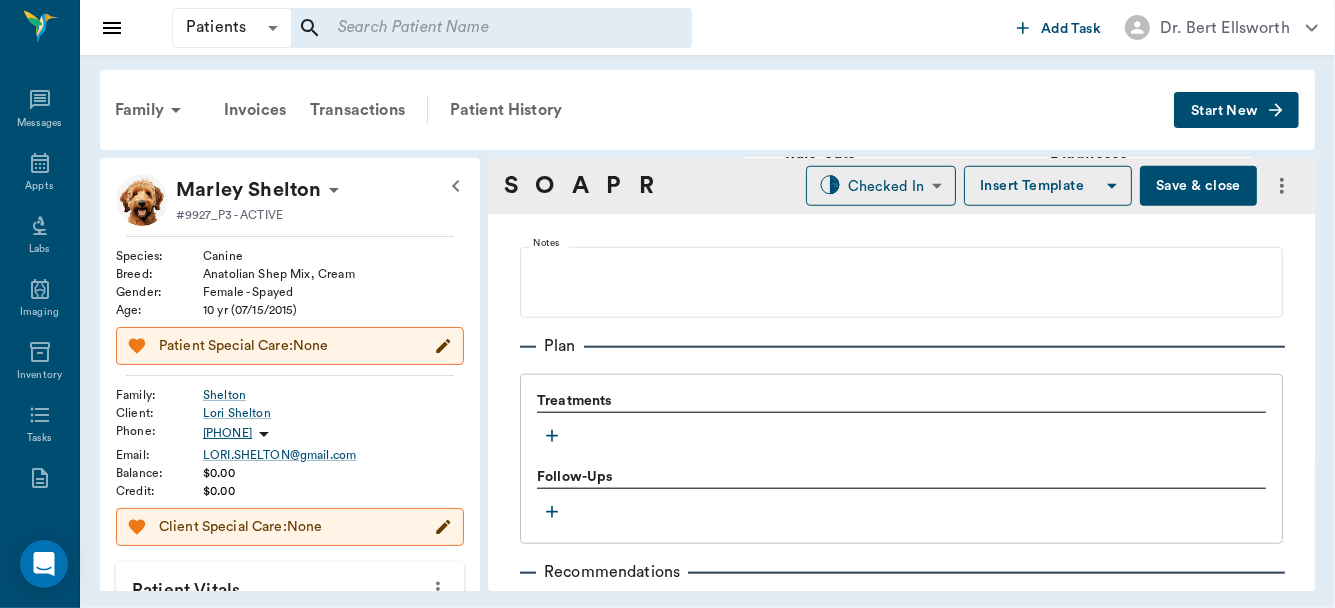 scroll, scrollTop: 1224, scrollLeft: 0, axis: vertical 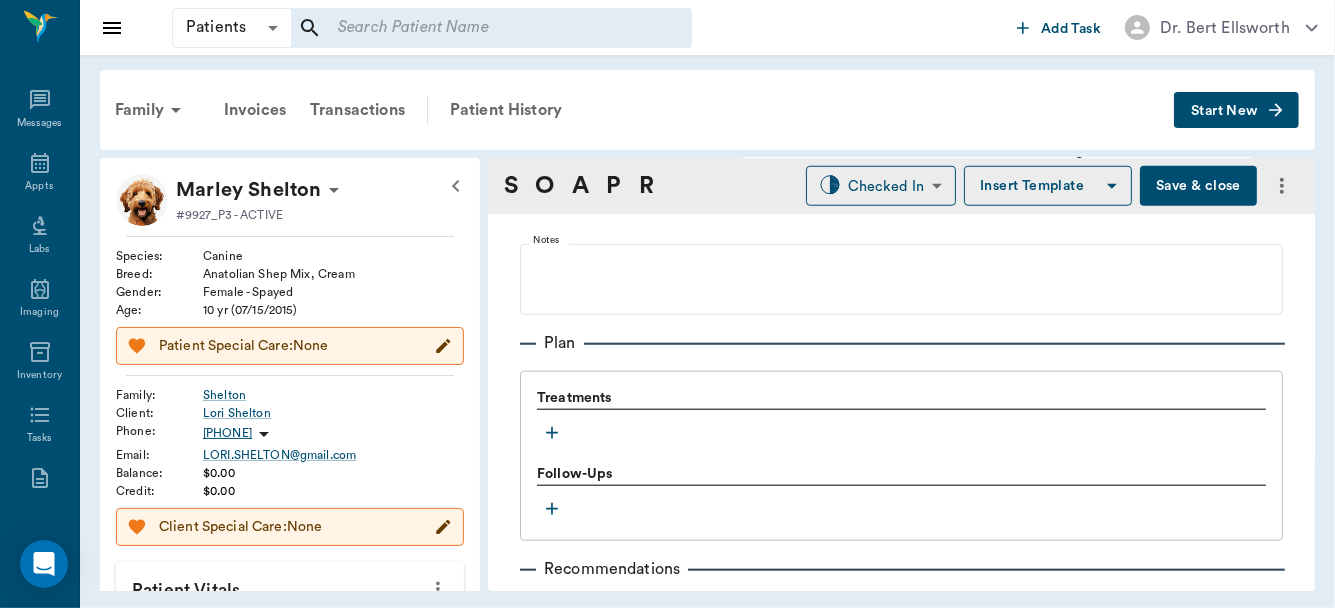 click 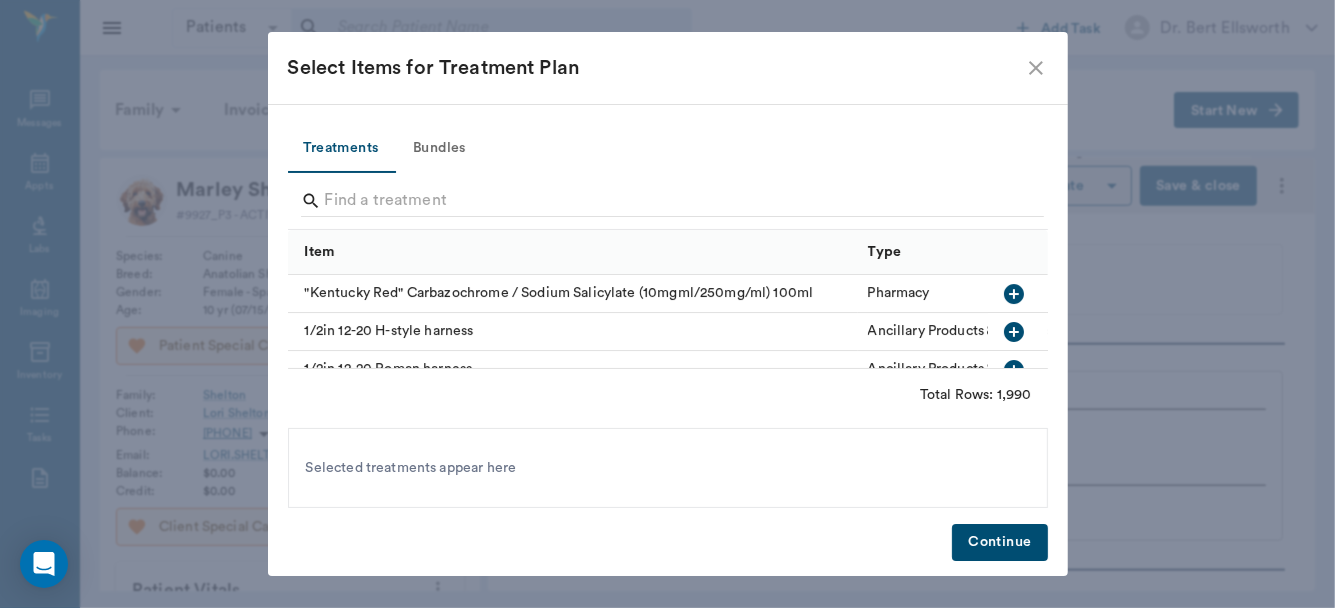 click on "Bundles" at bounding box center (440, 149) 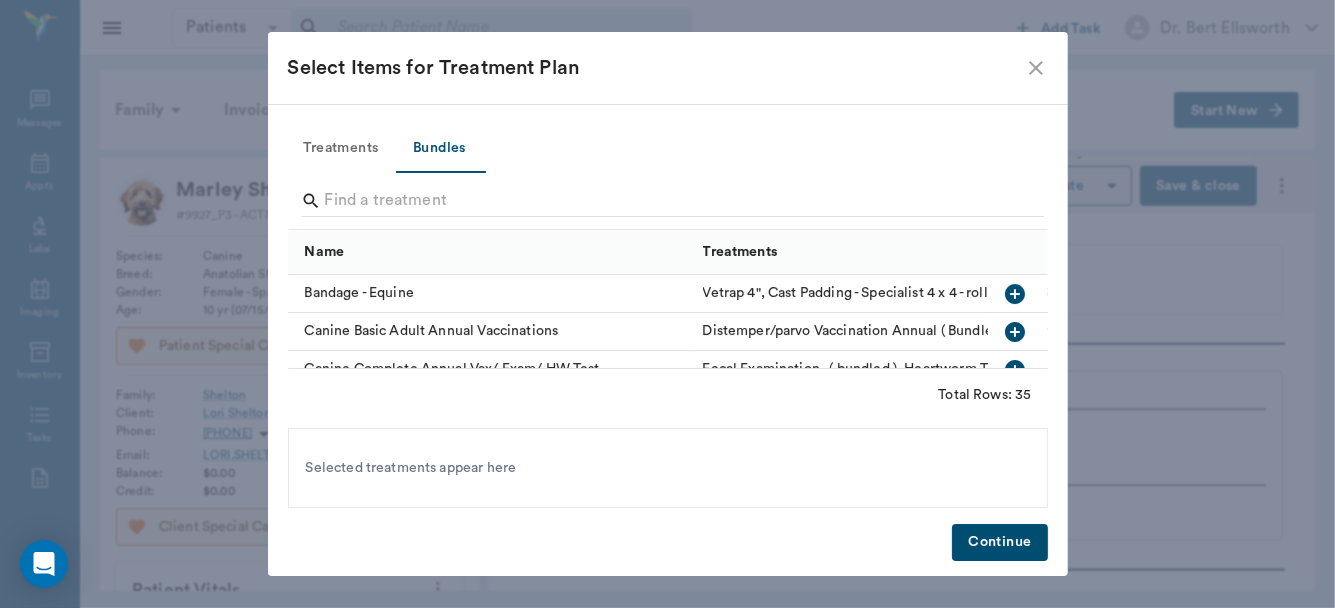 click at bounding box center [669, 201] 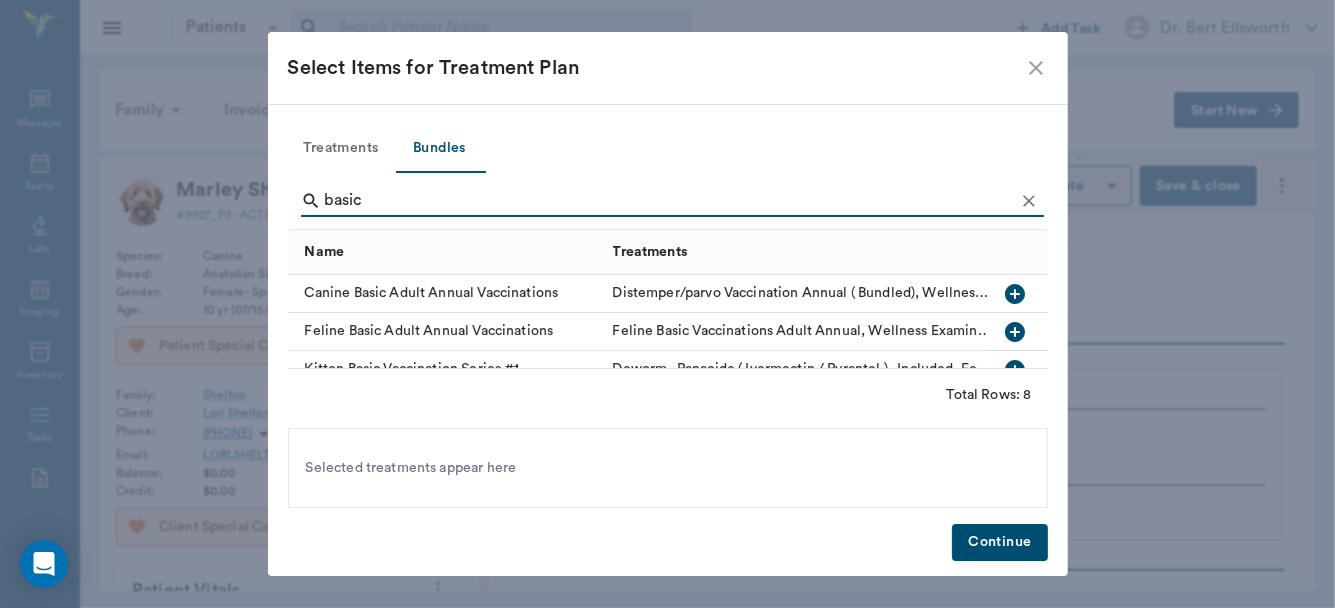type on "basic" 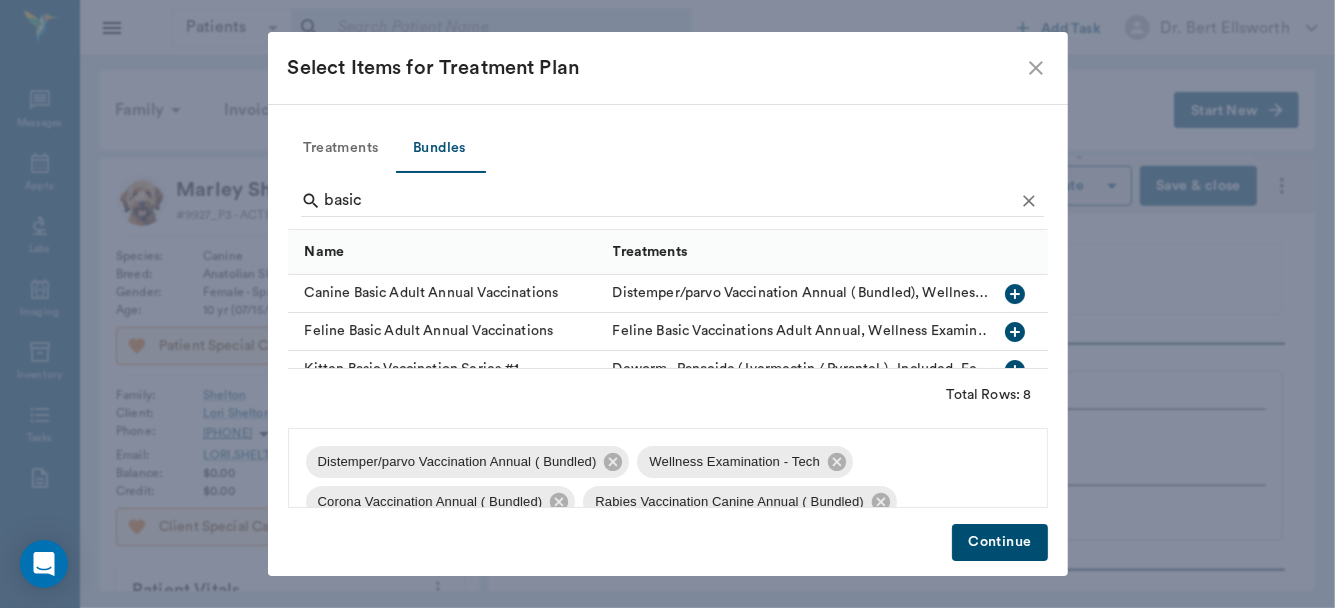 click on "Continue" at bounding box center (999, 542) 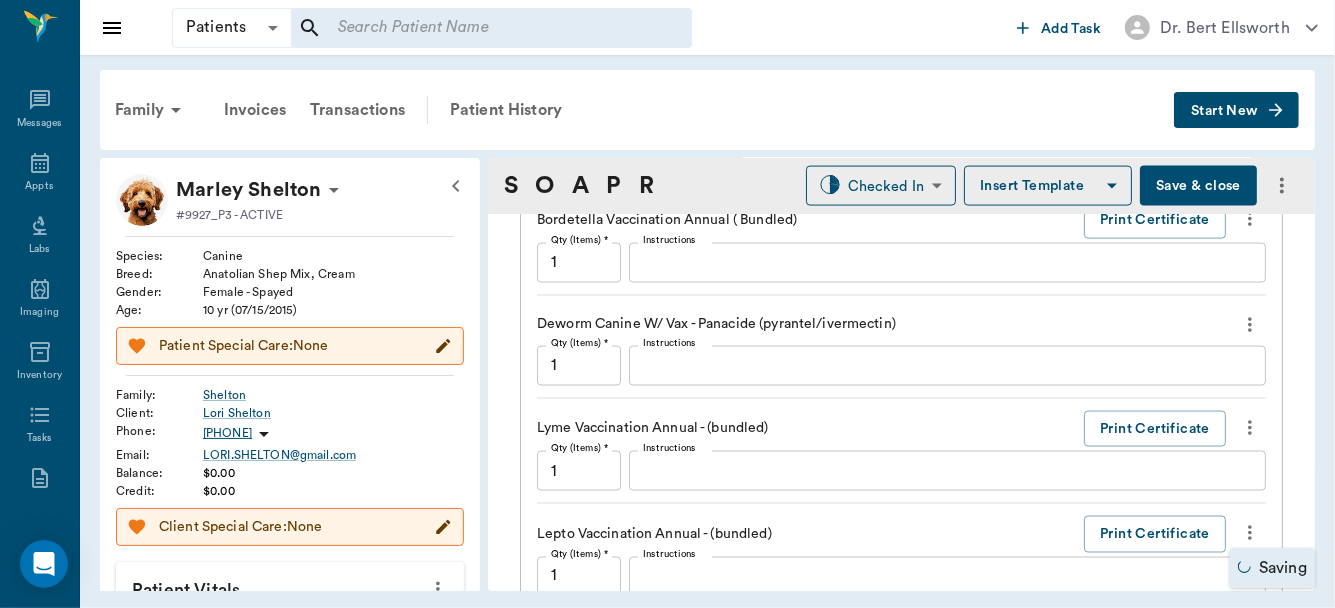 scroll, scrollTop: 2012, scrollLeft: 0, axis: vertical 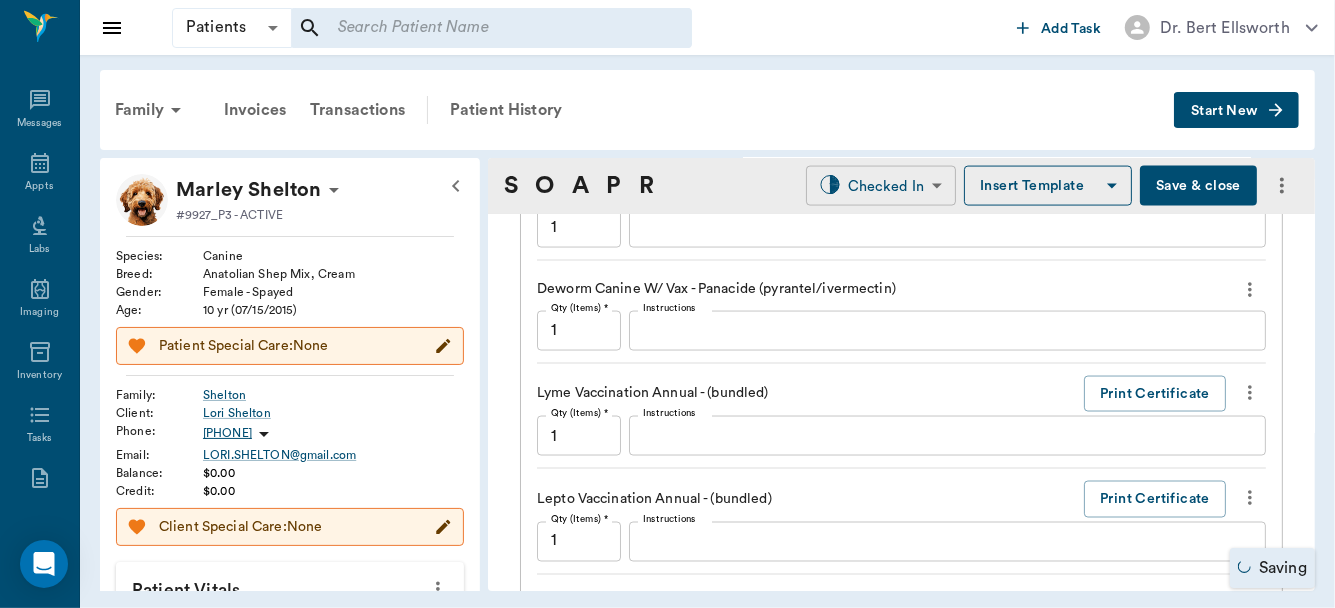 click on "Patients Patients ​ ​ Add Task Dr. Bert Ellsworth Nectar Messages Appts Labs Imaging Inventory Tasks Forms Staff Reports Lookup Settings Family Invoices Transactions Patient History Start New Marley Shelton #9927_P3    -    ACTIVE   Species : Canine Breed : Anatolian Shep Mix, Cream Gender : Female - Spayed Age : 10 yr (07/15/2015) Patient Special Care:  None Family : Shelton Client : Lori Shelton Phone : (903) 314-1769 Email : LORI.SHELTON@gmail.com Balance : $0.00 Credit : $0.00 Client Special Care:  None Patient Vitals Weight BCS HR Temp Resp BP Dia Pain Perio Score ( lb ) Date Ongoing diagnosis Current Rx Reminders Distemper/Parvo Vaccination Annual 07/14/25 Corona Vaccination Annual 07/14/25 Rabies Vaccination Canine 1 Yr 07/14/25 Bordetella Vaccination Annual 07/14/25 Upcoming appointments Schedule Appointment S O A P R Checked In CHECKED_IN ​ Insert Template  Save & close Provider Hunter Graves 682b670d8bdc6f7f8feef3db Provider Assistant ​ Assistant Date 07/14/2025 Date Visit Type Tech x DNE" at bounding box center [667, 304] 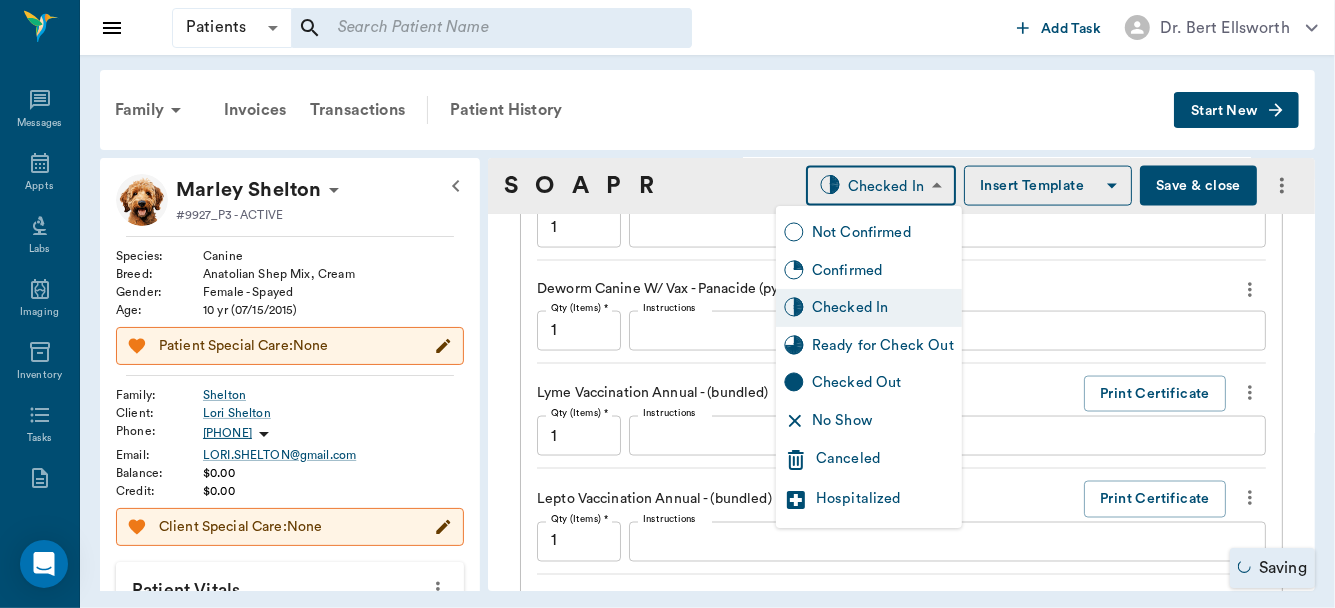 click on "Ready for Check Out" at bounding box center (869, 346) 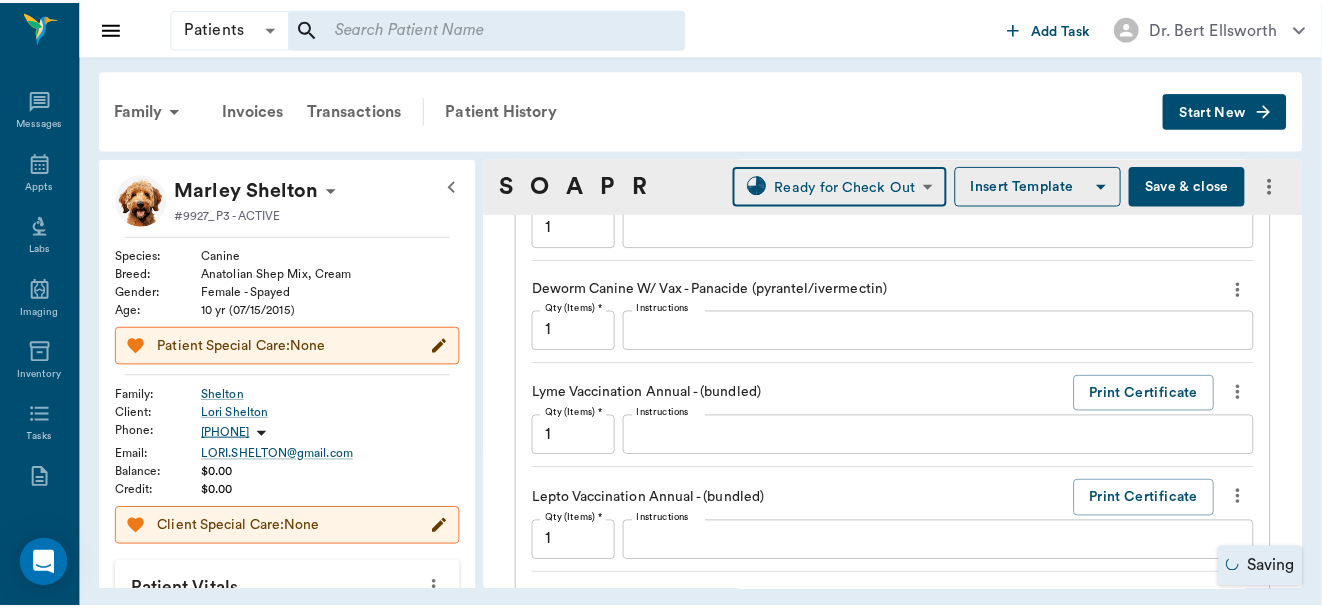 scroll, scrollTop: 2439, scrollLeft: 0, axis: vertical 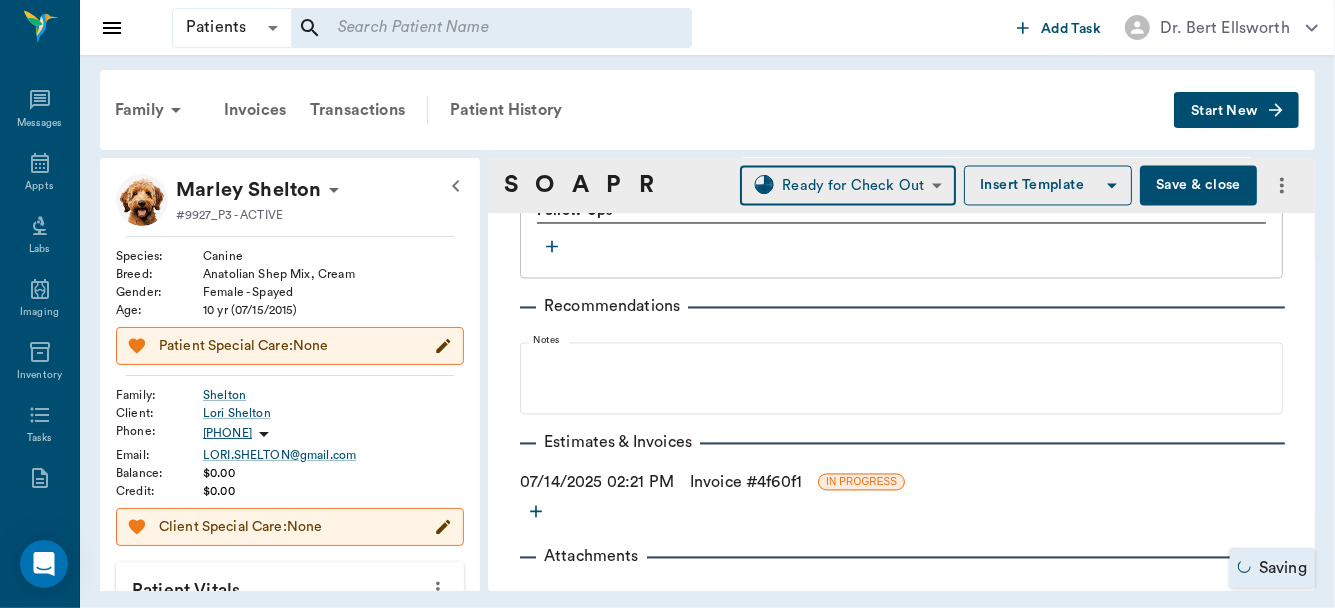 click on "Invoice # 4f60f1" at bounding box center (746, 483) 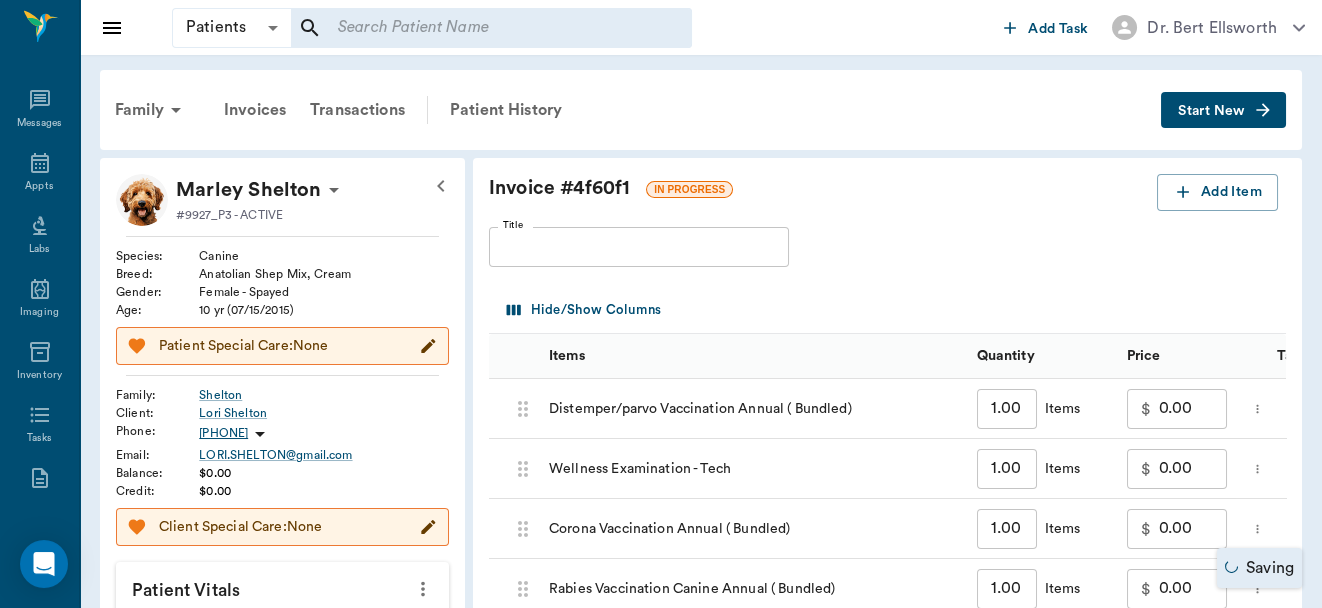 scroll, scrollTop: 814, scrollLeft: 0, axis: vertical 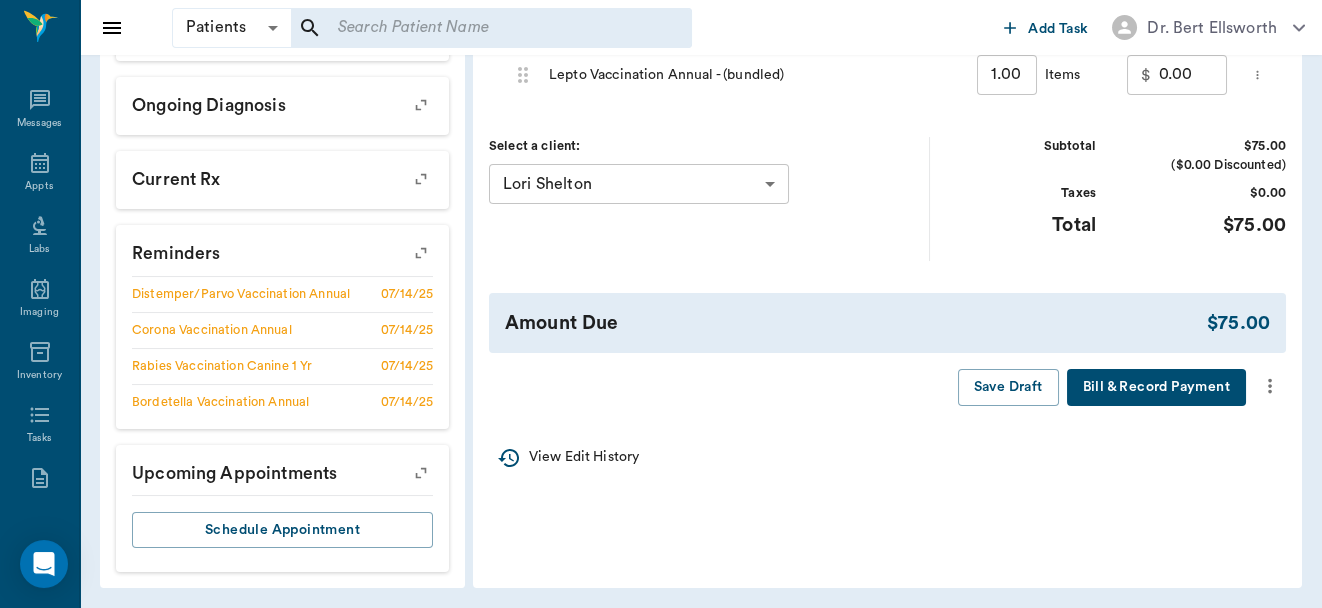 click 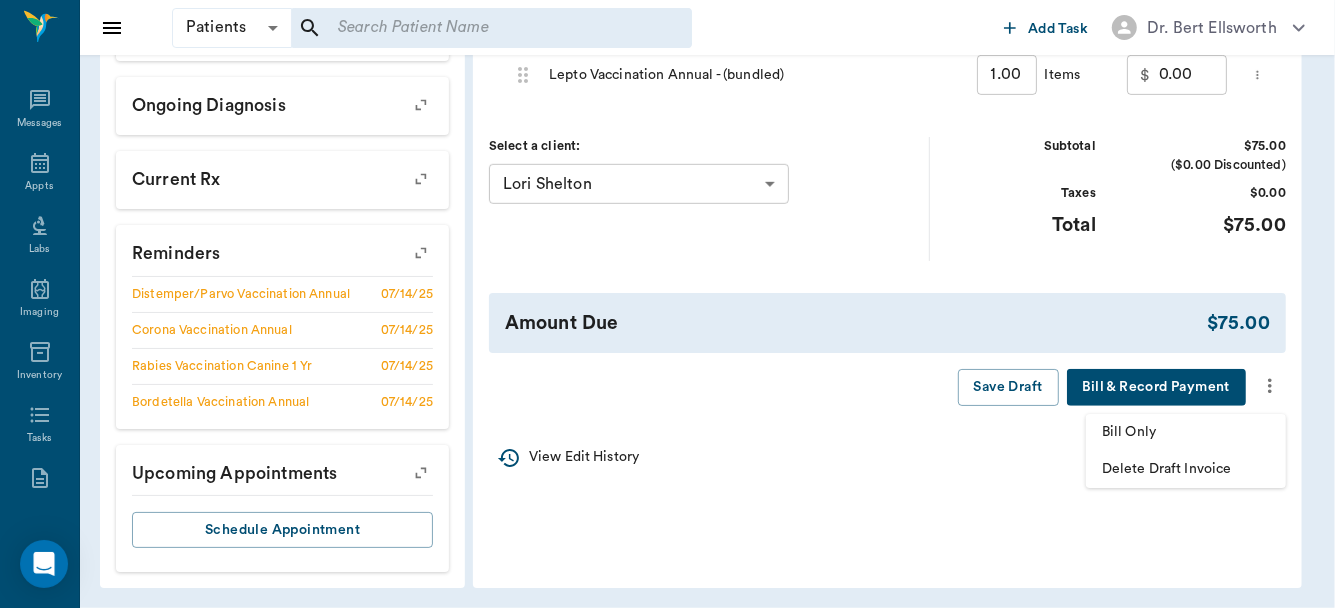 click on "Bill Only" at bounding box center (1186, 432) 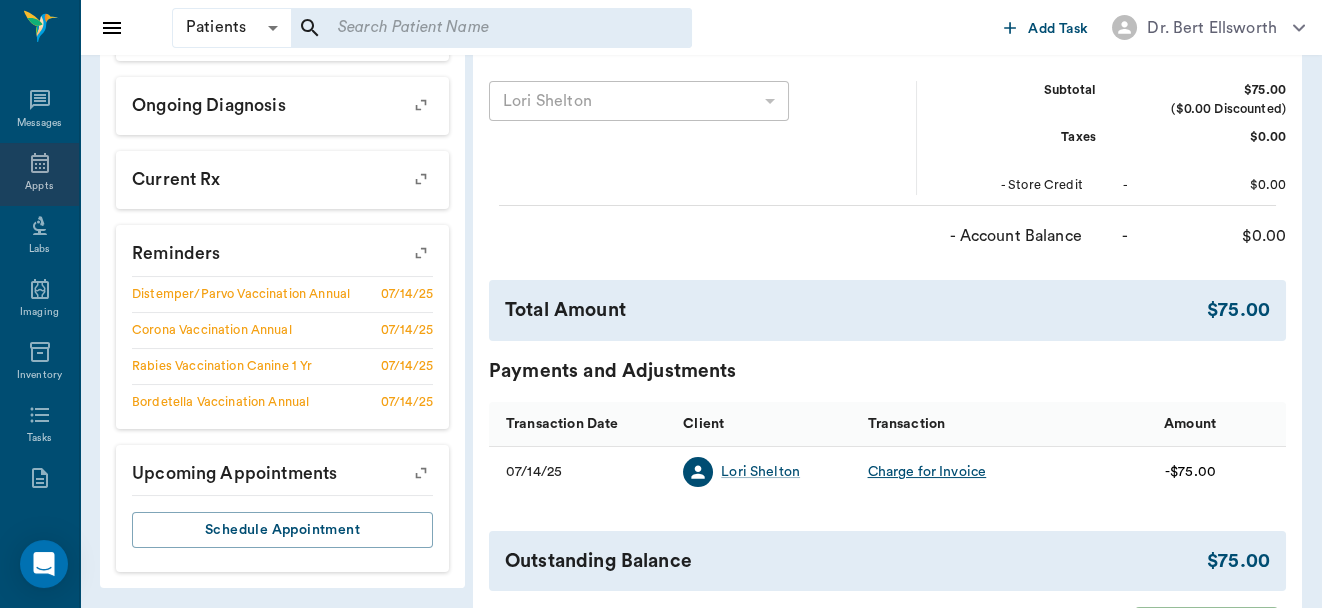 click 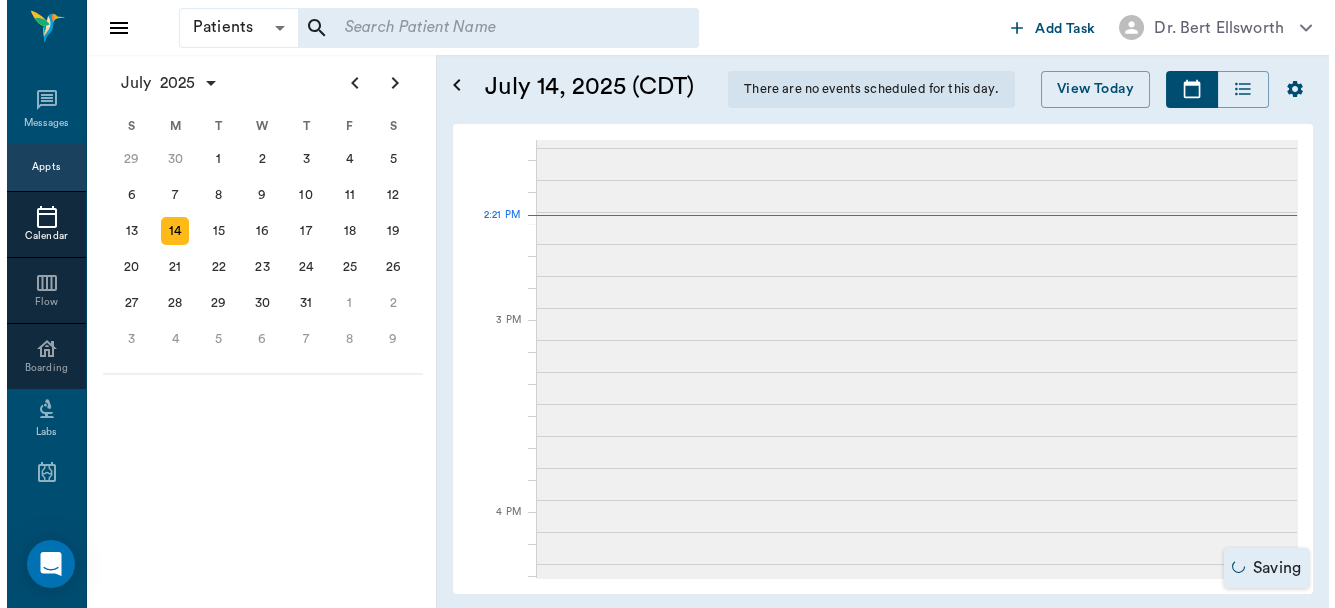 scroll, scrollTop: 0, scrollLeft: 0, axis: both 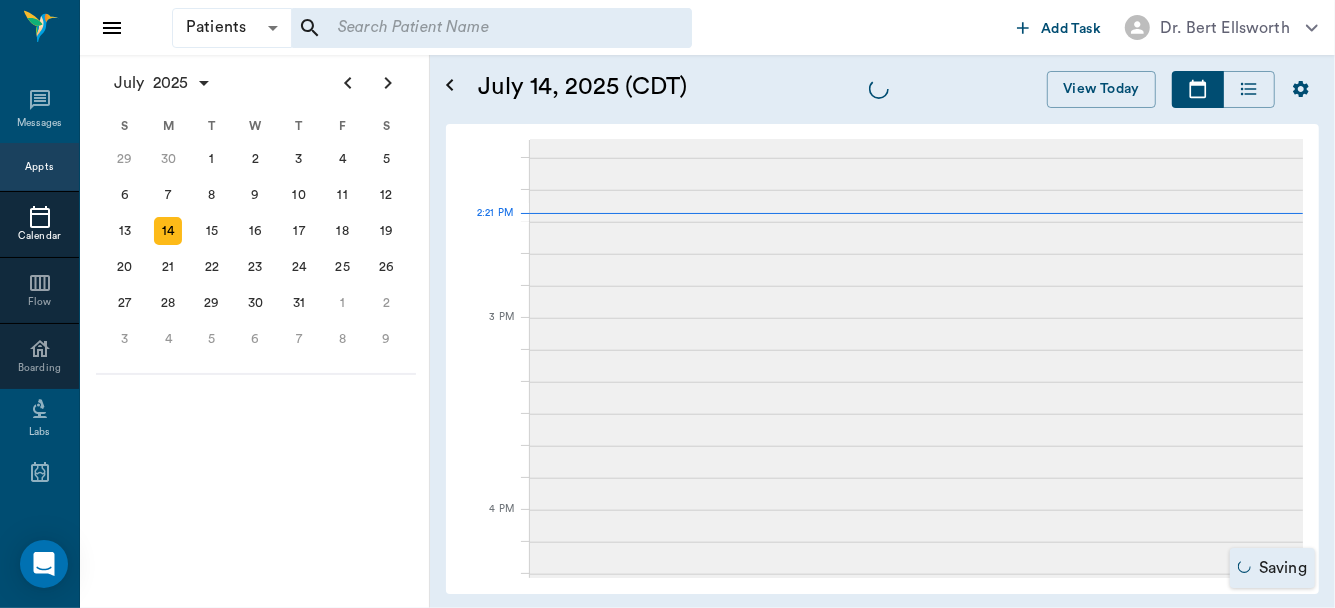 click on "Appts" at bounding box center (39, 167) 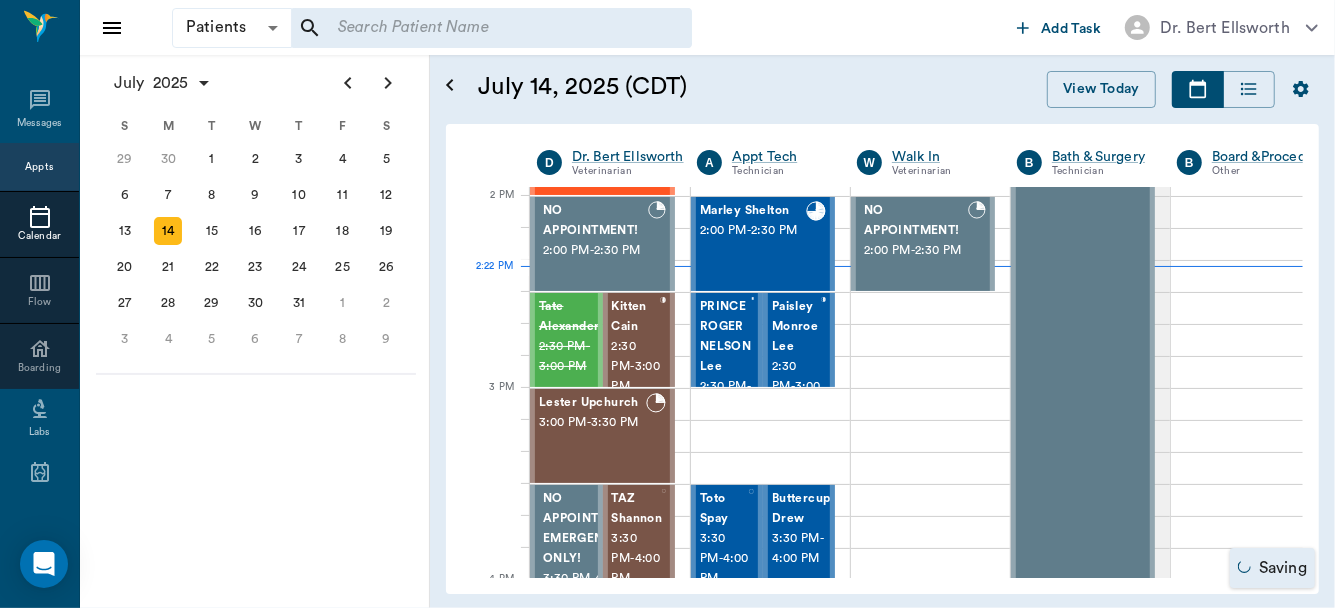 scroll, scrollTop: 1151, scrollLeft: 0, axis: vertical 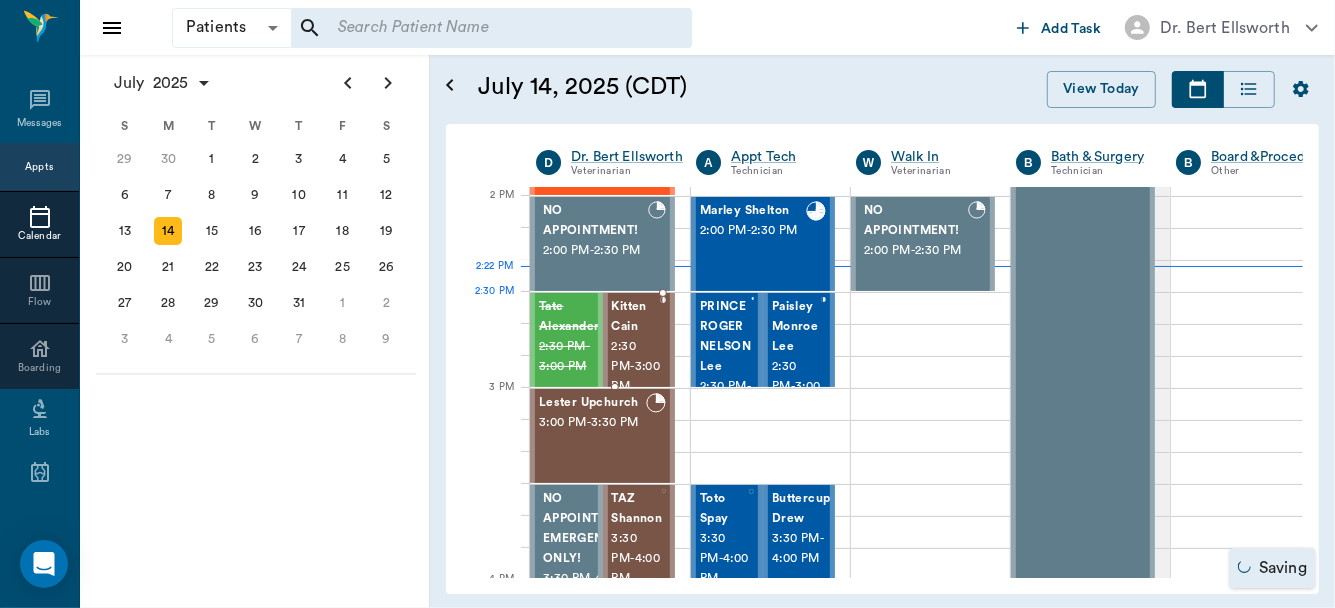 click on "Kitten Cain" at bounding box center (636, 317) 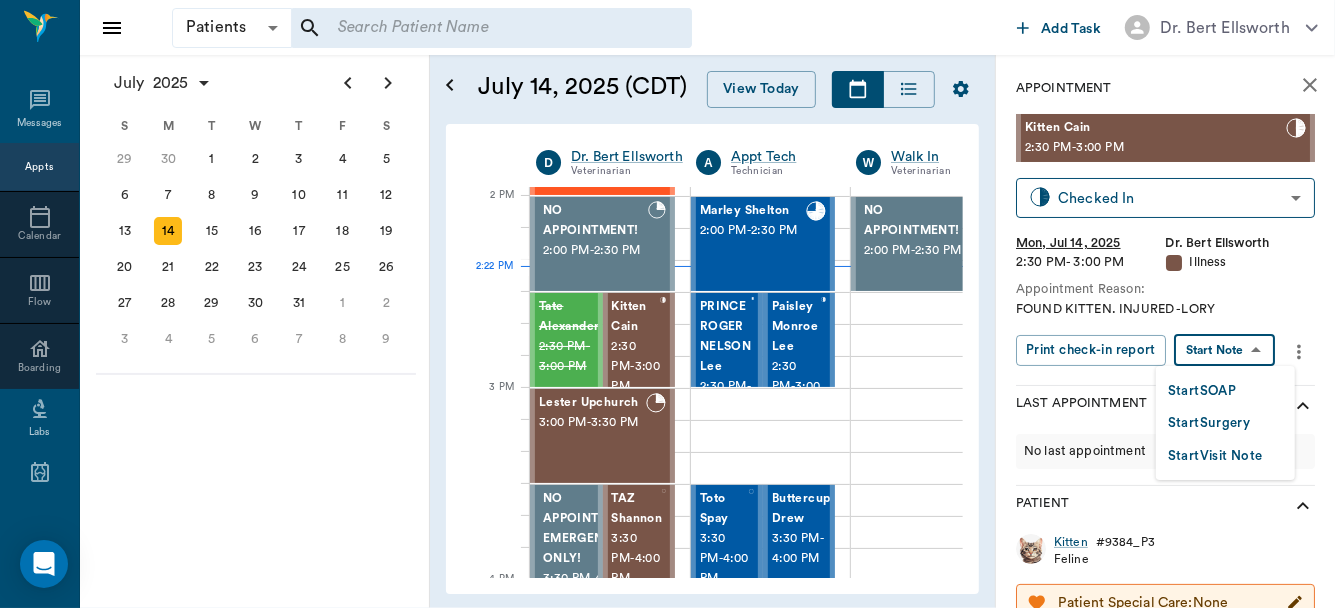 click on "Patients Patients ​ ​ Add Task Dr. Bert Ellsworth Nectar Messages Appts Calendar Flow Boarding Labs Imaging Inventory Tasks Forms Staff Reports Lookup Settings July 2025 S M T W T F S Jun 1 2 3 4 5 6 7 8 9 10 11 12 13 14 15 16 17 18 19 20 21 22 23 24 25 26 27 28 29 30 Jul 1 2 3 4 5 6 7 8 9 10 11 12 S M T W T F S 29 30 Jul 1 2 3 4 5 6 7 8 9 10 11 12 13 14 15 16 17 18 19 20 21 22 23 24 25 26 27 28 29 30 31 Aug 1 2 3 4 5 6 7 8 9 S M T W T F S 27 28 29 30 31 Aug 1 2 3 4 5 6 7 8 9 10 11 12 13 14 15 16 17 18 19 20 21 22 23 24 25 26 27 28 29 30 31 Sep 1 2 3 4 5 6 July 14, 2025 (CDT) View Today July 2025 Today 14 Mon Jul 2025 D Dr. Bert Ellsworth Veterinarian A Appt Tech Technician W Walk In Veterinarian B Bath & Surgery Technician B Board &Procedures Other D Dr. Kindall Jones Veterinarian 8 AM 9 AM 10 AM 11 AM 12 PM 1 PM 2 PM 3 PM 4 PM 5 PM 6 PM 7 PM 8 PM 2:22 PM 2:40 PM Aura POINT 8:00 AM  -  8:30 AM DAISY MAE Robinson 8:30 AM  -  9:00 AM Sadie McCall 8:30 AM  -  9:00 AM NO APPOINTMENT! EMERGENCY ONLY! 9:00 AM" at bounding box center [667, 304] 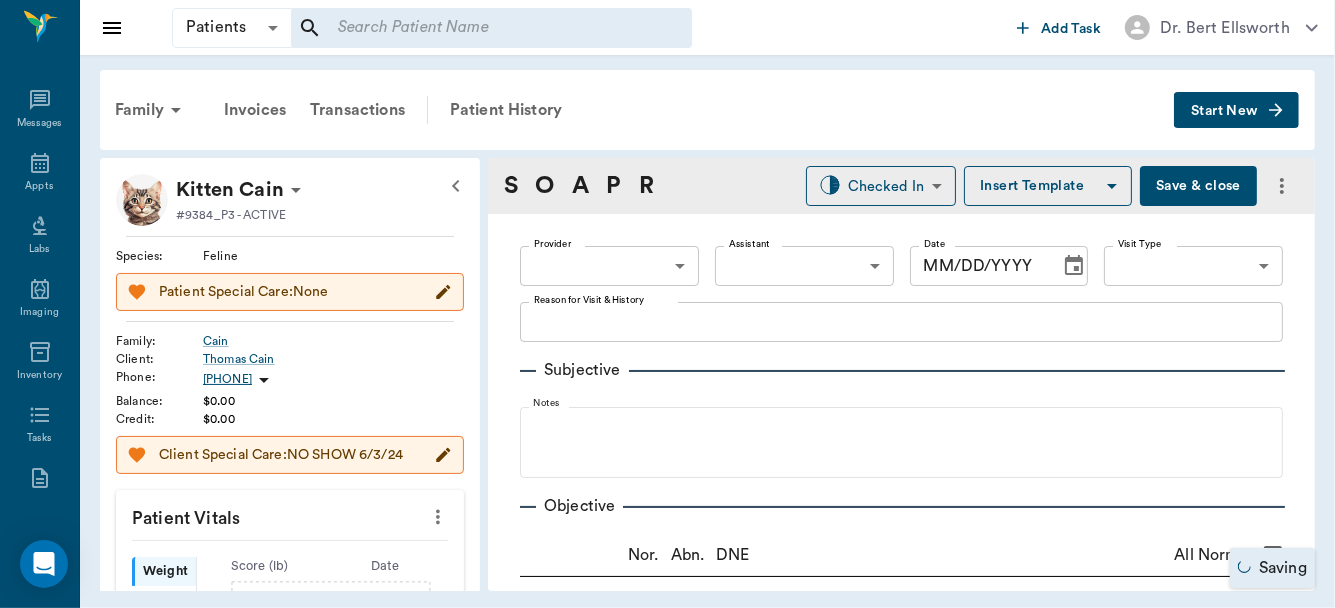 type on "63ec2f075fda476ae8351a4d" 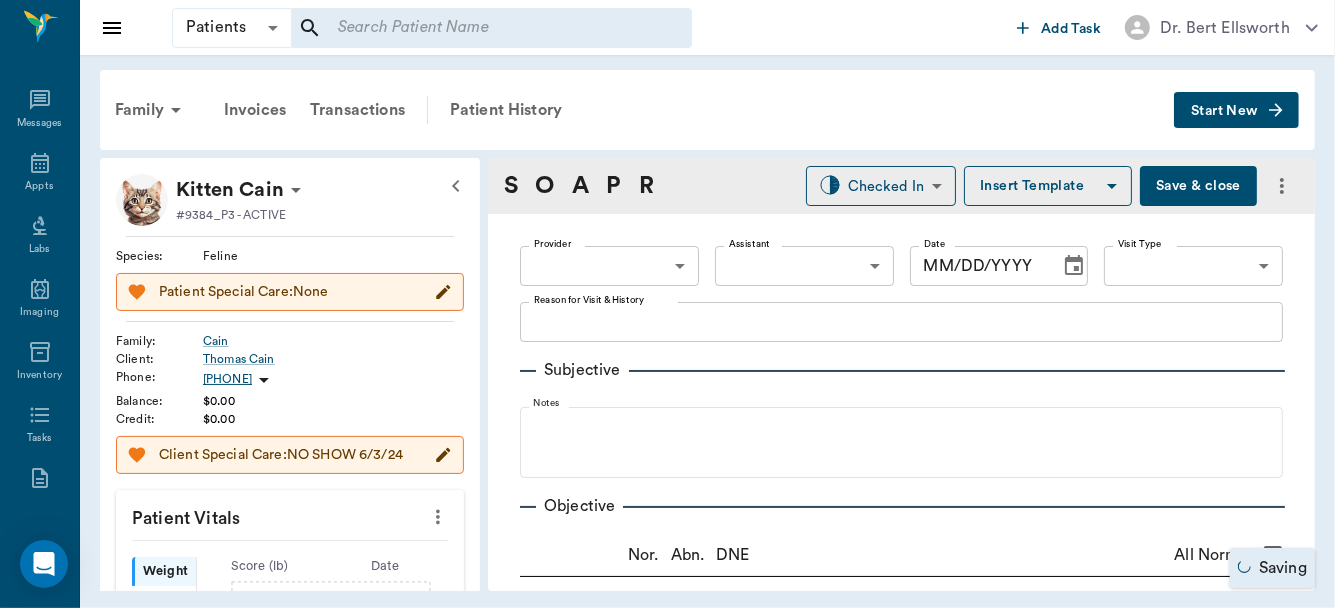 type on "65d2be4f46e3a538d89b8c15" 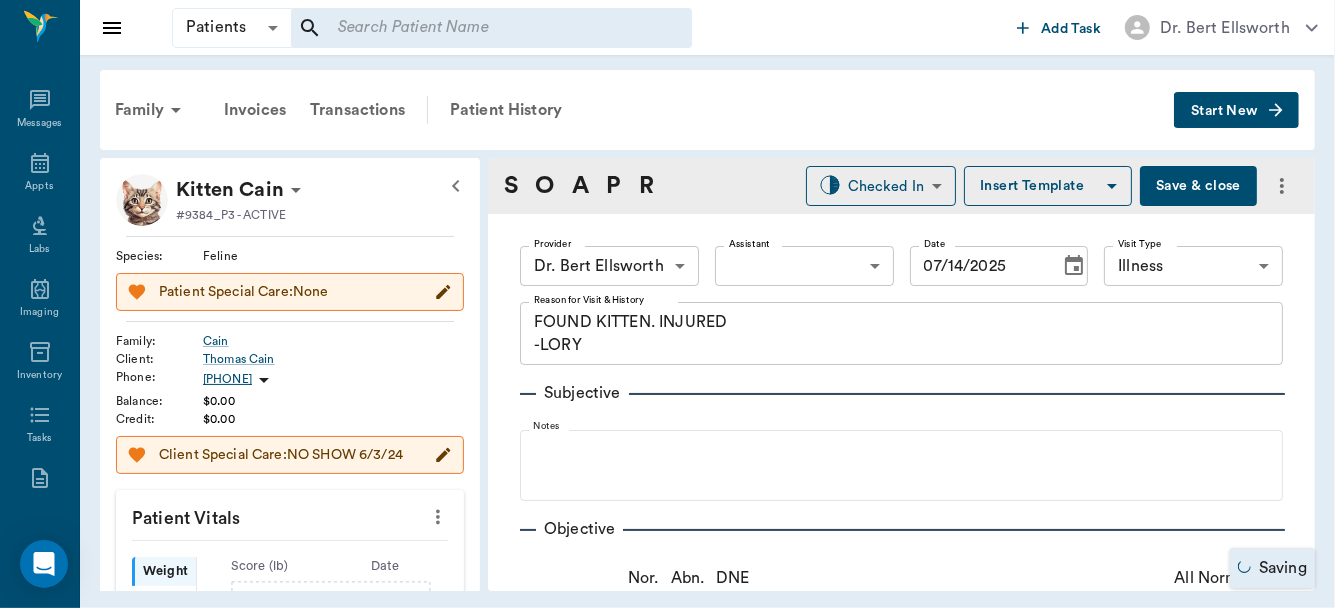 type on "07/14/2025" 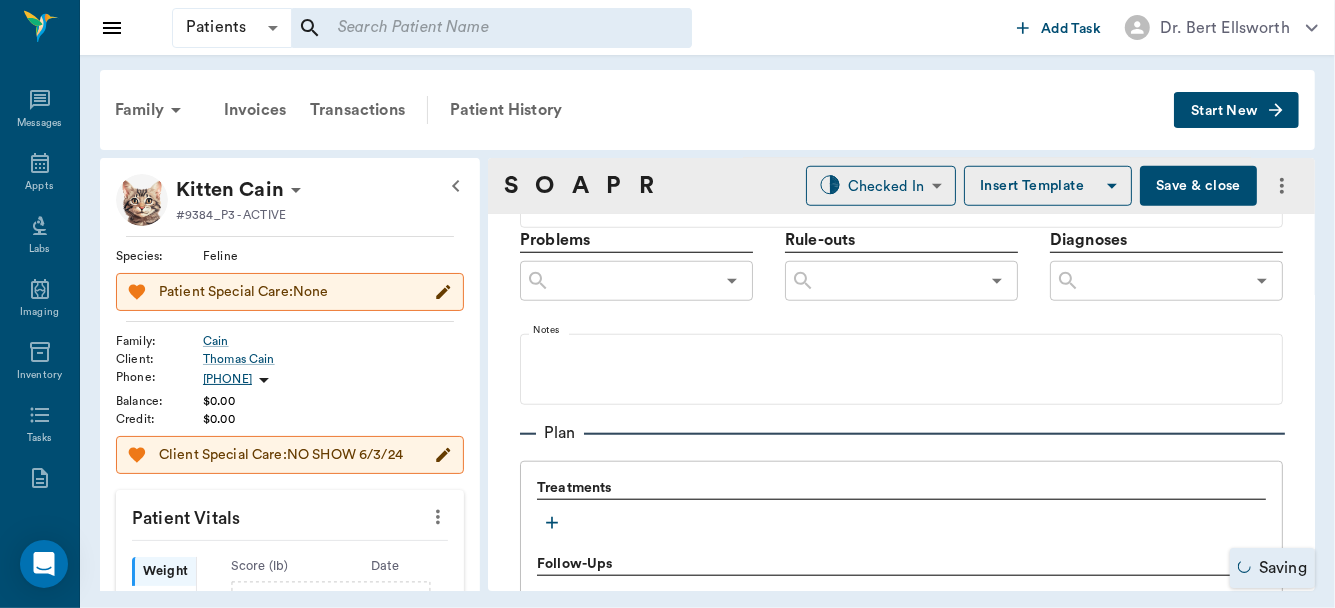 scroll, scrollTop: 1319, scrollLeft: 0, axis: vertical 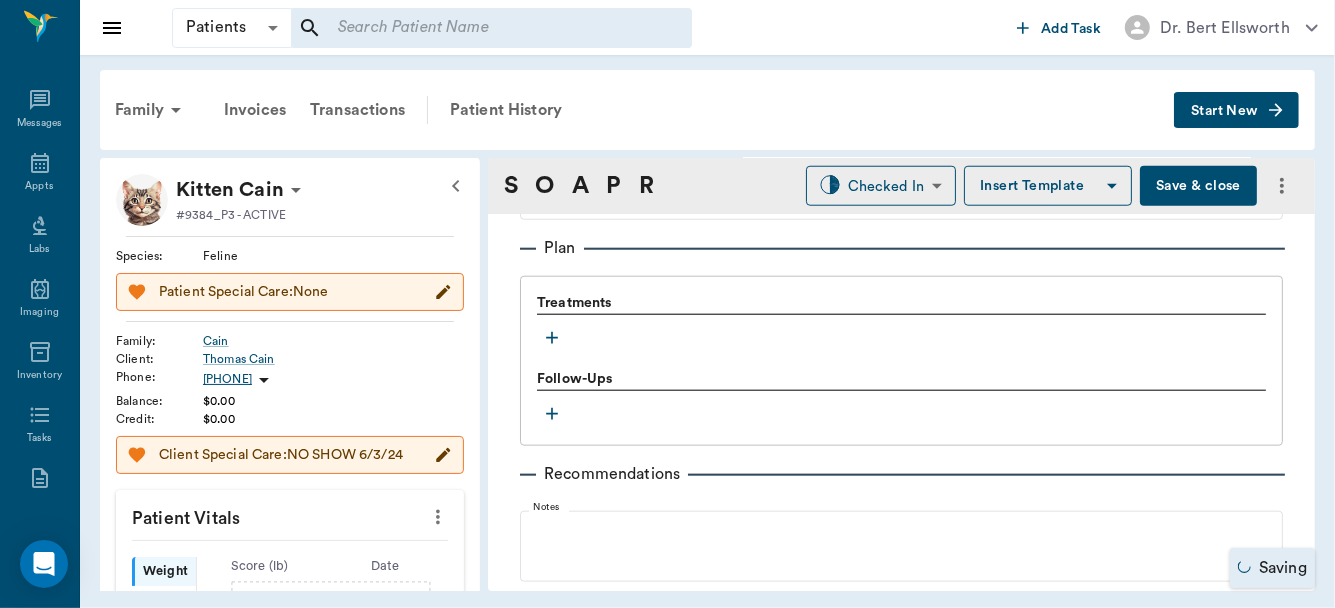 click 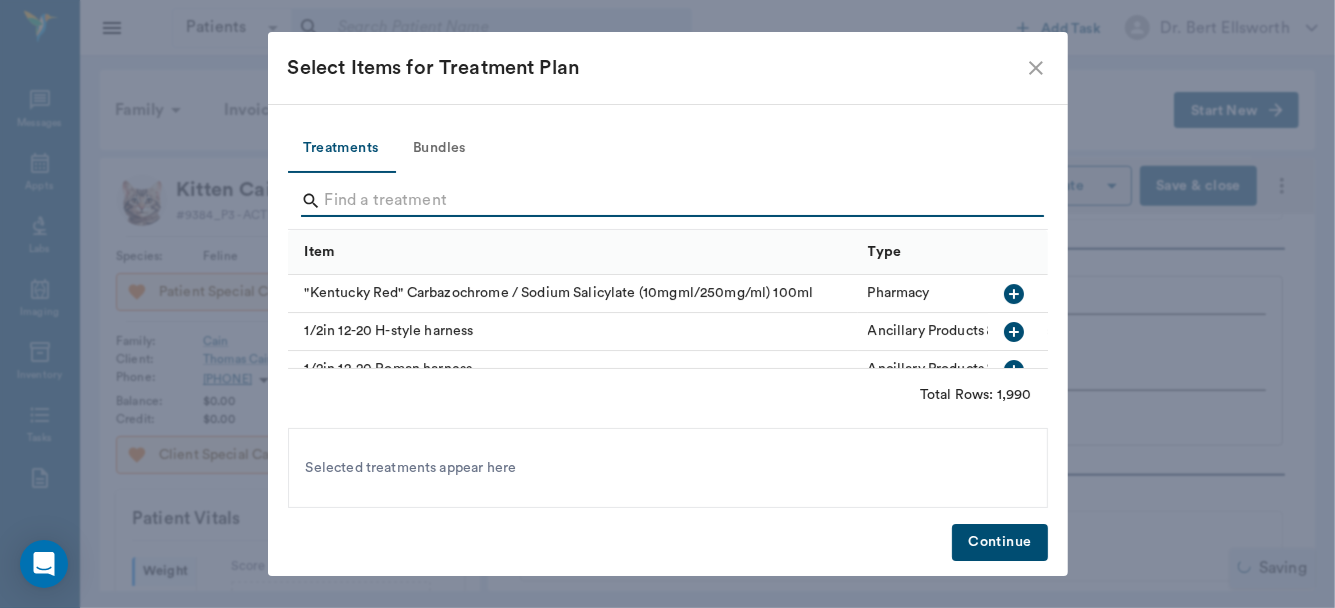 click at bounding box center [669, 201] 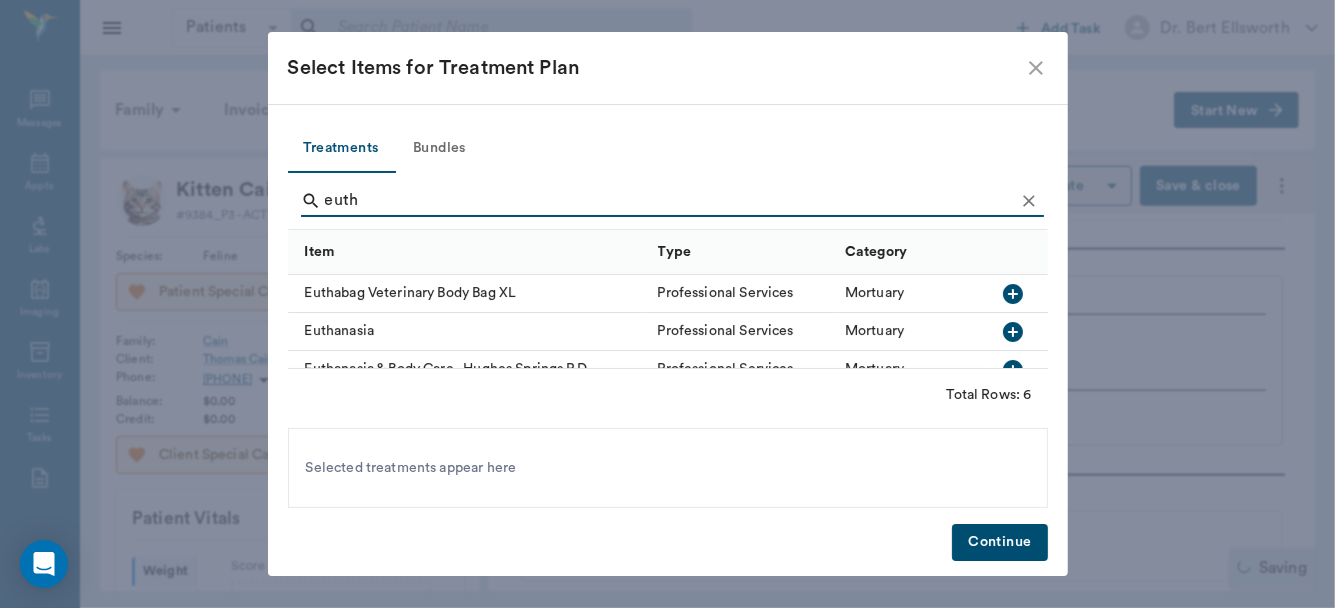 type on "euth" 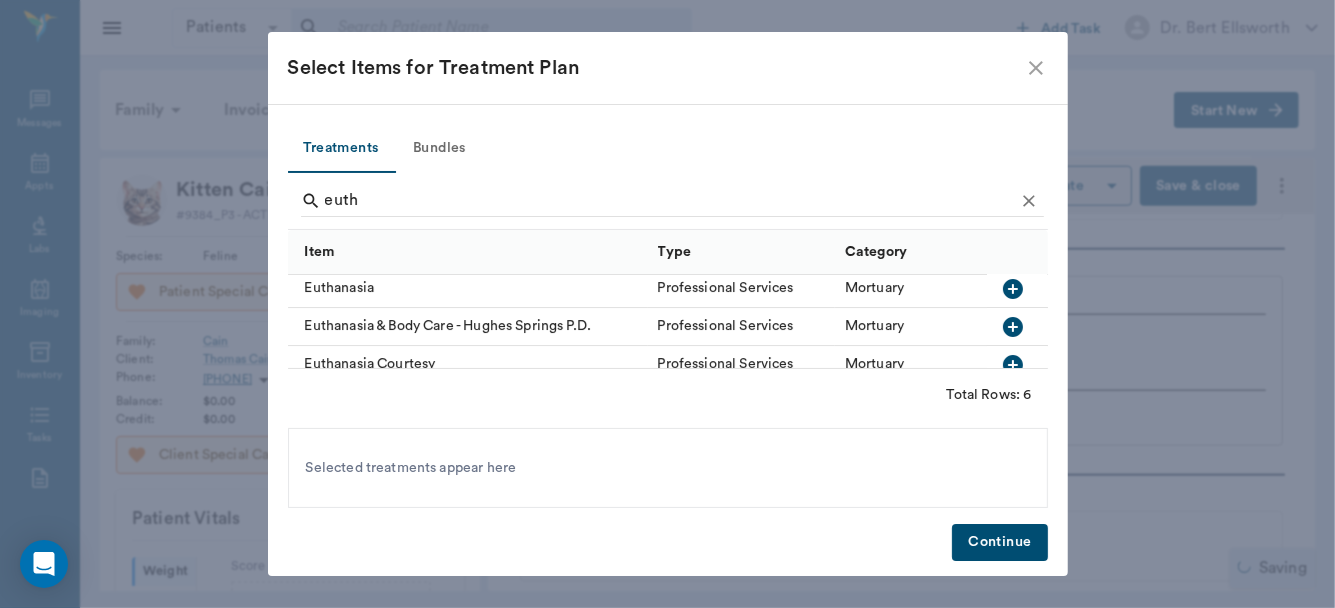 scroll, scrollTop: 39, scrollLeft: 0, axis: vertical 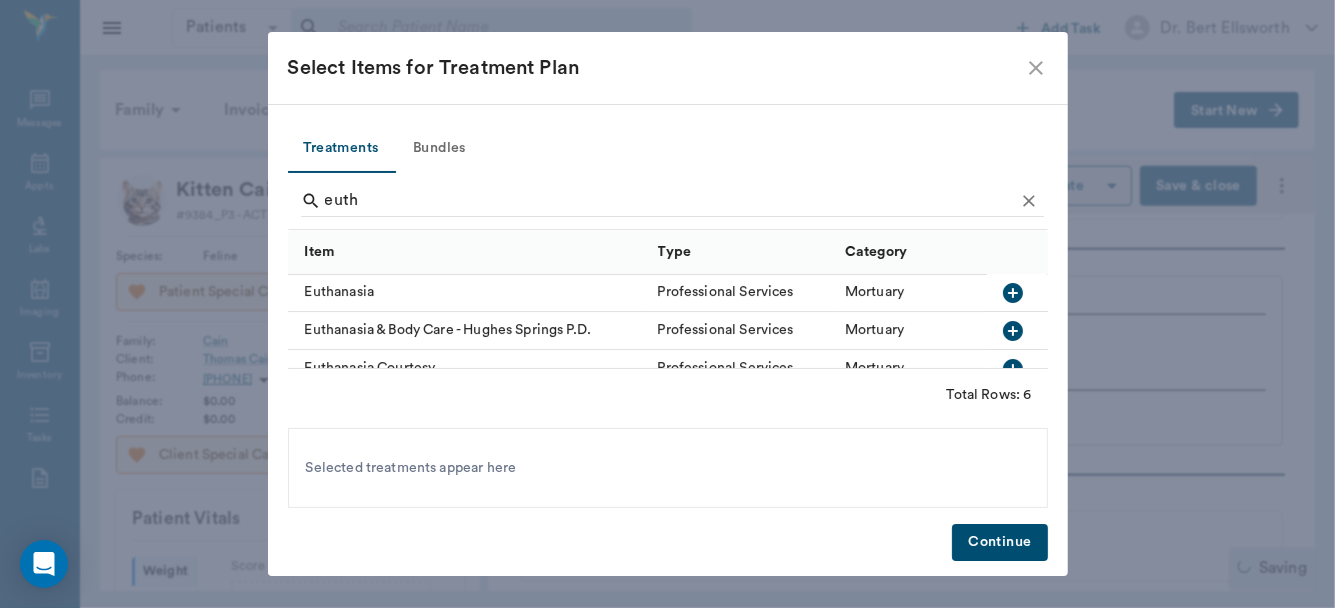 click 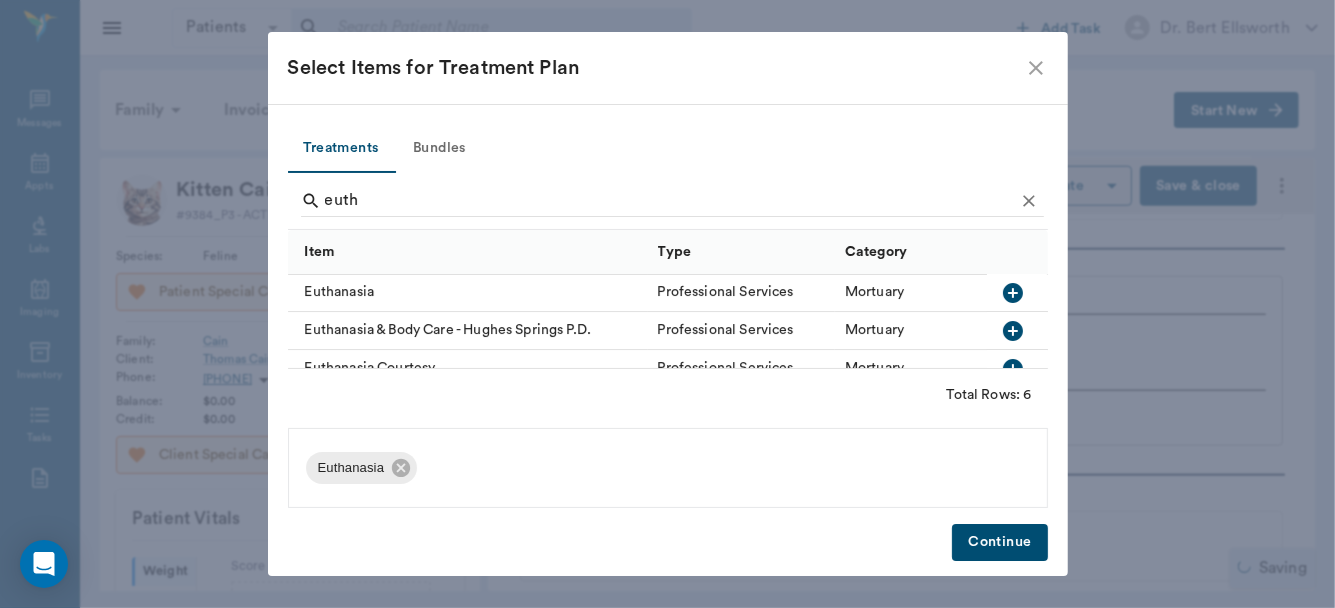 click on "Continue" at bounding box center [999, 542] 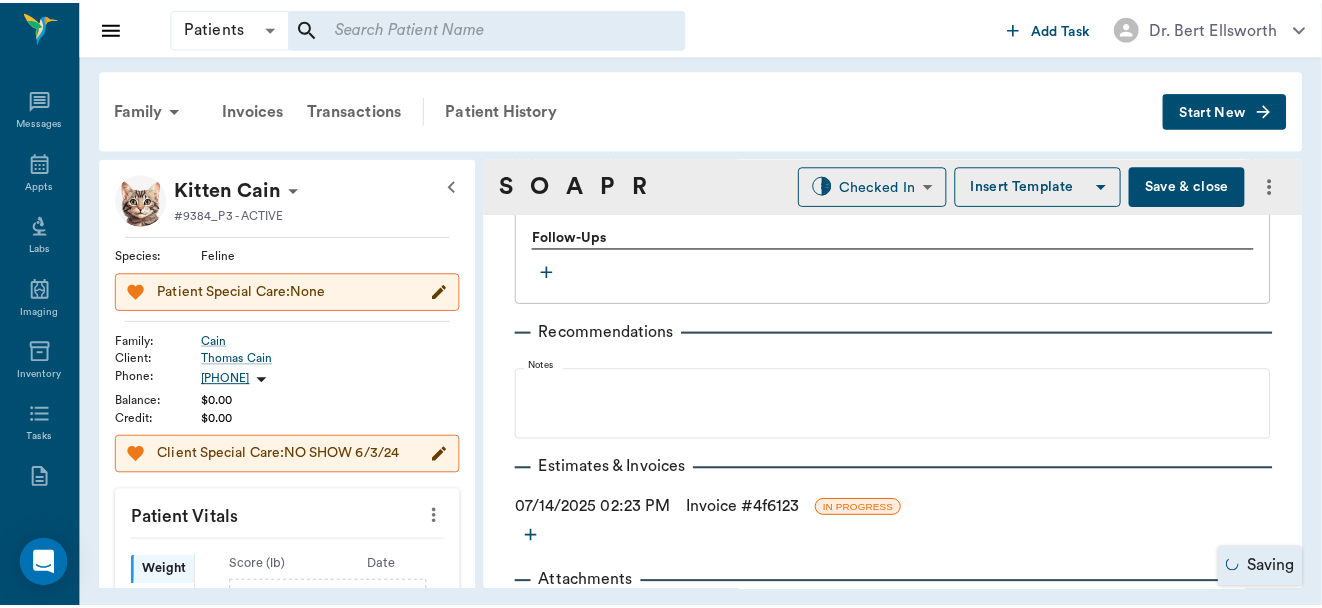 scroll, scrollTop: 1562, scrollLeft: 0, axis: vertical 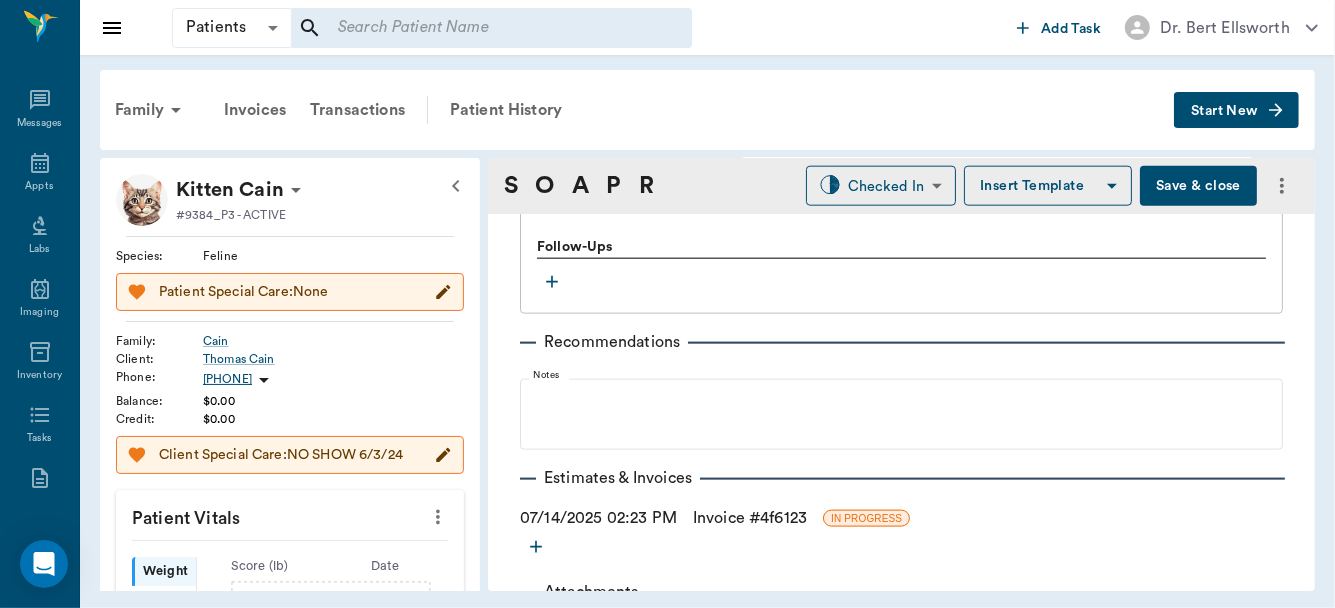 click on "Invoice # 4f6123" at bounding box center [750, 518] 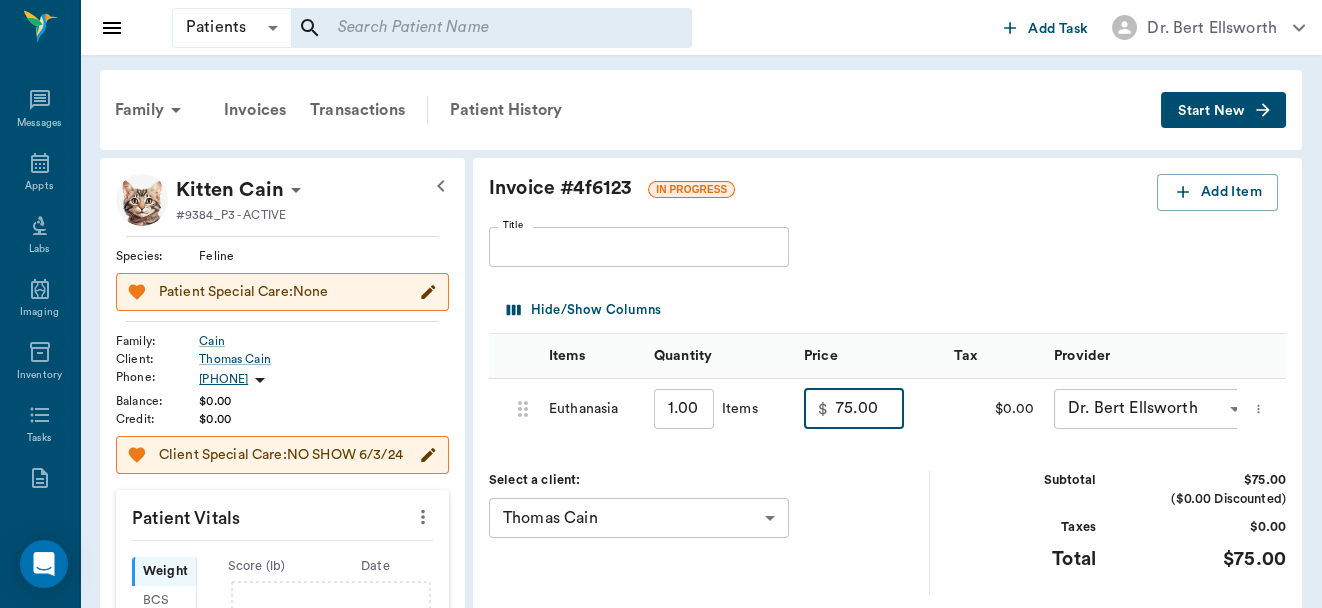 click on "75.00" at bounding box center [870, 409] 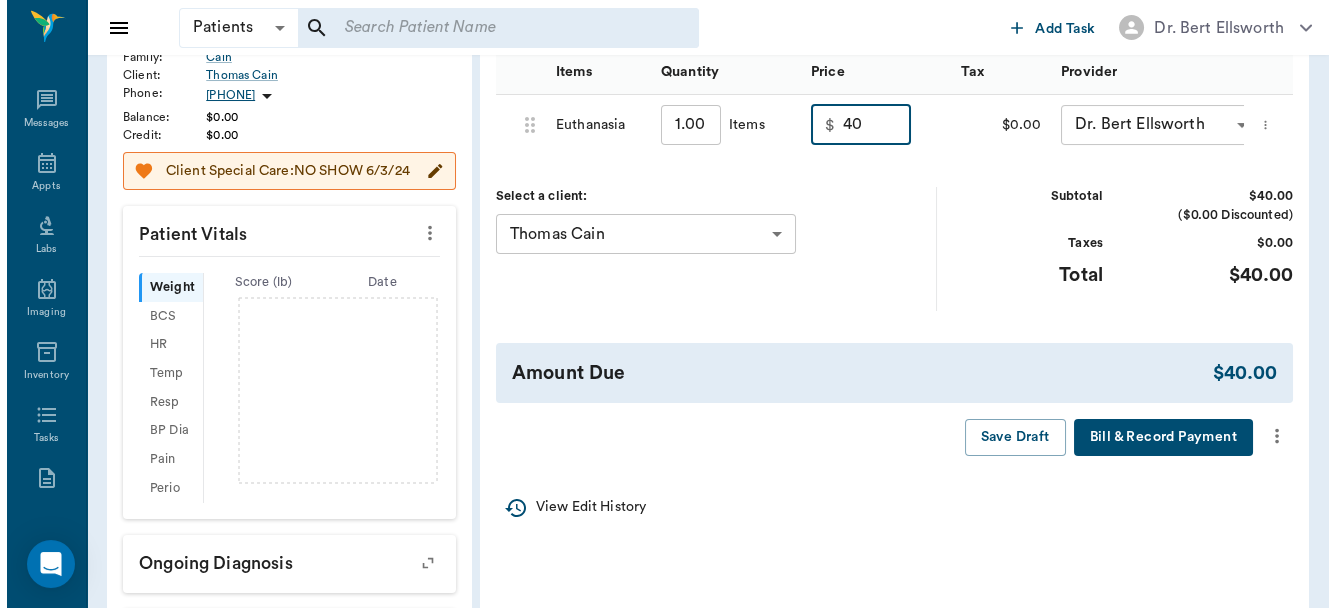 scroll, scrollTop: 318, scrollLeft: 0, axis: vertical 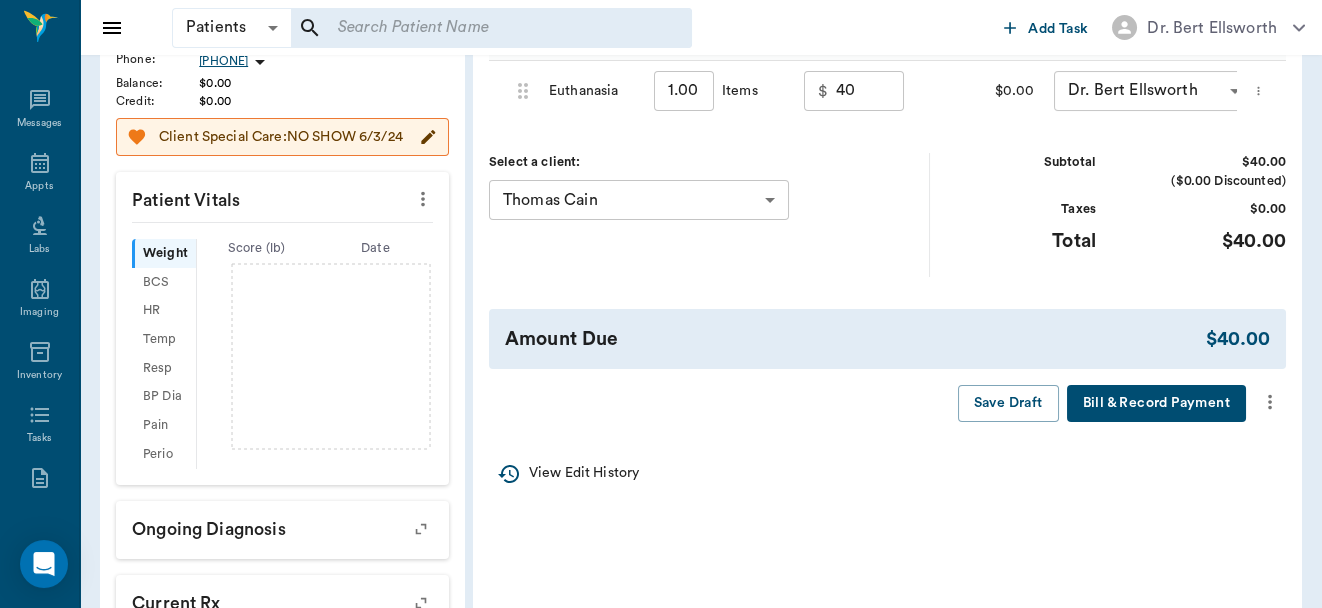 type on "40.00" 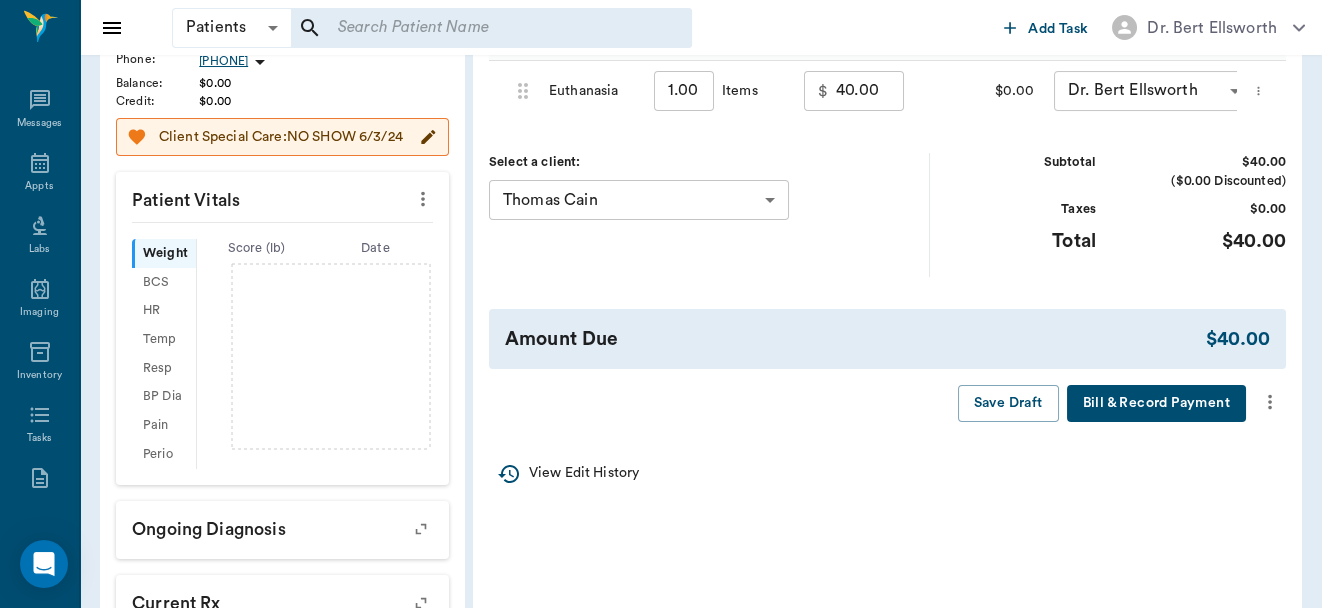 click 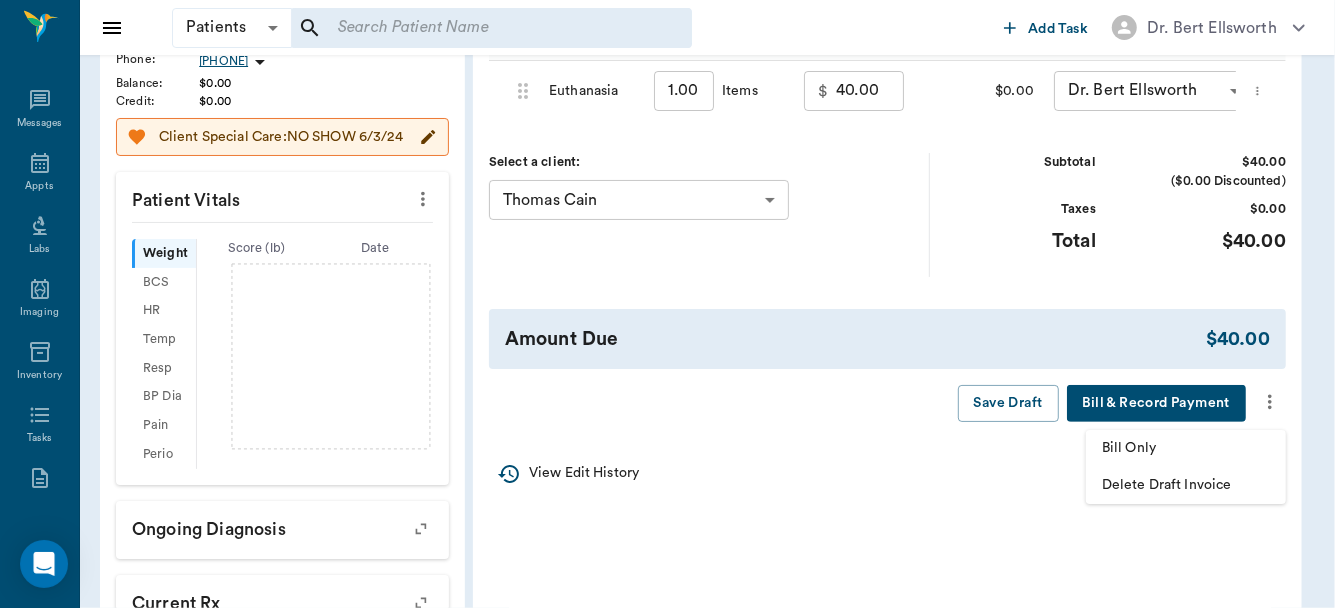 click on "Bill Only" at bounding box center [1186, 448] 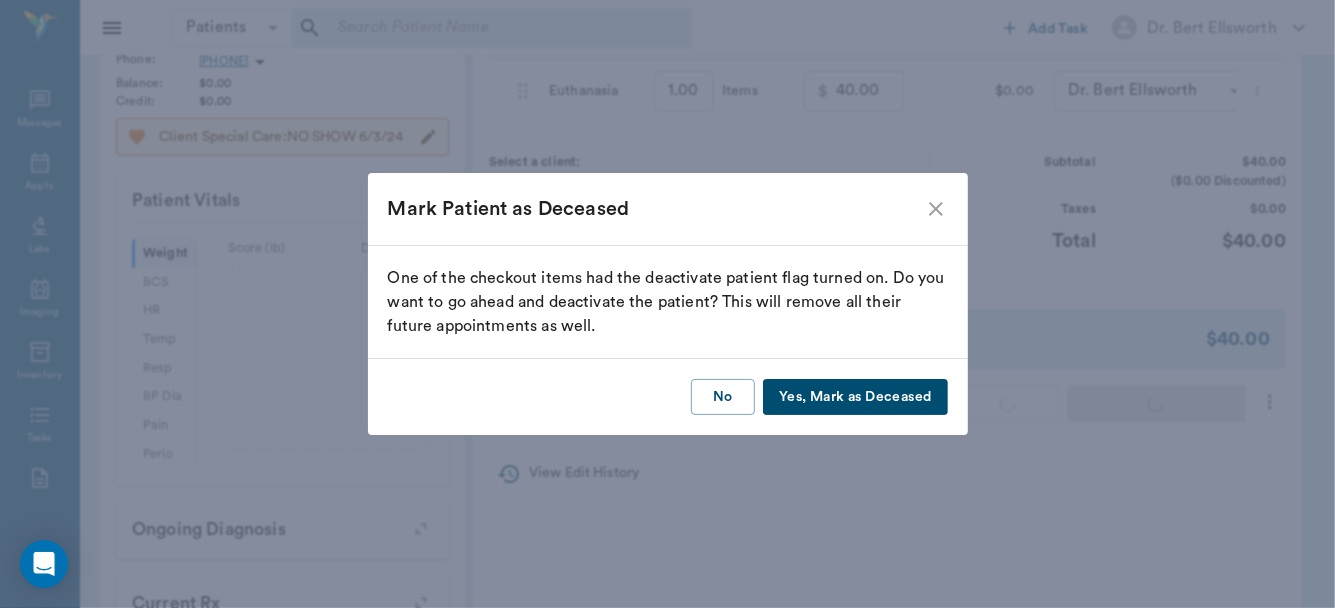 click on "Yes, Mark as Deceased" at bounding box center (855, 397) 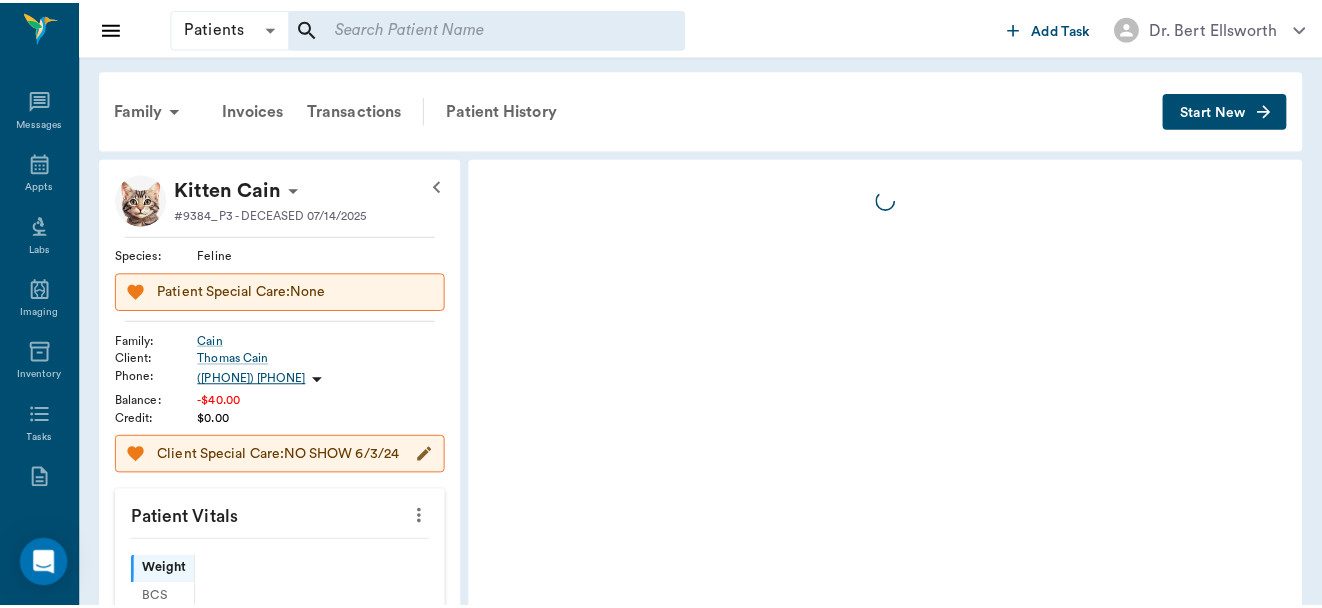 scroll, scrollTop: 0, scrollLeft: 0, axis: both 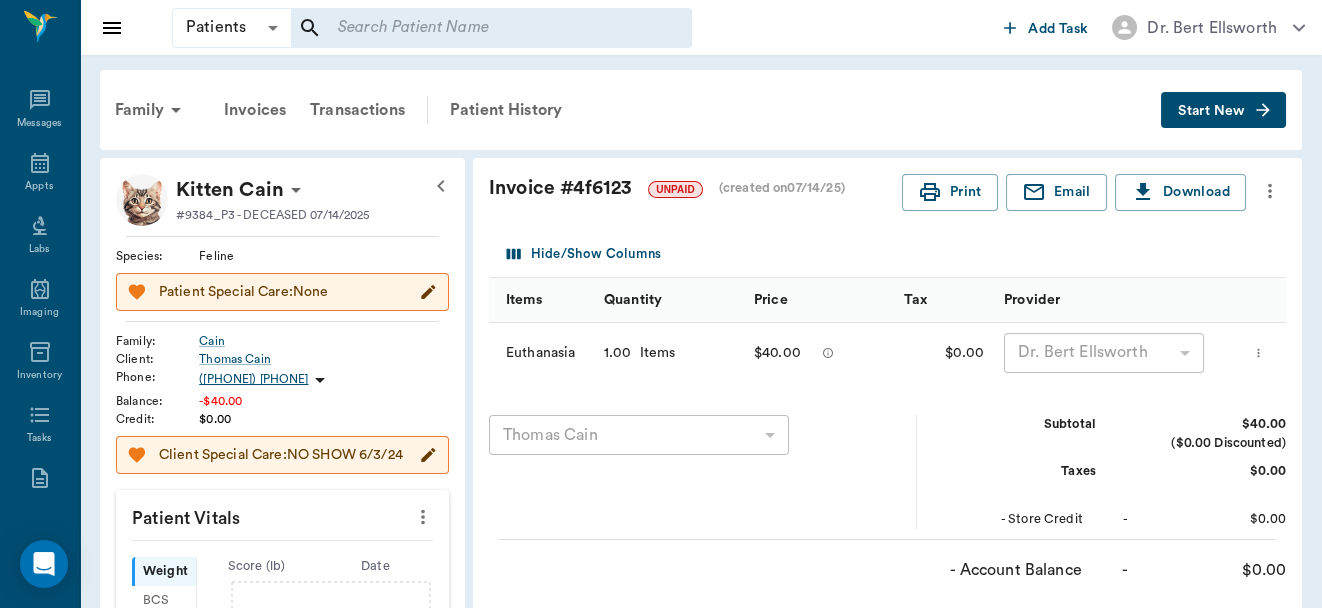 drag, startPoint x: 1323, startPoint y: 270, endPoint x: 1333, endPoint y: 345, distance: 75.66373 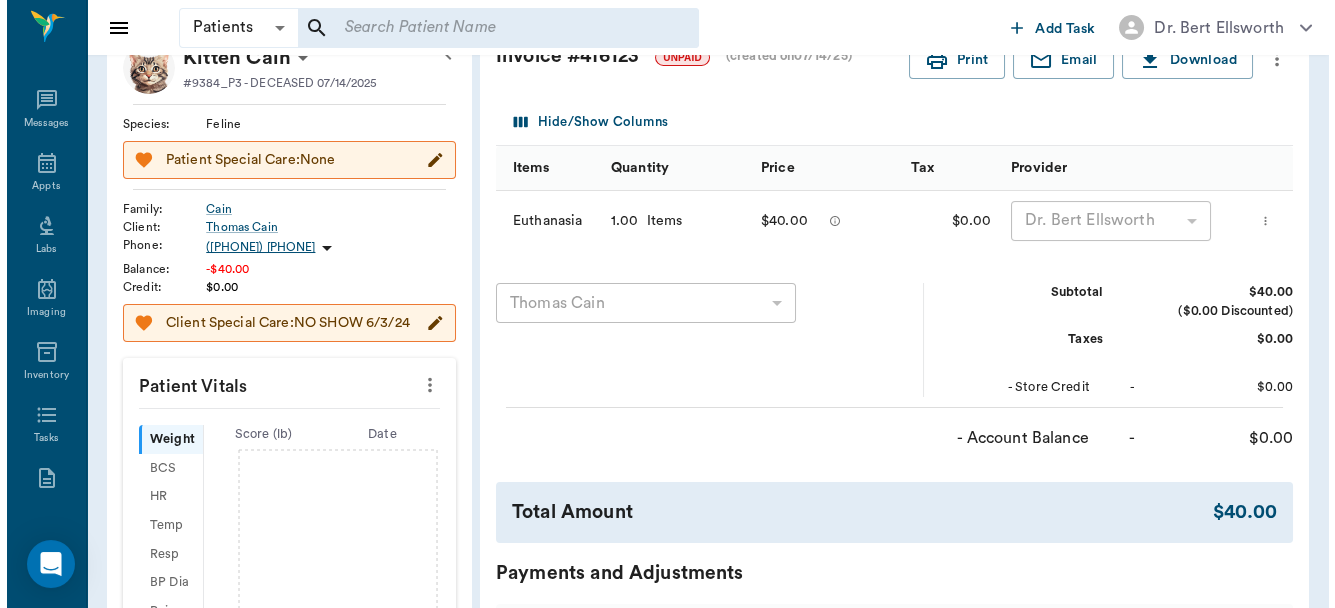 scroll, scrollTop: 0, scrollLeft: 0, axis: both 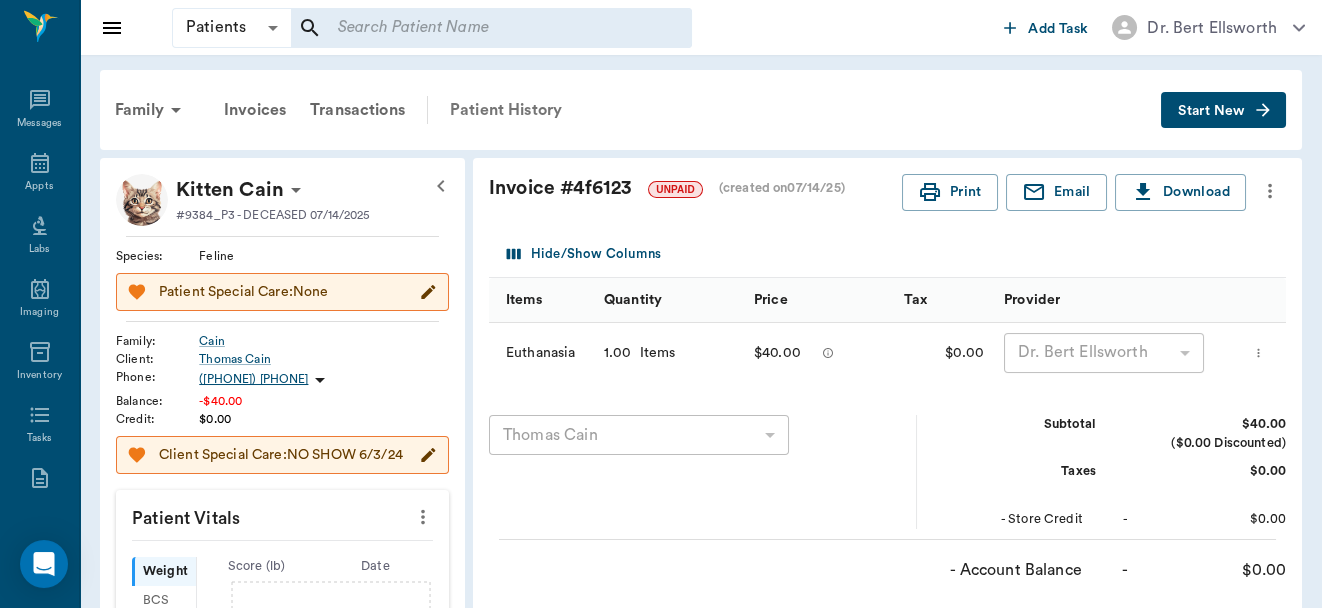 click on "Patient History" at bounding box center [506, 110] 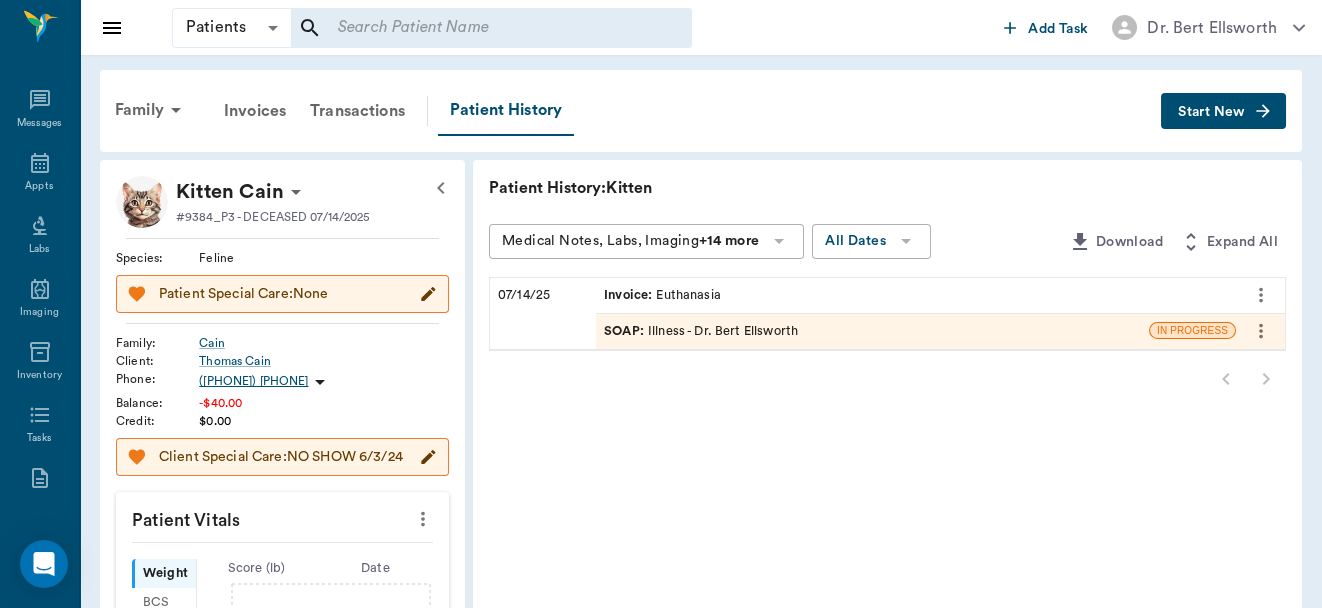 click on "SOAP : Illness - Dr. Bert Ellsworth" at bounding box center (701, 331) 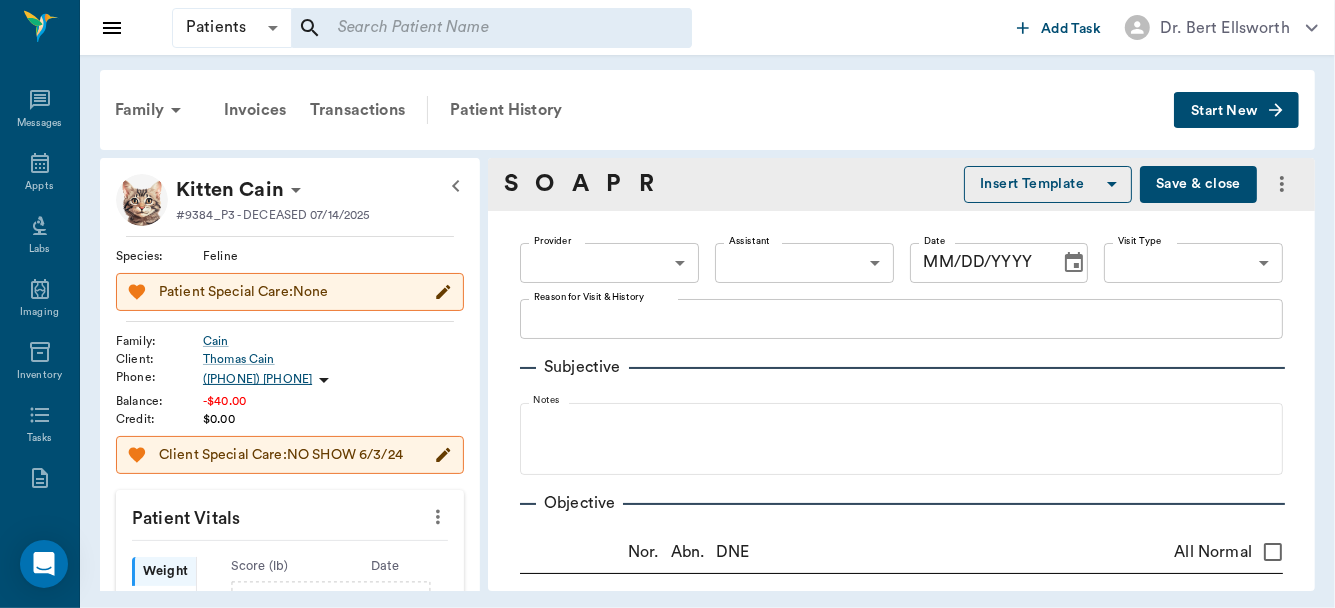 type on "FOUND KITTEN. INJURED
-LORY" 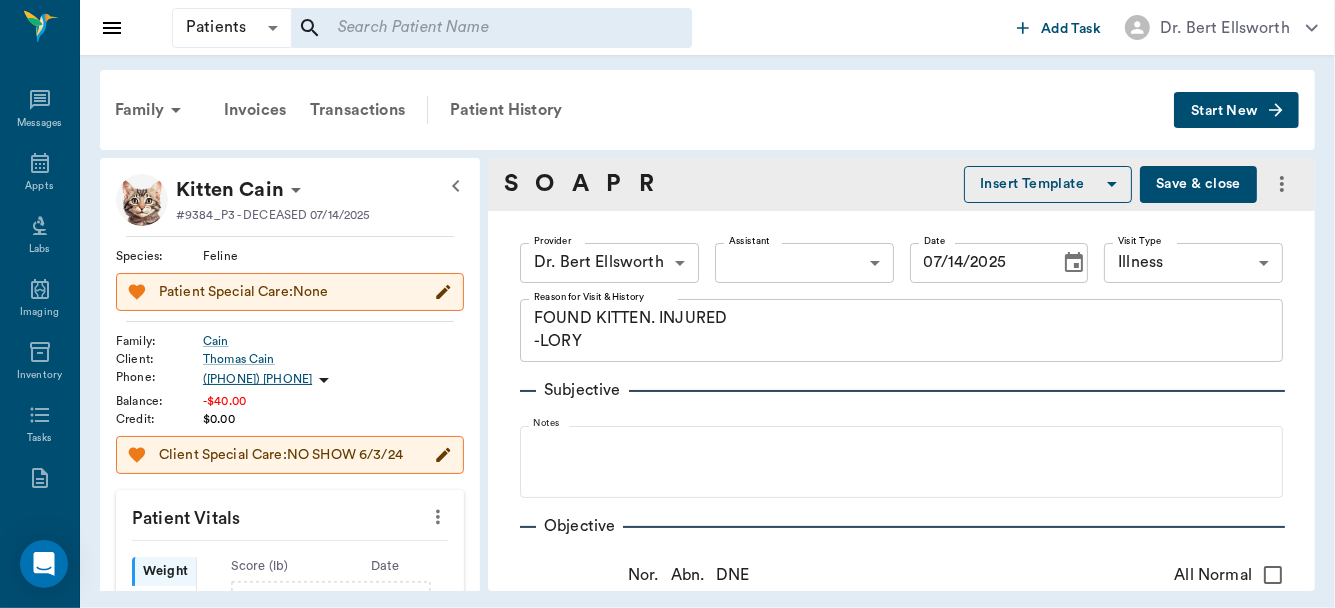 type on "07/14/2025" 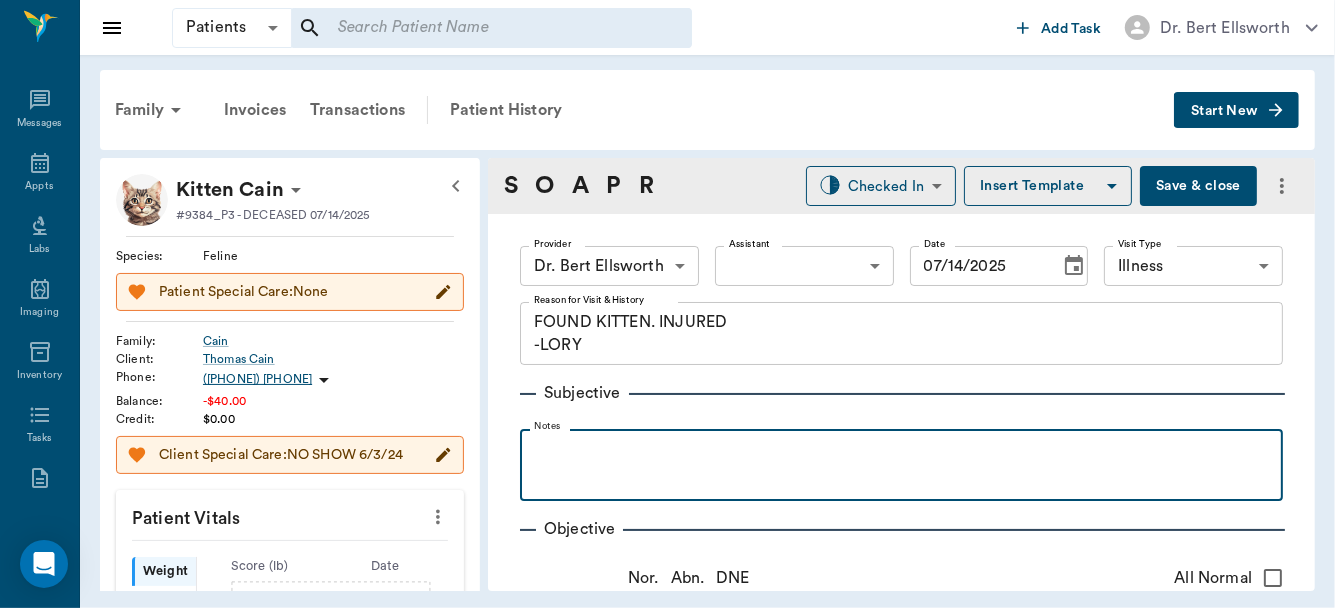 click at bounding box center [901, 451] 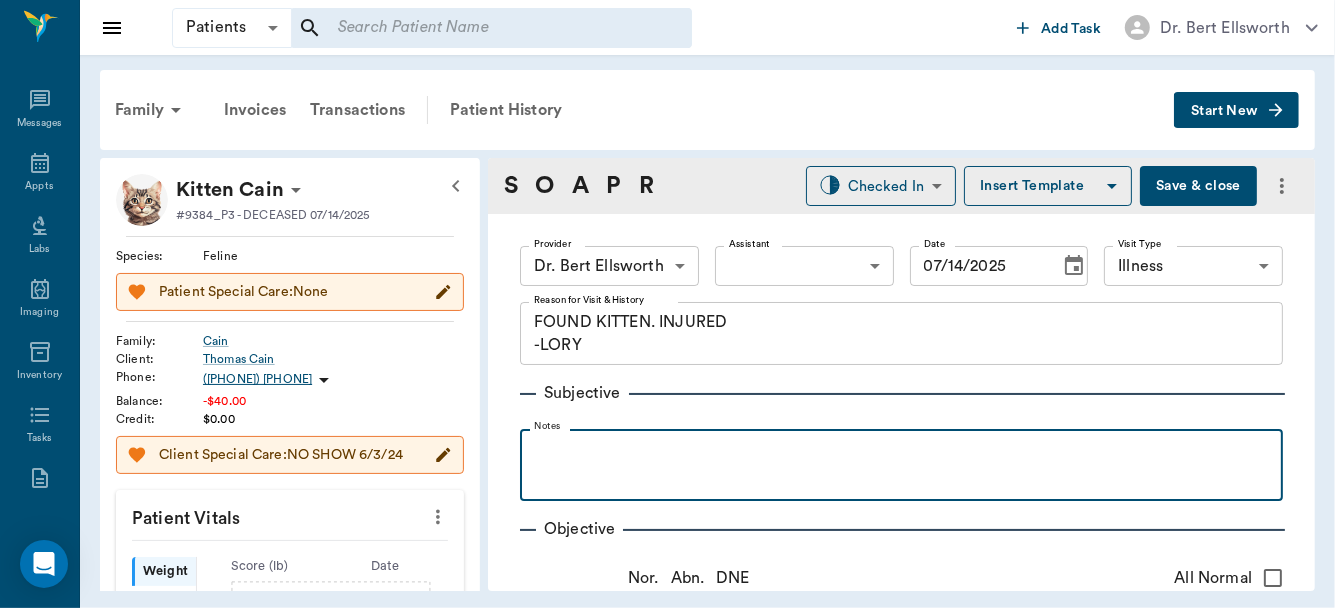 type 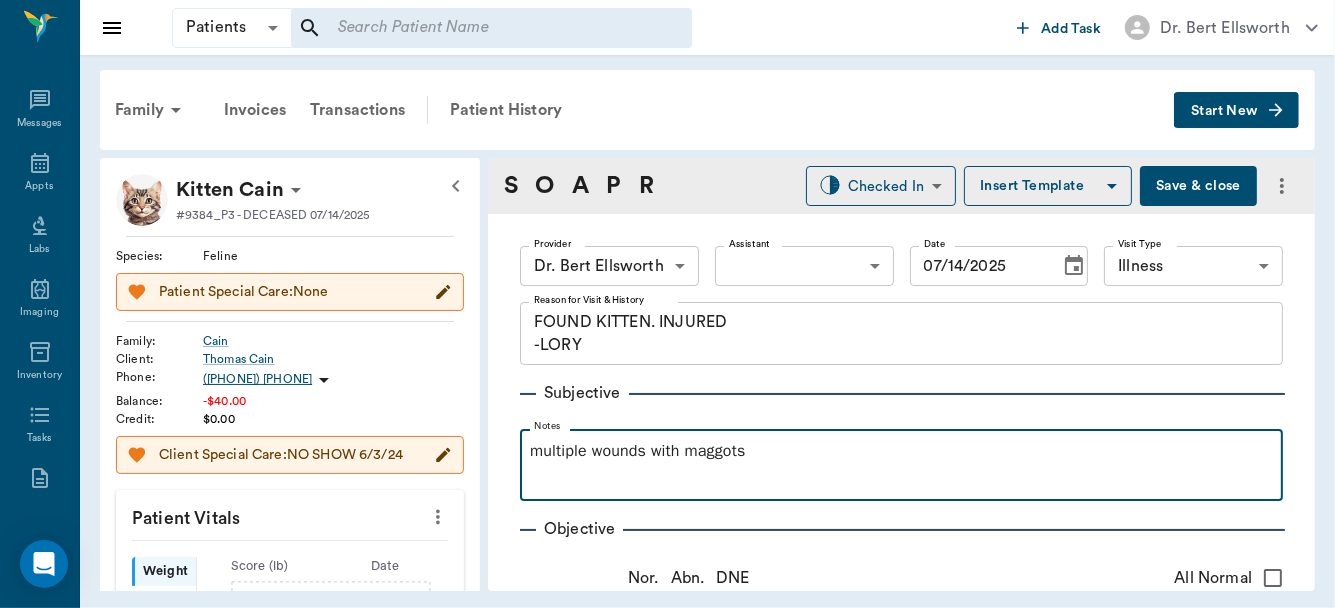click on "multiple wounds with maggots" at bounding box center (901, 451) 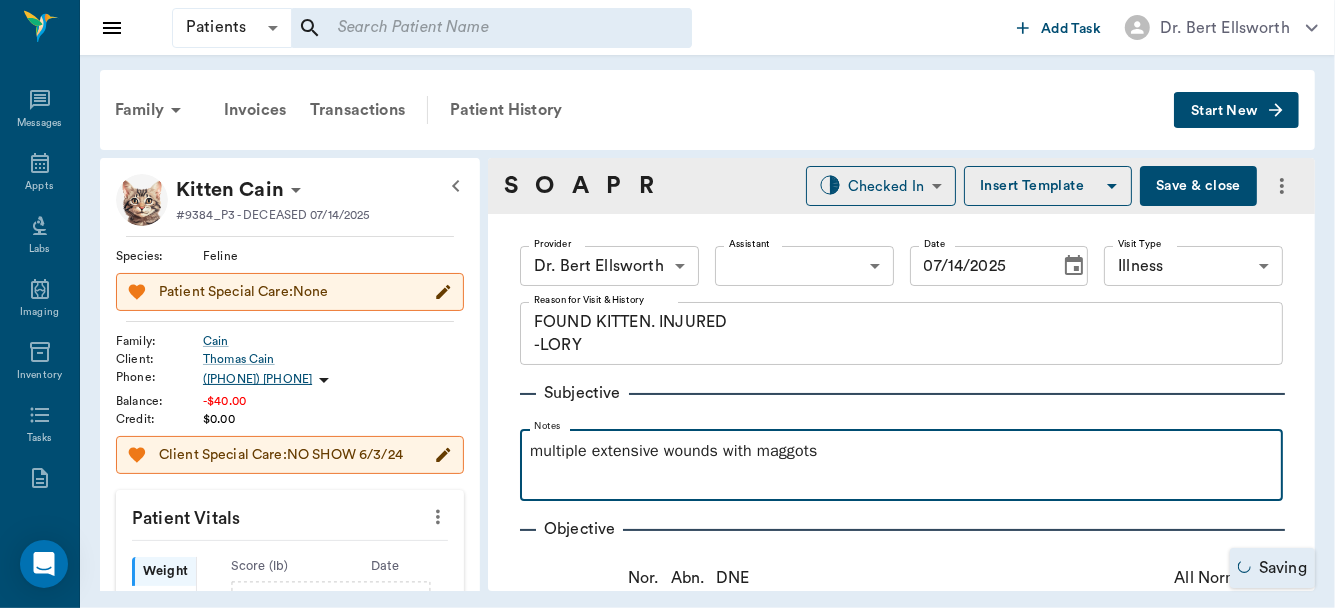 click on "multiple extensive wounds with maggots" at bounding box center (901, 464) 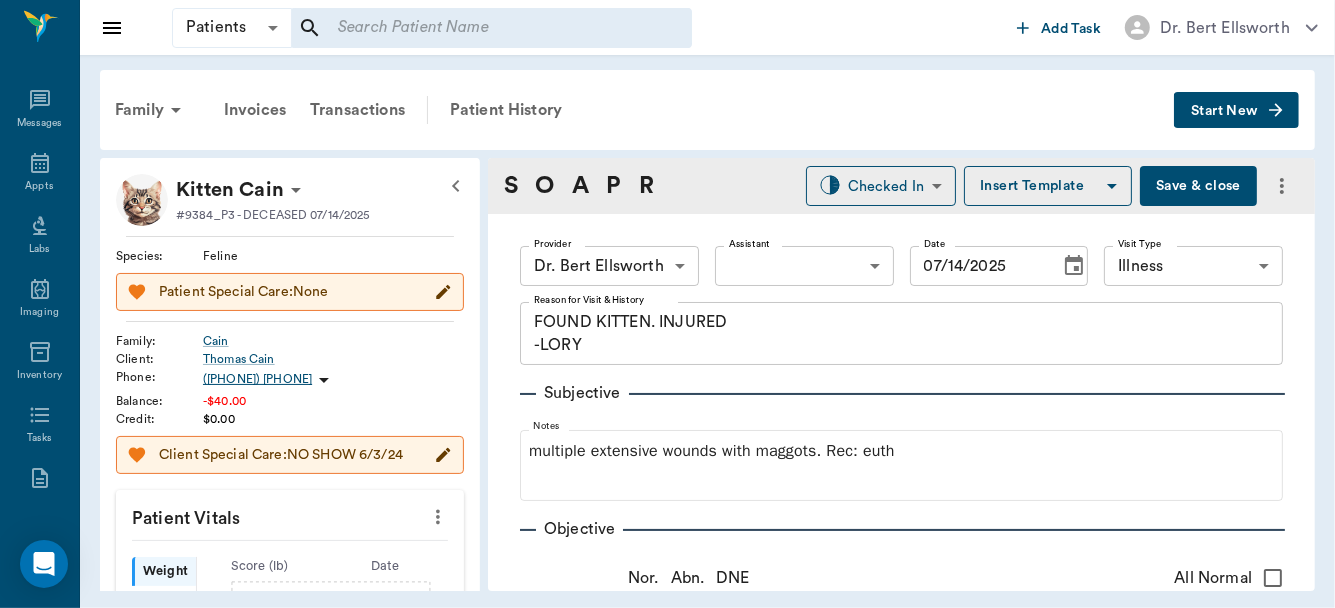 click on "Save & close" at bounding box center [1198, 186] 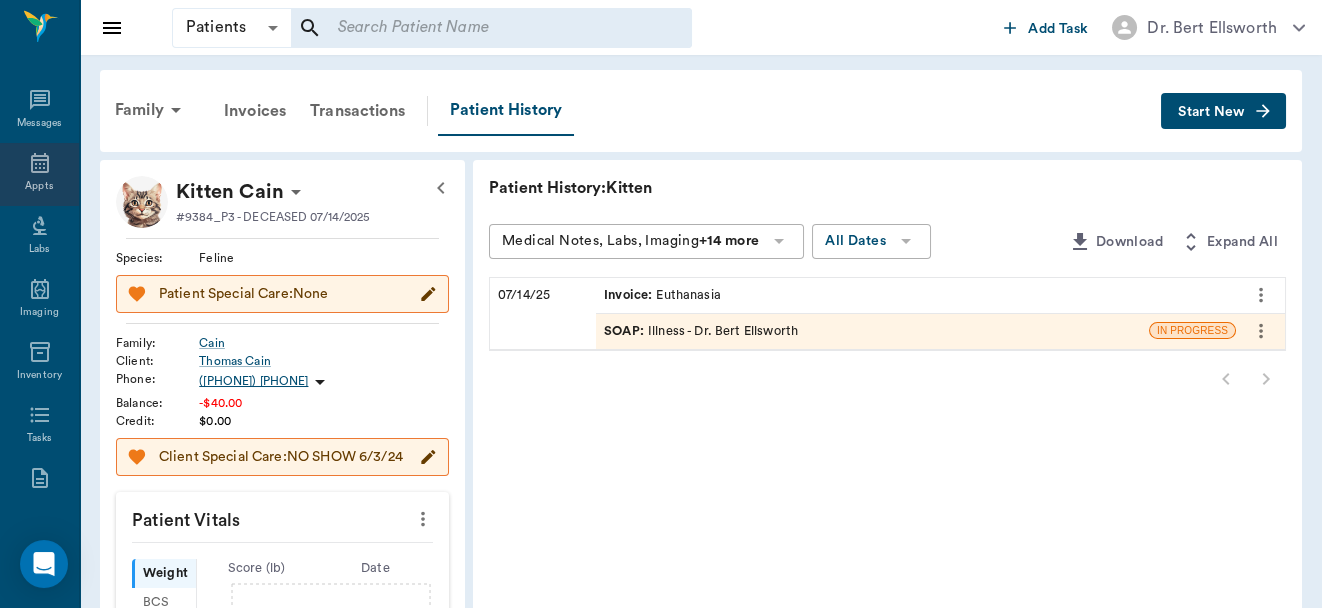 click 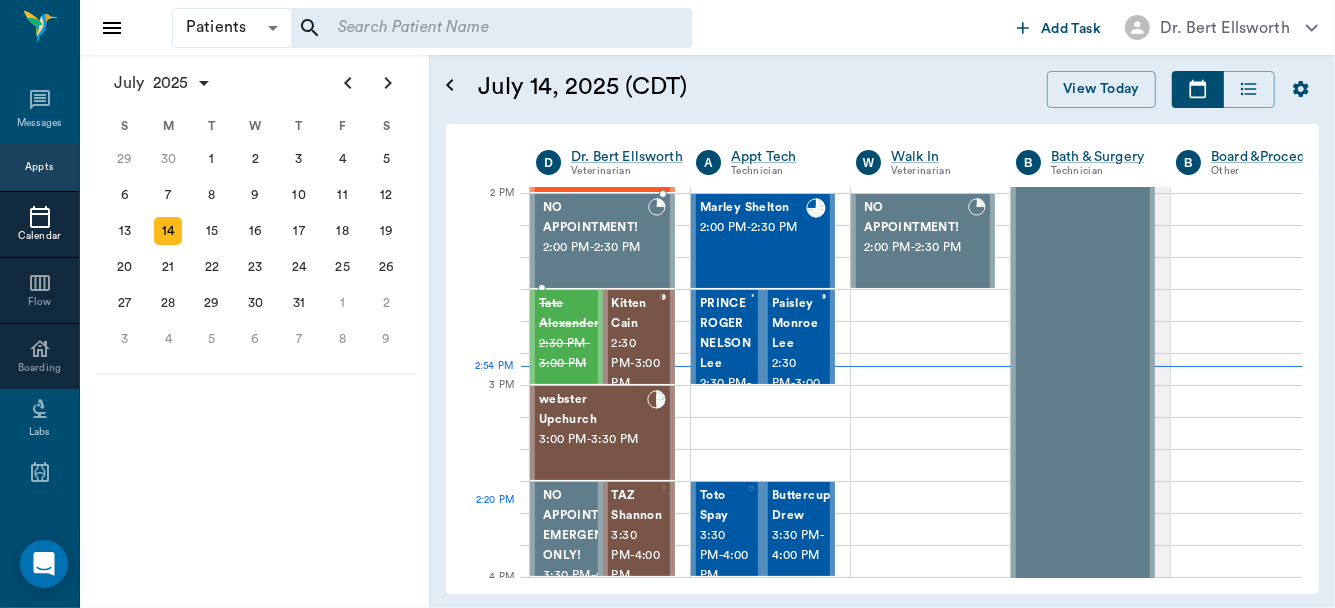 scroll, scrollTop: 1154, scrollLeft: 0, axis: vertical 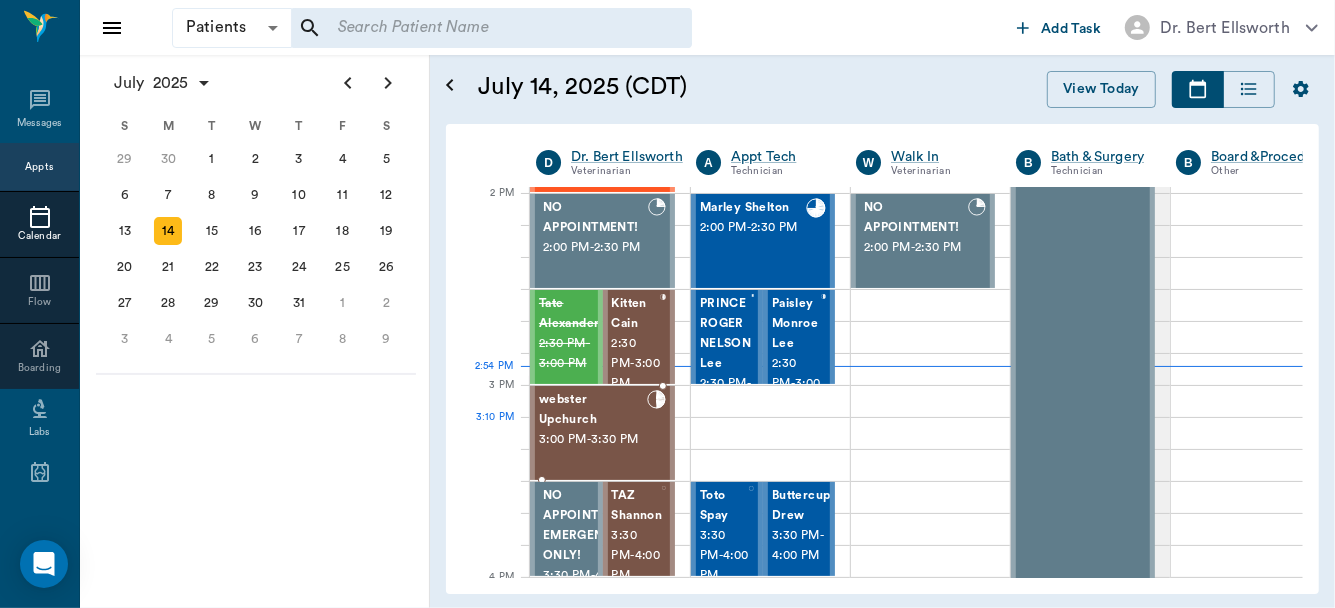 click on "webster Upchurch" at bounding box center (593, 410) 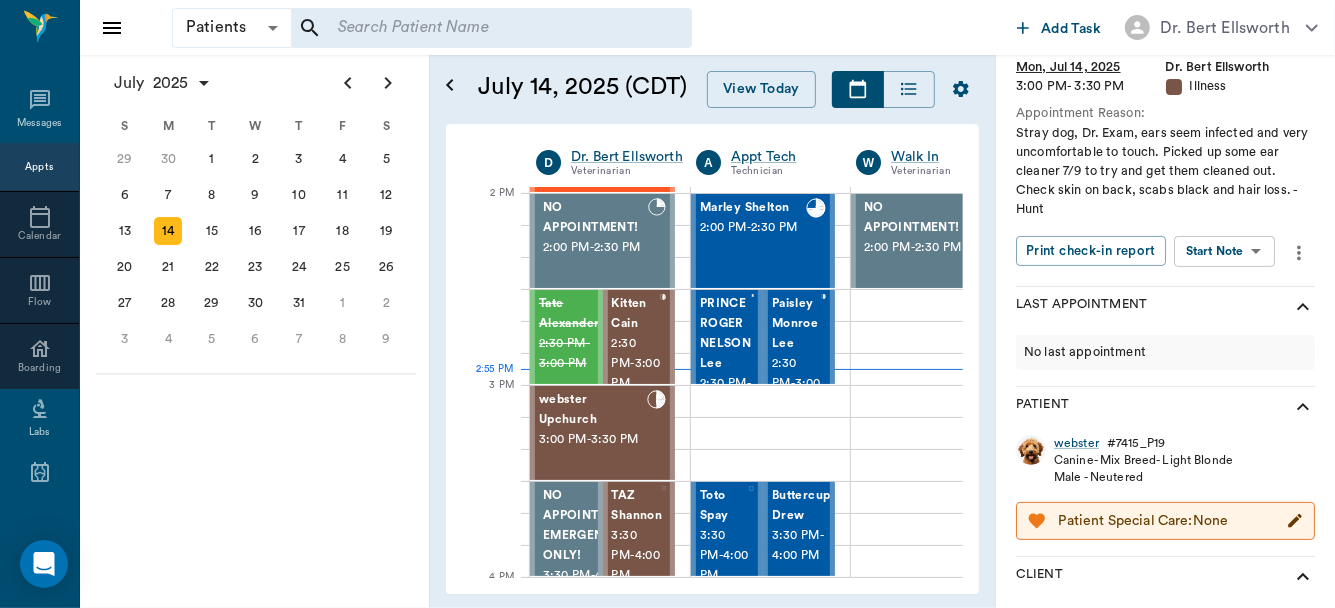 scroll, scrollTop: 165, scrollLeft: 0, axis: vertical 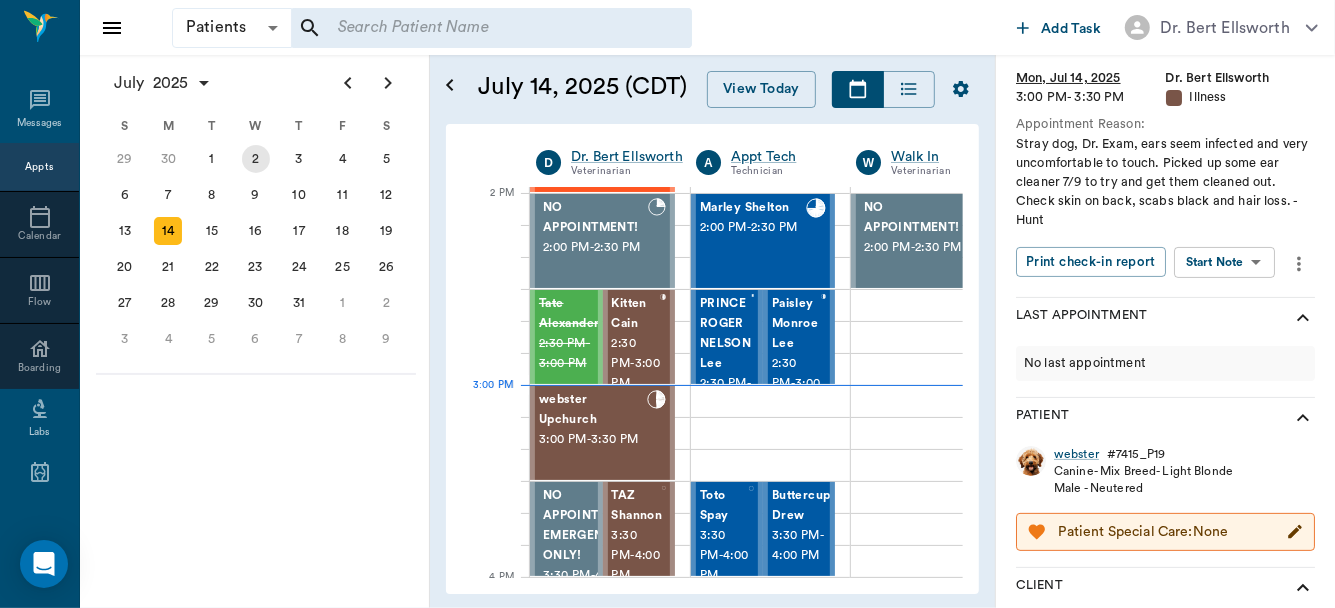 click on "2" at bounding box center [256, 159] 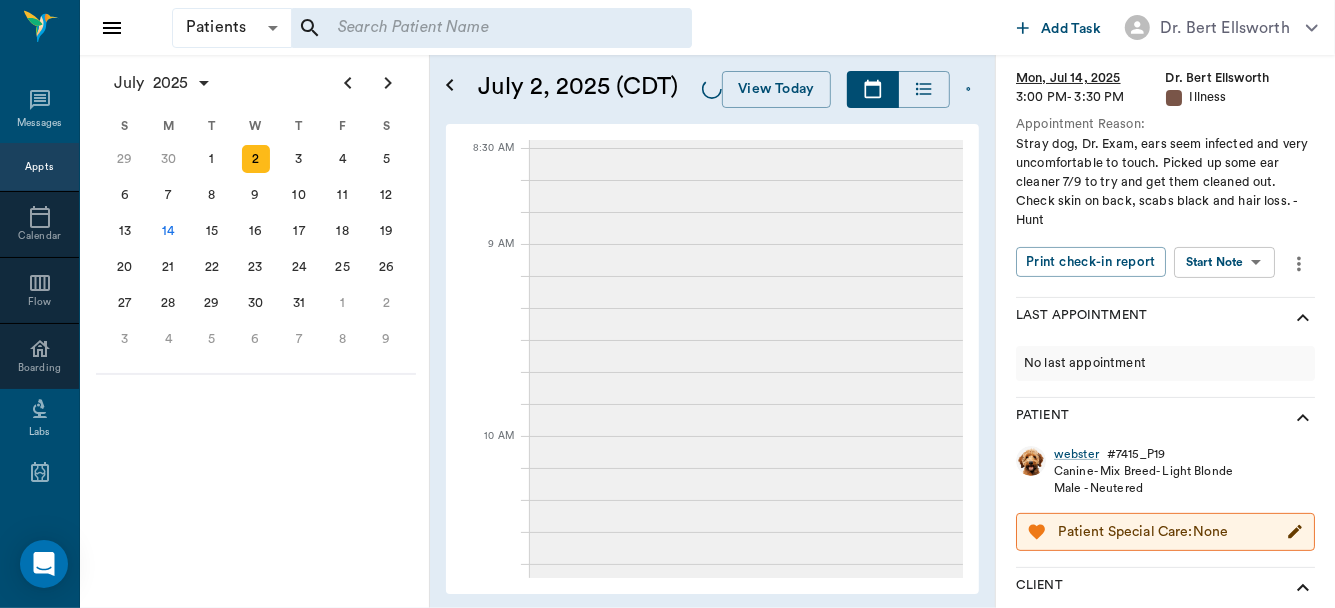 scroll, scrollTop: 0, scrollLeft: 0, axis: both 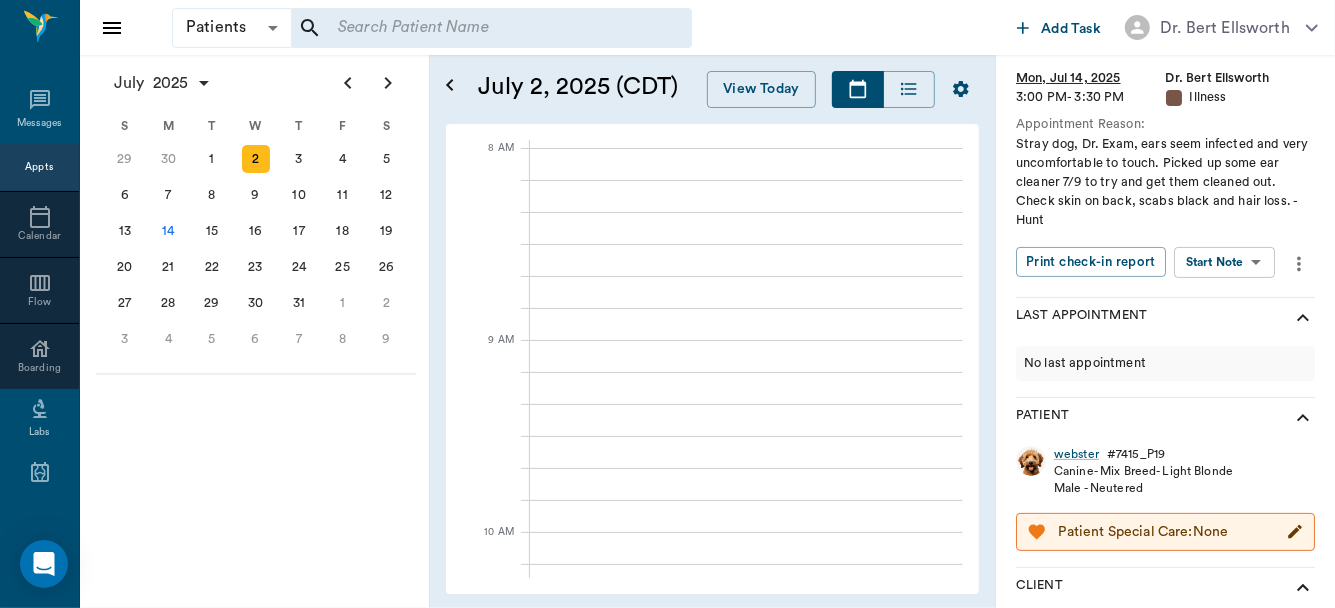 click at bounding box center (491, 28) 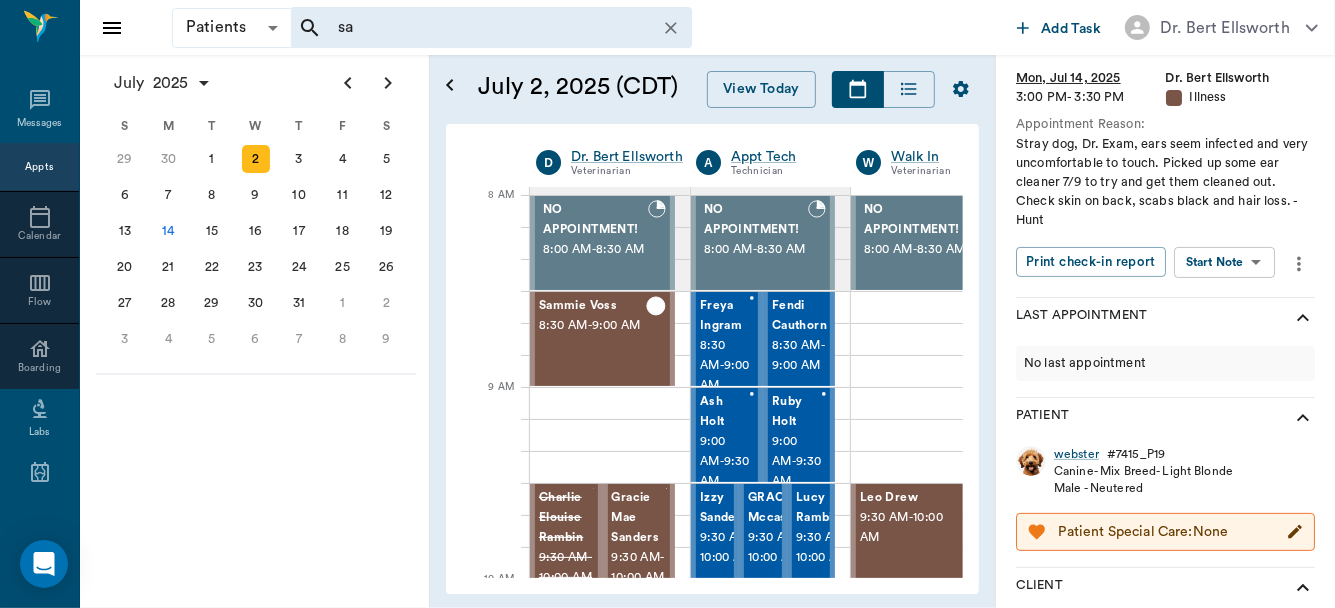 scroll, scrollTop: 0, scrollLeft: 0, axis: both 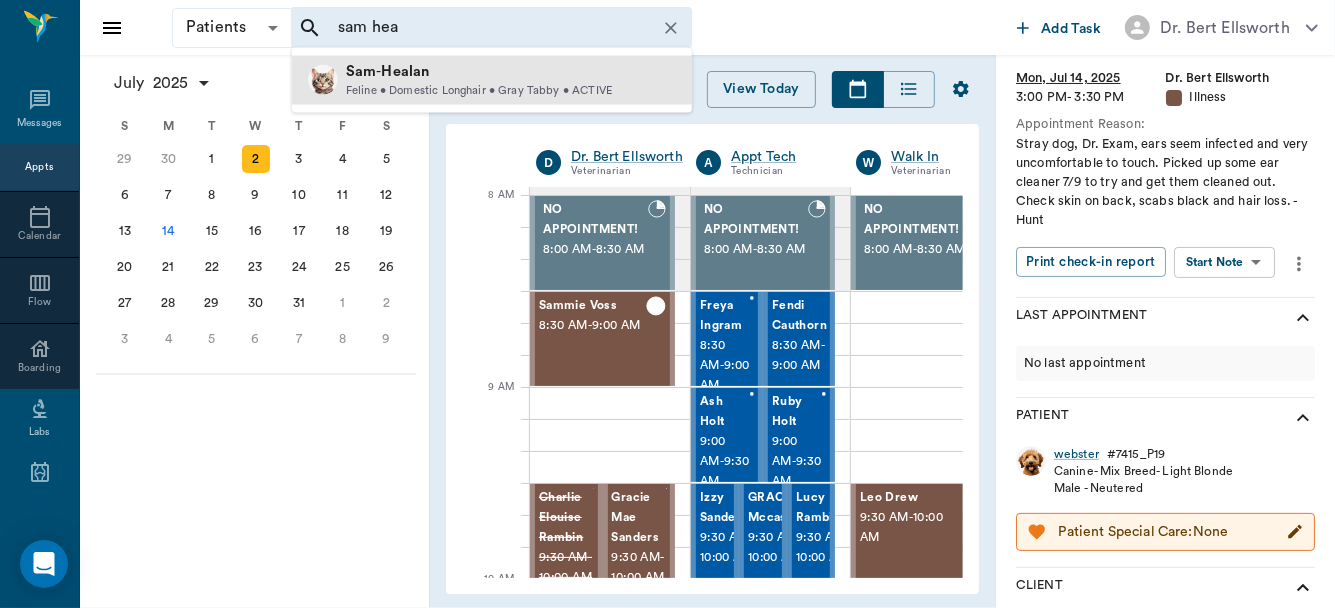click on "Sam   -  Healan Feline  • Domestic Longhair  • Gray Tabby • ACTIVE" at bounding box center [475, 80] 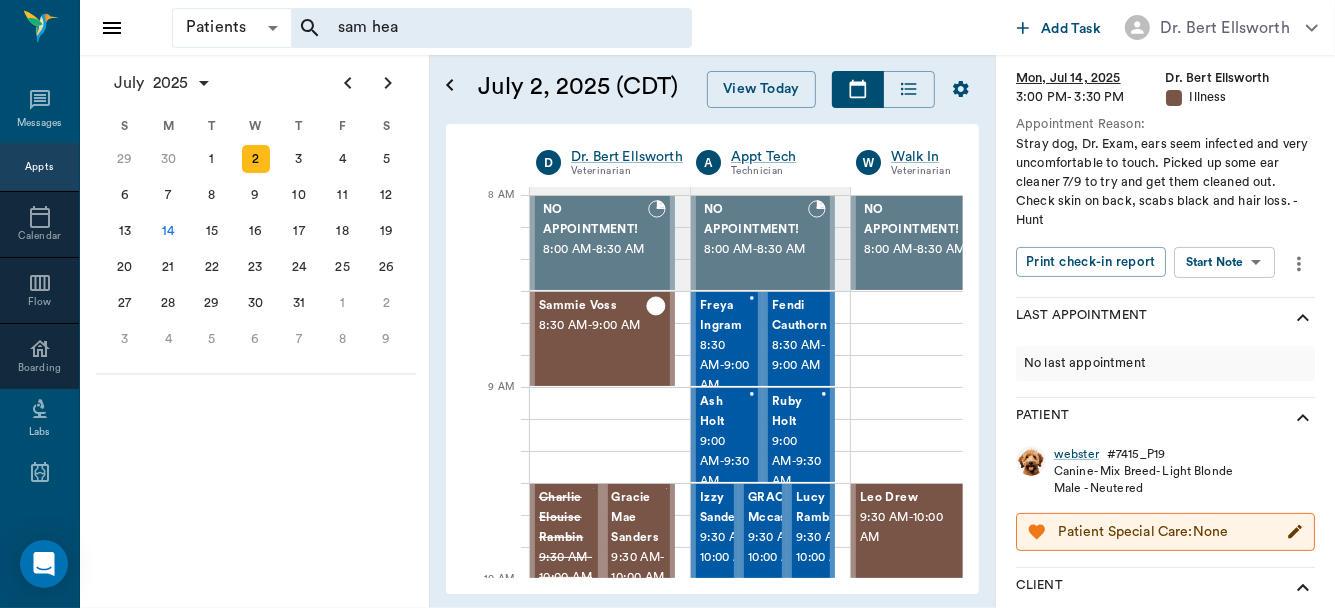 type 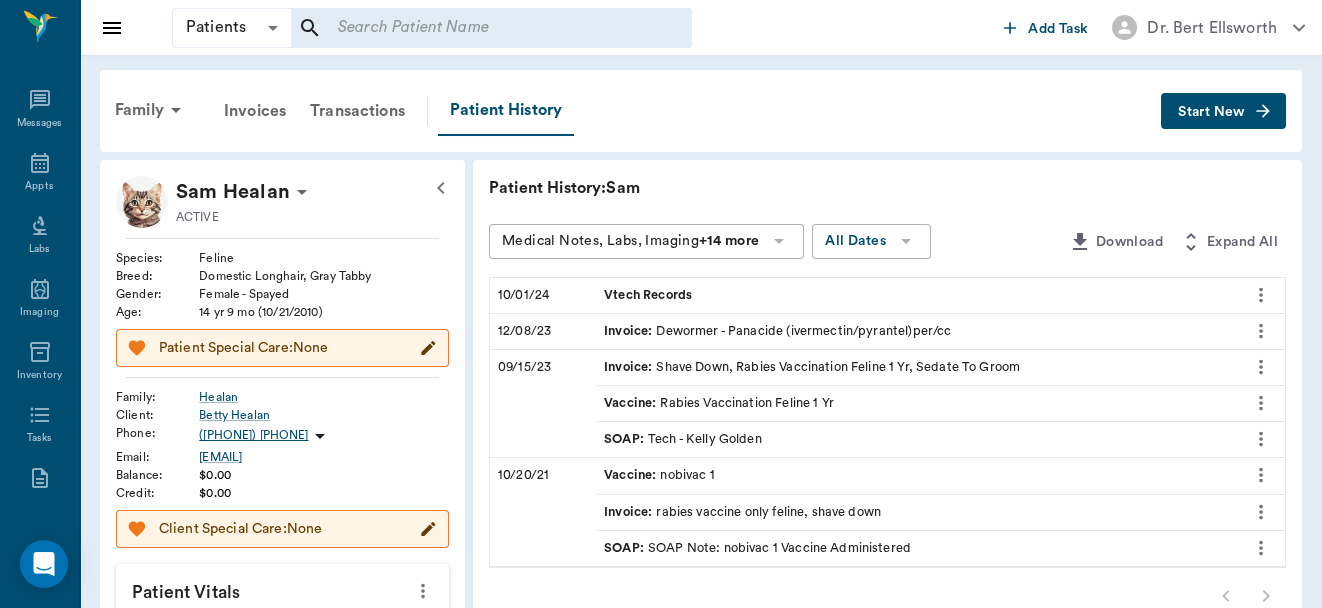 click on "Start New" at bounding box center (1211, 112) 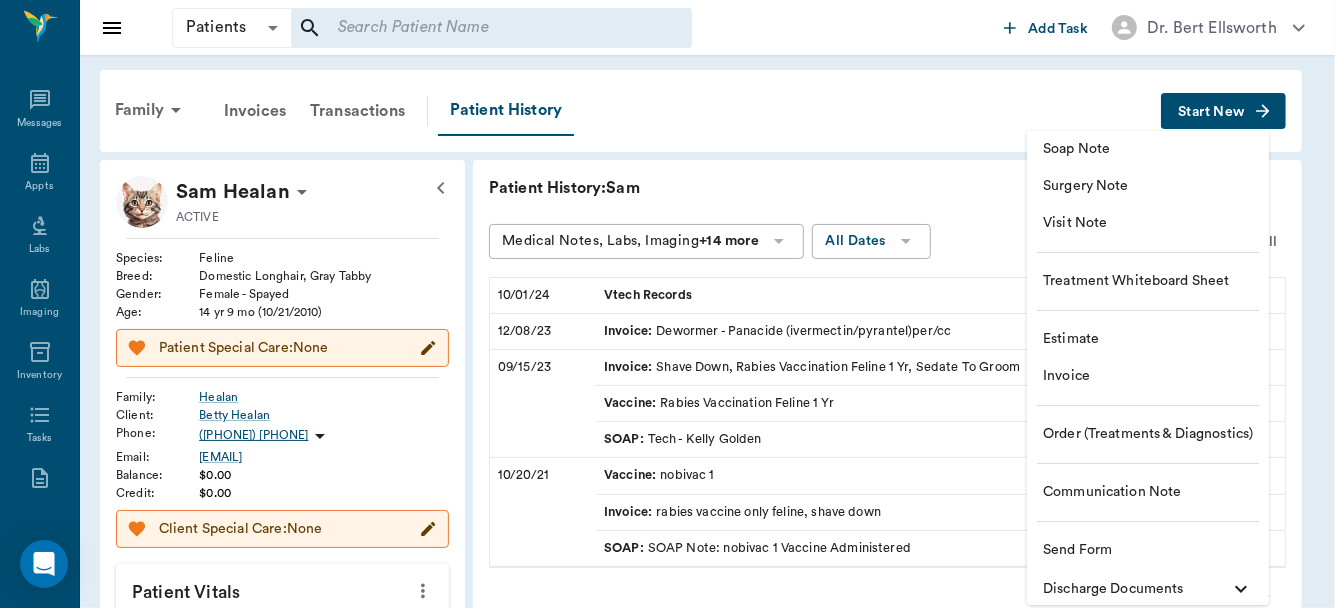 click on "Visit Note" at bounding box center [1148, 223] 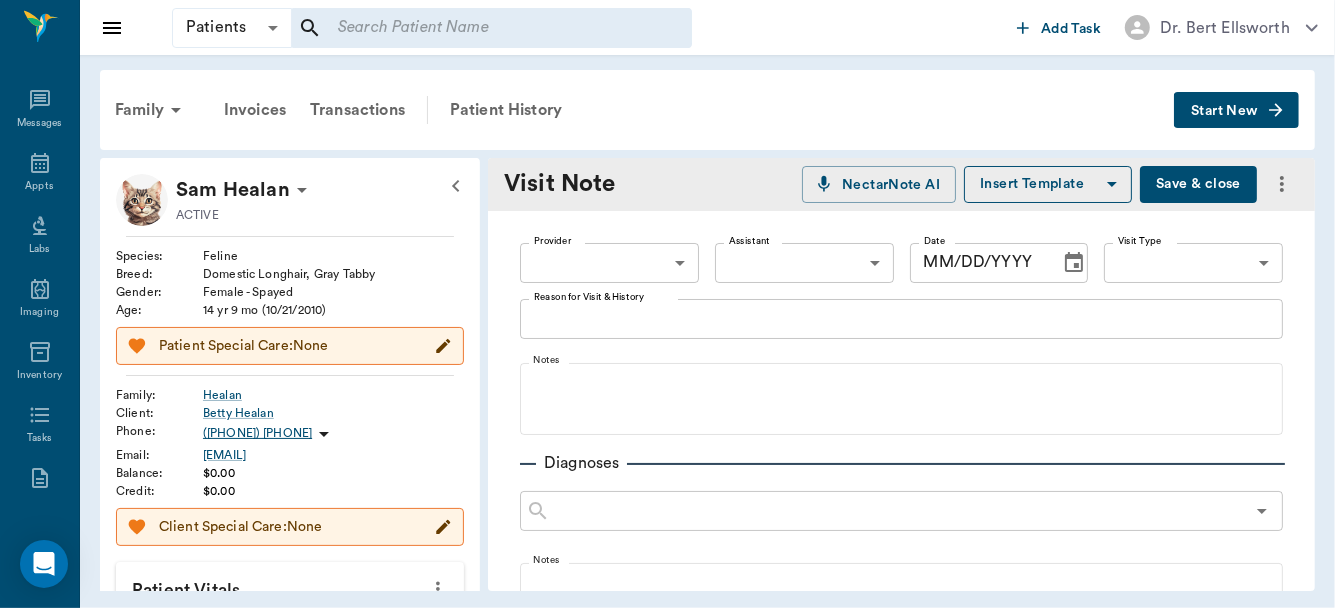 type on "07/14/2025" 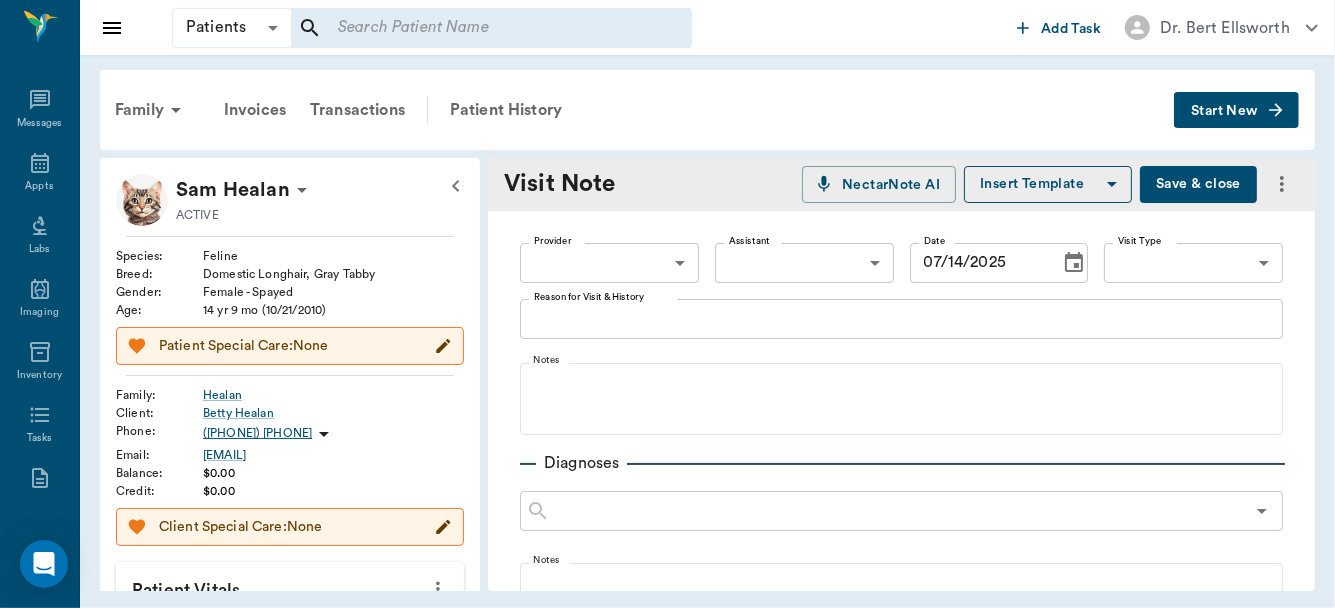click on "Dr. [LAST] [LAST] Patients Patients ​ ​ Add Task Dr. [LAST] [LAST] Nectar Messages Appts Labs Imaging Inventory Tasks Forms Staff Reports Lookup Settings Family Invoices Transactions Patient History Start New Sam Healan     ACTIVE   Species : Feline Breed : Domestic Longhair, Gray Tabby Gender : Female - Spayed Age : 14 yr 9 mo (10/21/2010) Patient Special Care:  None Family : Healan Client : Betty Healan Phone : ([PHONE]) [PHONE] Email : [EMAIL] Balance : $0.00 Credit : $0.00 Client Special Care:  None Patient Vitals Weight BCS HR Temp Resp BP Dia Pain Perio Score ( lb ) Date Ongoing diagnosis Current Rx Reminders Rabies Vaccination Feline 1 yr 09/13/24 Upcoming appointments Schedule Appointment Visit Note NectarNote AI Insert Template  Save & close Provider ​ Provider Assistant ​ Assistant Date 07/14/2025 Date Visit Type ​ Visit Type Reason for Visit & History x Reason for Visit & History Notes Diagnoses ​ Notes Orders Follow Ups Recommendations Notes Estimates & Invoices Attachments
Settings" at bounding box center (667, 304) 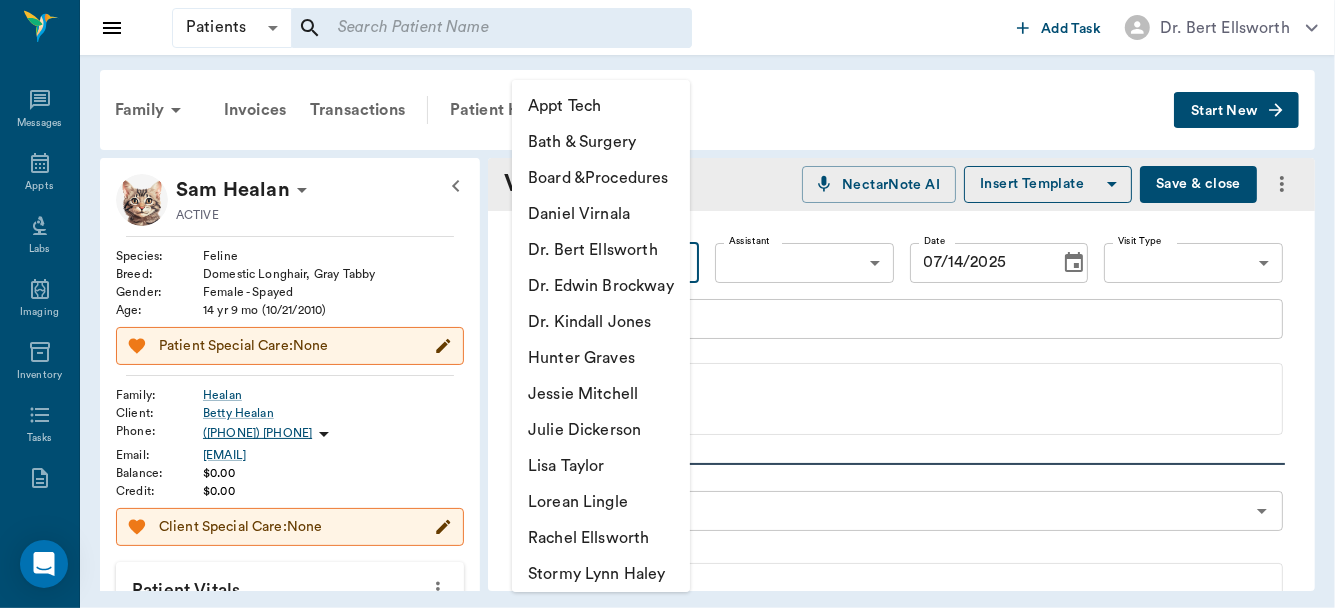 click on "Dr. Bert Ellsworth" at bounding box center [601, 250] 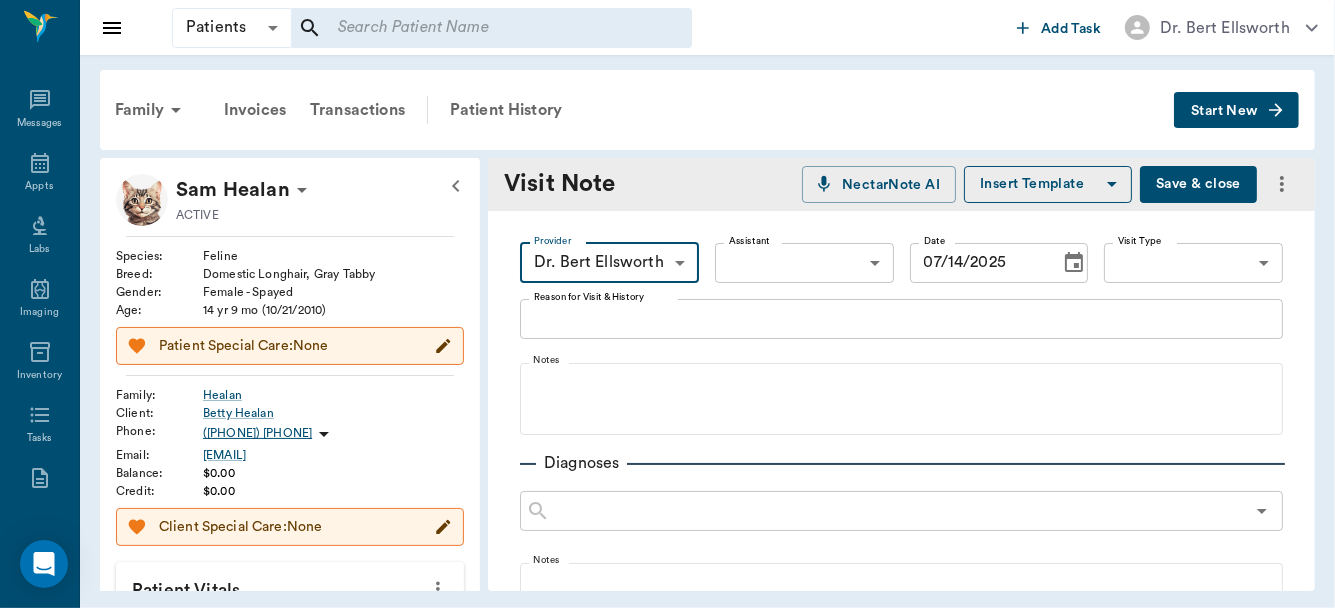 click on "Reason for Visit & History" at bounding box center (901, 318) 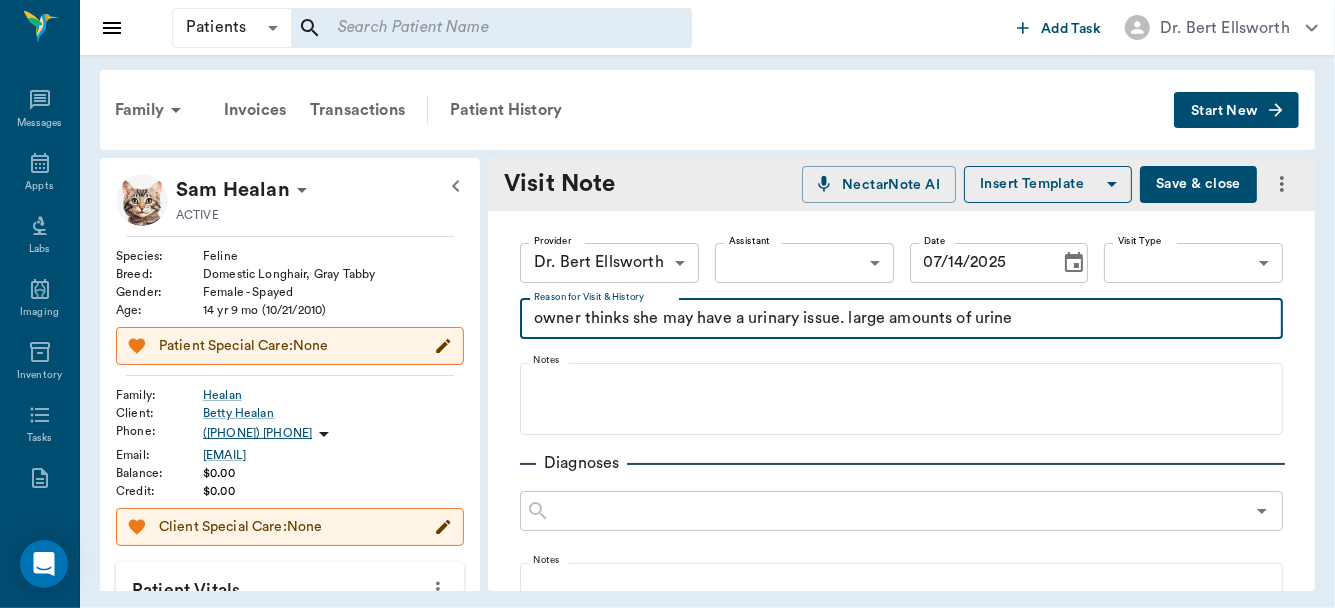 scroll, scrollTop: 36, scrollLeft: 0, axis: vertical 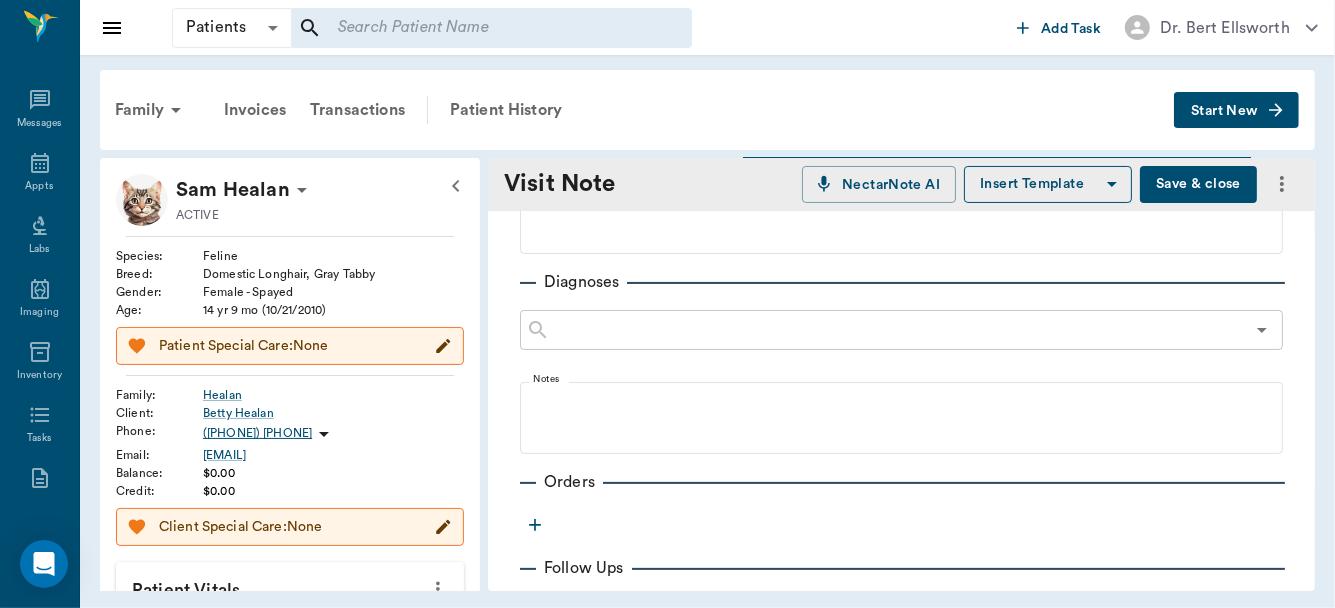 type on "owner thinks she may have a urinary issue. large amounts of urine" 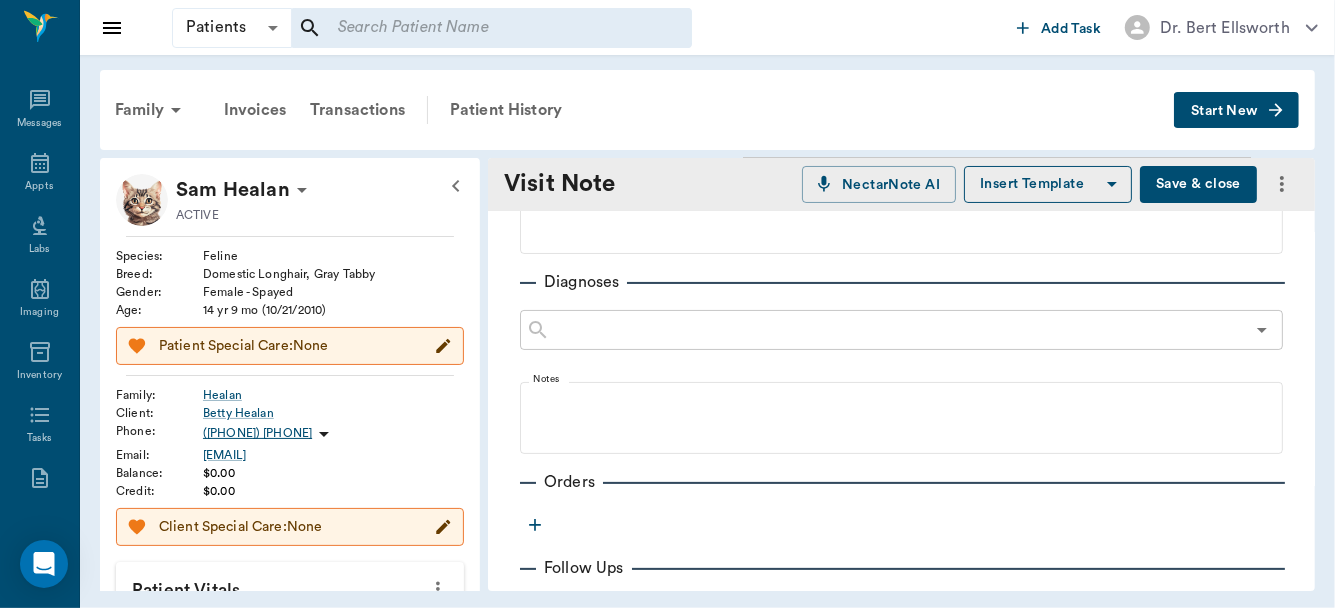 click 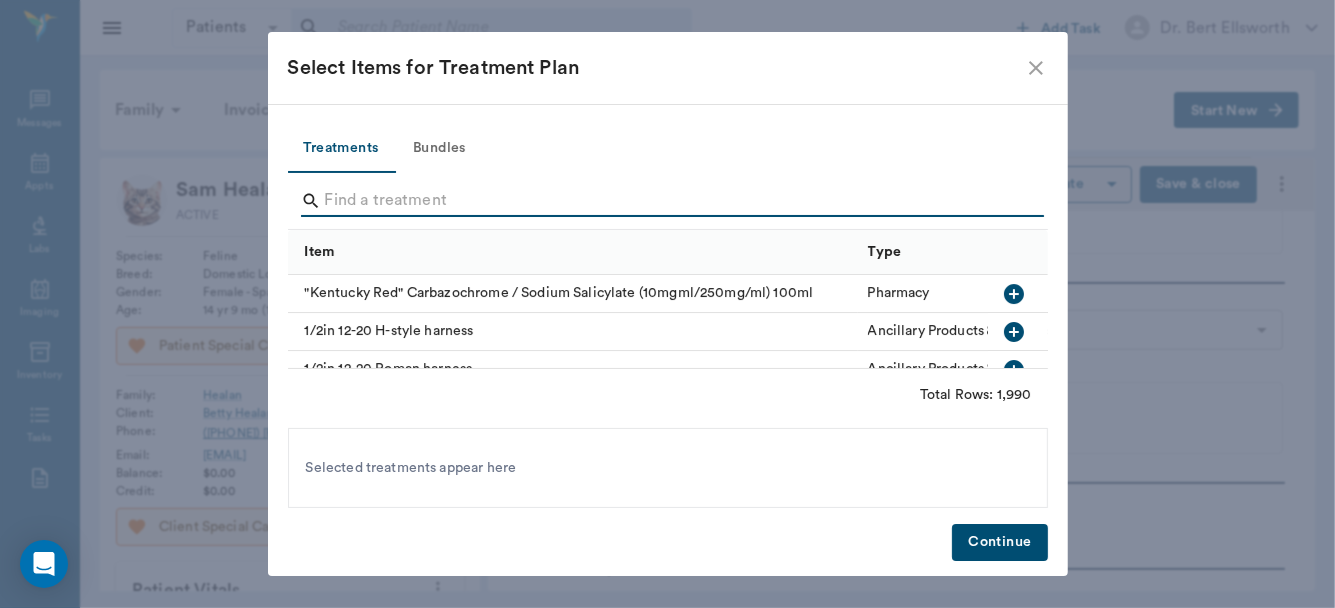 click at bounding box center [669, 201] 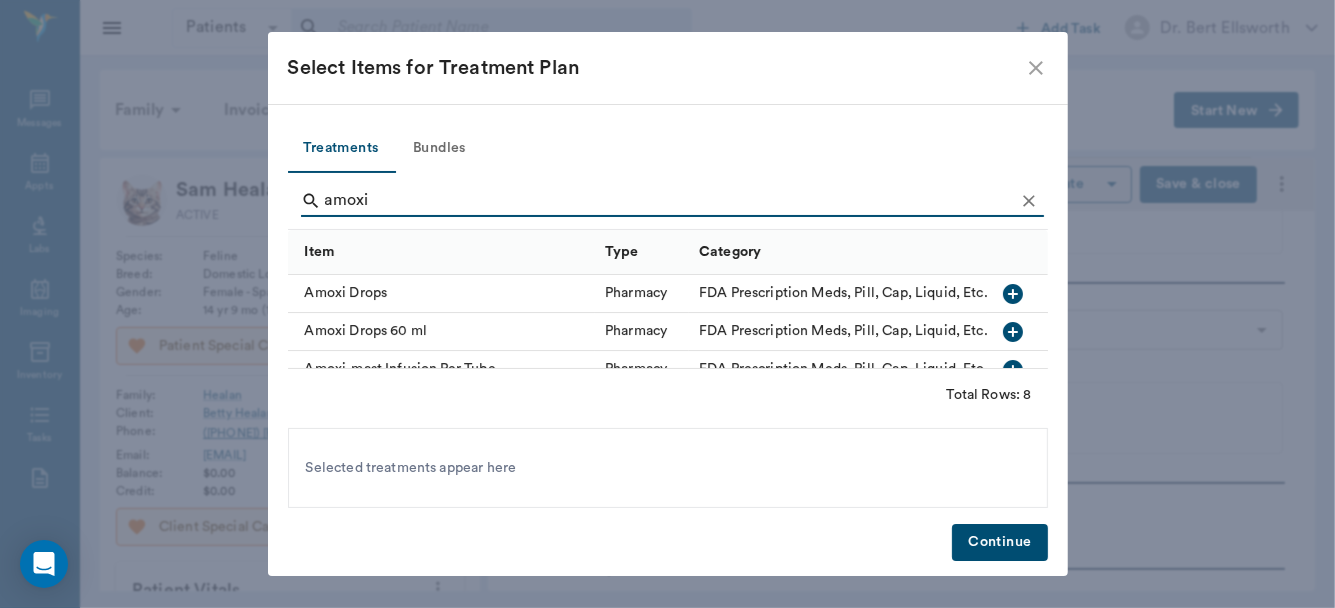 type on "amoxi" 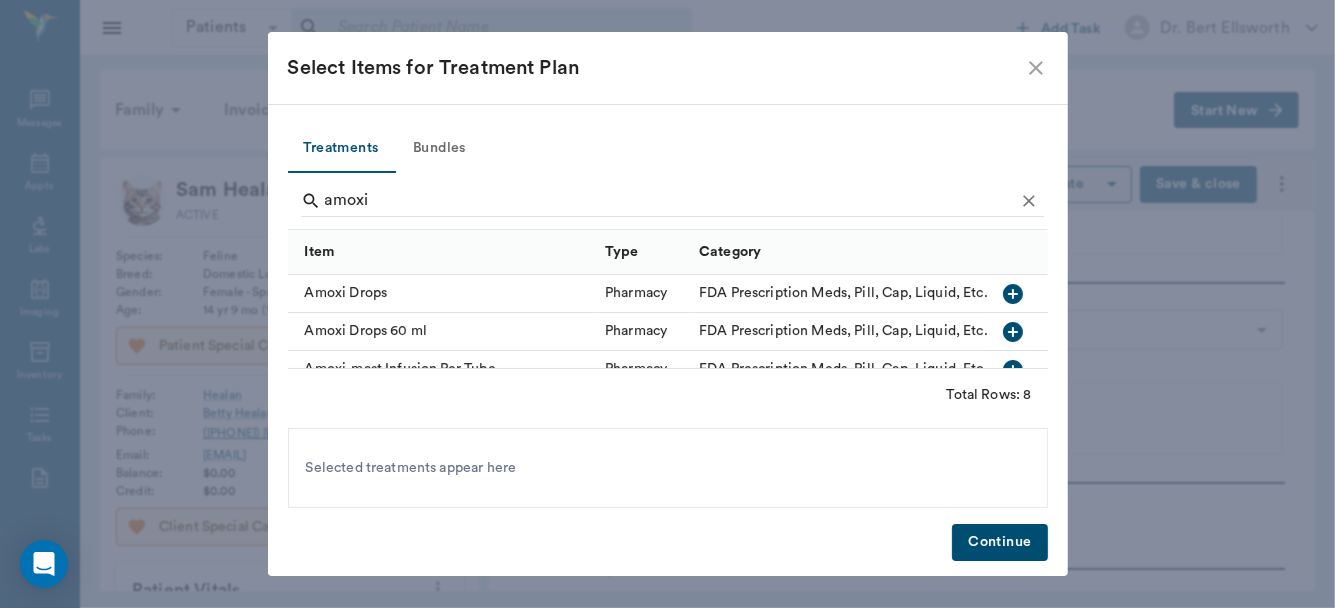 click 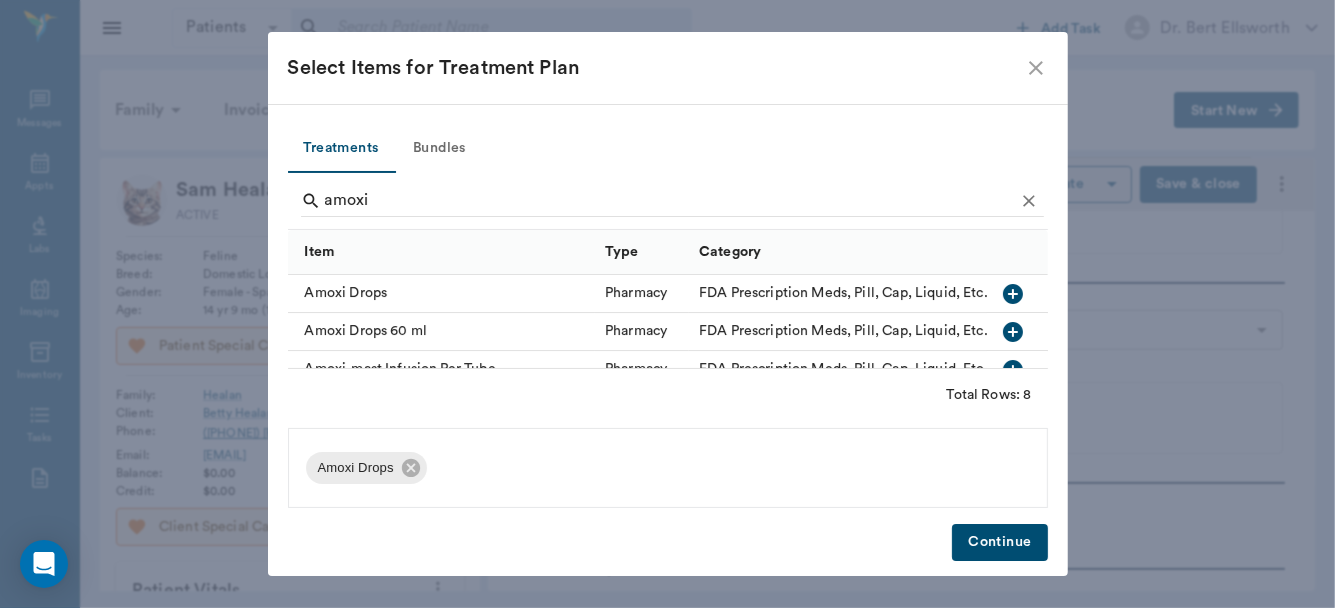 click on "Continue" at bounding box center [999, 542] 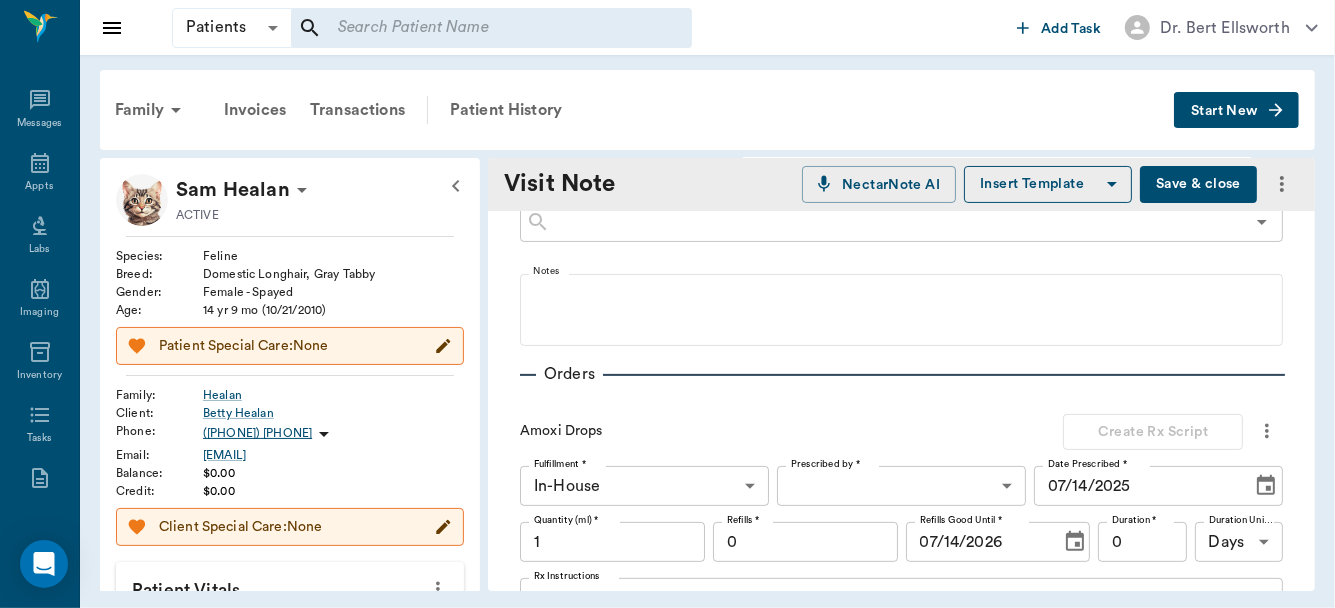 scroll, scrollTop: 291, scrollLeft: 0, axis: vertical 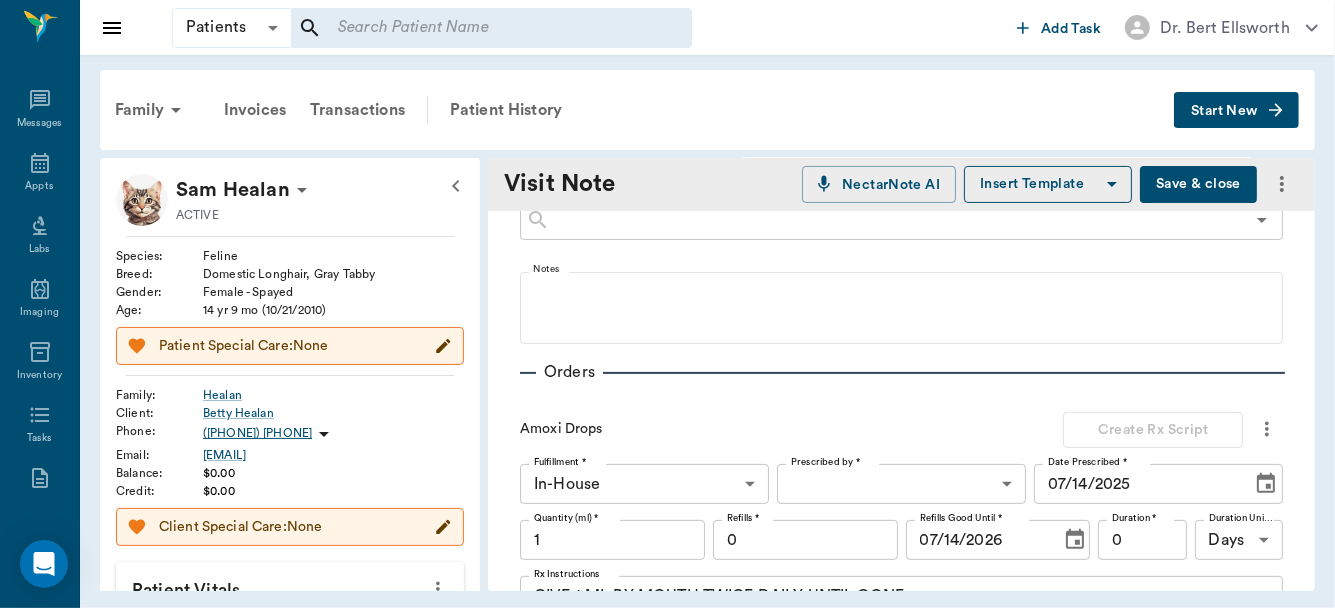 click on "Dr. [LAST] [LAST] Patients Patients ​ ​ Add Task Dr. [LAST] [LAST] Nectar Messages Appts Labs Imaging Inventory Tasks Forms Staff Reports Lookup Settings Family Invoices Transactions Patient History Start New Sam Healan     ACTIVE   Species : Feline Breed : Domestic Longhair, Gray Tabby Gender : Female - Spayed Age : 14 yr 9 mo (10/21/2010) Patient Special Care:  None Family : Healan Client : Betty Healan Phone : ([PHONE]) [PHONE] Email : [EMAIL] Balance : $0.00 Credit : $0.00 Client Special Care:  None Patient Vitals Weight BCS HR Temp Resp BP Dia Pain Perio Score ( lb ) Date Ongoing diagnosis Current Rx Reminders Rabies Vaccination Feline 1 yr 09/13/24 Upcoming appointments Schedule Appointment Visit Note NectarNote AI Insert Template  Save & close Provider Dr. [LAST] [LAST] 63ec2f075fda476ae8351a4d Provider Assistant ​ Assistant Date 07/14/2025 Date Visit Type ​ Visit Type Reason for Visit & History owner thinks she may have a urinary issue. large amounts of urine x Notes Diagnoses" at bounding box center (667, 304) 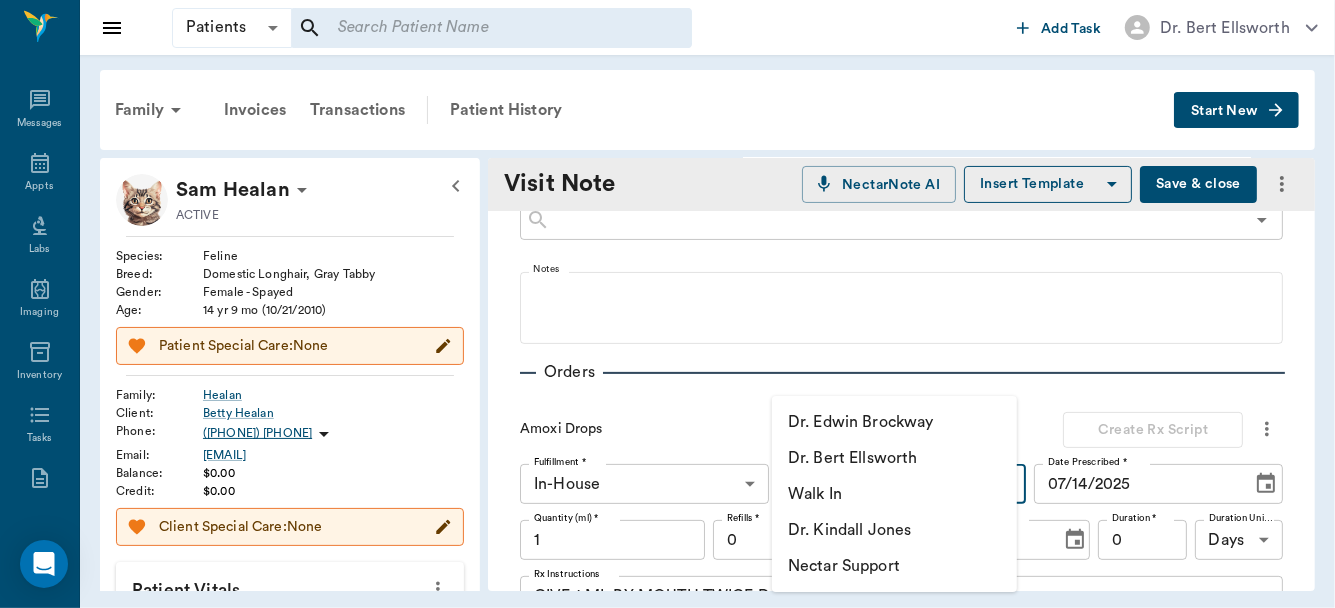 click on "Dr. Bert Ellsworth" at bounding box center (894, 458) 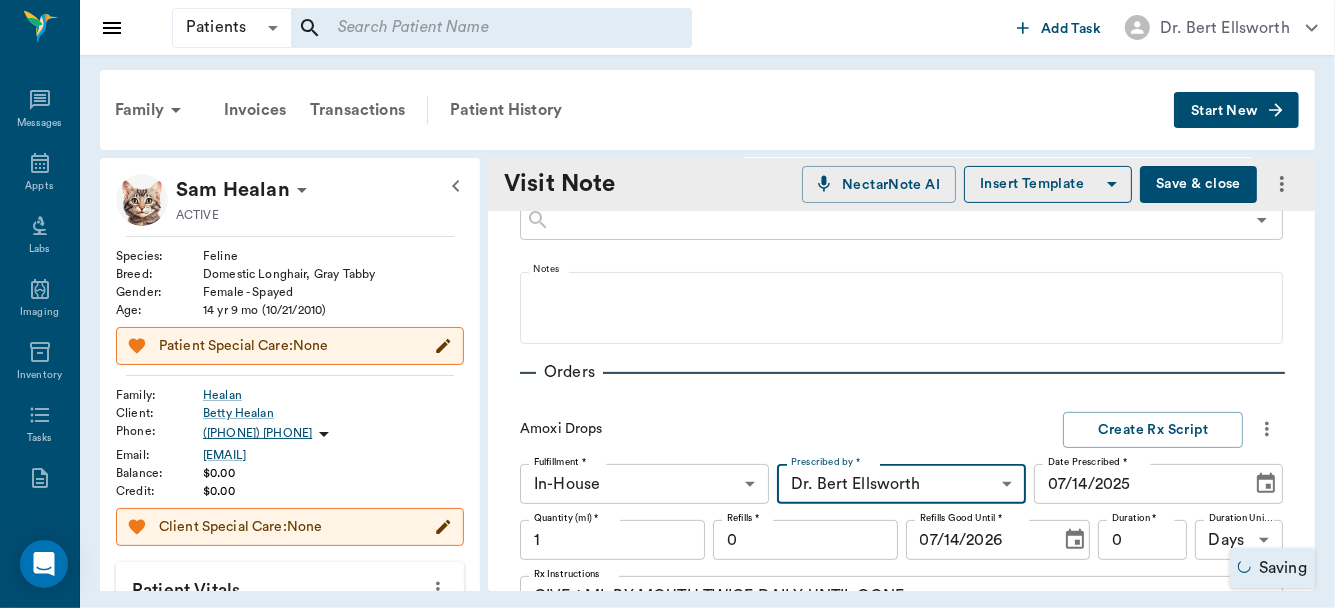 click on "1" at bounding box center [612, 540] 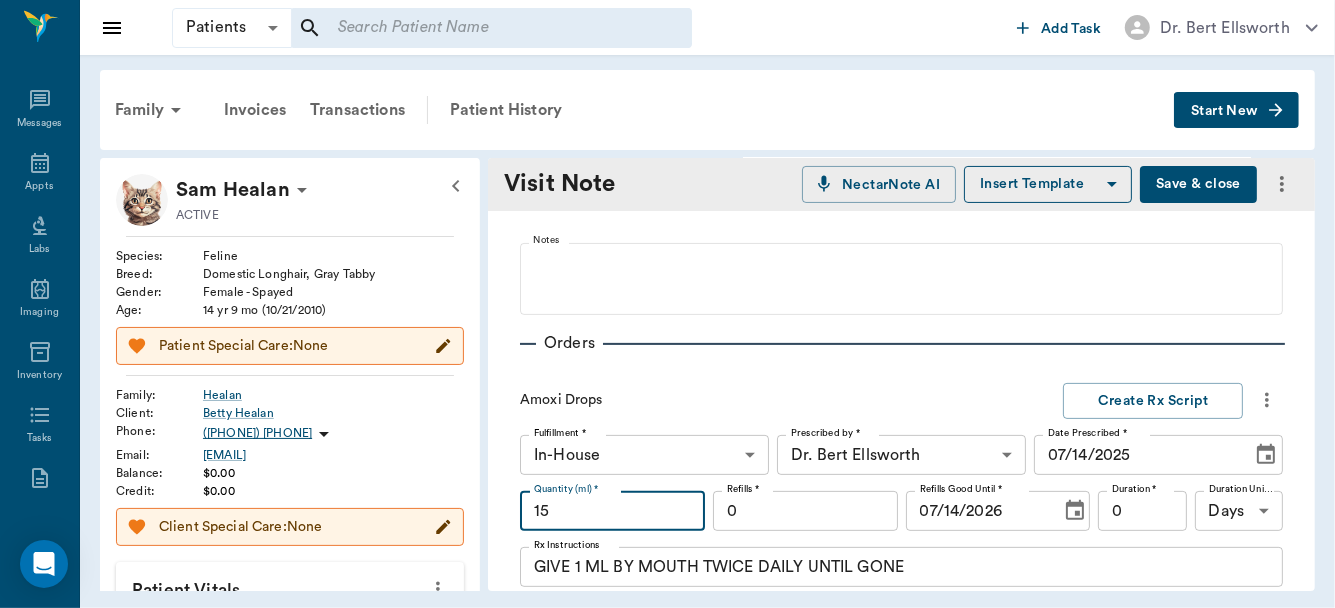 scroll, scrollTop: 326, scrollLeft: 0, axis: vertical 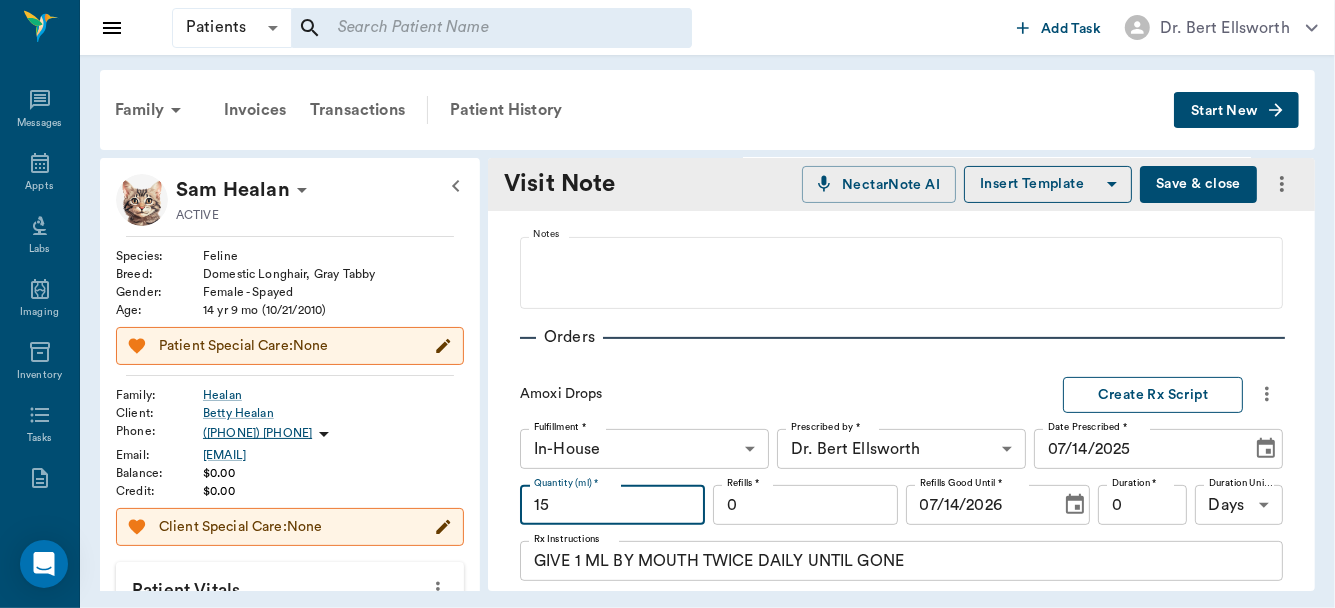 type on "15" 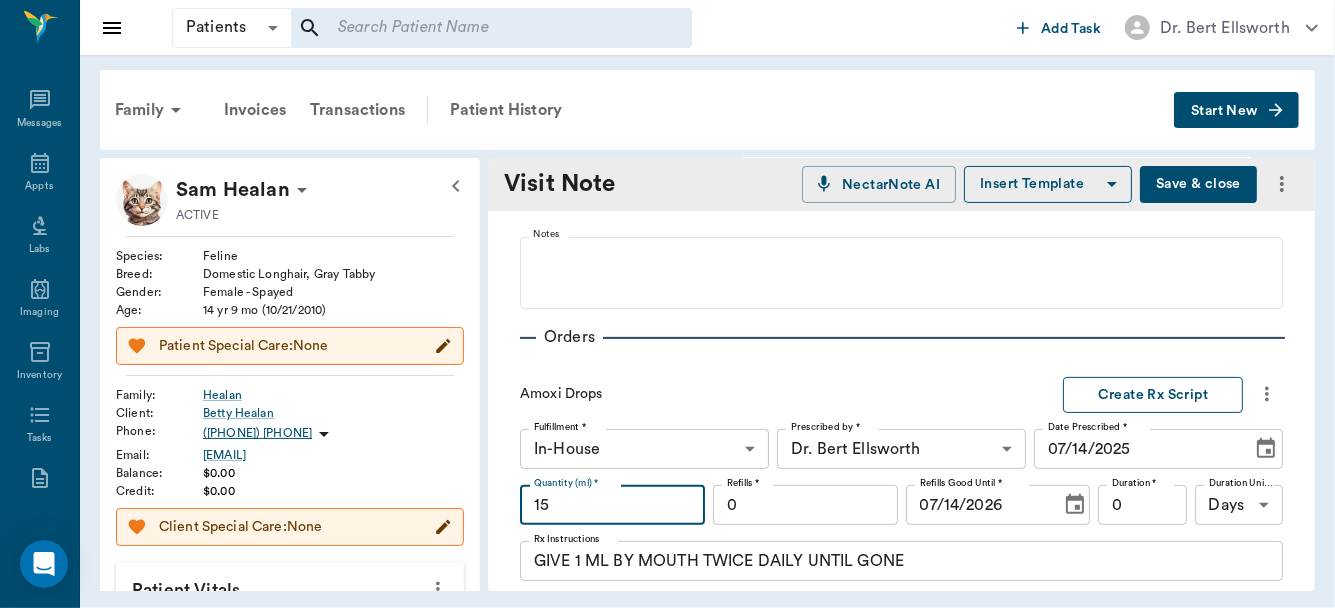 click on "Create Rx Script" at bounding box center [1153, 395] 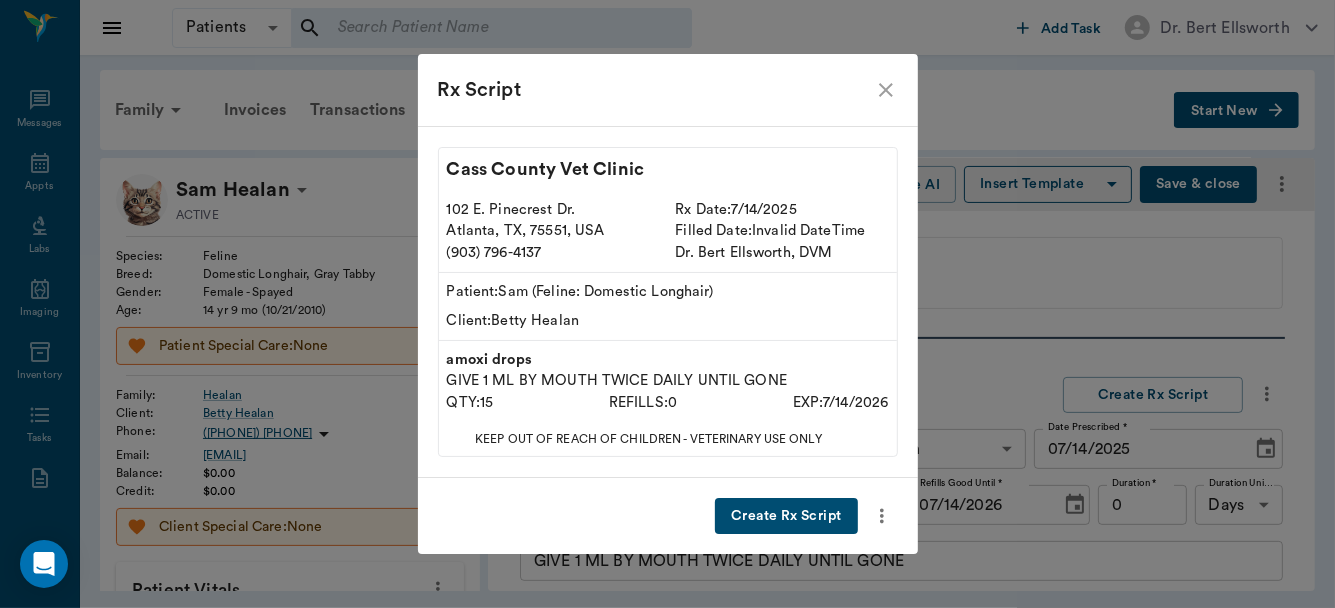 click on "Create Rx Script" at bounding box center [786, 516] 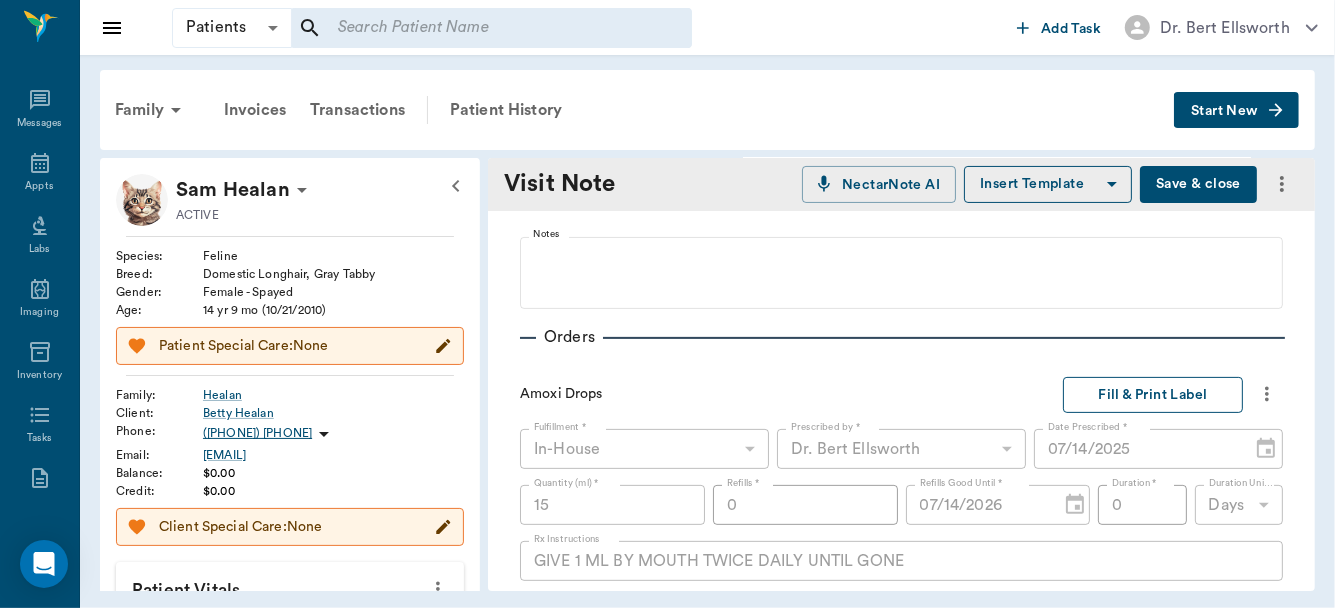 click on "Fill & Print Label" at bounding box center [1153, 395] 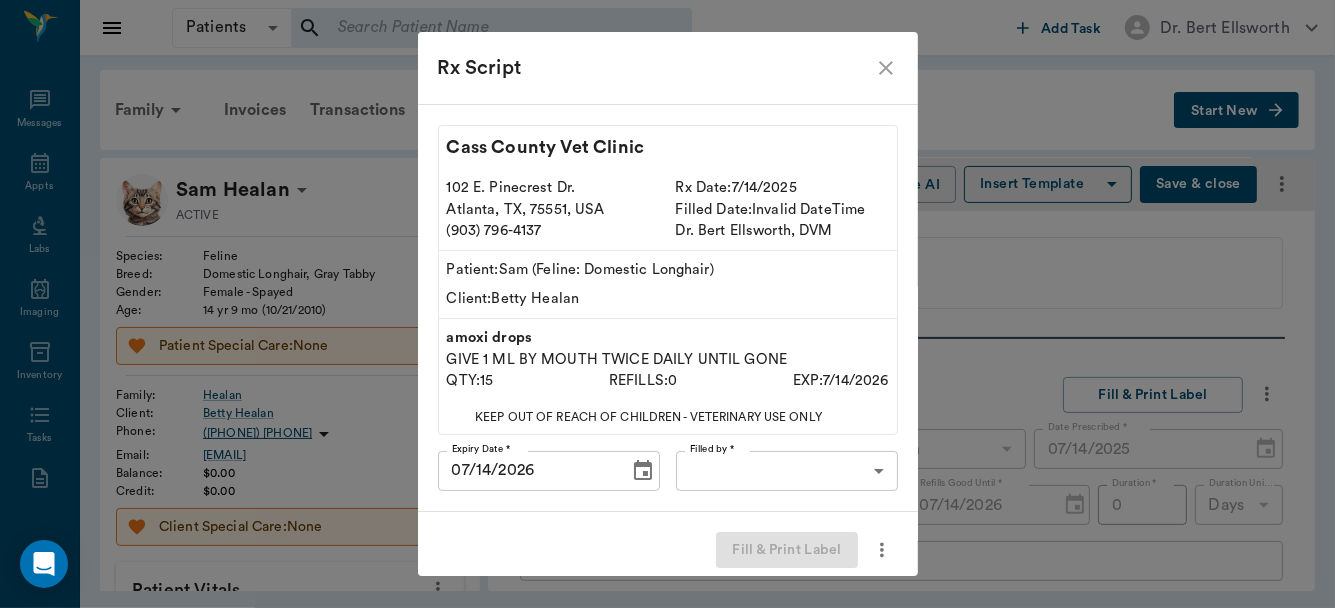 click on "Dr. [LAST] [LAST] Patients Patients ​ ​ Add Task Dr. [LAST] [LAST] Nectar Messages Appts Labs Imaging Inventory Tasks Forms Staff Reports Lookup Settings Family Invoices Transactions Patient History Start New Sam Healan     ACTIVE   Species : Feline Breed : Domestic Longhair, Gray Tabby Gender : Female - Spayed Age : 14 yr 9 mo (10/21/2010) Patient Special Care:  None Family : Healan Client : Betty Healan Phone : ([PHONE]) [PHONE] Email : [EMAIL] Balance : $0.00 Credit : $0.00 Client Special Care:  None Patient Vitals Weight BCS HR Temp Resp BP Dia Pain Perio Score ( lb ) Date Ongoing diagnosis Current Rx amoxi drops 07/14/26 Reminders Rabies Vaccination Feline 1 yr 09/13/24 Upcoming appointments Schedule Appointment Visit Note NectarNote AI Insert Template  Save & close Provider Dr. [LAST] [LAST] 63ec2f075fda476ae8351a4d Provider Assistant ​ Assistant Date 07/14/2025 Date Visit Type ​ Visit Type Reason for Visit & History owner thinks she may have a urinary issue. large amounts of urine x Notes Diagnoses" at bounding box center (667, 304) 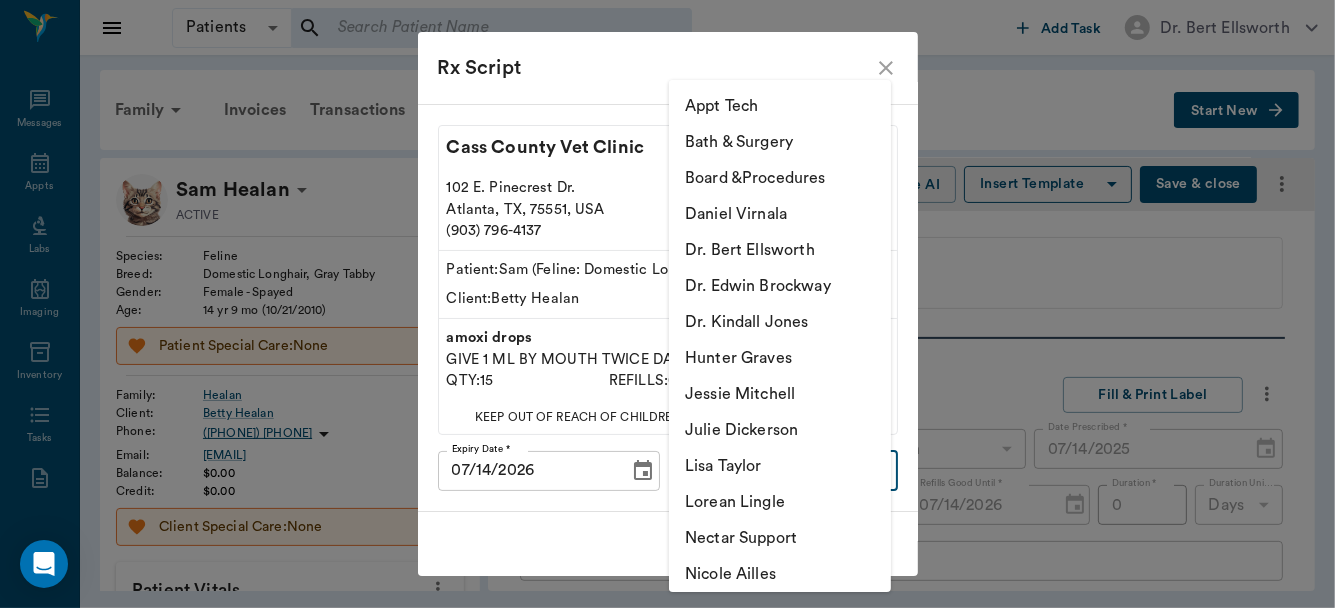 click on "Julie Dickerson" at bounding box center (780, 430) 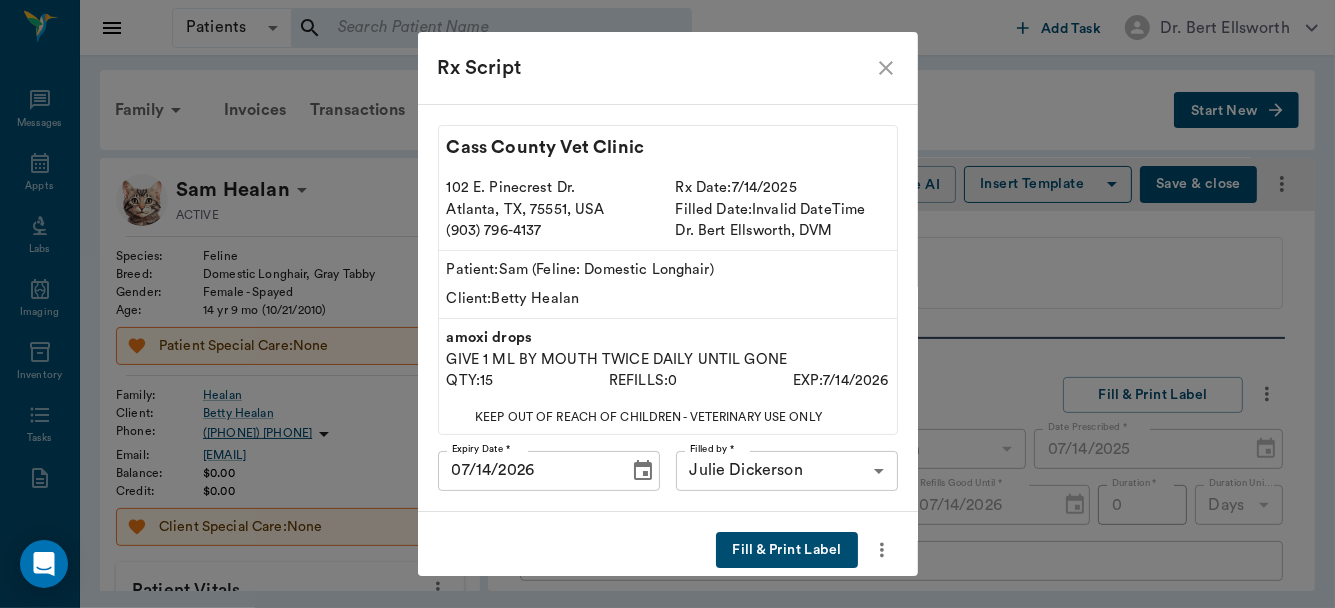 click on "Fill & Print Label" at bounding box center (786, 550) 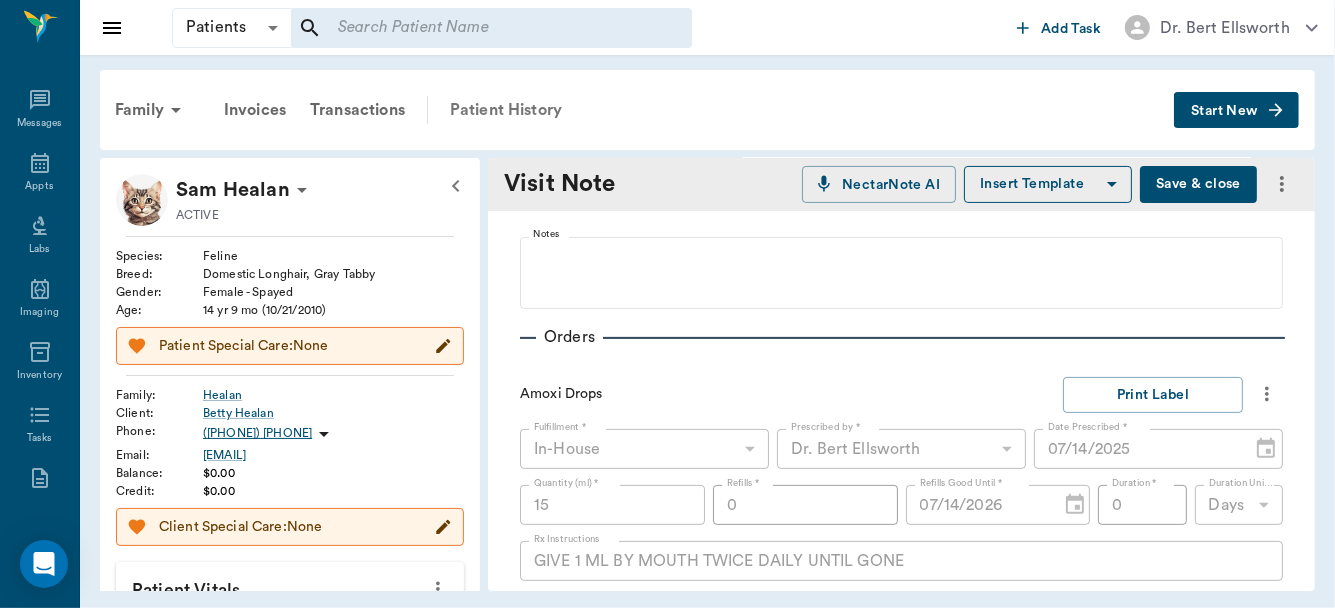 click on "Patient History" at bounding box center (506, 110) 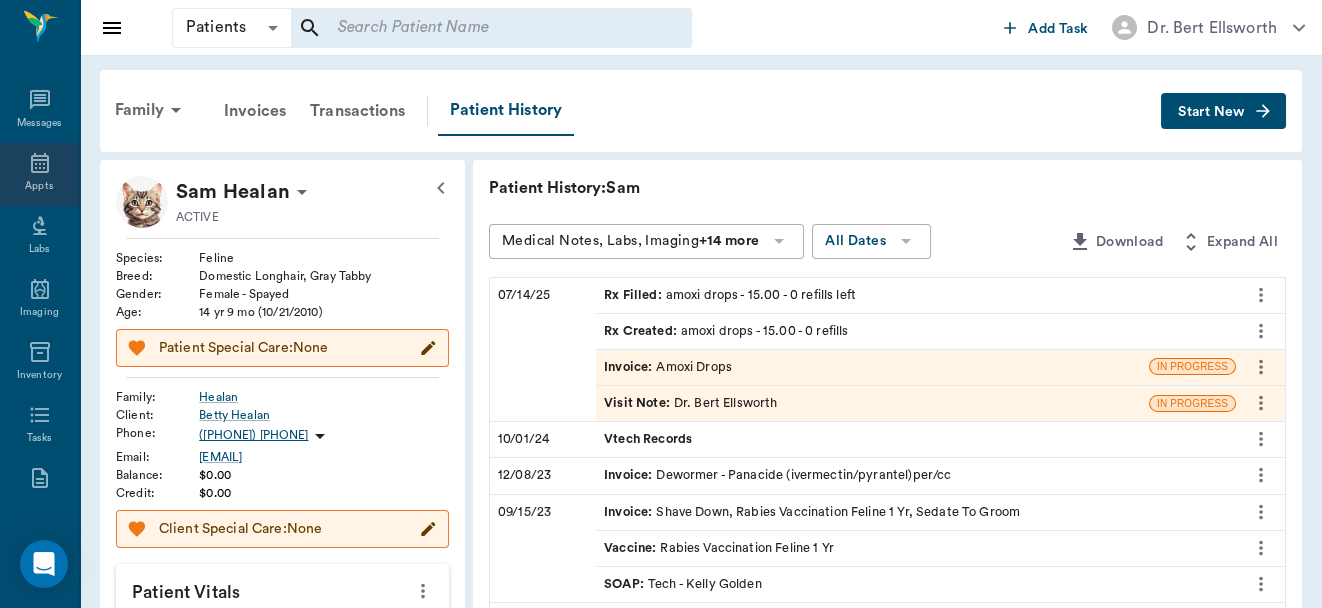 click 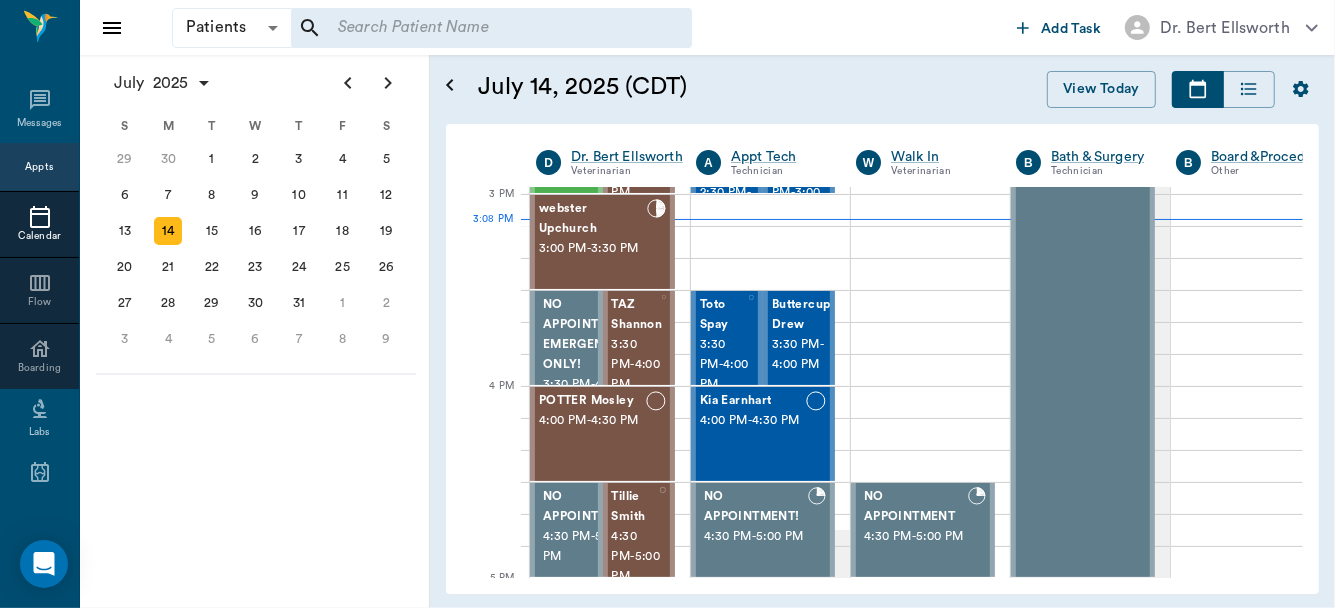 scroll, scrollTop: 1345, scrollLeft: 0, axis: vertical 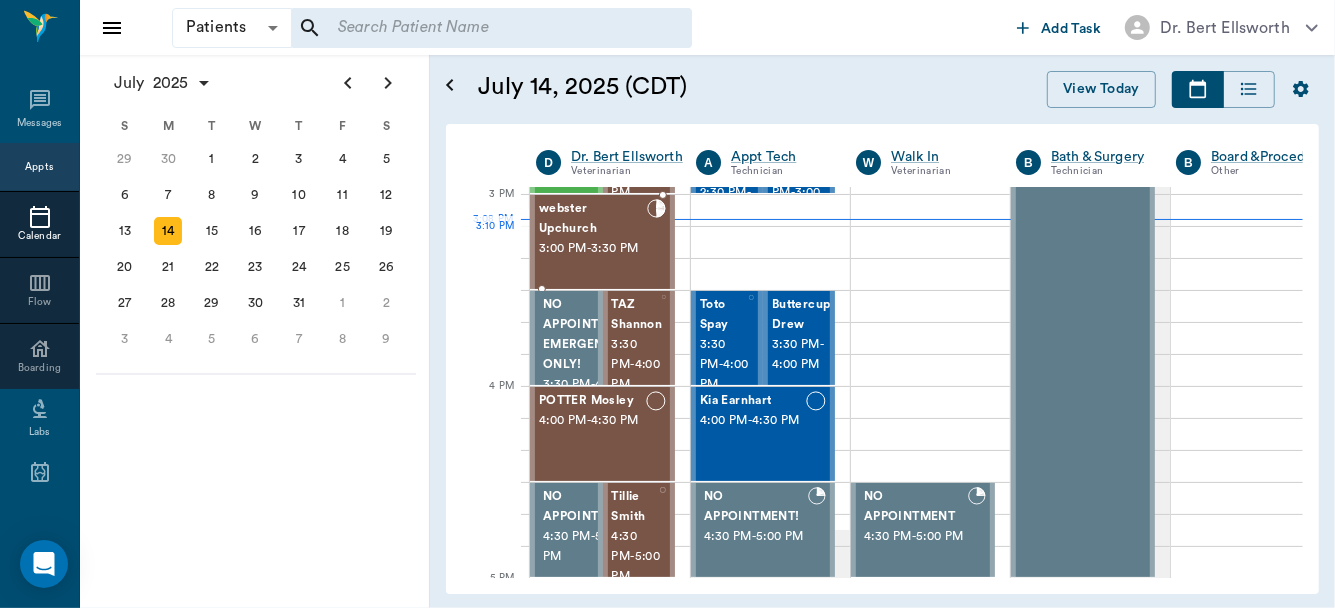 click on "webster Upchurch" at bounding box center [593, 219] 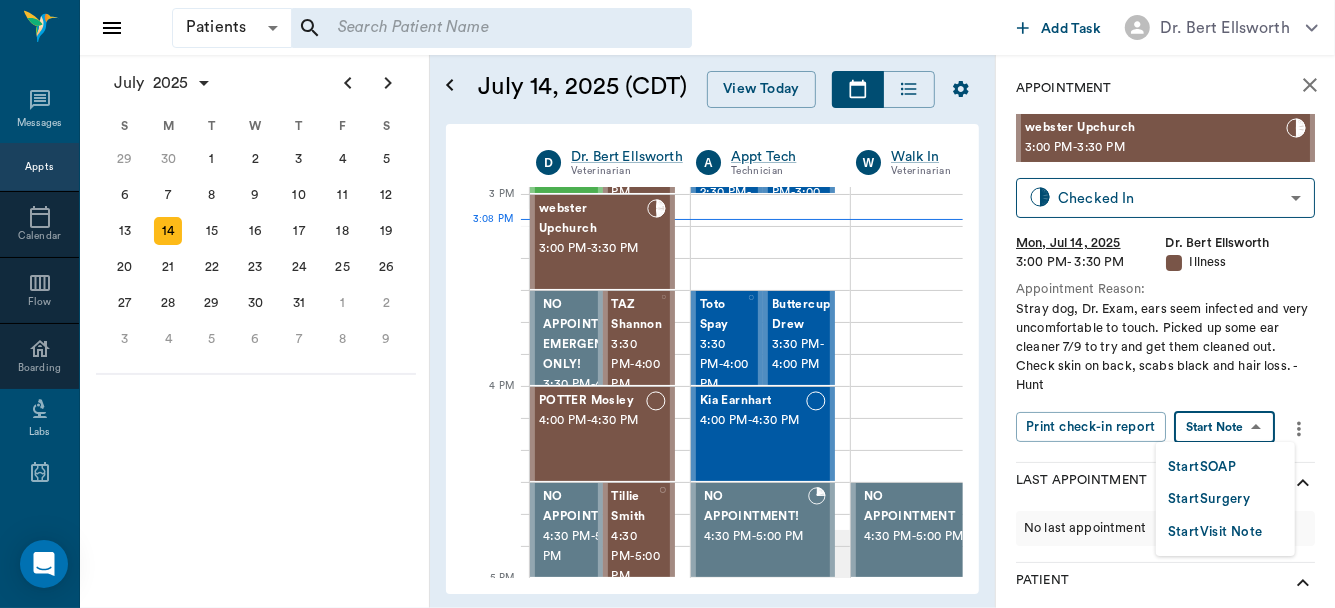 click on "Patients Patients ​ ​ Add Task Dr. Bert Ellsworth Nectar Messages Appts Calendar Flow Boarding Labs Imaging Inventory Tasks Forms Staff Reports Lookup Settings July 2025 S M T W T F S Jun 1 2 3 4 5 6 7 8 9 10 11 12 13 14 15 16 17 18 19 20 21 22 23 24 25 26 27 28 29 30 Jul 1 2 3 4 5 6 7 8 9 10 11 12 S M T W T F S 29 30 Jul 1 2 3 4 5 6 7 8 9 10 11 12 13 14 15 16 17 18 19 20 21 22 23 24 25 26 27 28 29 30 31 Aug 1 2 3 4 5 6 7 8 9 S M T W T F S 27 28 29 30 31 Aug 1 2 3 4 5 6 7 8 9 10 11 12 13 14 15 16 17 18 19 20 21 22 23 24 25 26 27 28 29 30 31 Sep 1 2 3 4 5 6 July 14, 2025 (CDT) View Today July 2025 Today 14 Mon Jul 2025 D Dr. Bert Ellsworth Veterinarian A Appt Tech Technician W Walk In Veterinarian B Bath & Surgery Technician B Board &Procedures Other D Dr. Kindall Jones Veterinarian 8 AM 9 AM 10 AM 11 AM 12 PM 1 PM 2 PM 3 PM 4 PM 5 PM 6 PM 7 PM 8 PM 3:08 PM 3:10 PM Aura POINT 8:00 AM  -  8:30 AM DAISY MAE Robinson 8:30 AM  -  9:00 AM Sadie McCall 8:30 AM  -  9:00 AM NO APPOINTMENT! EMERGENCY ONLY! 9:00 AM" at bounding box center [667, 304] 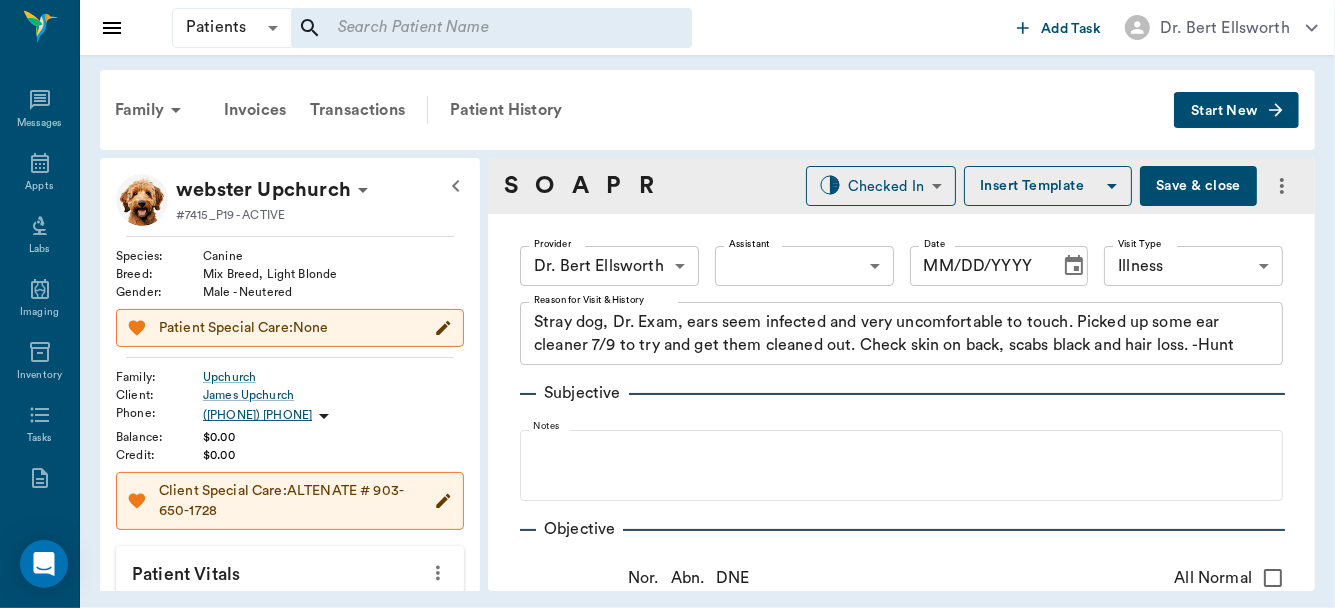 type on "63ec2f075fda476ae8351a4d" 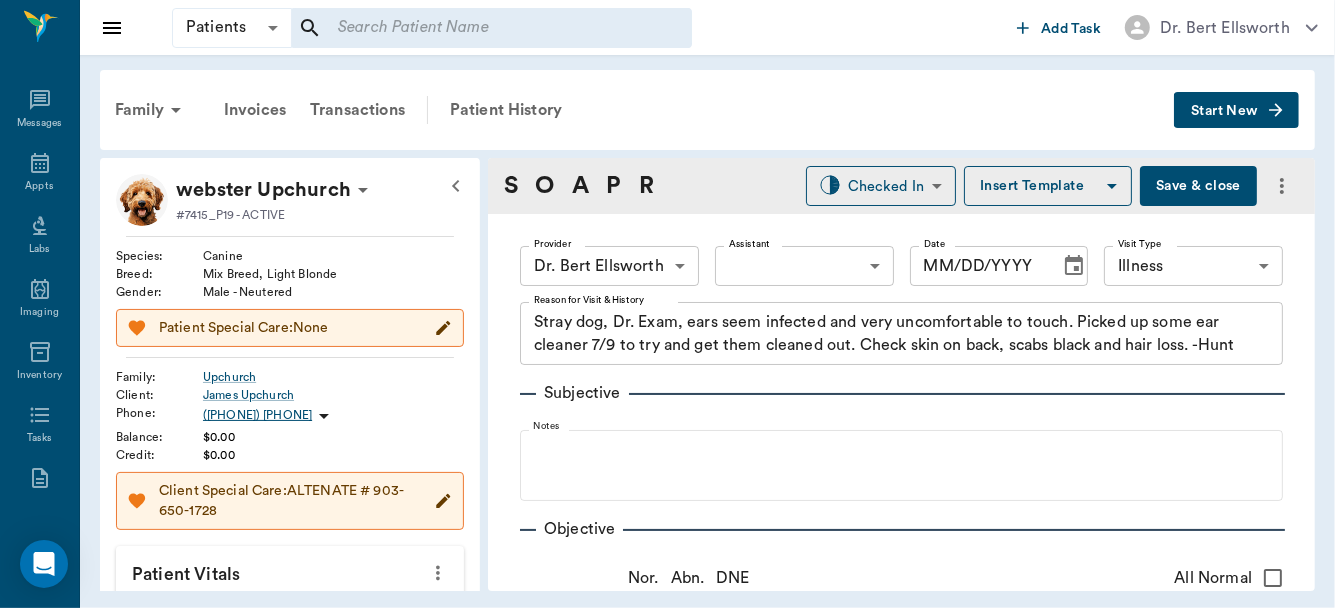 type on "65d2be4f46e3a538d89b8c15" 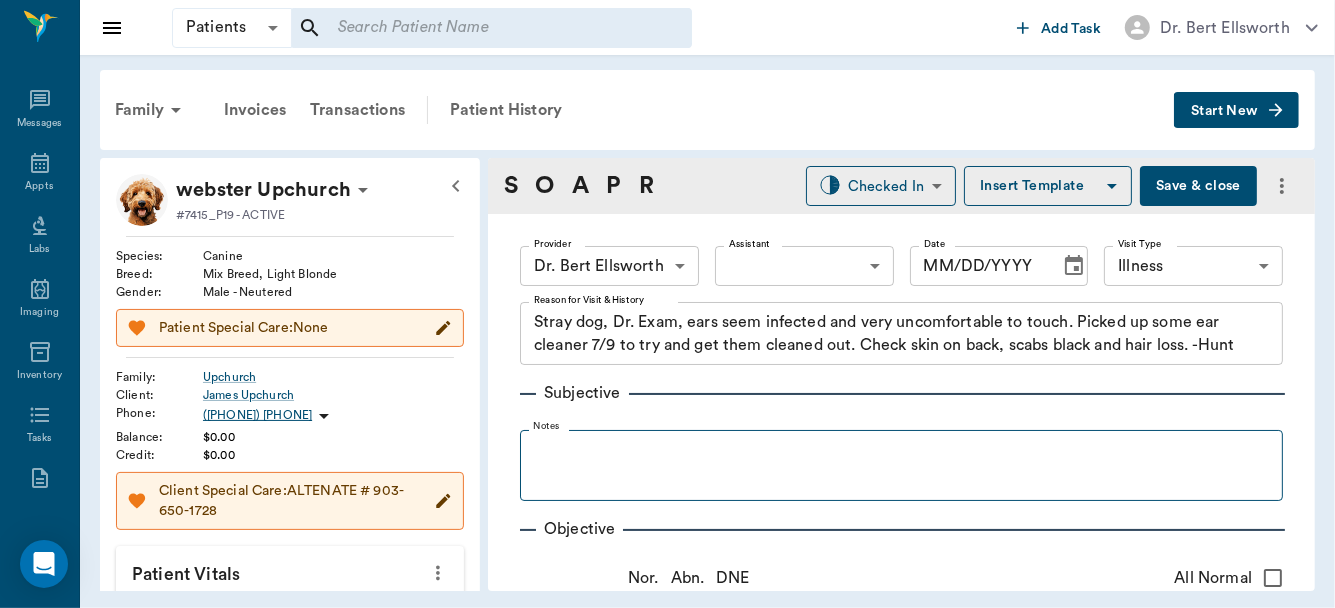 type on "07/14/2025" 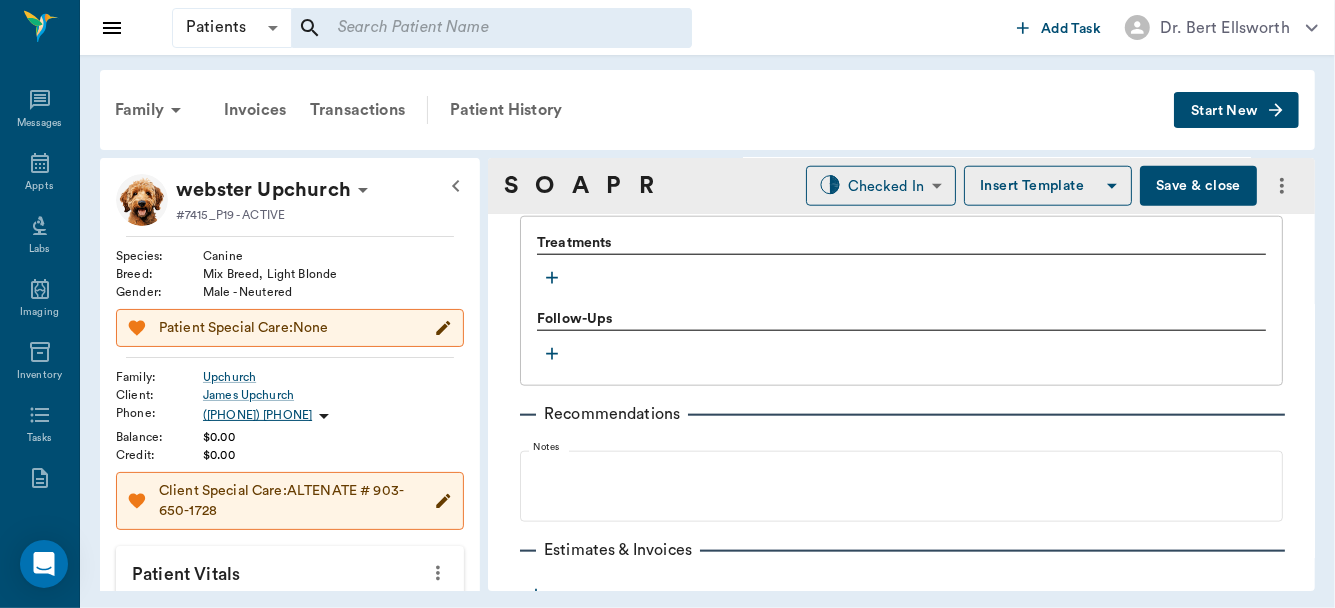 scroll, scrollTop: 1375, scrollLeft: 0, axis: vertical 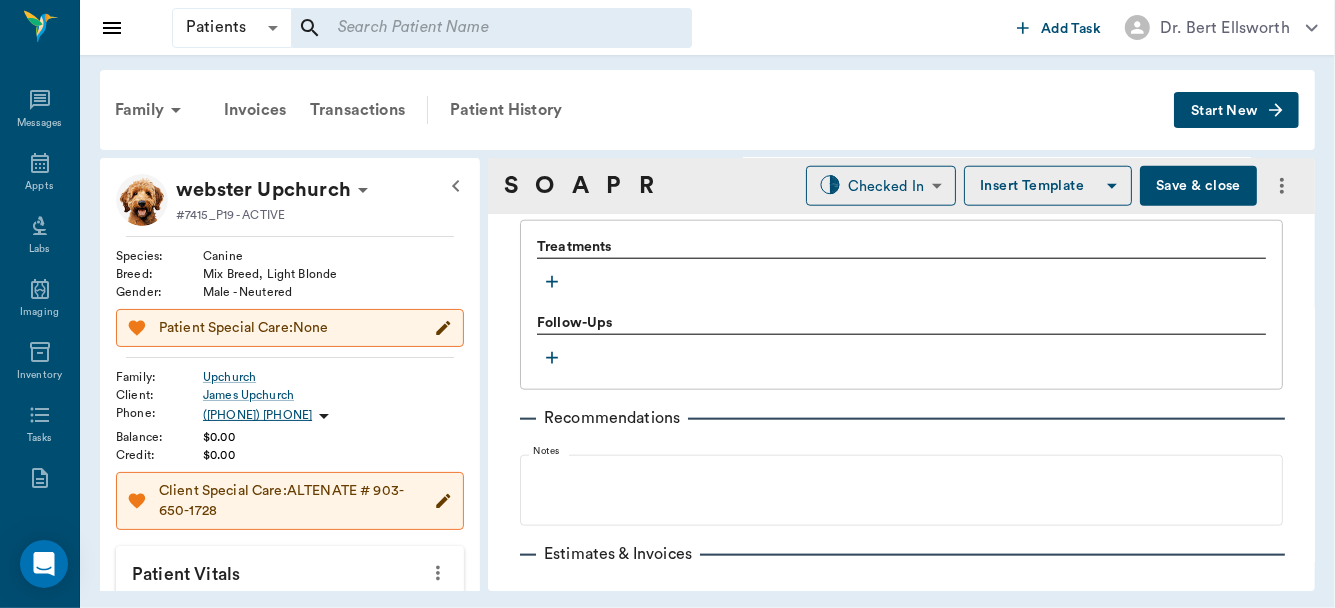 click 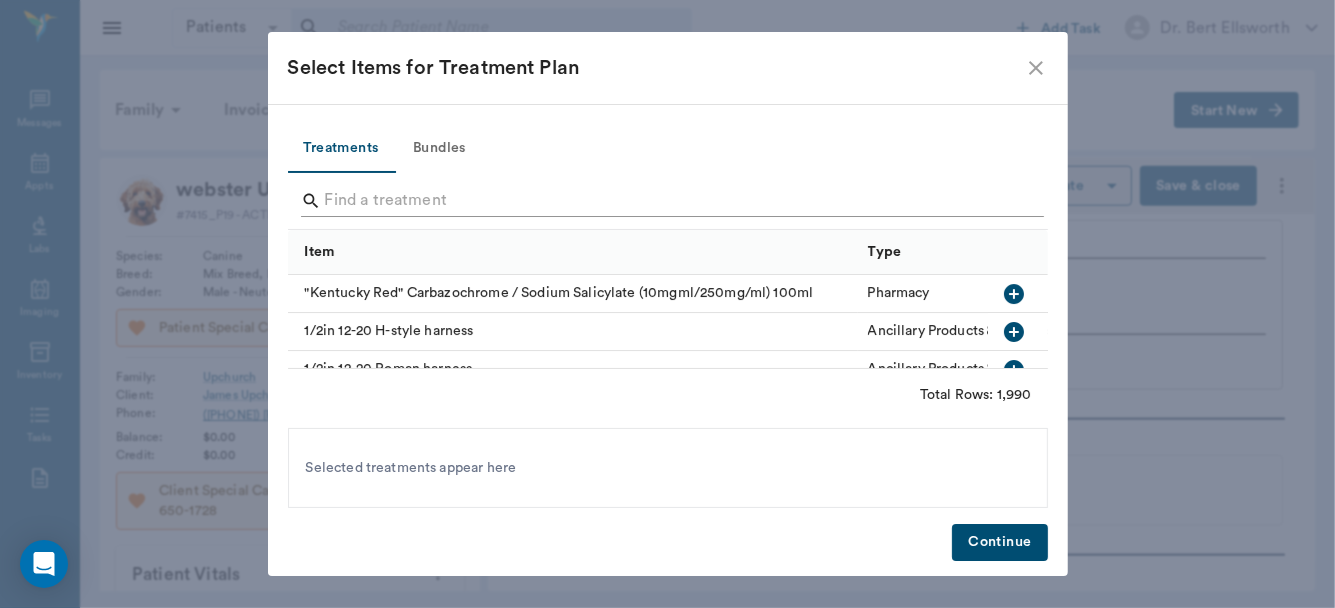 click at bounding box center [669, 201] 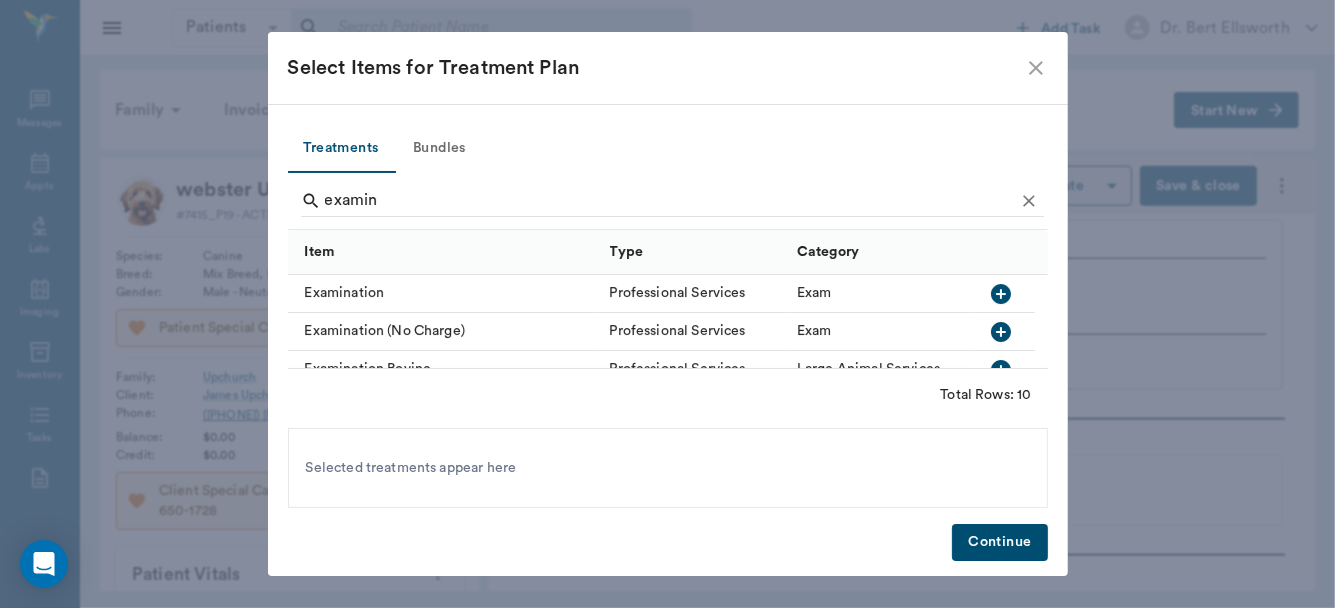 click 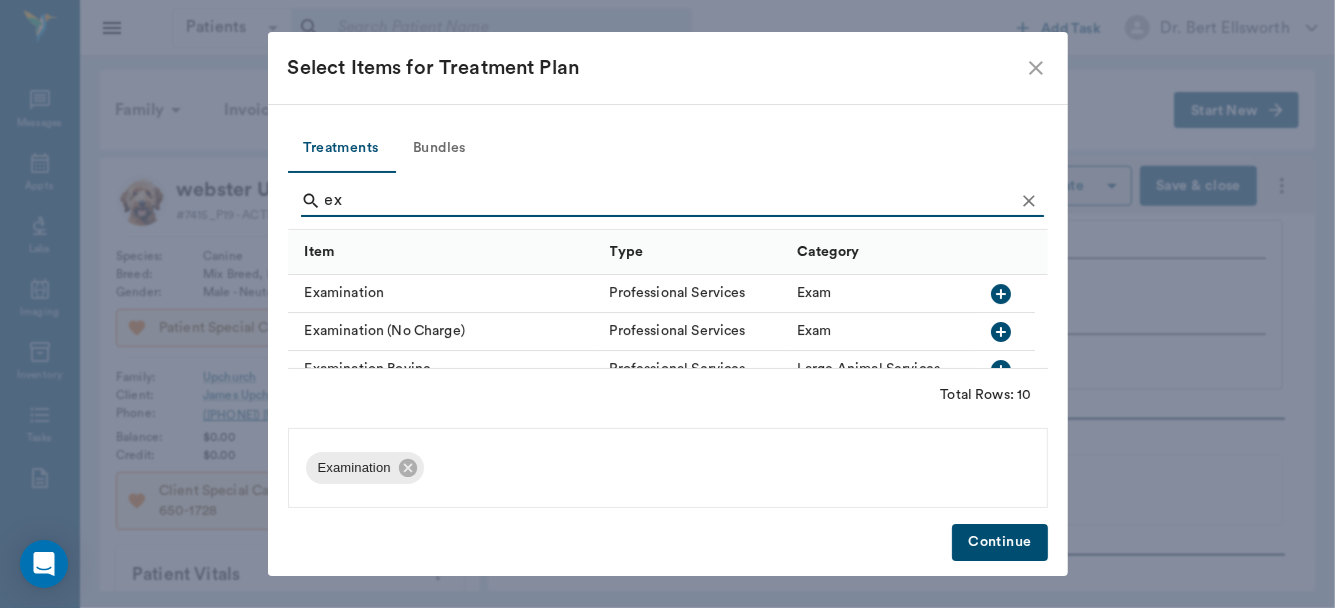 type on "e" 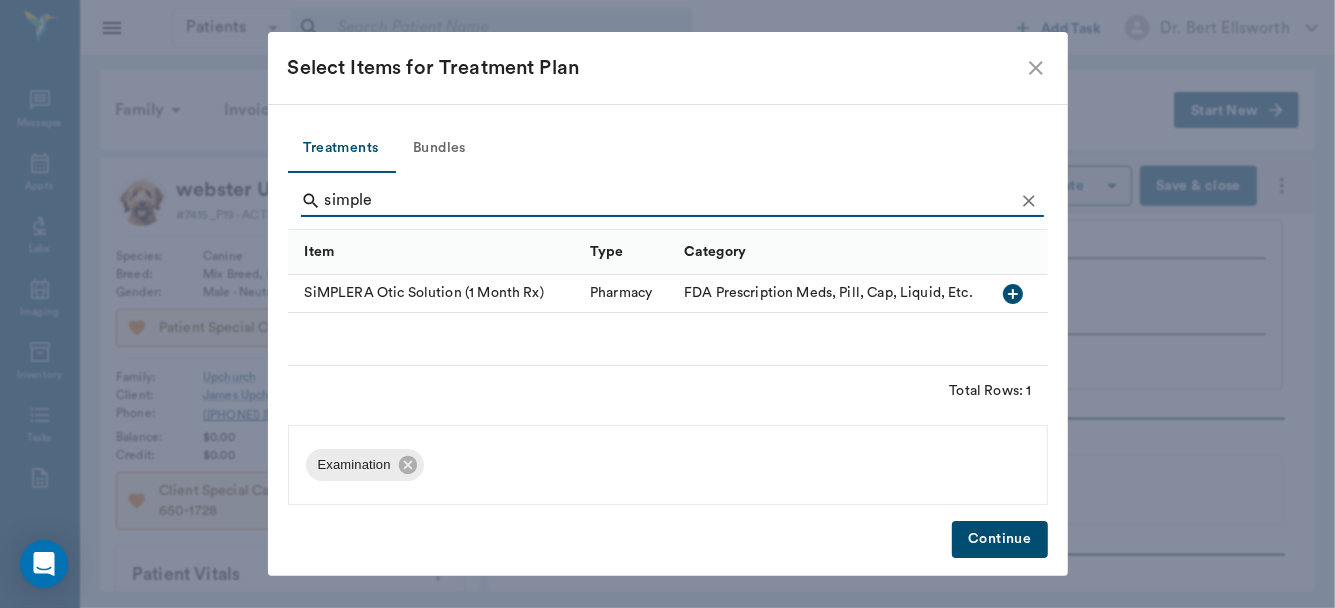 click 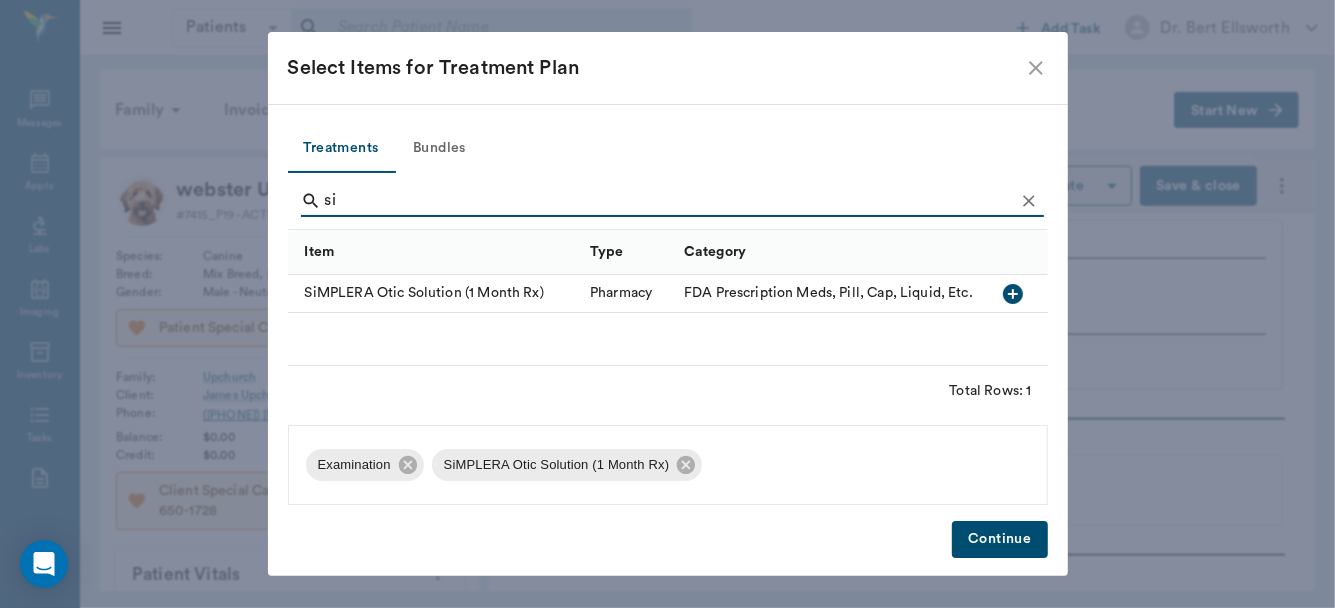 type on "s" 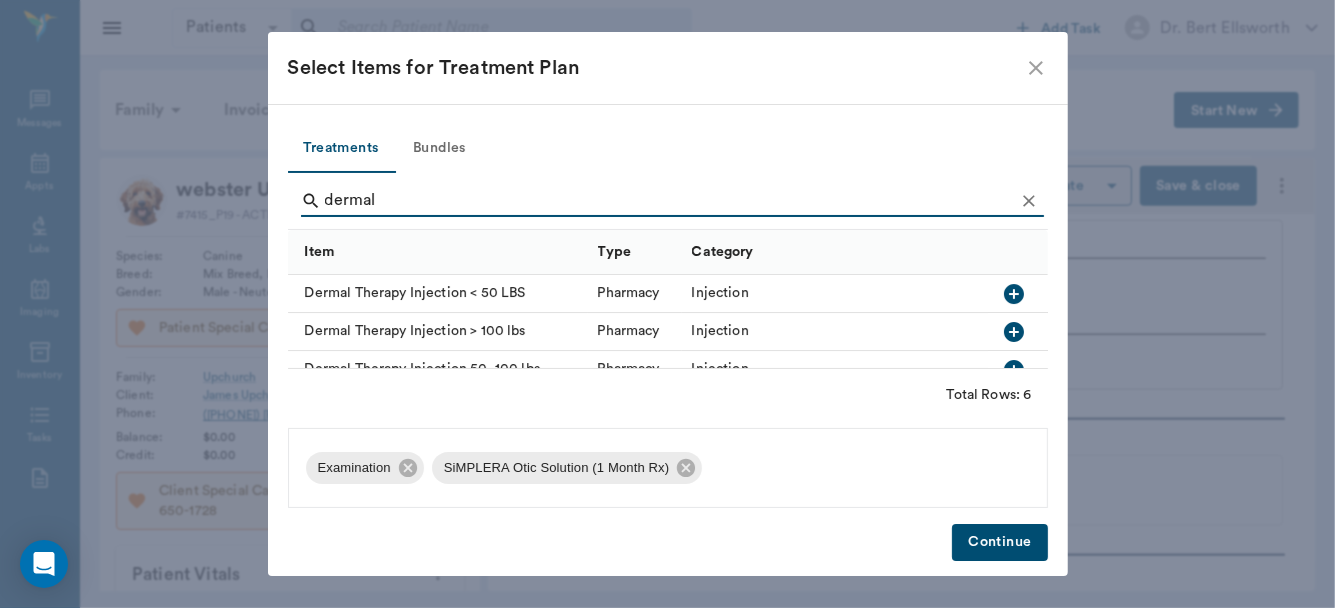 type on "dermal" 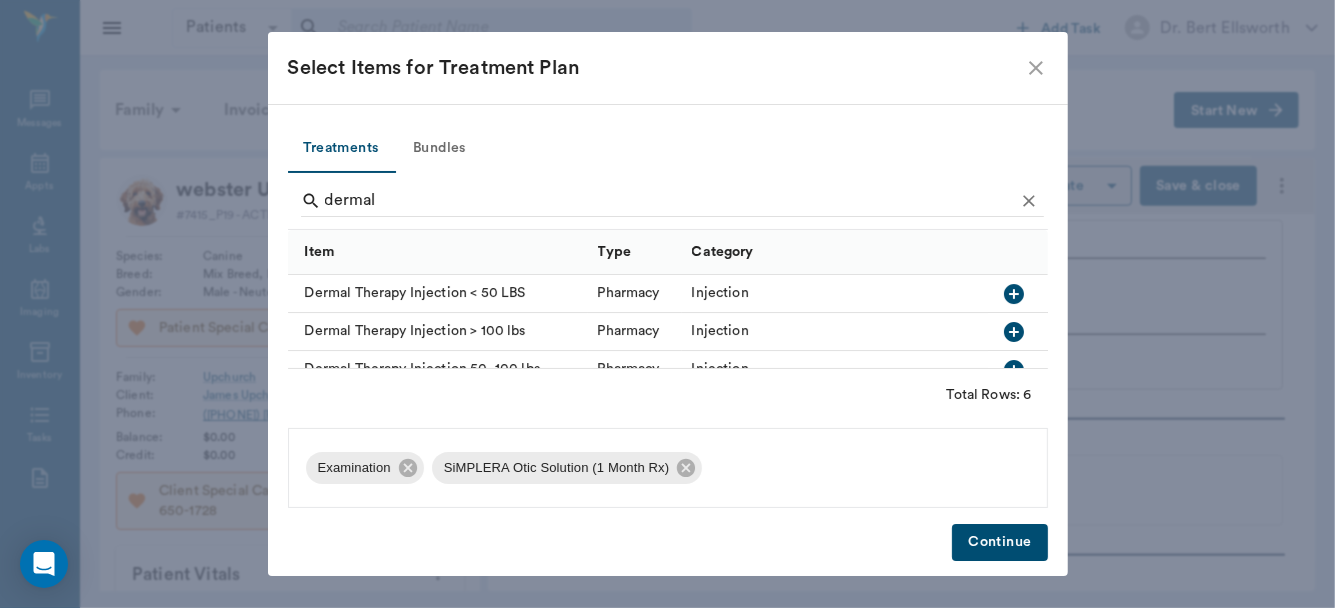 click 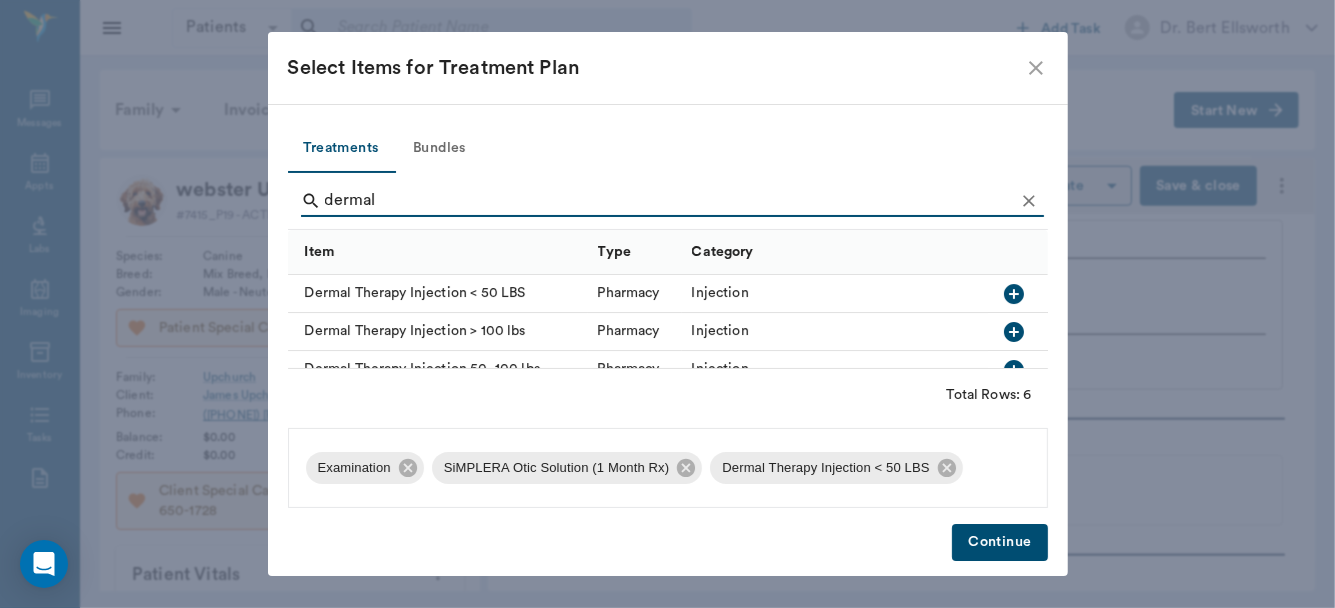 click on "Continue" at bounding box center [999, 542] 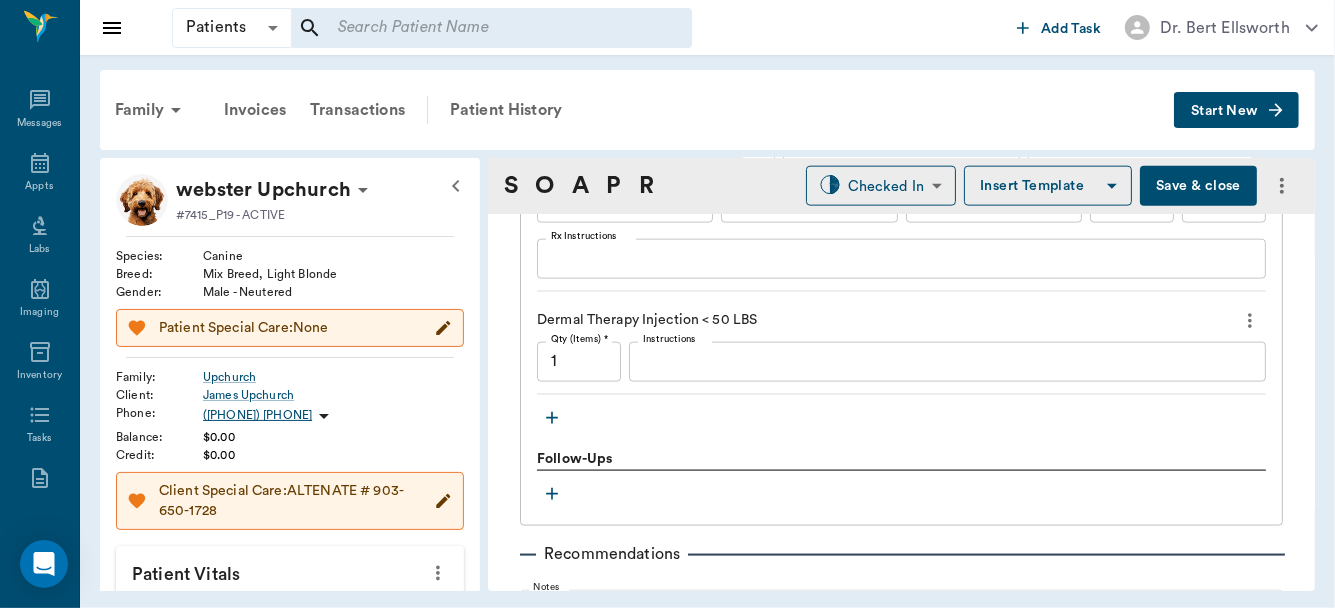 scroll, scrollTop: 1568, scrollLeft: 0, axis: vertical 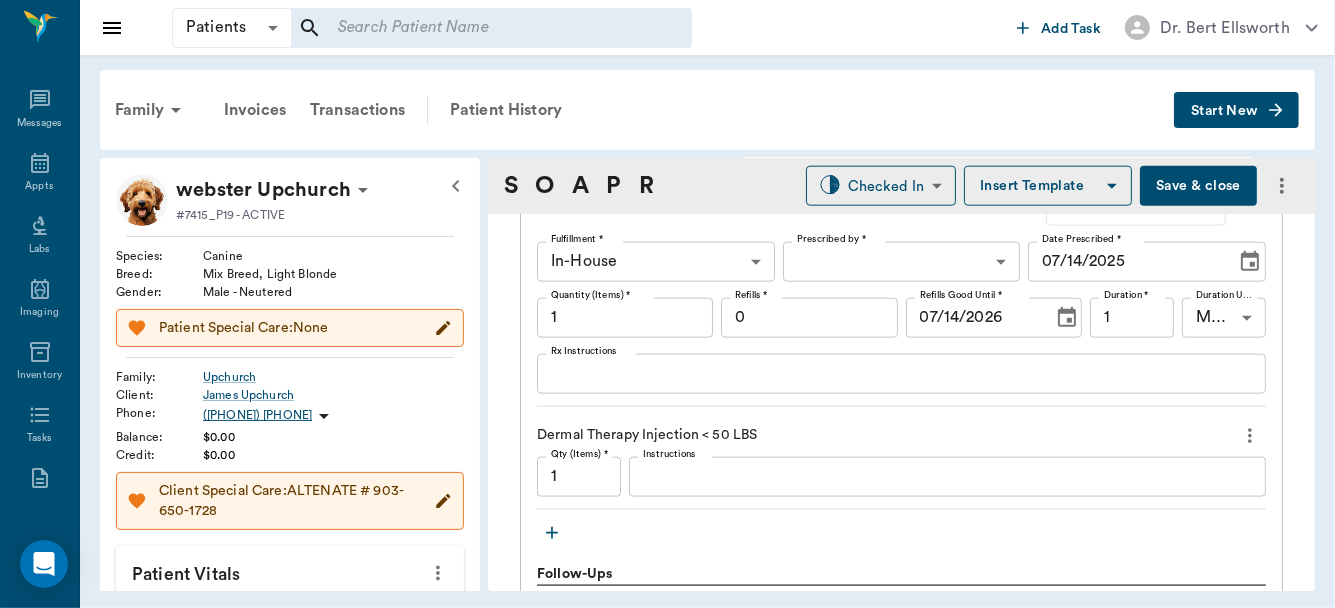 click on "1" at bounding box center (625, 318) 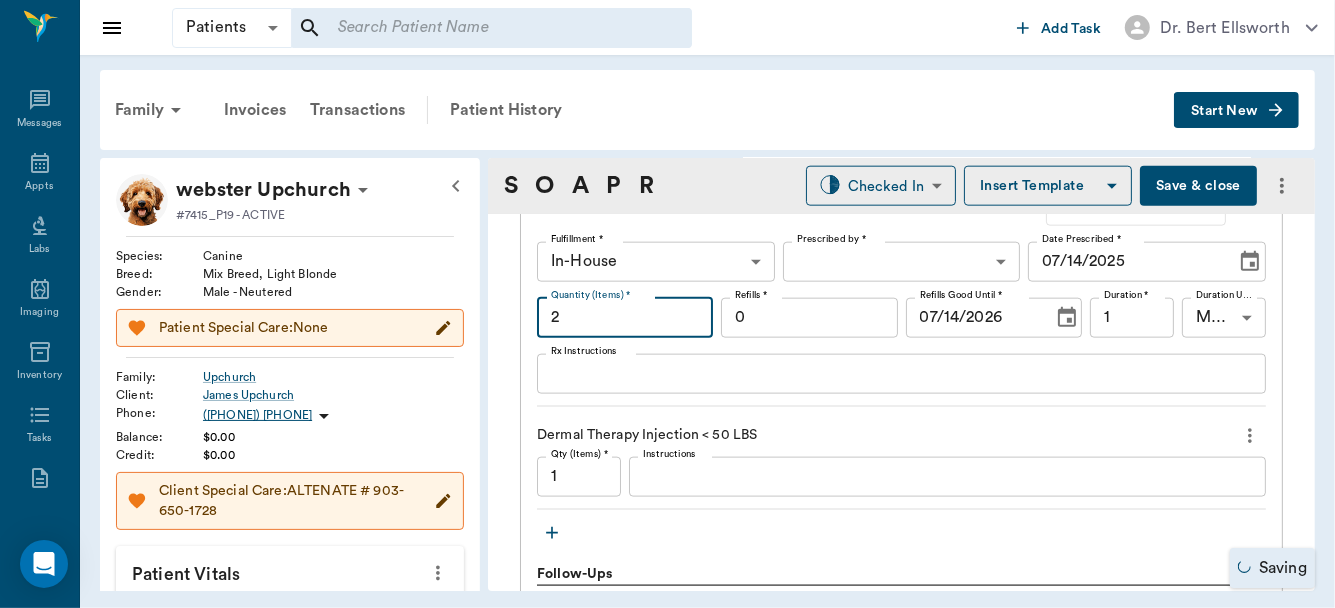 scroll, scrollTop: 1588, scrollLeft: 0, axis: vertical 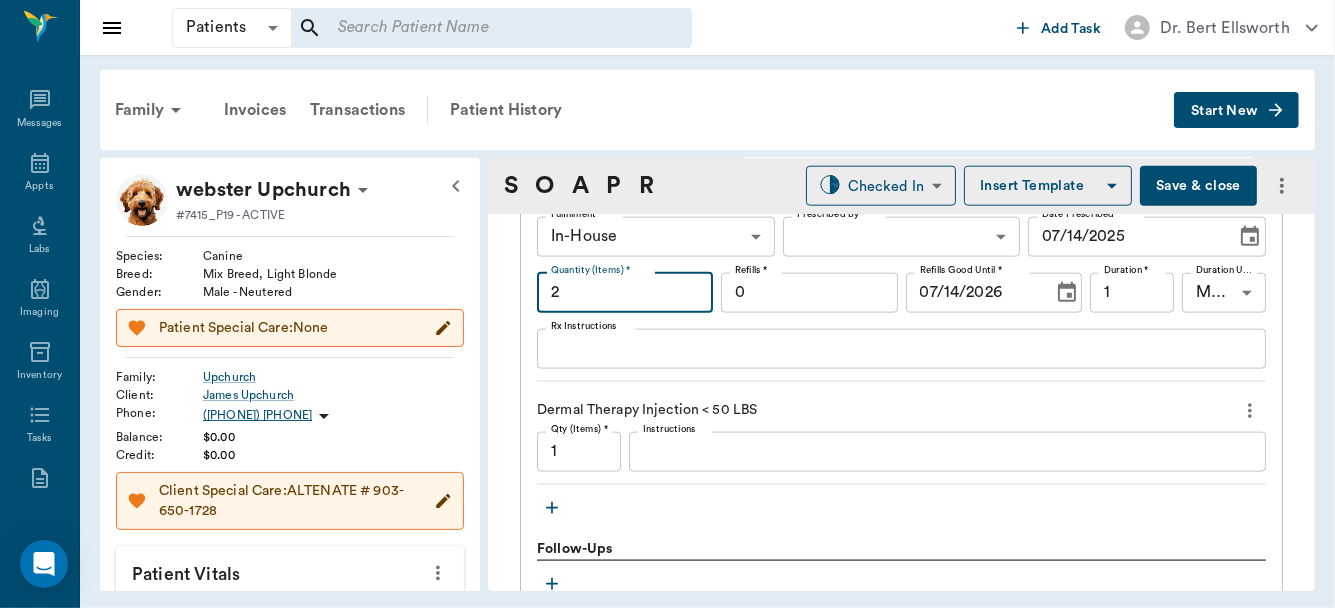 type on "2" 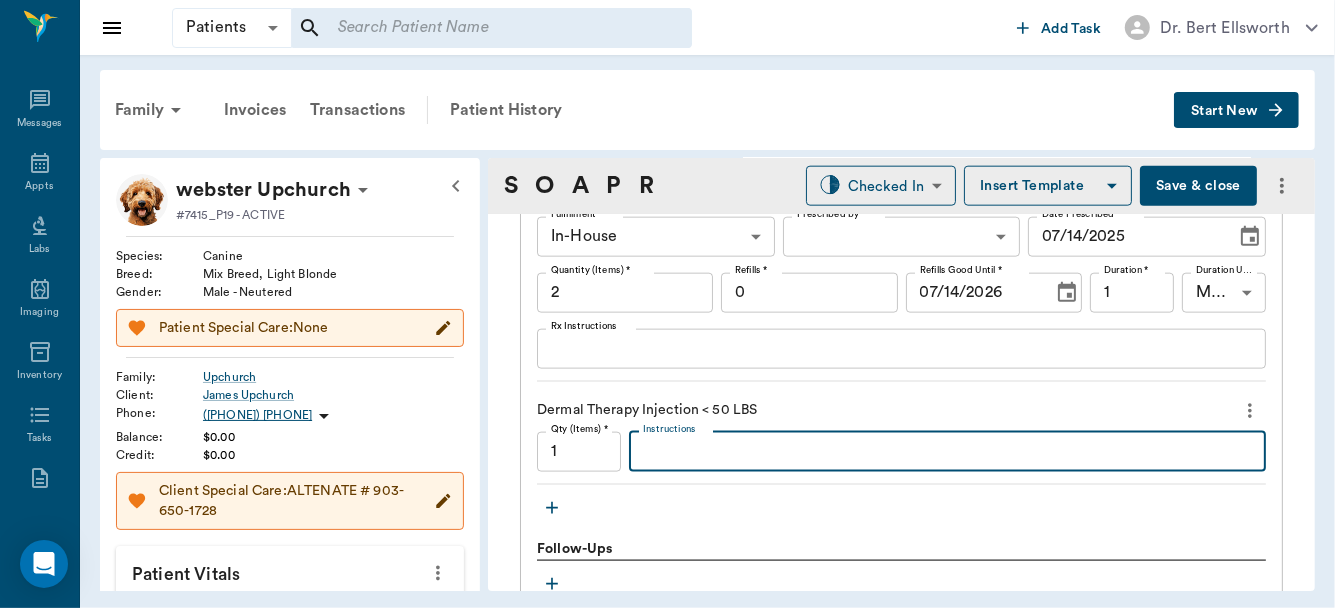 click on "Instructions" at bounding box center (947, 451) 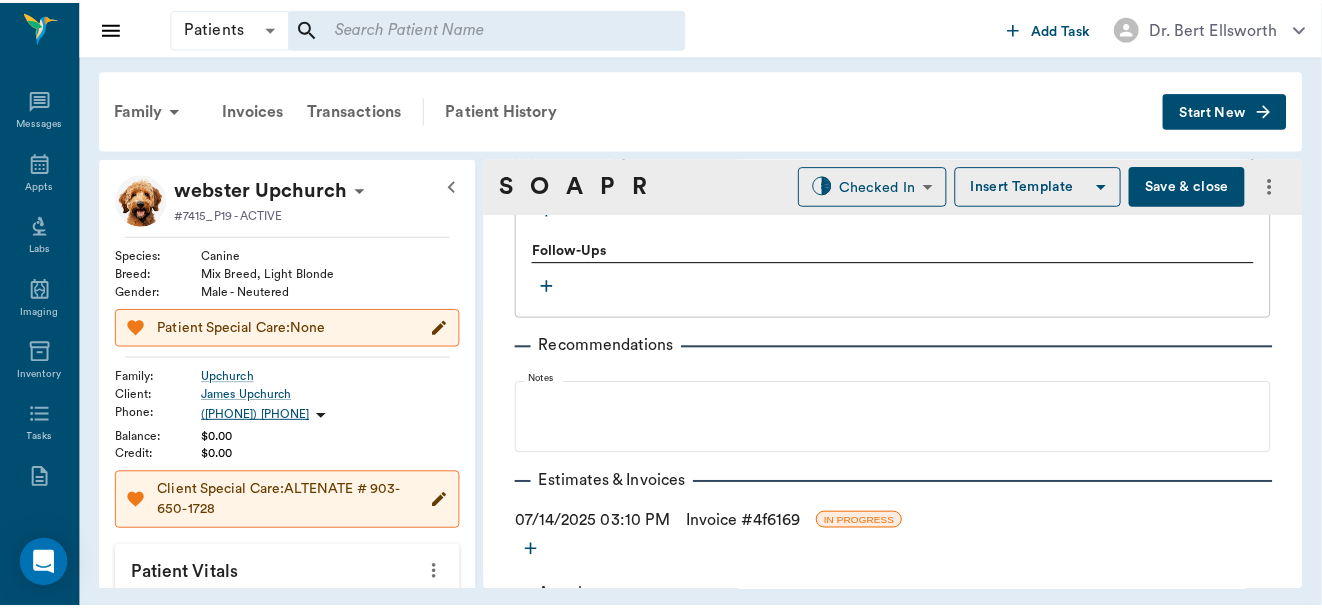 scroll, scrollTop: 1958, scrollLeft: 0, axis: vertical 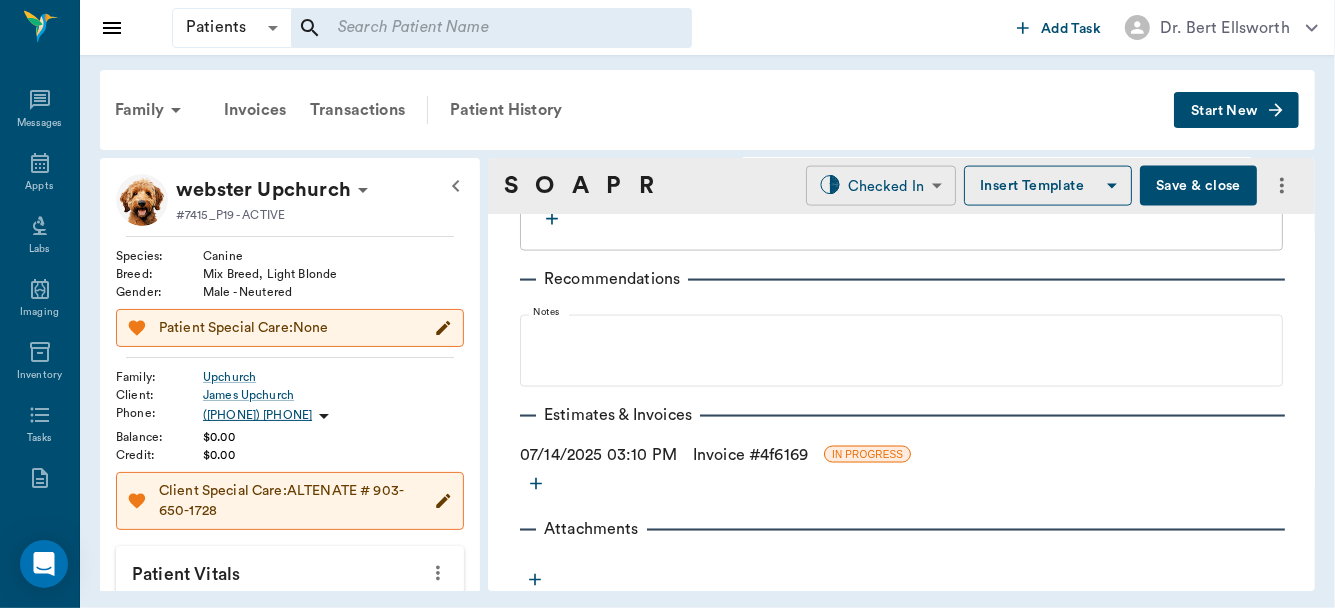 type on "MP 18 DexSP .5" 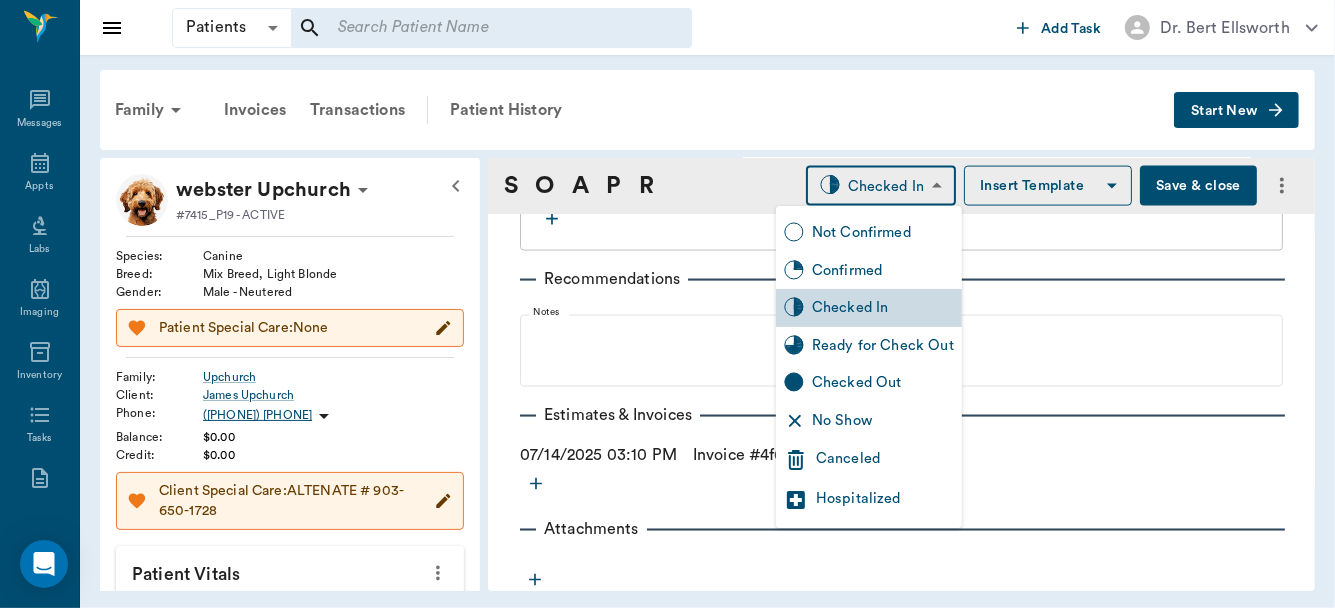 click on "Ready for Check Out" at bounding box center (883, 346) 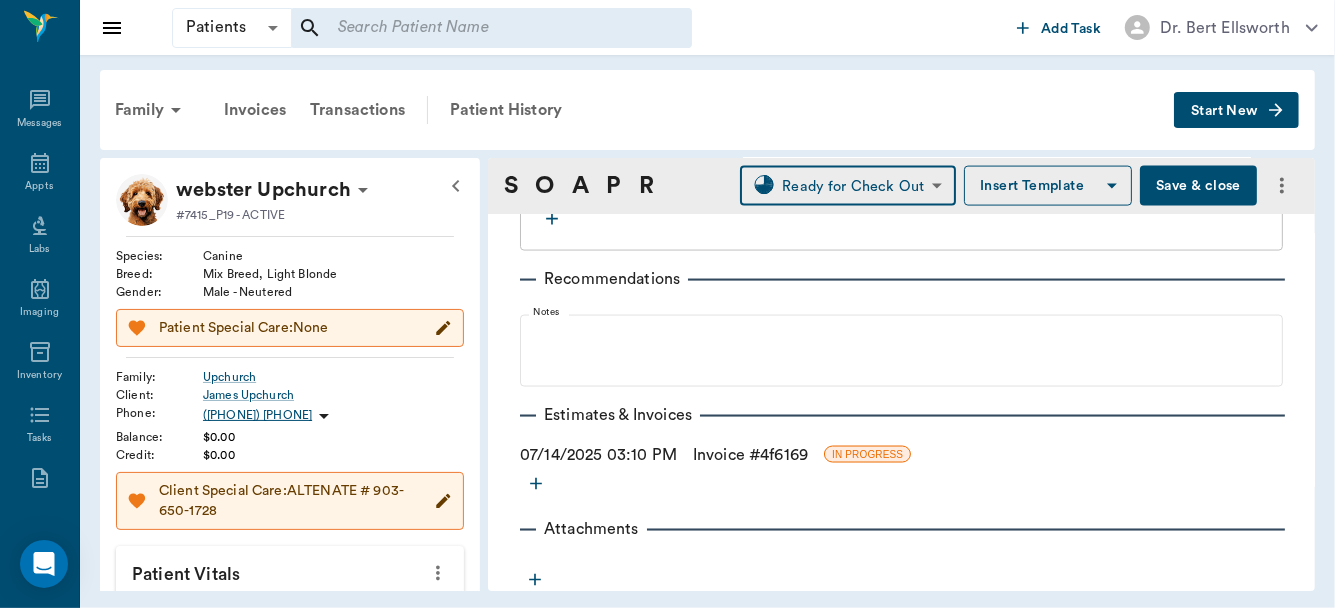 click on "Invoice # 4f6169" at bounding box center (750, 455) 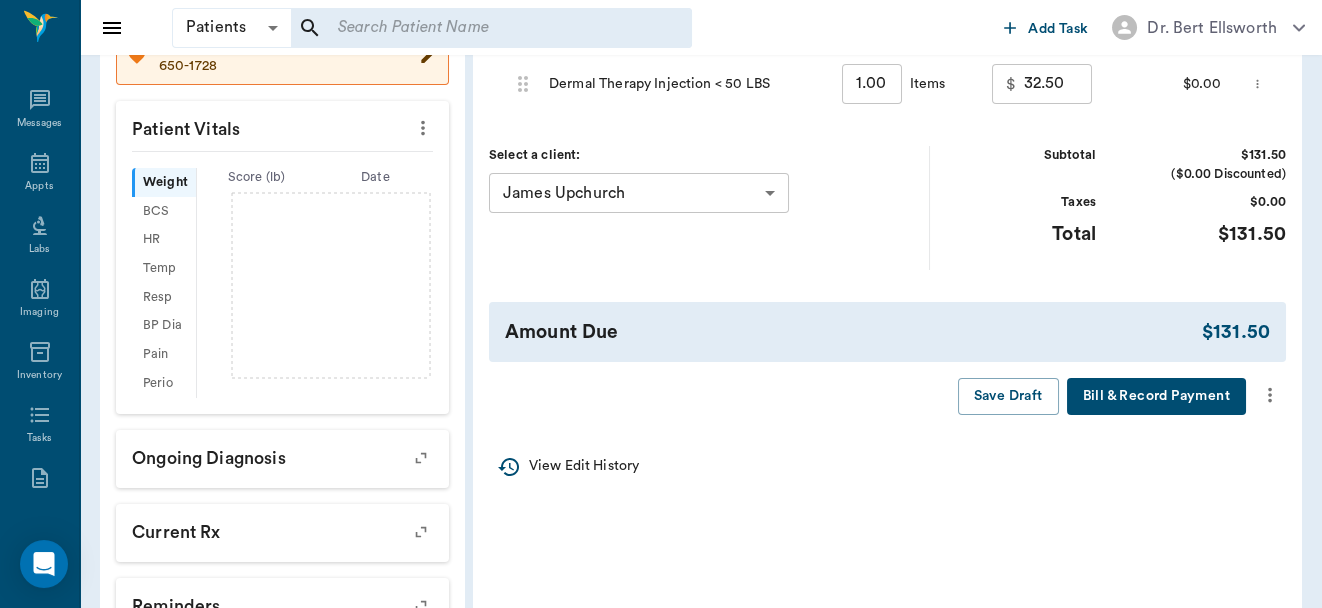 scroll, scrollTop: 447, scrollLeft: 0, axis: vertical 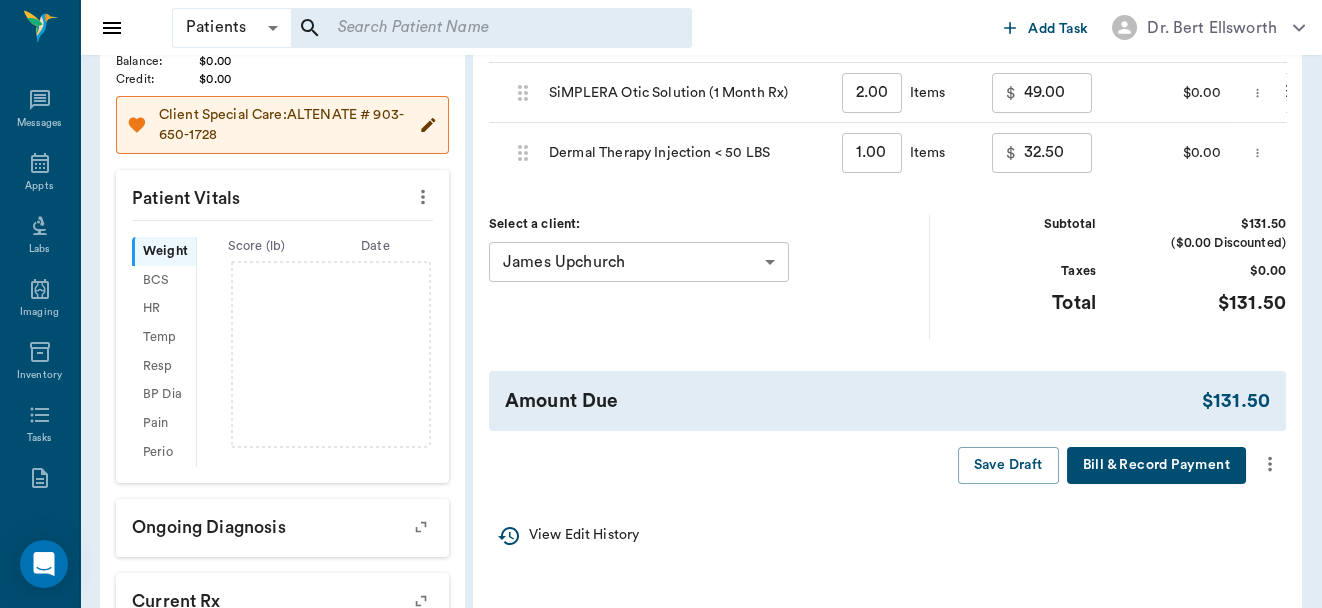 click 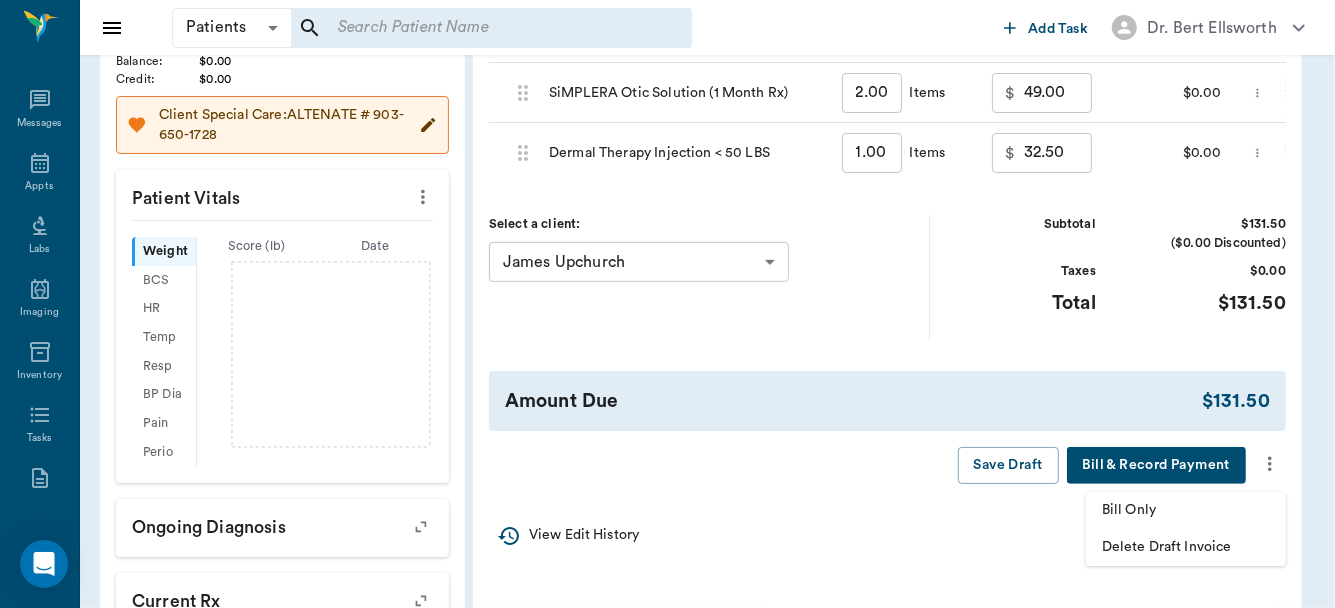 click on "Bill Only" at bounding box center [1186, 510] 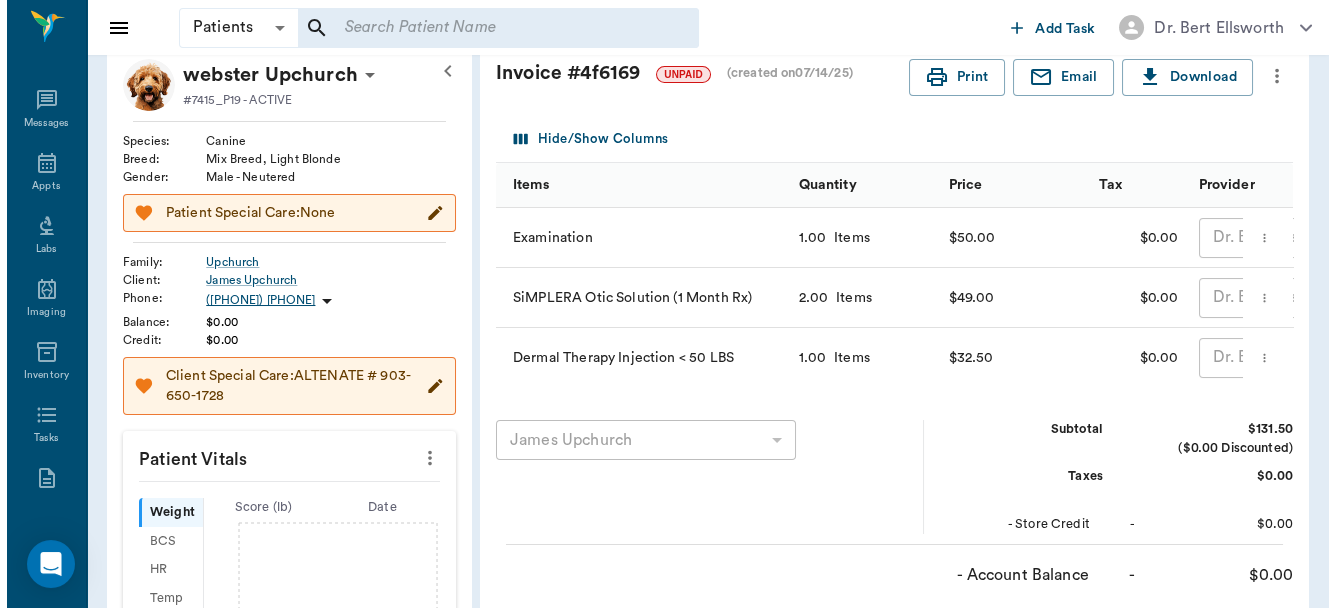 scroll, scrollTop: 0, scrollLeft: 0, axis: both 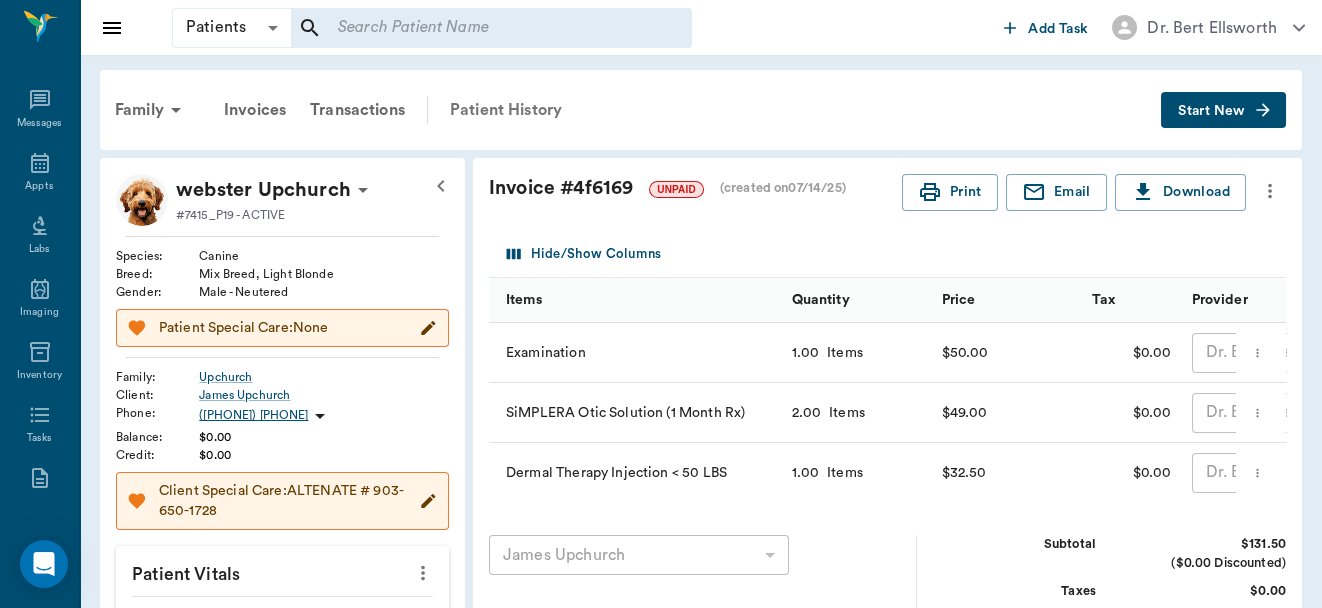 click on "Patient History" at bounding box center (506, 110) 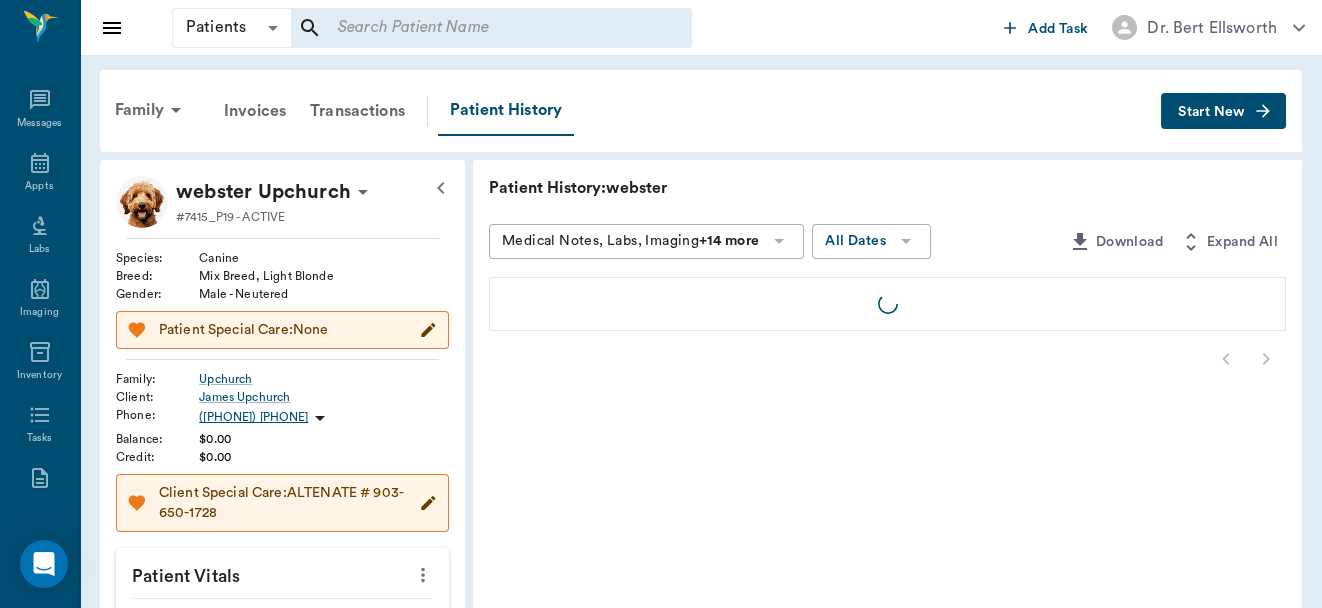 click on "Patient History:  webster Medical Notes, Labs, Imaging  +14 more All Dates Download Expand All" at bounding box center [887, 702] 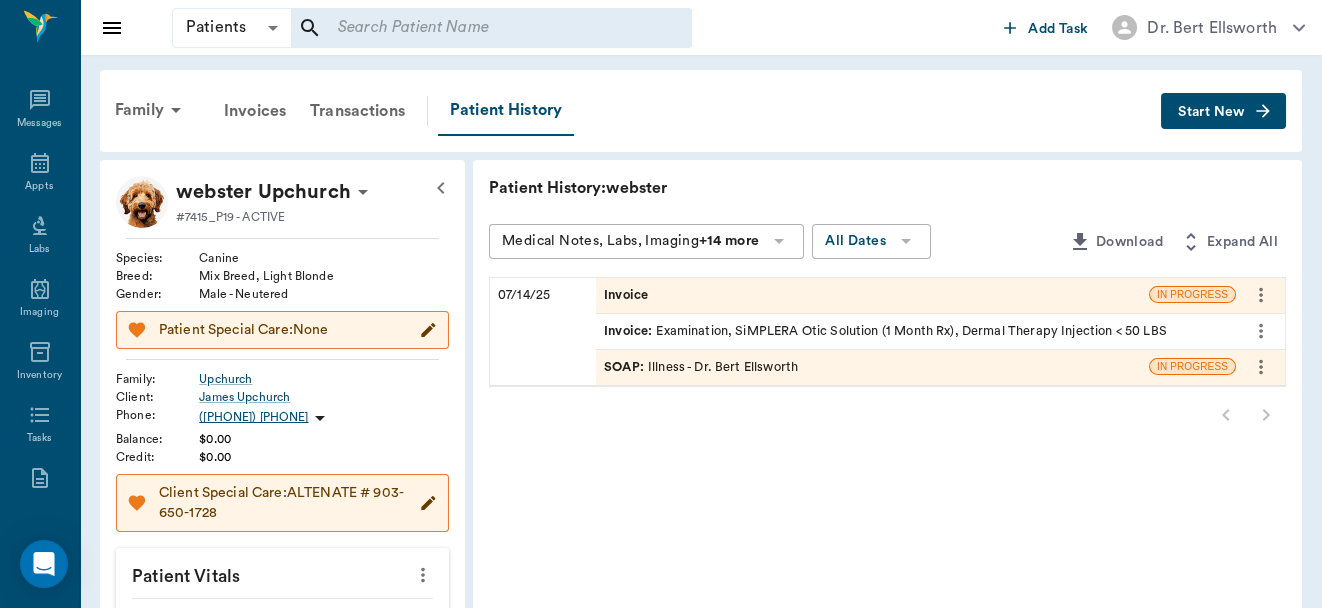 click on "SOAP : Illness - Dr. Bert Ellsworth" at bounding box center [701, 367] 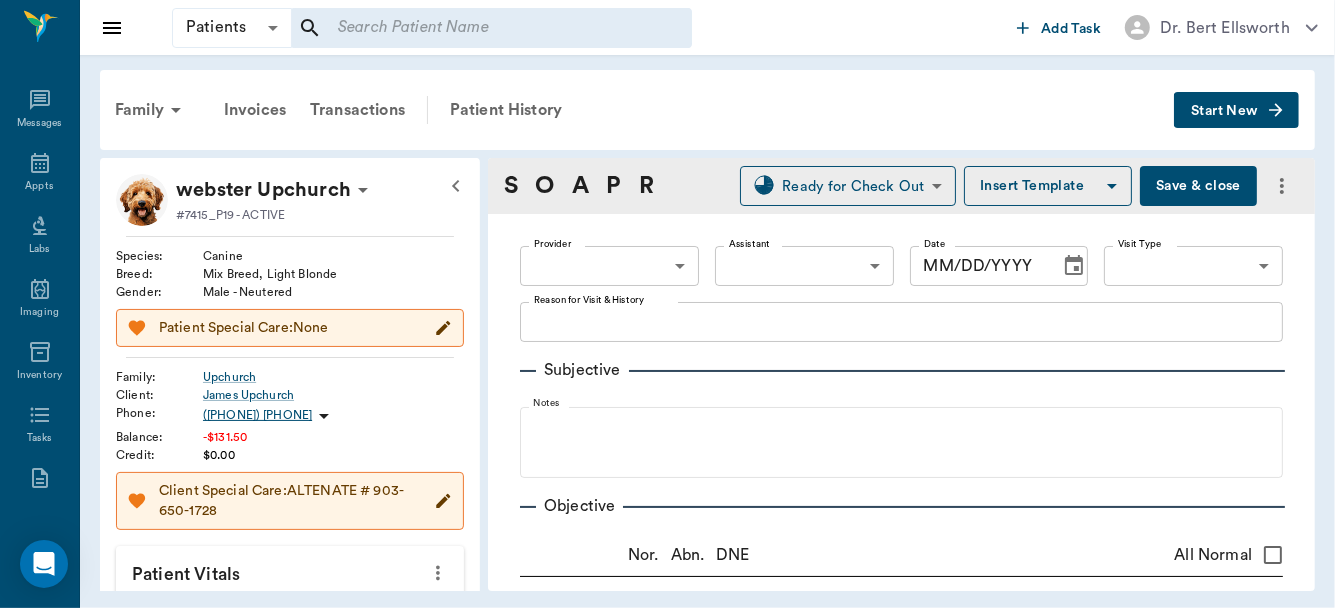 type on "63ec2f075fda476ae8351a4d" 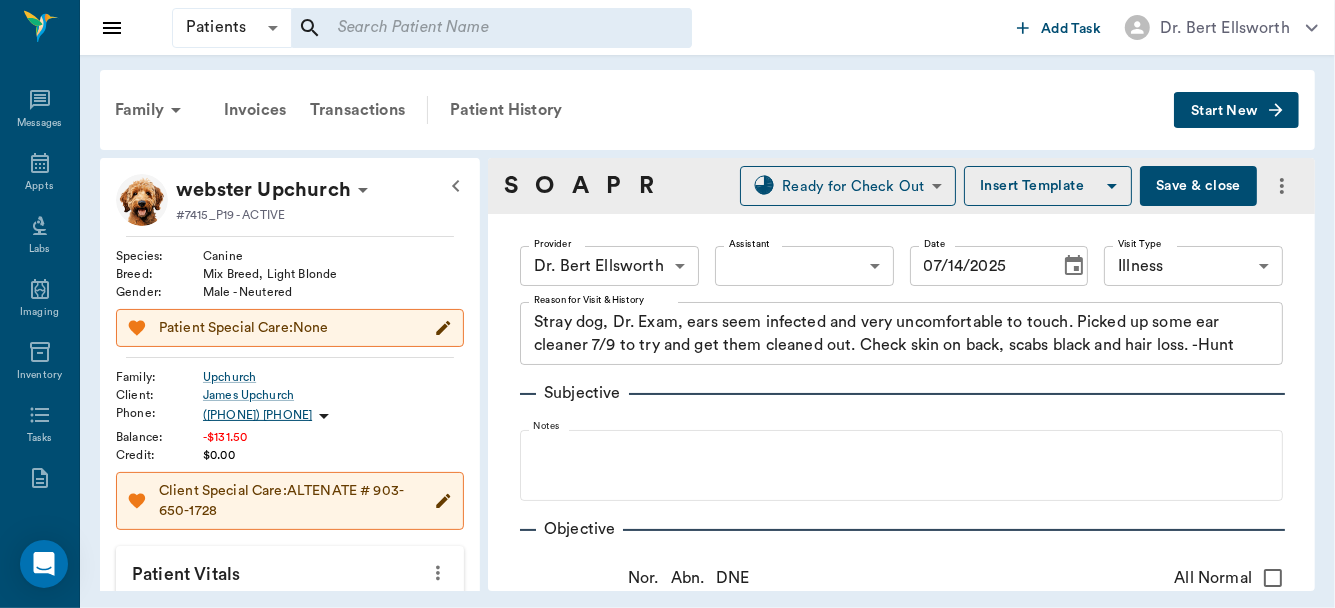 type on "07/14/2025" 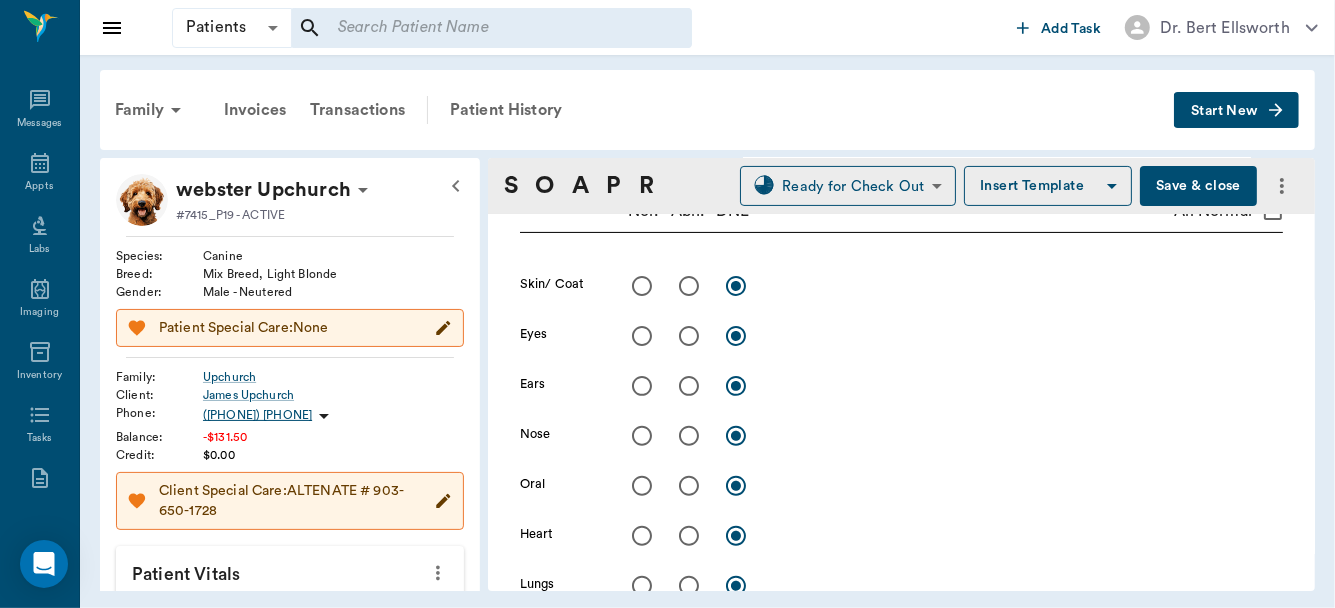 scroll, scrollTop: 353, scrollLeft: 0, axis: vertical 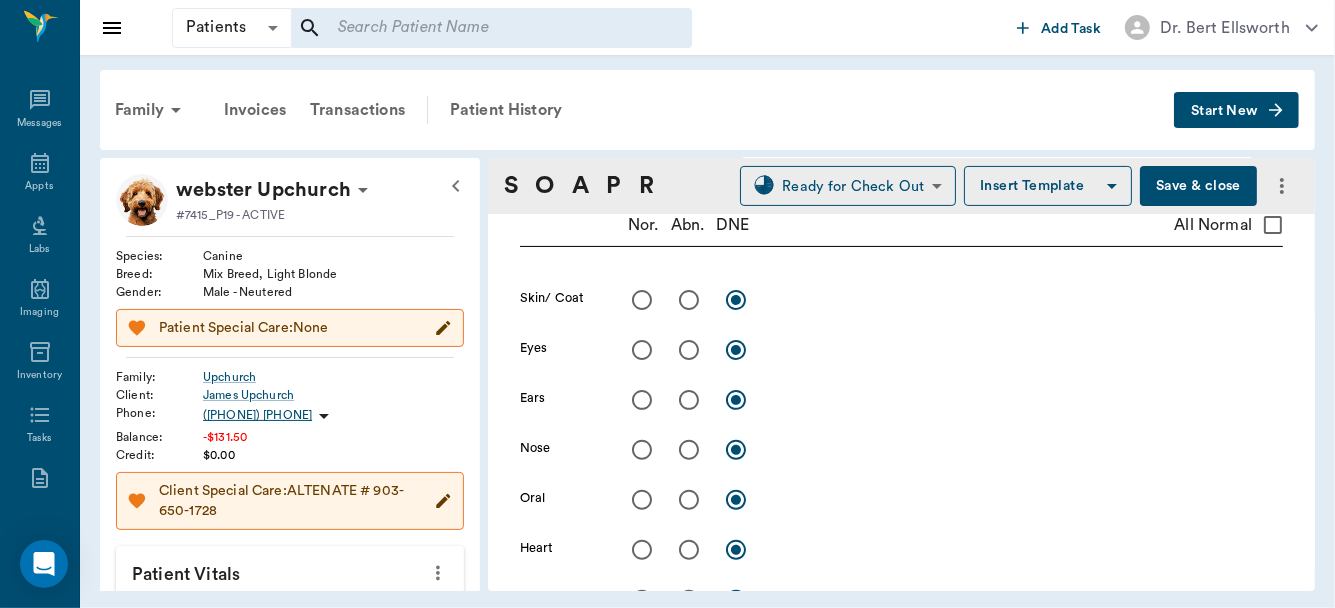 click at bounding box center [689, 300] 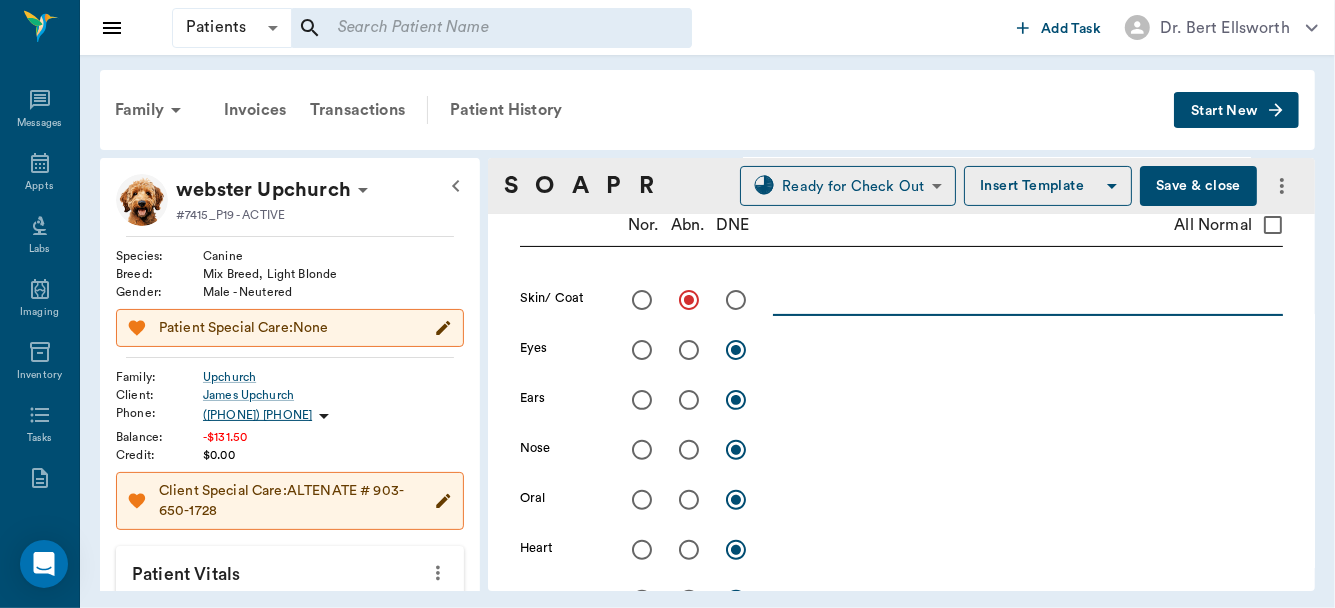click at bounding box center (1028, 299) 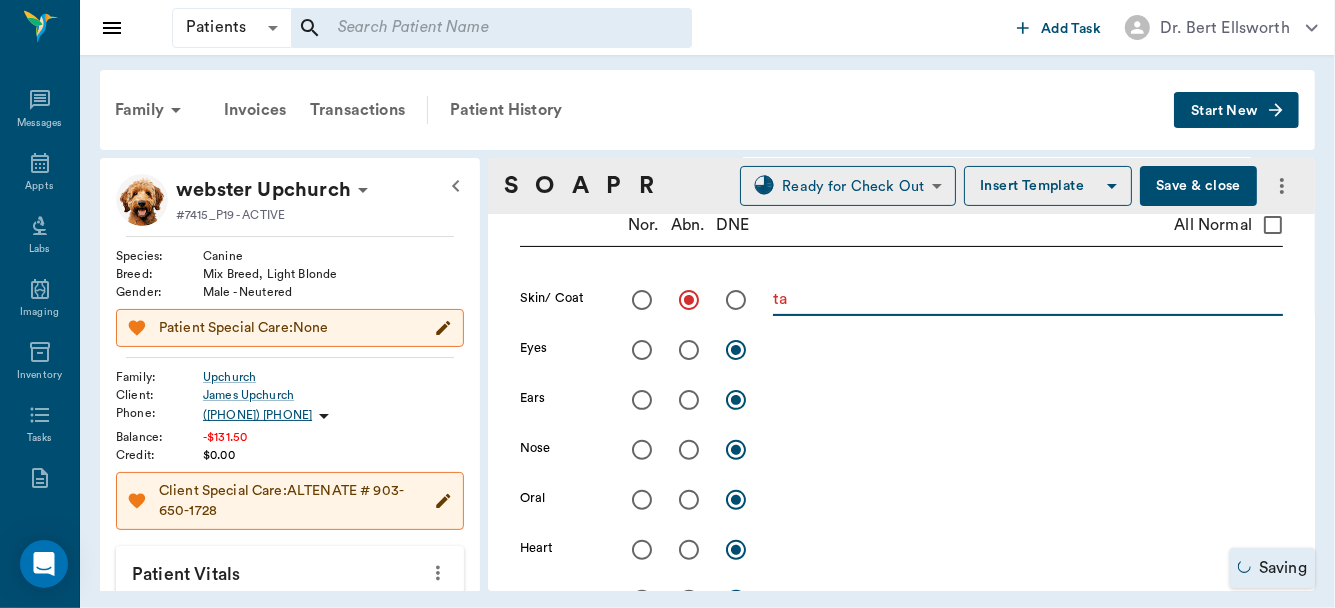 type on "t" 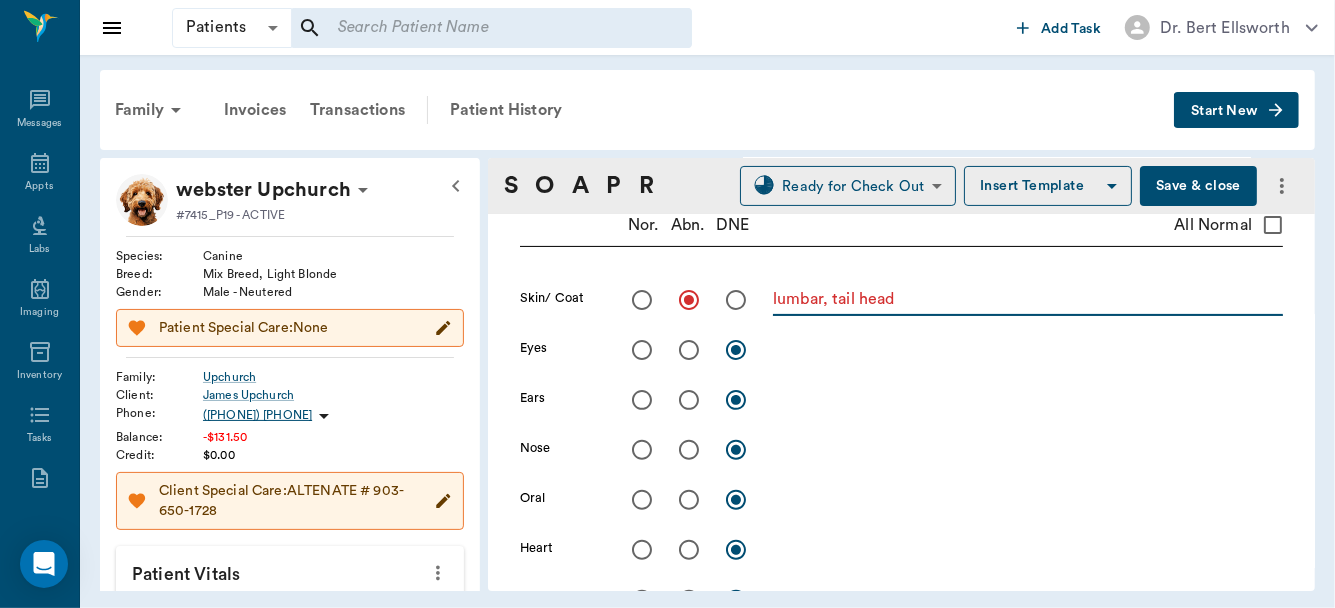type on "lumbar, tail head" 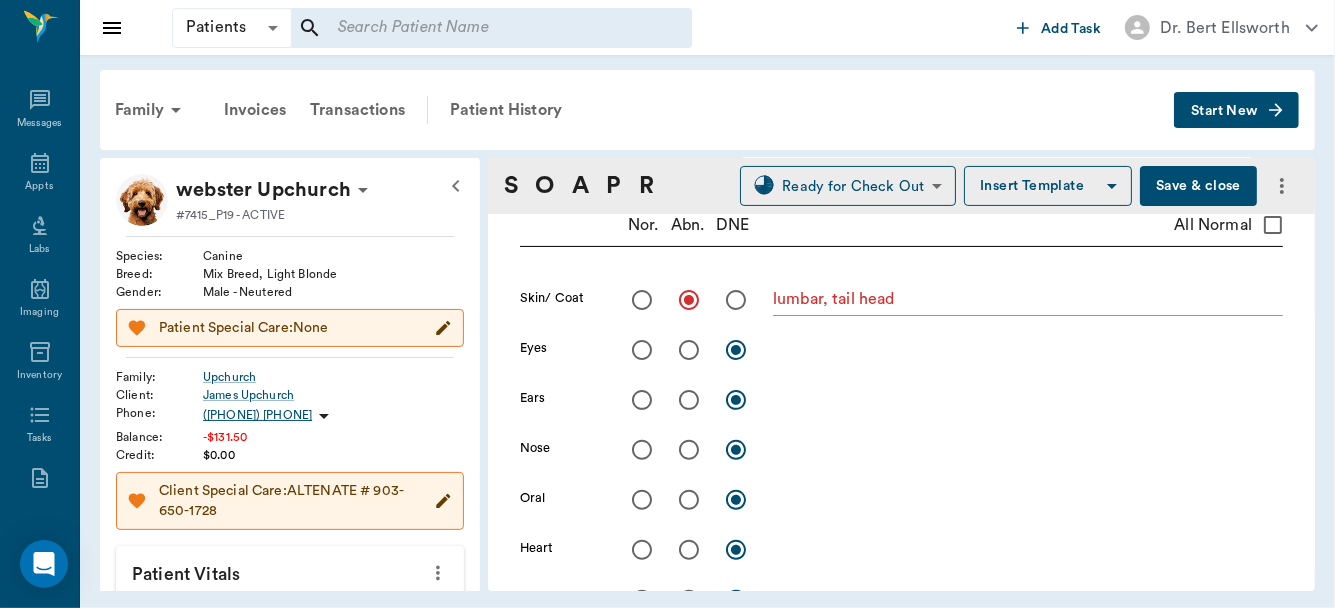 click on "Save & close" at bounding box center [1198, 186] 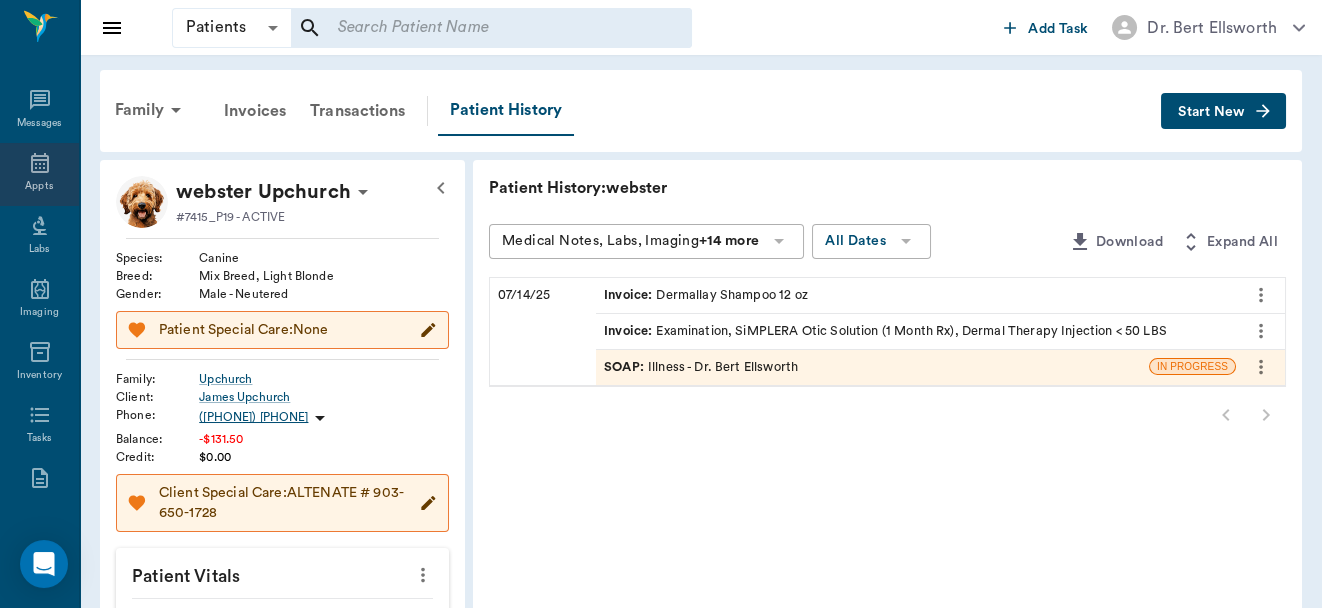 click on "Appts" at bounding box center (39, 174) 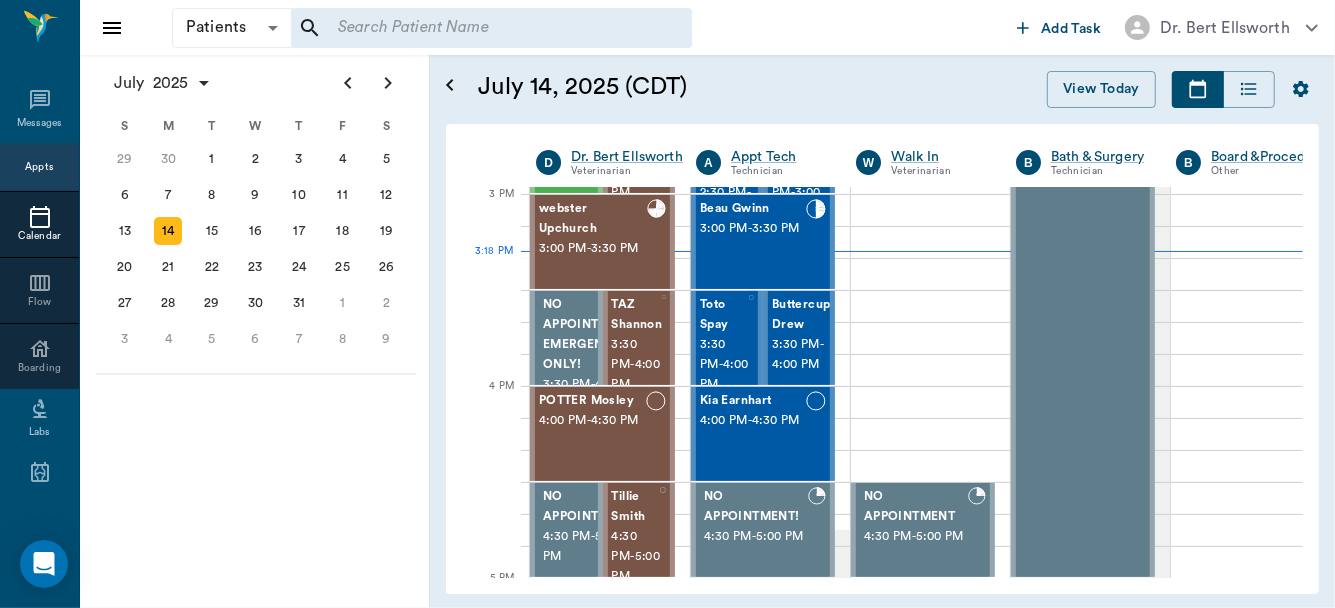 scroll, scrollTop: 1345, scrollLeft: 0, axis: vertical 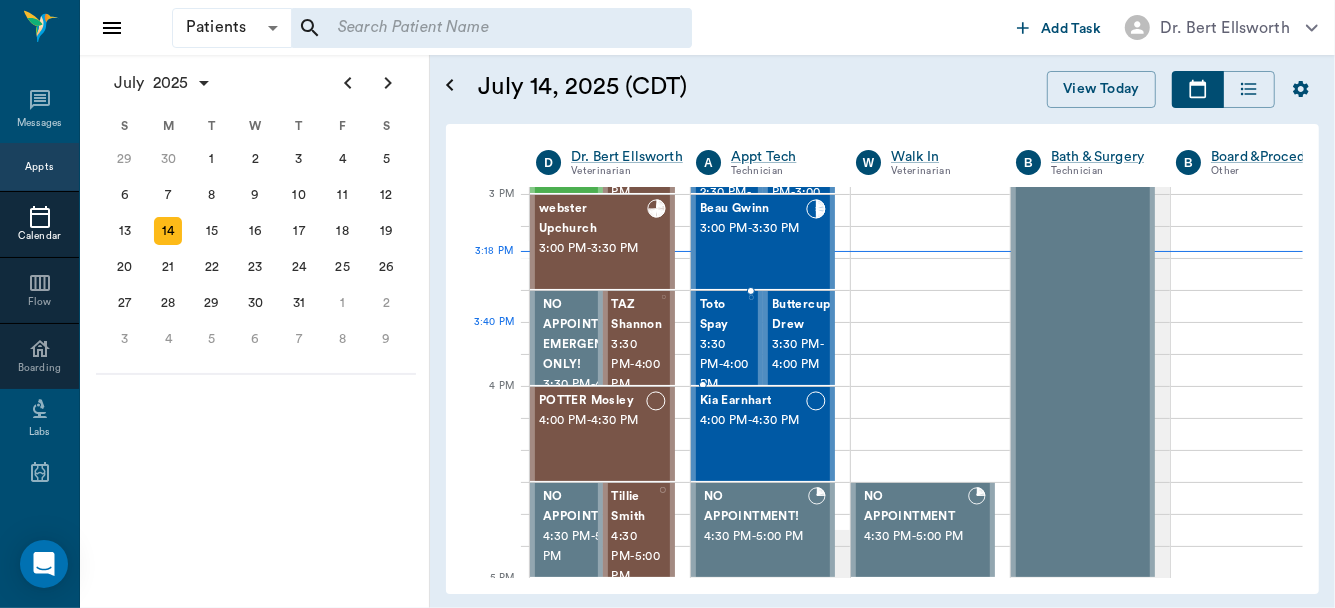 click on "3:00 PM  -  3:30 PM" at bounding box center (753, 229) 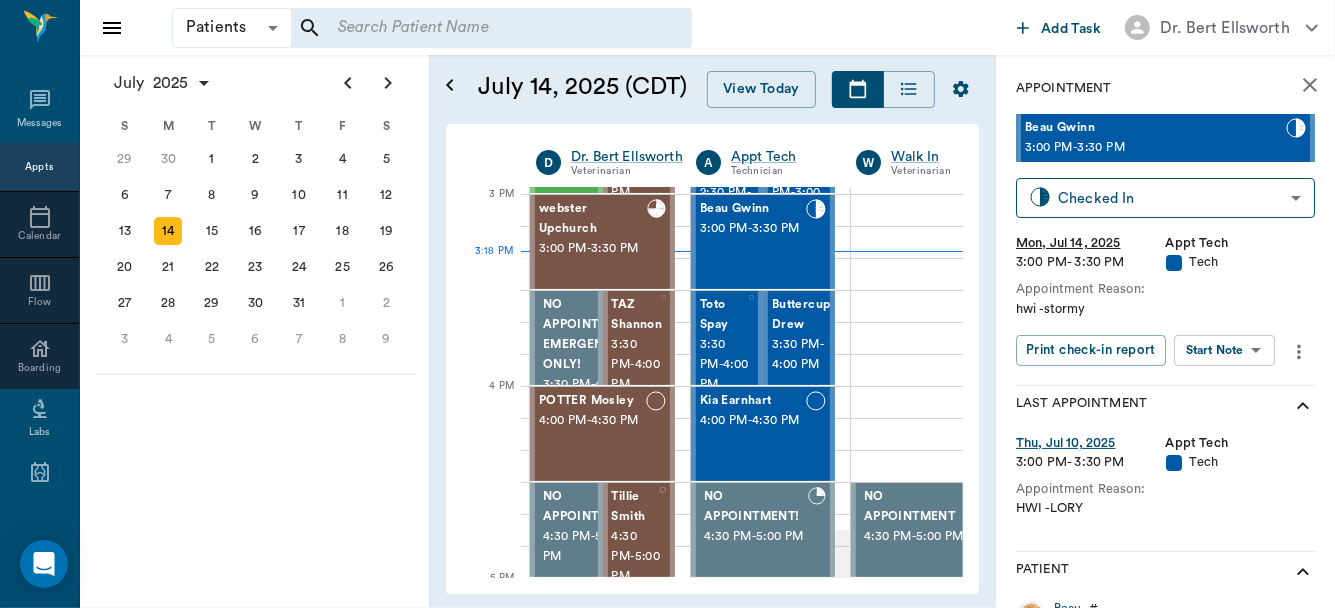 click on "Patients Patients ​ ​ Add Task Dr. Bert Ellsworth Nectar Messages Appts Calendar Flow Boarding Labs Imaging Inventory Tasks Forms Staff Reports Lookup Settings July 2025 S M T W T F S Jun 1 2 3 4 5 6 7 8 9 10 11 12 13 14 15 16 17 18 19 20 21 22 23 24 25 26 27 28 29 30 Jul 1 2 3 4 5 6 7 8 9 10 11 12 S M T W T F S 29 30 Jul 1 2 3 4 5 6 7 8 9 10 11 12 13 14 15 16 17 18 19 20 21 22 23 24 25 26 27 28 29 30 31 Aug 1 2 3 4 5 6 7 8 9 S M T W T F S 27 28 29 30 31 Aug 1 2 3 4 5 6 7 8 9 10 11 12 13 14 15 16 17 18 19 20 21 22 23 24 25 26 27 28 29 30 31 Sep 1 2 3 4 5 6 July 14, 2025 (CDT) View Today July 2025 Today 14 Mon Jul 2025 D Dr. Bert Ellsworth Veterinarian A Appt Tech Technician W Walk In Veterinarian B Bath & Surgery Technician B Board &Procedures Other D Dr. Kindall Jones Veterinarian 8 AM 9 AM 10 AM 11 AM 12 PM 1 PM 2 PM 3 PM 4 PM 5 PM 6 PM 7 PM 8 PM 3:18 PM 3:20 PM Aura POINT 8:00 AM  -  8:30 AM DAISY MAE Robinson 8:30 AM  -  9:00 AM Sadie McCall 8:30 AM  -  9:00 AM NO APPOINTMENT! EMERGENCY ONLY! 9:00 AM" at bounding box center [667, 304] 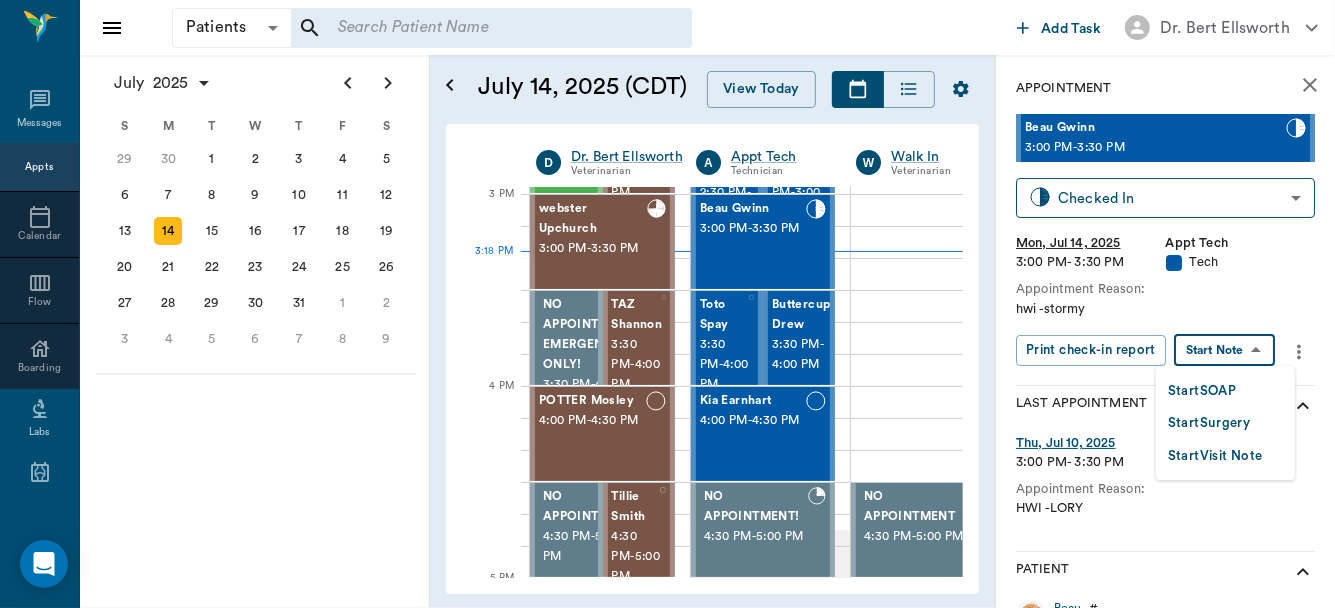 click on "Start  SOAP" at bounding box center [1202, 391] 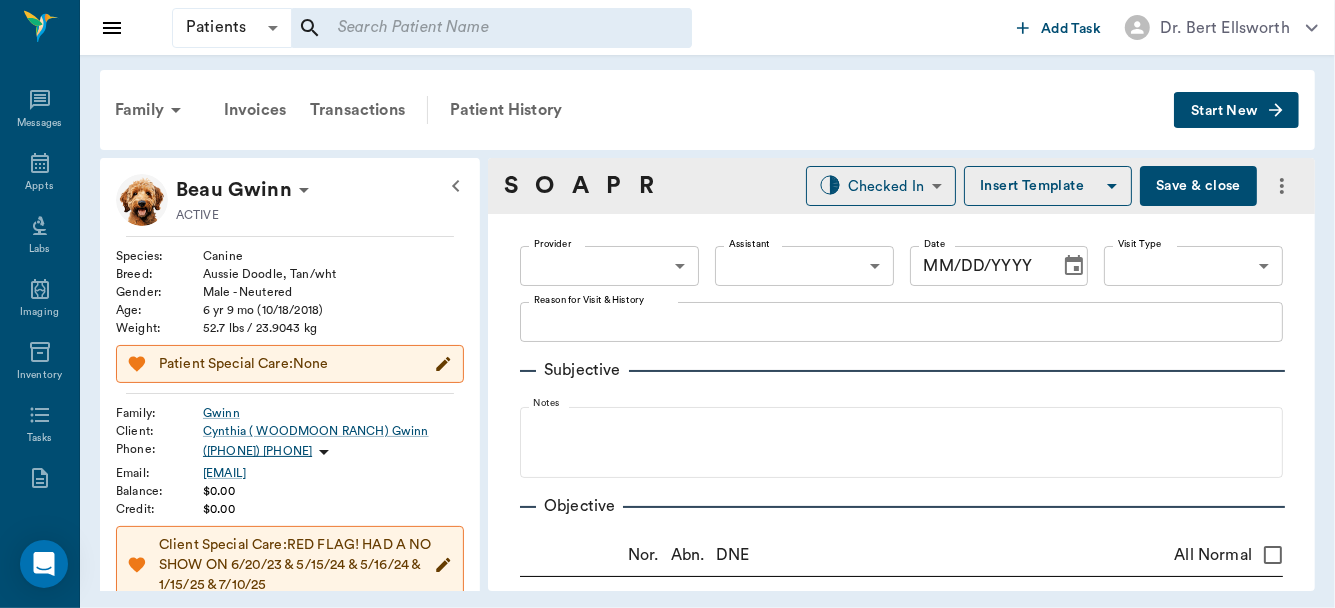 type on "63ec2f075fda476ae8351a4c" 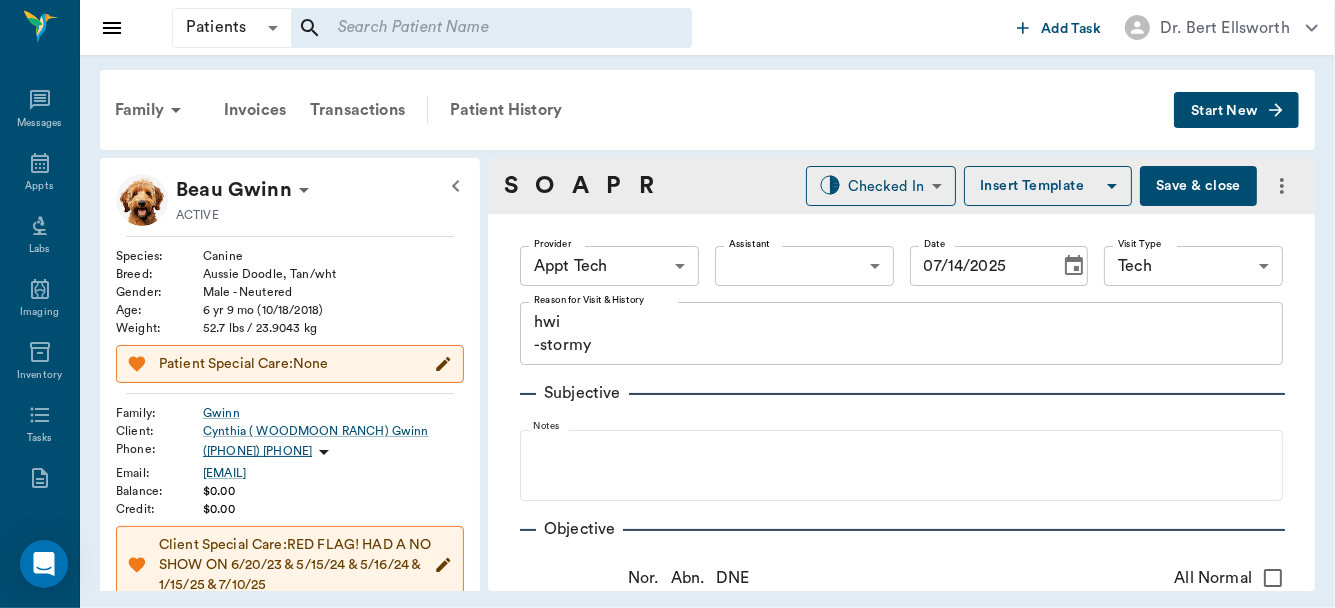 type on "07/14/2025" 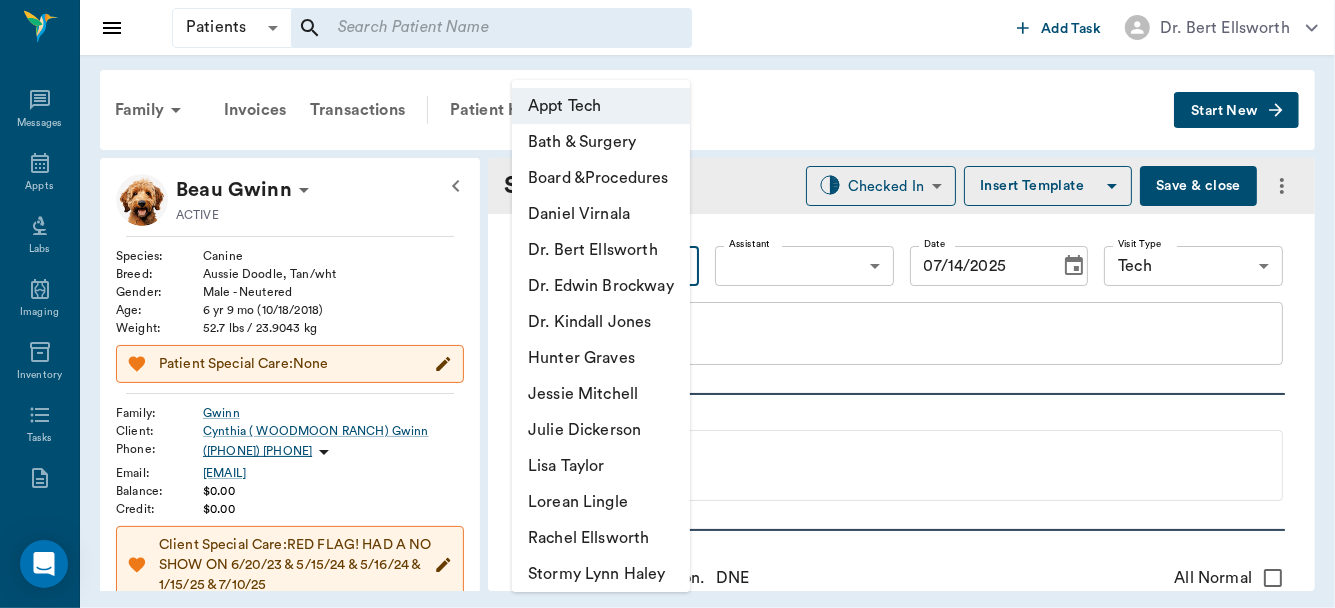 click on "Dr. [LAST] [LAST] Patients Patients ​ ​ Add Task Dr. [LAST] [LAST] Nectar Messages Appts Labs Imaging Inventory Tasks Forms Staff Reports Lookup Settings Family Invoices Transactions Patient History Start New Beau Gwinn     ACTIVE   Species : Canine Breed : Aussie Doodle, Tan/wht Gender : Male - Neutered Age : 6 yr 9 mo (10/18/2018) Weight : 52.7 lbs / 23.9043 kg Patient Special Care:  None Family : Gwinn Client : Cynthia ( WOODMOON RANCH) Gwinn Phone : ([PHONE]) [PHONE] Email : [EMAIL] Balance : $0.00 Credit : $0.00 Client Special Care:  RED FLAG!
HAD A NO SHOW ON 6/20/23 & 5/15/24 & 5/16/24 & 1/15/25 & 7/10/25 Patient Vitals Weight BCS HR Temp Resp BP Dia Pain Perio Score ( lb ) Date 01/10/24 2PM 01/08/25 3PM 0 15 30 45 60 Ongoing diagnosis Current Rx Reminders Pro-Heart Heartworm Prevention Injection - 6 months 07/09/25 Distemper/Parvo Vaccination Annual 01/07/26 Corona Vaccination Annual 01/07/26 Rabies Vaccination Canine 1 Yr 01/07/26 Upcoming appointments Schedule Appointment S O A P R Checked In" at bounding box center (667, 304) 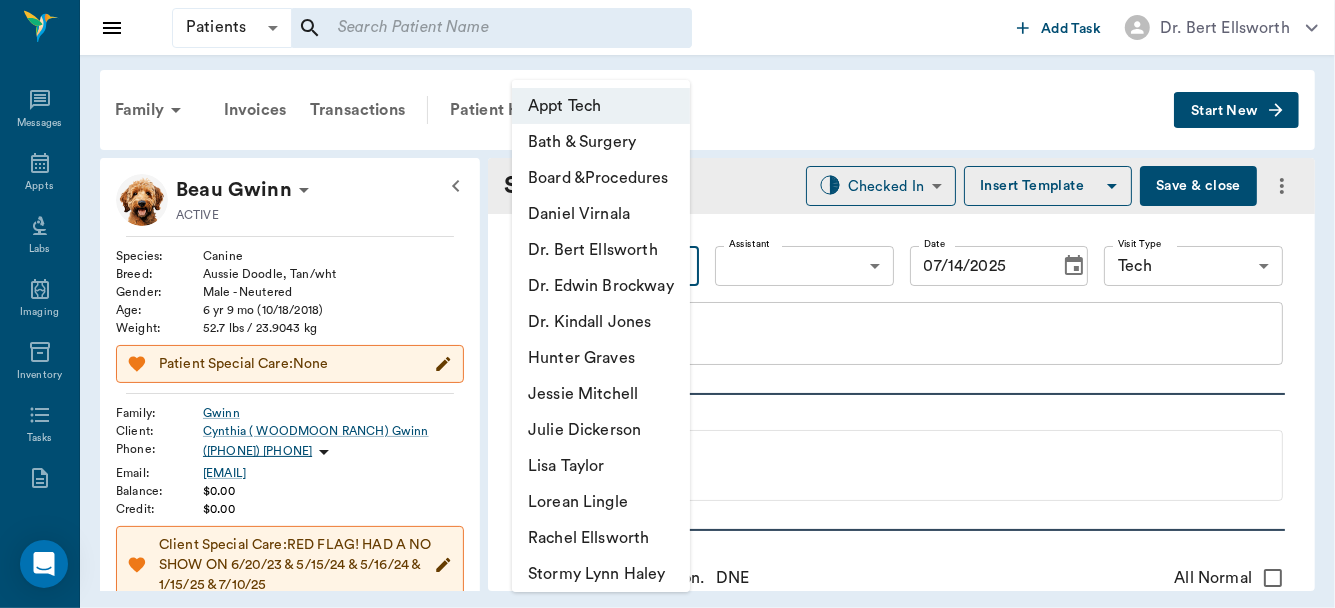 click on "Daniel Virnala" at bounding box center (601, 214) 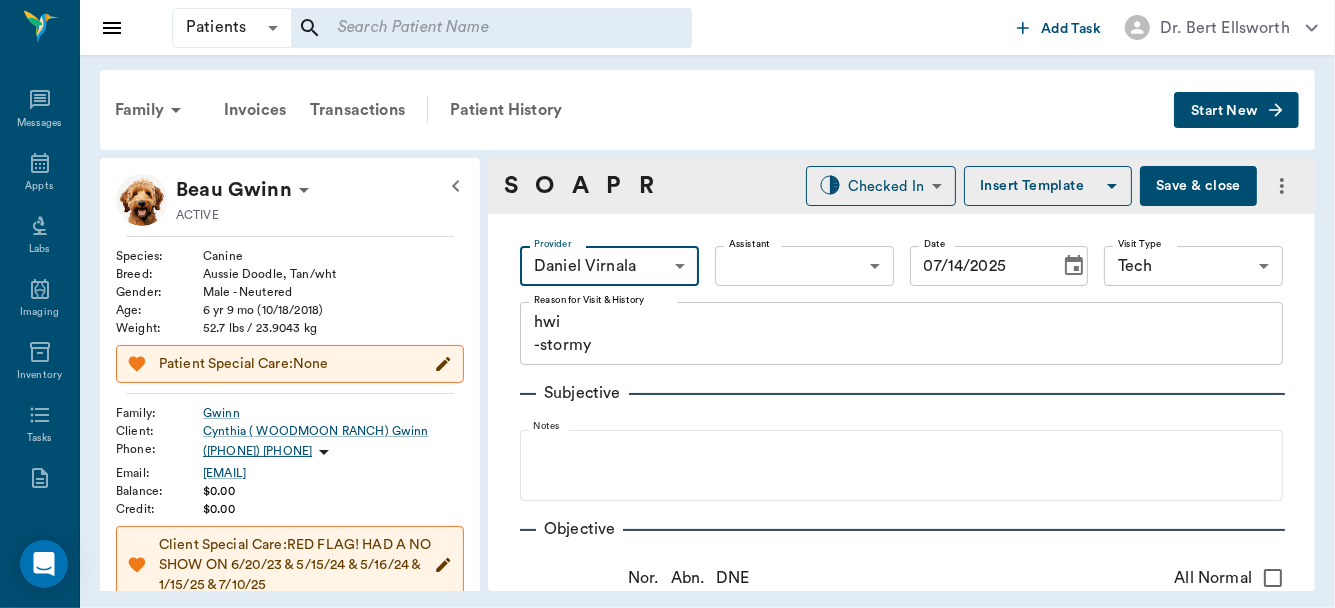 type on "642ef10e332a41444de2bad1" 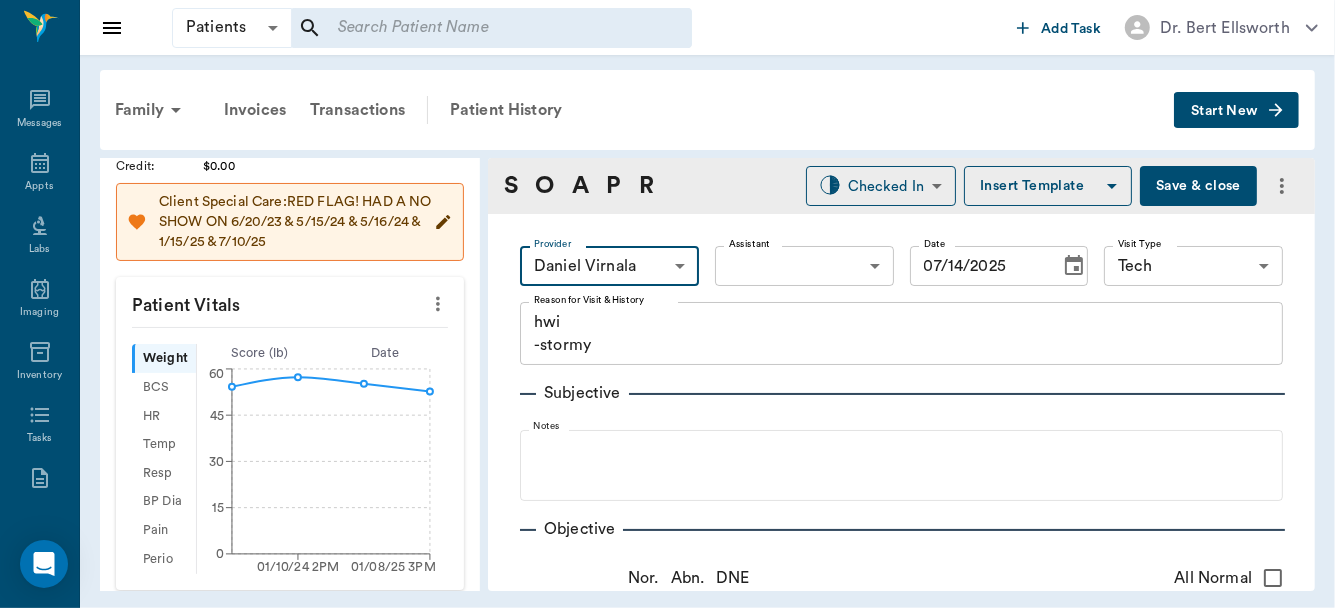 scroll, scrollTop: 363, scrollLeft: 0, axis: vertical 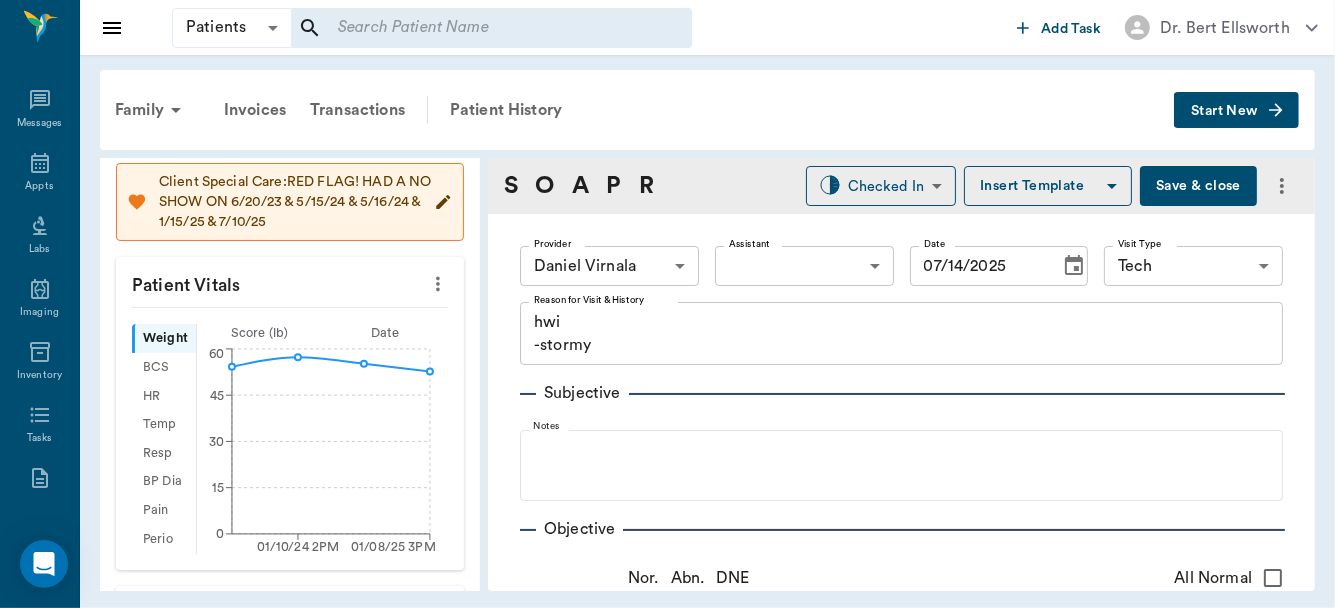 click 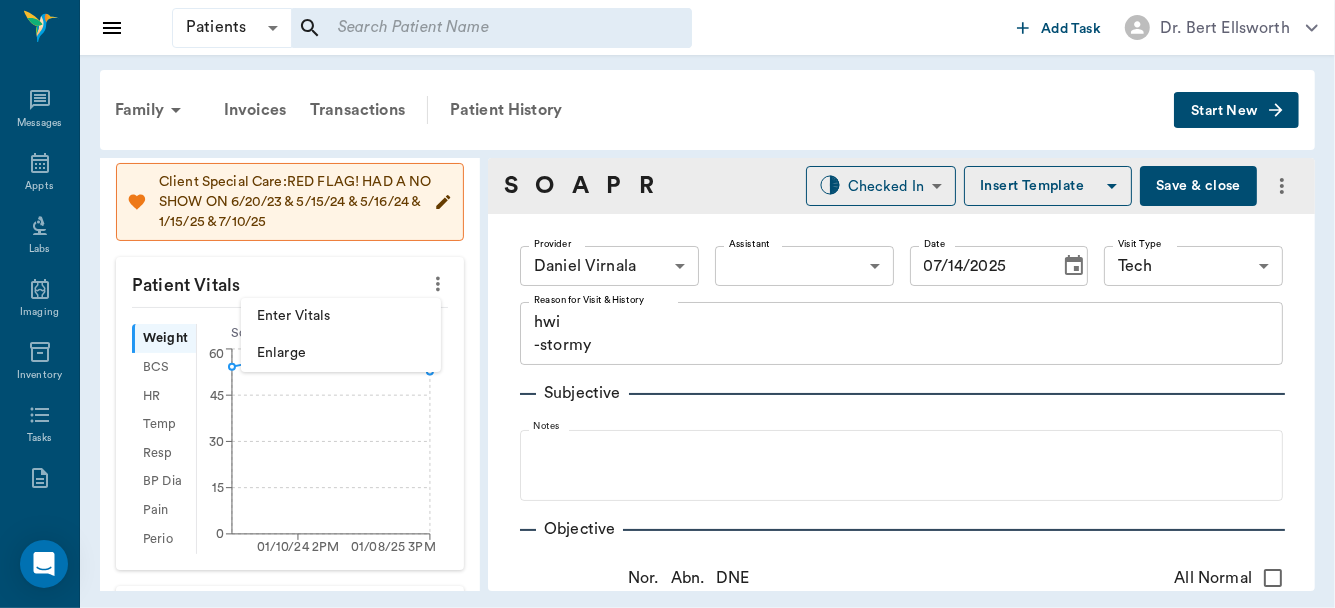 click on "Enter Vitals" at bounding box center [341, 316] 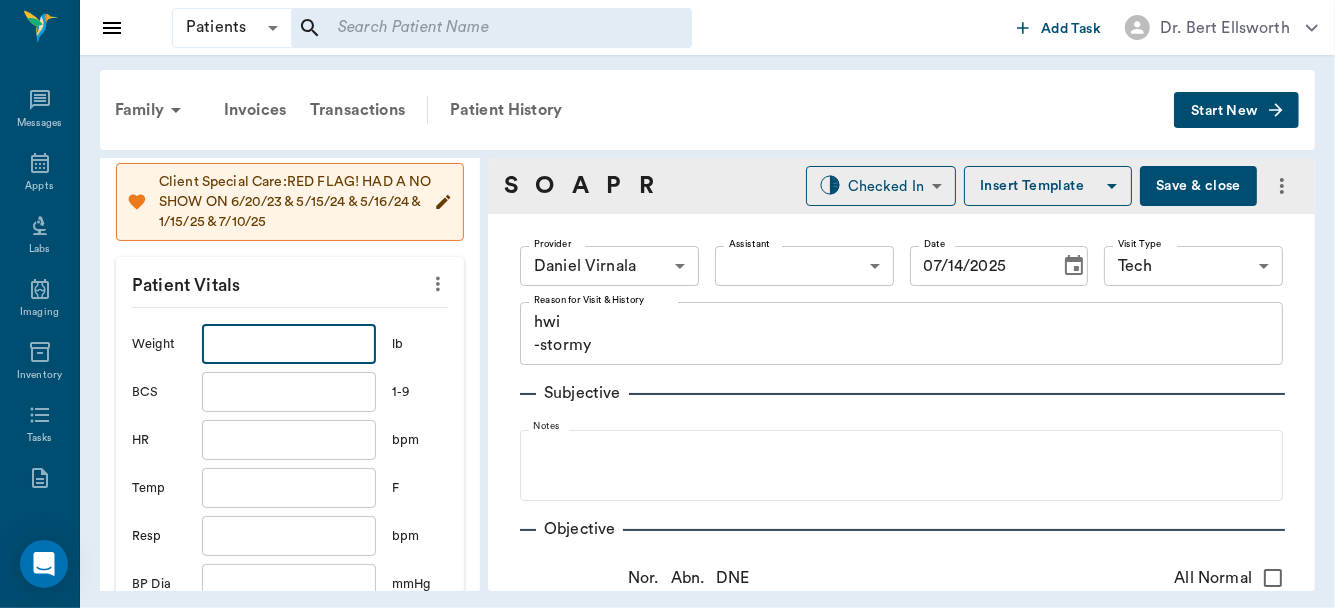click at bounding box center (289, 344) 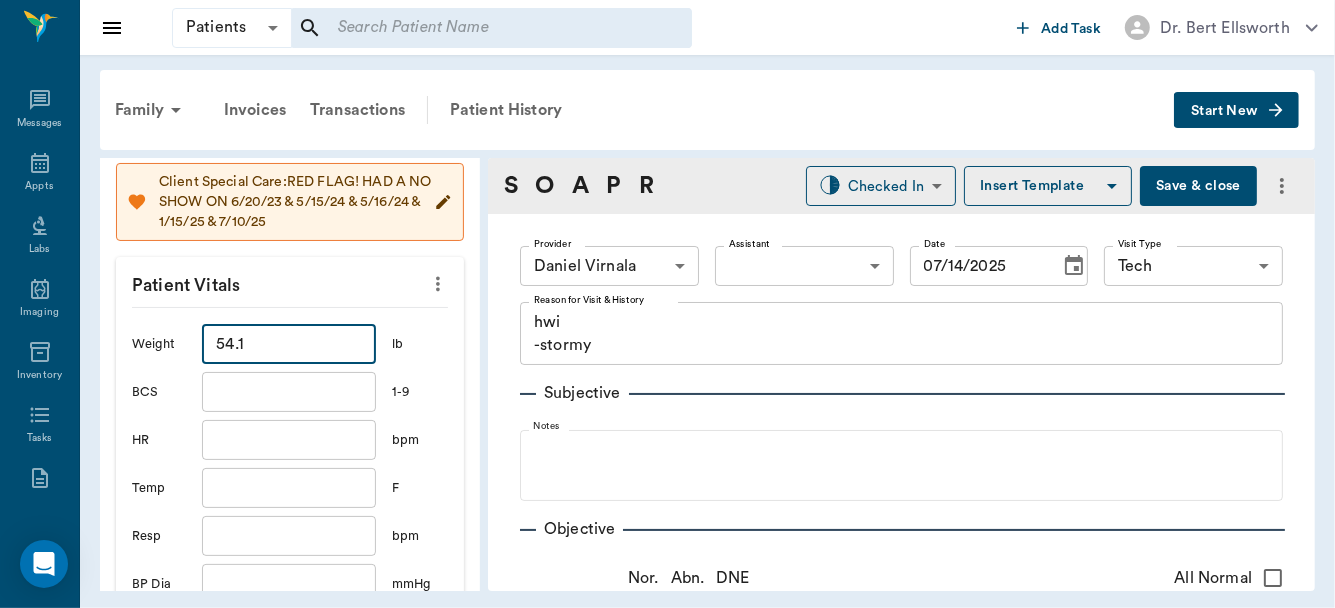 type on "54.1" 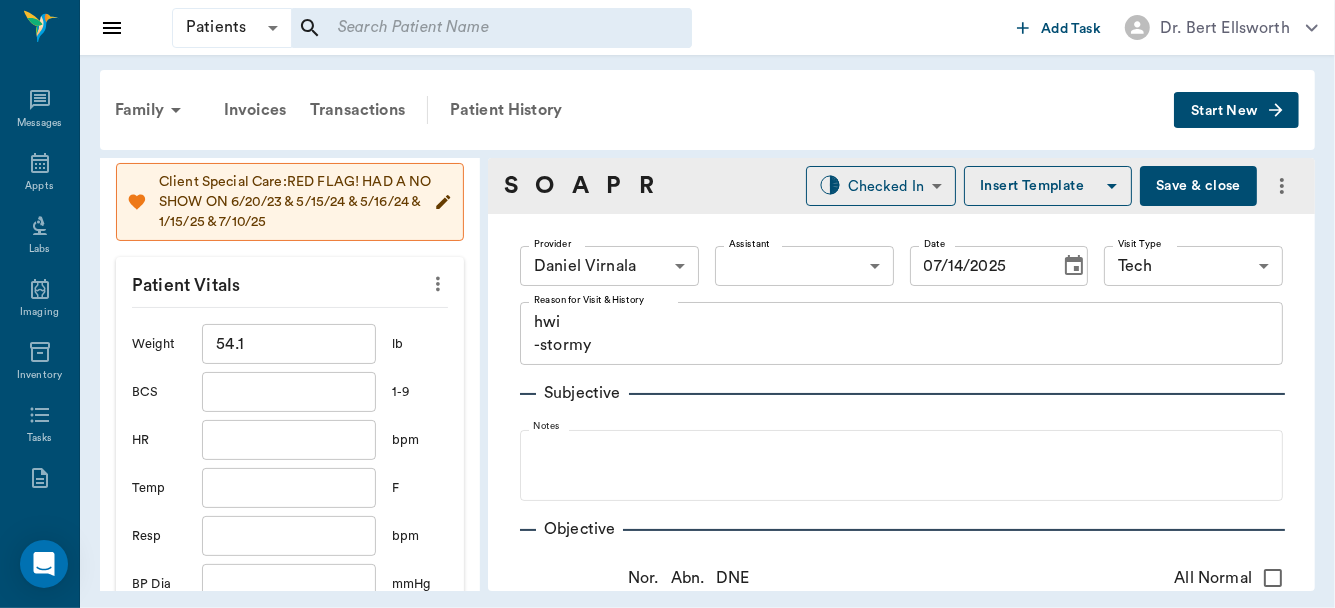 click on "Beau Gwinn     ACTIVE   Species : Canine Breed : Aussie Doodle, Tan/wht Gender : Male - Neutered Age : 6 yr 9 mo (10/18/2018) Weight : 52.7 lbs / 23.9043 kg Patient Special Care:  None Family : Gwinn Client : Cynthia ( WOODMOON RANCH) Gwinn Phone : ([PHONE]) [PHONE] Email : [EMAIL] Balance : $0.00 Credit : $0.00 Client Special Care:  RED FLAG!
HAD A NO SHOW ON 6/20/23 & 5/15/24 & 5/16/24 & 1/15/25 & 7/10/25 Patient Vitals Weight 54.1 ​ lb BCS ​ 1-9 HR ​ bpm Temp ​ F Resp ​ bpm BP Dia ​ mmHg BP Sys ​ mmHg Pain ​ 1-10 Perio ​ 0-4 Cancel Save Ongoing diagnosis Current Rx Reminders Pro-Heart Heartworm Prevention Injection - 6 months 07/09/25 Distemper/Parvo Vaccination Annual 01/07/26 Corona Vaccination Annual 01/07/26 Rabies Vaccination Canine 1 Yr 01/07/26 Upcoming appointments Schedule Appointment" at bounding box center (290, 374) 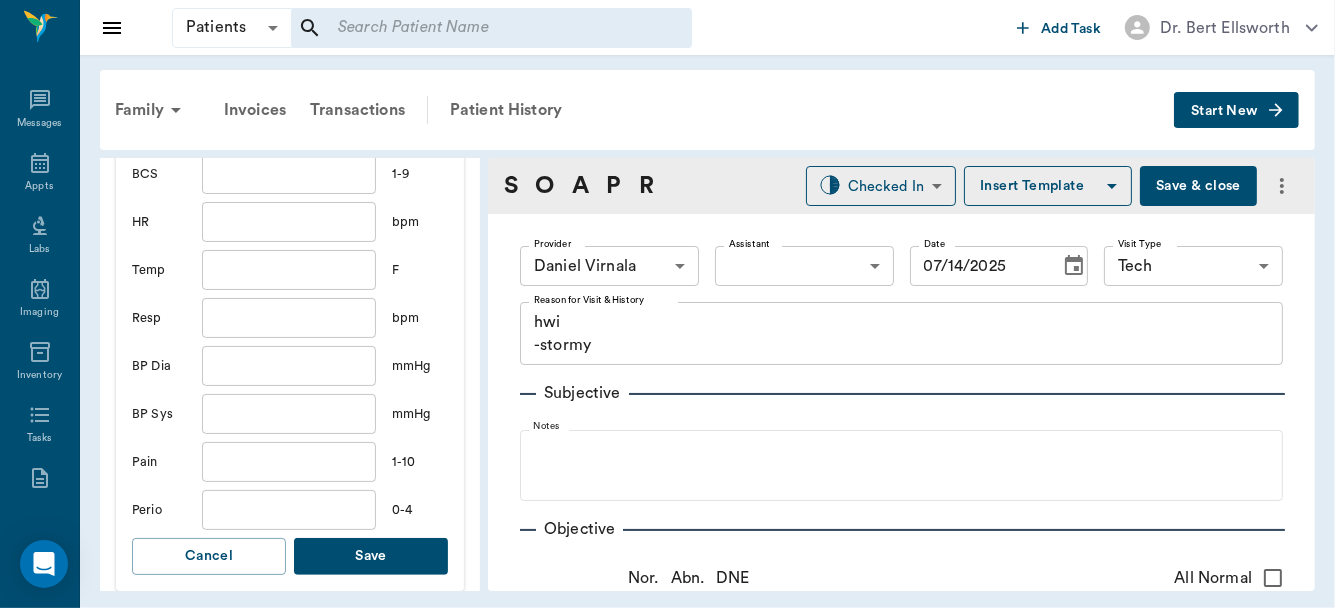 scroll, scrollTop: 802, scrollLeft: 0, axis: vertical 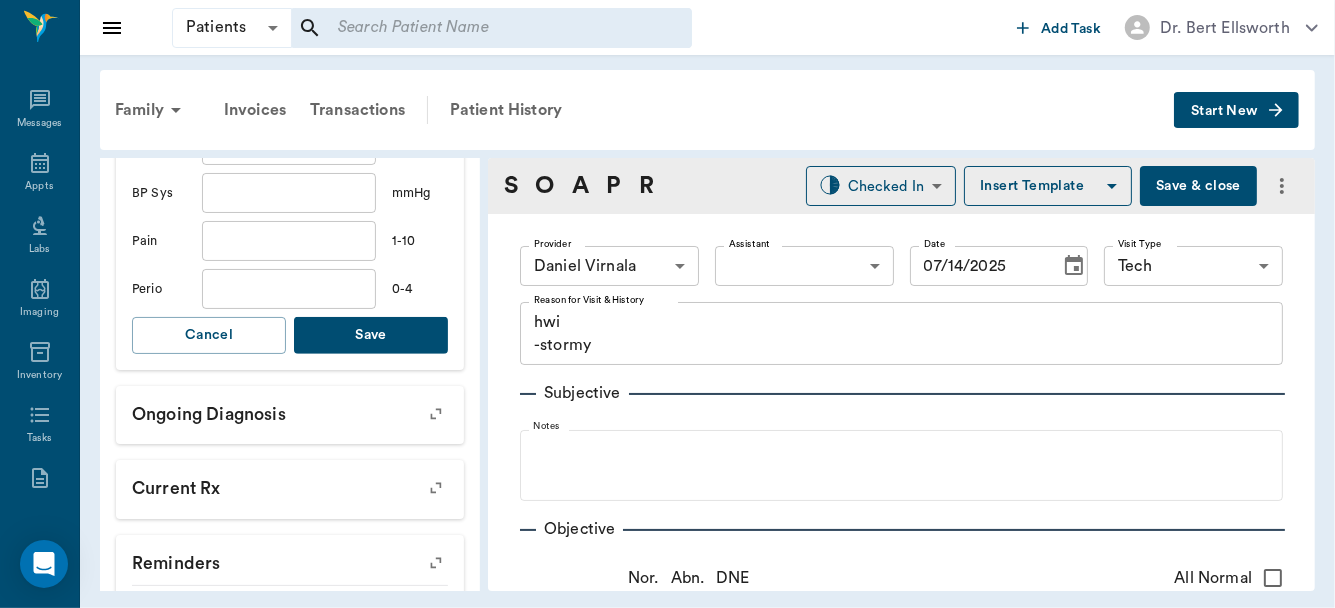click on "Save" at bounding box center (371, 335) 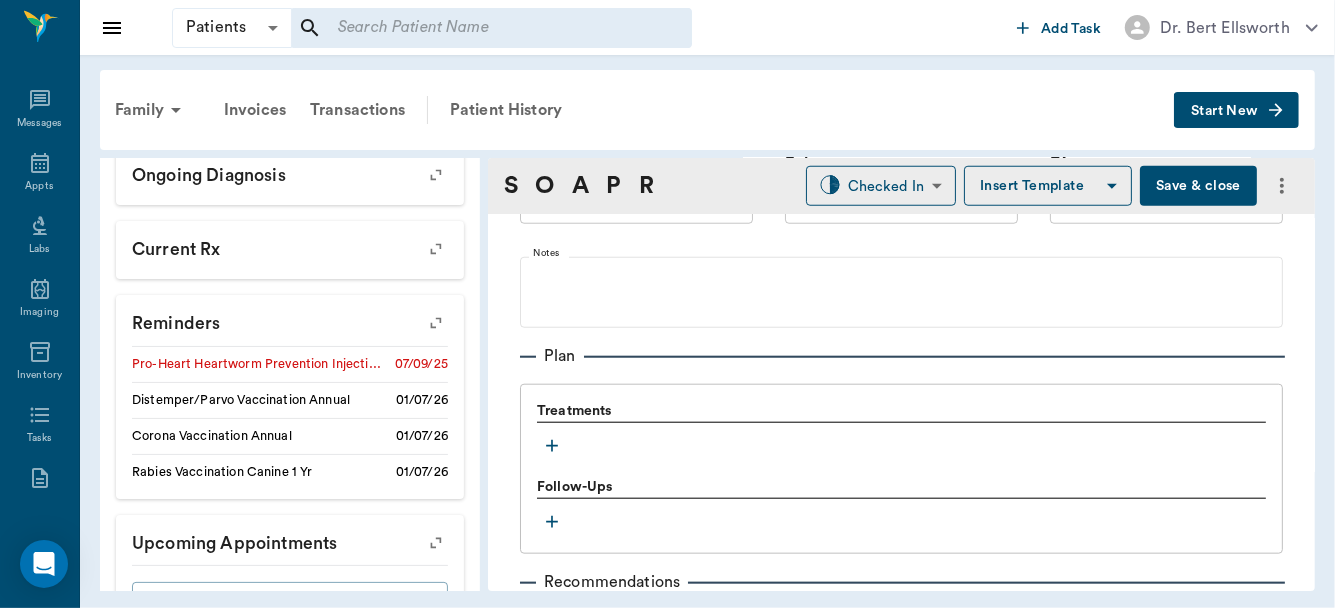 scroll, scrollTop: 1295, scrollLeft: 0, axis: vertical 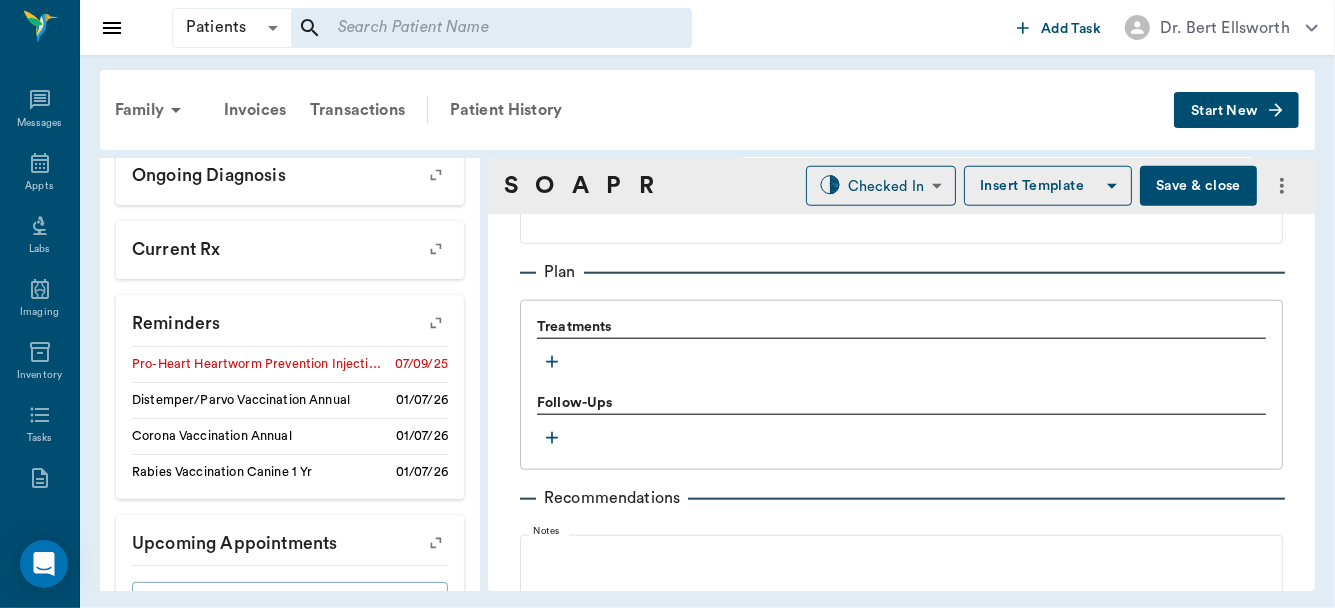 click 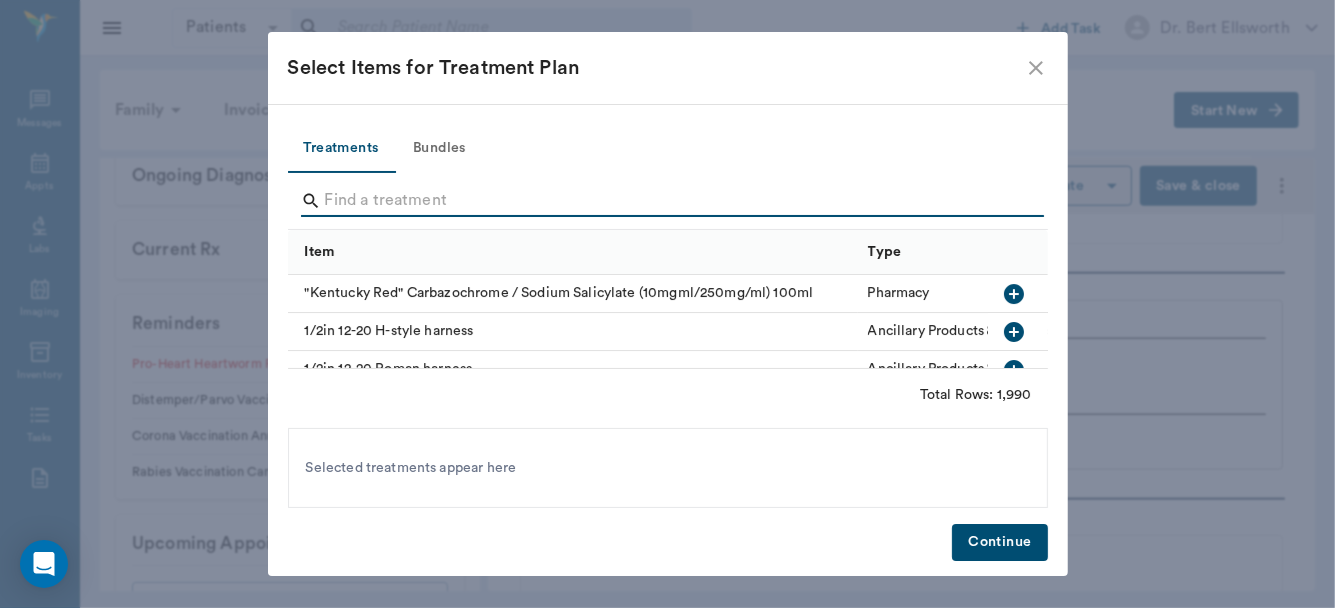 click at bounding box center (669, 201) 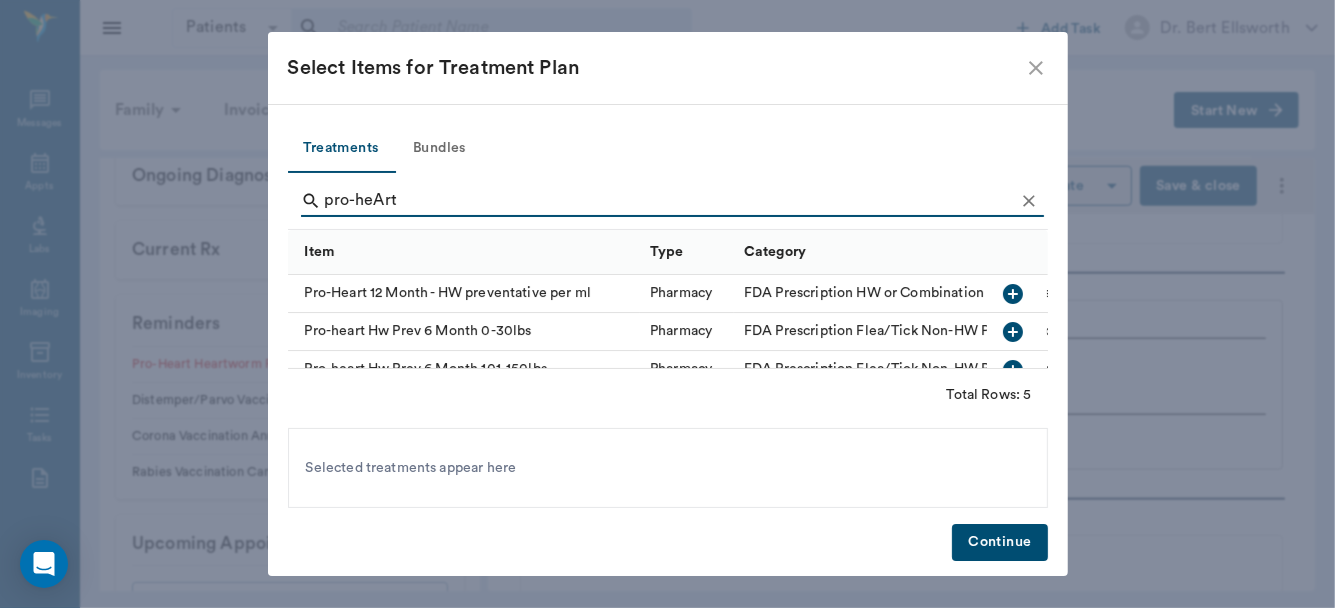 type on "pro-heArt" 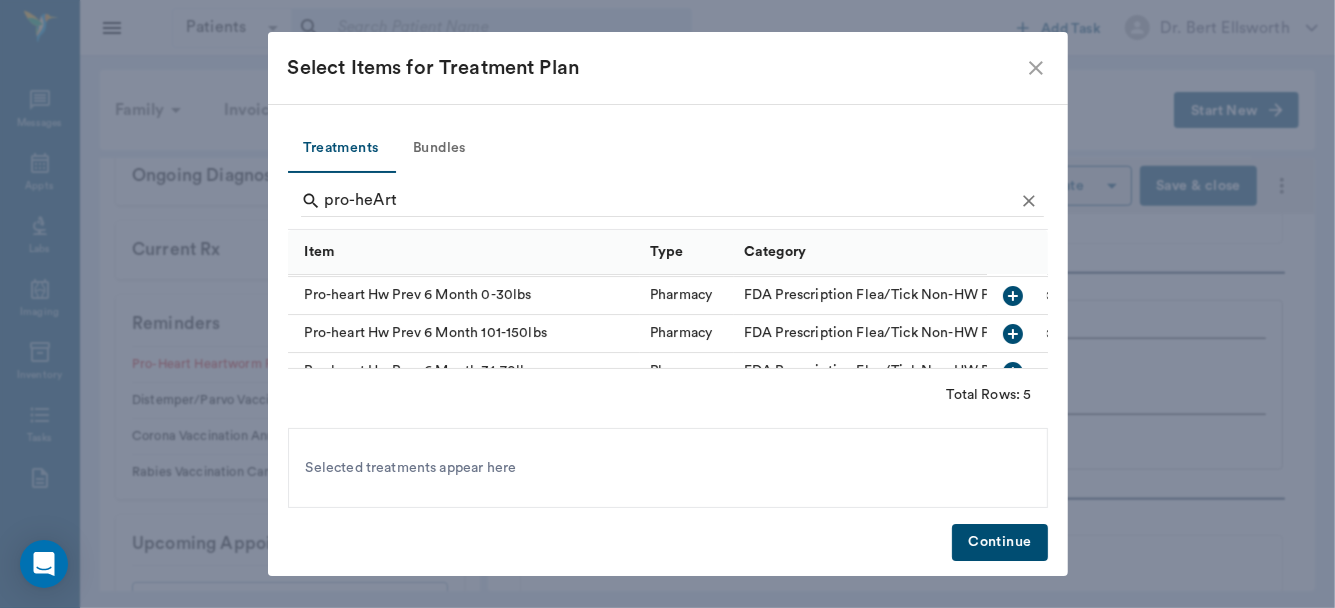 scroll, scrollTop: 72, scrollLeft: 0, axis: vertical 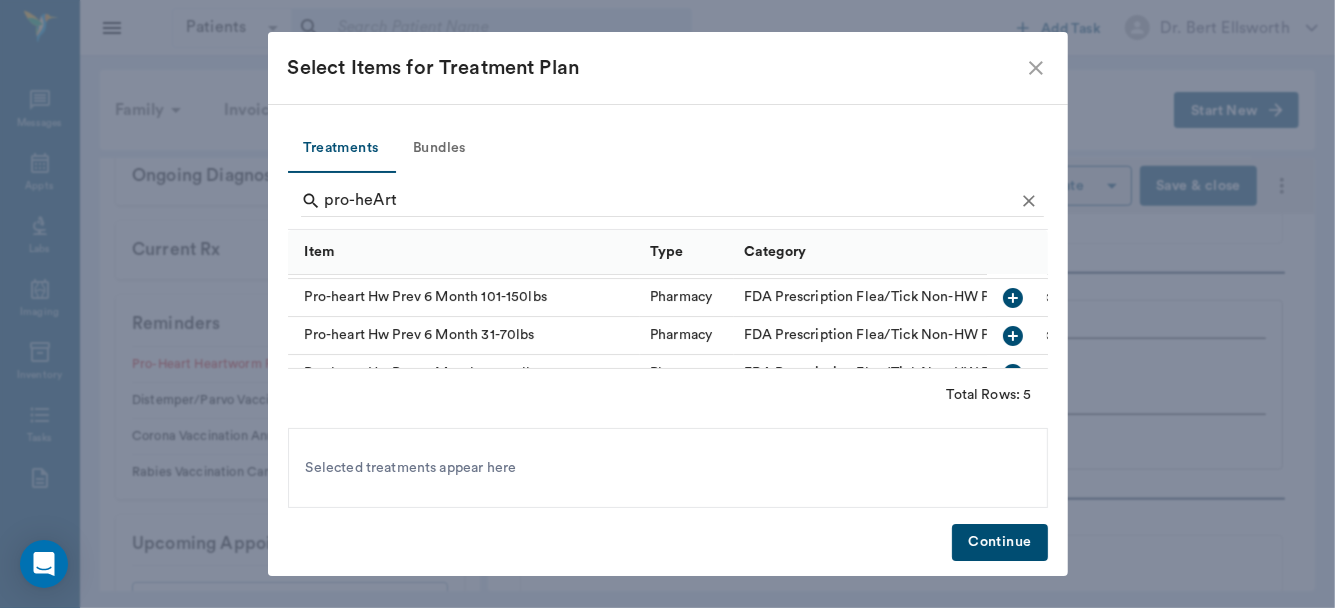 click 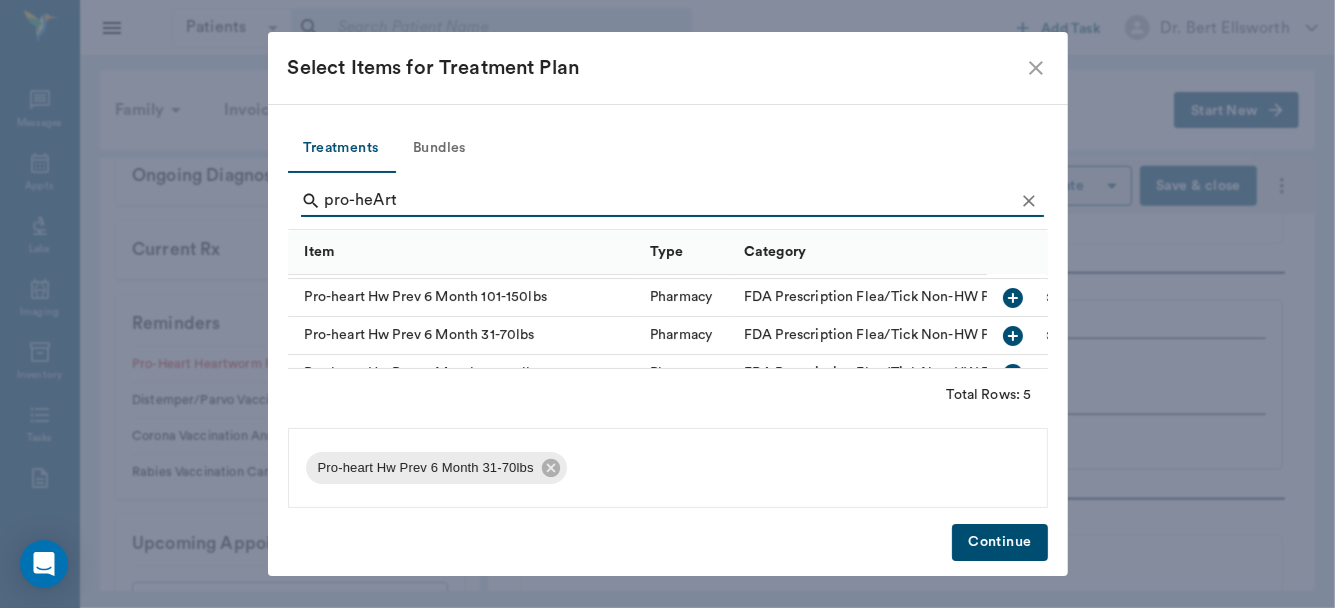 click on "Continue" at bounding box center (999, 542) 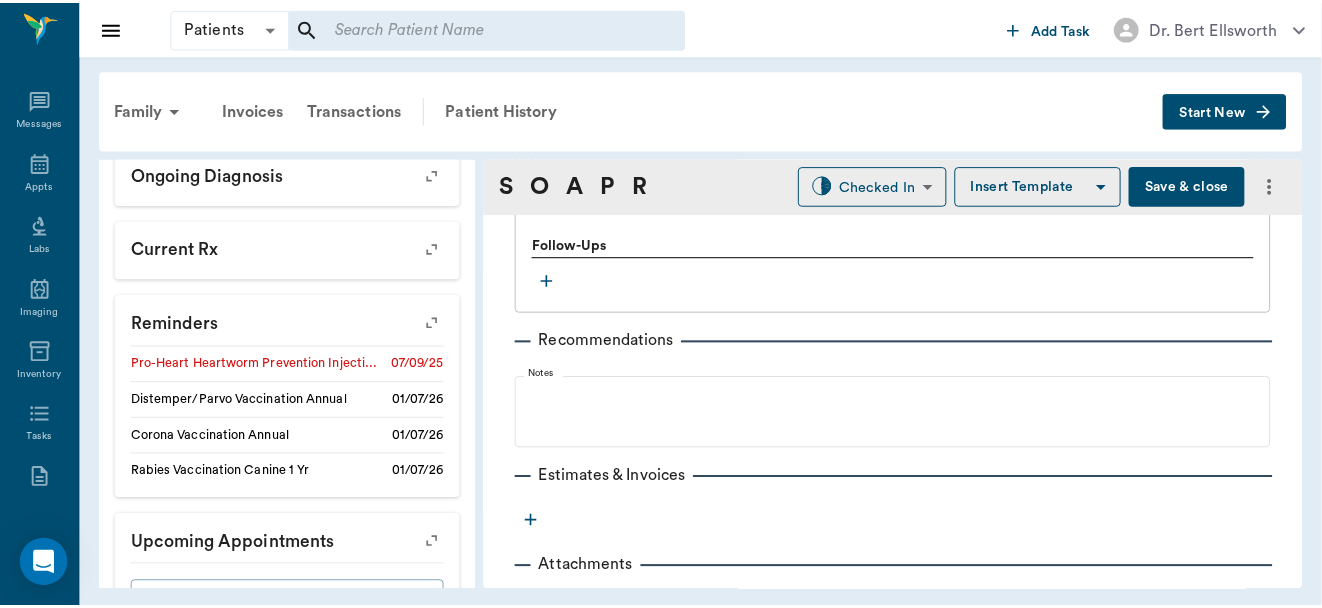 scroll, scrollTop: 1728, scrollLeft: 0, axis: vertical 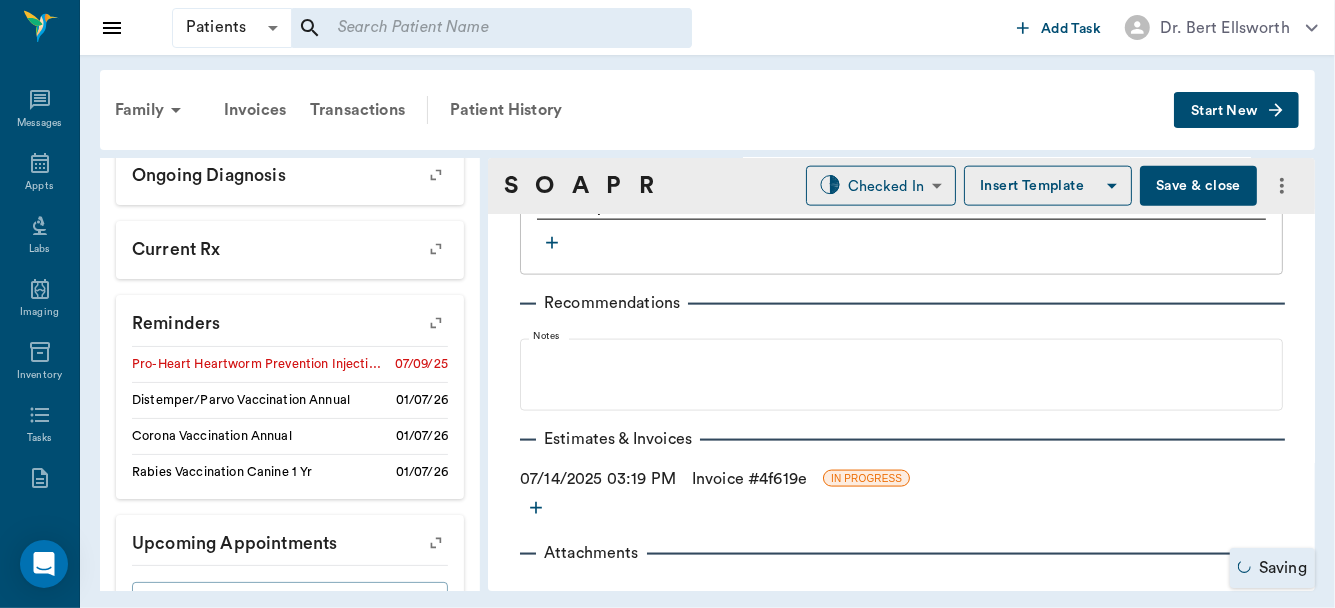 click on "Invoice # 4f619e" at bounding box center [749, 479] 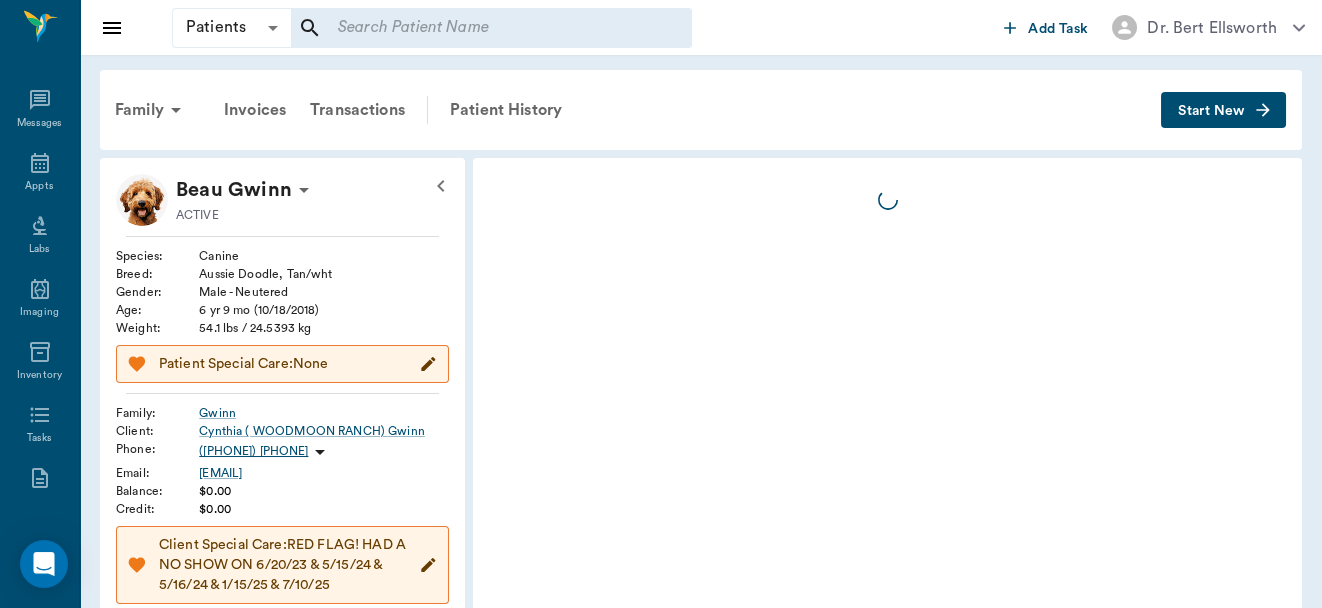 scroll, scrollTop: 0, scrollLeft: 0, axis: both 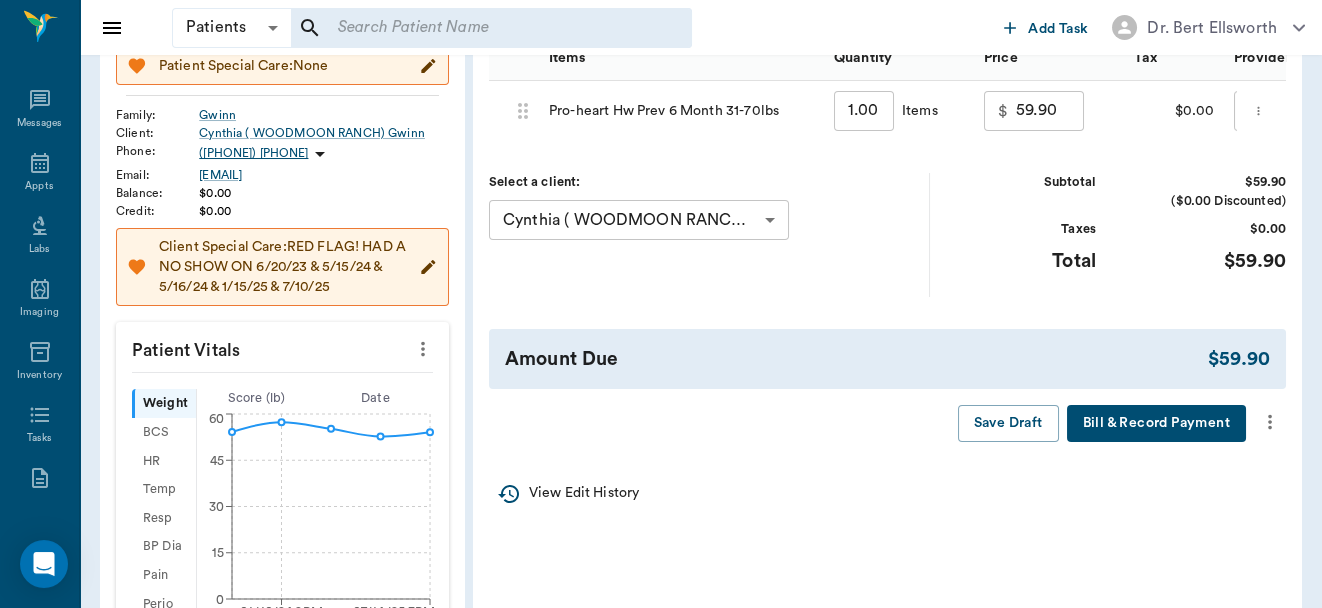 click 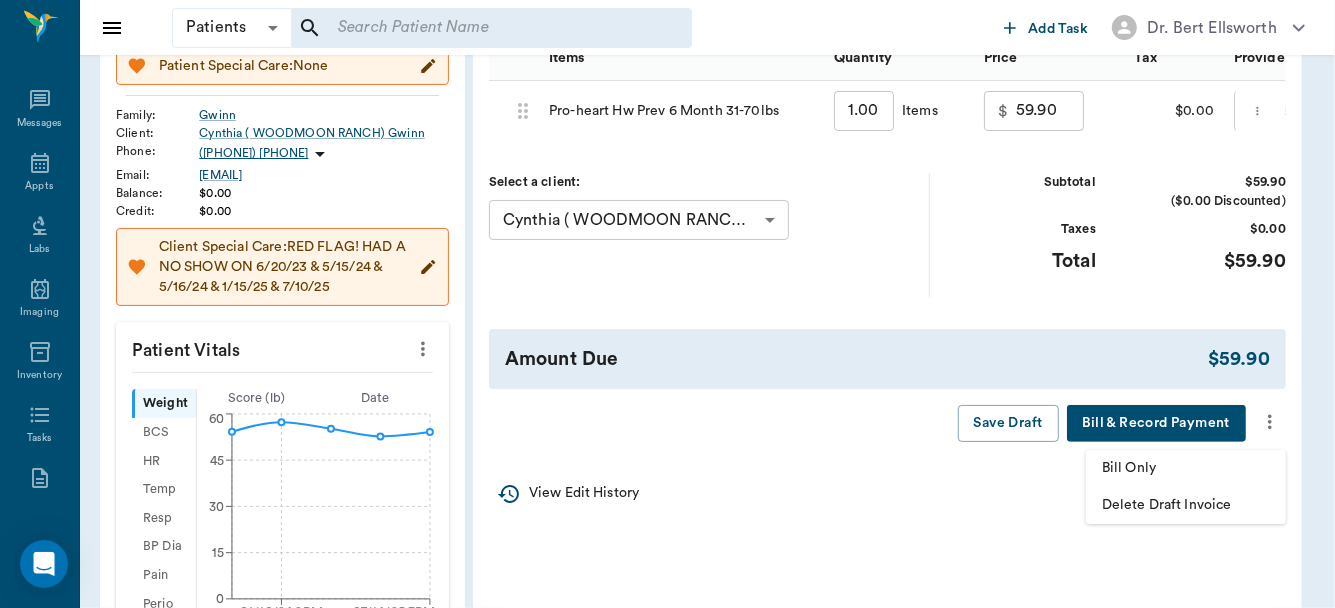 click on "Bill Only" at bounding box center [1186, 468] 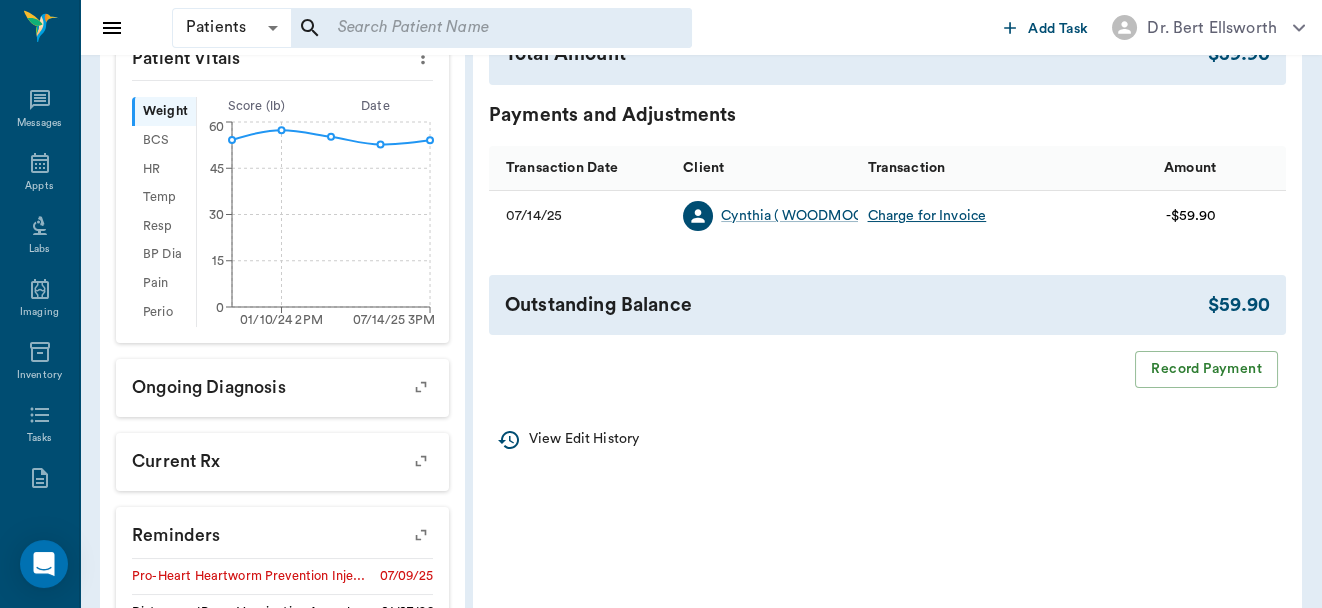 scroll, scrollTop: 487, scrollLeft: 0, axis: vertical 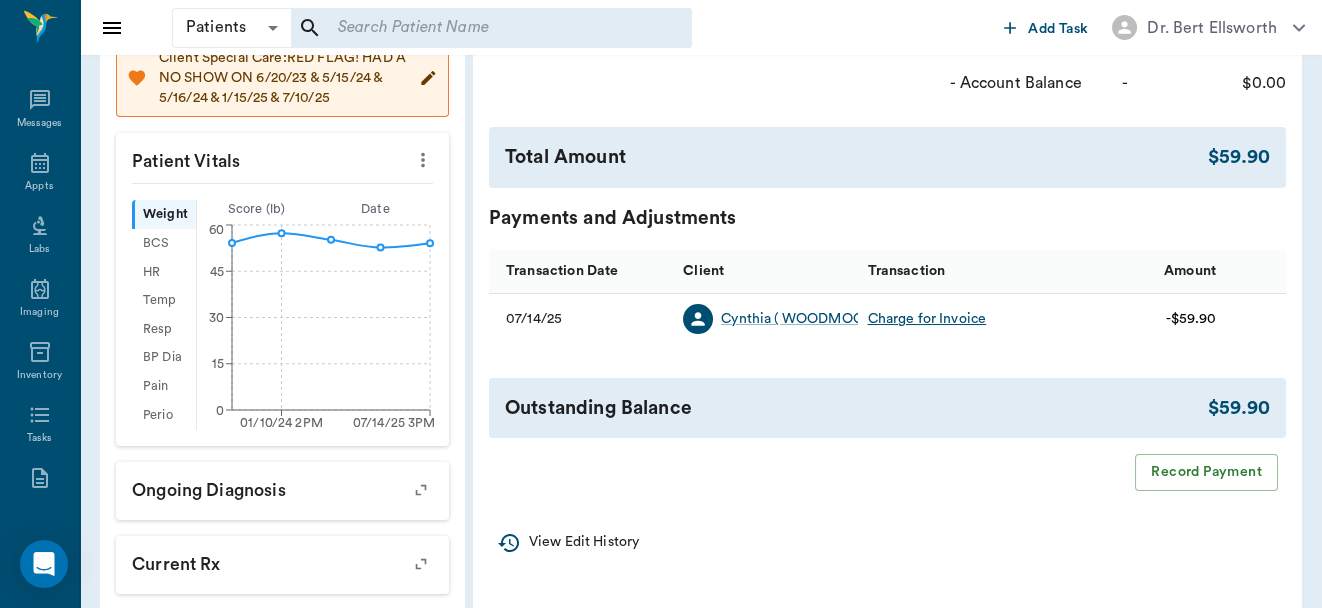 click 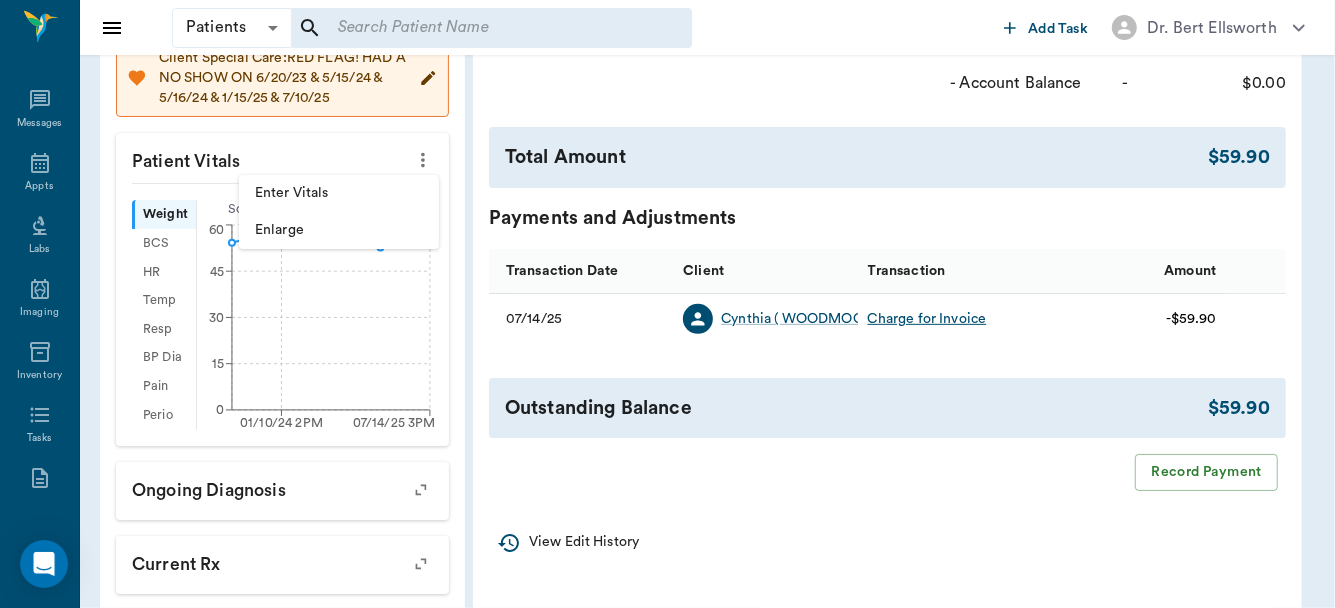 click on "Enter Vitals" at bounding box center (339, 193) 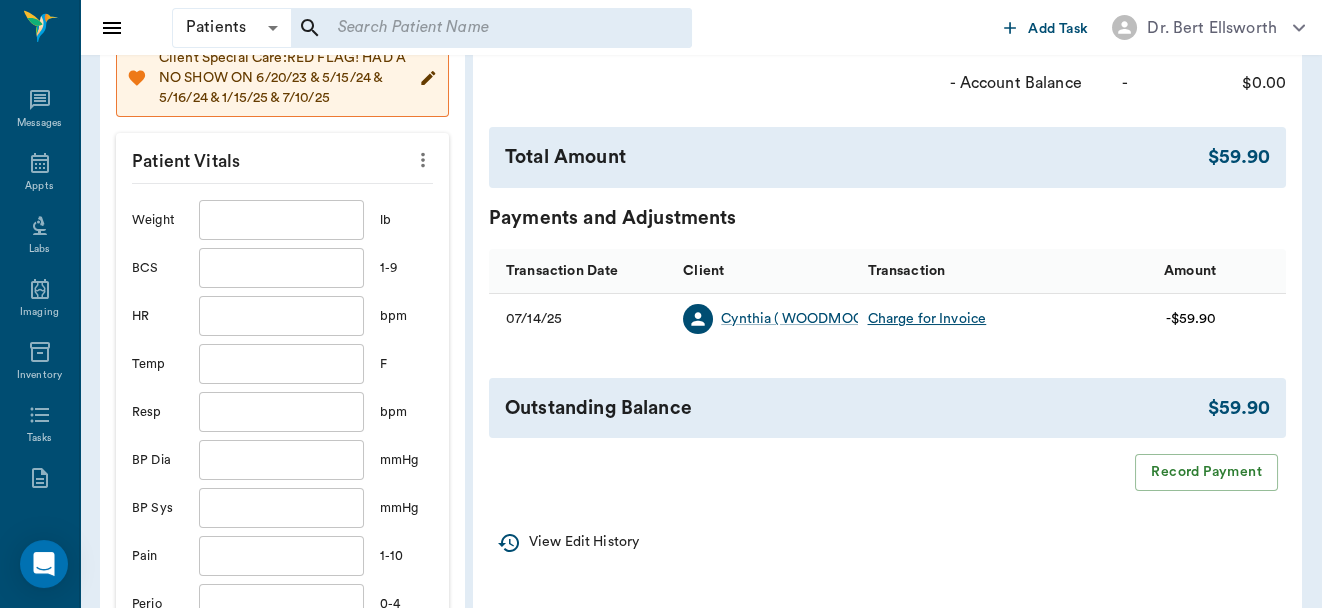 click 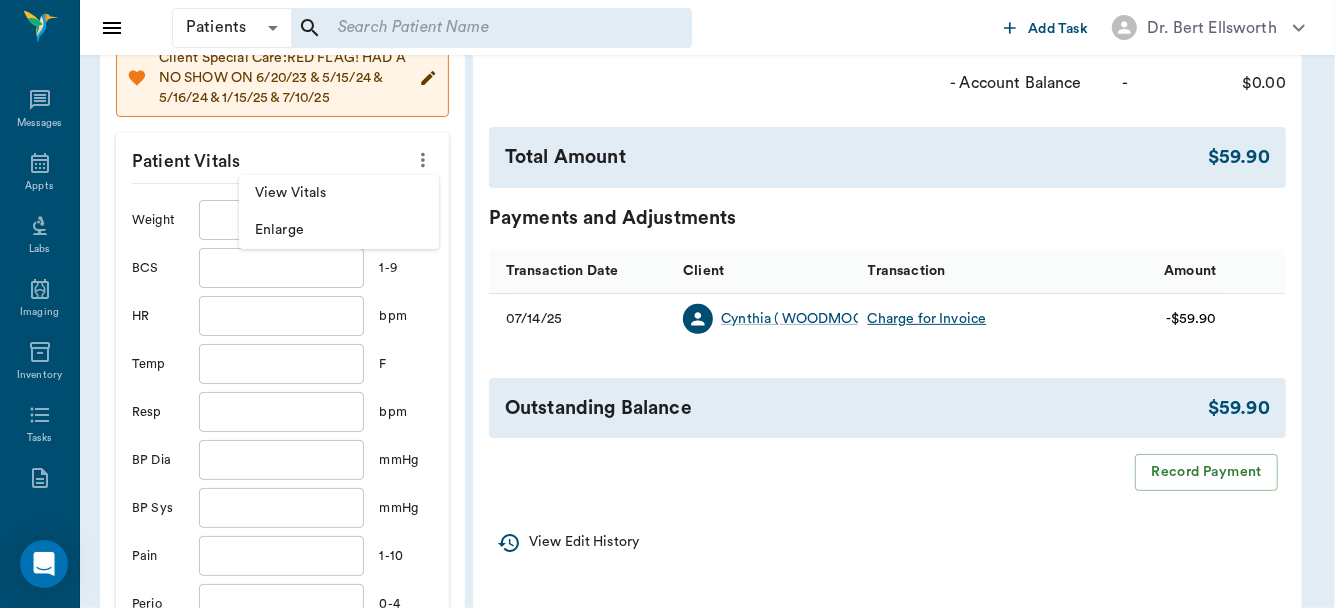 click at bounding box center [667, 304] 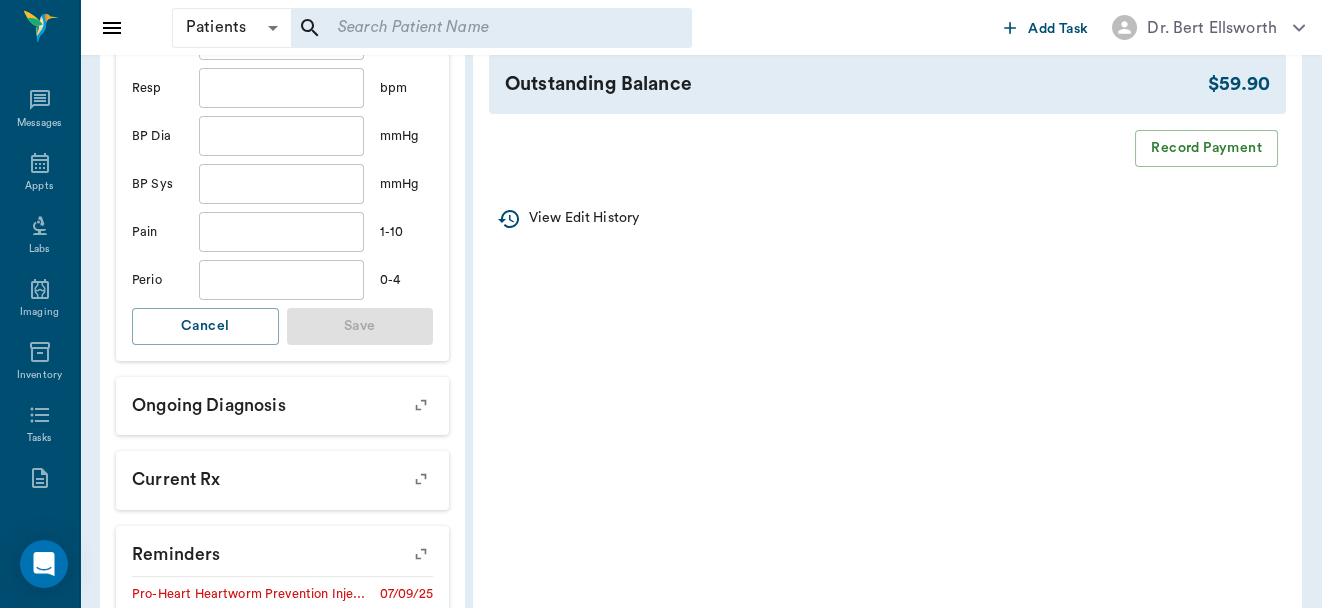 scroll, scrollTop: 871, scrollLeft: 0, axis: vertical 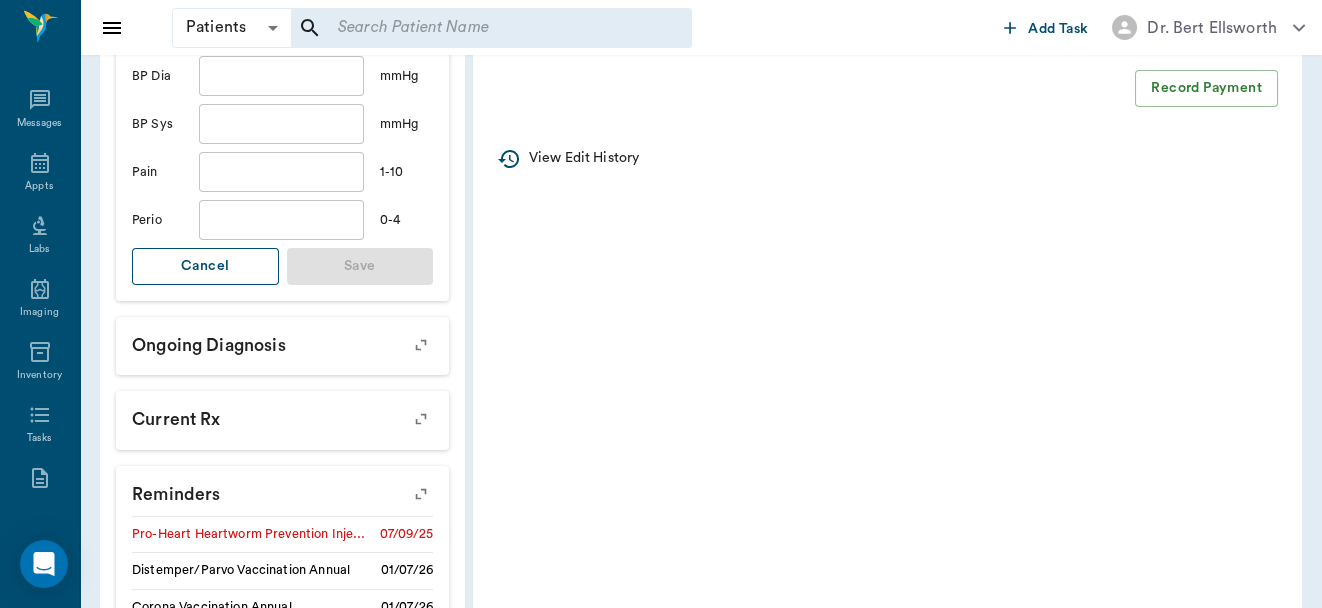 click on "Cancel" at bounding box center [205, 266] 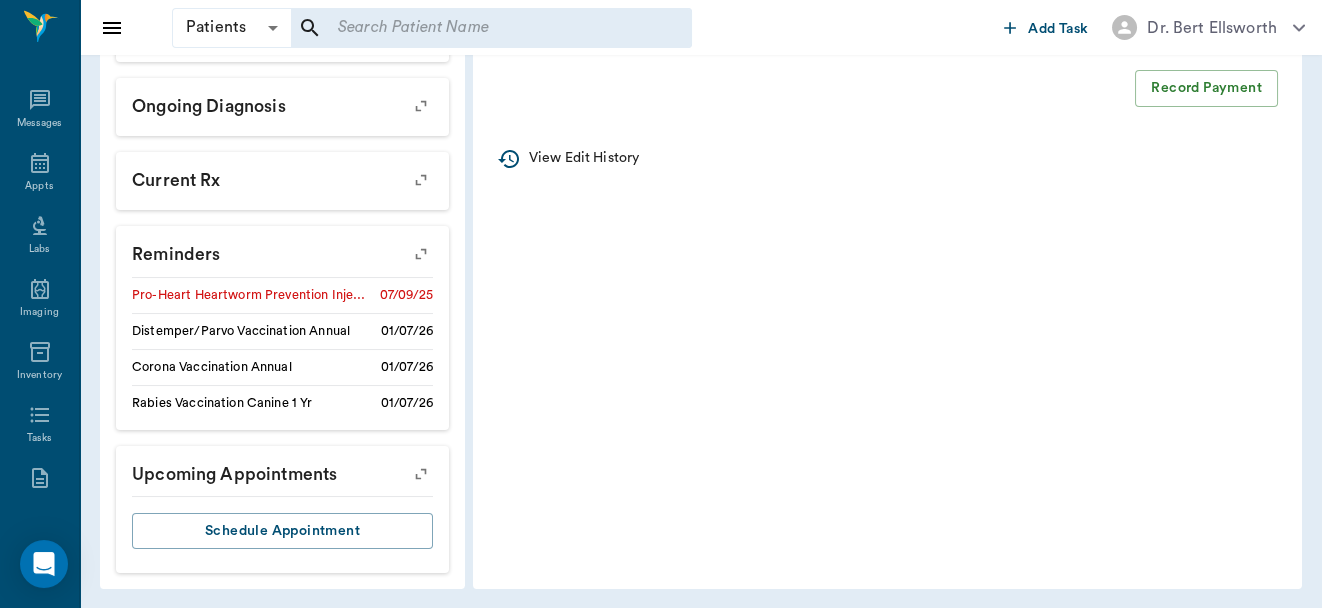 click at bounding box center (421, 254) 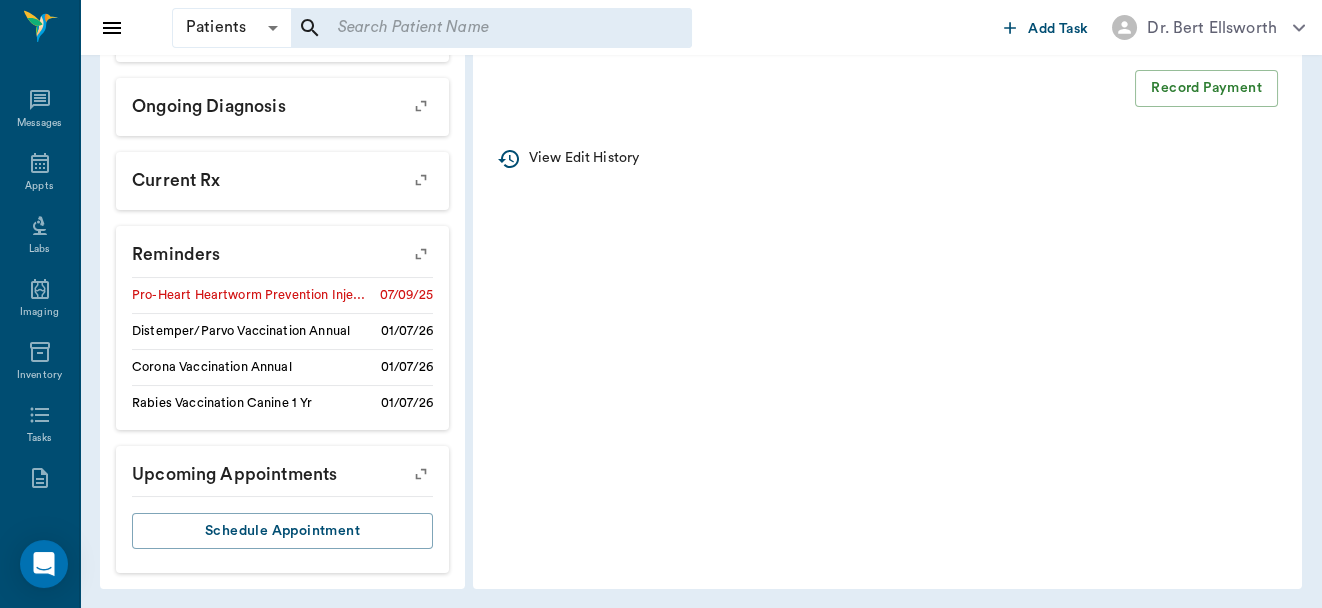 click 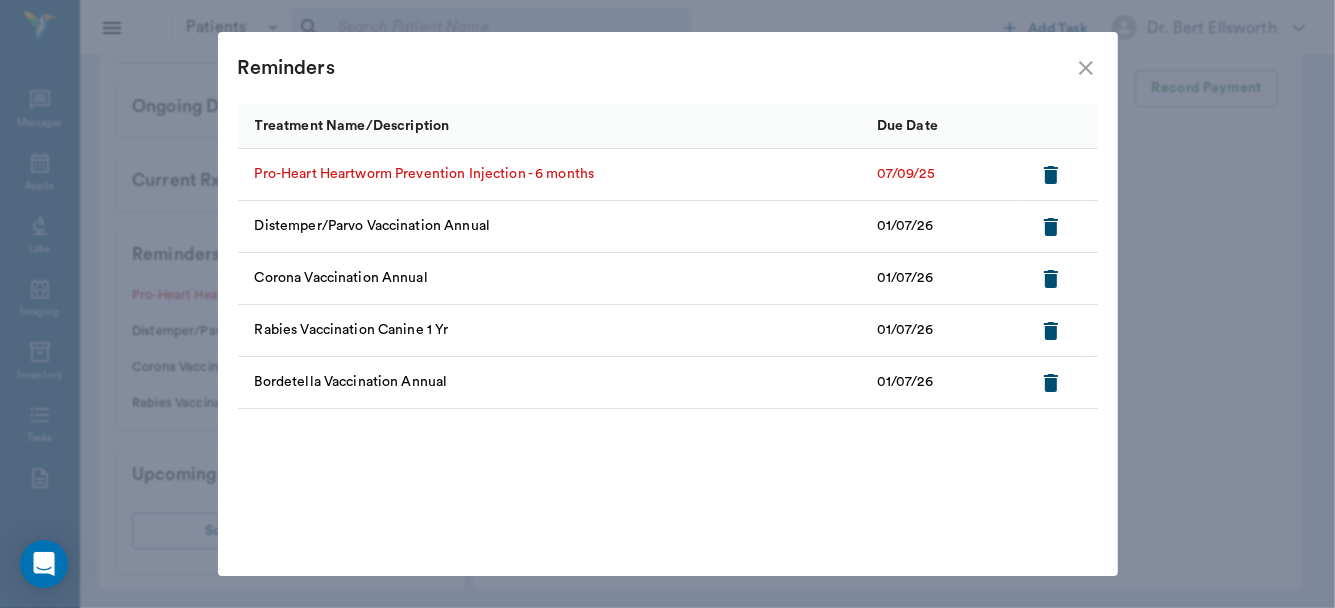 click 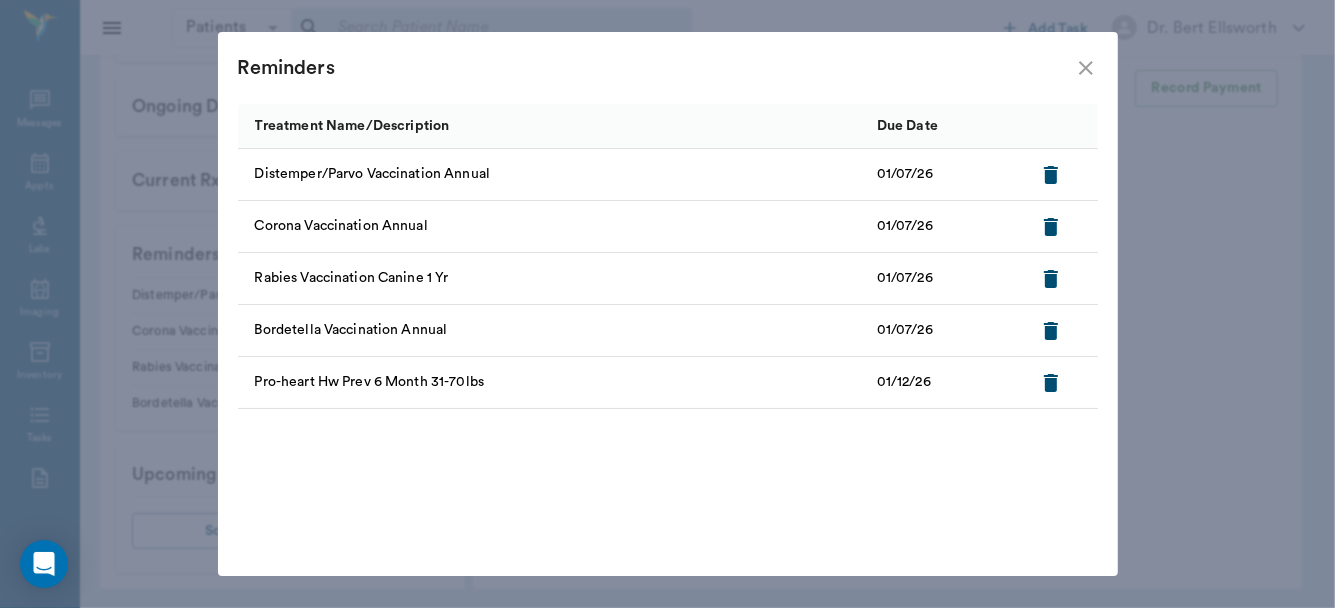 click 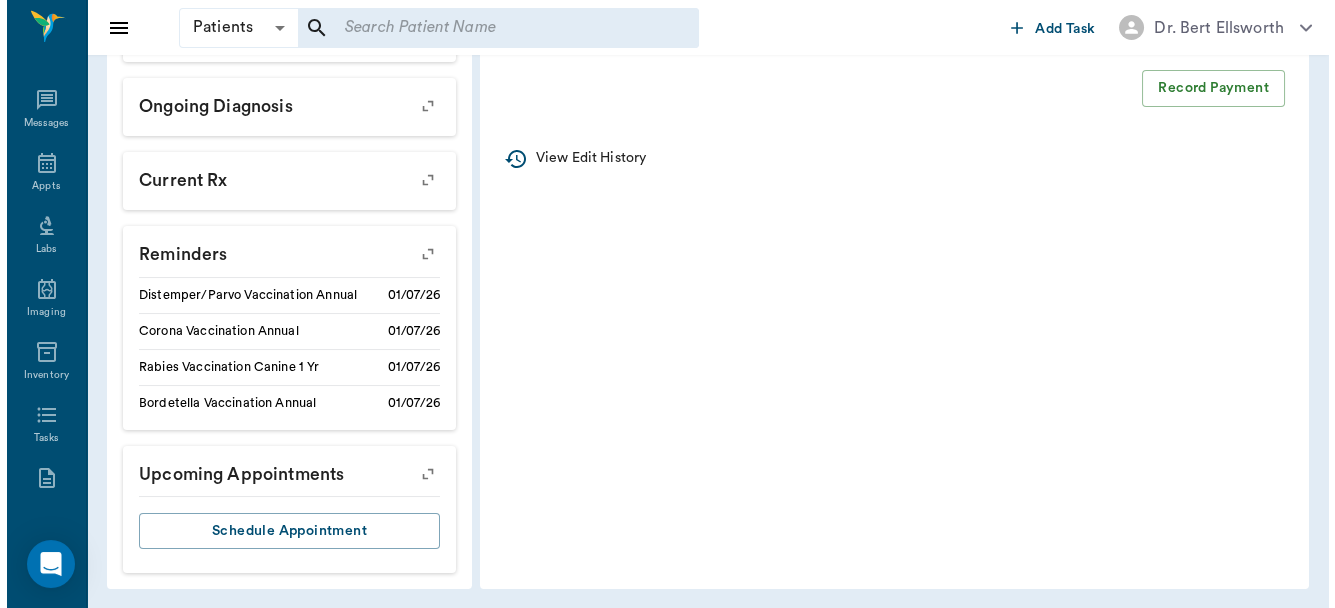 scroll, scrollTop: 0, scrollLeft: 0, axis: both 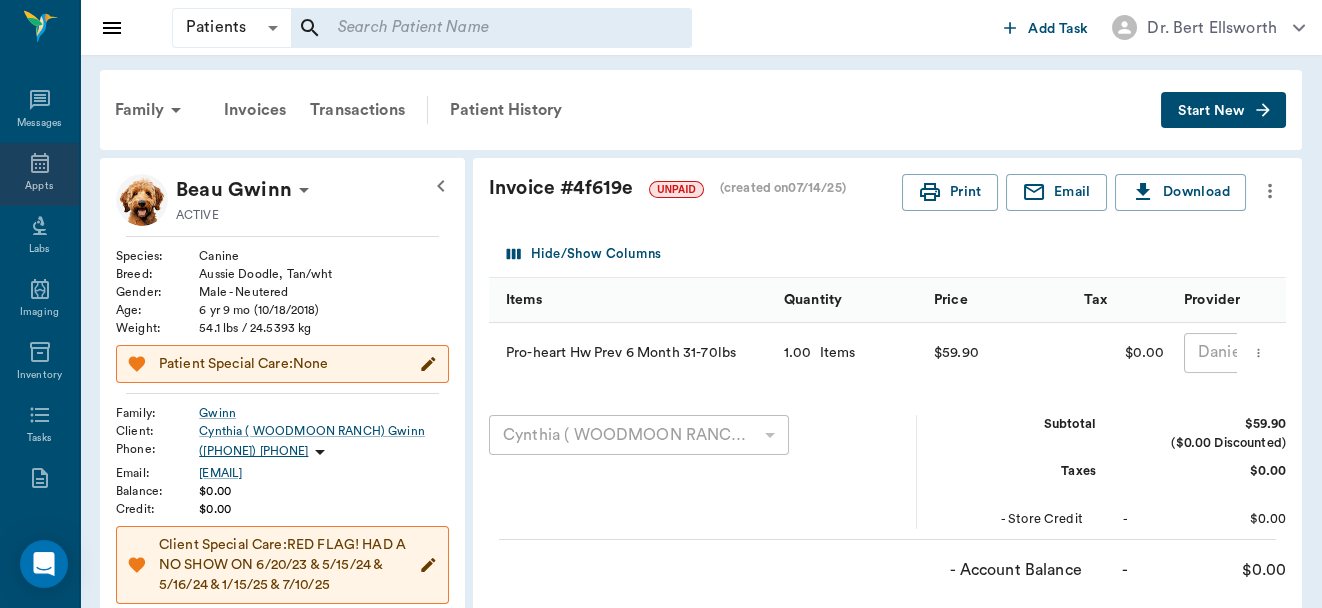 click 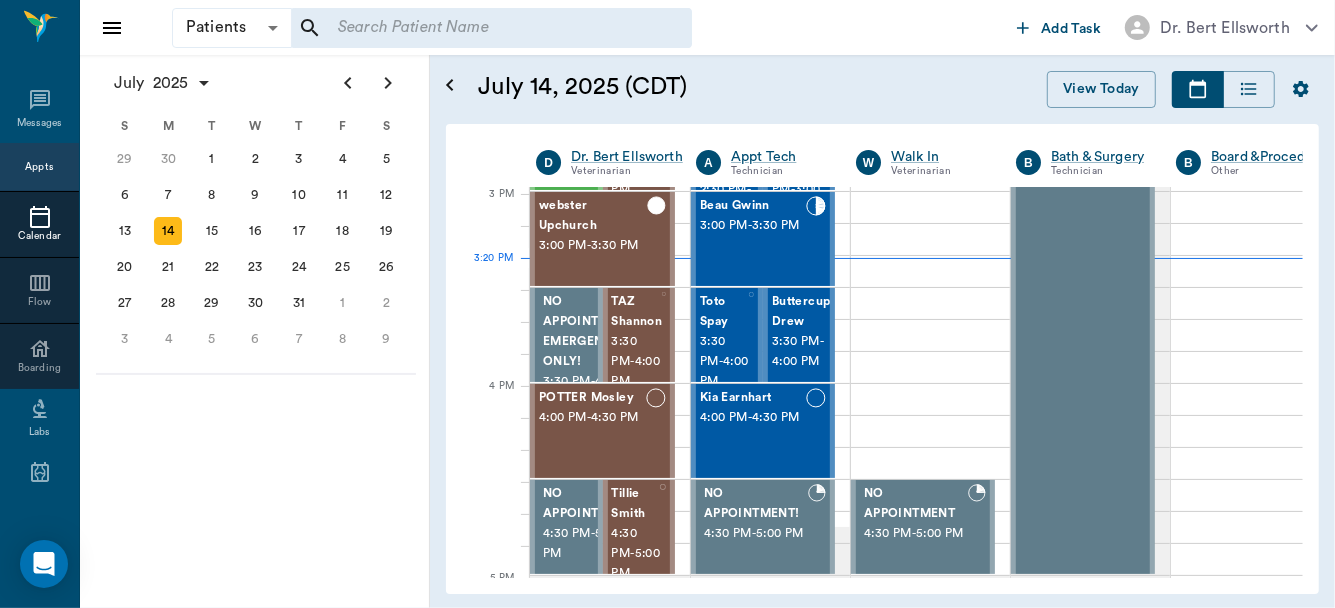 scroll, scrollTop: 1345, scrollLeft: 0, axis: vertical 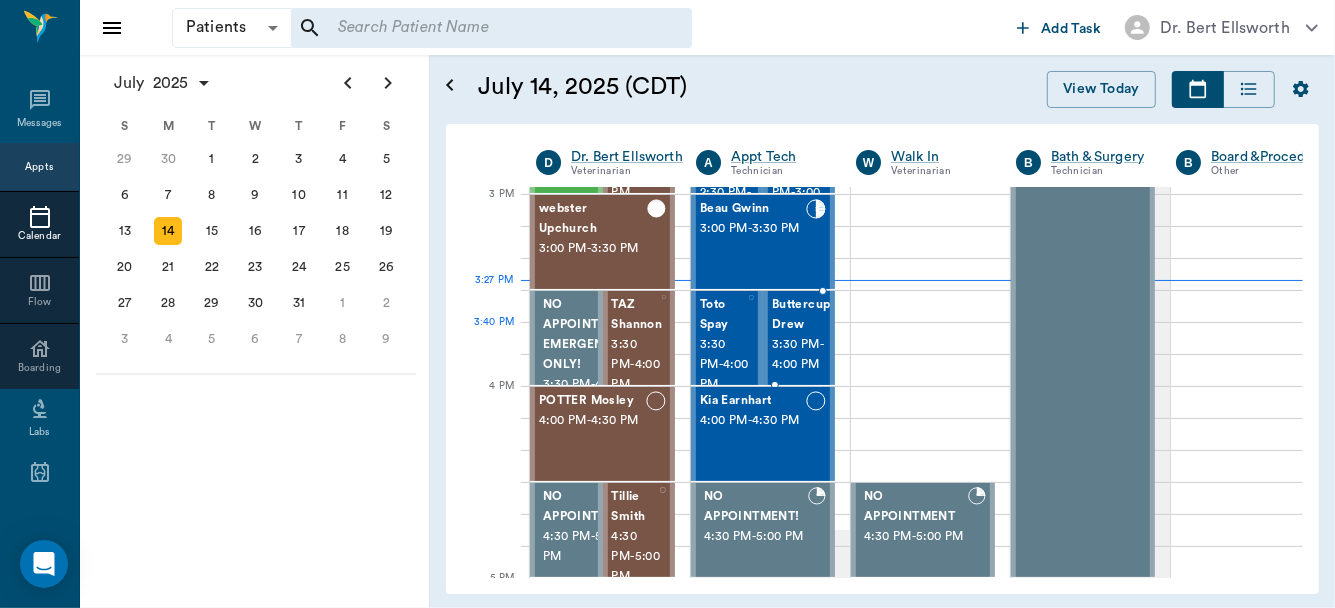 click on "3:30 PM  -  4:00 PM" at bounding box center [801, 355] 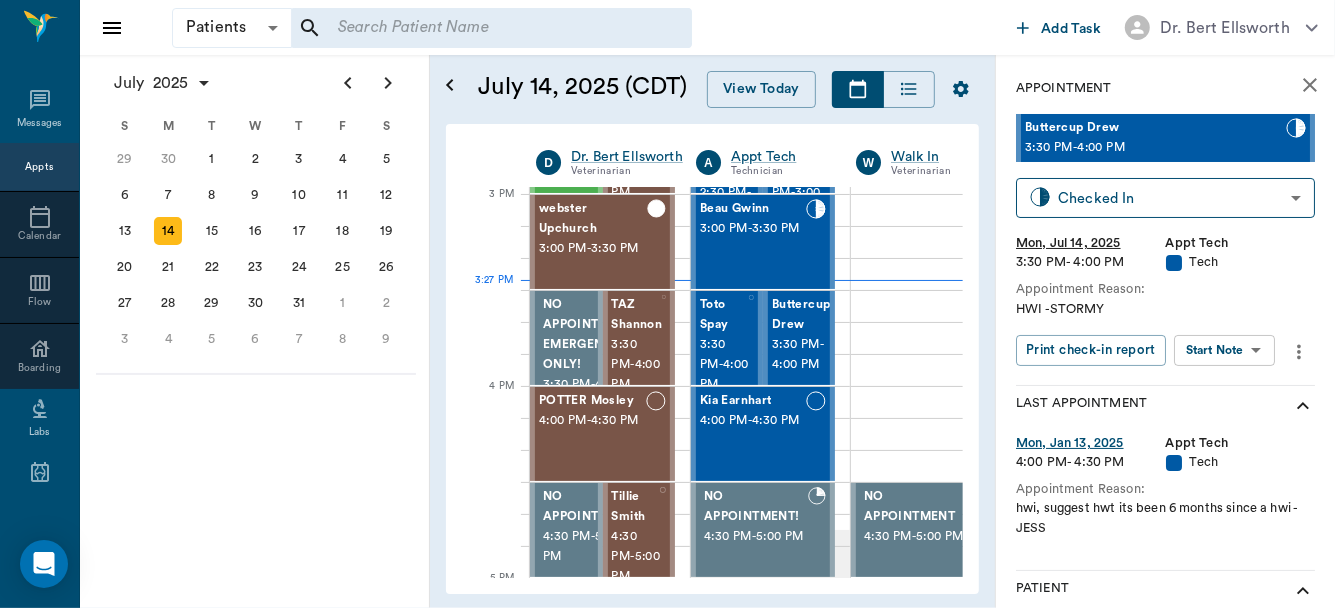 click on "Patients Patients ​ ​ Add Task Dr. Bert Ellsworth Nectar Messages Appts Calendar Flow Boarding Labs Imaging Inventory Tasks Forms Staff Reports Lookup Settings July 2025 S M T W T F S Jun 1 2 3 4 5 6 7 8 9 10 11 12 13 14 15 16 17 18 19 20 21 22 23 24 25 26 27 28 29 30 Jul 1 2 3 4 5 6 7 8 9 10 11 12 S M T W T F S 29 30 Jul 1 2 3 4 5 6 7 8 9 10 11 12 13 14 15 16 17 18 19 20 21 22 23 24 25 26 27 28 29 30 31 Aug 1 2 3 4 5 6 7 8 9 S M T W T F S 27 28 29 30 31 Aug 1 2 3 4 5 6 7 8 9 10 11 12 13 14 15 16 17 18 19 20 21 22 23 24 25 26 27 28 29 30 31 Sep 1 2 3 4 5 6 July 14, 2025 (CDT) View Today July 2025 Today 14 Mon Jul 2025 D Dr. Bert Ellsworth Veterinarian A Appt Tech Technician W Walk In Veterinarian B Bath & Surgery Technician B Board &Procedures Other D Dr. Kindall Jones Veterinarian 8 AM 9 AM 10 AM 11 AM 12 PM 1 PM 2 PM 3 PM 4 PM 5 PM 6 PM 7 PM 8 PM 3:27 PM 3:20 PM Aura POINT 8:00 AM  -  8:30 AM DAISY MAE Robinson 8:30 AM  -  9:00 AM Sadie McCall 8:30 AM  -  9:00 AM NO APPOINTMENT! EMERGENCY ONLY! 9:00 AM" at bounding box center (667, 304) 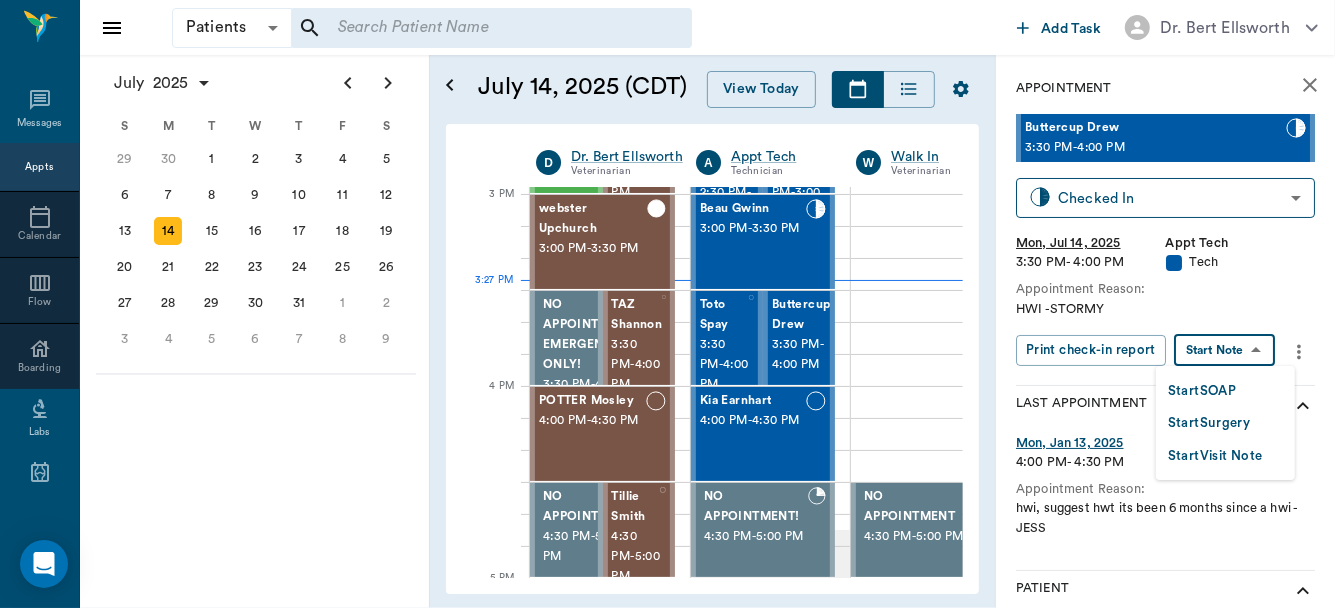 click on "Start  SOAP" at bounding box center [1202, 391] 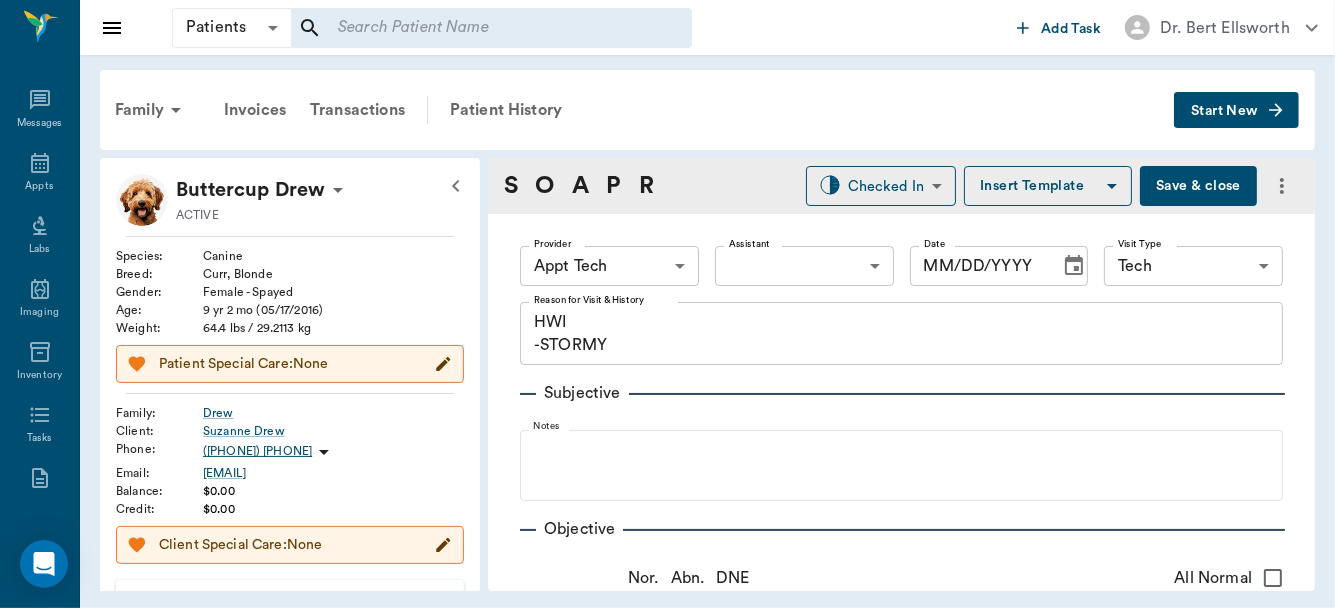 type on "63ec2f075fda476ae8351a4c" 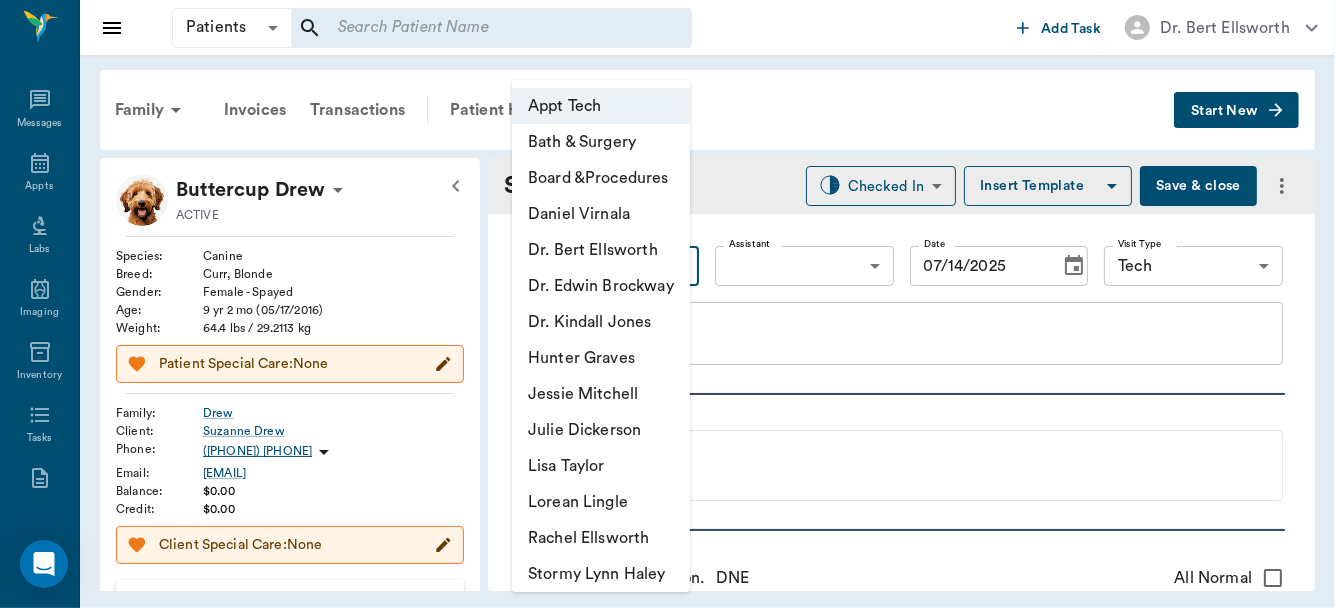 click on "Patients Patients ​ ​ Add Task Dr. Bert Ellsworth Nectar Messages Appts Labs Imaging Inventory Tasks Forms Staff Reports Lookup Settings Family Invoices Transactions Patient History Start New Buttercup Drew     ACTIVE   Species : Canine Breed : Curr, Blonde Gender : Female - Spayed Age : 9 yr 2 mo (05/17/2016) Weight : 64.4 lbs / 29.2113 kg Patient Special Care:  None Family : Drew Client : Suzanne Drew Phone : (772) 359-4587 Email : SUZANNEDREW92@gmail.com Balance : $0.00 Credit : $0.00 Client Special Care:  None Patient Vitals Weight BCS HR Temp Resp BP Dia Pain Perio Score ( lb ) Date 01/18/24 2PM 01/13/25 4PM 0 20 40 60 80 Ongoing diagnosis Current Rx Reminders Pro-heart Hw Prev 6 Month 51-70 06/16/23 Distemper/Parvo Vaccination Annual 01/16/25 Corona Vaccination Annual 01/16/25 Bordetella Vaccination Annual 01/16/25 Upcoming appointments Tech 07/14/25 Schedule Appointment S O A P R Checked In CHECKED_IN ​ Insert Template  Save & close Provider Appt Tech 63ec2f075fda476ae8351a4c Provider ​ Date" at bounding box center (667, 304) 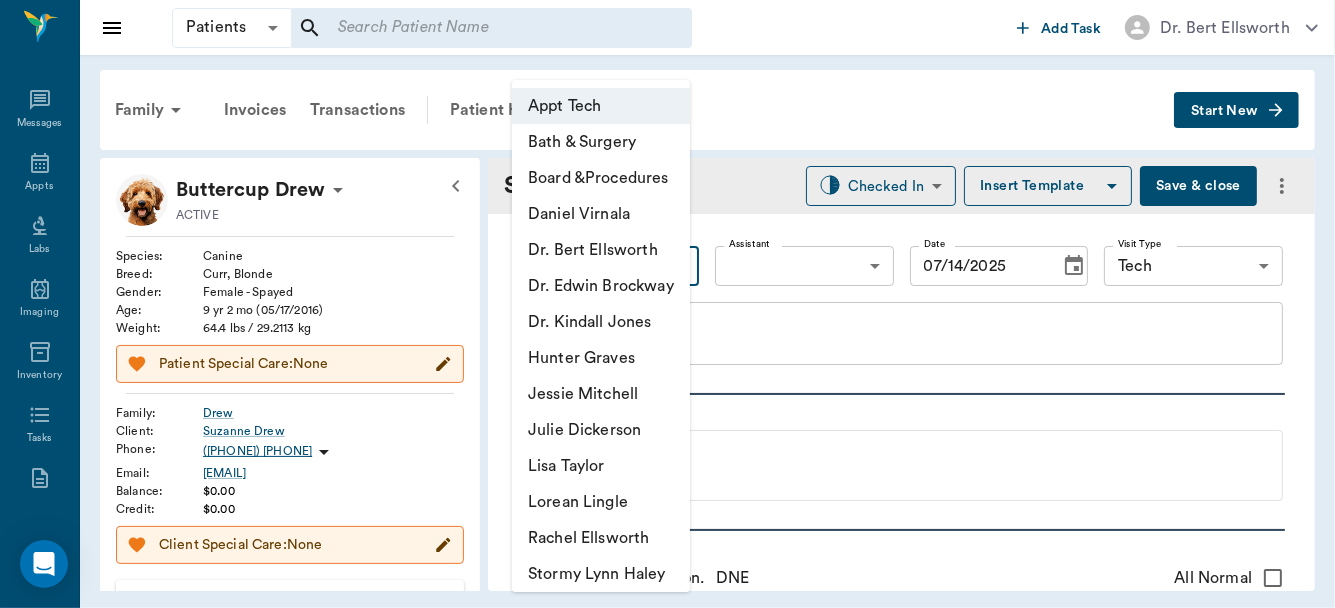 click on "Daniel Virnala" at bounding box center [601, 214] 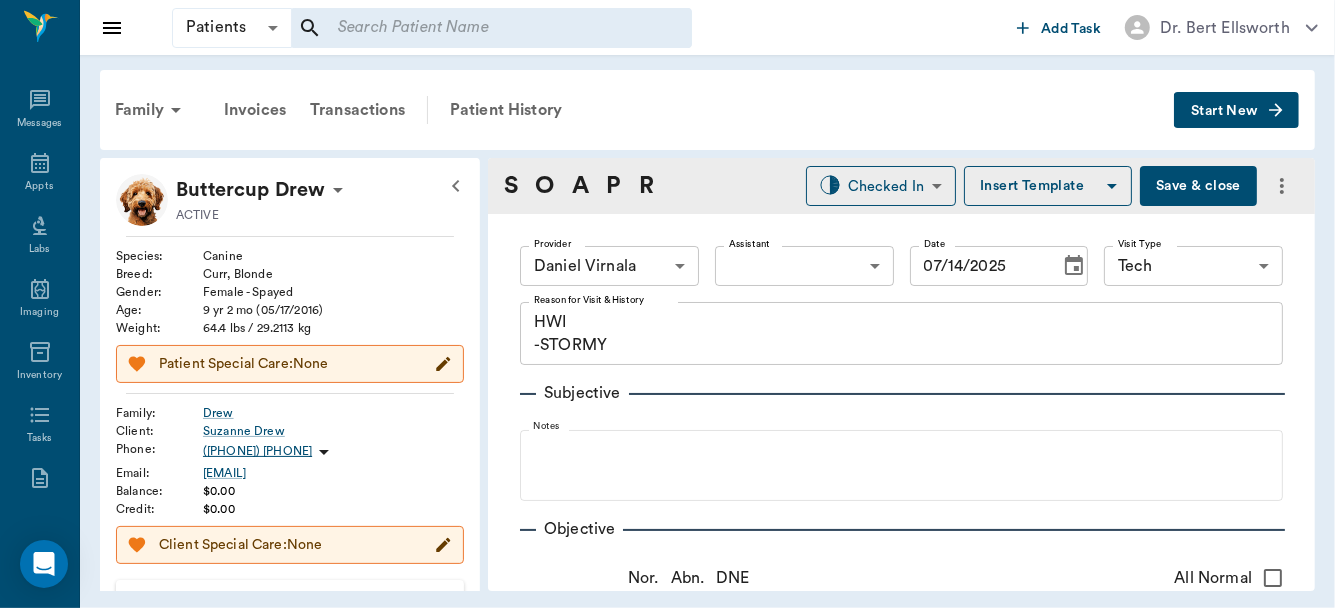 click on "Daniel Virnala" at bounding box center (602, 245) 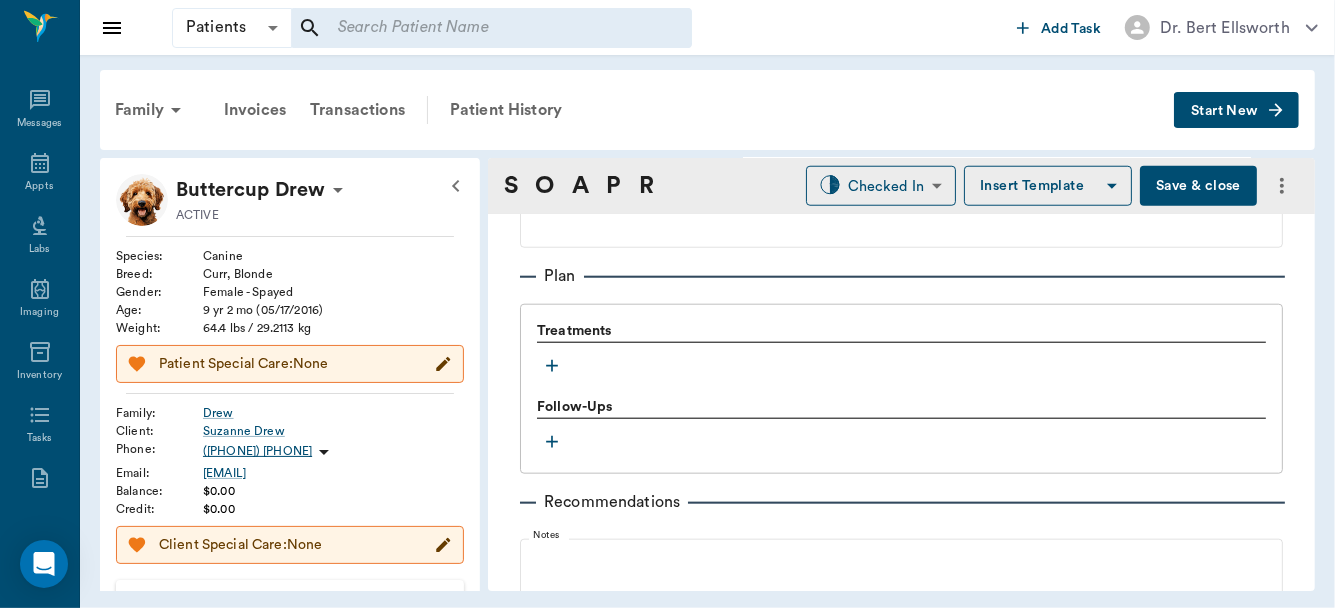 scroll, scrollTop: 1322, scrollLeft: 0, axis: vertical 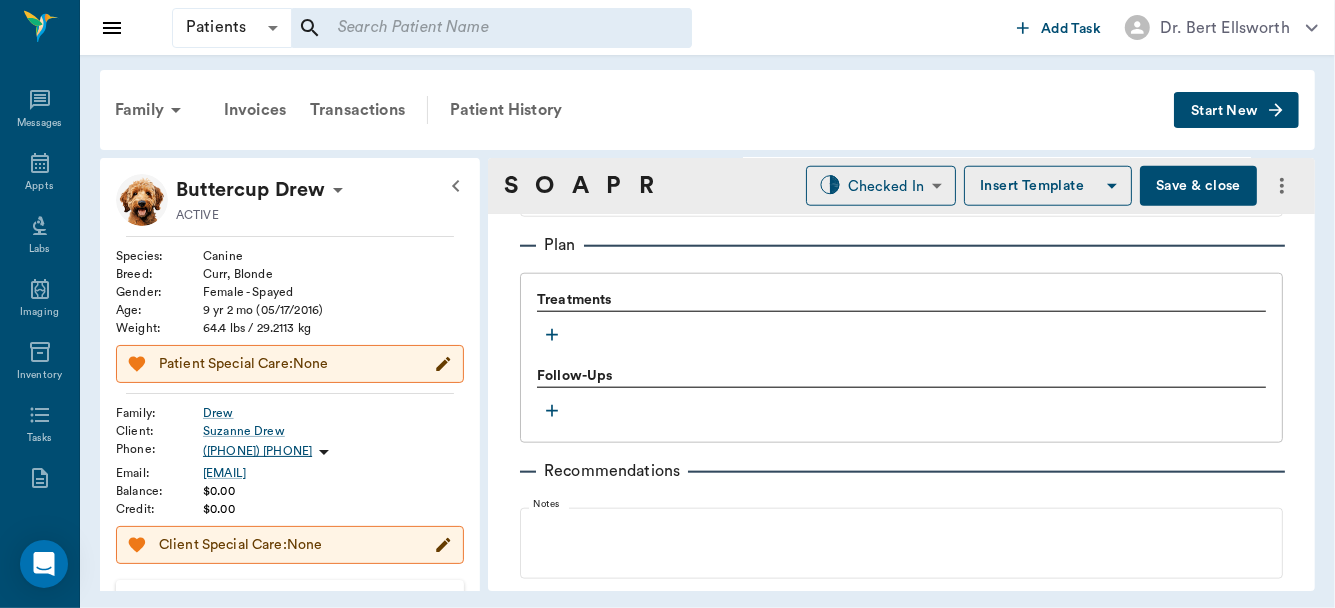 click 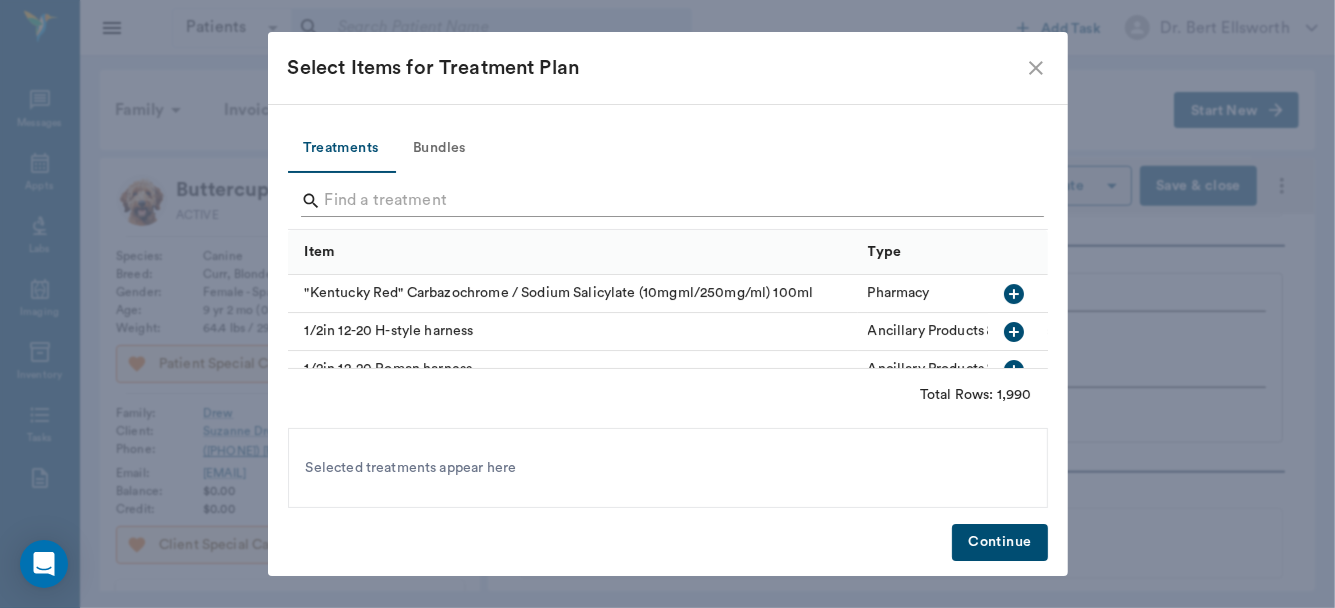 click at bounding box center (669, 201) 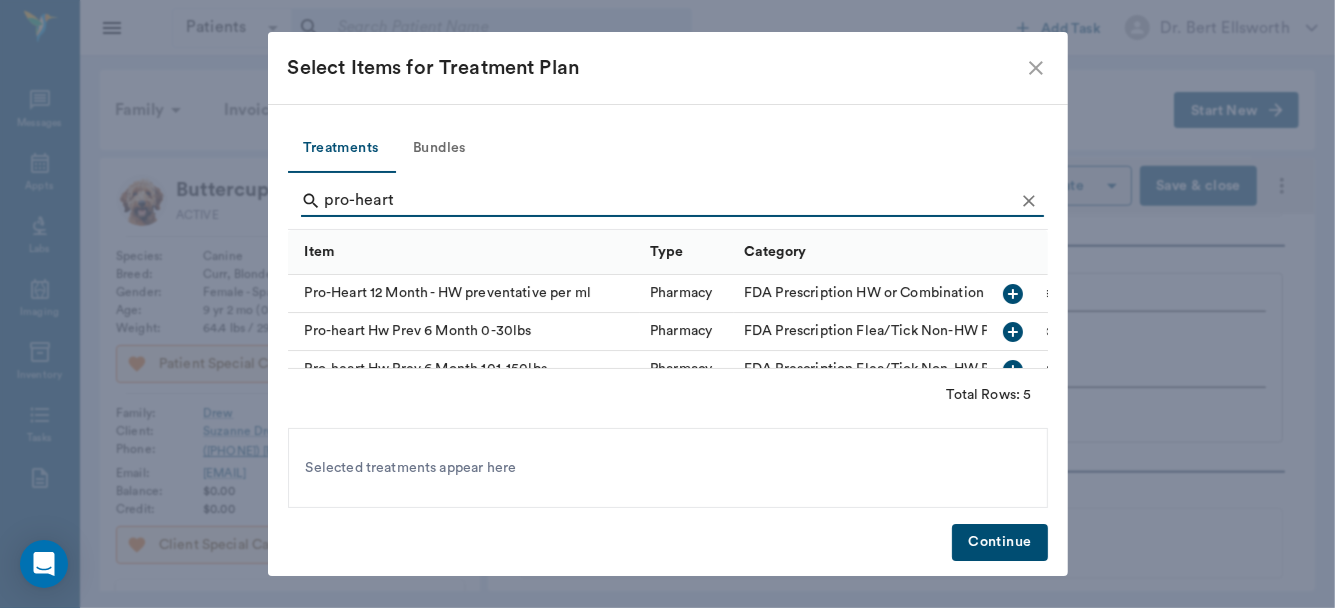 type on "pro-heart" 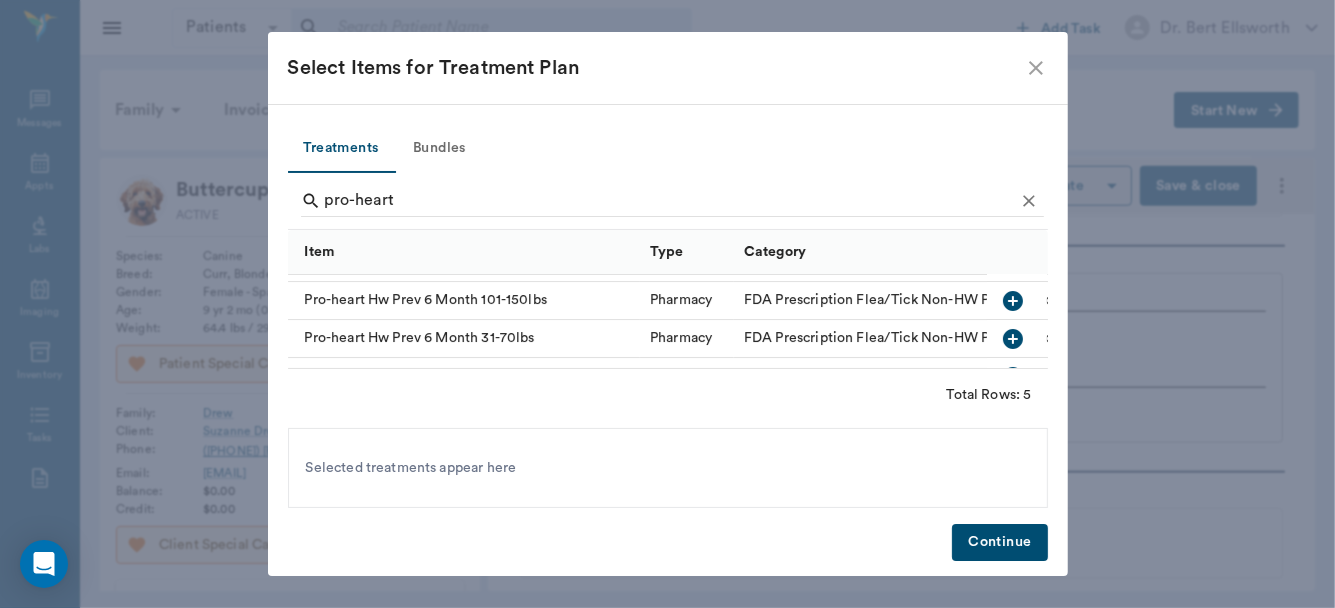 scroll, scrollTop: 79, scrollLeft: 0, axis: vertical 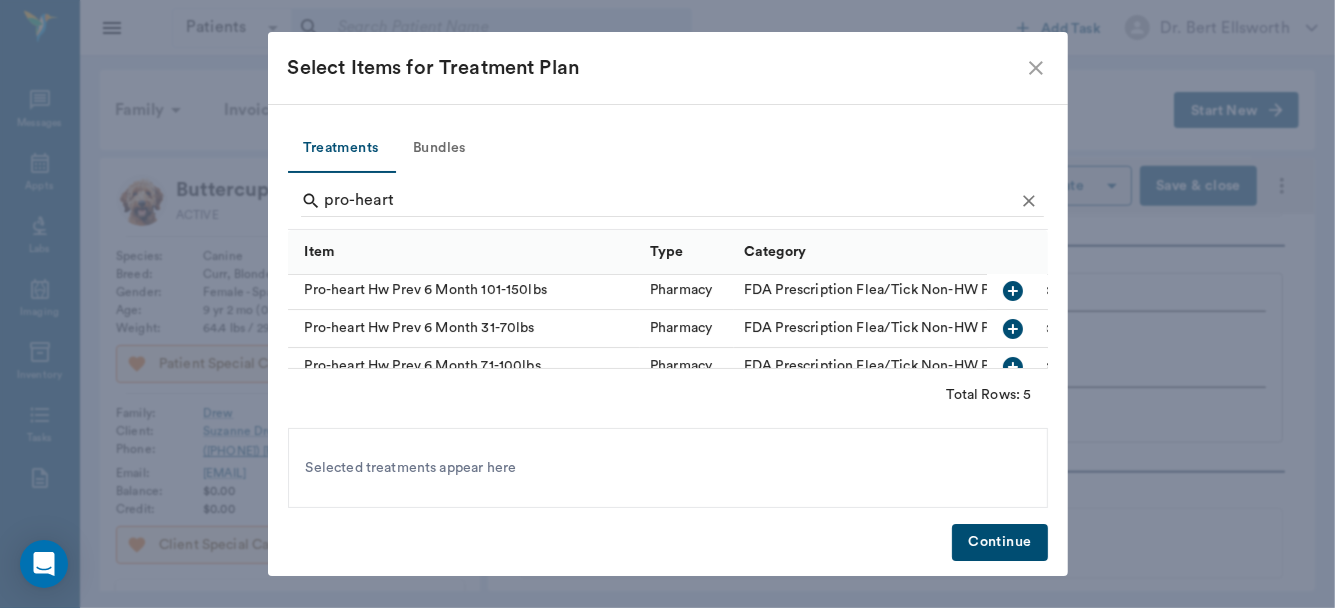 click 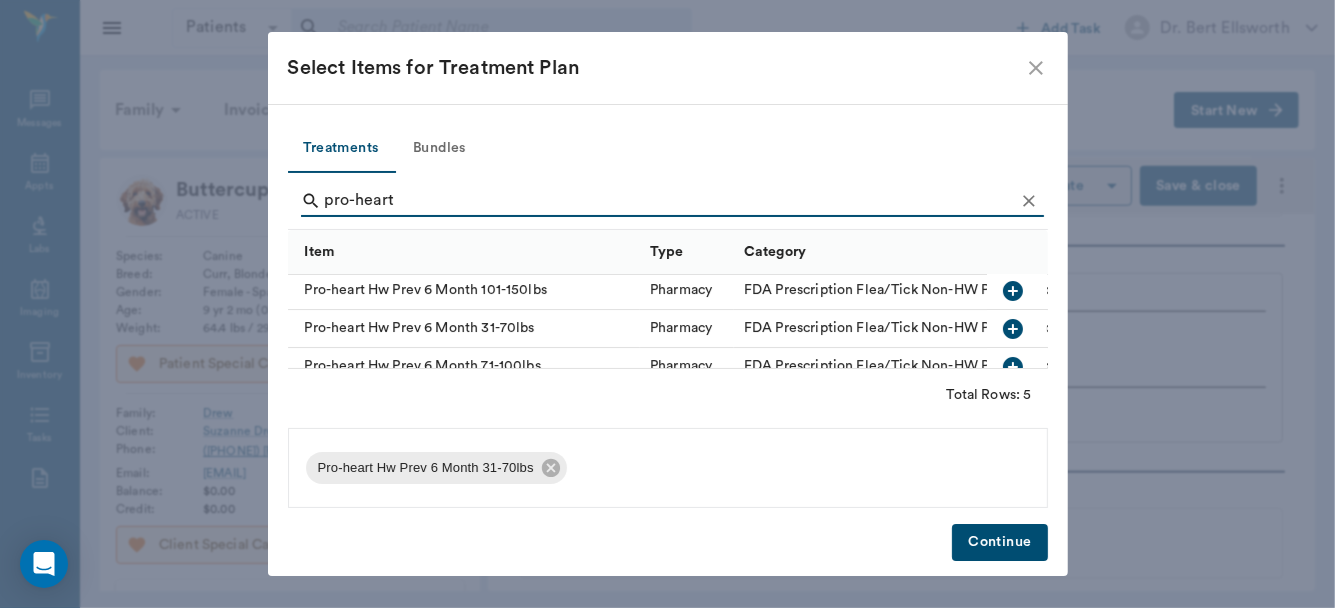 click on "Continue" at bounding box center [999, 542] 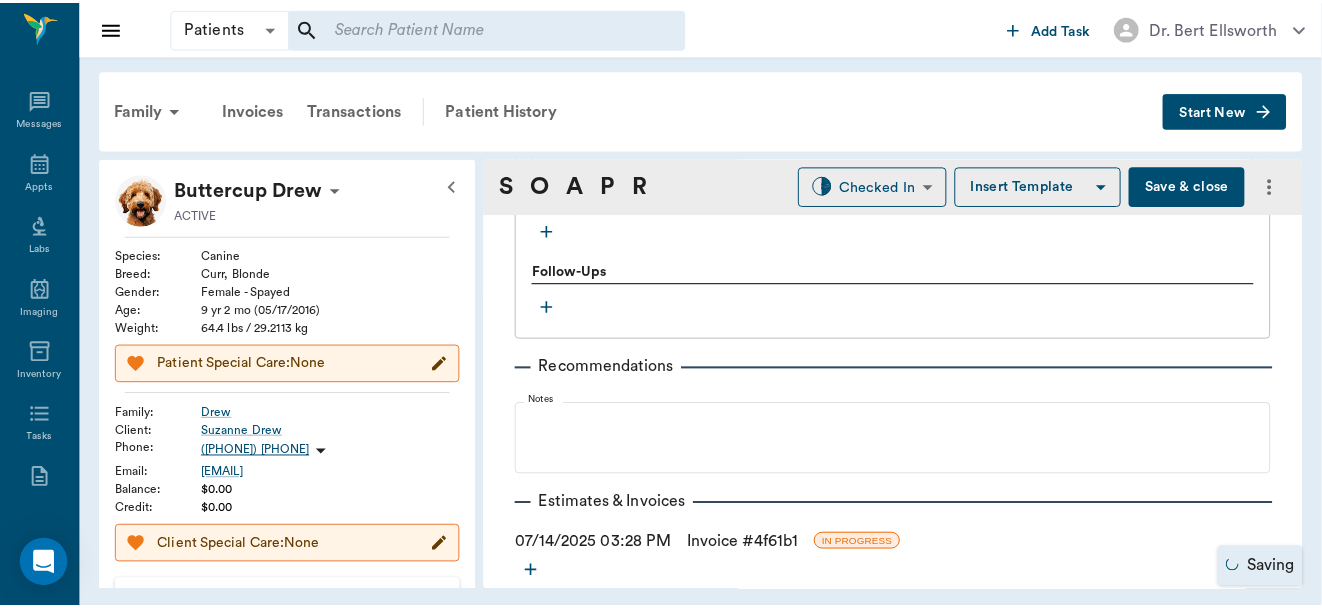 scroll, scrollTop: 1723, scrollLeft: 0, axis: vertical 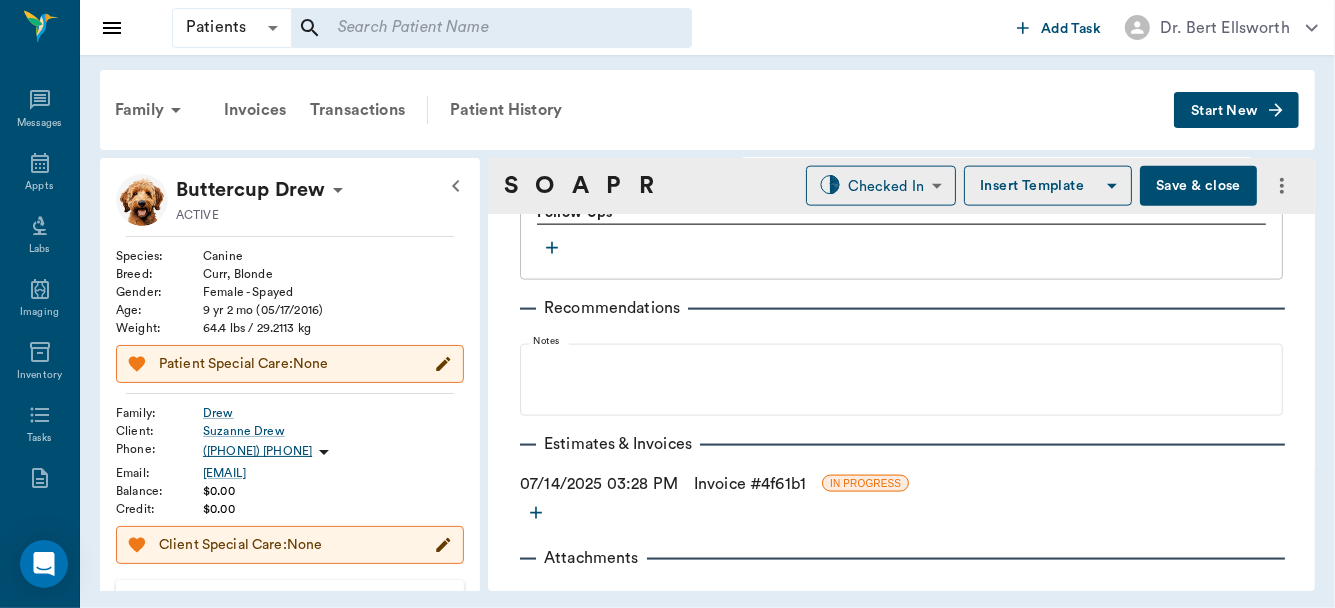 click on "Invoice # 4f61b1" at bounding box center (750, 484) 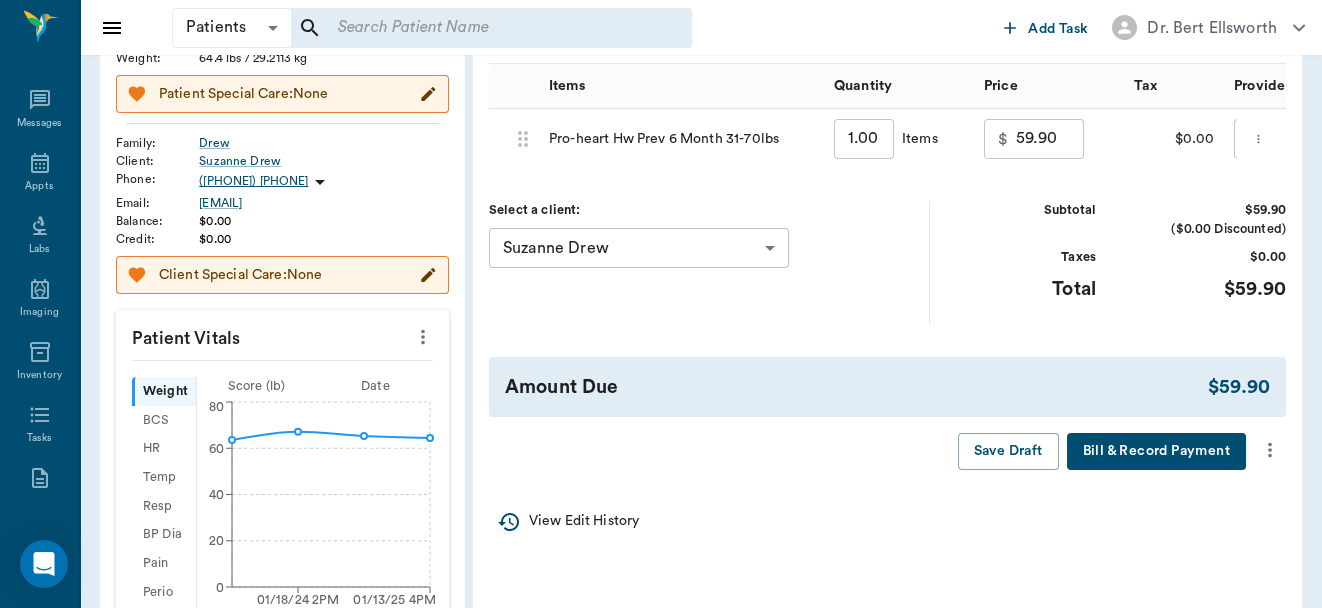scroll, scrollTop: 361, scrollLeft: 0, axis: vertical 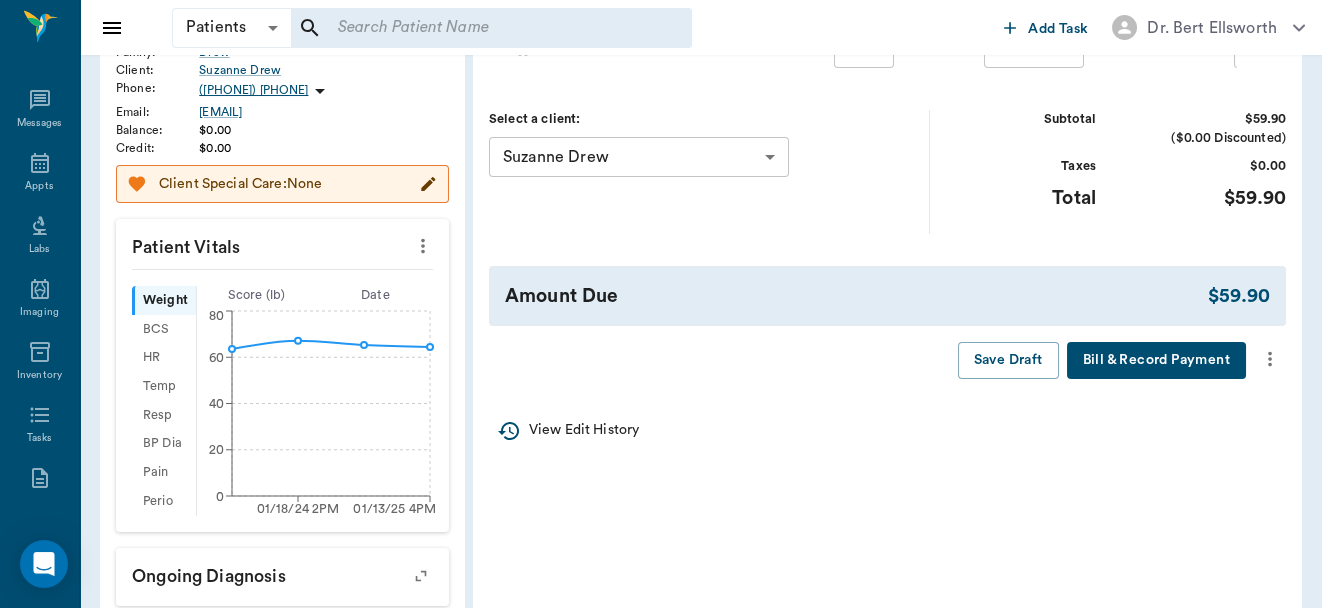 click 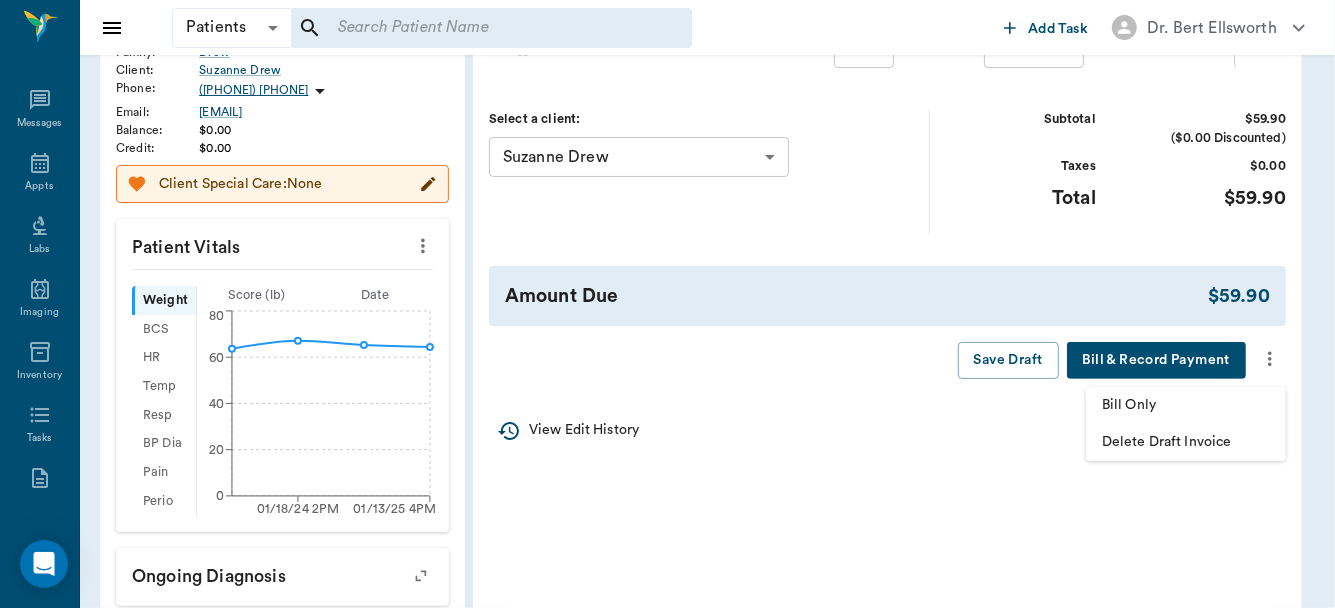 click on "Bill Only" at bounding box center [1186, 405] 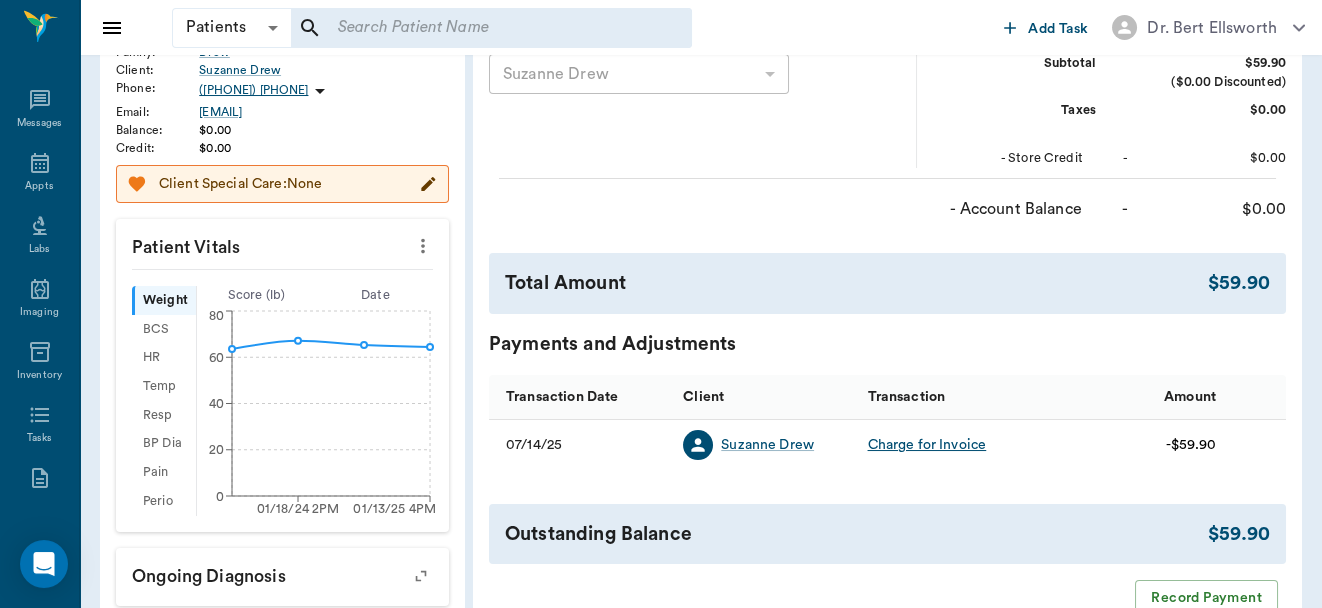 click 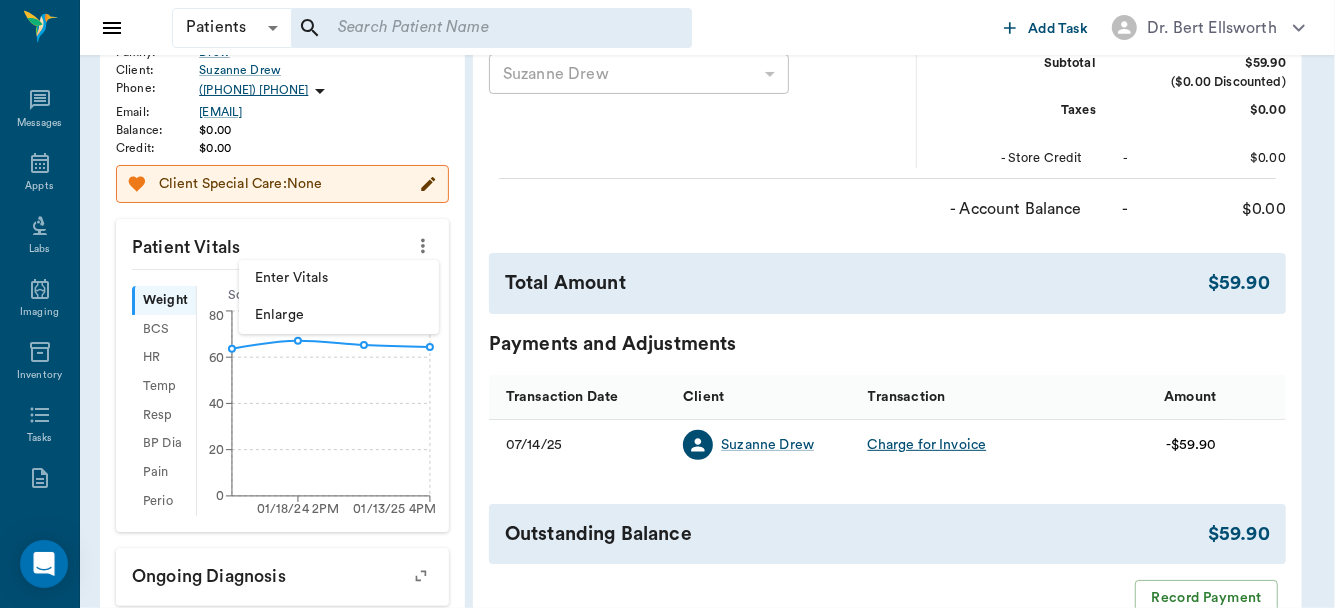 click on "Enter Vitals" at bounding box center [339, 278] 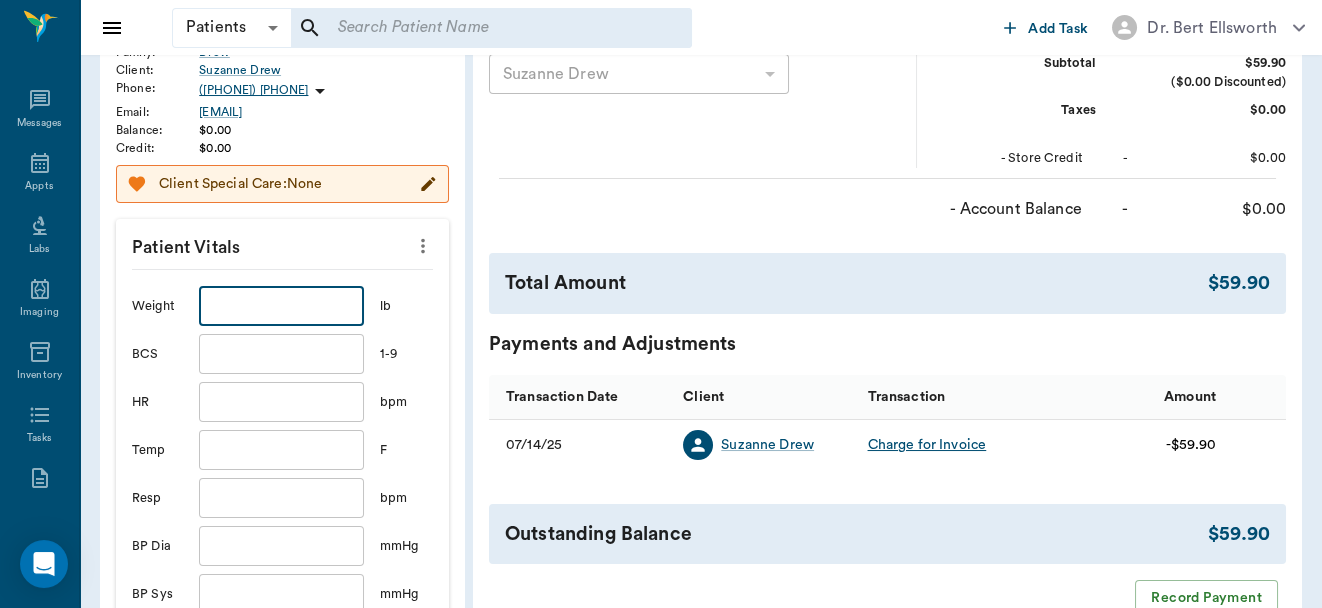 click at bounding box center (281, 306) 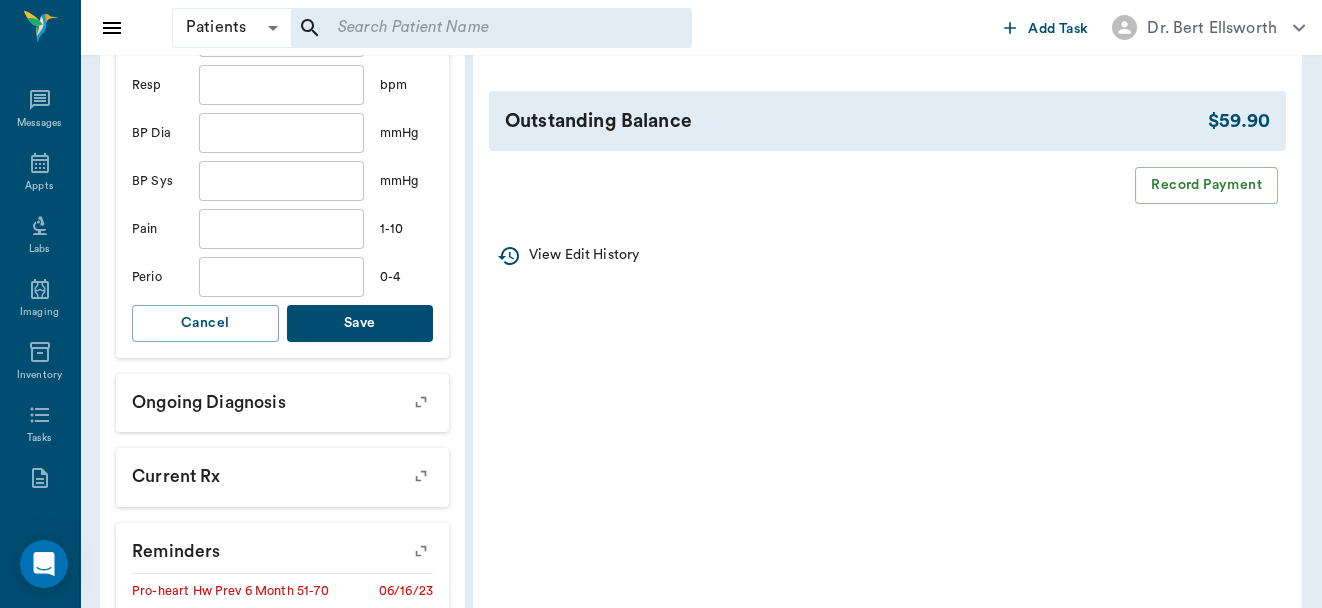 scroll, scrollTop: 834, scrollLeft: 0, axis: vertical 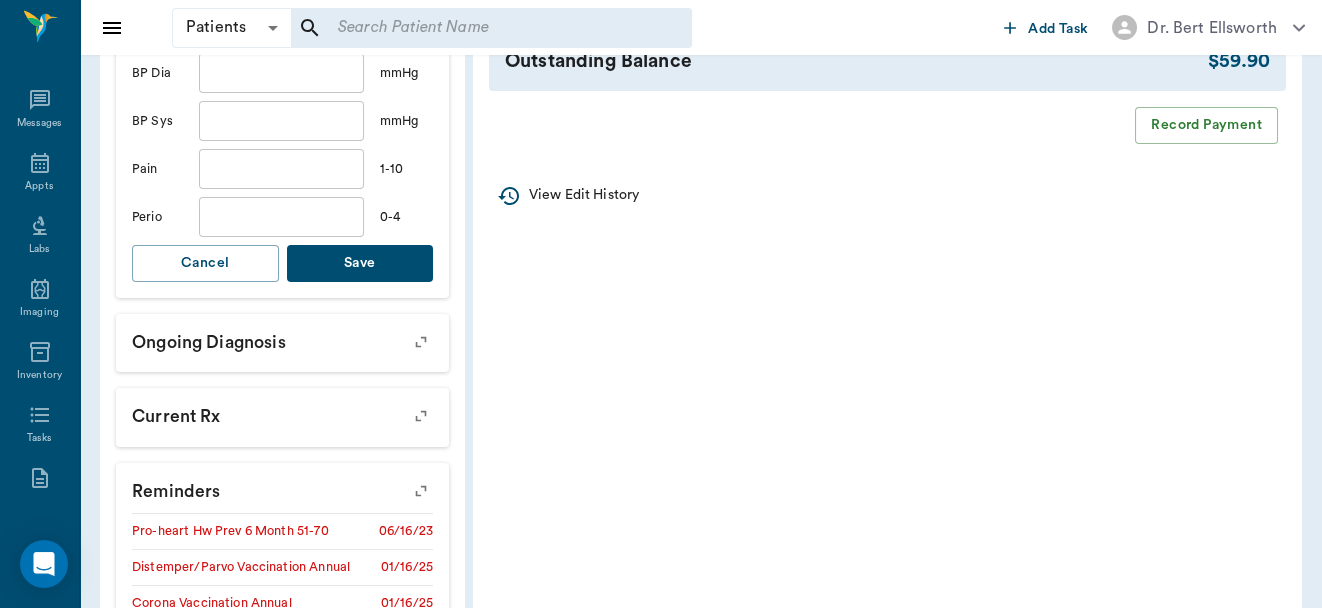 type on "61.8" 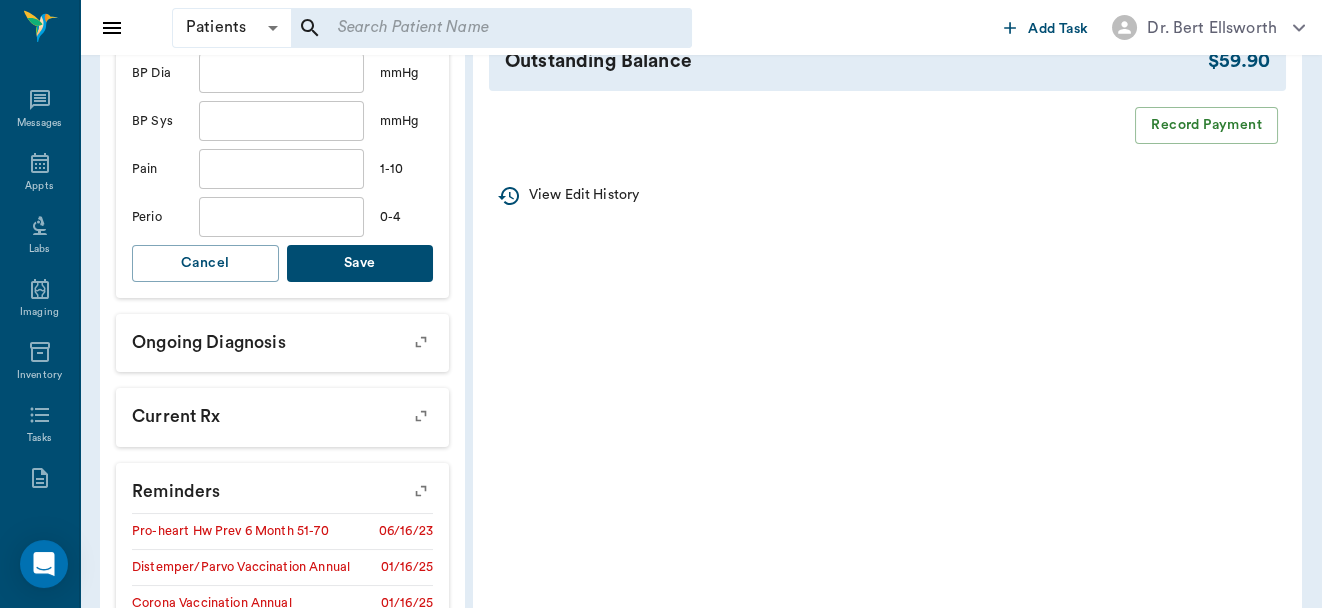 click on "Save" at bounding box center [360, 263] 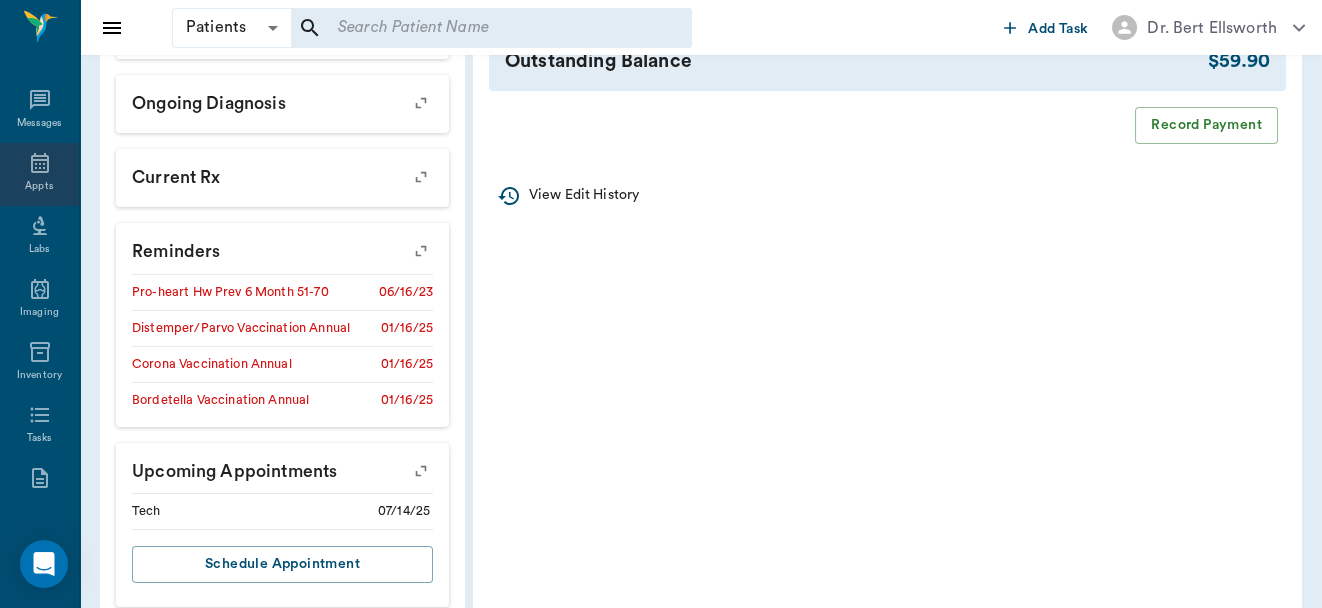 click 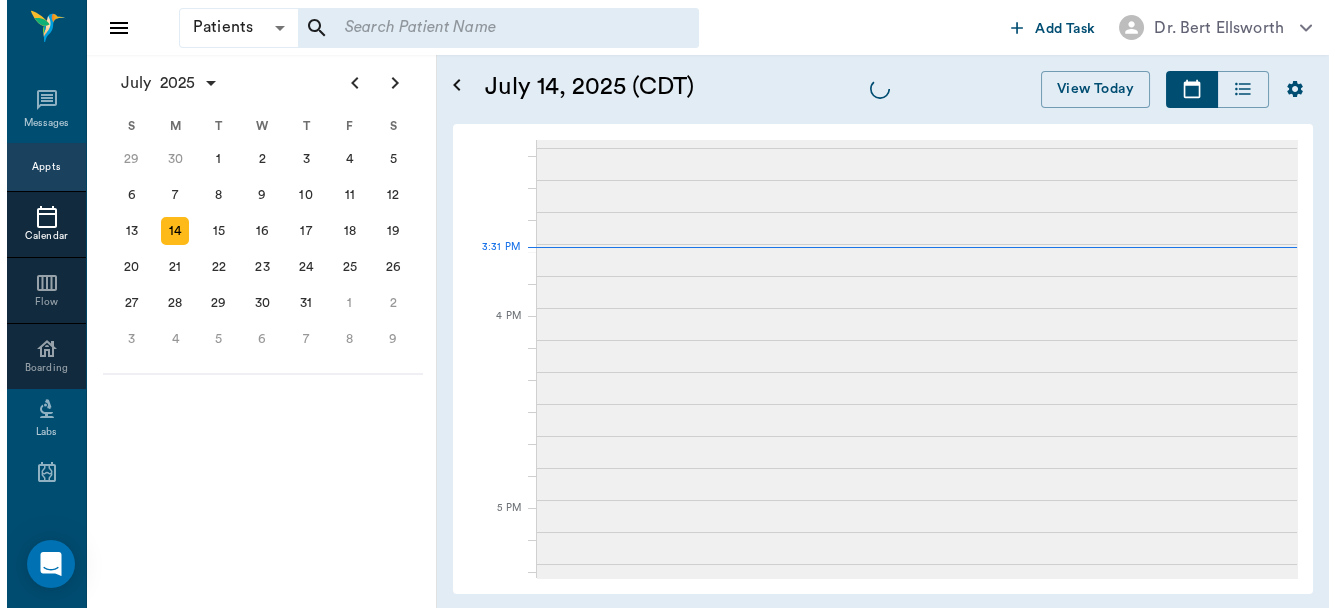 scroll, scrollTop: 0, scrollLeft: 0, axis: both 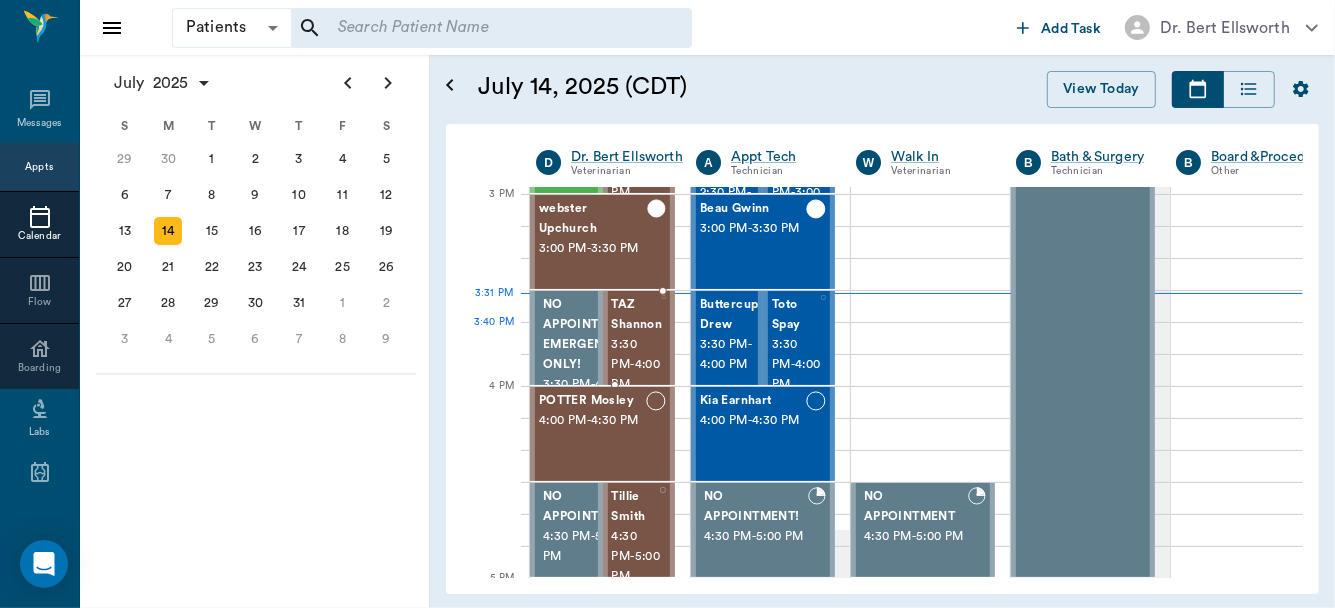 click on "TAZ Shannon" at bounding box center (637, 315) 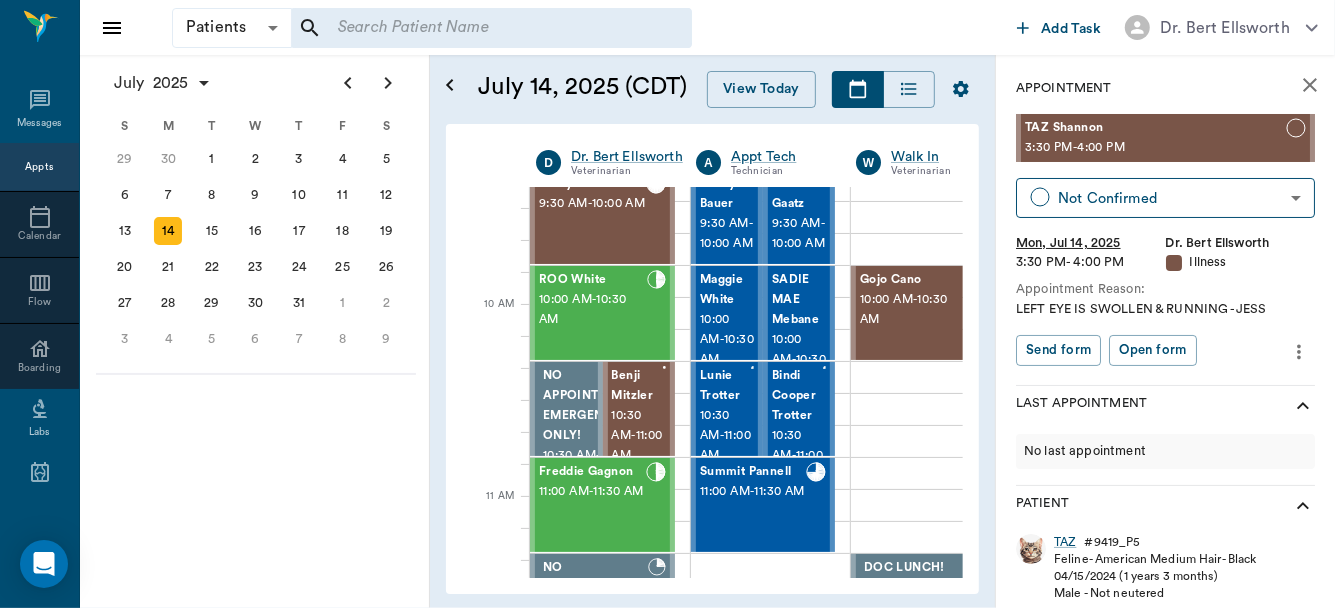 scroll, scrollTop: 275, scrollLeft: 0, axis: vertical 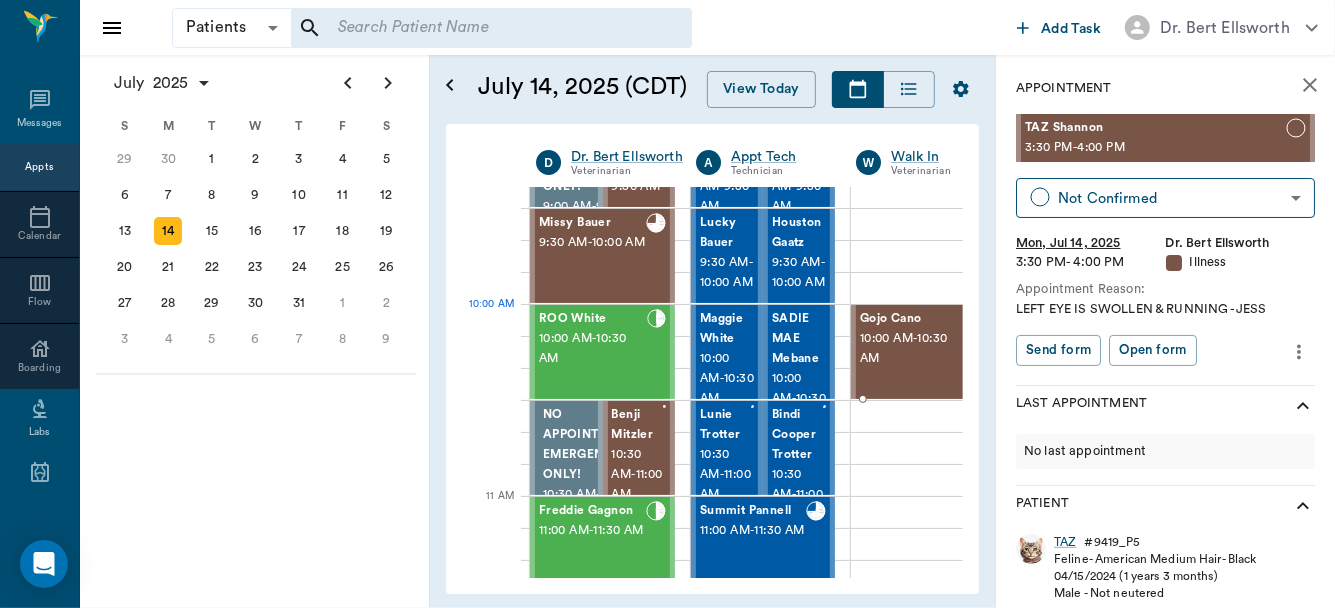 click on "10:00 AM  -  10:30 AM" at bounding box center (913, 349) 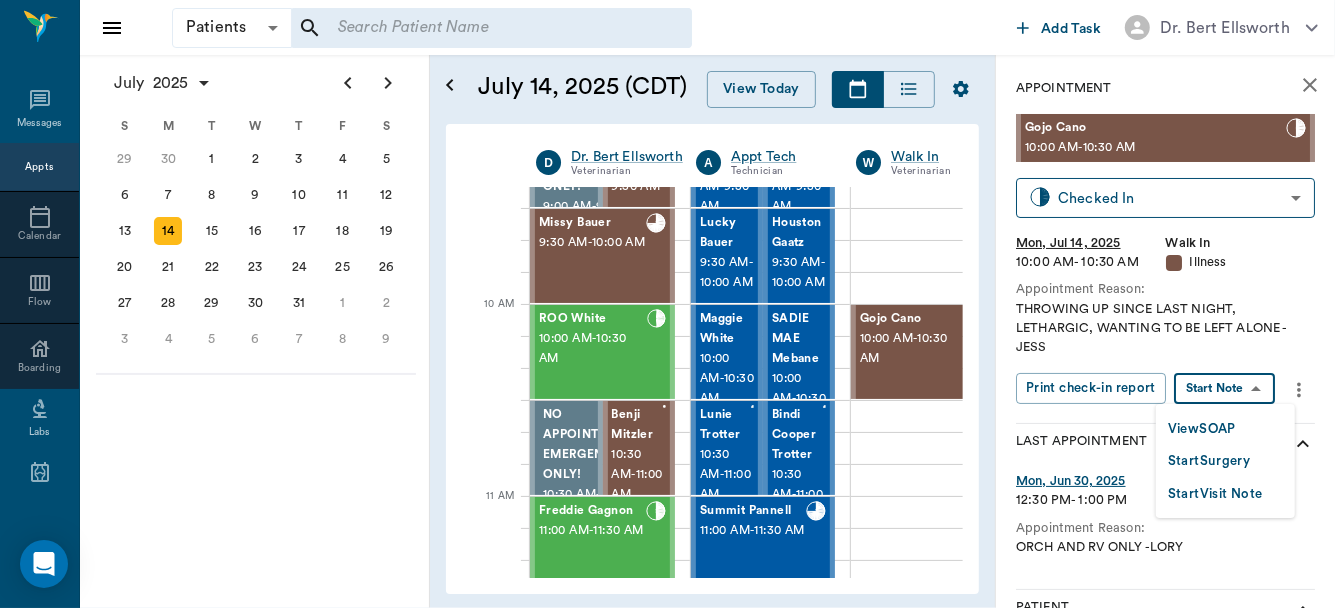 click on "Patients Patients ​ ​ Add Task Dr. Bert Ellsworth Nectar Messages Appts Calendar Flow Boarding Labs Imaging Inventory Tasks Forms Staff Reports Lookup Settings July 2025 S M T W T F S Jun 1 2 3 4 5 6 7 8 9 10 11 12 13 14 15 16 17 18 19 20 21 22 23 24 25 26 27 28 29 30 Jul 1 2 3 4 5 6 7 8 9 10 11 12 S M T W T F S 29 30 Jul 1 2 3 4 5 6 7 8 9 10 11 12 13 14 15 16 17 18 19 20 21 22 23 24 25 26 27 28 29 30 31 Aug 1 2 3 4 5 6 7 8 9 S M T W T F S 27 28 29 30 31 Aug 1 2 3 4 5 6 7 8 9 10 11 12 13 14 15 16 17 18 19 20 21 22 23 24 25 26 27 28 29 30 31 Sep 1 2 3 4 5 6 July 14, 2025 (CDT) View Today July 2025 Today 14 Mon Jul 2025 D Dr. Bert Ellsworth Veterinarian A Appt Tech Technician W Walk In Veterinarian B Bath & Surgery Technician B Board &Procedures Other D Dr. Kindall Jones Veterinarian 8 AM 9 AM 10 AM 11 AM 12 PM 1 PM 2 PM 3 PM 4 PM 5 PM 6 PM 7 PM 8 PM 3:32 PM 10:00 AM Aura POINT 8:00 AM  -  8:30 AM DAISY MAE Robinson 8:30 AM  -  9:00 AM Sadie McCall 8:30 AM  -  9:00 AM NO APPOINTMENT! EMERGENCY ONLY! 9:00 AM" at bounding box center [667, 304] 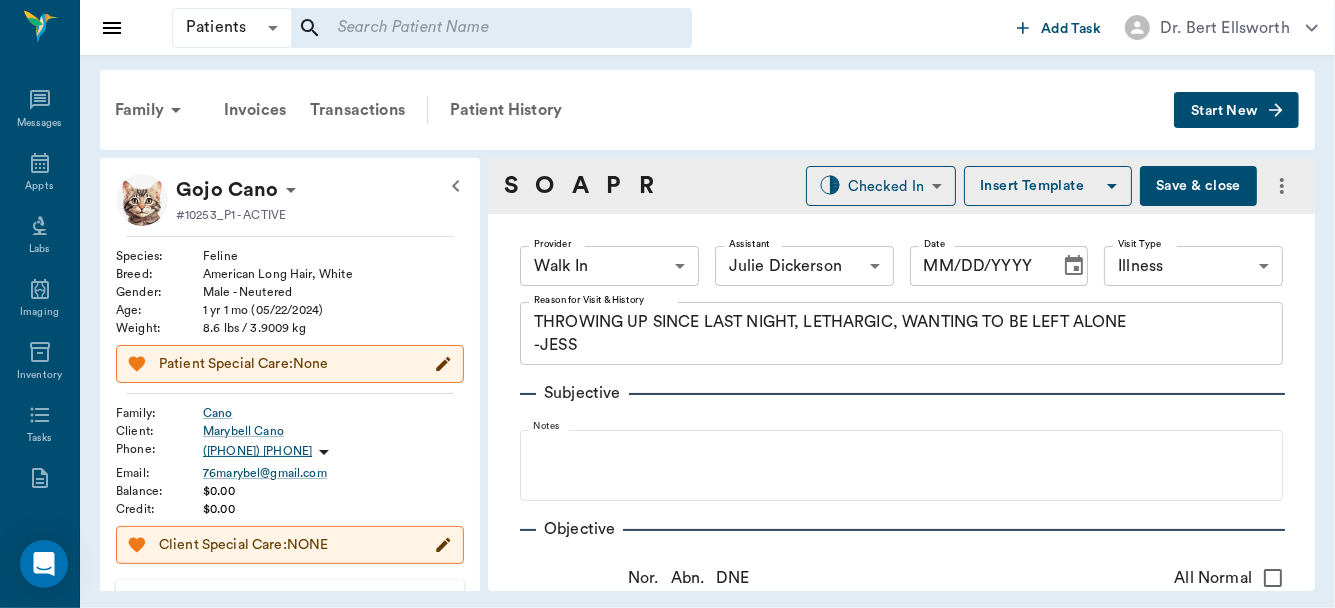 type on "63ee68728bdb516679580557" 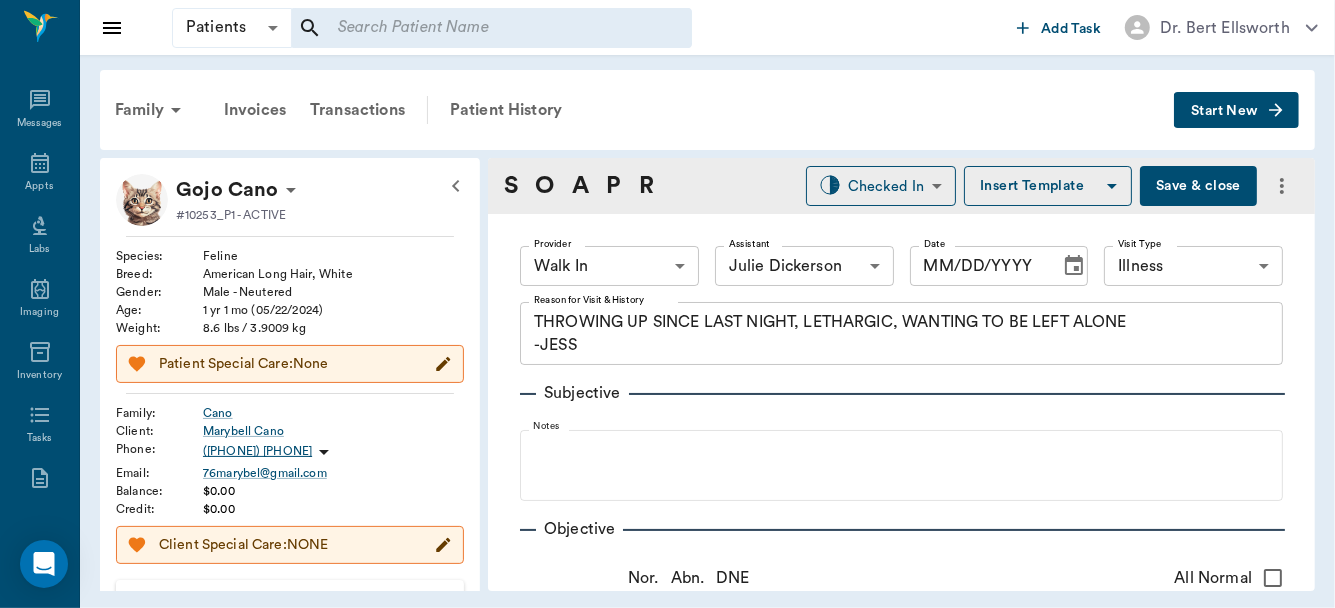 type on "63ec2e7e52e12b0ba117b124" 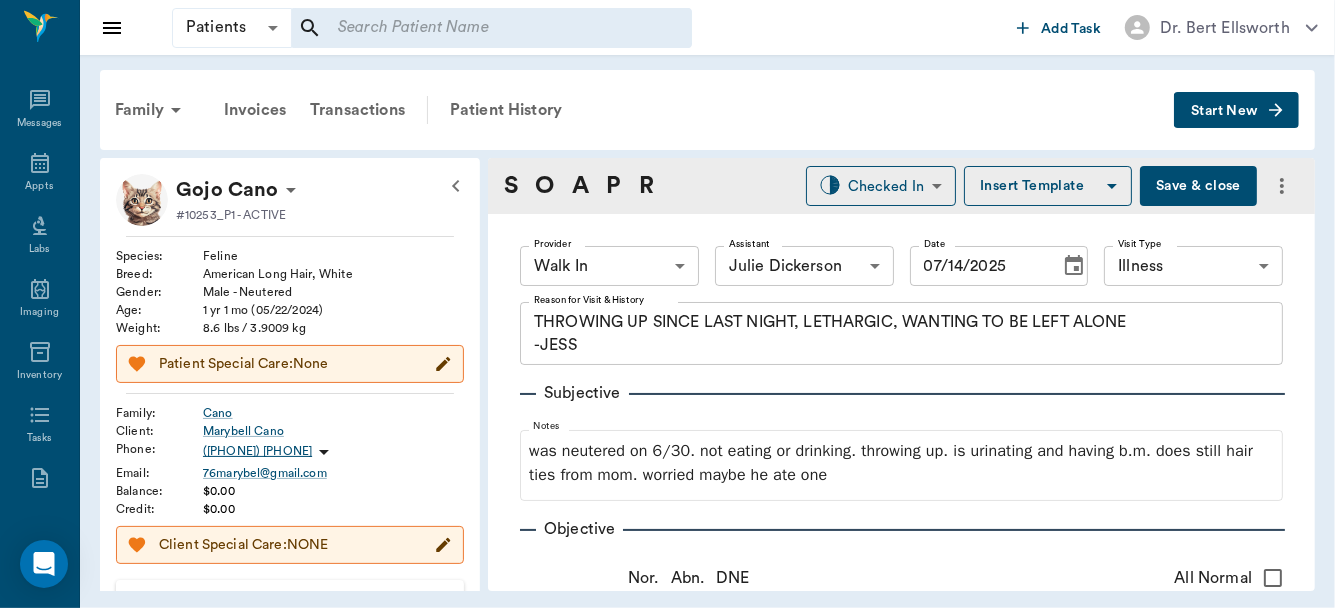drag, startPoint x: 1299, startPoint y: 228, endPoint x: 1299, endPoint y: 247, distance: 19 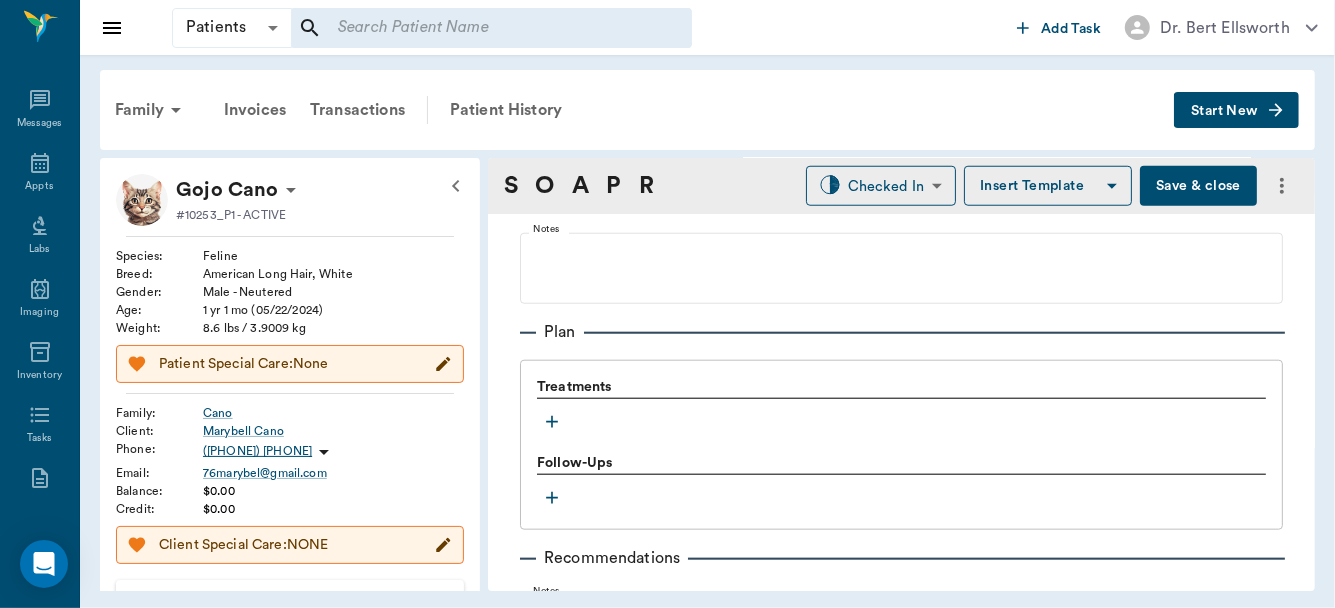 scroll, scrollTop: 1259, scrollLeft: 0, axis: vertical 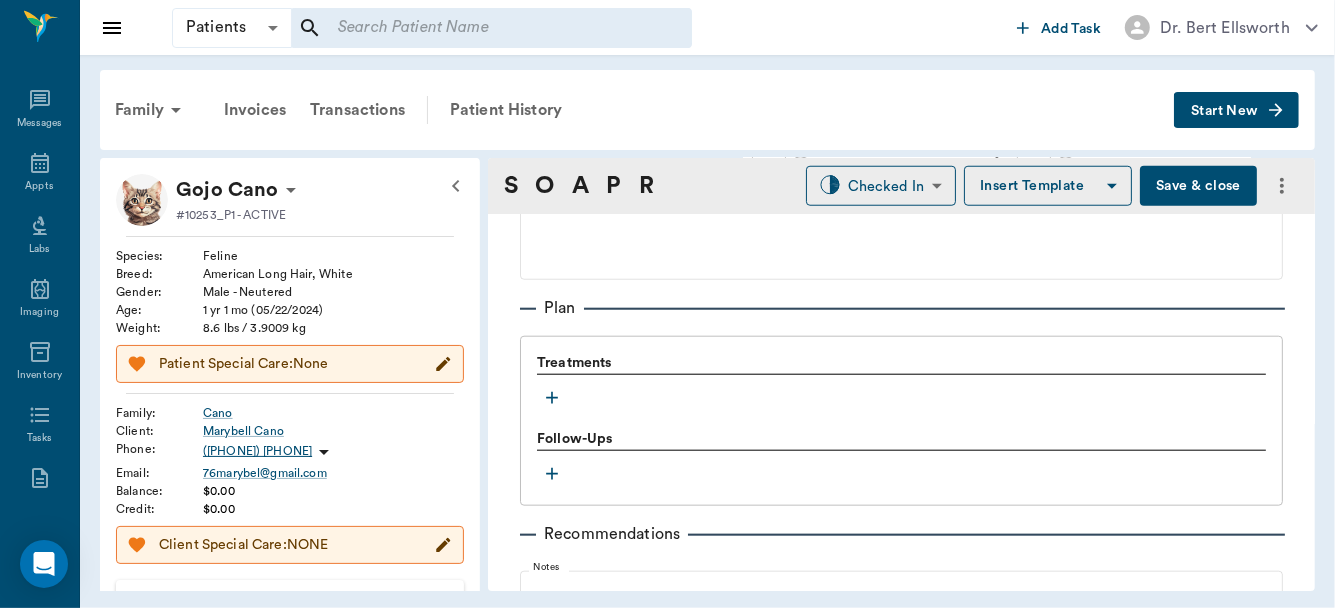 click 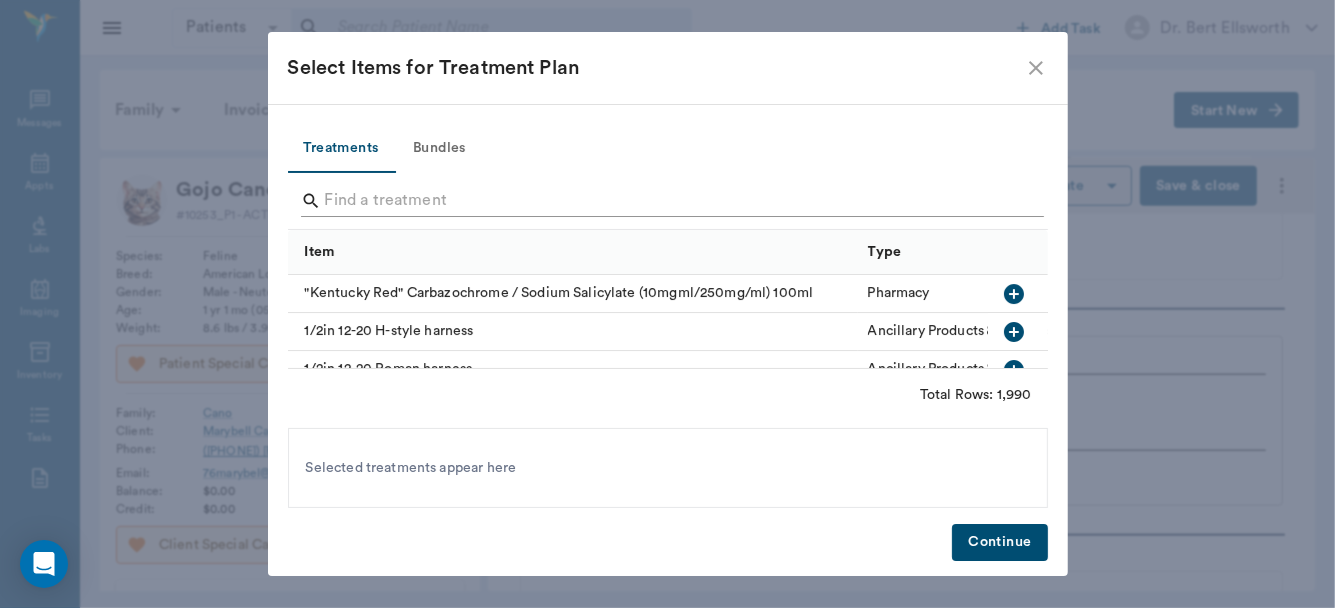 click at bounding box center (669, 201) 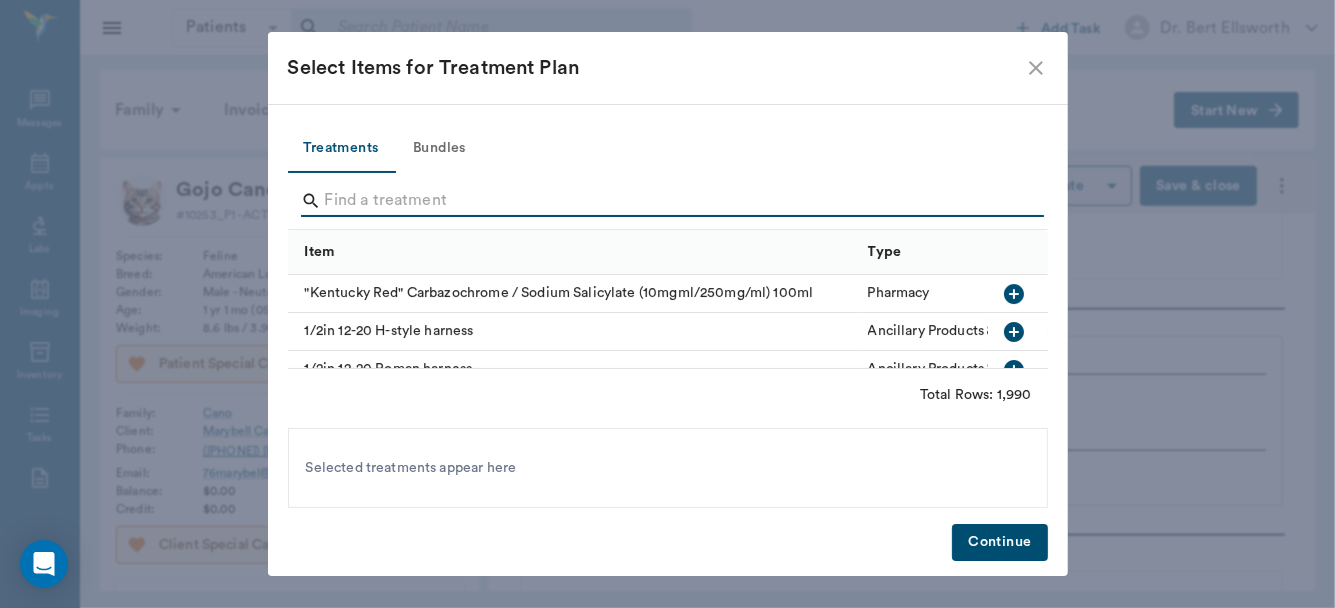 click at bounding box center (669, 201) 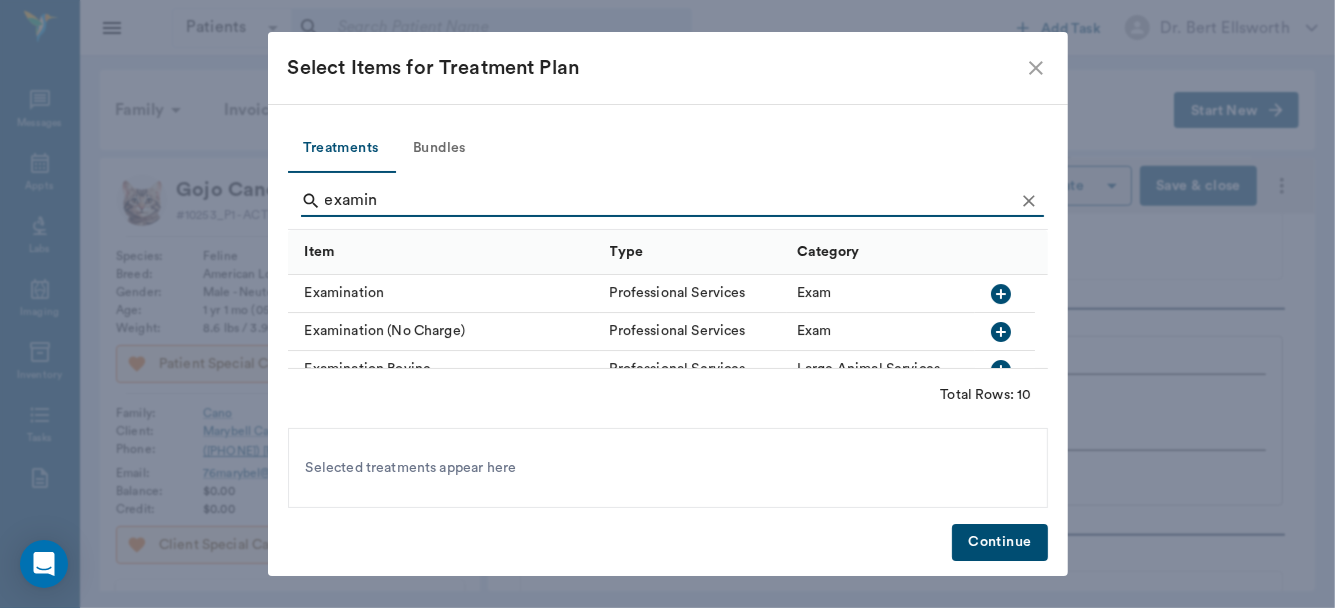 click 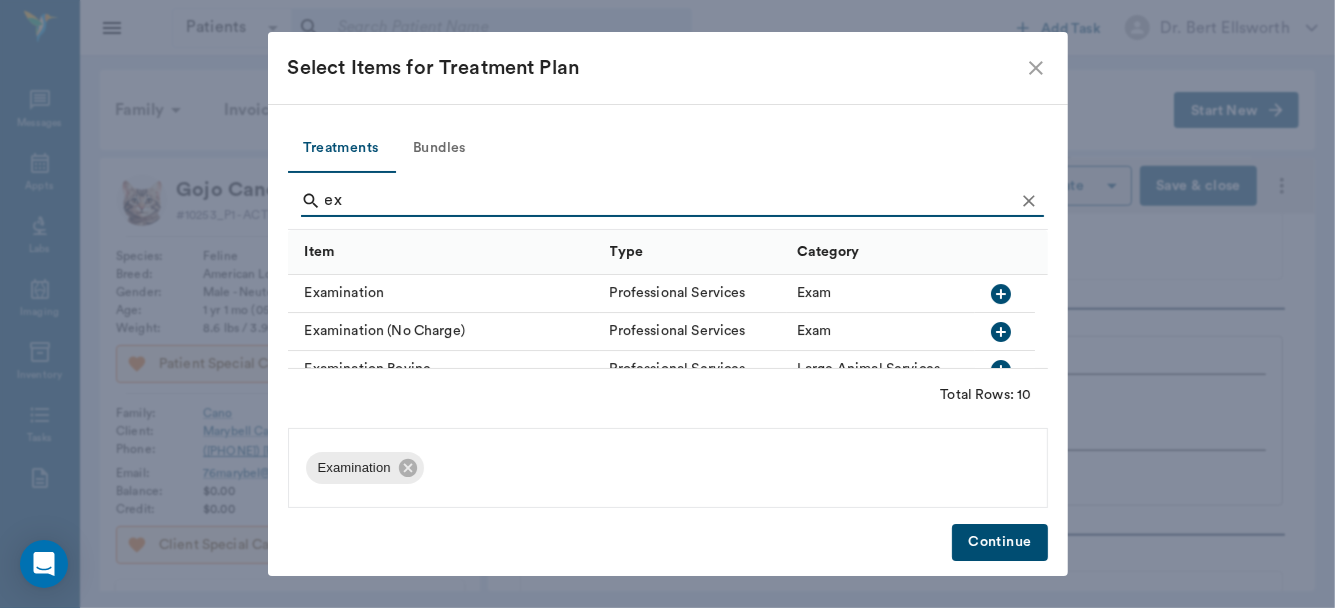 type on "e" 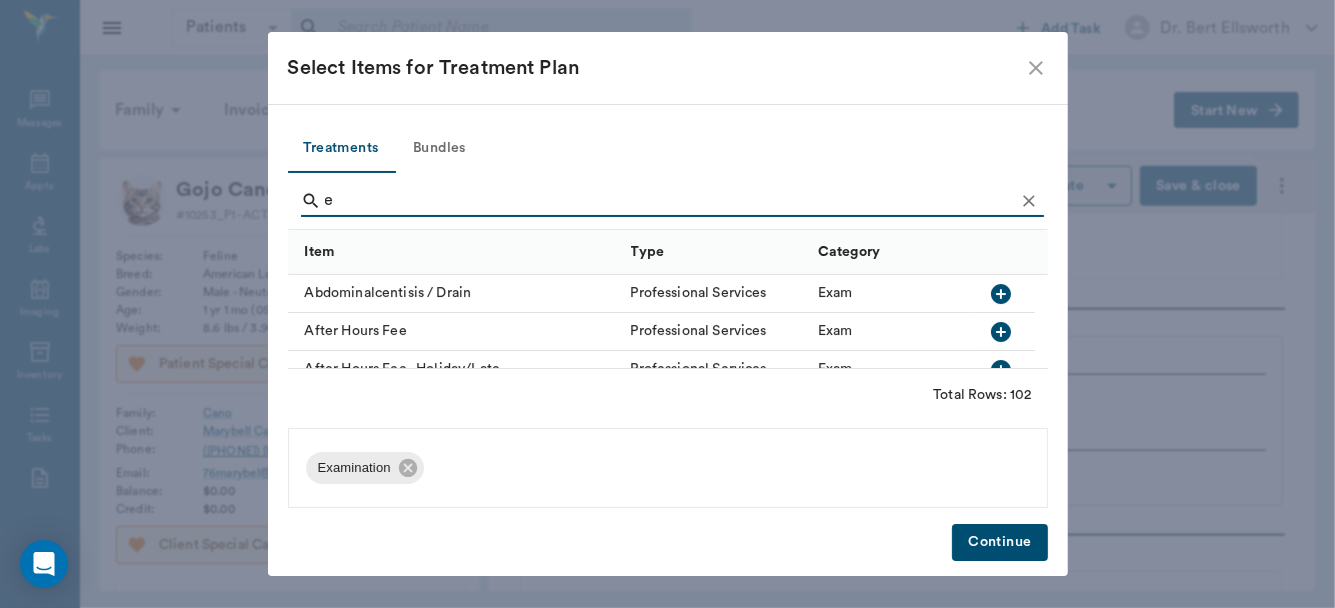 type 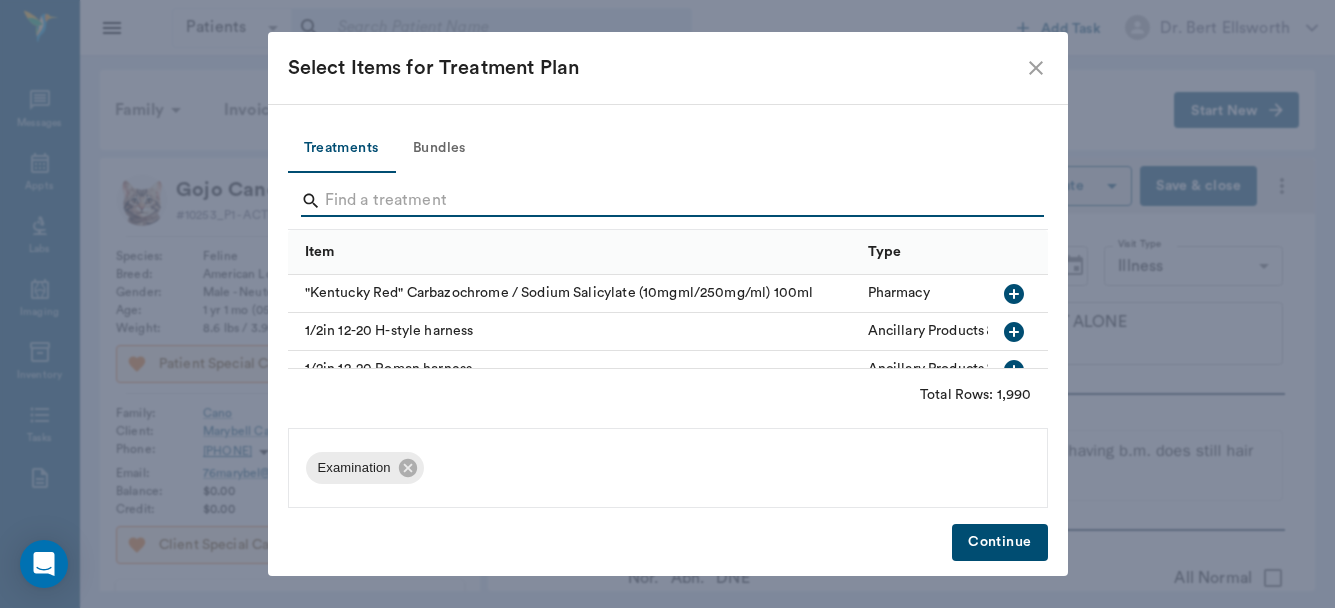scroll, scrollTop: 0, scrollLeft: 0, axis: both 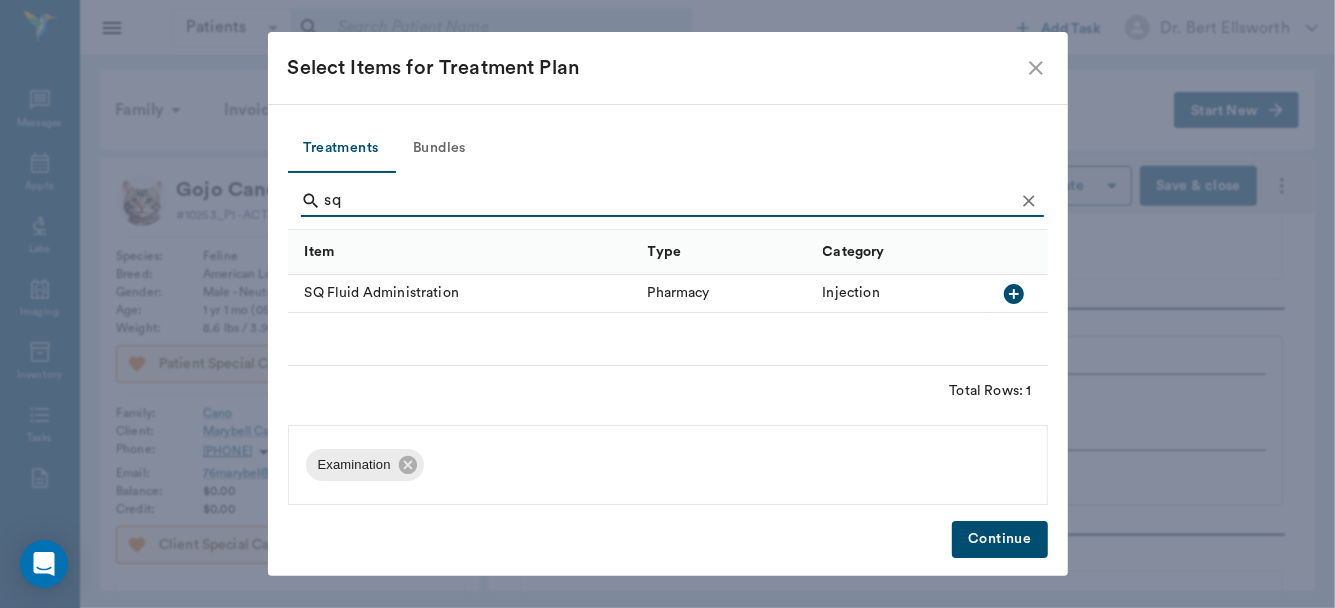 click 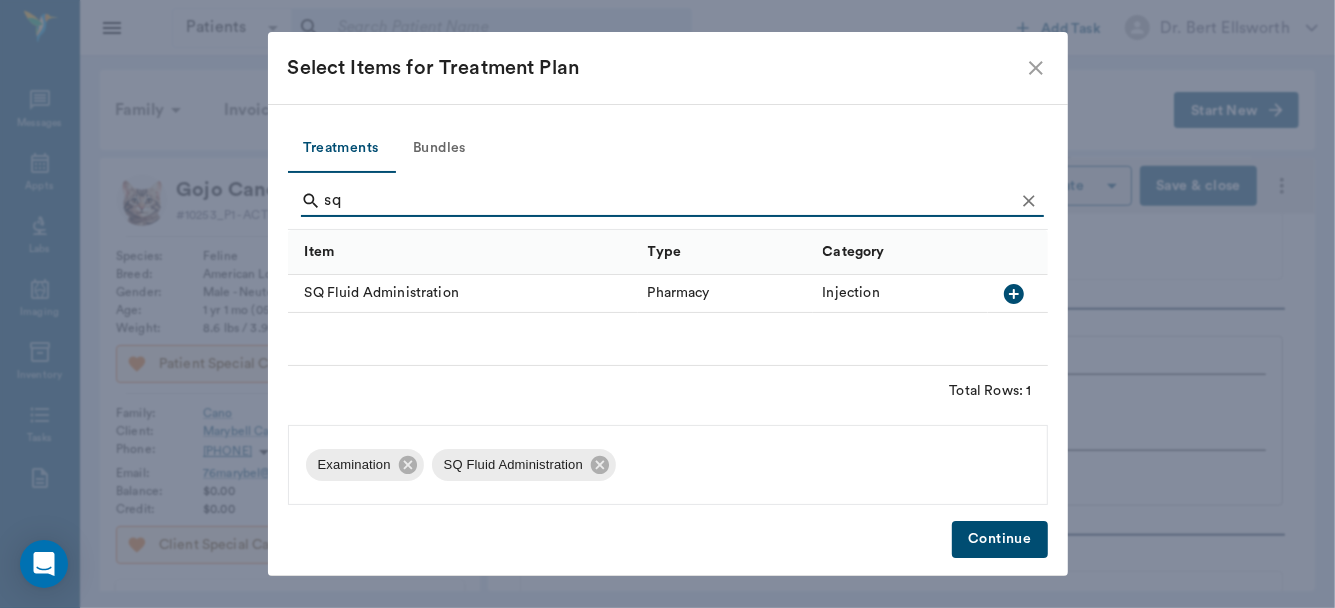 type on "s" 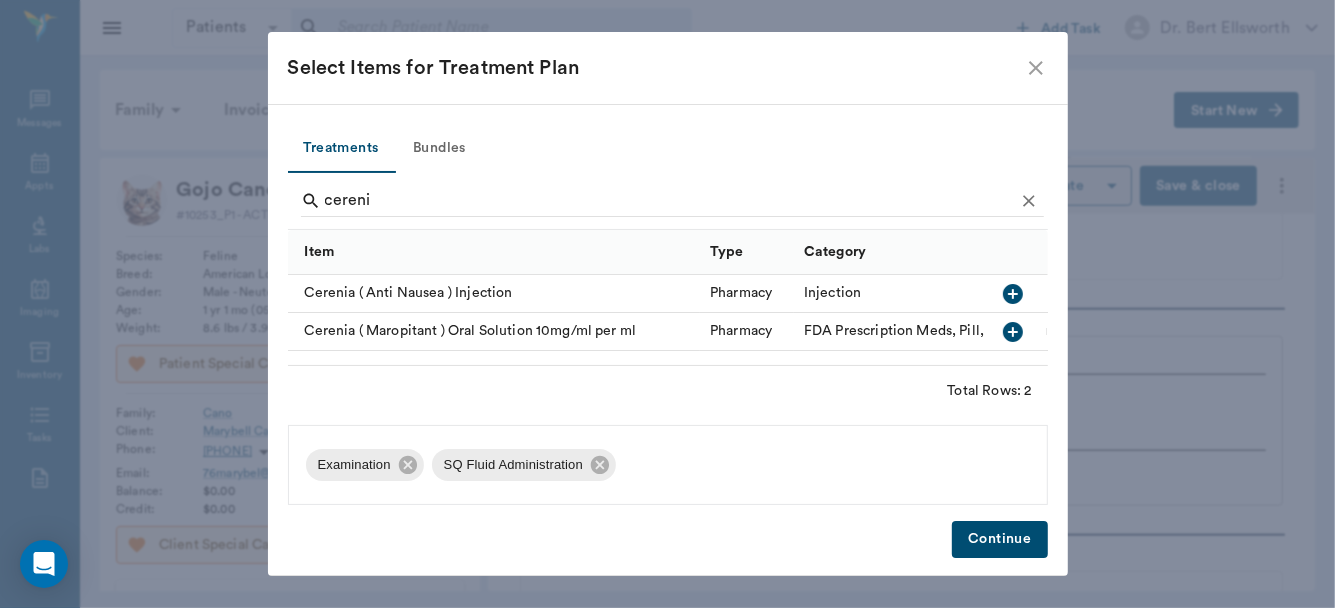 click 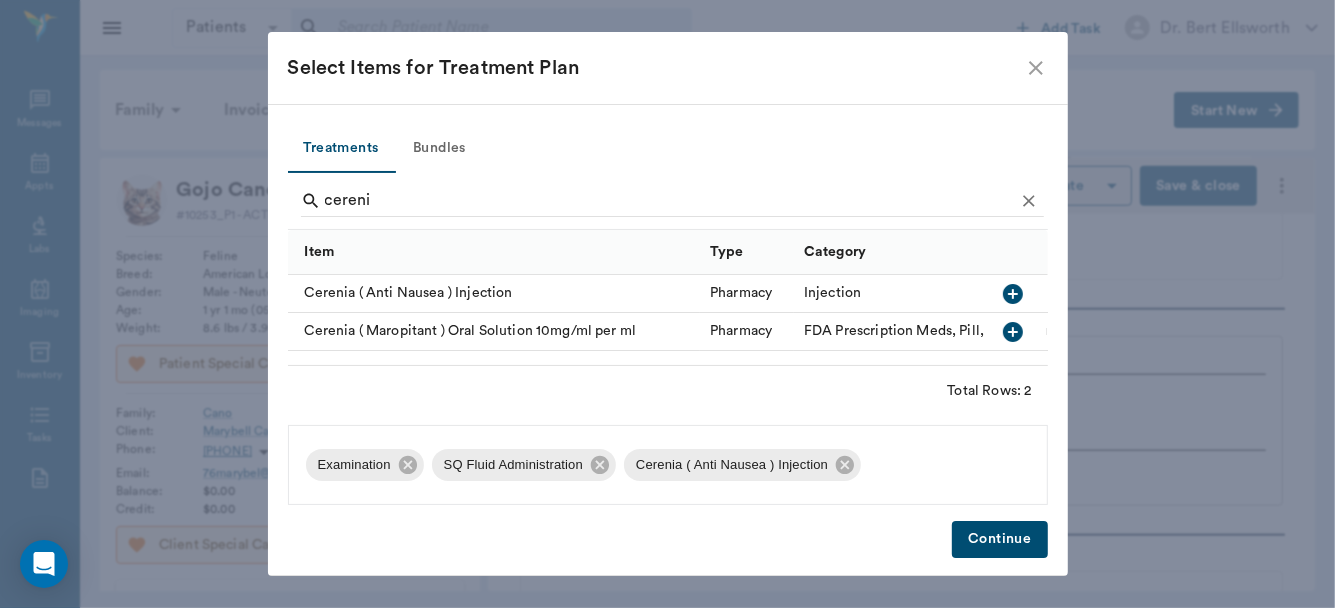 click 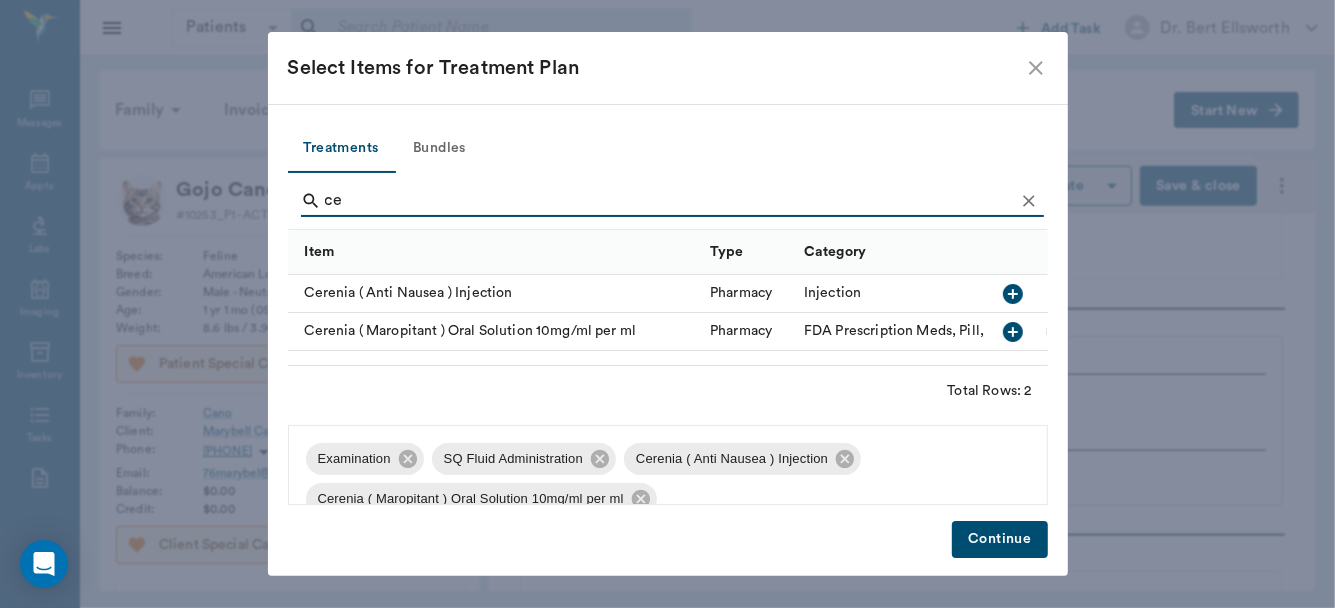 type on "c" 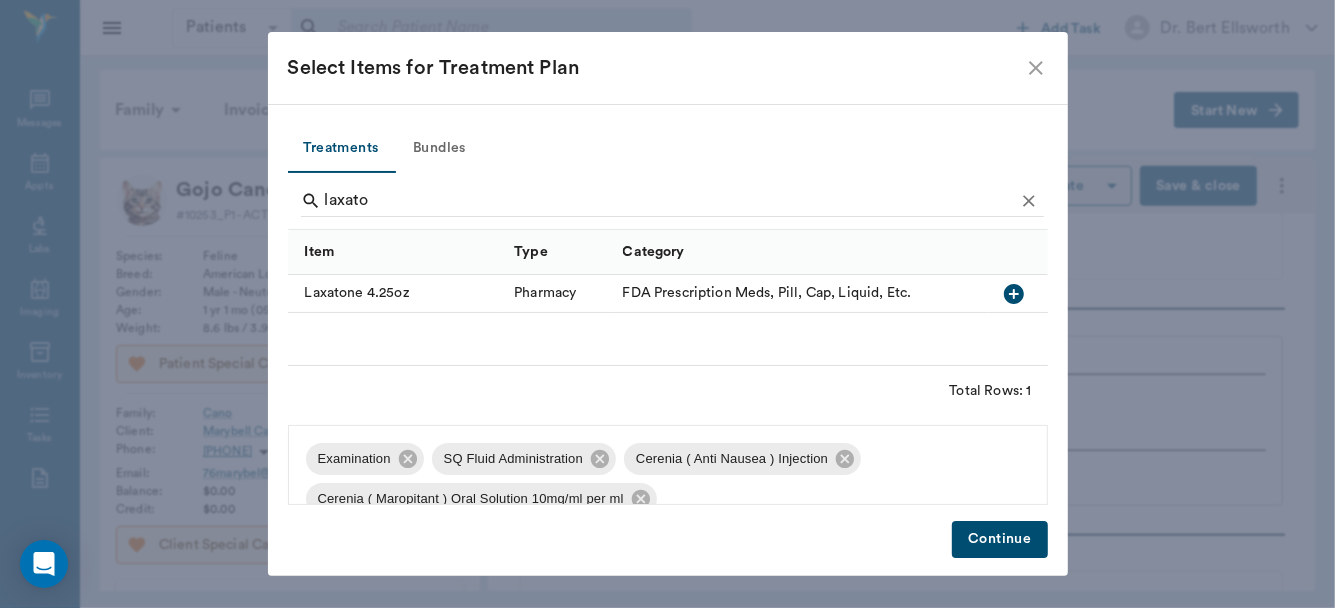 click 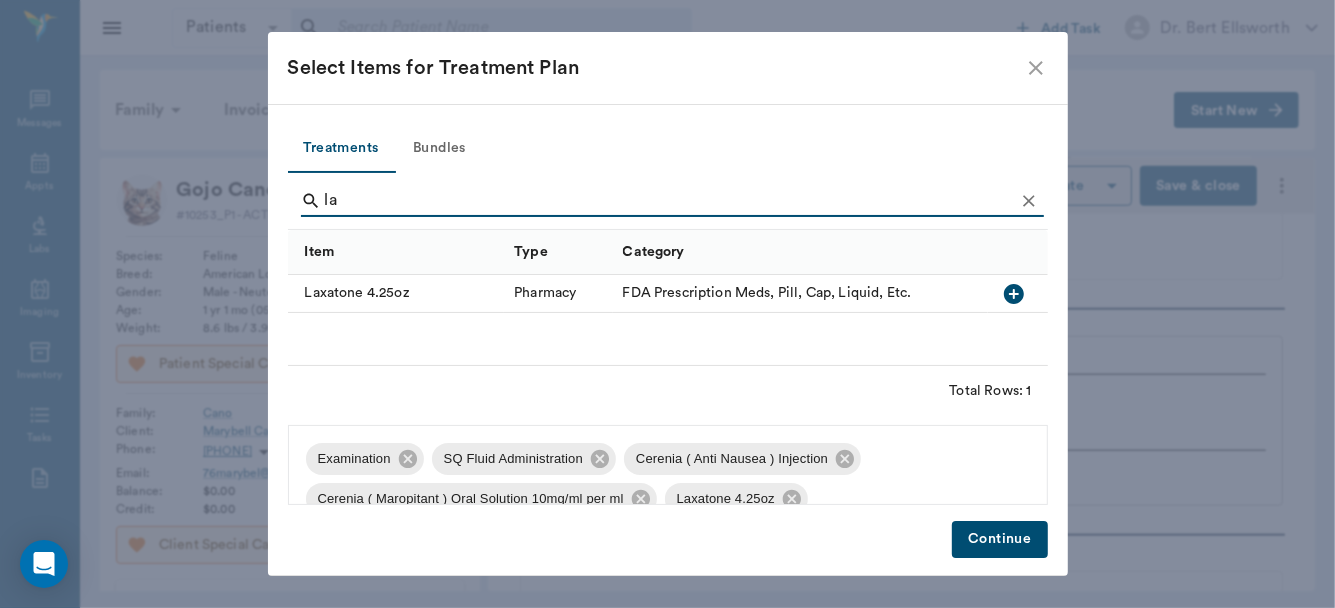 type on "l" 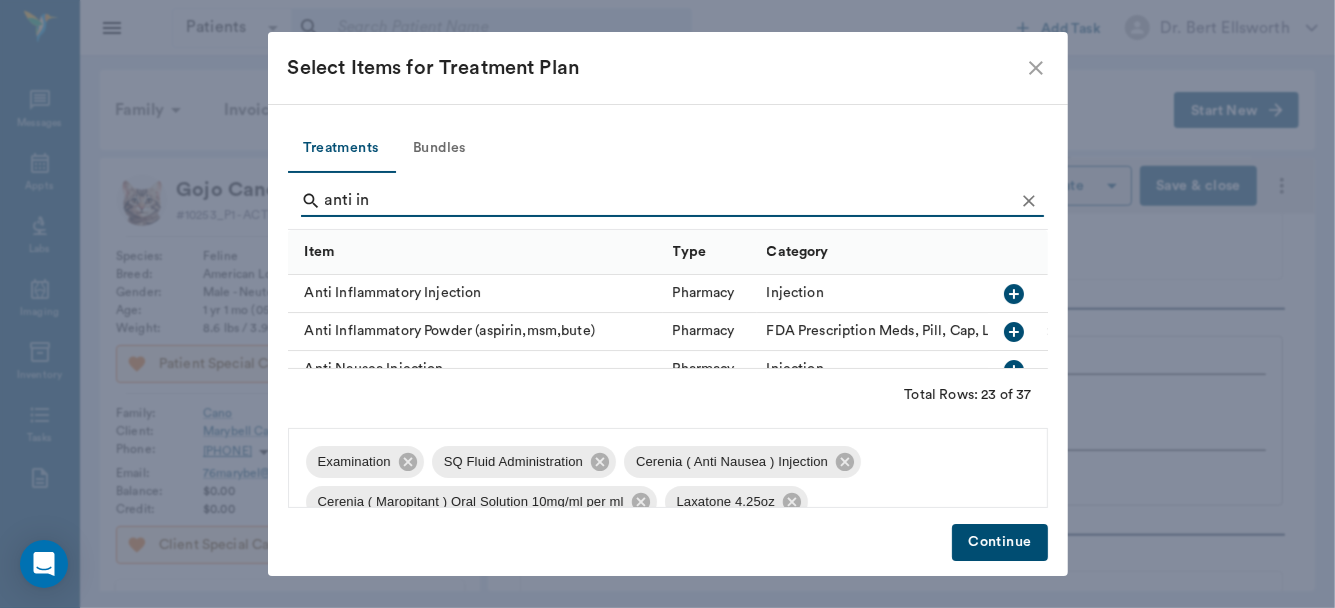 type on "anti in" 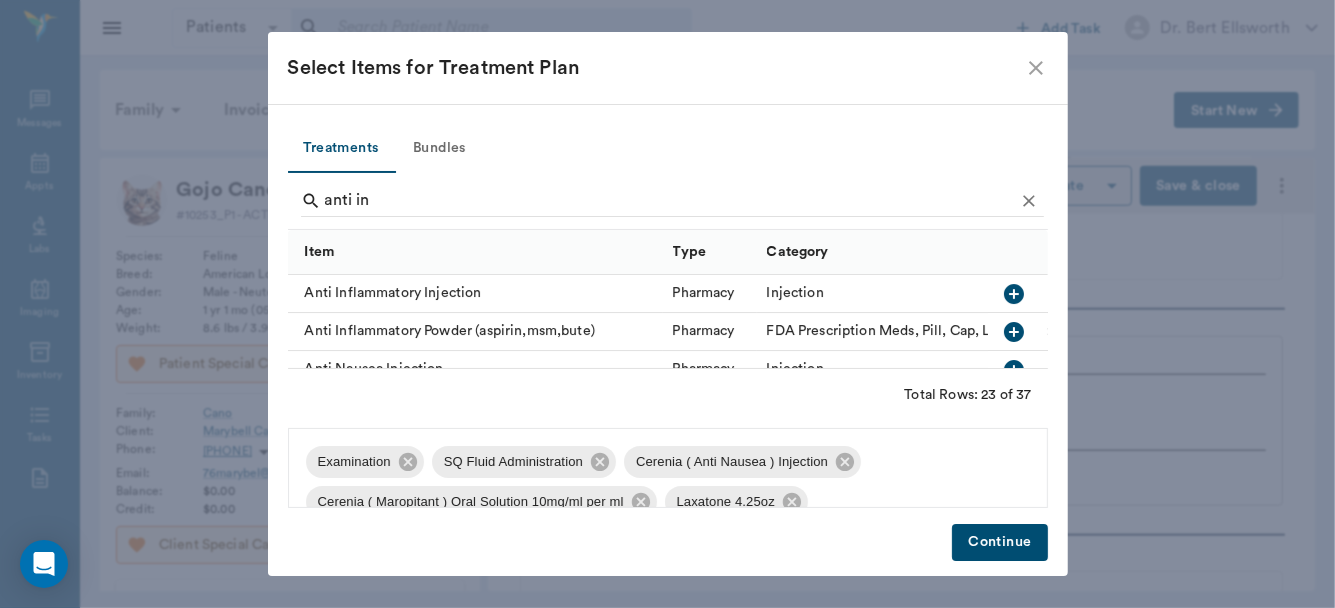 click 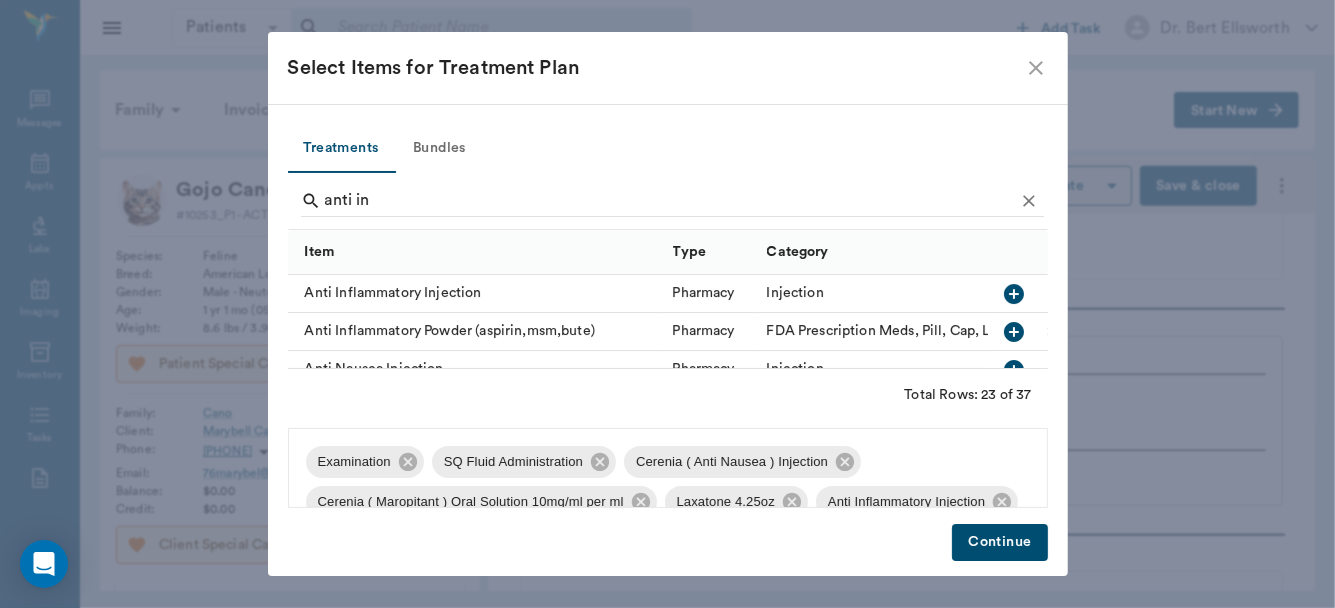 click on "Continue" at bounding box center [999, 542] 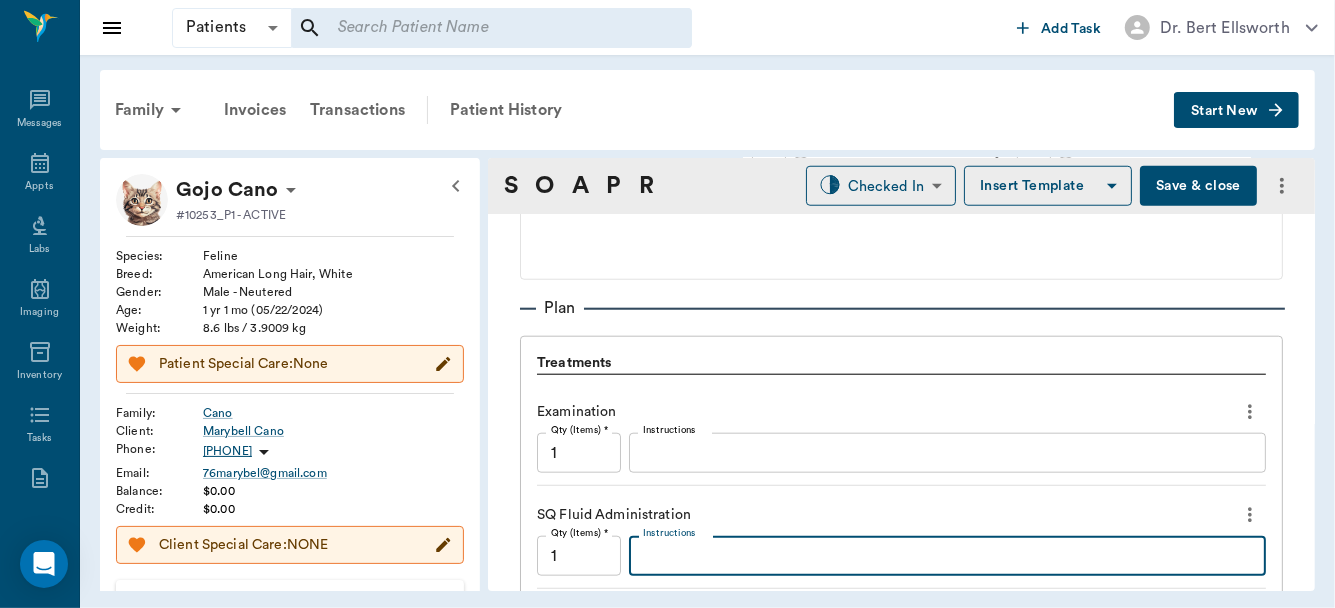 click on "Instructions" at bounding box center [947, 556] 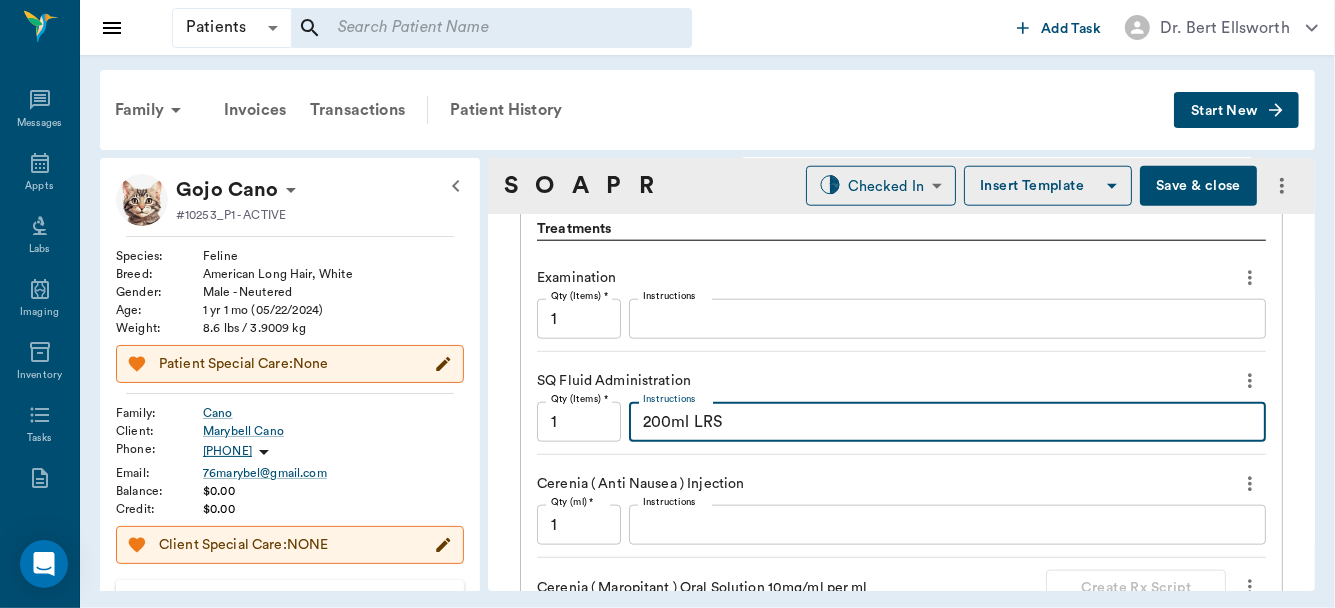 scroll, scrollTop: 1512, scrollLeft: 0, axis: vertical 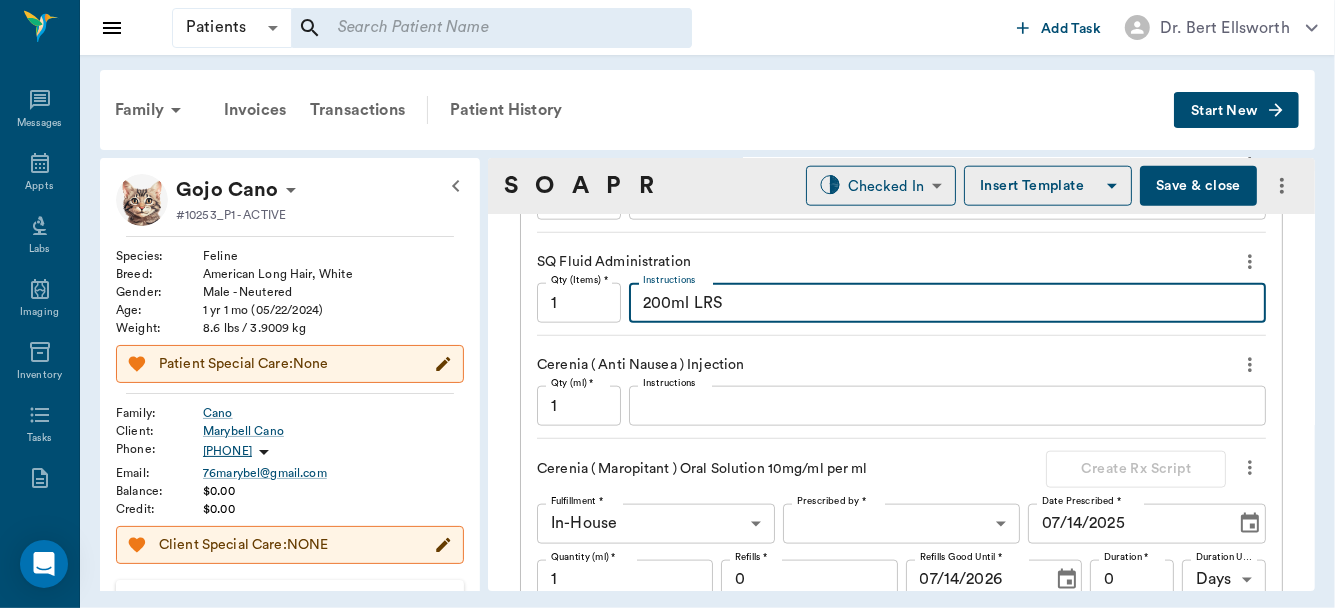 type on "200ml LRS" 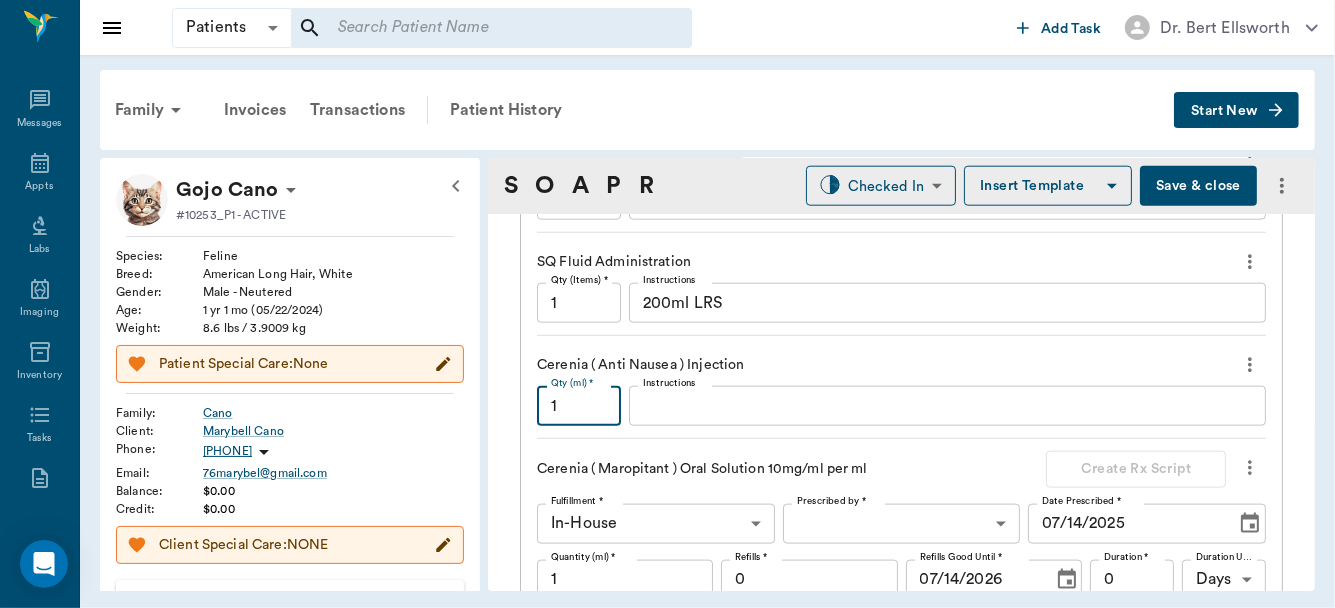 click on "1" at bounding box center [579, 406] 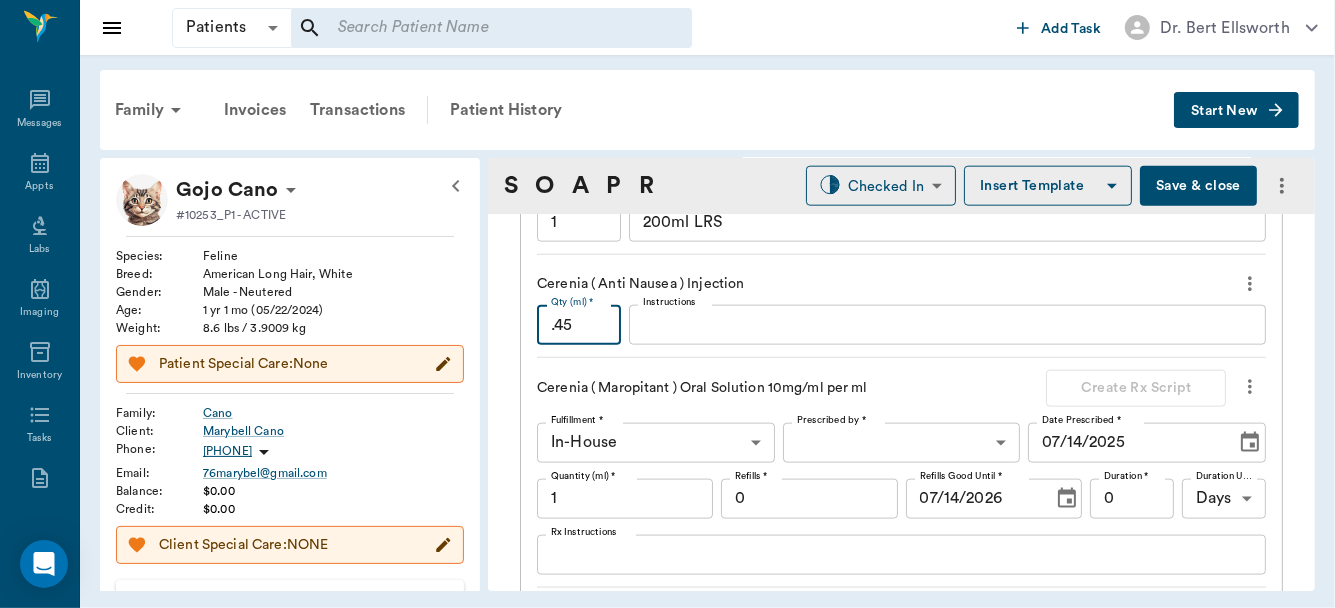 scroll, scrollTop: 1699, scrollLeft: 0, axis: vertical 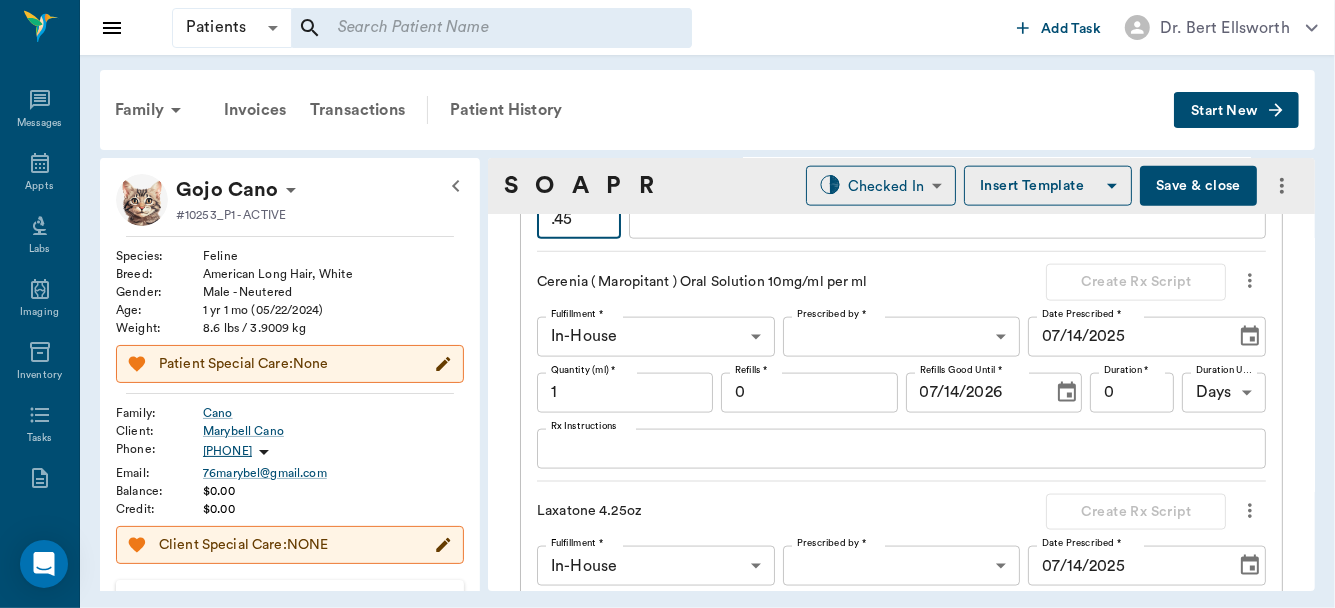 type on ".45" 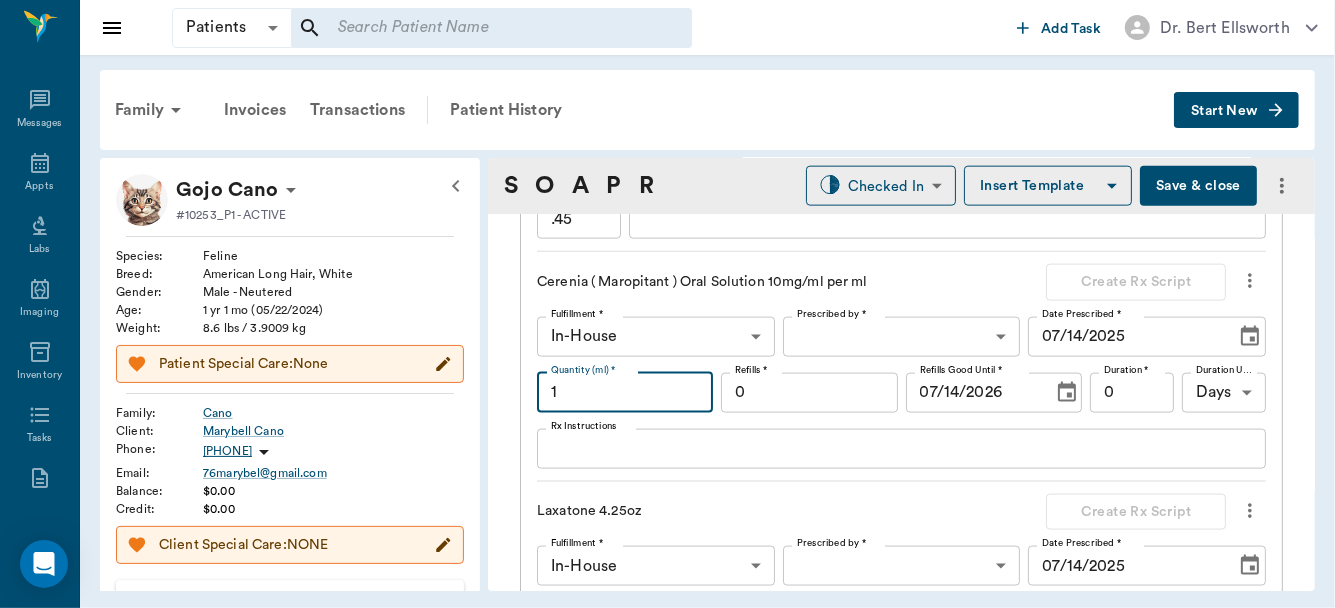 click on "1" at bounding box center (625, 393) 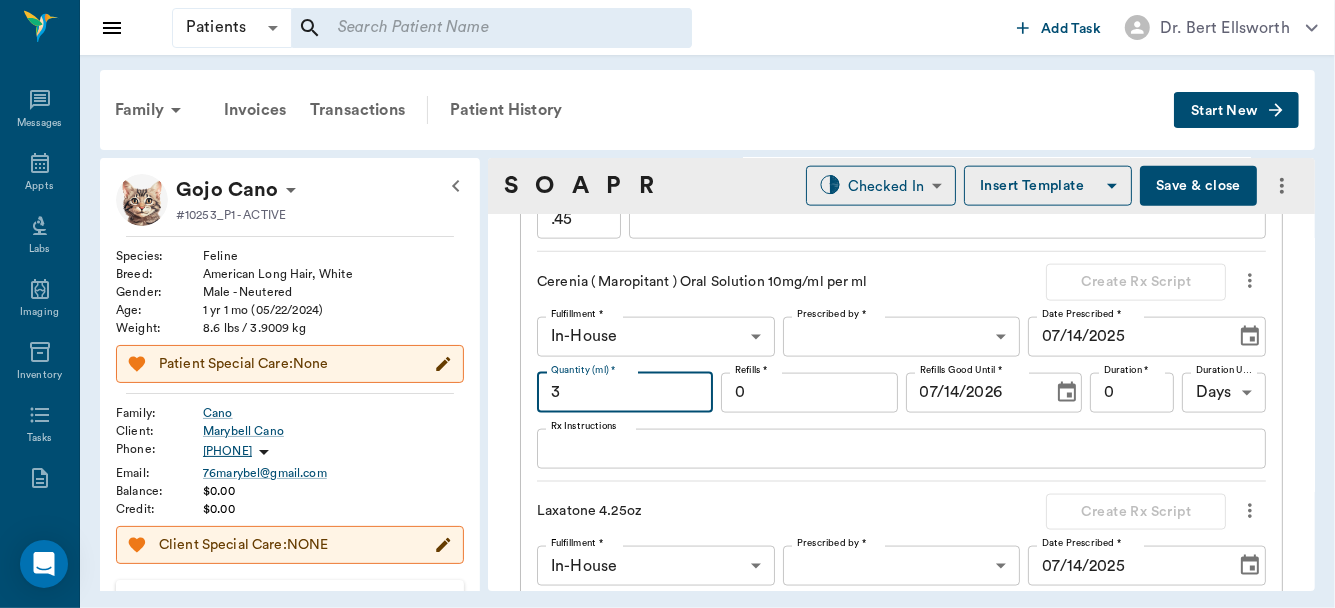 type on "3" 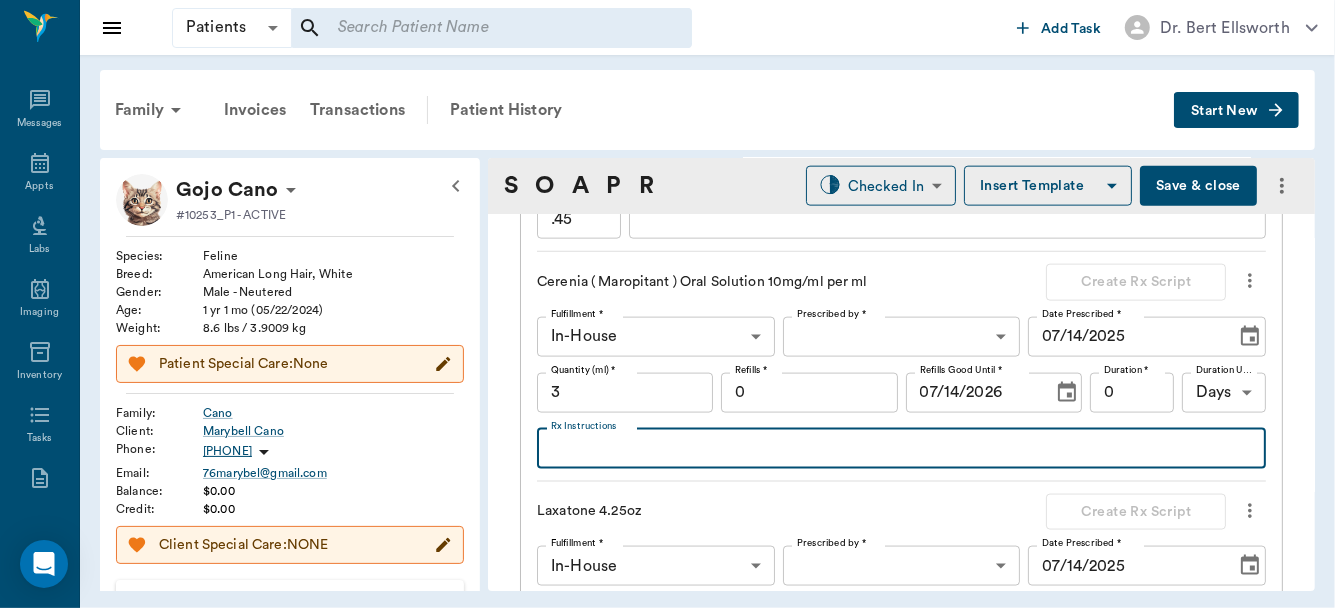 click on "Rx Instructions" at bounding box center [901, 448] 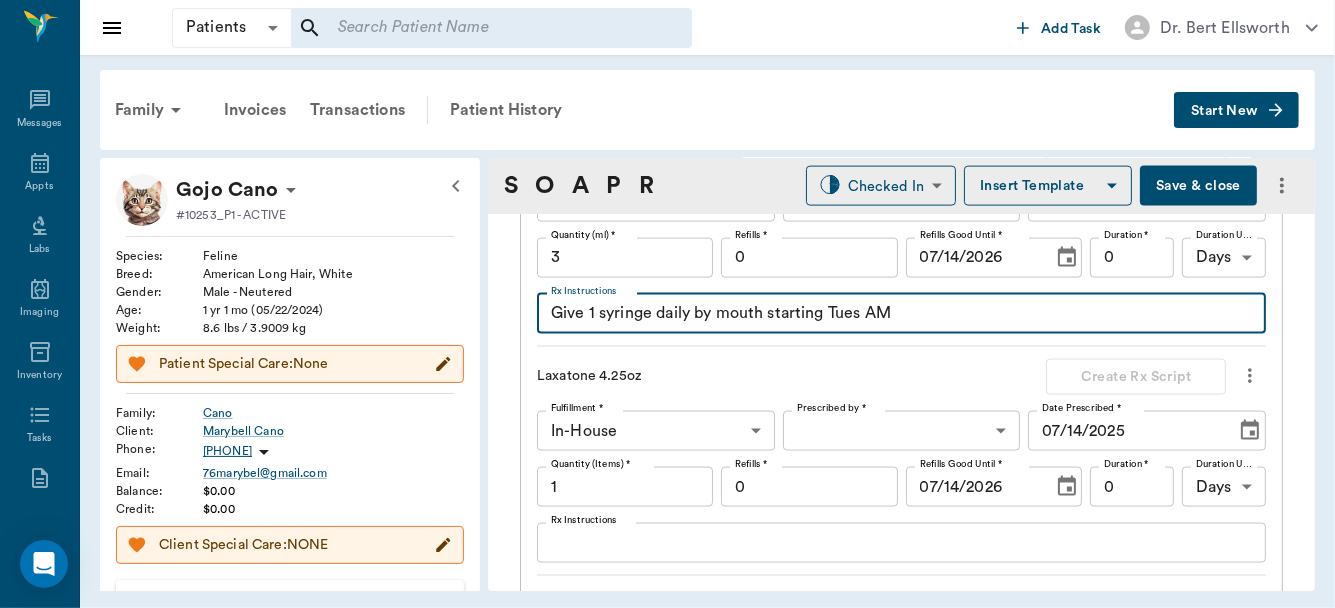 scroll, scrollTop: 1887, scrollLeft: 0, axis: vertical 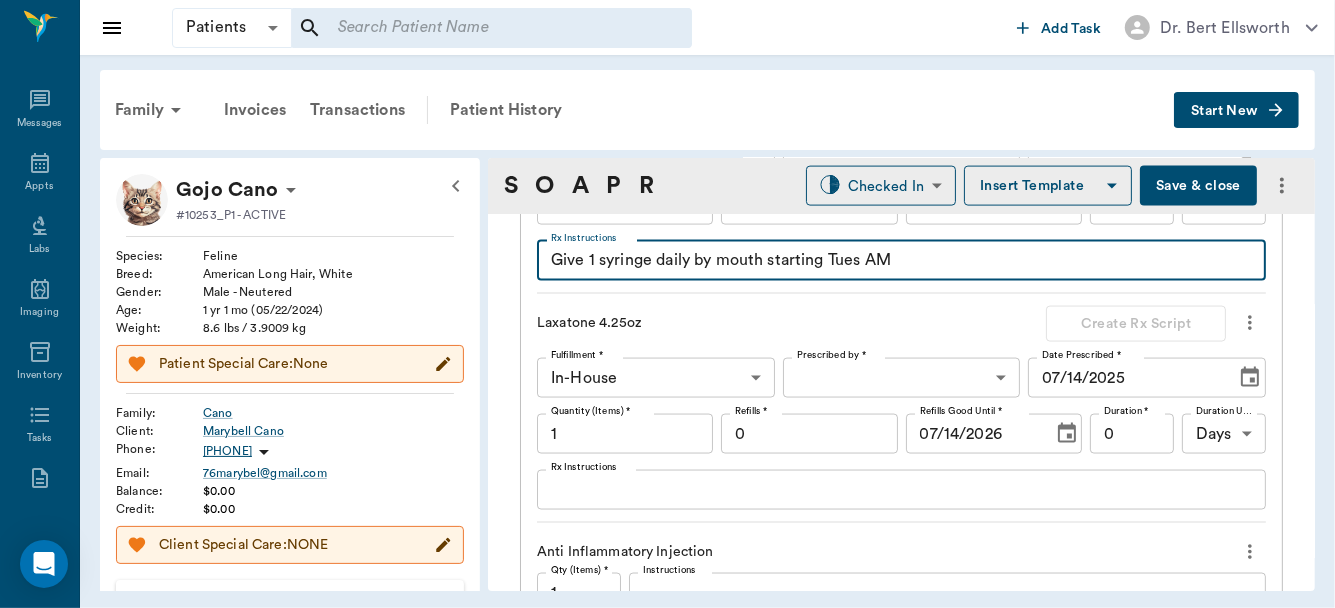 type on "Give 1 syringe daily by mouth starting Tues AM" 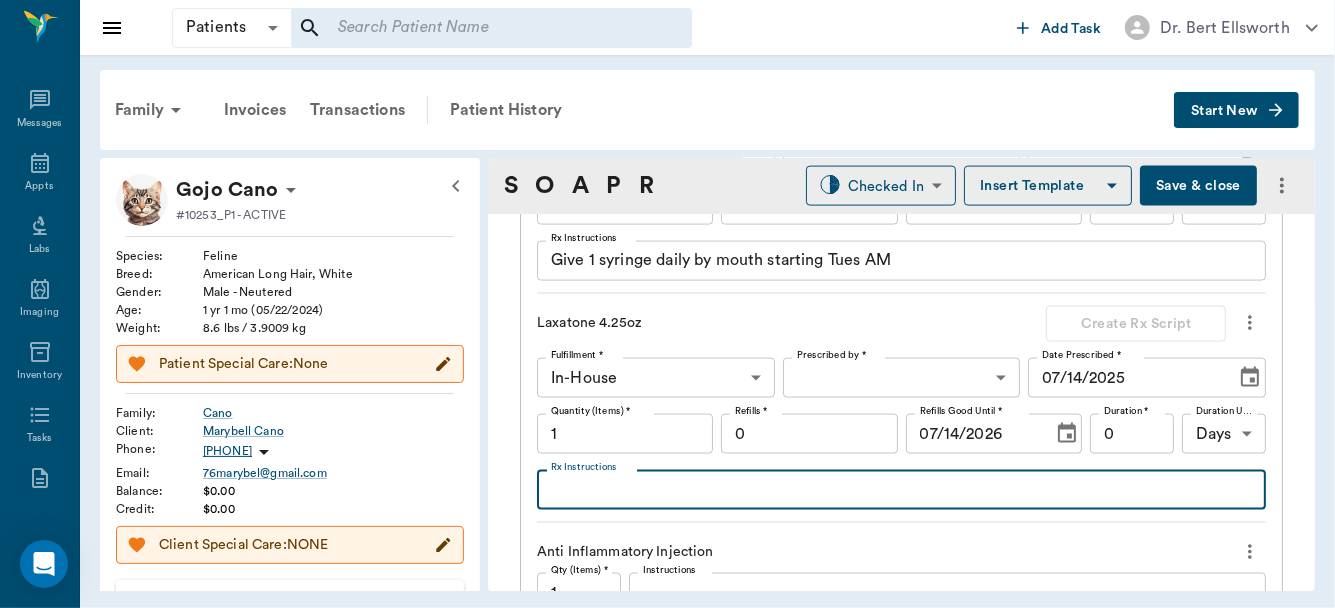 click on "Rx Instructions" at bounding box center (901, 490) 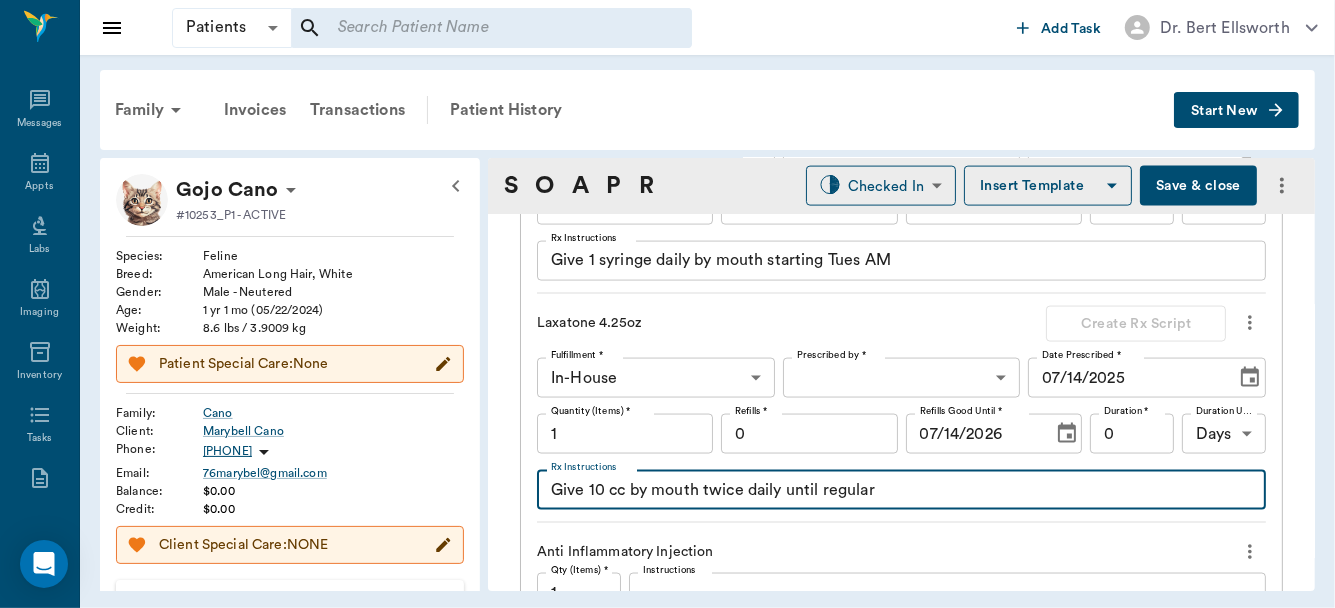 type on "Give 10 cc by mouth twice daily until regular" 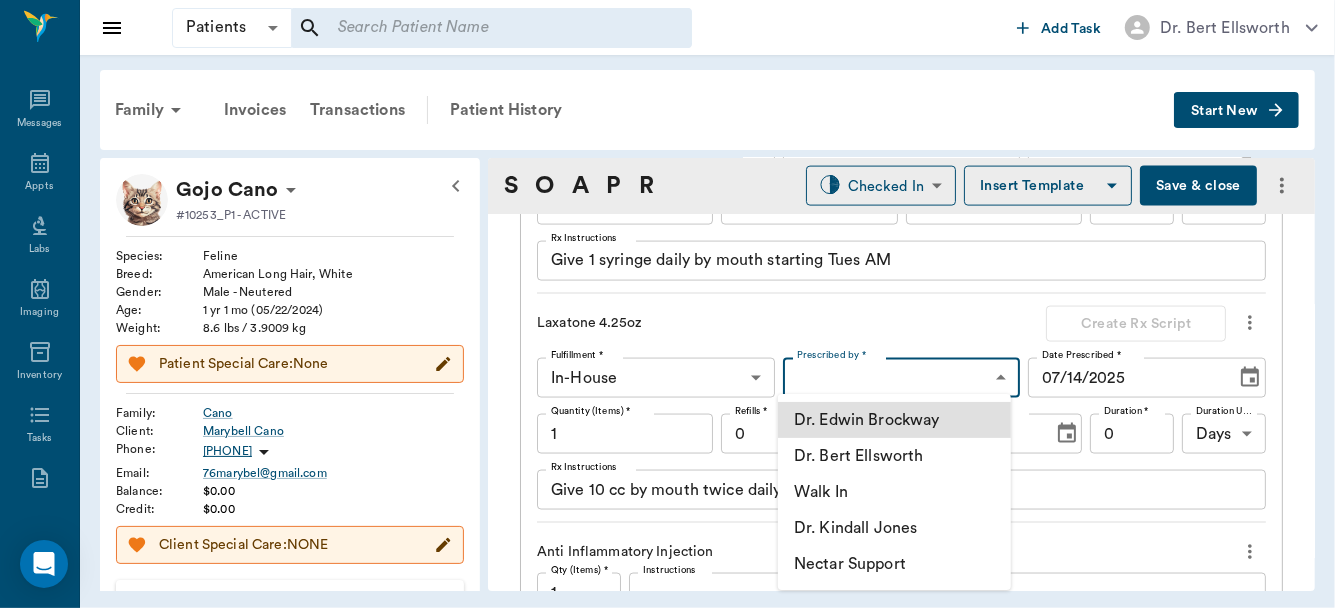 click on "Dr. Bert Ellsworth" at bounding box center [894, 456] 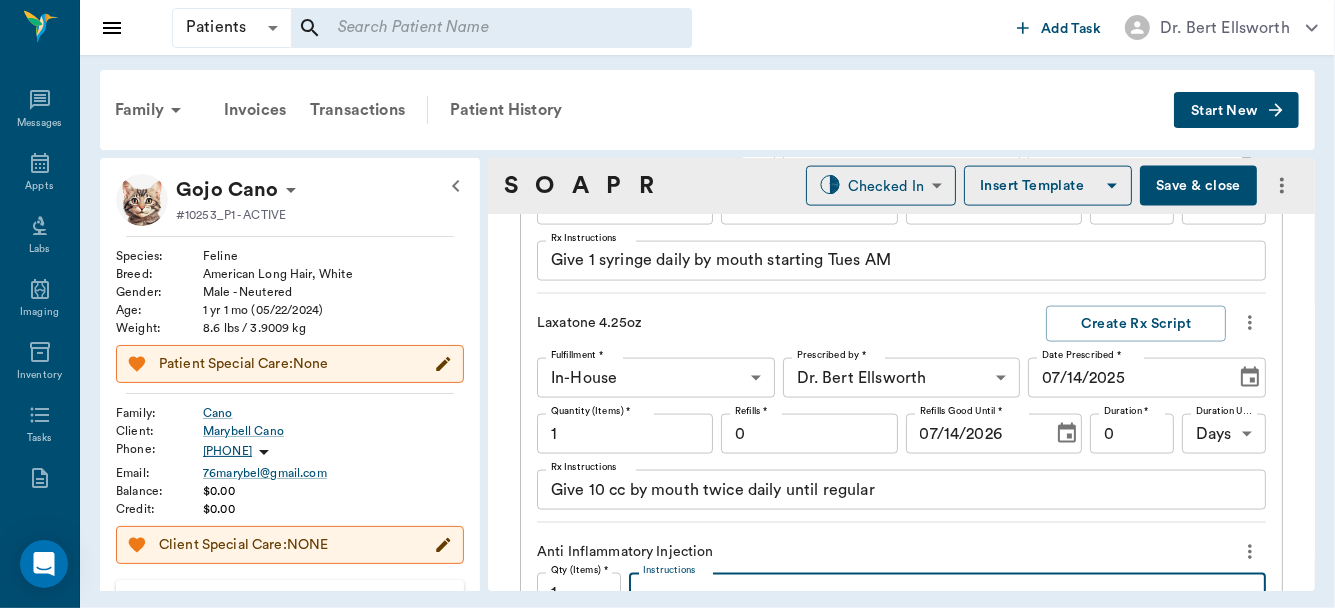 click on "Instructions" at bounding box center (947, 593) 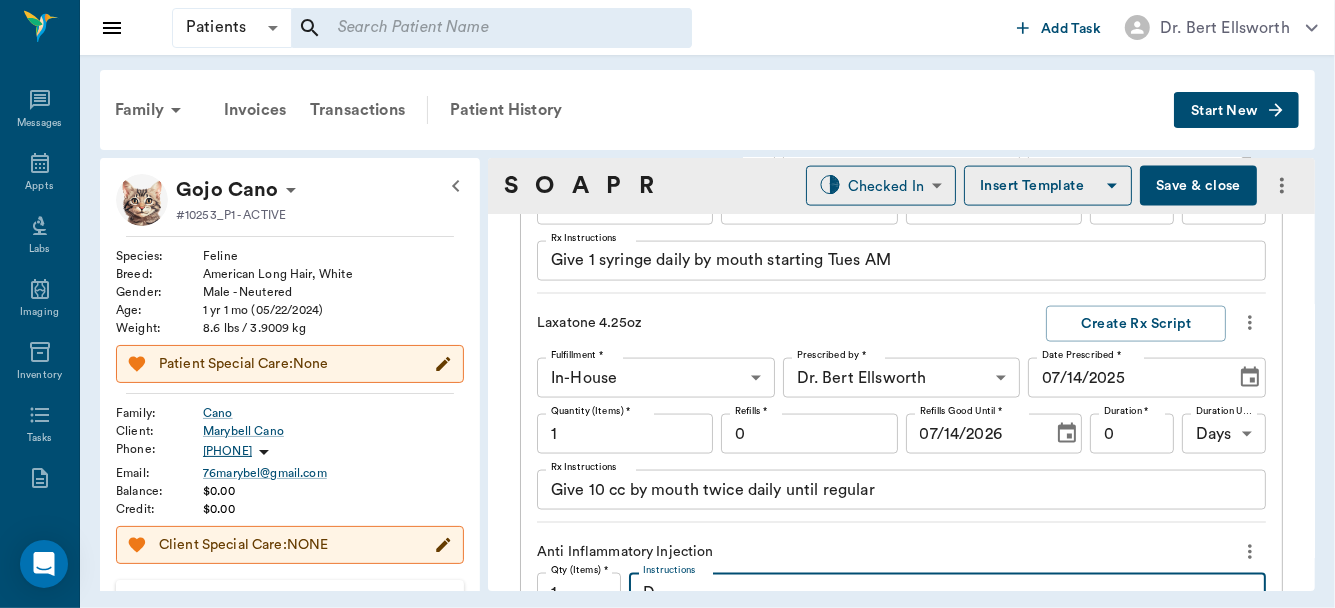 scroll, scrollTop: 1893, scrollLeft: 0, axis: vertical 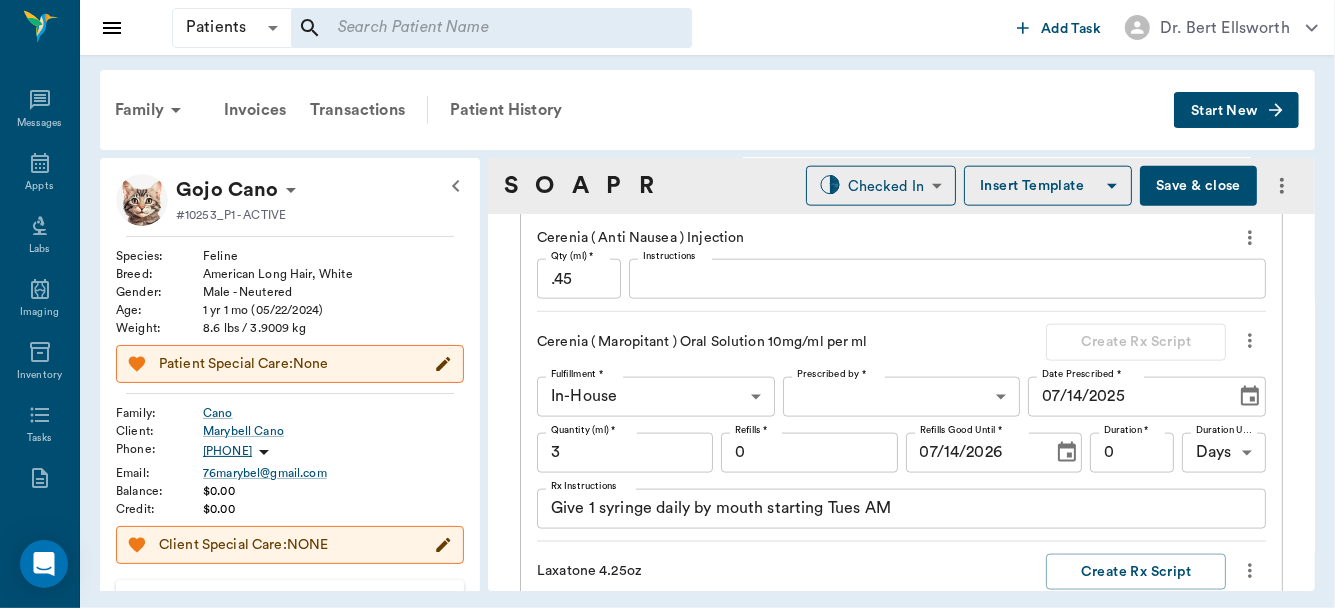 type on "Dex 1" 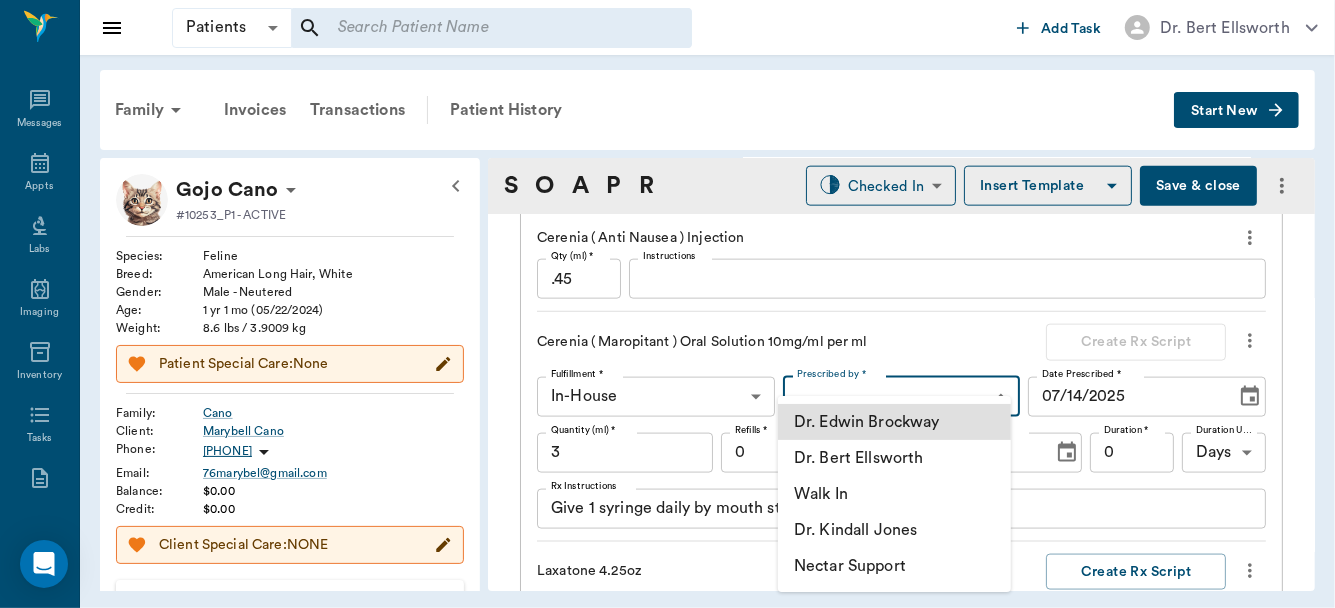 click on "Patients Patients ​ ​ Add Task Dr. Bert Ellsworth Nectar Messages Appts Labs Imaging Inventory Tasks Forms Staff Reports Lookup Settings Family Invoices Transactions Patient History Start New Gojo Cano #10253_P1    -    ACTIVE   Species : Feline Breed : American Long Hair, White Gender : Male - Neutered Age : 1 yr 1 mo (05/22/2024) Weight : 8.6 lbs / 3.9009 kg Patient Special Care:  None Family : Cano Client : Marybell Cano Phone : (469) 491-6401 Email : 76marybel@gmail.com Balance : $0.00 Credit : $0.00 Client Special Care:  NONE Patient Vitals Weight BCS HR Temp Resp BP Dia Pain Perio Score ( lb ) Date 07/14/25 10AM 0 3 6 9 12 Ongoing diagnosis Current Rx Reminders Rabies Vaccination Feline 1 Yr 06/29/26 Upcoming appointments Schedule Appointment S O A P R Checked In CHECKED_IN ​ Insert Template  Save & close Provider Walk In 63ee68728bdb516679580557 Provider Assistant Julie Dickerson 63ec2e7e52e12b0ba117b124 Assistant Date 07/14/2025 Date Visit Type Illness 65d2be4f46e3a538d89b8c15 Visit Type x x" at bounding box center [667, 304] 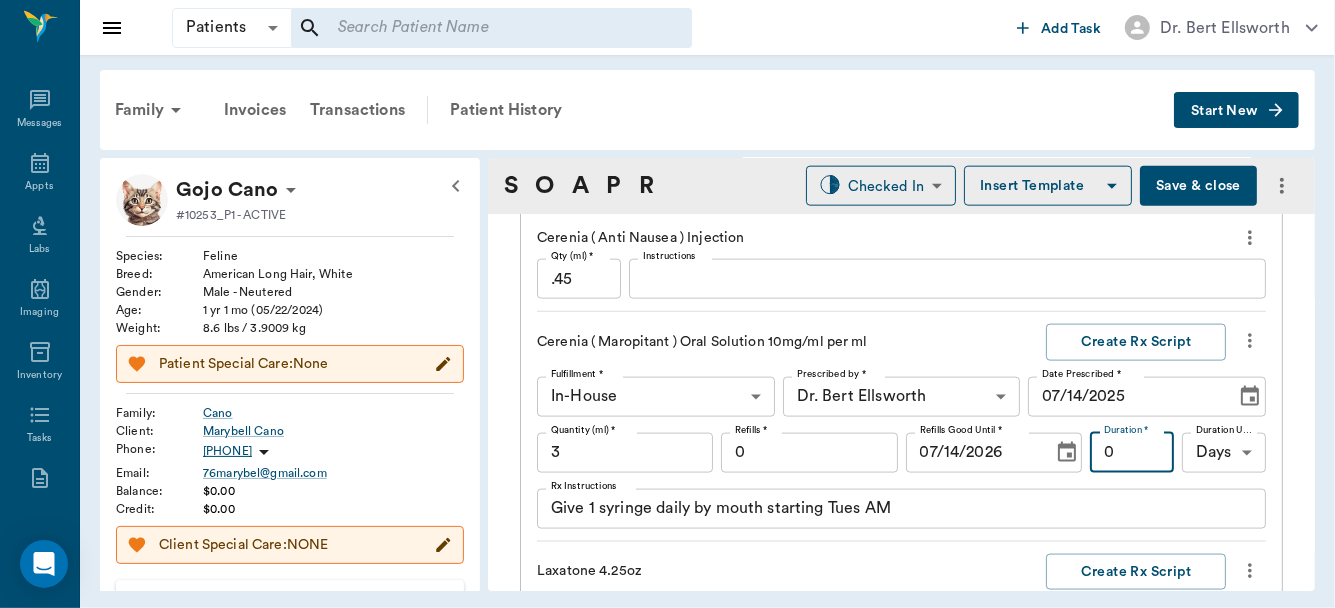 click on "0" at bounding box center [1132, 453] 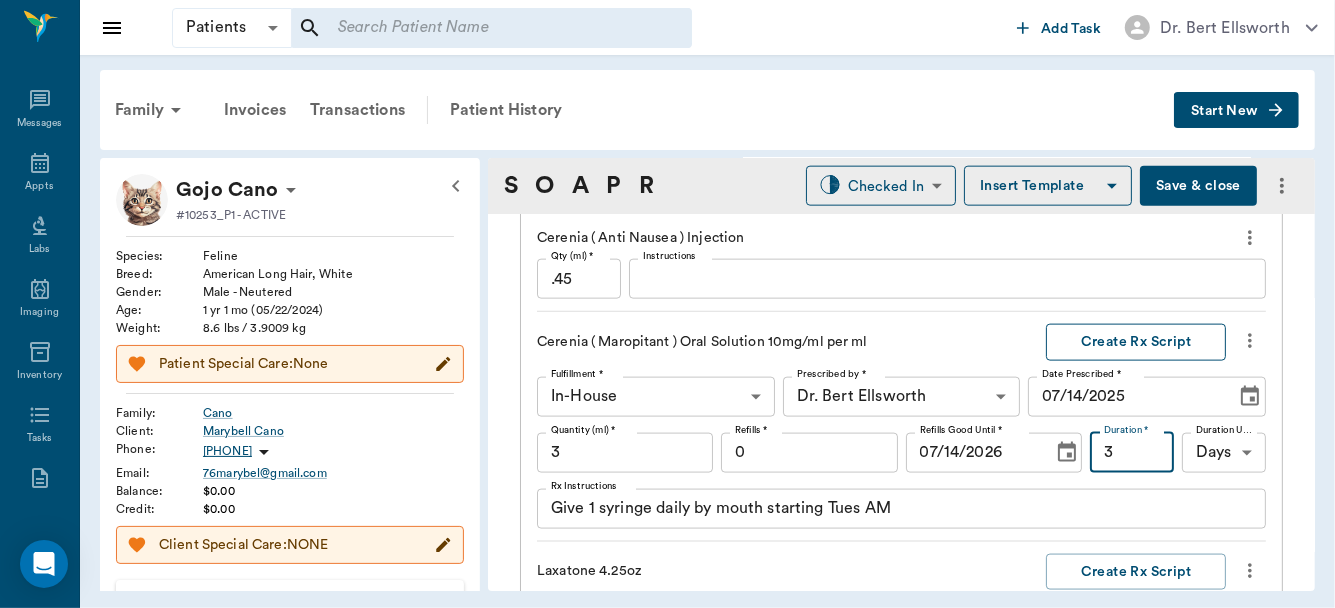 type on "3" 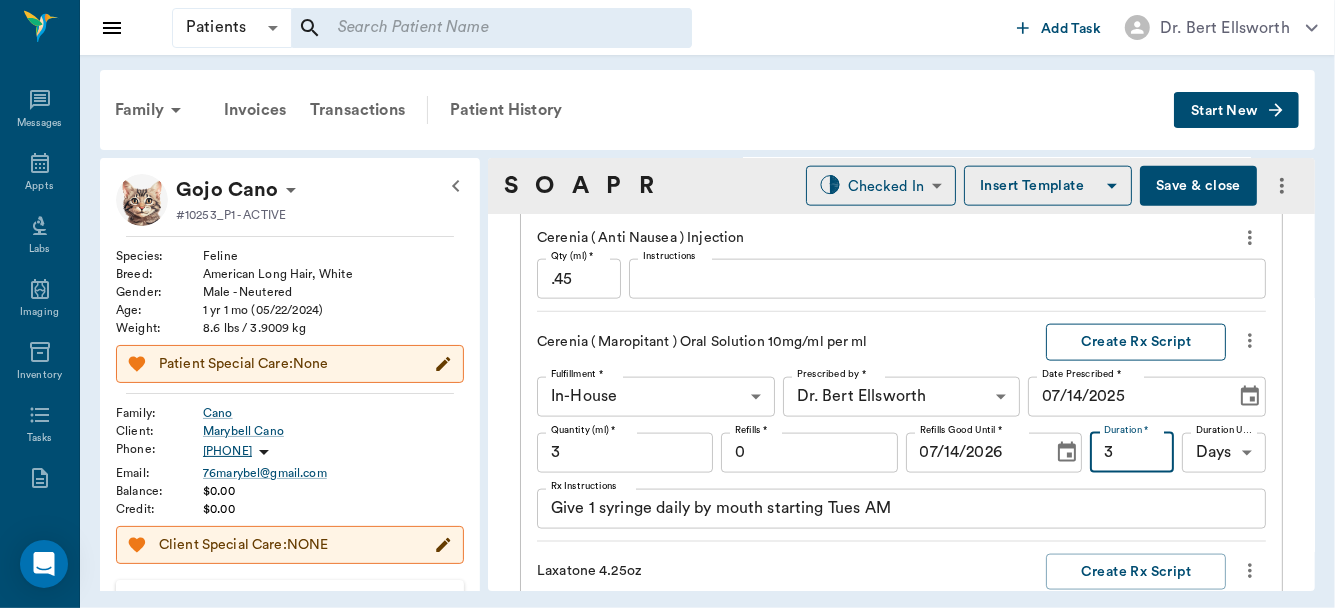 click on "Create Rx Script" at bounding box center [1136, 342] 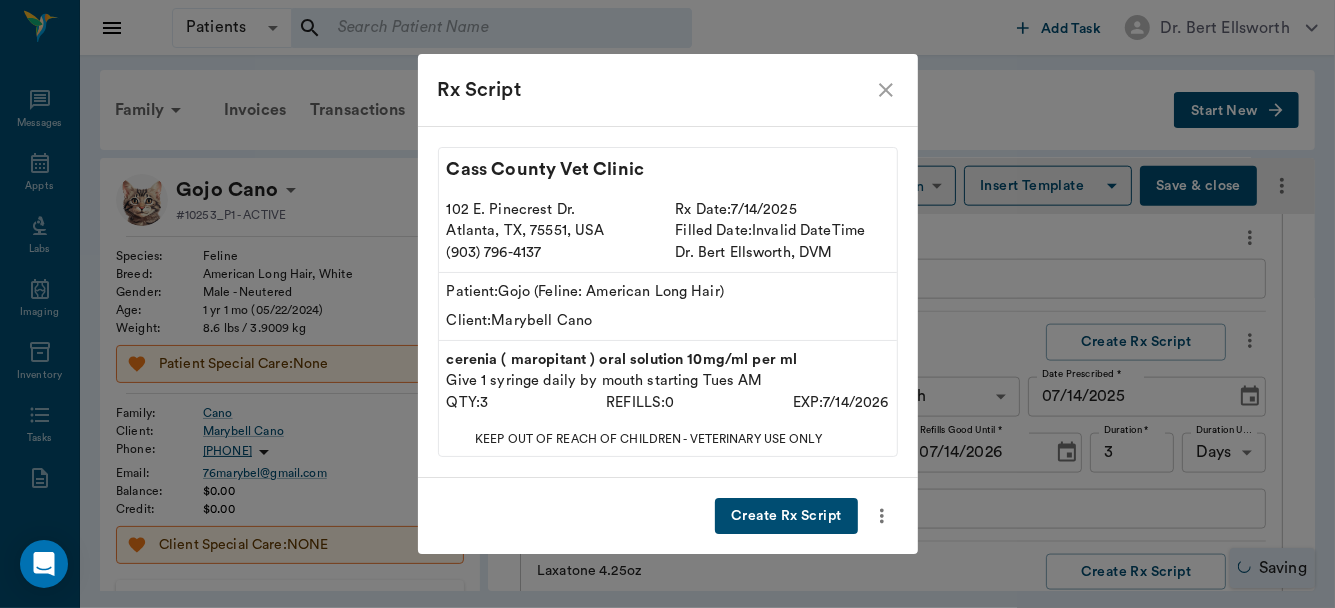 click on "Create Rx Script" at bounding box center [786, 516] 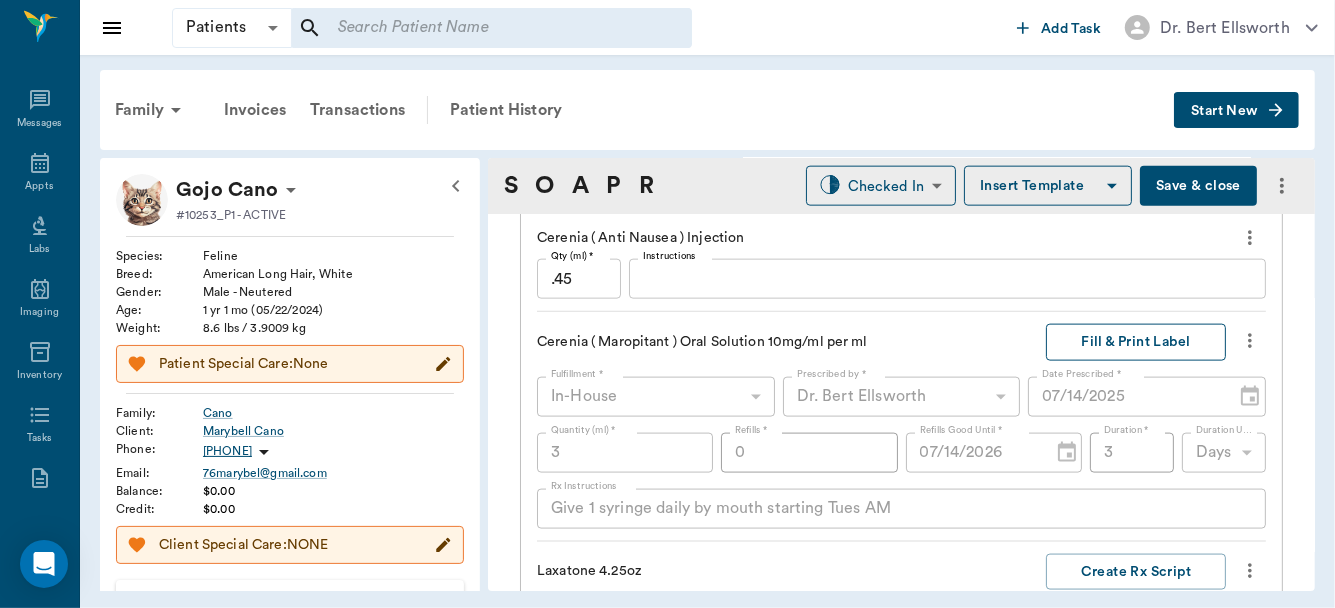 click on "Fill & Print Label" at bounding box center (1136, 342) 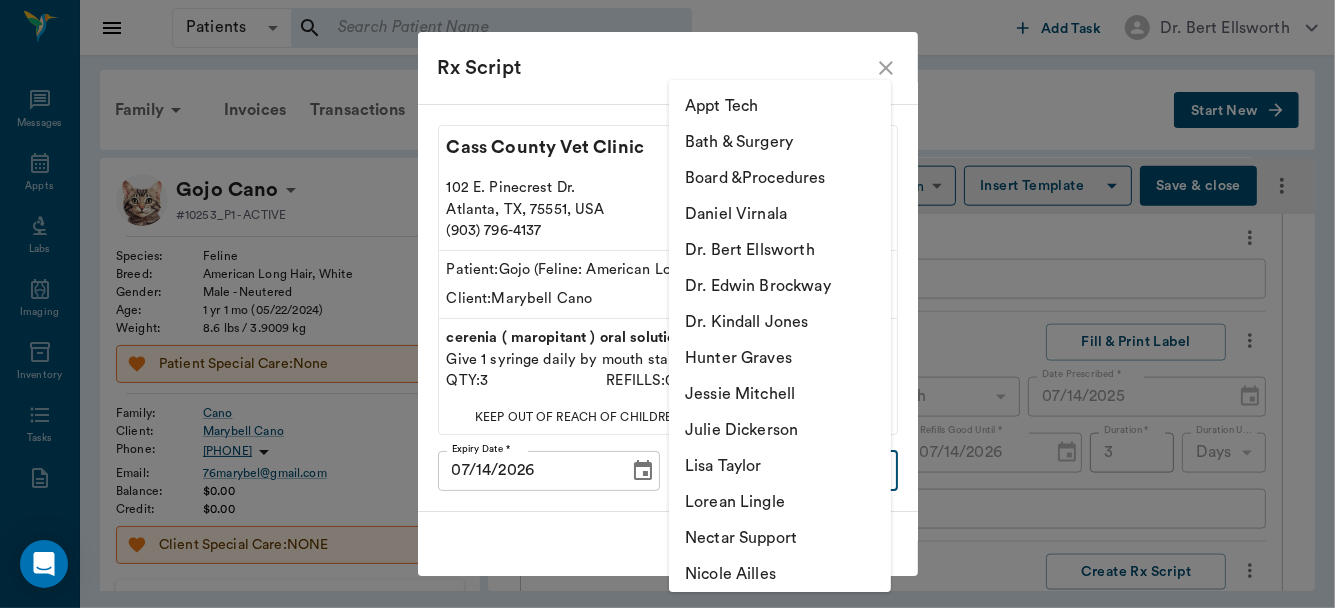 click on "Patients Patients ​ ​ Add Task Dr. Bert Ellsworth Nectar Messages Appts Labs Imaging Inventory Tasks Forms Staff Reports Lookup Settings Family Invoices Transactions Patient History Start New Gojo Cano #10253_P1    -    ACTIVE   Species : Feline Breed : American Long Hair, White Gender : Male - Neutered Age : 1 yr 1 mo (05/22/2024) Weight : 8.6 lbs / 3.9009 kg Patient Special Care:  None Family : Cano Client : Marybell Cano Phone : (469) 491-6401 Email : 76marybel@gmail.com Balance : $0.00 Credit : $0.00 Client Special Care:  NONE Patient Vitals Weight BCS HR Temp Resp BP Dia Pain Perio Score ( lb ) Date 07/14/25 10AM 0 3 6 9 12 Ongoing diagnosis Current Rx cerenia ( maropitant ) oral solution 10mg/ml per ml 07/14/26 Reminders Rabies Vaccination Feline 1 Yr 06/29/26 Upcoming appointments Schedule Appointment S O A P R Checked In CHECKED_IN ​ Insert Template  Save & close Provider Walk In 63ee68728bdb516679580557 Provider Assistant Julie Dickerson 63ec2e7e52e12b0ba117b124 Assistant Date 07/14/2025 x x" at bounding box center [667, 304] 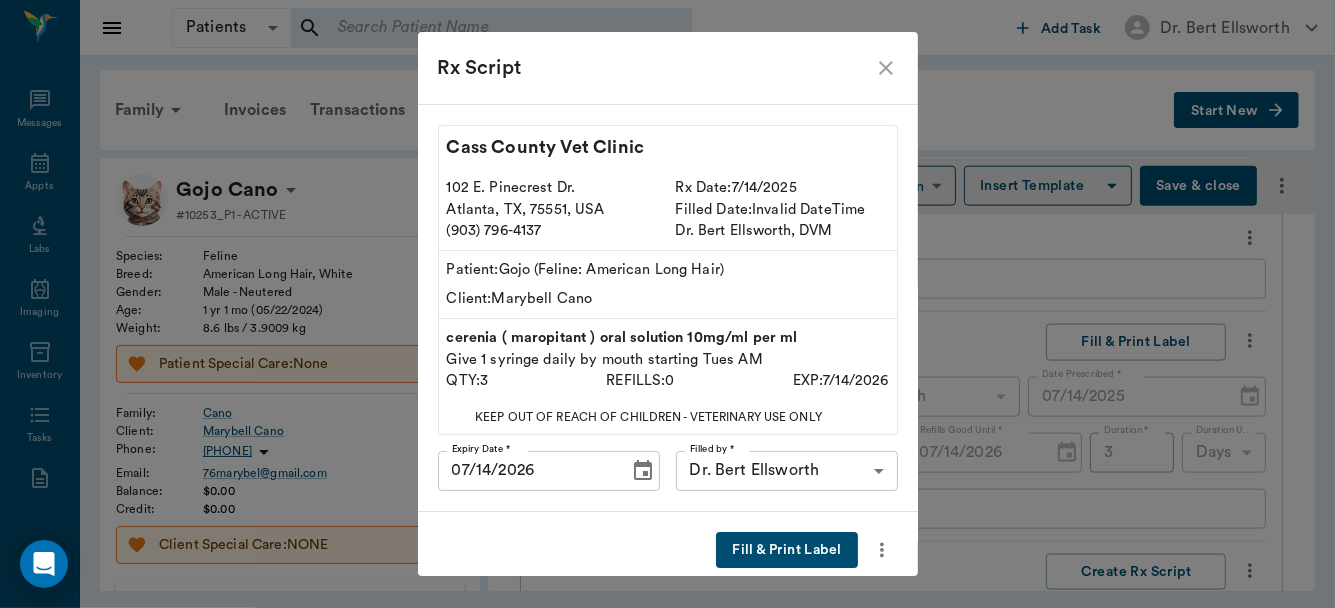click on "Fill & Print Label" at bounding box center [786, 550] 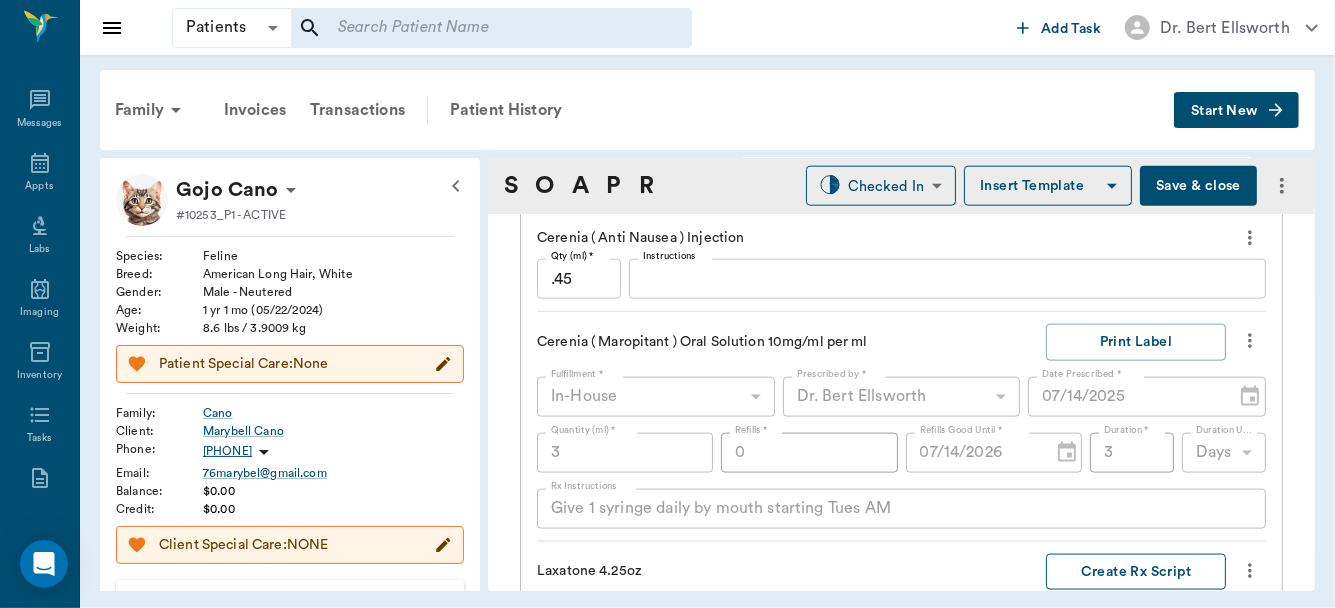 click on "Create Rx Script" at bounding box center (1136, 572) 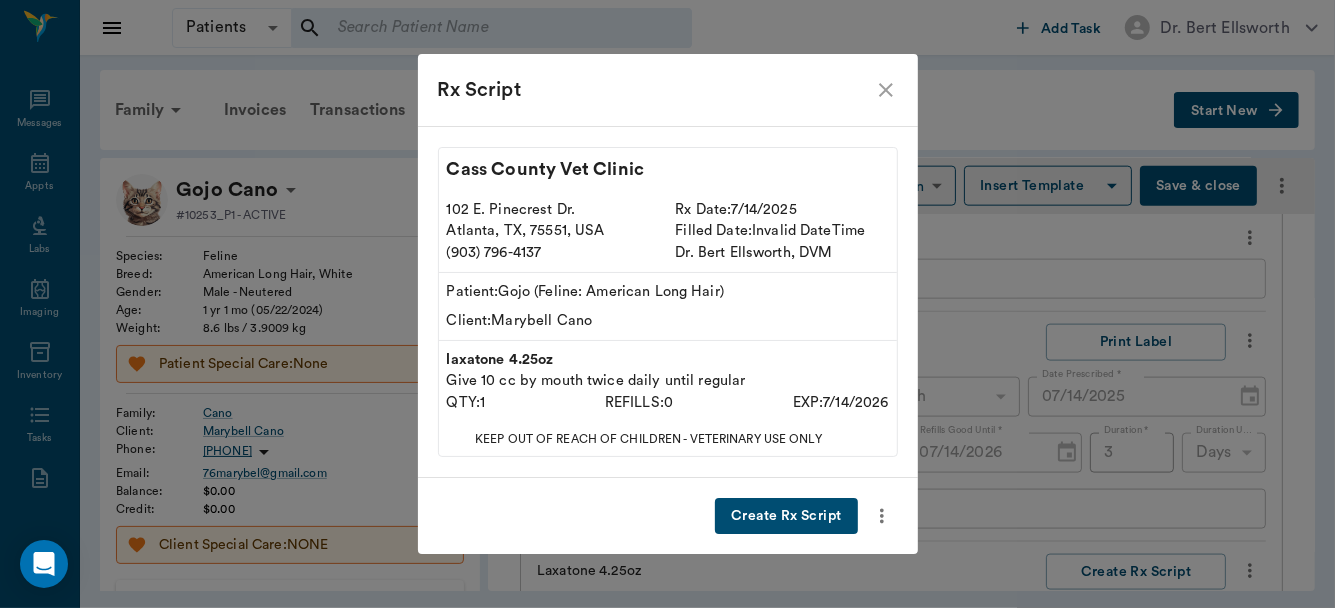 click on "Create Rx Script" at bounding box center [786, 516] 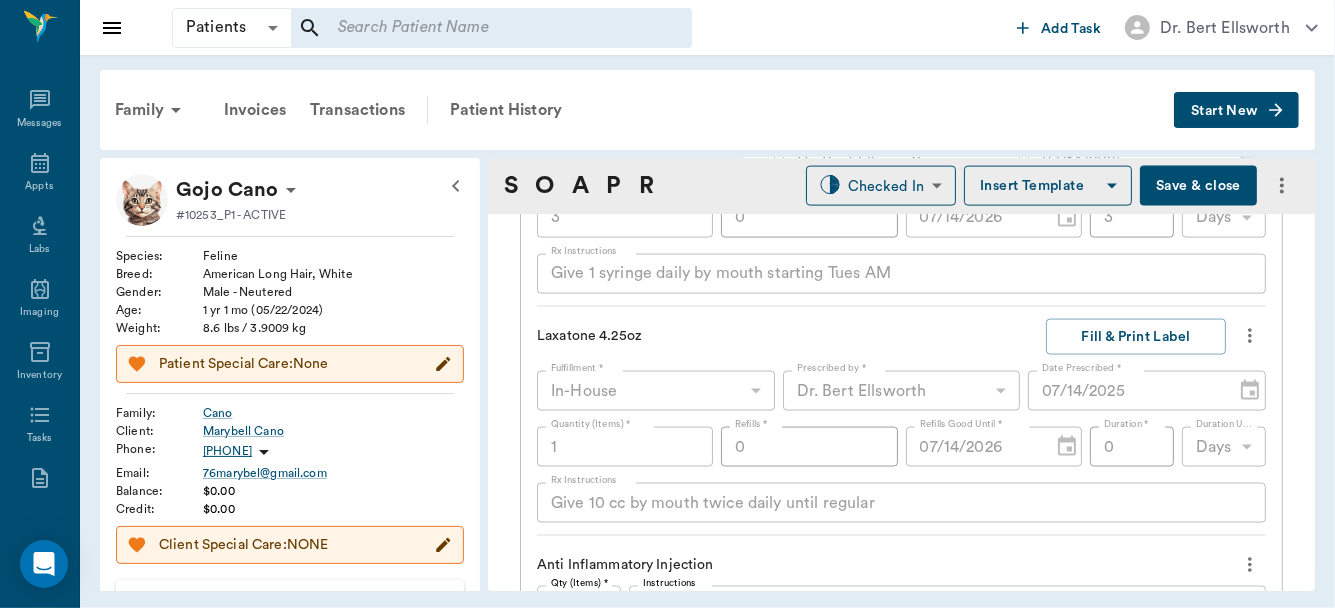 scroll, scrollTop: 1933, scrollLeft: 0, axis: vertical 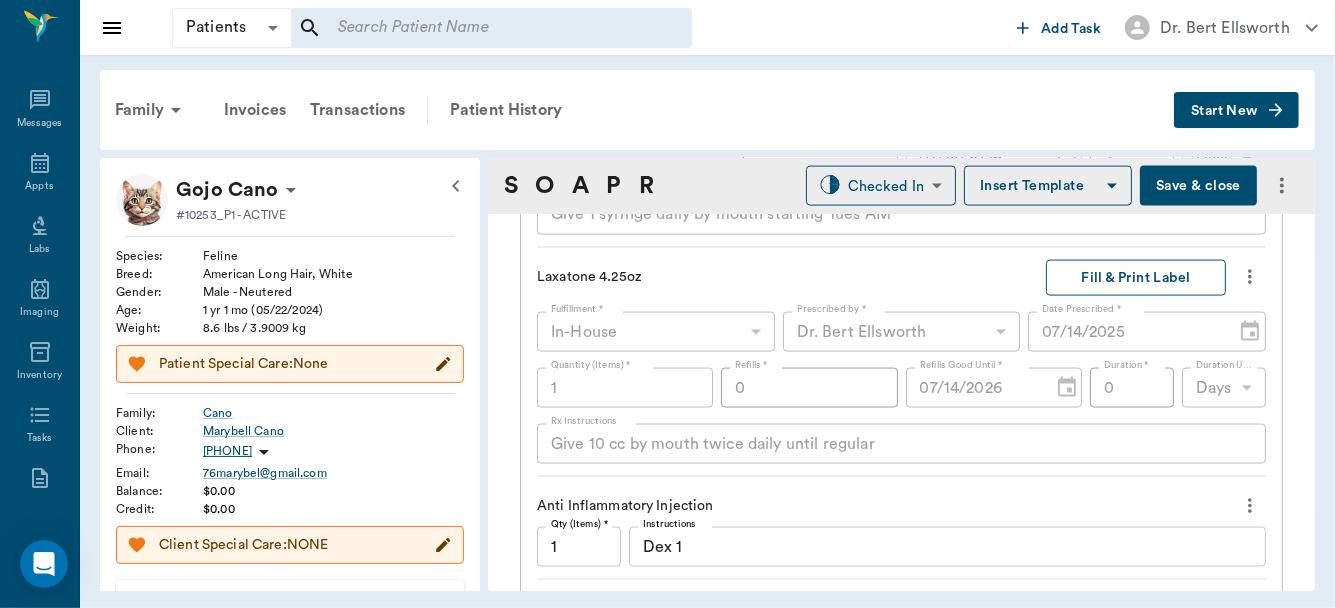 click on "Fill & Print Label" at bounding box center (1136, 278) 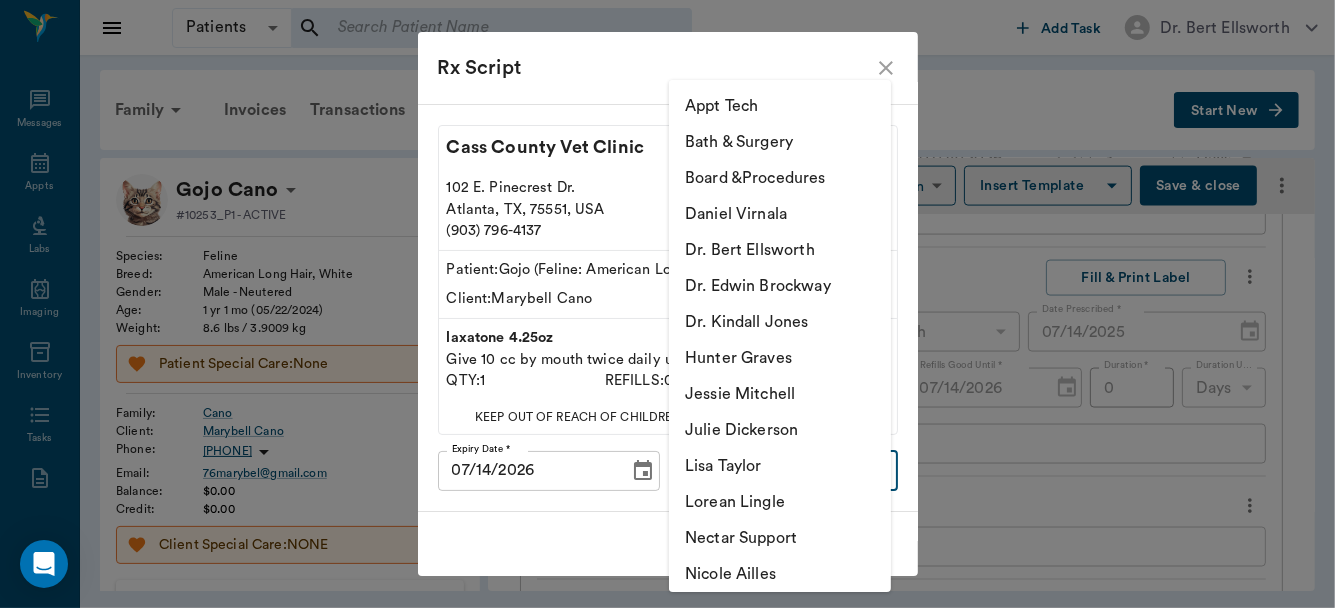 click on "Patients Patients ​ ​ Add Task Dr. Bert Ellsworth Nectar Messages Appts Labs Imaging Inventory Tasks Forms Staff Reports Lookup Settings Family Invoices Transactions Patient History Start New Gojo Cano #10253_P1    -    ACTIVE   Species : Feline Breed : American Long Hair, White Gender : Male - Neutered Age : 1 yr 1 mo (05/22/2024) Weight : 8.6 lbs / 3.9009 kg Patient Special Care:  None Family : Cano Client : Marybell Cano Phone : (469) 491-6401 Email : 76marybel@gmail.com Balance : $0.00 Credit : $0.00 Client Special Care:  NONE Patient Vitals Weight BCS HR Temp Resp BP Dia Pain Perio Score ( lb ) Date 07/14/25 10AM 0 3 6 9 12 Ongoing diagnosis Current Rx laxatone 4.25oz 07/14/26 cerenia ( maropitant ) oral solution 10mg/ml per ml 07/14/26 Reminders Rabies Vaccination Feline 1 Yr 06/29/26 Upcoming appointments Schedule Appointment S O A P R Checked In CHECKED_IN ​ Insert Template  Save & close Provider Walk In 63ee68728bdb516679580557 Provider Assistant Julie Dickerson 63ec2e7e52e12b0ba117b124 Date" at bounding box center (667, 304) 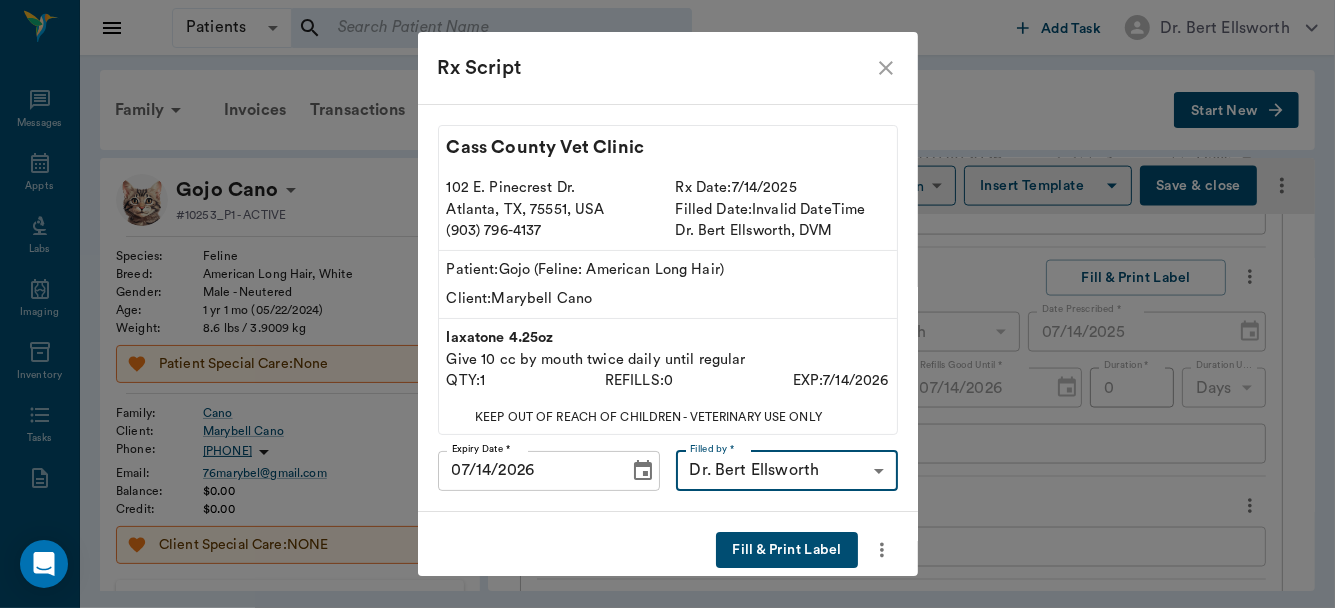 click on "Fill & Print Label" at bounding box center (786, 550) 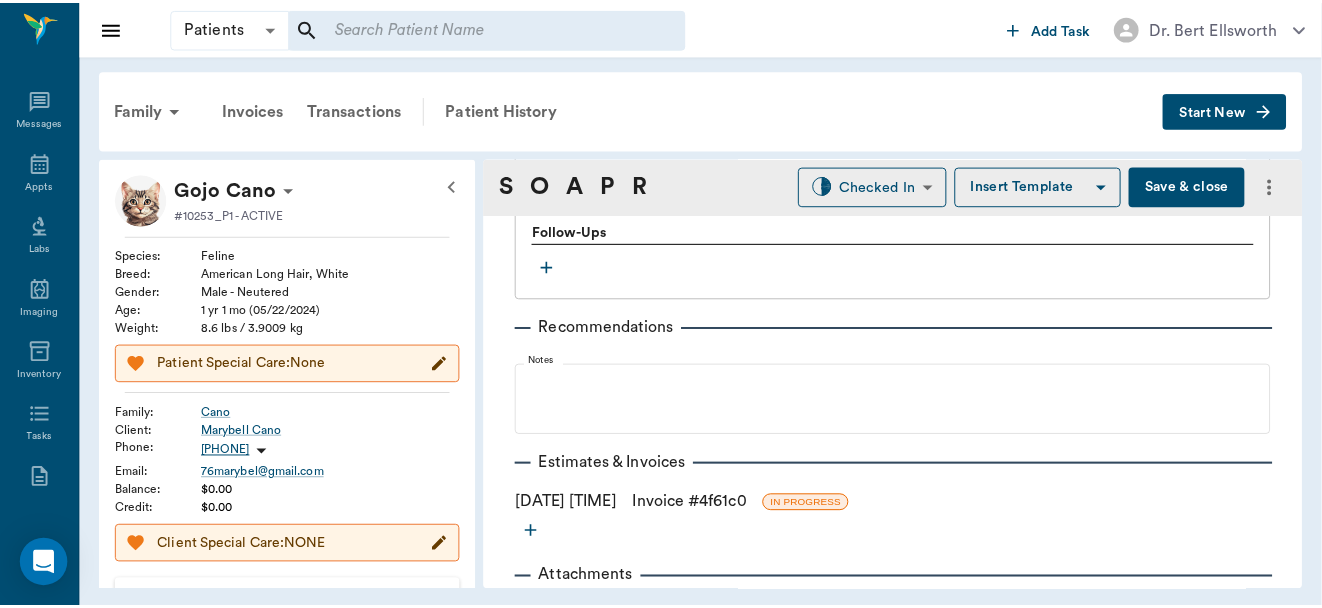 scroll, scrollTop: 2339, scrollLeft: 0, axis: vertical 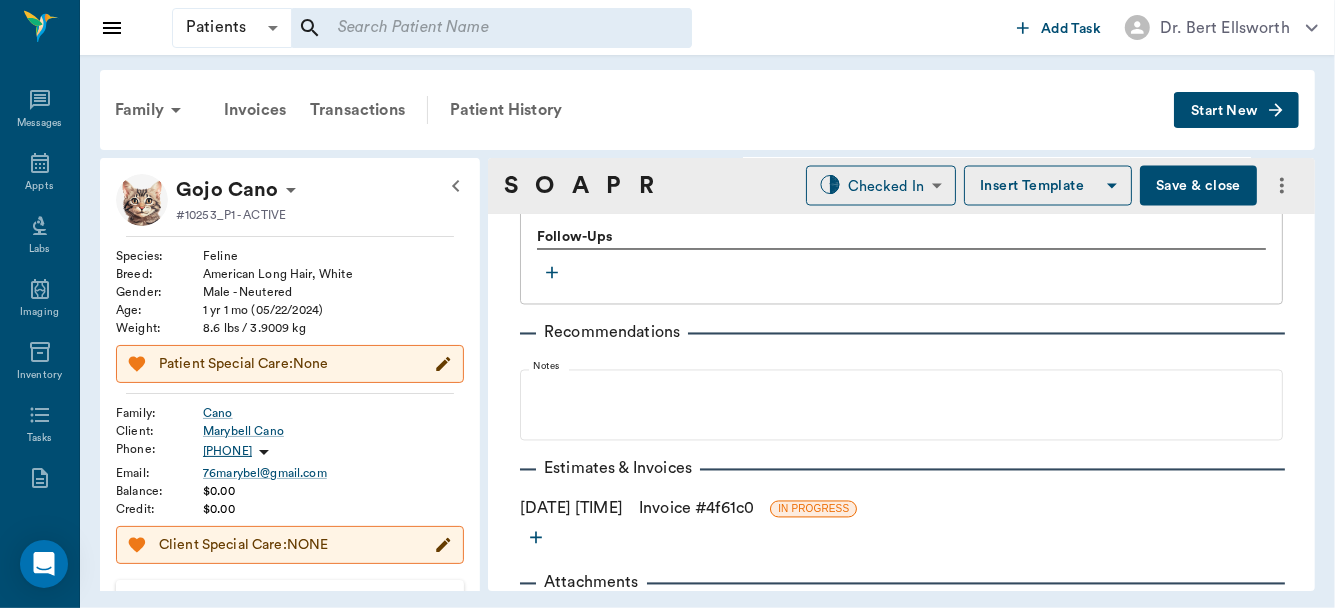 click on "Invoice # 4f61c0" at bounding box center [696, 509] 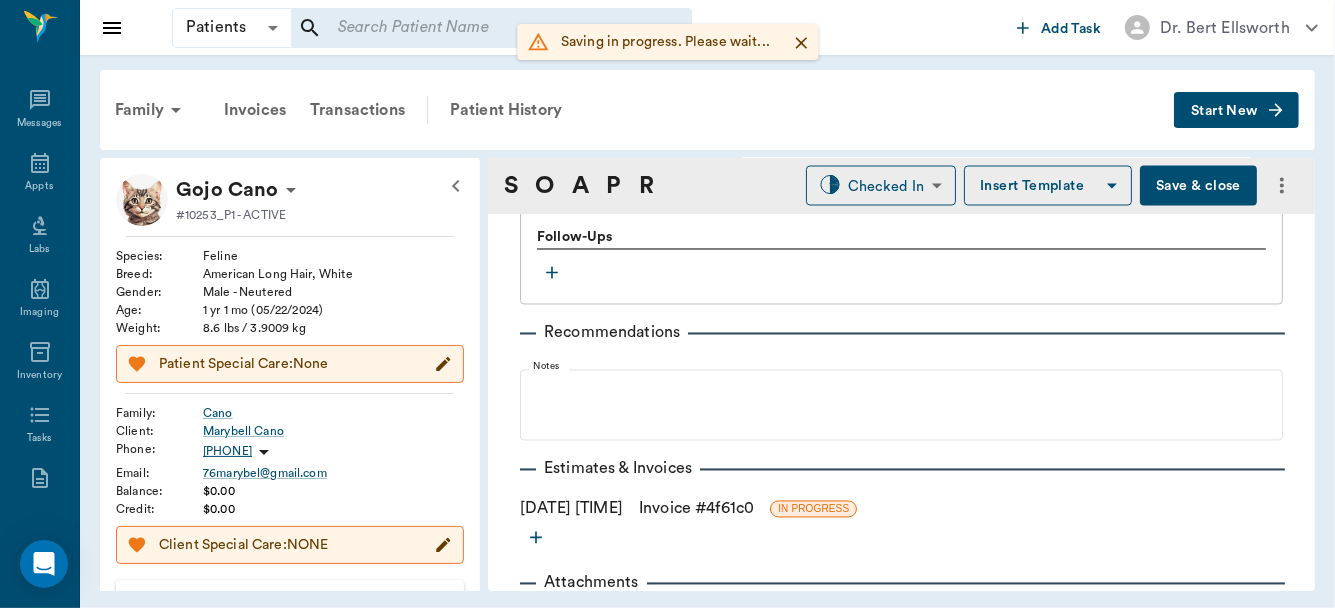click on "Invoice # 4f61c0" at bounding box center (696, 509) 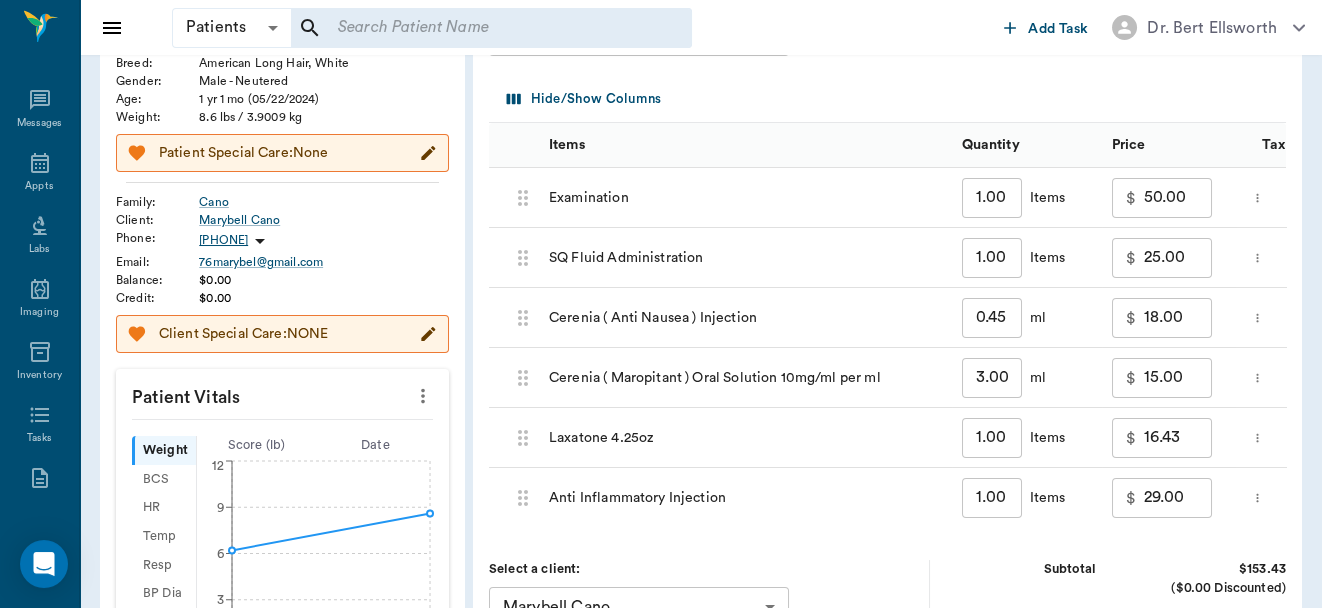 scroll, scrollTop: 237, scrollLeft: 0, axis: vertical 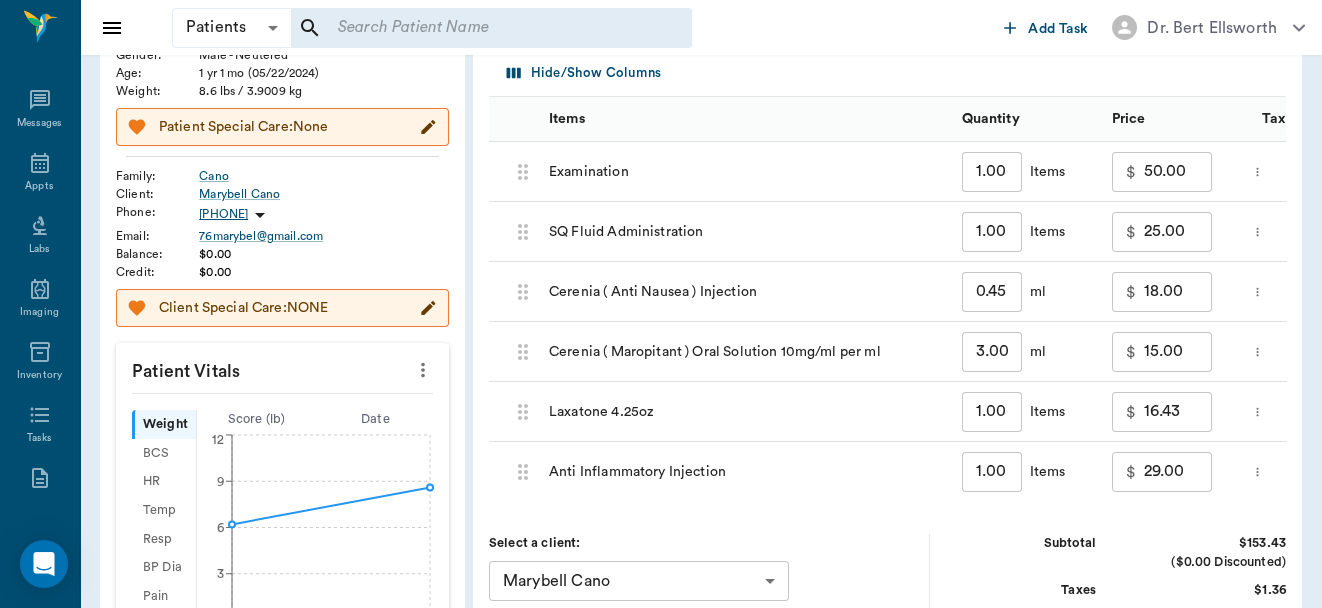 click on "29.00" at bounding box center [1178, 472] 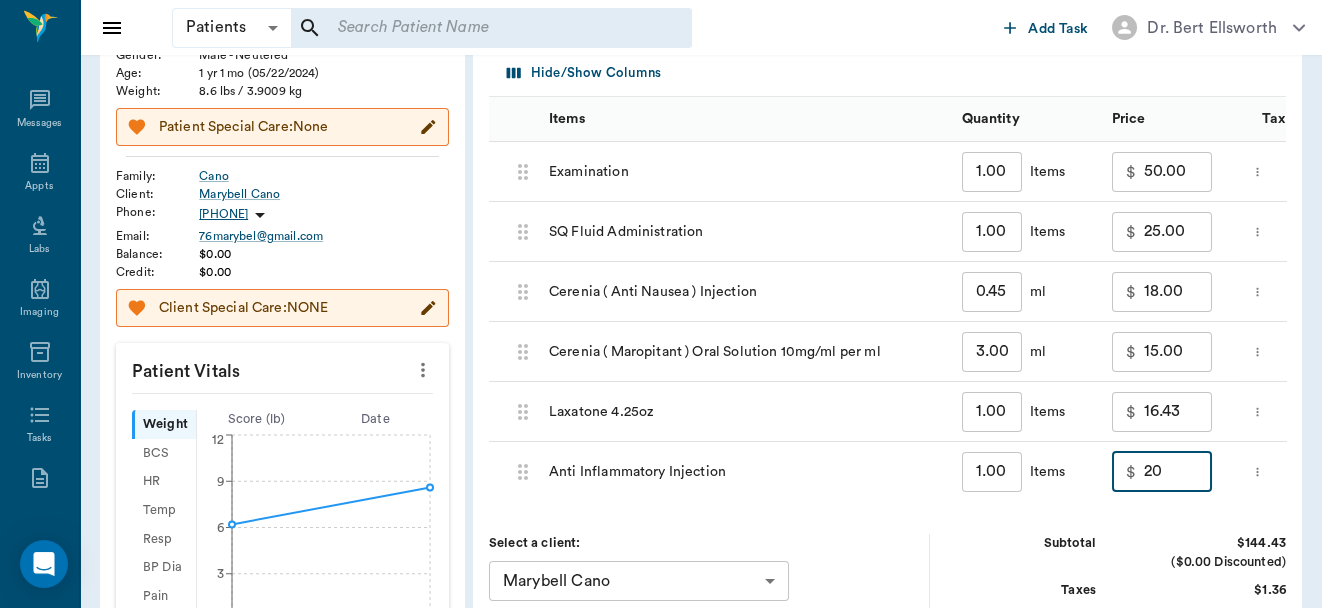 click on "20" at bounding box center [1178, 472] 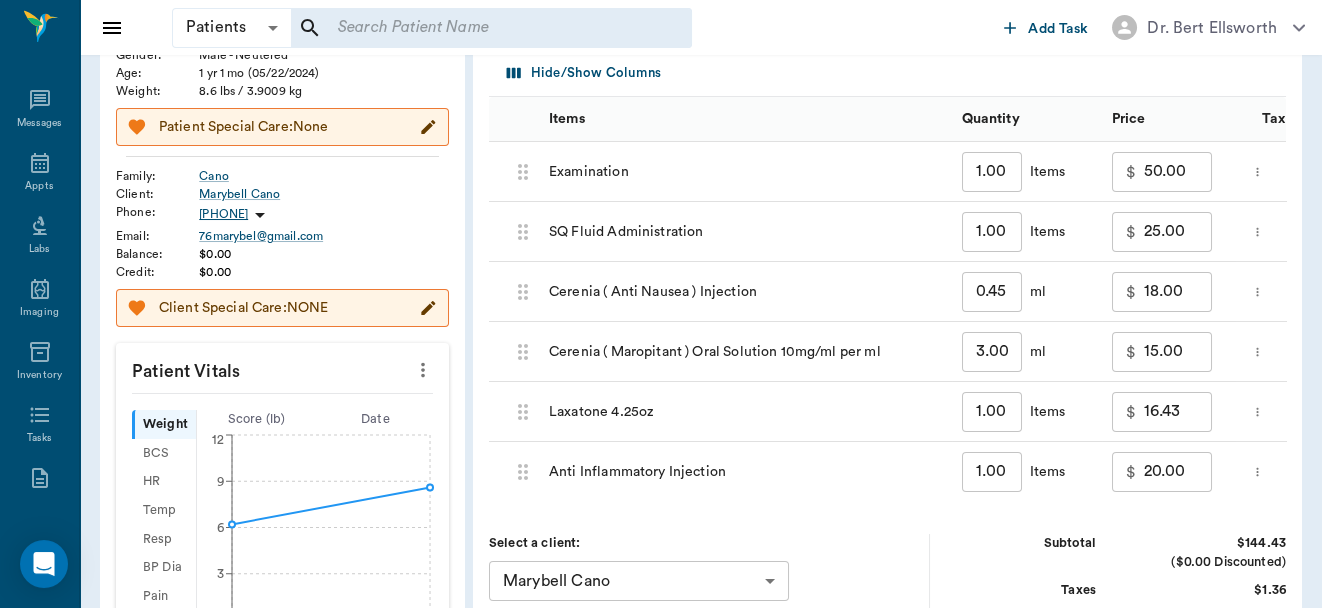 click on "Invoice # 4f61c0 IN PROGRESS Add Item Title Title Hide/Show Columns   Items Quantity Price Tax Provider 687569830d30e7df9351dc70 Examination 1.00 ​ Items $ 50.00 ​ $0.00 Walk In none-63ee68728bdb516679580557 ​ 6875698c5506ba468e9345ef SQ Fluid Administration 1.00 ​ Items $ 25.00 ​ $0.00 Walk In none-63ee68728bdb516679580557 ​ 68756999a4a908216e7da29d Cerenia ( Anti Nausea ) Injection 0.45 ​ ml $ 18.00 ​ $0.00 Walk In none-63ee68728bdb516679580557 ​ 6875699ba4031a908a6005fb Cerenia ( Maropitant ) Oral Solution 10mg/ml per ml 3.00 ​ ml $ 15.00 ​ $0.00 Dr. Bert Ellsworth none-63ec2f075fda476ae8351a4d ​ 687569a3fdc1df66330a3b46 Laxatone 4.25oz 1.00 ​ Items $ 16.43 ​ $1.36 Dr. Bert Ellsworth none-63ec2f075fda476ae8351a4d ​ 687569b3290f4e4e16846184 Anti Inflammatory Injection 1.00 ​ Items $ 20.00 ​ $0.00 Walk In none-63ee68728bdb516679580557 ​ Select a client: Marybell Cano 682f70098bdc6f7f8fef11db ​ Subtotal $144.43 ($0.00 Discounted) Taxes $1.36 Total $145.79 Amount Due" at bounding box center [887, 370] 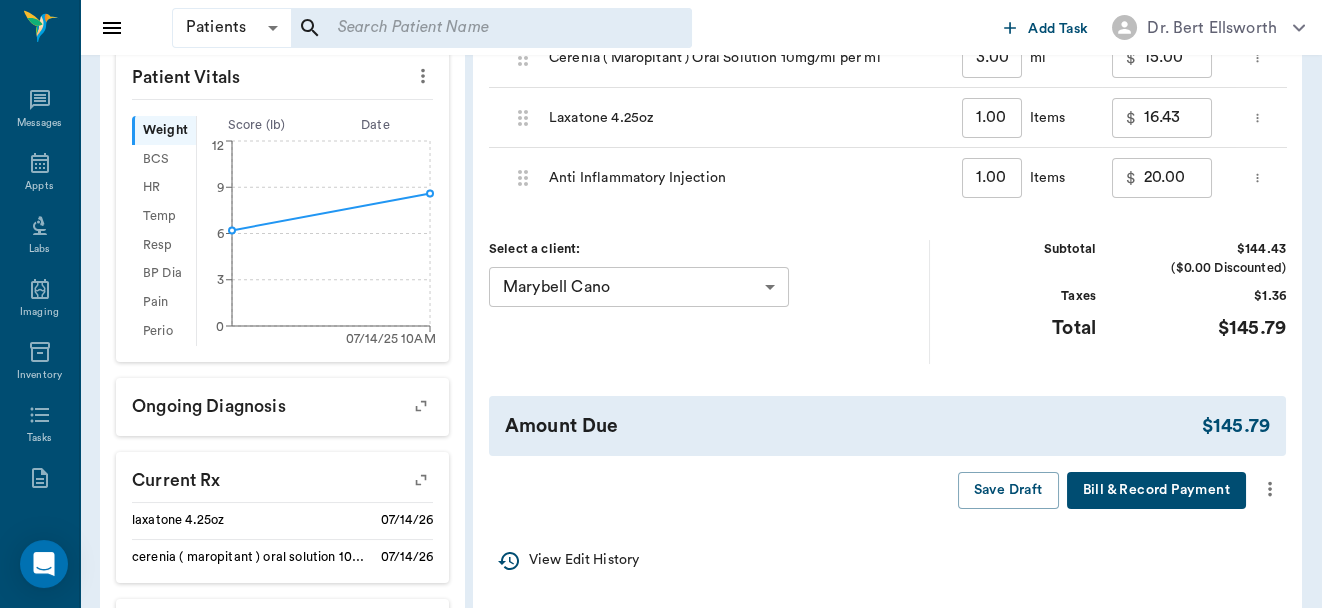 scroll, scrollTop: 543, scrollLeft: 0, axis: vertical 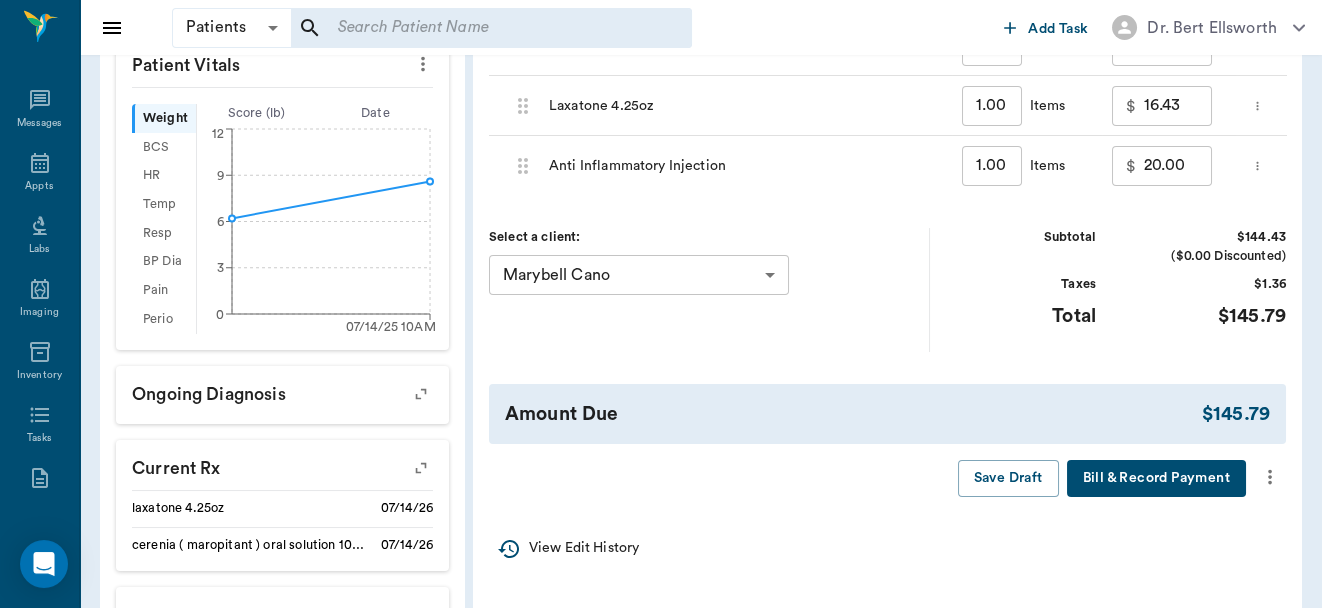 drag, startPoint x: 1261, startPoint y: 466, endPoint x: 1270, endPoint y: 493, distance: 28.460499 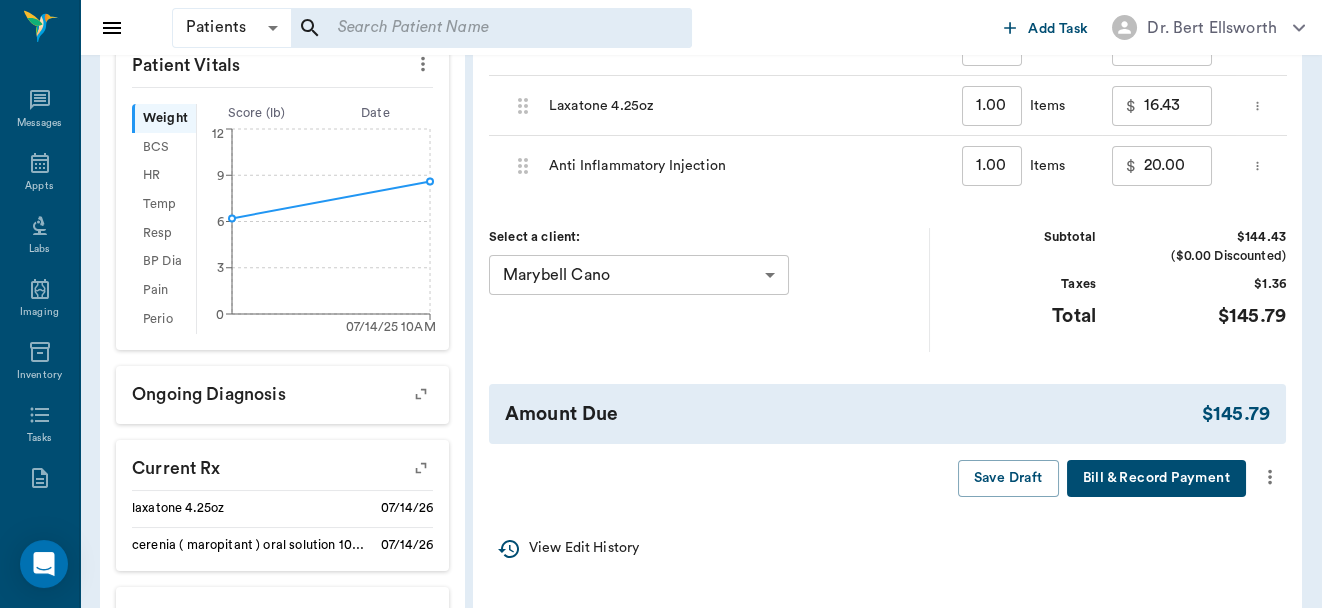 click on "Invoice # 4f61c0 IN PROGRESS Add Item Title Title Hide/Show Columns   Items Quantity Price Tax Provider 687569830d30e7df9351dc70 Examination 1.00 ​ Items $ 50.00 ​ $0.00 Walk In none-63ee68728bdb516679580557 ​ 6875698c5506ba468e9345ef SQ Fluid Administration 1.00 ​ Items $ 25.00 ​ $0.00 Walk In none-63ee68728bdb516679580557 ​ 68756999a4a908216e7da29d Cerenia ( Anti Nausea ) Injection 0.45 ​ ml $ 18.00 ​ $0.00 Walk In none-63ee68728bdb516679580557 ​ 6875699ba4031a908a6005fb Cerenia ( Maropitant ) Oral Solution 10mg/ml per ml 3.00 ​ ml $ 15.00 ​ $0.00 Dr. Bert Ellsworth none-63ec2f075fda476ae8351a4d ​ 687569a3fdc1df66330a3b46 Laxatone 4.25oz 1.00 ​ Items $ 16.43 ​ $1.36 Dr. Bert Ellsworth none-63ec2f075fda476ae8351a4d ​ 687569b3290f4e4e16846184 Anti Inflammatory Injection 1.00 ​ Items $ 20.00 ​ $0.00 Walk In none-63ee68728bdb516679580557 ​ Select a client: Marybell Cano 682f70098bdc6f7f8fef11db ​ Subtotal $144.43 ($0.00 Discounted) Taxes $1.36 Total $145.79 Amount Due" at bounding box center (887, 64) 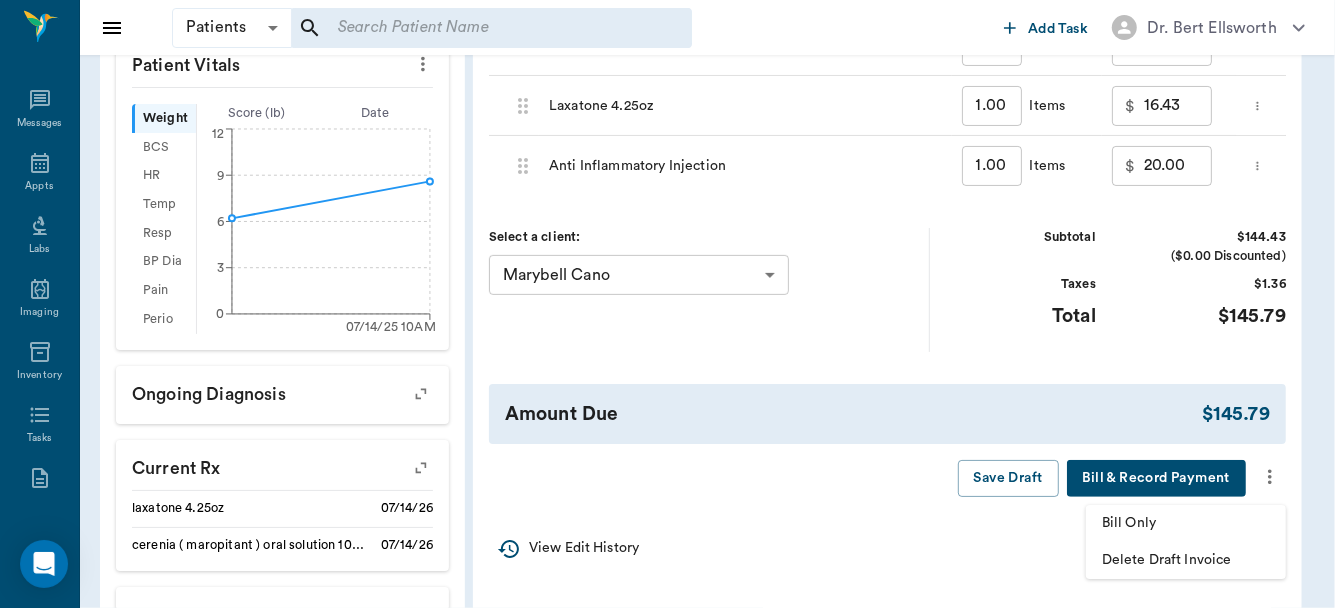 click on "Bill Only" at bounding box center [1186, 523] 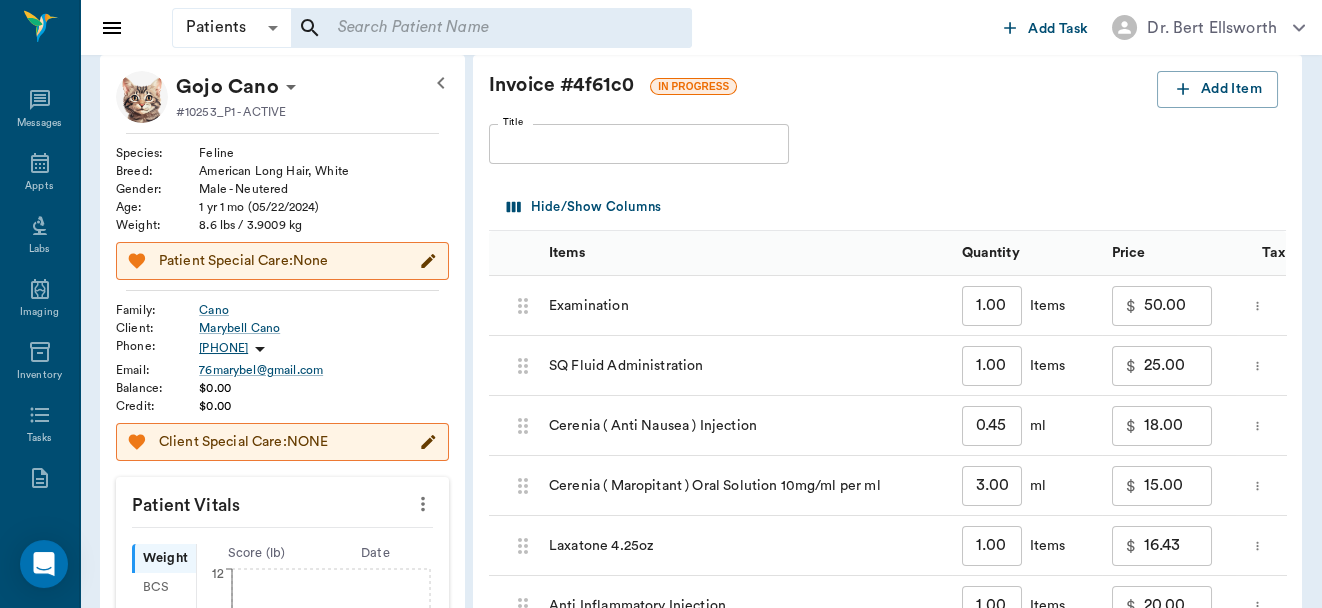 scroll, scrollTop: 64, scrollLeft: 0, axis: vertical 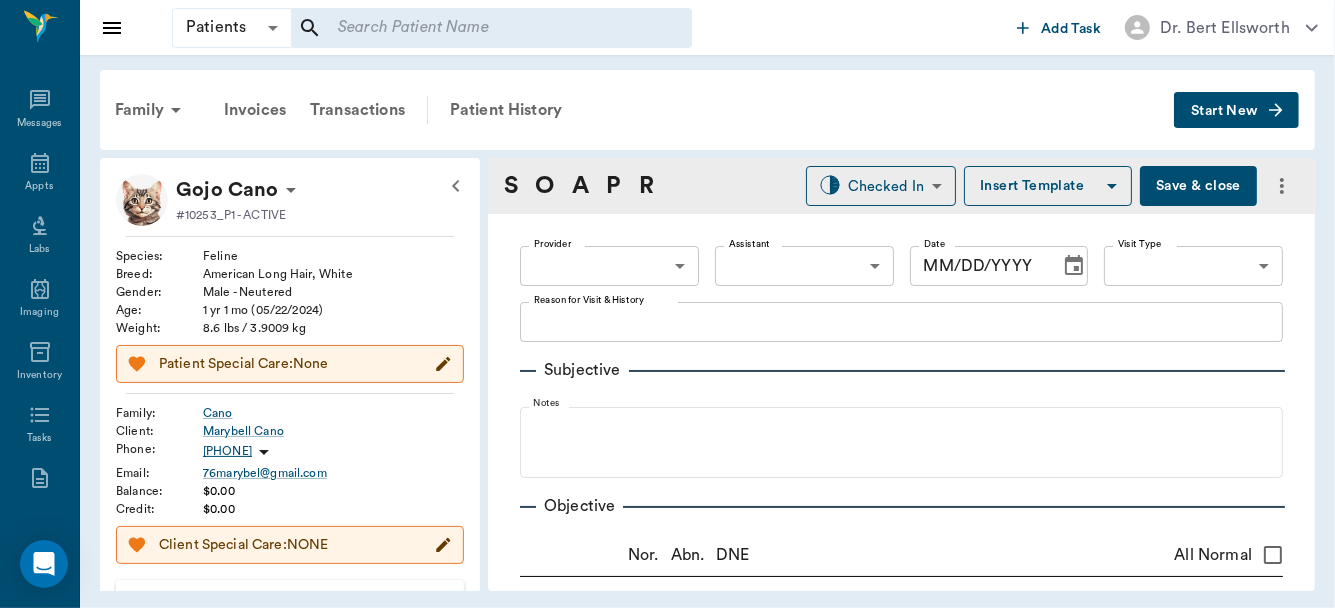type on "63ee68728bdb516679580557" 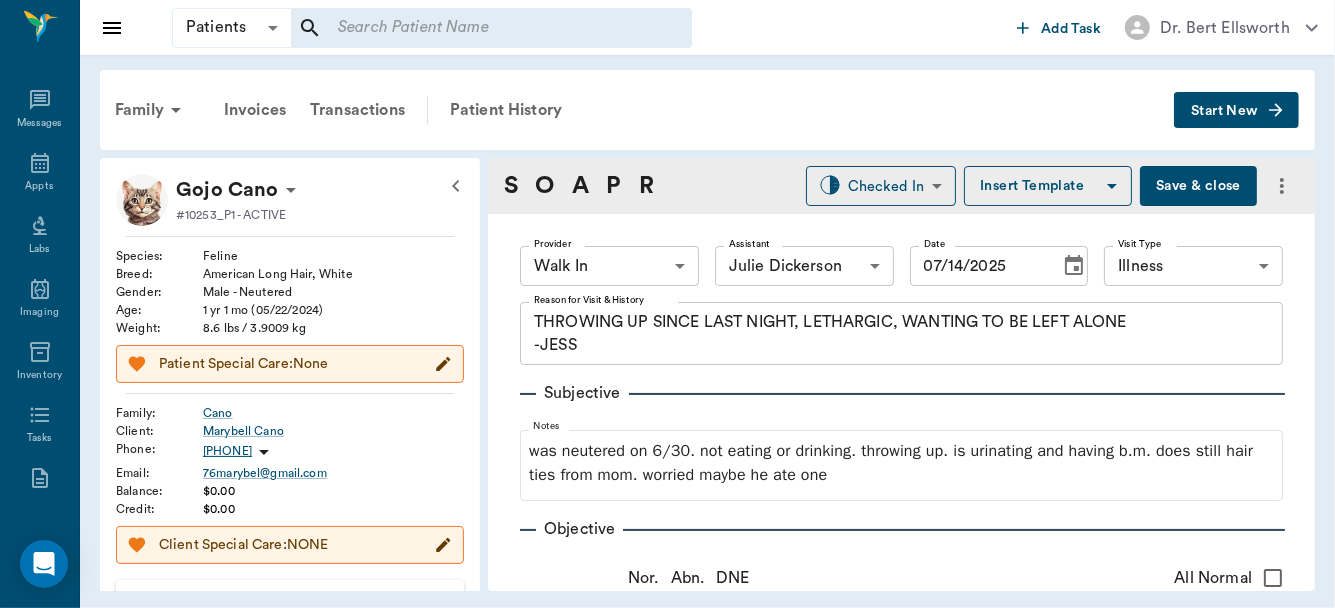 type on "07/14/2025" 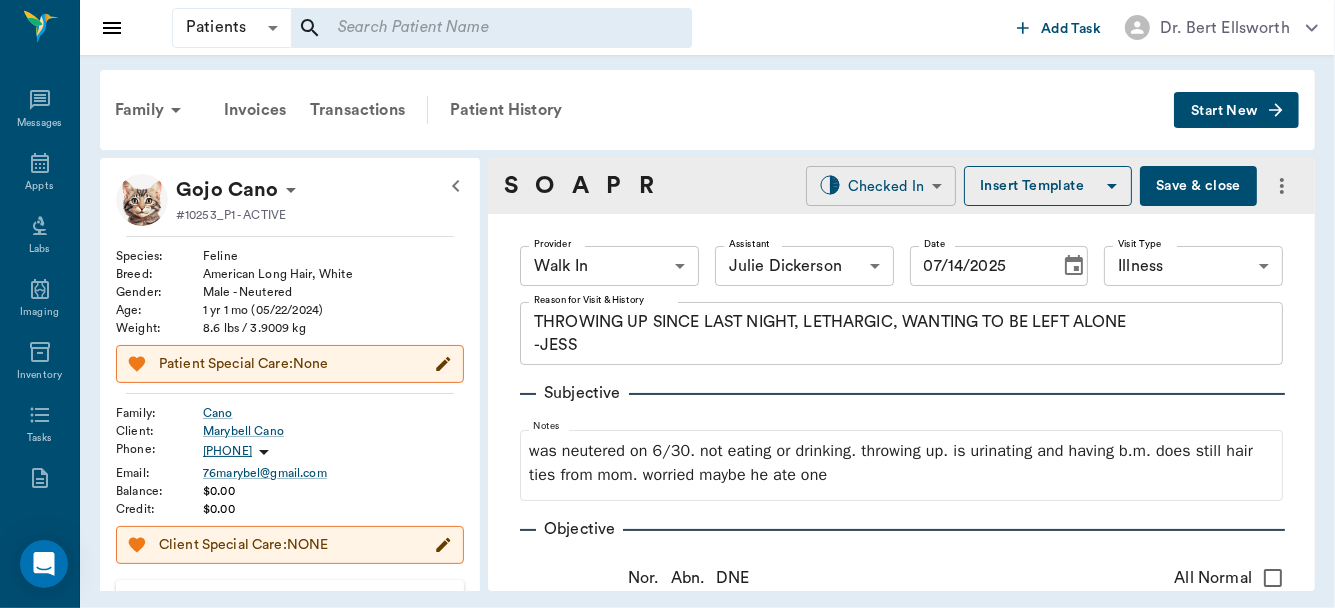 click on "Patients Patients ​ ​ Add Task Dr. Bert Ellsworth Nectar Messages Appts Labs Imaging Inventory Tasks Forms Staff Reports Lookup Settings Family Invoices Transactions Patient History Start New Gojo Cano #10253_P1    -    ACTIVE   Species : Feline Breed : American Long Hair, White Gender : Male - Neutered Age : 1 yr 1 mo (05/22/2024) Weight : 8.6 lbs / 3.9009 kg Patient Special Care:  None Family : Cano Client : Marybell Cano Phone : (469) 491-6401 Email : 76marybel@gmail.com Balance : $0.00 Credit : $0.00 Client Special Care:  NONE Patient Vitals Weight BCS HR Temp Resp BP Dia Pain Perio Score ( lb ) Date 07/14/25 10AM 0 3 6 9 12 Ongoing diagnosis Current Rx laxatone 4.25oz 07/14/26 cerenia ( maropitant ) oral solution 10mg/ml per ml 07/14/26 Reminders Rabies Vaccination Feline 1 Yr 06/29/26 Upcoming appointments Schedule Appointment S O A P R Checked In CHECKED_IN ​ Insert Template  Save & close Provider Walk In 63ee68728bdb516679580557 Provider Assistant Julie Dickerson 63ec2e7e52e12b0ba117b124 Date" at bounding box center [667, 304] 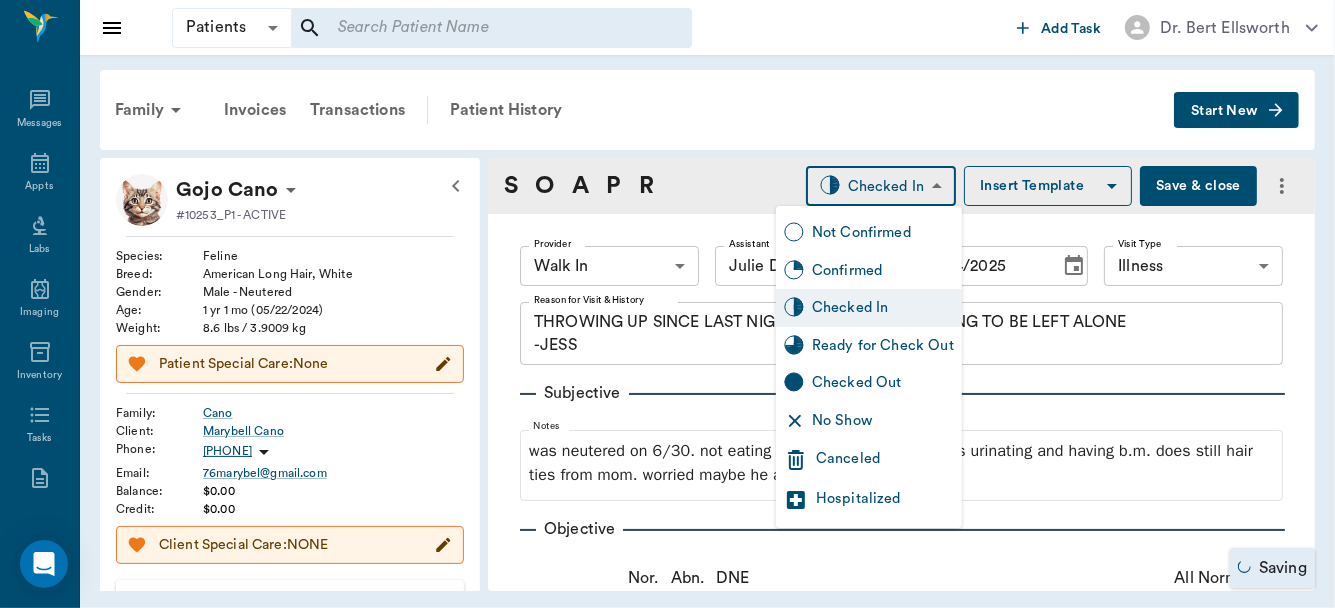 click on "Ready for Check Out" at bounding box center (883, 346) 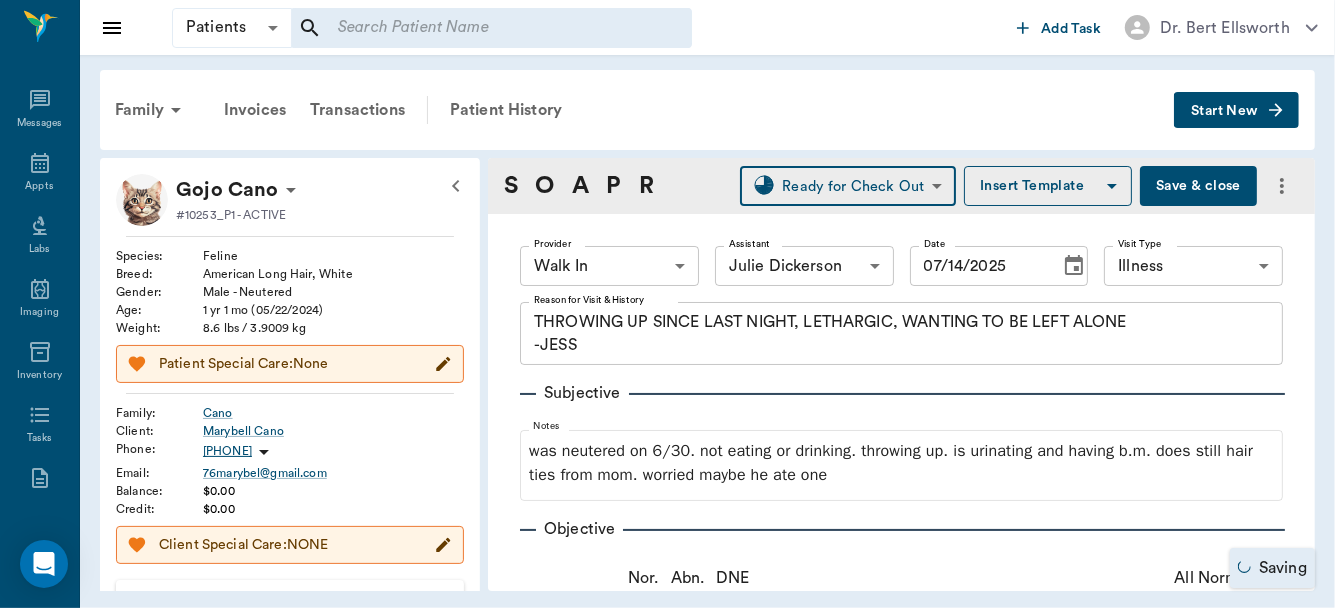 type on "READY_TO_CHECKOUT" 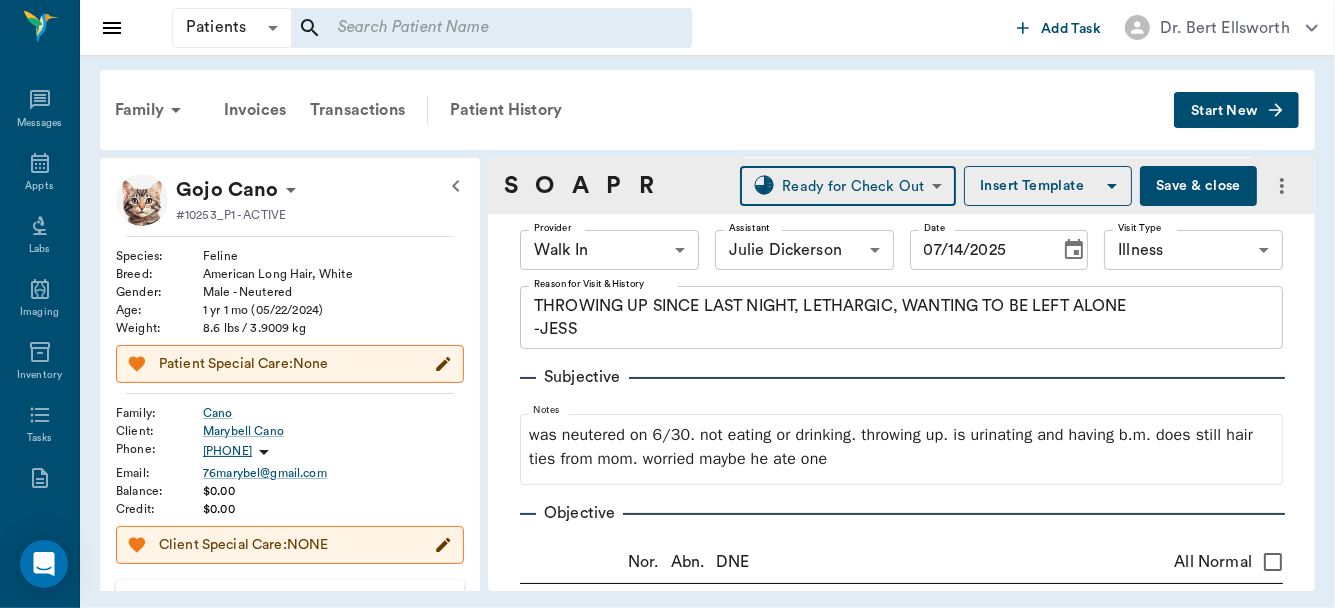 scroll, scrollTop: 29, scrollLeft: 0, axis: vertical 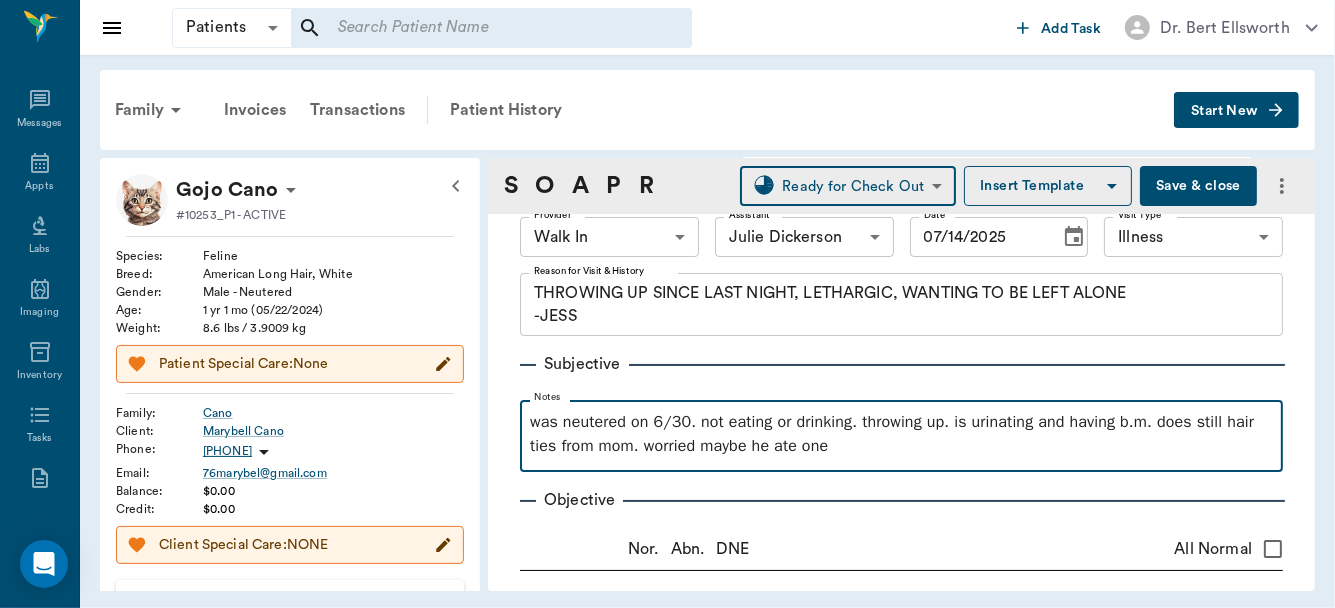 click on "was neutered on 6/30. not eating or drinking. throwing up. is urinating and having b.m. does still hair ties from mom. worried maybe he ate one" at bounding box center (901, 434) 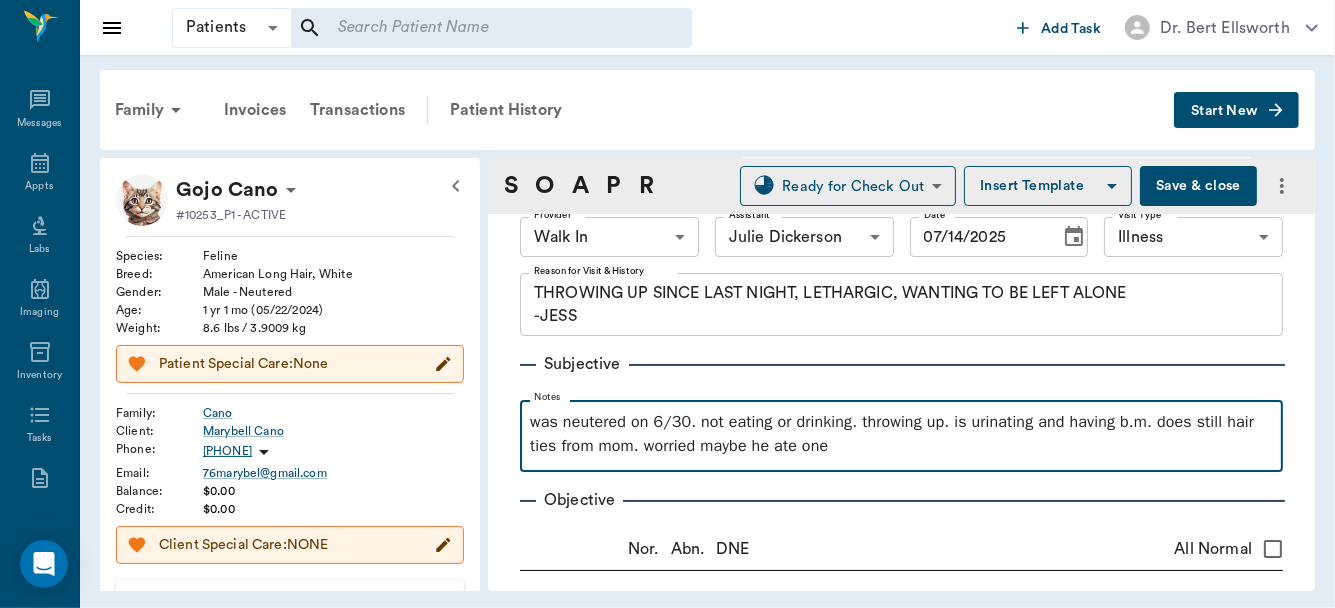 type 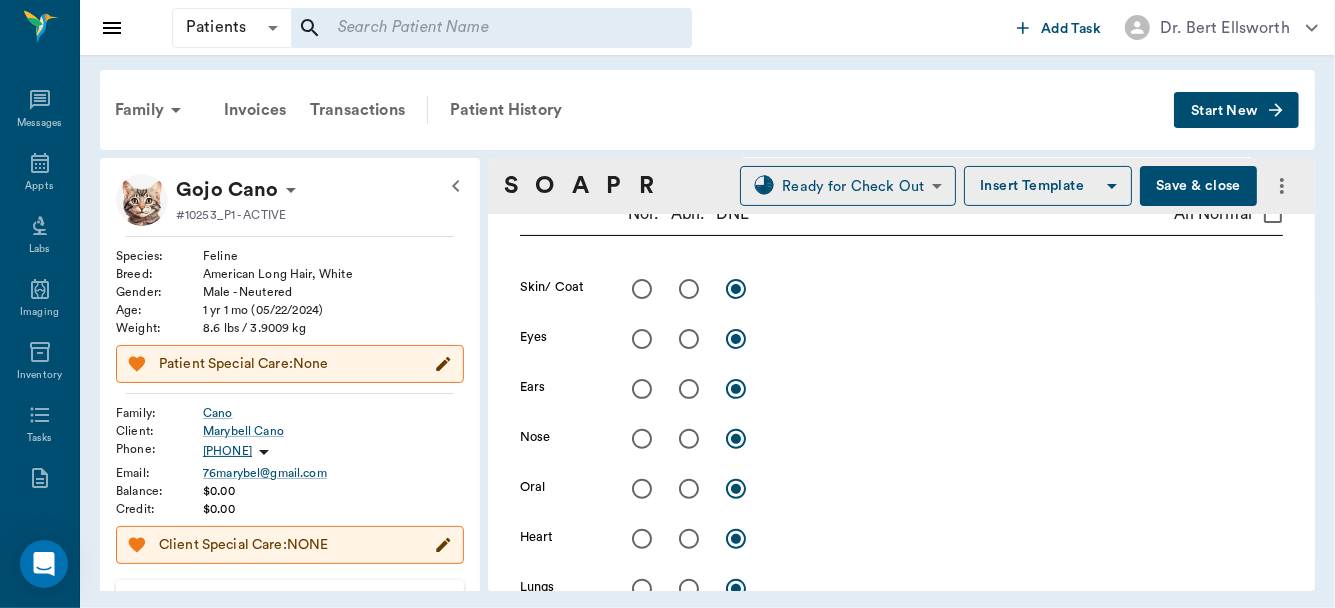scroll, scrollTop: 381, scrollLeft: 0, axis: vertical 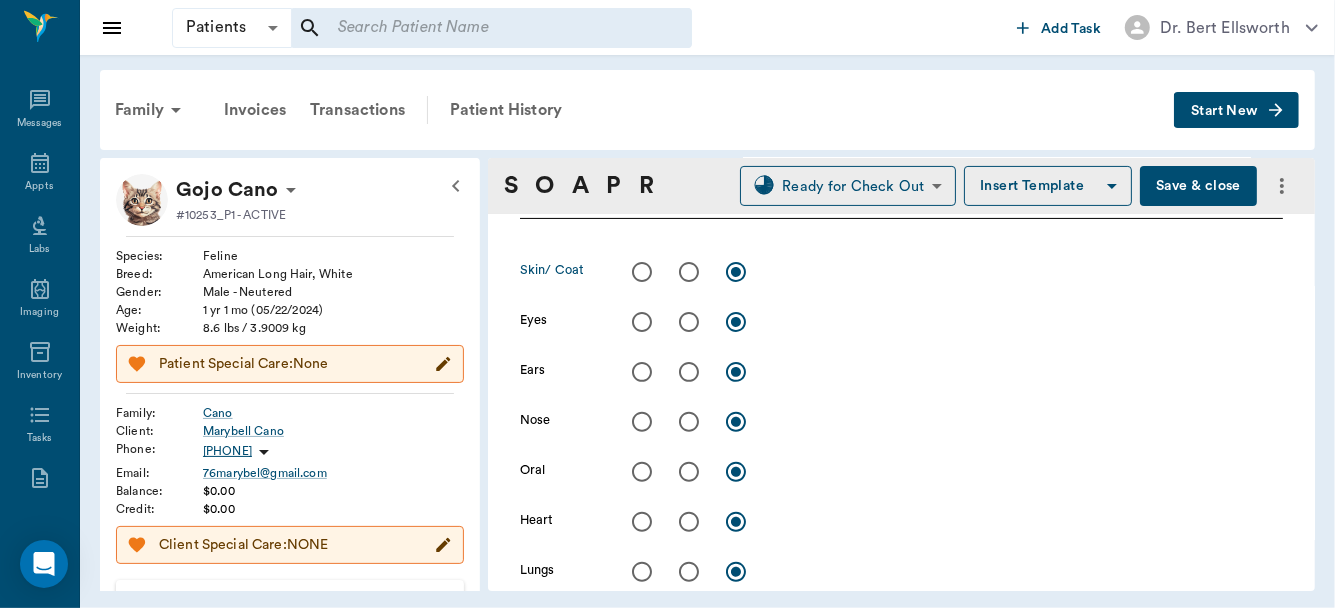click at bounding box center [642, 272] 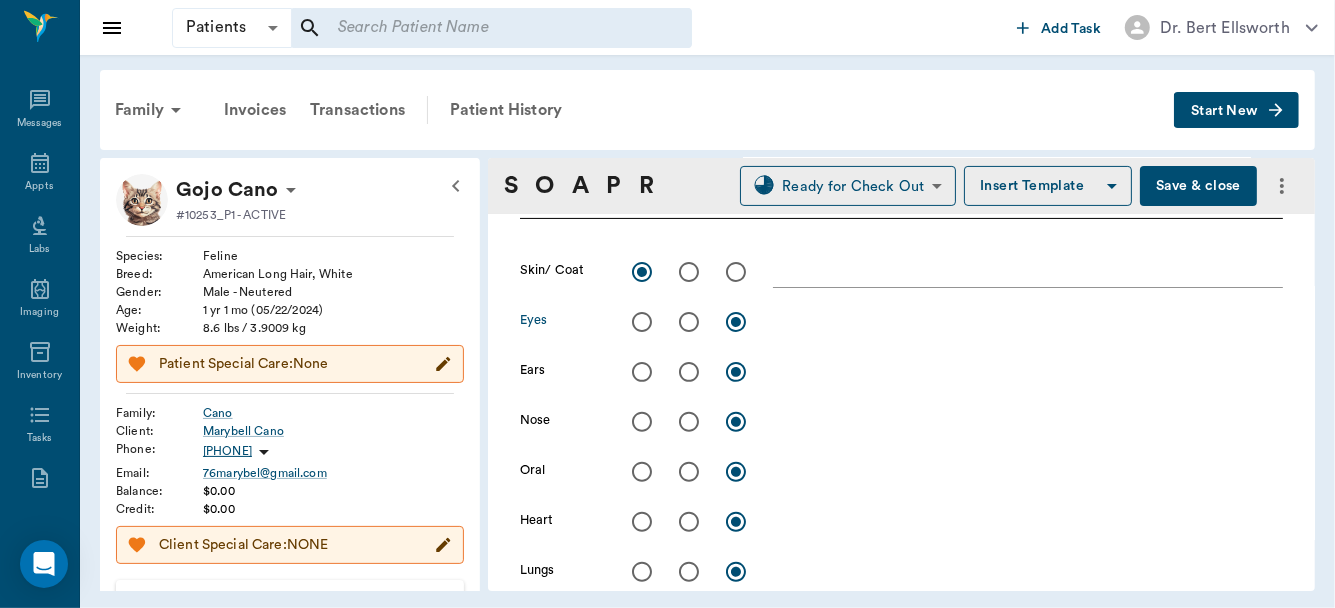 click at bounding box center (642, 322) 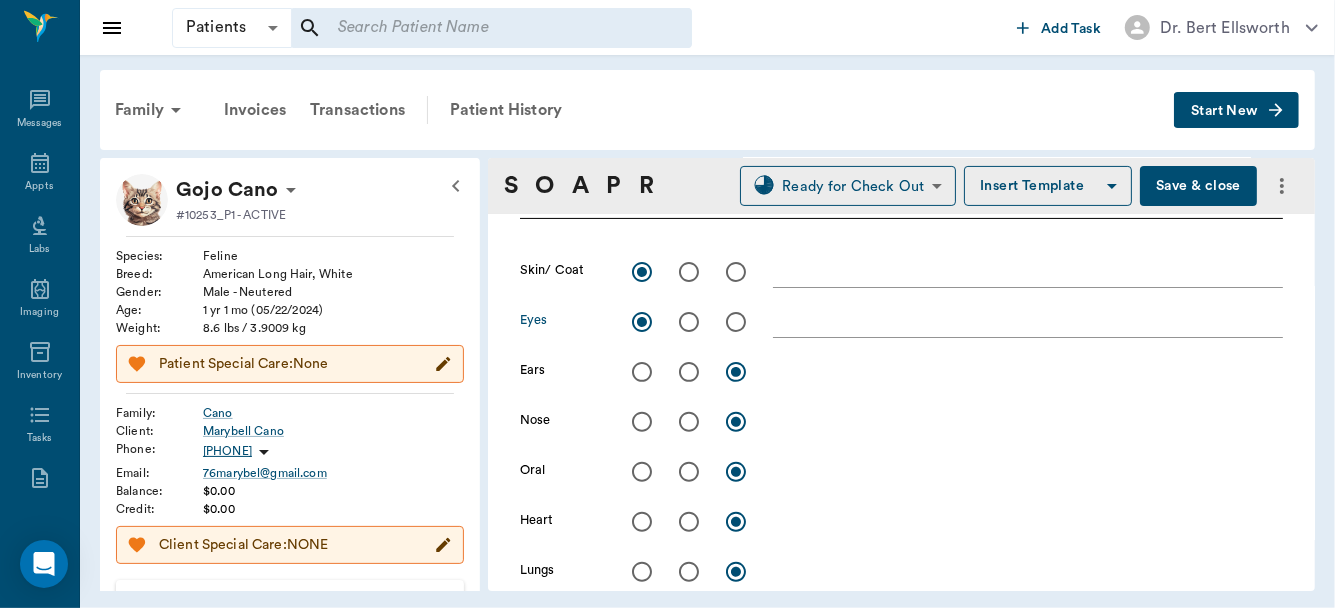 click at bounding box center [642, 372] 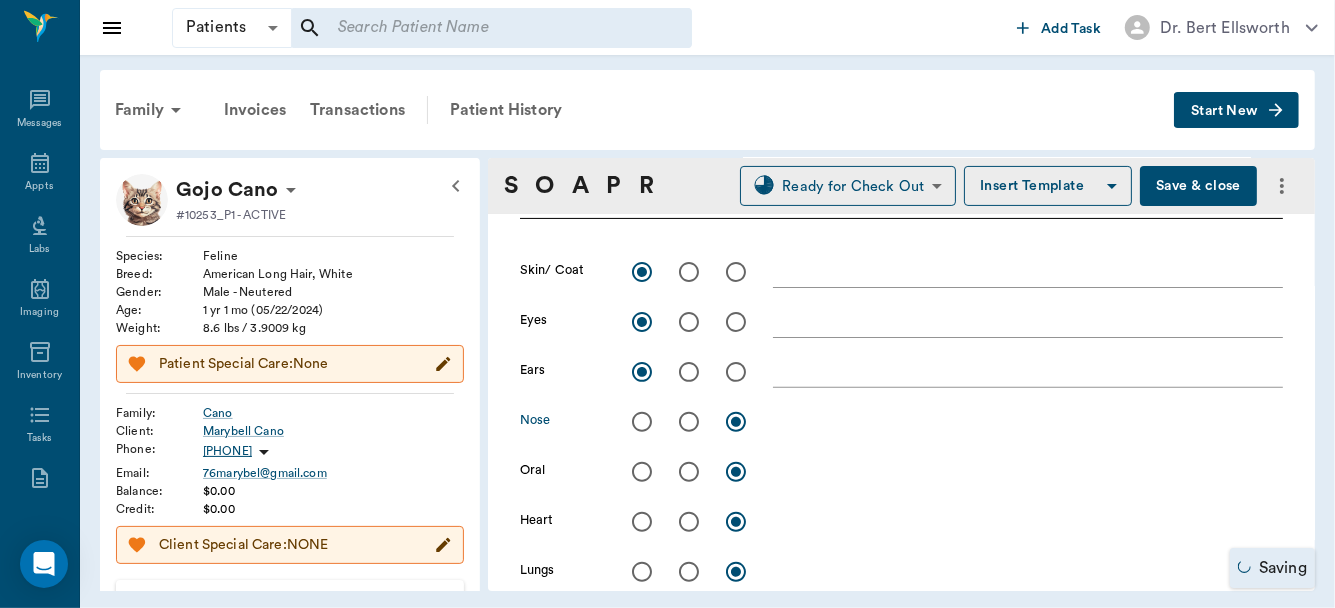 click at bounding box center [689, 422] 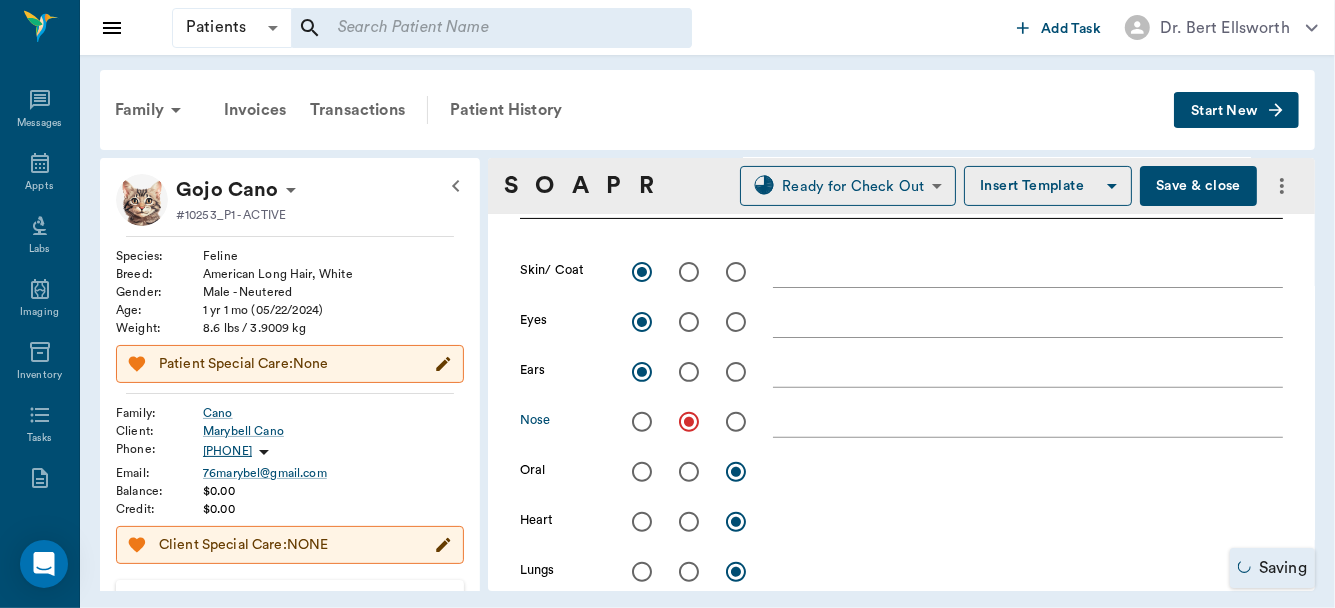 click at bounding box center (642, 472) 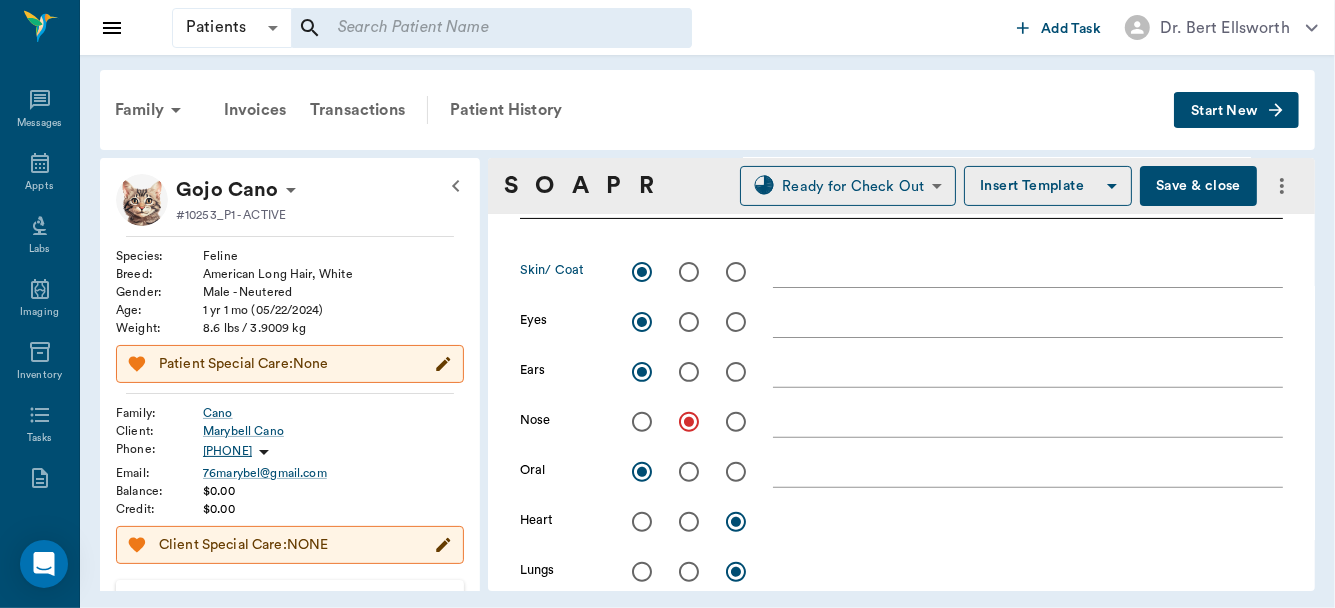 click at bounding box center (689, 272) 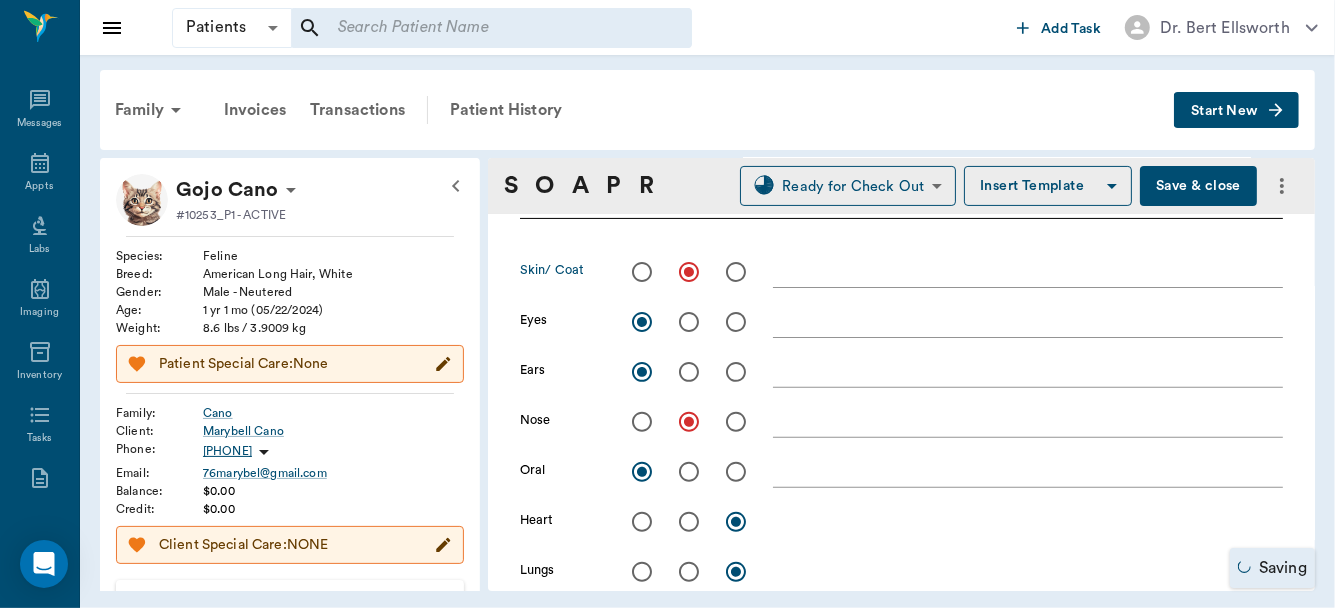 click at bounding box center [1028, 271] 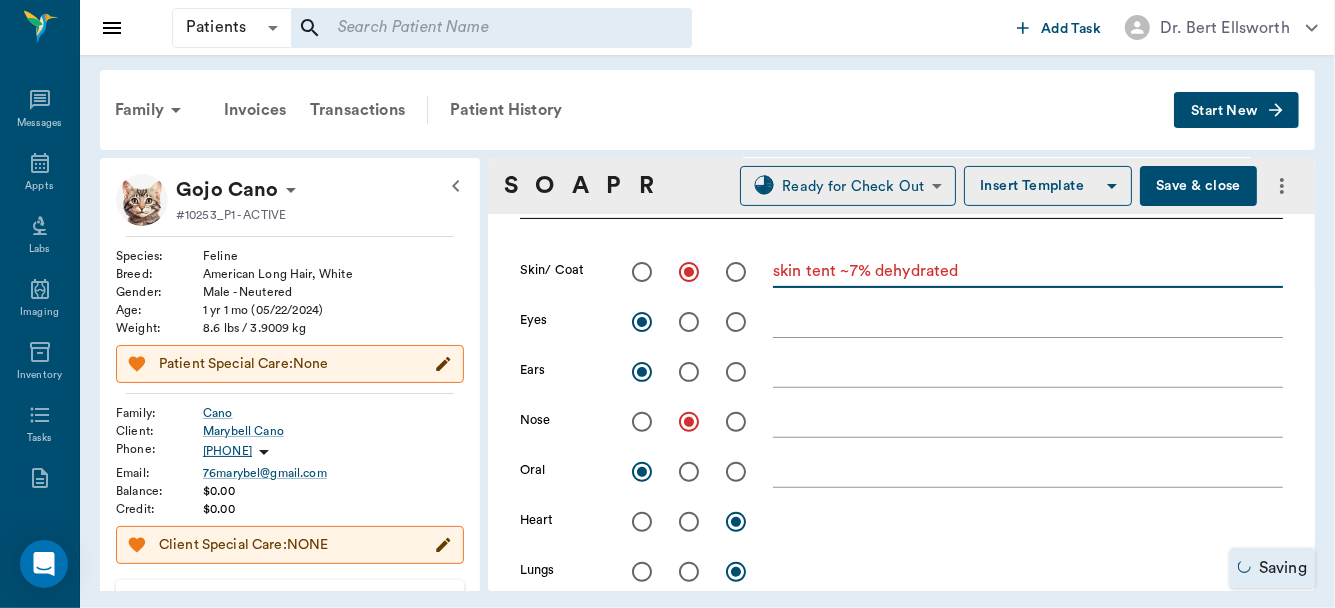 type on "skin tent ~7% dehydrated" 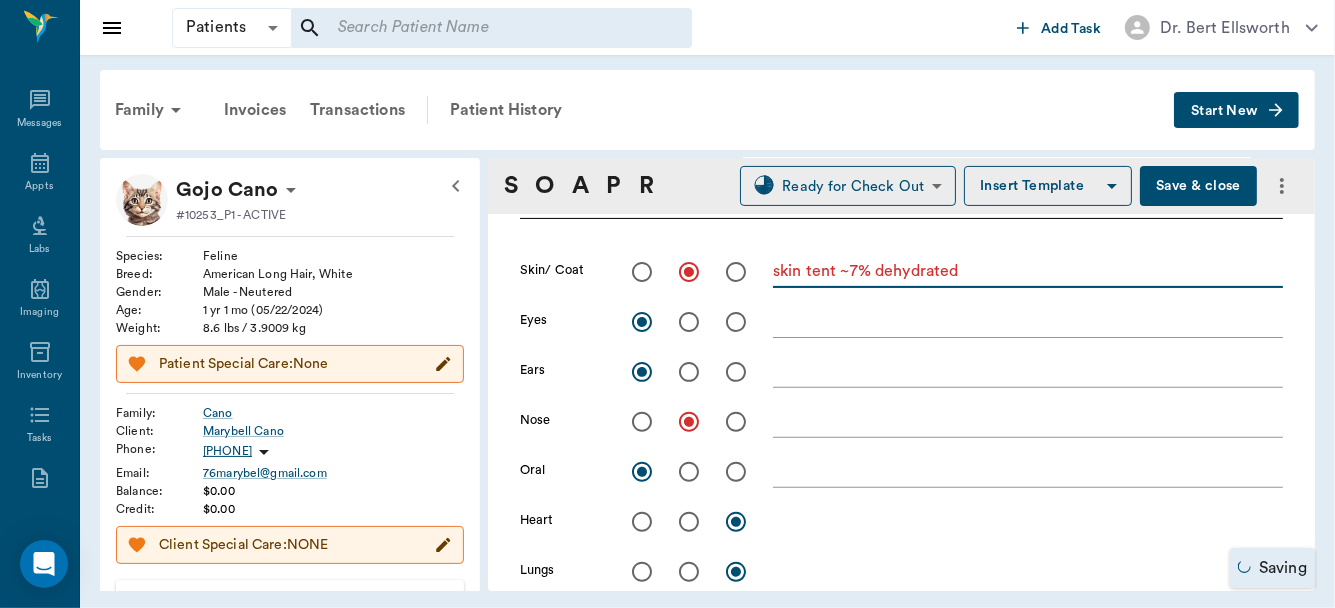 click at bounding box center [642, 522] 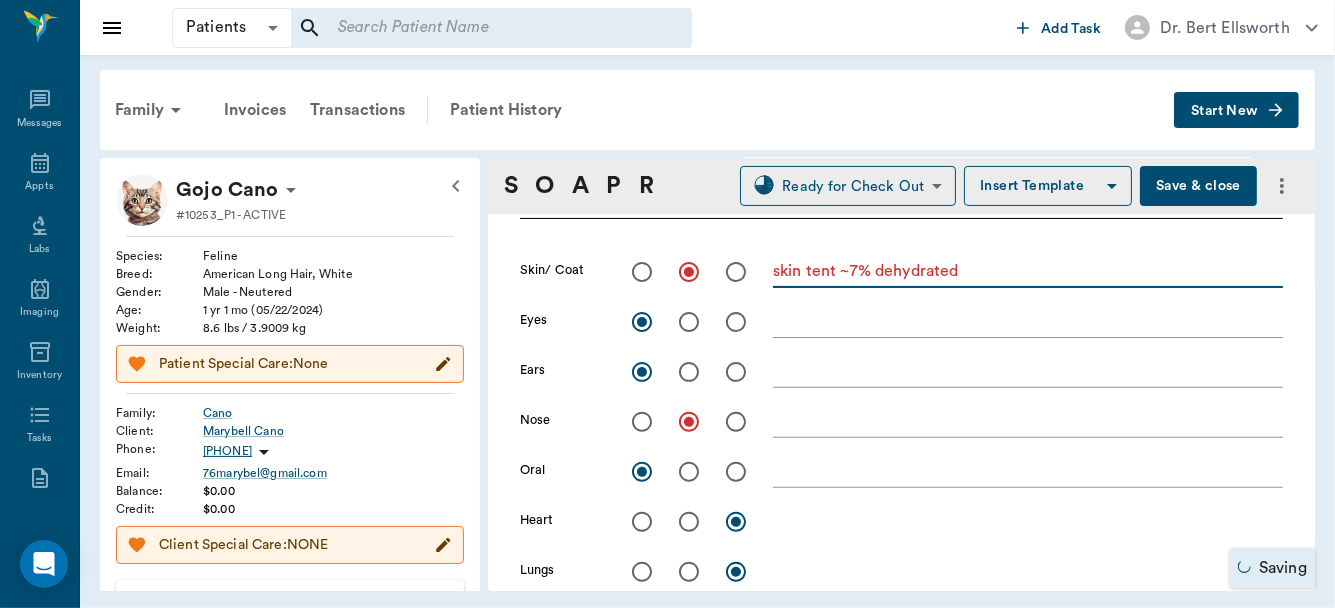 radio on "true" 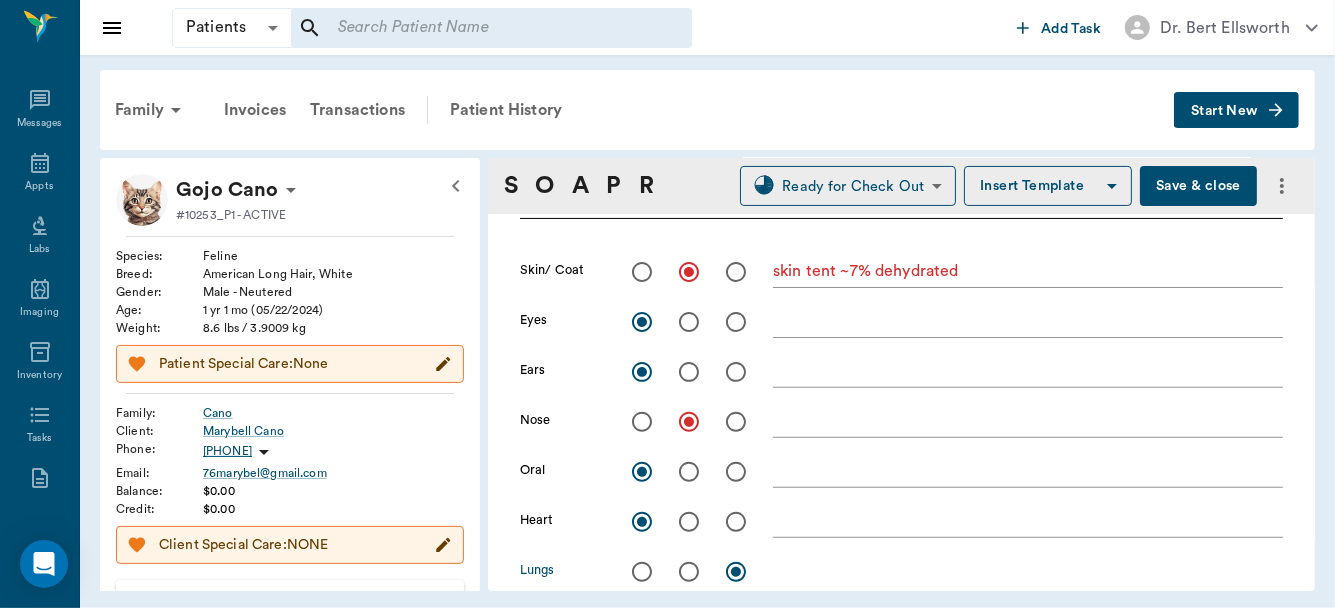 click at bounding box center [642, 572] 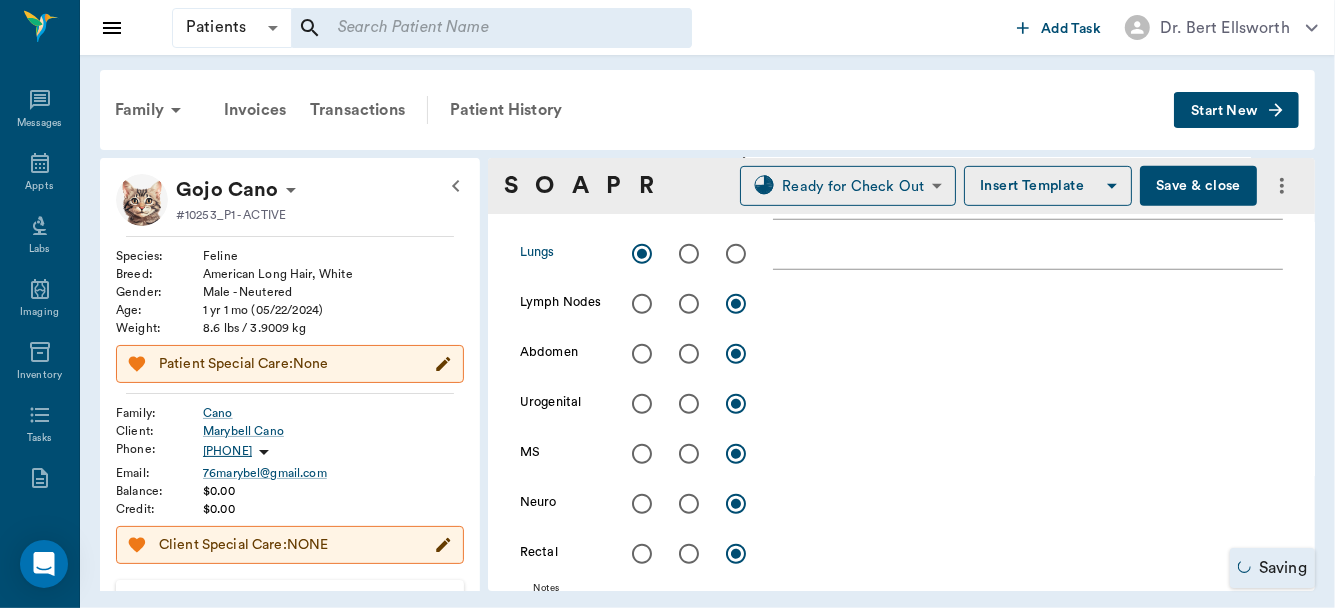 scroll, scrollTop: 681, scrollLeft: 0, axis: vertical 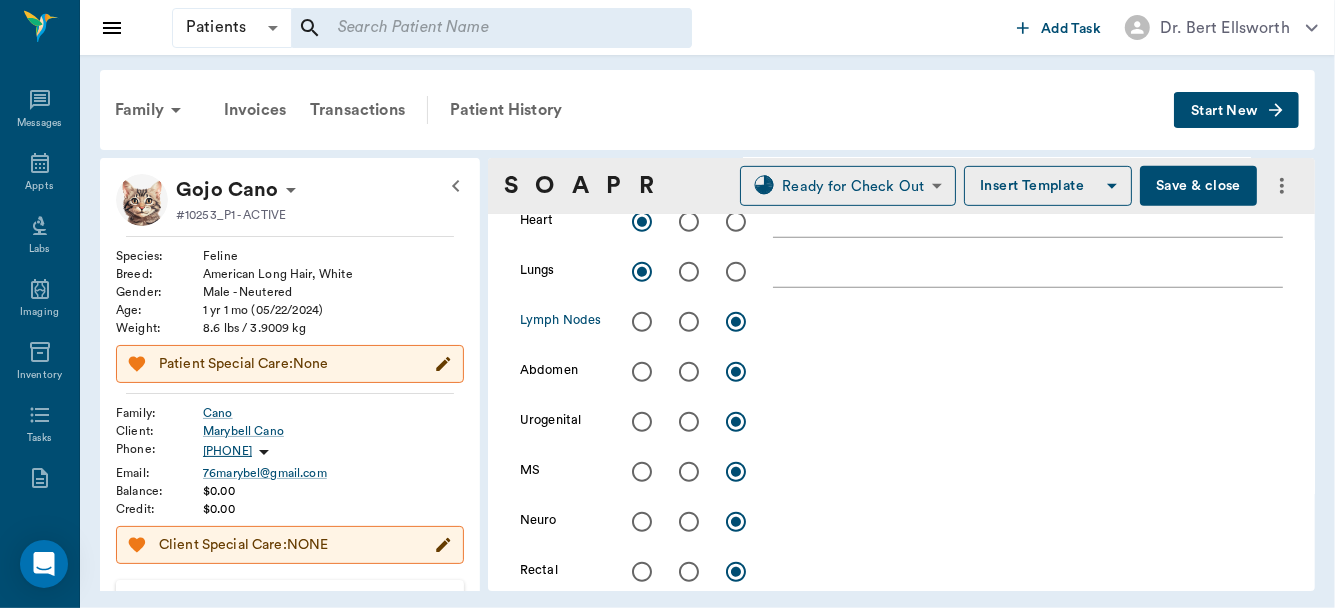 click at bounding box center (642, 322) 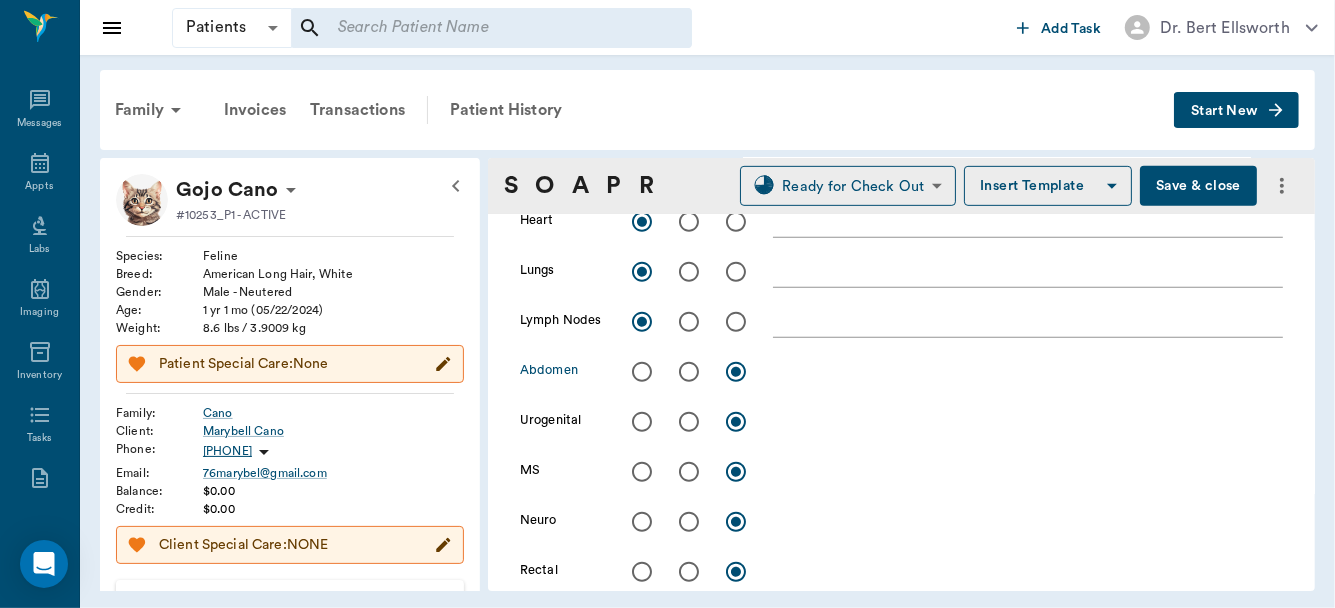 click at bounding box center [689, 372] 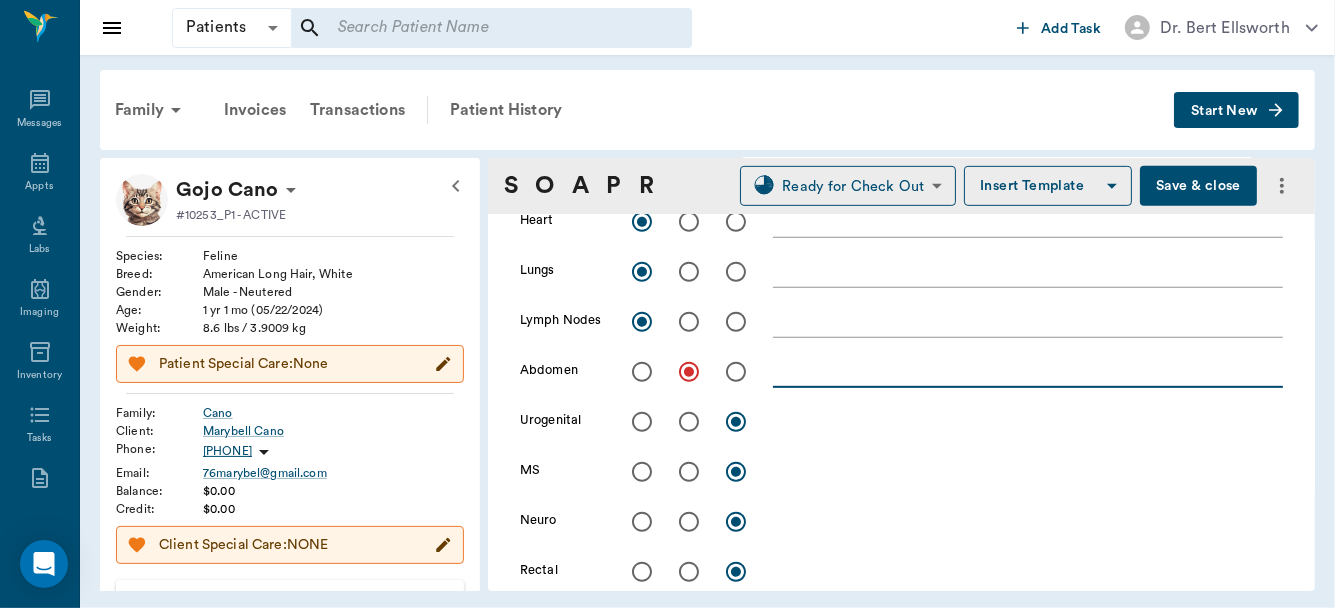 click at bounding box center [1028, 371] 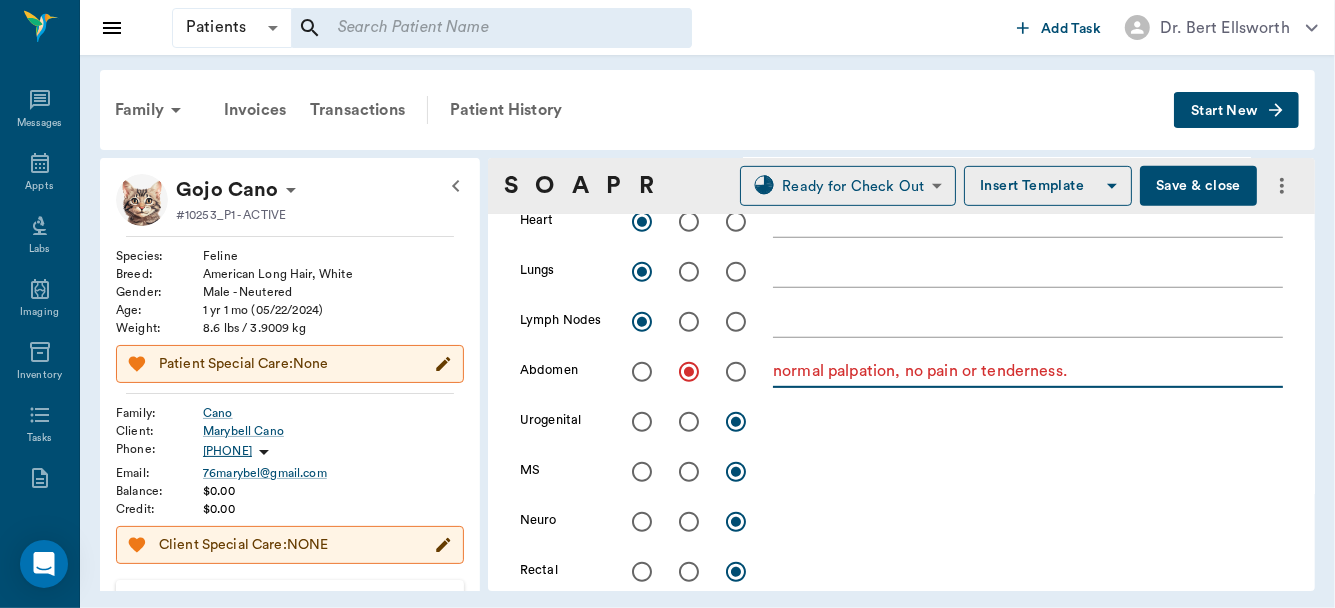 scroll, scrollTop: 751, scrollLeft: 0, axis: vertical 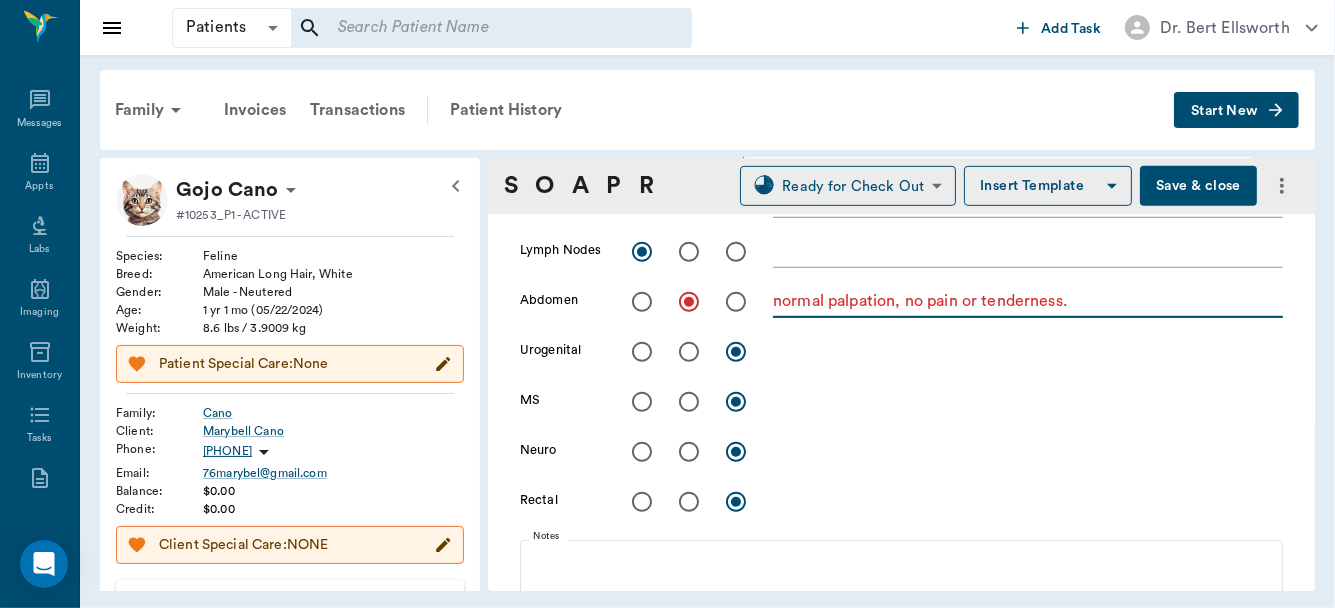 type on "normal palpation, no pain or tenderness." 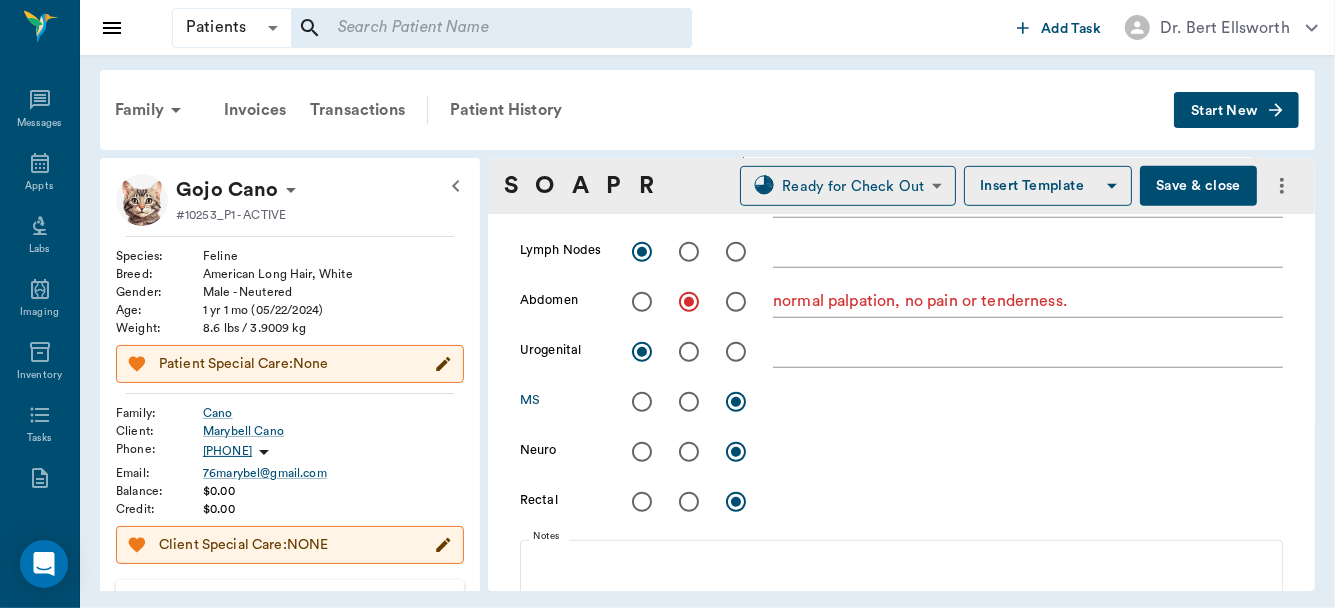 click at bounding box center [642, 402] 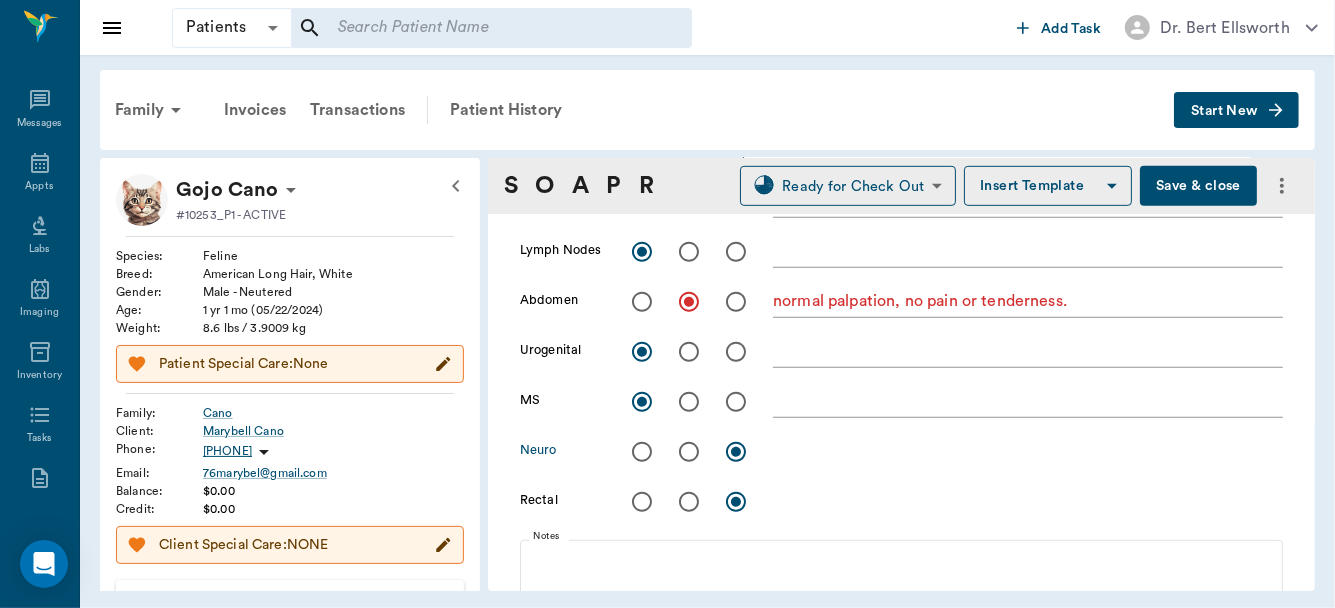 click at bounding box center [642, 452] 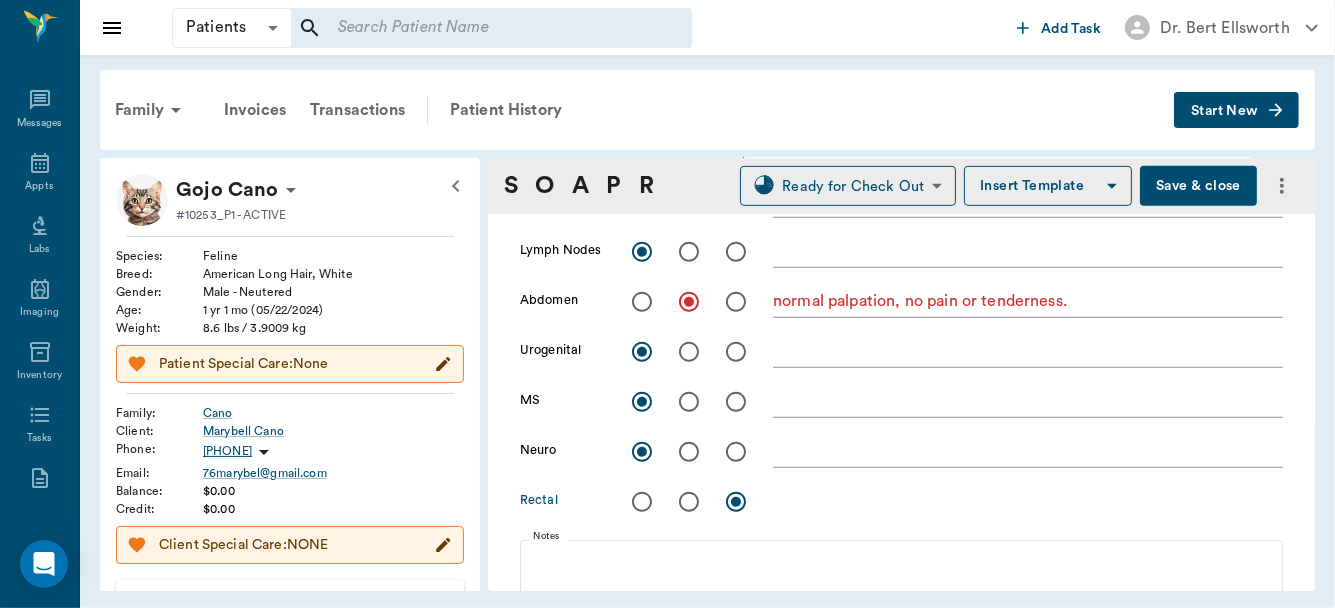 click at bounding box center [642, 502] 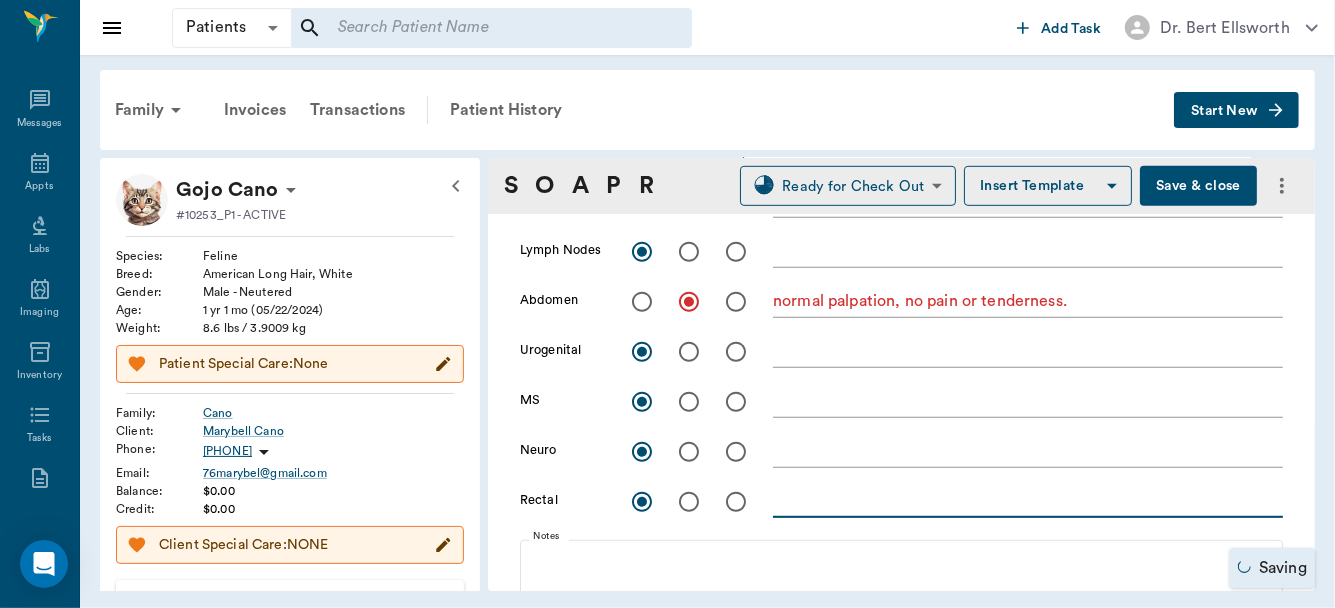 click at bounding box center [1028, 501] 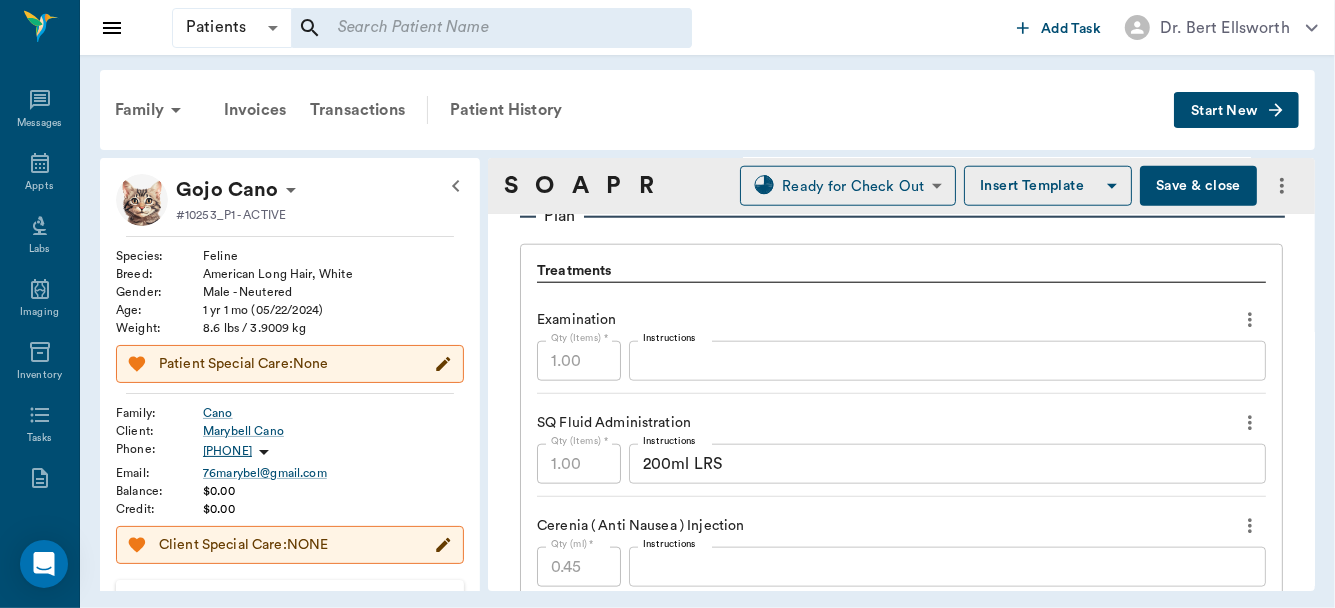 scroll, scrollTop: 1322, scrollLeft: 0, axis: vertical 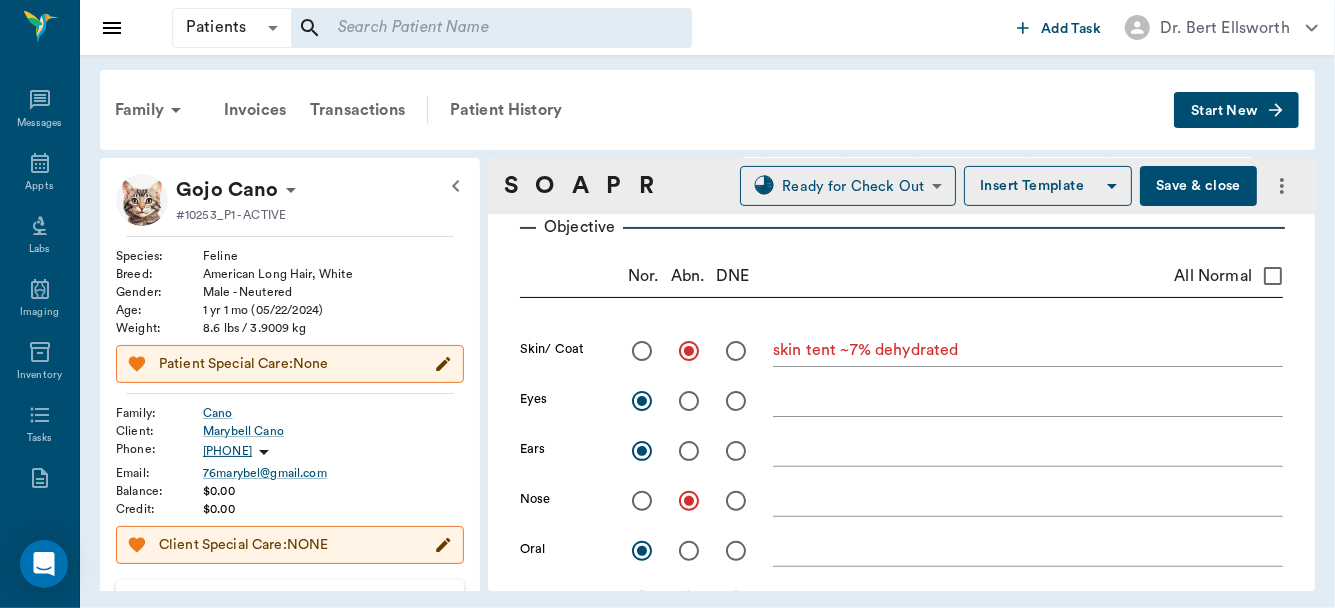 type on "fecal : no sample" 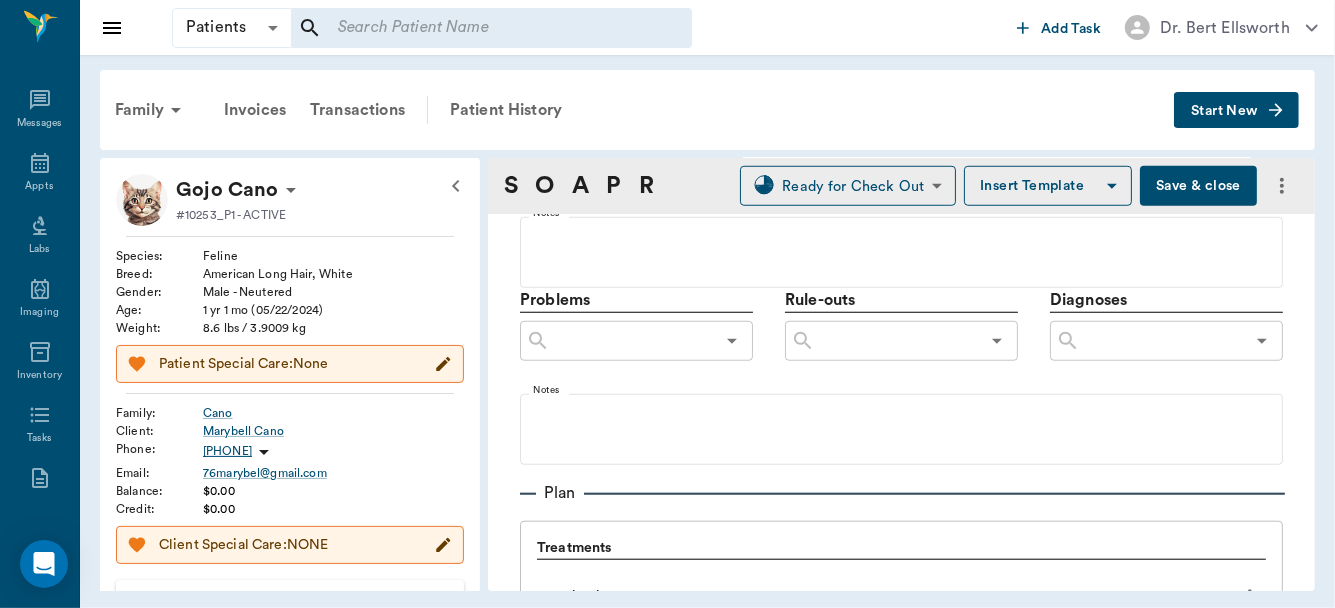 scroll, scrollTop: 1080, scrollLeft: 0, axis: vertical 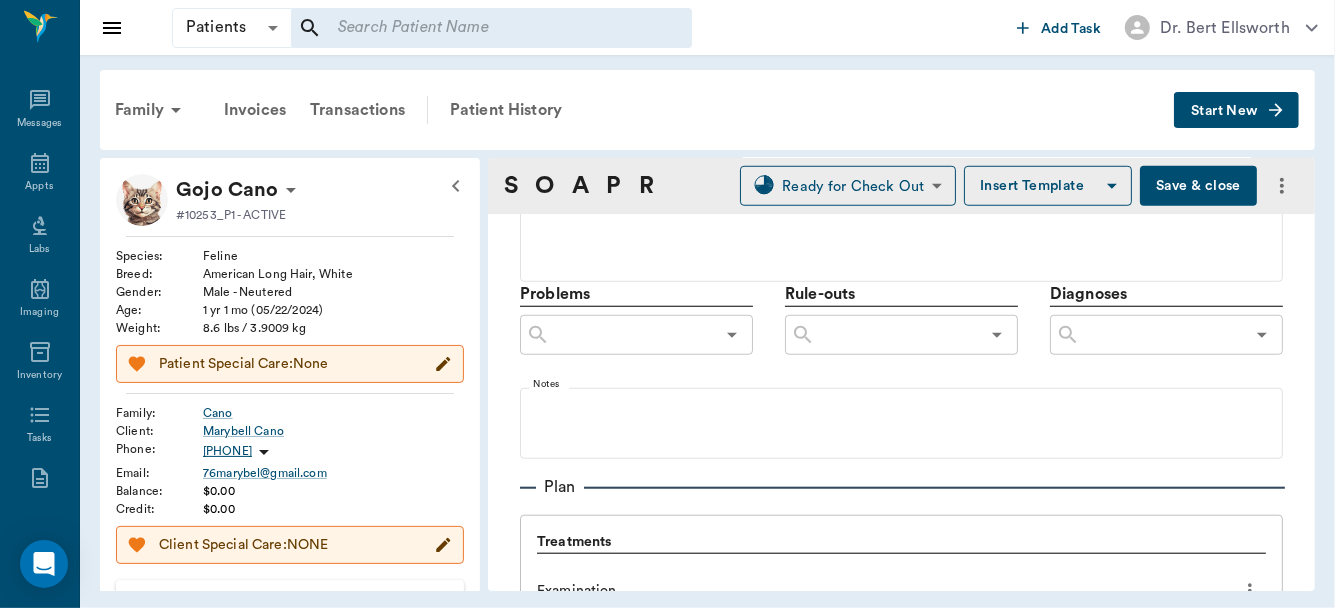 type on "yellow dried discharge from vomiting." 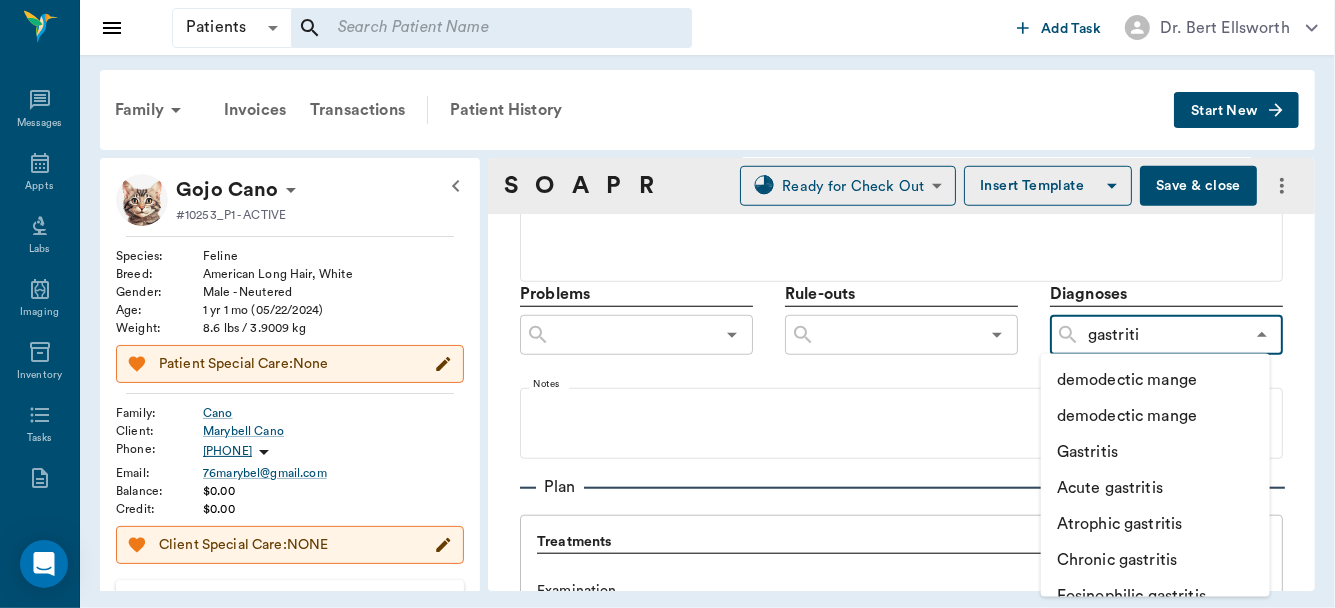 type on "gastritis" 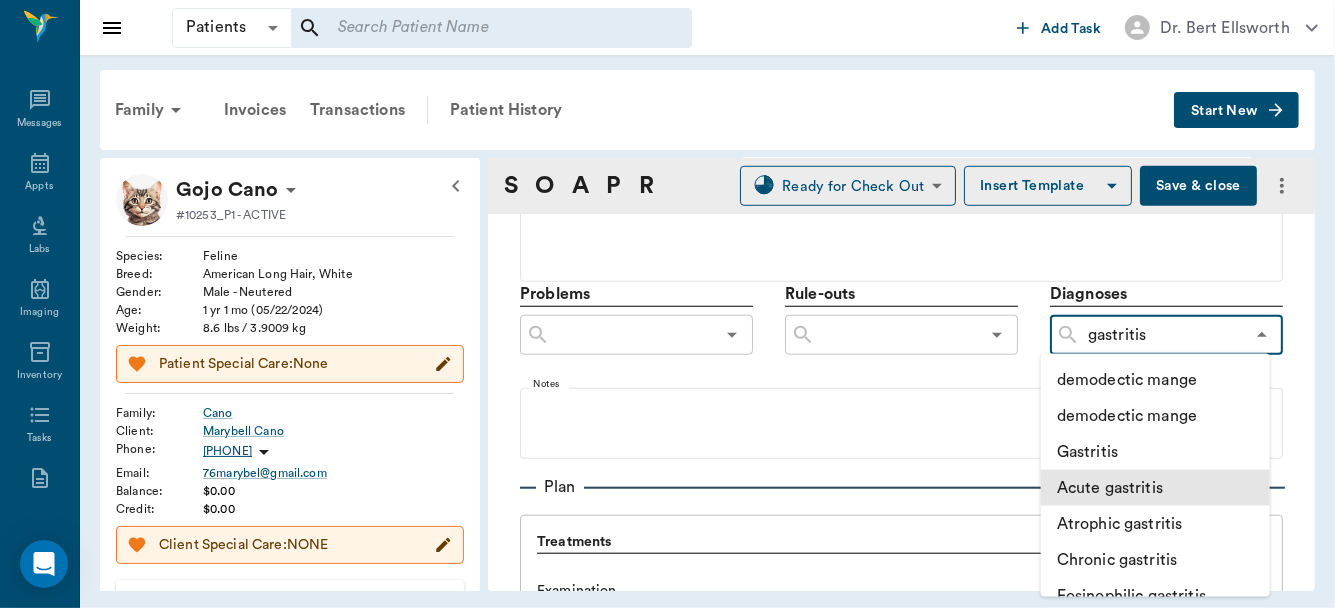 click on "Acute gastritis" at bounding box center (1155, 488) 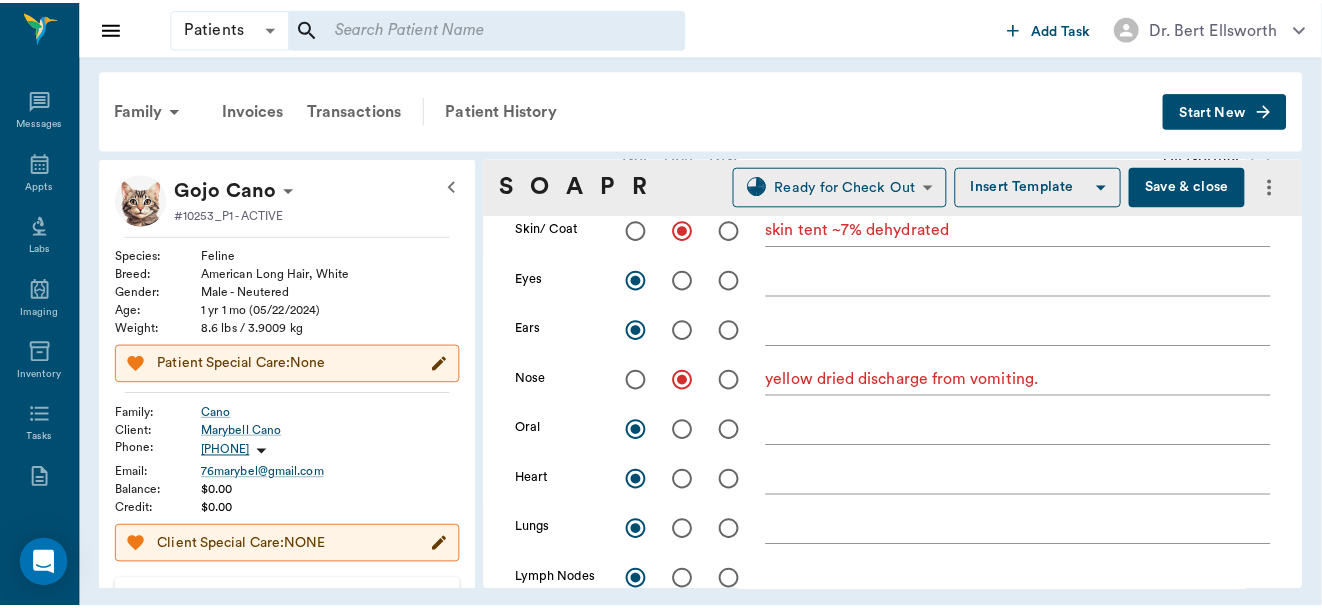 scroll, scrollTop: 0, scrollLeft: 0, axis: both 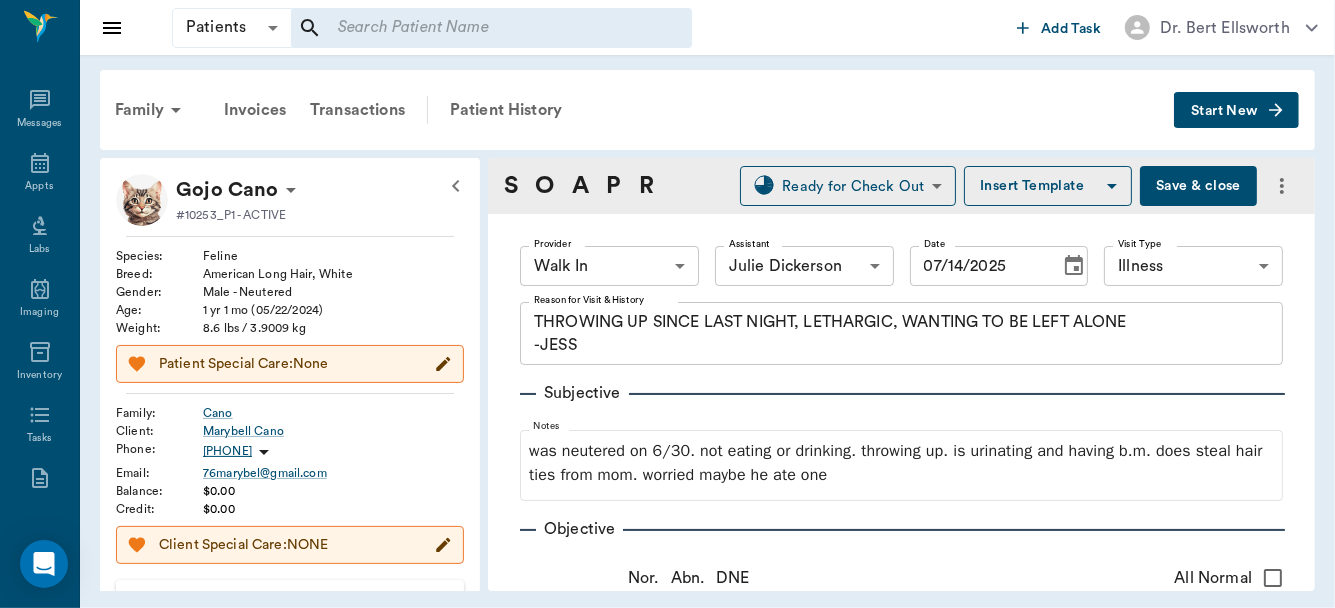 click on "Save & close" at bounding box center [1198, 186] 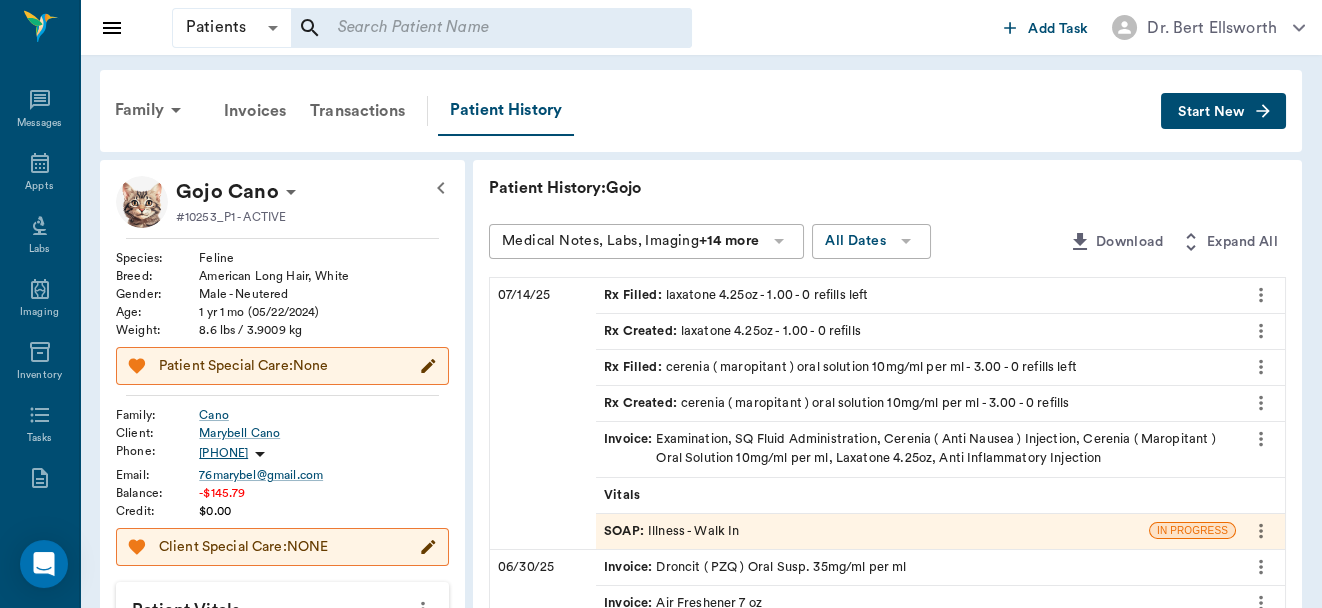 click on "Vitals" at bounding box center (916, 495) 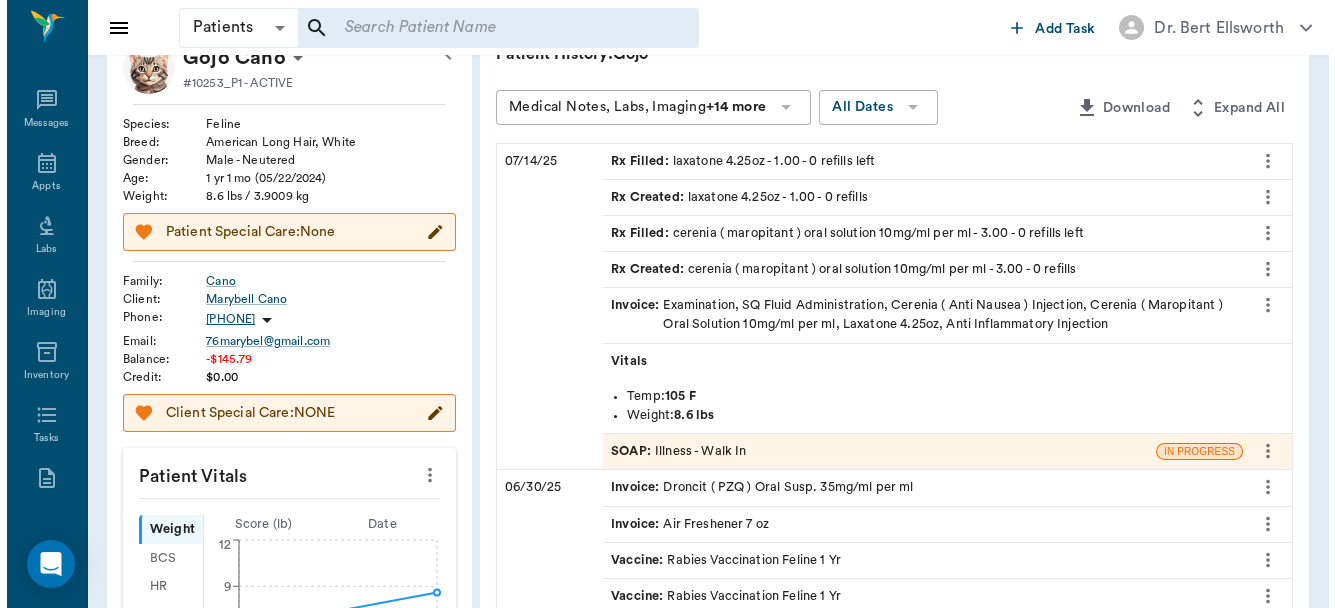 scroll, scrollTop: 0, scrollLeft: 0, axis: both 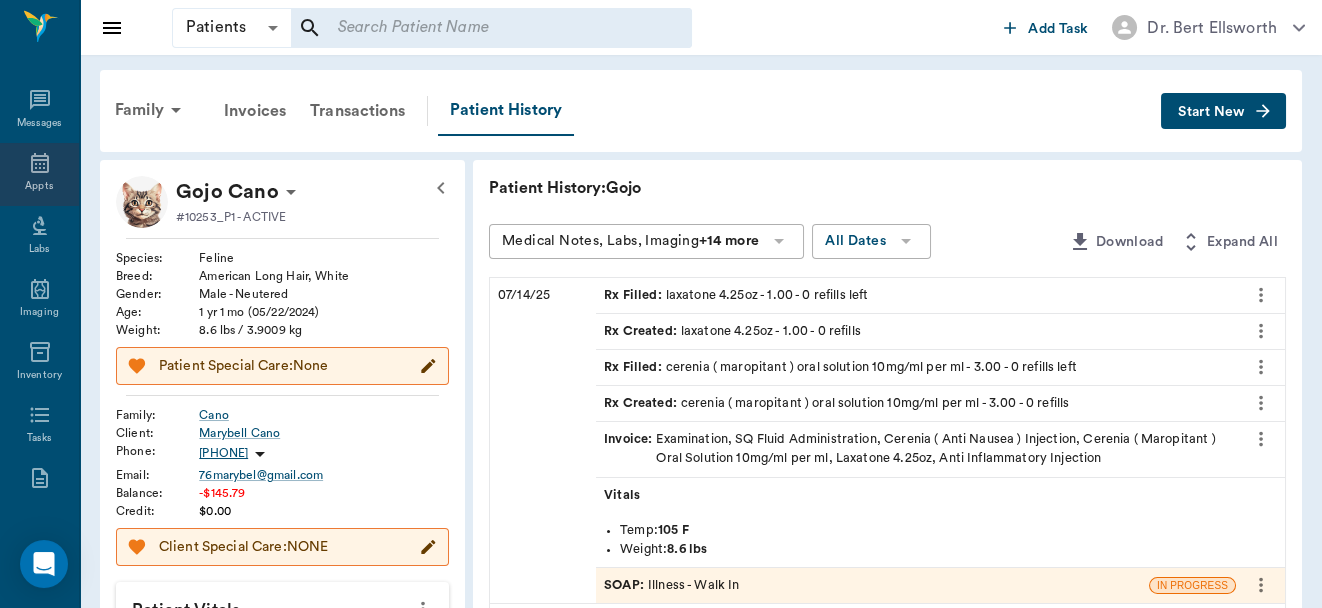 click 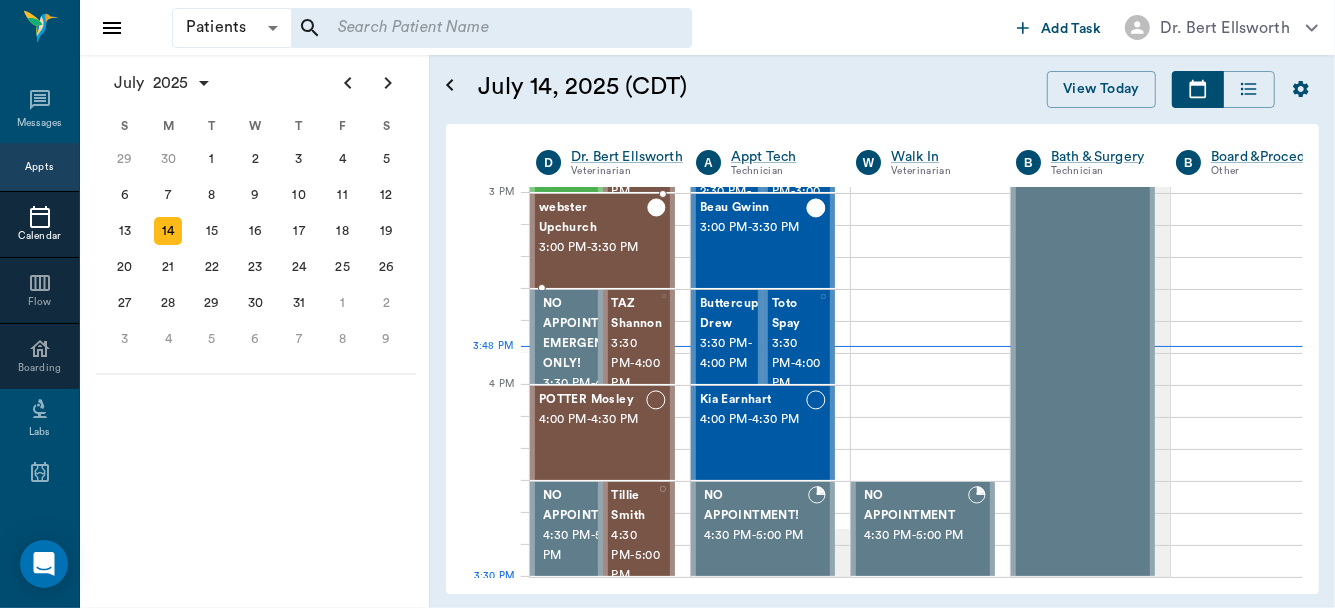 scroll, scrollTop: 1346, scrollLeft: 0, axis: vertical 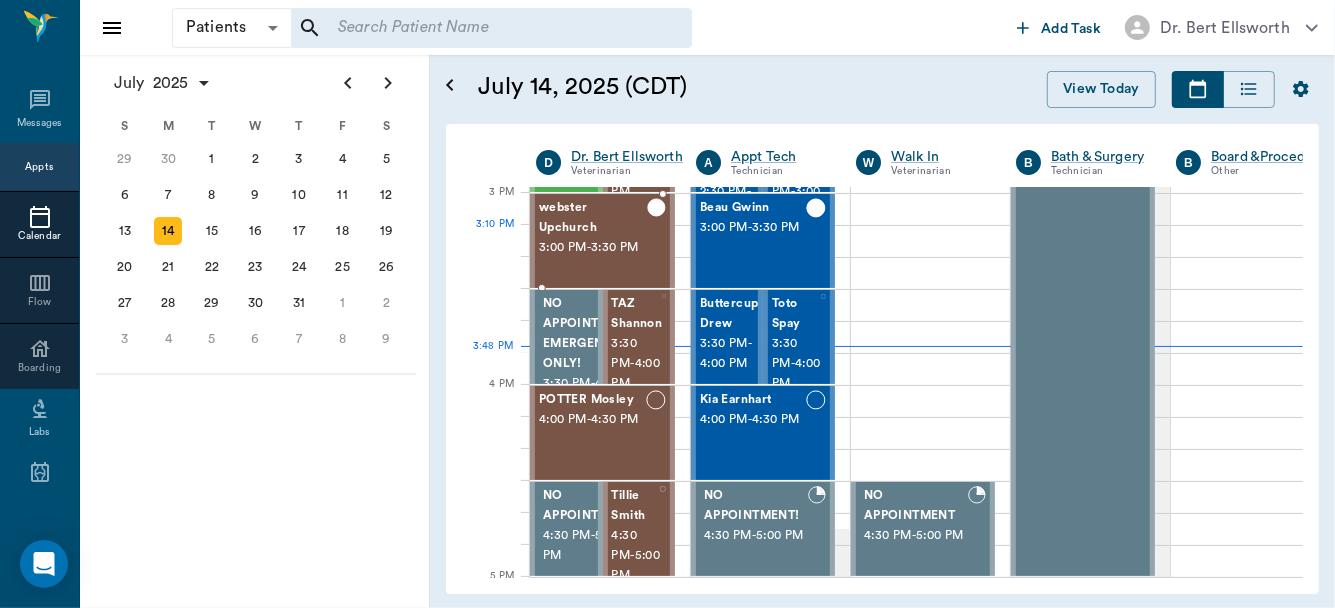 click on "webster Upchurch" at bounding box center (593, 218) 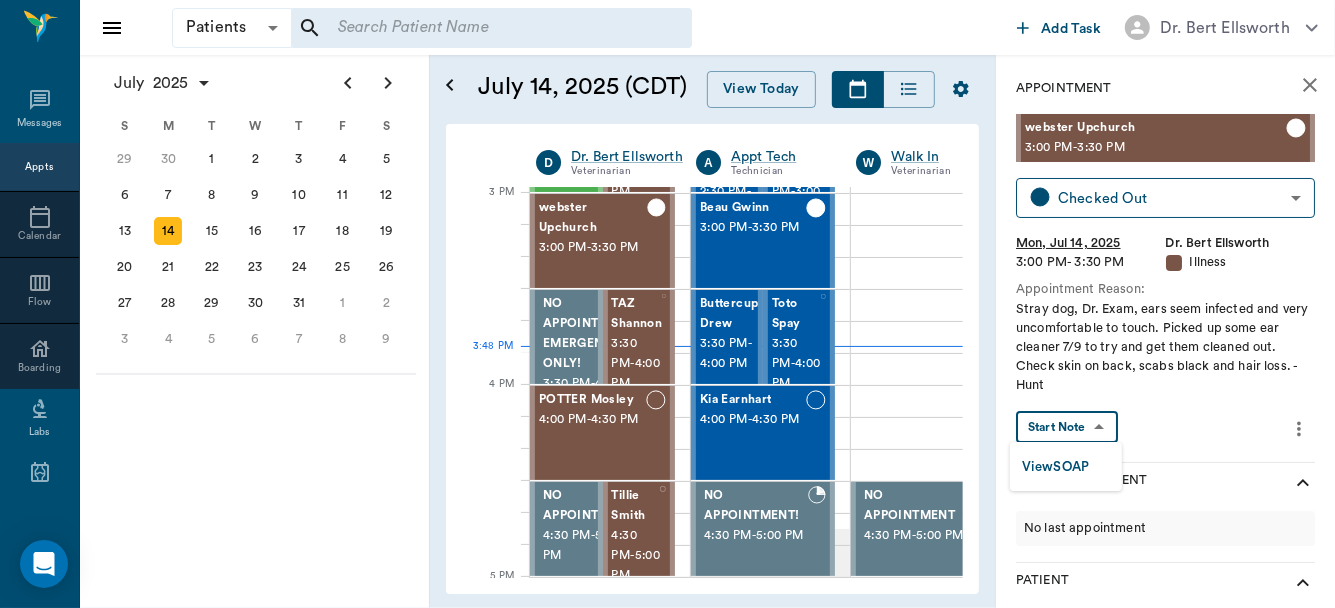 click on "Patients Patients ​ ​ Add Task Dr. Bert Ellsworth Nectar Messages Appts Calendar Flow Boarding Labs Imaging Inventory Tasks Forms Staff Reports Lookup Settings July 2025 S M T W T F S Jun 1 2 3 4 5 6 7 8 9 10 11 12 13 14 15 16 17 18 19 20 21 22 23 24 25 26 27 28 29 30 Jul 1 2 3 4 5 6 7 8 9 10 11 12 S M T W T F S 29 30 Jul 1 2 3 4 5 6 7 8 9 10 11 12 13 14 15 16 17 18 19 20 21 22 23 24 25 26 27 28 29 30 31 Aug 1 2 3 4 5 6 7 8 9 S M T W T F S 27 28 29 30 31 Aug 1 2 3 4 5 6 7 8 9 10 11 12 13 14 15 16 17 18 19 20 21 22 23 24 25 26 27 28 29 30 31 Sep 1 2 3 4 5 6 July 14, 2025 (CDT) View Today July 2025 Today 14 Mon Jul 2025 D Dr. Bert Ellsworth Veterinarian A Appt Tech Technician W Walk In Veterinarian B Bath & Surgery Technician B Board &Procedures Other D Dr. Kindall Jones Veterinarian 8 AM 9 AM 10 AM 11 AM 12 PM 1 PM 2 PM 3 PM 4 PM 5 PM 6 PM 7 PM 8 PM 3:48 PM 3:40 PM Aura POINT 8:00 AM  -  8:30 AM DAISY MAE Robinson 8:30 AM  -  9:00 AM Sadie McCall 8:30 AM  -  9:00 AM NO APPOINTMENT! EMERGENCY ONLY! 9:00 AM" at bounding box center [667, 304] 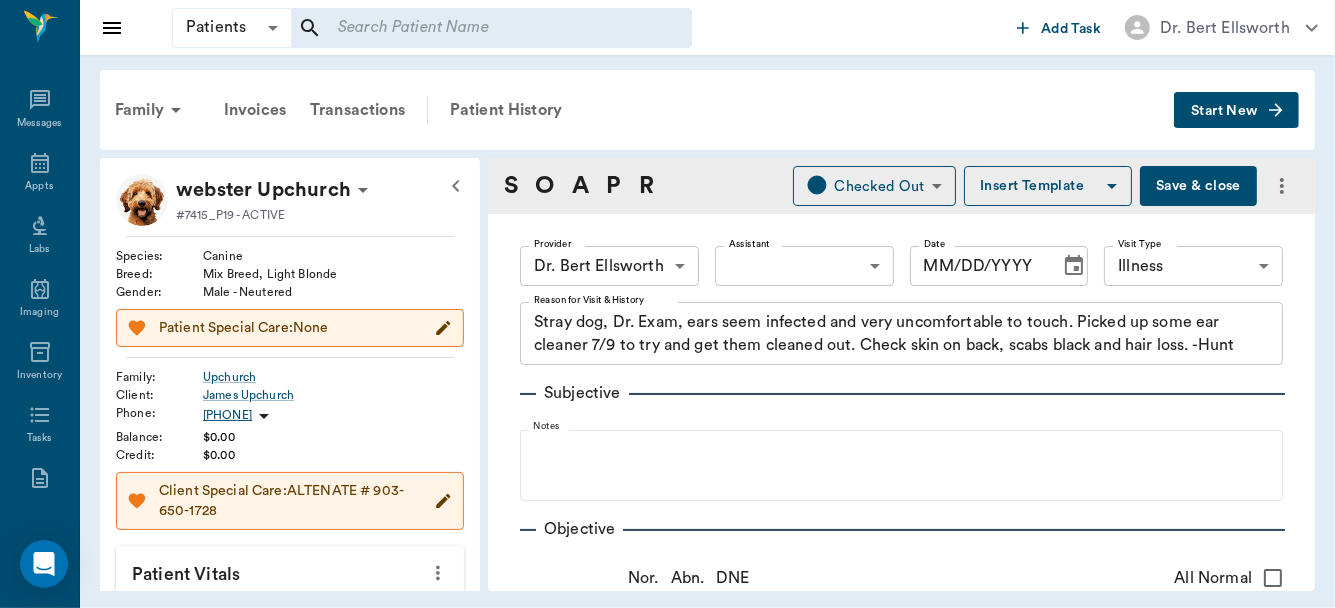 type on "63ec2f075fda476ae8351a4d" 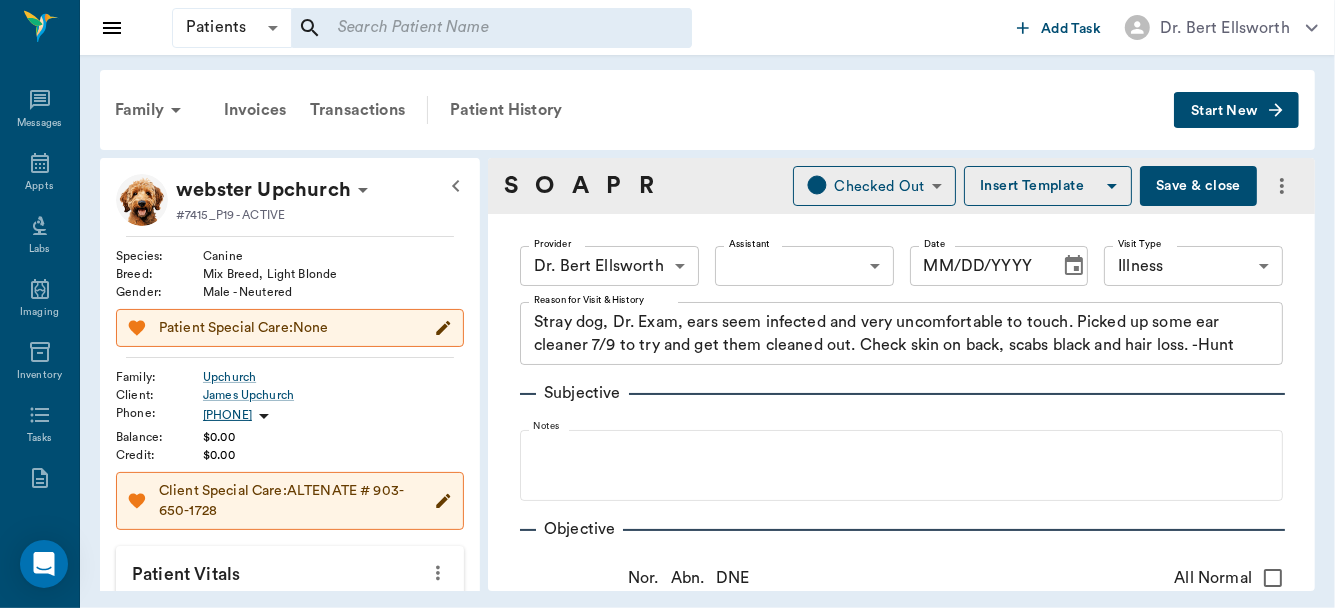 type on "65d2be4f46e3a538d89b8c15" 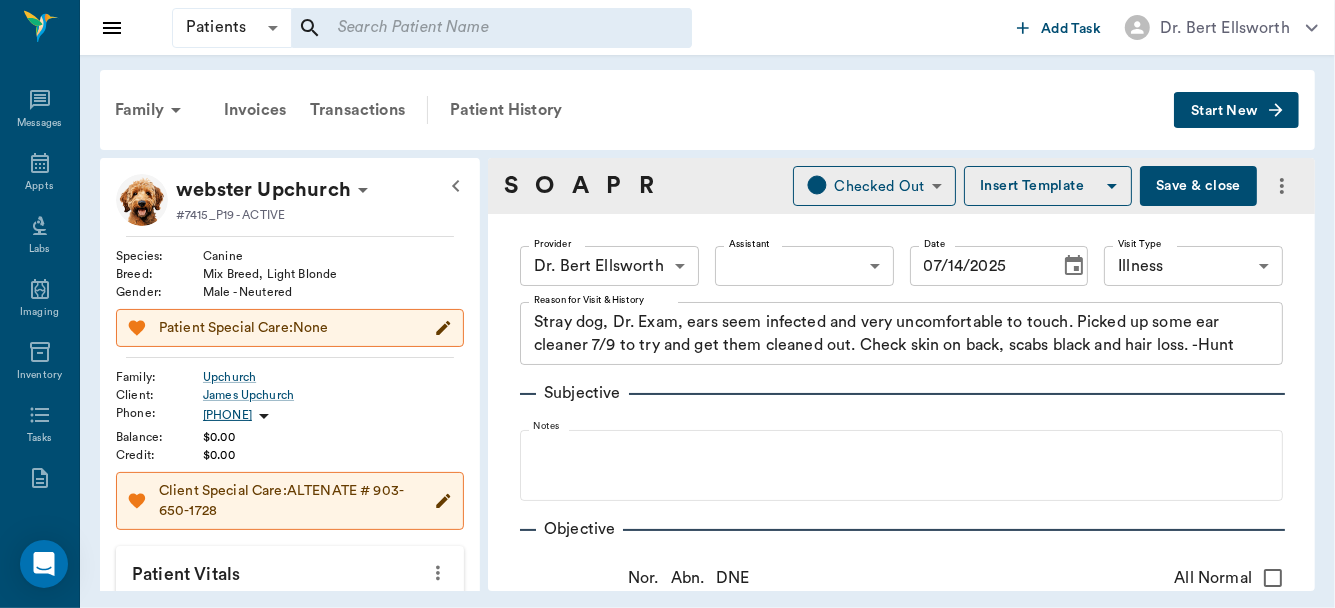 click 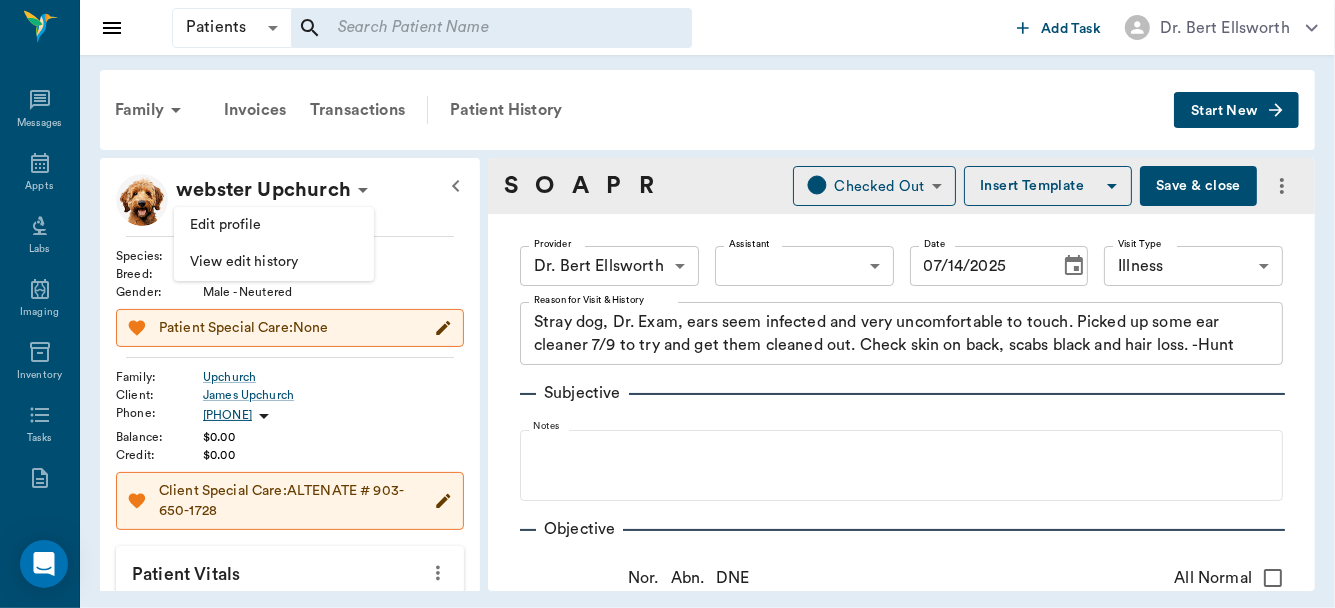 click on "Edit profile" at bounding box center [274, 225] 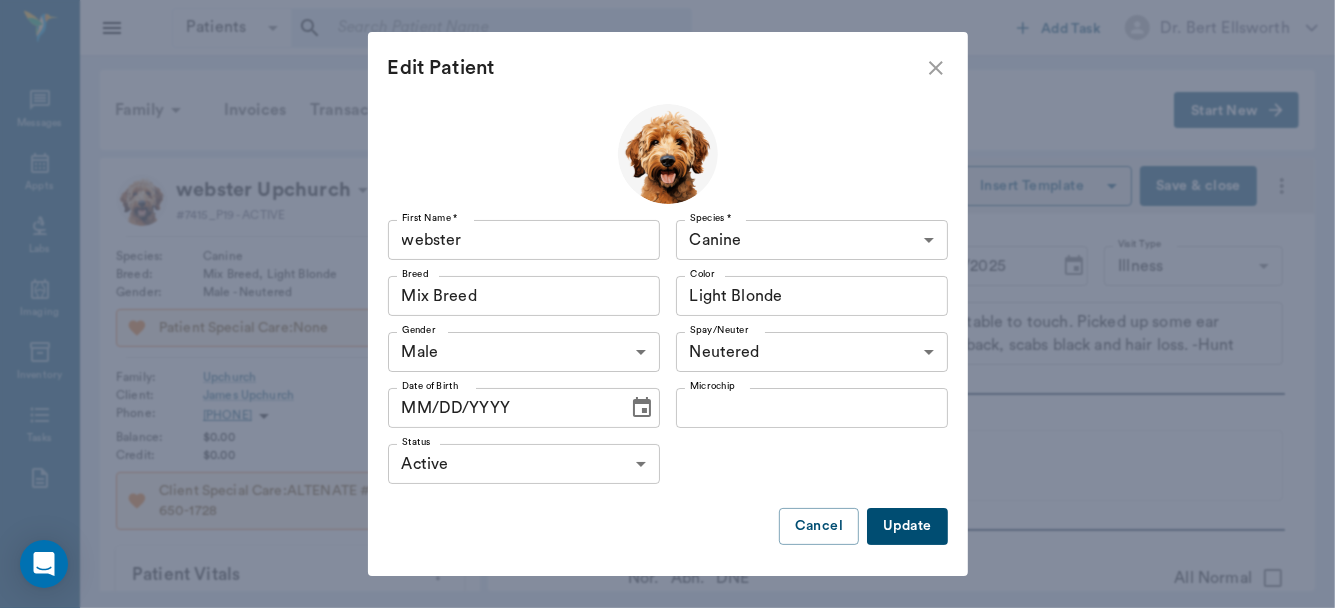 click 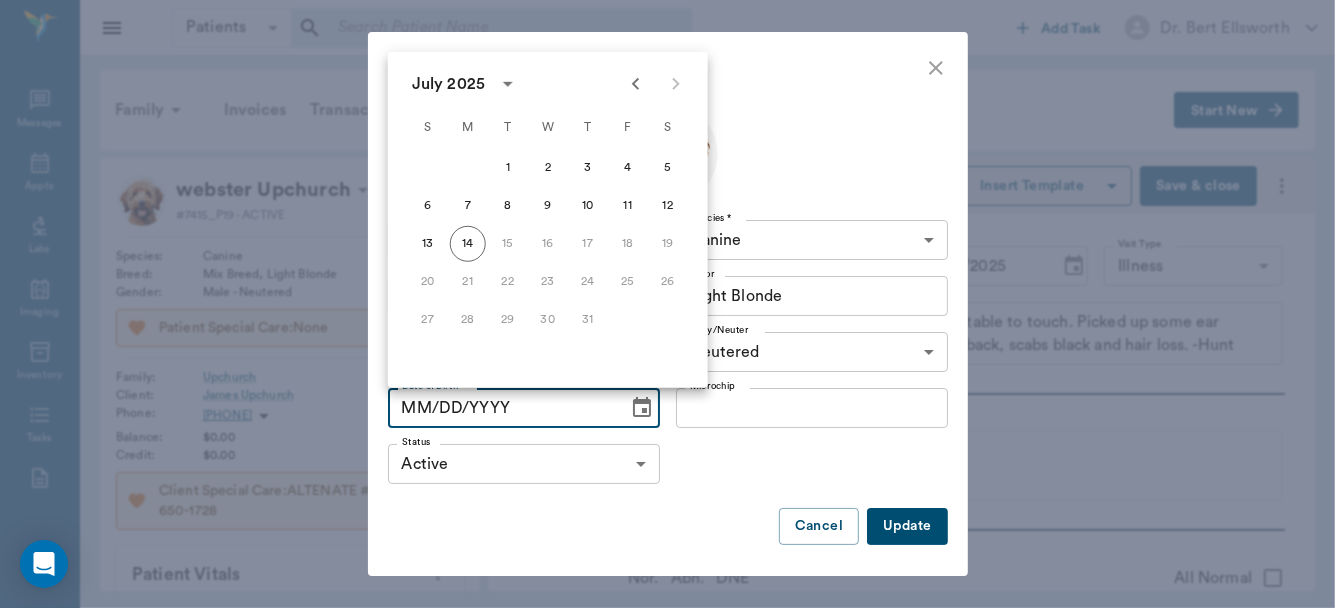 click 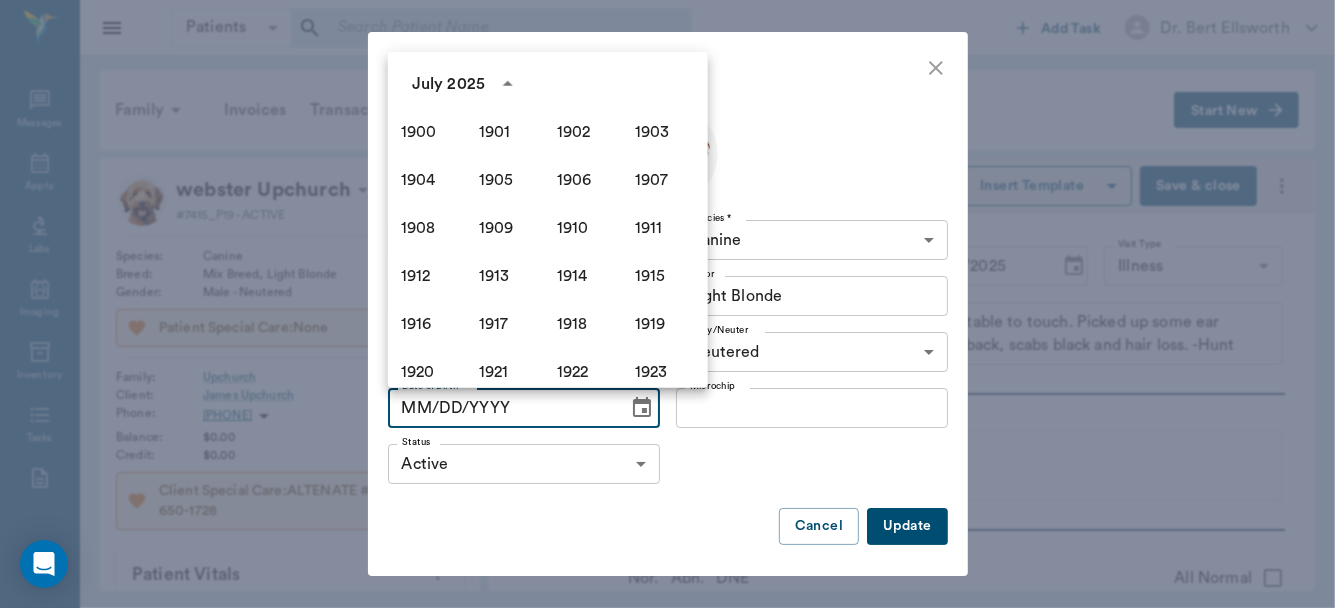 scroll, scrollTop: 1371, scrollLeft: 0, axis: vertical 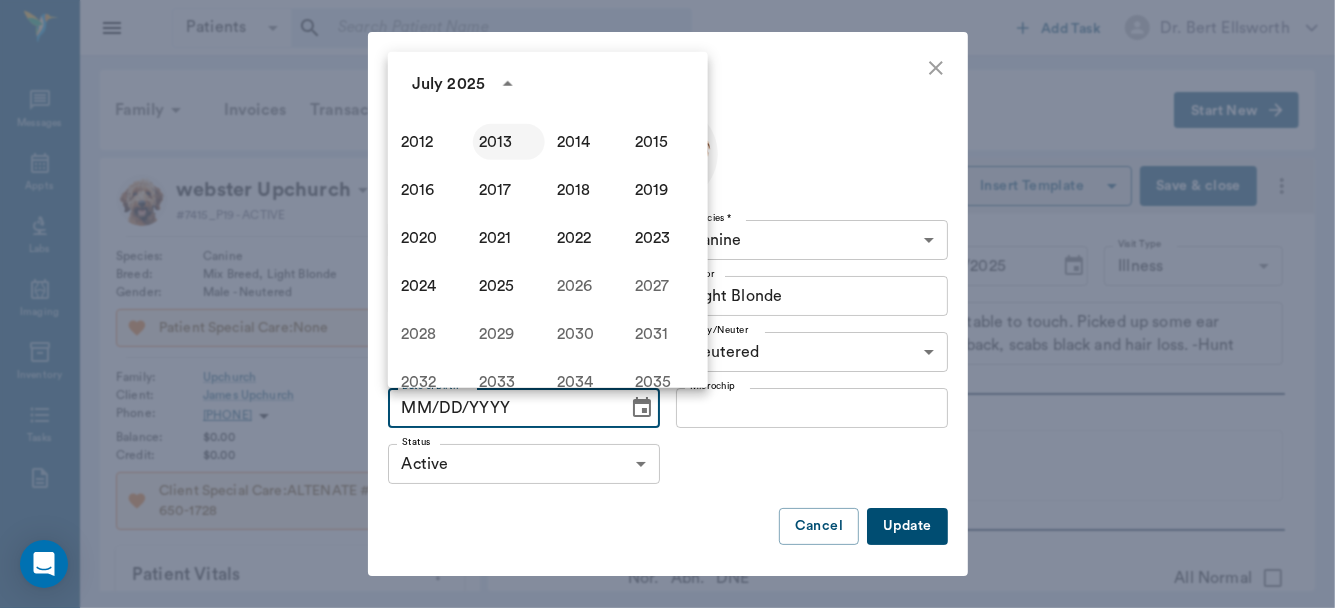 click on "2013" at bounding box center [509, 142] 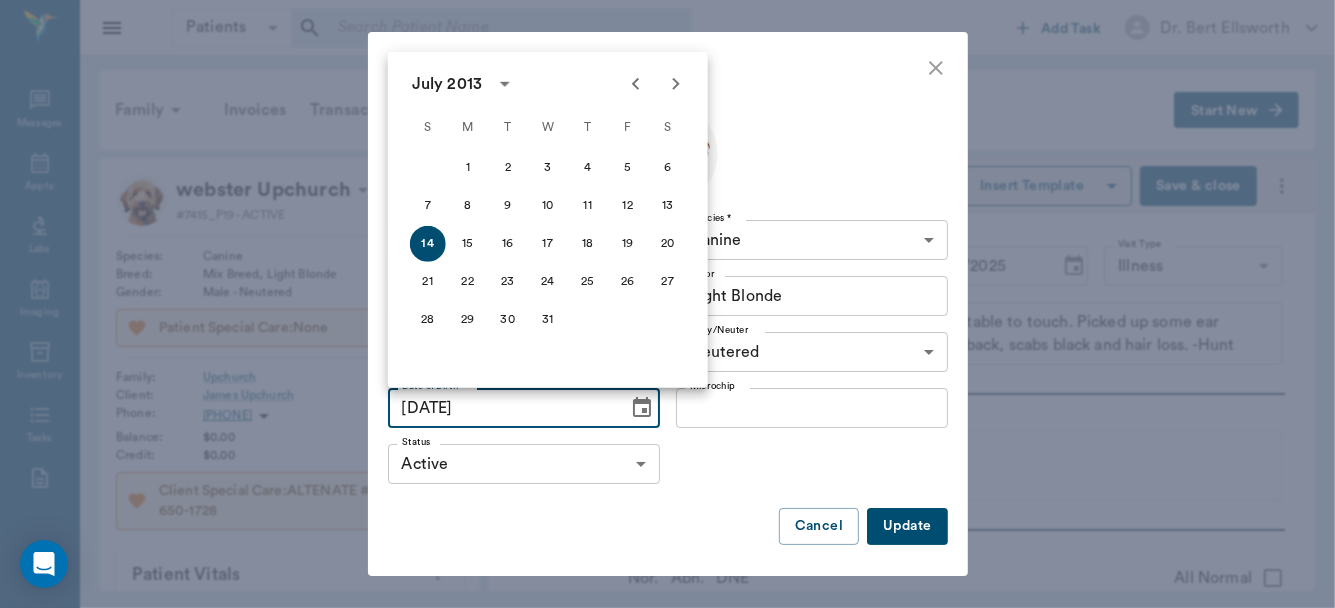 click 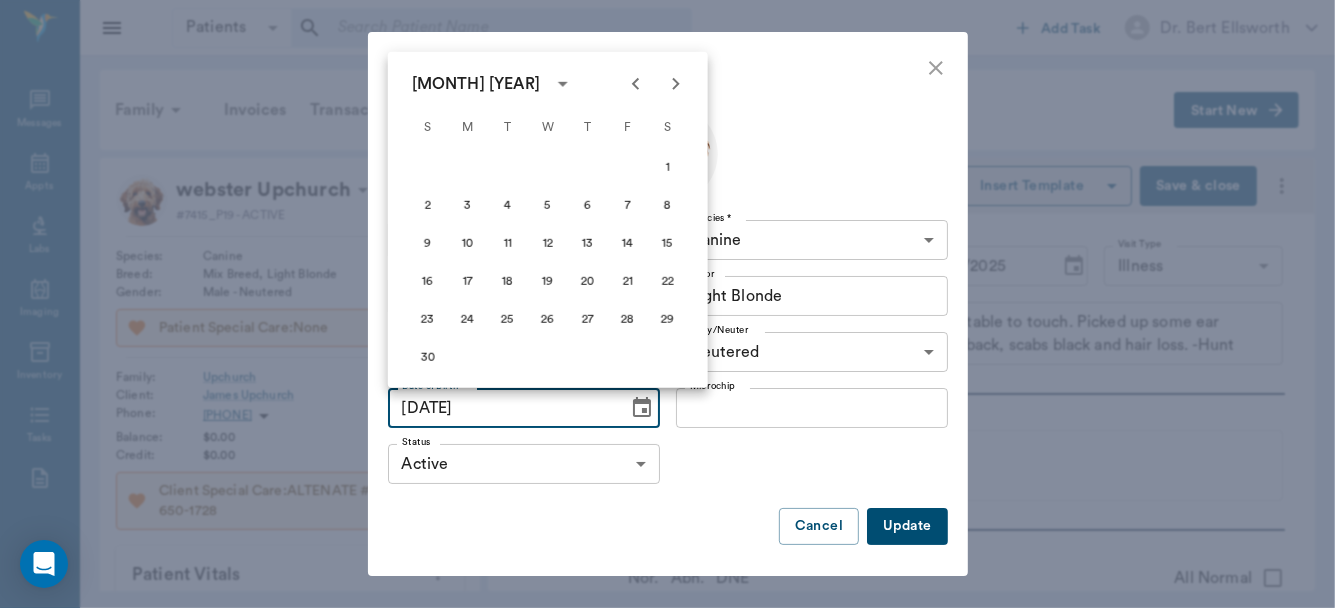 click 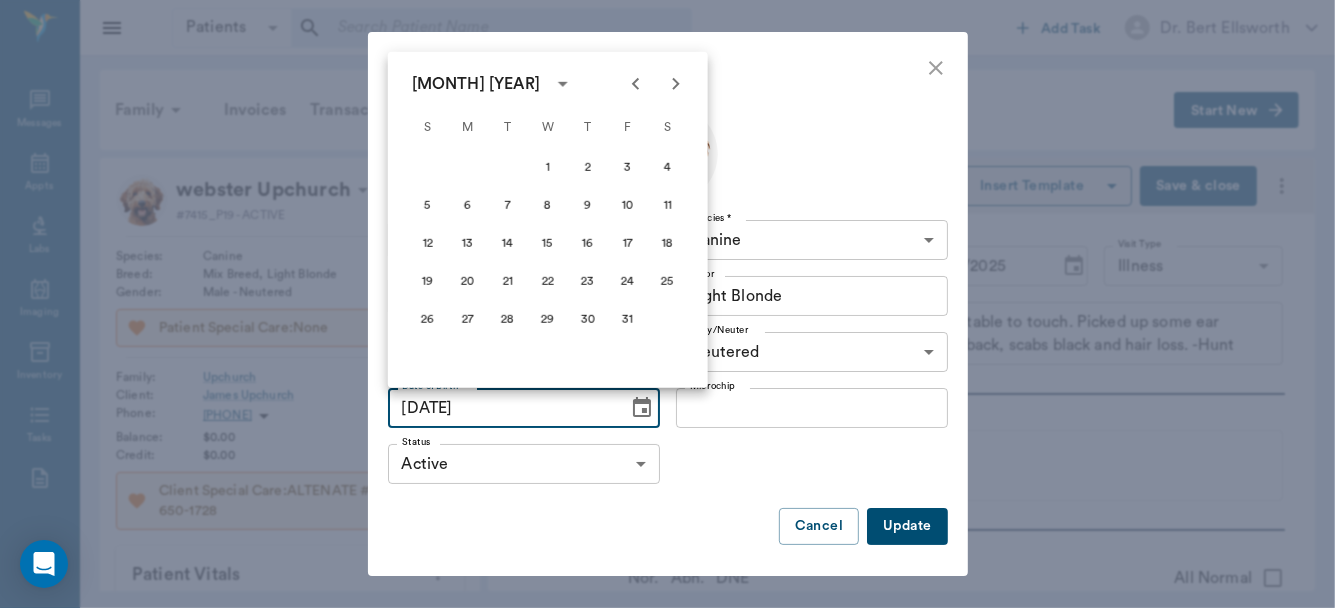 click 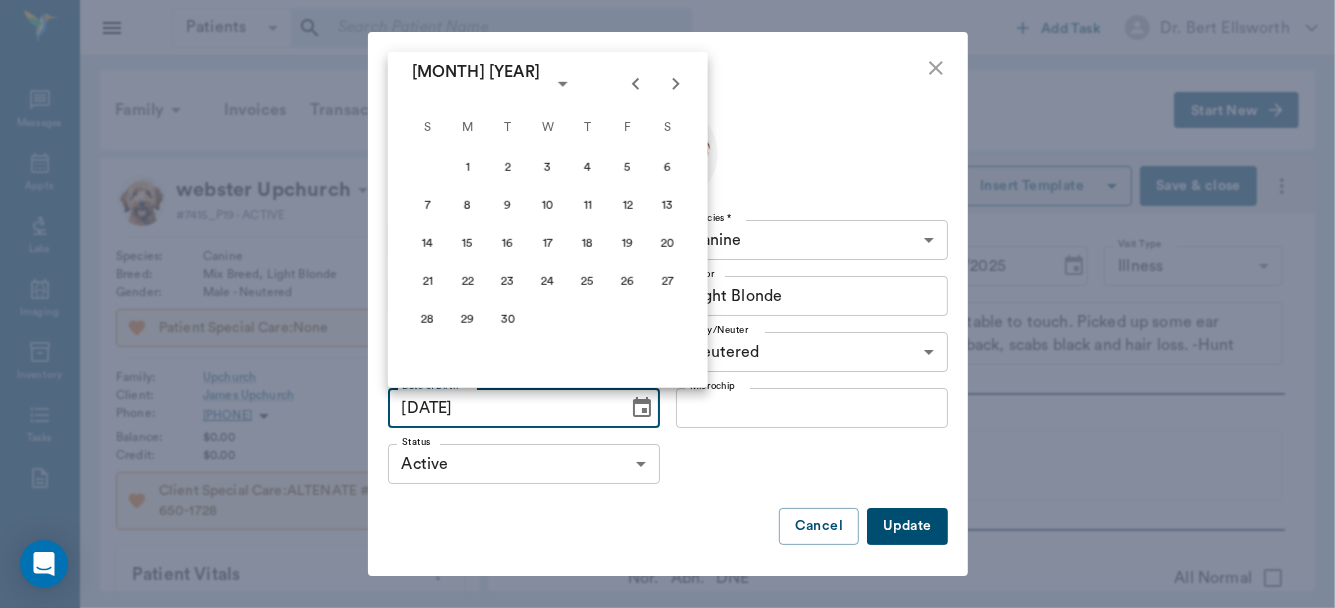 click 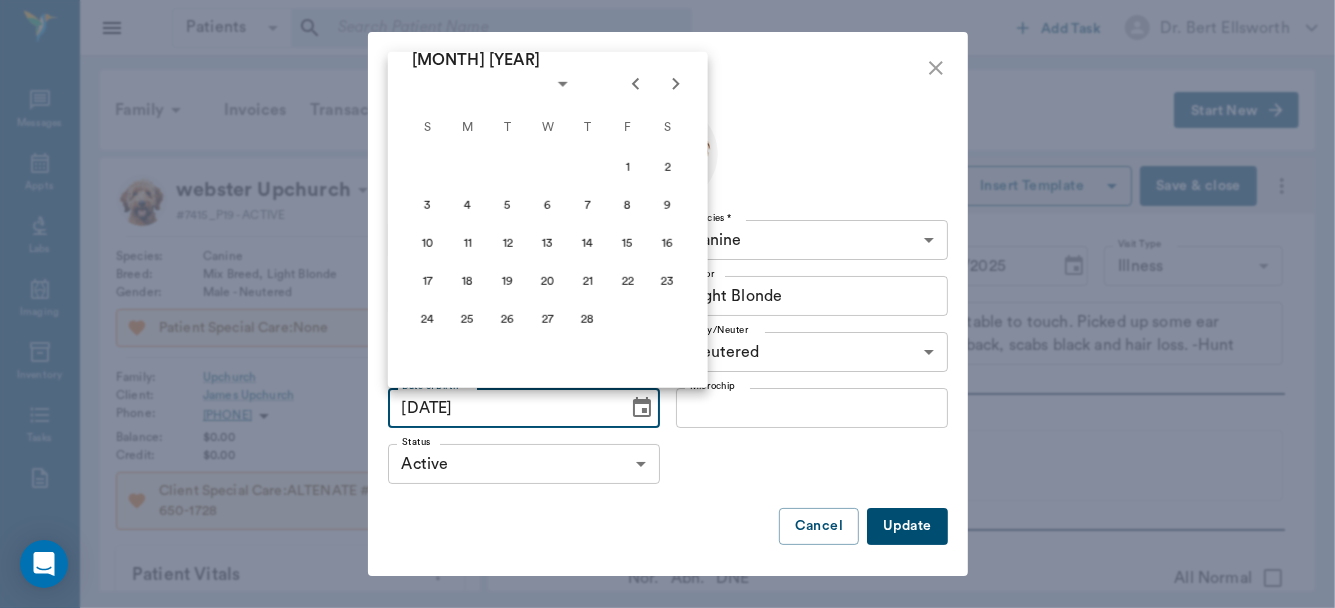 click 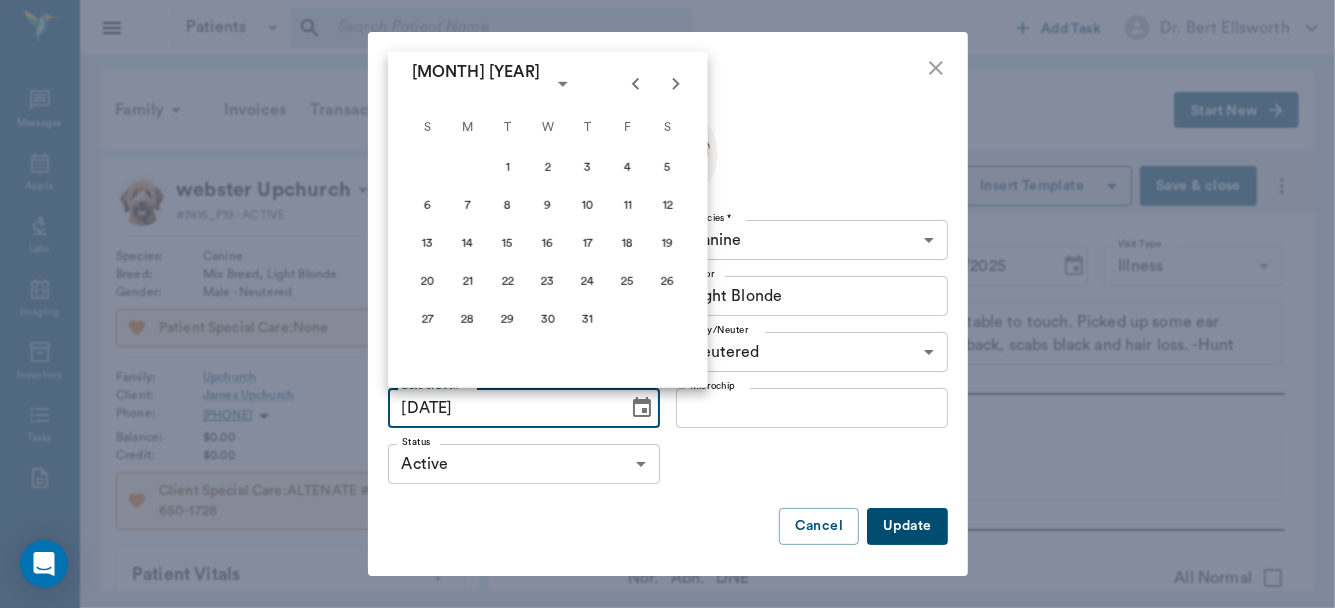 click 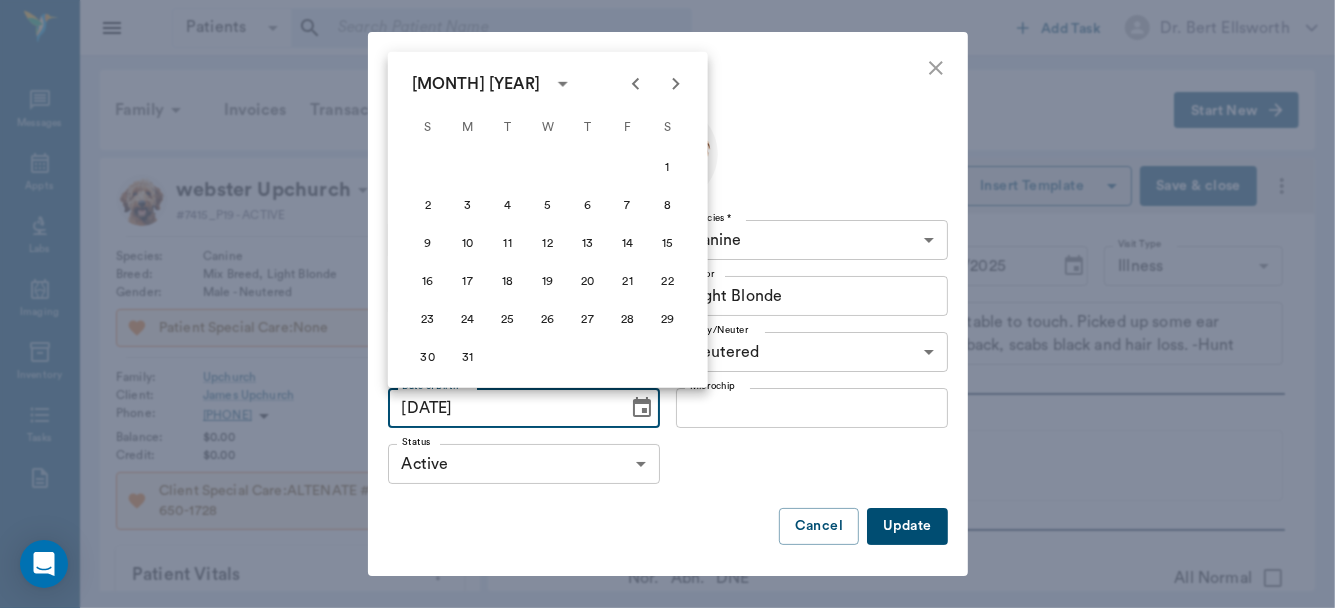 click 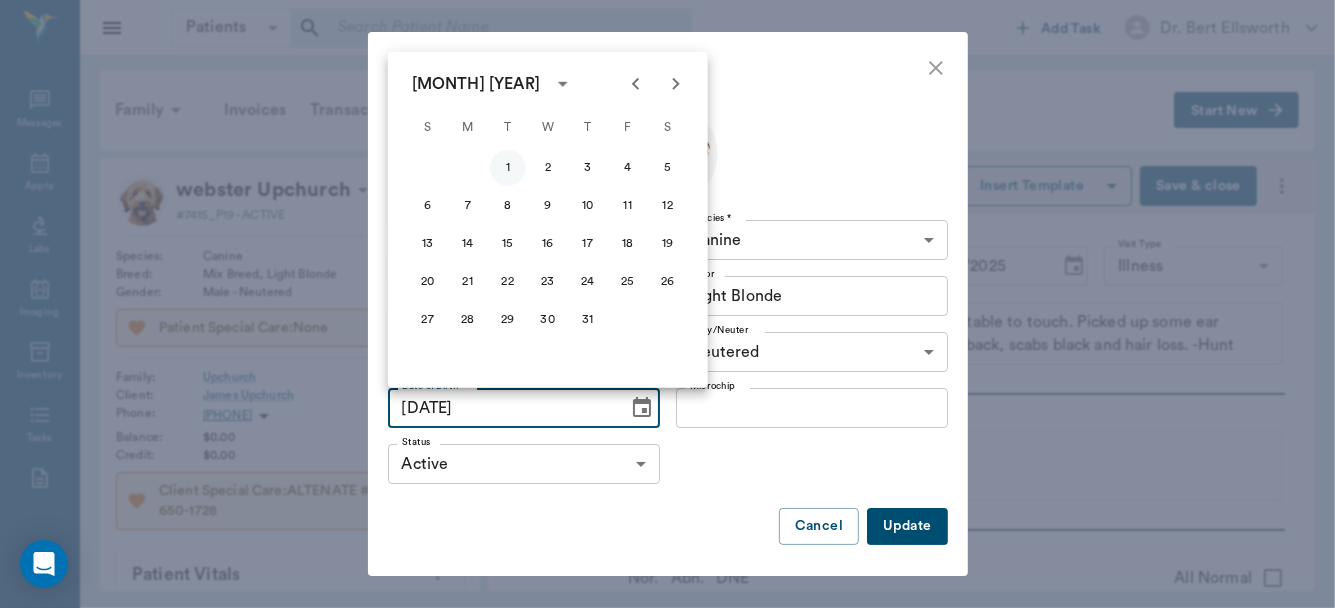 click on "1" at bounding box center (508, 168) 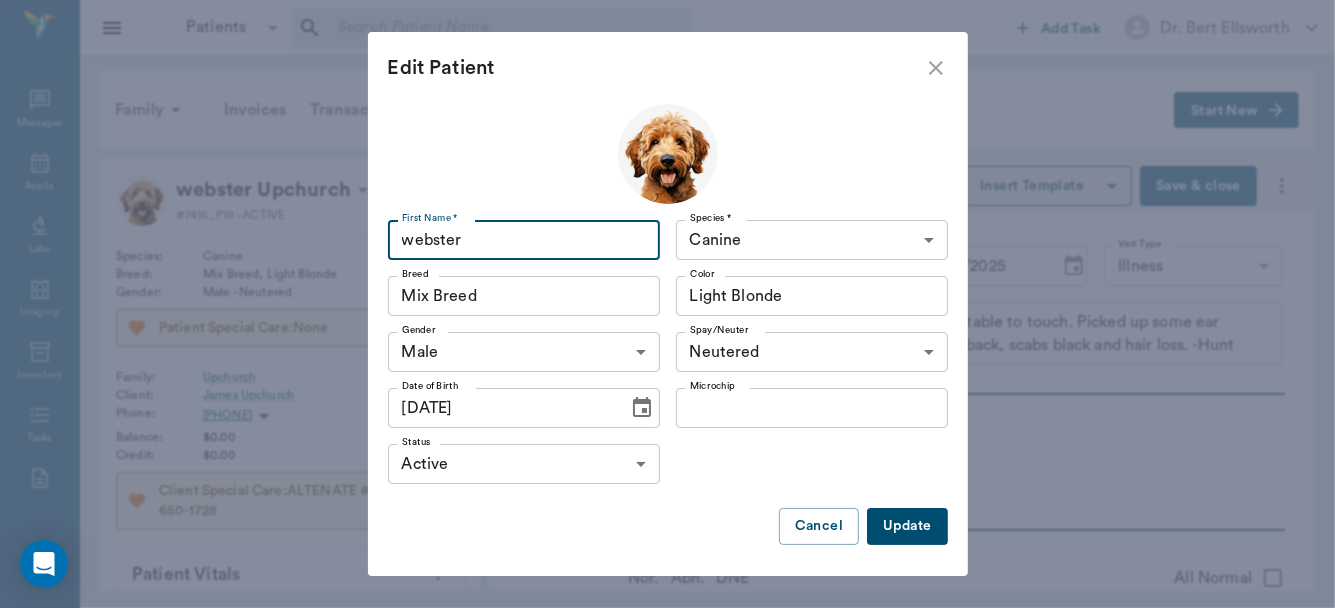 click on "webster" at bounding box center (524, 240) 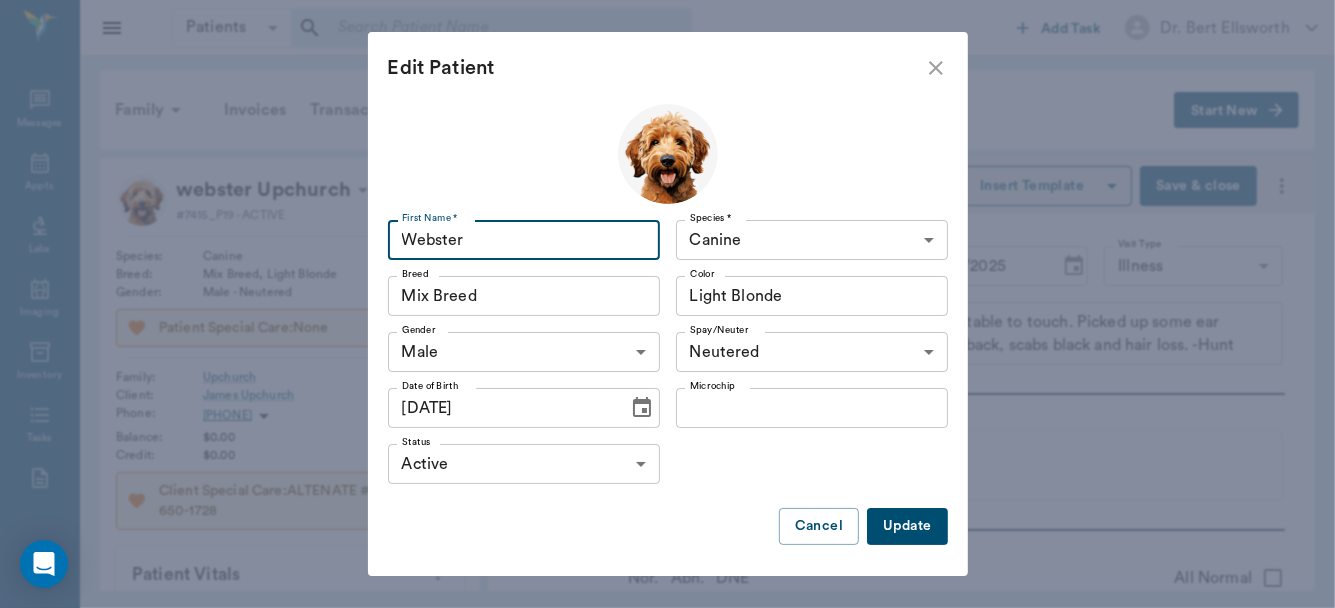 type on "Webster" 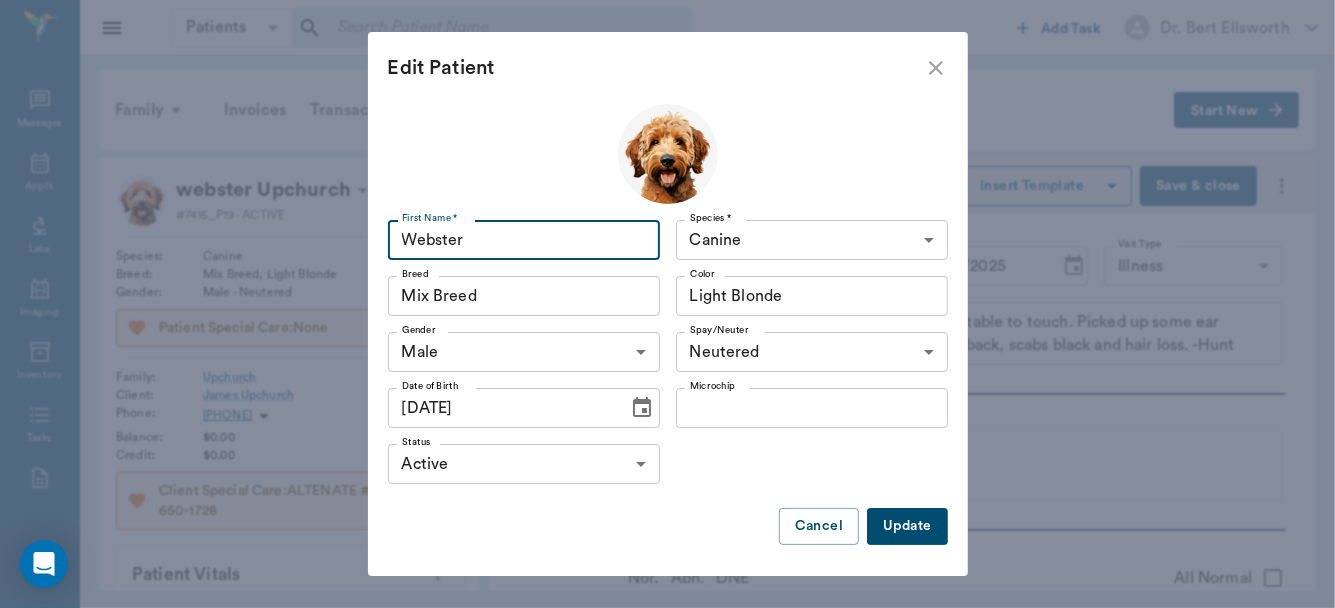 click on "Update" at bounding box center [907, 526] 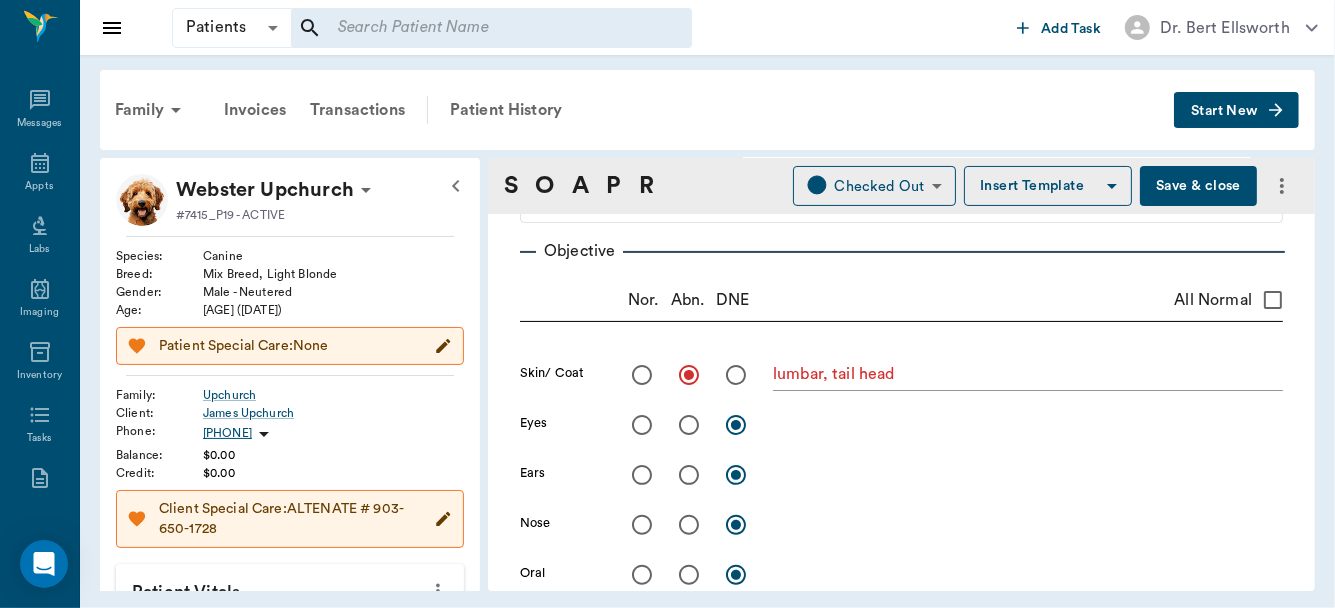 scroll, scrollTop: 348, scrollLeft: 0, axis: vertical 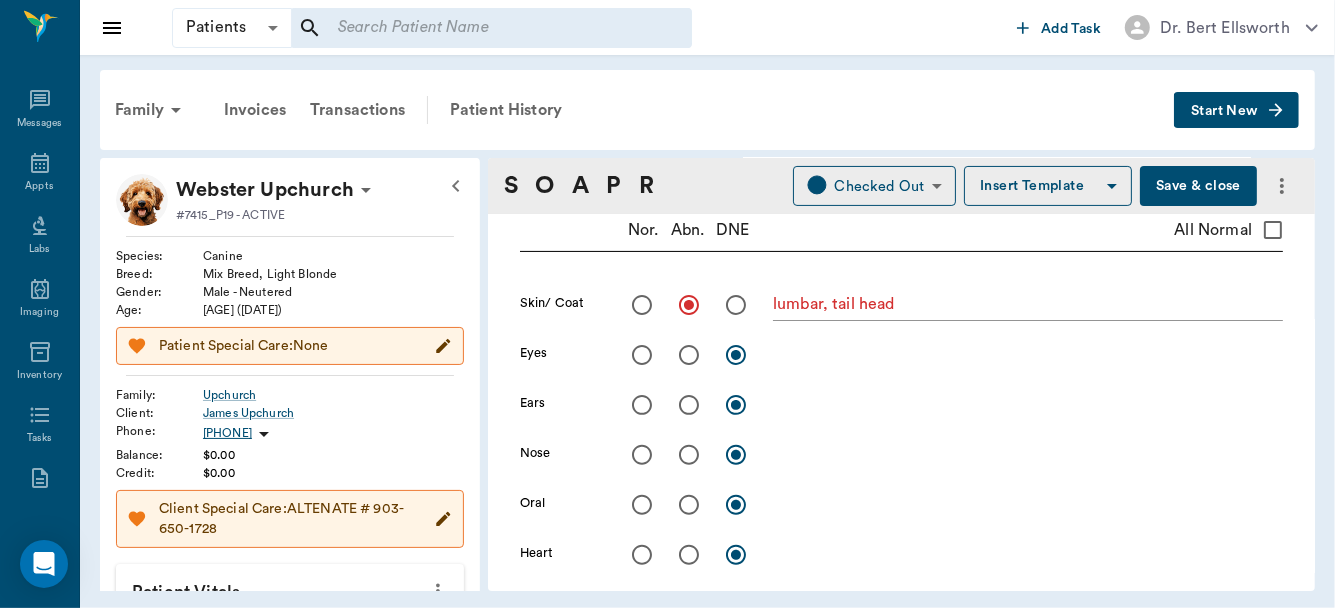 click on "lumbar, tail head x" at bounding box center [1028, 306] 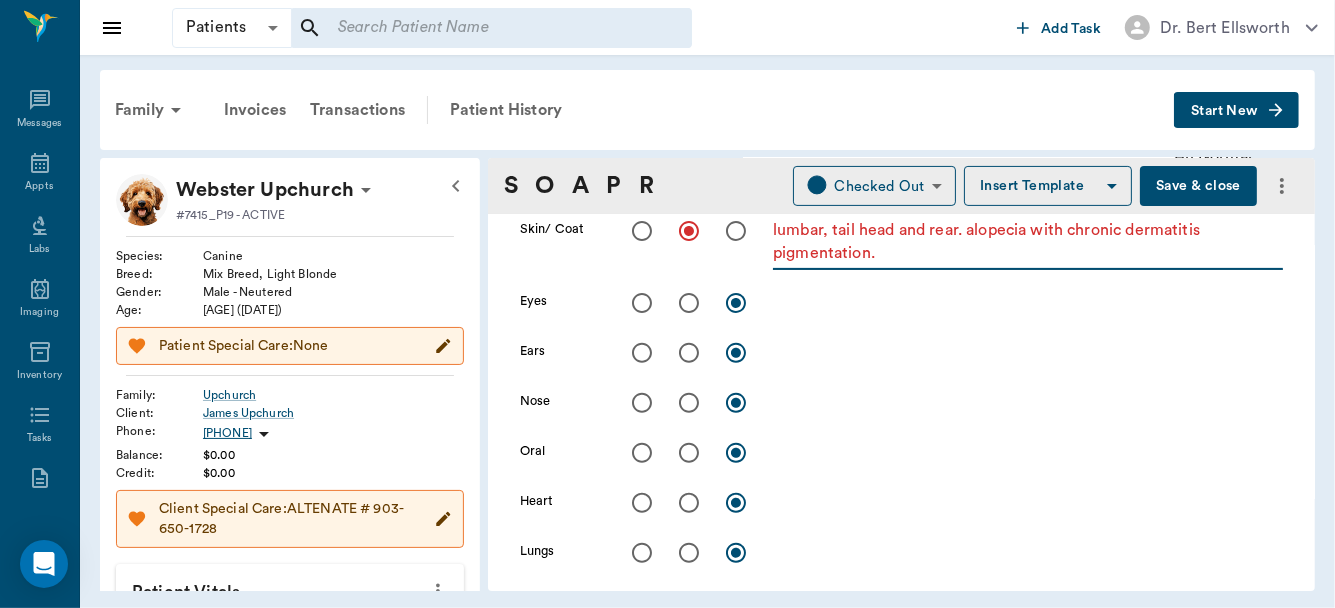 scroll, scrollTop: 241, scrollLeft: 0, axis: vertical 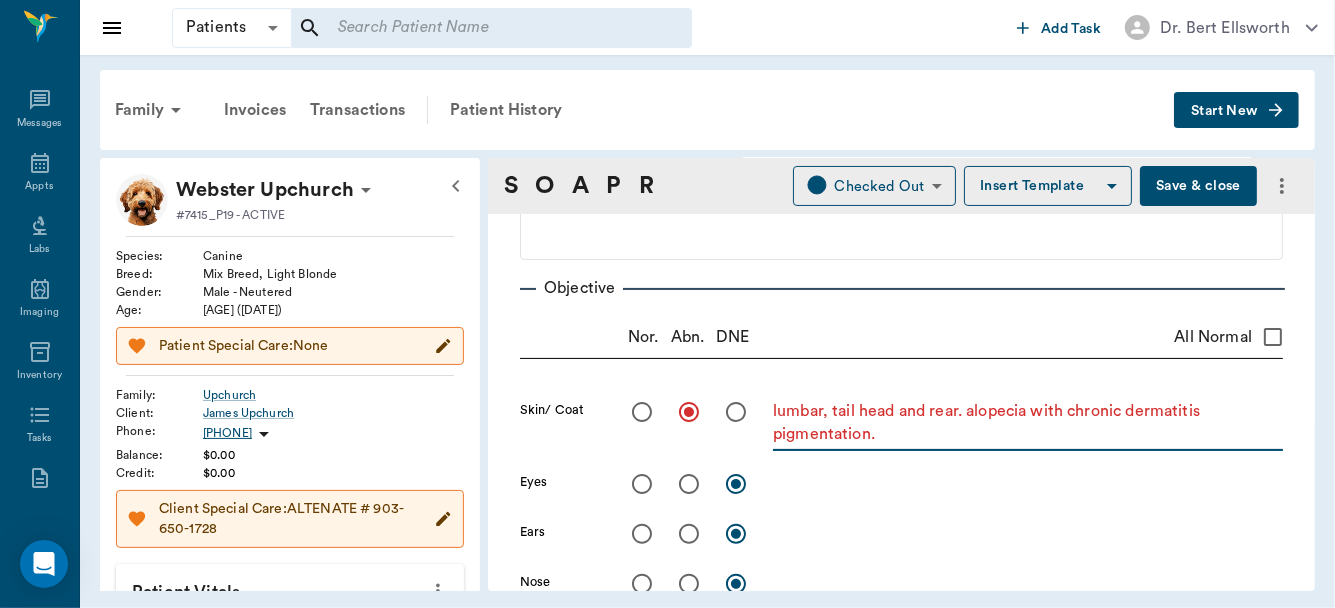 type on "lumbar, tail head and rear. alopecia with chronic dermatitis pigmentation." 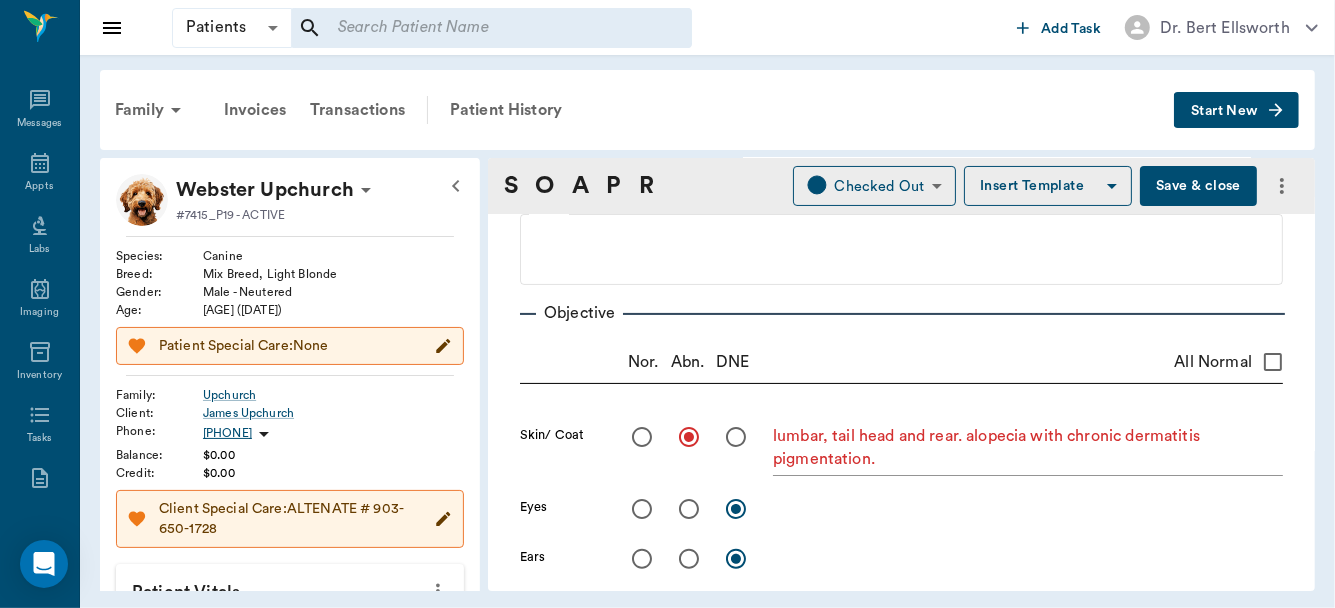 scroll, scrollTop: 120, scrollLeft: 0, axis: vertical 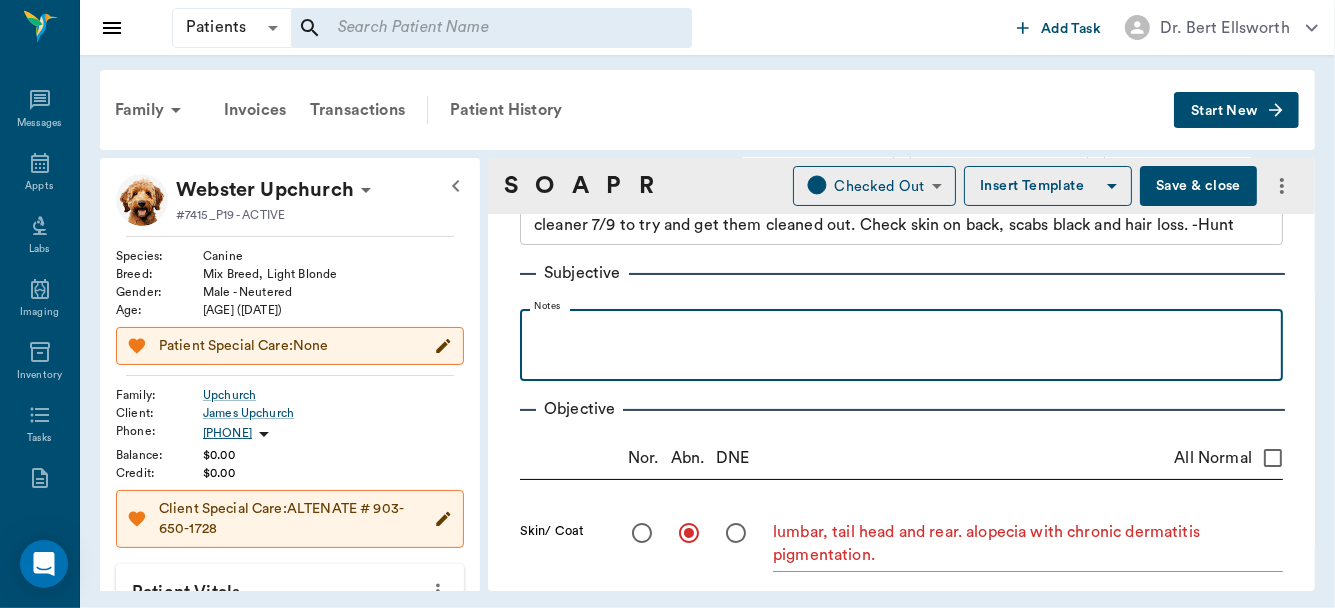 click at bounding box center [901, 331] 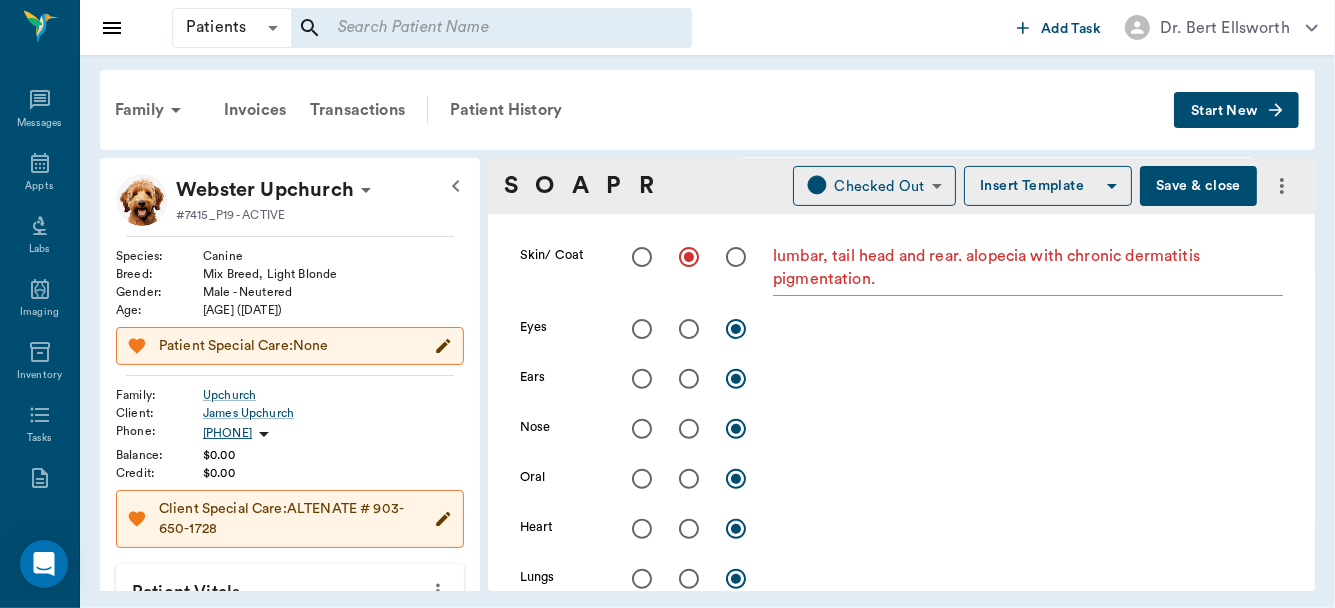 scroll, scrollTop: 391, scrollLeft: 0, axis: vertical 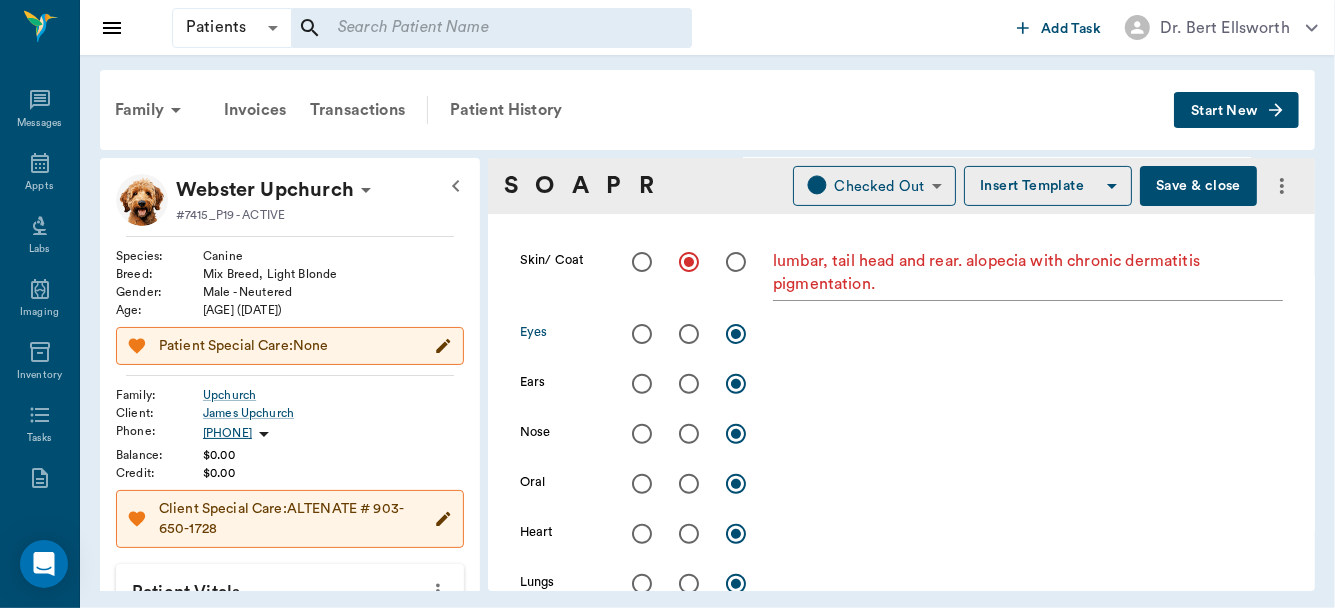 click at bounding box center [642, 334] 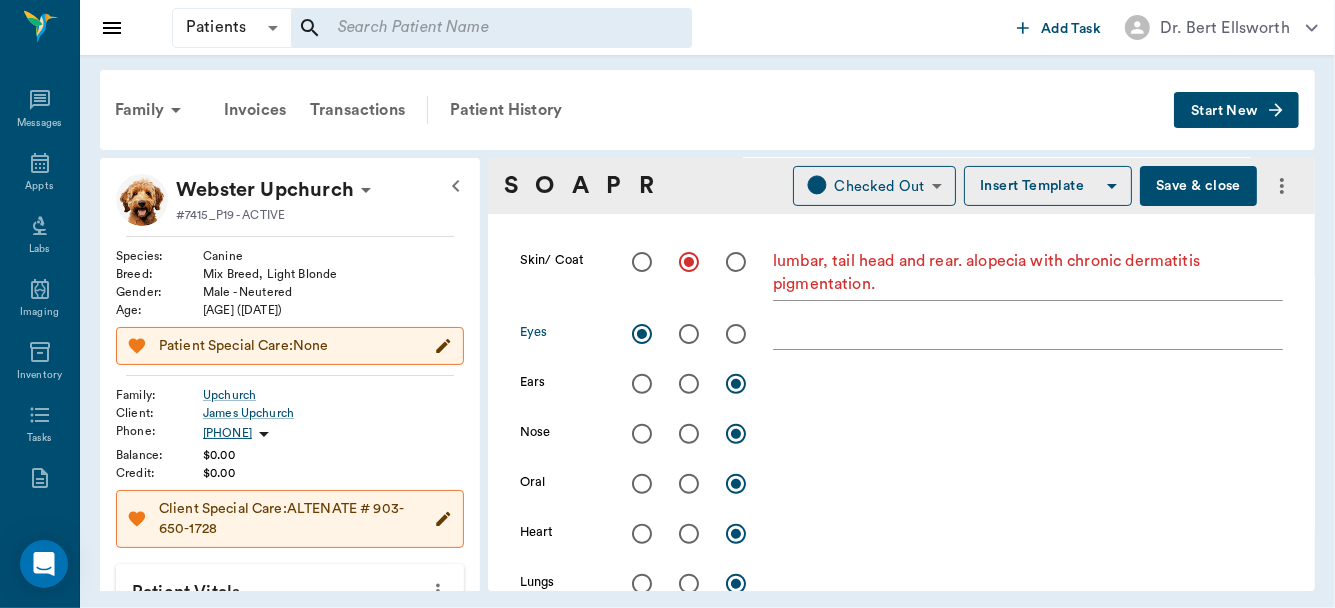 click at bounding box center (689, 334) 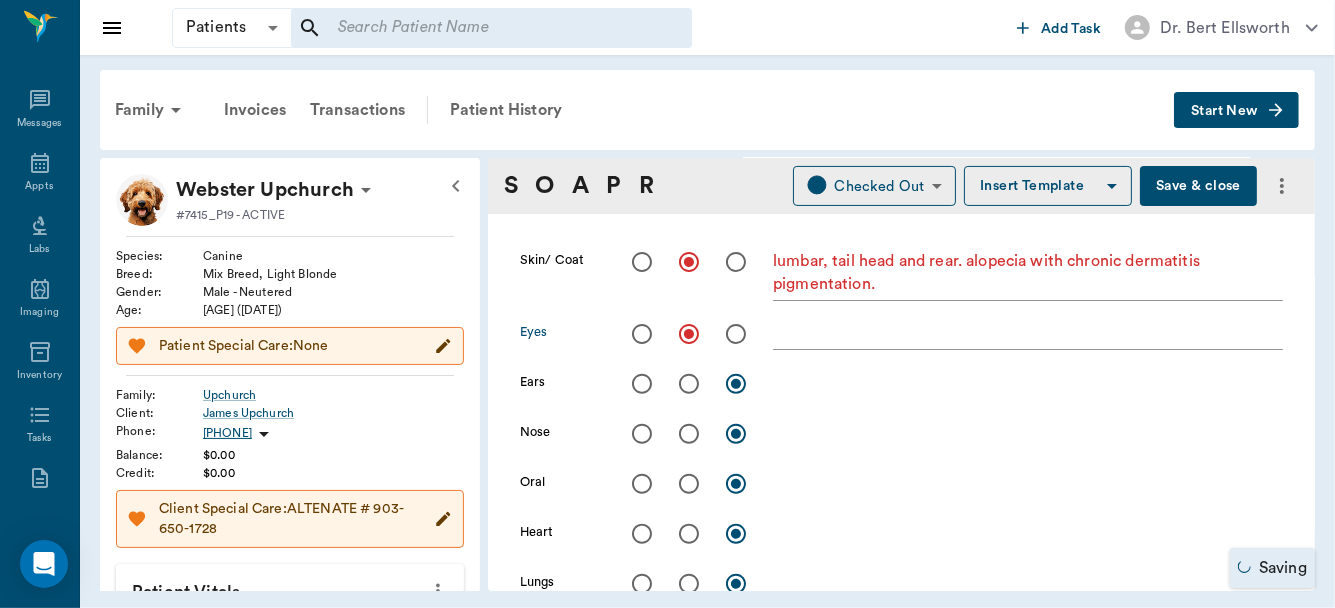 click at bounding box center [689, 384] 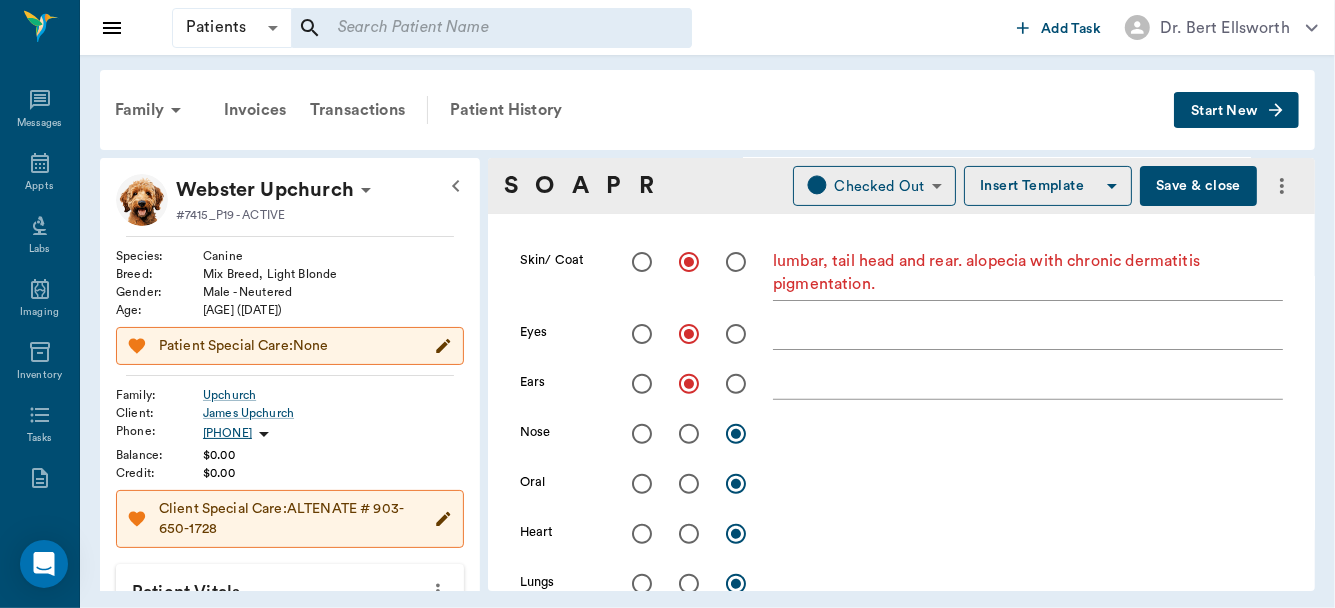 click on "Save & close" at bounding box center [1198, 186] 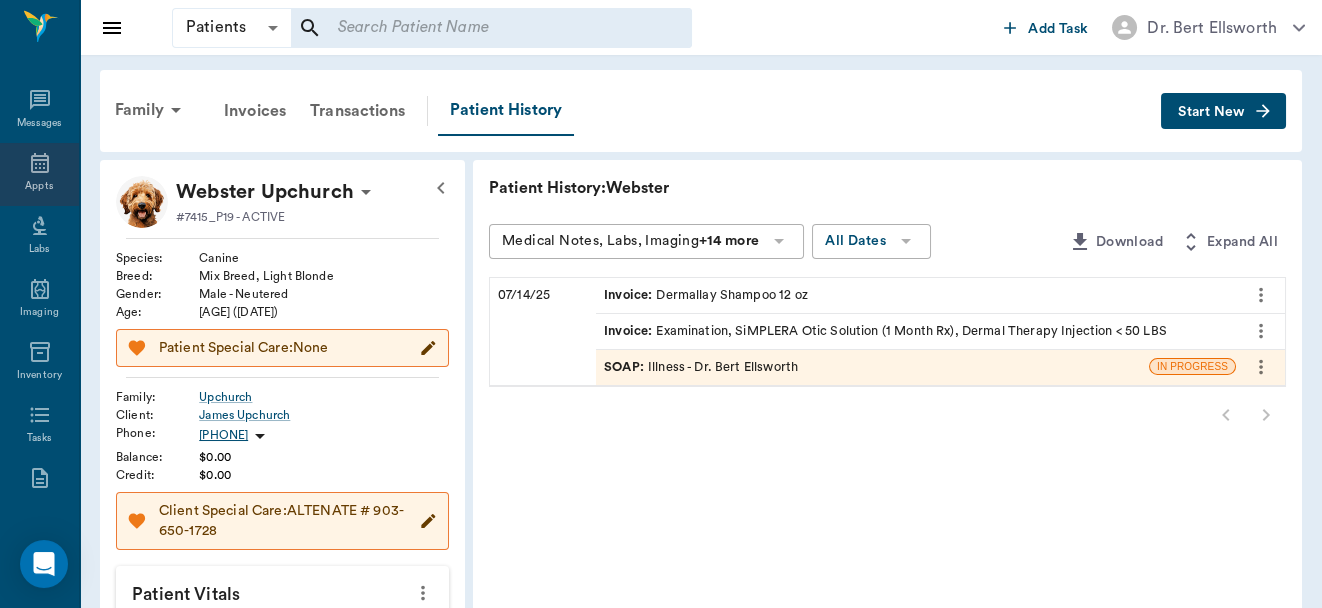 click 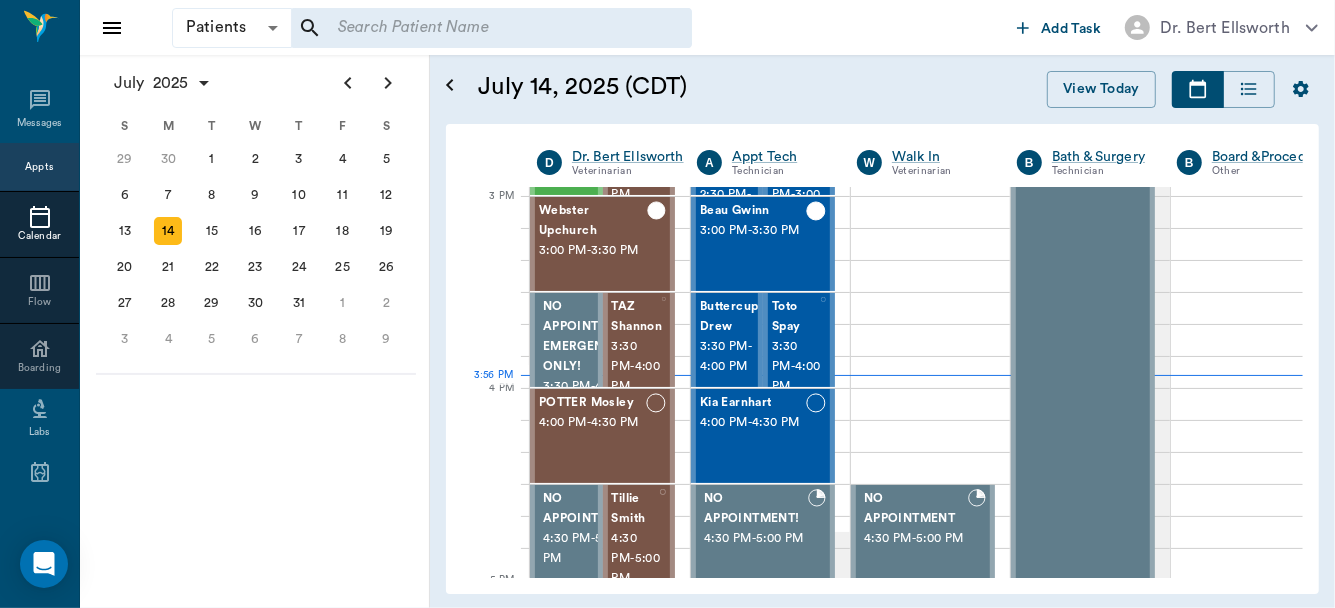 scroll, scrollTop: 1343, scrollLeft: 0, axis: vertical 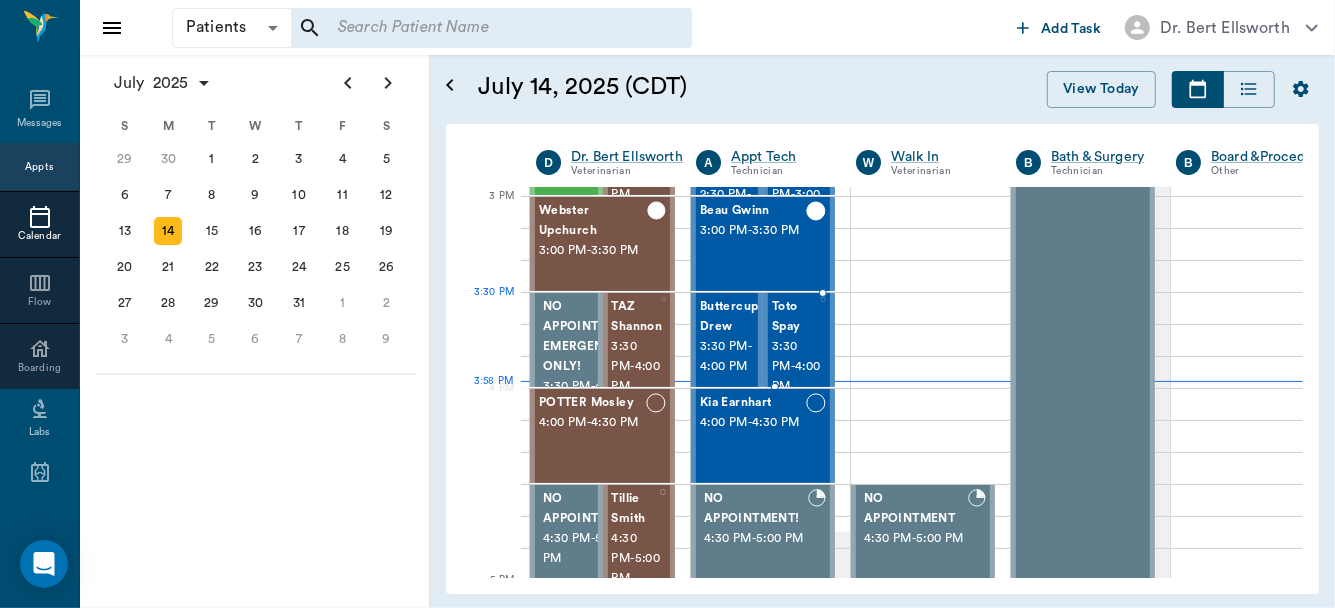 click on "Toto Spay" at bounding box center (796, 317) 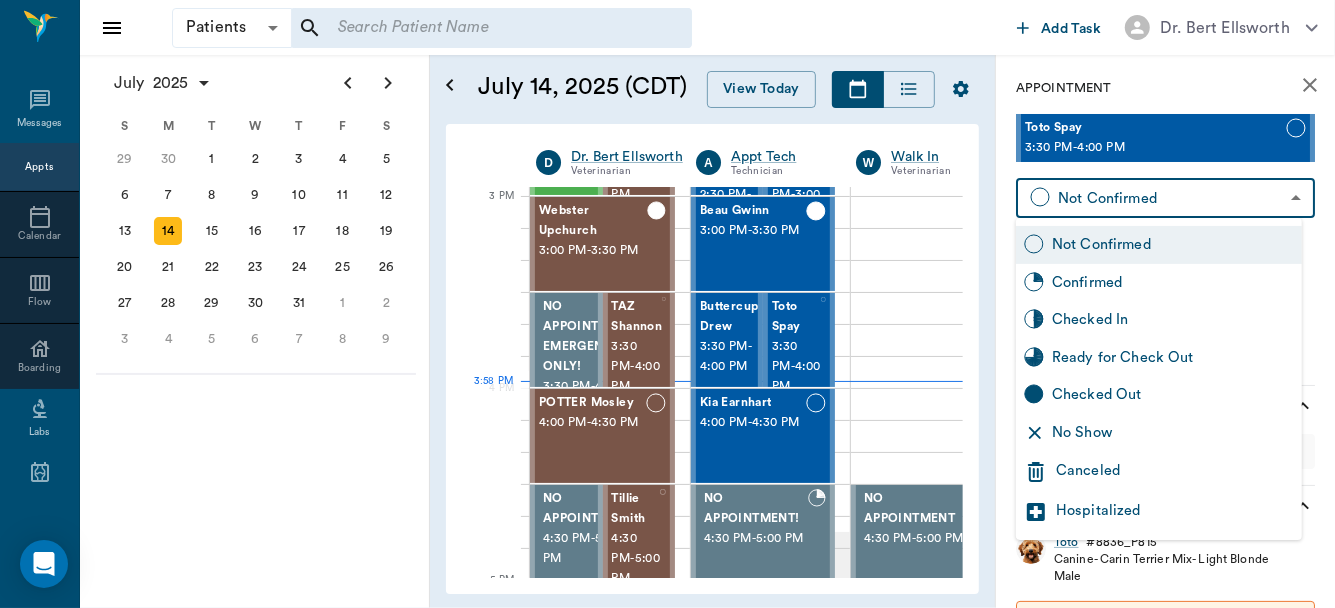 click on "Patients Patients ​ ​ Add Task Dr. Bert Ellsworth Nectar Messages Appts Calendar Flow Boarding Labs Imaging Inventory Tasks Forms Staff Reports Lookup Settings July 2025 S M T W T F S Jun 1 2 3 4 5 6 7 8 9 10 11 12 13 14 15 16 17 18 19 20 21 22 23 24 25 26 27 28 29 30 Jul 1 2 3 4 5 6 7 8 9 10 11 12 S M T W T F S 29 30 Jul 1 2 3 4 5 6 7 8 9 10 11 12 13 14 15 16 17 18 19 20 21 22 23 24 25 26 27 28 29 30 31 Aug 1 2 3 4 5 6 7 8 9 S M T W T F S 27 28 29 30 31 Aug 1 2 3 4 5 6 7 8 9 10 11 12 13 14 15 16 17 18 19 20 21 22 23 24 25 26 27 28 29 30 31 Sep 1 2 3 4 5 6 July 14, 2025 (CDT) View Today July 2025 Today 14 Mon Jul 2025 D Dr. Bert Ellsworth Veterinarian A Appt Tech Technician W Walk In Veterinarian B Bath & Surgery Technician B Board &Procedures Other D Dr. Kindall Jones Veterinarian 8 AM 9 AM 10 AM 11 AM 12 PM 1 PM 2 PM 3 PM 4 PM 5 PM 6 PM 7 PM 8 PM 3:58 PM 3:20 PM Aura POINT 8:00 AM  -  8:30 AM DAISY MAE Robinson 8:30 AM  -  9:00 AM Sadie McCall 8:30 AM  -  9:00 AM NO APPOINTMENT! EMERGENCY ONLY! 9:00 AM" at bounding box center (667, 304) 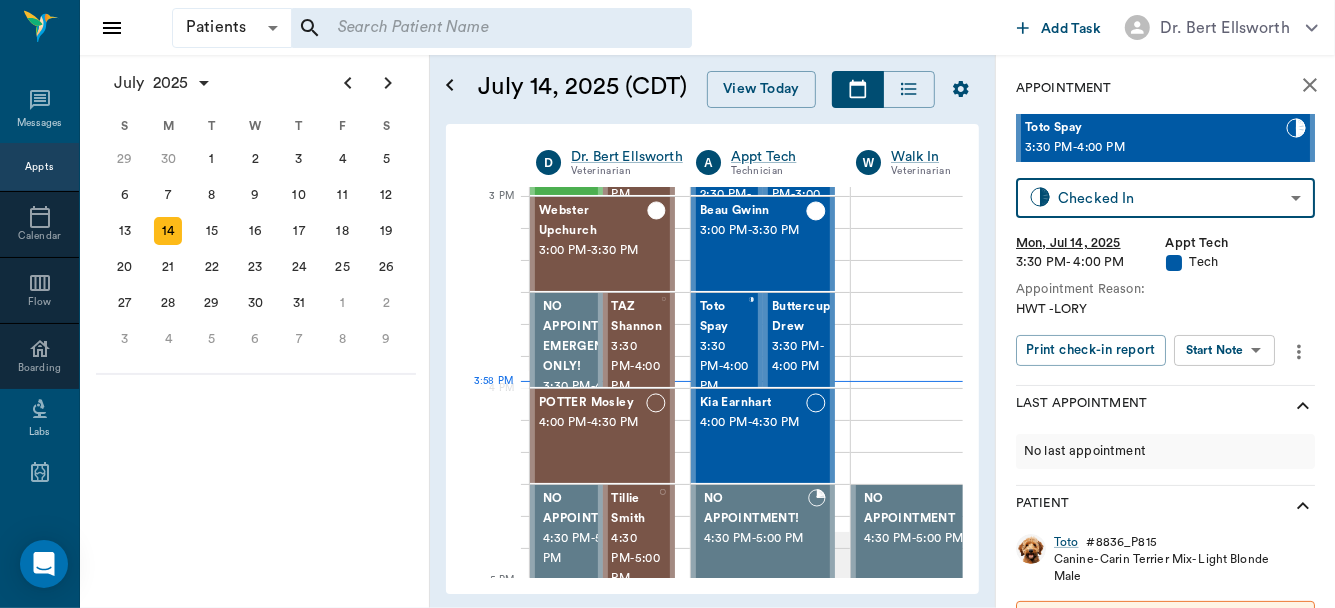 click on "Patients Patients ​ ​ Add Task Dr. Bert Ellsworth Nectar Messages Appts Calendar Flow Boarding Labs Imaging Inventory Tasks Forms Staff Reports Lookup Settings July 2025 S M T W T F S Jun 1 2 3 4 5 6 7 8 9 10 11 12 13 14 15 16 17 18 19 20 21 22 23 24 25 26 27 28 29 30 Jul 1 2 3 4 5 6 7 8 9 10 11 12 S M T W T F S 29 30 Jul 1 2 3 4 5 6 7 8 9 10 11 12 13 14 15 16 17 18 19 20 21 22 23 24 25 26 27 28 29 30 31 Aug 1 2 3 4 5 6 7 8 9 S M T W T F S 27 28 29 30 31 Aug 1 2 3 4 5 6 7 8 9 10 11 12 13 14 15 16 17 18 19 20 21 22 23 24 25 26 27 28 29 30 31 Sep 1 2 3 4 5 6 July 14, 2025 (CDT) View Today July 2025 Today 14 Mon Jul 2025 D Dr. Bert Ellsworth Veterinarian A Appt Tech Technician W Walk In Veterinarian B Bath & Surgery Technician B Board &Procedures Other D Dr. Kindall Jones Veterinarian 8 AM 9 AM 10 AM 11 AM 12 PM 1 PM 2 PM 3 PM 4 PM 5 PM 6 PM 7 PM 8 PM 3:58 PM 3:20 PM Aura POINT 8:00 AM  -  8:30 AM DAISY MAE Robinson 8:30 AM  -  9:00 AM Sadie McCall 8:30 AM  -  9:00 AM NO APPOINTMENT! EMERGENCY ONLY! 9:00 AM" at bounding box center [667, 304] 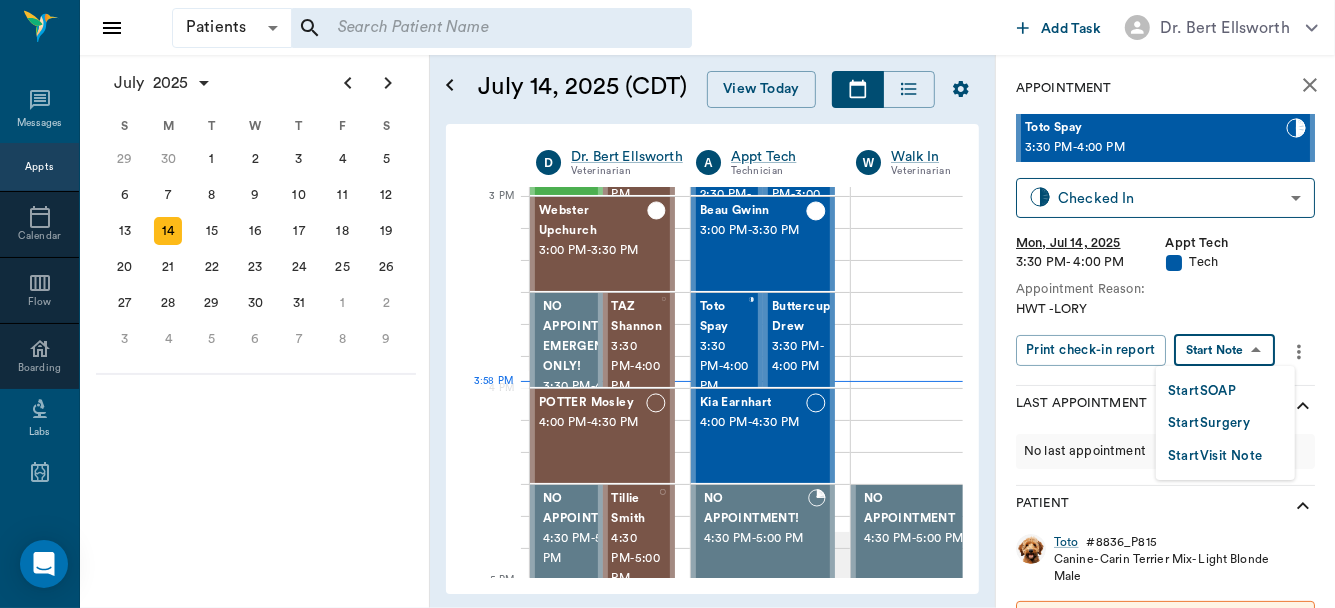 click on "Start  SOAP" at bounding box center (1202, 391) 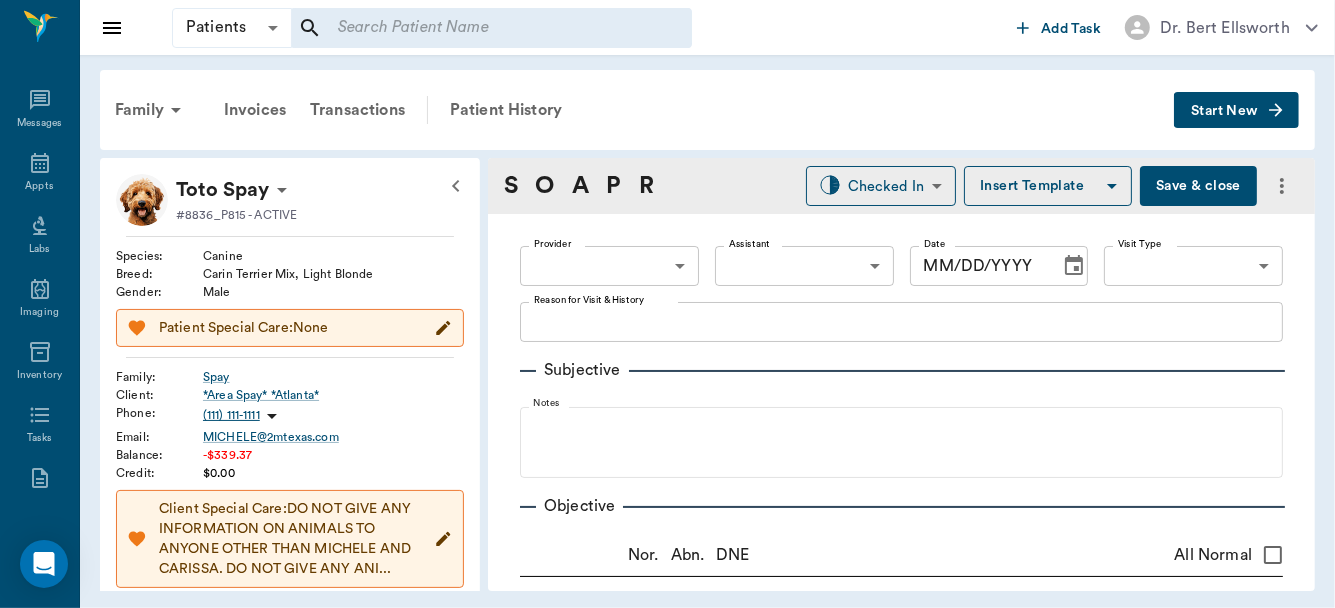 type on "63ec2f075fda476ae8351a4c" 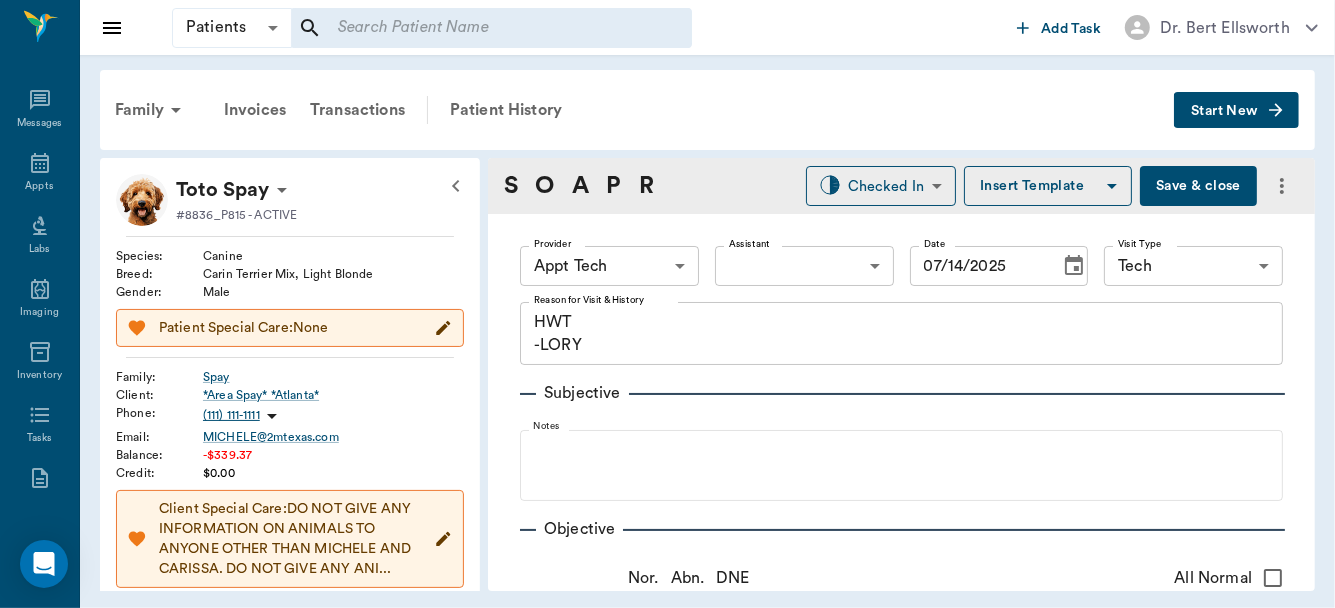 type on "07/14/2025" 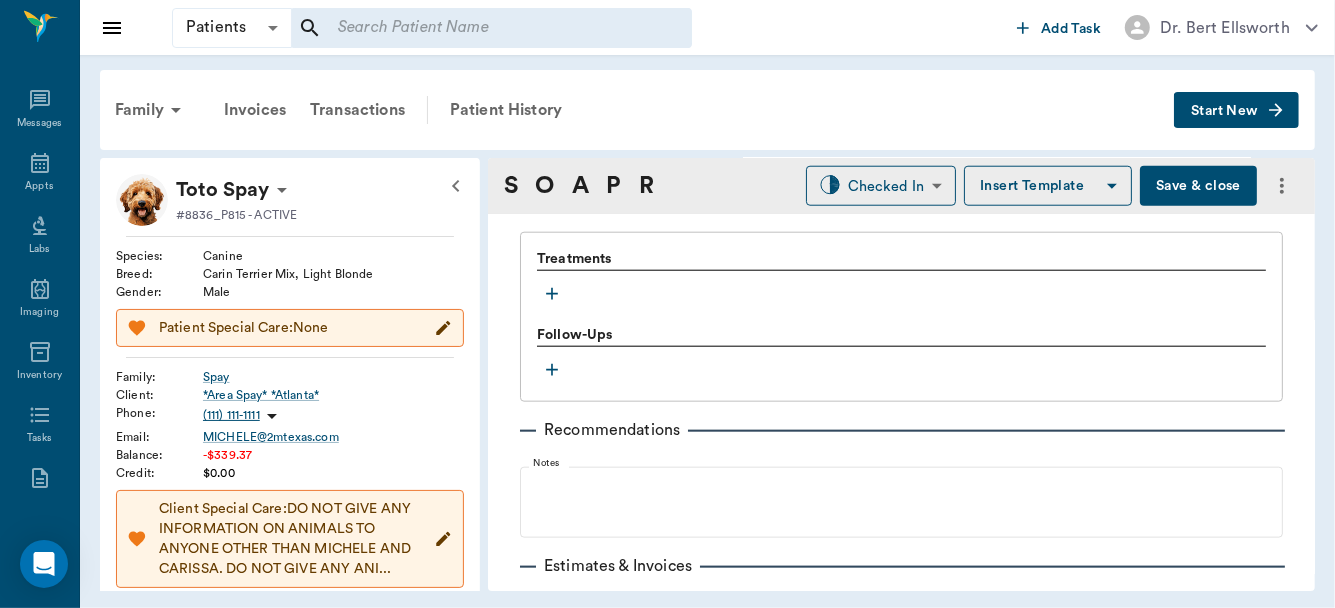 scroll, scrollTop: 1439, scrollLeft: 0, axis: vertical 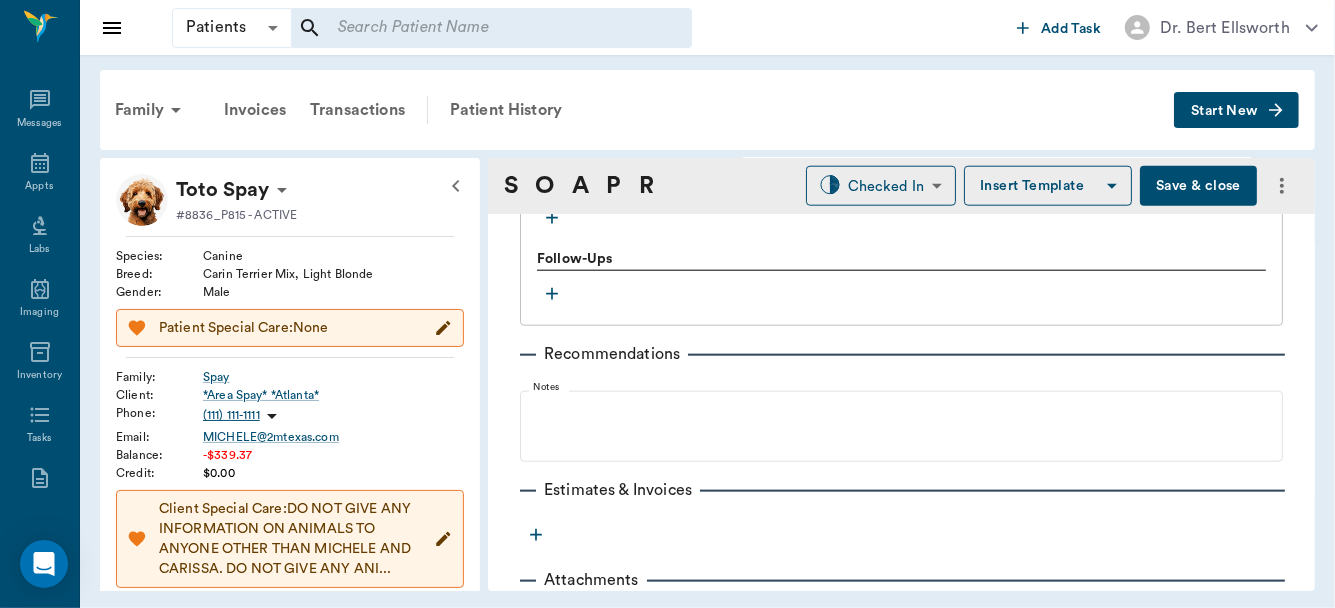 click 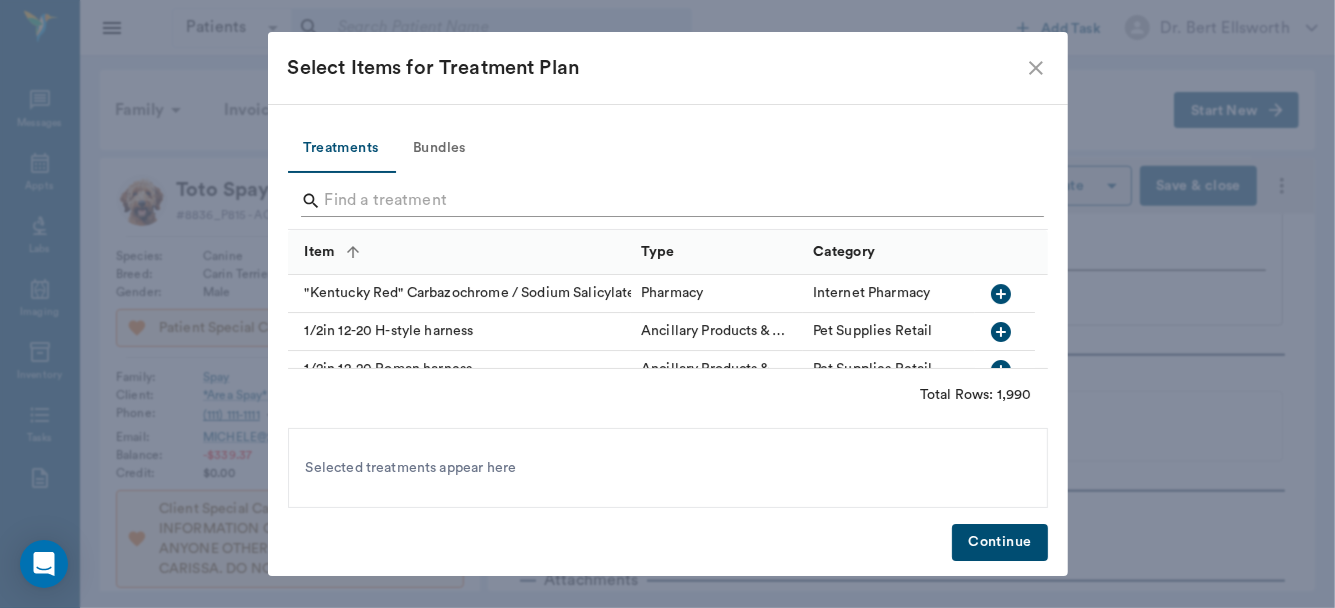 click at bounding box center [669, 201] 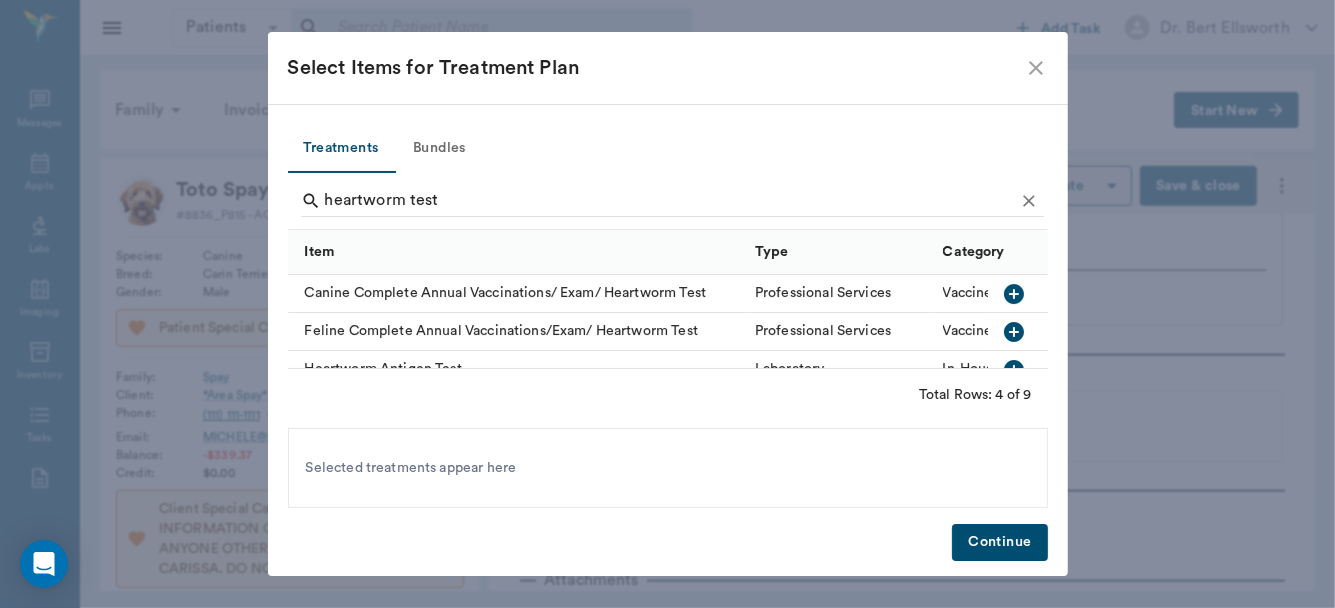 click on "Canine Complete Annual Vaccinations/ Exam/ Heartworm Test Professional Services Vaccine Feline Complete Annual Vaccinations/Exam/ Heartworm Test Professional Services Vaccine Heartworm Antigen Test Laboratory In-House Lab Heartworm Test - No Charge Laboratory In-House Lab" at bounding box center [700, 351] 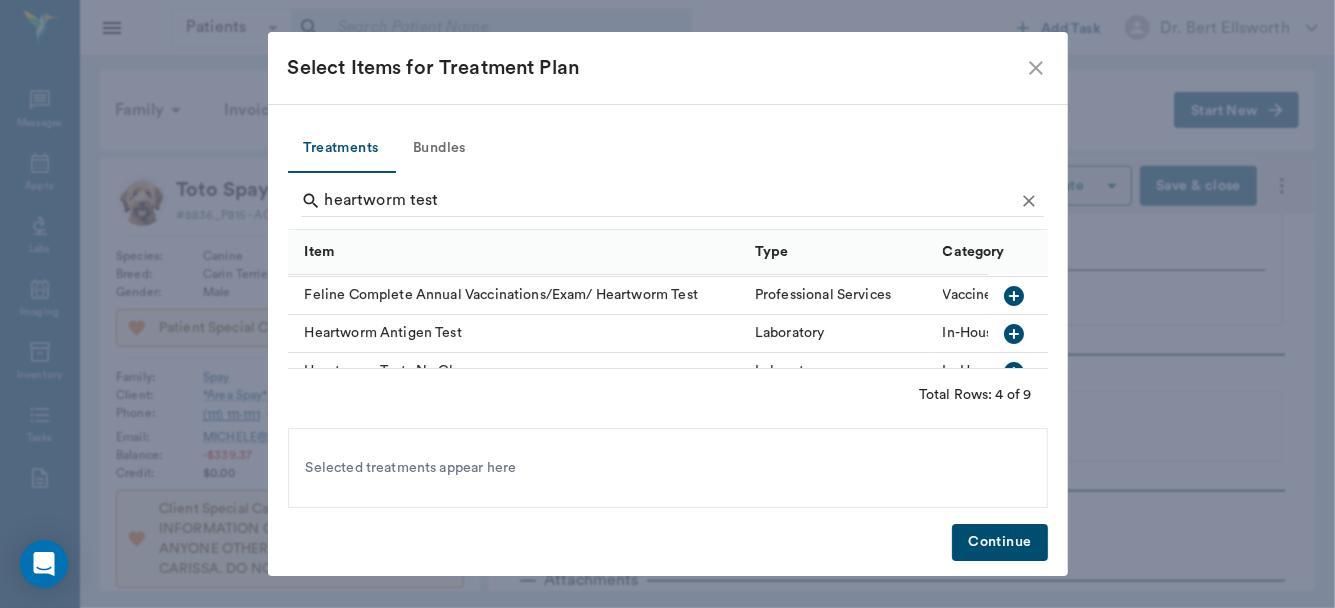 scroll, scrollTop: 70, scrollLeft: 0, axis: vertical 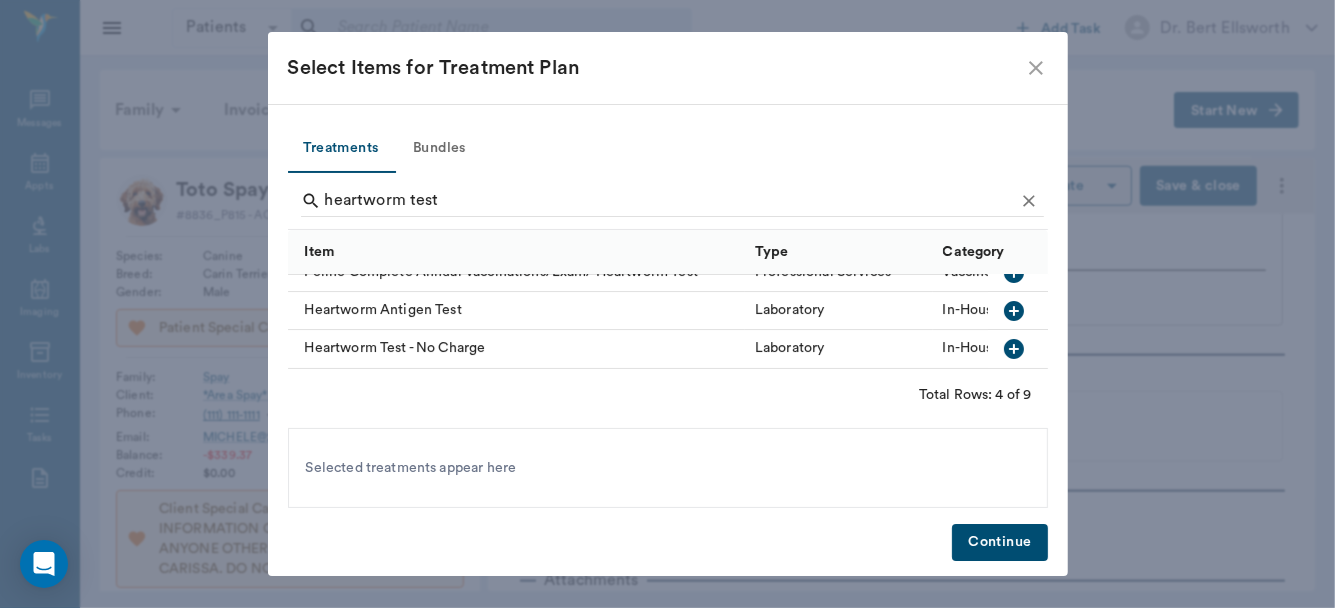 click 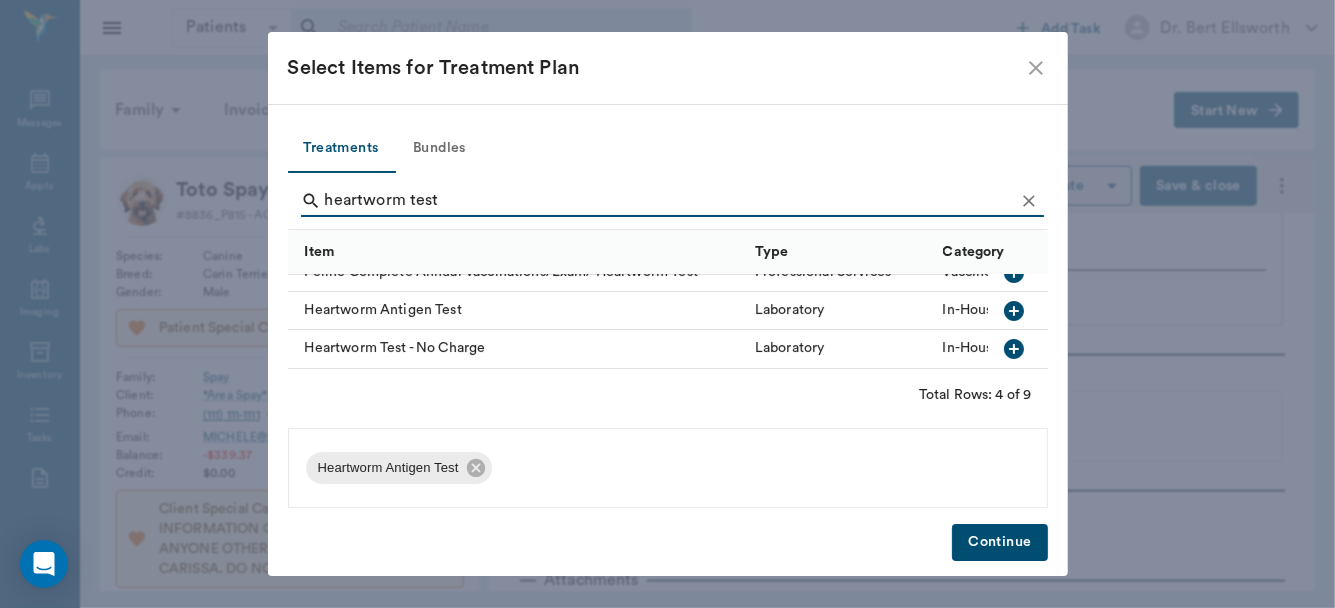 click on "heartworm test" at bounding box center [669, 201] 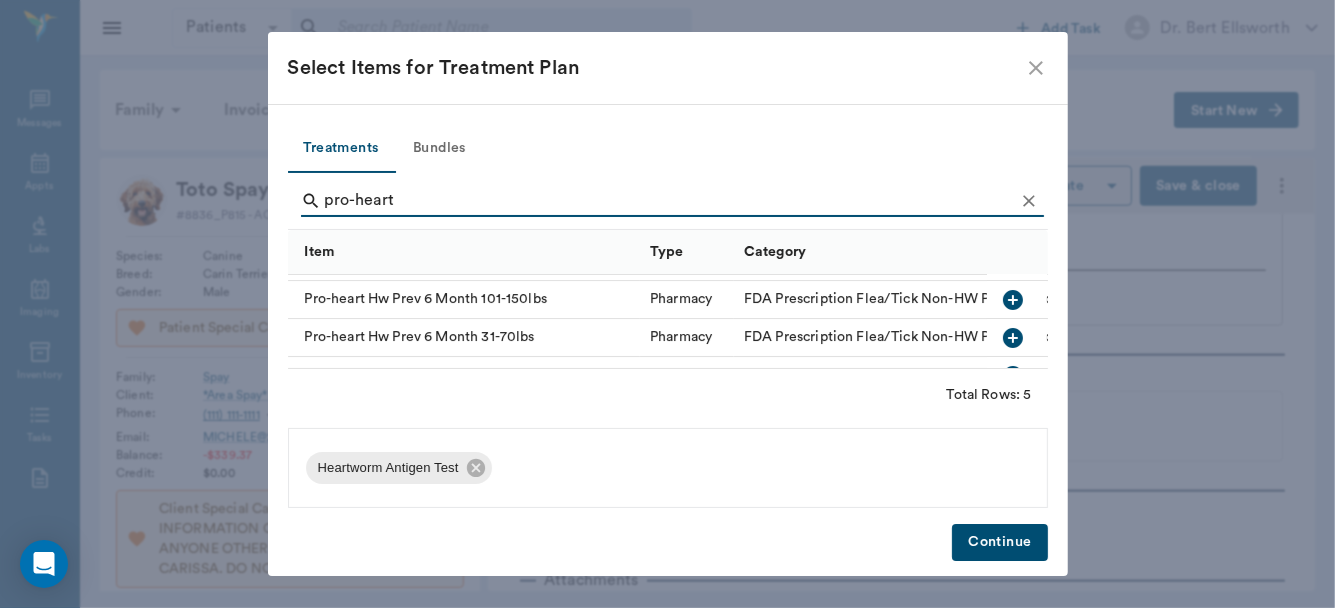 type on "pro-heart" 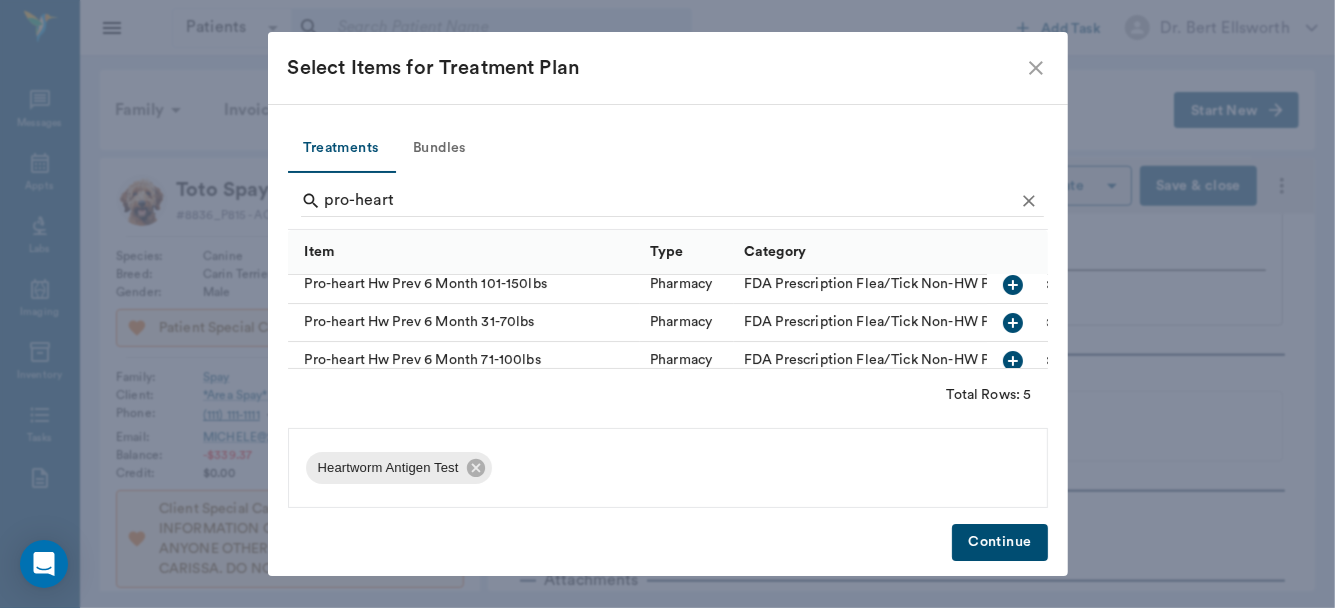 scroll, scrollTop: 107, scrollLeft: 0, axis: vertical 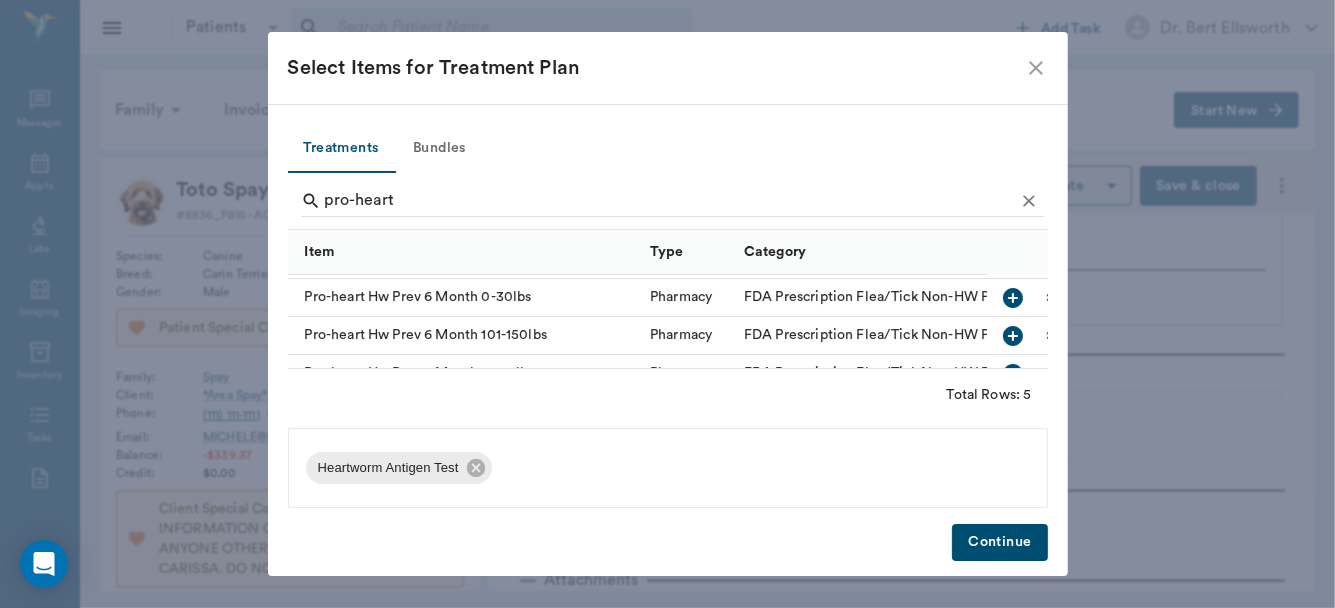 click 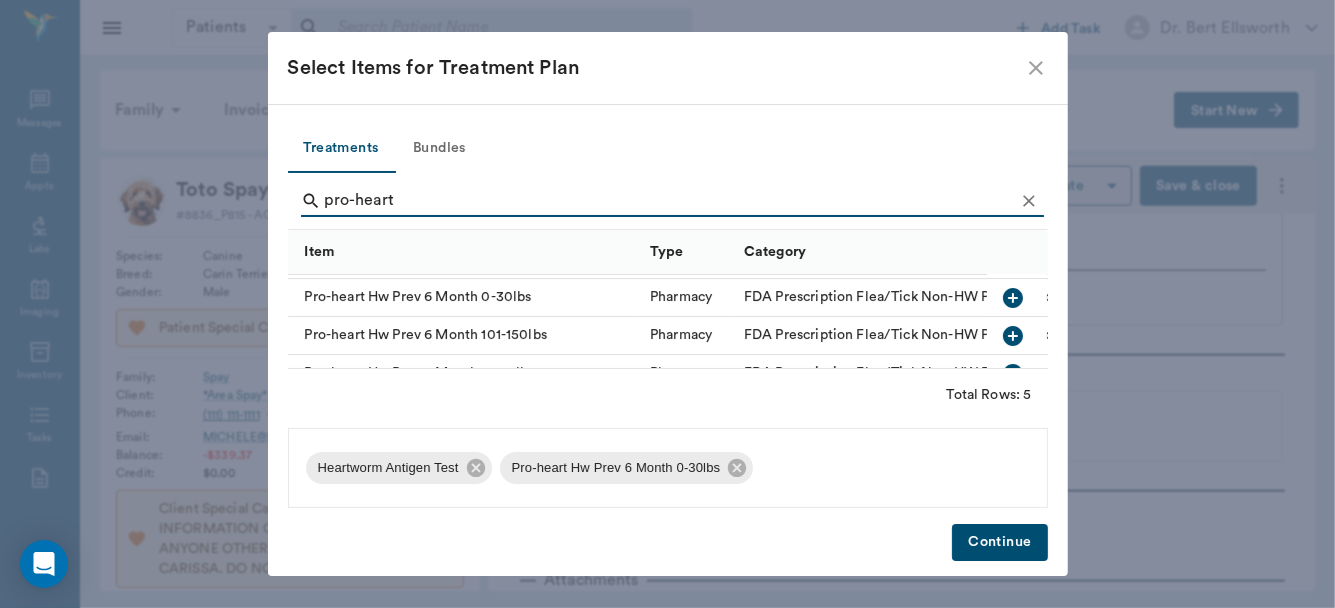 click on "pro-heart" at bounding box center (669, 201) 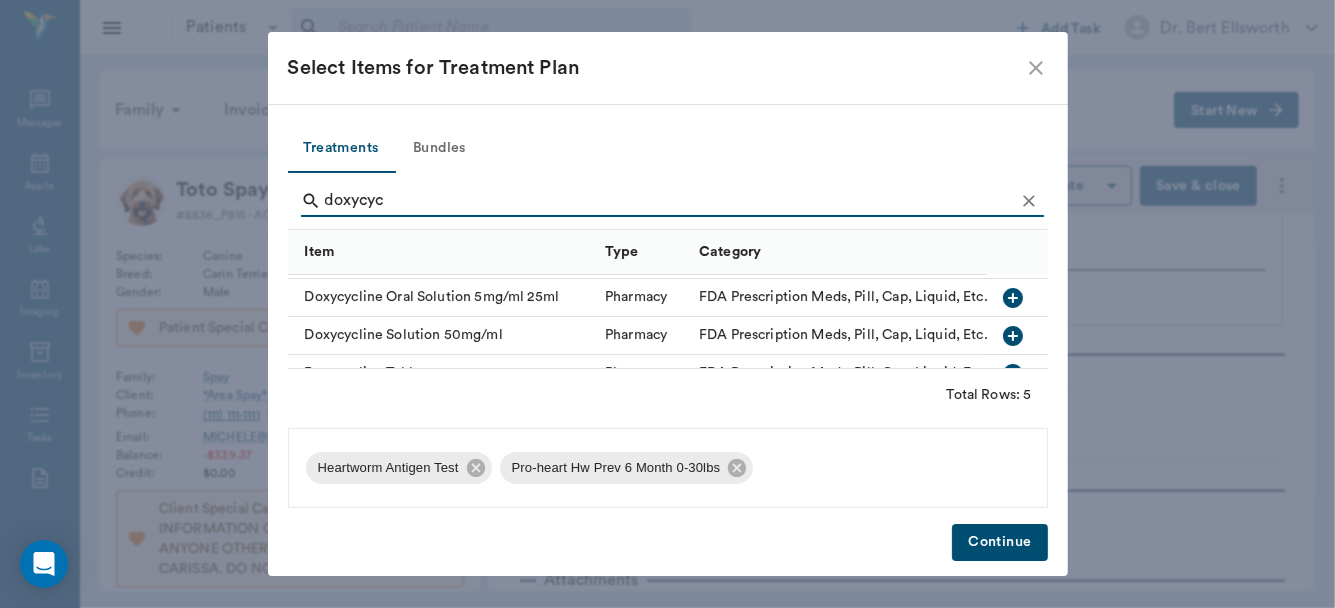 type on "doxycyc" 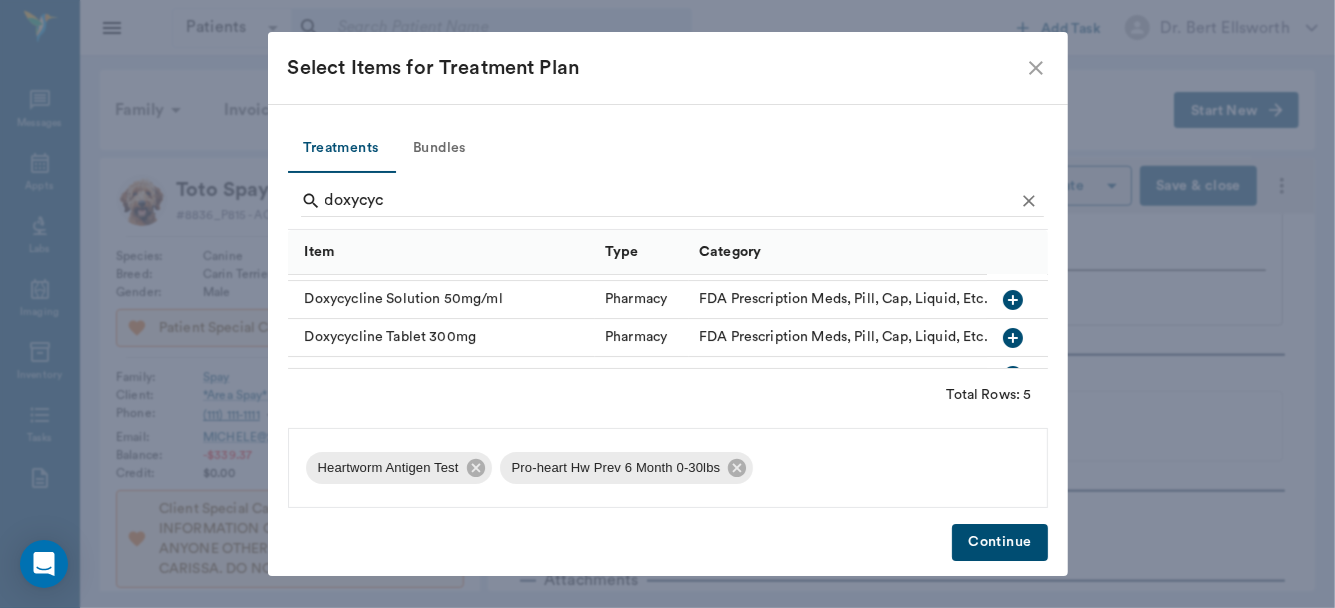scroll, scrollTop: 107, scrollLeft: 0, axis: vertical 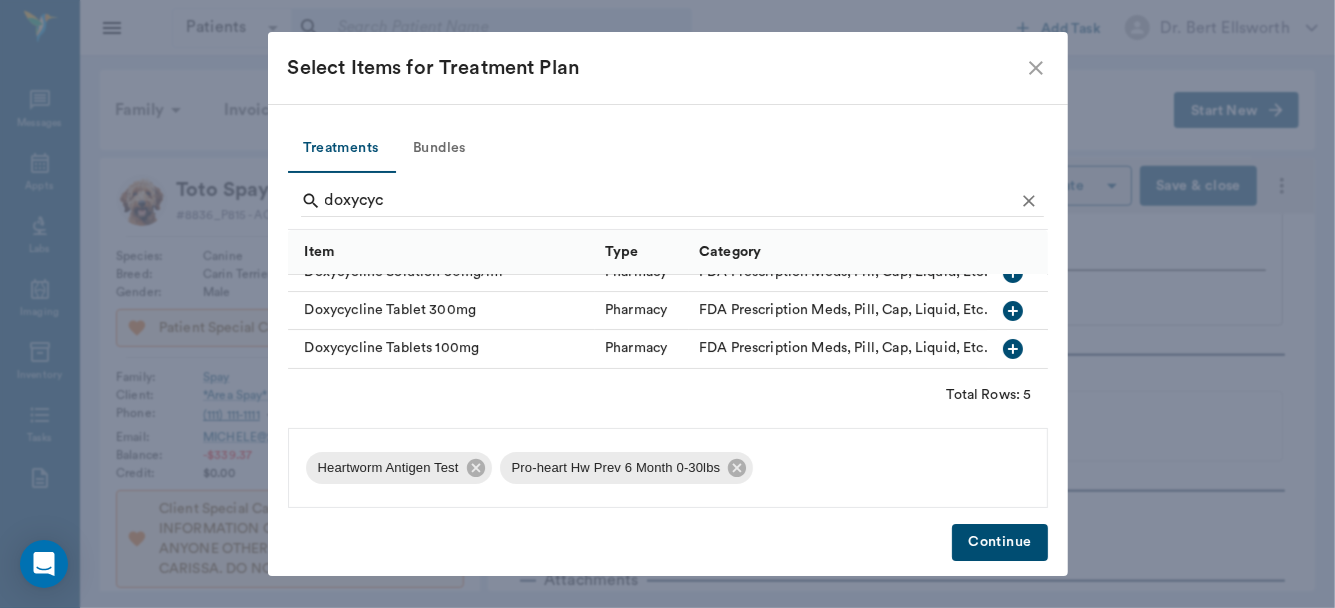 click 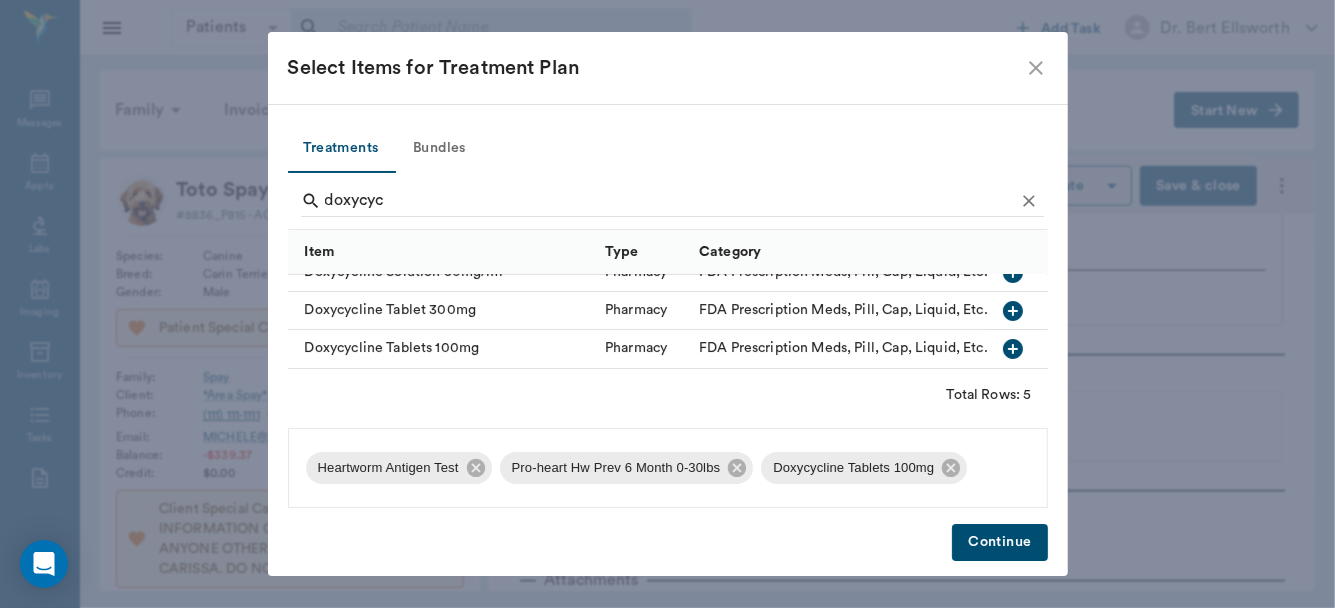 click on "Continue" at bounding box center [999, 542] 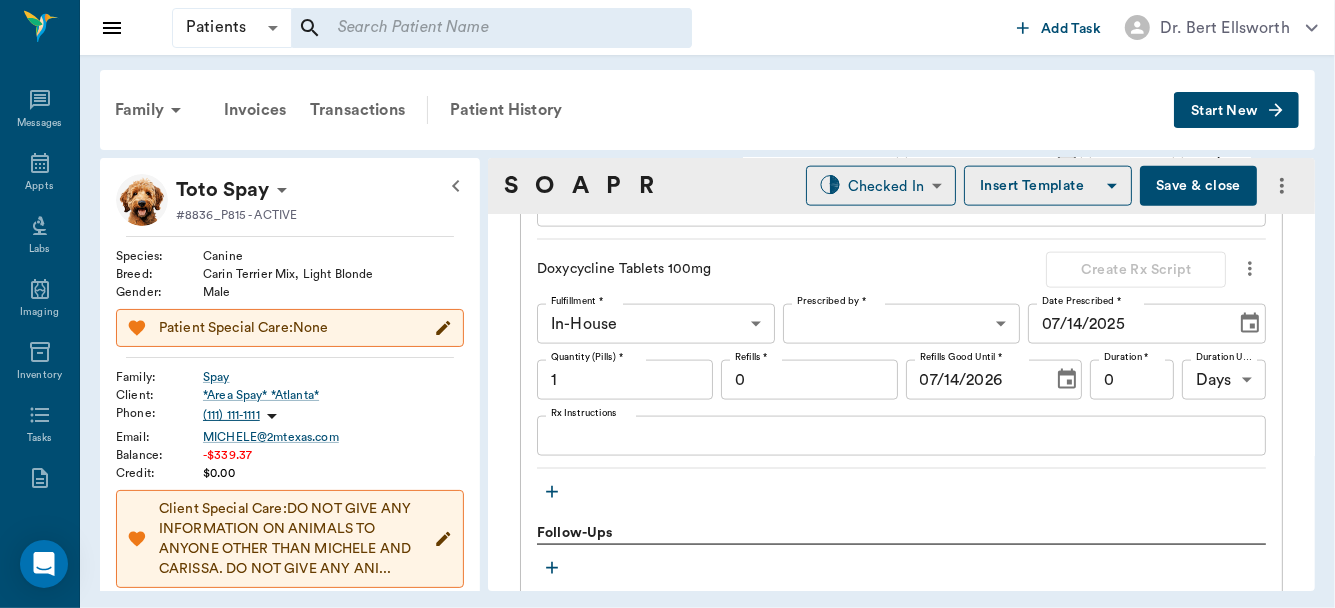 scroll, scrollTop: 1766, scrollLeft: 0, axis: vertical 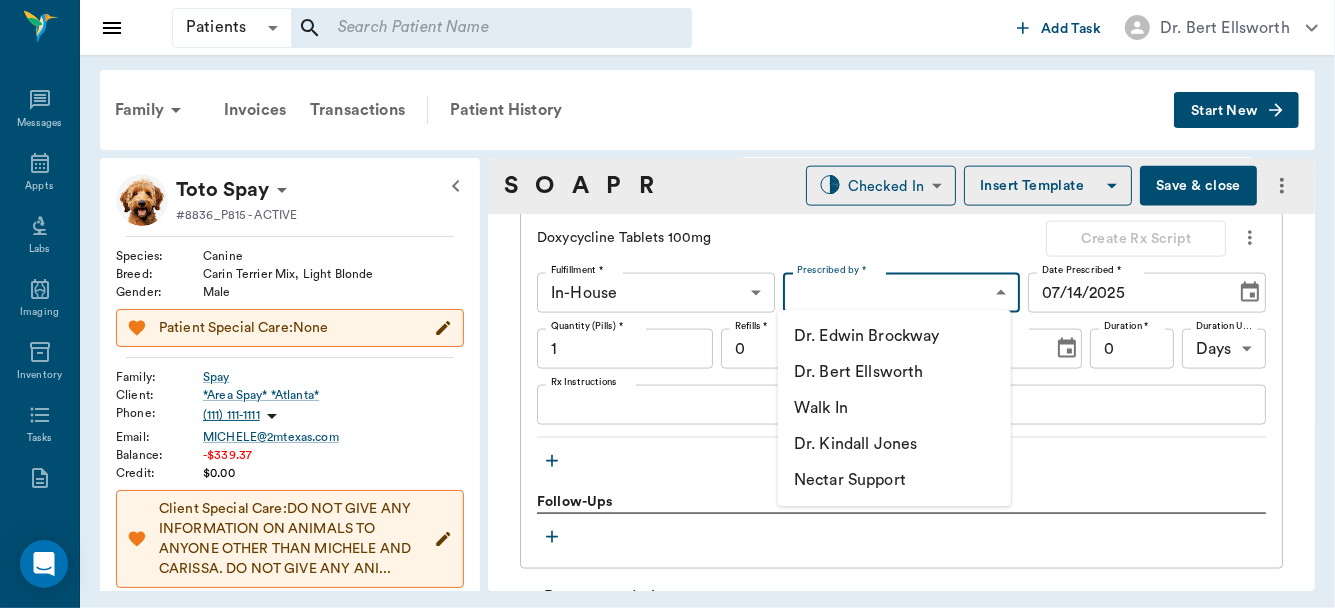 click on "Patients Patients ​ ​ Add Task Dr. Bert Ellsworth Nectar Messages Appts Labs Imaging Inventory Tasks Forms Staff Reports Lookup Settings Family Invoices Transactions Patient History Start New Toto Spay #8836_P815    -    ACTIVE   Species : Canine Breed : Carin Terrier Mix, Light Blonde Gender : Male Patient Special Care:  None Family : Spay Client : *Area Spay* *Atlanta* Phone : (111) 111-1111 Email : MICHELE@2mtexas.com Balance : -$339.37 Credit : $0.00 Client Special Care:  DO NOT GIVE ANY INFORMATION ON ANIMALS TO ANYONE OTHER THAN MICHELE AND CARISSA. DO NOT GIVE ANY ANI... Patient Vitals Weight BCS HR Temp Resp BP Dia Pain Perio Score ( lb ) Date Ongoing diagnosis Current Rx Reminders Upcoming appointments Schedule Appointment S O A P R Checked In CHECKED_IN ​ Insert Template  Save & close Provider Appt Tech 63ec2f075fda476ae8351a4c Provider Assistant ​ Assistant Date 07/14/2025 Date Visit Type Tech 65d2be4f46e3a538d89b8c1a Visit Type Reason for Visit & History HWT
-LORY x Subjective Notes DNE" at bounding box center [667, 304] 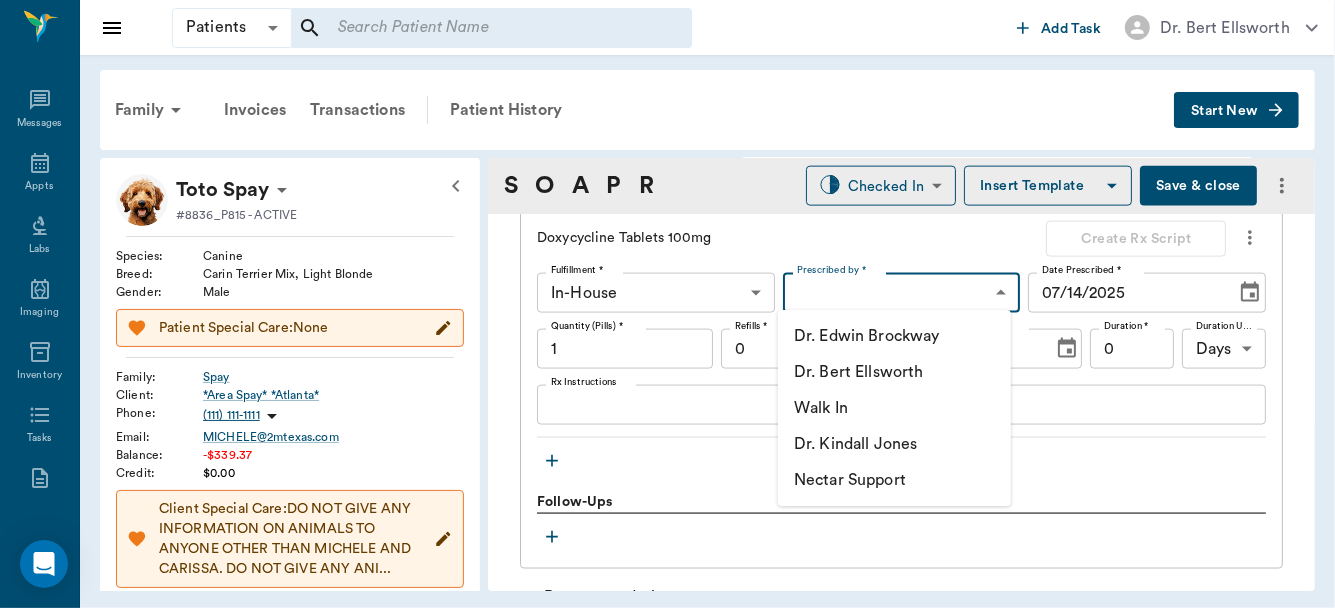 click on "Dr. Bert Ellsworth" at bounding box center (894, 372) 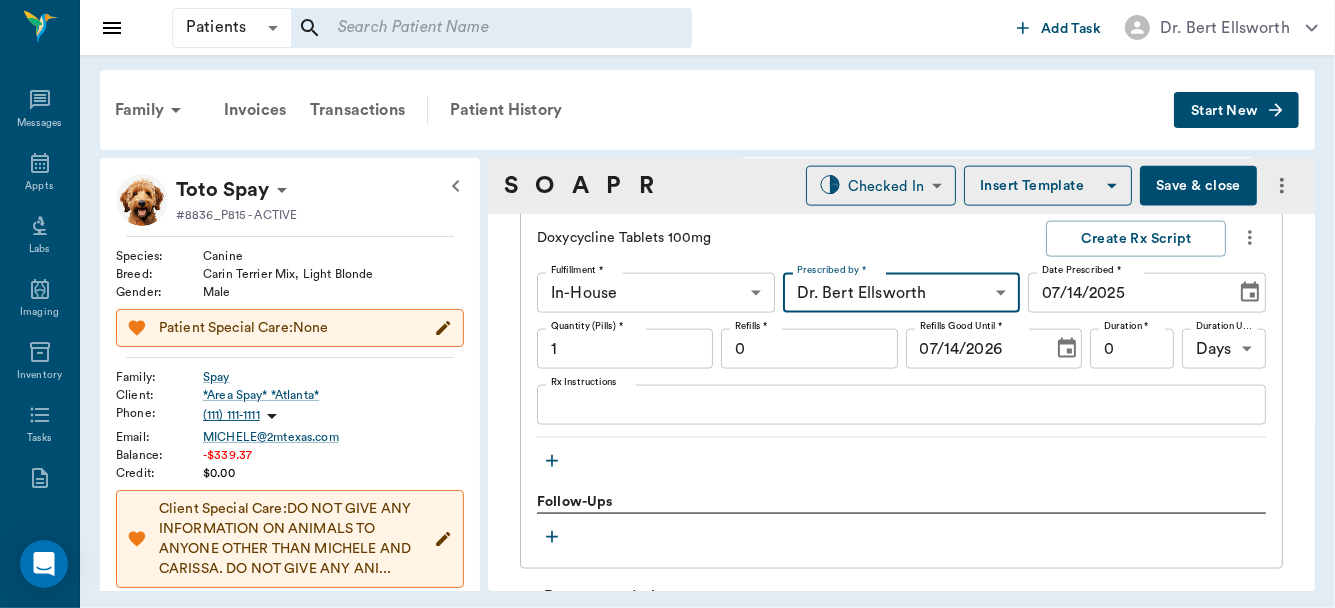 click on "1" at bounding box center [625, 349] 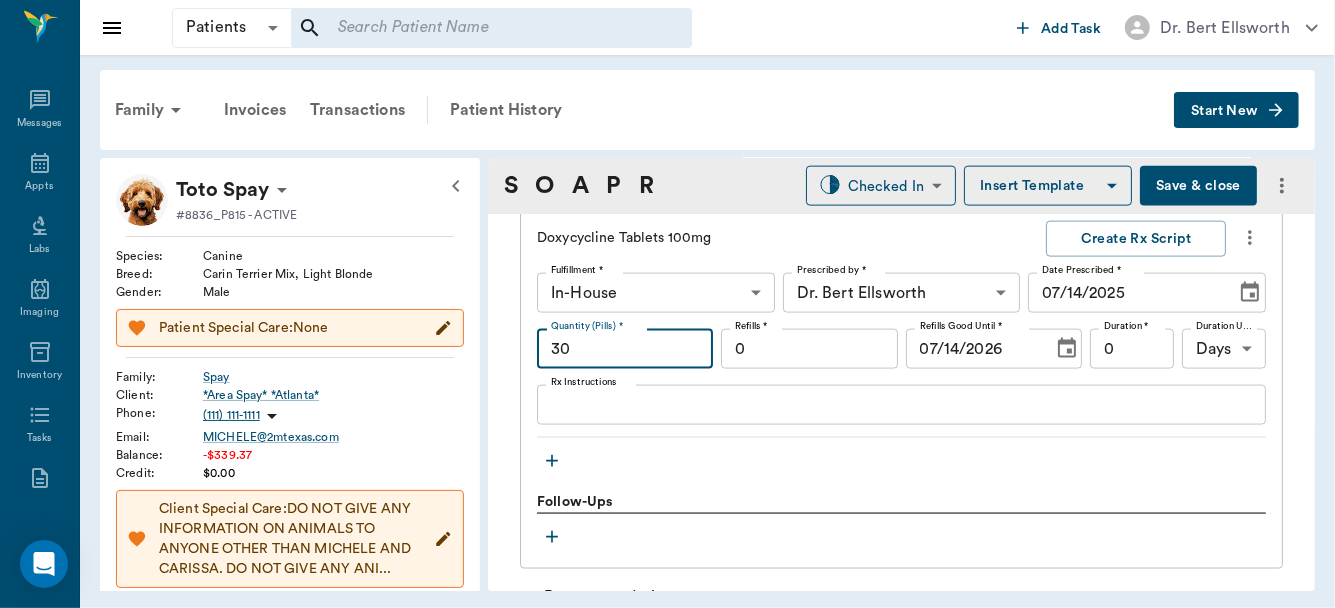 type on "30" 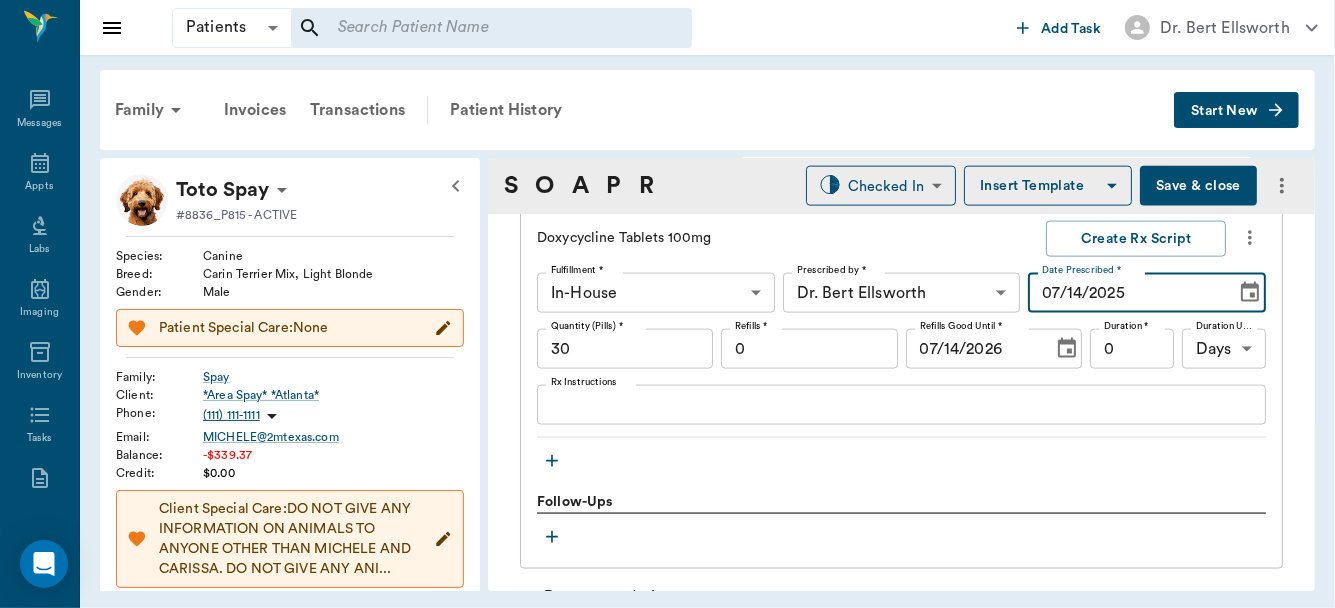 click on "07/14/2025" at bounding box center [1124, 293] 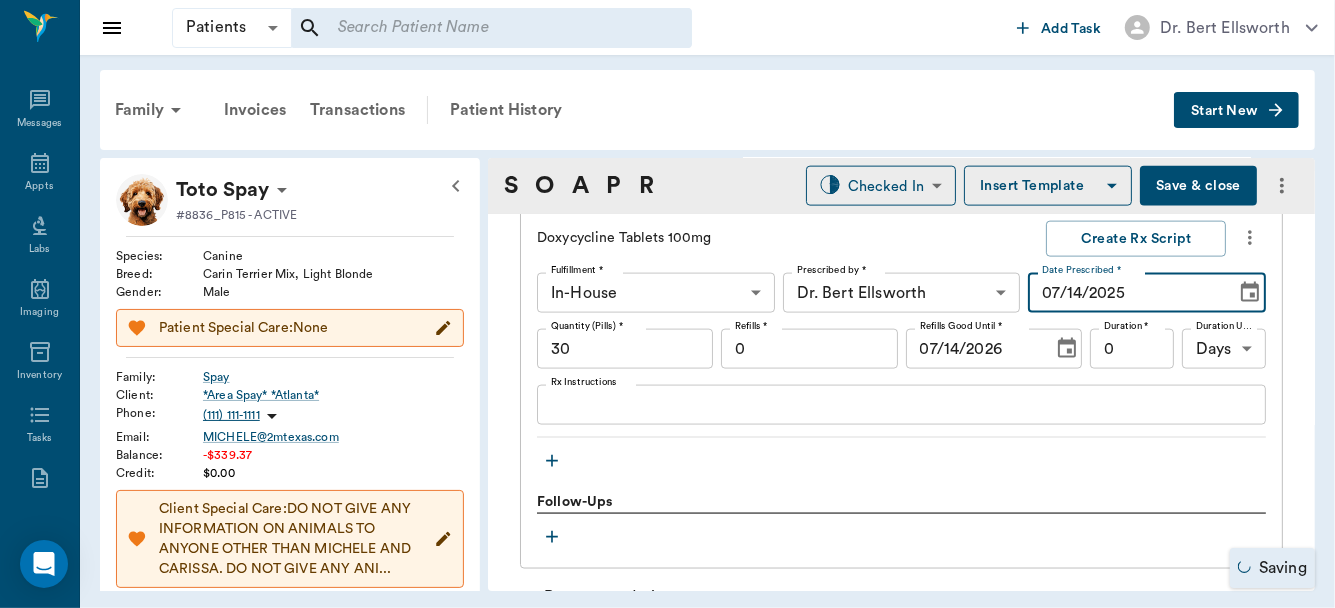 click on "0" at bounding box center [1132, 349] 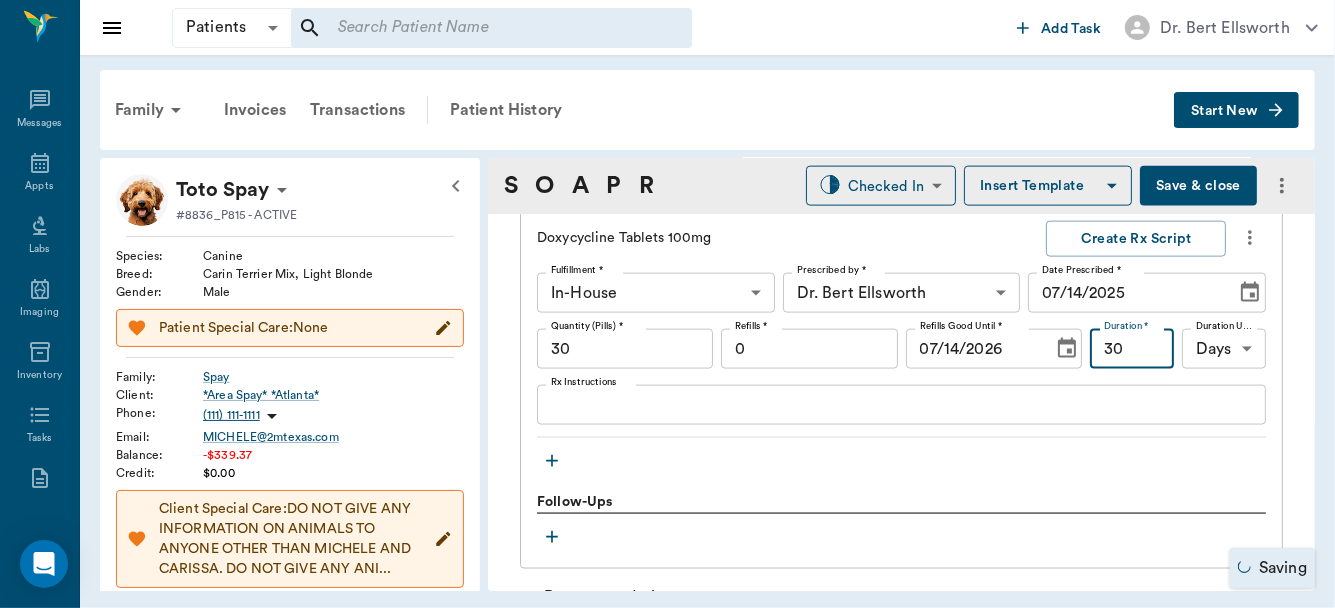 type on "30" 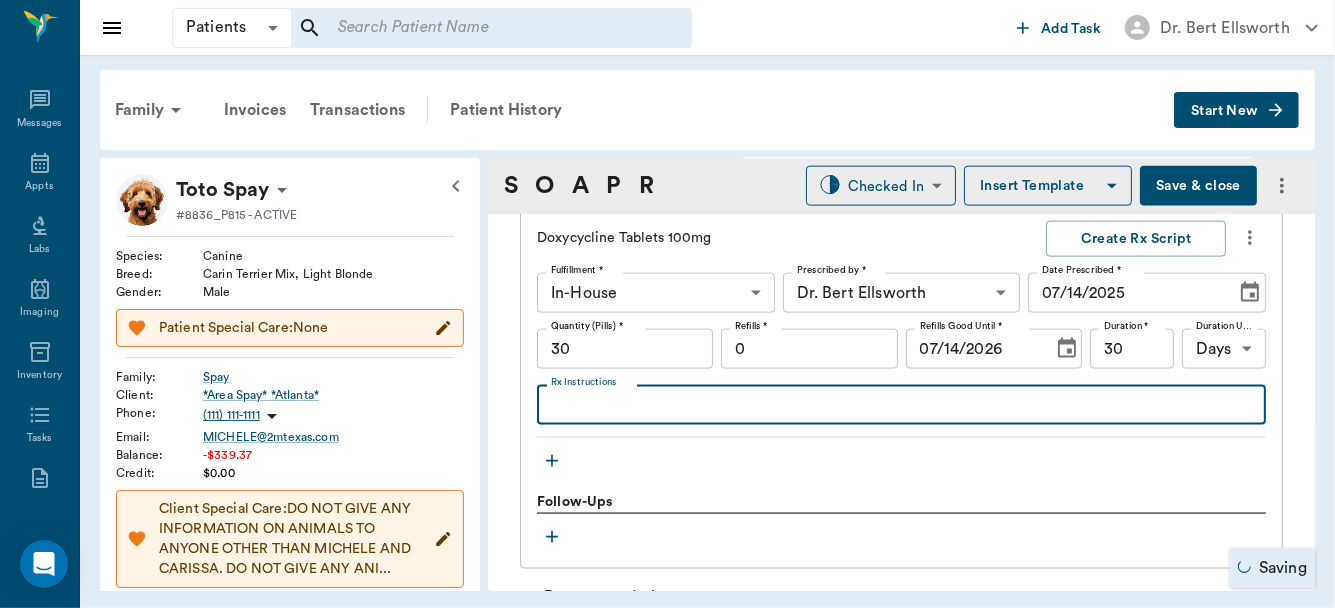 click on "Rx Instructions" at bounding box center [901, 405] 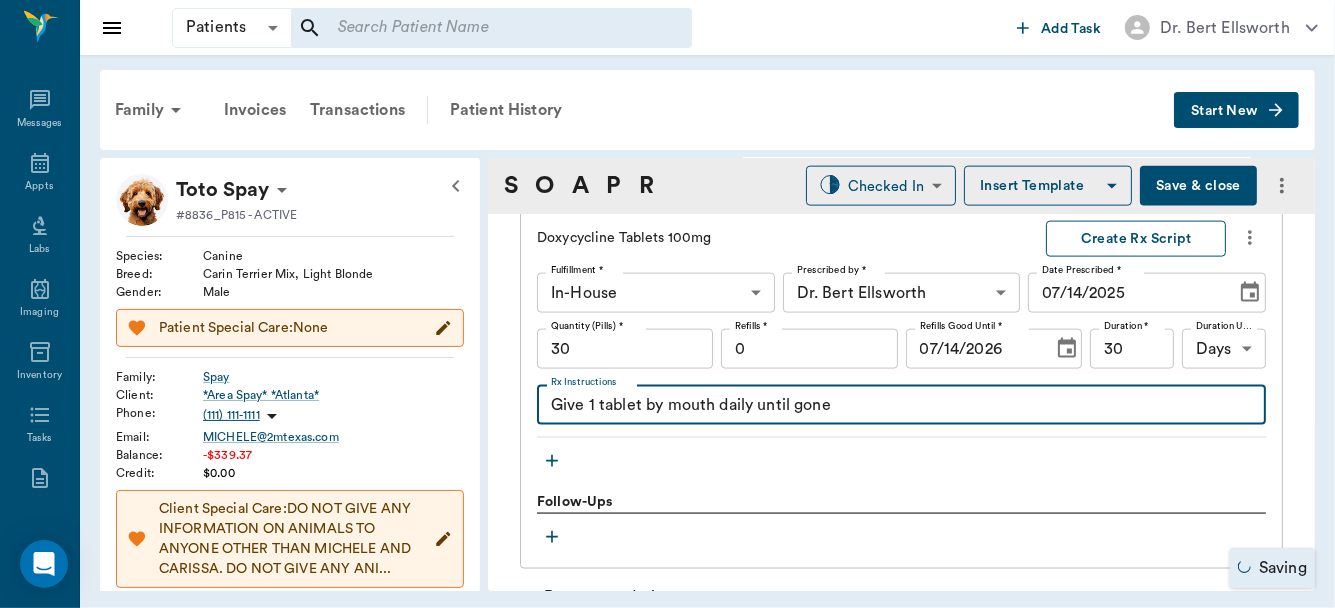 type on "Give 1 tablet by mouth daily until gone" 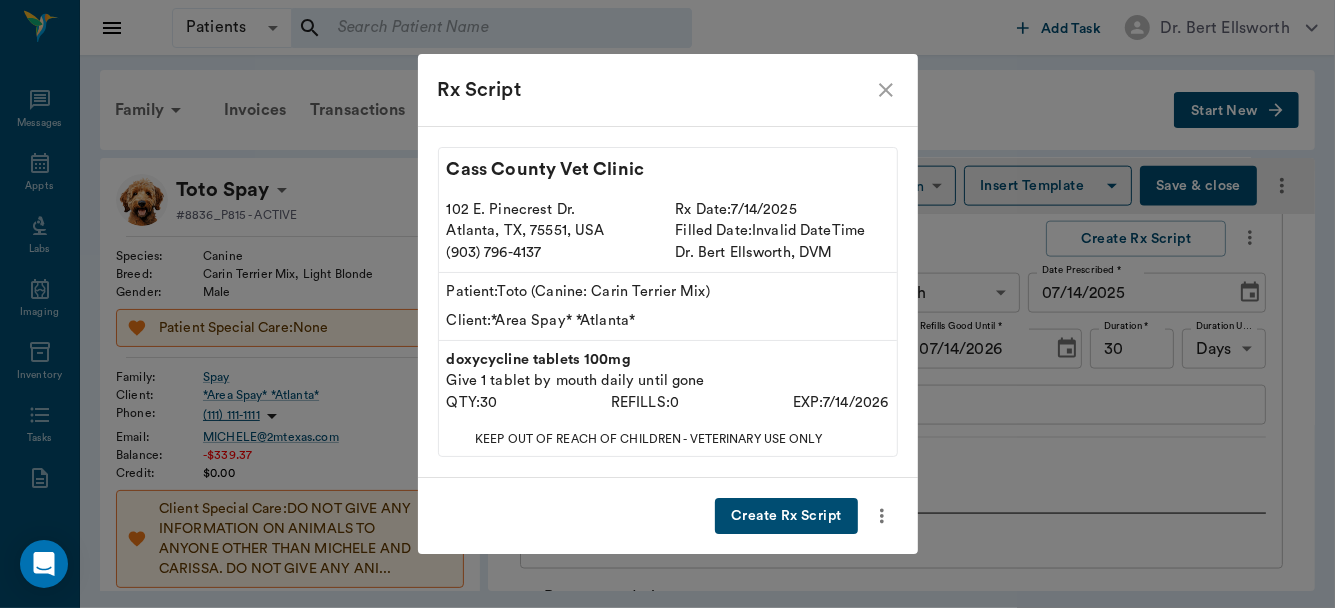 click on "Create Rx Script" at bounding box center (786, 516) 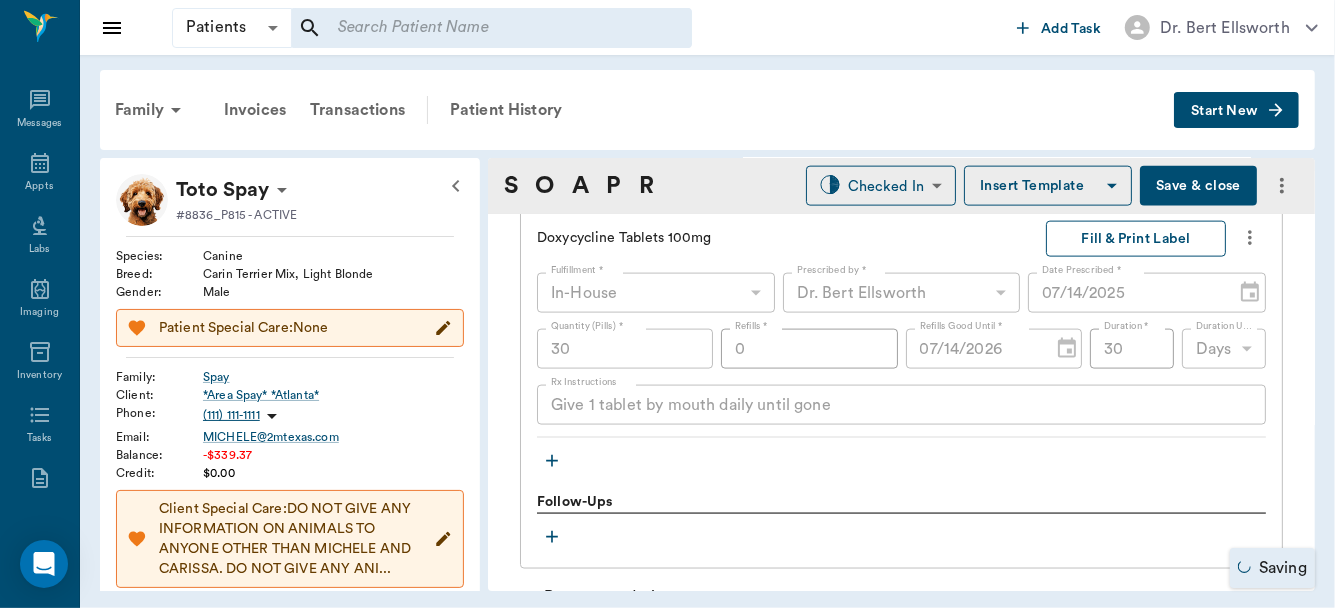 click on "Fill & Print Label" at bounding box center [1136, 239] 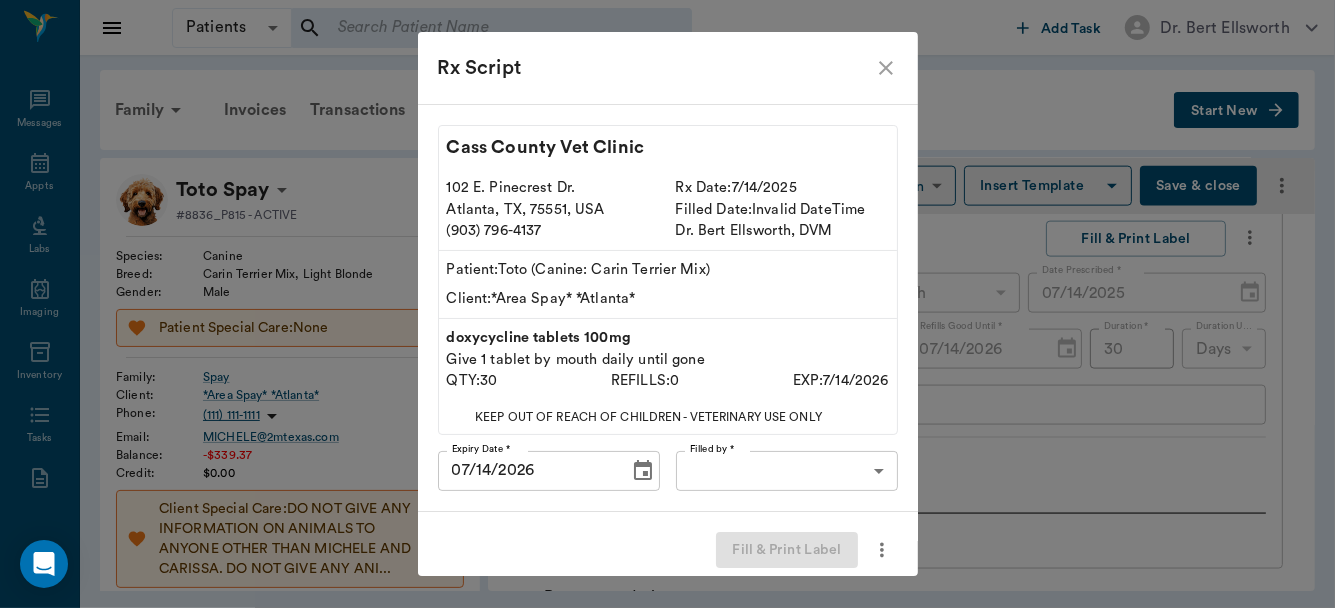 click on "Patients Patients ​ ​ Add Task Dr. Bert Ellsworth Nectar Messages Appts Labs Imaging Inventory Tasks Forms Staff Reports Lookup Settings Family Invoices Transactions Patient History Start New Toto Spay #8836_P815    -    ACTIVE   Species : Canine Breed : Carin Terrier Mix, Light Blonde Gender : Male Patient Special Care:  None Family : Spay Client : *Area Spay* *Atlanta* Phone : (111) 111-1111 Email : MICHELE@2mtexas.com Balance : -$339.37 Credit : $0.00 Client Special Care:  DO NOT GIVE ANY INFORMATION ON ANIMALS TO ANYONE OTHER THAN MICHELE AND CARISSA. DO NOT GIVE ANY ANI... Patient Vitals Weight BCS HR Temp Resp BP Dia Pain Perio Score ( lb ) Date Ongoing diagnosis Current Rx doxycycline tablets 100mg 07/14/26 Reminders Upcoming appointments Schedule Appointment S O A P R Checked In CHECKED_IN ​ Insert Template  Save & close Provider Appt Tech 63ec2f075fda476ae8351a4c Provider Assistant ​ Assistant Date 07/14/2025 Date Visit Type Tech 65d2be4f46e3a538d89b8c1a Visit Type HWT
-LORY x Subjective x" at bounding box center (667, 304) 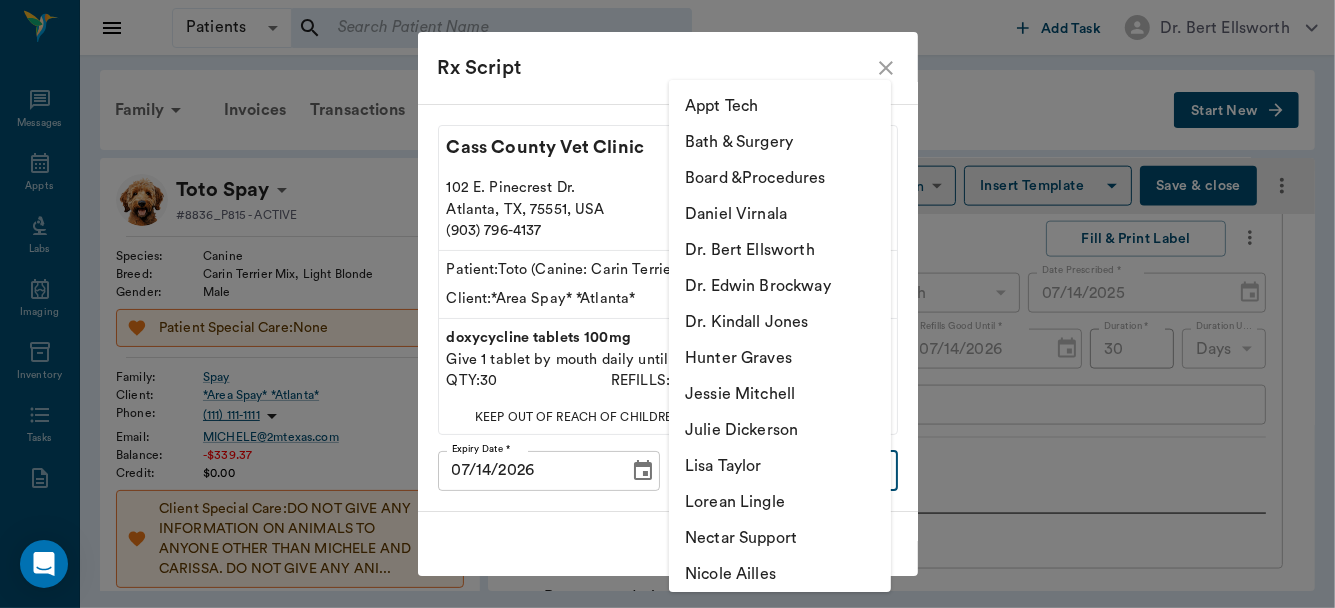 click on "Dr. Bert Ellsworth" at bounding box center (780, 250) 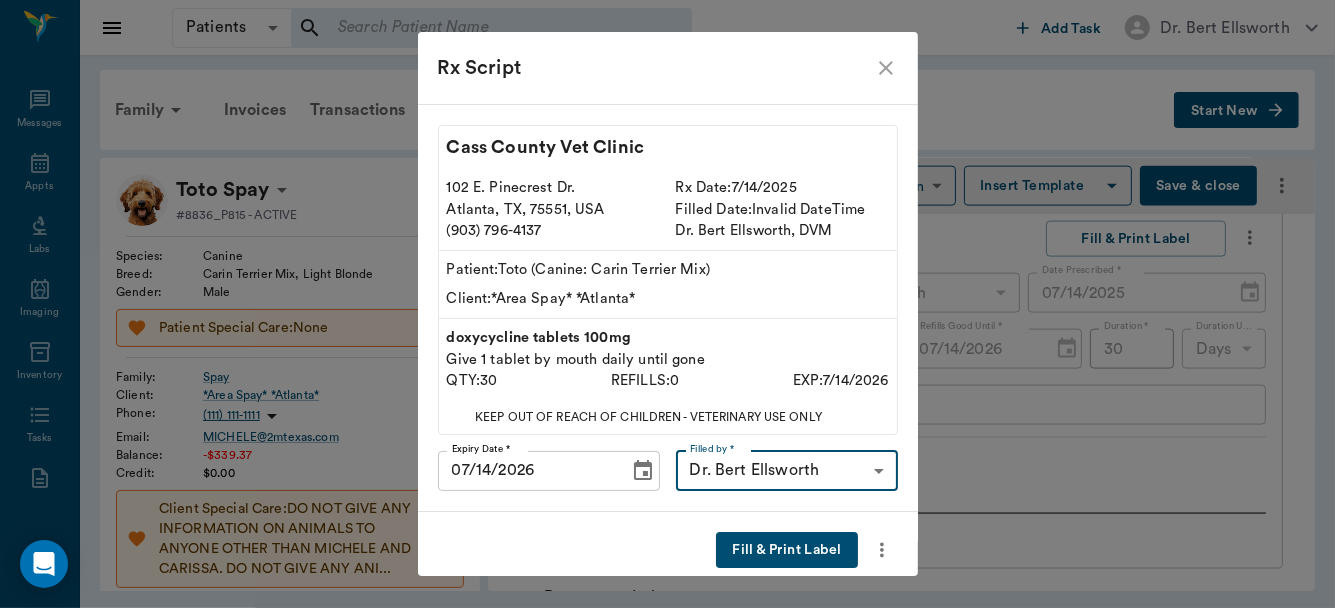 click on "Fill & Print Label" at bounding box center (786, 550) 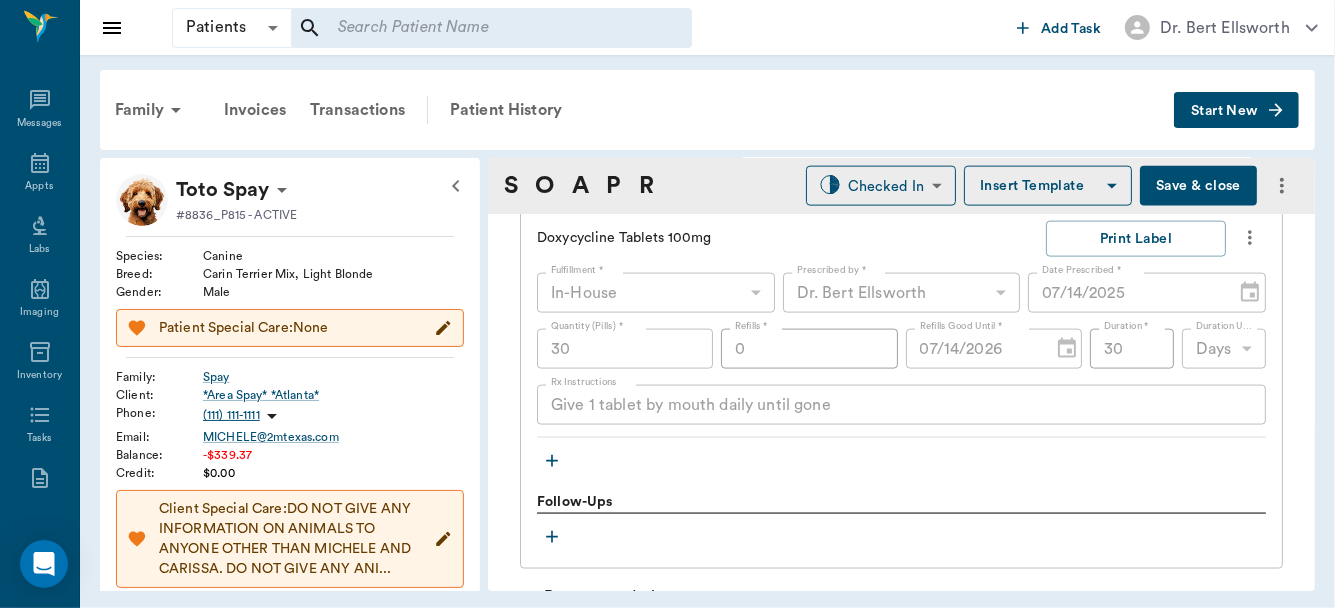 click on "Family Invoices Transactions Patient History Start New Toto Spay #8836_P815    -    ACTIVE   Species : Canine Breed : Carin Terrier Mix, Light Blonde Gender : Male Patient Special Care:  None Family : Spay Client : *Area Spay* *Atlanta* Phone : (111) 111-1111 Email : MICHELE@2mtexas.com Balance : -$339.37 Credit : $0.00 Client Special Care:  DO NOT GIVE ANY INFORMATION ON ANIMALS TO ANYONE OTHER THAN MICHELE AND CARISSA. DO NOT GIVE ANY ANI... Patient Vitals Weight BCS HR Temp Resp BP Dia Pain Perio Score ( lb ) Date Ongoing diagnosis Current Rx doxycycline tablets 100mg 07/14/26 Reminders Upcoming appointments Schedule Appointment S O A P R Checked In CHECKED_IN ​ Insert Template  Save & close Provider Appt Tech 63ec2f075fda476ae8351a4c Provider Assistant ​ Assistant Date 07/14/2025 Date Visit Type Tech 65d2be4f46e3a538d89b8c1a Visit Type Reason for Visit & History HWT
-LORY x Reason for Visit & History Subjective Notes Objective Nor. Abn. DNE All Normal Skin/ Coat x Eyes x Ears x Nose x Oral x Heart" at bounding box center [707, 330] 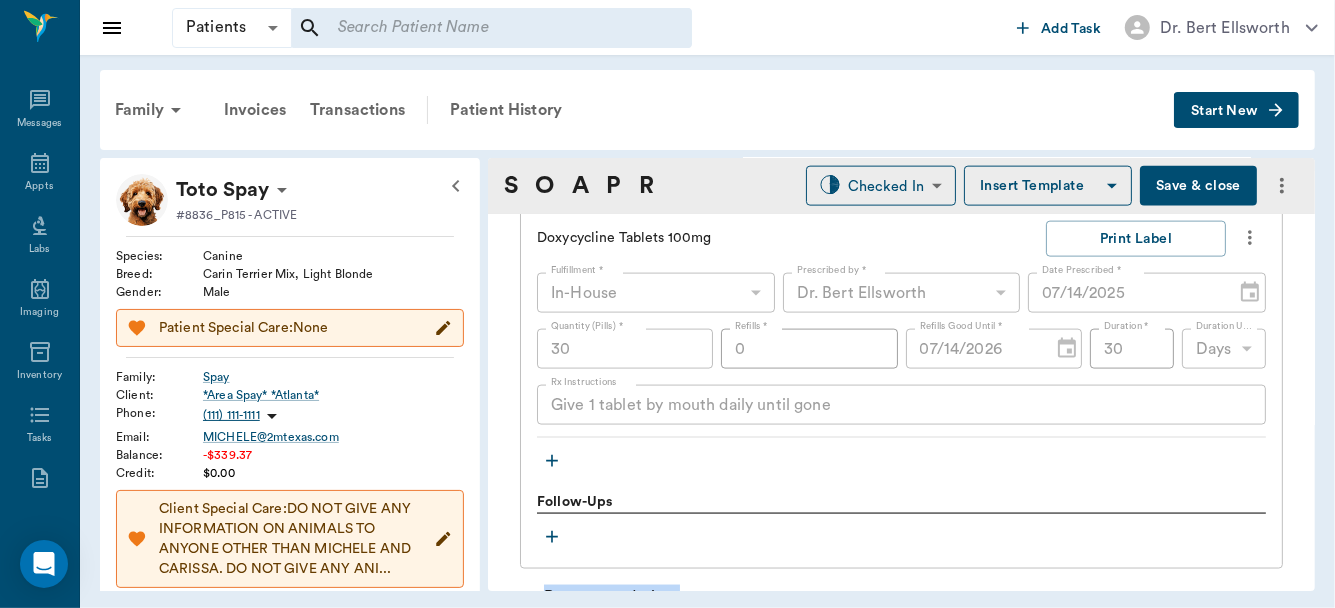 click on "Family Invoices Transactions Patient History Start New Toto Spay #8836_P815    -    ACTIVE   Species : Canine Breed : Carin Terrier Mix, Light Blonde Gender : Male Patient Special Care:  None Family : Spay Client : *Area Spay* *Atlanta* Phone : (111) 111-1111 Email : MICHELE@2mtexas.com Balance : -$339.37 Credit : $0.00 Client Special Care:  DO NOT GIVE ANY INFORMATION ON ANIMALS TO ANYONE OTHER THAN MICHELE AND CARISSA. DO NOT GIVE ANY ANI... Patient Vitals Weight BCS HR Temp Resp BP Dia Pain Perio Score ( lb ) Date Ongoing diagnosis Current Rx doxycycline tablets 100mg 07/14/26 Reminders Upcoming appointments Schedule Appointment S O A P R Checked In CHECKED_IN ​ Insert Template  Save & close Provider Appt Tech 63ec2f075fda476ae8351a4c Provider Assistant ​ Assistant Date 07/14/2025 Date Visit Type Tech 65d2be4f46e3a538d89b8c1a Visit Type Reason for Visit & History HWT
-LORY x Reason for Visit & History Subjective Notes Objective Nor. Abn. DNE All Normal Skin/ Coat x Eyes x Ears x Nose x Oral x Heart" at bounding box center [707, 330] 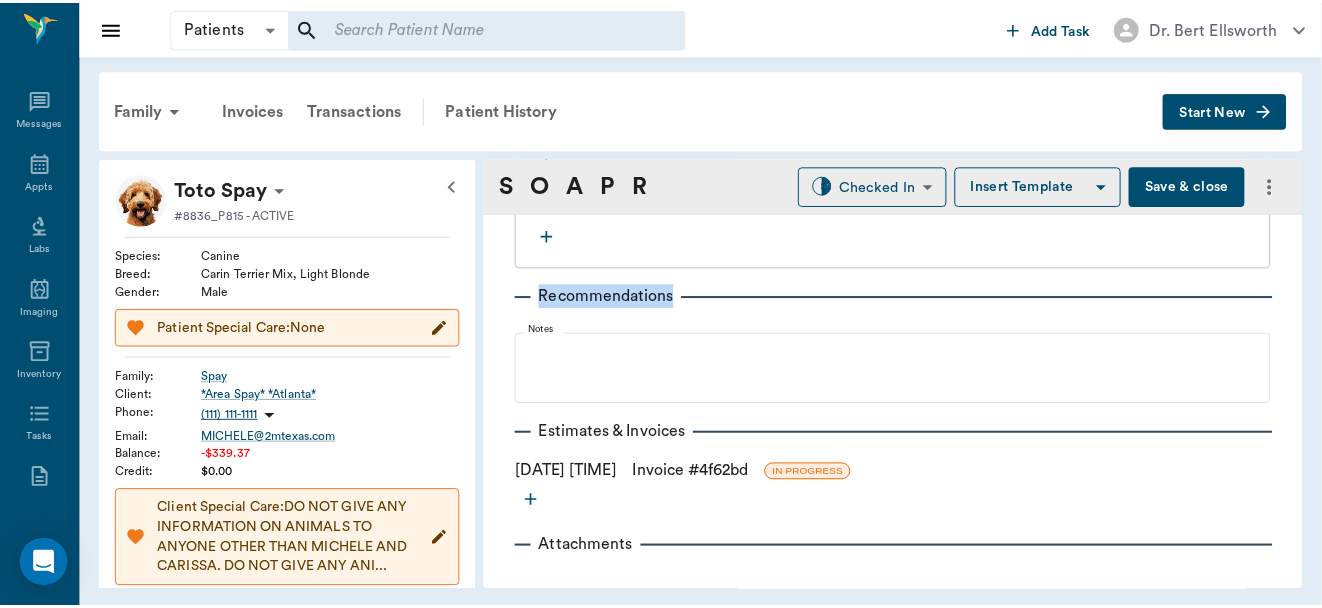 scroll, scrollTop: 2084, scrollLeft: 0, axis: vertical 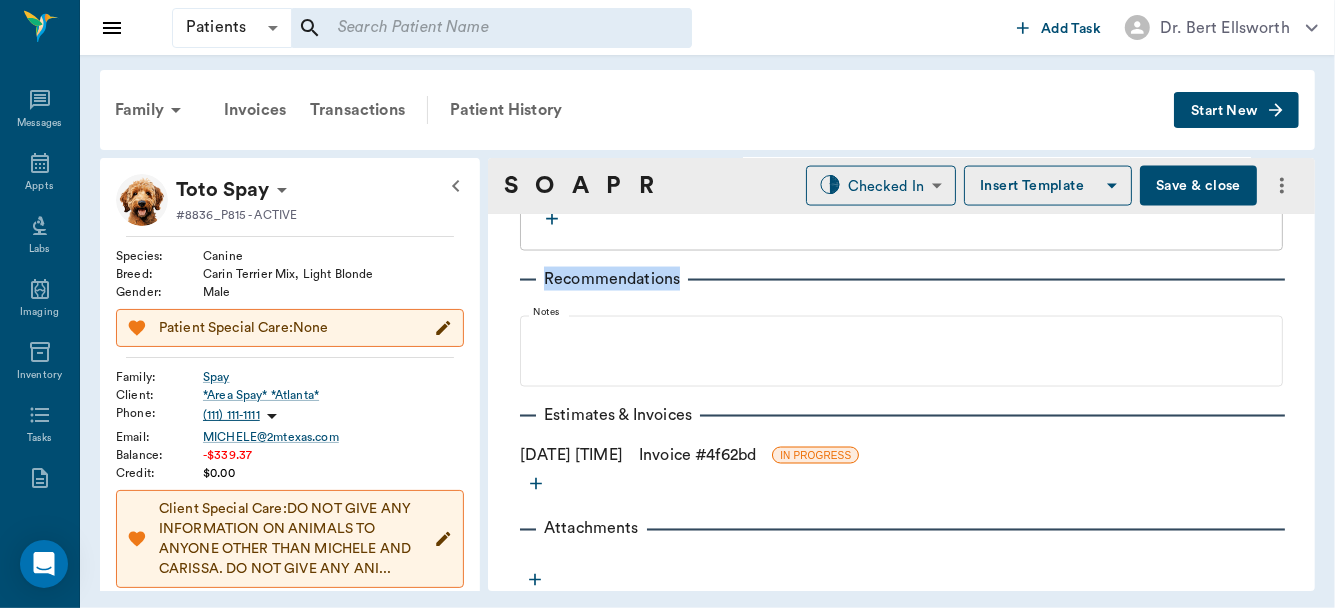 click on "Invoice # 4f62bd" at bounding box center (697, 455) 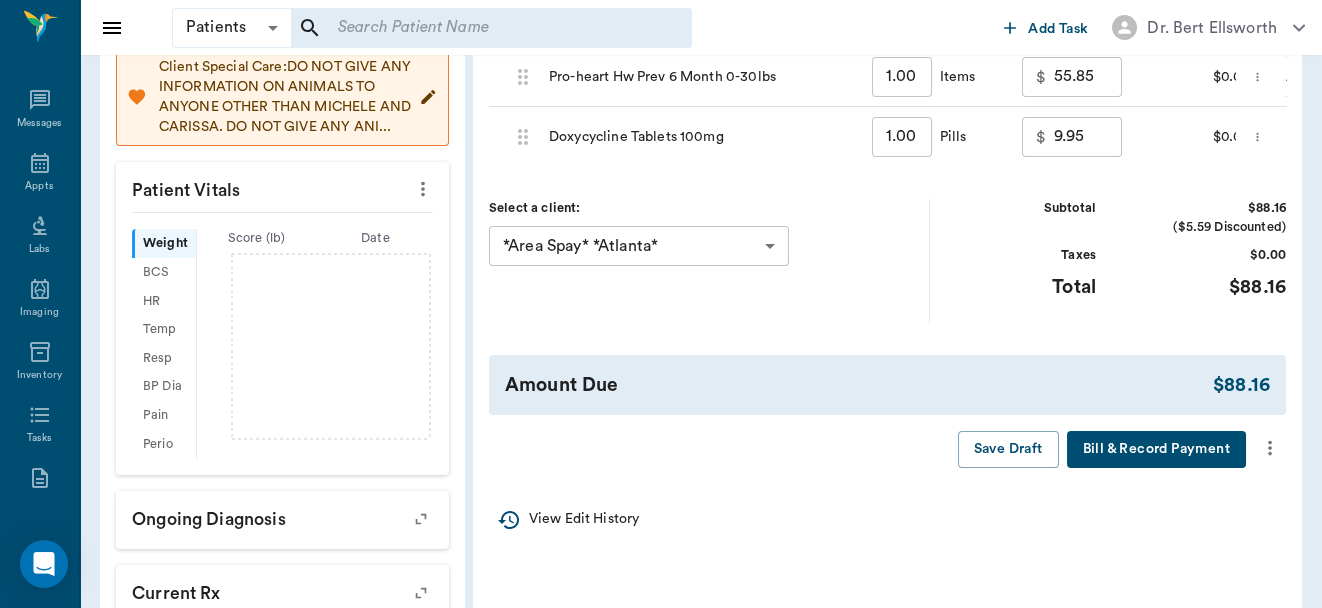 scroll, scrollTop: 472, scrollLeft: 0, axis: vertical 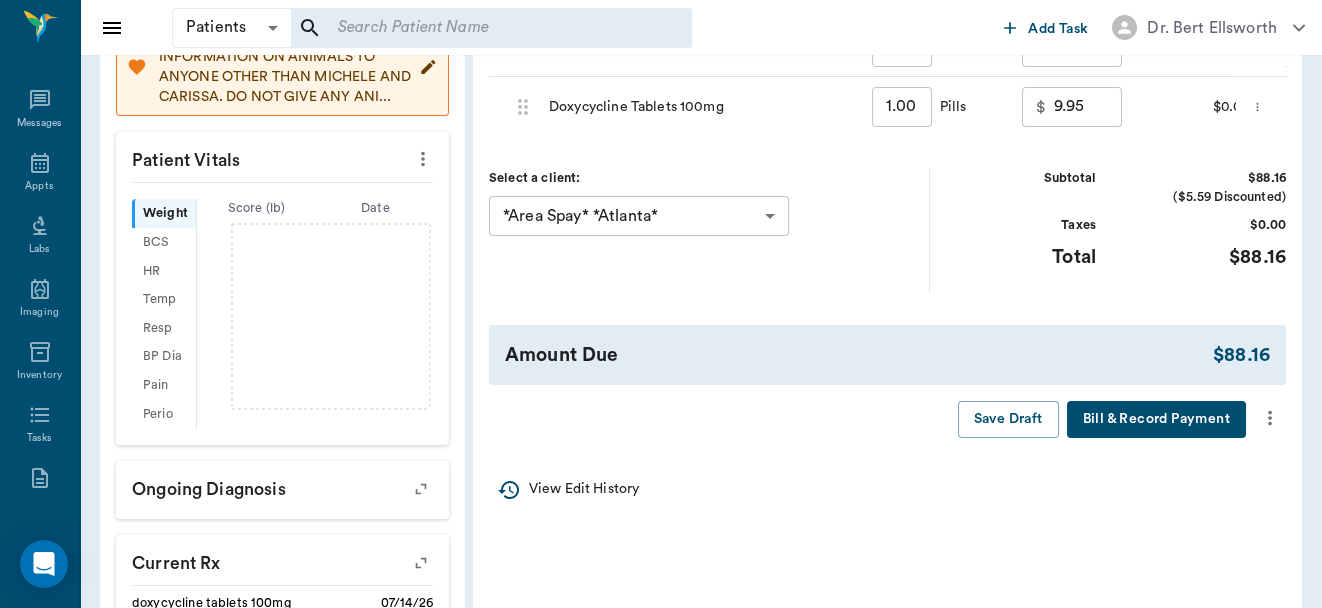 click 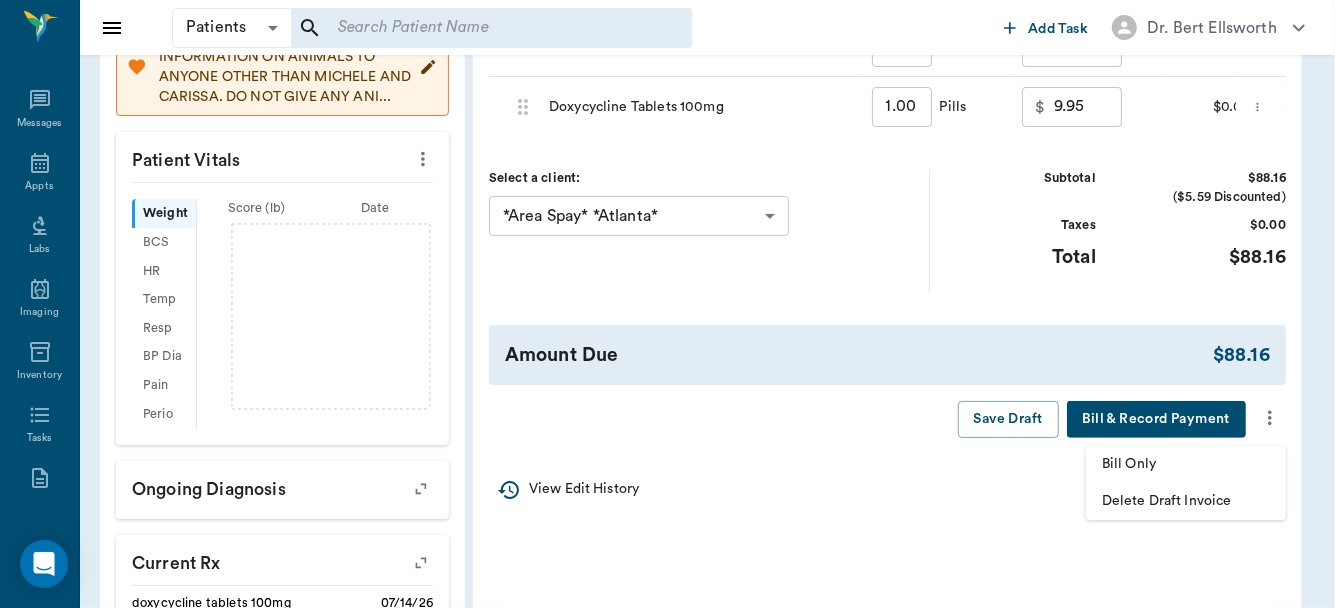 click on "Bill Only" at bounding box center (1186, 464) 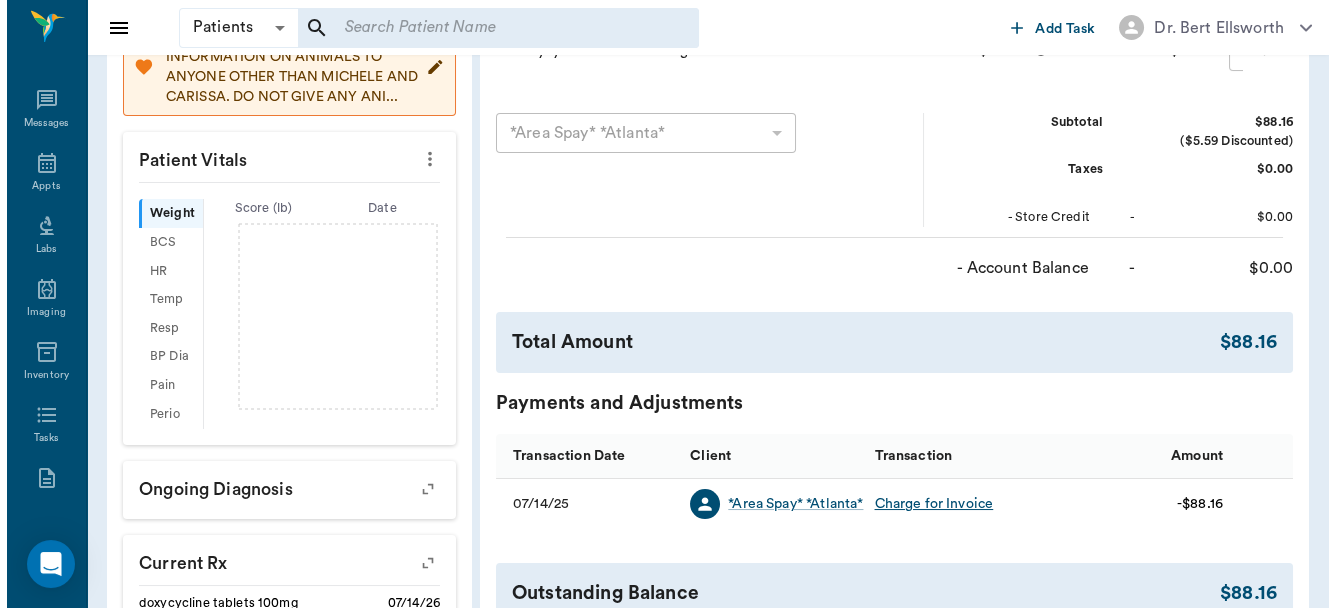 scroll, scrollTop: 0, scrollLeft: 0, axis: both 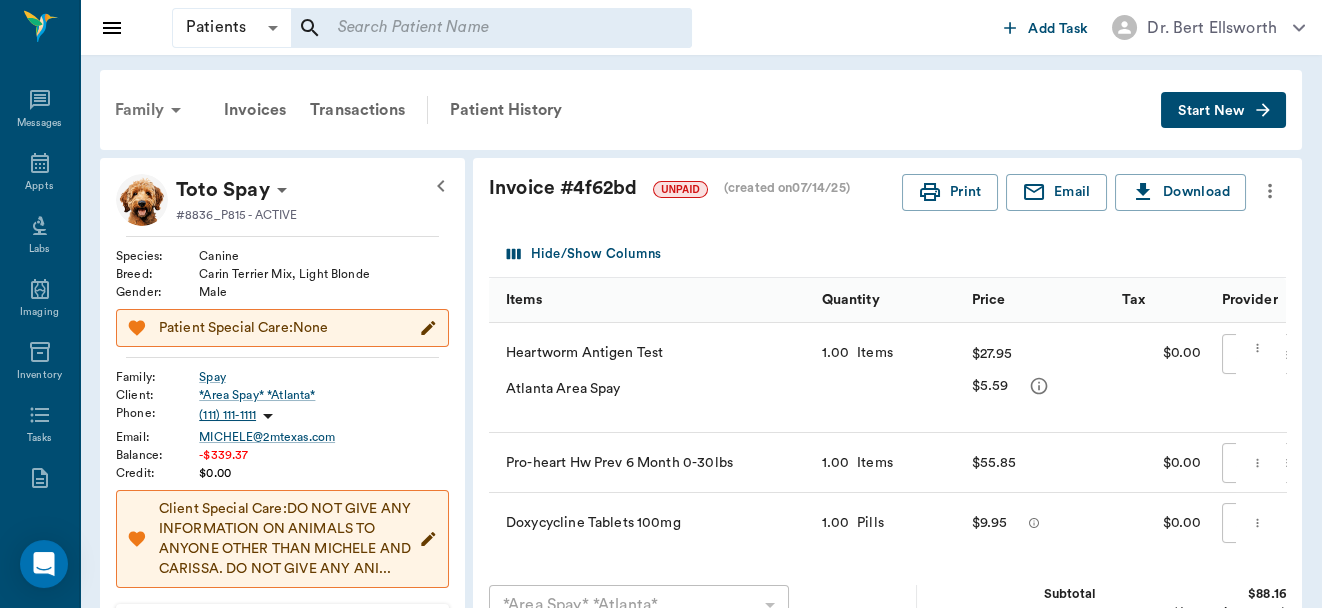 click on "Family" at bounding box center (151, 110) 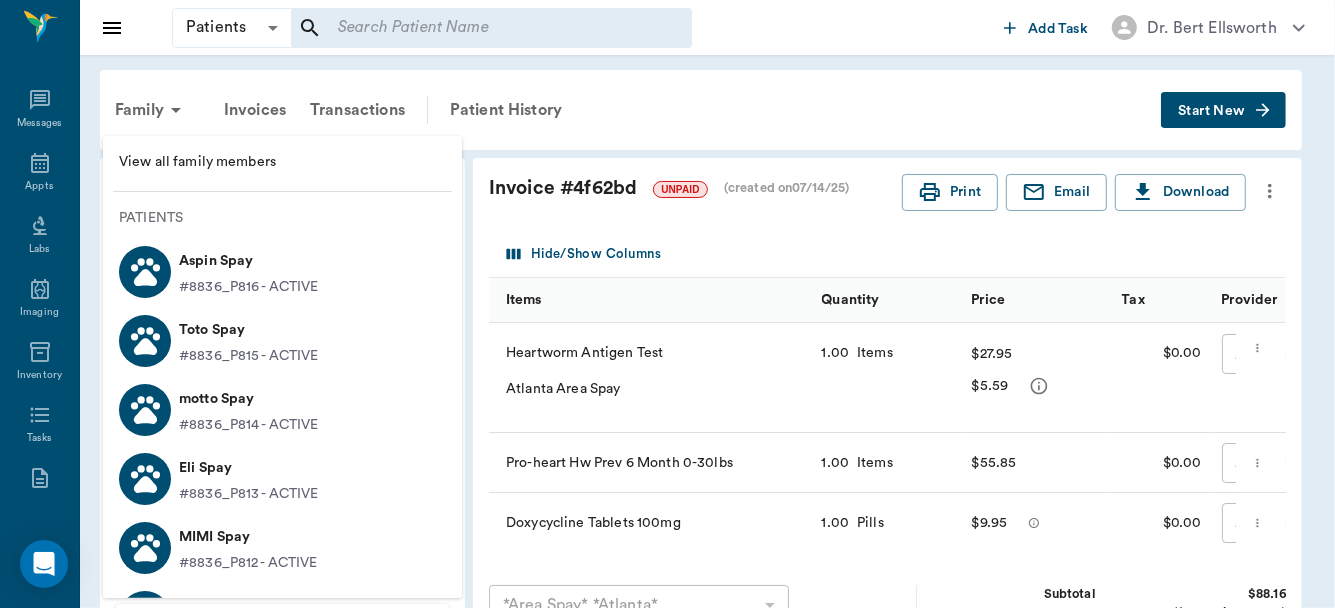 click on "Aspin Spay" at bounding box center [249, 261] 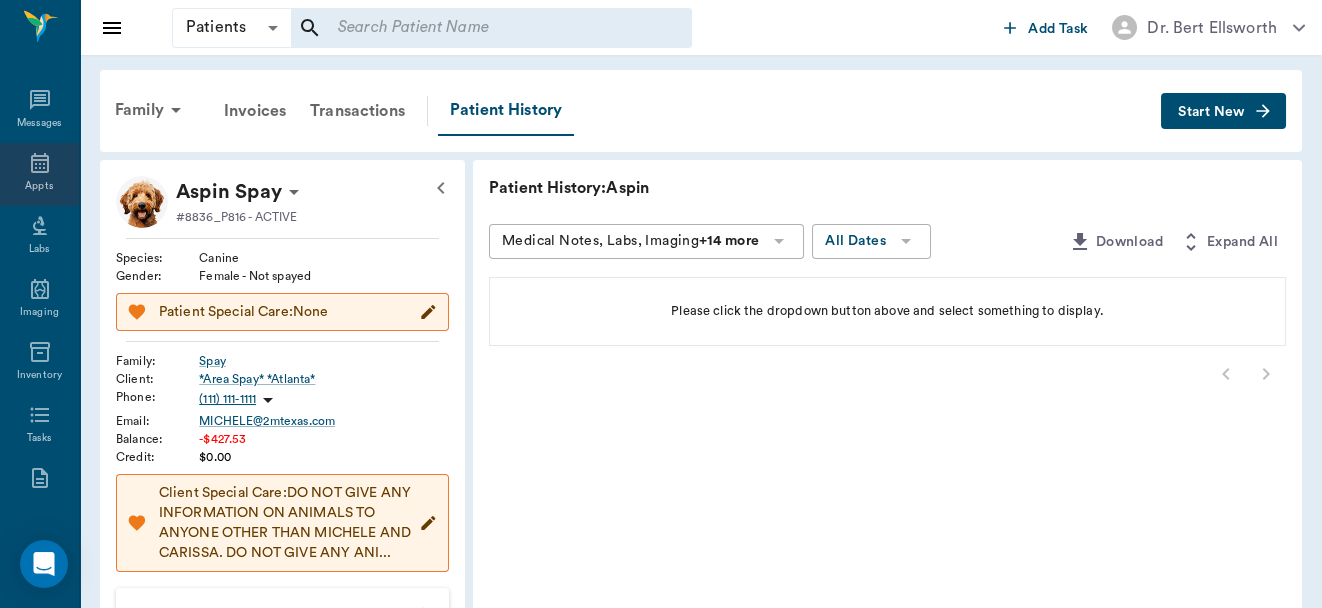 click on "Appts" at bounding box center (39, 174) 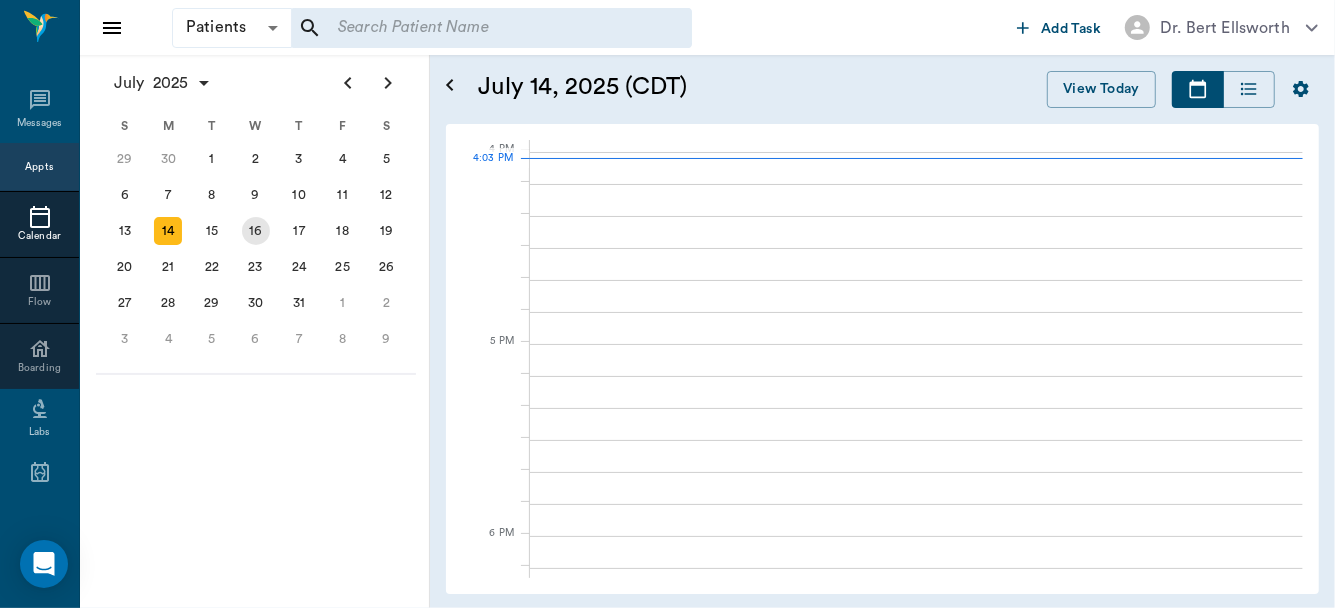 scroll, scrollTop: 1536, scrollLeft: 0, axis: vertical 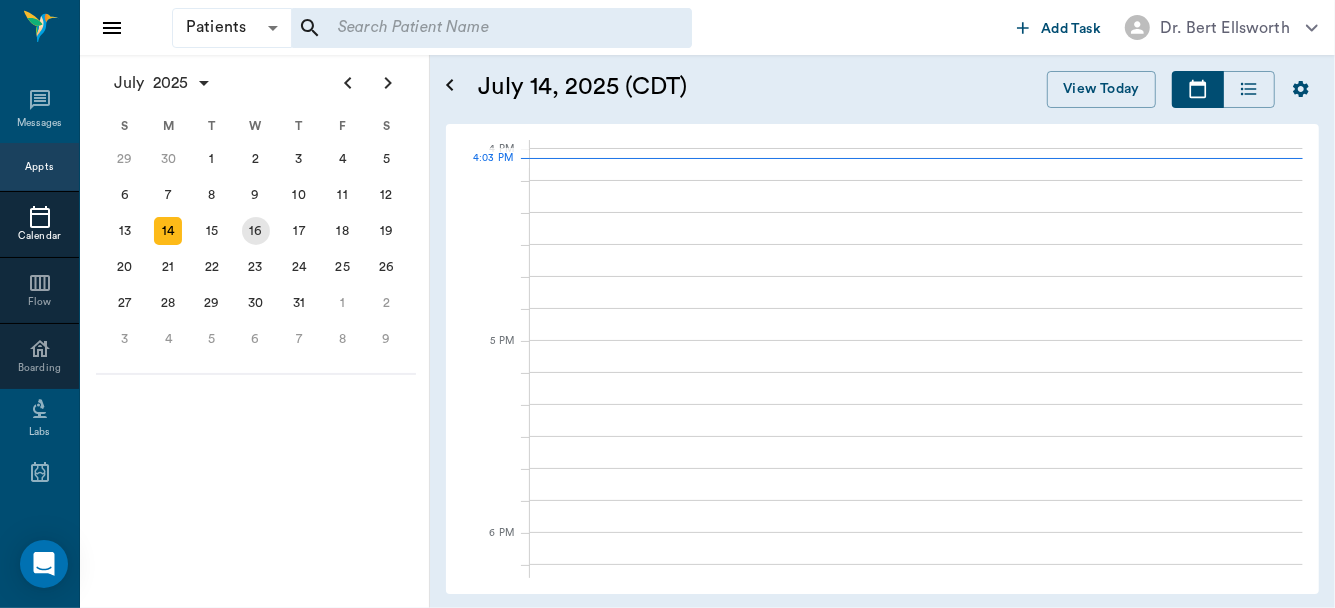 click on "16" at bounding box center [256, 231] 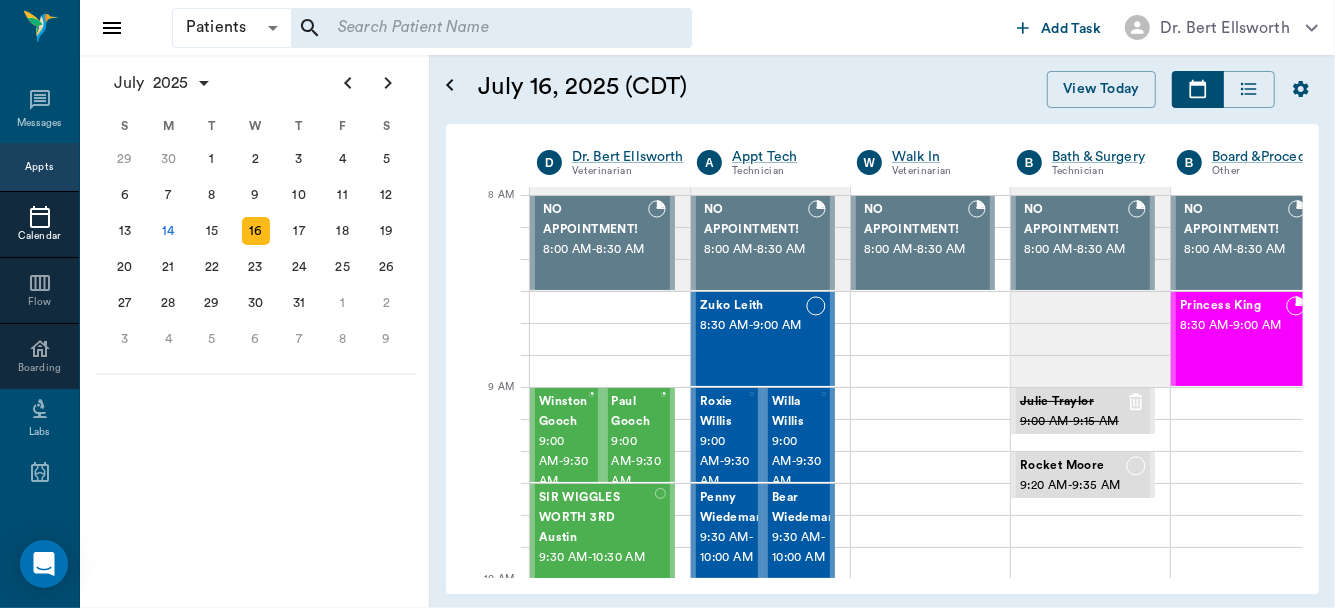 scroll, scrollTop: 0, scrollLeft: 0, axis: both 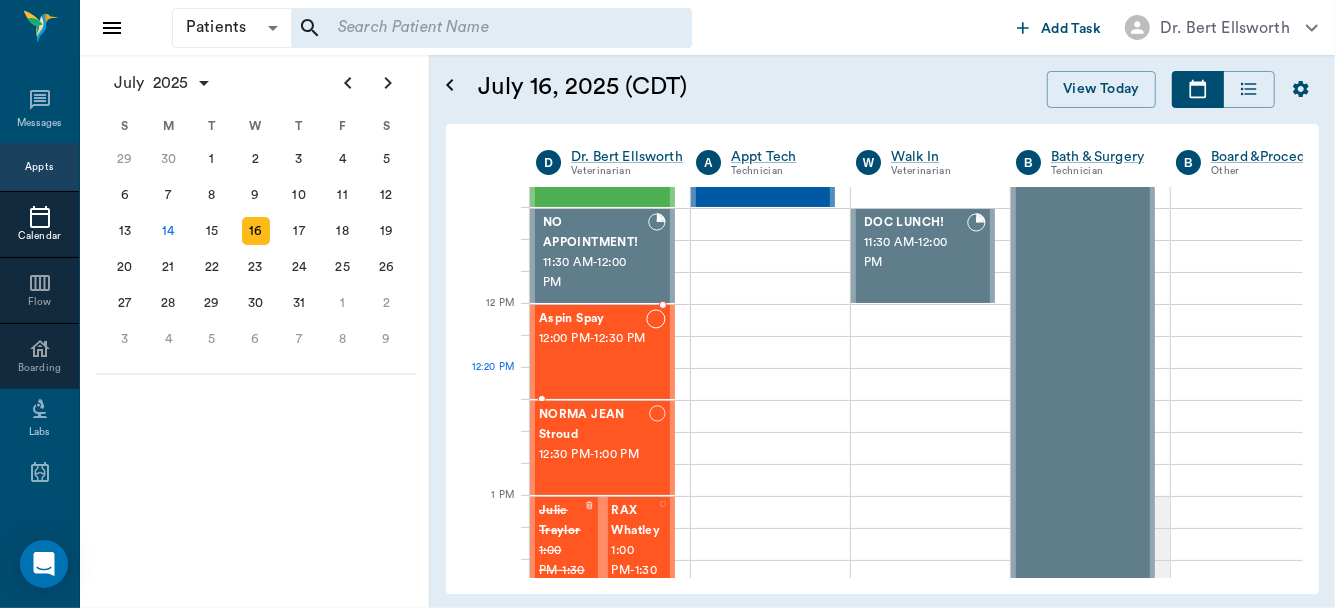 click on "Aspin Spay 12:00 PM  -  12:30 PM" at bounding box center (592, 352) 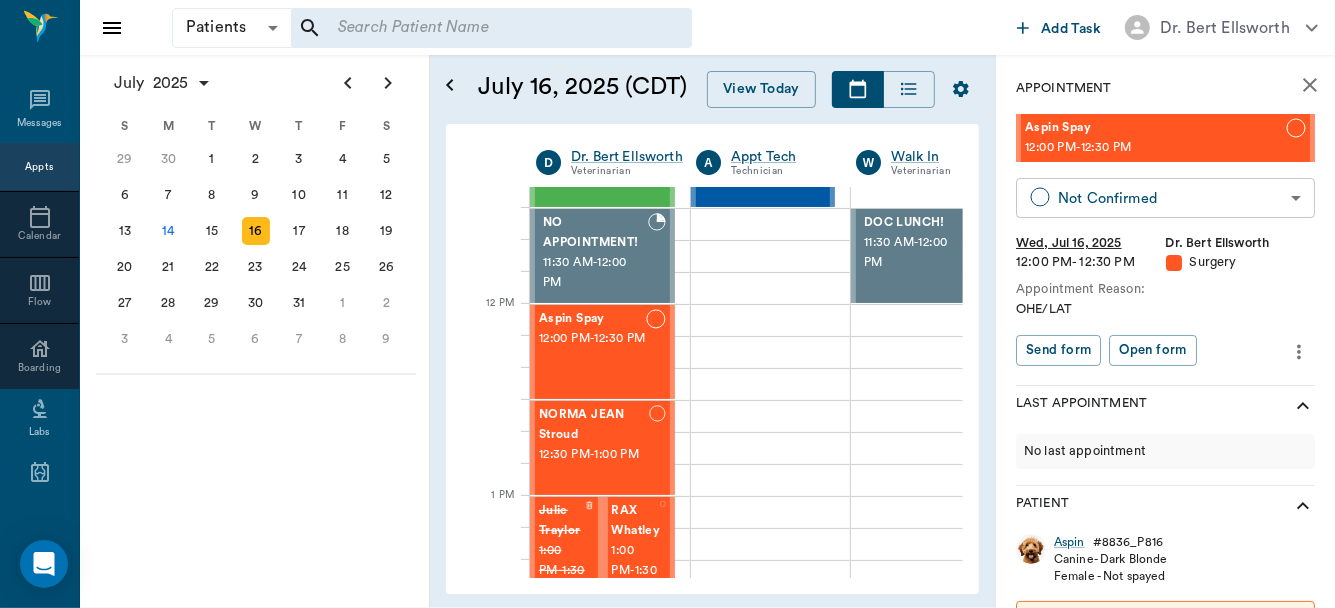 click on "Patients Patients ​ ​ Add Task Dr. Bert Ellsworth Nectar Messages Appts Calendar Flow Boarding Labs Imaging Inventory Tasks Forms Staff Reports Lookup Settings July 2025 S M T W T F S Jun 1 2 3 4 5 6 7 8 9 10 11 12 13 14 15 16 17 18 19 20 21 22 23 24 25 26 27 28 29 30 Jul 1 2 3 4 5 6 7 8 9 10 11 12 S M T W T F S 29 30 Jul 1 2 3 4 5 6 7 8 9 10 11 12 13 14 15 16 17 18 19 20 21 22 23 24 25 26 27 28 29 30 31 Aug 1 2 3 4 5 6 7 8 9 S M T W T F S 27 28 29 30 31 Aug 1 2 3 4 5 6 7 8 9 10 11 12 13 14 15 16 17 18 19 20 21 22 23 24 25 26 27 28 29 30 31 Sep 1 2 3 4 5 6 July 16, 2025 (CDT) View Today July 2025 Today 16 Wed Jul 2025 D Dr. Bert Ellsworth Veterinarian A Appt Tech Technician W Walk In Veterinarian B Bath & Surgery Technician B Board &Procedures Other D Dr. Kindall Jones Veterinarian 8 AM 9 AM 10 AM 11 AM 12 PM 1 PM 2 PM 3 PM 4 PM 5 PM 6 PM 7 PM 8 PM 11:40 AM NO APPOINTMENT! 8:00 AM  -  8:30 AM Winston Gooch 9:00 AM  -  9:30 AM Paul Gooch 9:00 AM  -  9:30 AM SIR WIGGLES WORTH 3RD Austin 9:30 AM  -  10:30 AM" at bounding box center (667, 304) 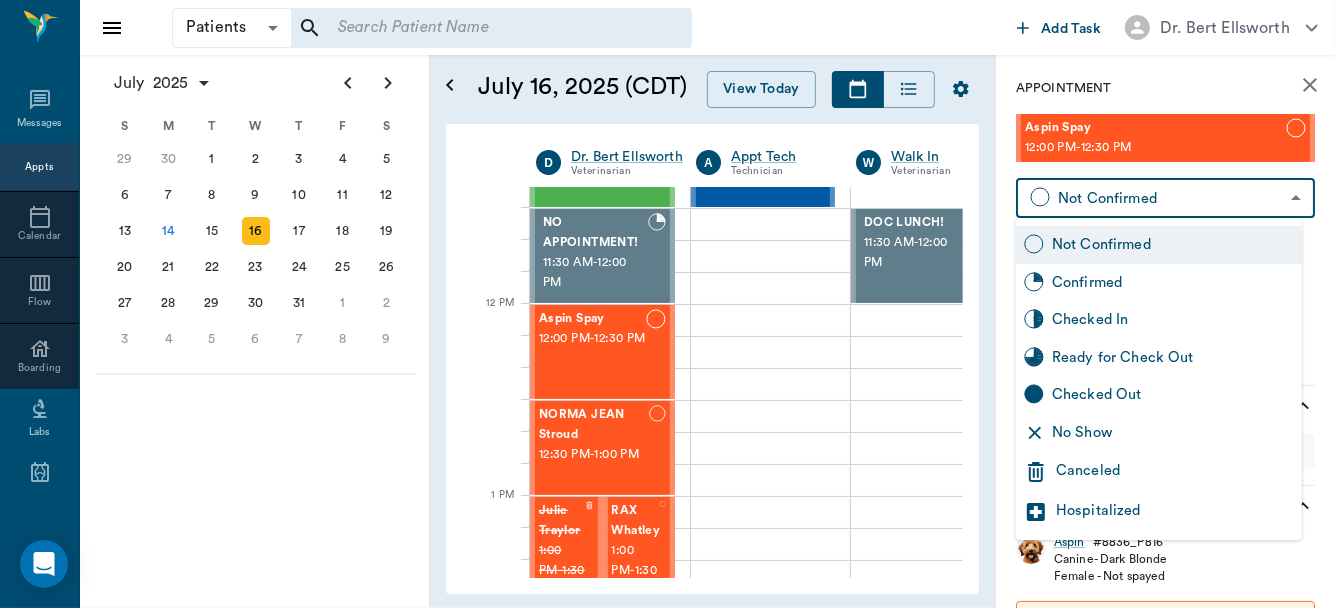 click on "Checked In" at bounding box center [1173, 320] 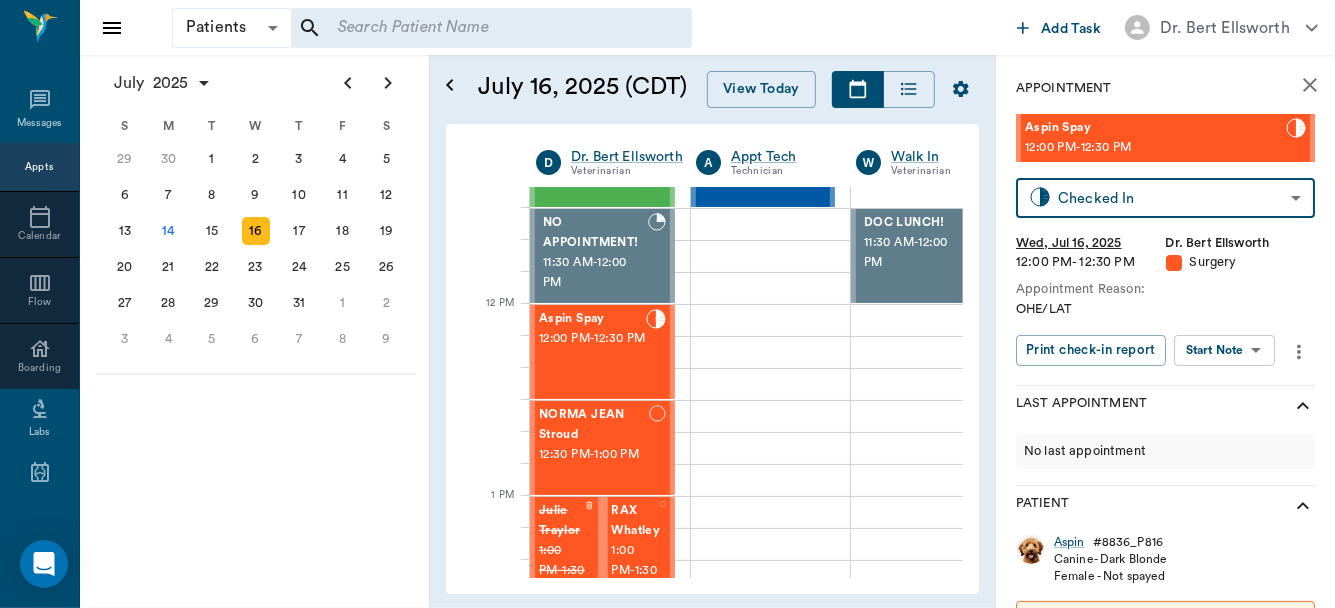 click on "Patients Patients ​ ​ Add Task Dr. Bert Ellsworth Nectar Messages Appts Calendar Flow Boarding Labs Imaging Inventory Tasks Forms Staff Reports Lookup Settings July 2025 S M T W T F S Jun 1 2 3 4 5 6 7 8 9 10 11 12 13 14 15 16 17 18 19 20 21 22 23 24 25 26 27 28 29 30 Jul 1 2 3 4 5 6 7 8 9 10 11 12 S M T W T F S 29 30 Jul 1 2 3 4 5 6 7 8 9 10 11 12 13 14 15 16 17 18 19 20 21 22 23 24 25 26 27 28 29 30 31 Aug 1 2 3 4 5 6 7 8 9 S M T W T F S 27 28 29 30 31 Aug 1 2 3 4 5 6 7 8 9 10 11 12 13 14 15 16 17 18 19 20 21 22 23 24 25 26 27 28 29 30 31 Sep 1 2 3 4 5 6 July 16, 2025 (CDT) View Today July 2025 Today 16 Wed Jul 2025 D Dr. Bert Ellsworth Veterinarian A Appt Tech Technician W Walk In Veterinarian B Bath & Surgery Technician B Board &Procedures Other D Dr. Kindall Jones Veterinarian 8 AM 9 AM 10 AM 11 AM 12 PM 1 PM 2 PM 3 PM 4 PM 5 PM 6 PM 7 PM 8 PM 11:40 AM NO APPOINTMENT! 8:00 AM  -  8:30 AM Winston Gooch 9:00 AM  -  9:30 AM Paul Gooch 9:00 AM  -  9:30 AM SIR WIGGLES WORTH 3RD Austin 9:30 AM  -  10:30 AM" at bounding box center (667, 304) 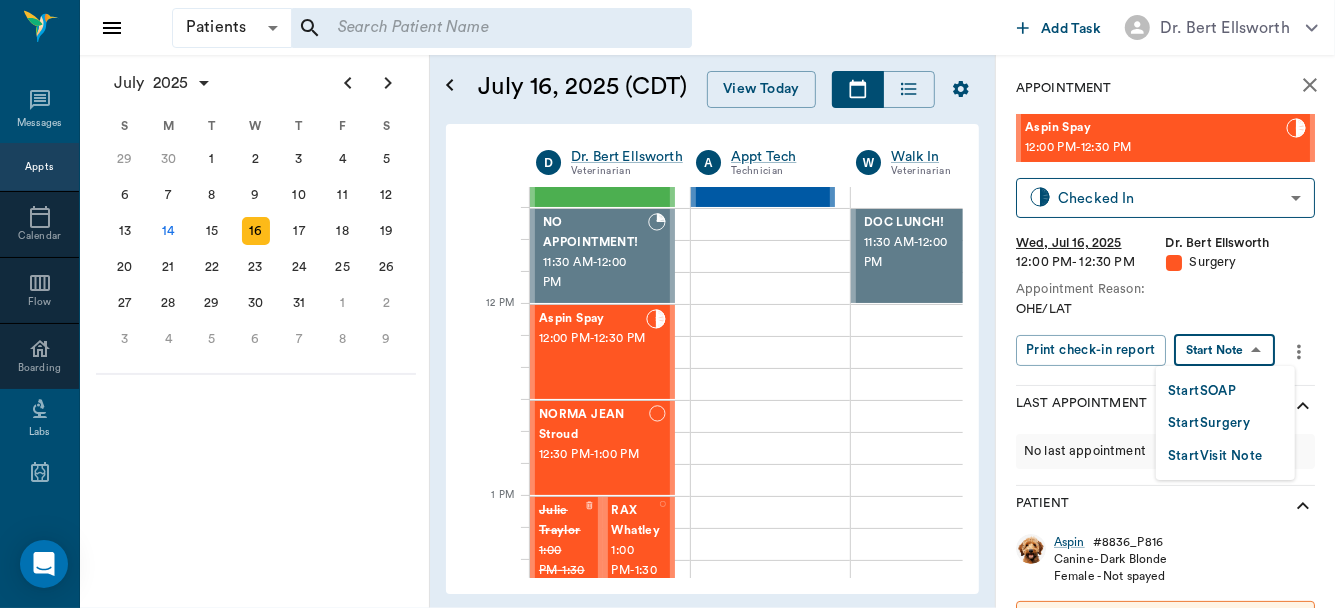 click on "Start  SOAP" at bounding box center [1202, 391] 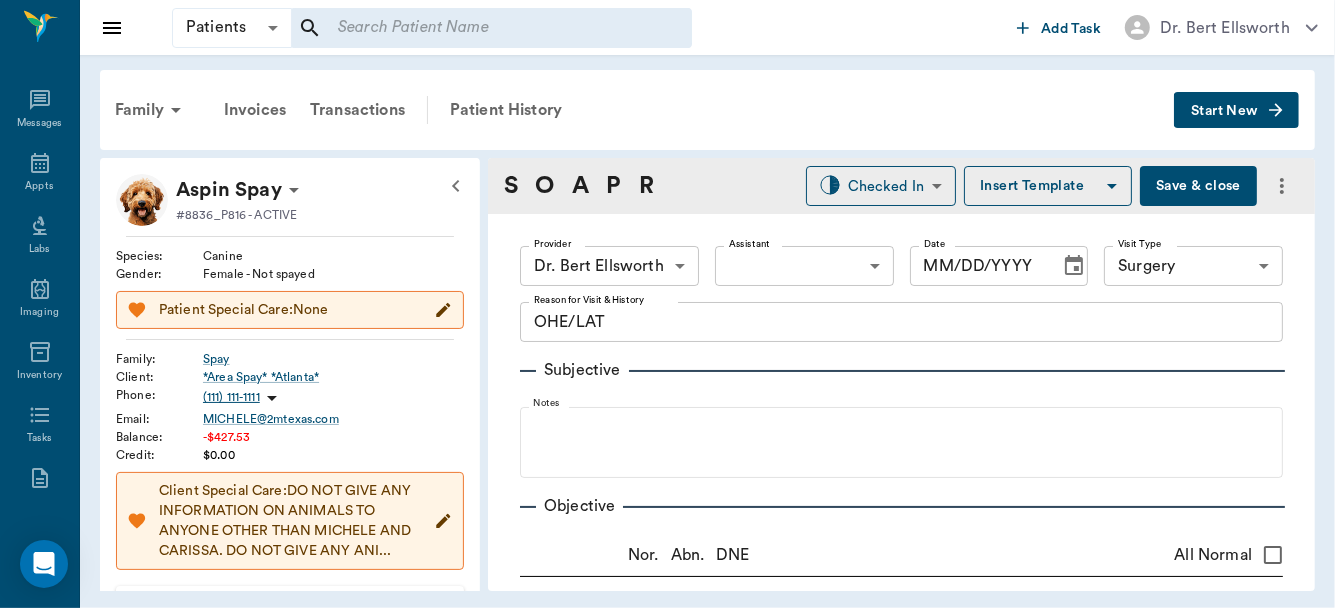 type on "63ec2f075fda476ae8351a4d" 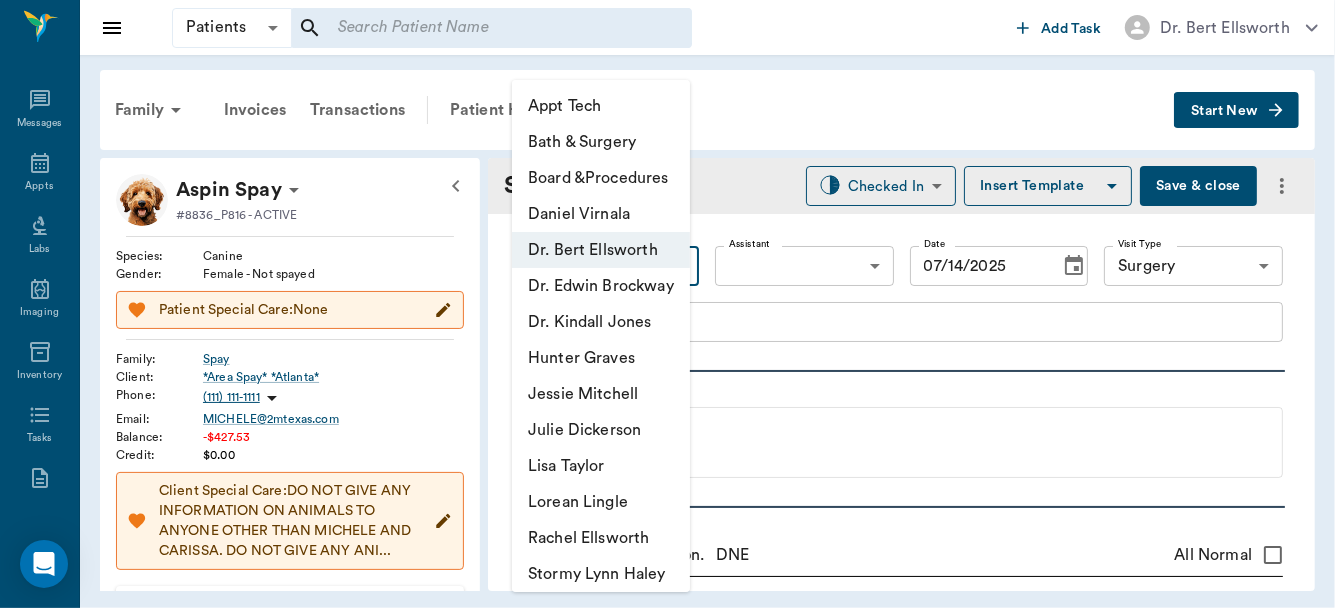 click on "Patients Patients ​ ​ Add Task Dr. Bert Ellsworth Nectar Messages Appts Labs Imaging Inventory Tasks Forms Staff Reports Lookup Settings Family Invoices Transactions Patient History Start New Aspin Spay #8836_P816    -    ACTIVE   Species : Canine Gender : Female - Not spayed Patient Special Care:  None Family : Spay Client : *Area Spay* *Atlanta* Phone : (111) 111-1111 Email : MICHELE@2mtexas.com Balance : -$427.53 Credit : $0.00 Client Special Care:  DO NOT GIVE ANY INFORMATION ON ANIMALS TO ANYONE OTHER THAN MICHELE AND CARISSA. DO NOT GIVE ANY ANI... Patient Vitals Weight BCS HR Temp Resp BP Dia Pain Perio Score ( lb ) Date Ongoing diagnosis Current Rx Reminders Upcoming appointments Surgery 07/16/25 Schedule Appointment S O A P R Checked In CHECKED_IN ​ Insert Template  Save & close Provider Dr. Bert Ellsworth 63ec2f075fda476ae8351a4d Provider Assistant ​ Assistant Date 07/14/2025 Date Visit Type Surgery 65d2be4f46e3a538d89b8c18 Visit Type Reason for Visit & History OHE/LAT x Subjective Notes" at bounding box center (667, 304) 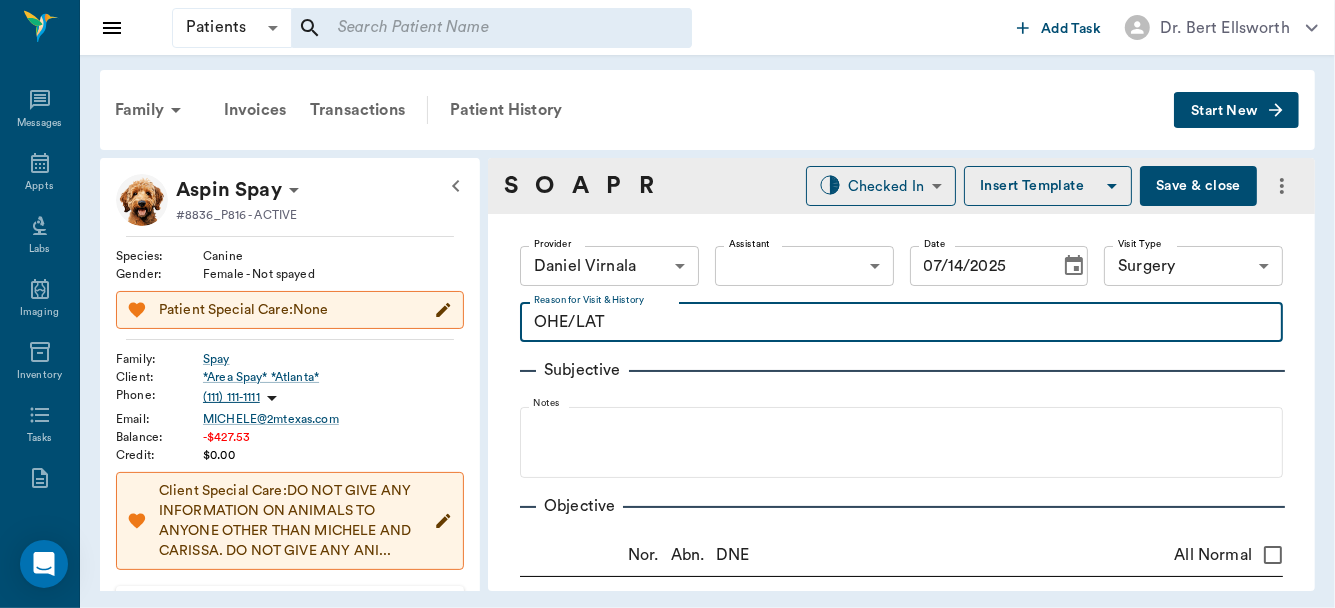click on "OHE/LAT" at bounding box center (901, 322) 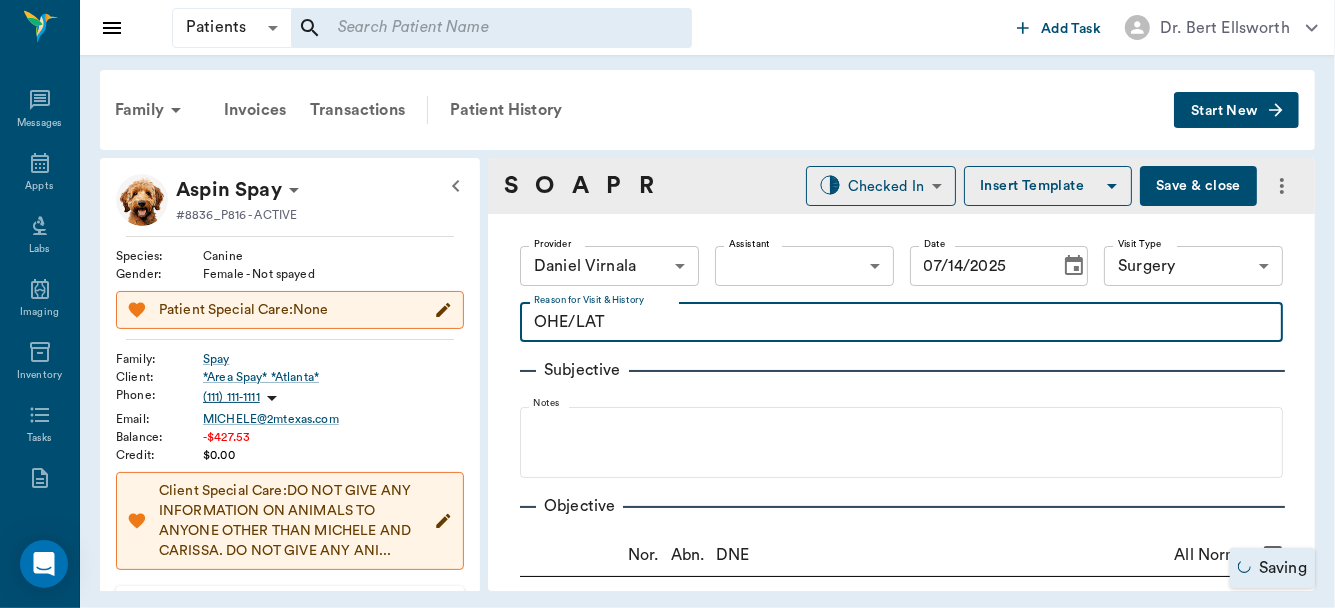 click on "OHE/LAT" at bounding box center [901, 322] 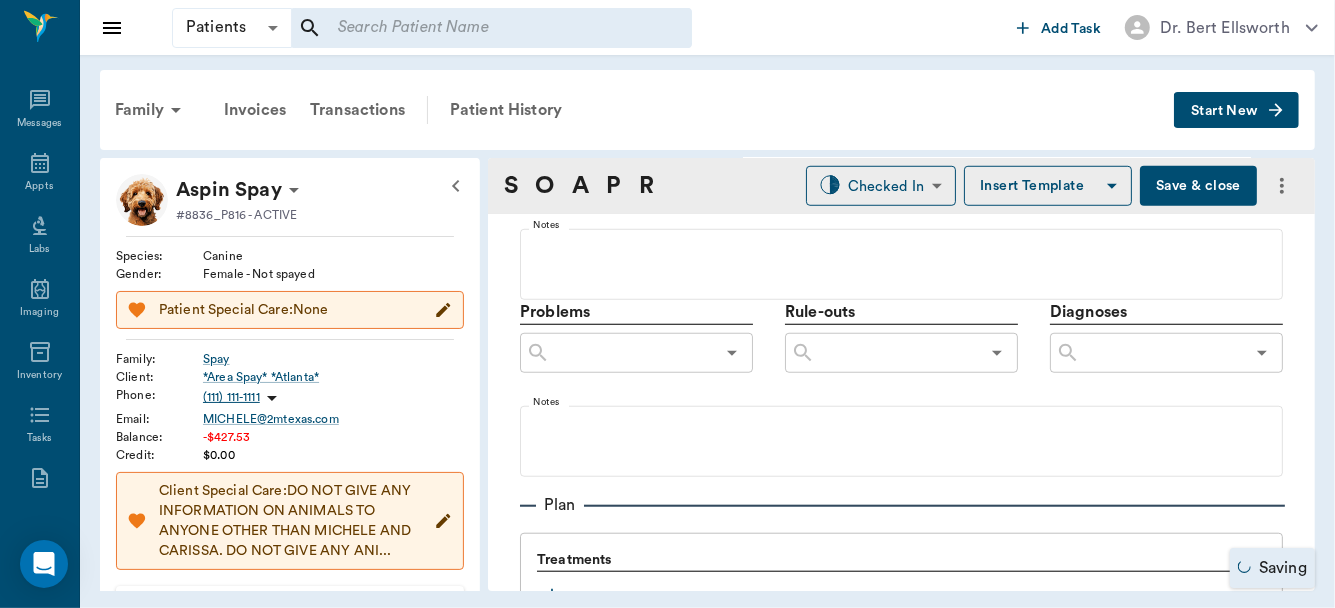 scroll, scrollTop: 1418, scrollLeft: 0, axis: vertical 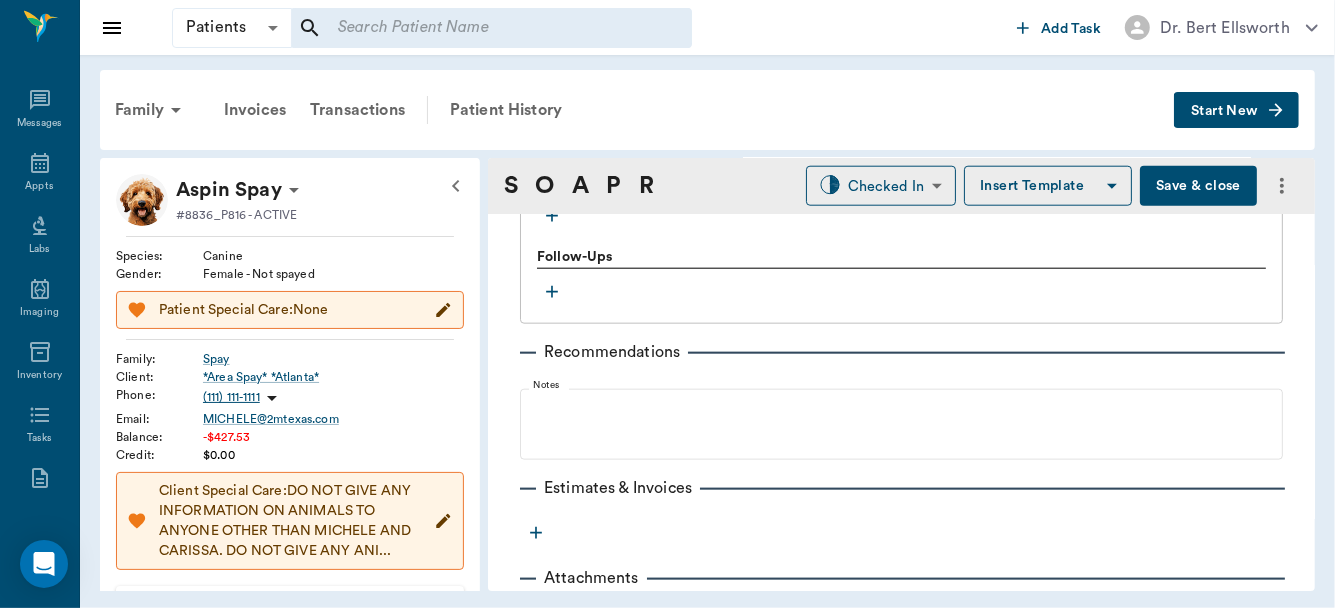 type on "HWT/LAT" 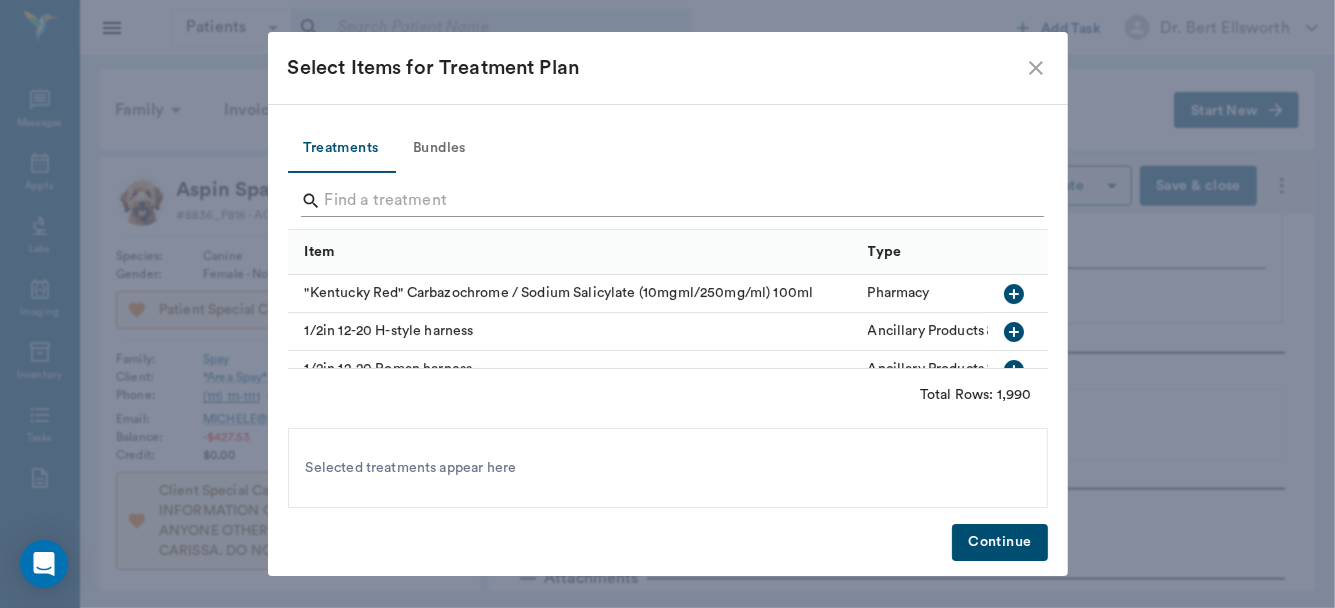 click at bounding box center (669, 201) 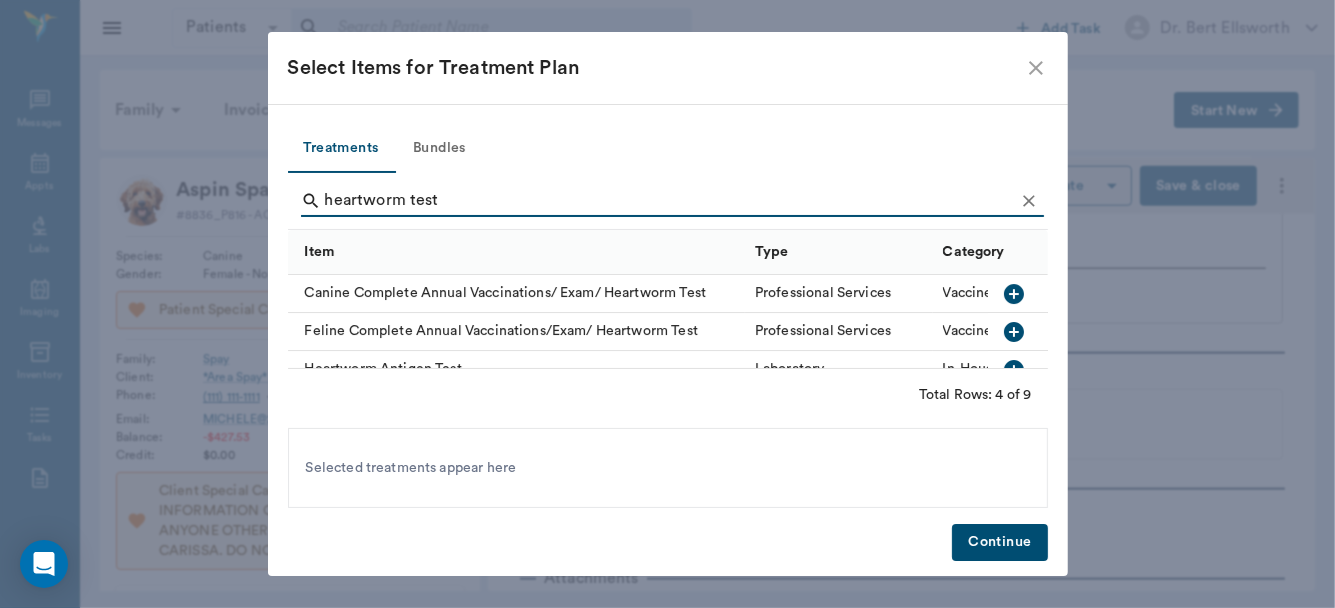 type on "heartworm test" 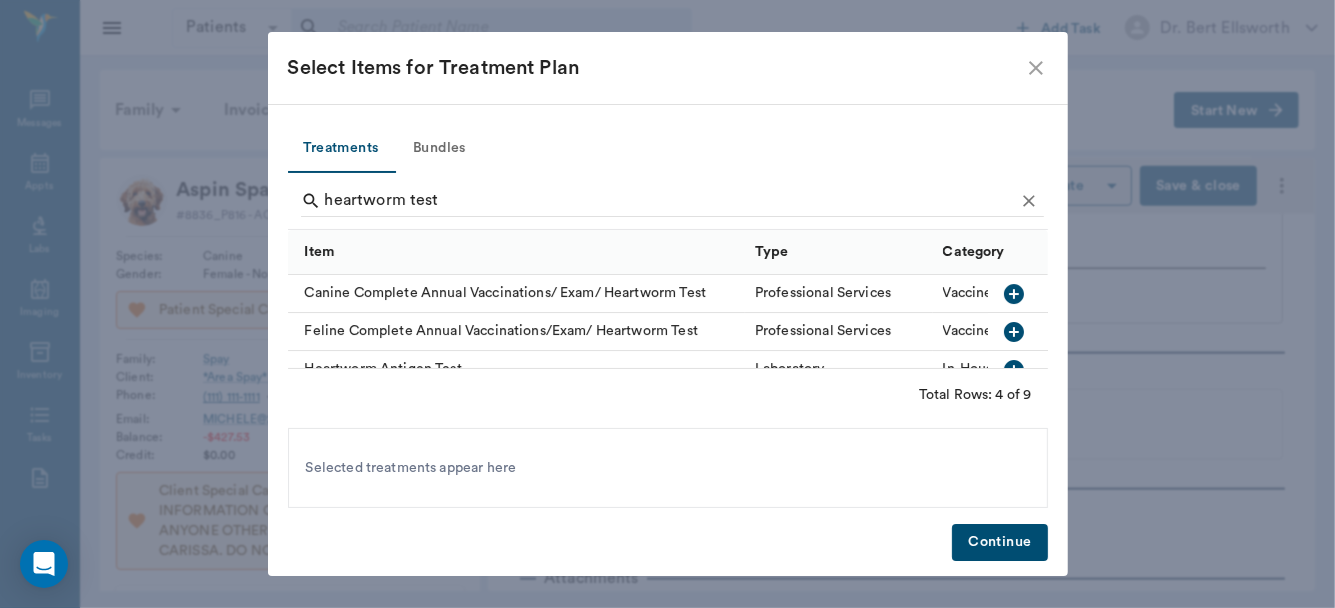 scroll, scrollTop: 36, scrollLeft: 0, axis: vertical 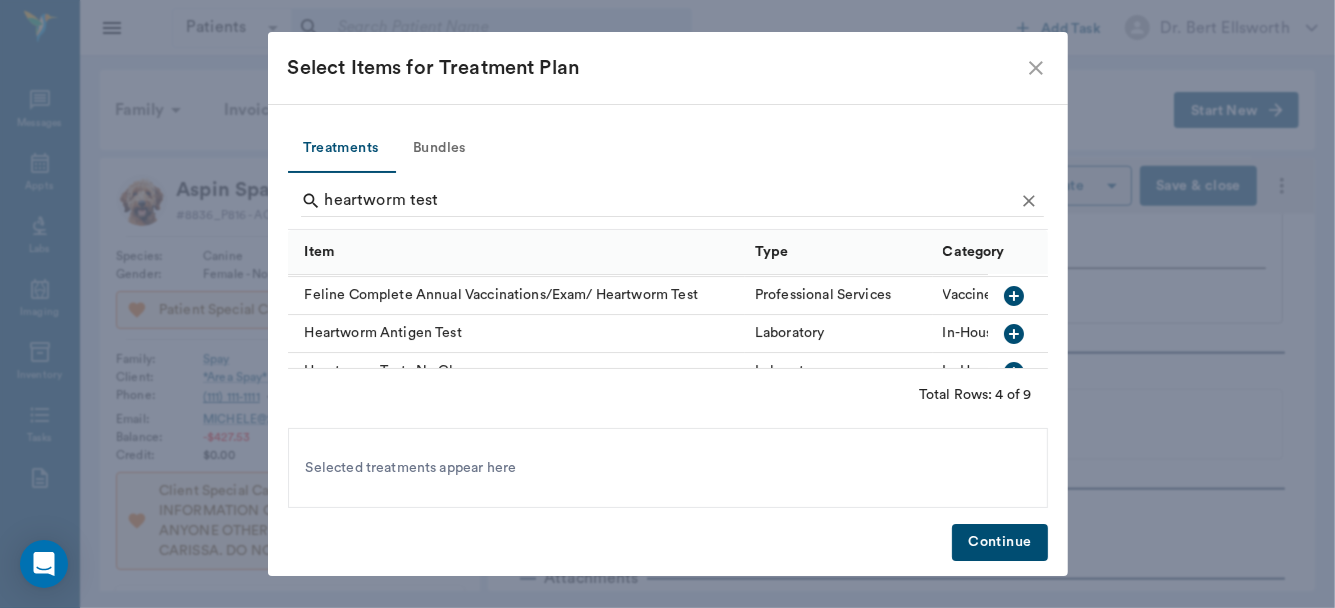 click 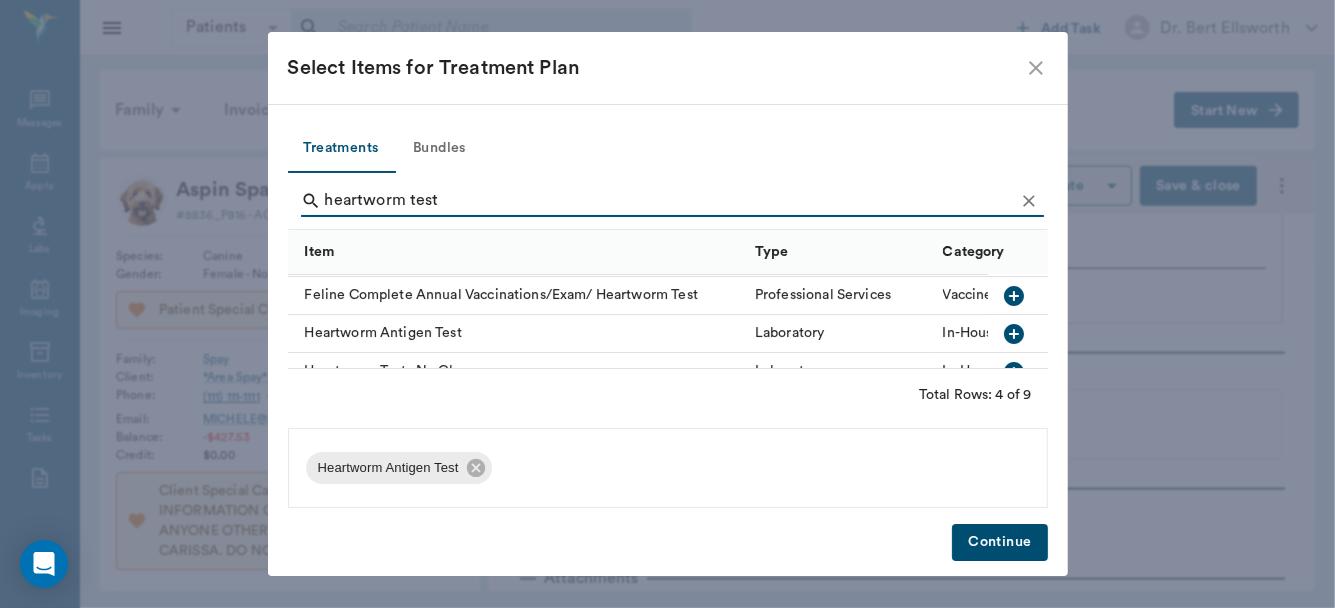 click on "Continue" at bounding box center (999, 542) 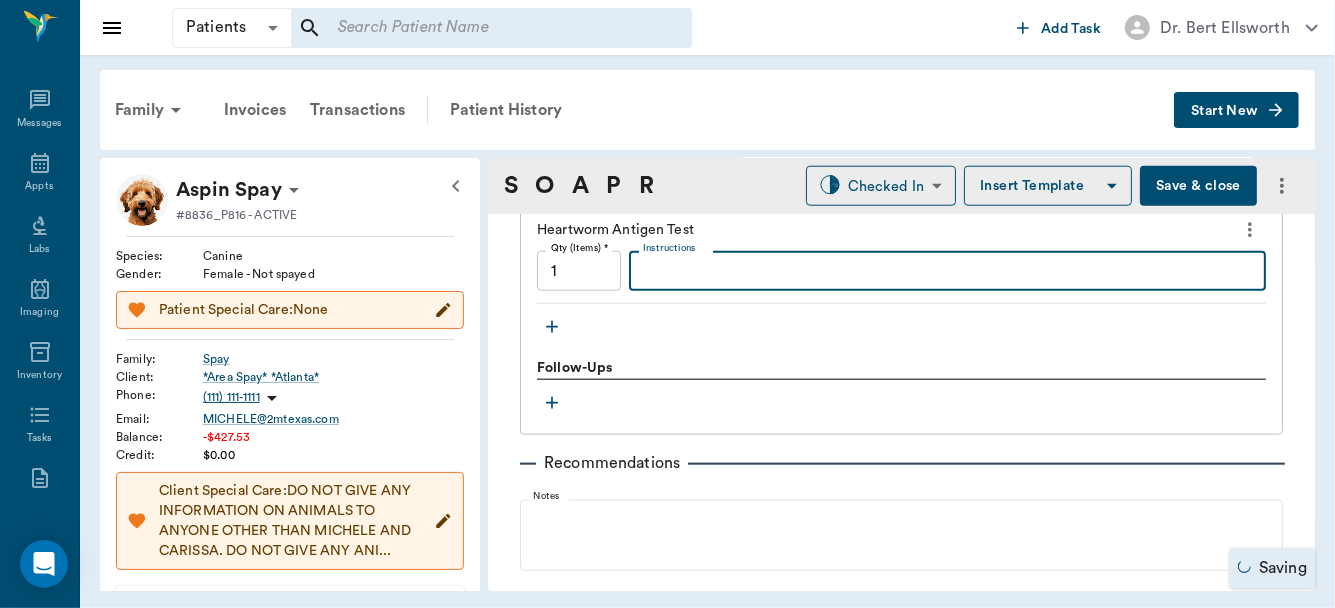 click on "Instructions" at bounding box center [947, 271] 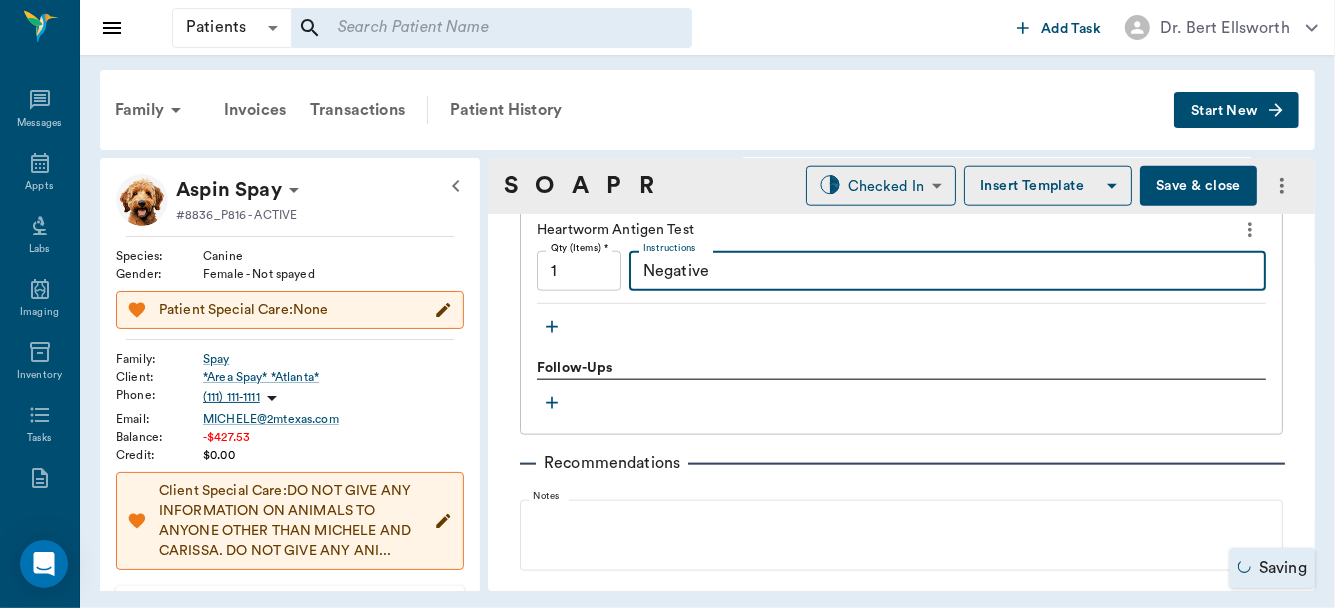type on "Negative" 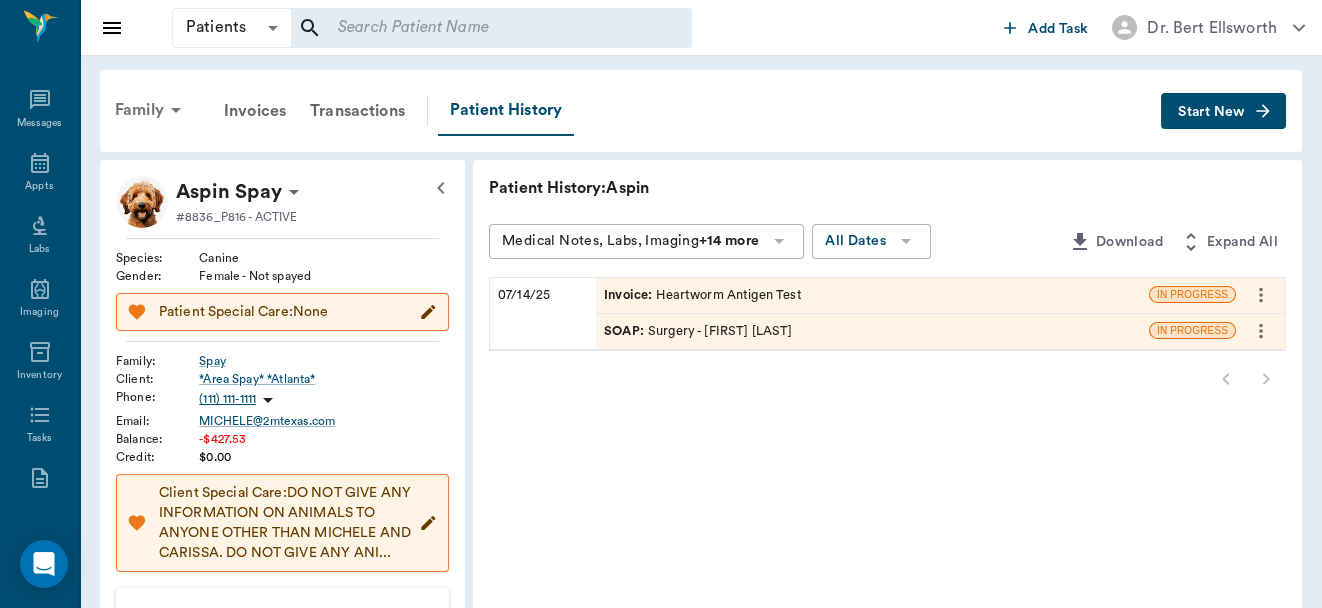 click on "Family" at bounding box center (151, 110) 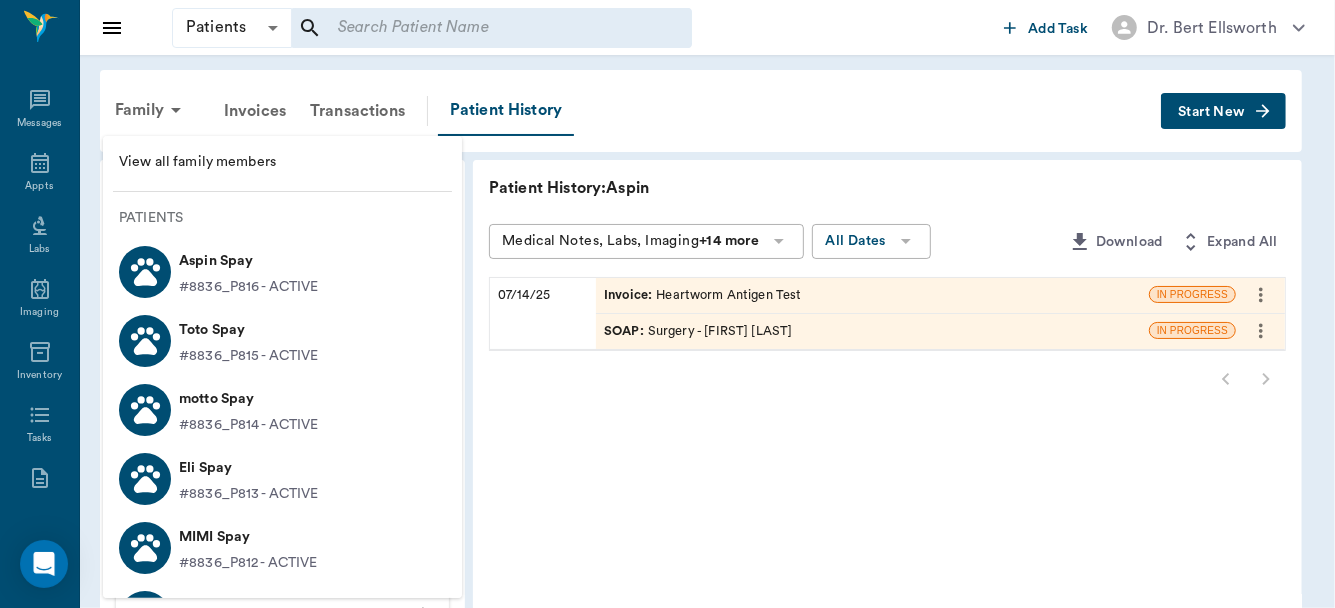 click on "Toto Spay" at bounding box center [249, 330] 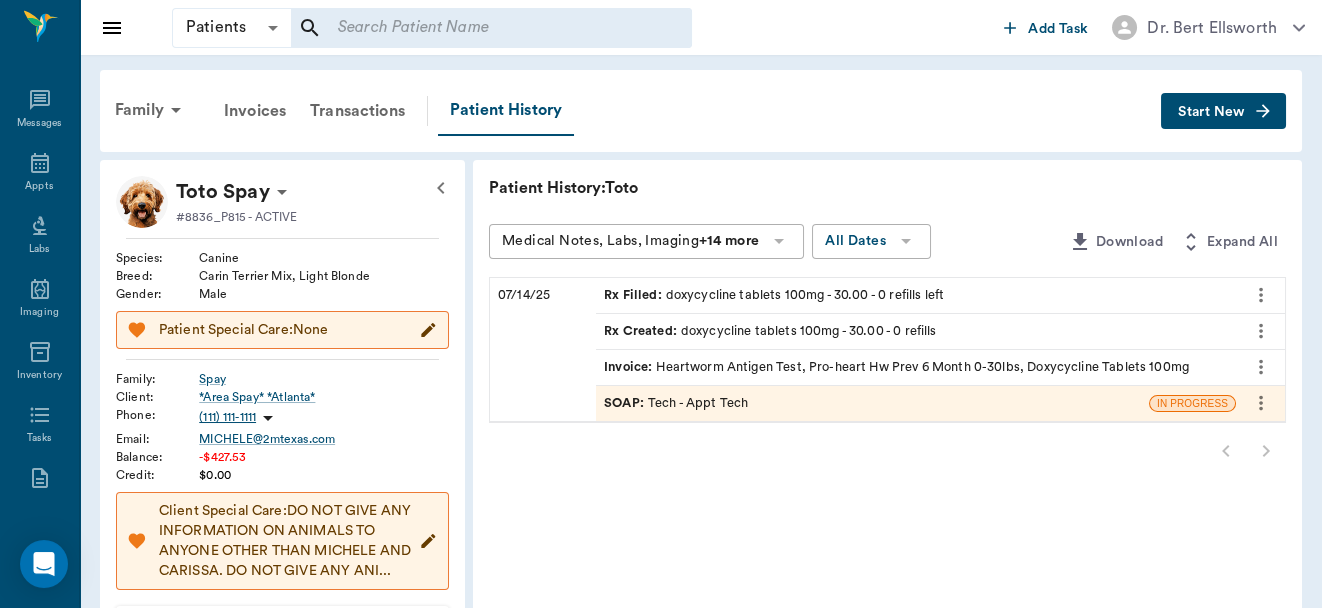click on "SOAP : Tech - Appt Tech" at bounding box center (676, 403) 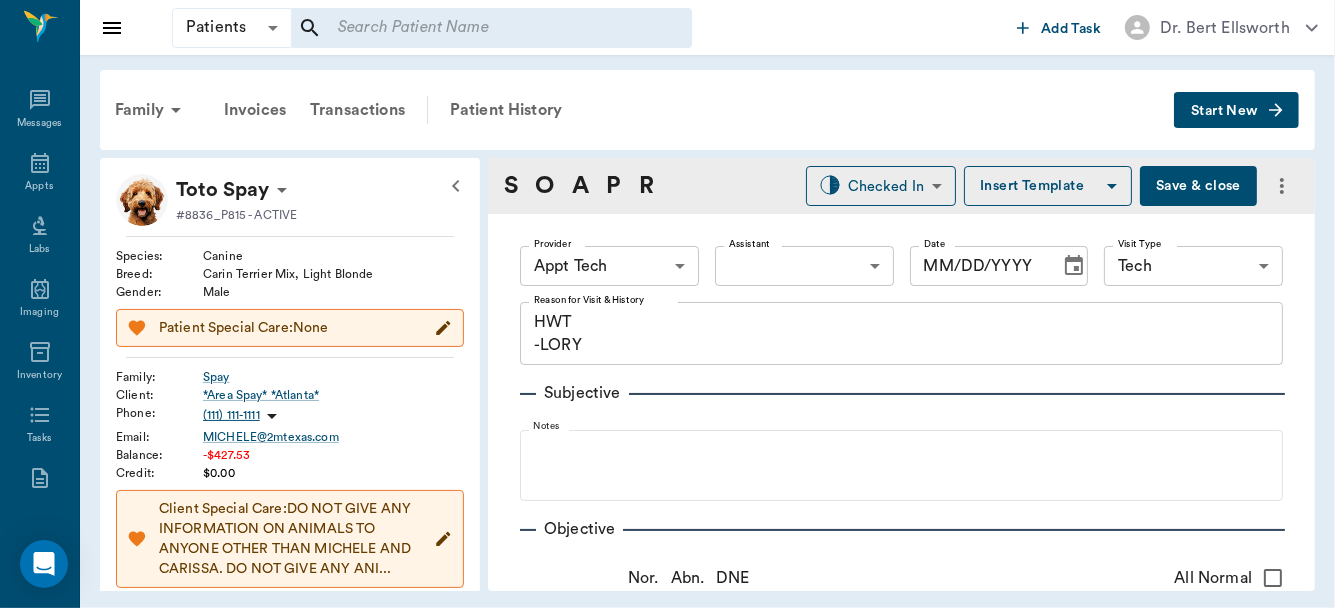 type on "63ec2f075fda476ae8351a4c" 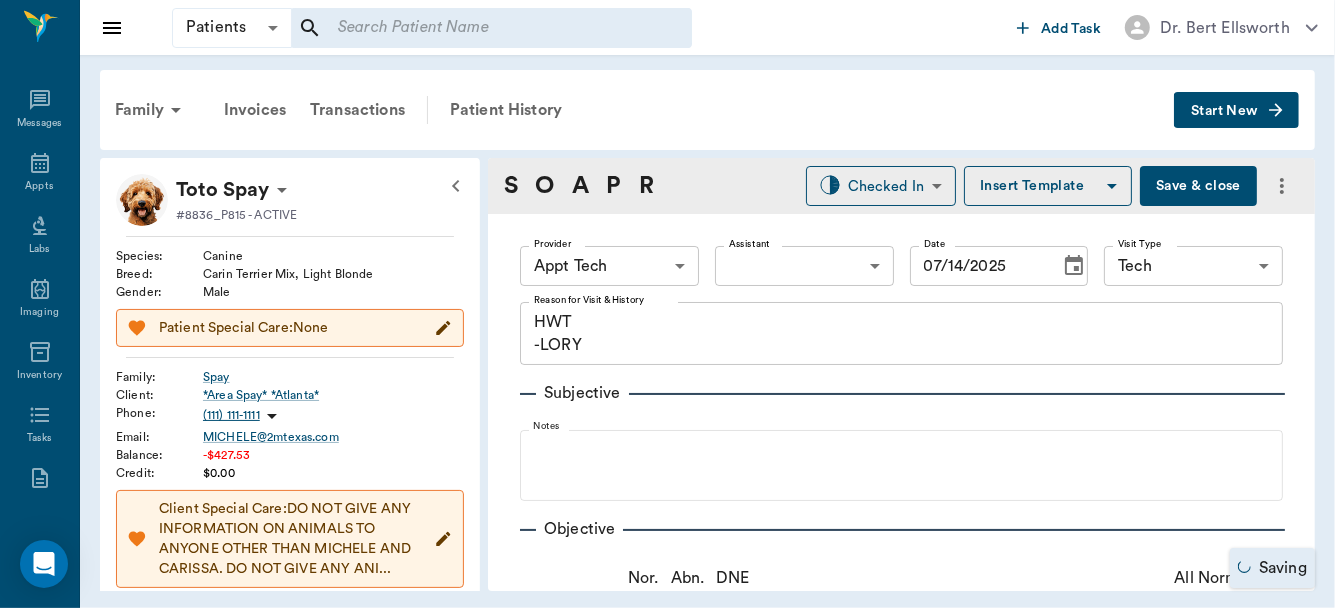 click on "Saving" at bounding box center (1272, 568) 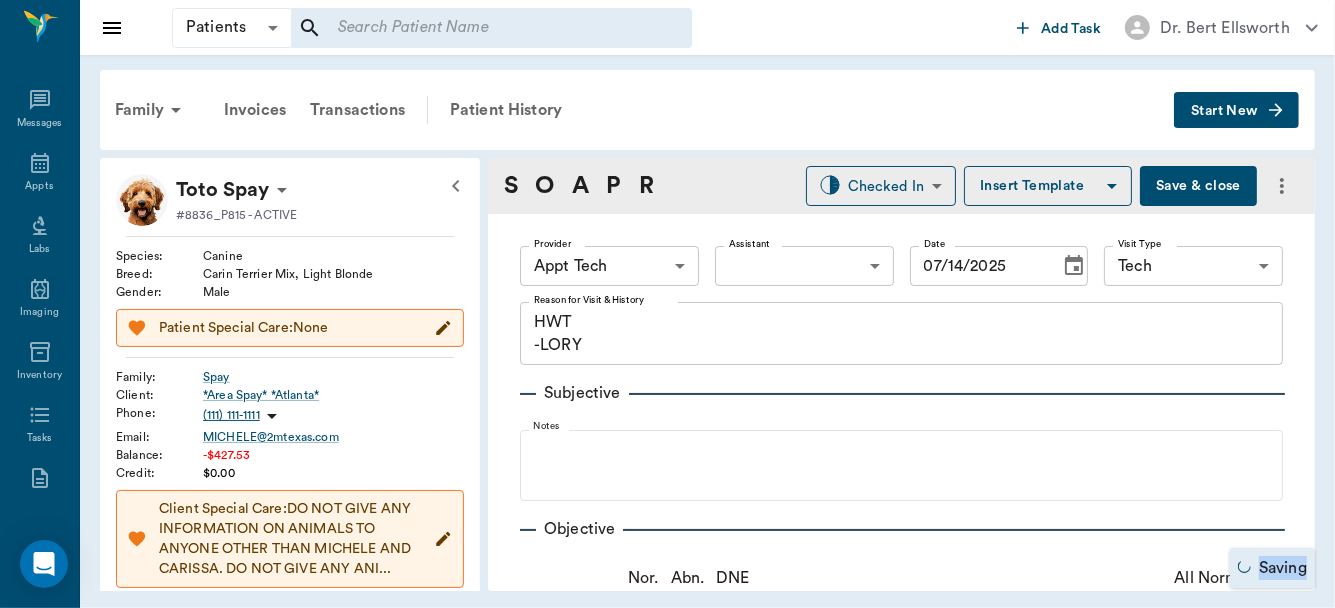 click on "Saving" at bounding box center [1272, 568] 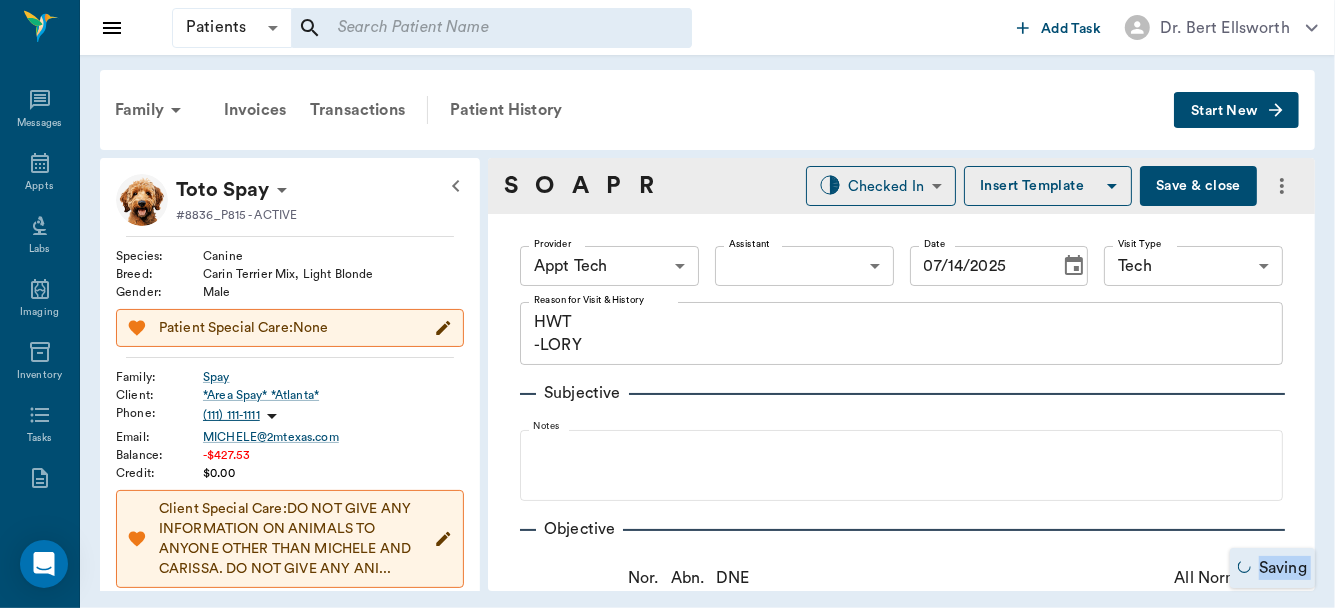 click on "Saving" at bounding box center [1272, 568] 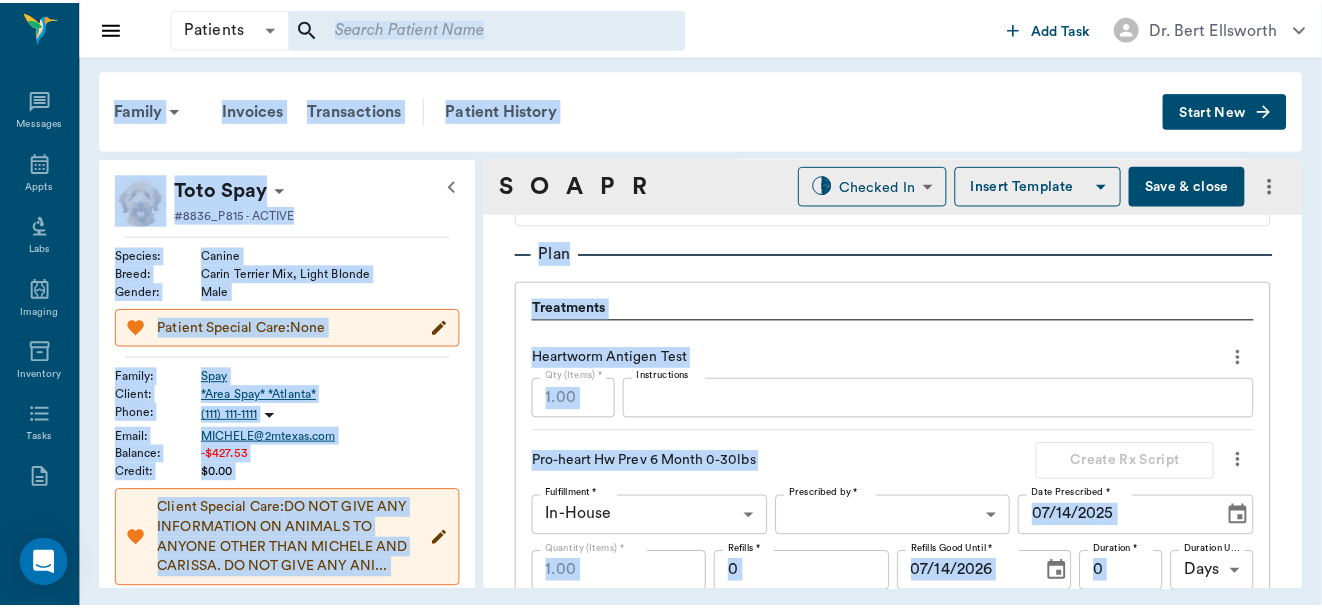 scroll, scrollTop: 1345, scrollLeft: 0, axis: vertical 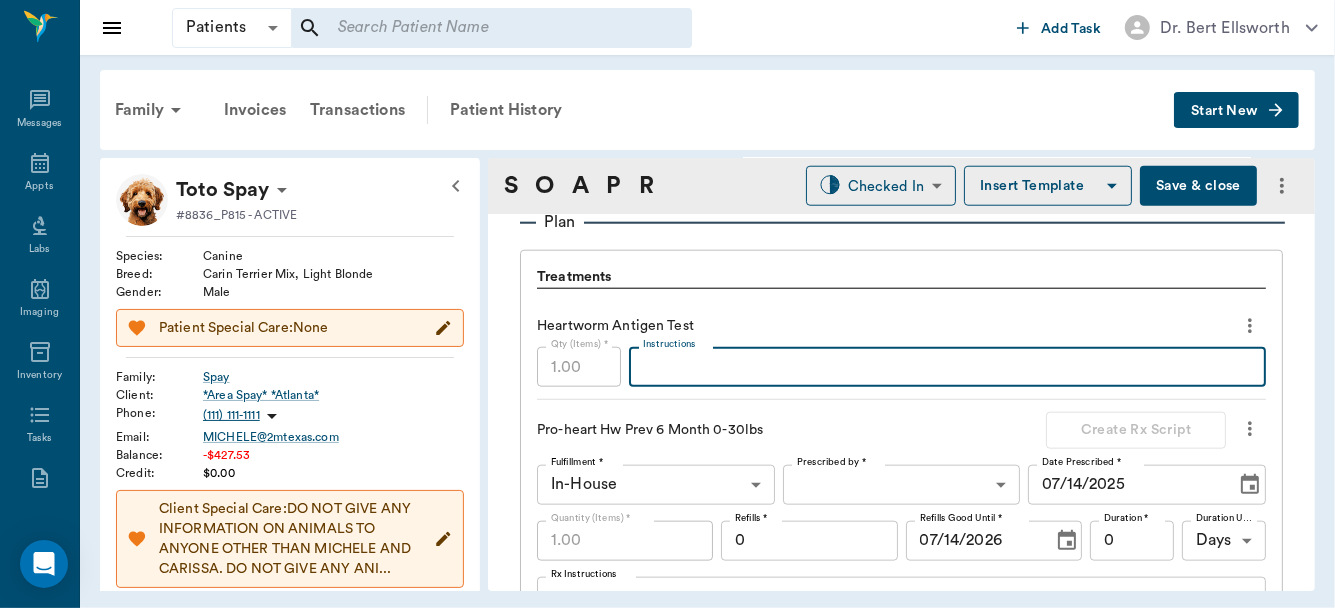 click on "Instructions" at bounding box center [947, 367] 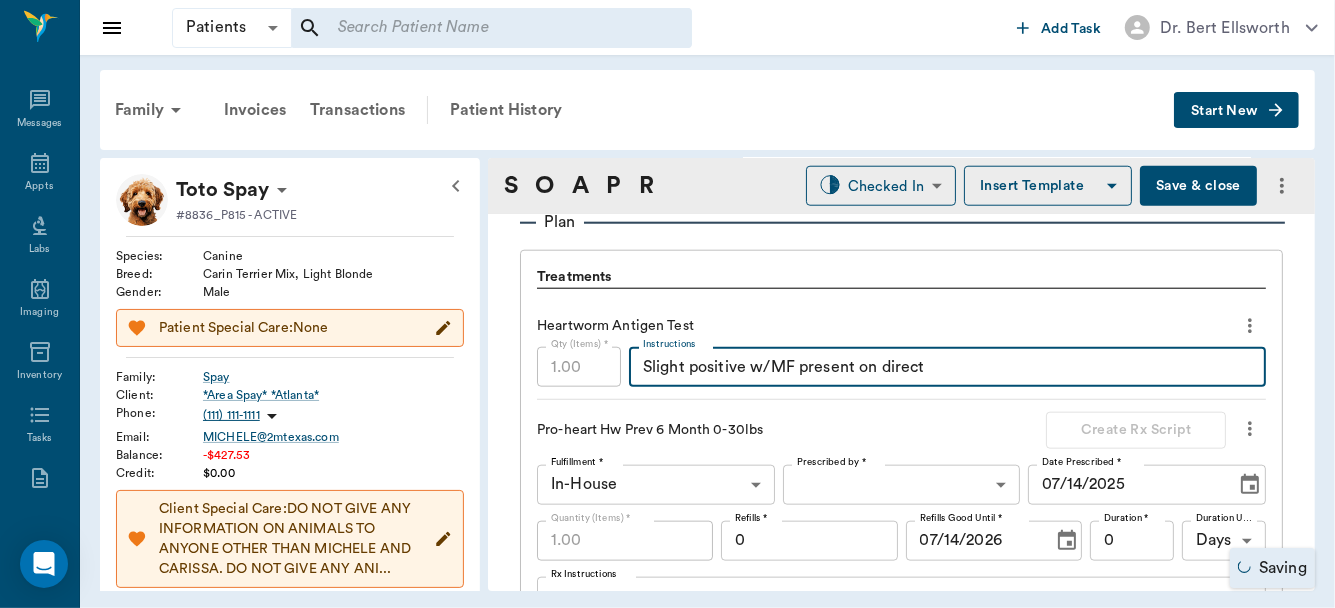 type on "Slight positive w/MF present on direct" 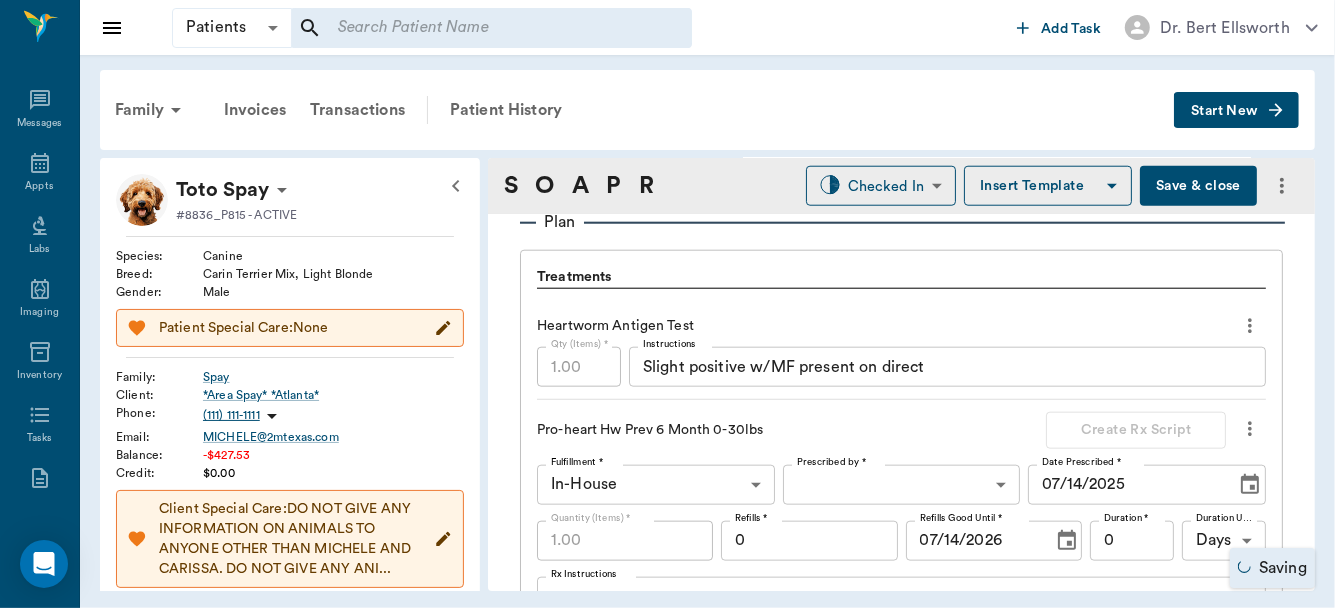 click on "Save & close" at bounding box center [1198, 186] 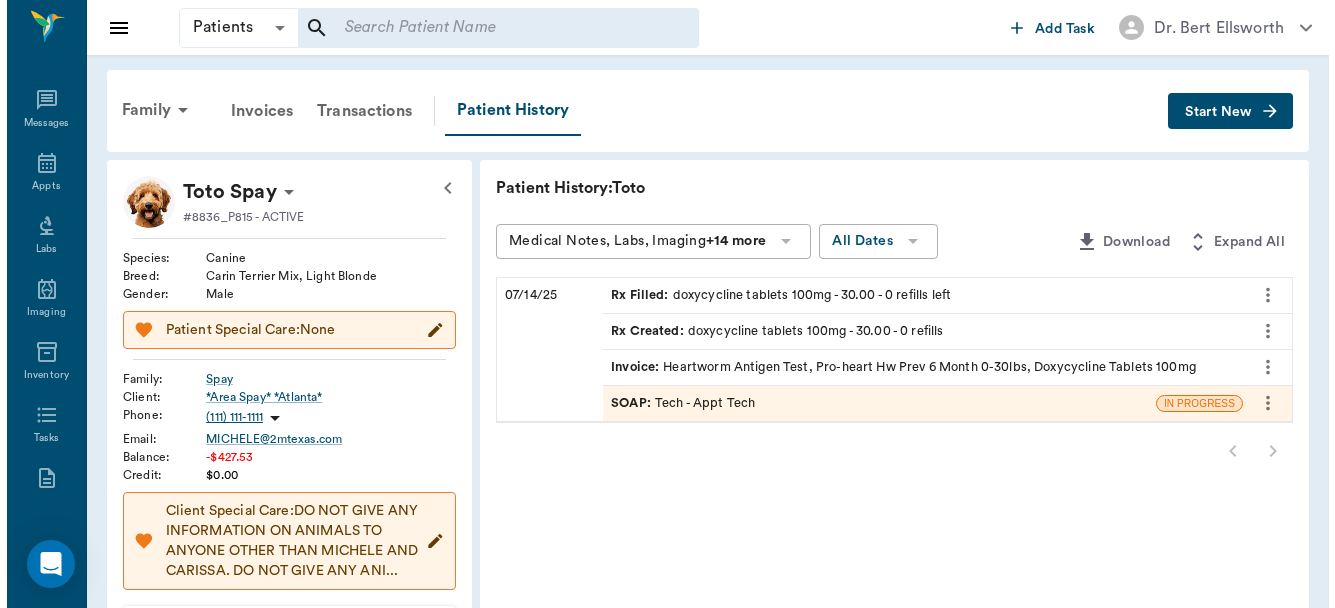 scroll, scrollTop: 0, scrollLeft: 0, axis: both 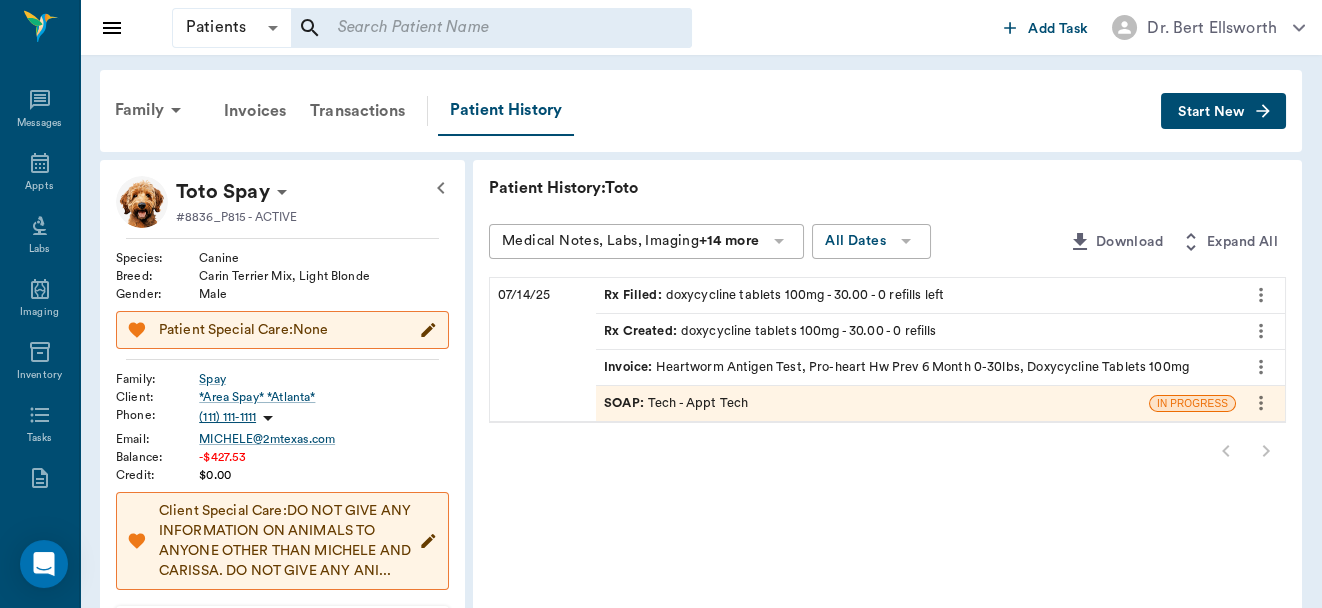 click on "SOAP : Tech - Appt Tech" at bounding box center (676, 403) 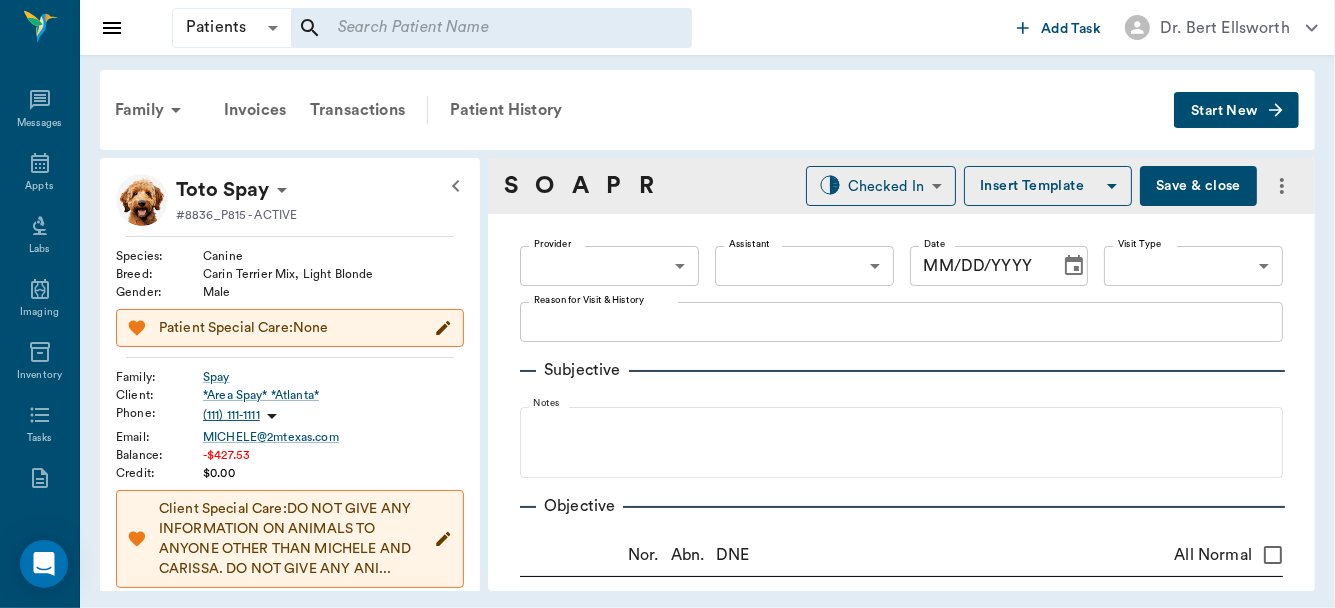 type on "63ec2f075fda476ae8351a4c" 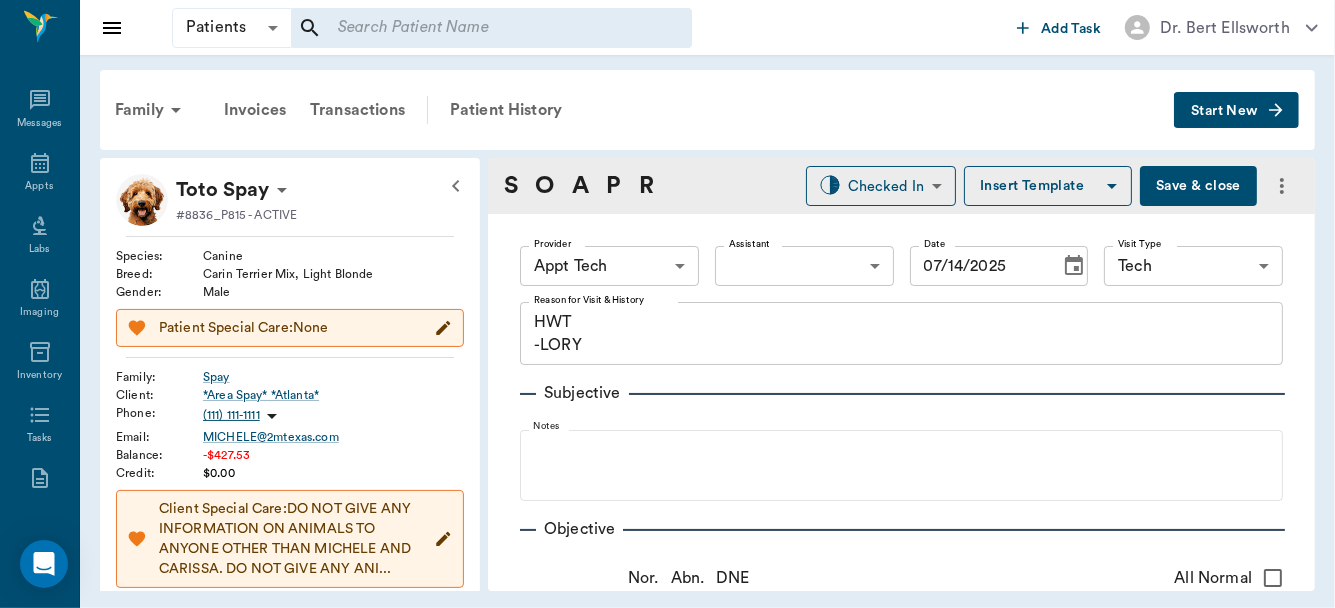 type on "07/14/2025" 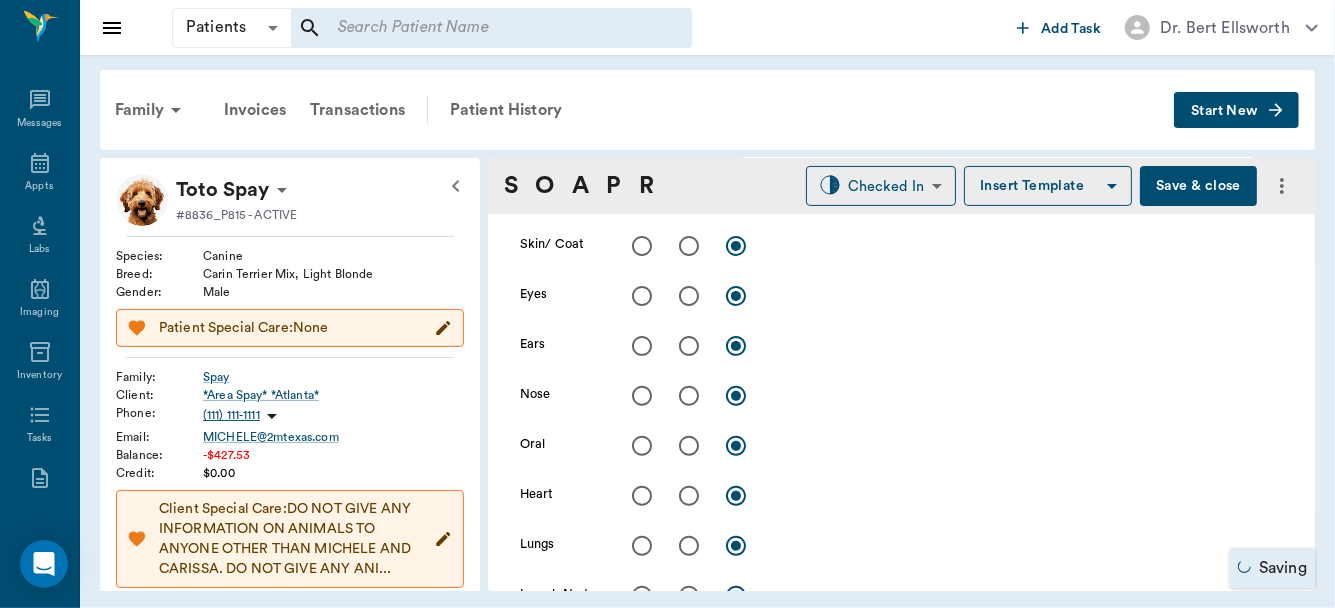 scroll, scrollTop: 418, scrollLeft: 0, axis: vertical 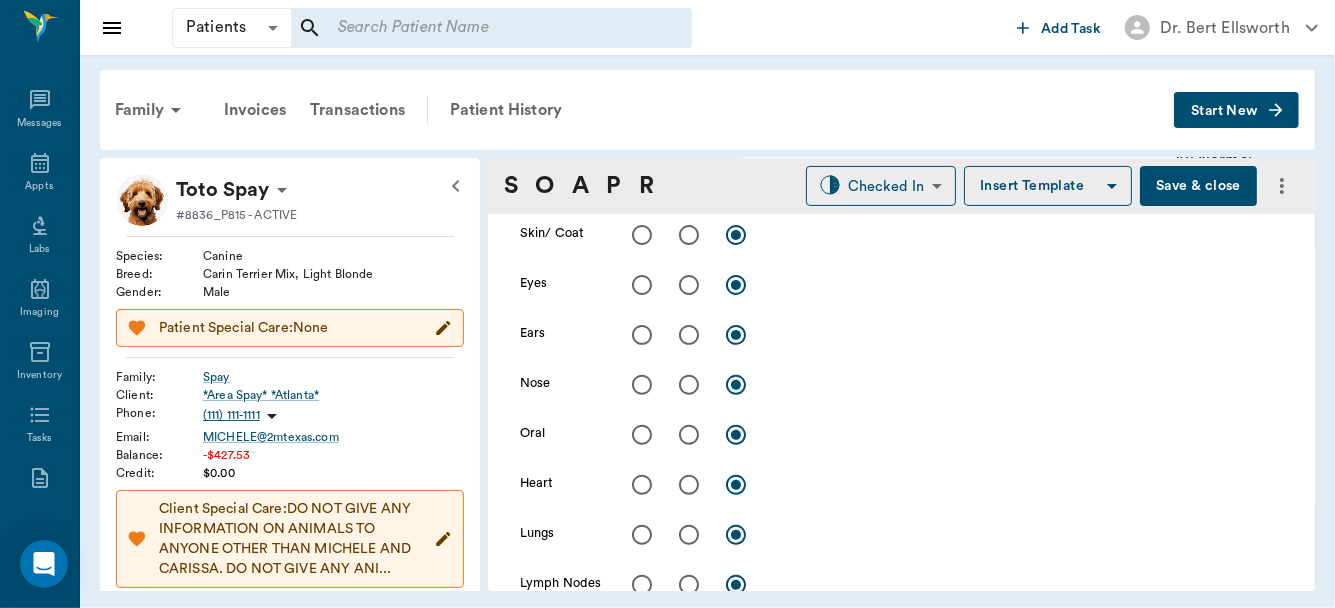 click at bounding box center [689, 435] 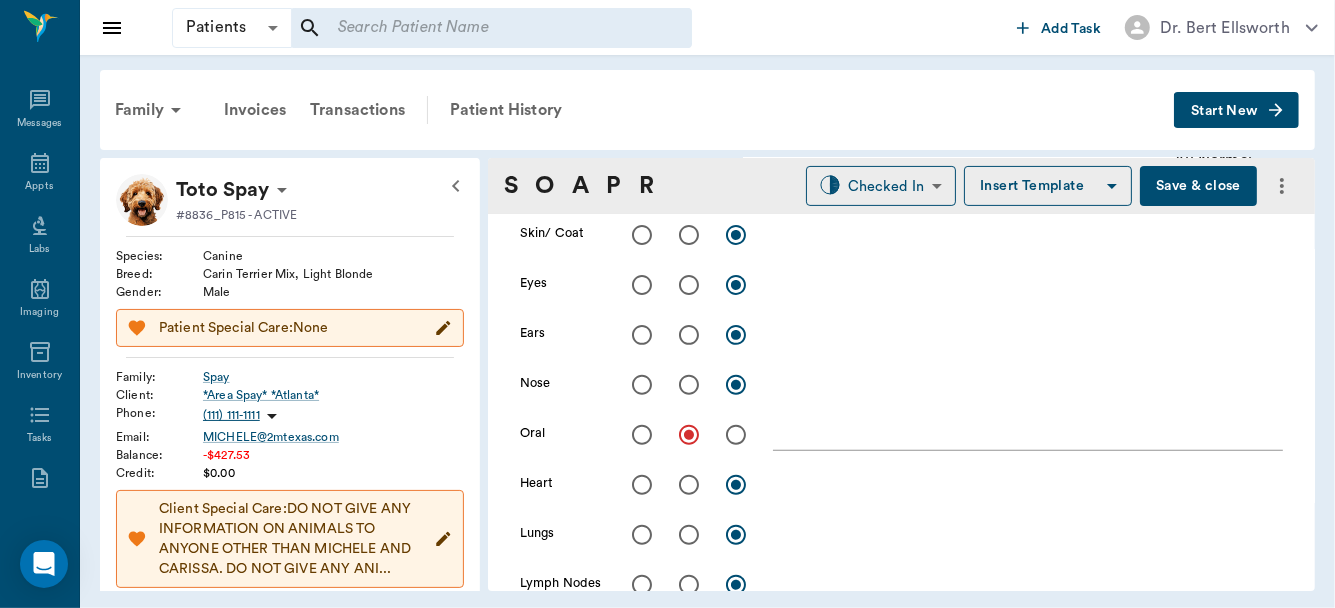 click on "x" at bounding box center [1028, 434] 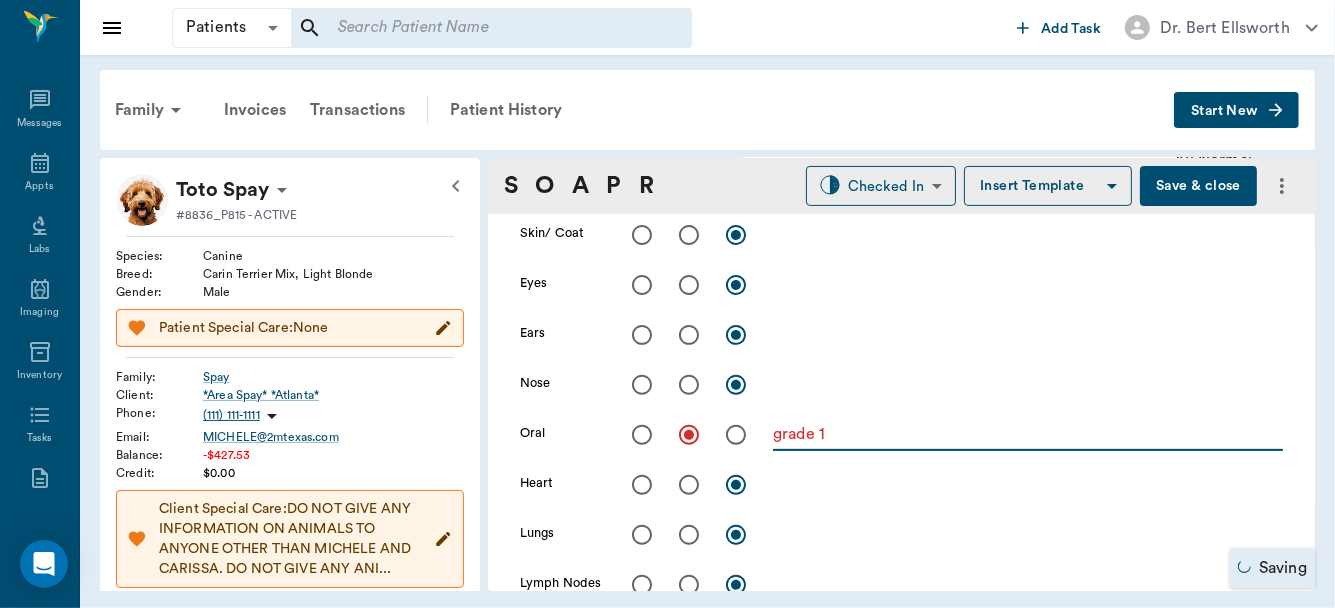 type on "grade 1" 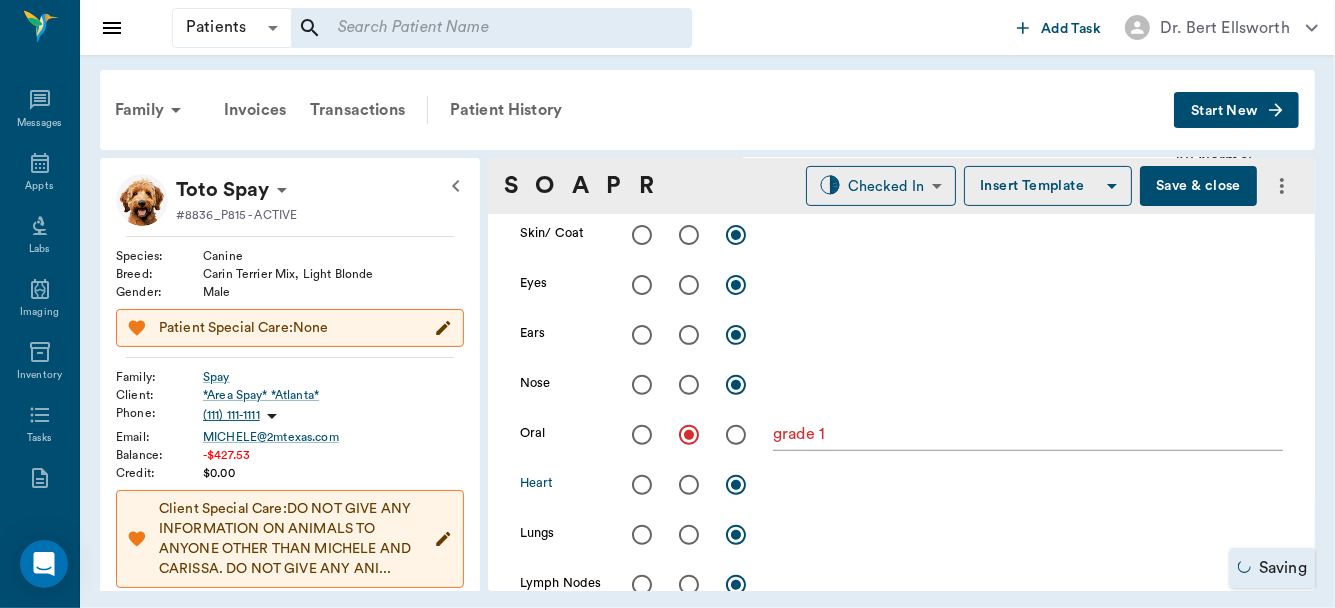 click at bounding box center (642, 485) 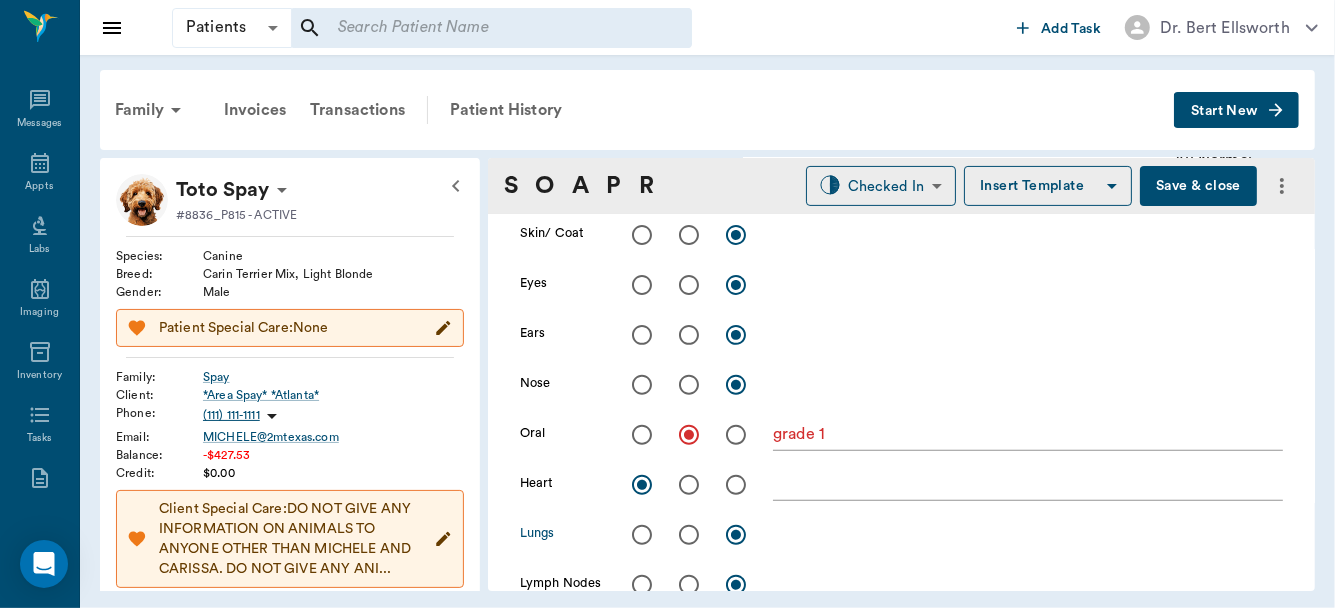 click at bounding box center (642, 535) 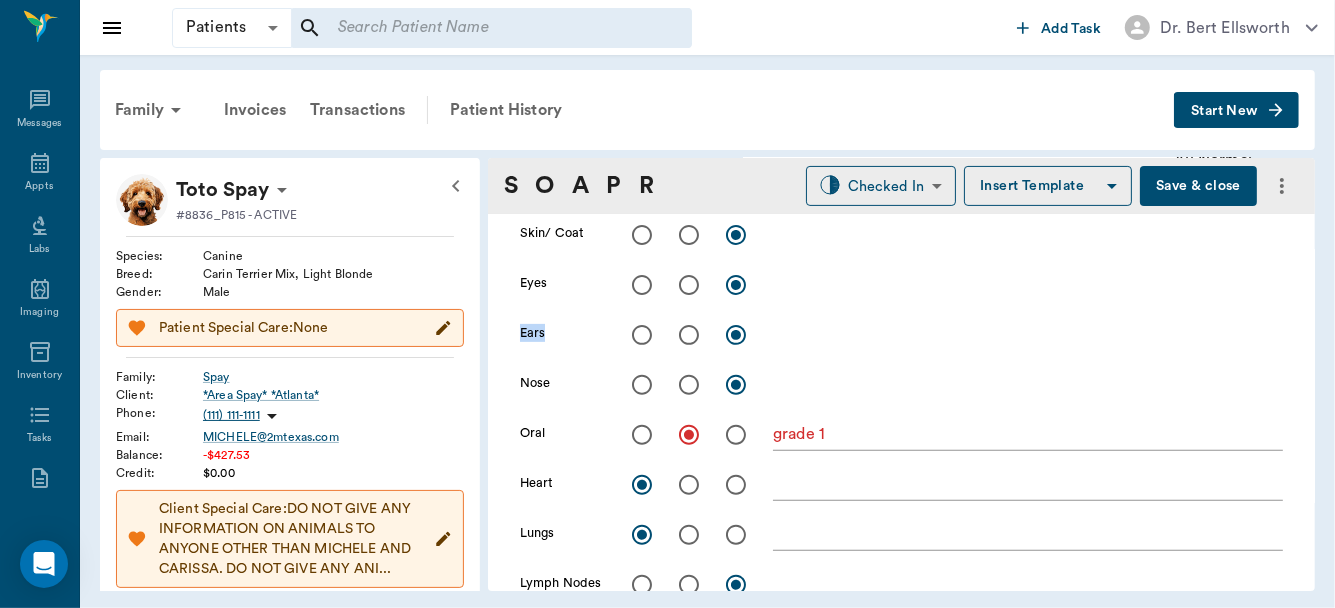 drag, startPoint x: 1301, startPoint y: 274, endPoint x: 1297, endPoint y: 343, distance: 69.115845 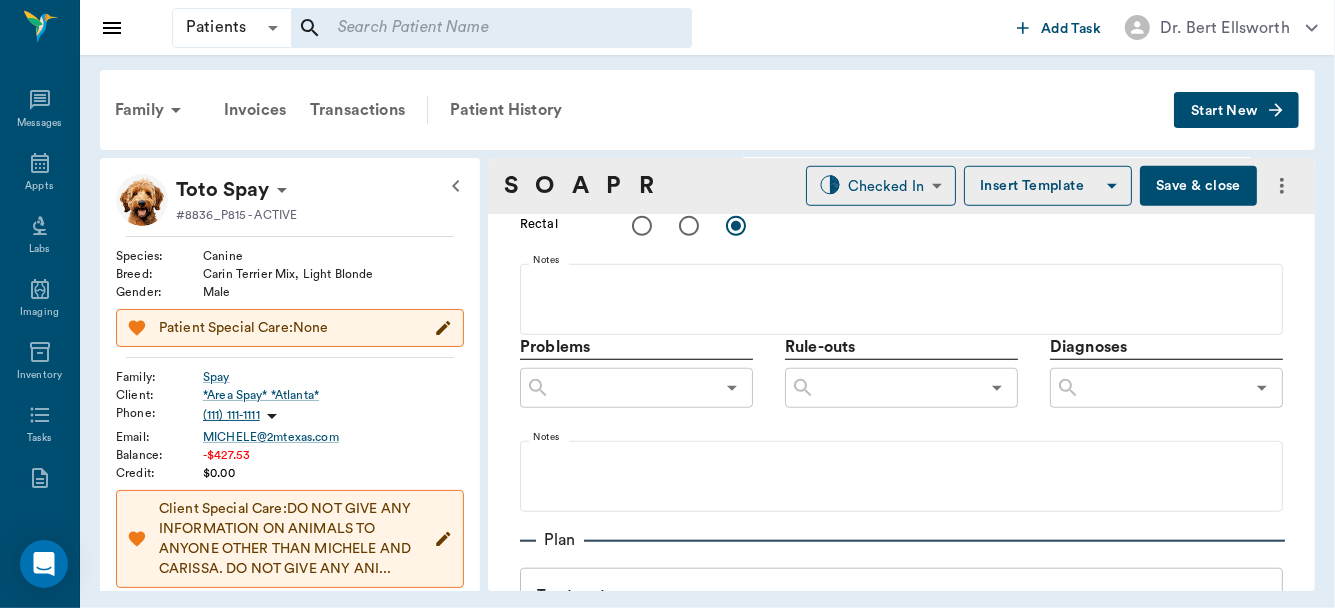 scroll, scrollTop: 1064, scrollLeft: 0, axis: vertical 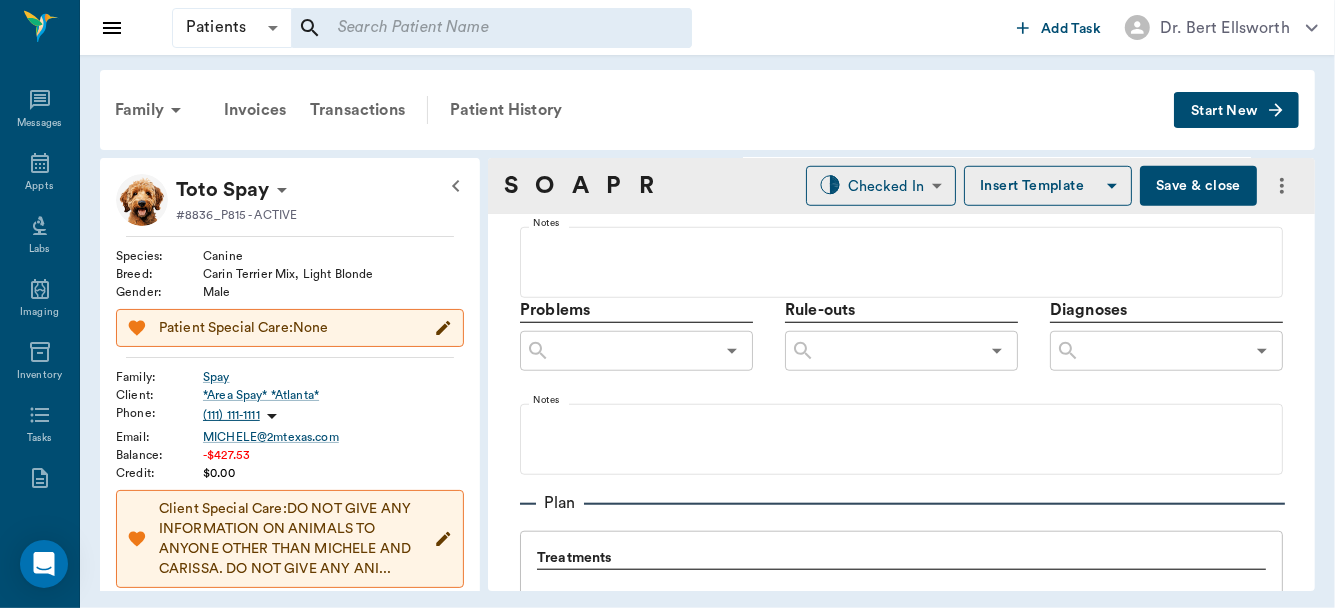 click at bounding box center [1162, 351] 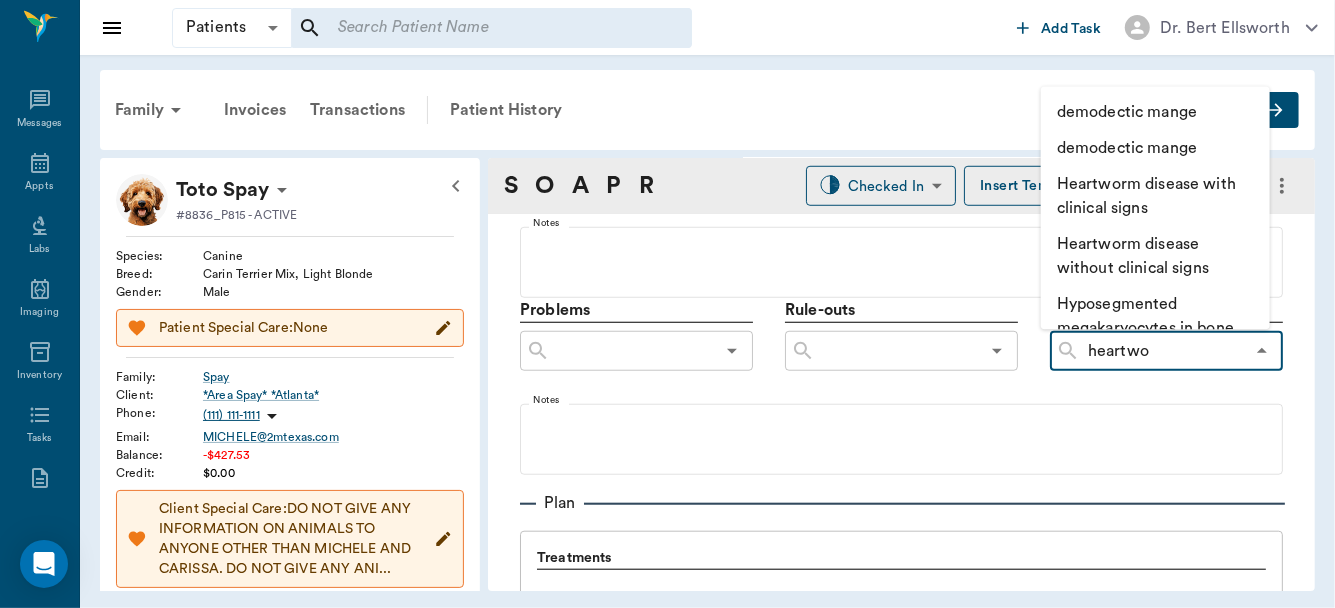 type on "heartwor" 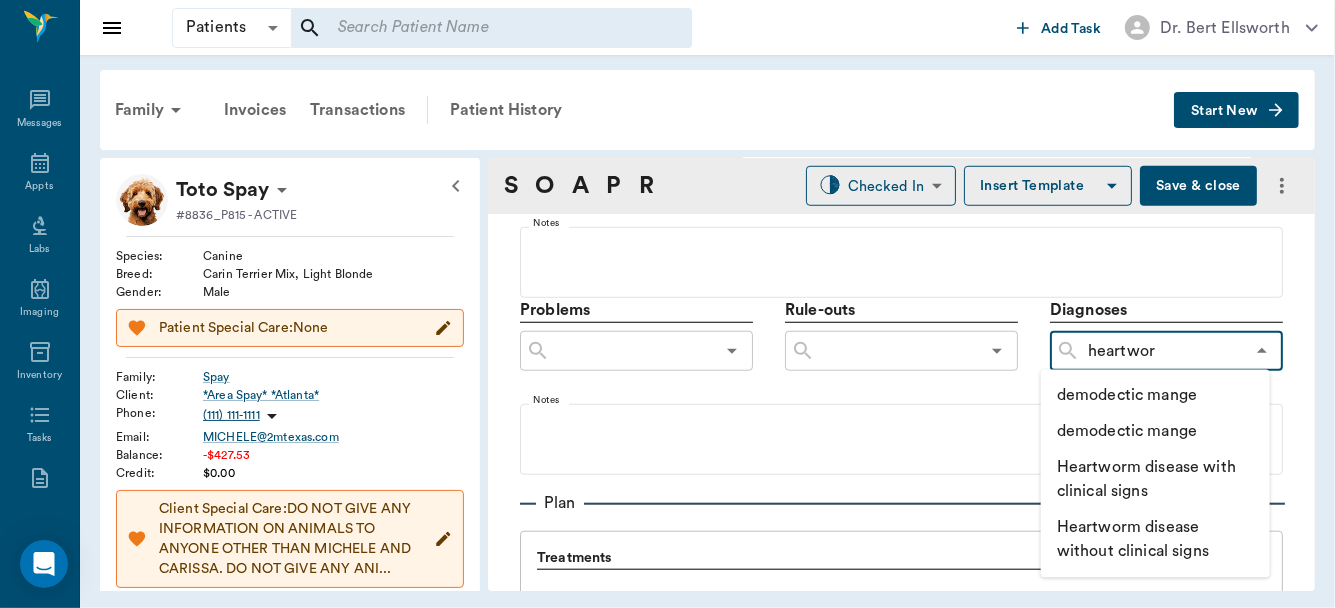 click on "Heartworm disease without clinical signs" at bounding box center (1155, 539) 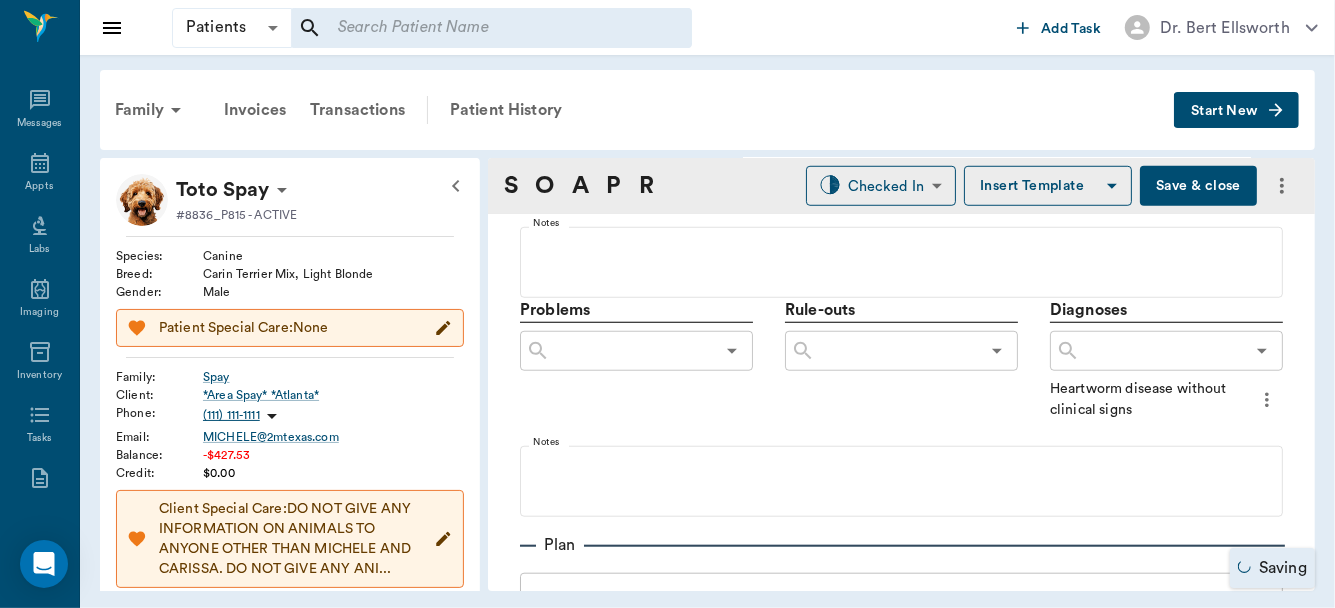 click 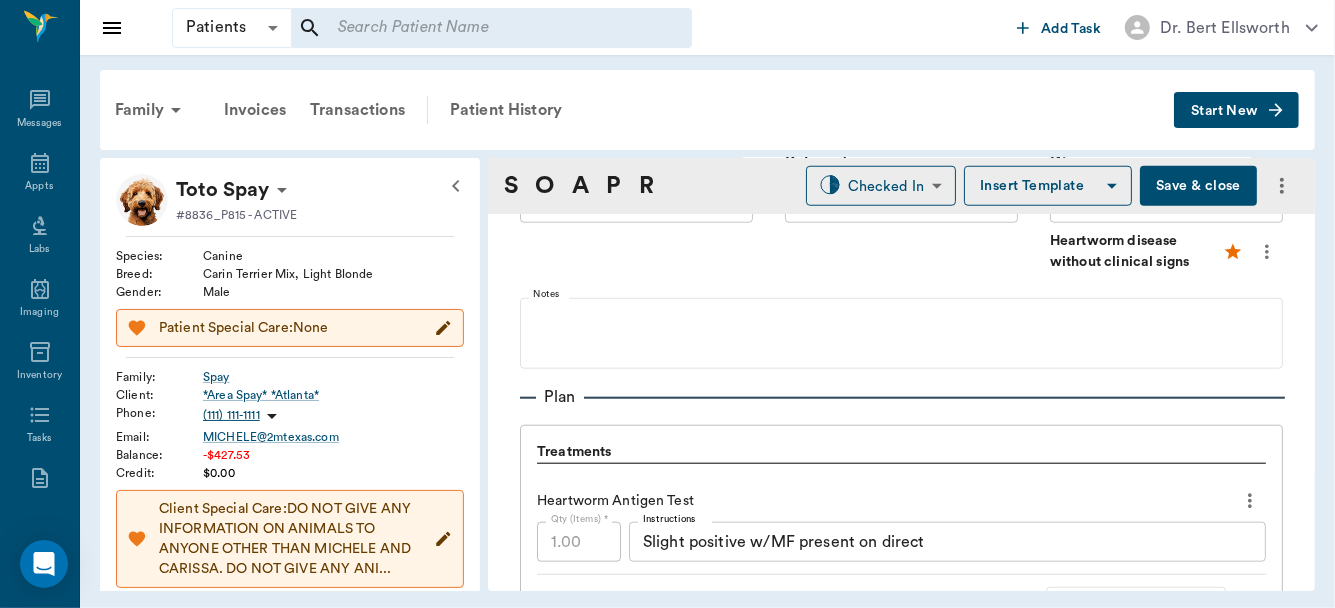 scroll, scrollTop: 1292, scrollLeft: 0, axis: vertical 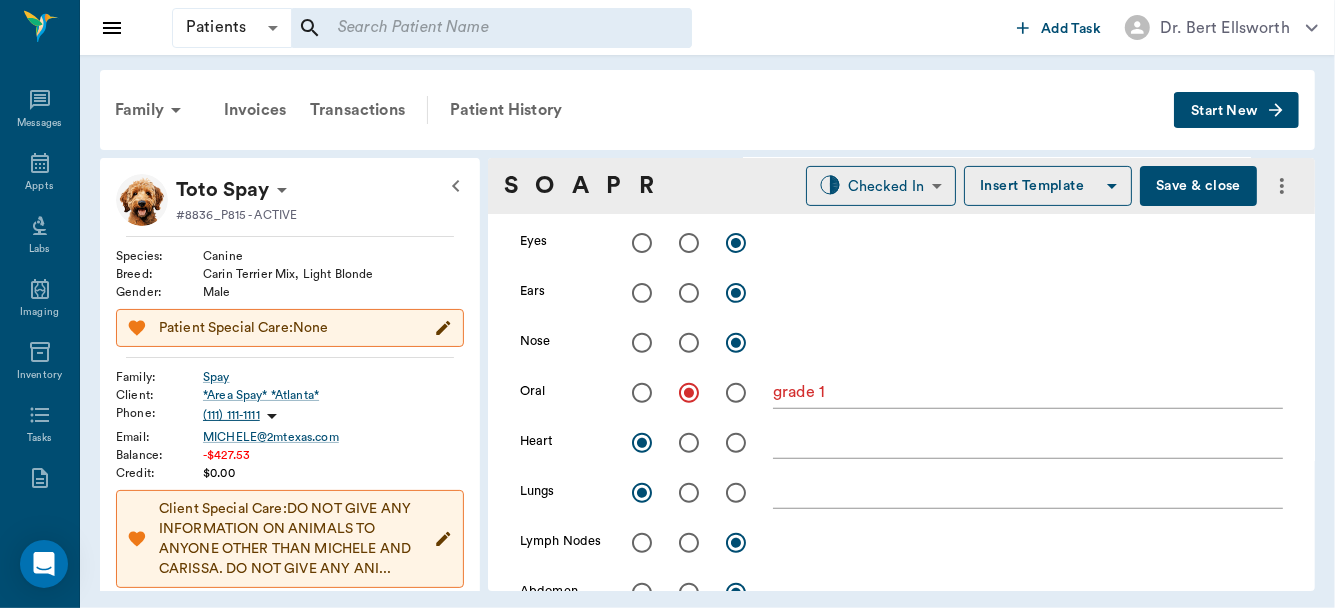 click 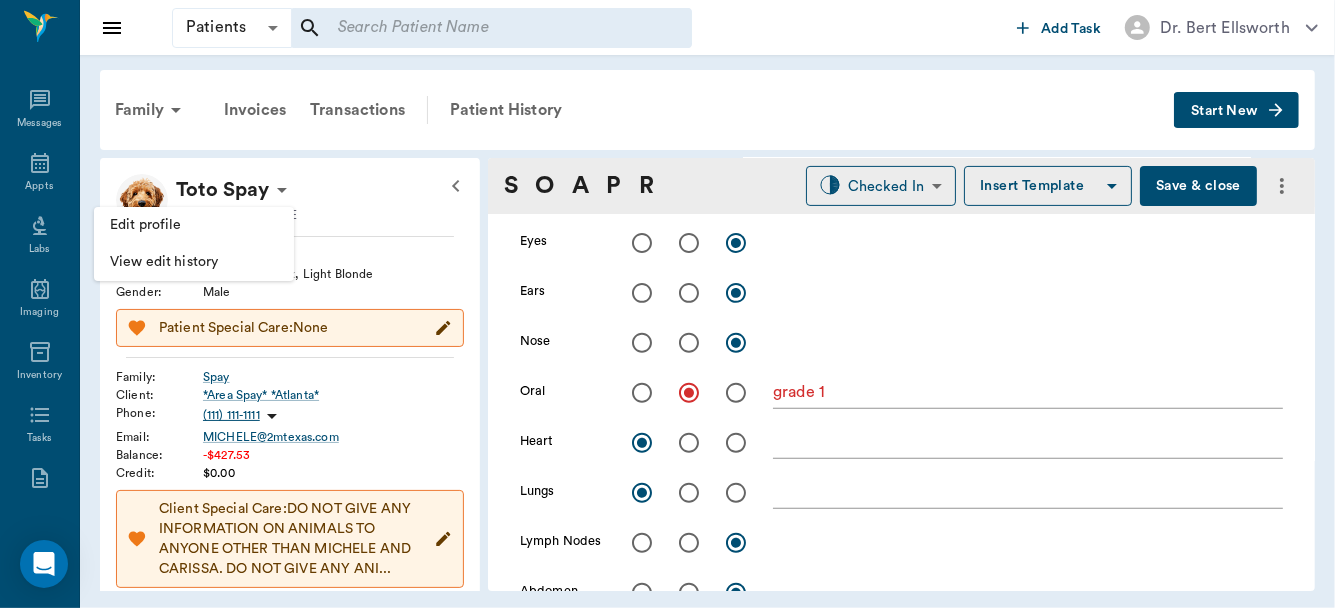 click on "Edit profile" at bounding box center [194, 225] 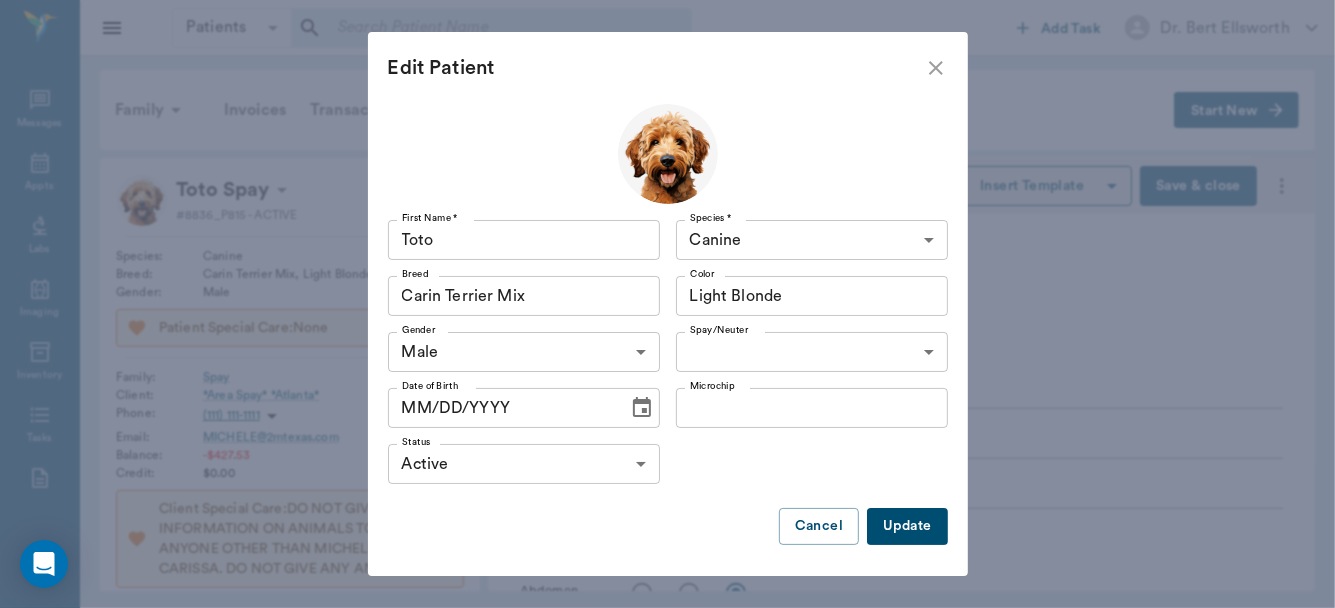 click 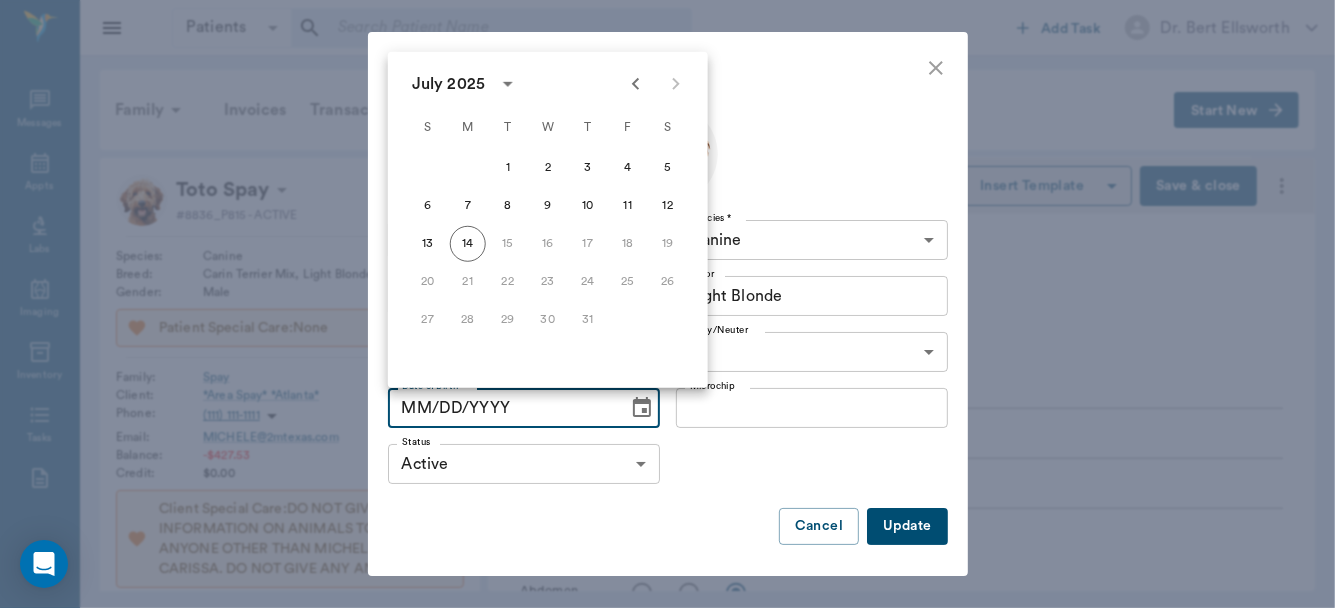click 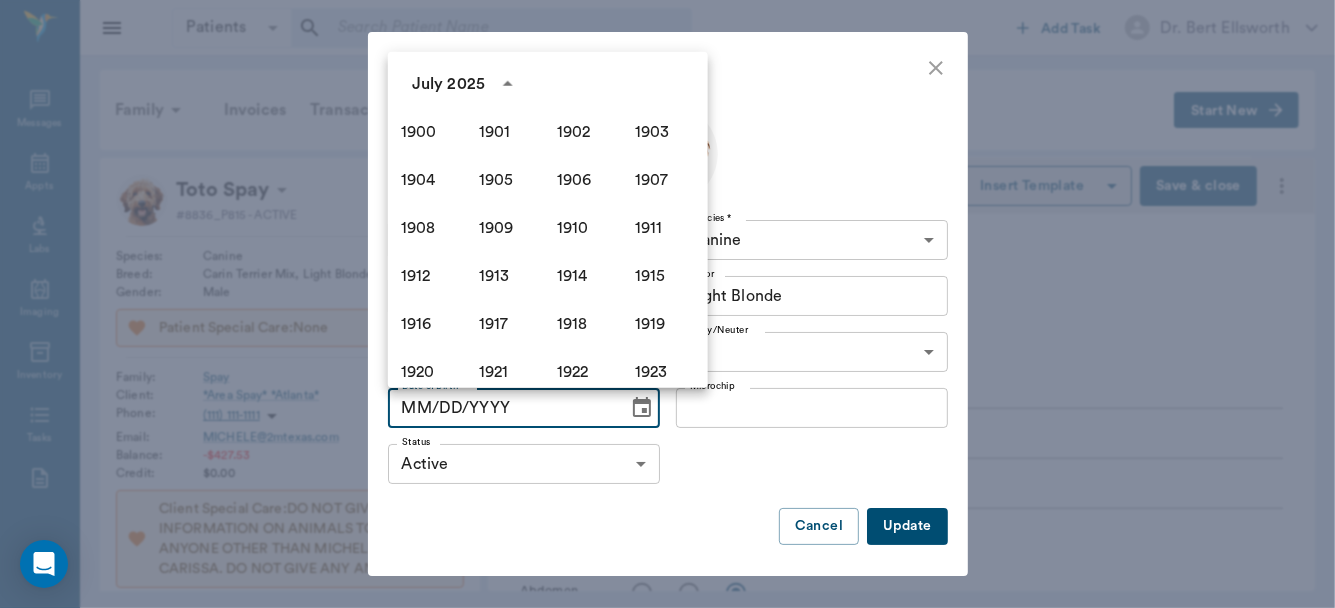 scroll, scrollTop: 1371, scrollLeft: 0, axis: vertical 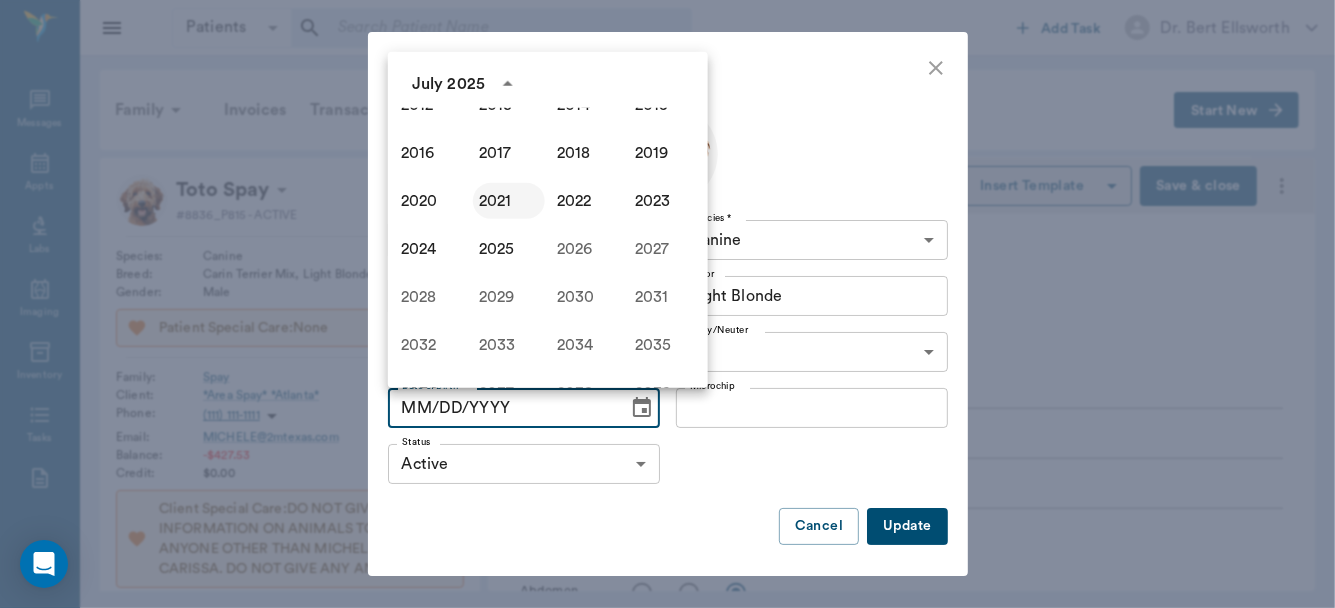 click on "2021" at bounding box center (509, 201) 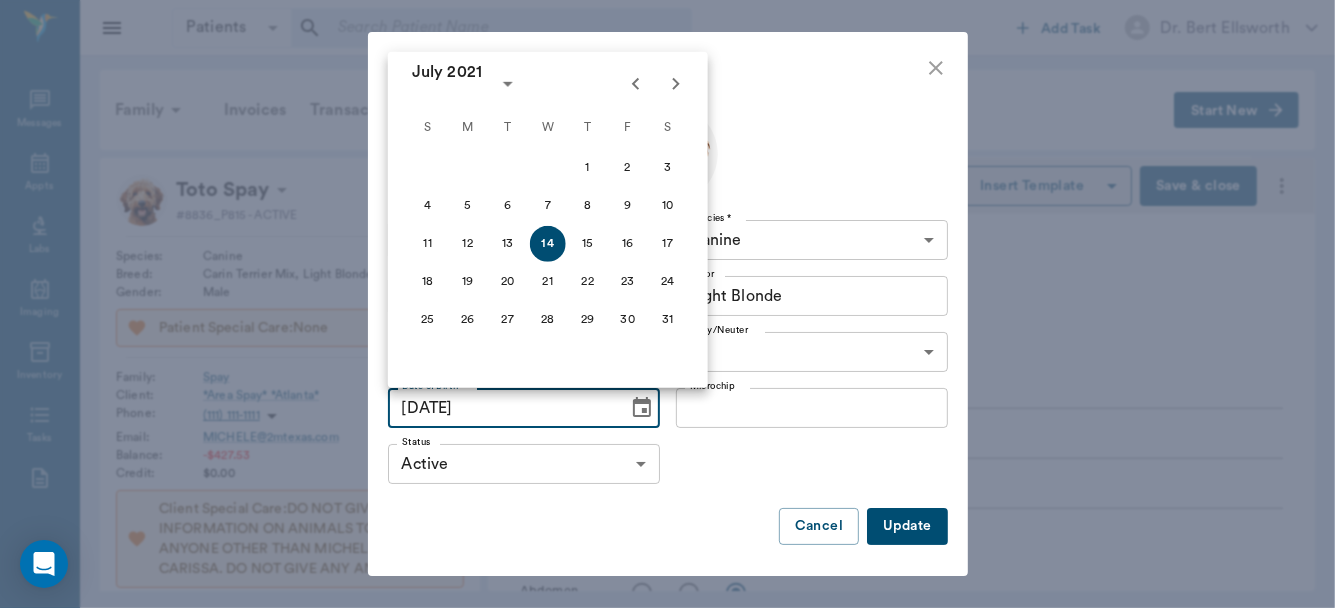 type on "07/14/2021" 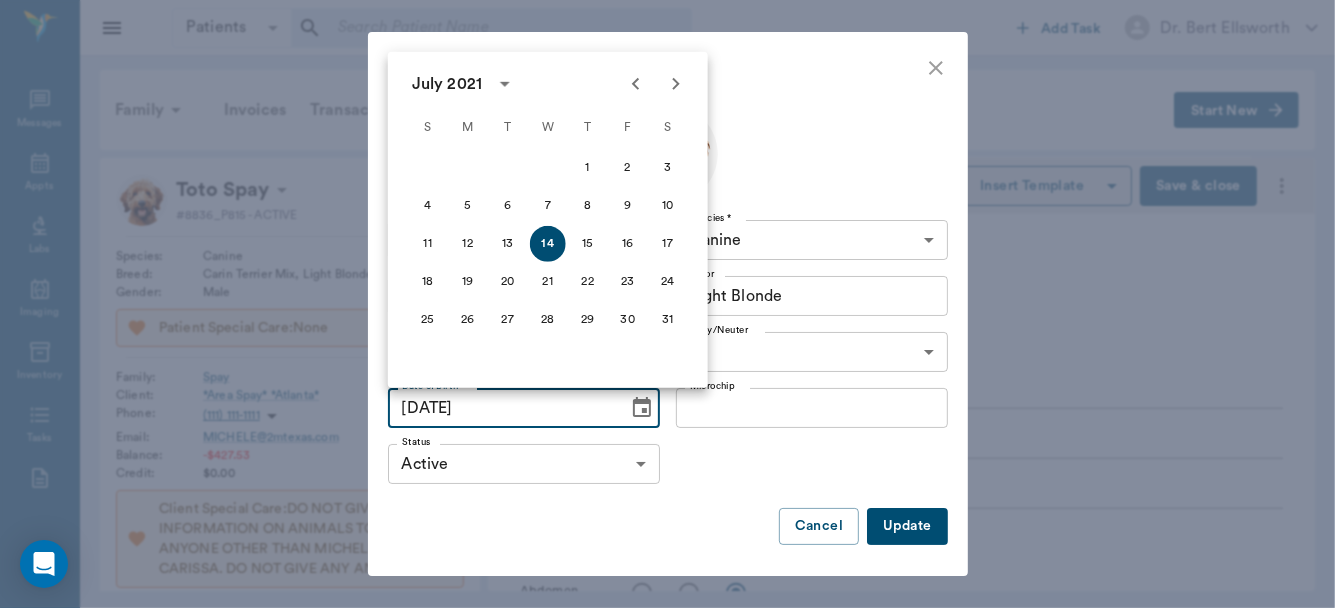 click on "Update" at bounding box center (907, 526) 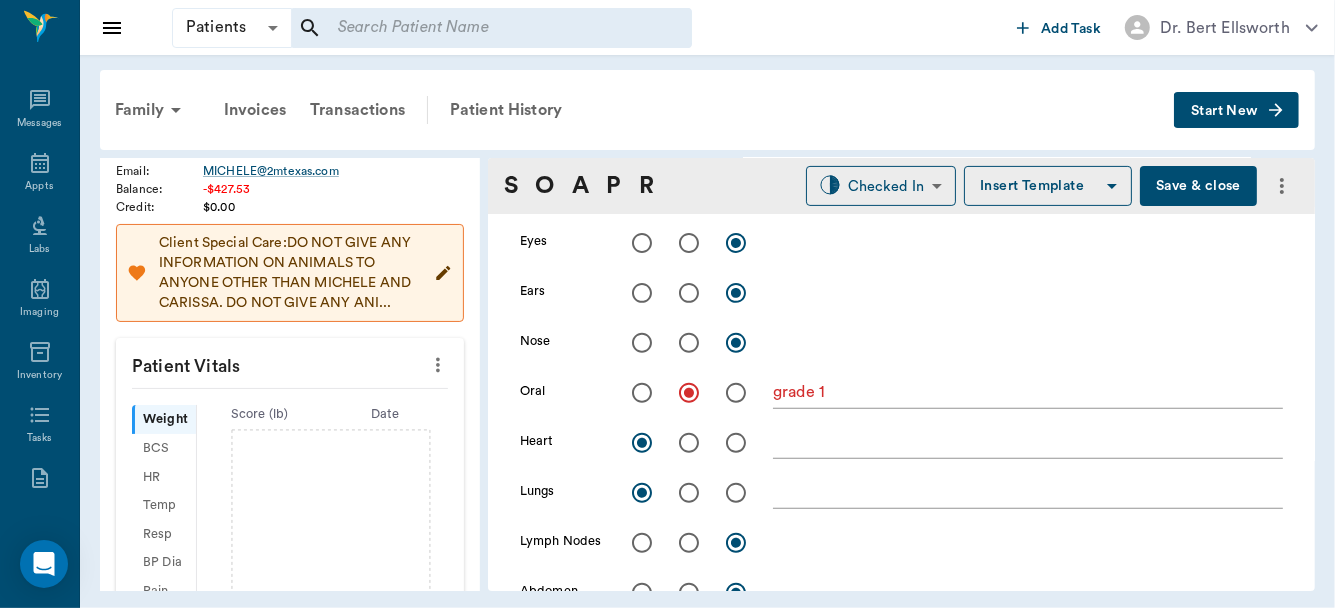 scroll, scrollTop: 290, scrollLeft: 0, axis: vertical 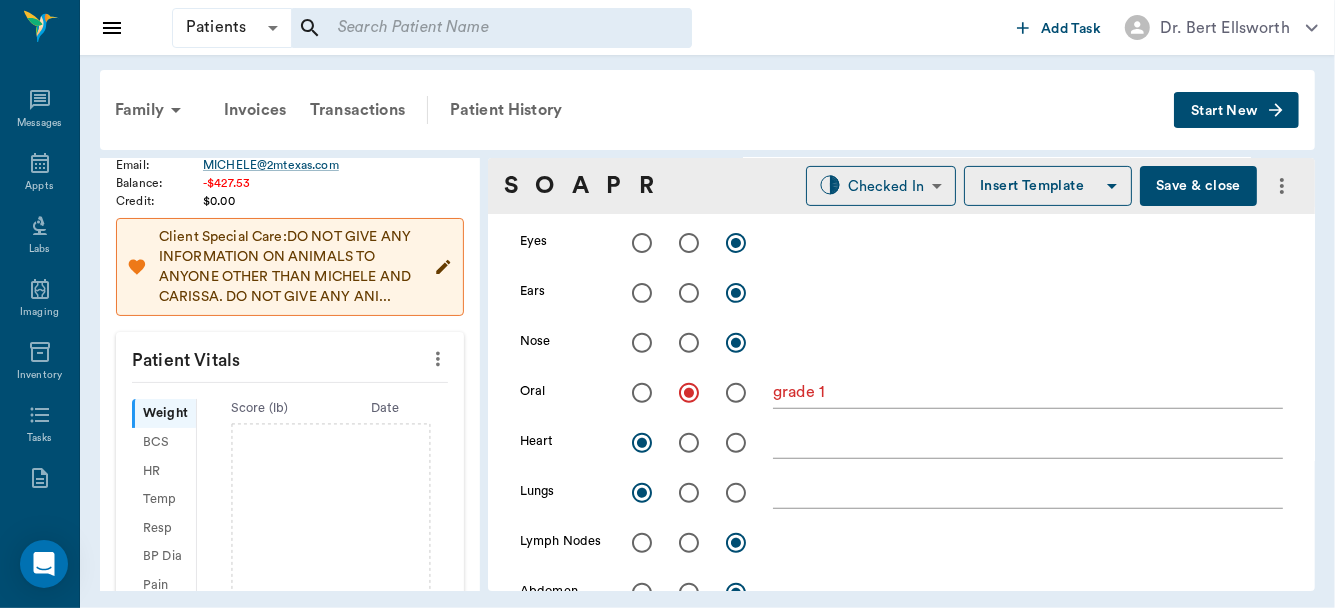 click 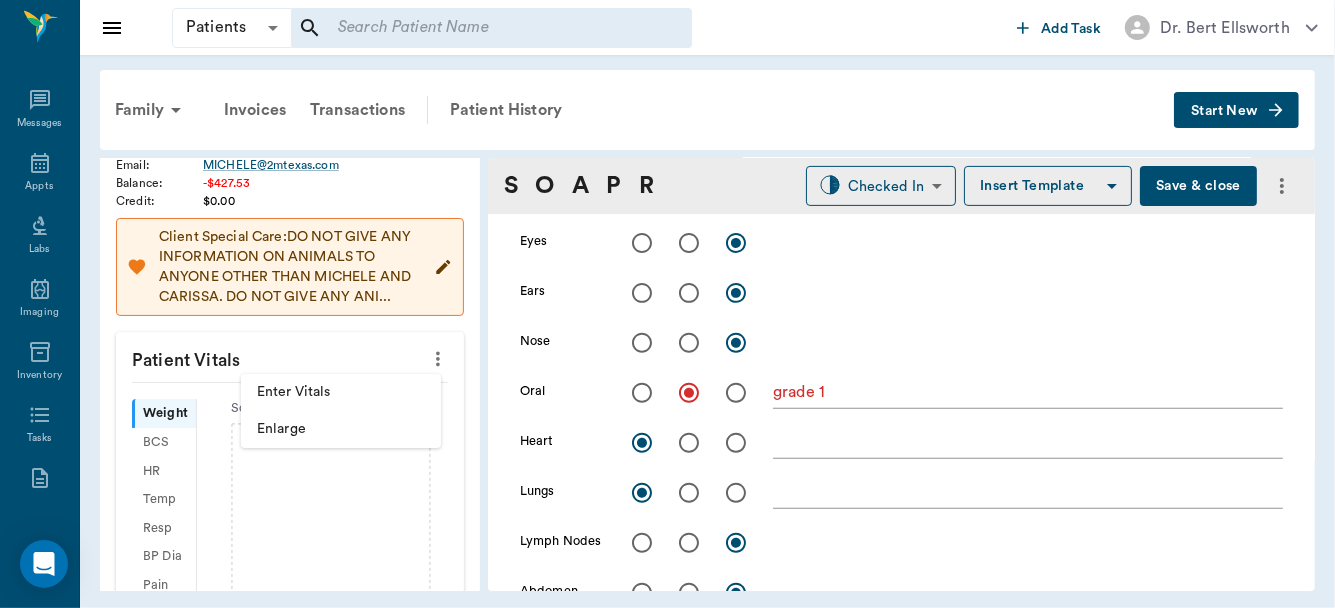 click on "Enter Vitals" at bounding box center (341, 392) 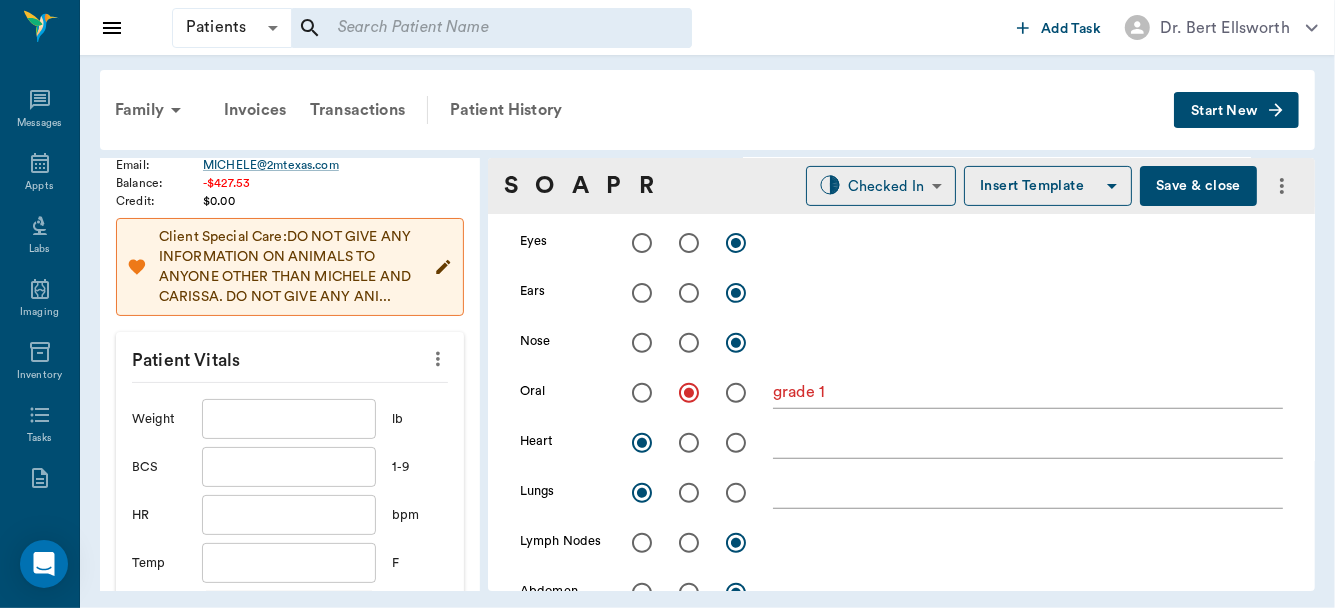 click at bounding box center (289, 419) 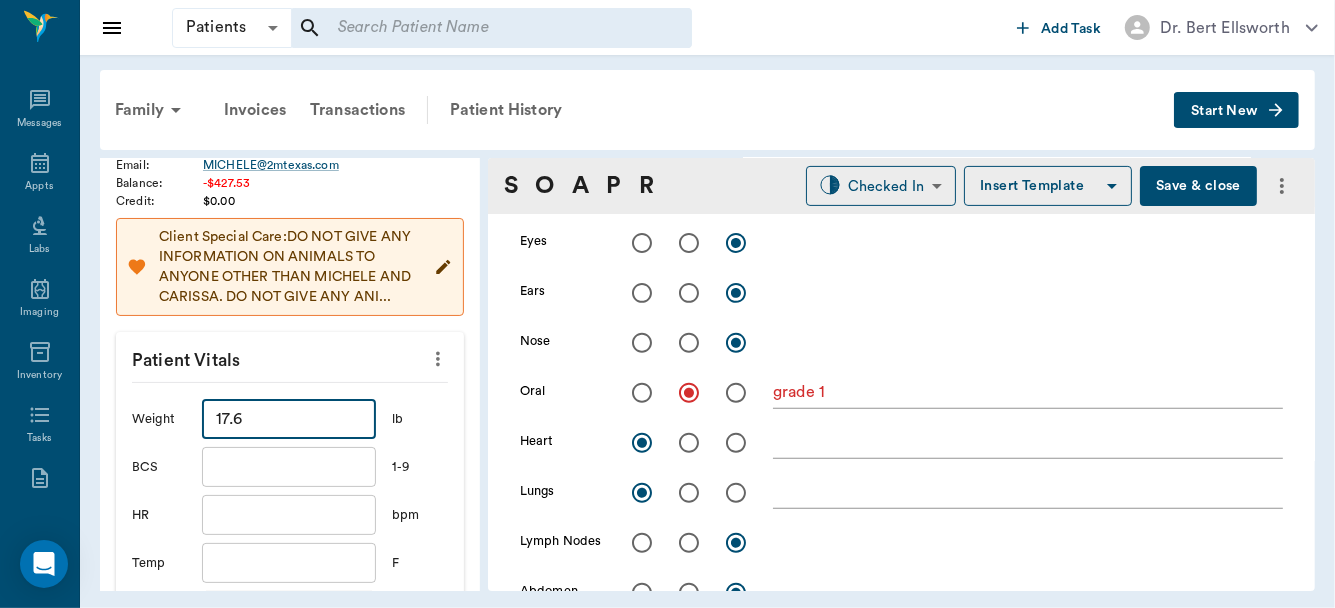 type on "17.6" 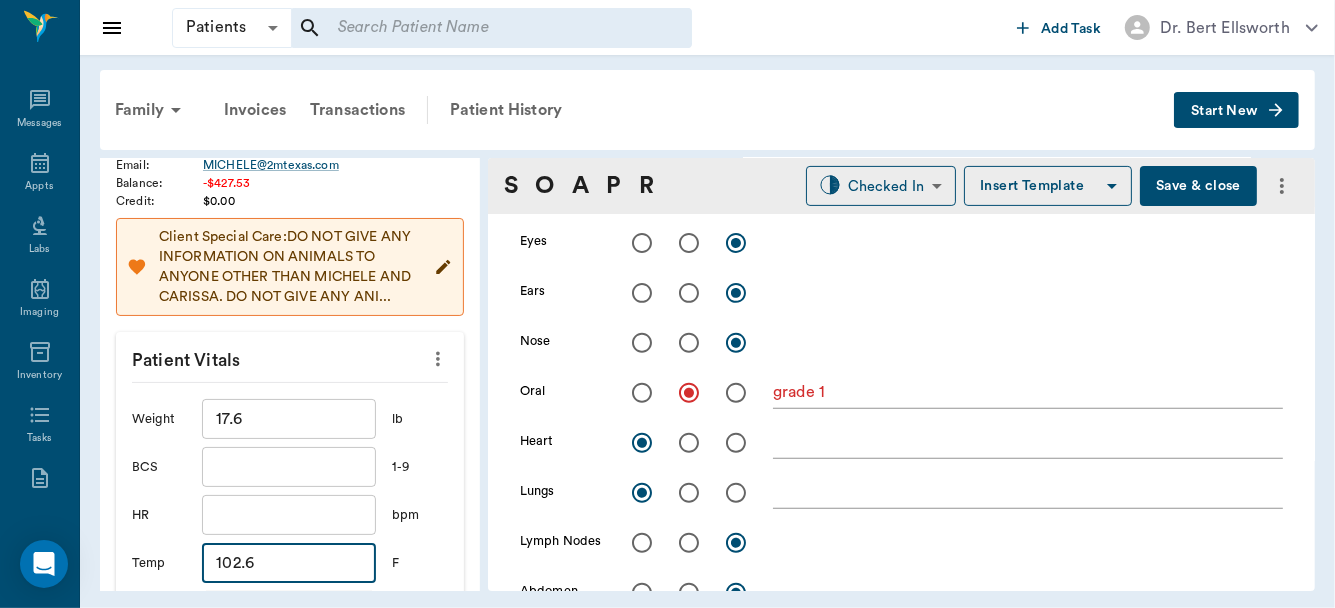 click on "102.6" at bounding box center (289, 563) 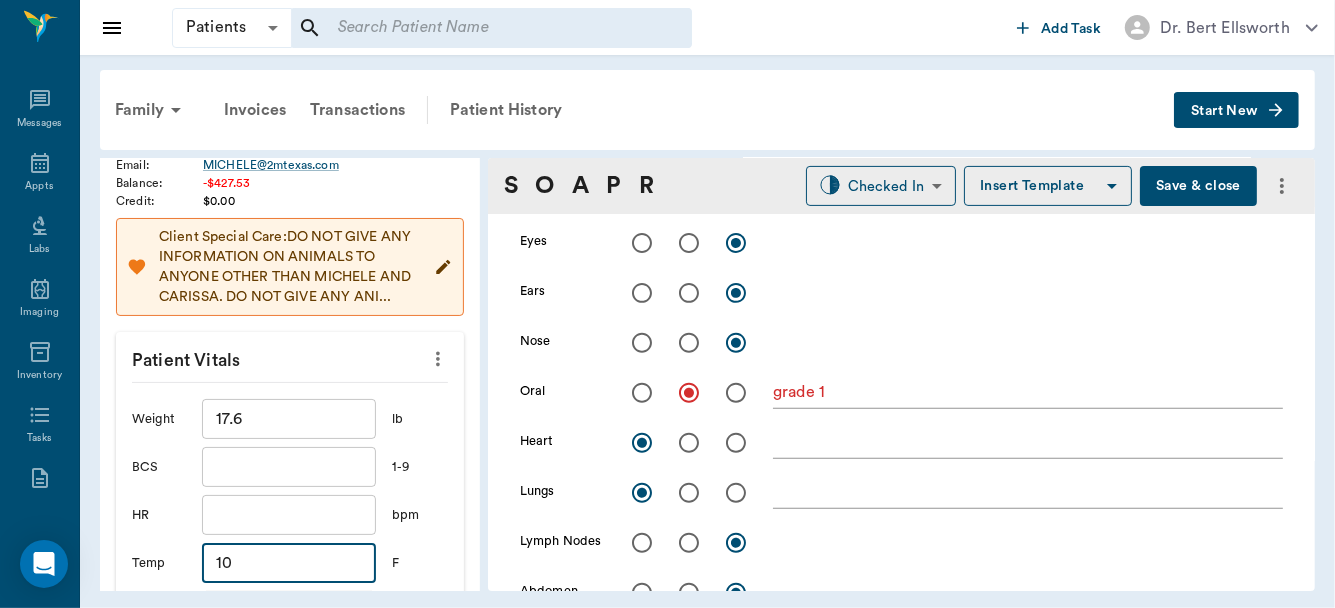 type on "1" 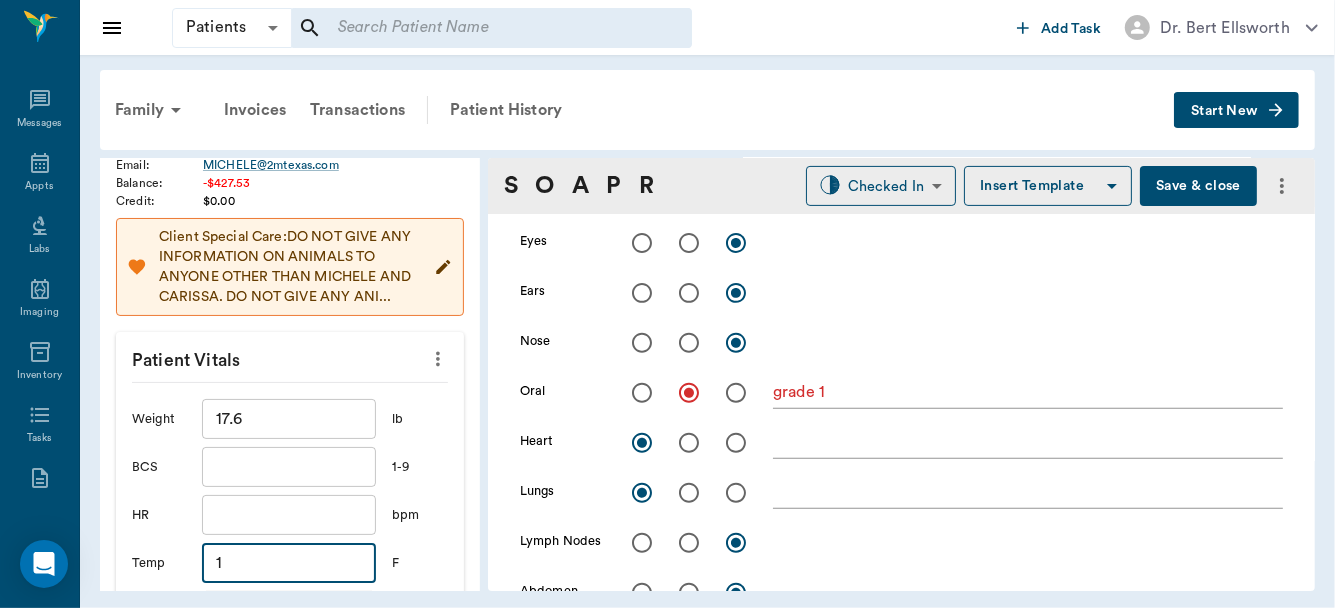 type 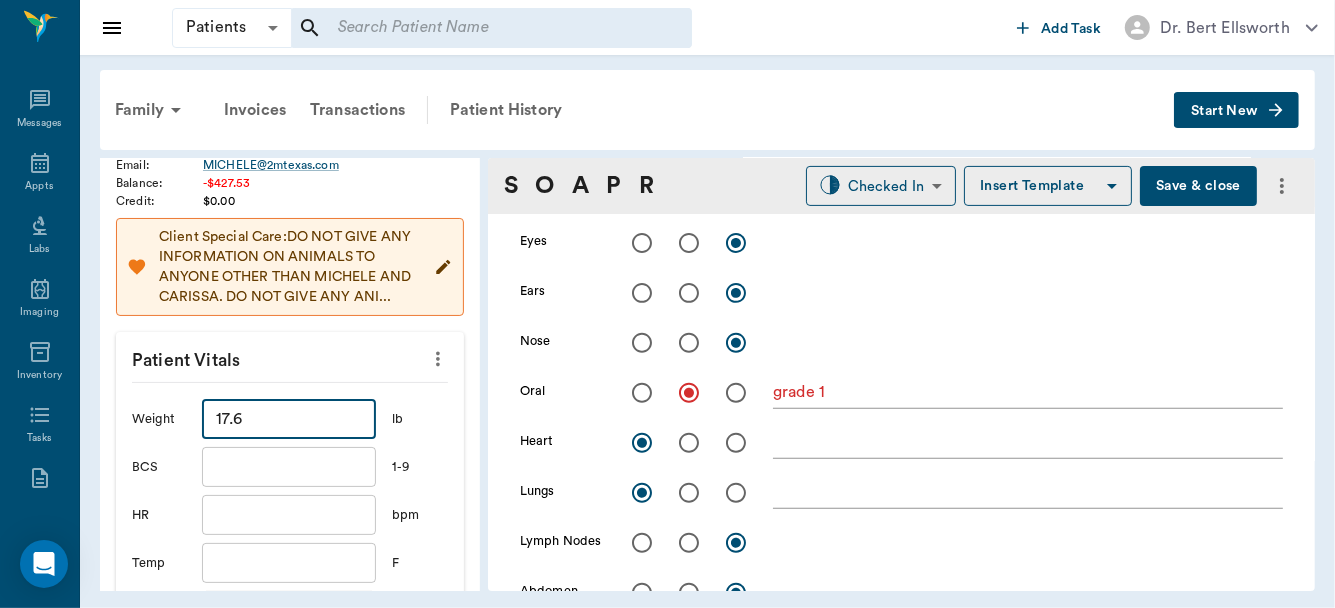 click on "17.6" at bounding box center (289, 419) 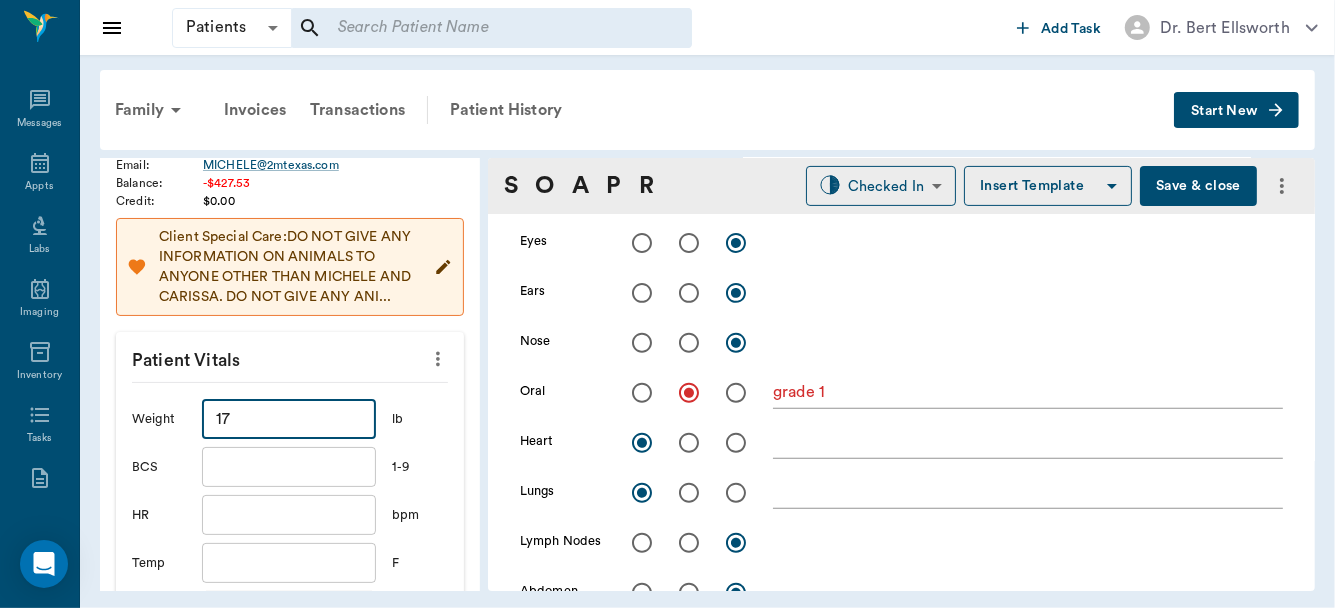 type on "1" 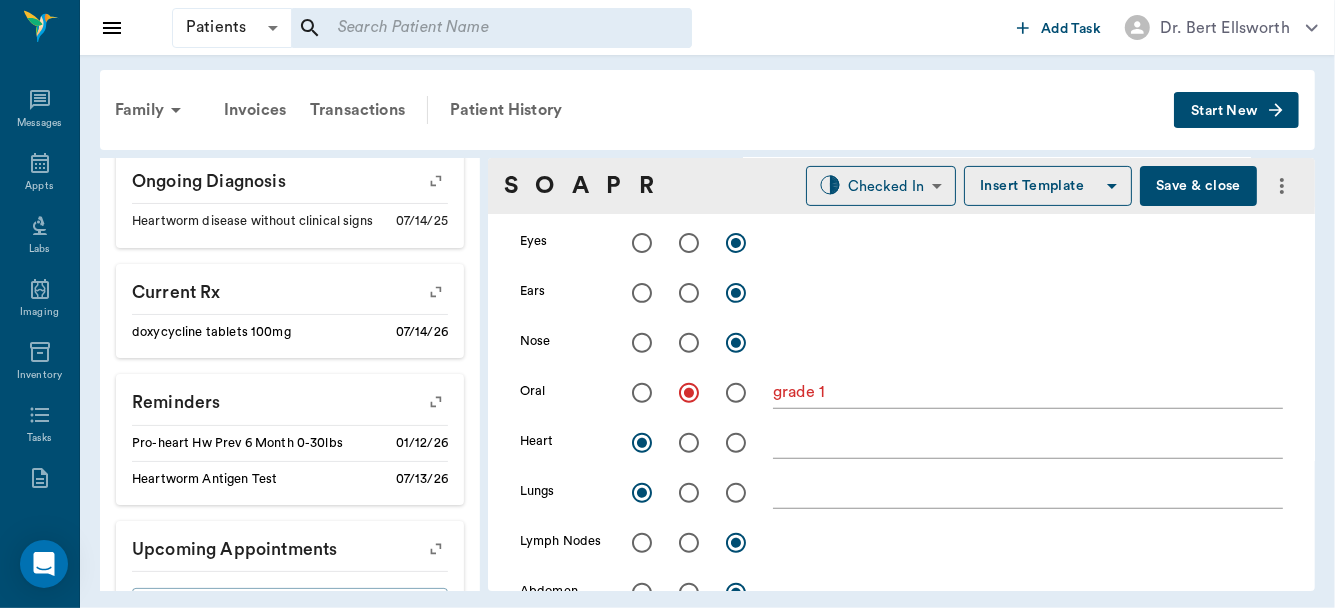 scroll, scrollTop: 806, scrollLeft: 0, axis: vertical 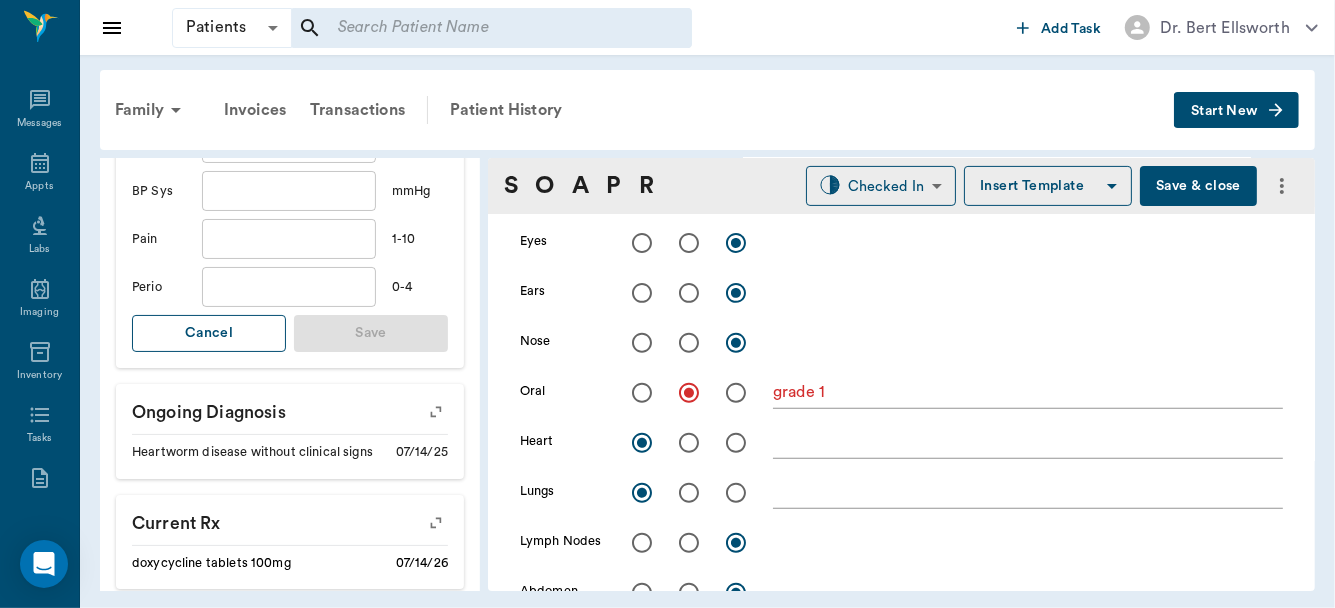 type 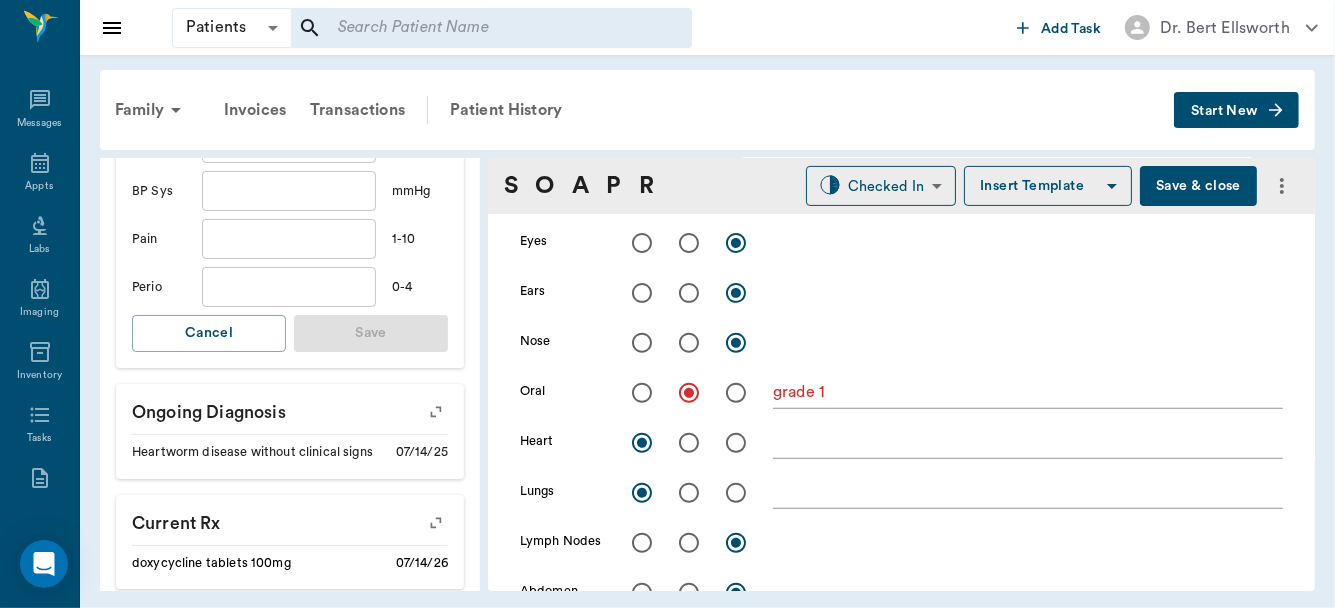 click on "Cancel" at bounding box center (209, 333) 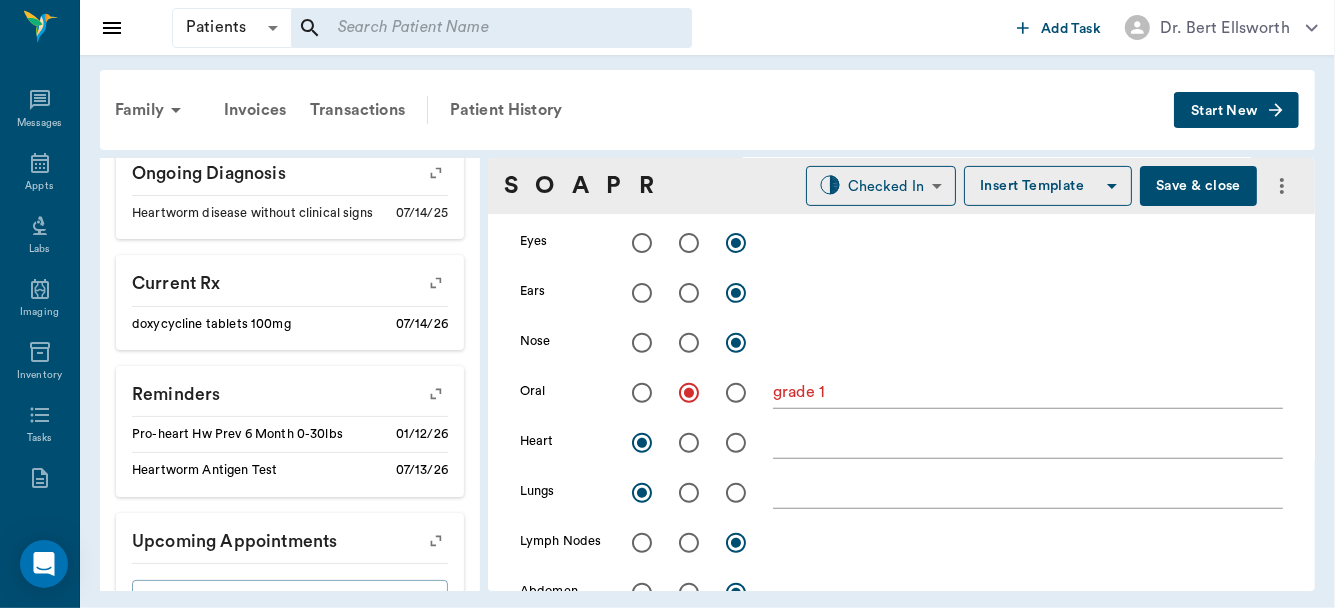 scroll, scrollTop: 0, scrollLeft: 0, axis: both 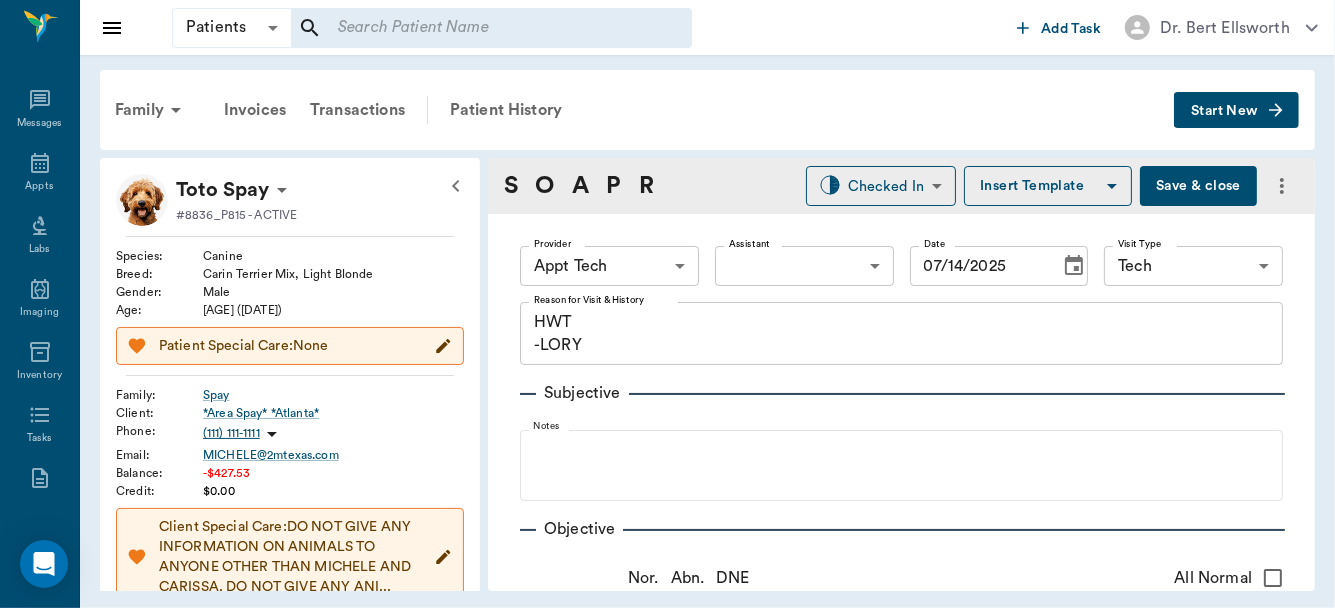 click on "Save & close" at bounding box center (1198, 186) 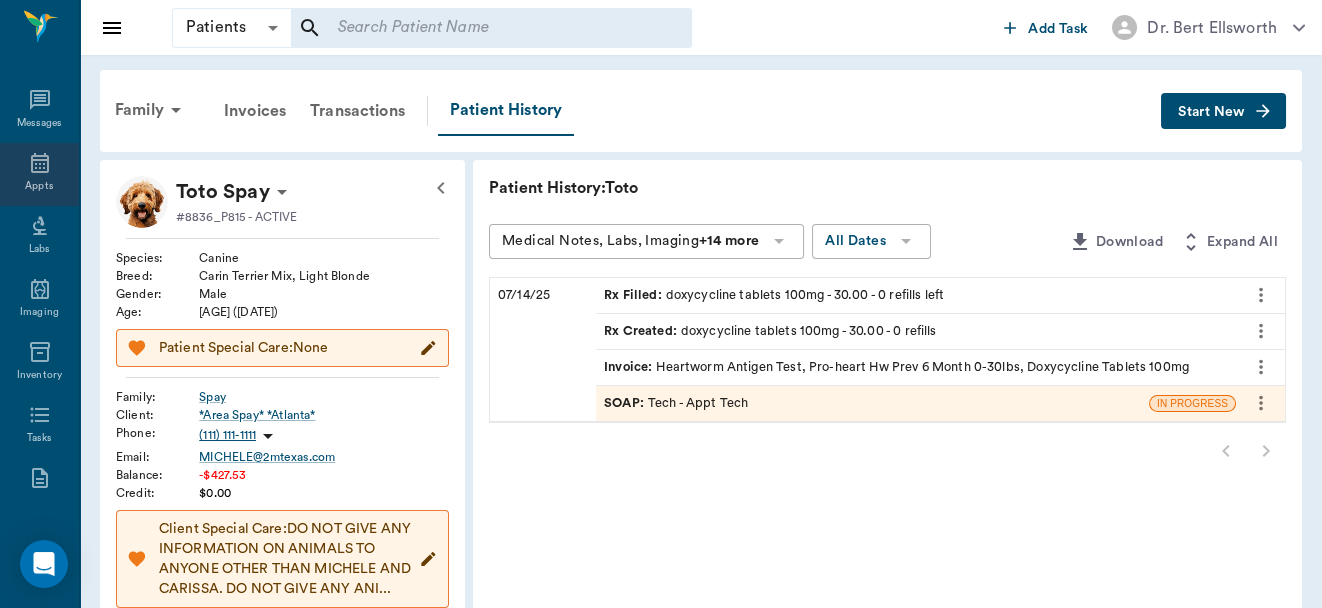 click 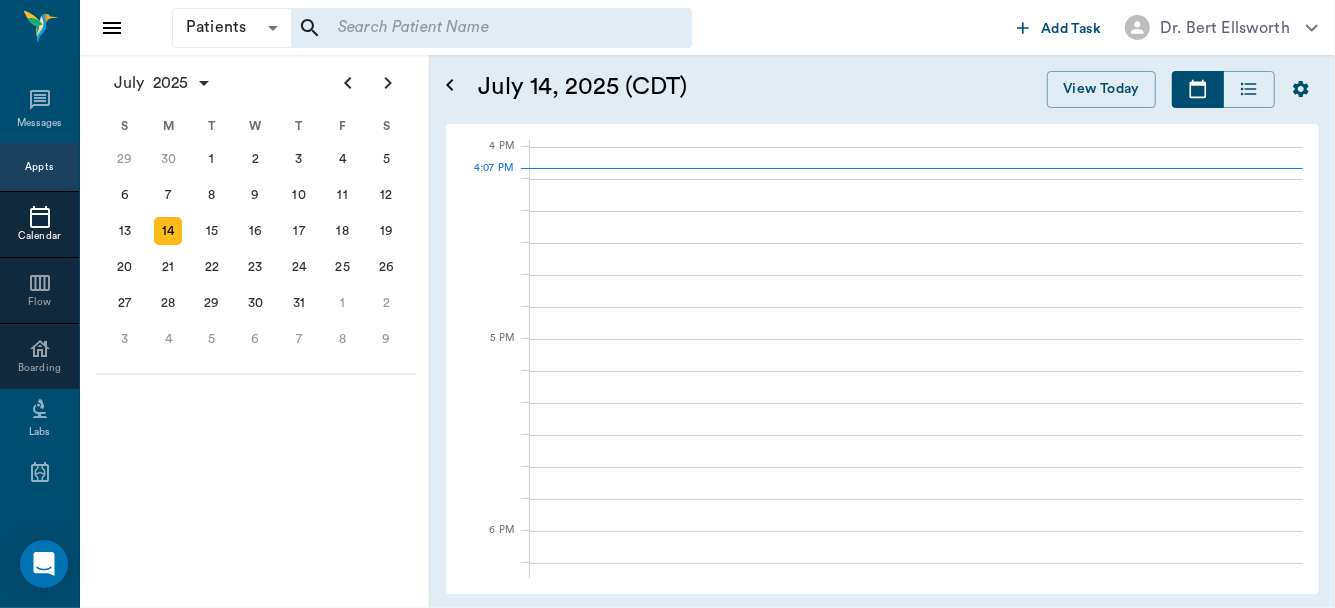 scroll, scrollTop: 1155, scrollLeft: 0, axis: vertical 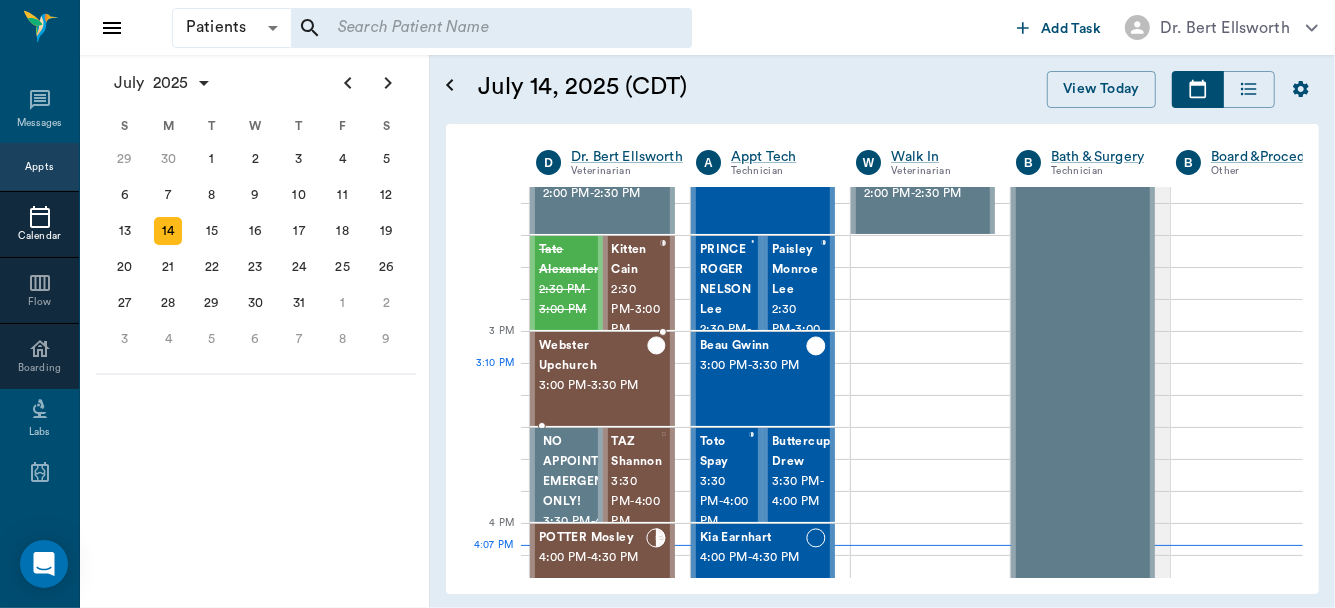 click on "3:00 PM  -  3:30 PM" at bounding box center (593, 386) 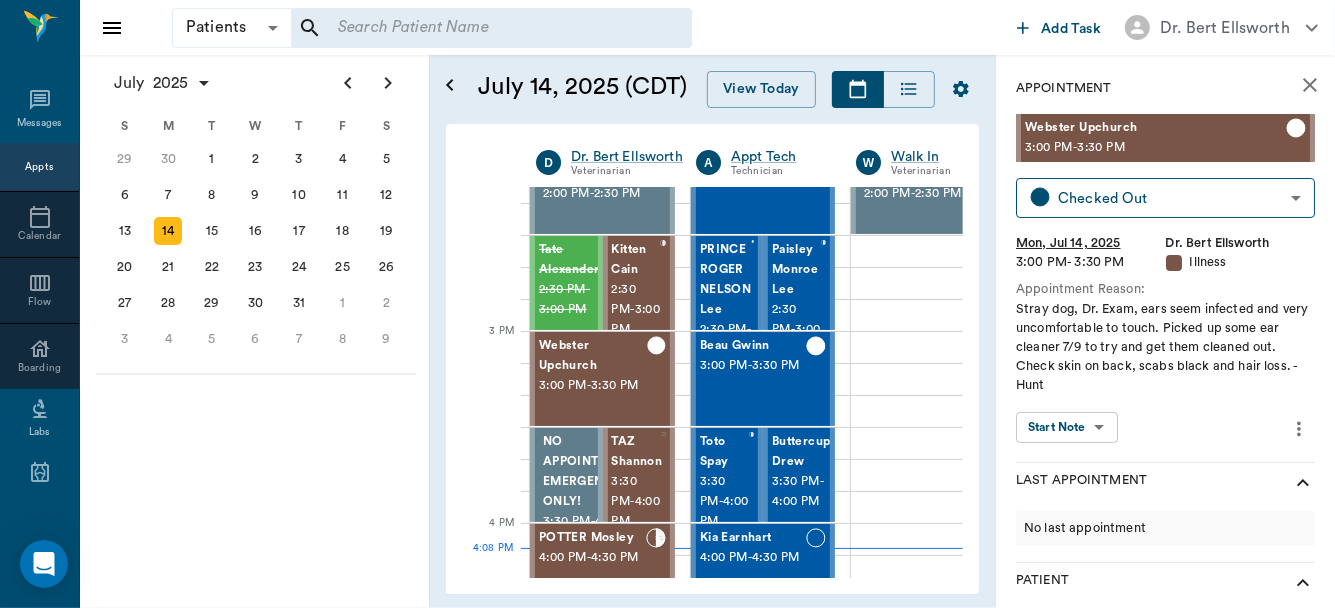 click on "Patients Patients ​ ​ Add Task Dr. Bert Ellsworth Nectar Messages Appts Calendar Flow Boarding Labs Imaging Inventory Tasks Forms Staff Reports Lookup Settings July 2025 S M T W T F S Jun 1 2 3 4 5 6 7 8 9 10 11 12 13 14 15 16 17 18 19 20 21 22 23 24 25 26 27 28 29 30 Jul 1 2 3 4 5 6 7 8 9 10 11 12 S M T W T F S 29 30 Jul 1 2 3 4 5 6 7 8 9 10 11 12 13 14 15 16 17 18 19 20 21 22 23 24 25 26 27 28 29 30 31 Aug 1 2 3 4 5 6 7 8 9 S M T W T F S 27 28 29 30 31 Aug 1 2 3 4 5 6 7 8 9 10 11 12 13 14 15 16 17 18 19 20 21 22 23 24 25 26 27 28 29 30 31 Sep 1 2 3 4 5 6 July 14, 2025 (CDT) View Today July 2025 Today 14 Mon Jul 2025 D Dr. Bert Ellsworth Veterinarian A Appt Tech Technician W Walk In Veterinarian B Bath & Surgery Technician B Board &Procedures Other D Dr. Kindall Jones Veterinarian 8 AM 9 AM 10 AM 11 AM 12 PM 1 PM 2 PM 3 PM 4 PM 5 PM 6 PM 7 PM 8 PM 4:08 PM 2:30 PM Aura POINT 8:00 AM  -  8:30 AM DAISY MAE Robinson 8:30 AM  -  9:00 AM Sadie McCall 8:30 AM  -  9:00 AM NO APPOINTMENT! EMERGENCY ONLY! 9:00 AM" at bounding box center [667, 304] 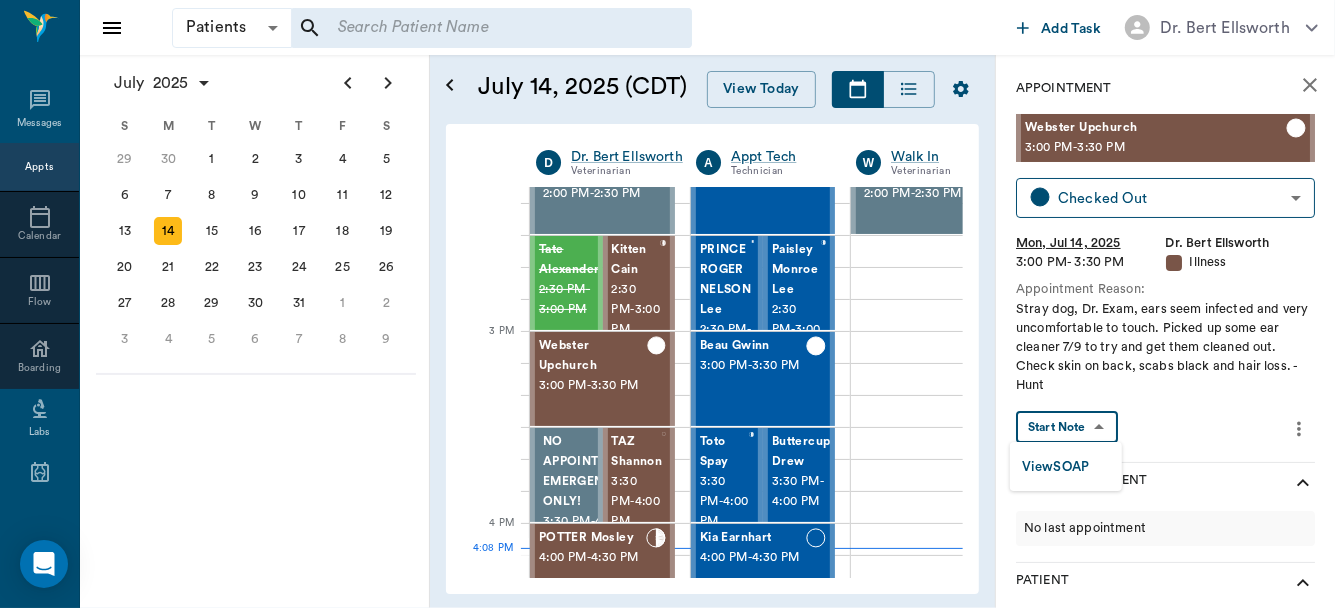 click on "View  SOAP" at bounding box center (1056, 467) 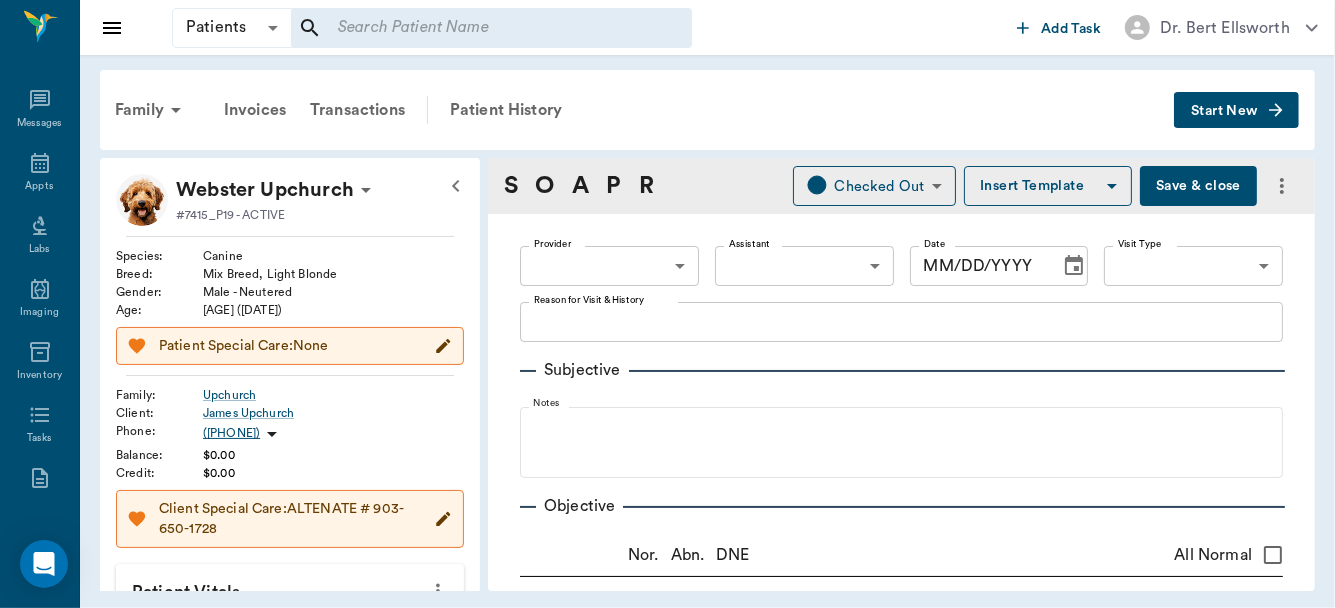type on "63ec2f075fda476ae8351a4d" 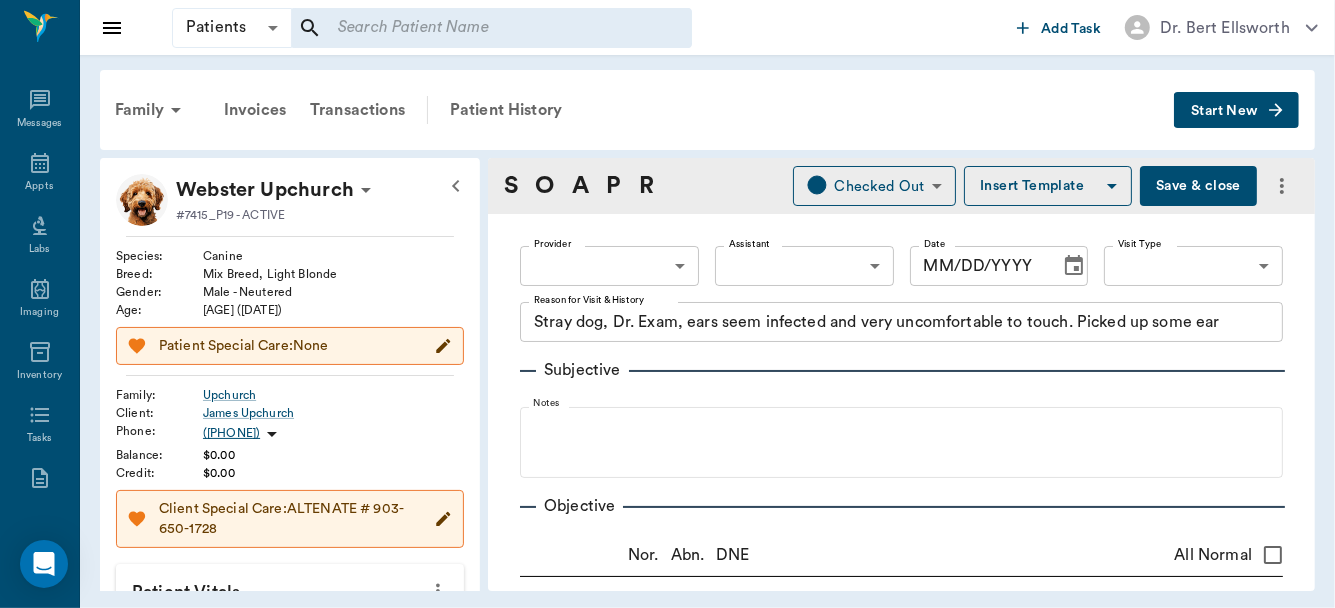 radio on "true" 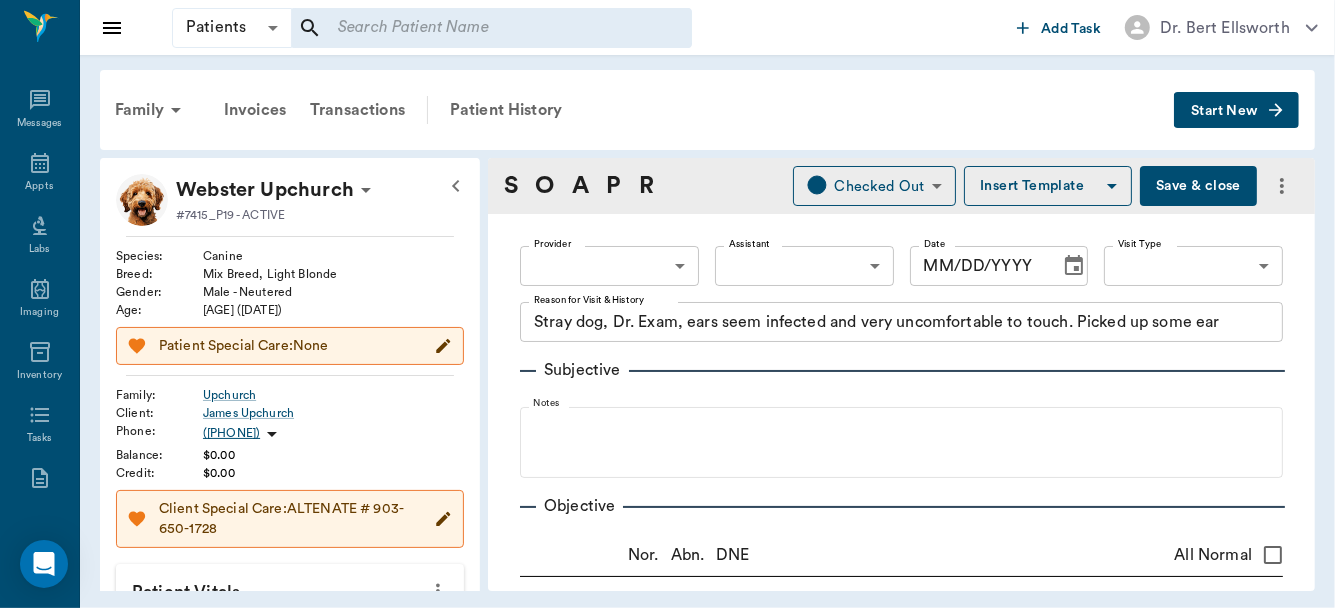 type on "lumbar, tail head and rear. alopecia with chronic dermatitis pigmentation." 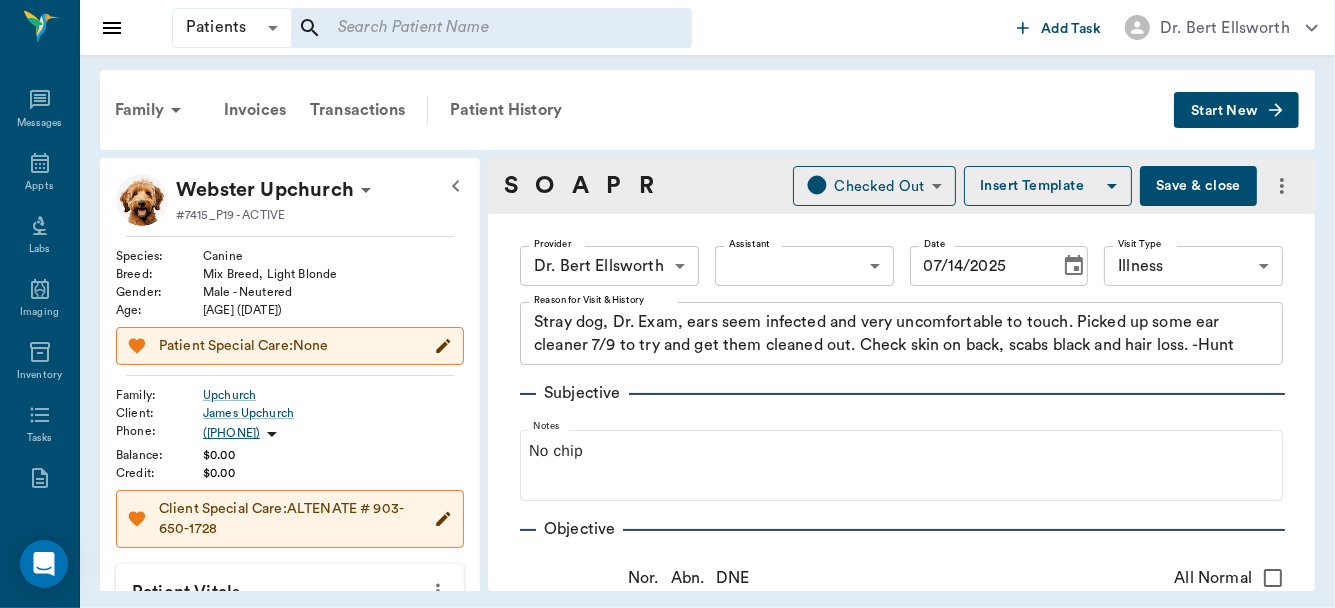 type on "07/14/2025" 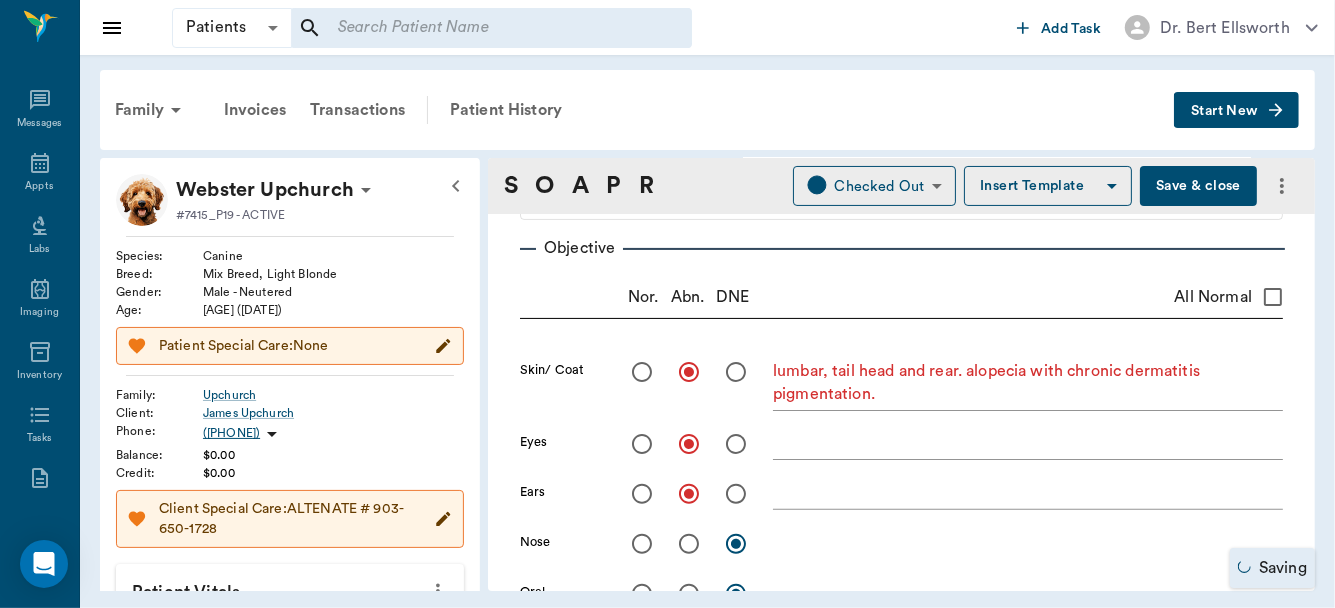 scroll, scrollTop: 346, scrollLeft: 0, axis: vertical 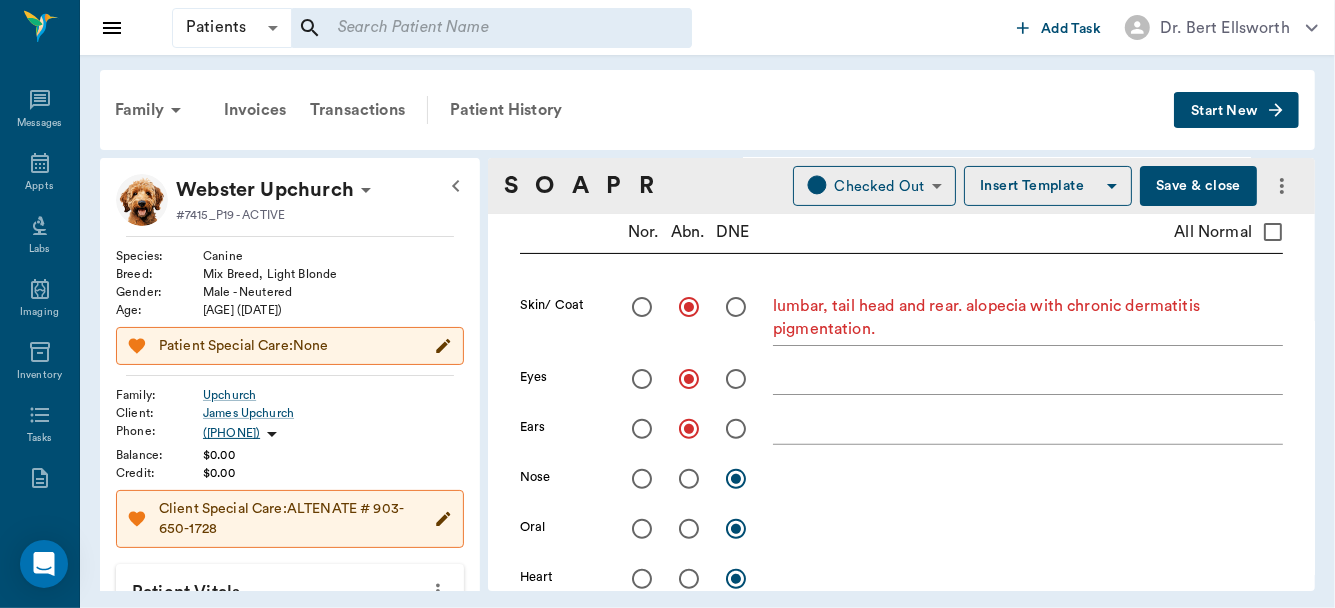 click on "x" at bounding box center (1028, 380) 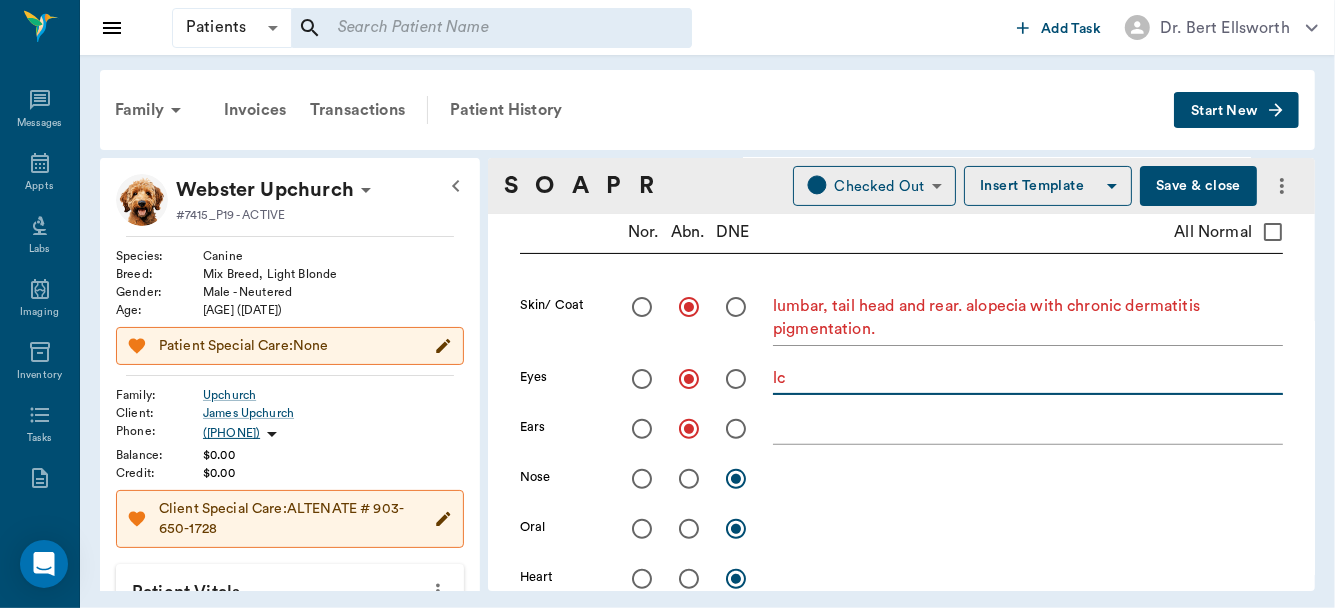 type on "l" 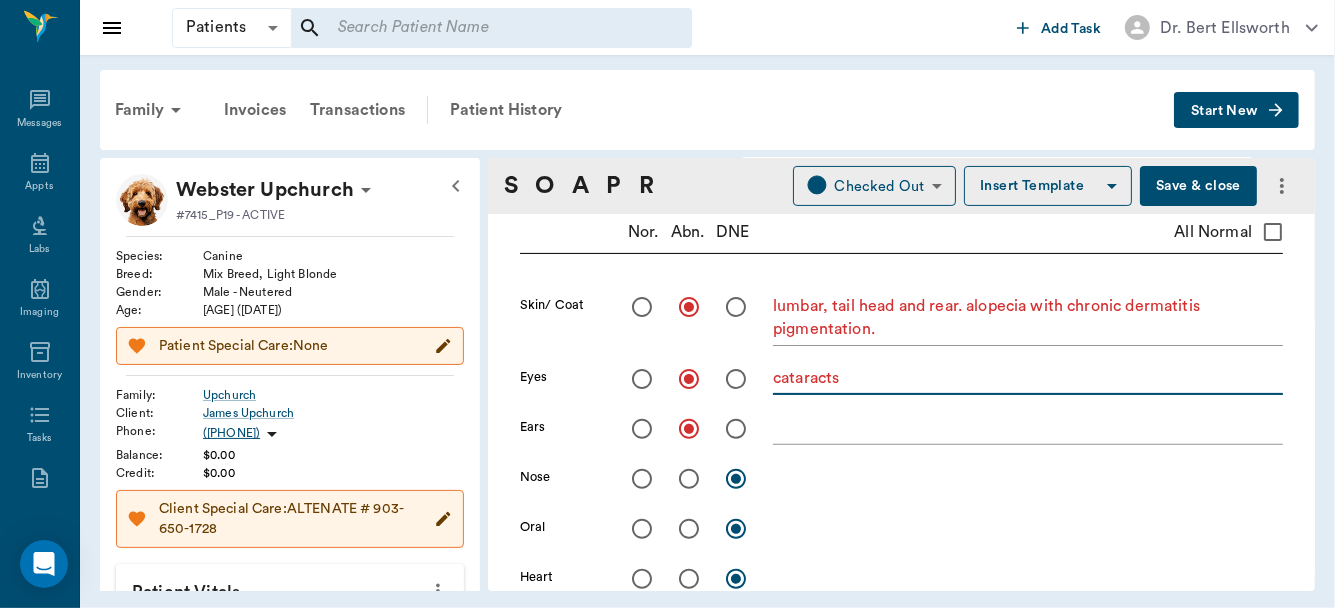 type on "cataracts" 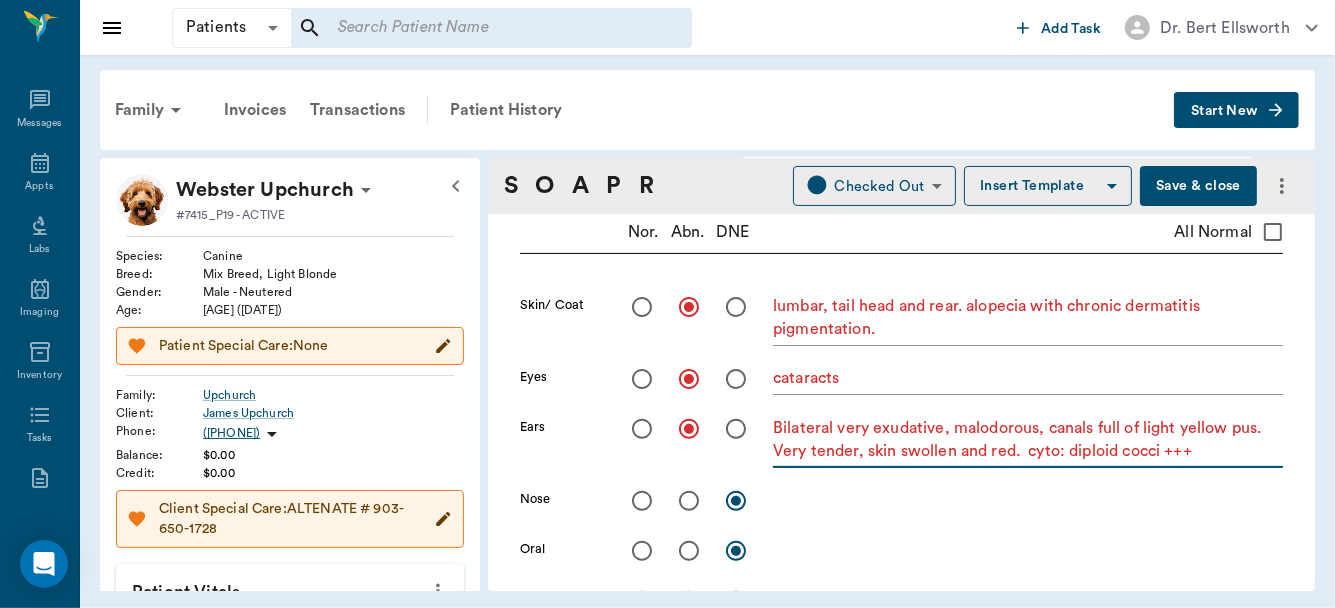 type on "Bilateral very exudative, malodorous, canals full of light yellow pus.  Very tender, skin swollen and red.  cyto: diploid cocci +++" 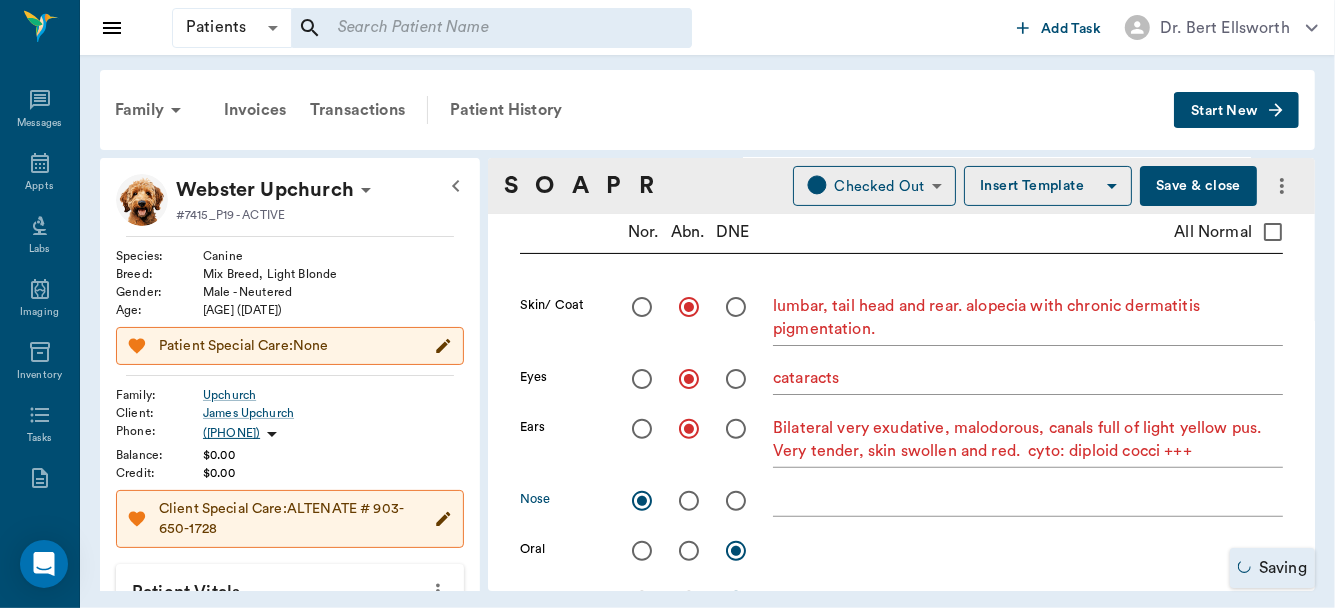 click at bounding box center (689, 551) 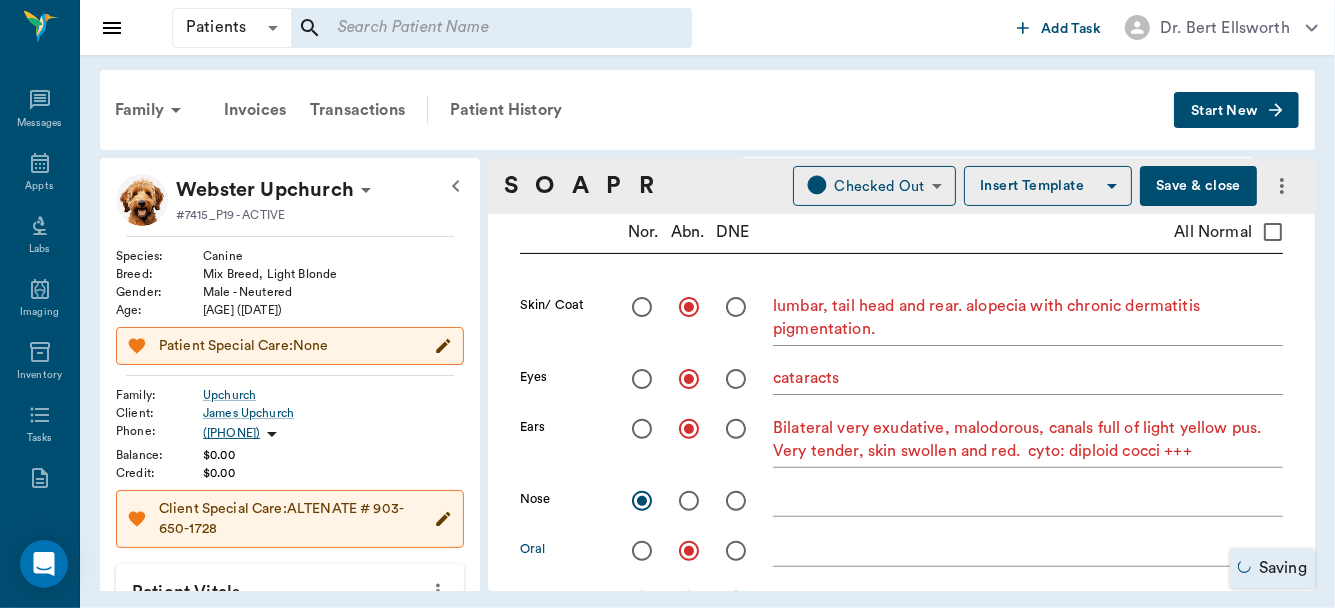 click at bounding box center [1028, 550] 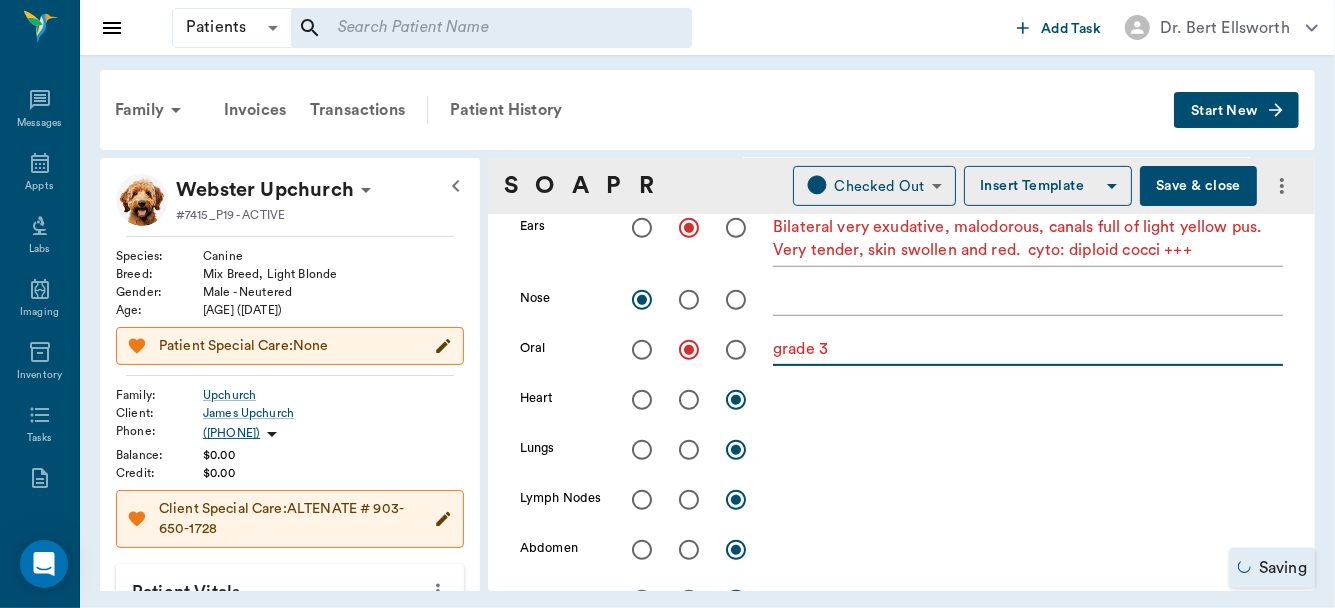 scroll, scrollTop: 603, scrollLeft: 0, axis: vertical 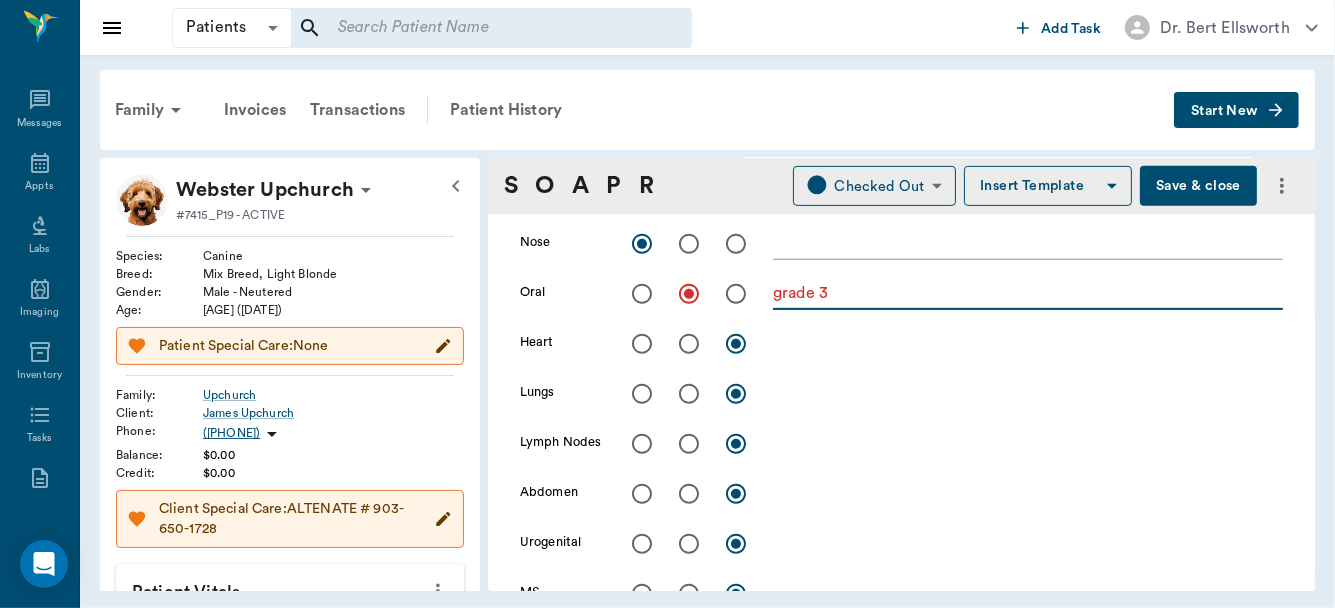 type on "grade 3" 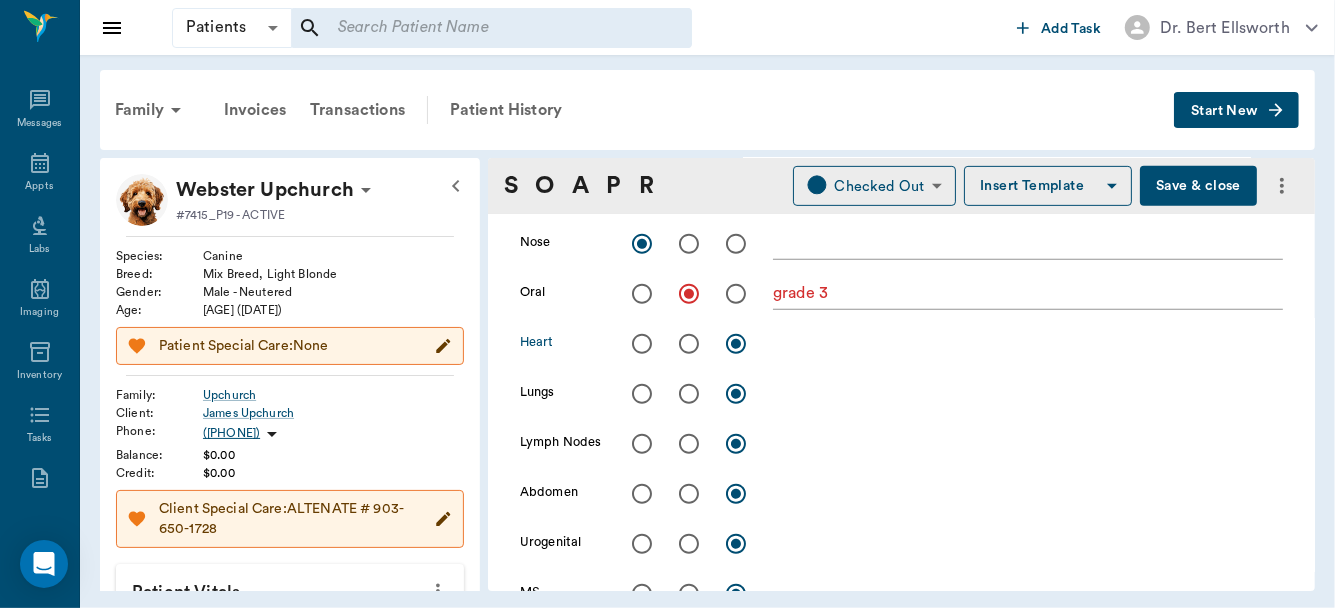 click at bounding box center (642, 344) 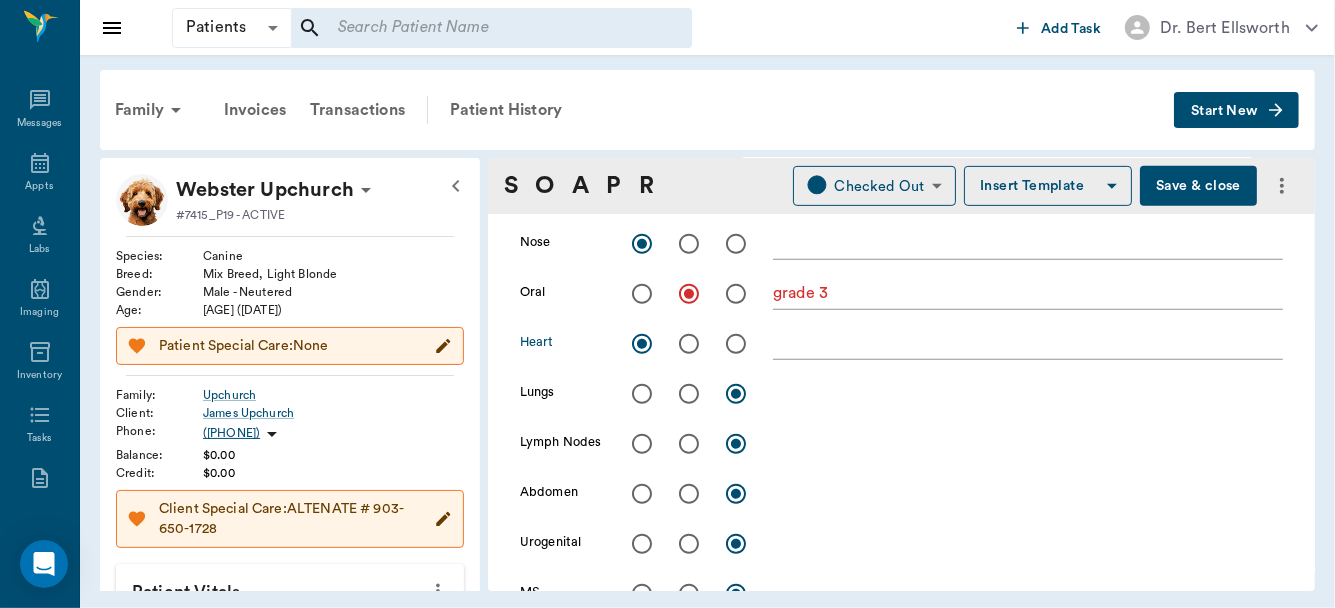 click at bounding box center [642, 394] 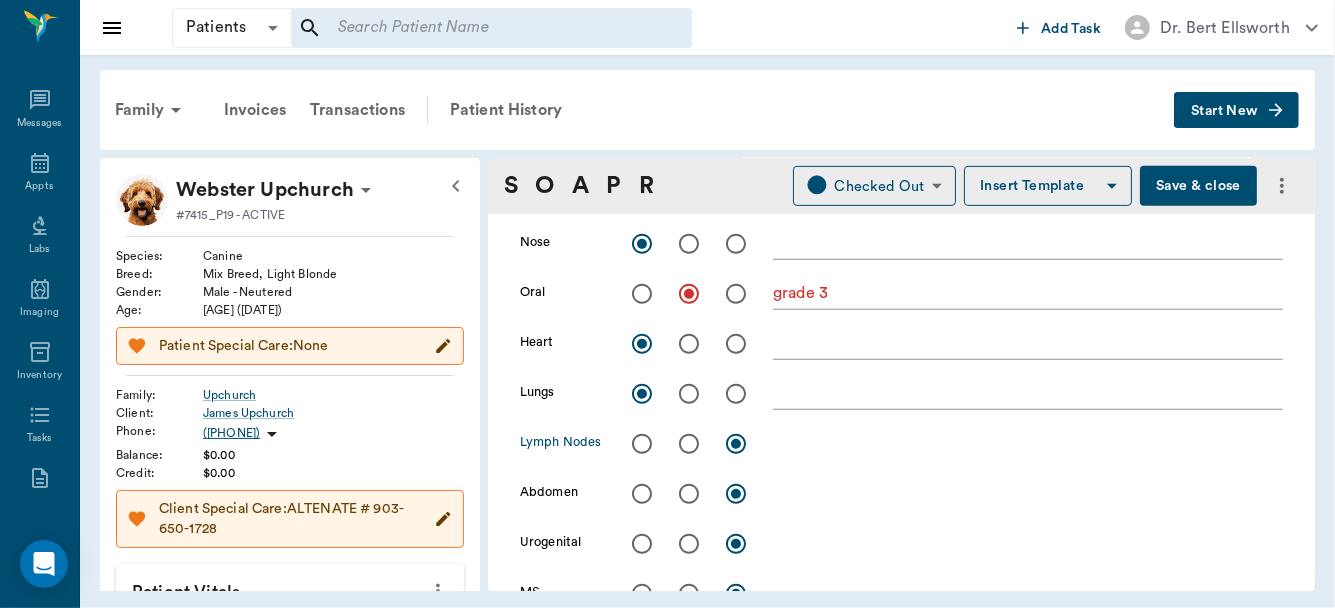 drag, startPoint x: 644, startPoint y: 434, endPoint x: 685, endPoint y: 443, distance: 41.976185 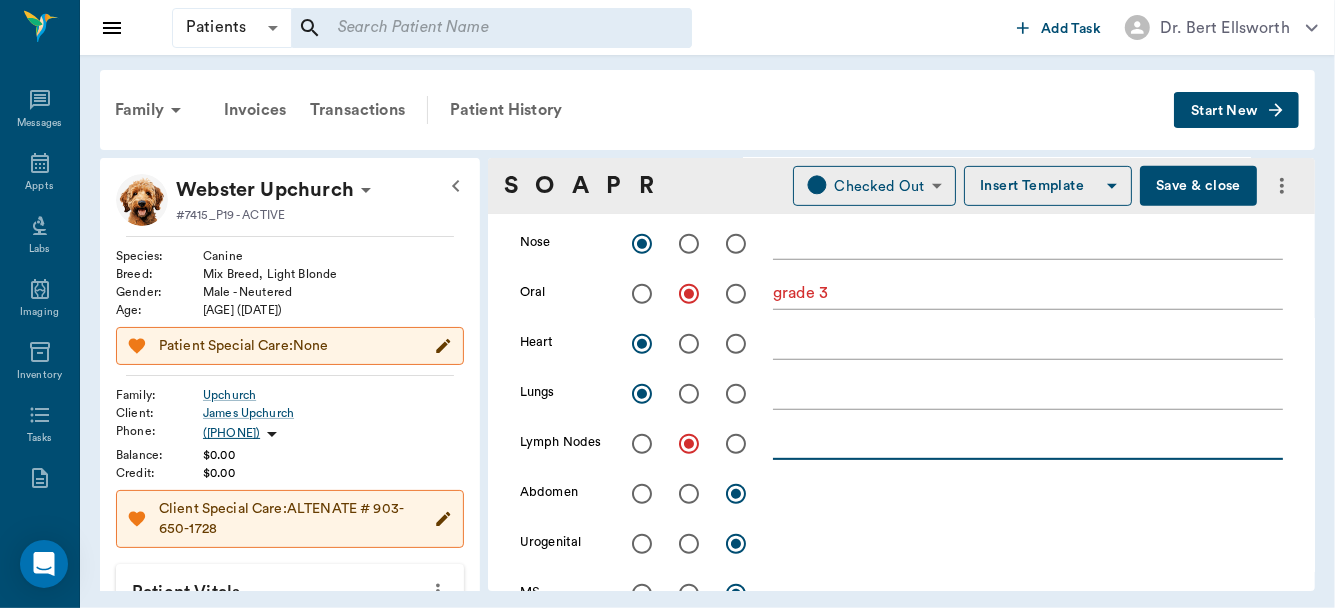 click at bounding box center [1028, 443] 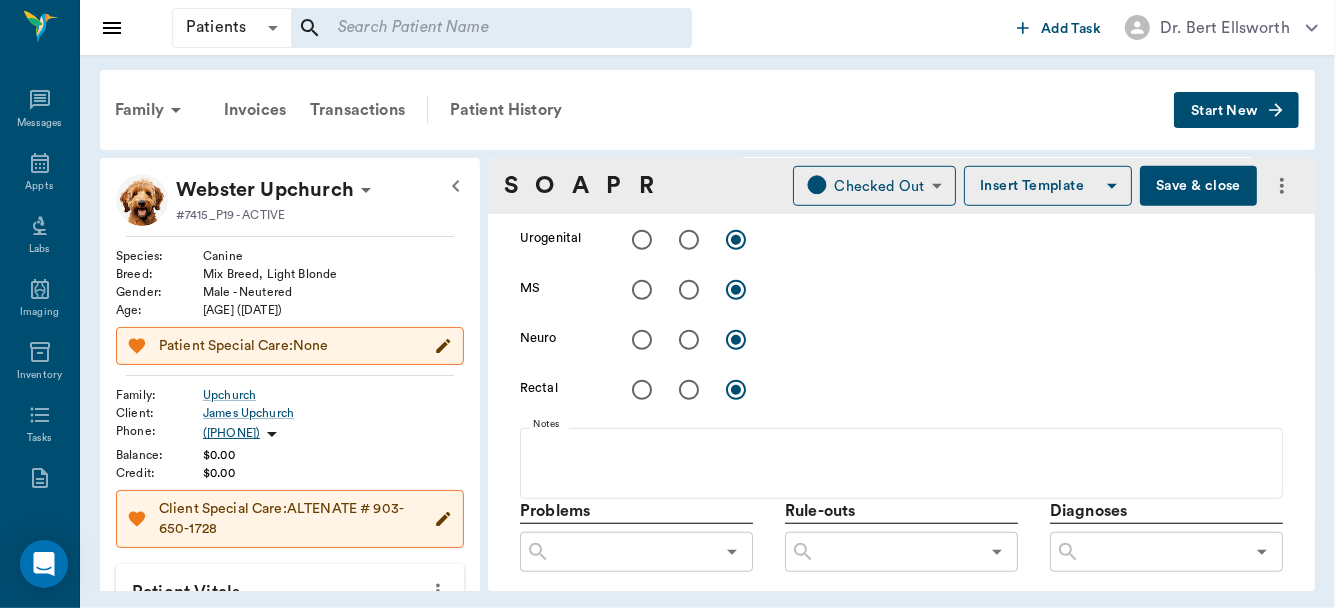 scroll, scrollTop: 1135, scrollLeft: 0, axis: vertical 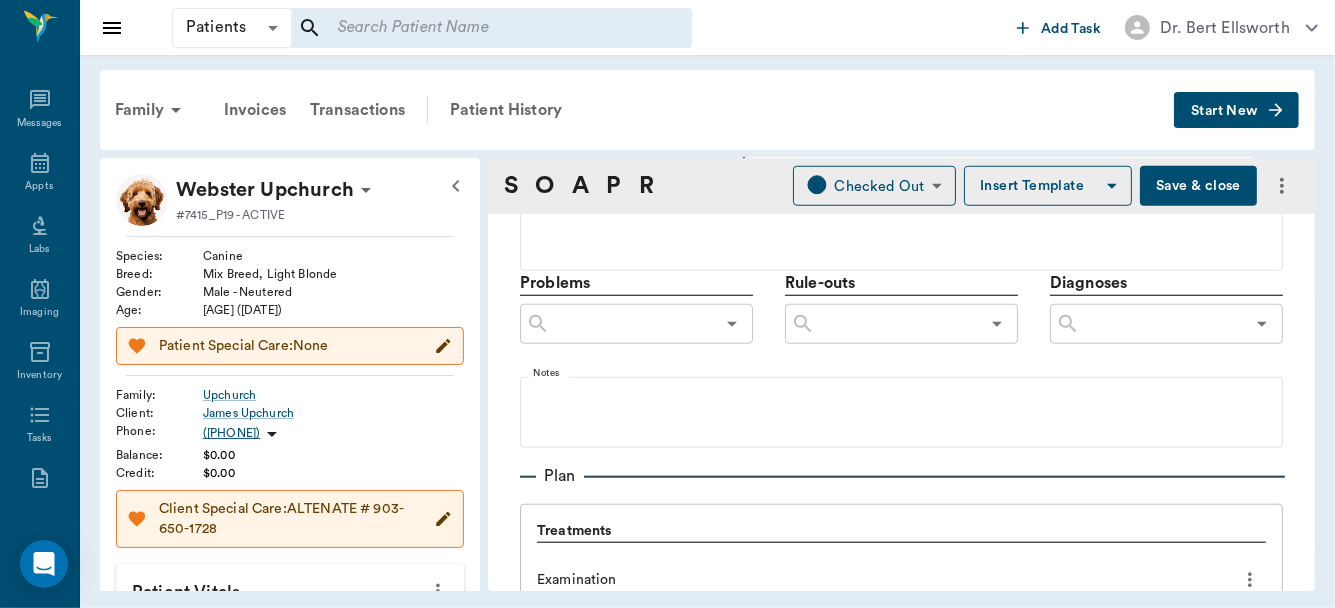 type on "sub mandibular enlarged" 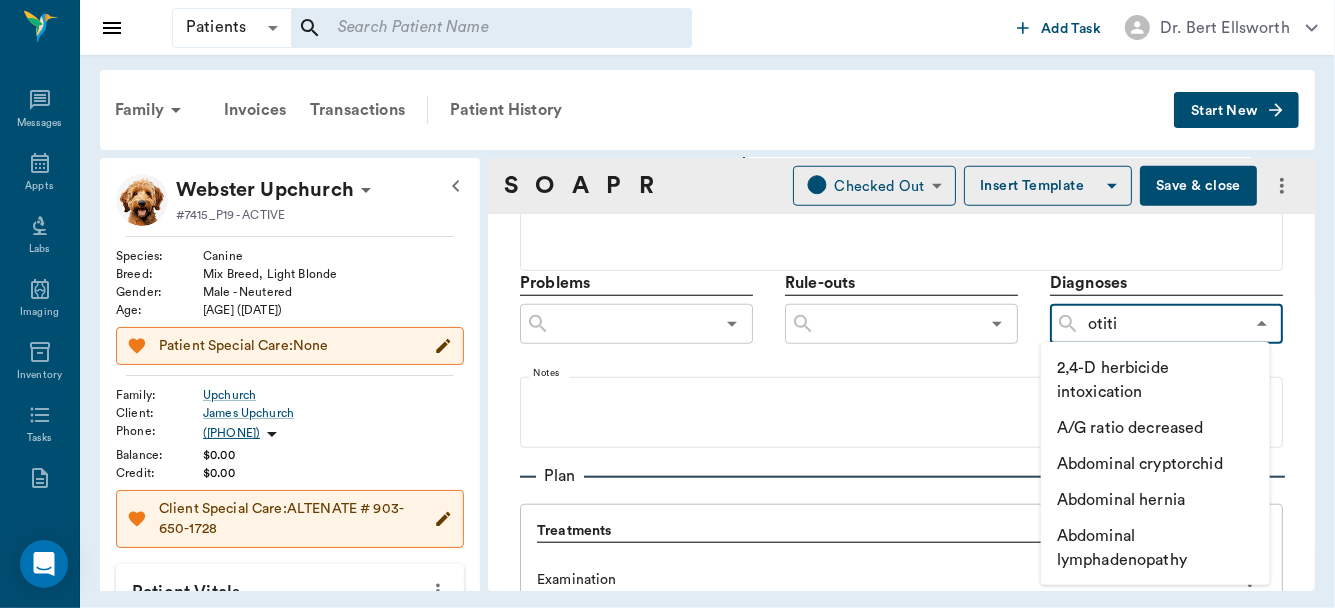 type on "otitis" 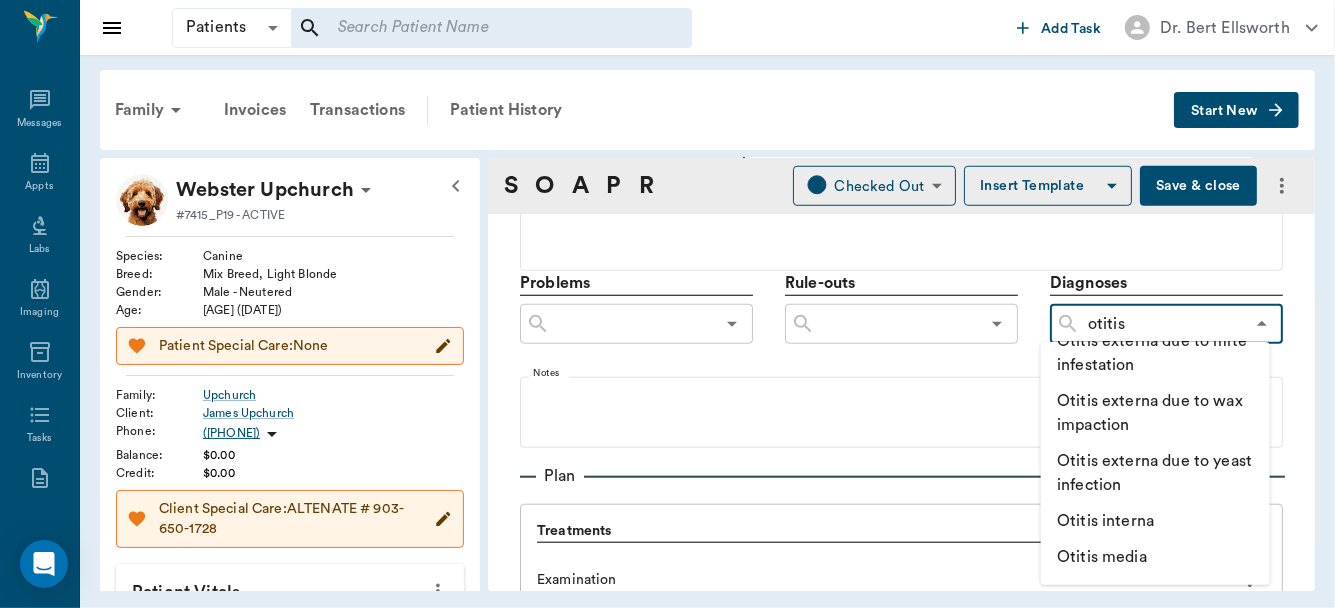 scroll, scrollTop: 0, scrollLeft: 0, axis: both 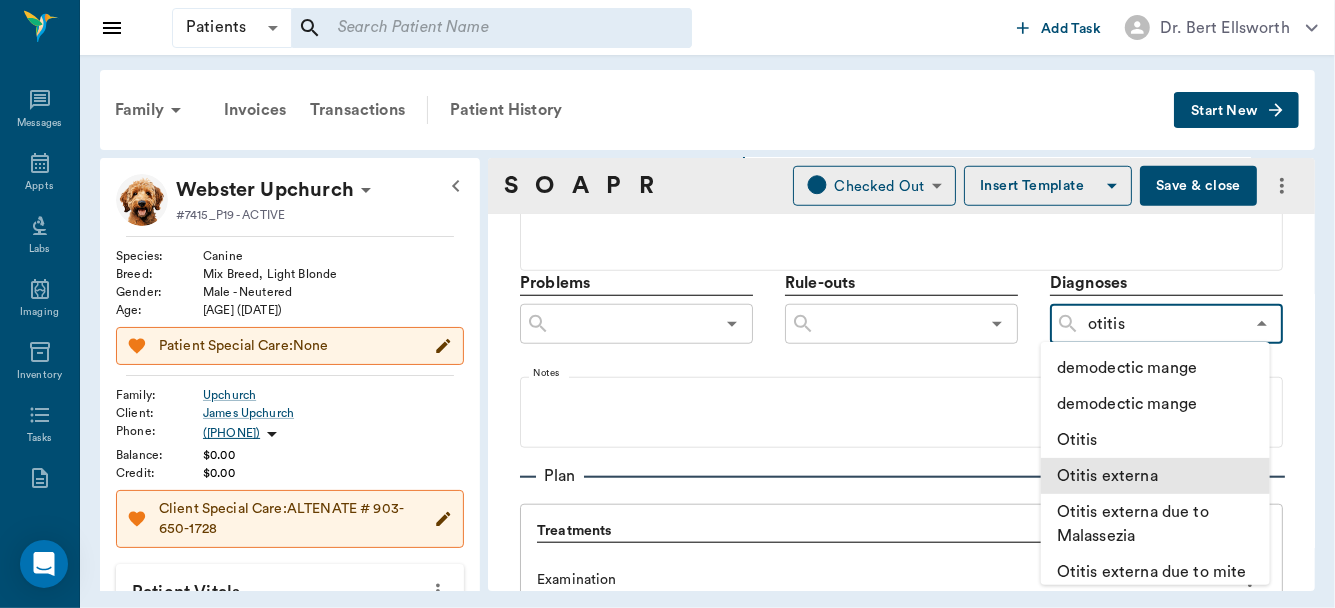 click on "Otitis externa" at bounding box center (1155, 476) 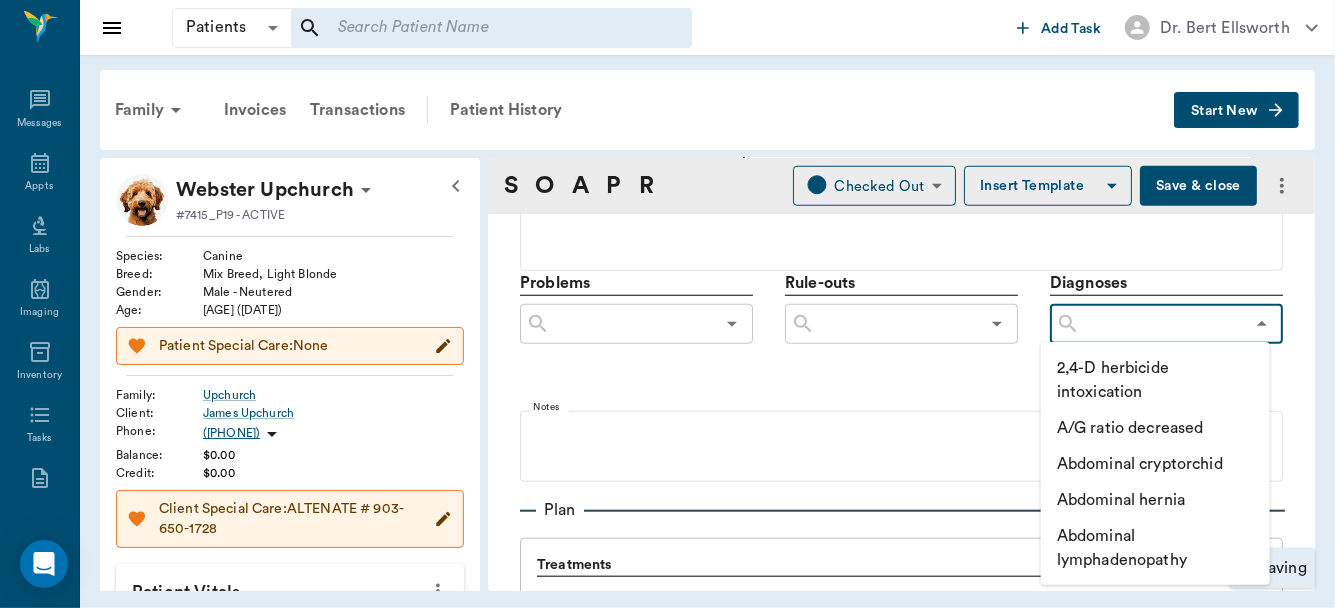 click at bounding box center (1162, 324) 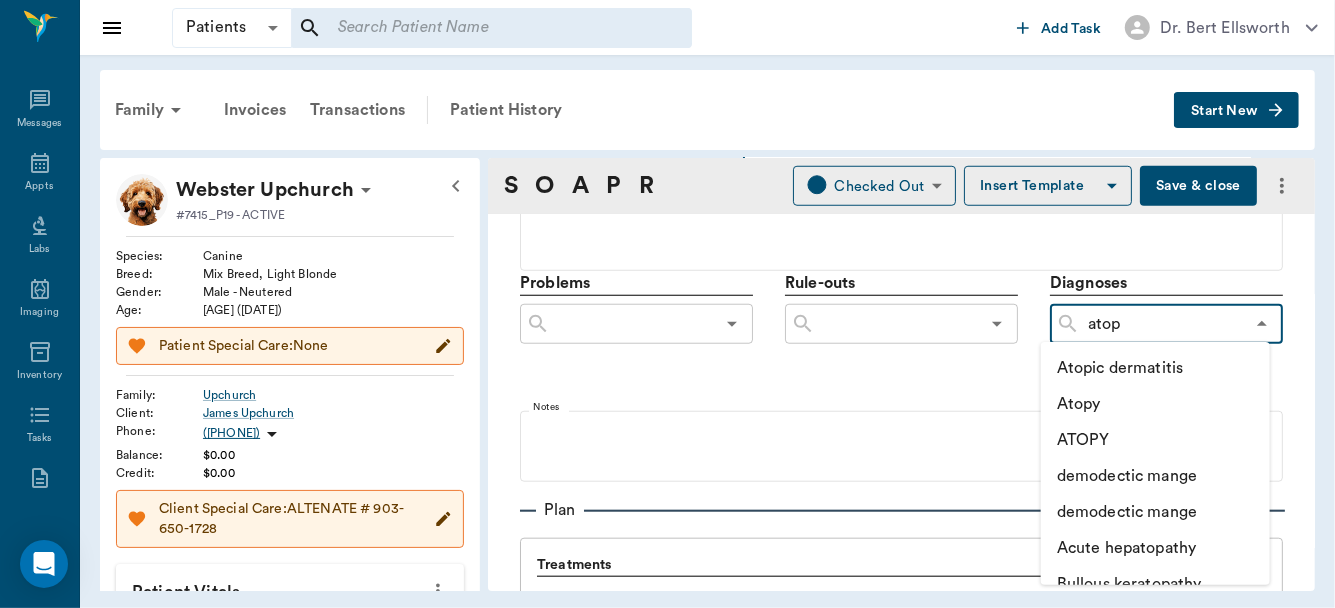 type on "atopy" 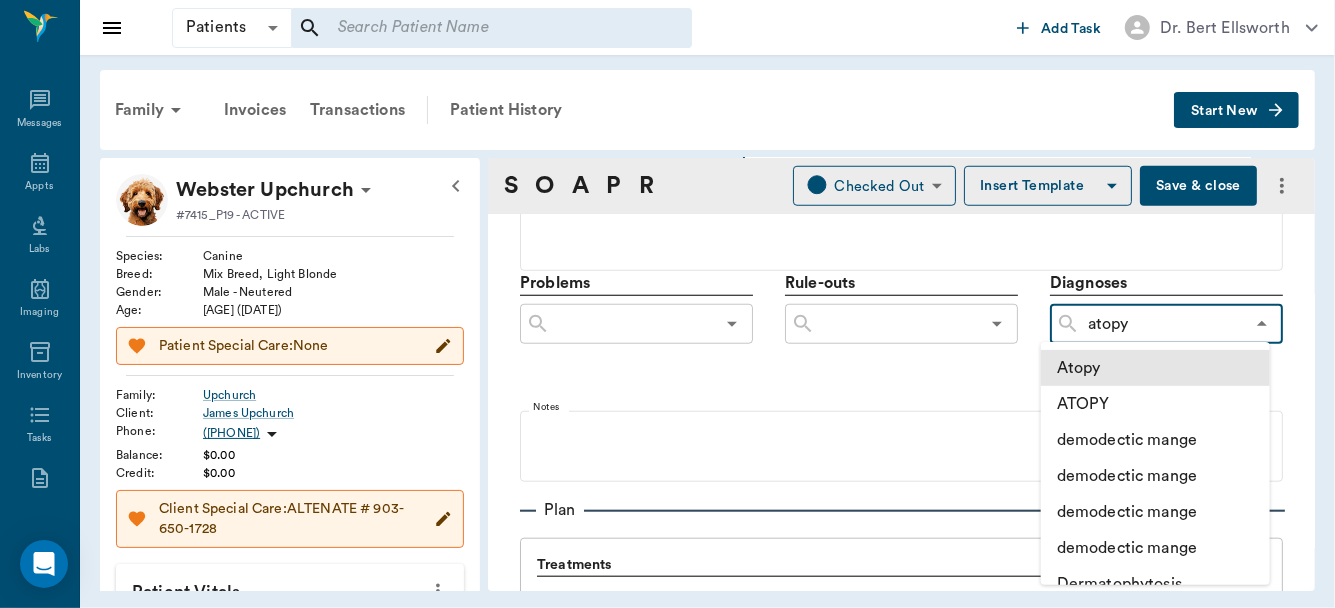 click on "Atopy" at bounding box center [1155, 368] 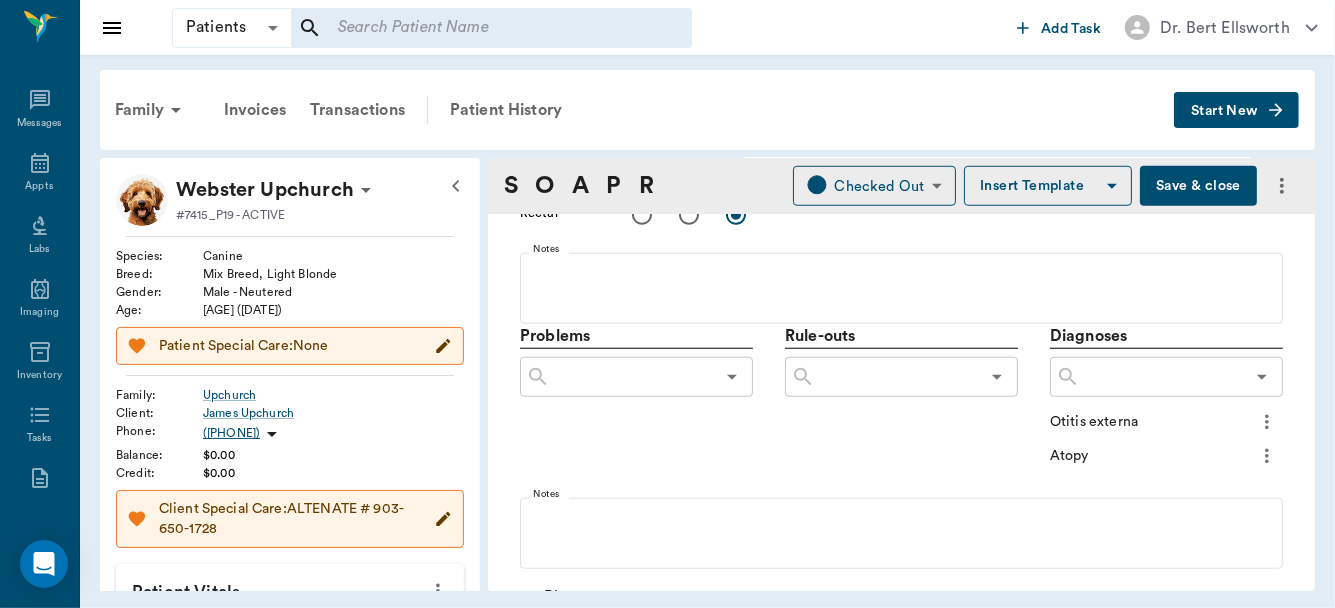 scroll, scrollTop: 1103, scrollLeft: 0, axis: vertical 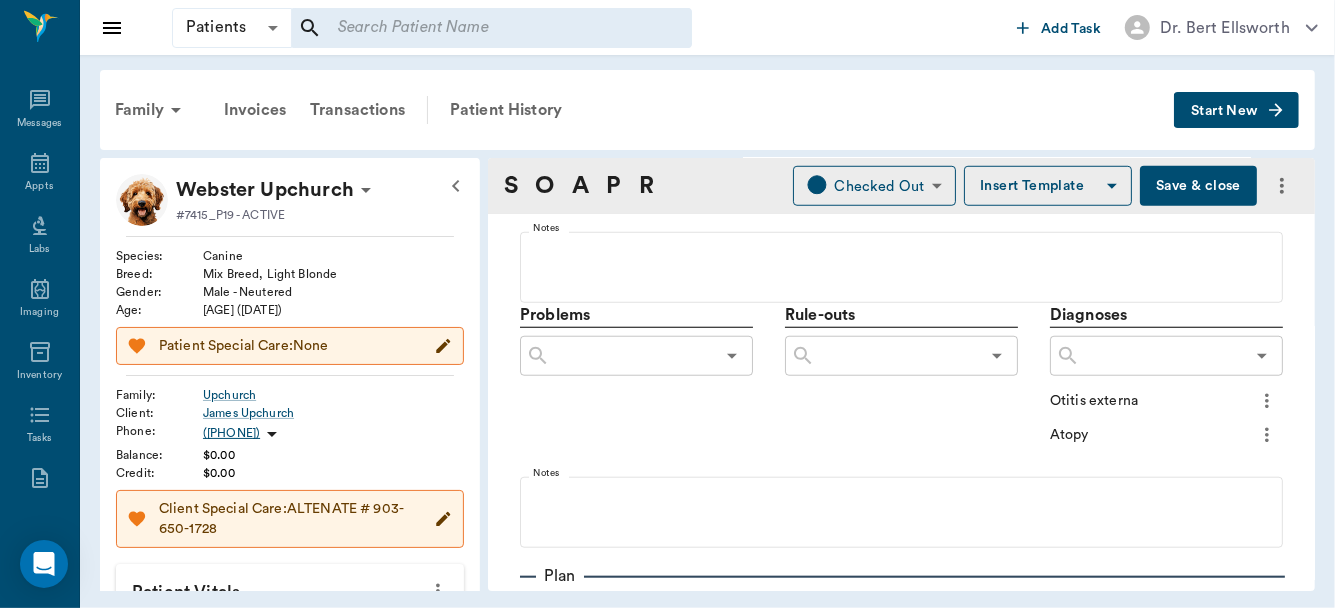 click 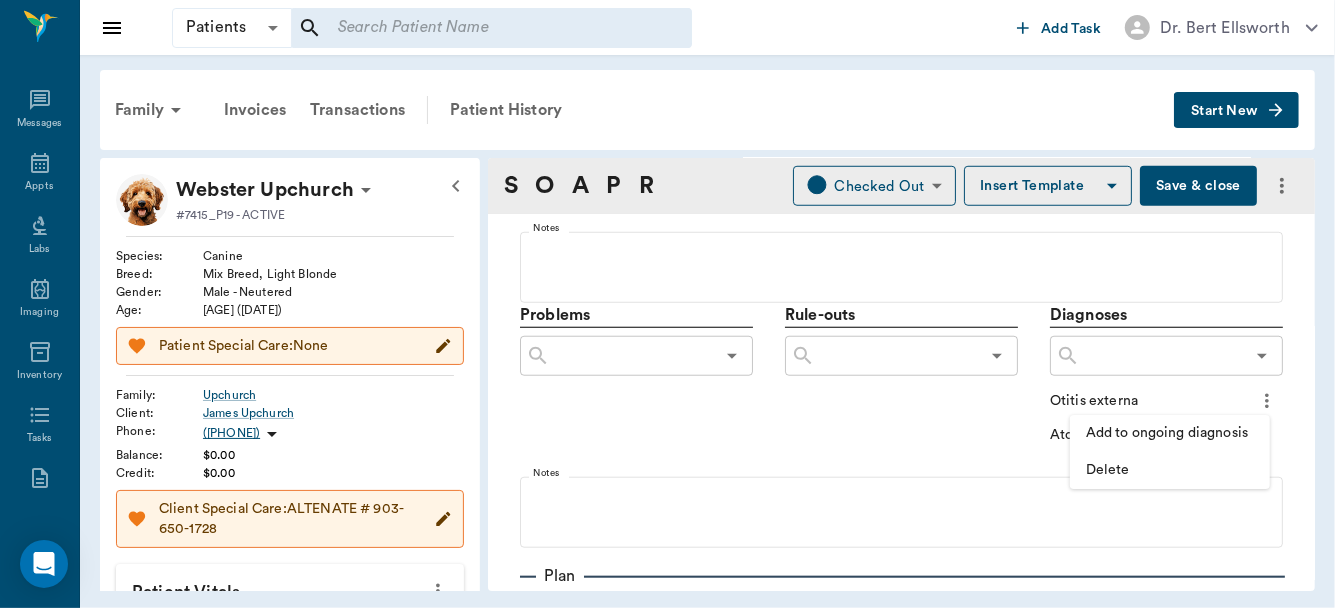 click on "Add to ongoing diagnosis" at bounding box center [1170, 433] 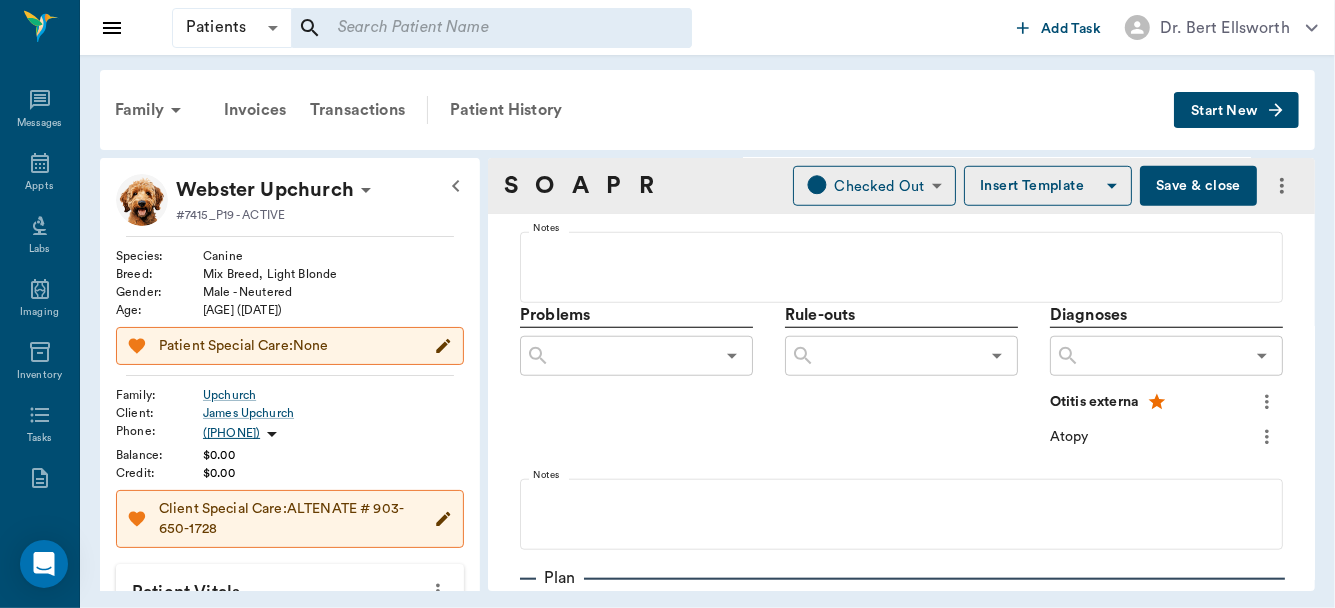 click 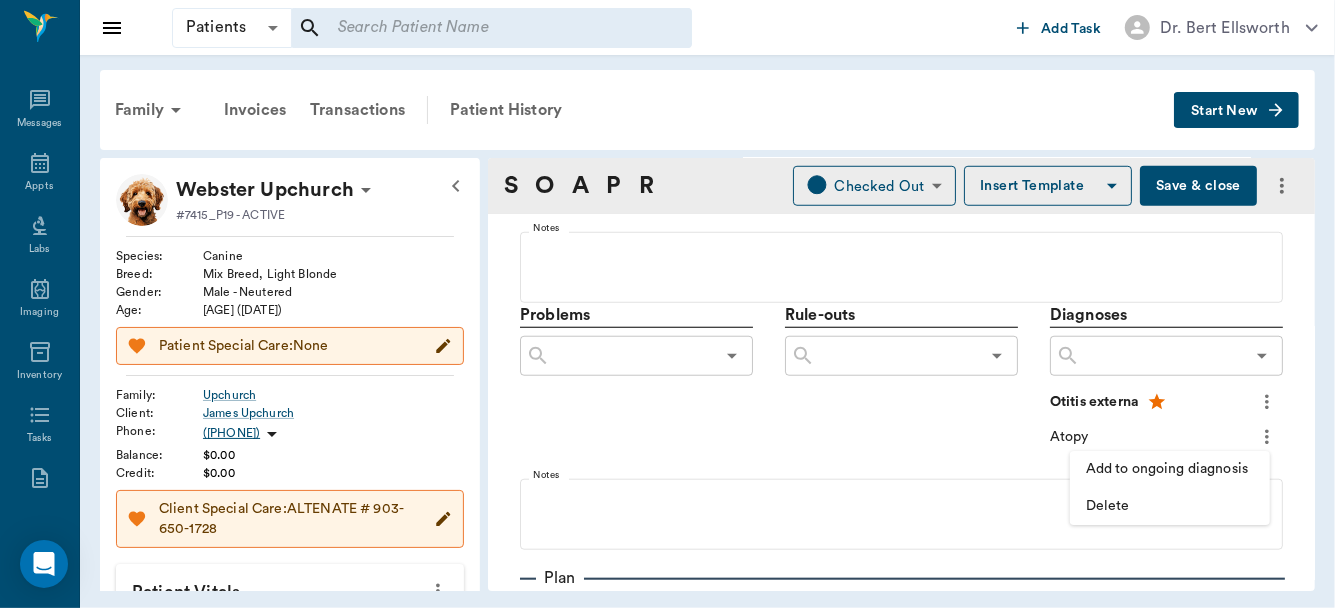 click on "Add to ongoing diagnosis" at bounding box center (1170, 469) 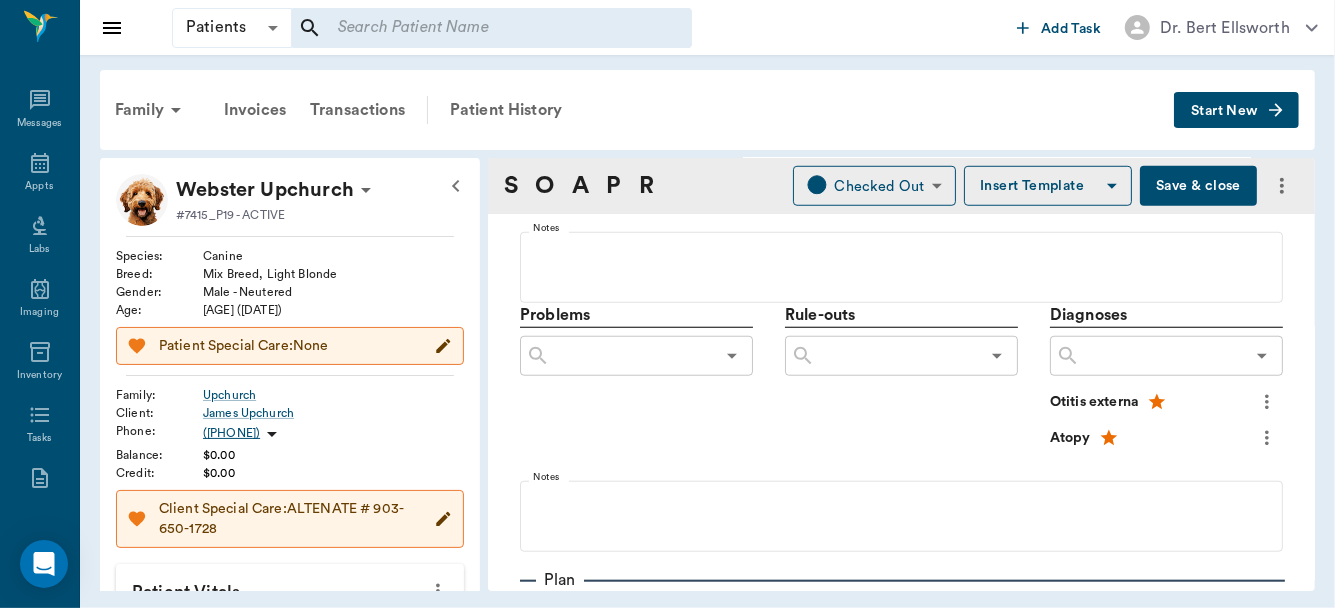 click on "Family Invoices Transactions Patient History Start New Webster Upchurch #7415_P19    -    ACTIVE   Species : Canine Breed : Mix Breed, Light Blonde Gender : Male - Neutered Age : 12 yr 6 mo (01/01/2013) Patient Special Care:  None Family : Upchurch Client : James Upchurch Phone : (430) 342-9866 Balance : $0.00 Credit : $0.00 Client Special Care:  ALTENATE # 903-650-1728 Patient Vitals Weight BCS HR Temp Resp BP Dia Pain Perio Score ( lb ) Date Ongoing diagnosis Atopy 07/14/25 Otitis externa 07/14/25 Current Rx Reminders Upcoming appointments Wellness 08/11/25 Schedule Appointment S O A P R Checked Out CHECKED_OUT ​ Insert Template  Save & close Provider Dr. Bert Ellsworth 63ec2f075fda476ae8351a4d Provider Assistant ​ Assistant Date 07/14/2025 Date Visit Type Illness 65d2be4f46e3a538d89b8c15 Visit Type Reason for Visit & History x Reason for Visit & History Subjective Notes No chip Objective Nor. Abn. DNE All Normal Skin/ Coat lumbar, tail head and rear. alopecia with chronic dermatitis pigmentation. x" at bounding box center (707, 330) 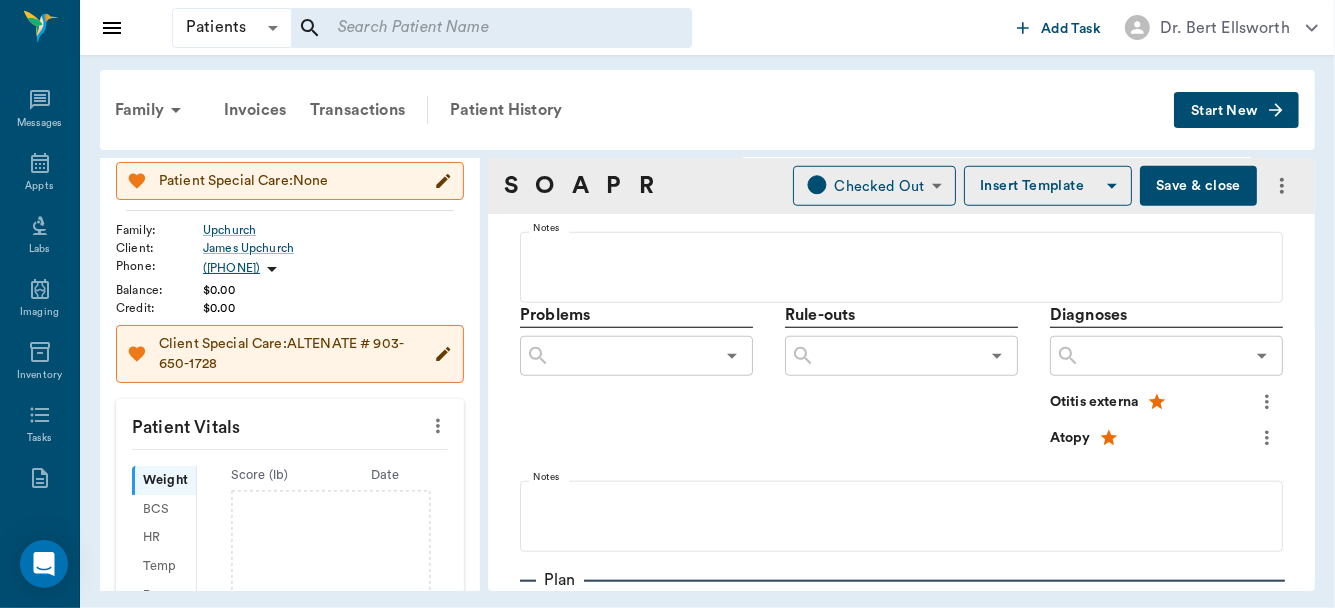 scroll, scrollTop: 170, scrollLeft: 0, axis: vertical 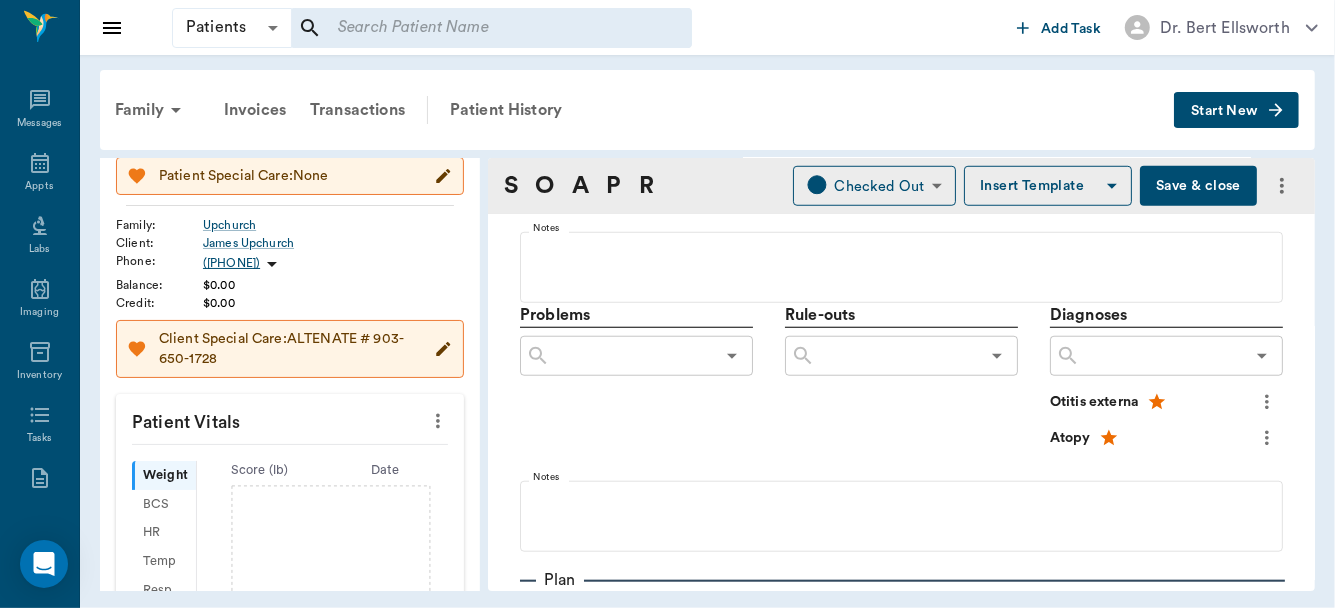 click 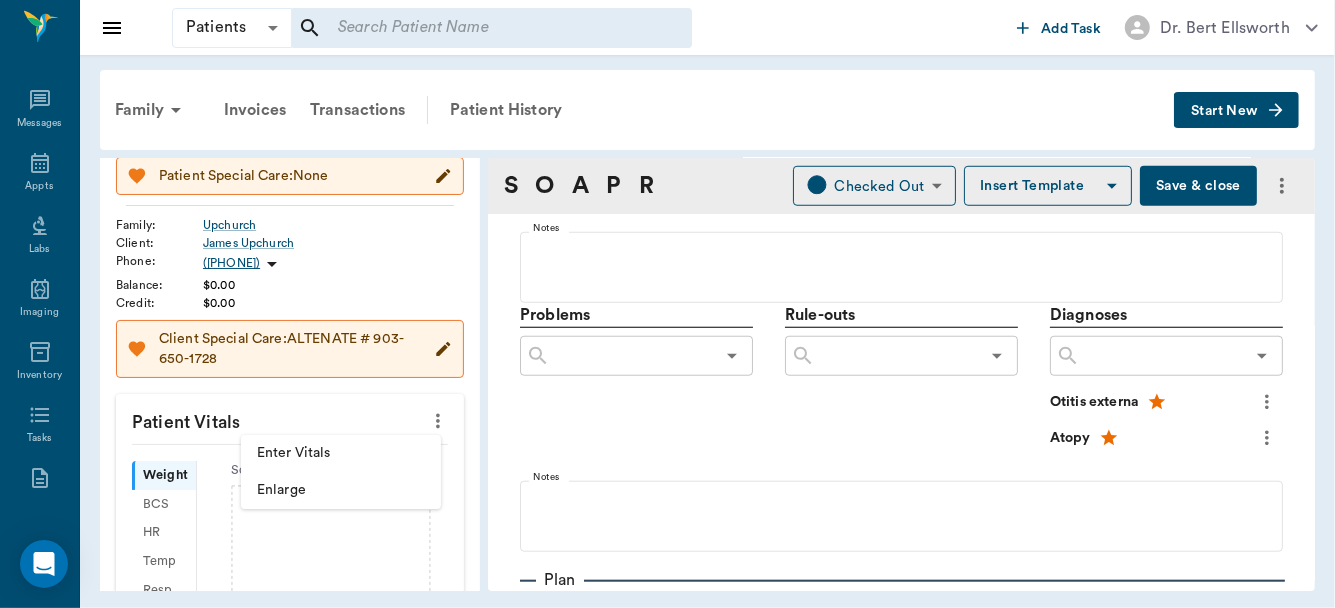 click on "Enter Vitals" at bounding box center [341, 453] 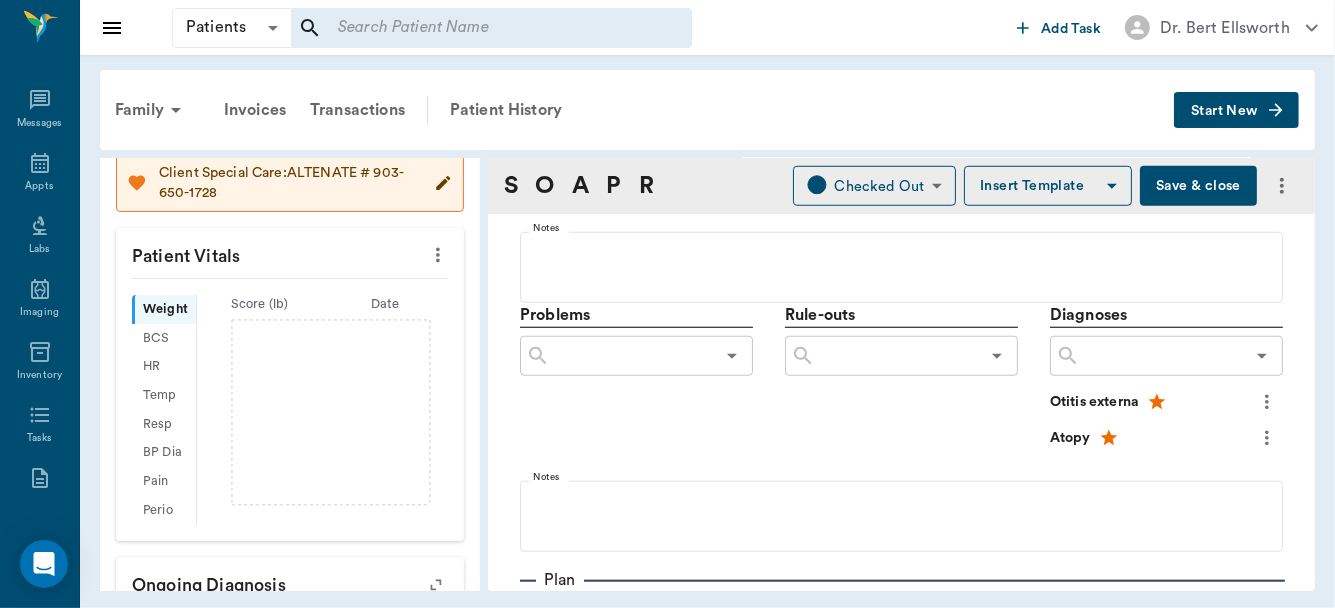 scroll, scrollTop: 333, scrollLeft: 0, axis: vertical 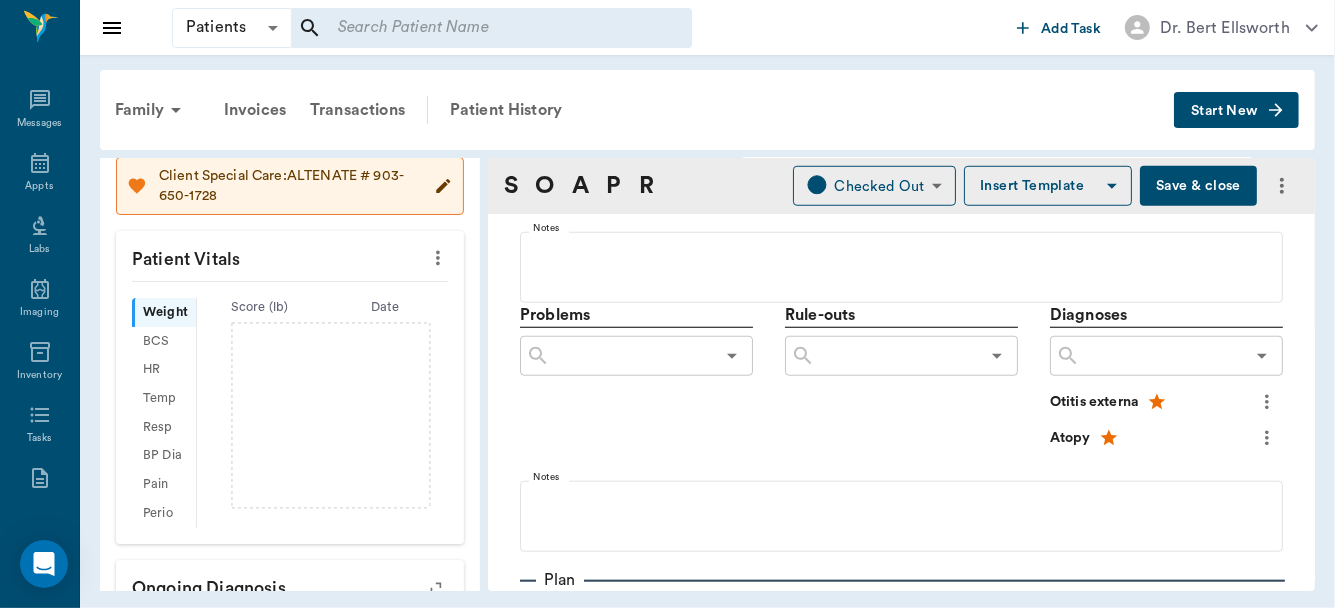 click 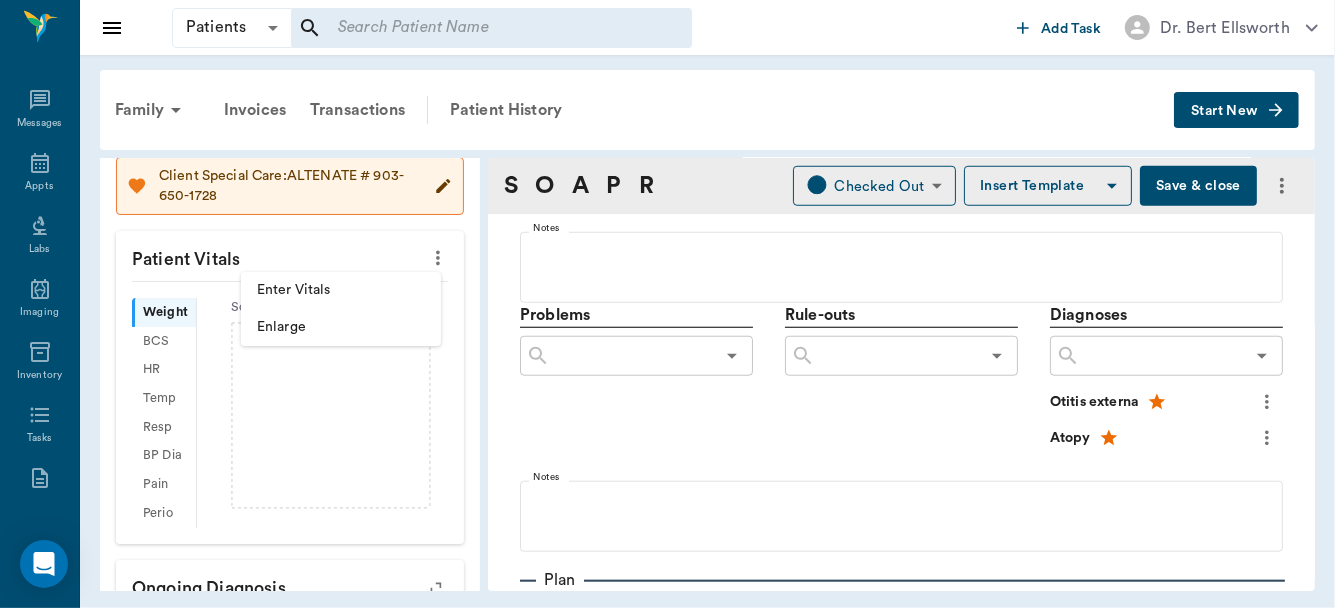 click on "Enter Vitals" at bounding box center (341, 290) 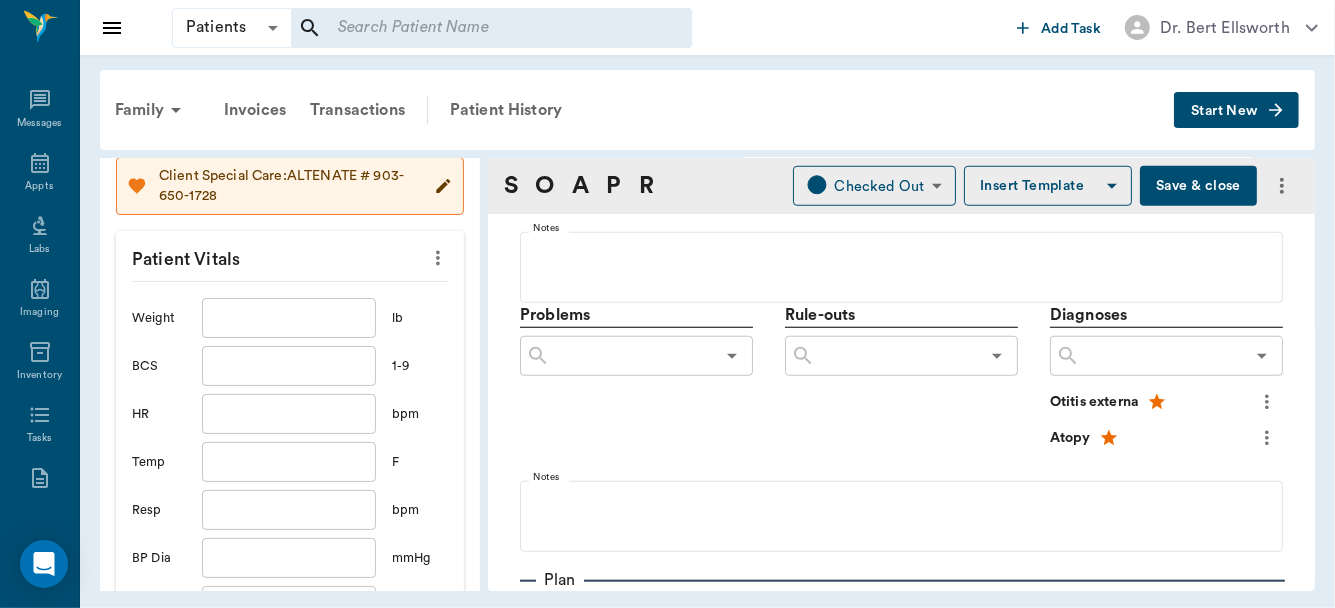 click at bounding box center (289, 318) 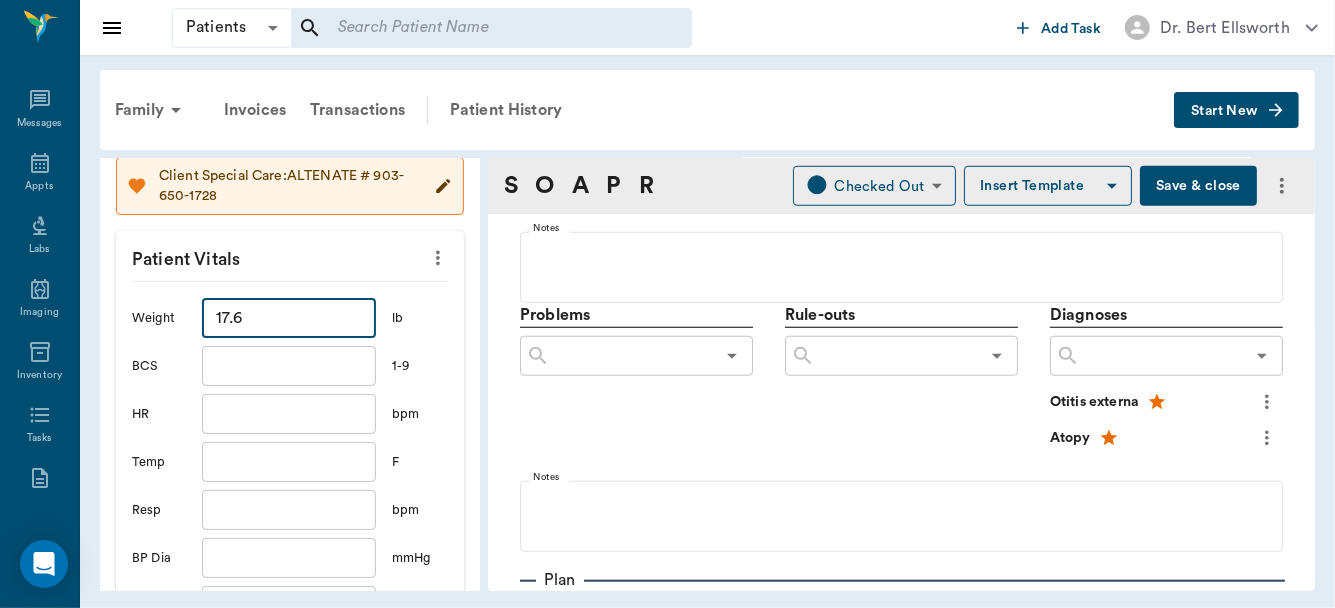 type on "17.6" 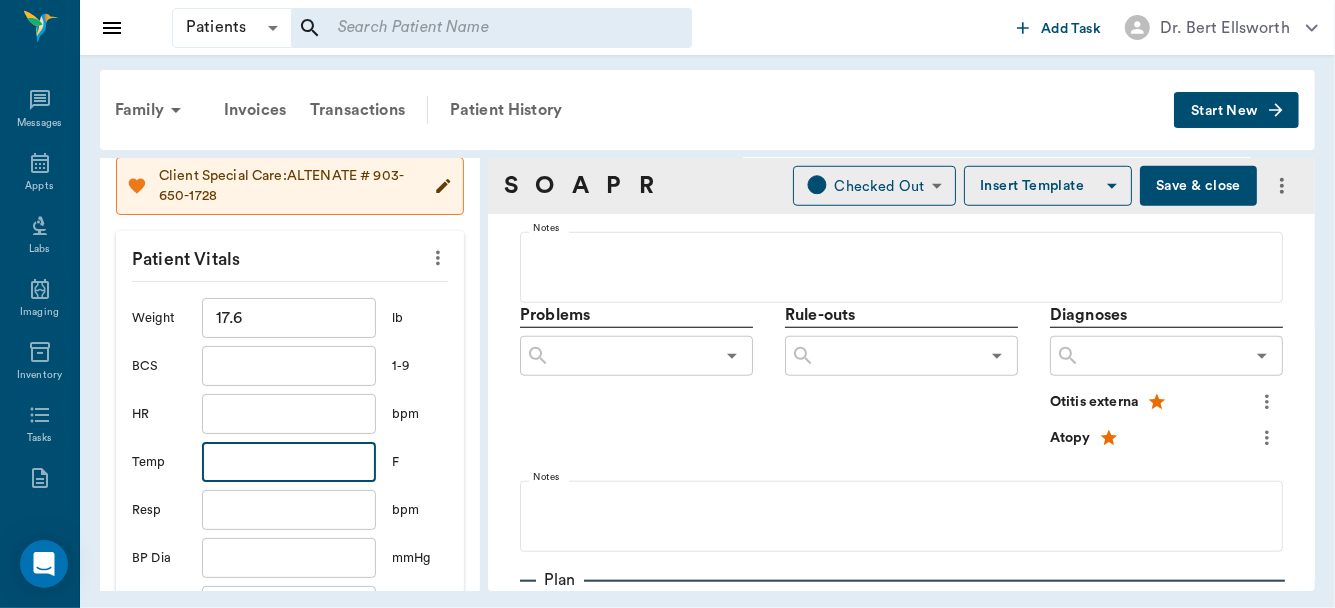 click at bounding box center [289, 462] 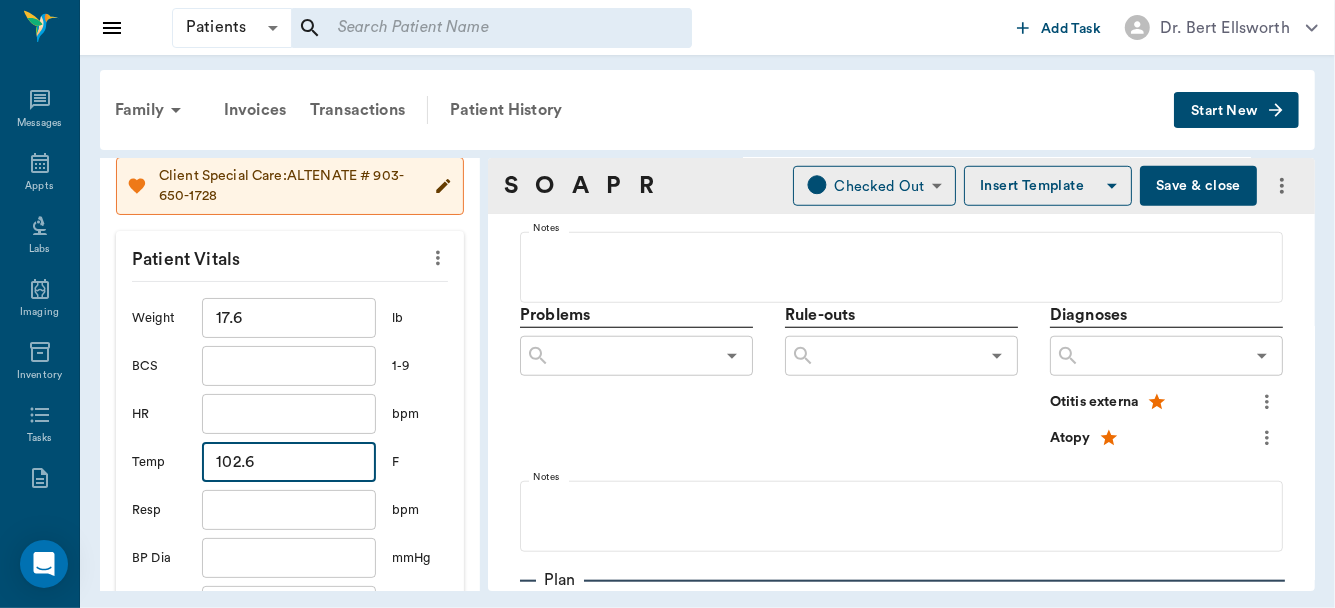 type on "102.6" 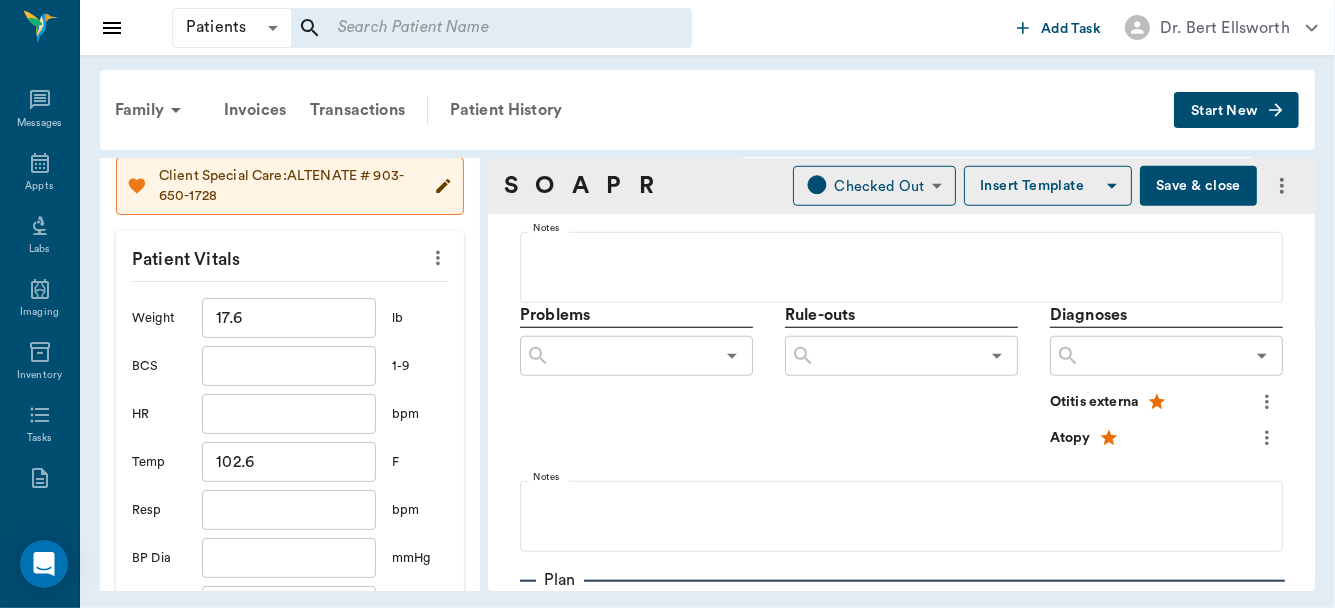 drag, startPoint x: 463, startPoint y: 347, endPoint x: 473, endPoint y: 383, distance: 37.363083 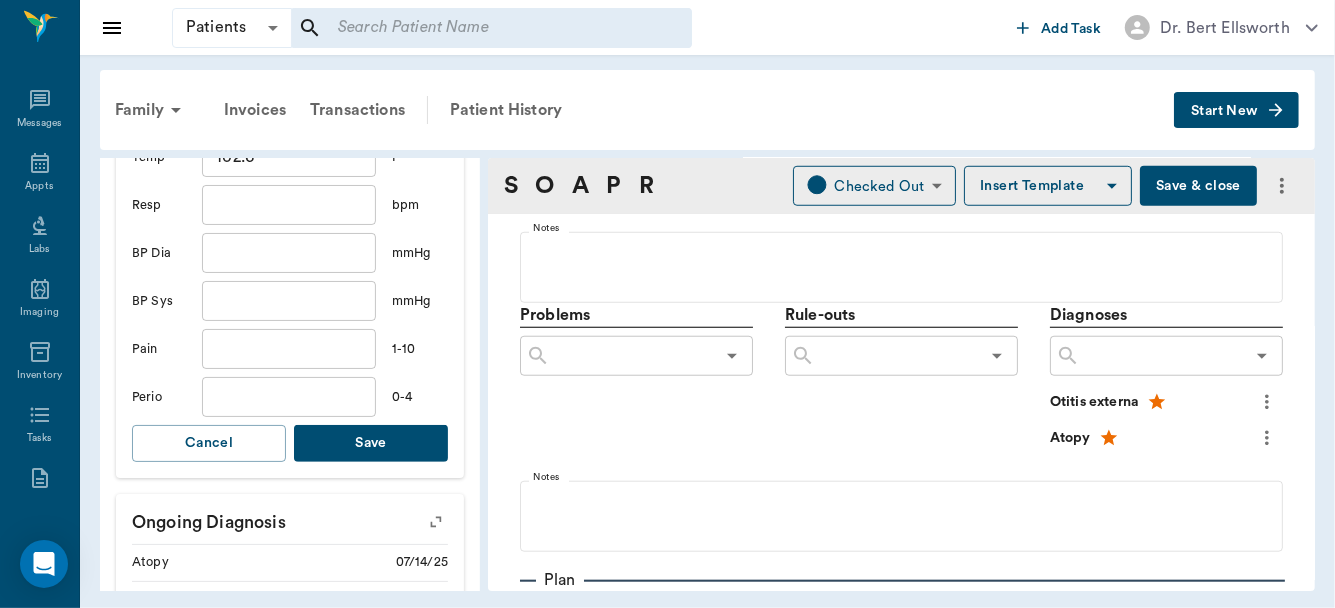 scroll, scrollTop: 638, scrollLeft: 0, axis: vertical 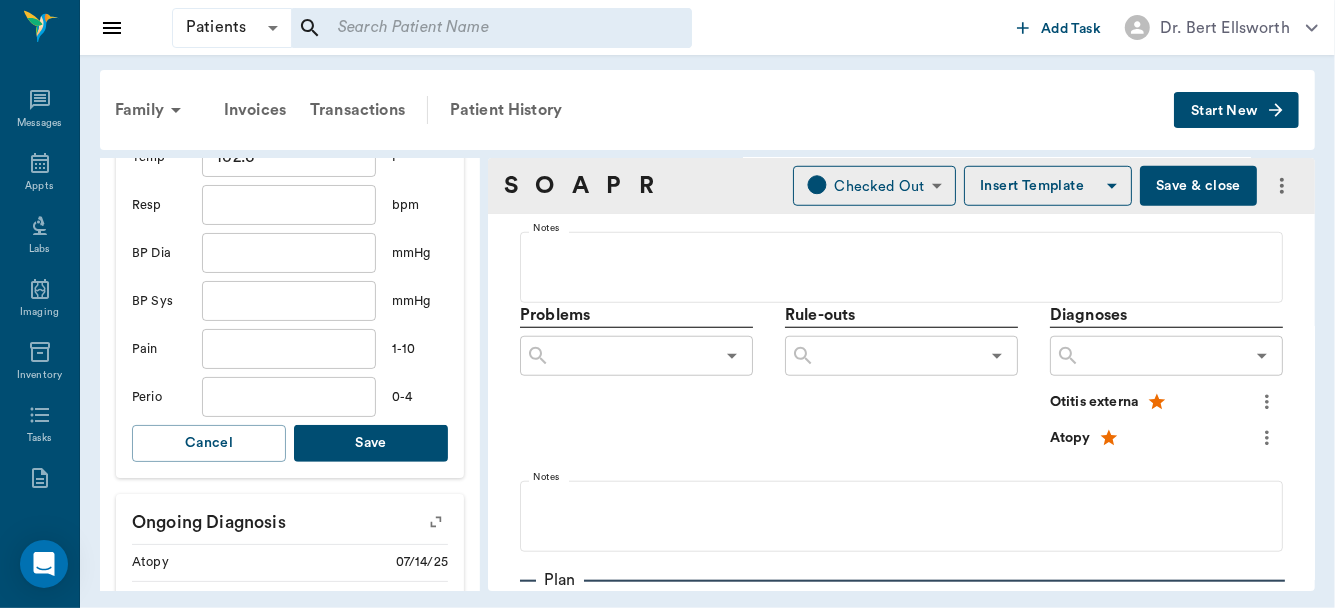 click on "Save" at bounding box center (371, 443) 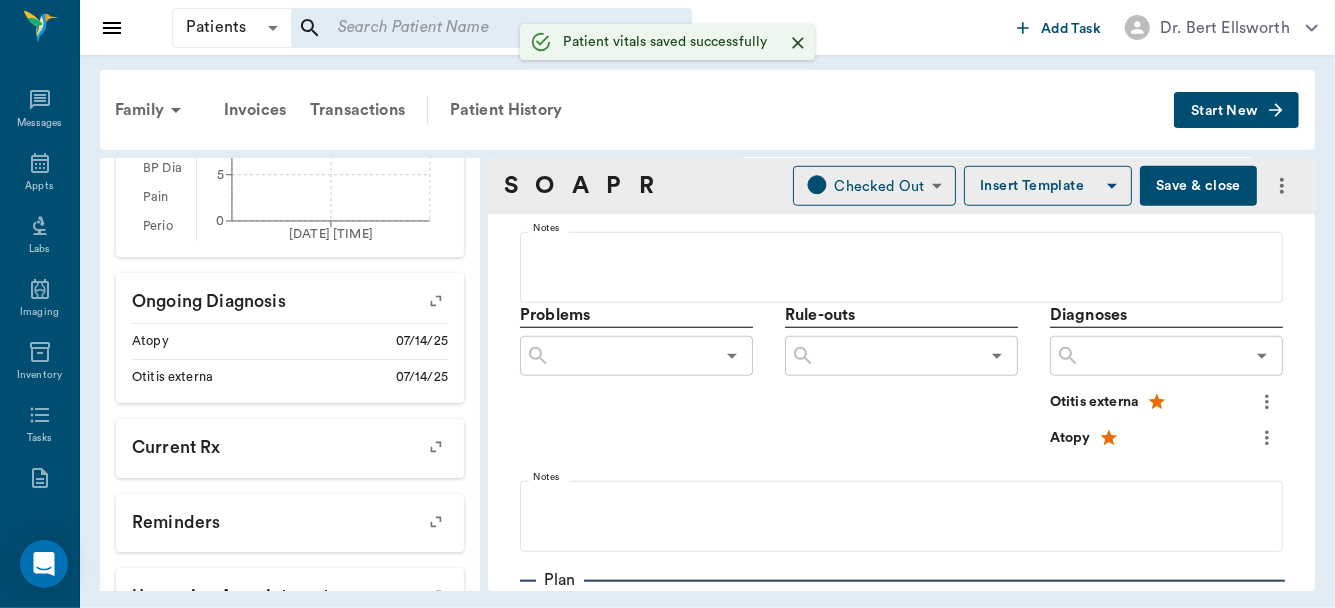 scroll, scrollTop: 655, scrollLeft: 0, axis: vertical 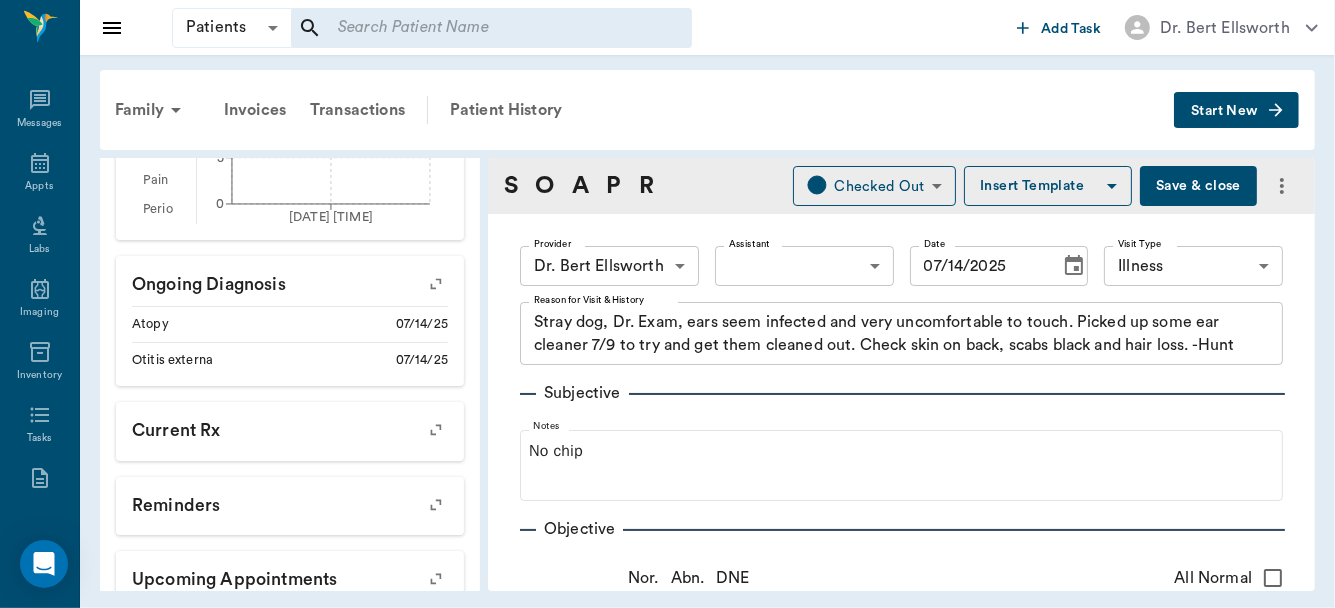 click at bounding box center [491, 28] 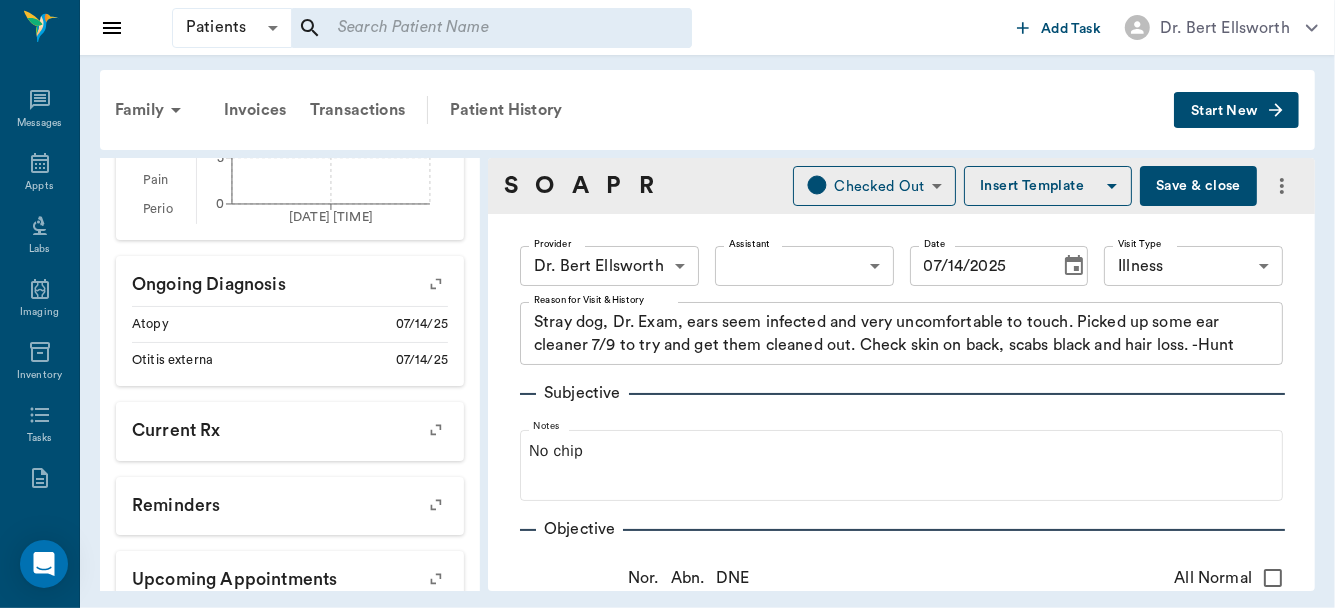 click on "Save & close" at bounding box center [1198, 186] 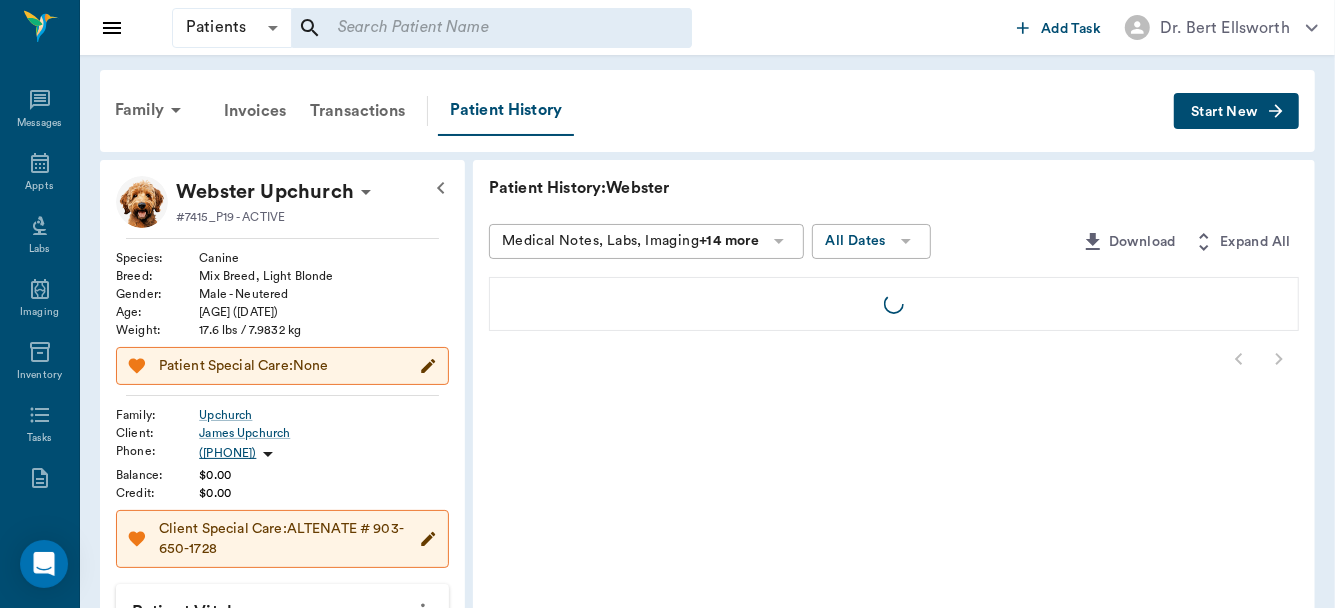 click at bounding box center (491, 28) 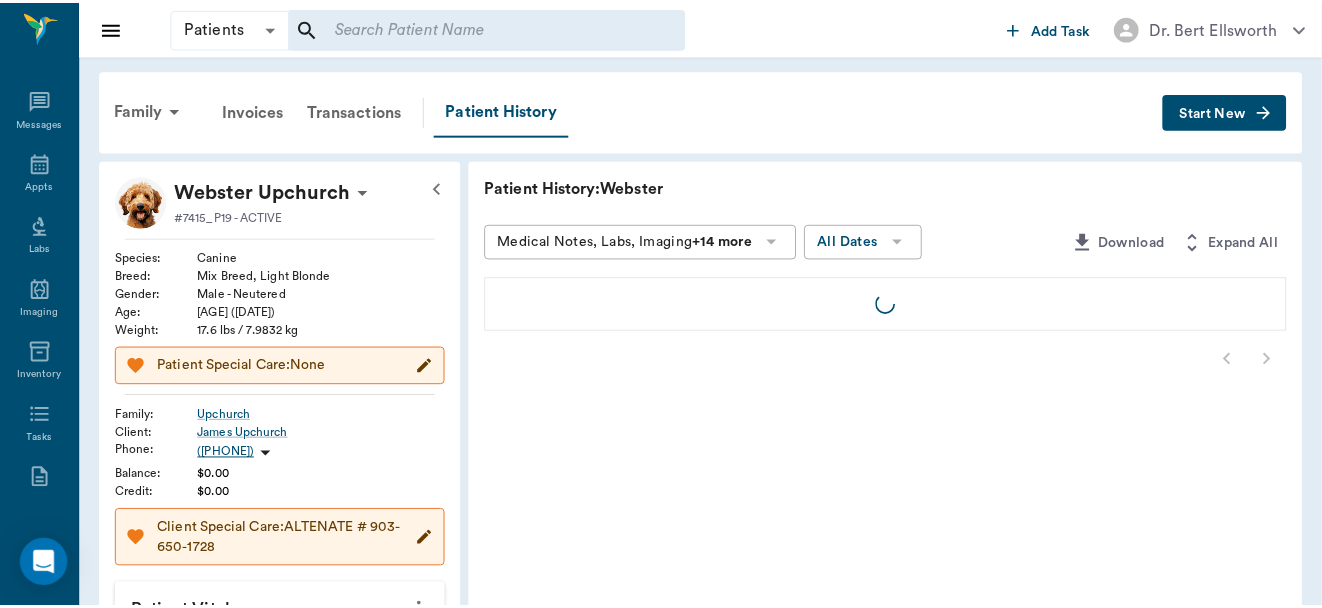 scroll, scrollTop: 0, scrollLeft: 0, axis: both 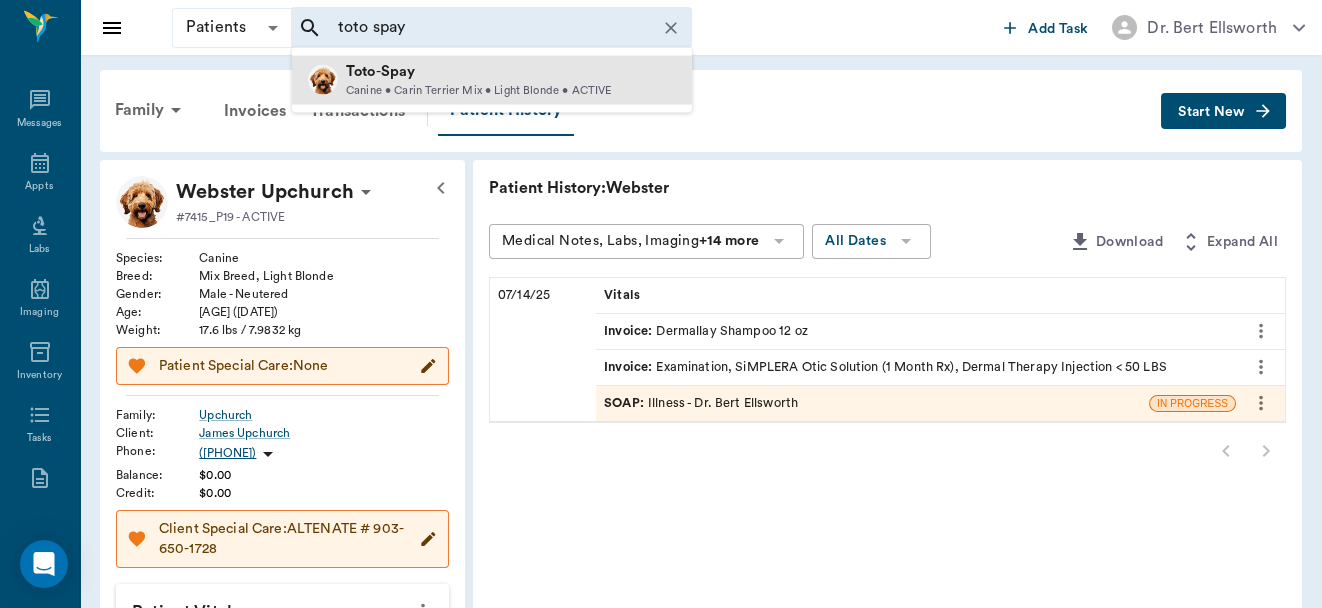 click on "Canine  • Carin Terrier Mix  • Light Blonde • ACTIVE" at bounding box center [479, 90] 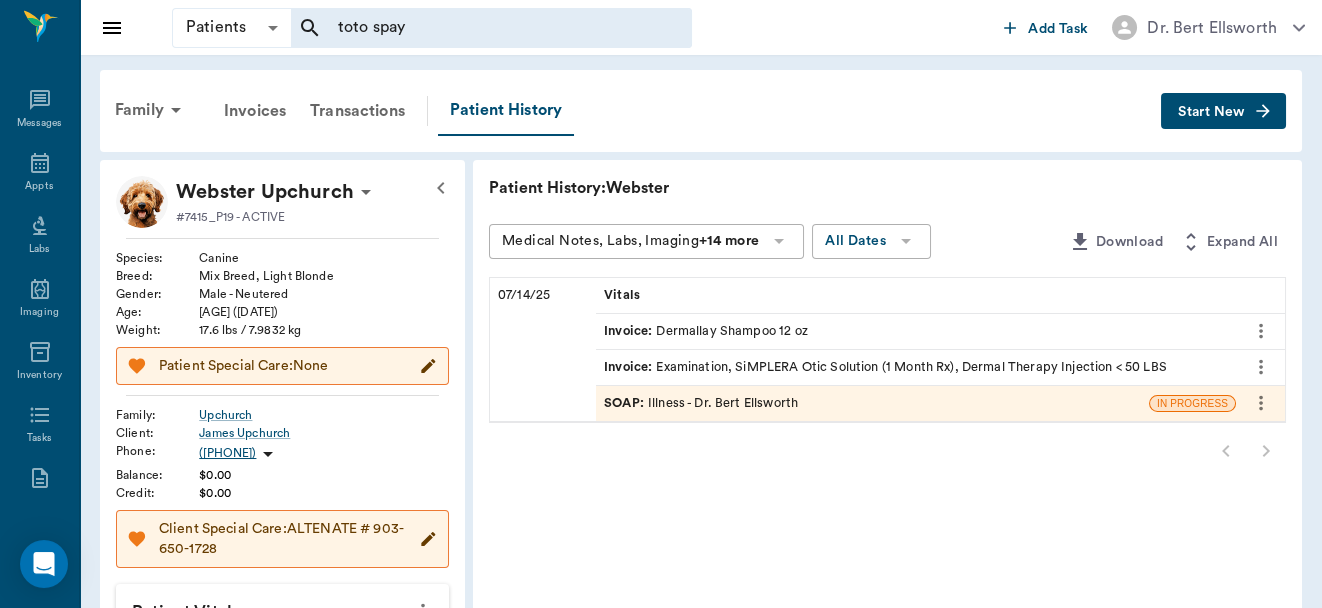 type 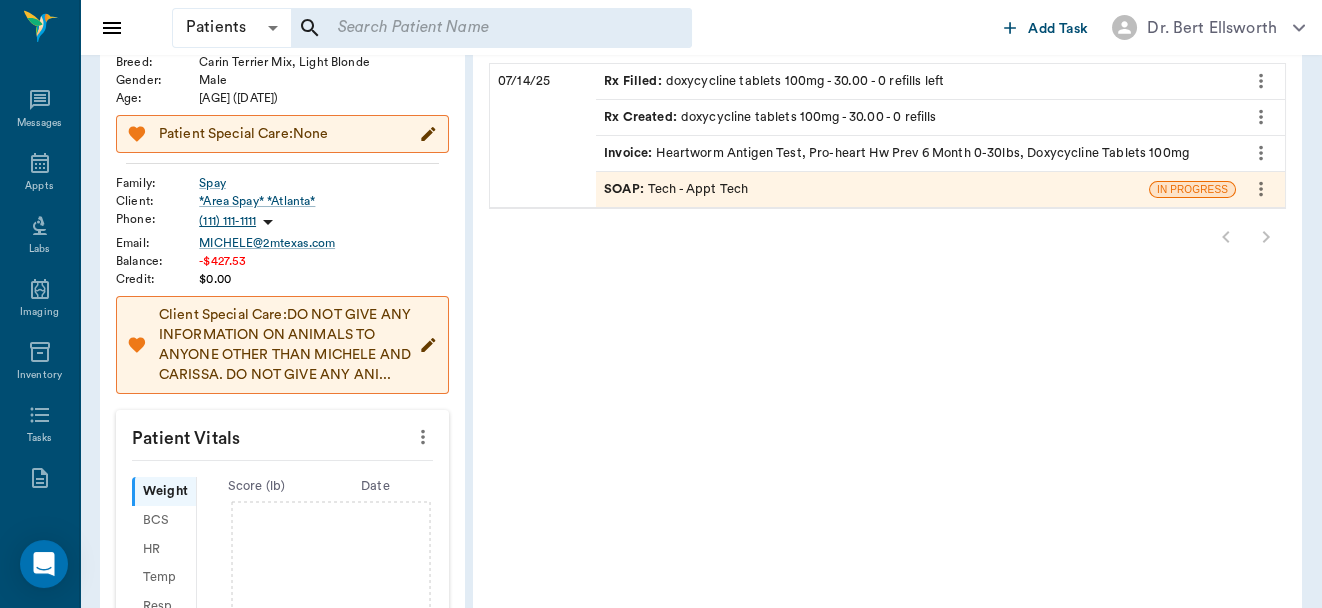 scroll, scrollTop: 218, scrollLeft: 0, axis: vertical 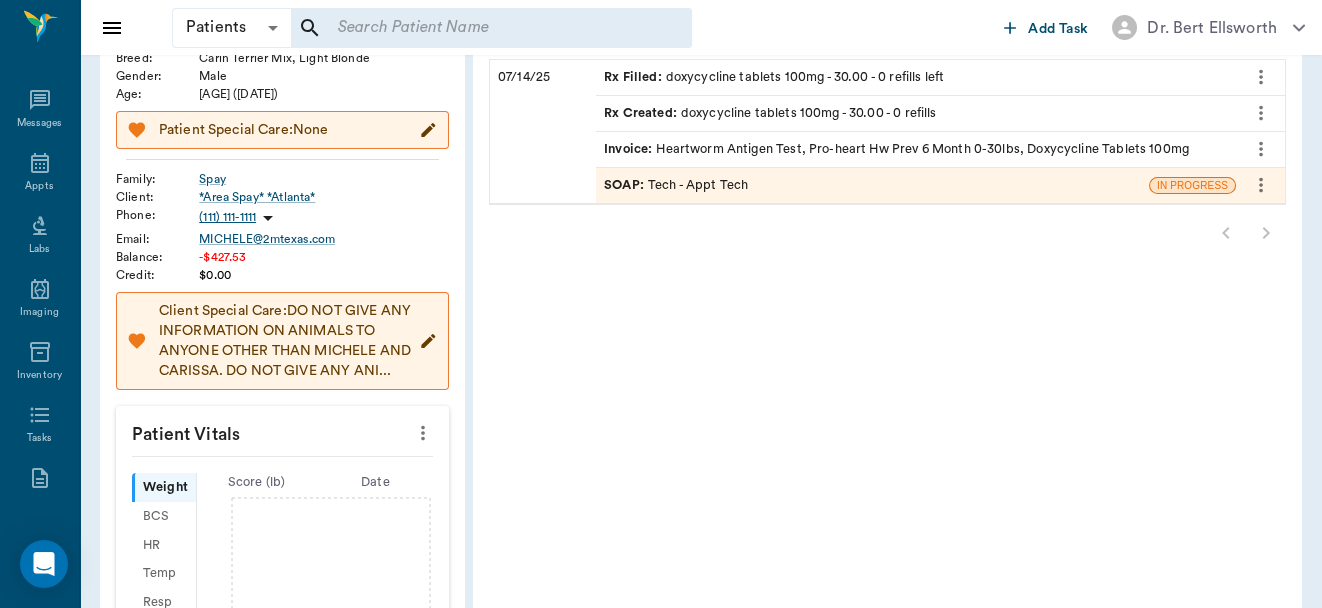 click 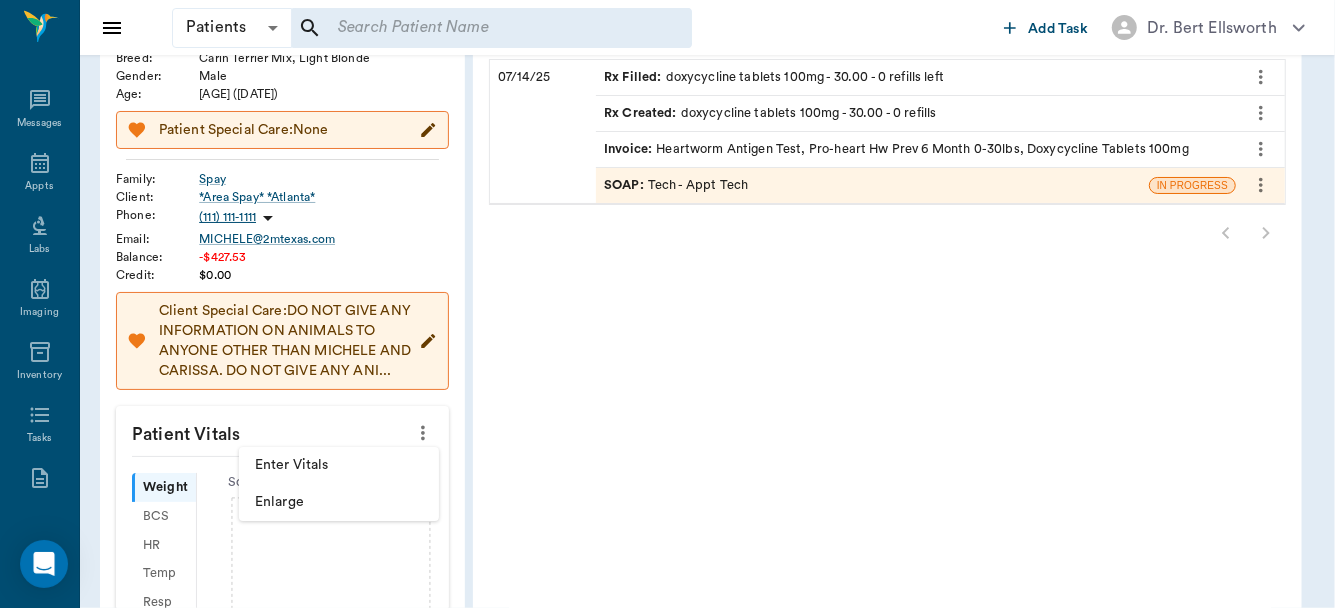 click on "Enter Vitals" at bounding box center [339, 465] 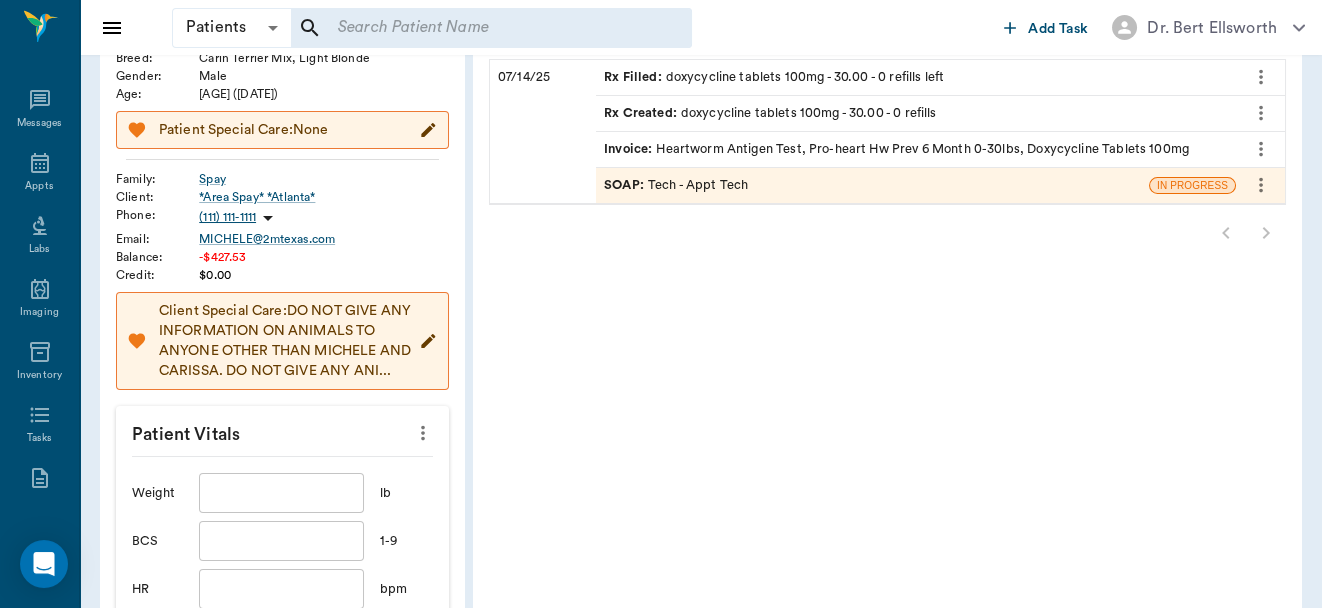 click at bounding box center (281, 493) 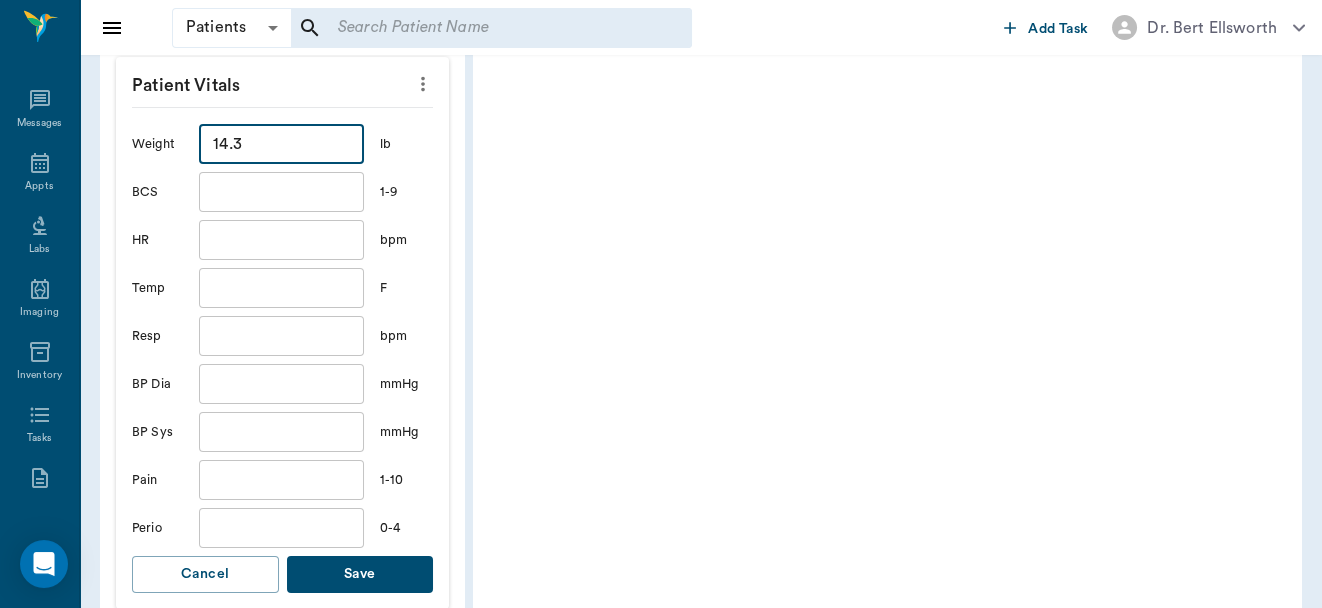 scroll, scrollTop: 565, scrollLeft: 0, axis: vertical 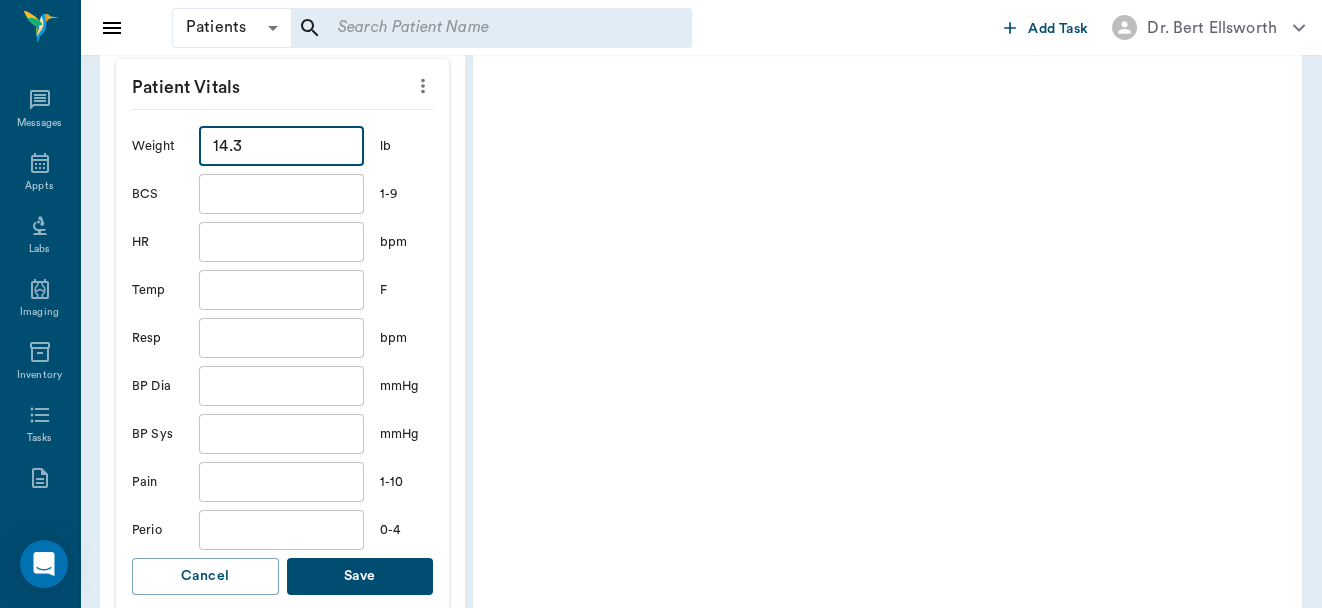 type on "14.3" 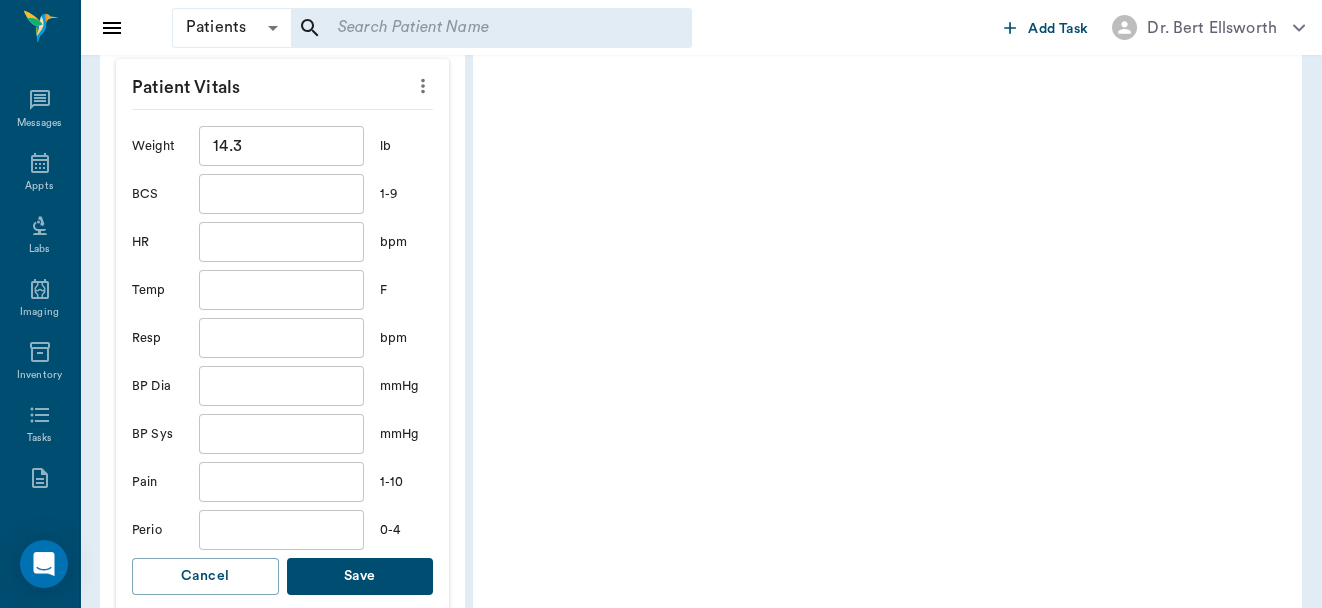 click on "Save" at bounding box center [360, 576] 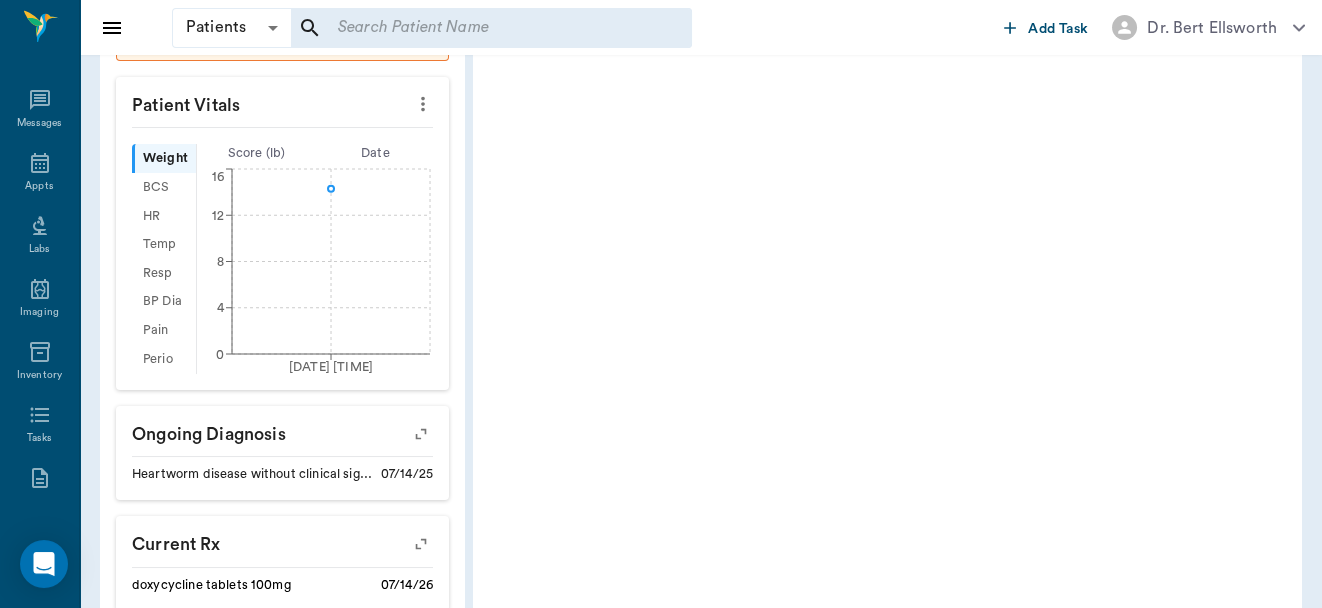 scroll, scrollTop: 34, scrollLeft: 0, axis: vertical 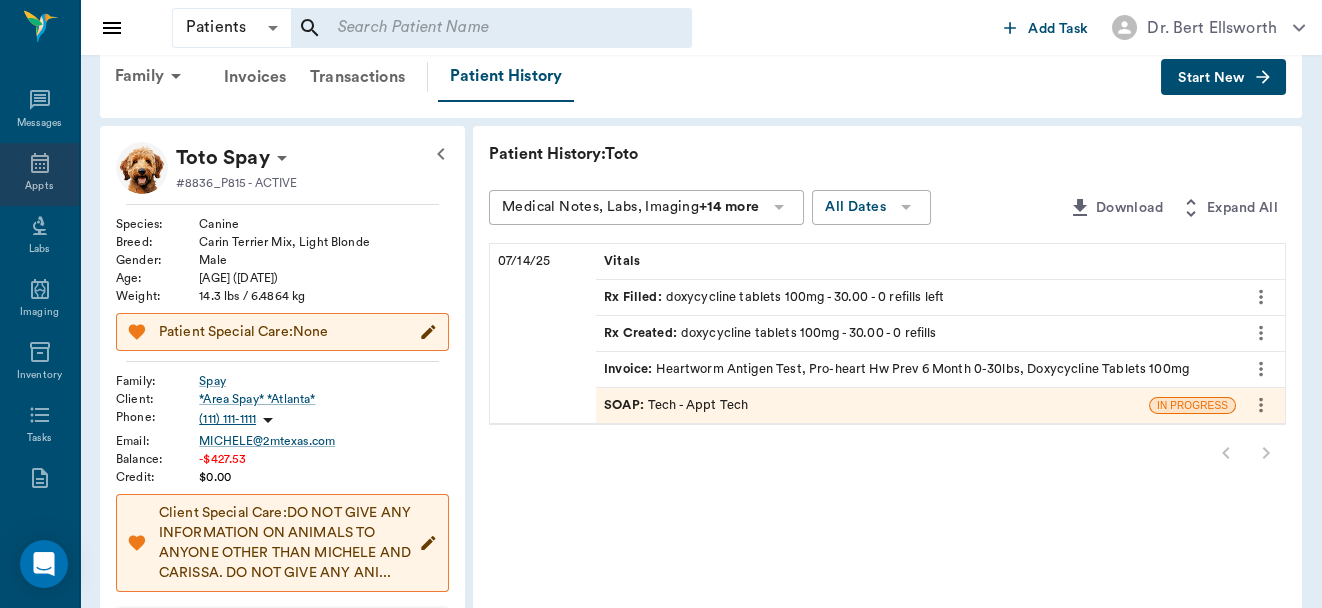click on "Appts" at bounding box center [39, 186] 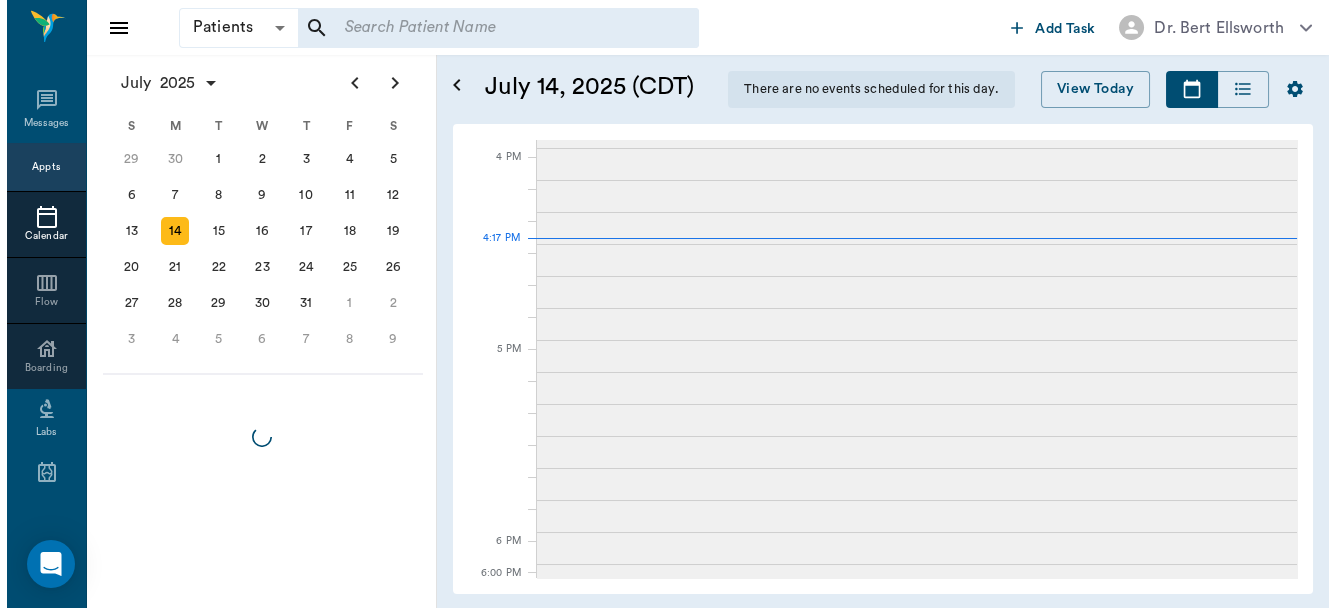 scroll, scrollTop: 0, scrollLeft: 0, axis: both 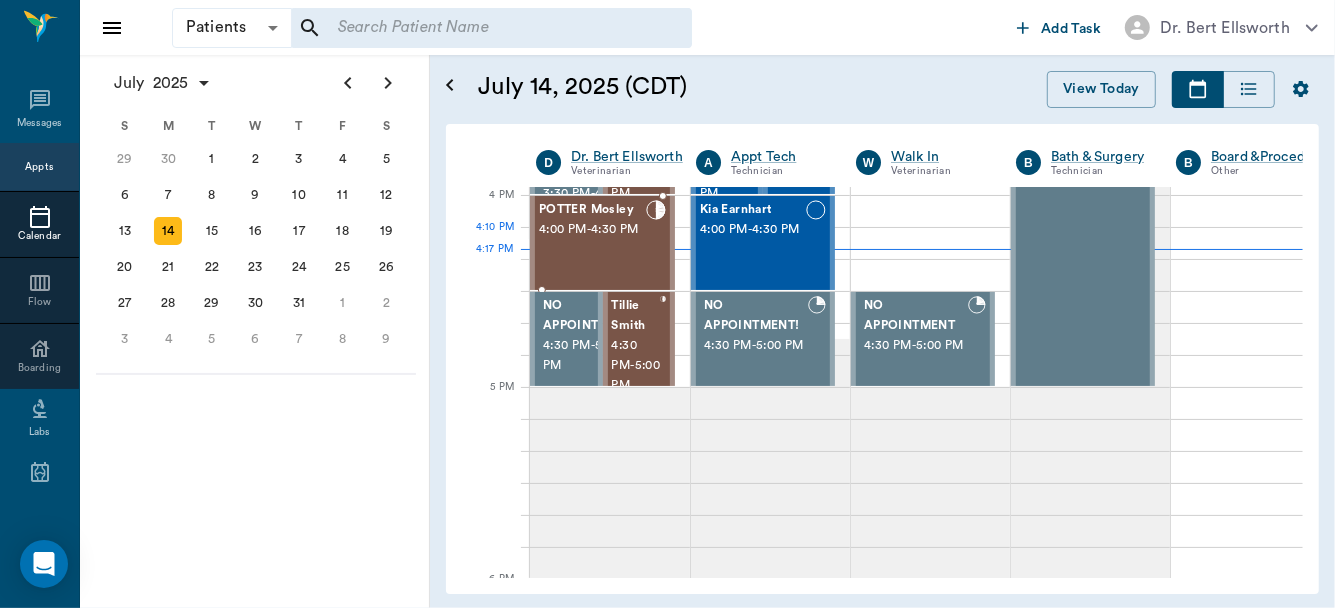 click on "POTTER Mosley 4:00 PM  -  4:30 PM" at bounding box center (592, 243) 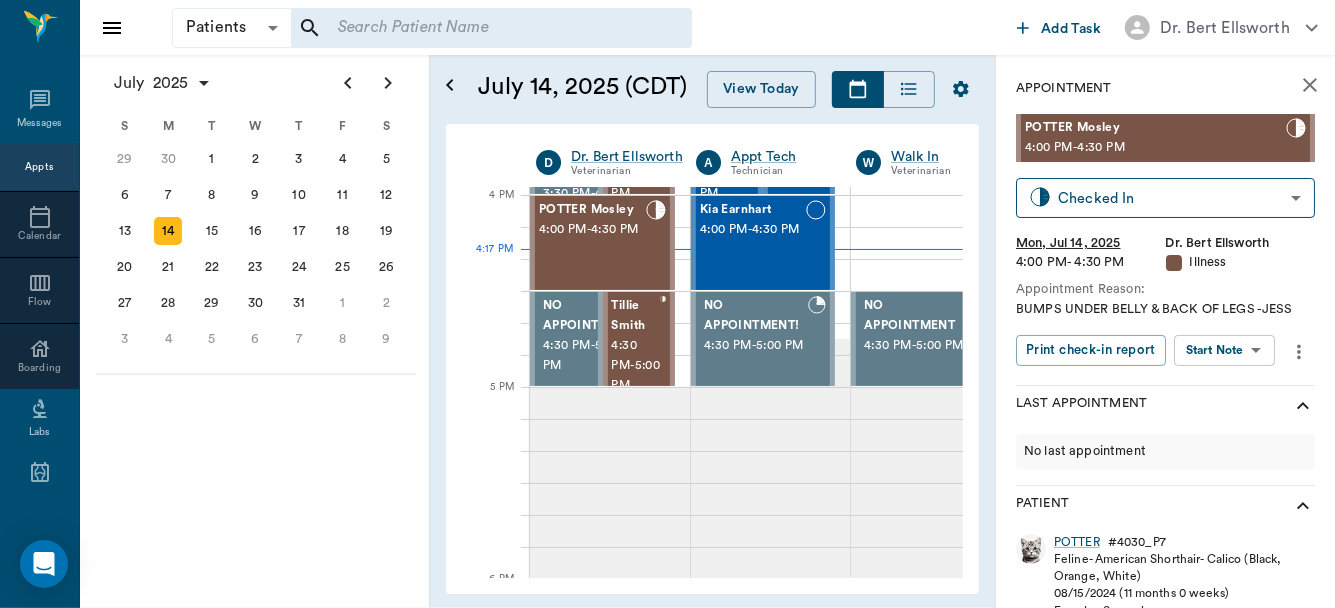 click on "Patients Patients ​ ​ Add Task Dr. Bert Ellsworth Nectar Messages Appts Calendar Flow Boarding Labs Imaging Inventory Tasks Forms Staff Reports Lookup Settings July 2025 S M T W T F S Jun 1 2 3 4 5 6 7 8 9 10 11 12 13 14 15 16 17 18 19 20 21 22 23 24 25 26 27 28 29 30 Jul 1 2 3 4 5 6 7 8 9 10 11 12 S M T W T F S 29 30 Jul 1 2 3 4 5 6 7 8 9 10 11 12 13 14 15 16 17 18 19 20 21 22 23 24 25 26 27 28 29 30 31 Aug 1 2 3 4 5 6 7 8 9 S M T W T F S 27 28 29 30 31 Aug 1 2 3 4 5 6 7 8 9 10 11 12 13 14 15 16 17 18 19 20 21 22 23 24 25 26 27 28 29 30 31 Sep 1 2 3 4 5 6 July 14, 2025 (CDT) View Today July 2025 Today 14 Mon Jul 2025 D Dr. Bert Ellsworth Veterinarian A Appt Tech Technician W Walk In Veterinarian B Bath & Surgery Technician B Board &Procedures Other D Dr. Kindall Jones Veterinarian 8 AM 9 AM 10 AM 11 AM 12 PM 1 PM 2 PM 3 PM 4 PM 5 PM 6 PM 7 PM 8 PM 4:17 PM 3:50 PM Aura POINT 8:00 AM  -  8:30 AM DAISY MAE Robinson 8:30 AM  -  9:00 AM Sadie McCall 8:30 AM  -  9:00 AM NO APPOINTMENT! EMERGENCY ONLY! 9:00 AM" at bounding box center [667, 304] 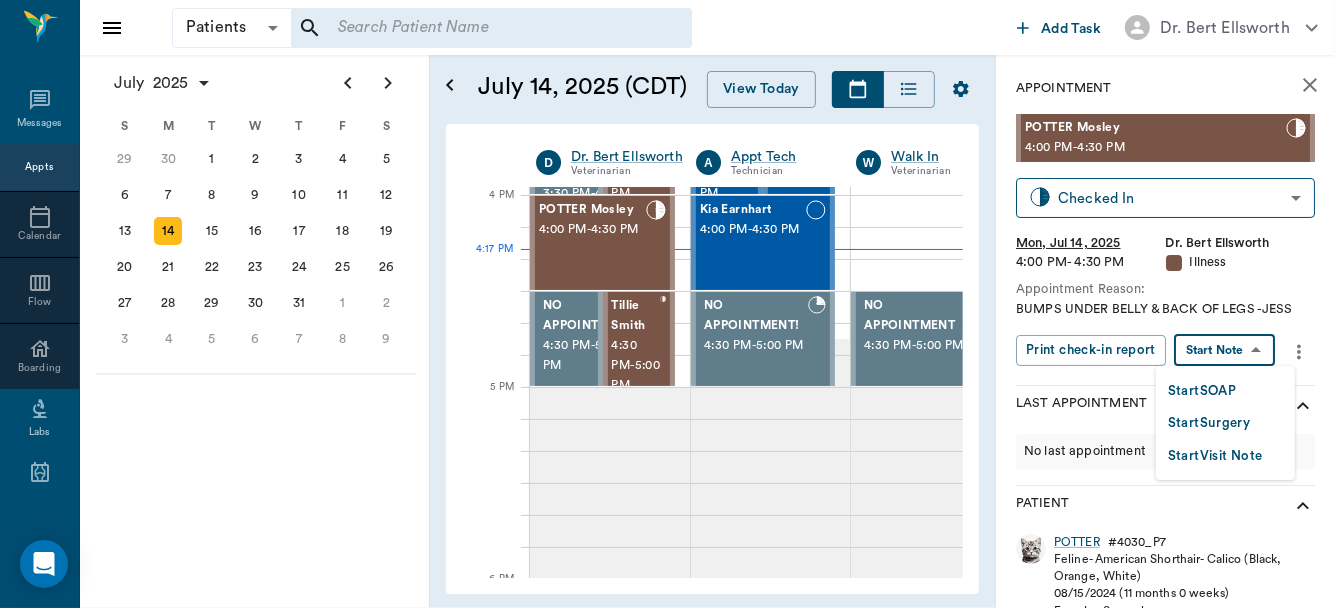 click on "Start  SOAP" at bounding box center (1202, 391) 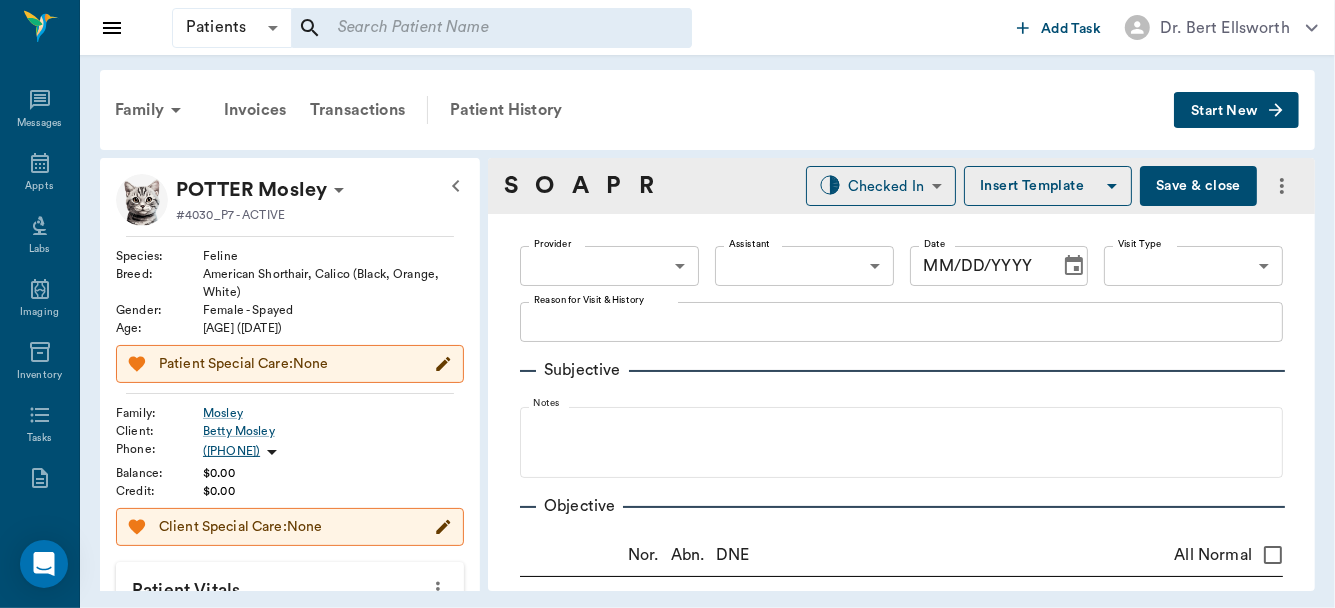 type on "63ec2f075fda476ae8351a4d" 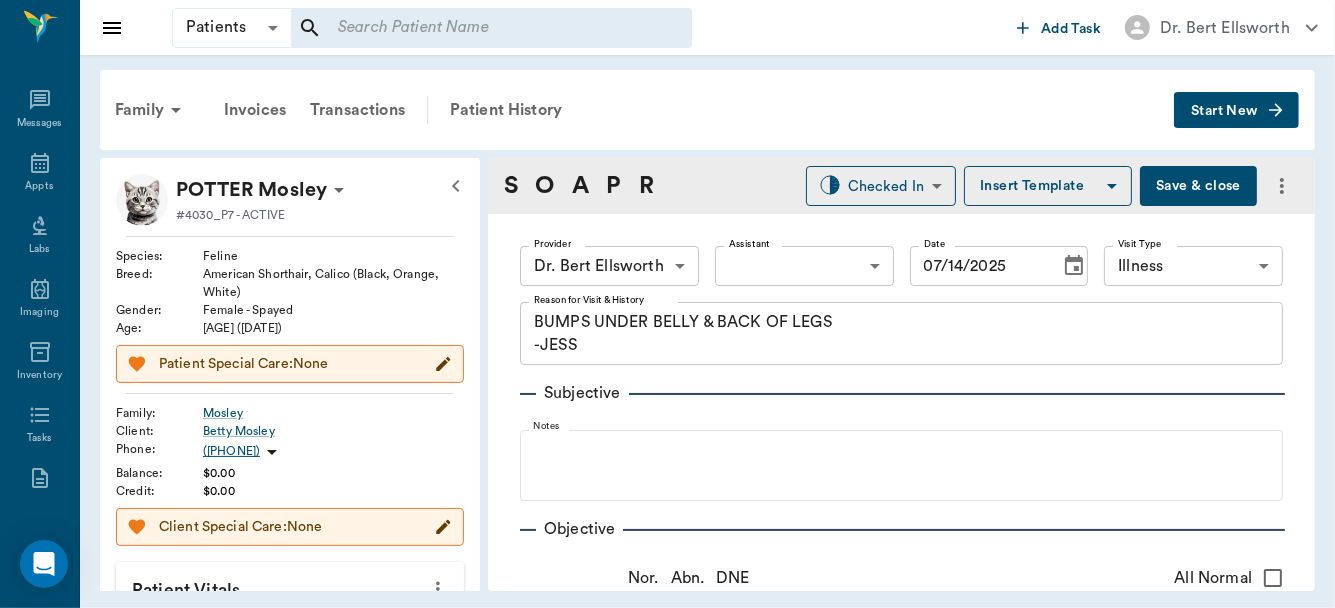 type on "07/14/2025" 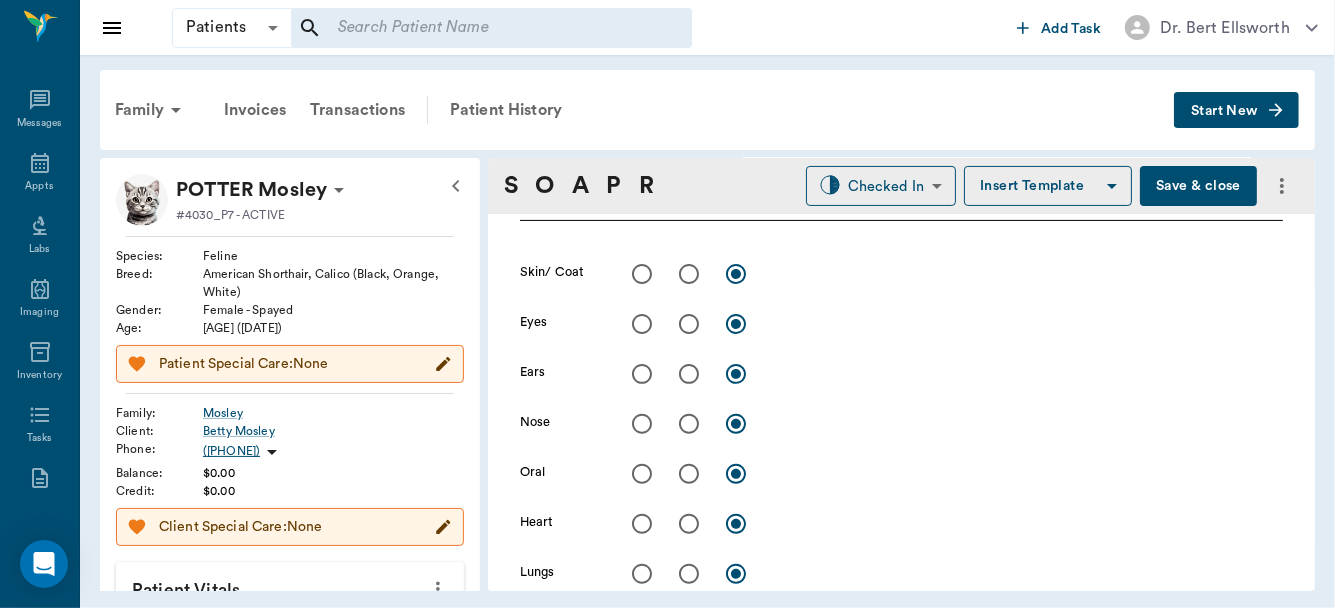 scroll, scrollTop: 758, scrollLeft: 0, axis: vertical 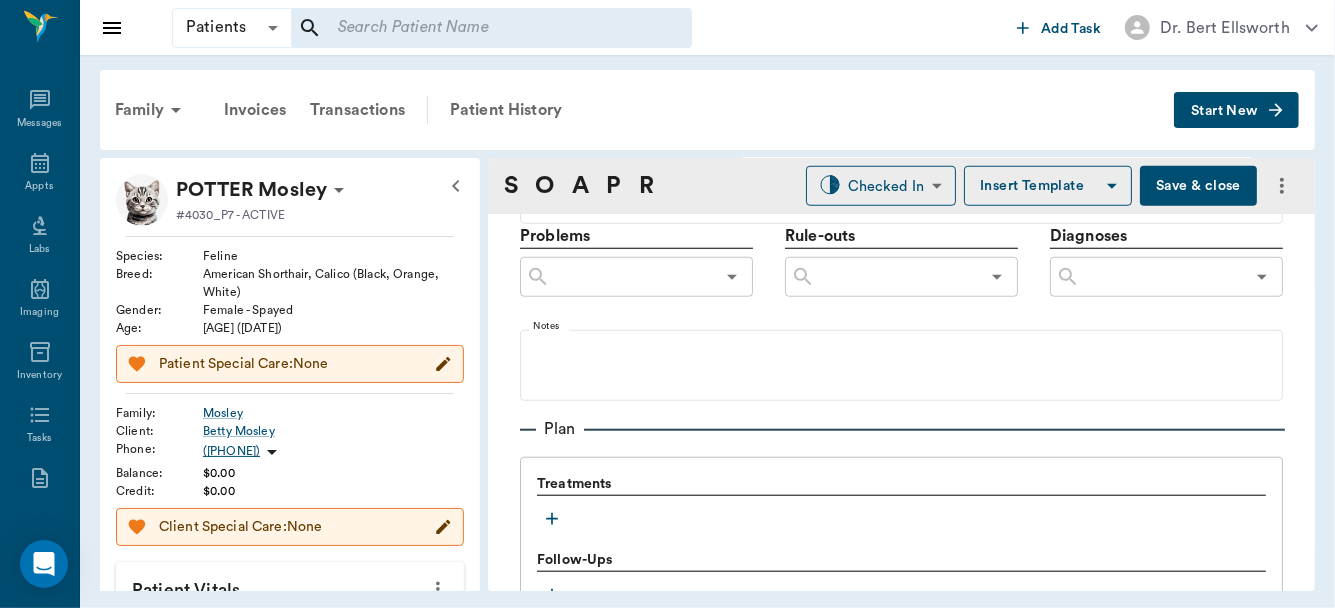 click 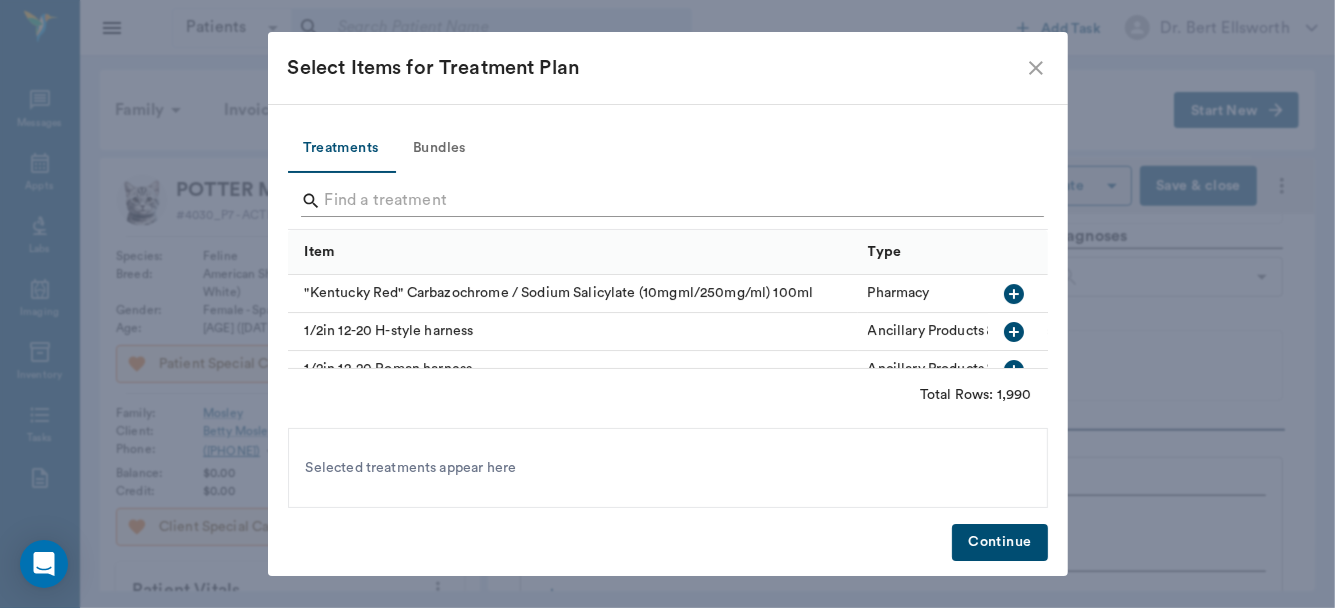 click at bounding box center [669, 201] 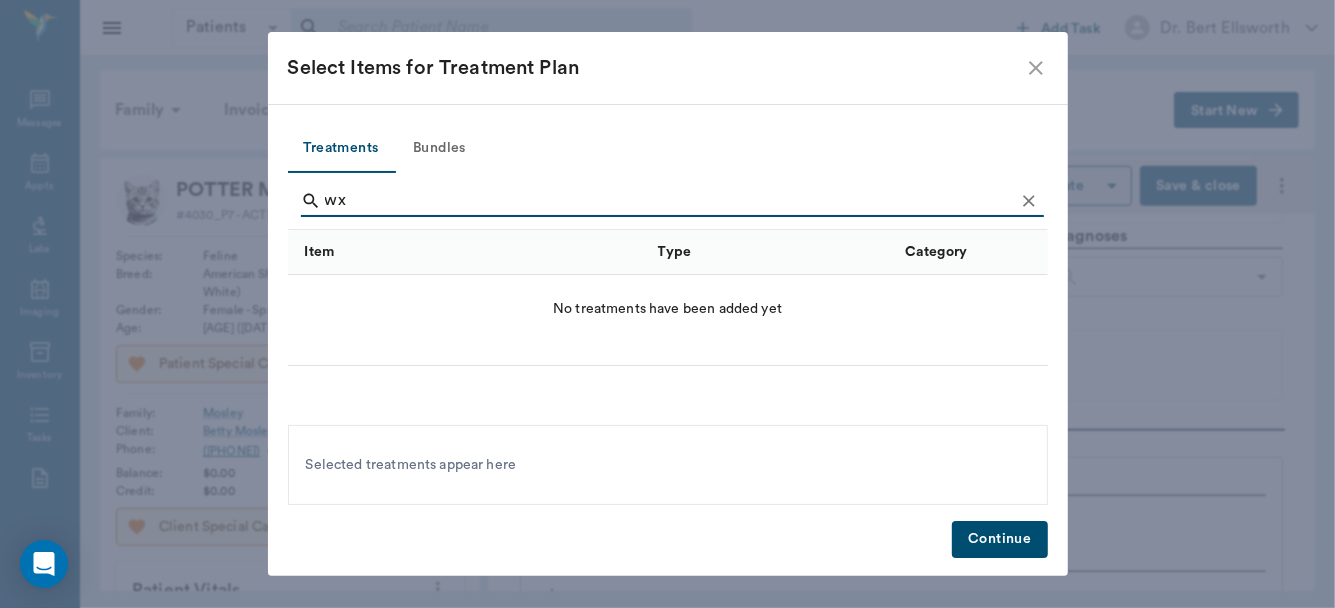 type on "w" 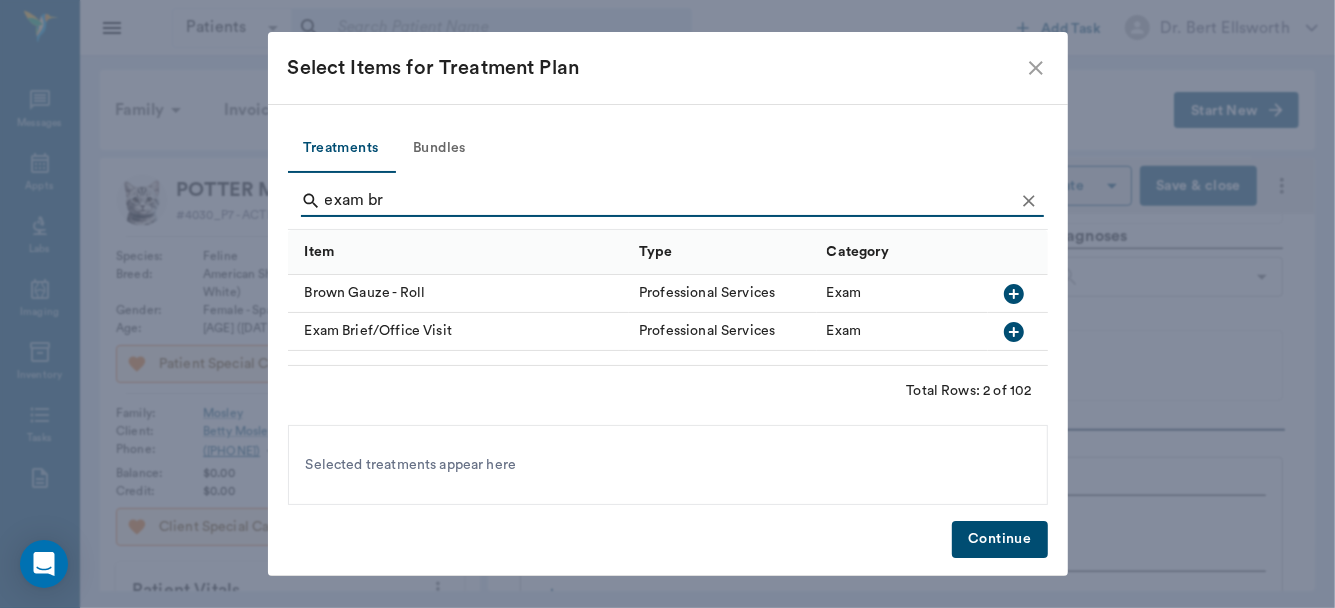 type on "exam br" 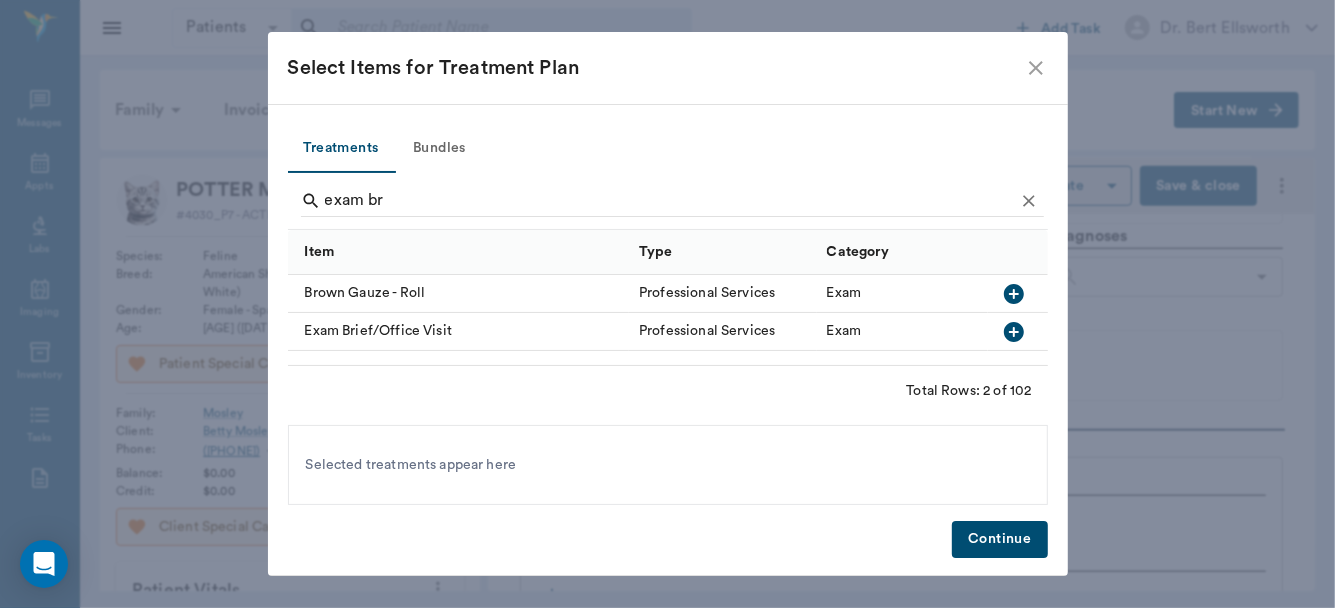 click 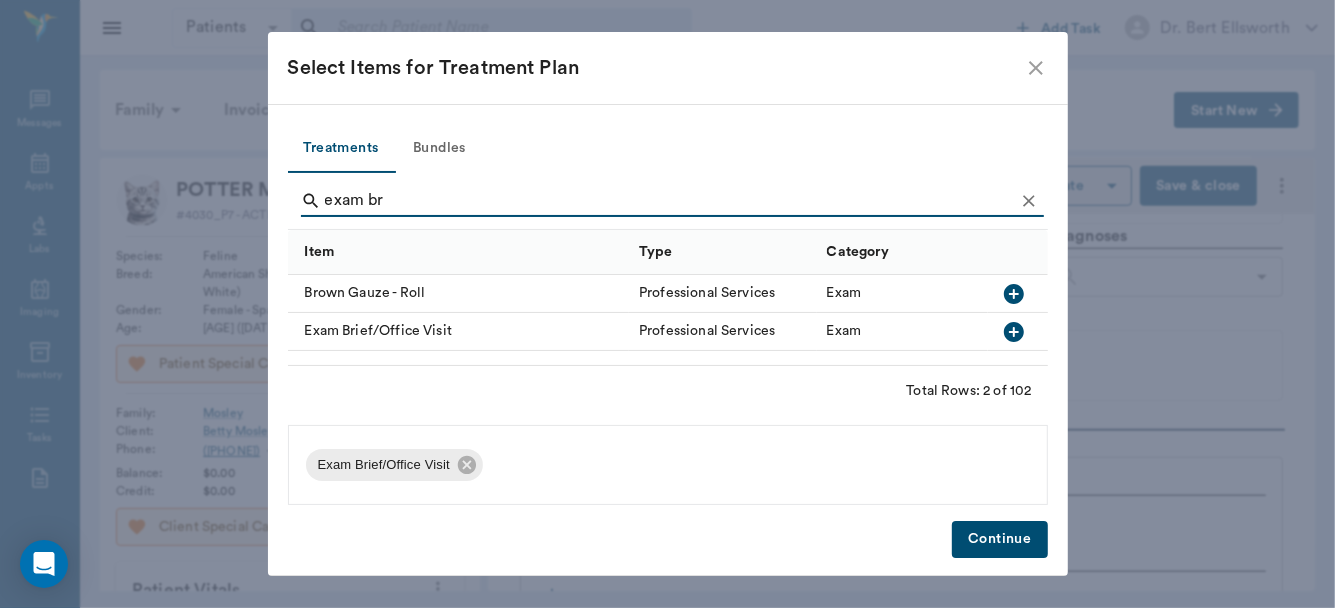 click on "Continue" at bounding box center [999, 539] 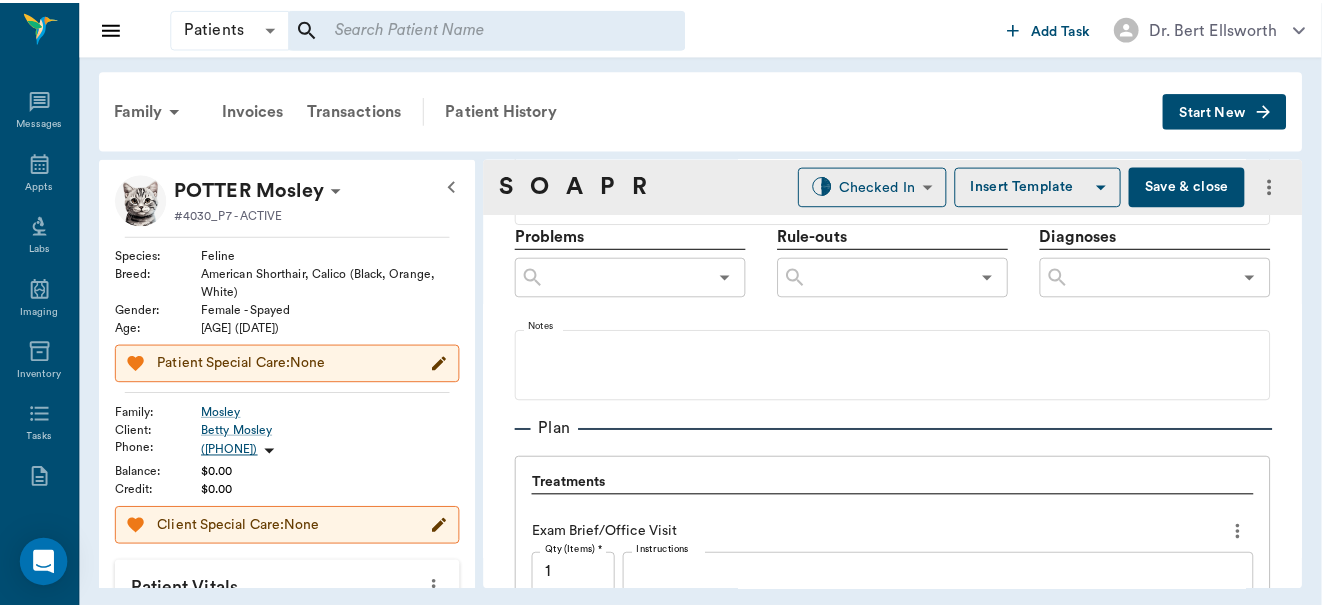 scroll, scrollTop: 1517, scrollLeft: 0, axis: vertical 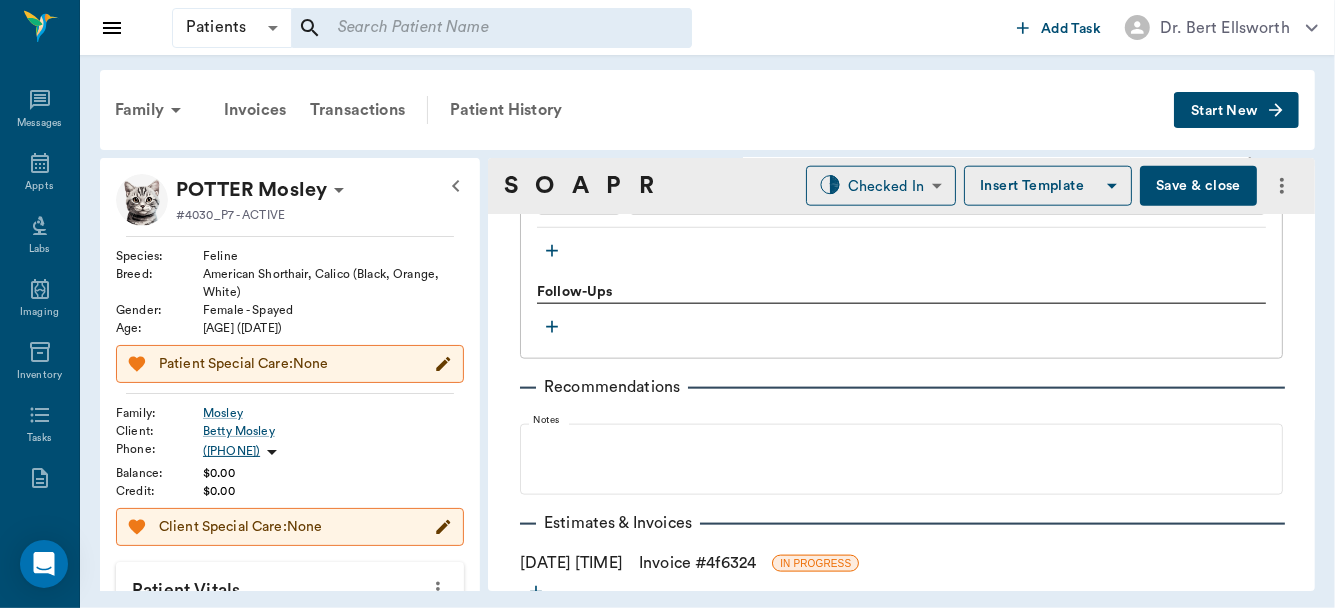 click on "Invoice # 4f6324" at bounding box center [697, 563] 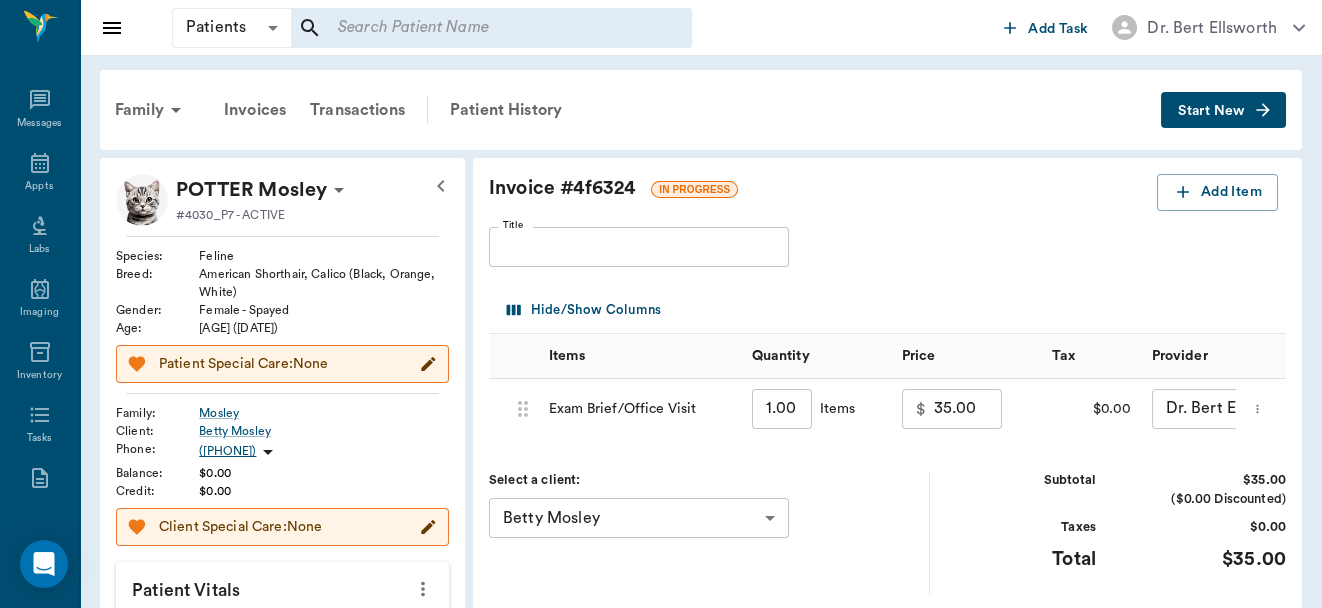 scroll, scrollTop: 531, scrollLeft: 0, axis: vertical 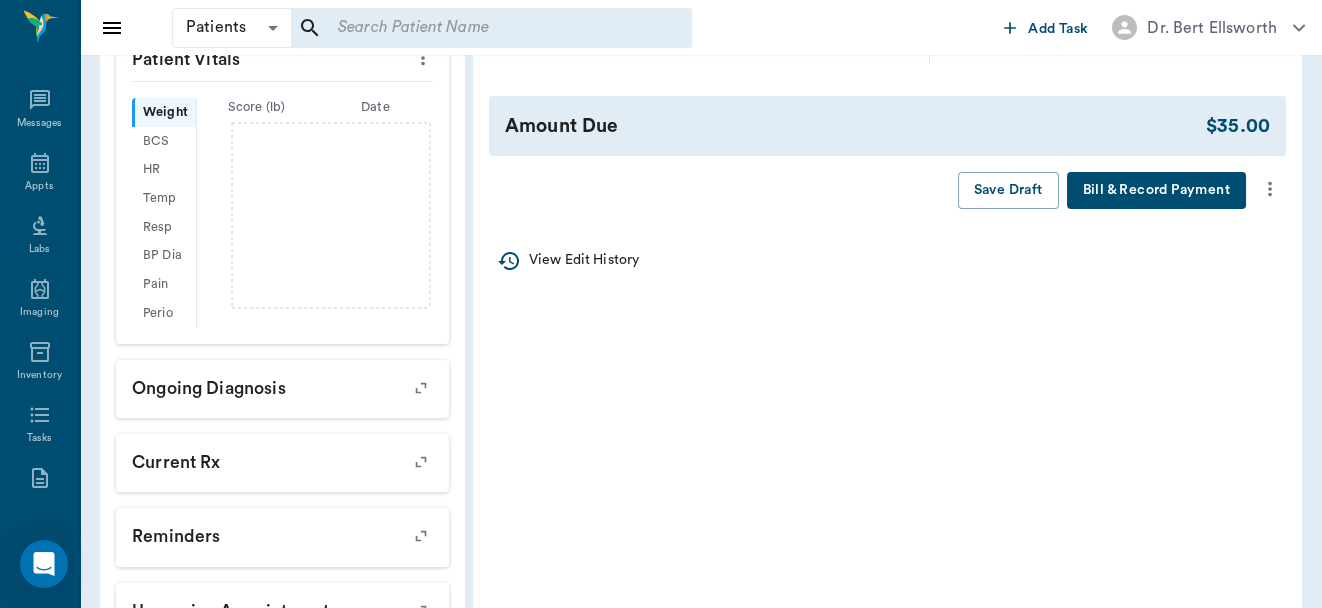 click 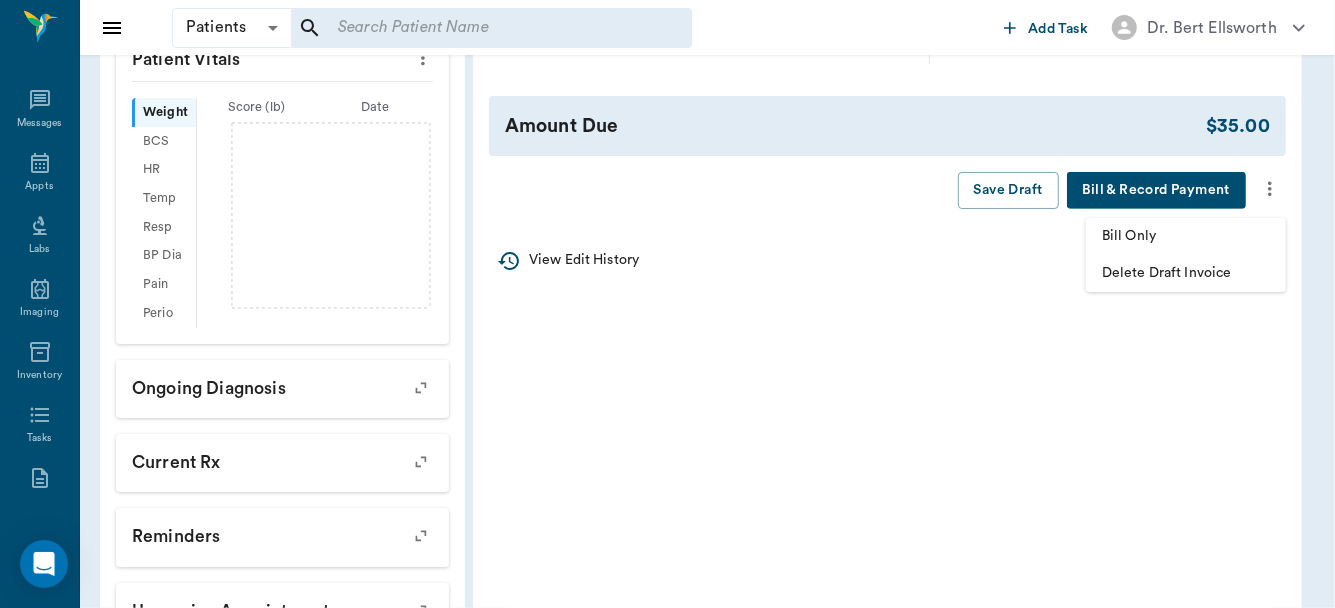 click on "Bill Only" at bounding box center (1186, 236) 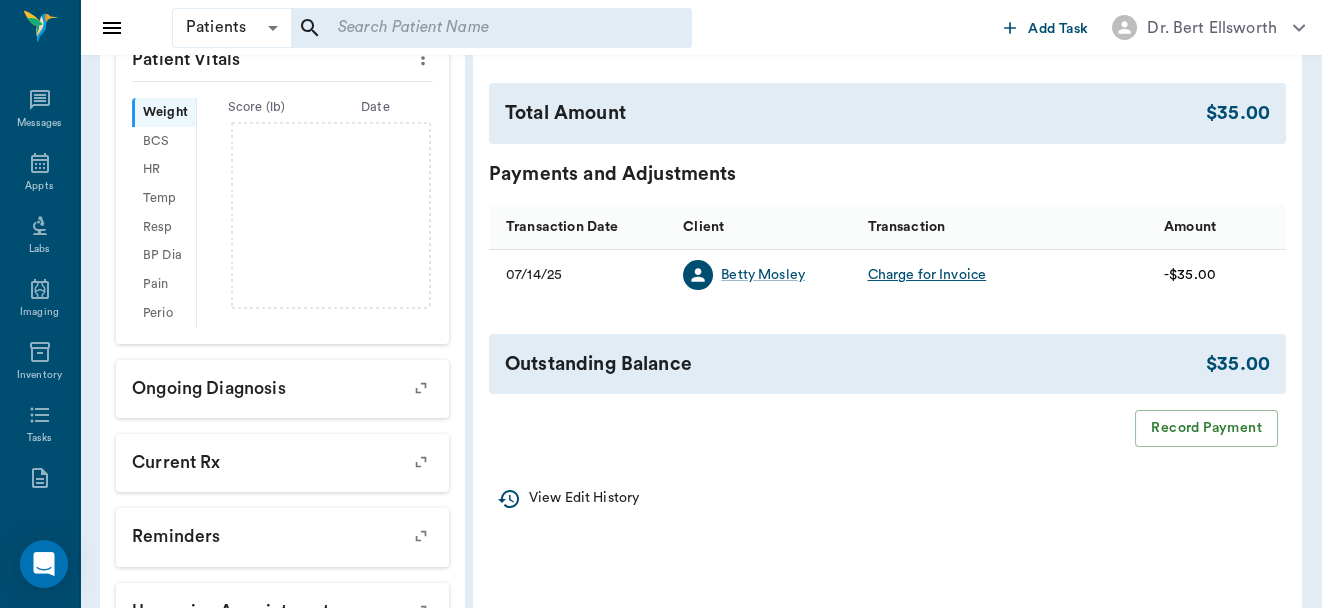 click 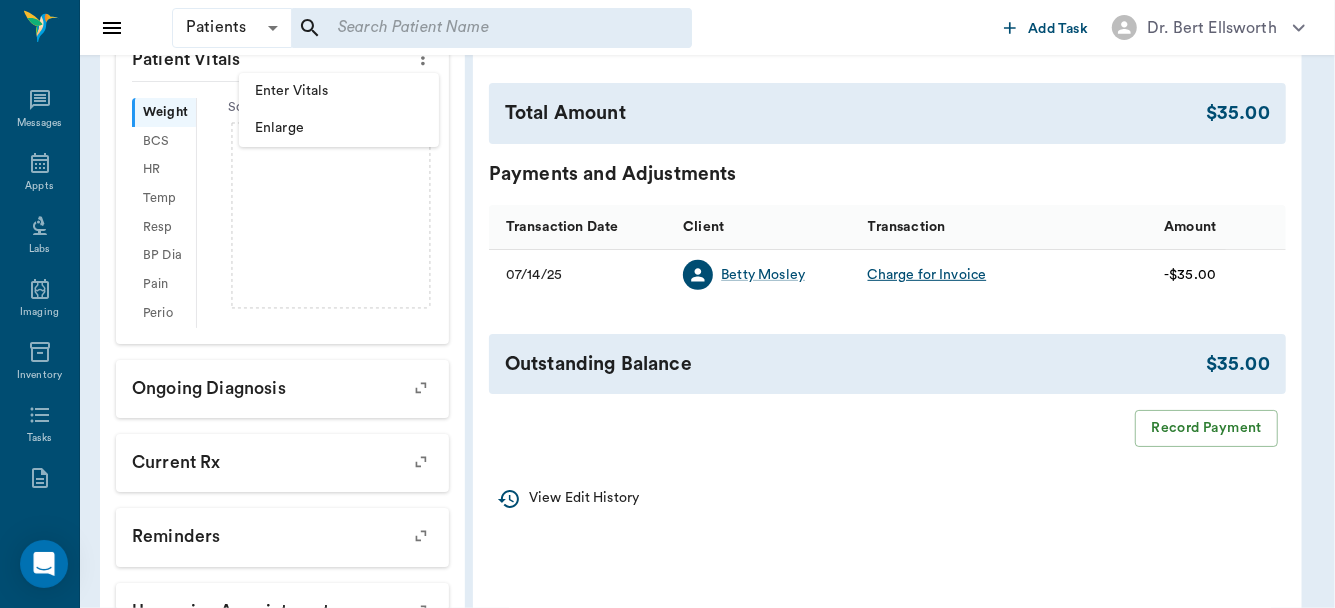 click on "Enter Vitals" at bounding box center [339, 91] 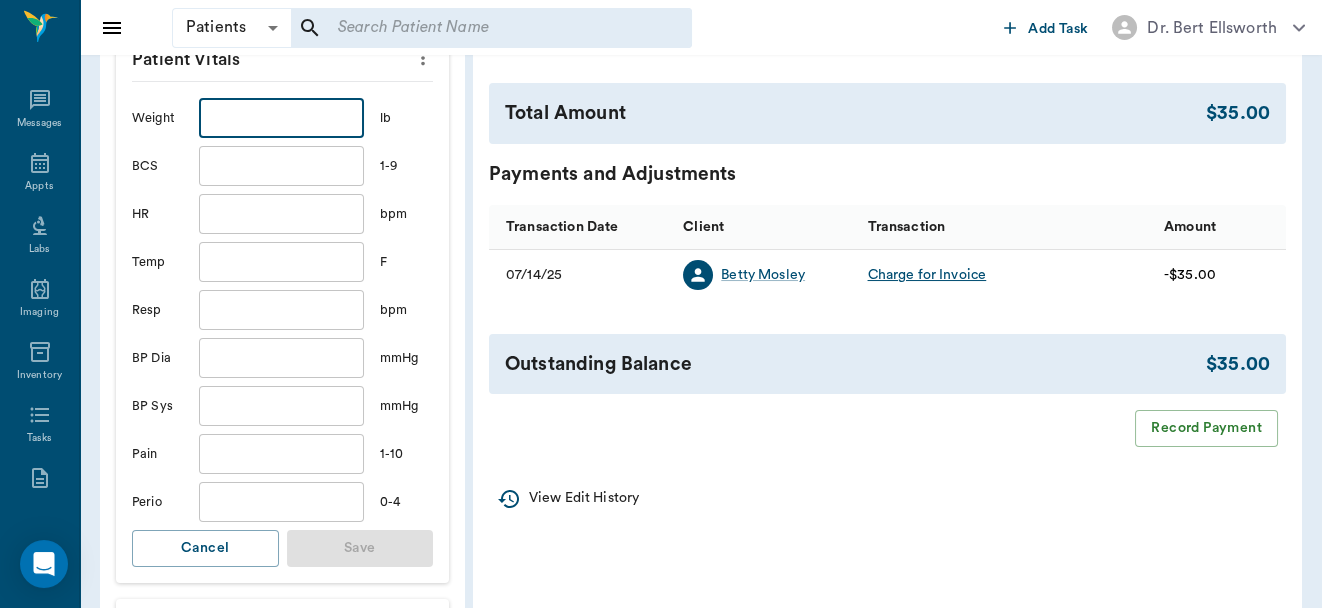 click at bounding box center (281, 118) 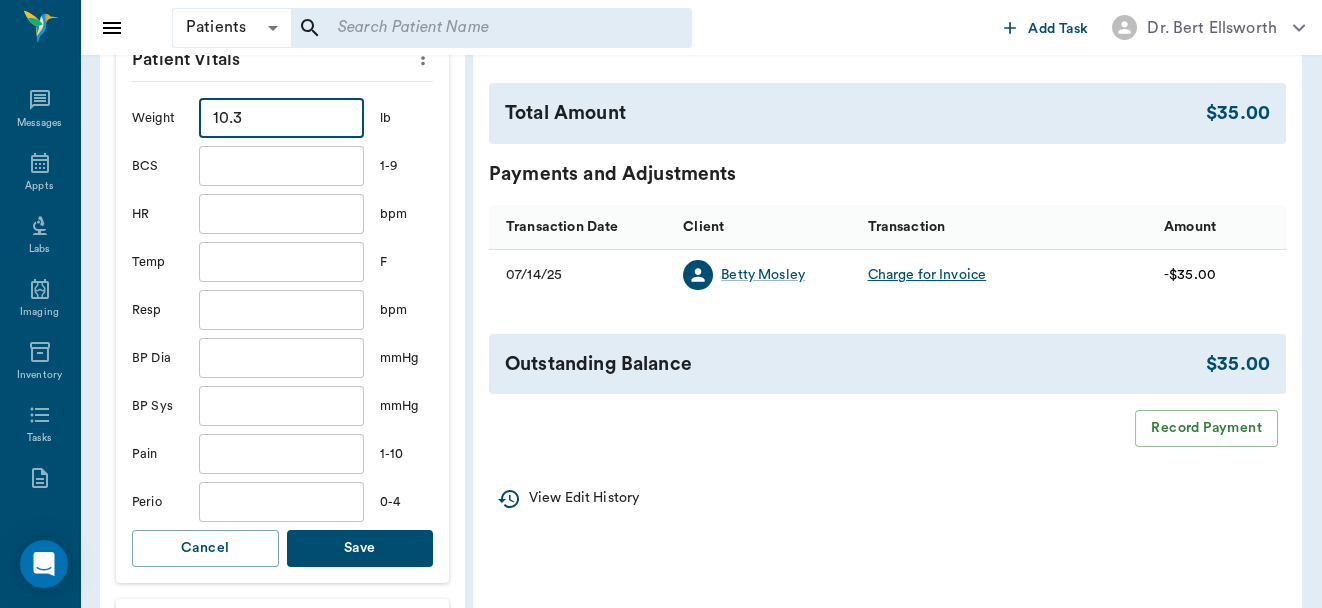 type on "10.3" 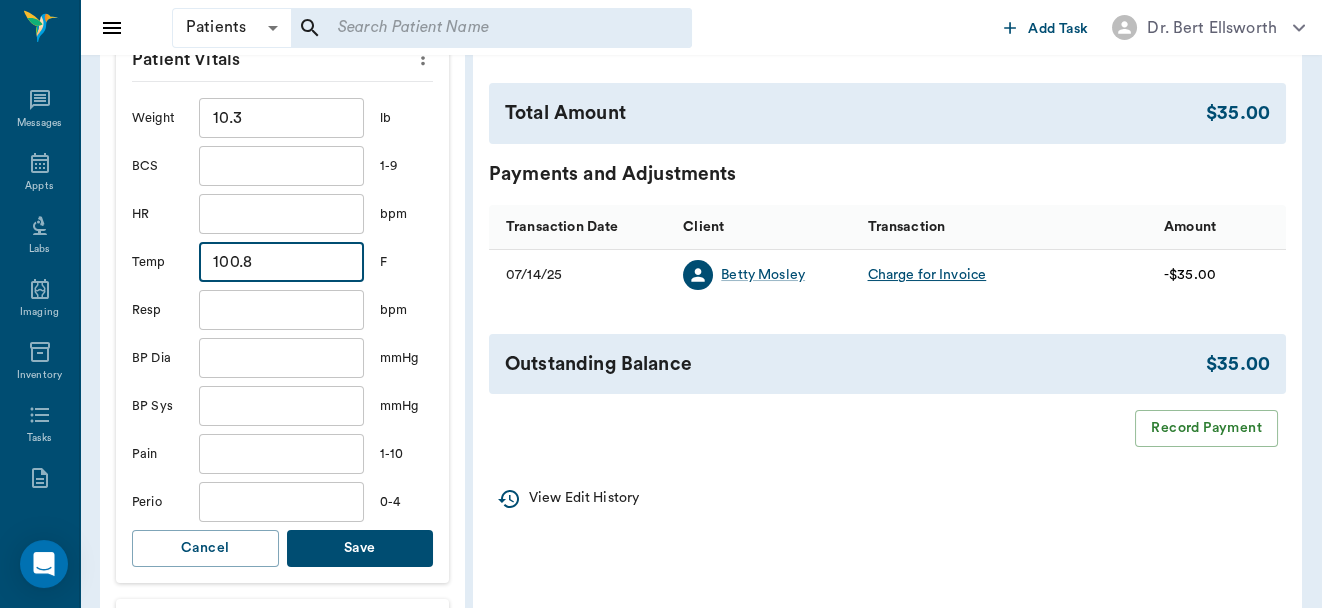 type on "100.8" 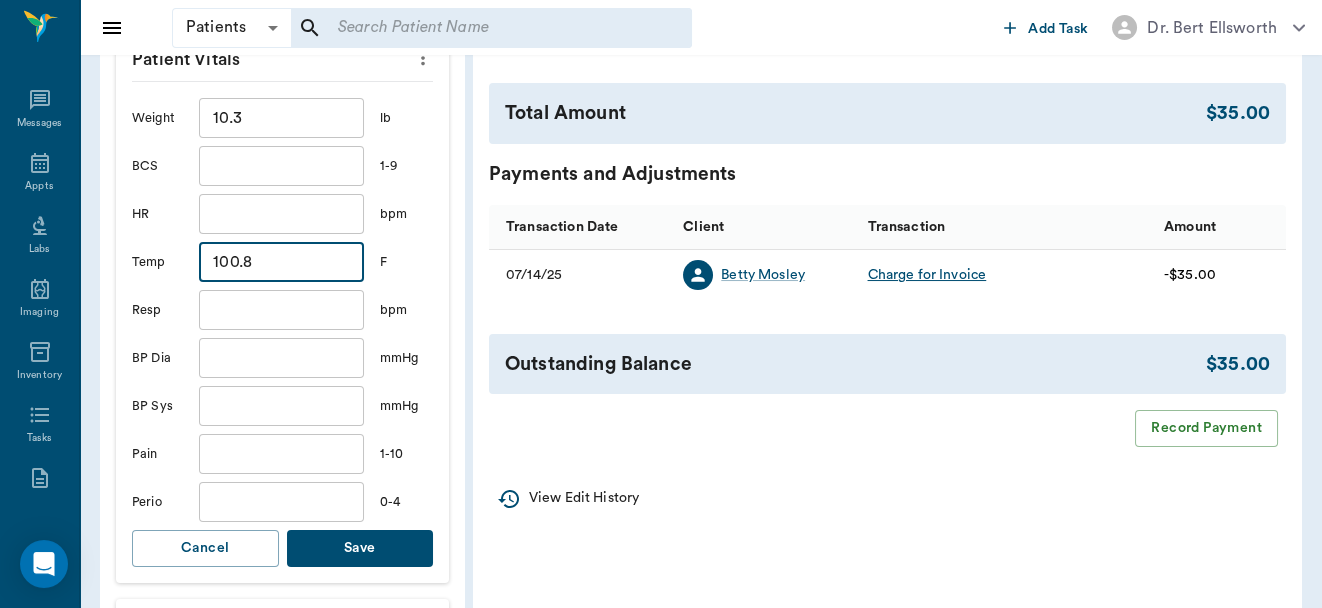 click on "Save" at bounding box center (360, 548) 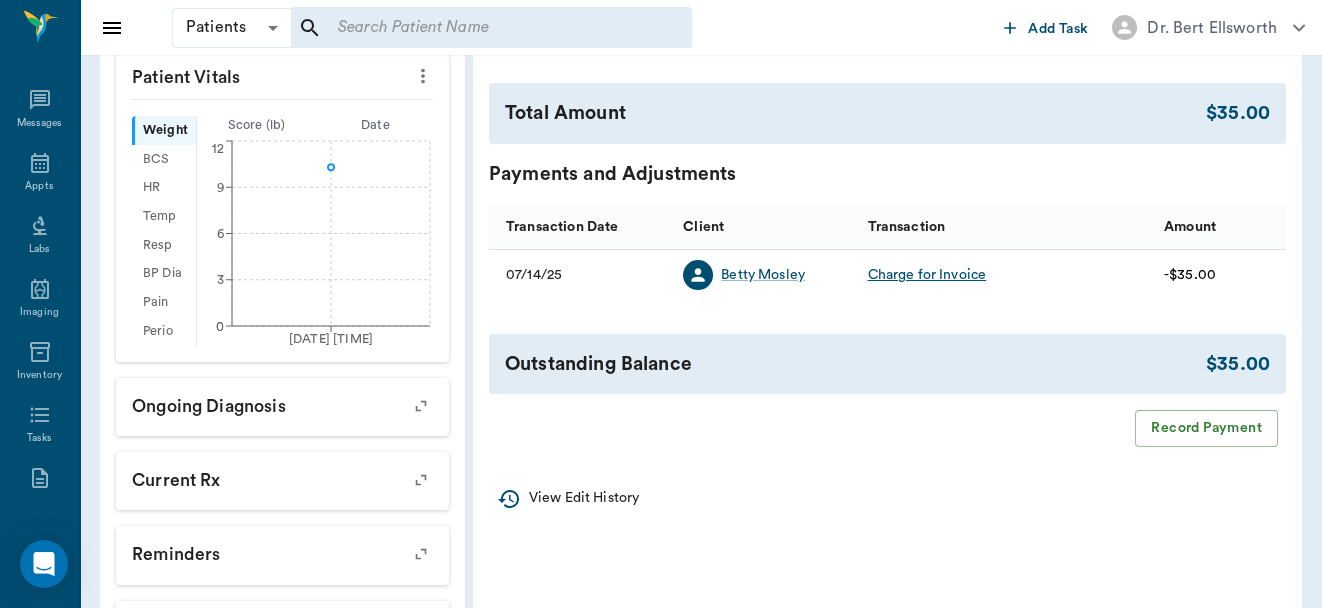 click at bounding box center [491, 28] 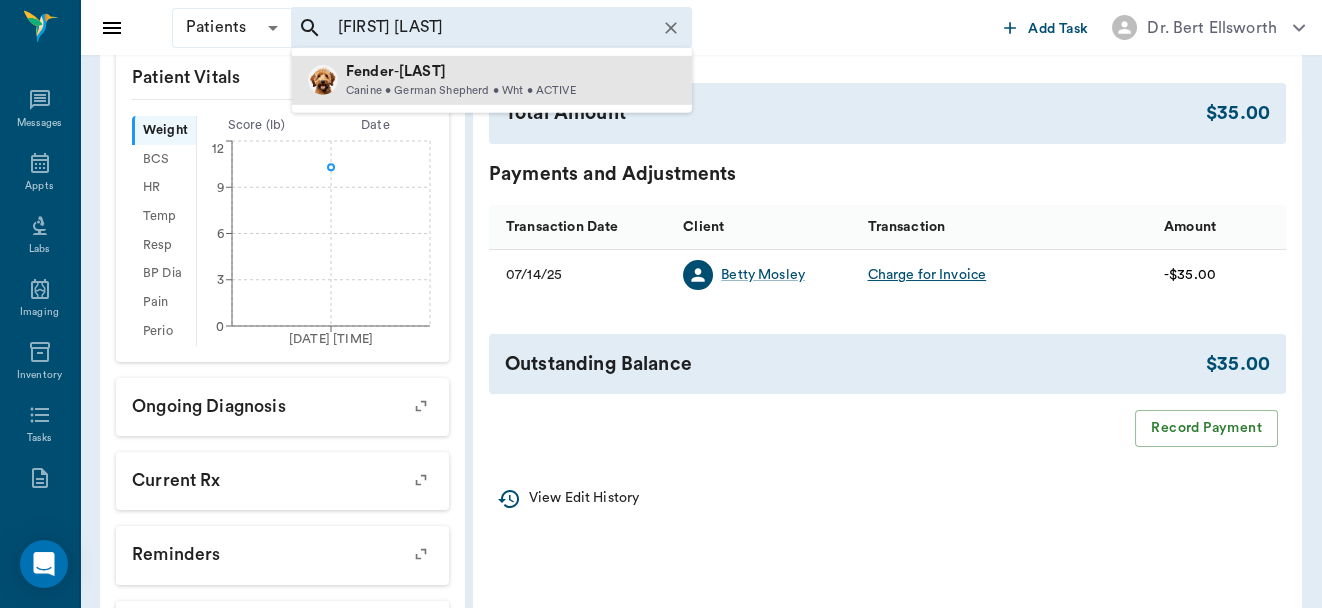 click on "Fender   -  Finney" at bounding box center [461, 72] 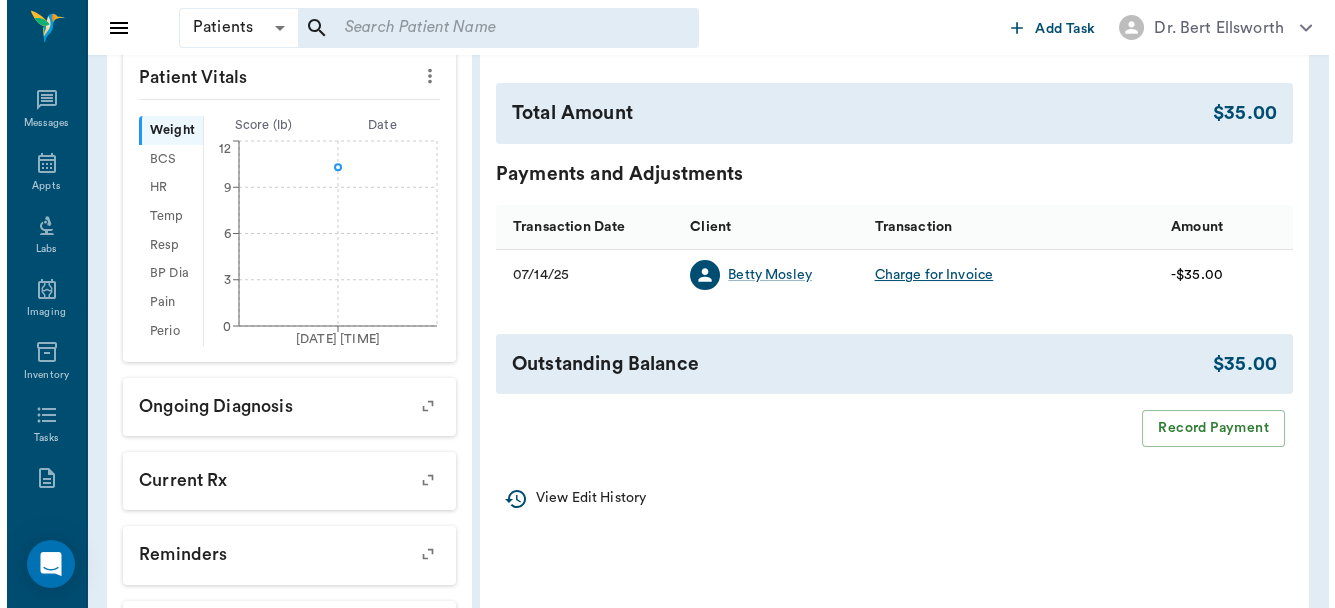 scroll, scrollTop: 0, scrollLeft: 0, axis: both 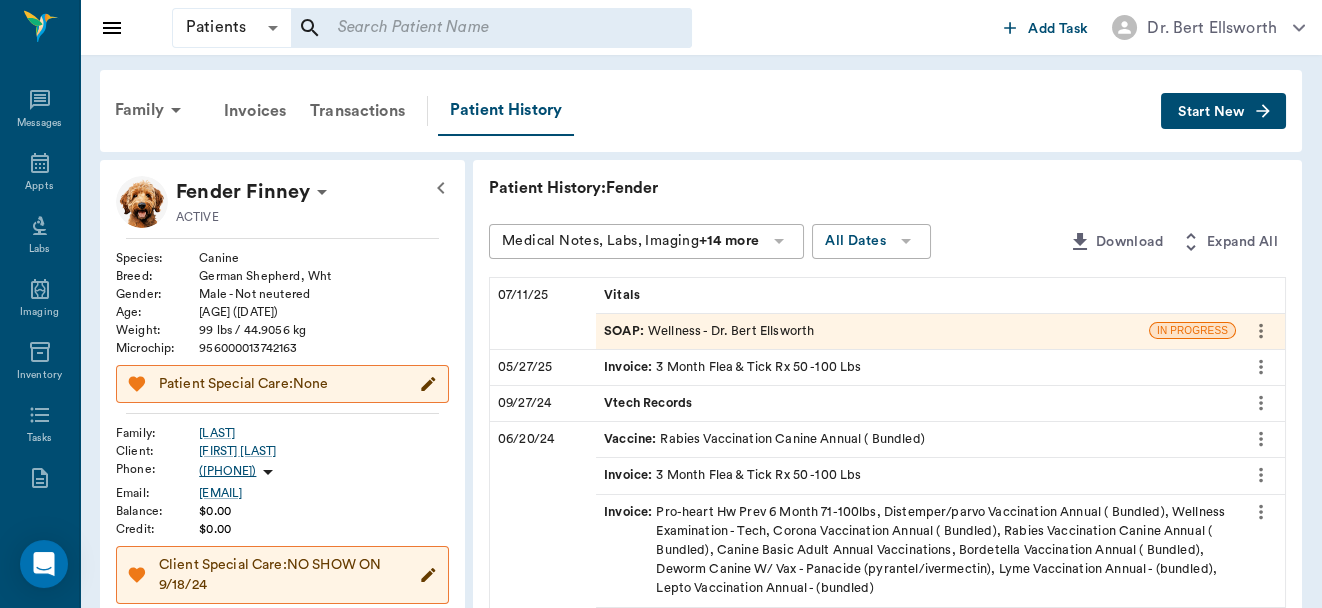 click on "SOAP : Wellness - Dr. Bert Ellsworth" at bounding box center (709, 331) 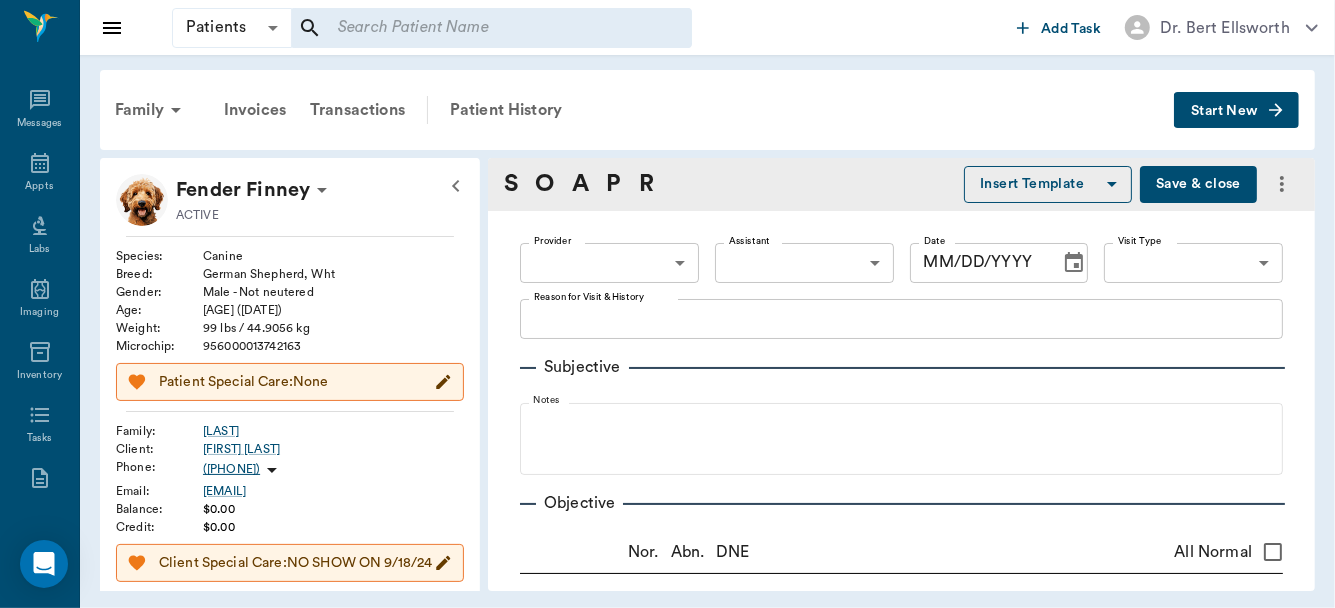 type on "NOT ACTING NORMAL, HAS HEARING LOSS, THINKING MAYBE EYE SIGHT LOSS, FALLING AND STUMBLING AT NIGHT, CHECK EARS, BASIC ADULT
-STORMY" 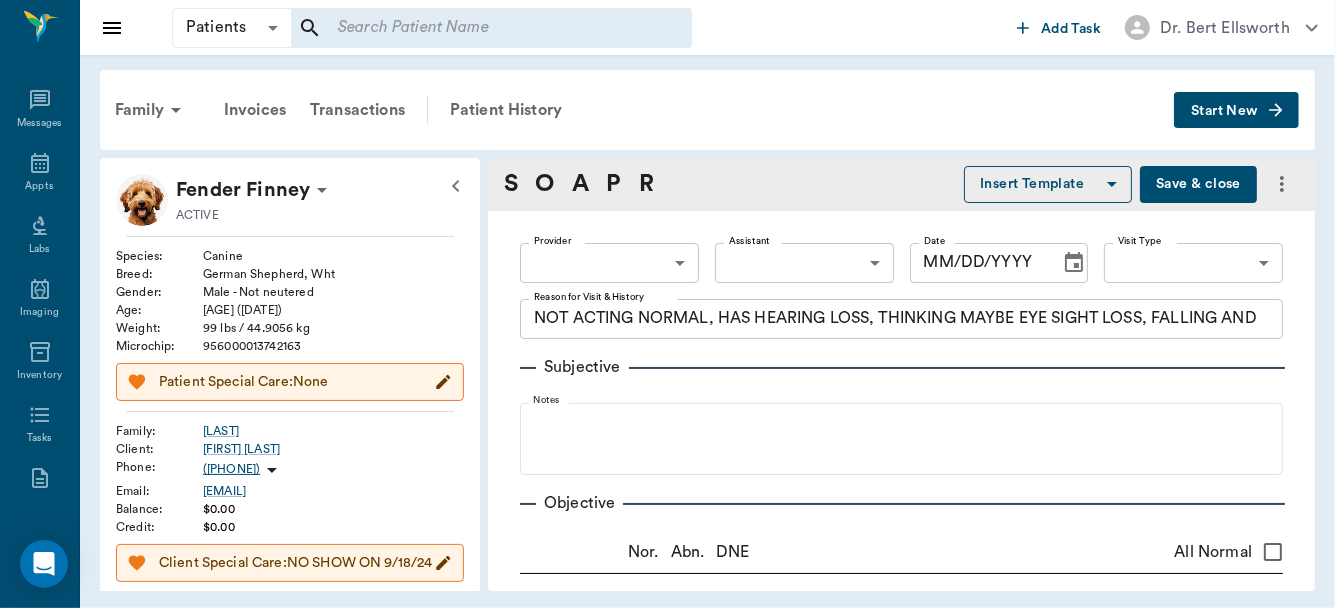radio on "true" 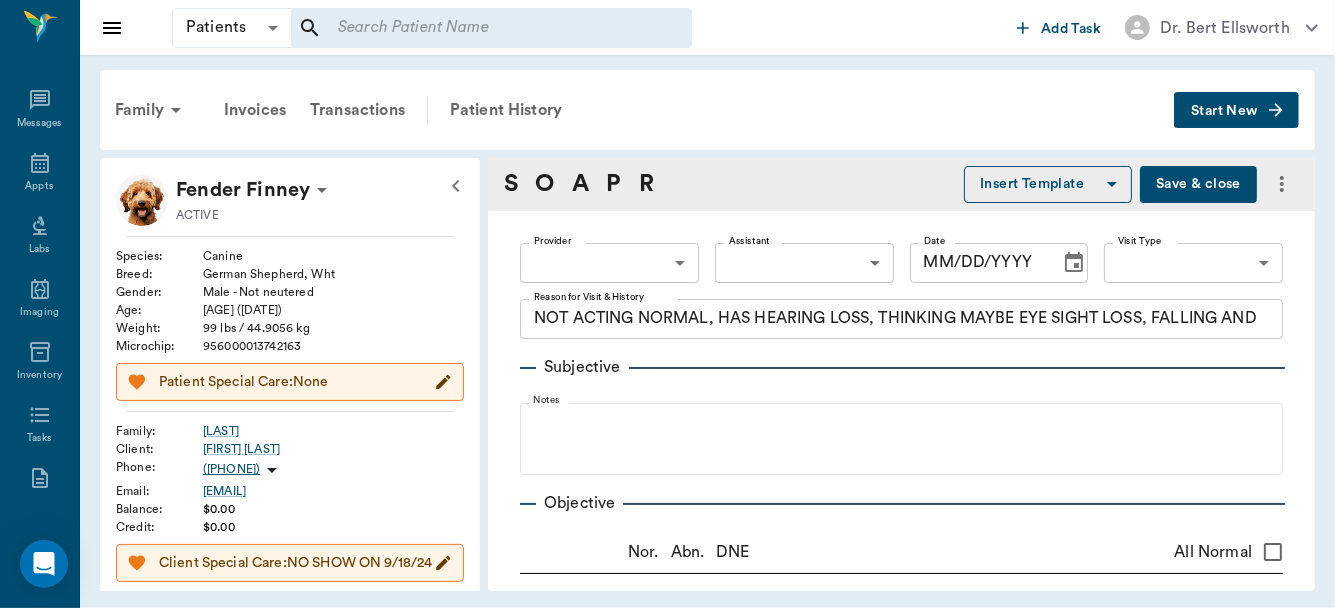 radio on "true" 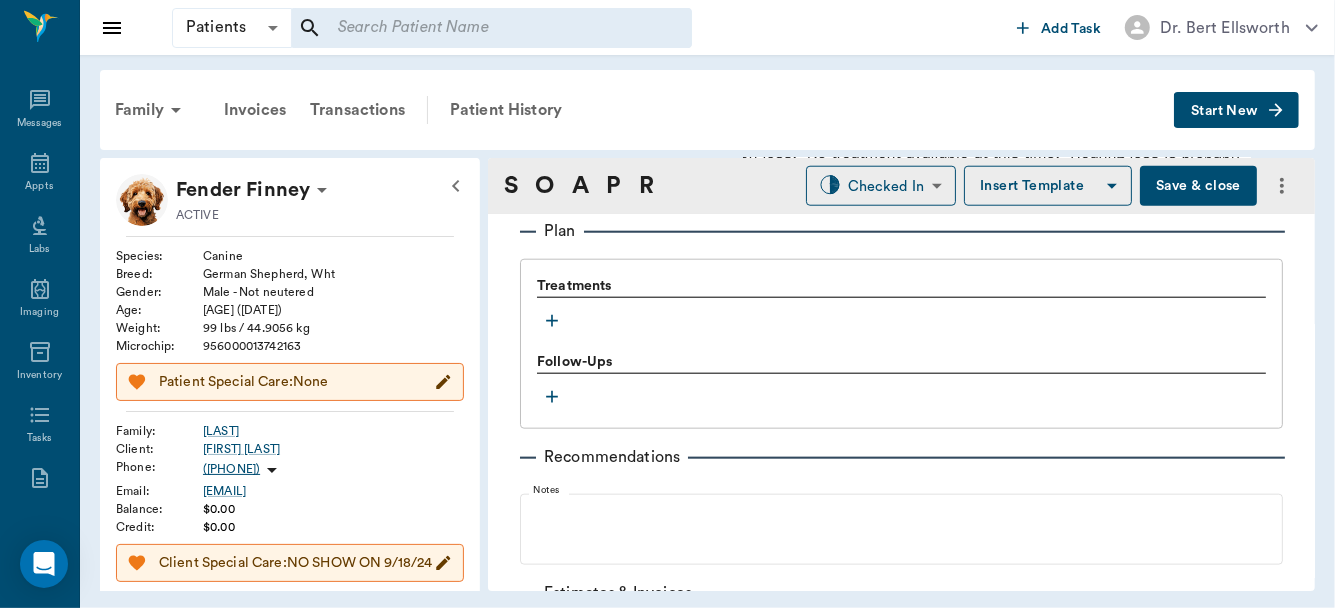 scroll, scrollTop: 1363, scrollLeft: 0, axis: vertical 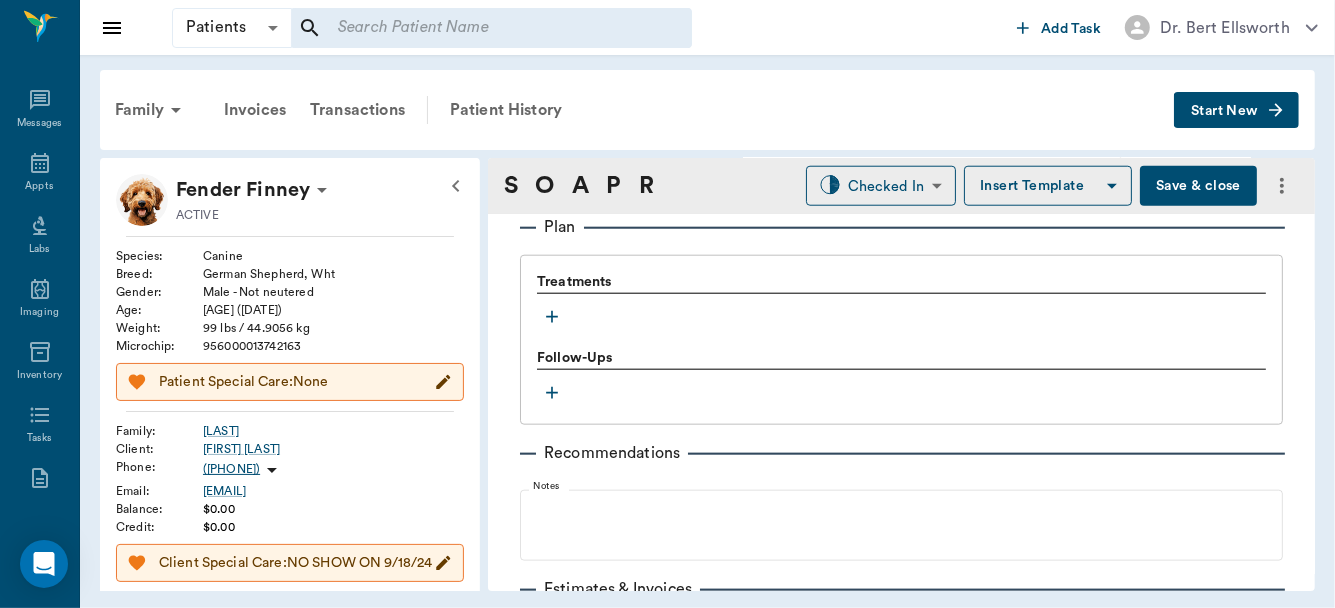 click 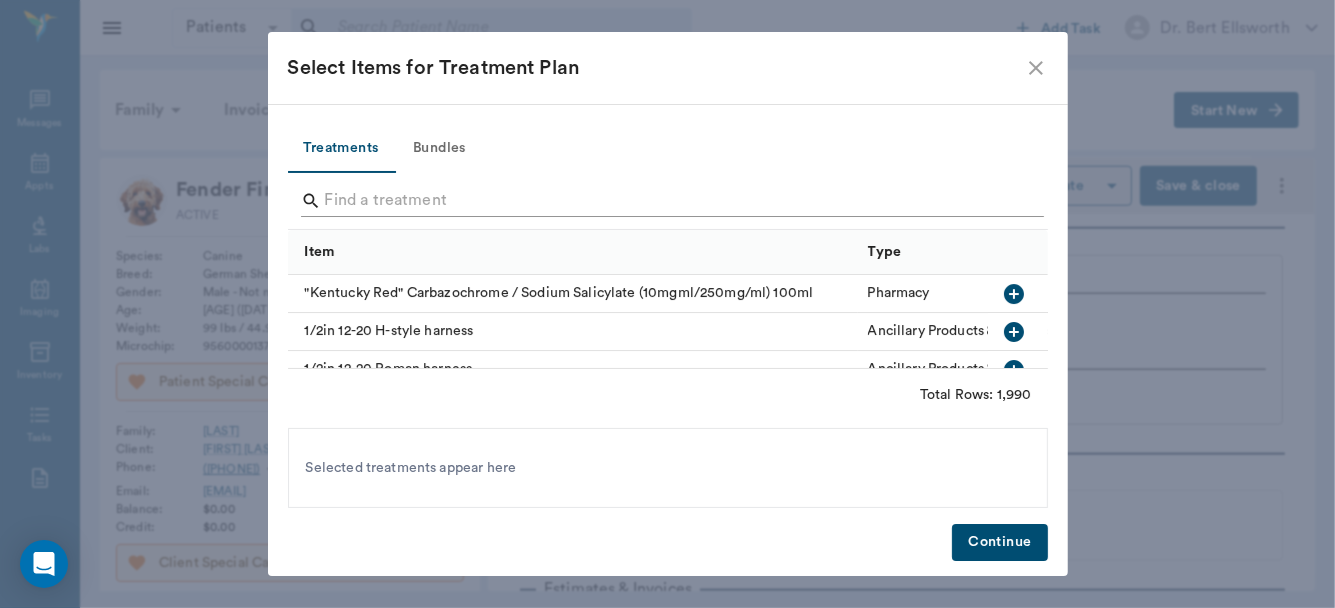 click at bounding box center [669, 201] 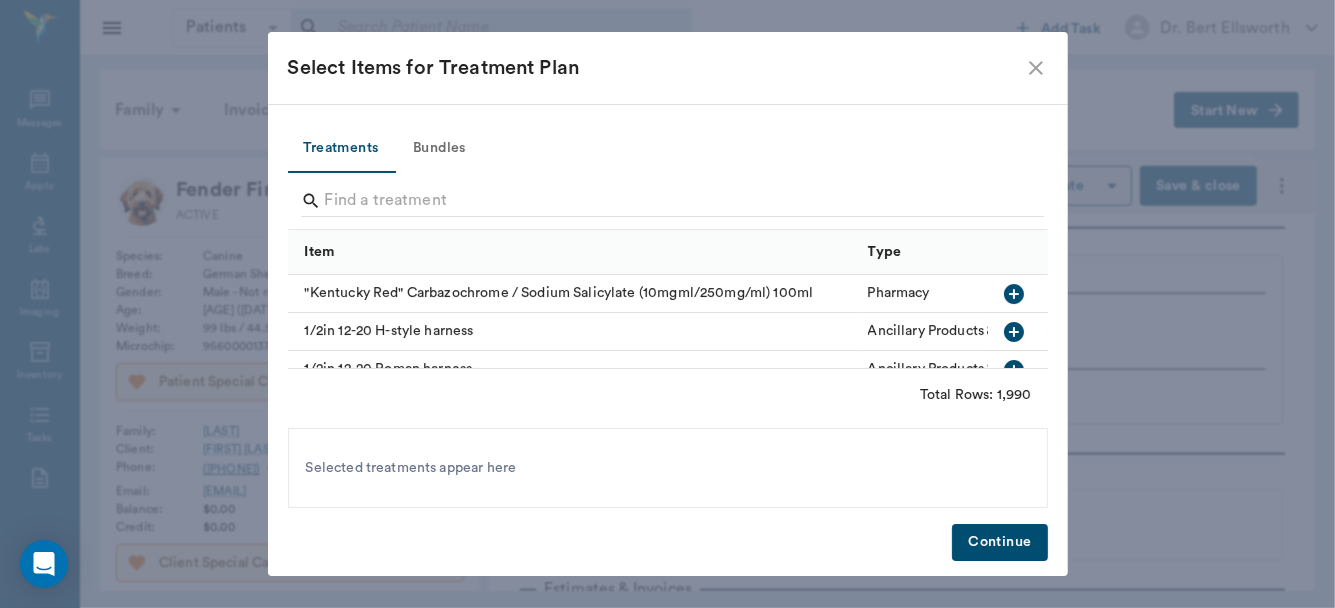 click on "Bundles" at bounding box center (440, 149) 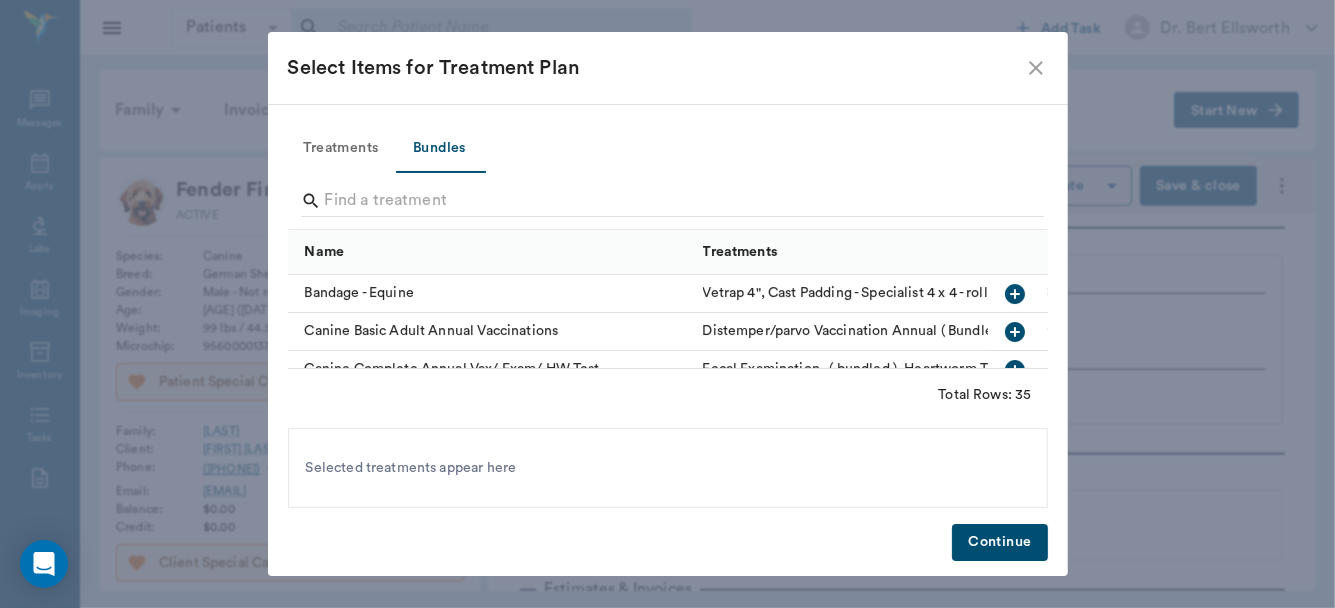 click on "Bundles" at bounding box center [440, 149] 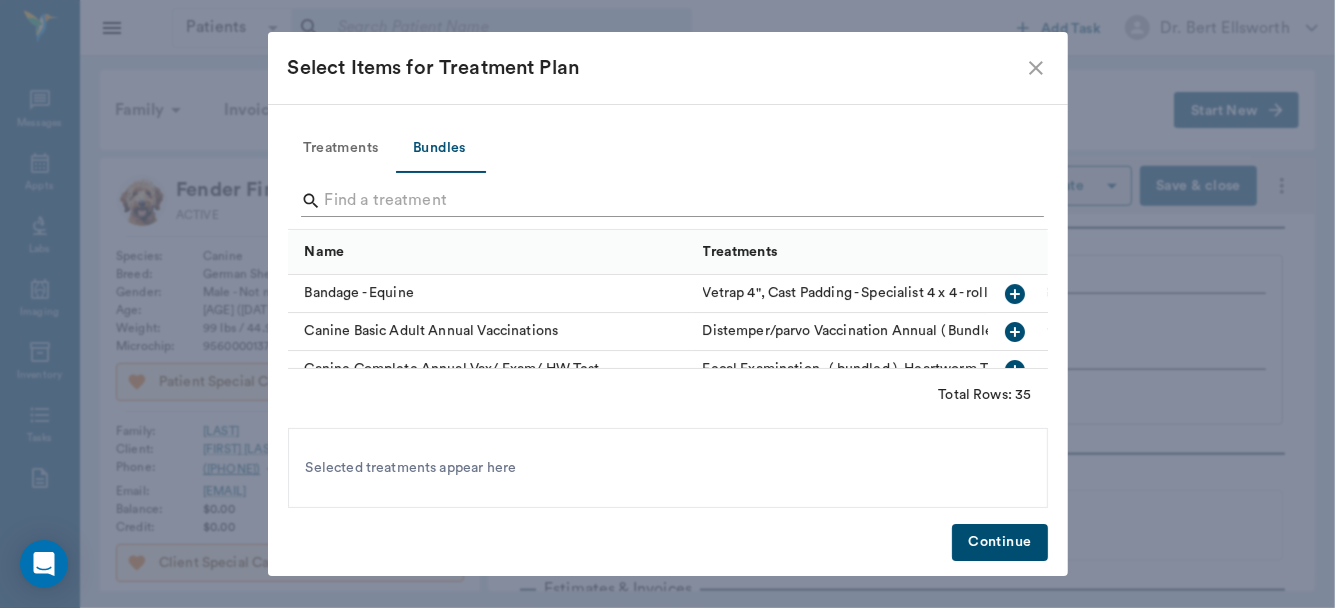 click at bounding box center [669, 201] 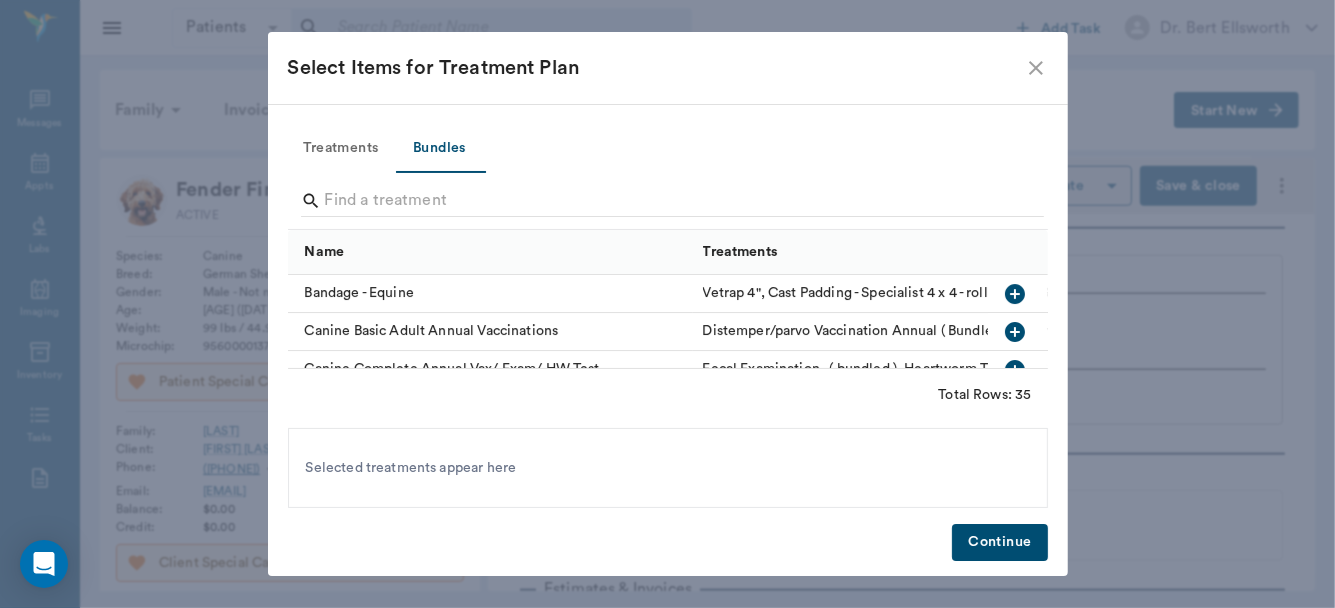 click 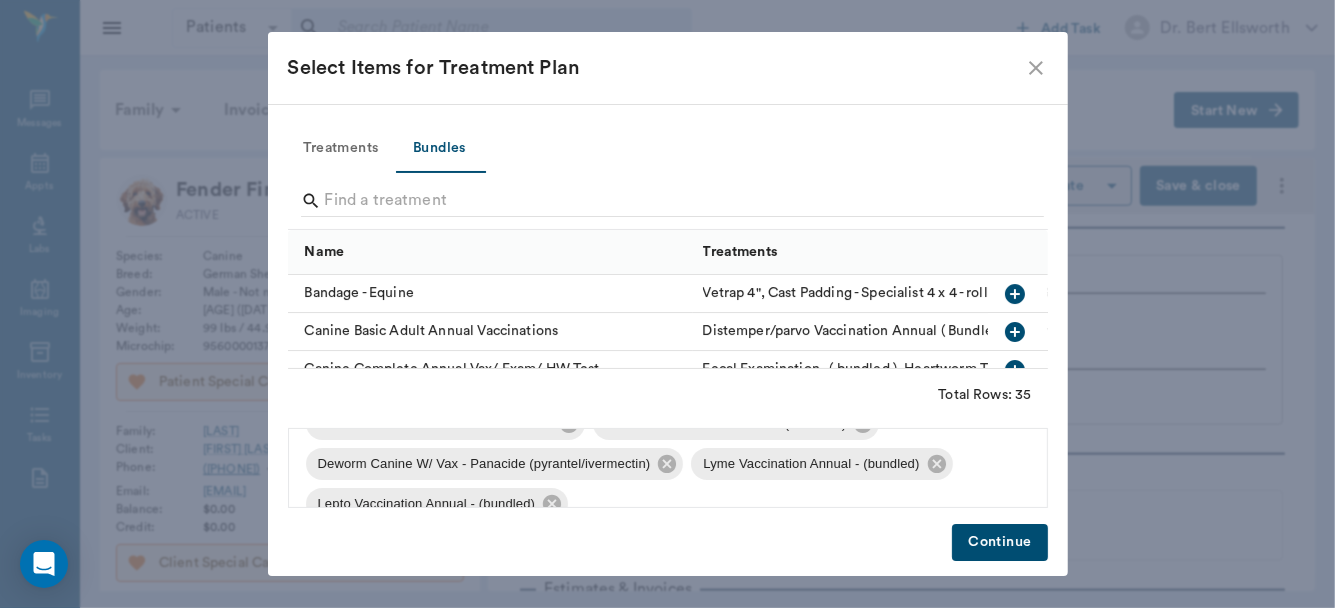 scroll, scrollTop: 147, scrollLeft: 0, axis: vertical 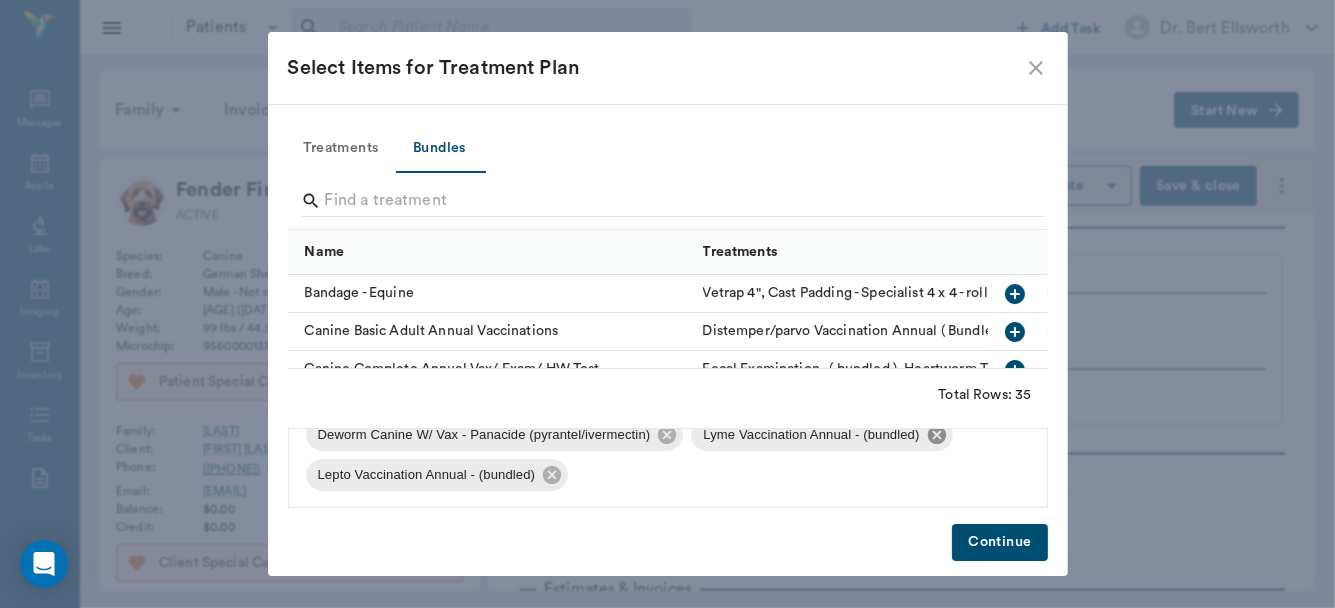 click 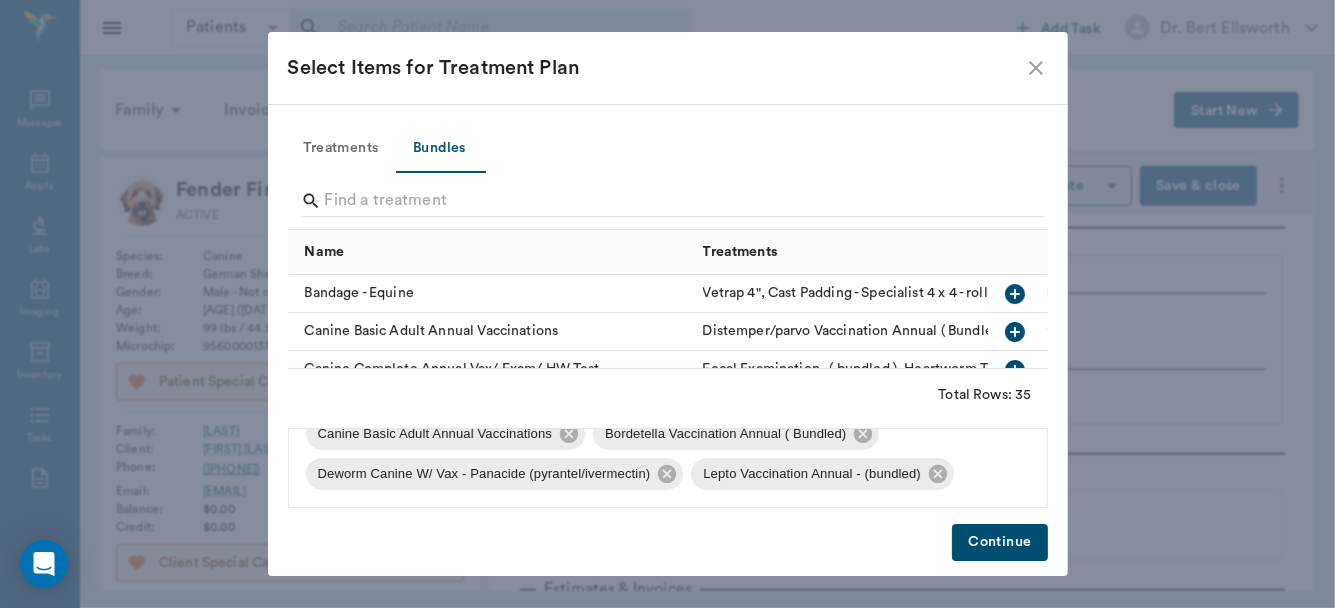 scroll, scrollTop: 107, scrollLeft: 0, axis: vertical 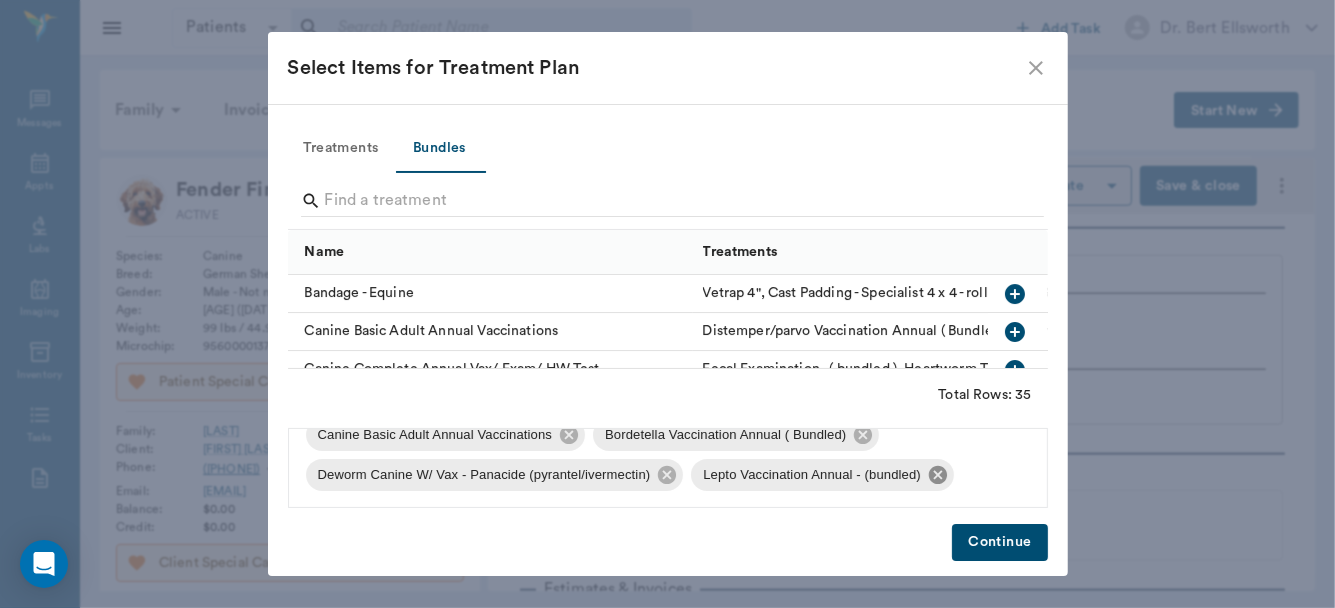 click 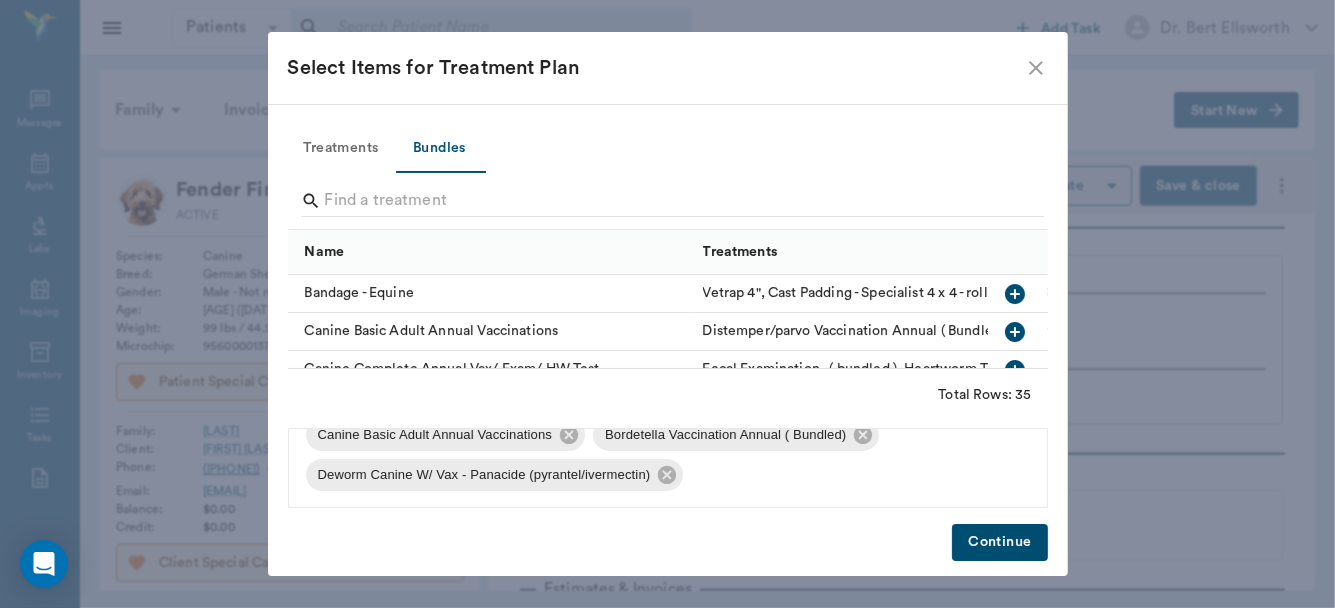 click on "Continue" at bounding box center (999, 542) 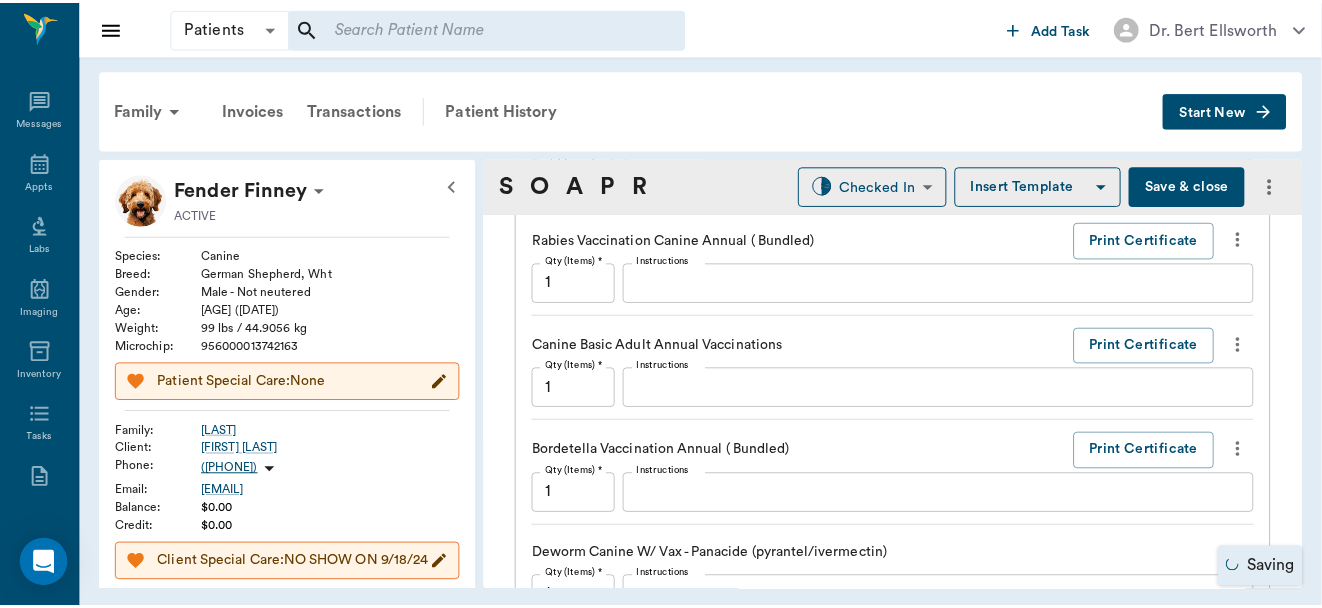 scroll, scrollTop: 2276, scrollLeft: 0, axis: vertical 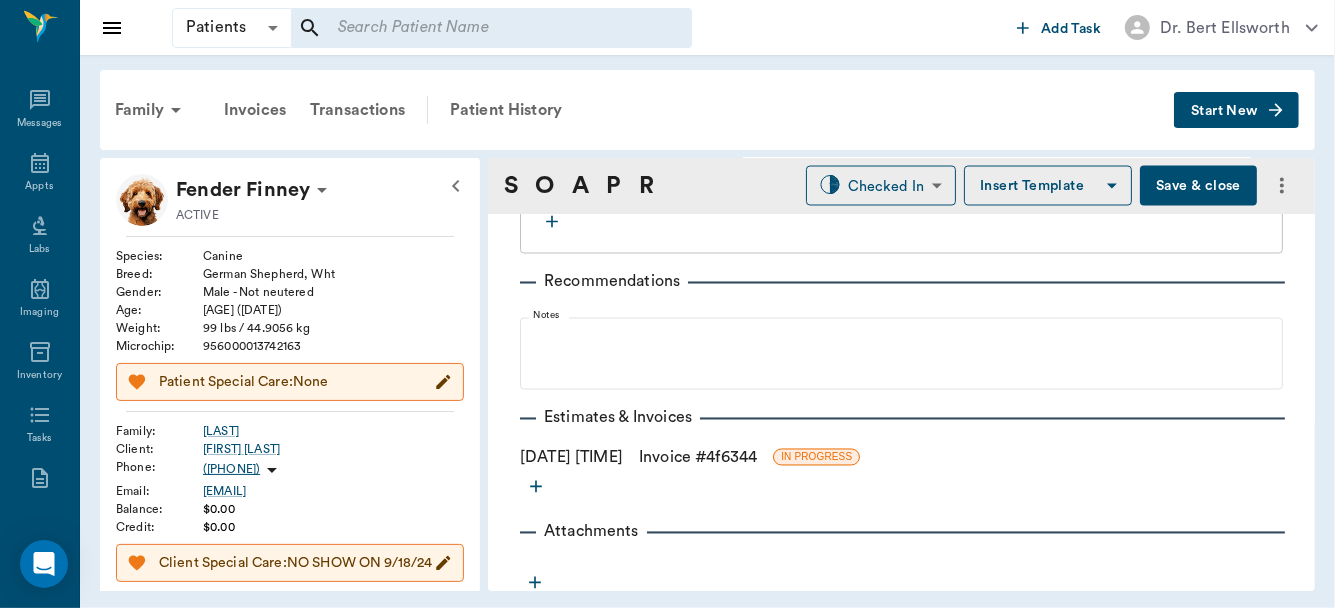 click on "Invoice # 4f6344" at bounding box center [698, 458] 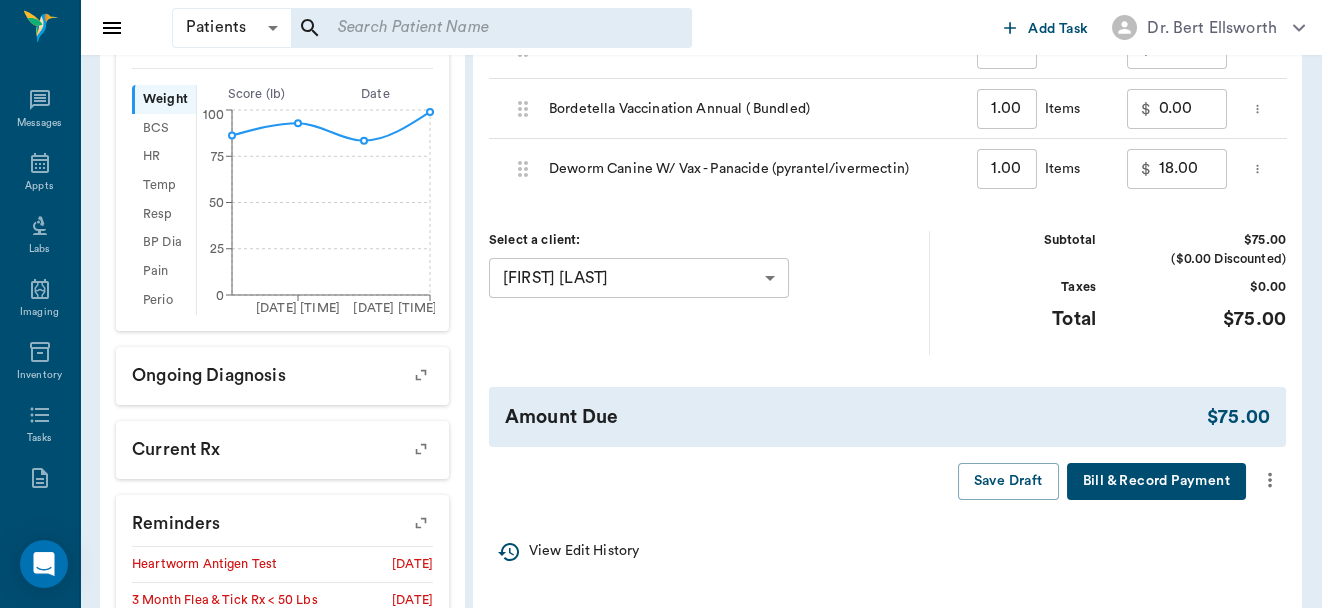 scroll, scrollTop: 597, scrollLeft: 0, axis: vertical 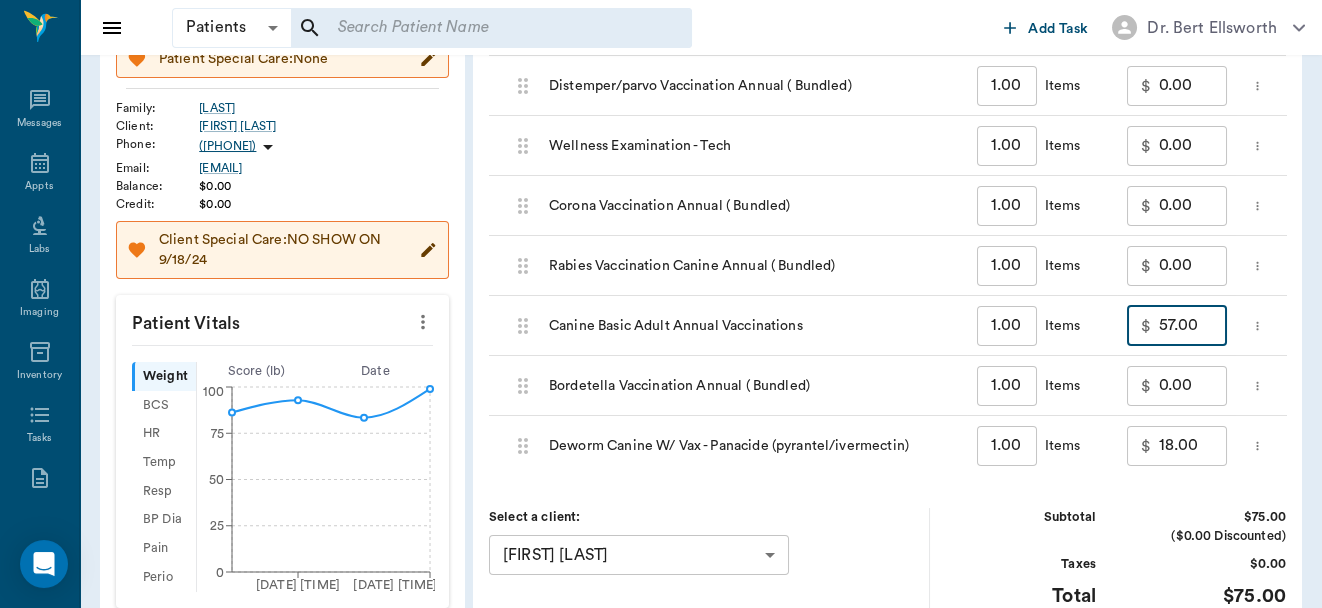 click on "57.00" at bounding box center [1193, 326] 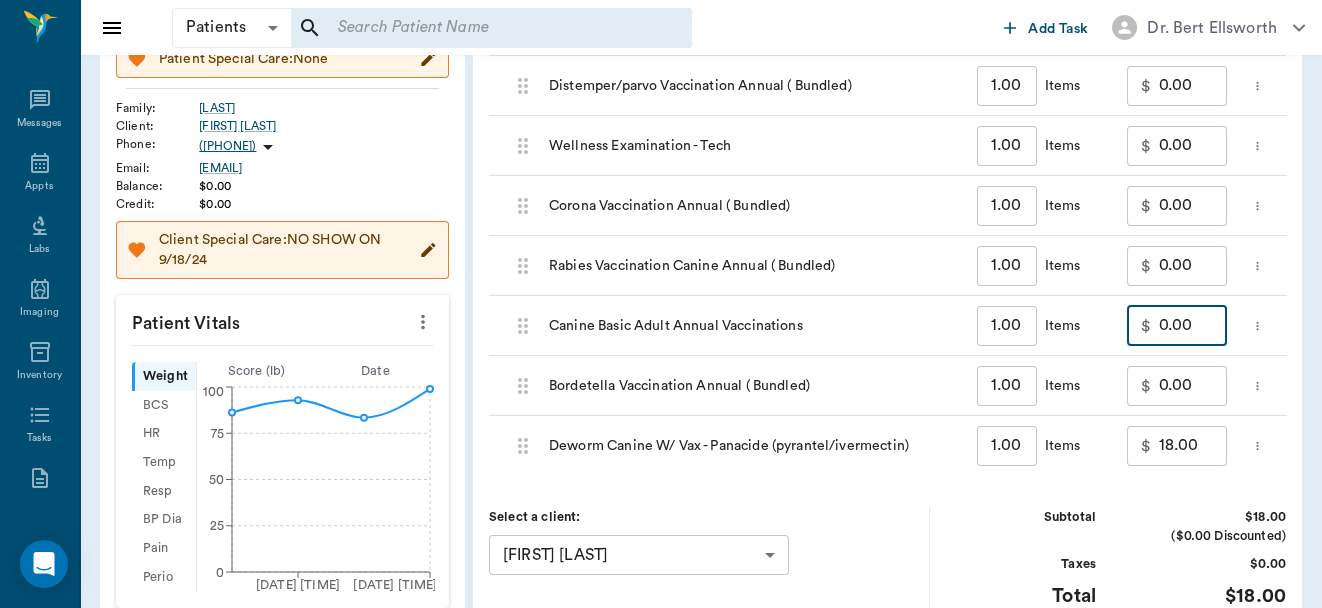 type on "0.00" 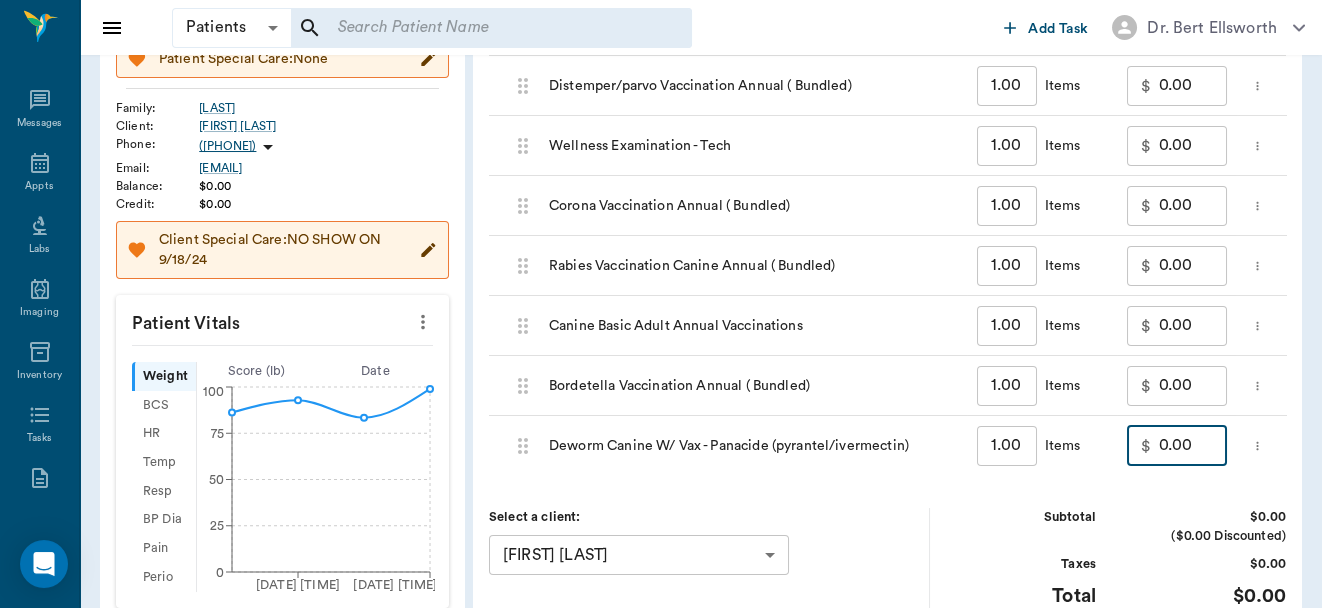scroll, scrollTop: 753, scrollLeft: 0, axis: vertical 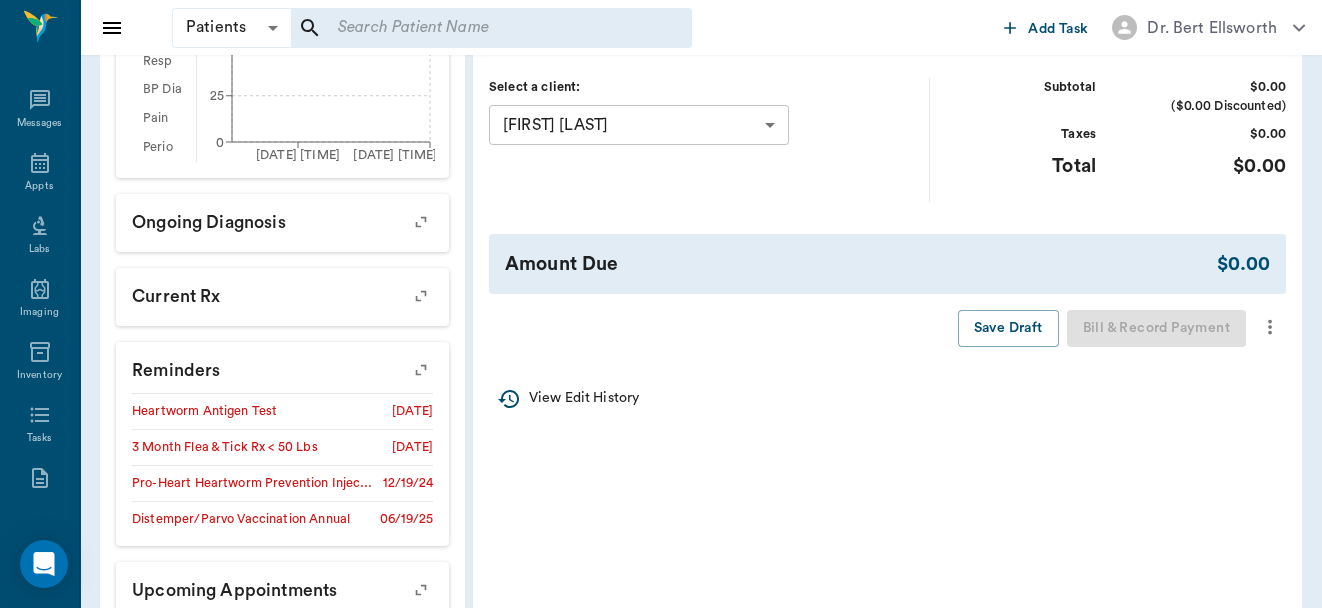 type on "0.00" 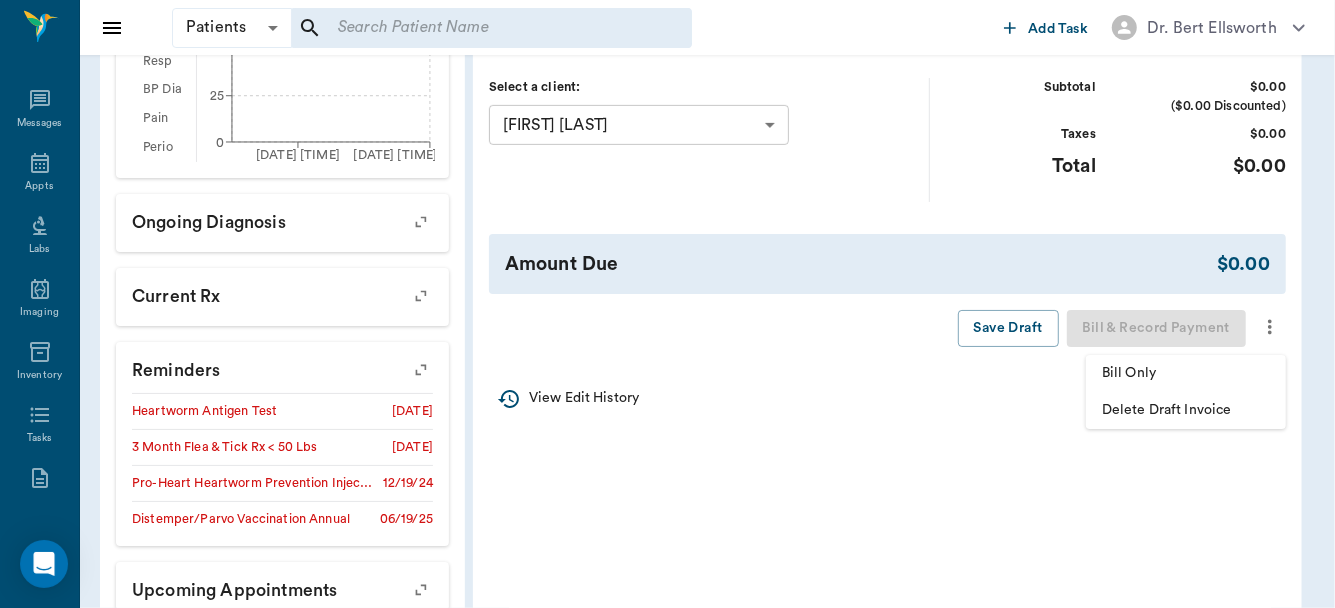 click on "Bill Only" at bounding box center (1186, 373) 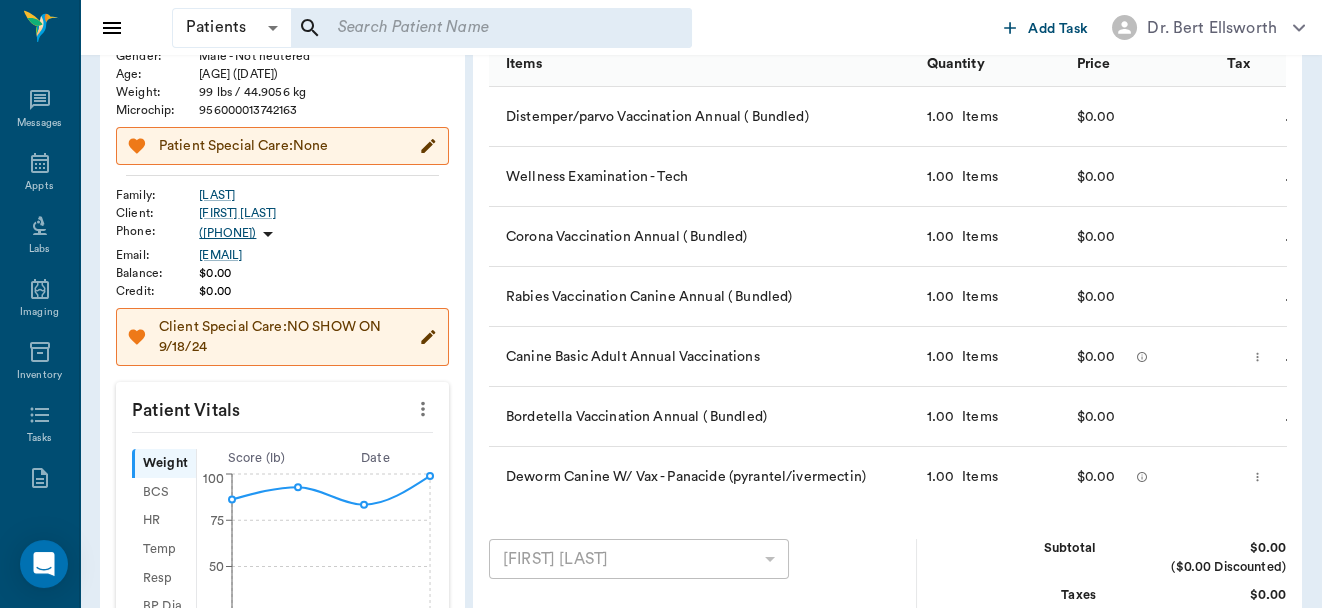 scroll, scrollTop: 135, scrollLeft: 0, axis: vertical 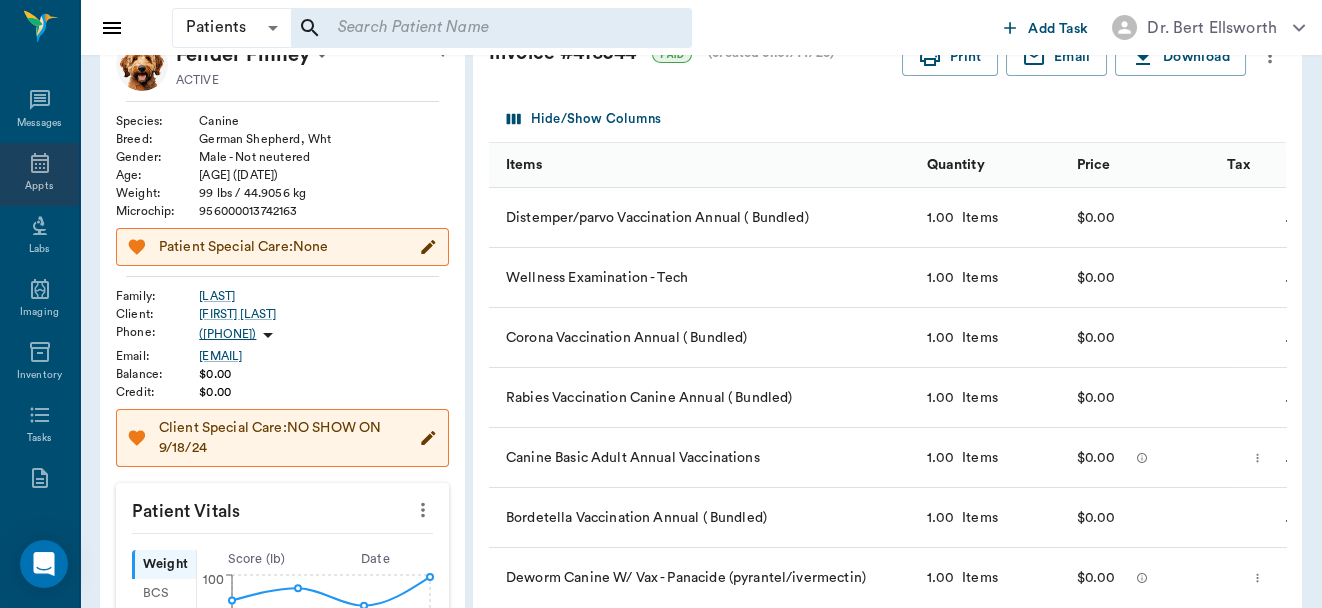 click 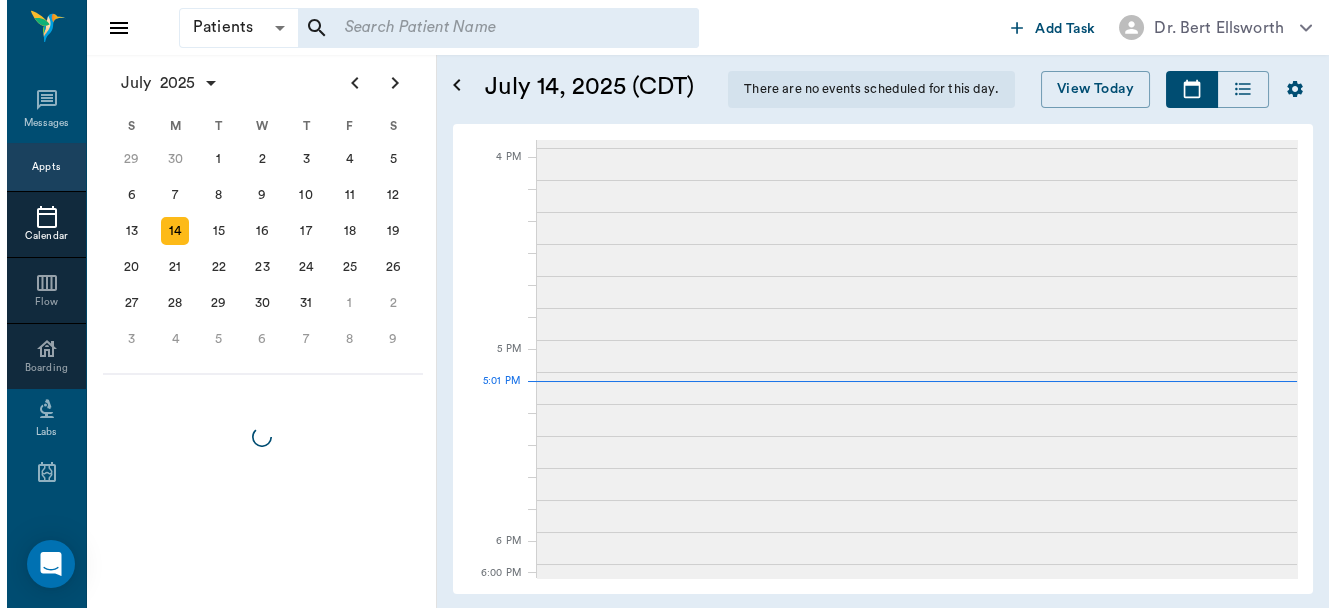 scroll, scrollTop: 0, scrollLeft: 0, axis: both 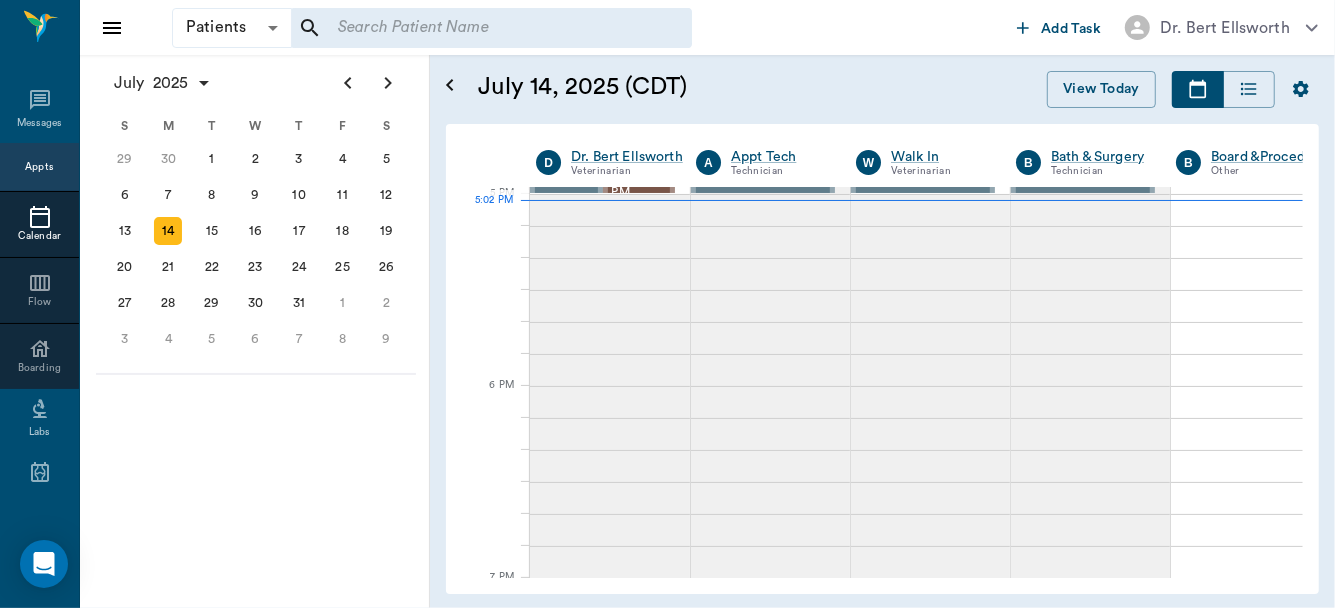 drag, startPoint x: 261, startPoint y: 407, endPoint x: 321, endPoint y: 396, distance: 61 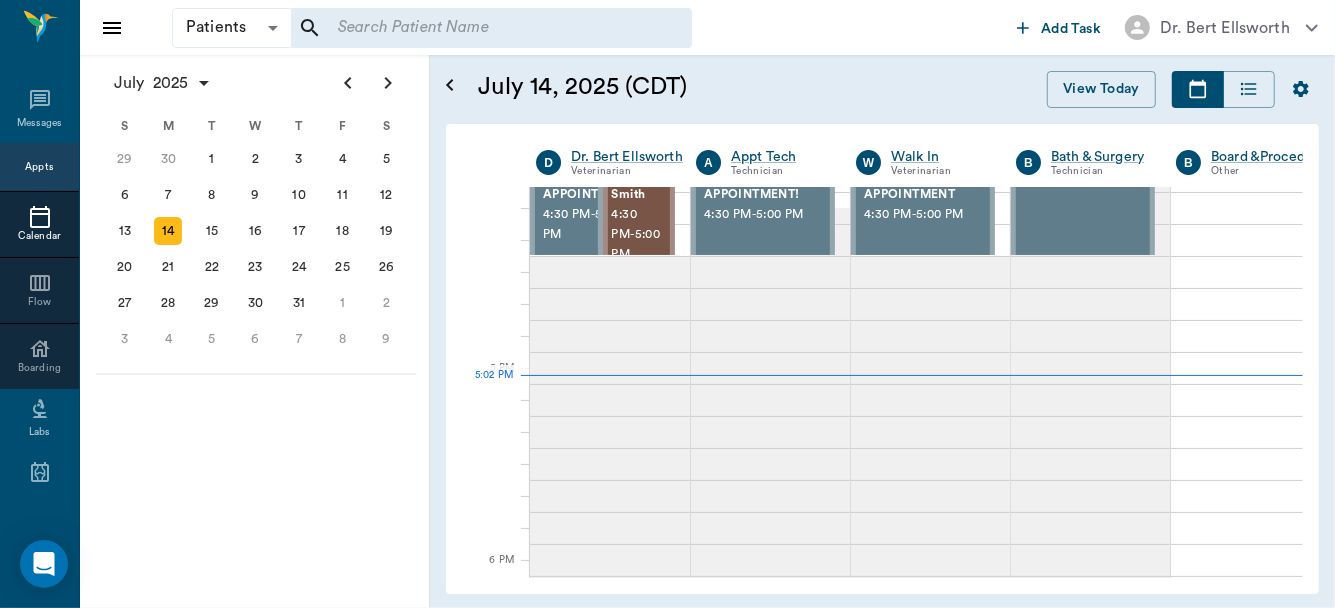 scroll, scrollTop: 1554, scrollLeft: 0, axis: vertical 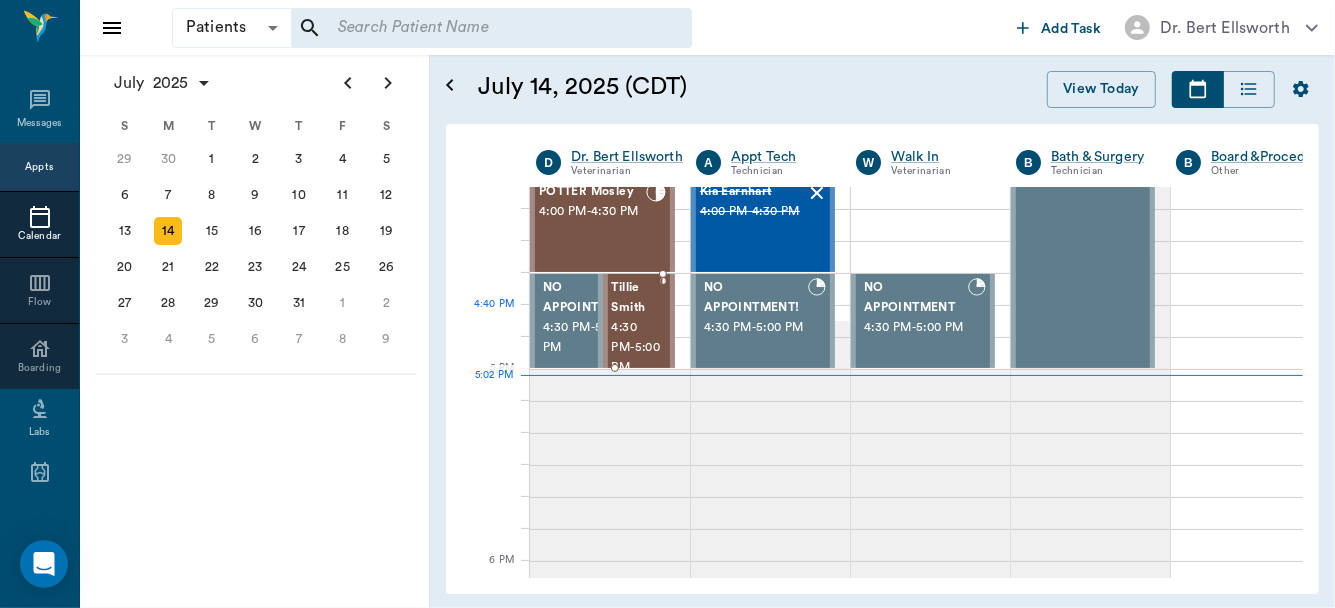 click on "Tillie Smith" at bounding box center (636, 298) 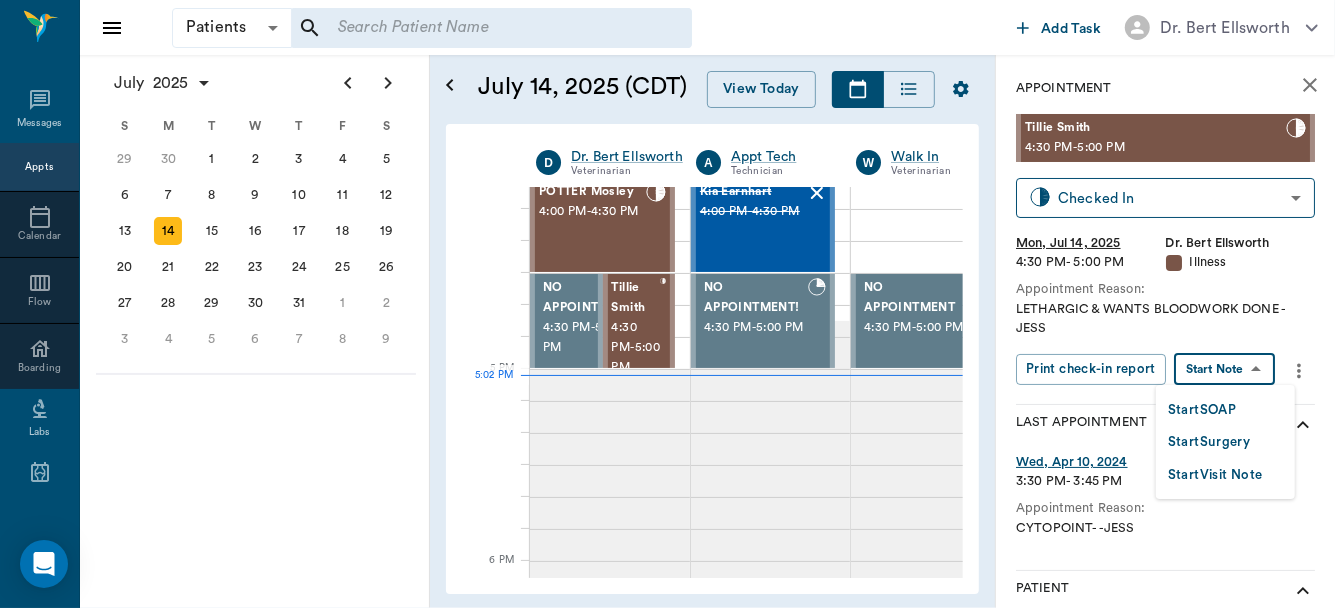 click on "Patients Patients ​ ​ Add Task Dr. Bert Ellsworth Nectar Messages Appts Calendar Flow Boarding Labs Imaging Inventory Tasks Forms Staff Reports Lookup Settings July 2025 S M T W T F S Jun 1 2 3 4 5 6 7 8 9 10 11 12 13 14 15 16 17 18 19 20 21 22 23 24 25 26 27 28 29 30 Jul 1 2 3 4 5 6 7 8 9 10 11 12 S M T W T F S 29 30 Jul 1 2 3 4 5 6 7 8 9 10 11 12 13 14 15 16 17 18 19 20 21 22 23 24 25 26 27 28 29 30 31 Aug 1 2 3 4 5 6 7 8 9 S M T W T F S 27 28 29 30 31 Aug 1 2 3 4 5 6 7 8 9 10 11 12 13 14 15 16 17 18 19 20 21 22 23 24 25 26 27 28 29 30 31 Sep 1 2 3 4 5 6 July 14, 2025 (CDT) View Today July 2025 Today 14 Mon Jul 2025 D Dr. Bert Ellsworth Veterinarian A Appt Tech Technician W Walk In Veterinarian B Bath & Surgery Technician B Board &Procedures Other D Dr. Kindall Jones Veterinarian 8 AM 9 AM 10 AM 11 AM 12 PM 1 PM 2 PM 3 PM 4 PM 5 PM 6 PM 7 PM 8 PM 5:02 PM 4:30 PM Aura POINT 8:00 AM  -  8:30 AM DAISY MAE Robinson 8:30 AM  -  9:00 AM Sadie McCall 8:30 AM  -  9:00 AM NO APPOINTMENT! EMERGENCY ONLY! 9:00 AM" at bounding box center (667, 304) 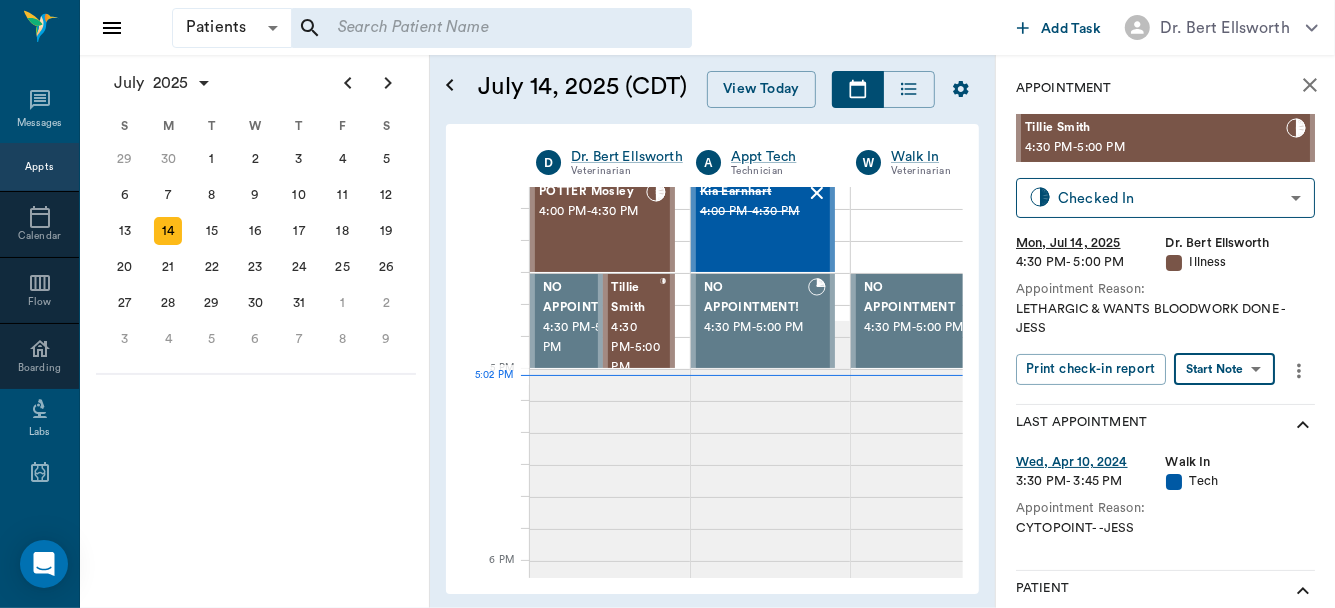 click on "Last Appointment" at bounding box center [1165, 425] 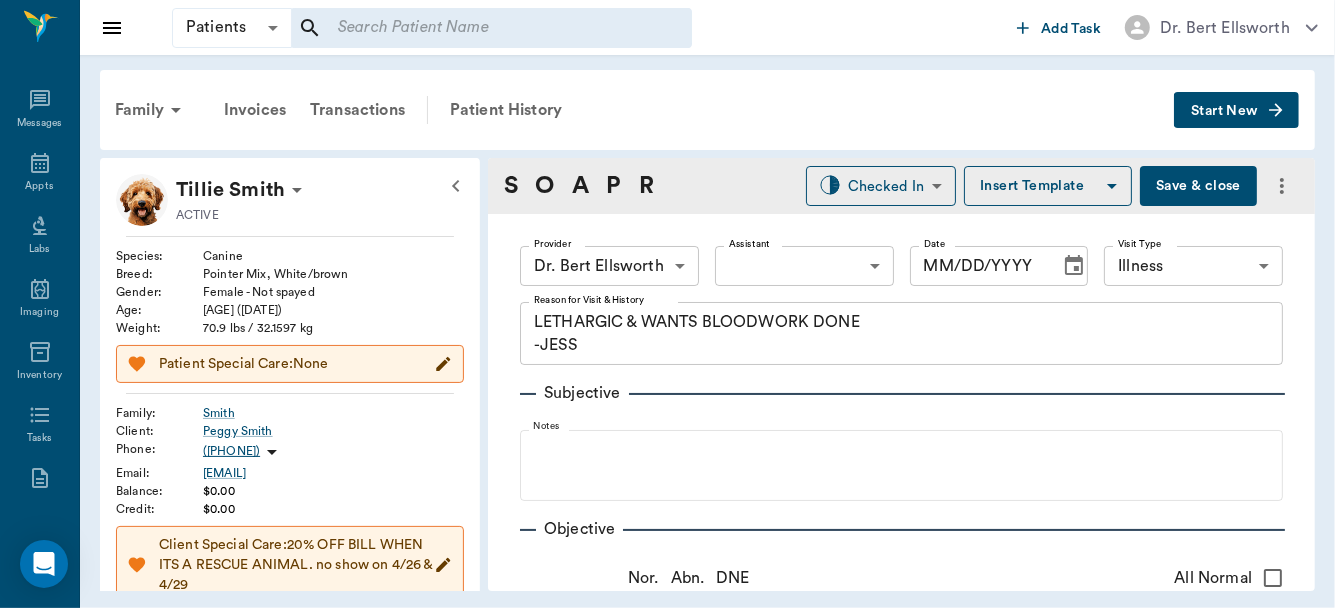 type on "63ec2f075fda476ae8351a4d" 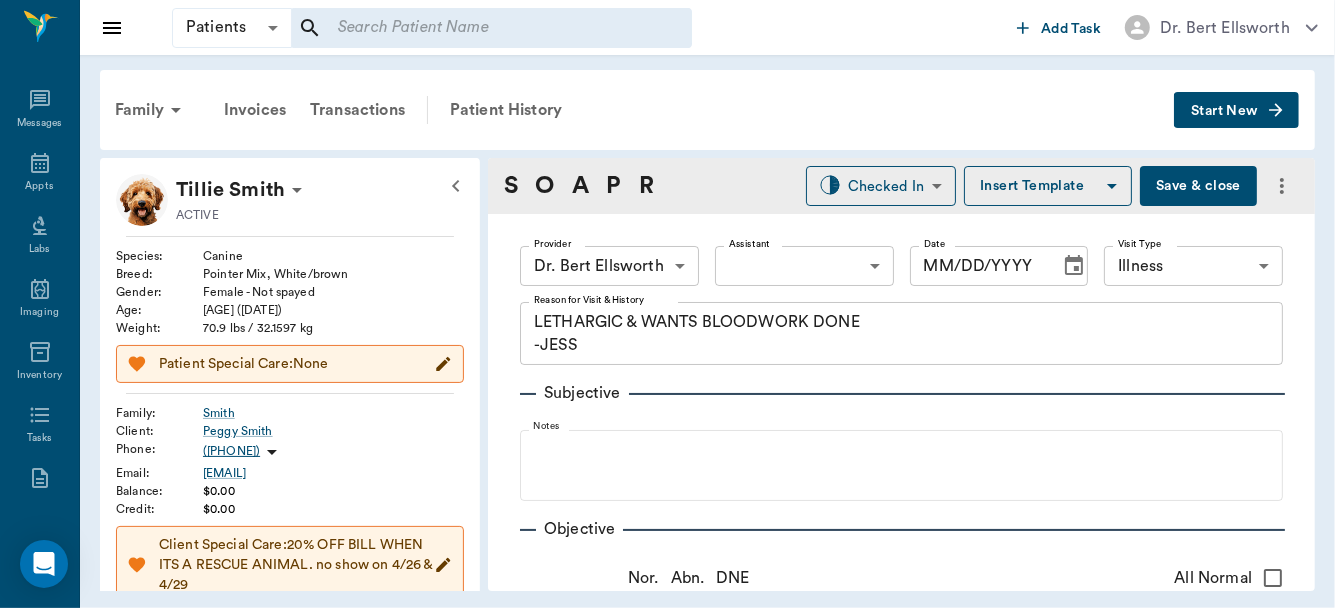 type on "65d2be4f46e3a538d89b8c15" 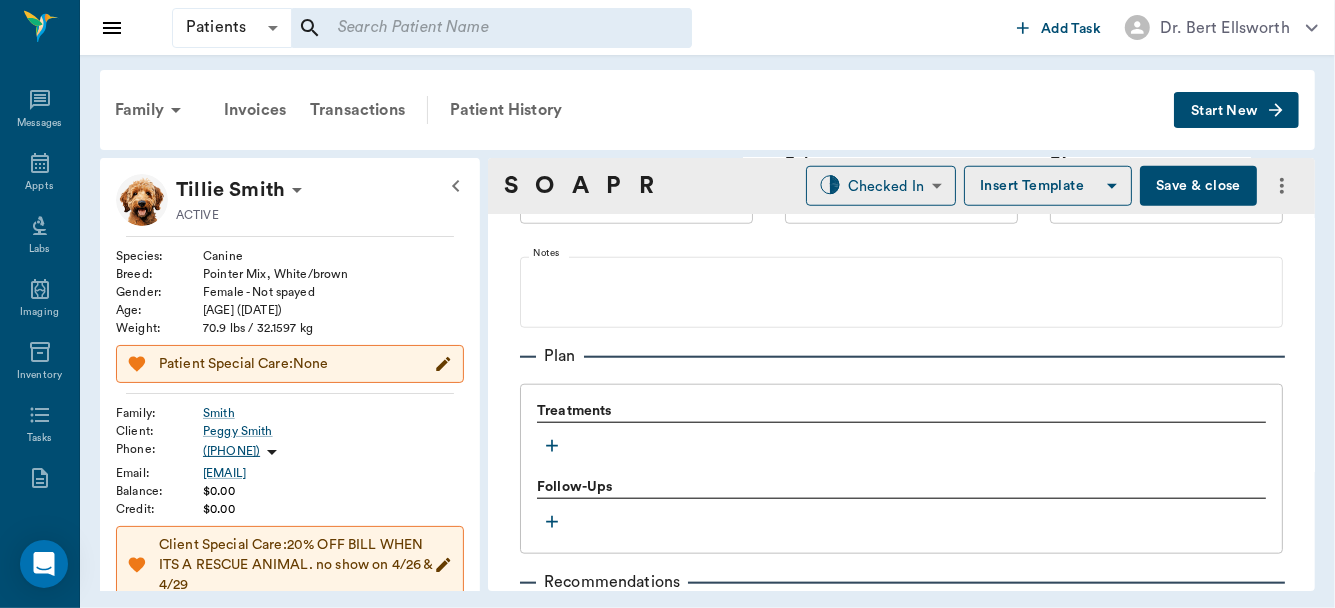 scroll, scrollTop: 1235, scrollLeft: 0, axis: vertical 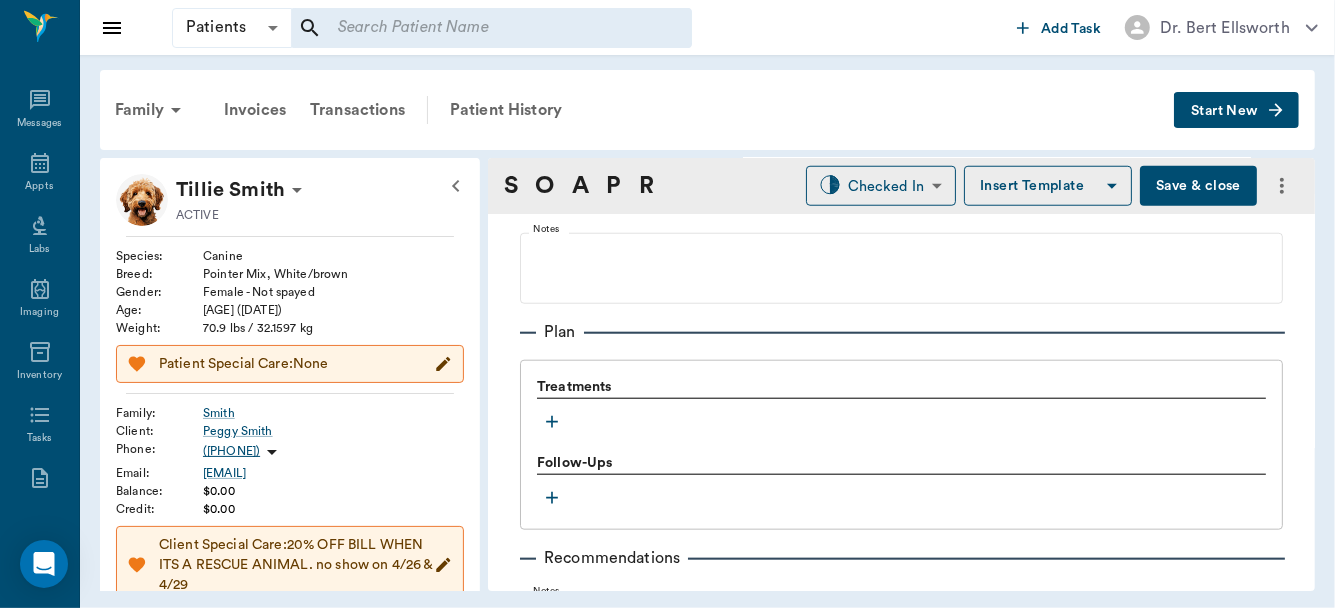 click 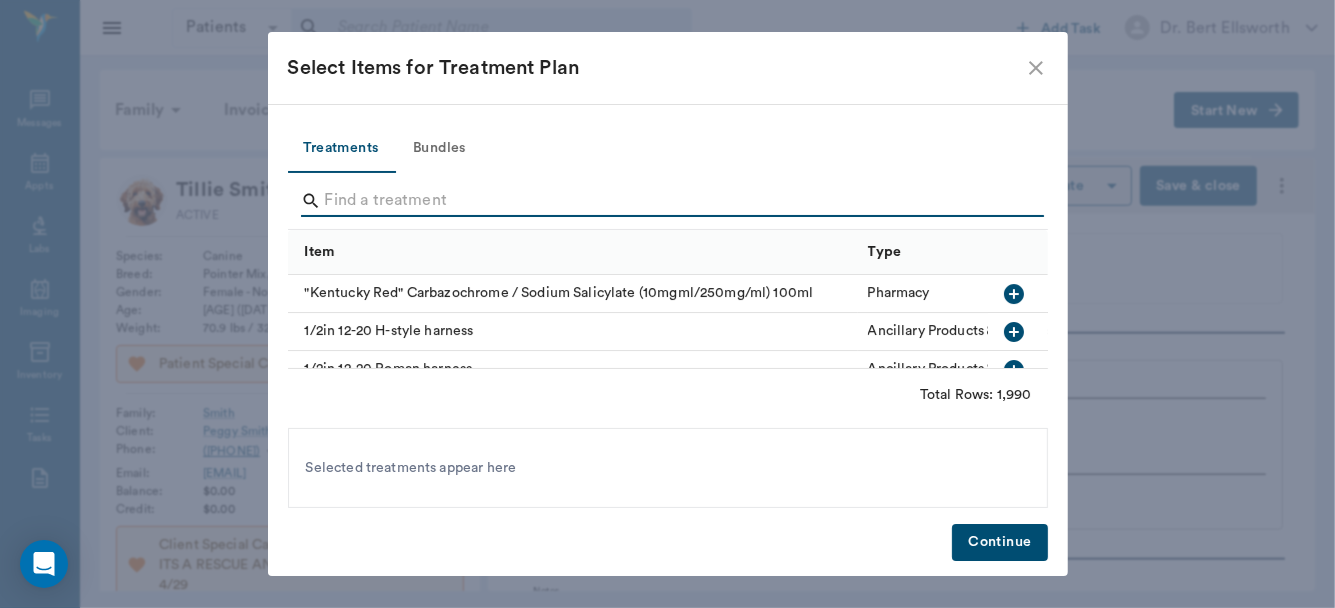 click at bounding box center (669, 201) 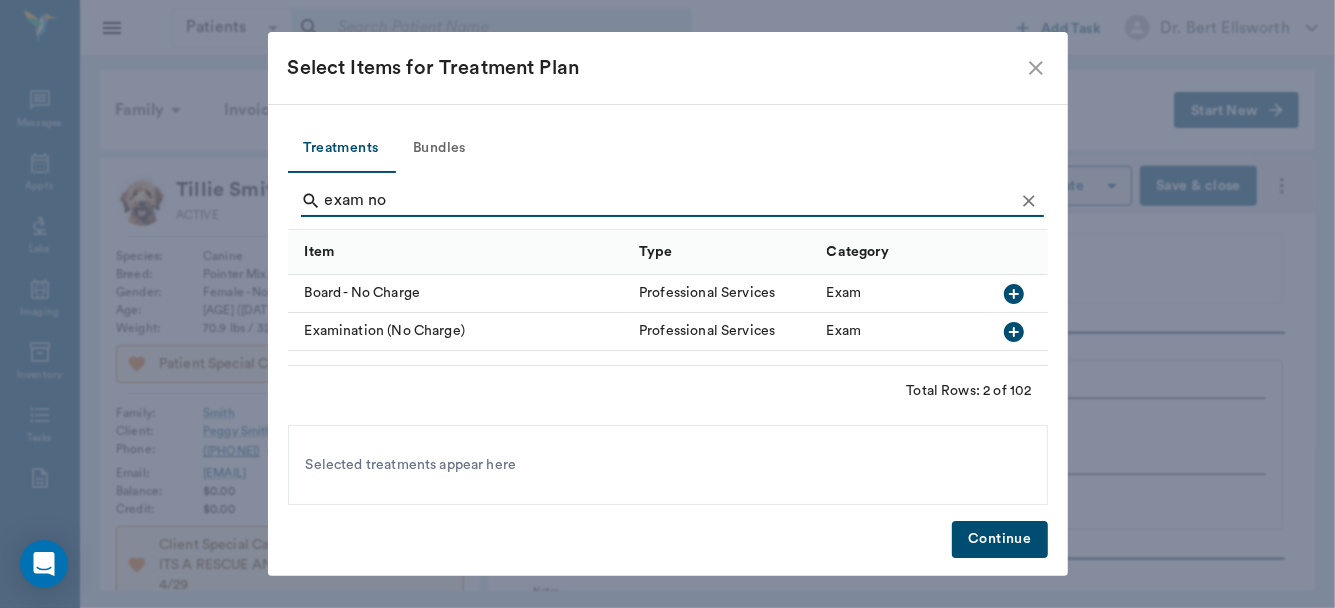 click 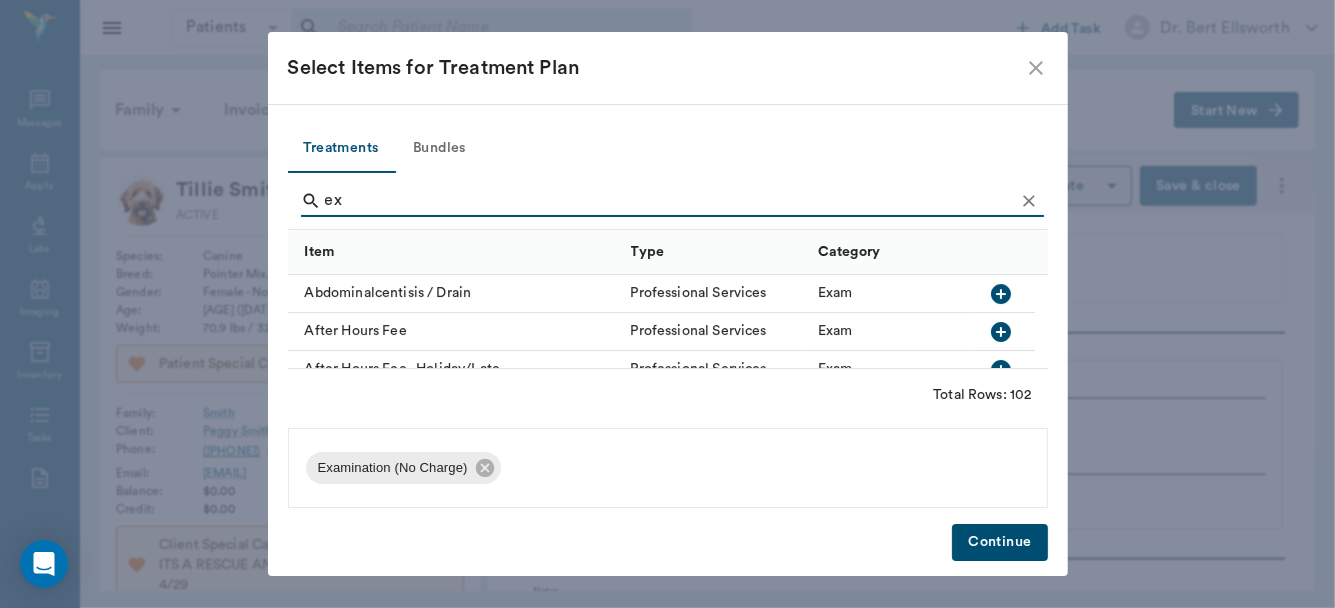 type on "e" 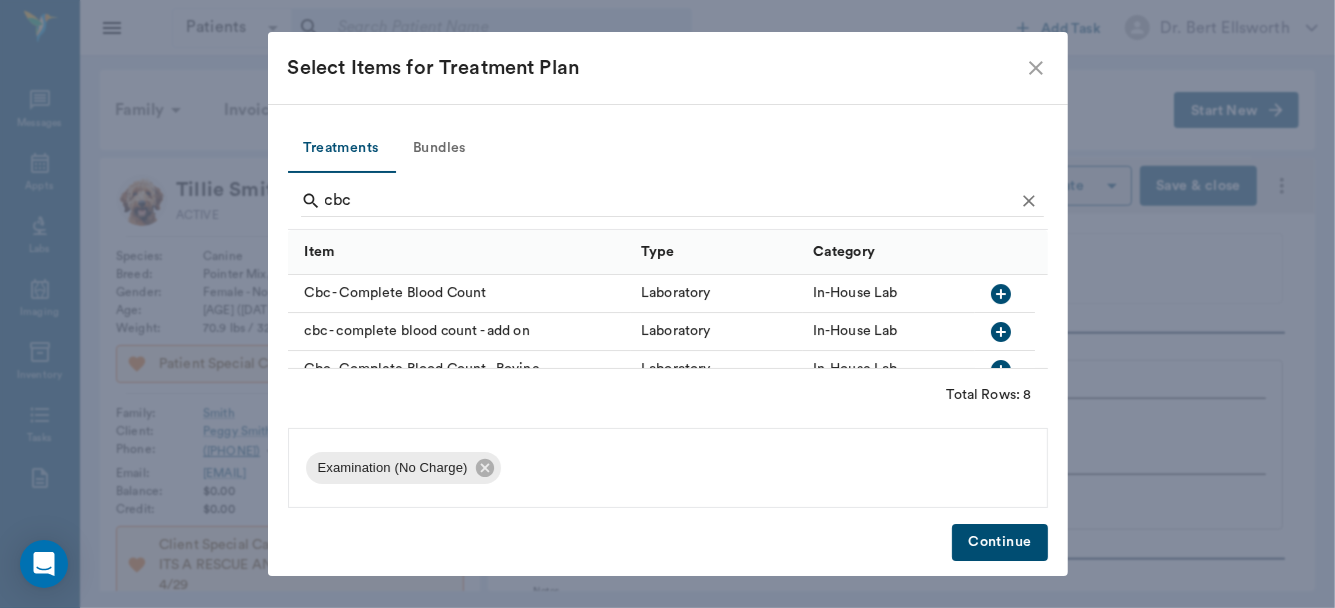 click 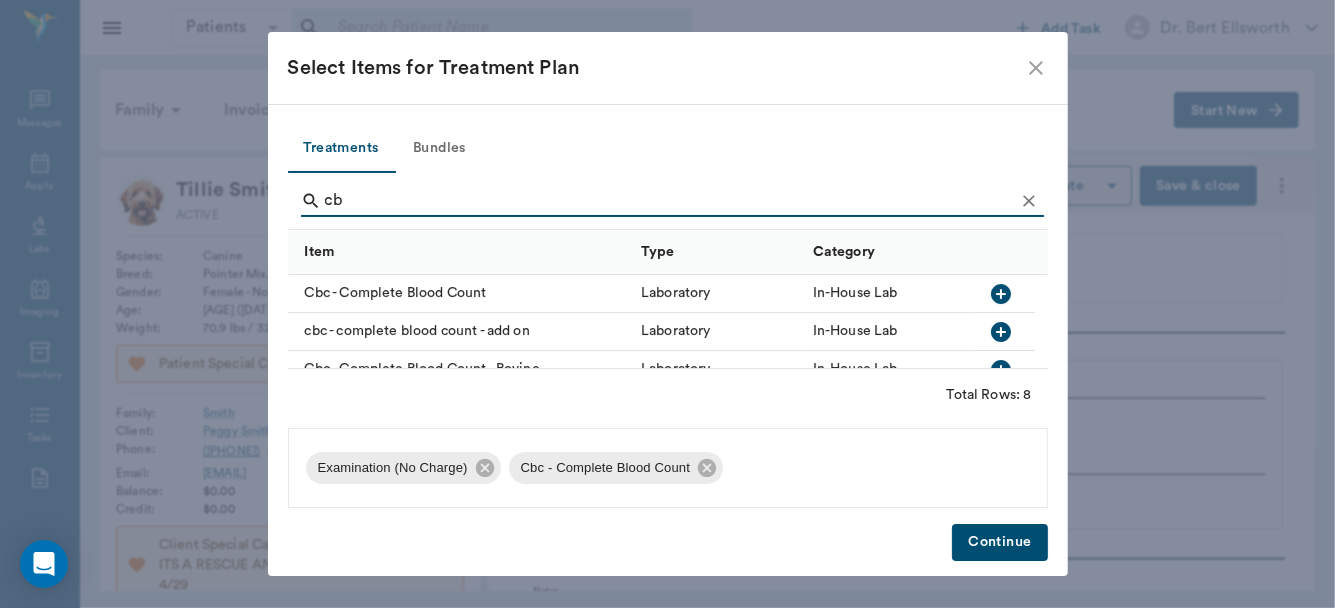 type on "c" 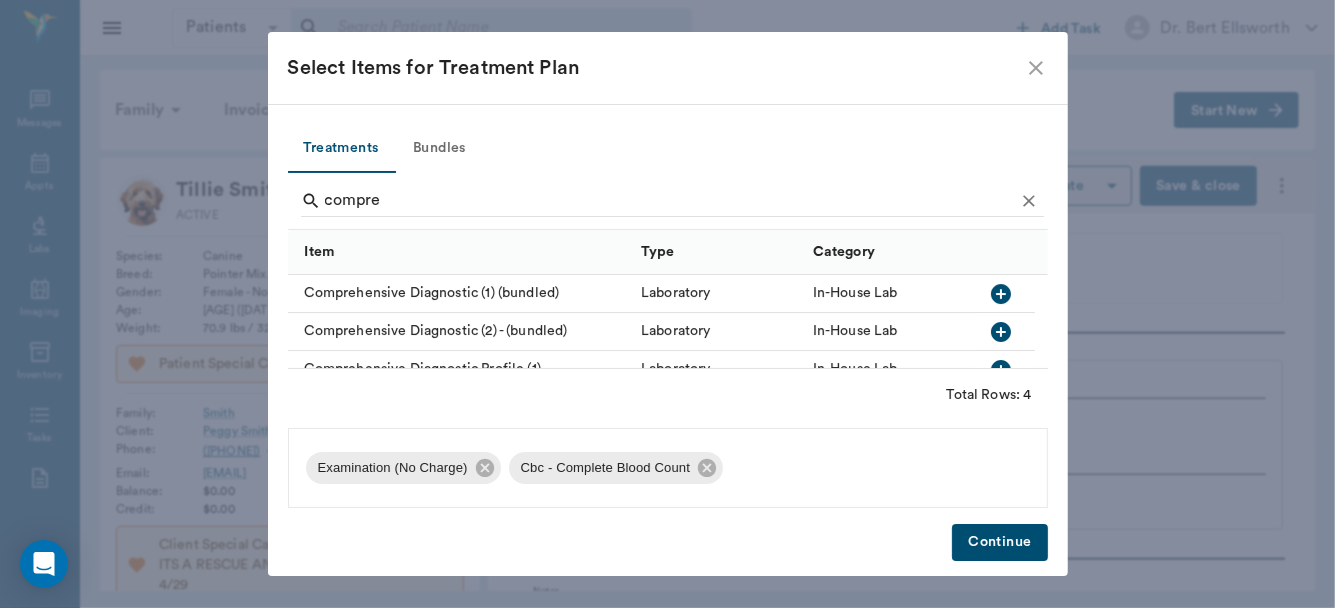 scroll, scrollTop: 36, scrollLeft: 0, axis: vertical 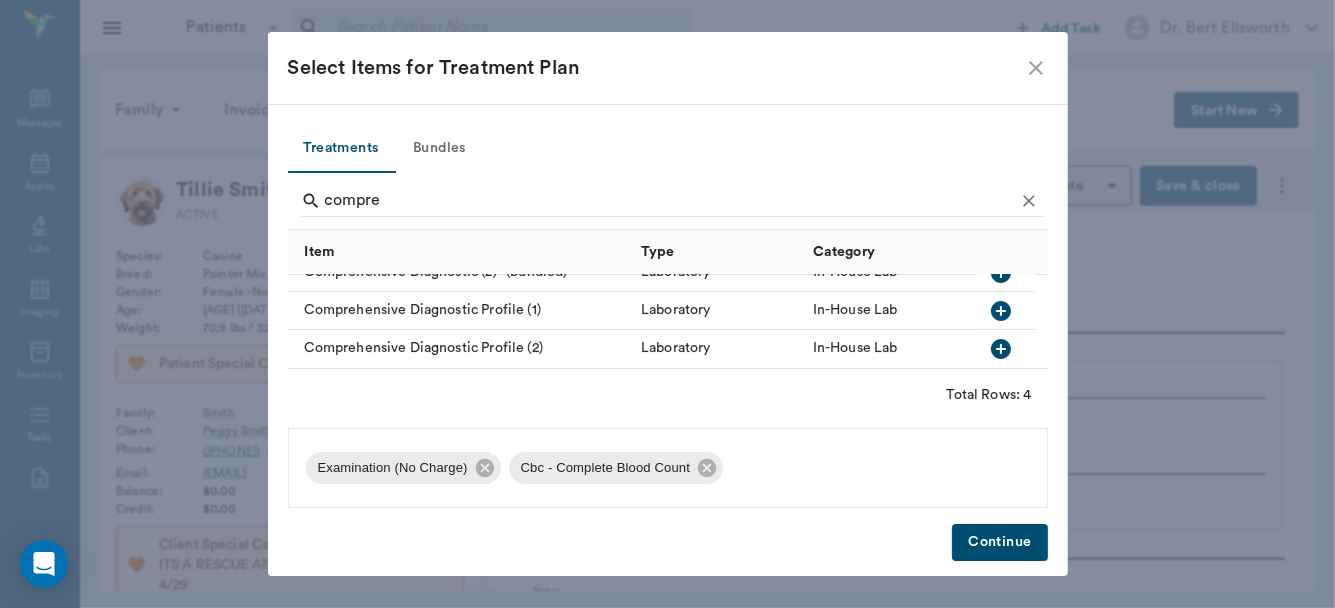 click 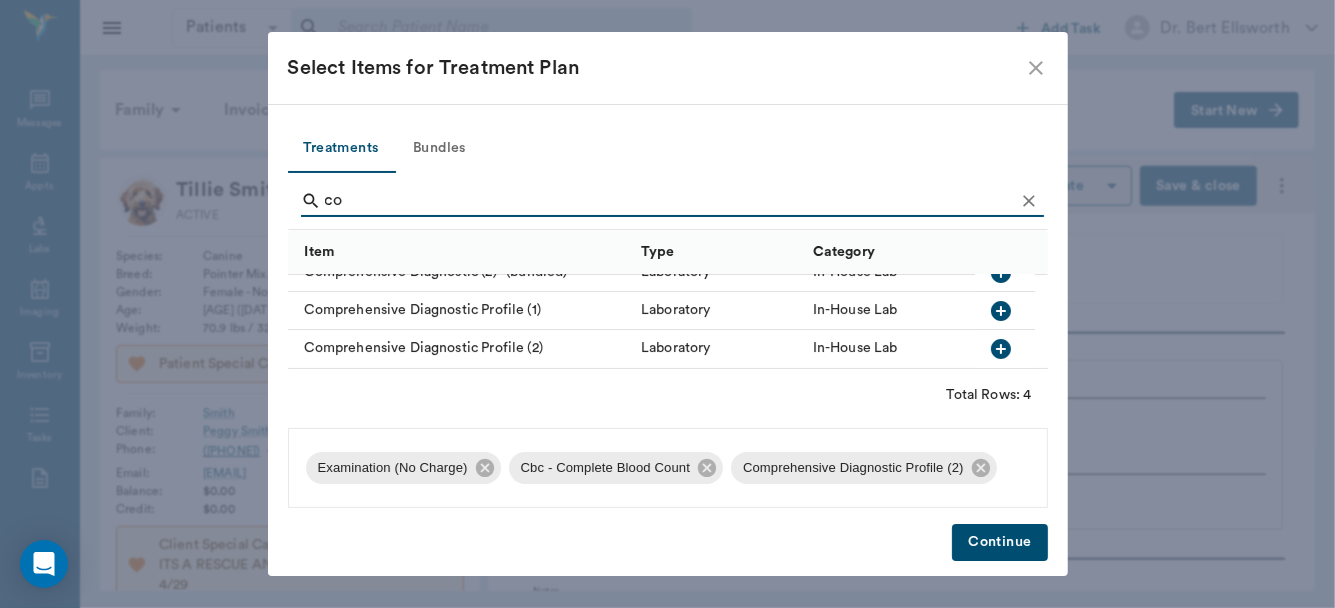 type on "c" 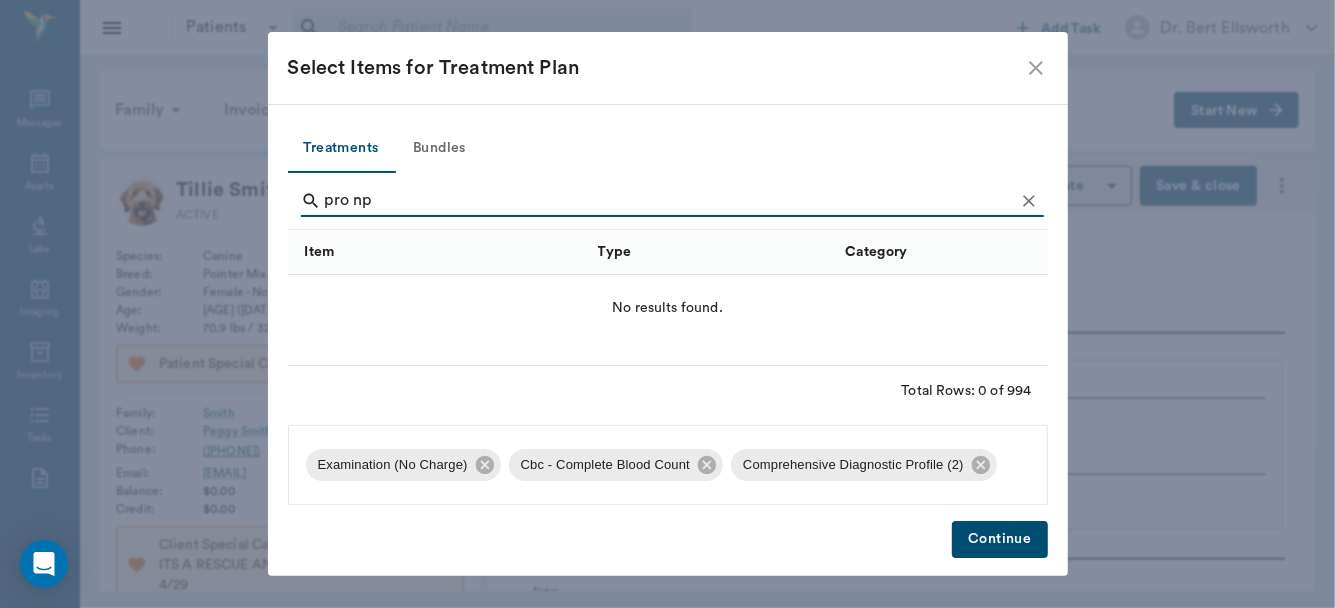 scroll, scrollTop: 0, scrollLeft: 0, axis: both 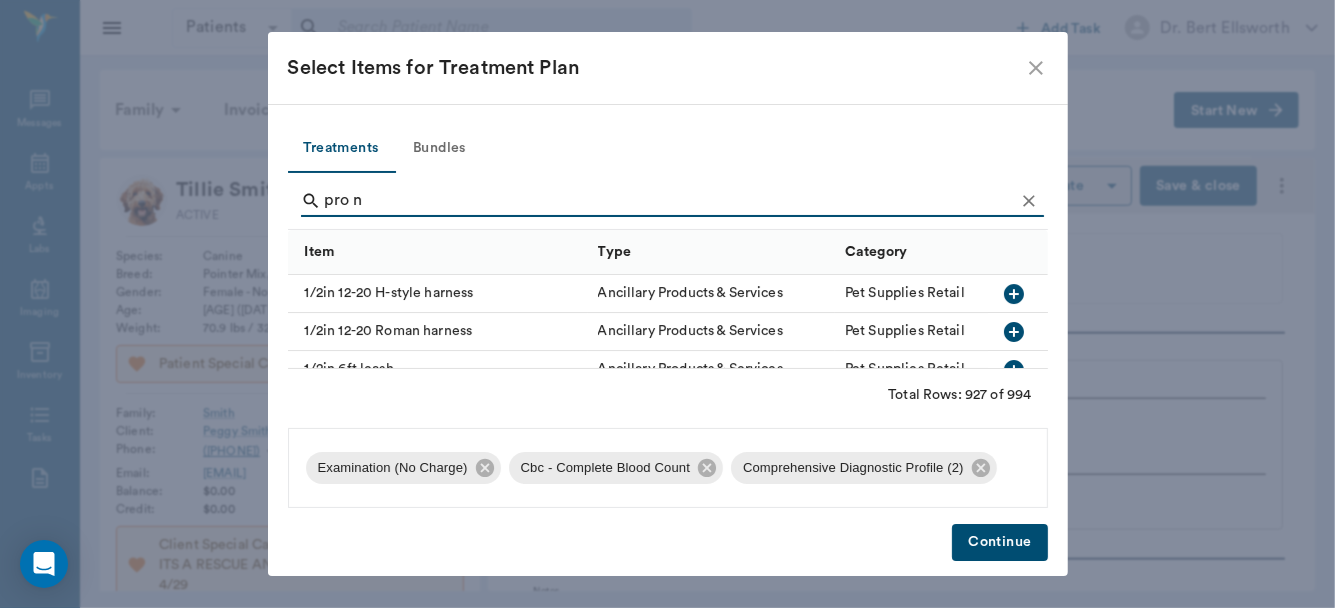 click on "pro n" at bounding box center [669, 201] 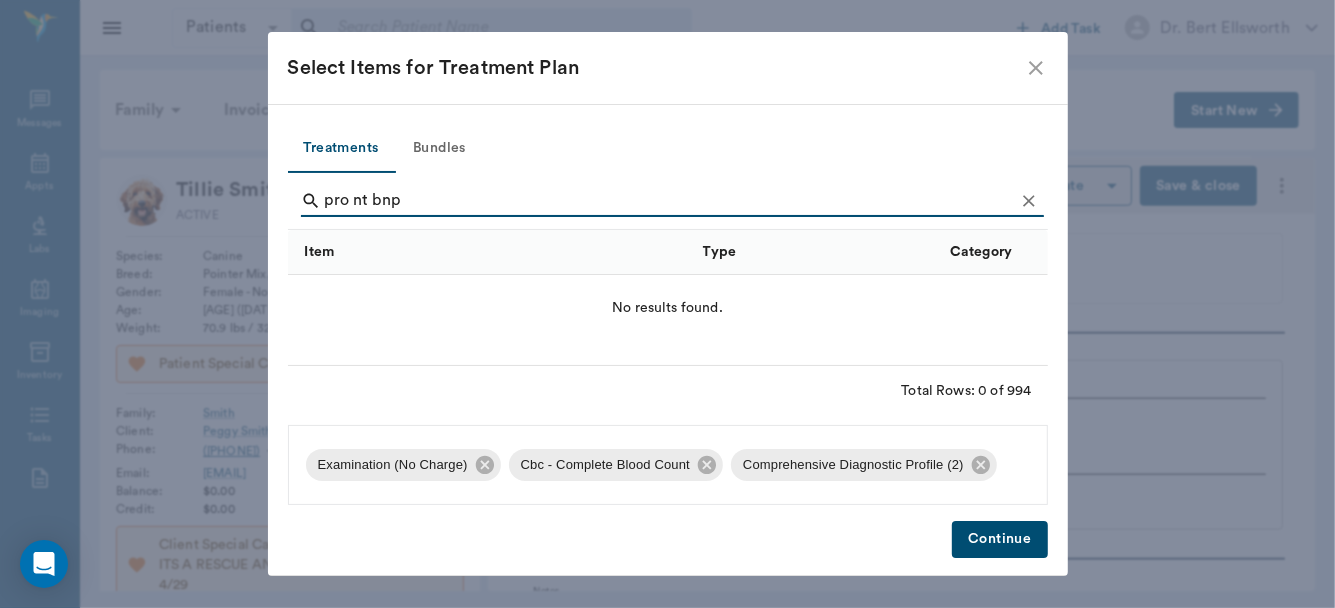 click on "pro nt bnp" at bounding box center (669, 201) 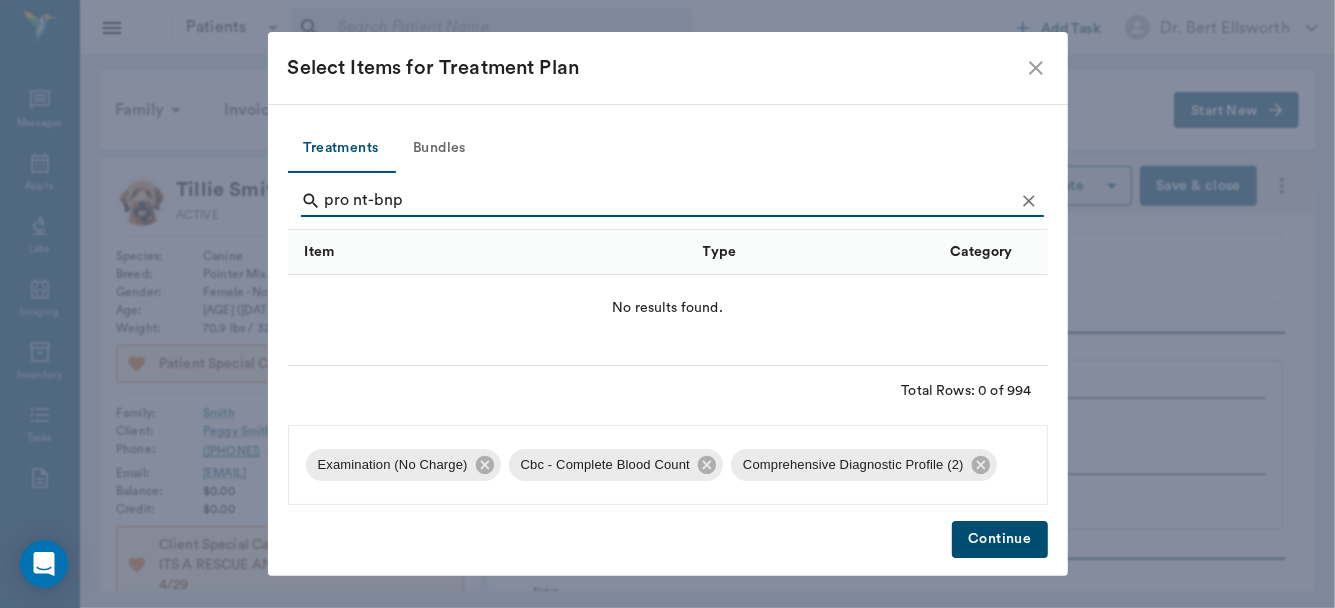 click on "pro nt-bnp" at bounding box center (669, 201) 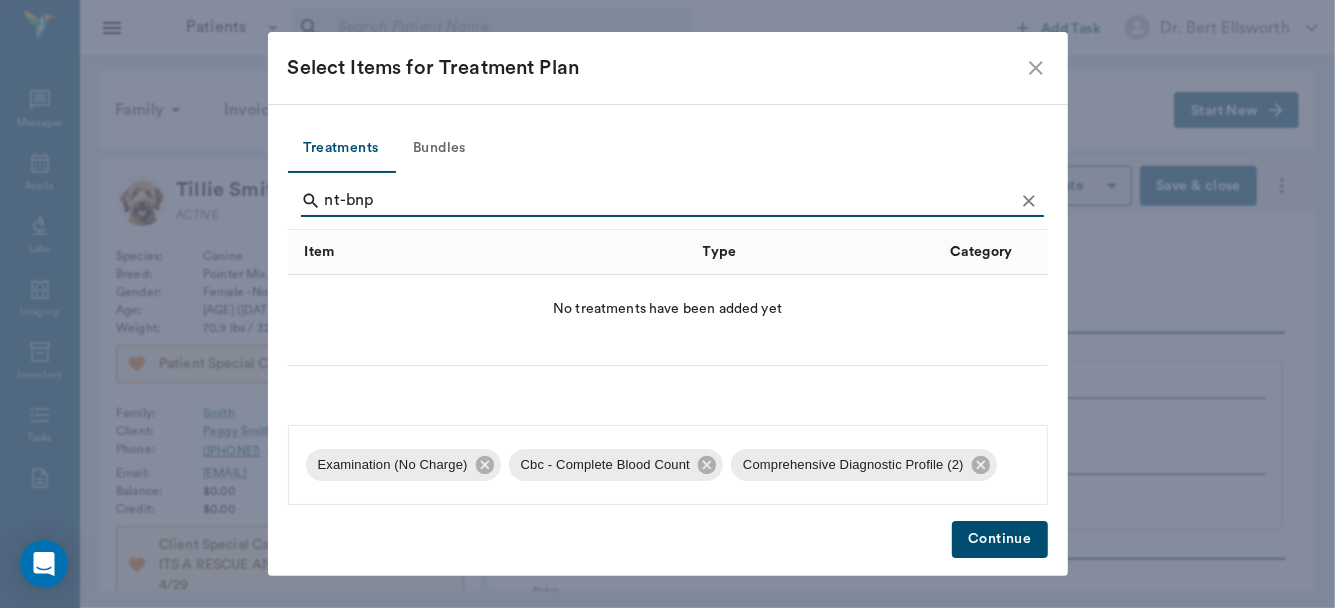 click on "nt-bnp" at bounding box center (669, 201) 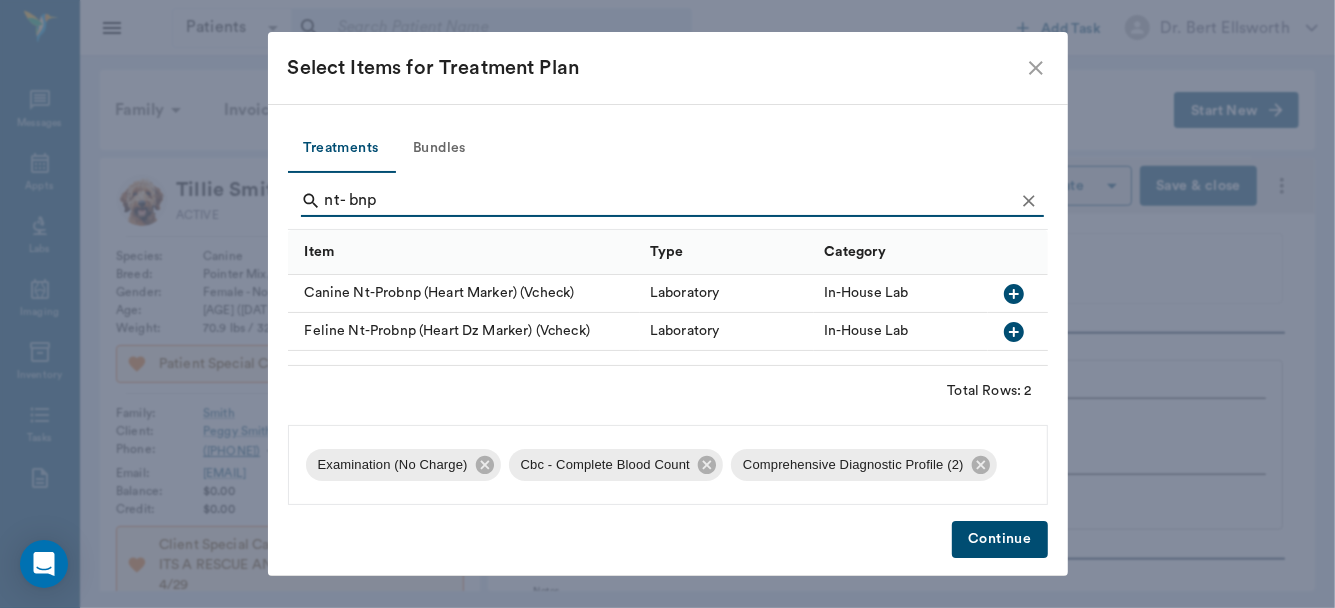 type on "nt- bnp" 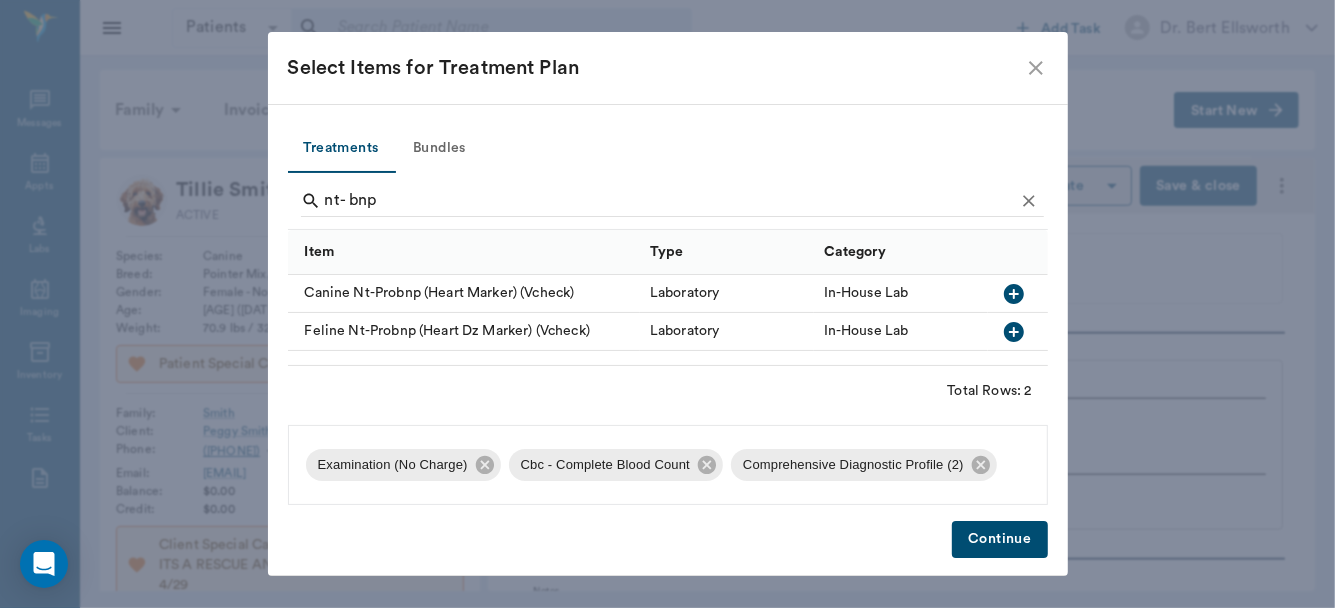 click 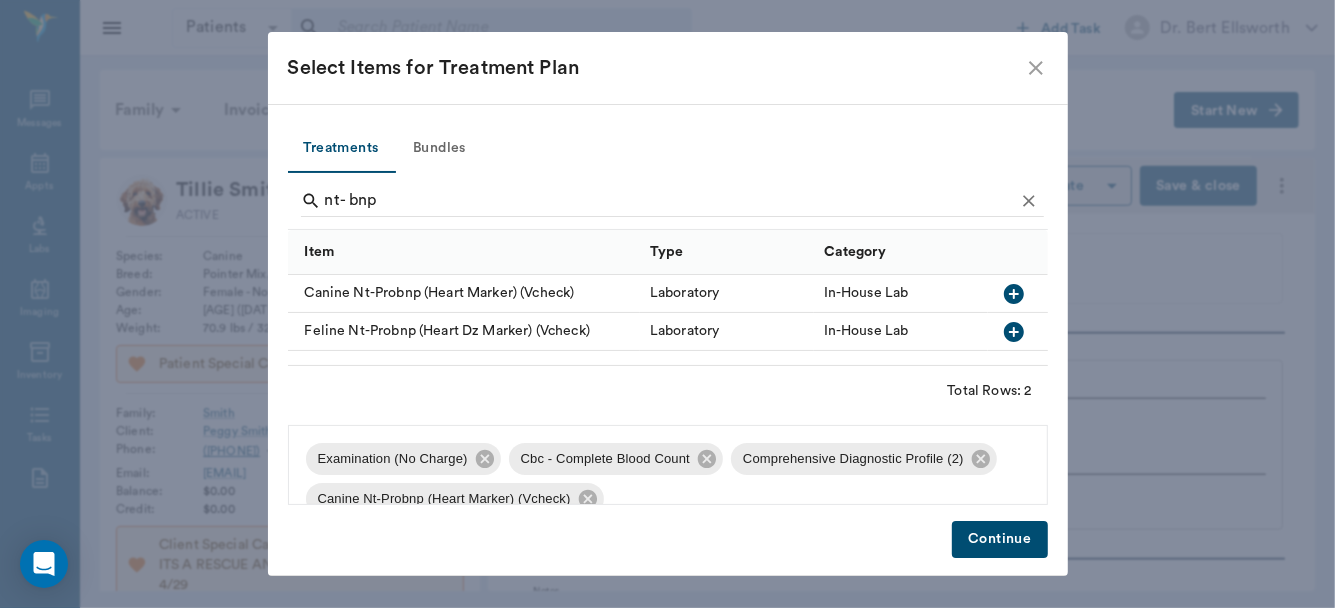 click on "Continue" at bounding box center (999, 539) 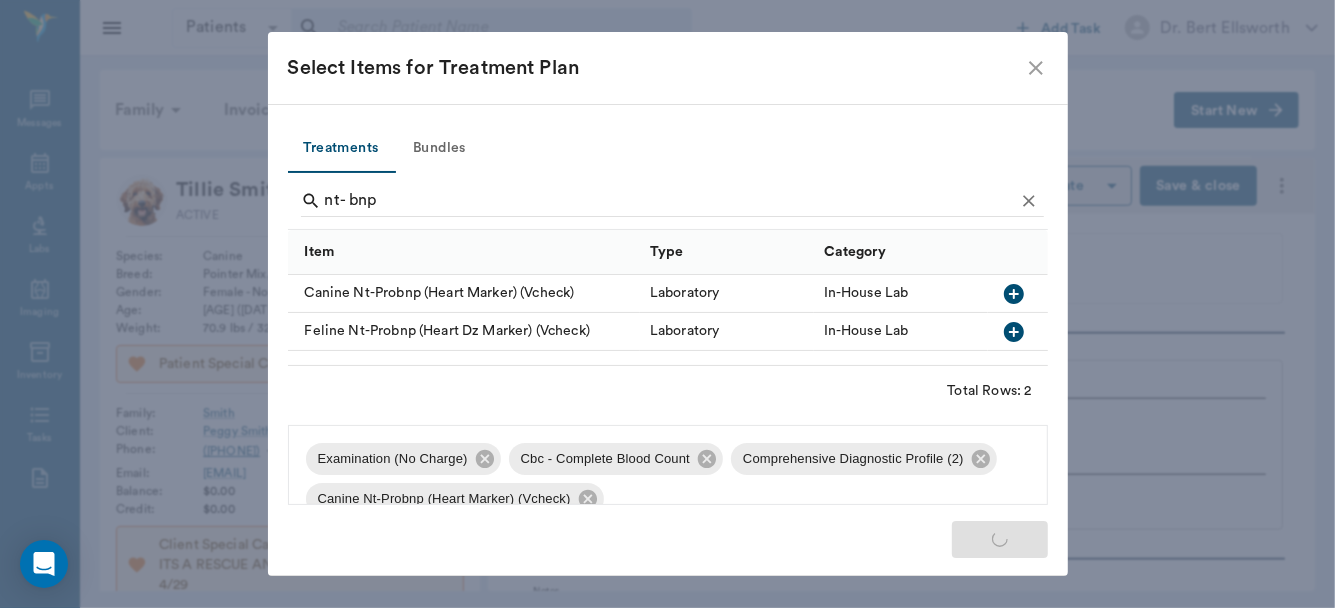 click on "Select Items for Treatment Plan Treatments Bundles nt- bnp Item Type Category Canine Nt-Probnp (Heart Marker) (Vcheck) Laboratory In-House Lab Feline Nt-Probnp (Heart Dz Marker) (Vcheck) Laboratory In-House Lab Total Rows:   2 Examination (No Charge) Cbc - Complete Blood Count Comprehensive Diagnostic Profile (2) Canine Nt-Probnp (Heart Marker) (Vcheck) Continue" at bounding box center [667, 304] 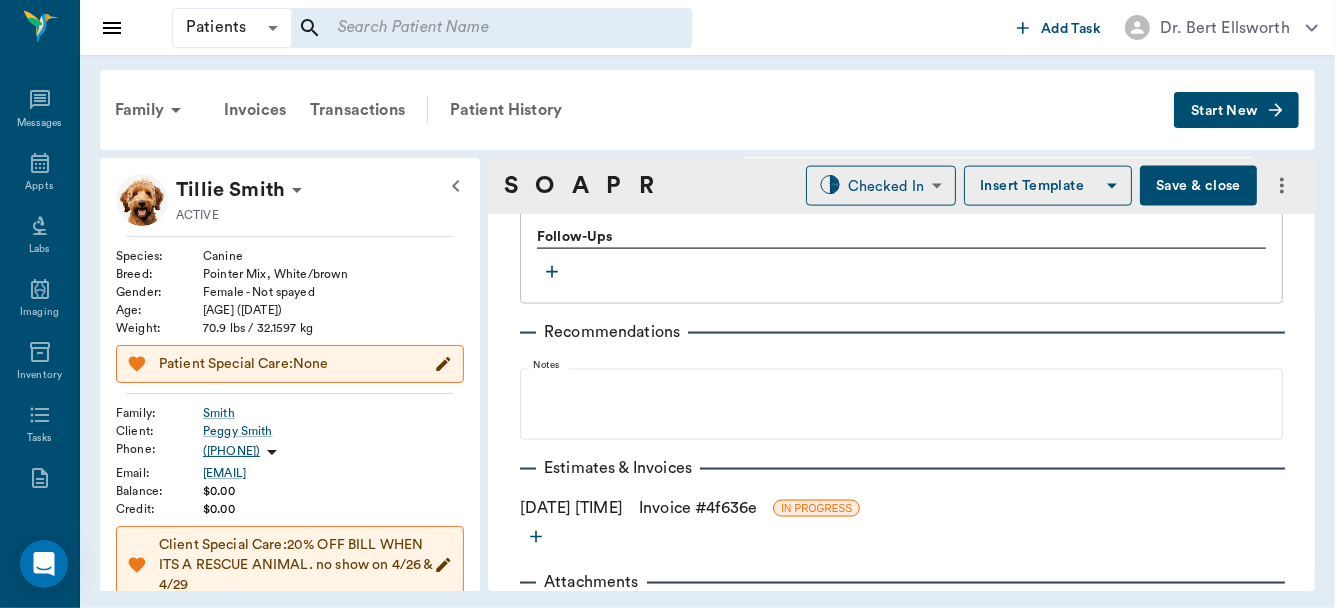 scroll, scrollTop: 1886, scrollLeft: 0, axis: vertical 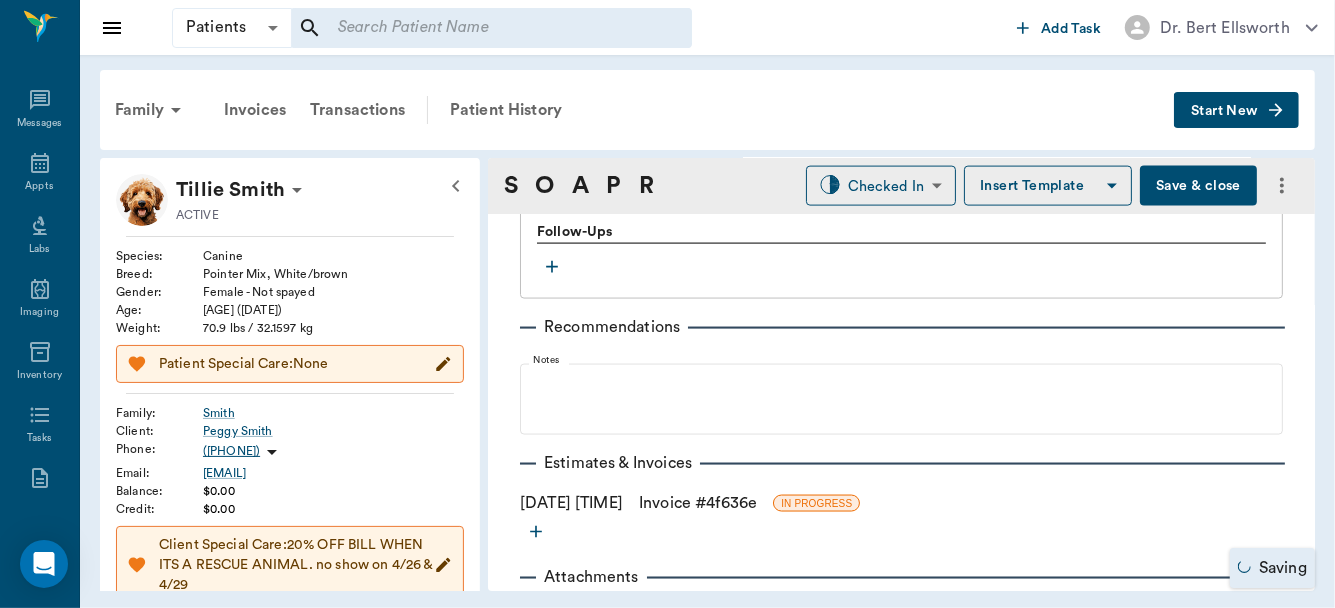 click on "Invoice # 4f636e" at bounding box center (698, 503) 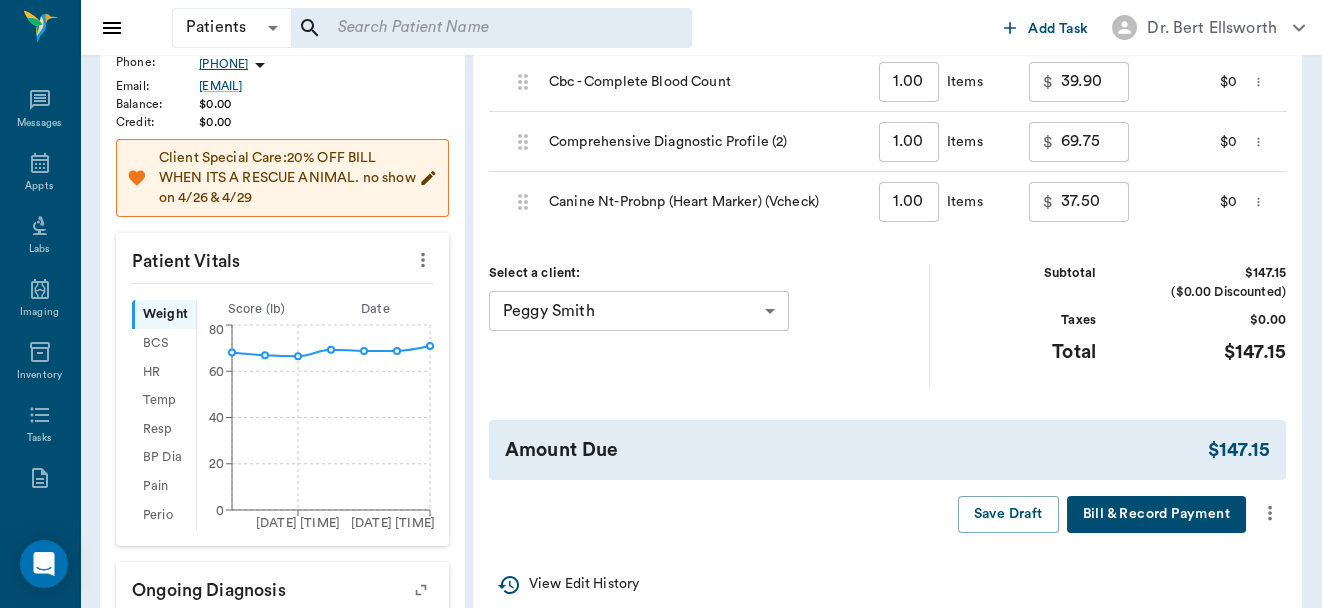 scroll, scrollTop: 427, scrollLeft: 0, axis: vertical 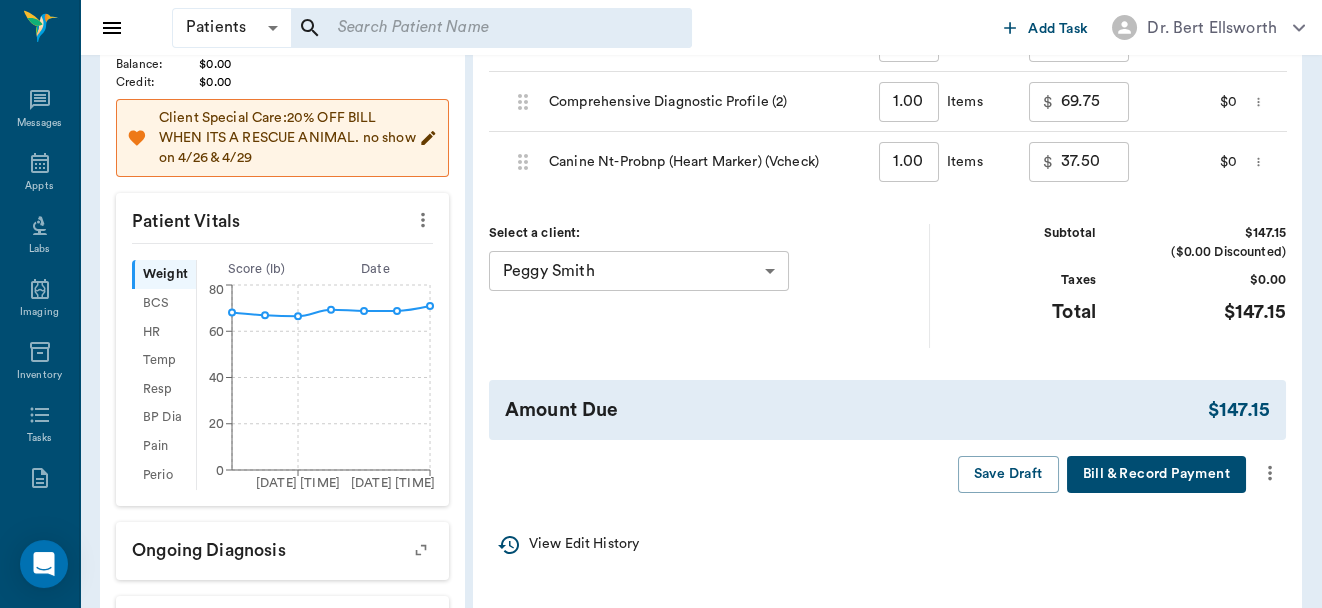 click 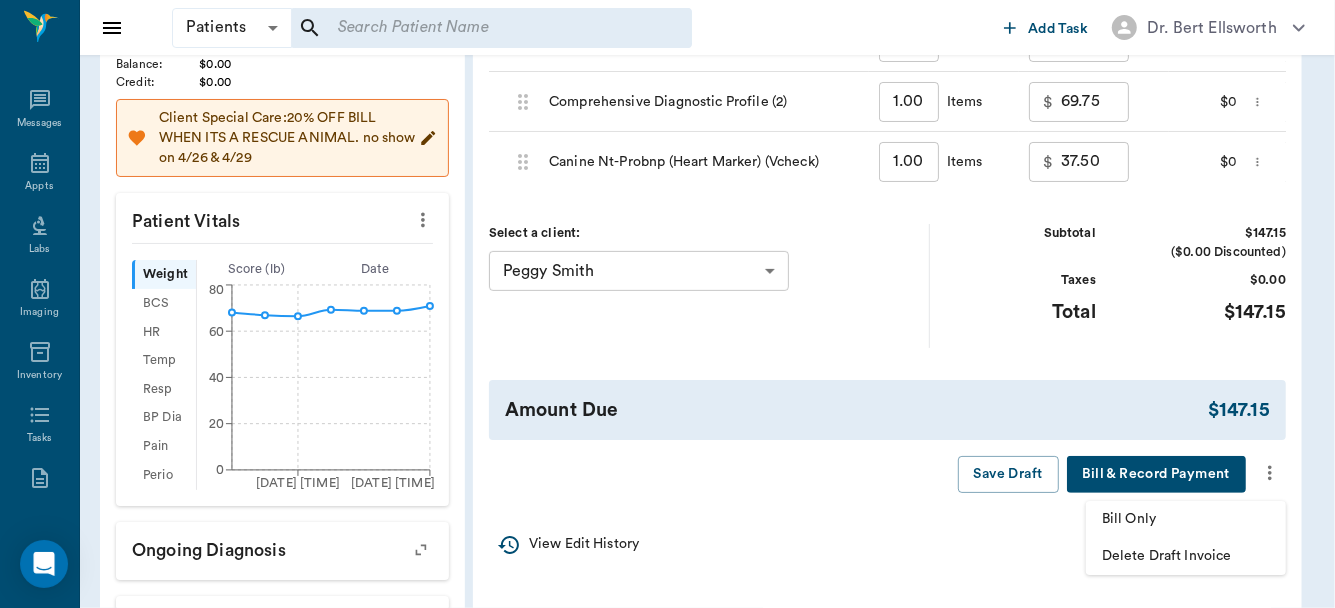 click on "Bill Only" at bounding box center [1186, 519] 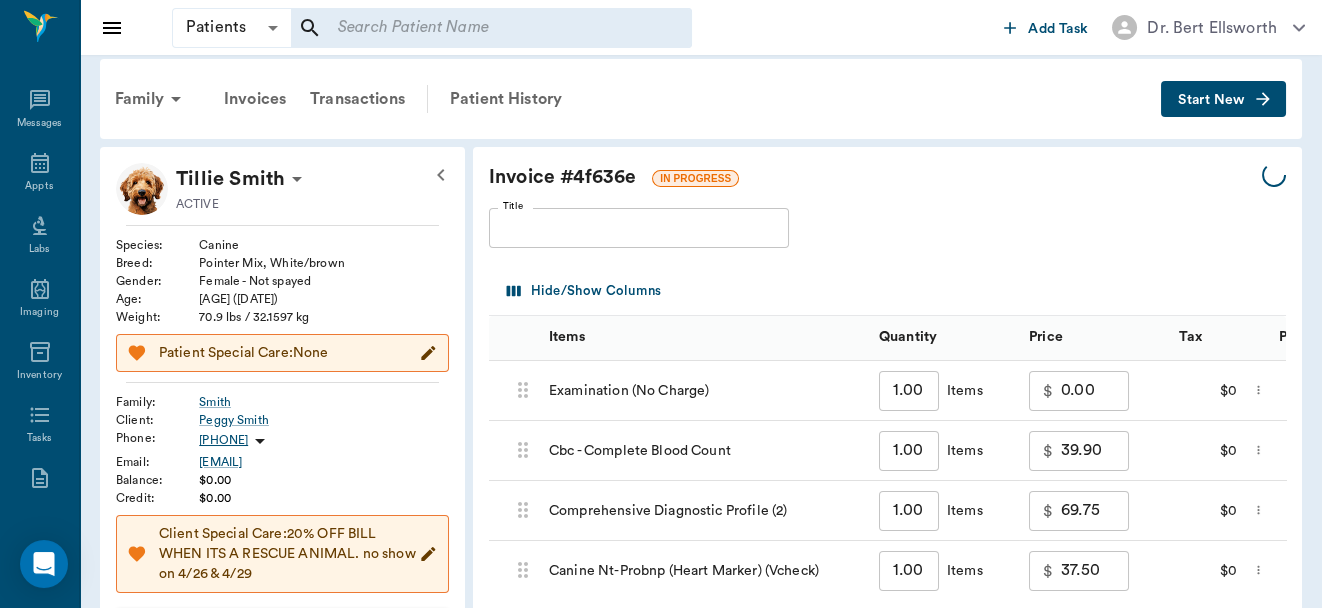 scroll, scrollTop: 0, scrollLeft: 0, axis: both 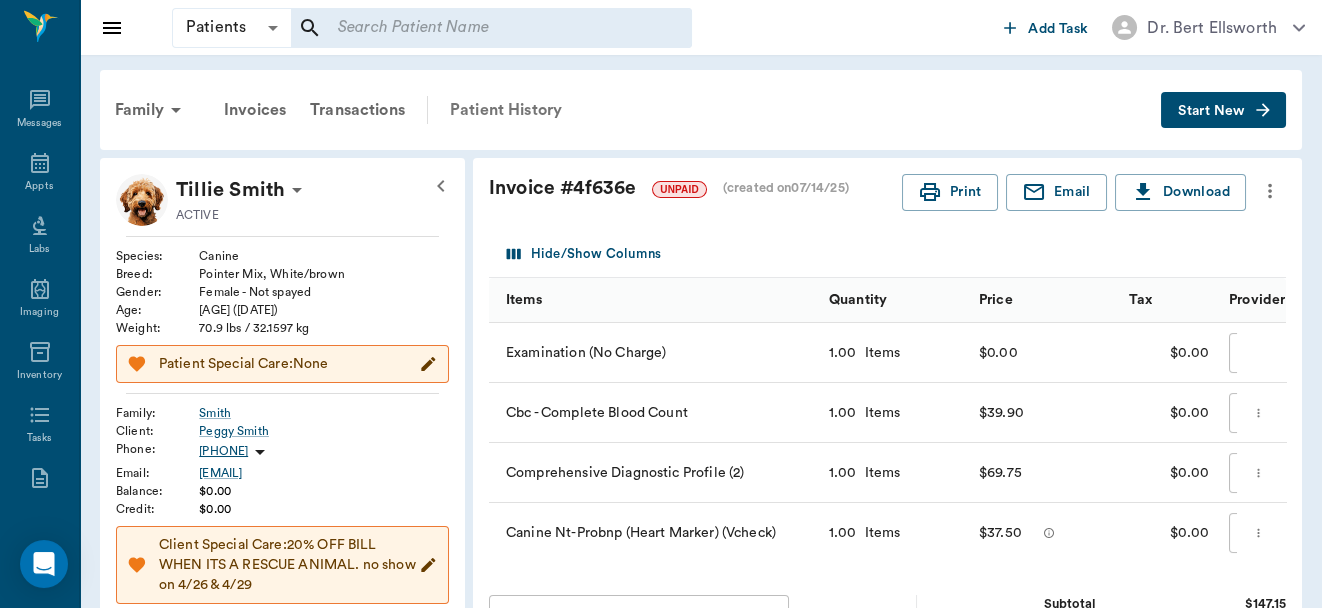 click on "Patient History" at bounding box center [506, 110] 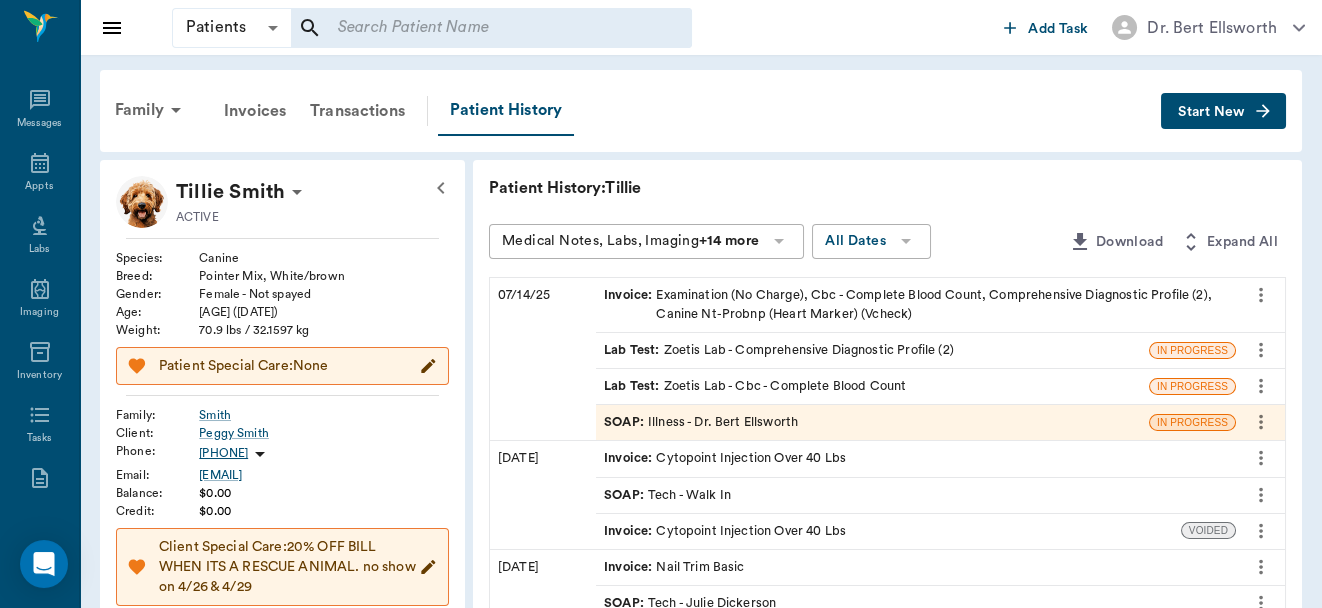 drag, startPoint x: 665, startPoint y: 91, endPoint x: 667, endPoint y: 118, distance: 27.073973 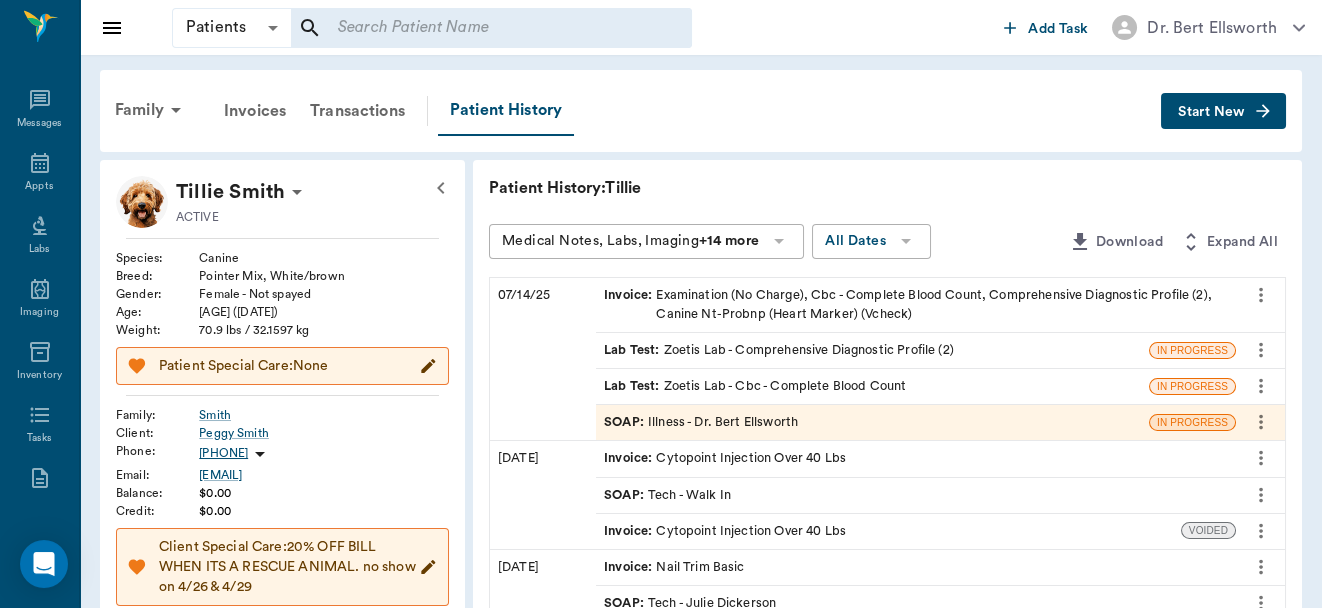 click on "Family Invoices Transactions Patient History" at bounding box center [632, 111] 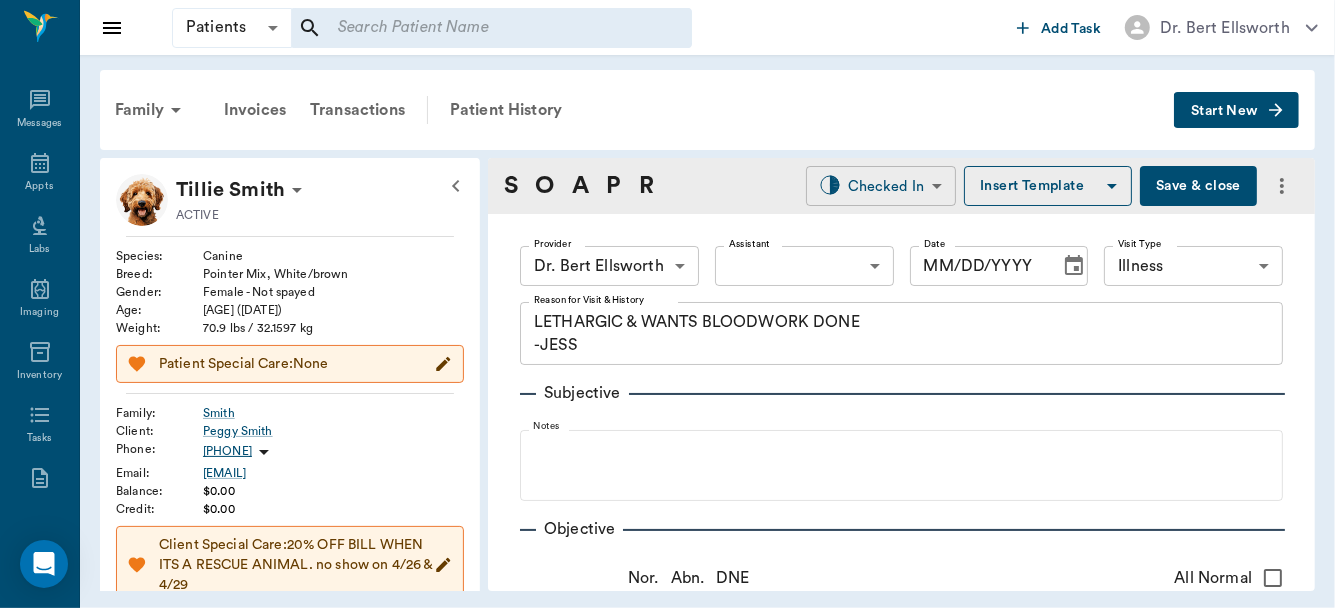type on "63ec2f075fda476ae8351a4d" 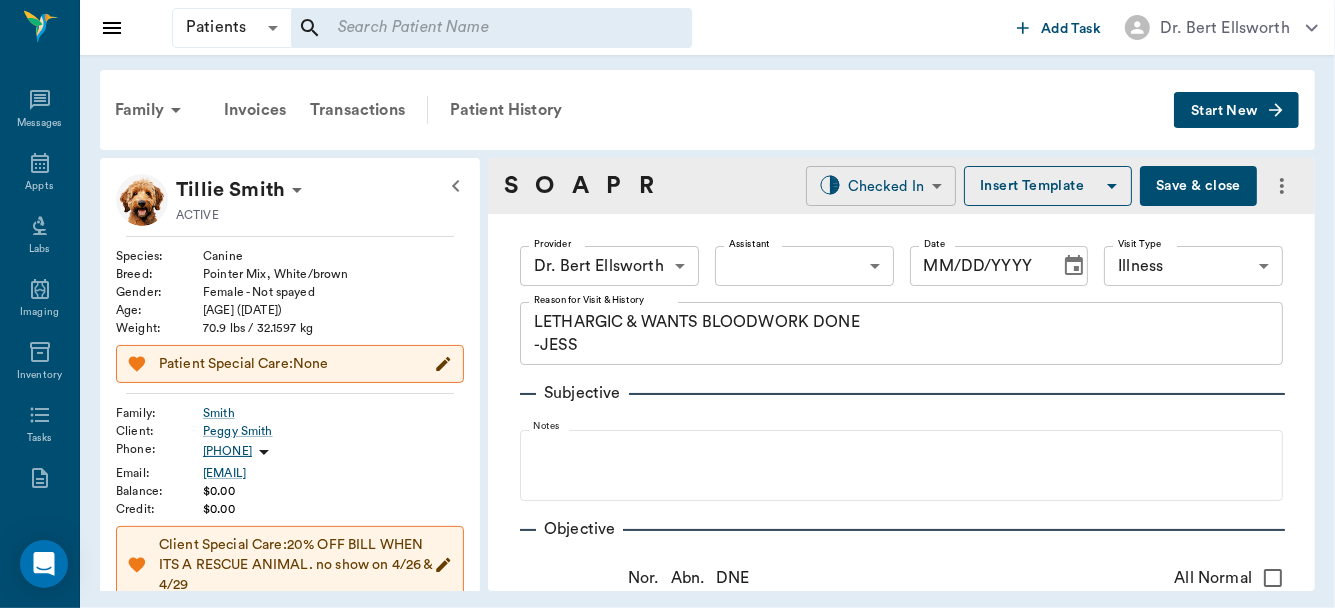 type on "65d2be4f46e3a538d89b8c15" 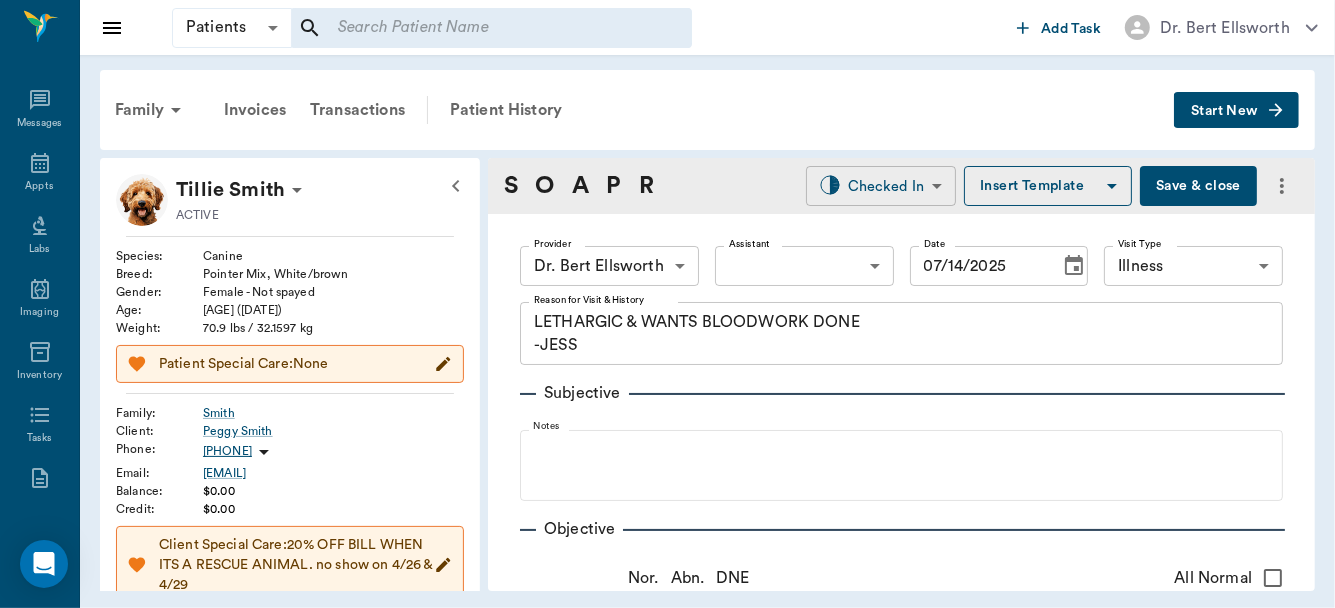 click on "Patients Patients ​ ​ Add Task Dr. [LAST] [LAST] Nectar Messages Appts Labs Imaging Inventory Tasks Forms Staff Reports Lookup Settings Family Invoices Transactions Patient History Start New [FIRST] [LAST]     ACTIVE   Species : Canine Breed : Pointer Mix, White/brown Gender : Female - Not spayed Age : [AGE] ([DATE]) Weight : 70.9 lbs / 32.1597 kg Patient Special Care:  None Family : [LAST] Client : [FIRST] [LAST] Phone : [PHONE] Email : [EMAIL] Balance : $0.00 Credit : $0.00 Client Special Care:  20% OFF BILL WHEN ITS A RESCUE ANIMAL. no show on 4/26 & 4/29 Patient Vitals Weight BCS HR Temp Resp BP Dia Pain Perio Score ( lb ) Date [DATE] [TIME] [DATE] [TIME] 0 20 40 60 80 Ongoing diagnosis Current Rx Reminders Upcoming appointments Schedule Appointment S O A P R Checked In CHECKED_IN ​ Insert Template  Save & close Provider Dr. [LAST] [LAST] [ID] Provider Assistant ​ Assistant Date [DATE] Date Visit Type Illness [ID] x Notes x" at bounding box center (667, 304) 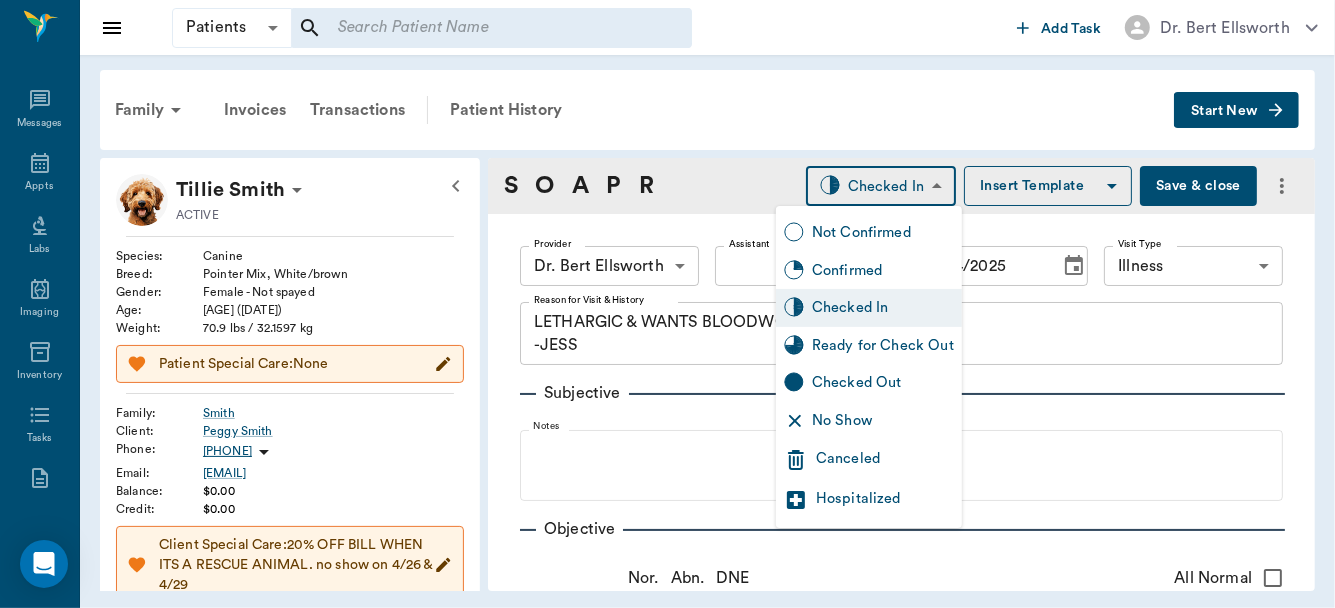 click on "Ready for Check Out" at bounding box center (883, 346) 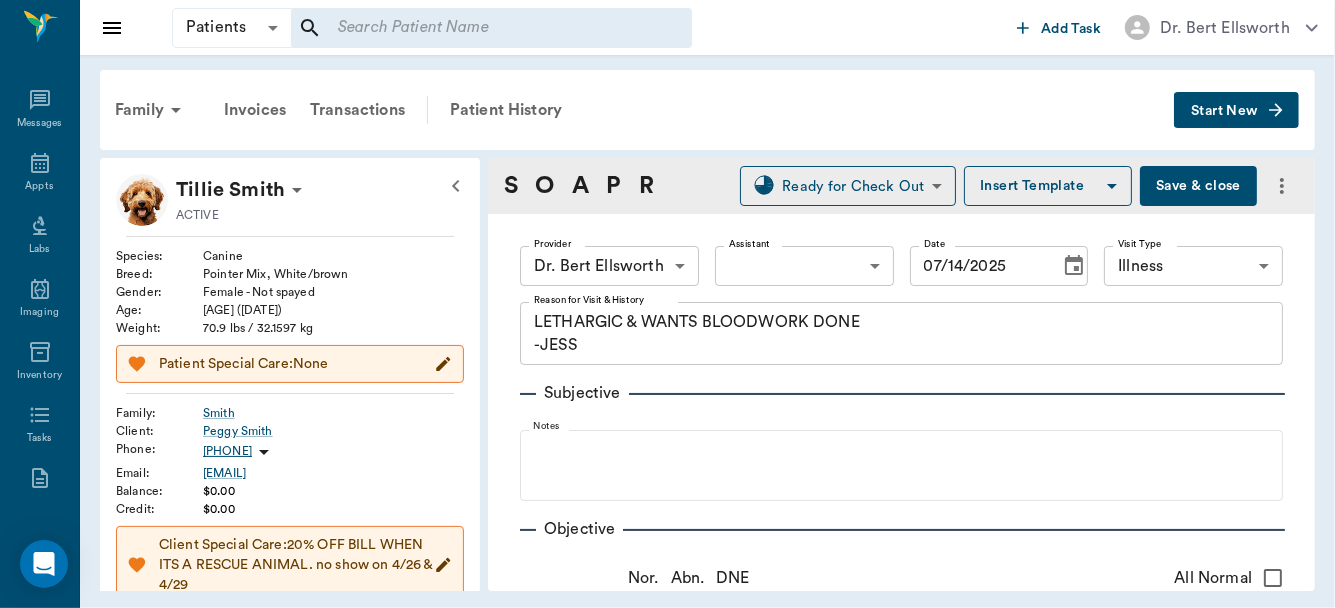 click on "Save & close" at bounding box center (1198, 186) 